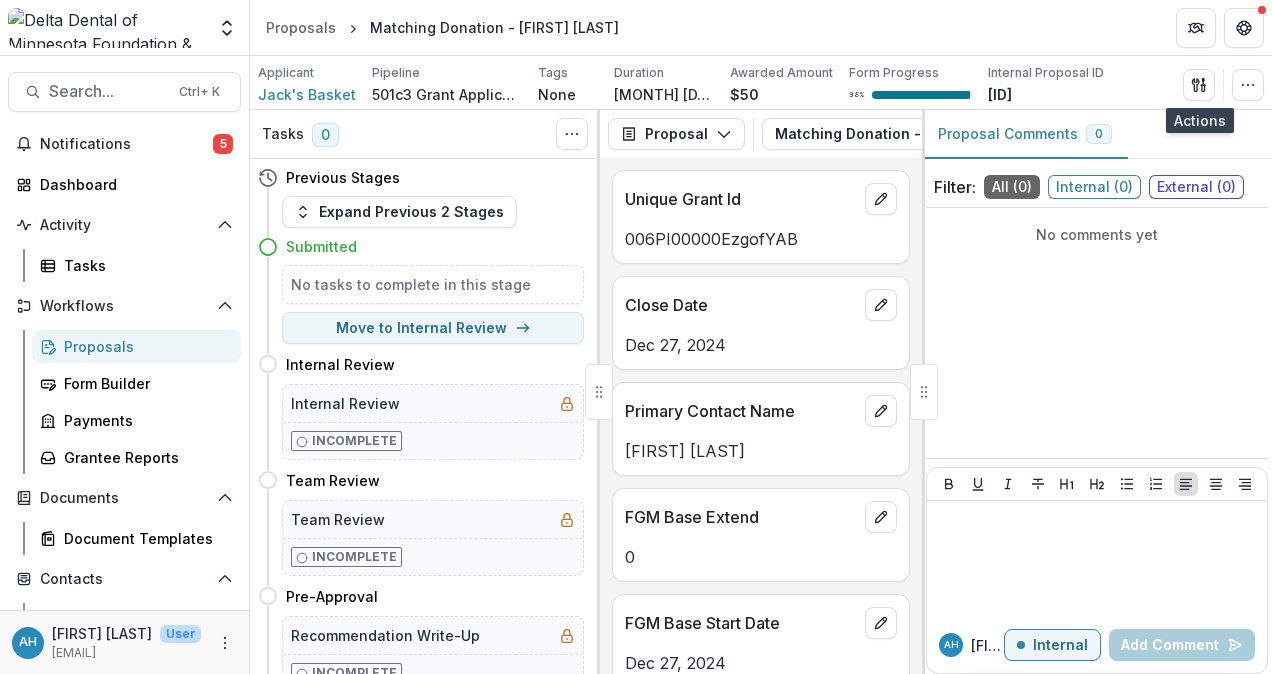 scroll, scrollTop: 0, scrollLeft: 0, axis: both 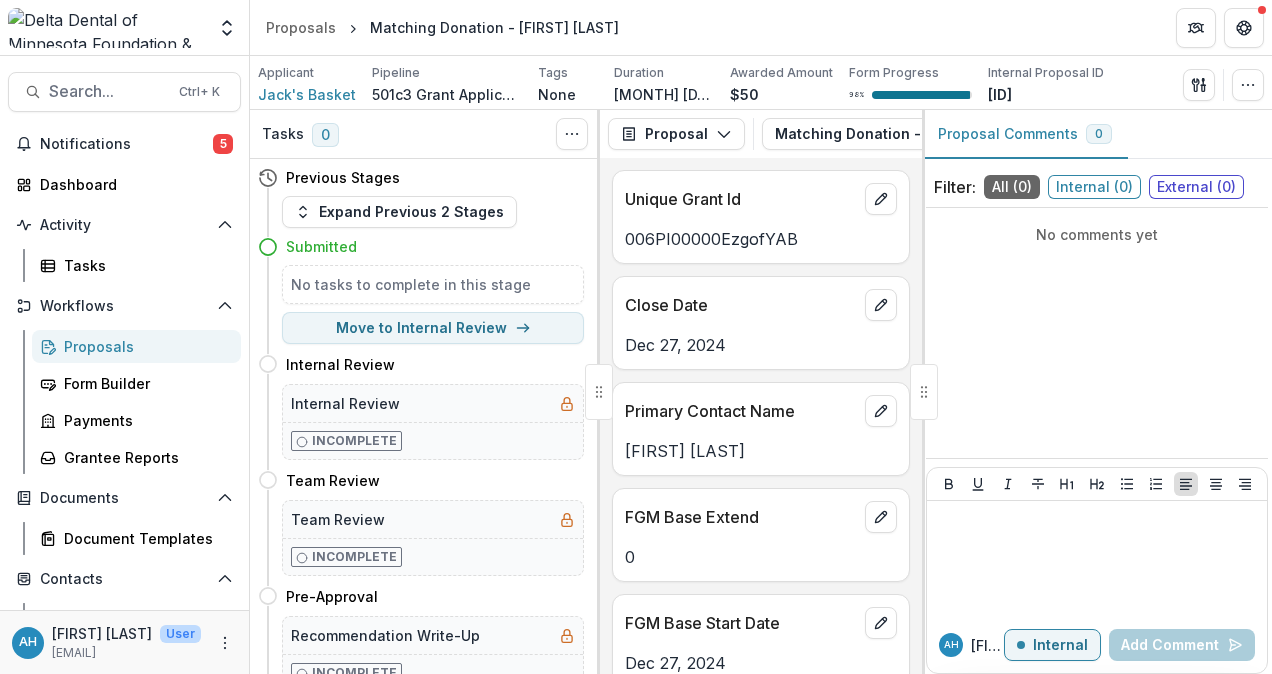 click at bounding box center (924, 392) 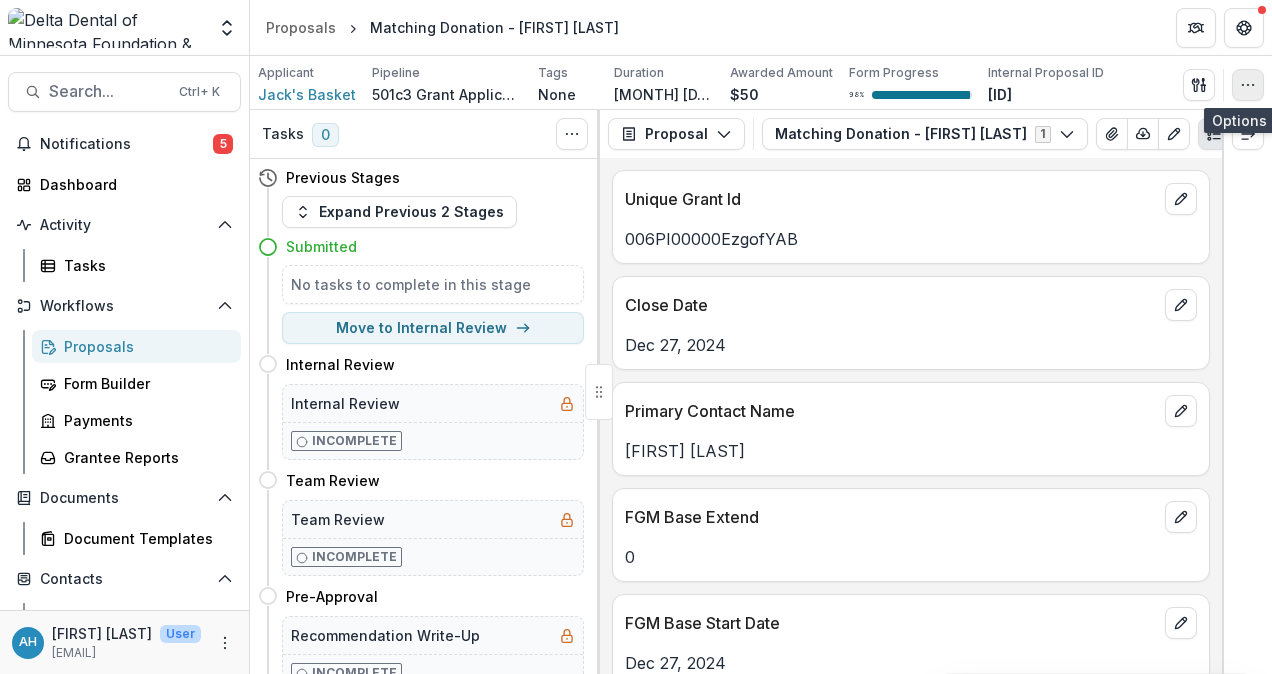 click 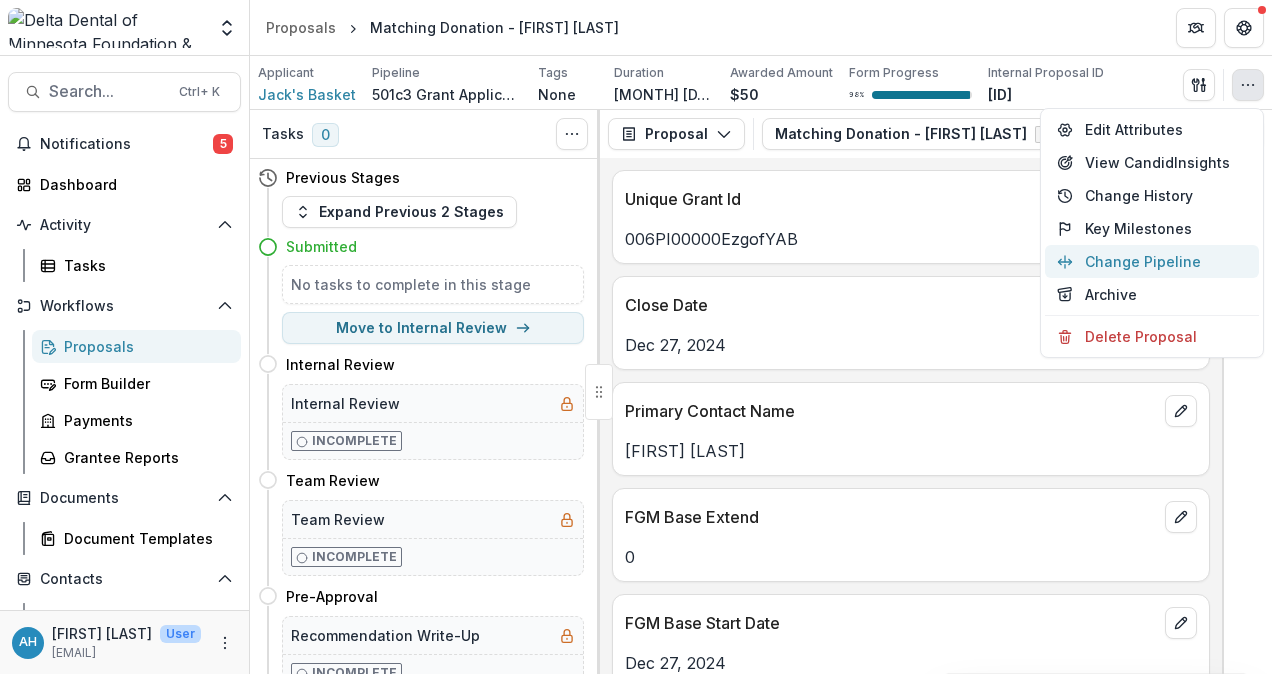click on "Change Pipeline" at bounding box center (1152, 261) 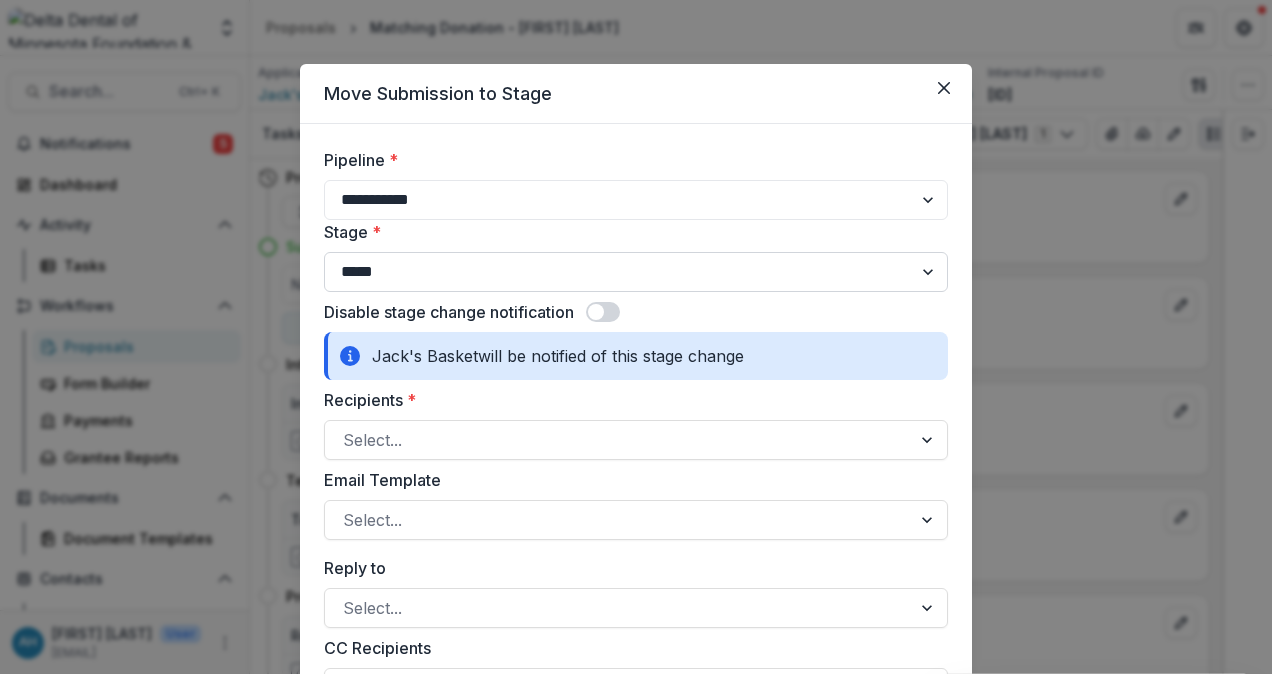 click on "**********" at bounding box center [636, 272] 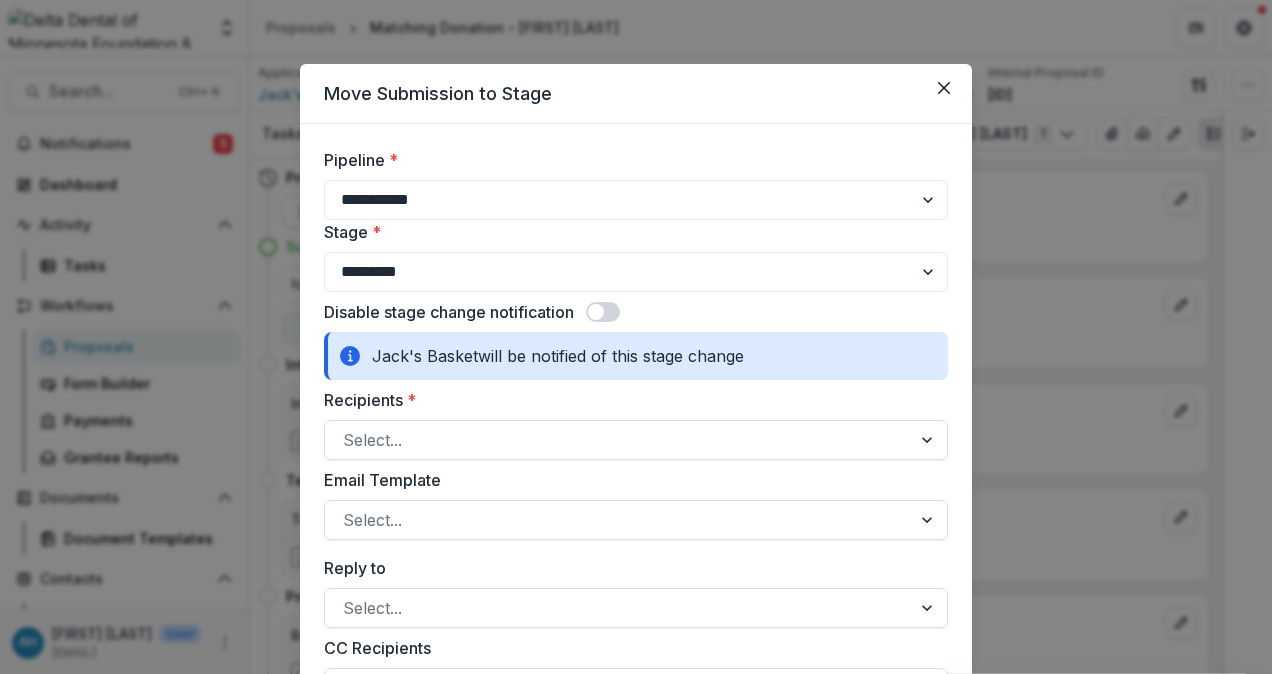 click on "**********" at bounding box center [636, 272] 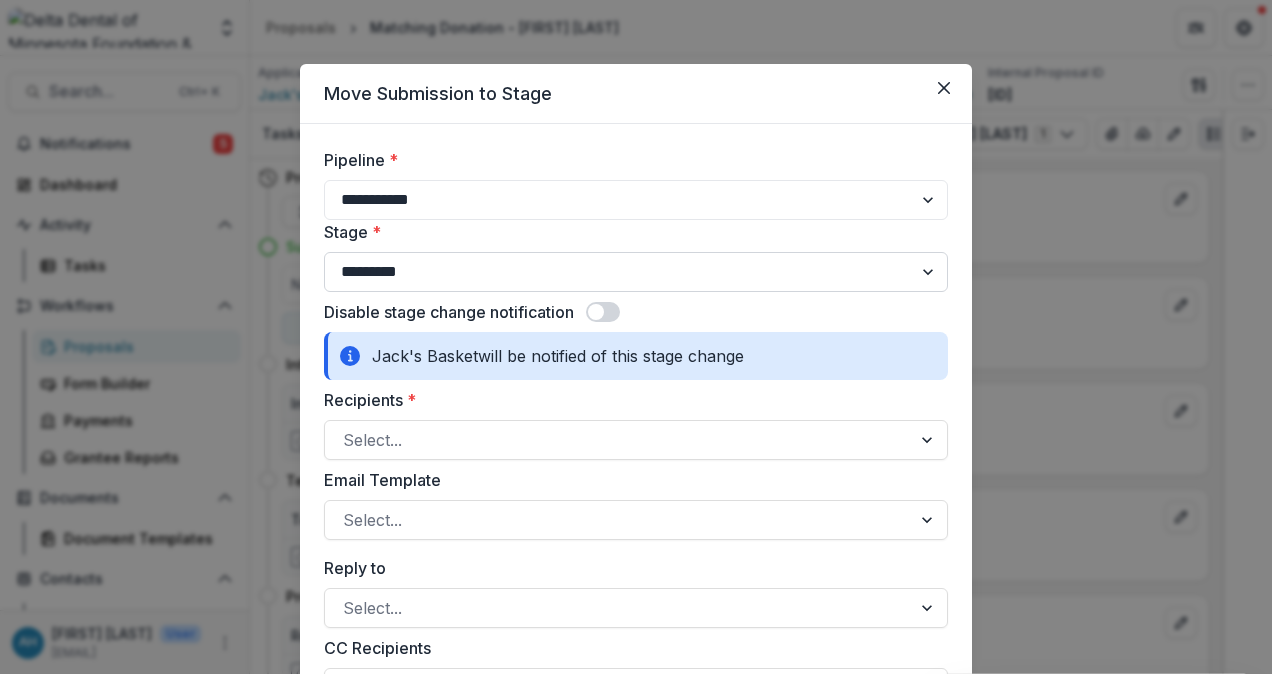 click on "**********" at bounding box center (636, 272) 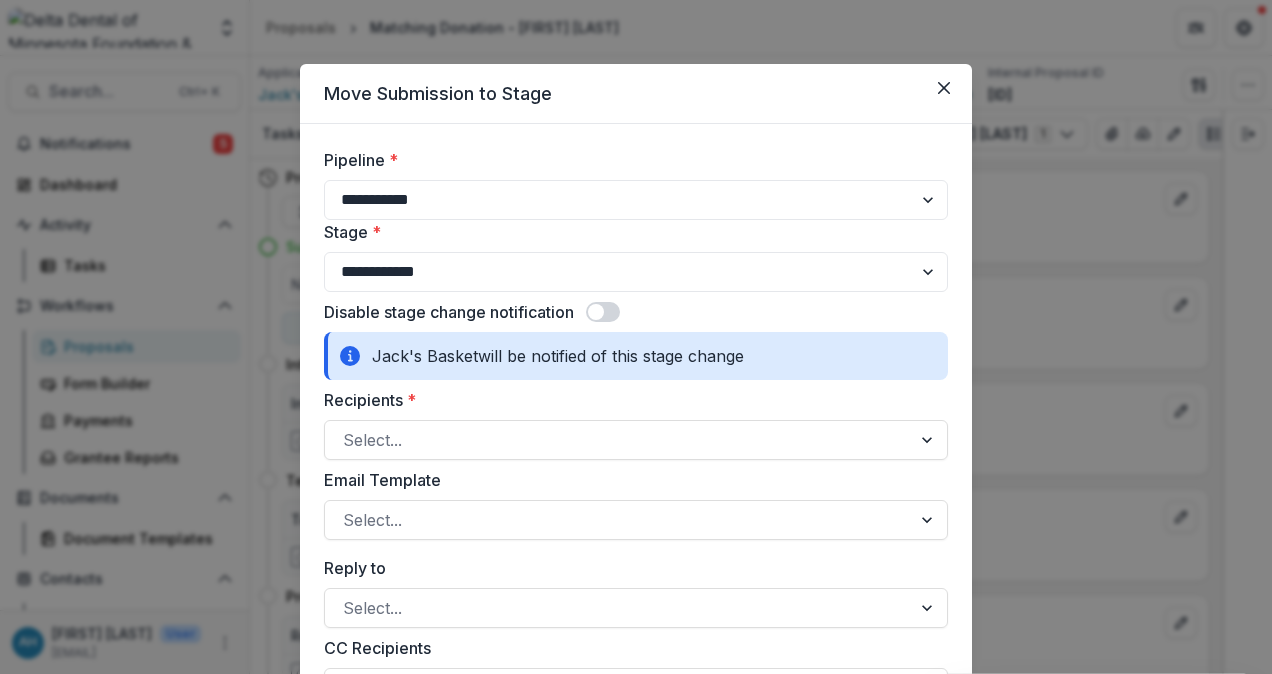 click on "**********" at bounding box center (636, 272) 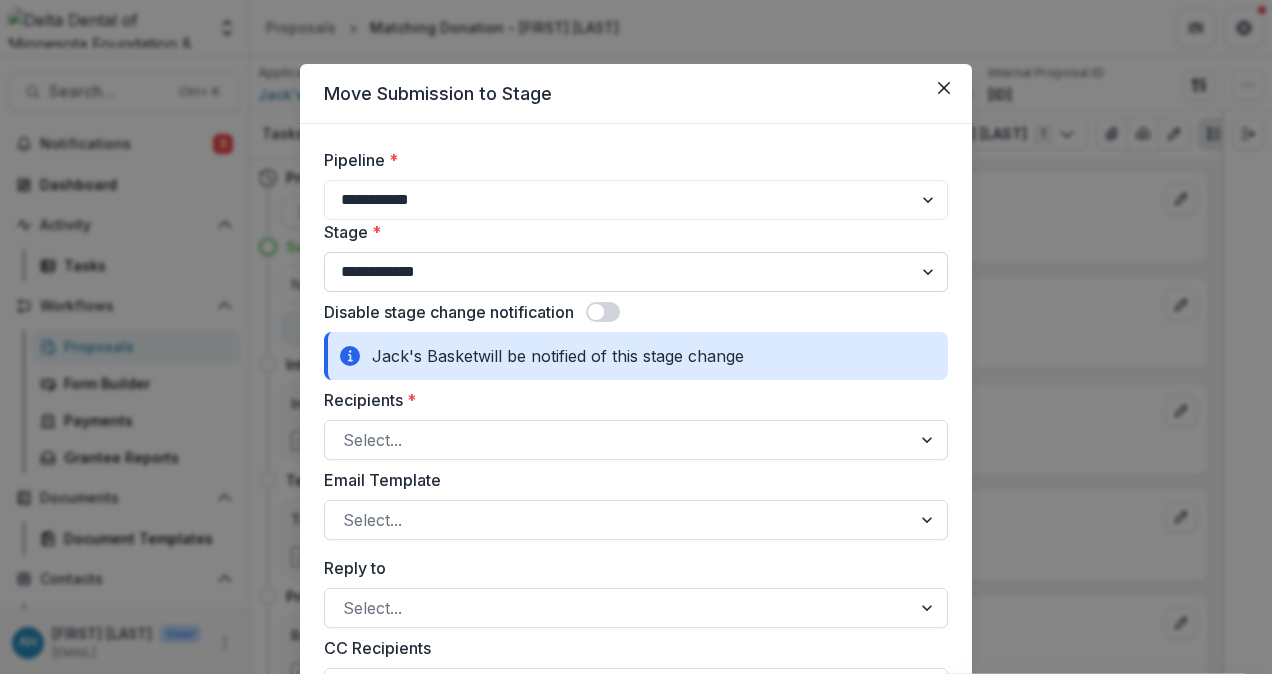 click on "**********" at bounding box center (636, 272) 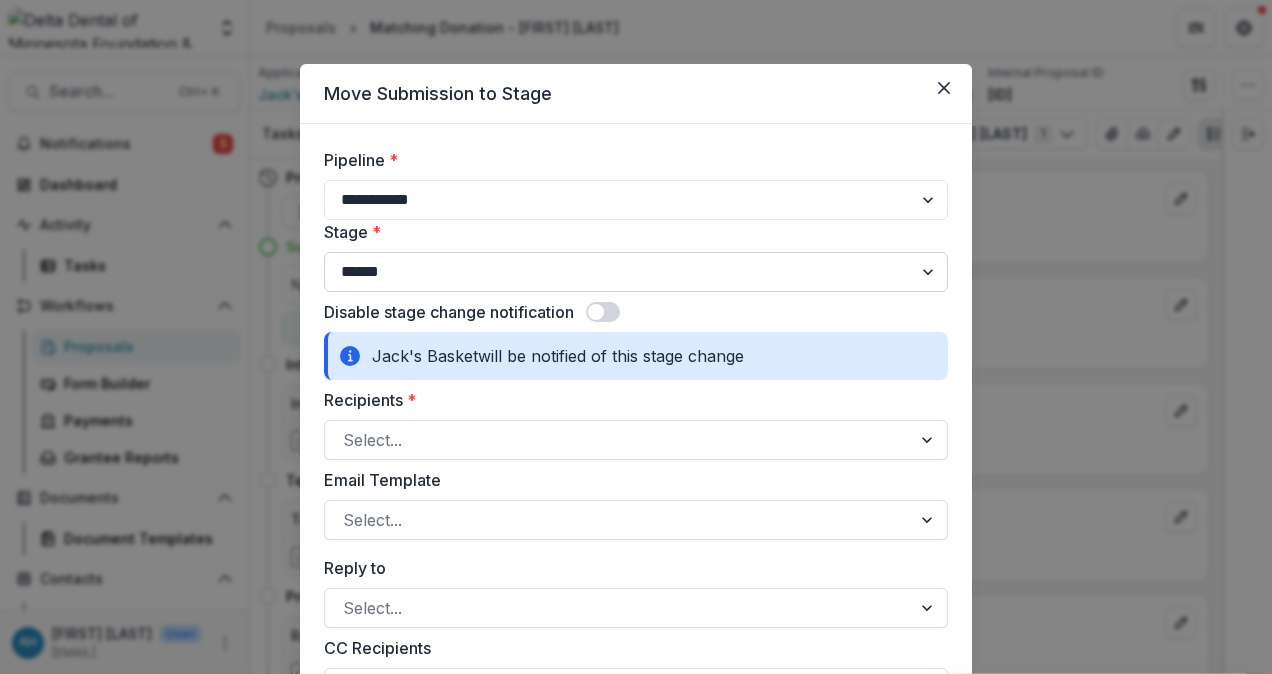 click on "**********" at bounding box center [636, 272] 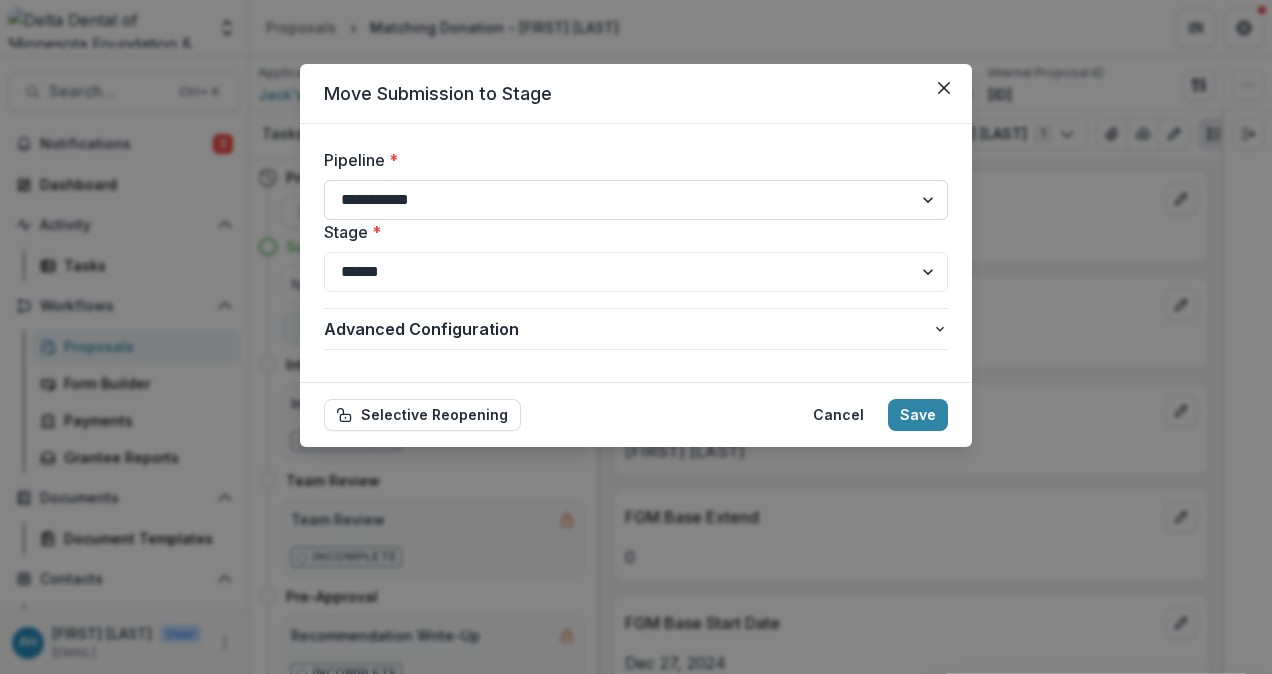 click on "**********" at bounding box center [636, 200] 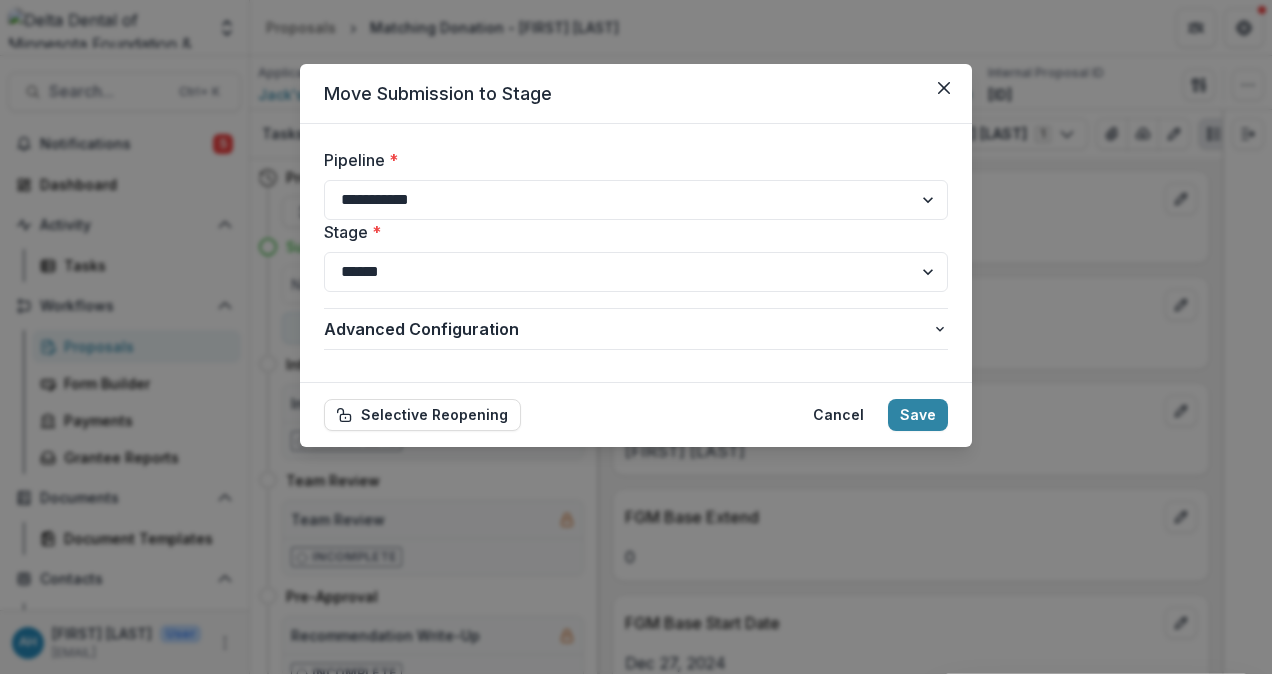 click on "**********" at bounding box center [636, 200] 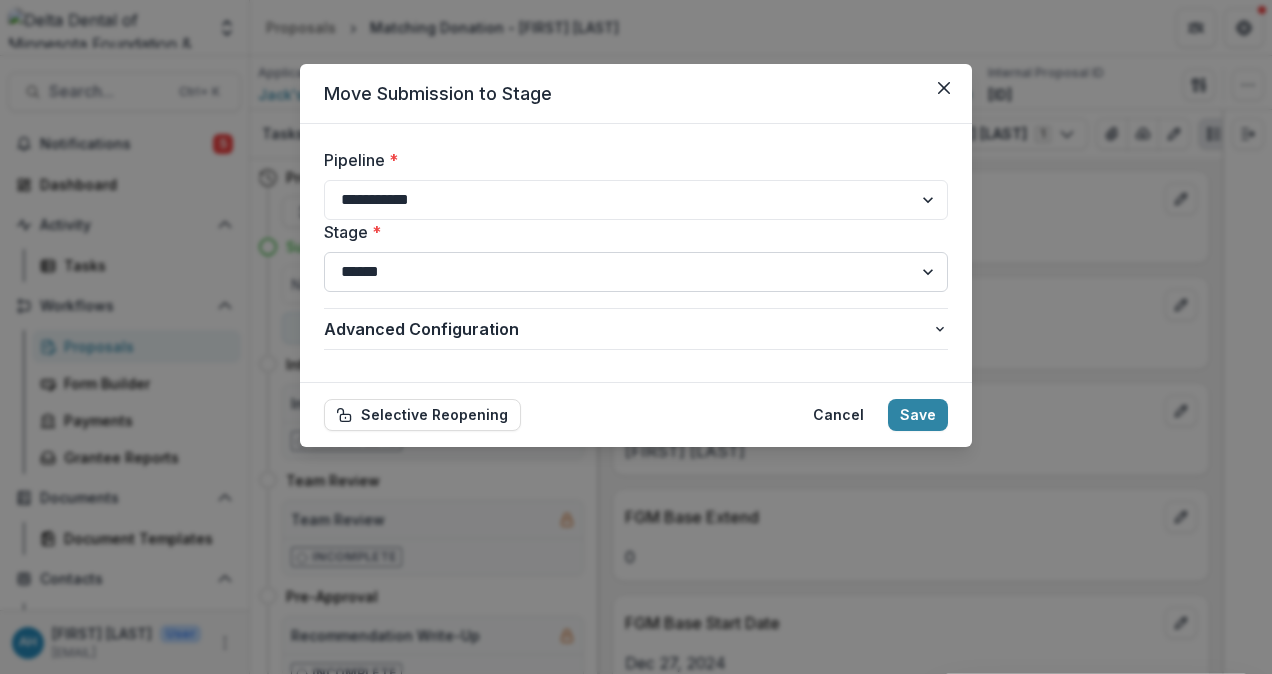 click on "**********" at bounding box center (636, 272) 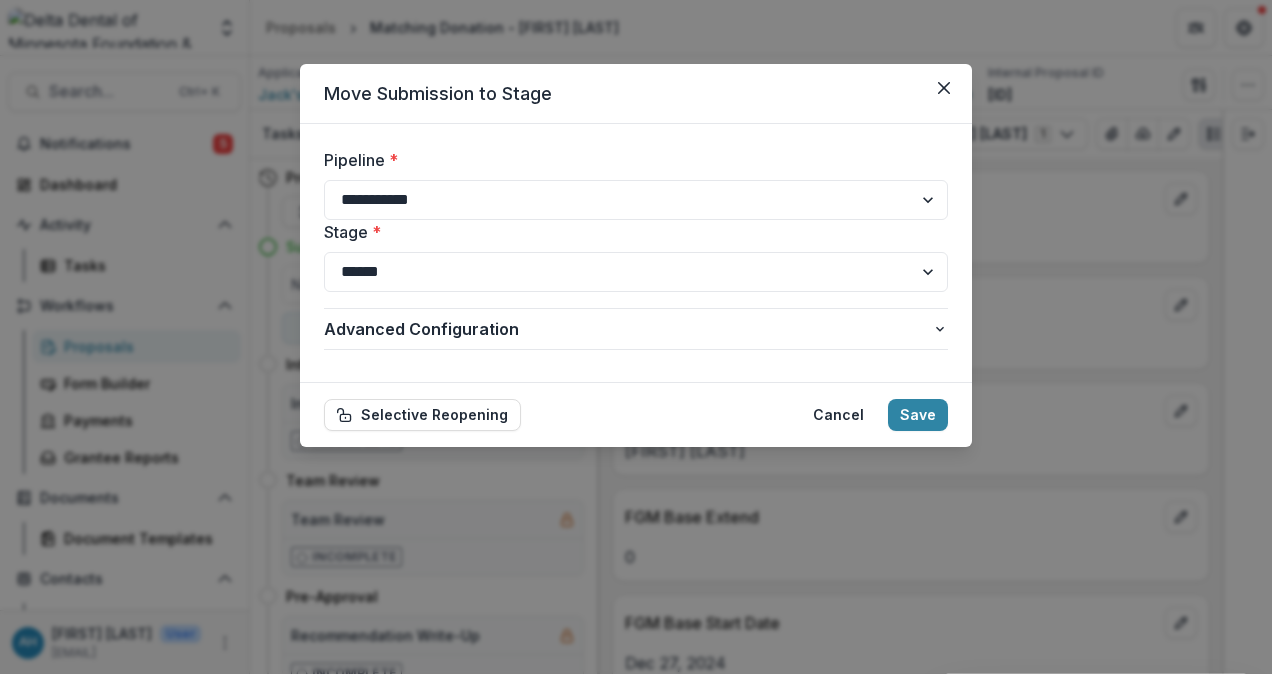 select on "*****" 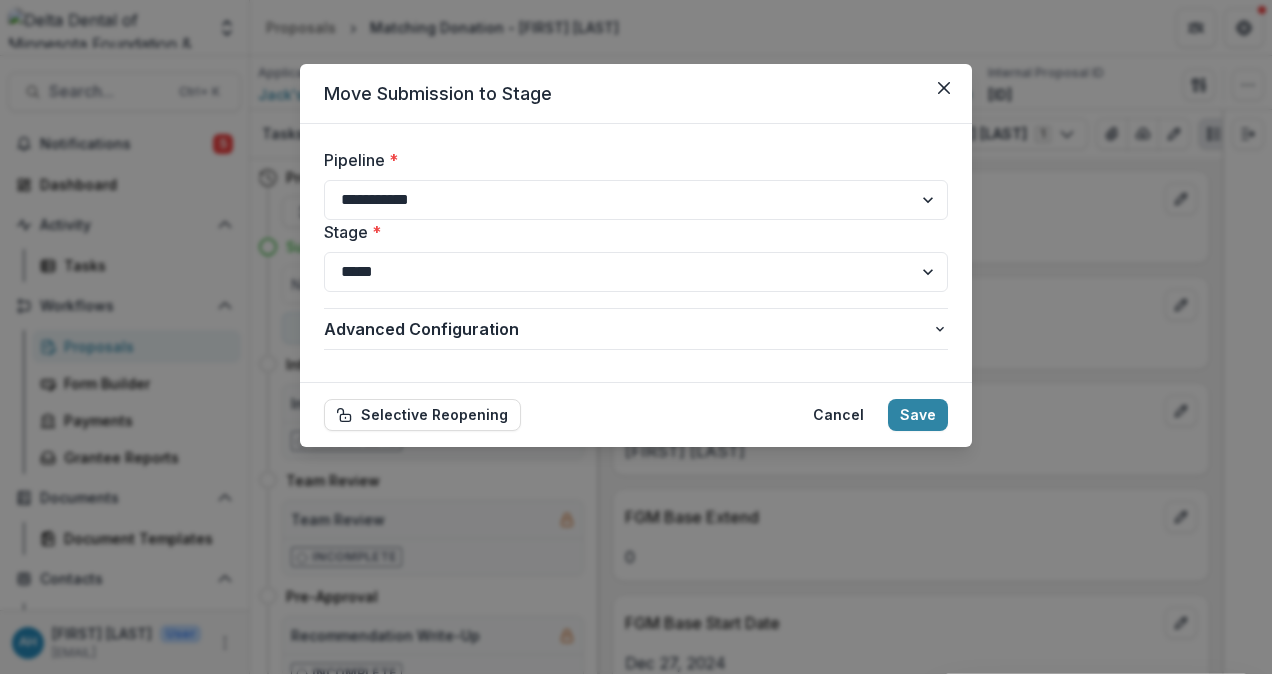 click on "**********" at bounding box center [636, 272] 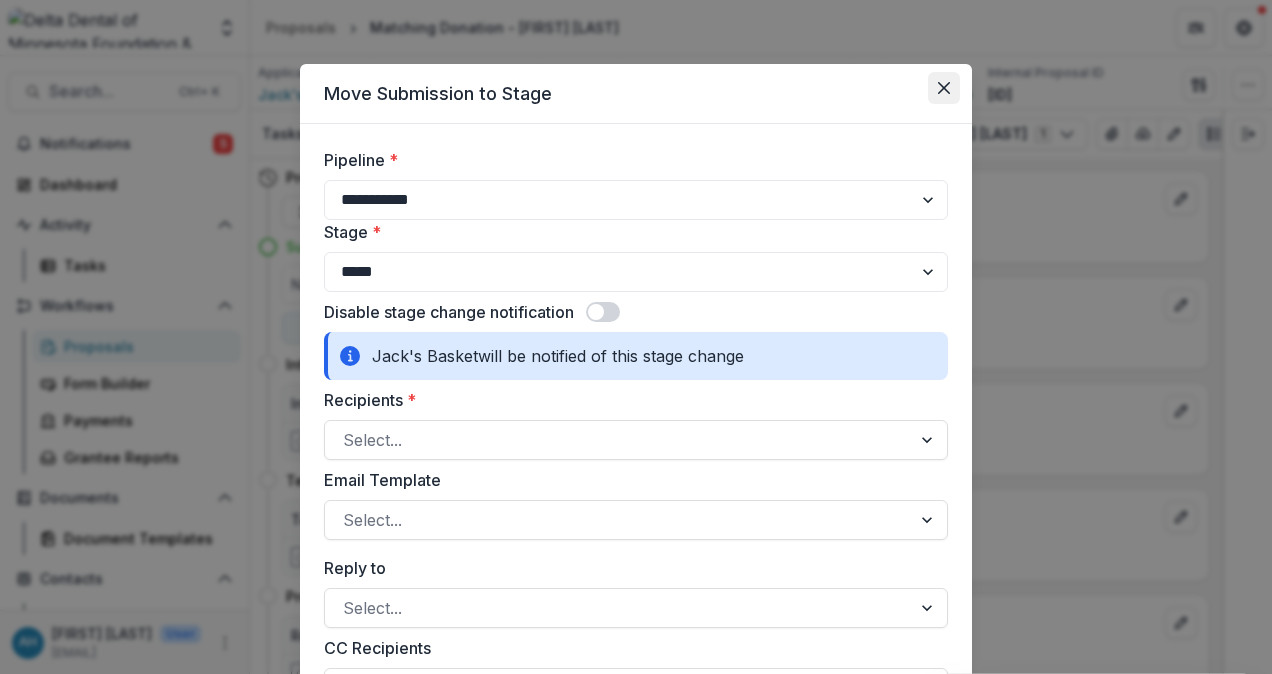 click 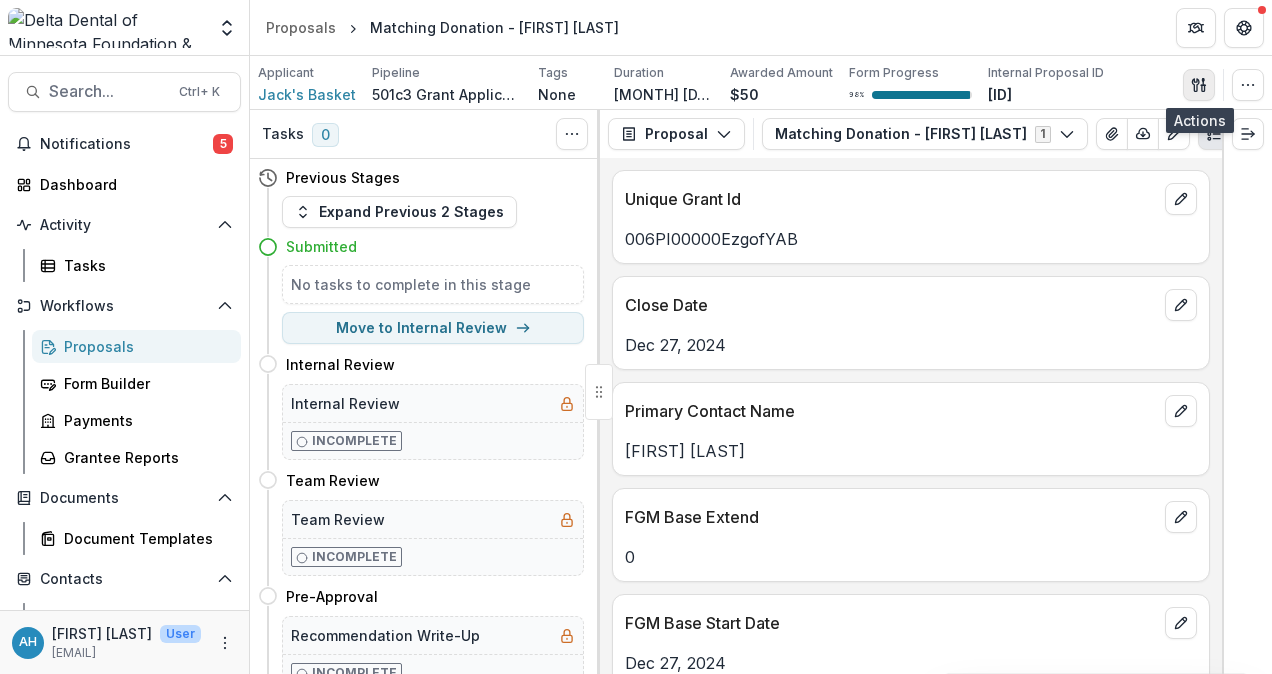 click at bounding box center [1199, 85] 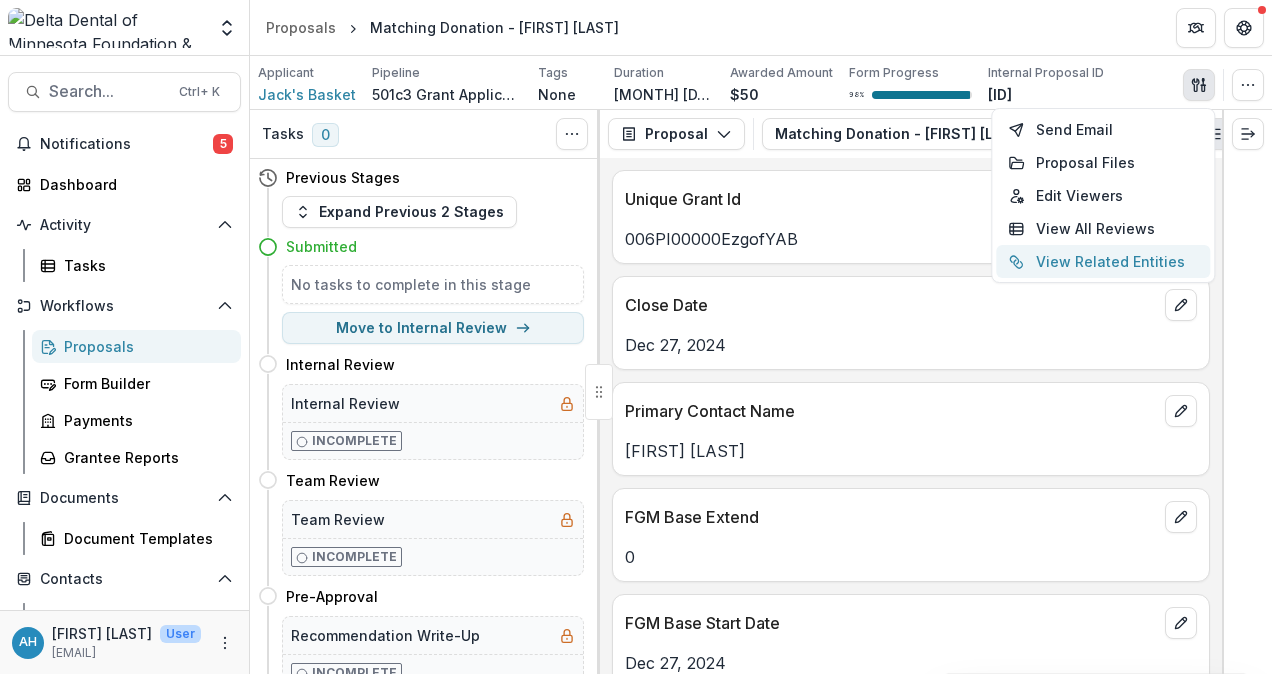 click on "View Related Entities" at bounding box center (1103, 261) 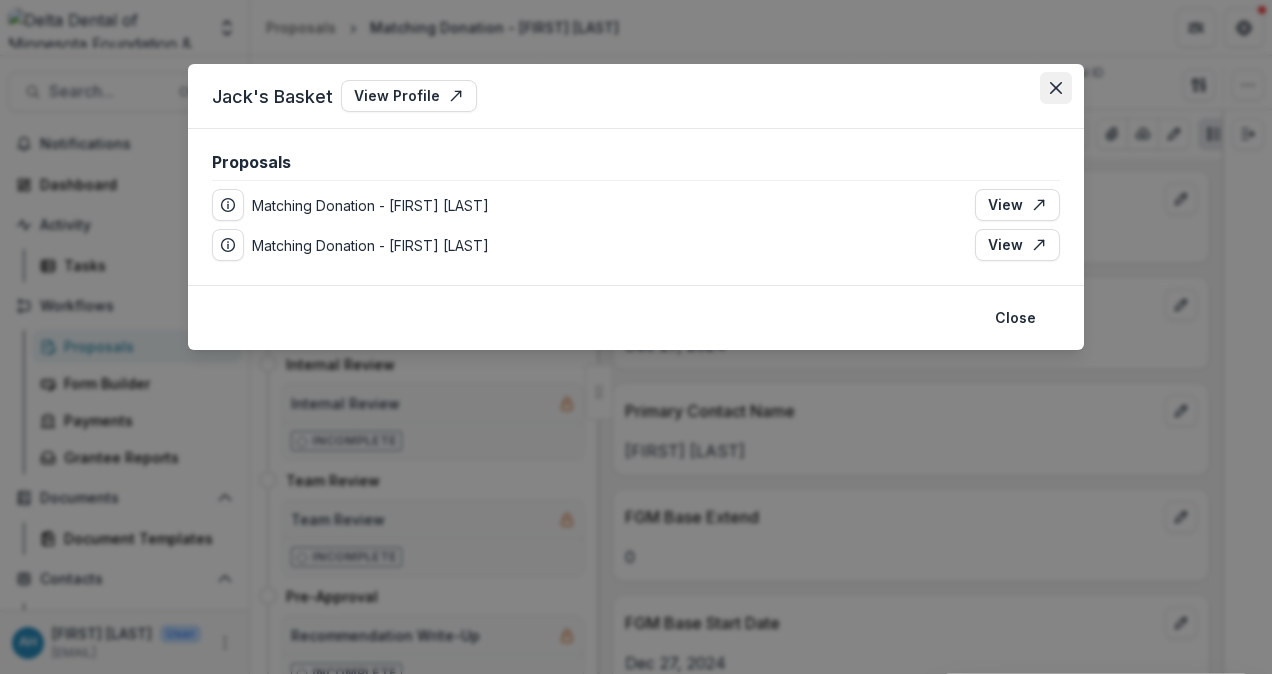 click 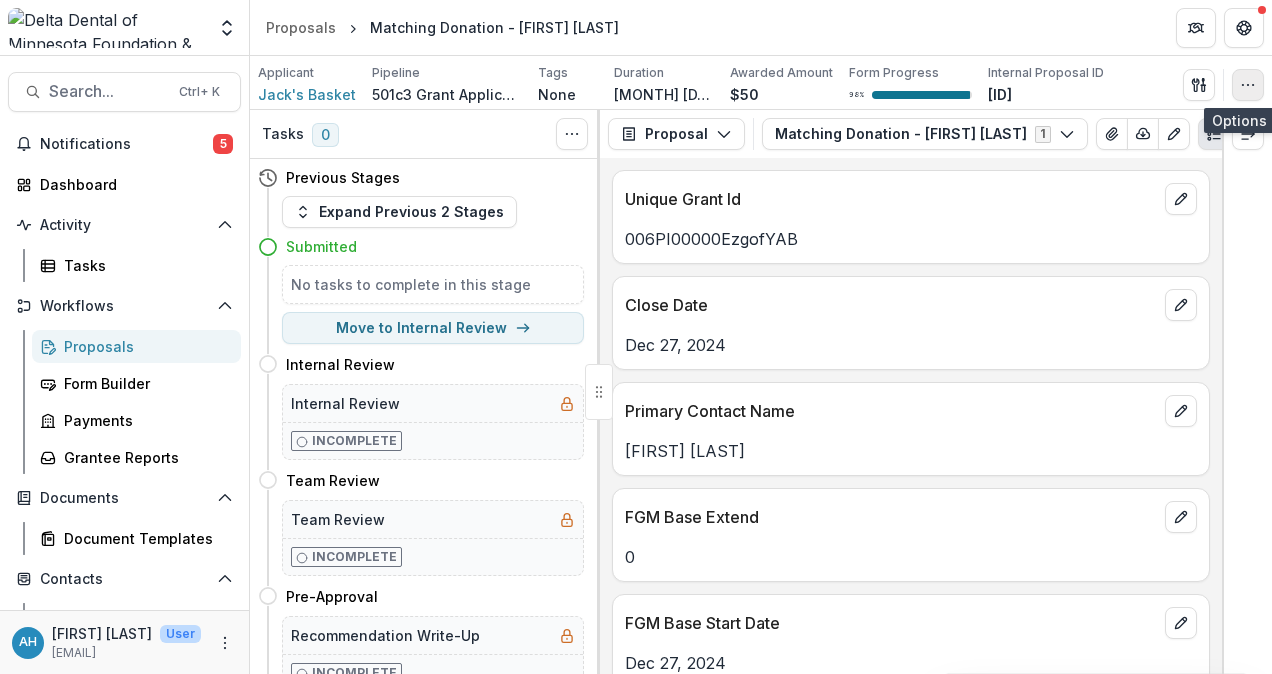 click 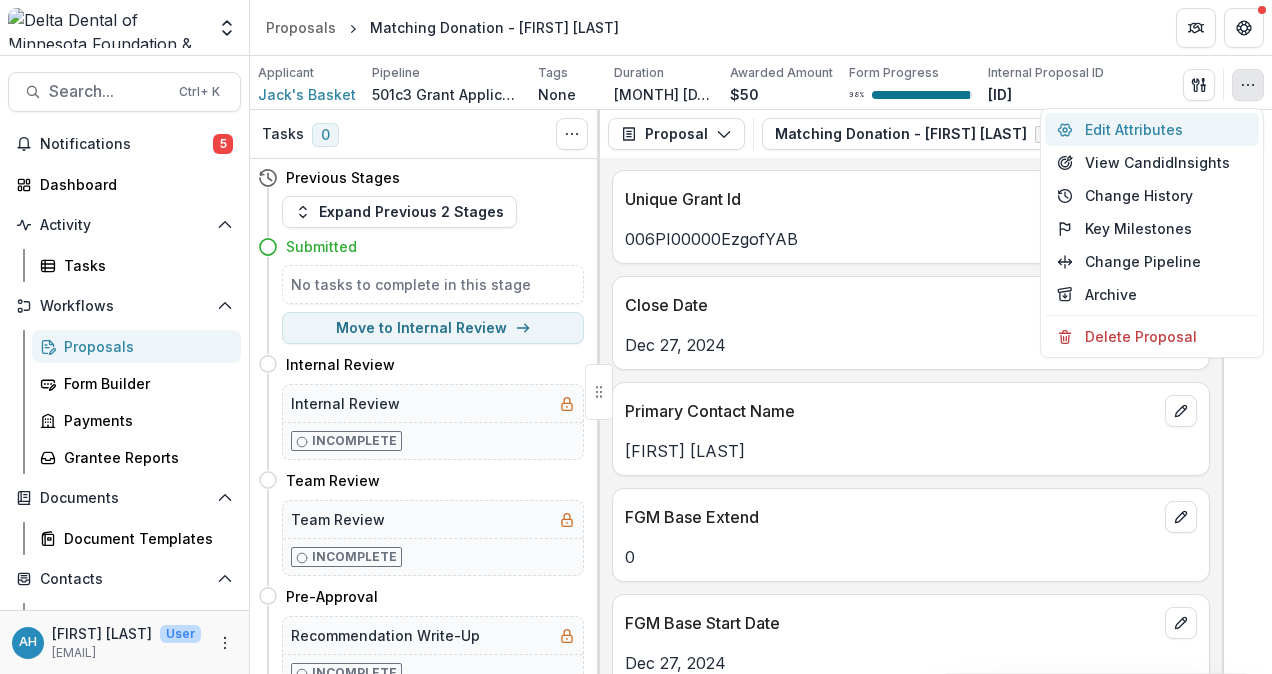click on "Edit Attributes" at bounding box center [1152, 129] 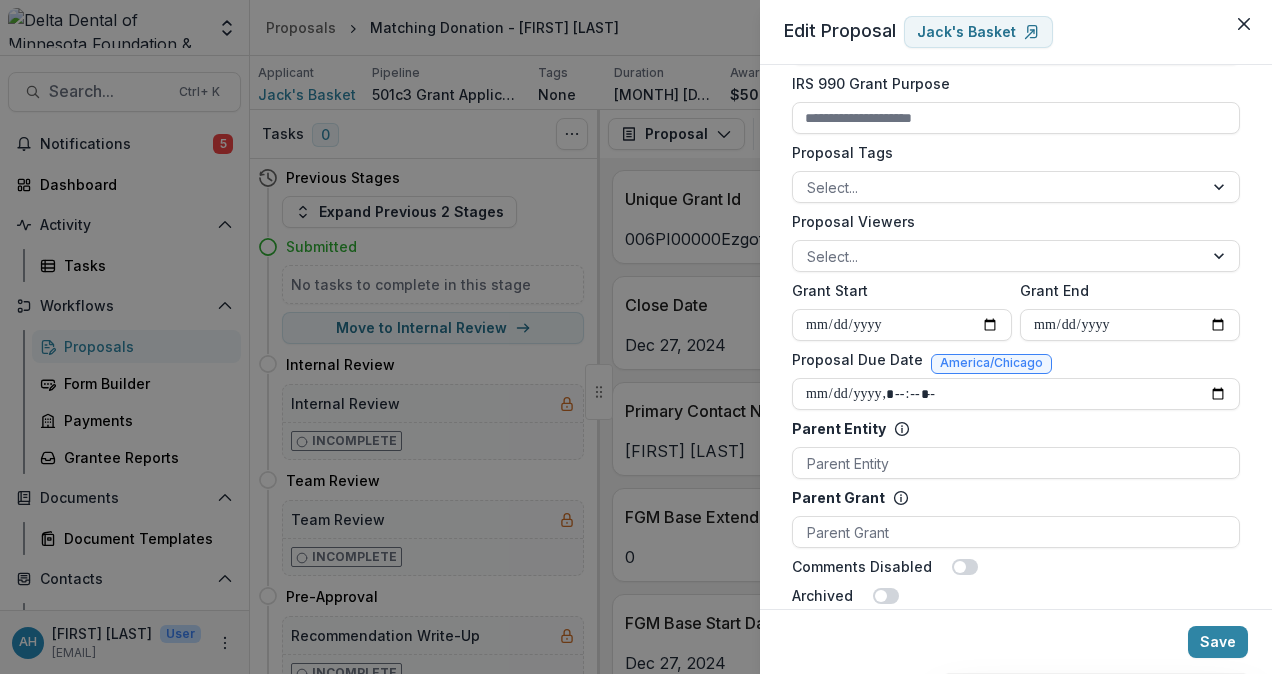 scroll, scrollTop: 707, scrollLeft: 0, axis: vertical 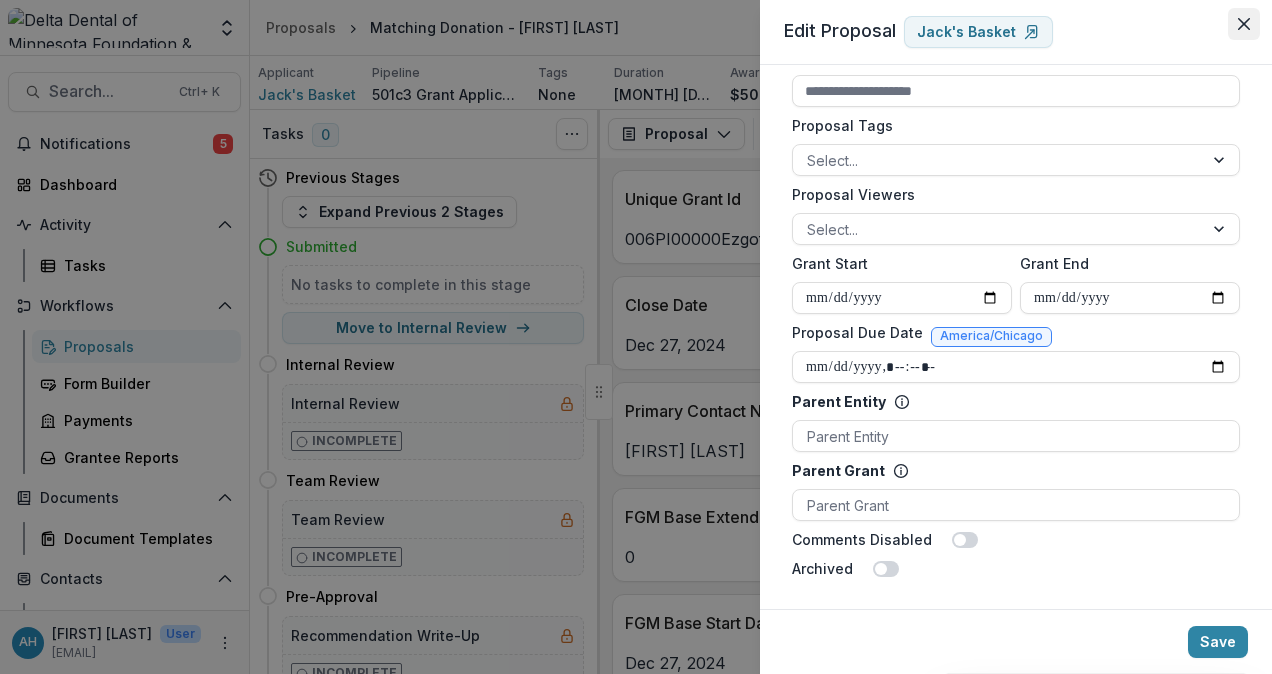 click 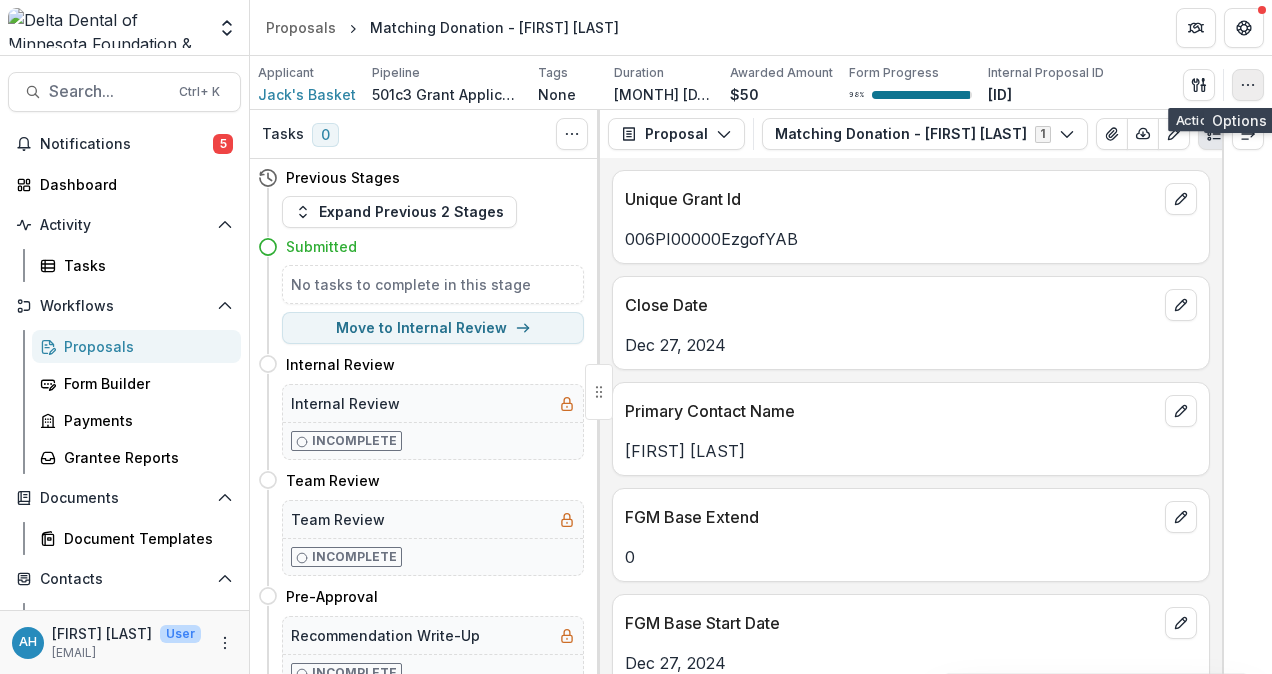 click 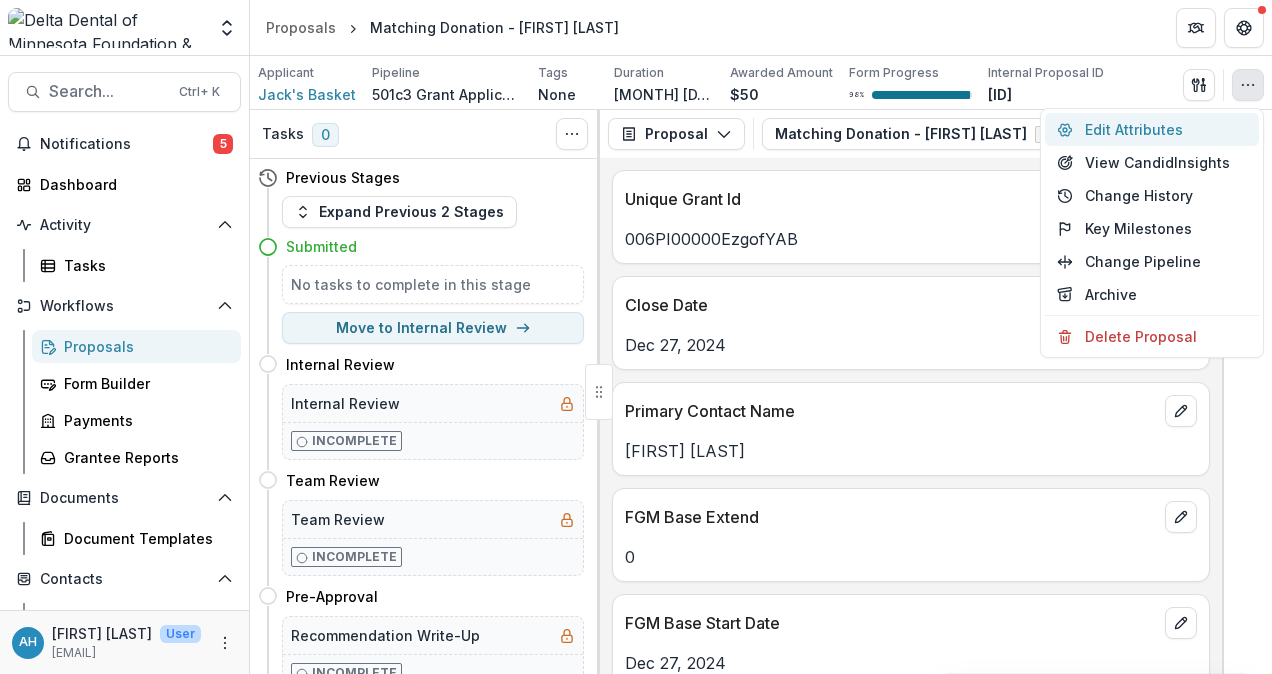 click on "Edit Attributes" at bounding box center (1152, 129) 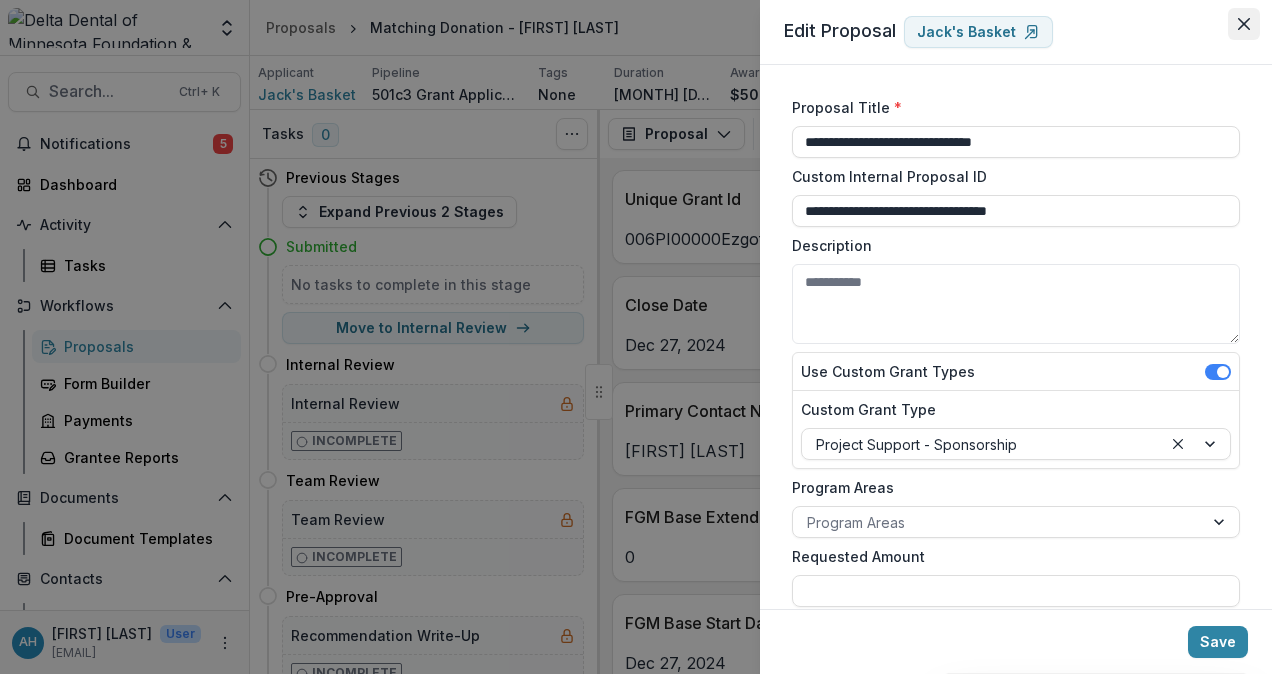 click at bounding box center (1244, 24) 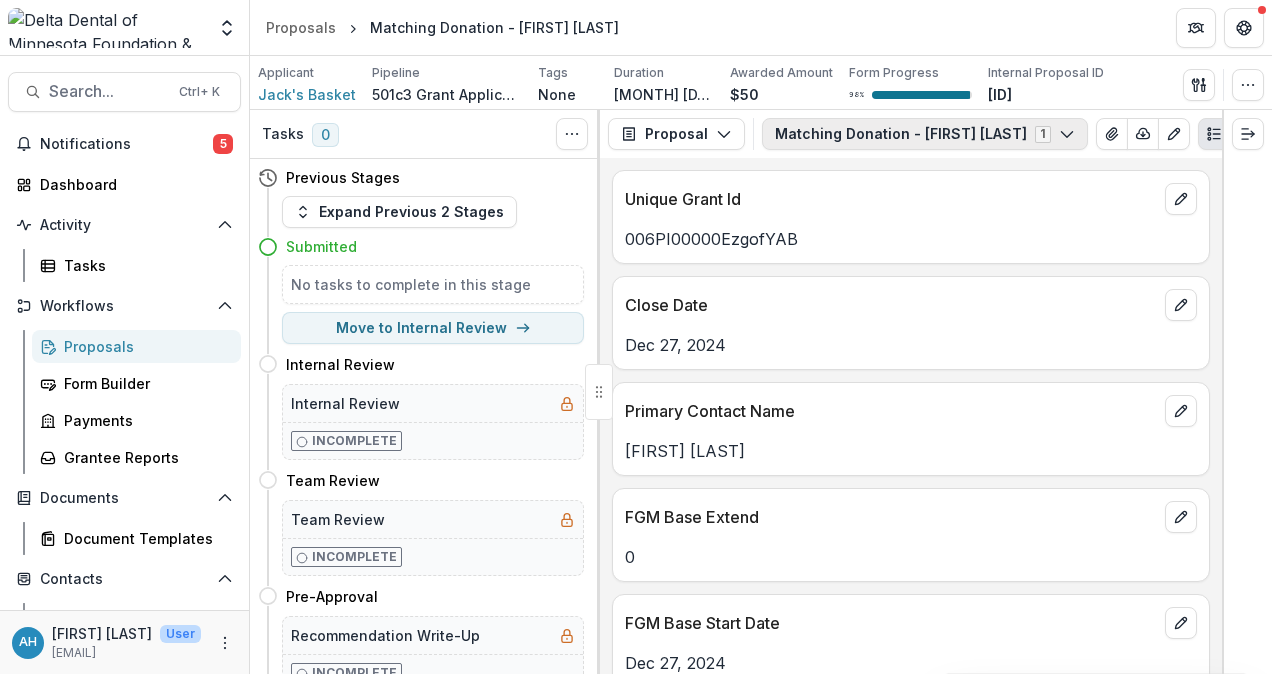 click on "Matching Donation - Jami Bornetun 1" at bounding box center [925, 134] 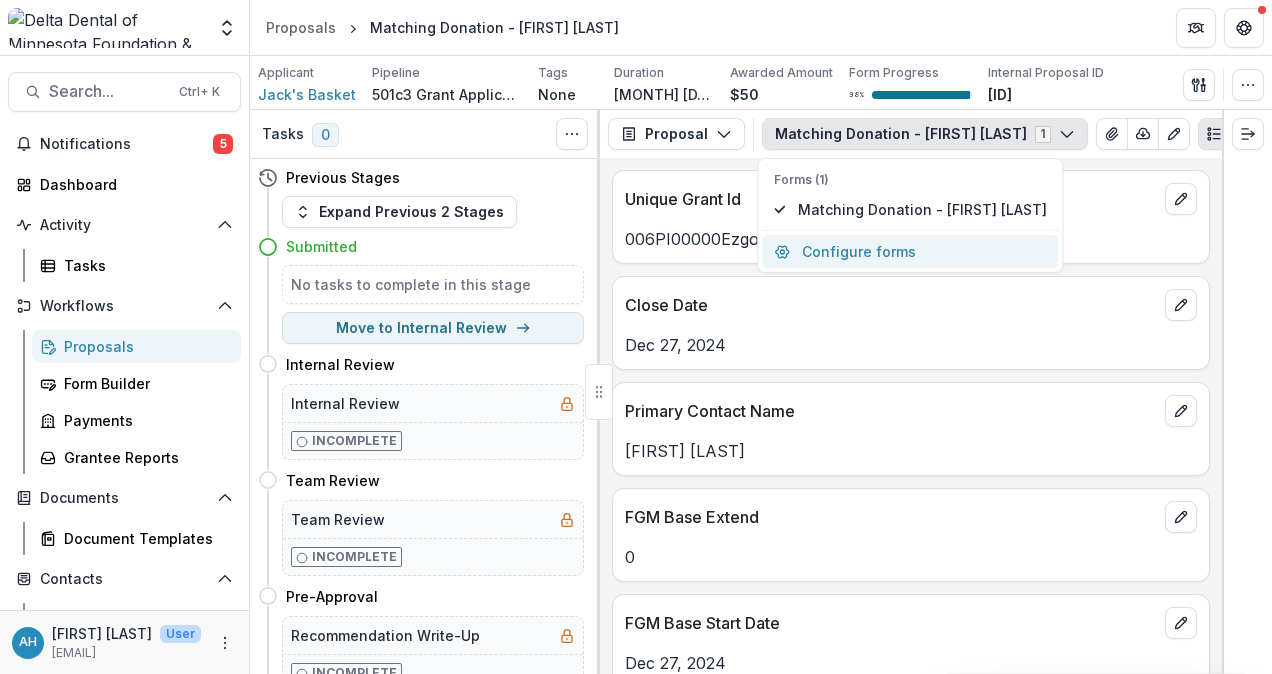click on "Configure forms" at bounding box center [910, 251] 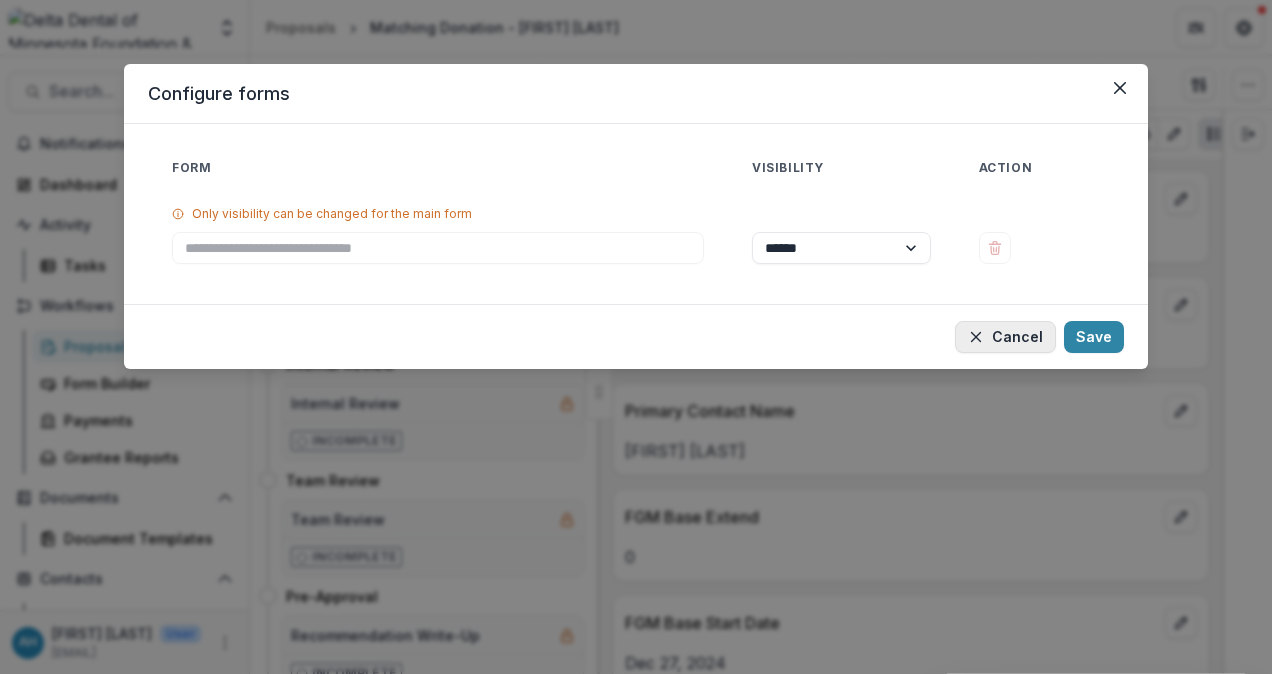 click on "Cancel" at bounding box center (1005, 337) 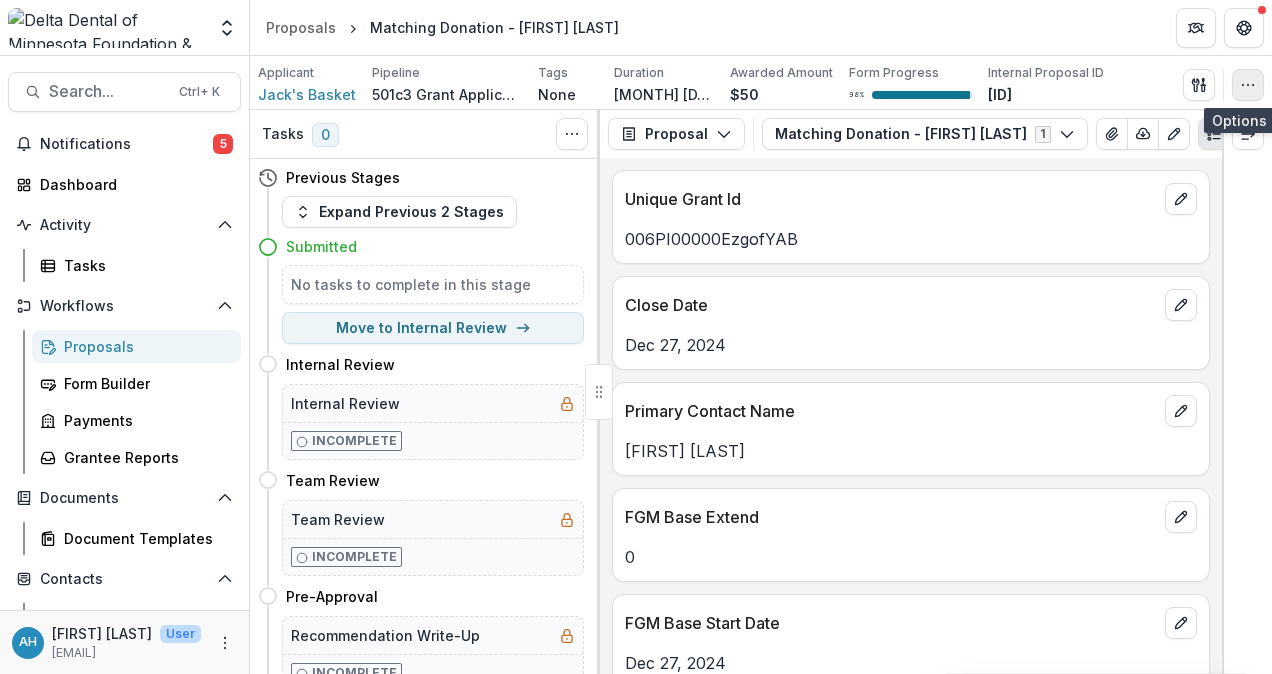 click at bounding box center [1248, 85] 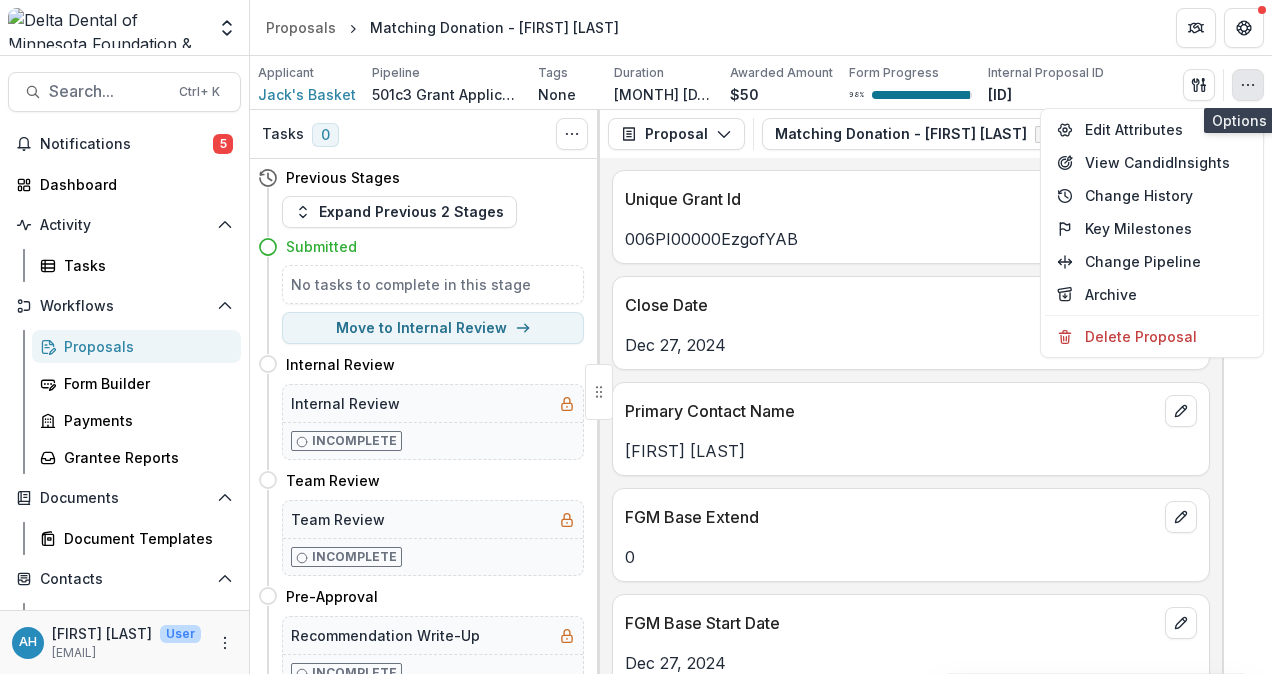 click 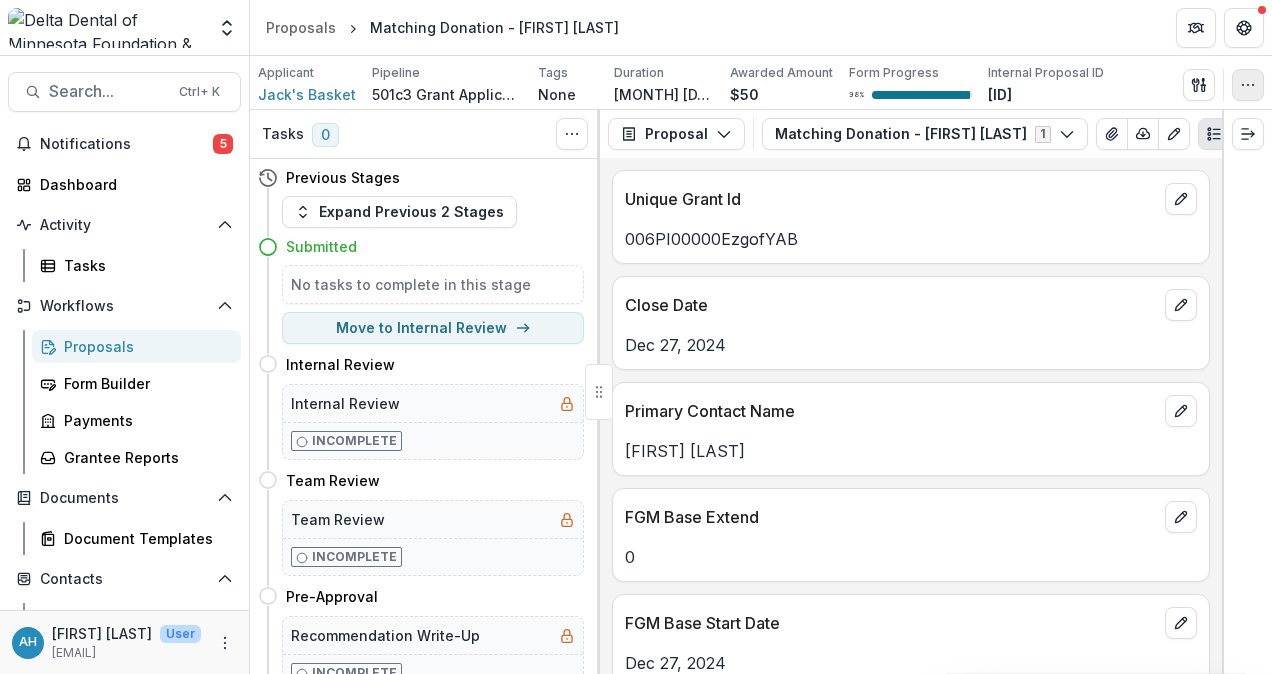 click 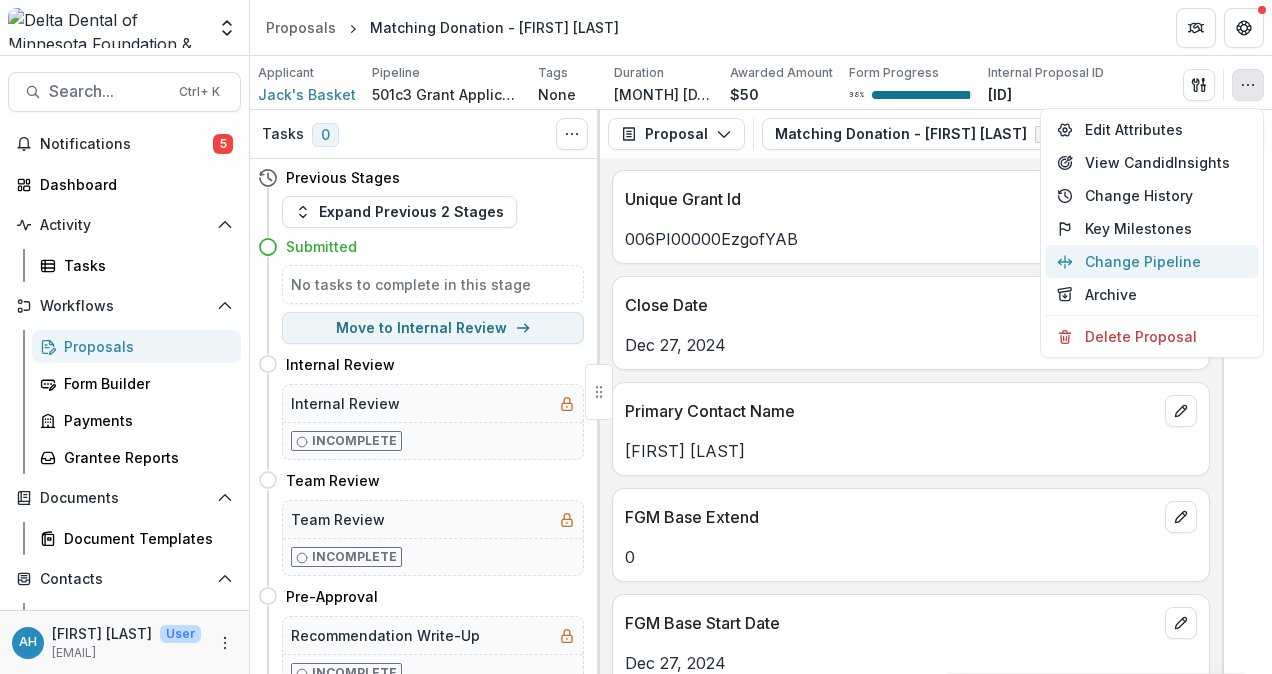 click on "Change Pipeline" at bounding box center [1152, 261] 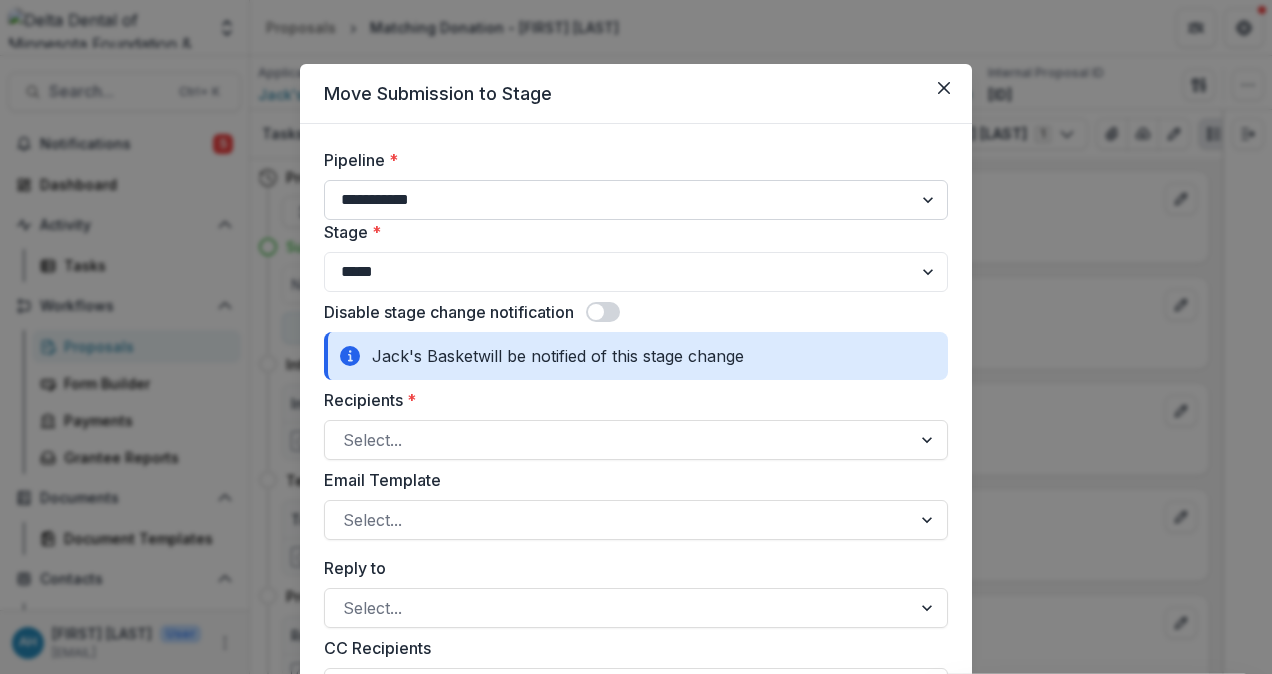 click on "**********" at bounding box center (636, 200) 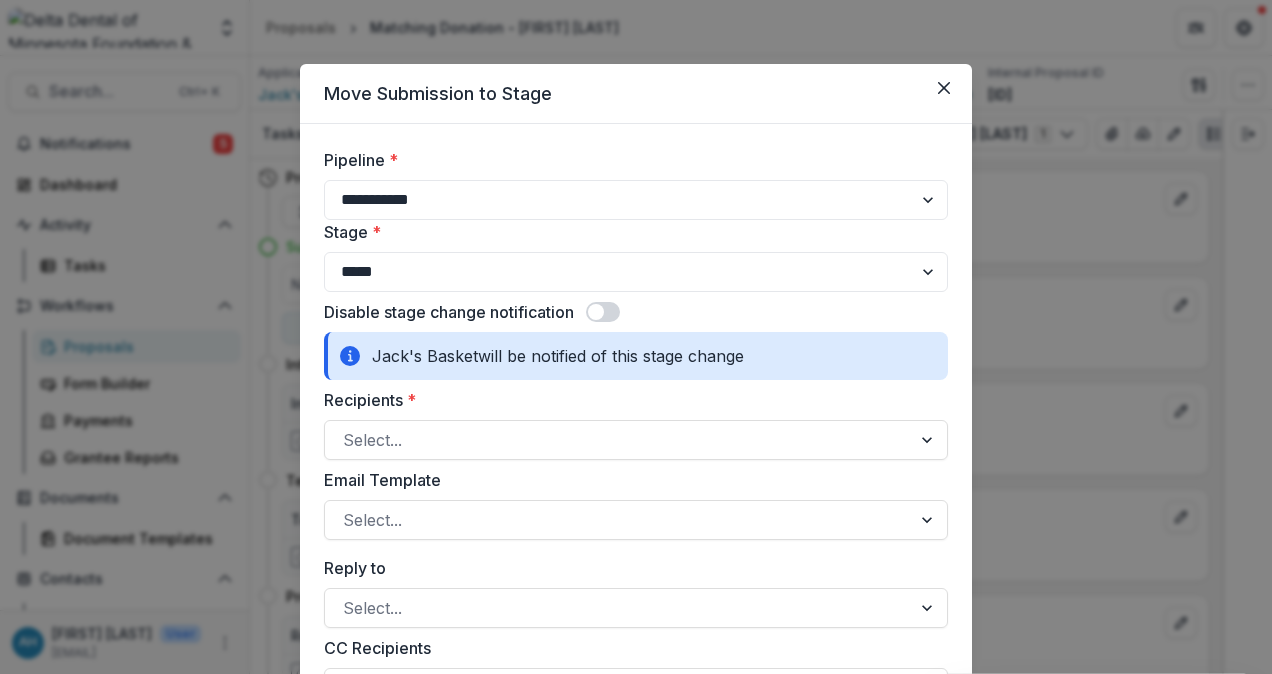 click on "**********" at bounding box center [636, 200] 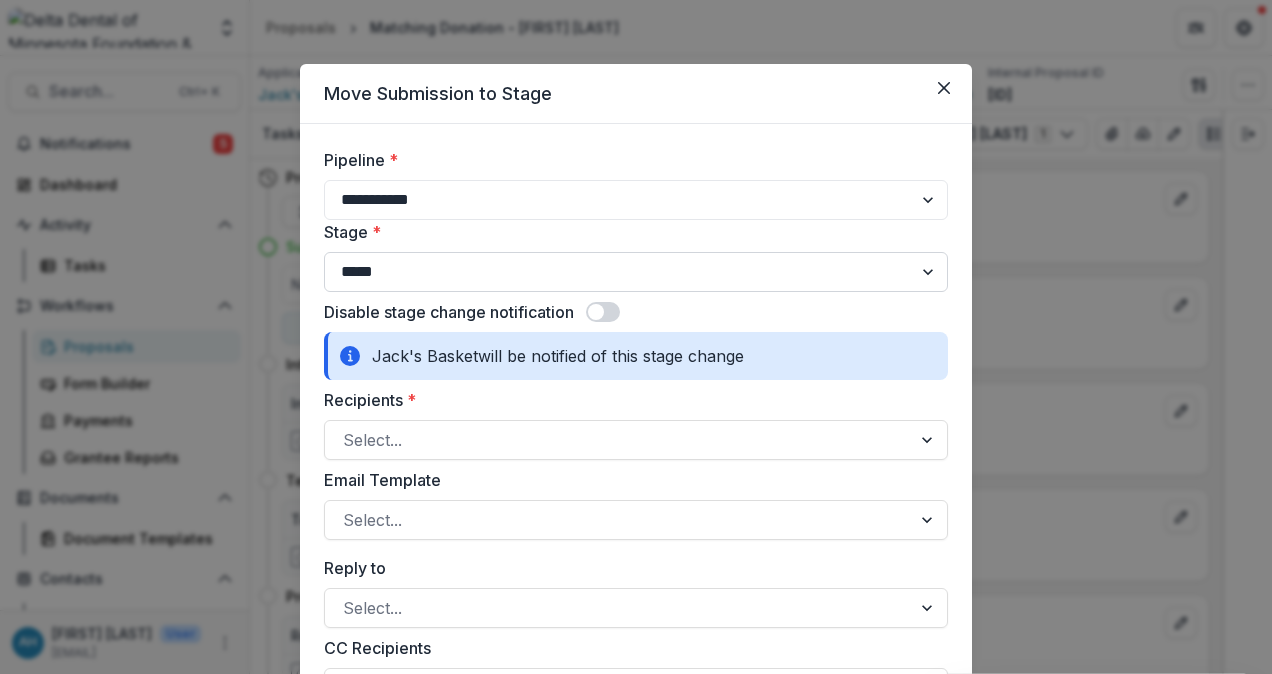 click on "**********" at bounding box center (636, 272) 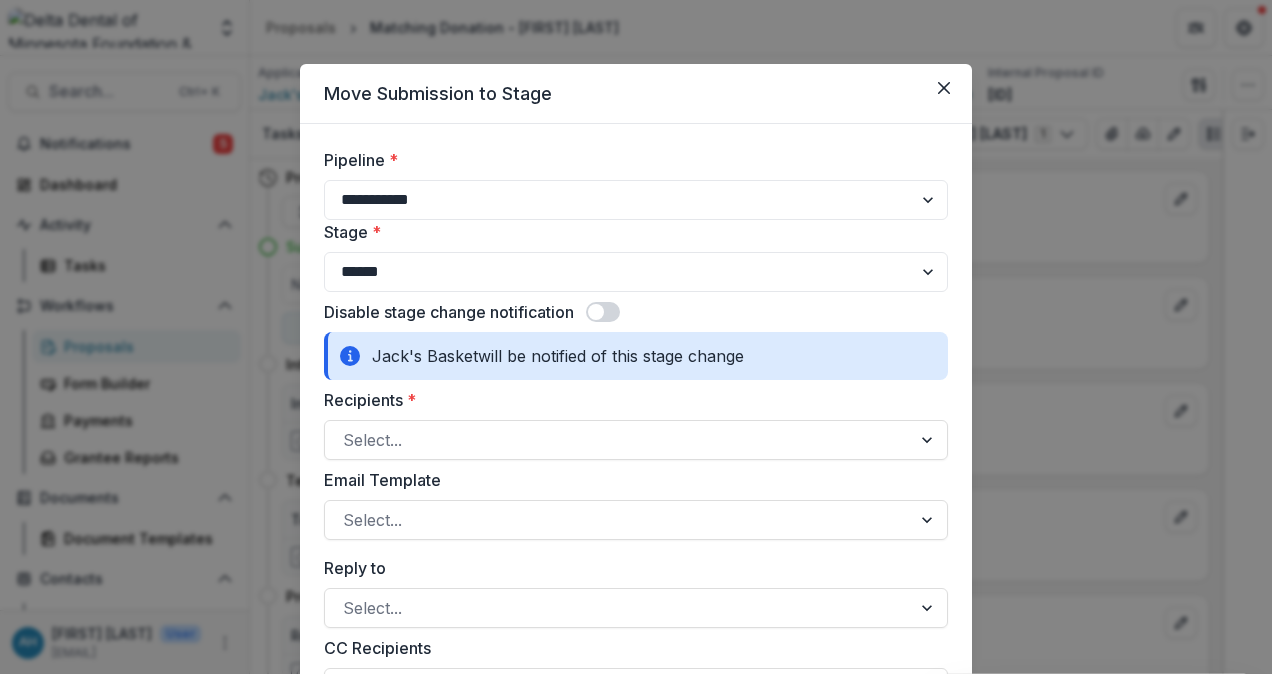 click on "**********" at bounding box center [636, 272] 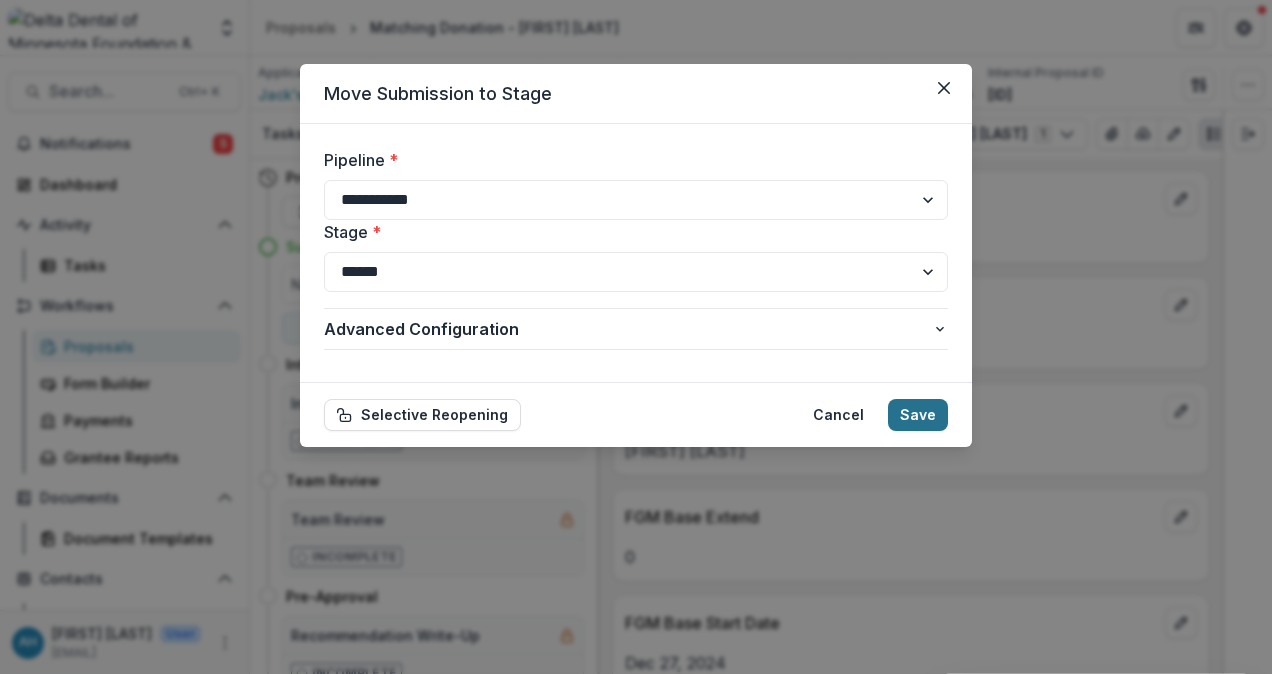 click on "Save" at bounding box center [918, 415] 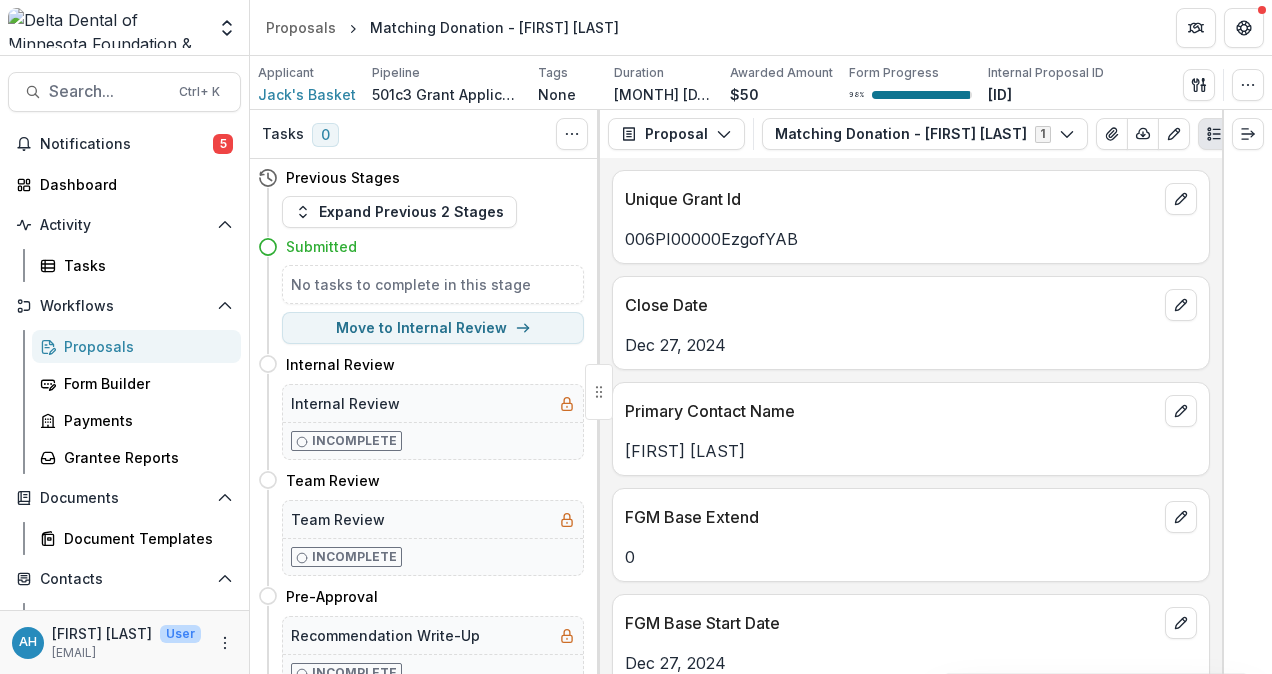 select on "*********" 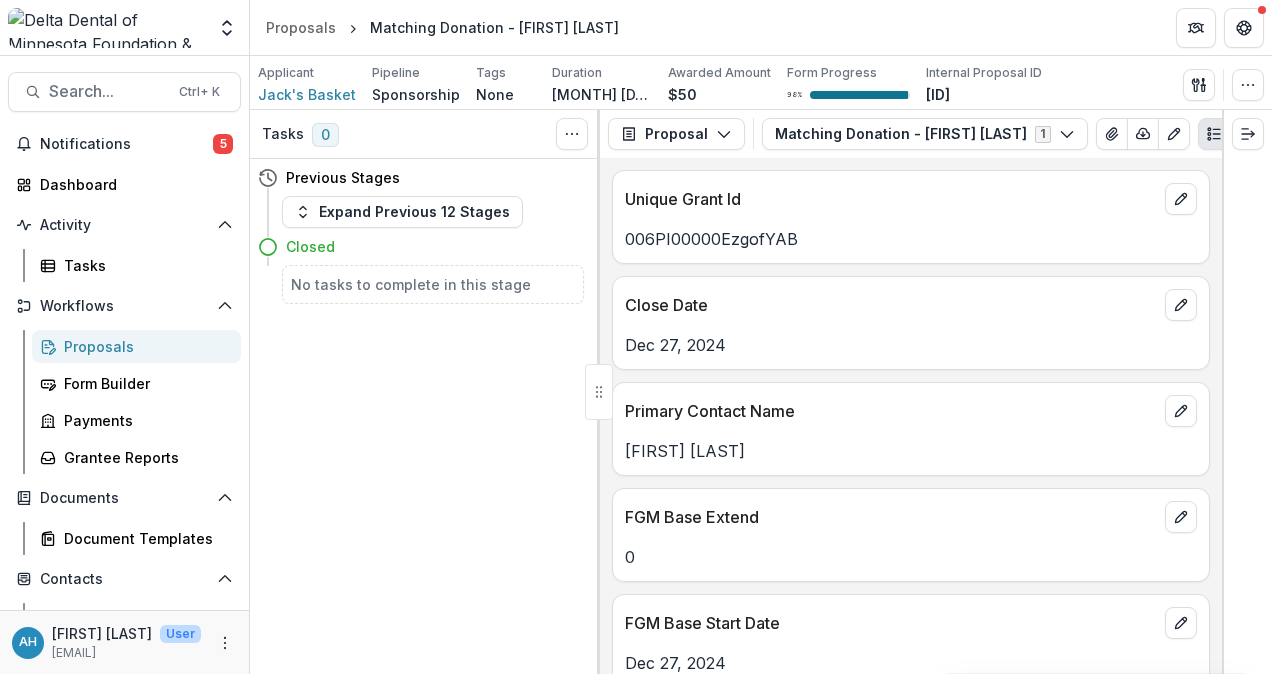 click on "Proposals" at bounding box center [144, 346] 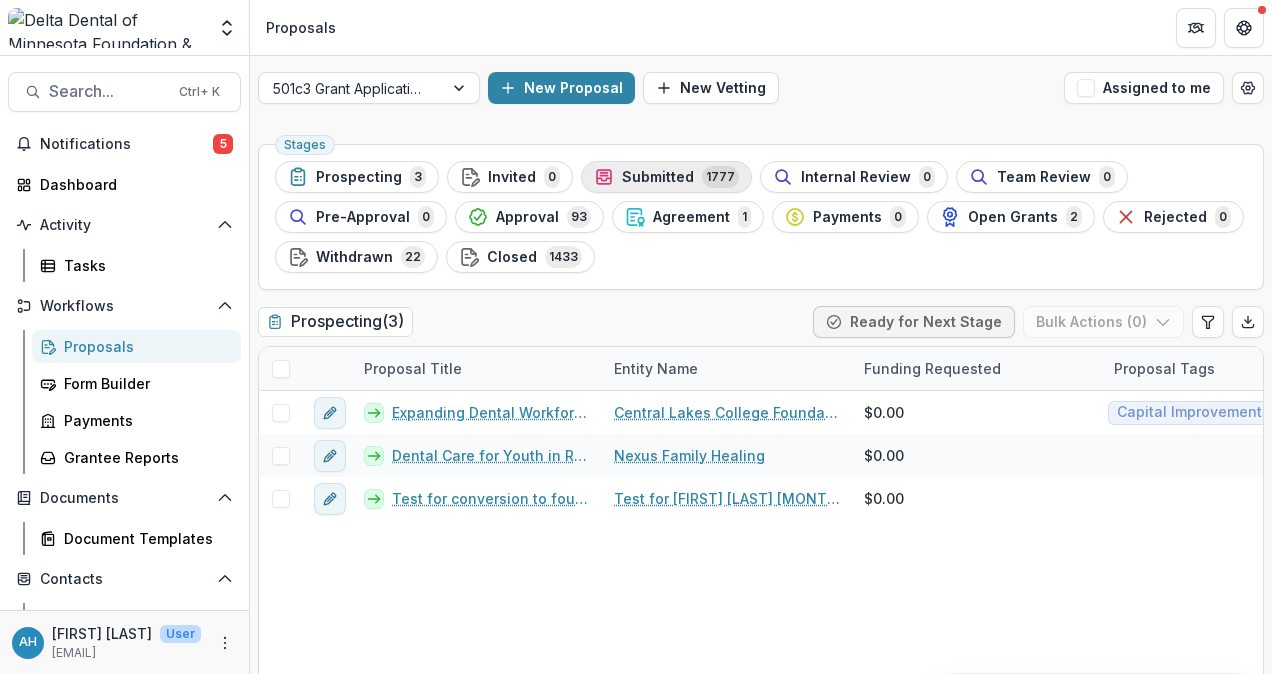 click on "Submitted" at bounding box center [658, 177] 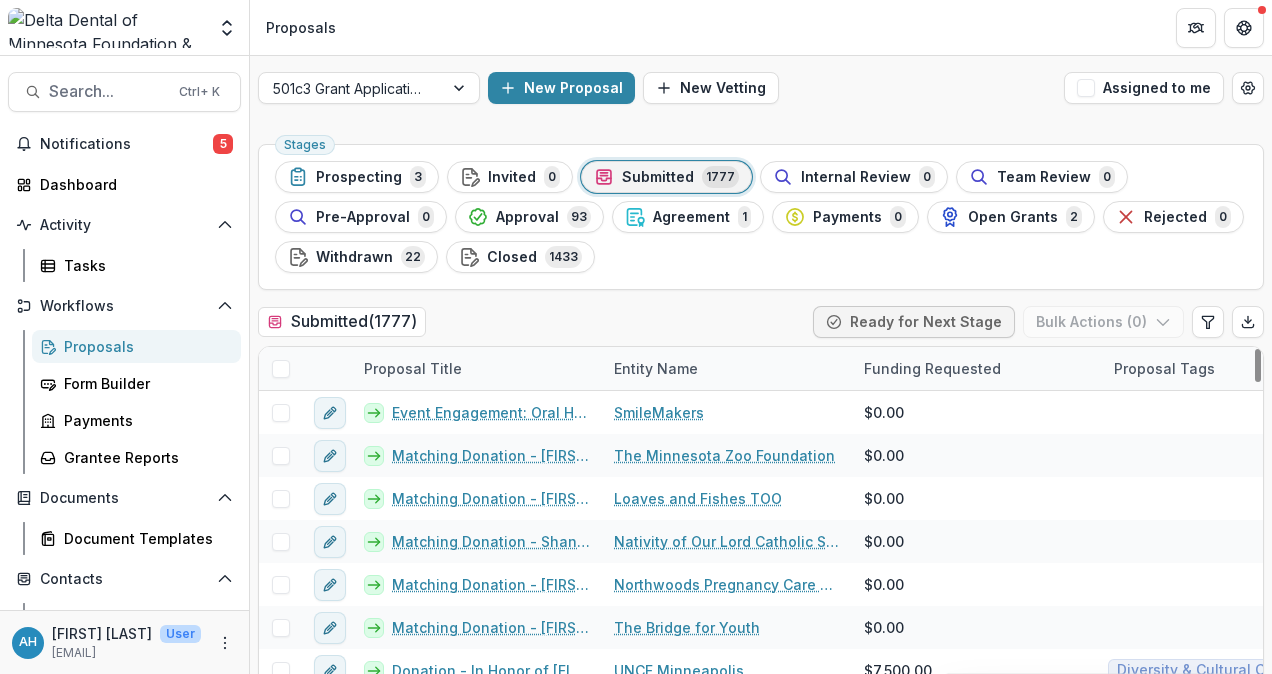 drag, startPoint x: 1254, startPoint y: 366, endPoint x: 1264, endPoint y: 448, distance: 82.607506 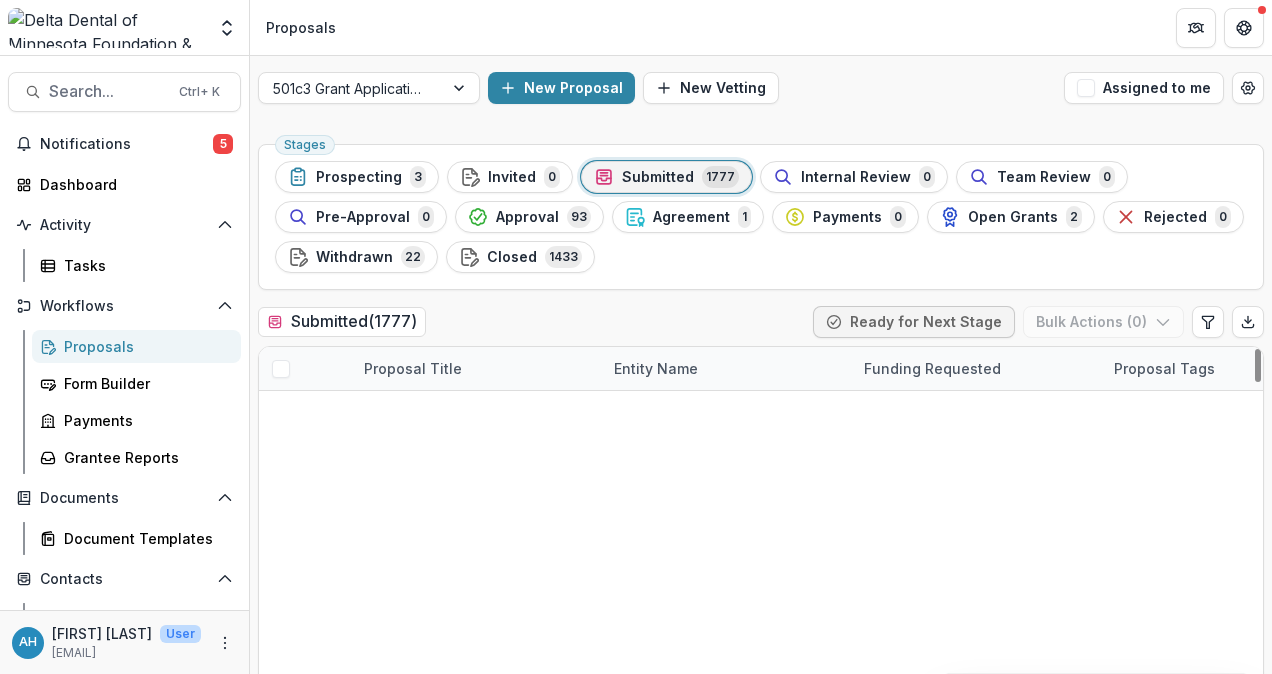 scroll, scrollTop: 20162, scrollLeft: 0, axis: vertical 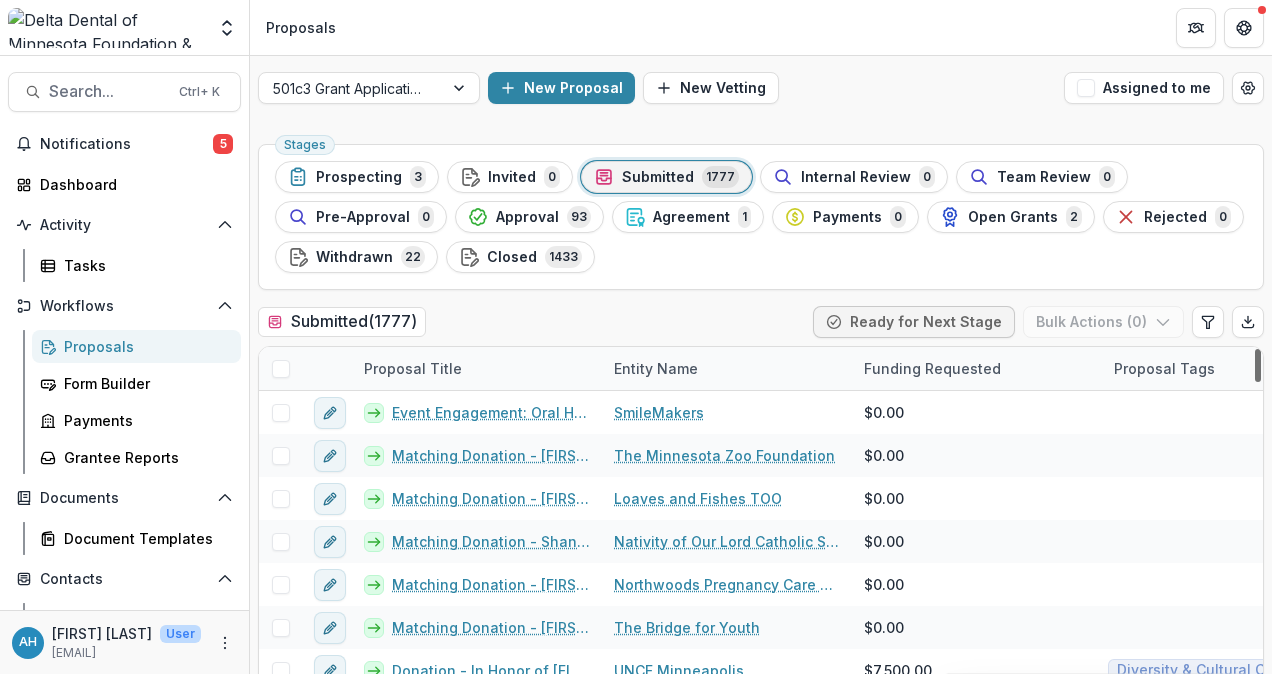 drag, startPoint x: 1250, startPoint y: 444, endPoint x: 1253, endPoint y: 323, distance: 121.037186 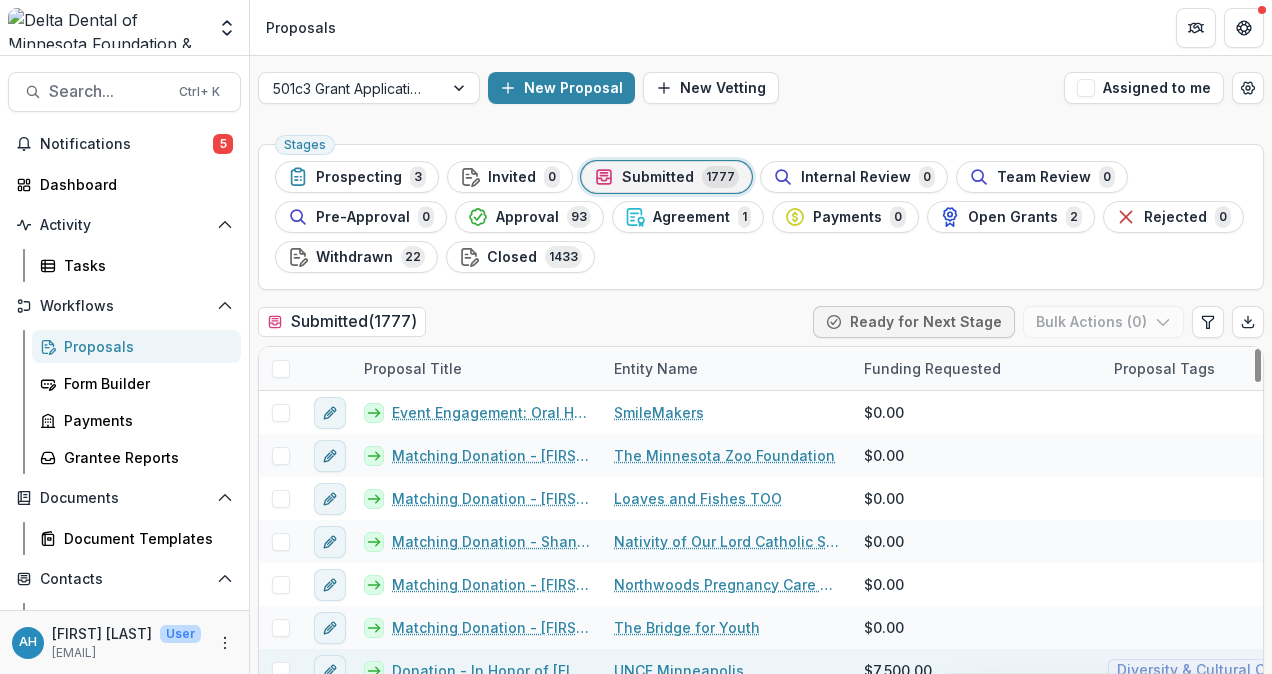 click on "Donation - In Honor of Kim Price" at bounding box center [491, 670] 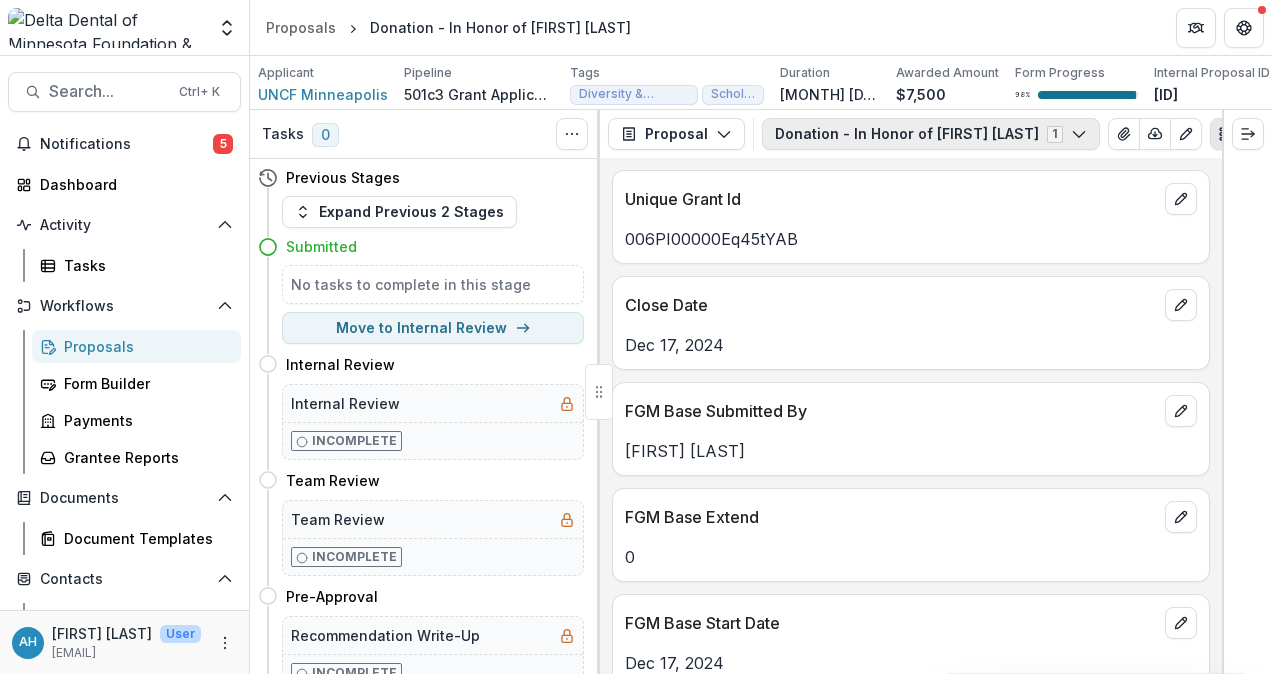 click on "Donation - In Honor of Kim Price 1" at bounding box center [931, 134] 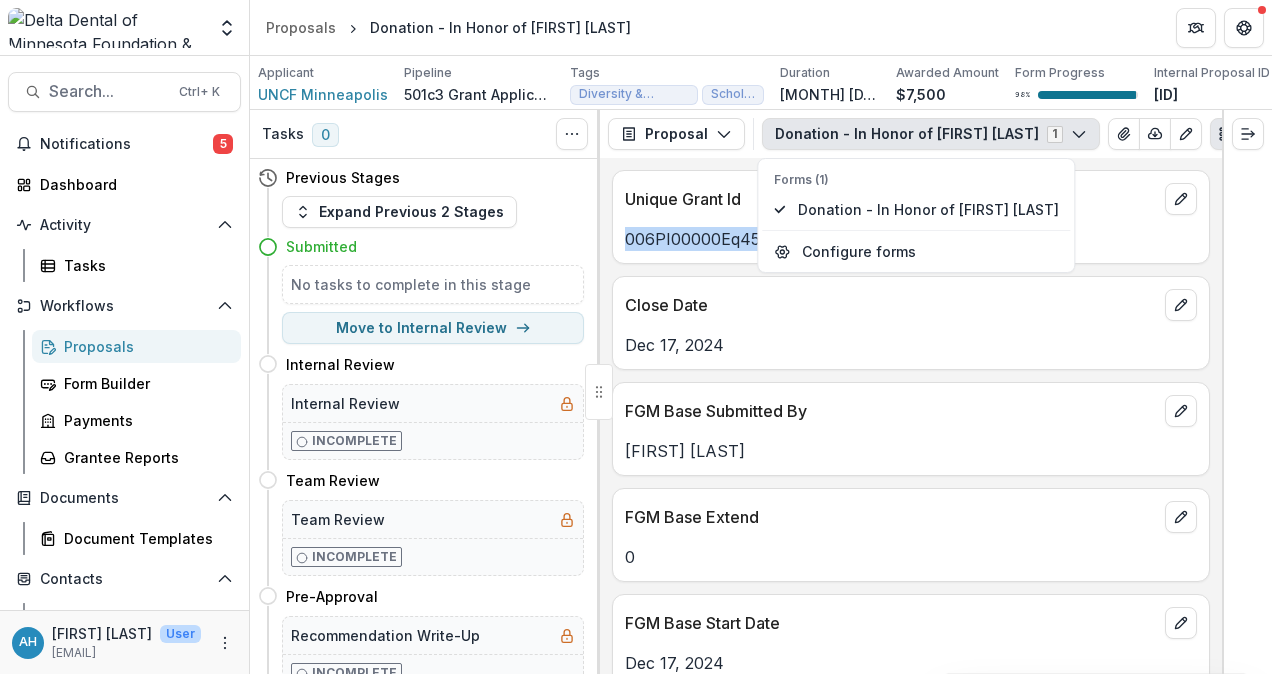 drag, startPoint x: 1214, startPoint y: 194, endPoint x: 1212, endPoint y: 265, distance: 71.02816 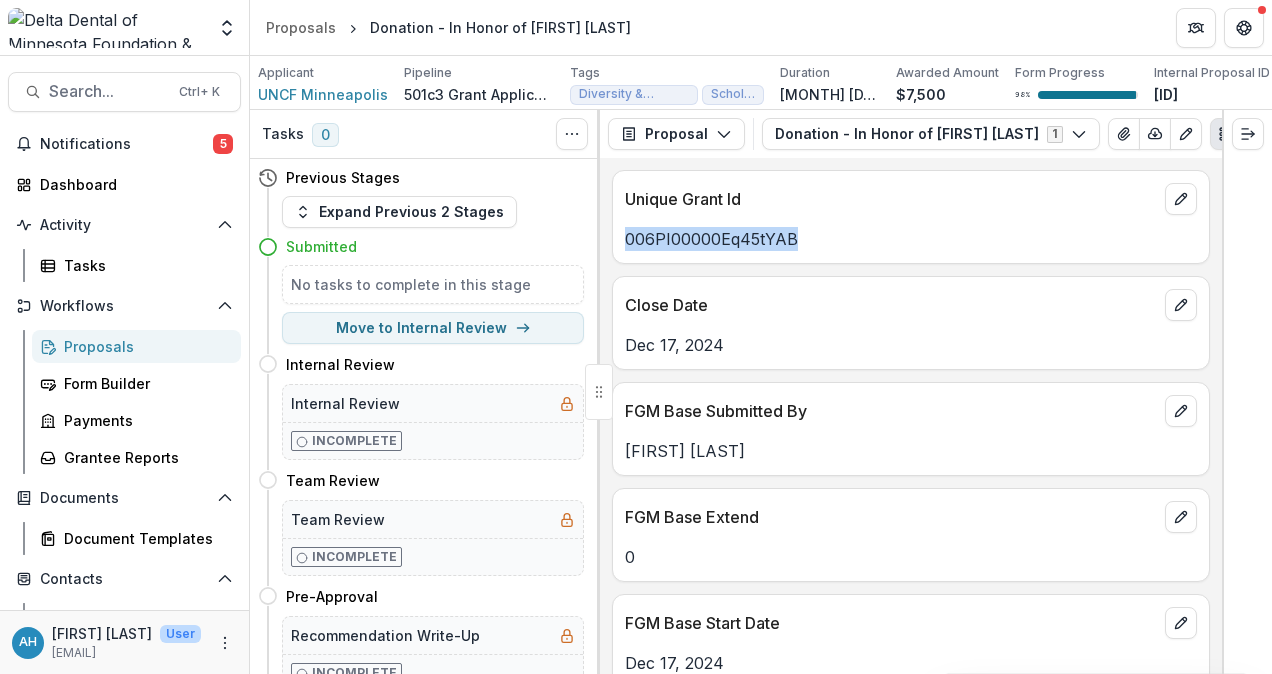 scroll, scrollTop: 6, scrollLeft: 0, axis: vertical 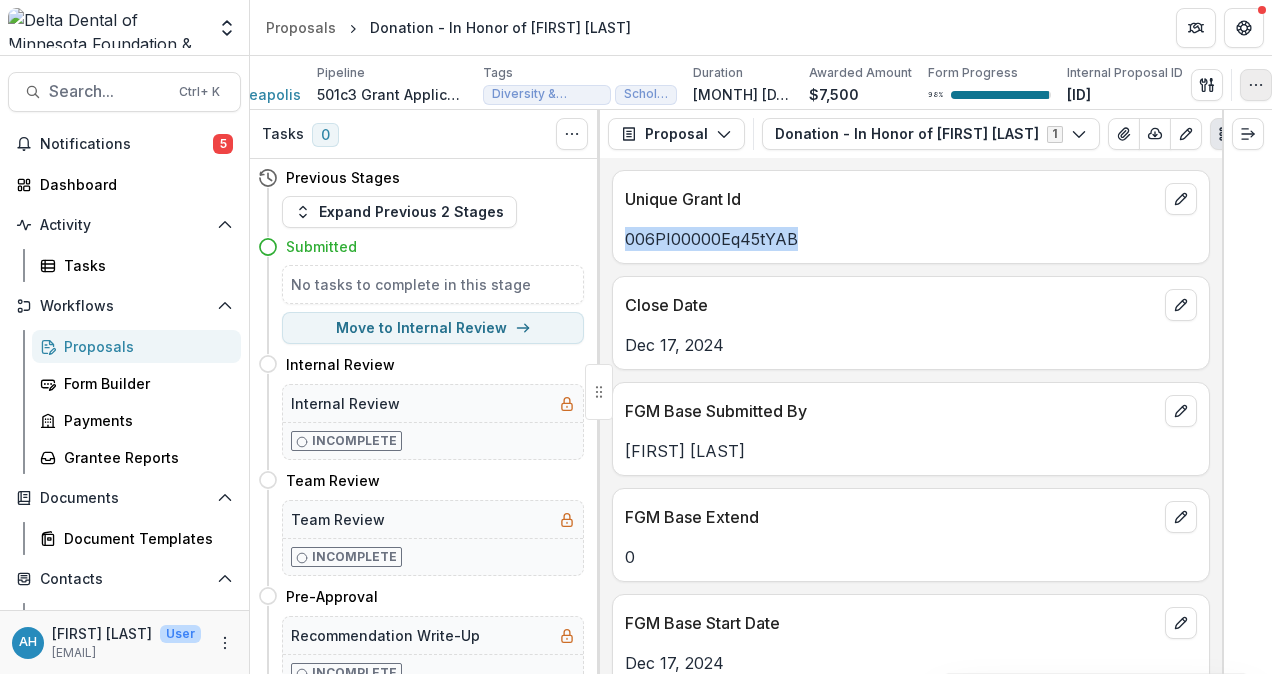 click 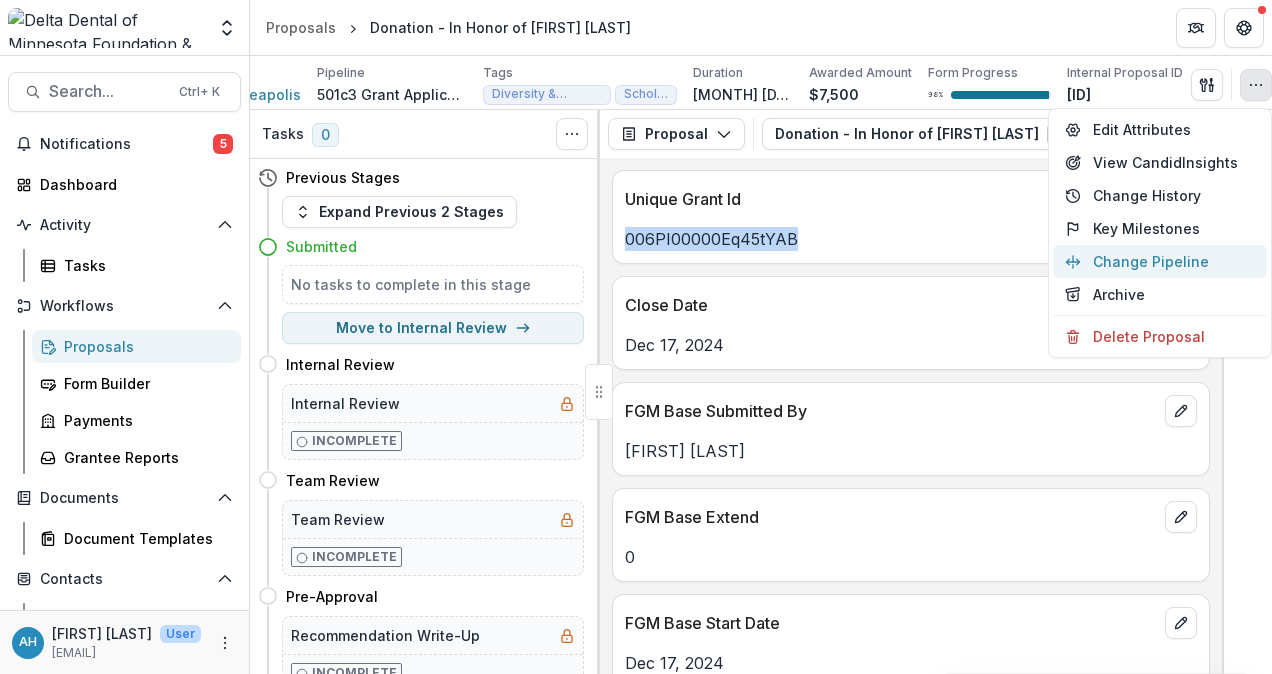 click on "Change Pipeline" at bounding box center (1160, 261) 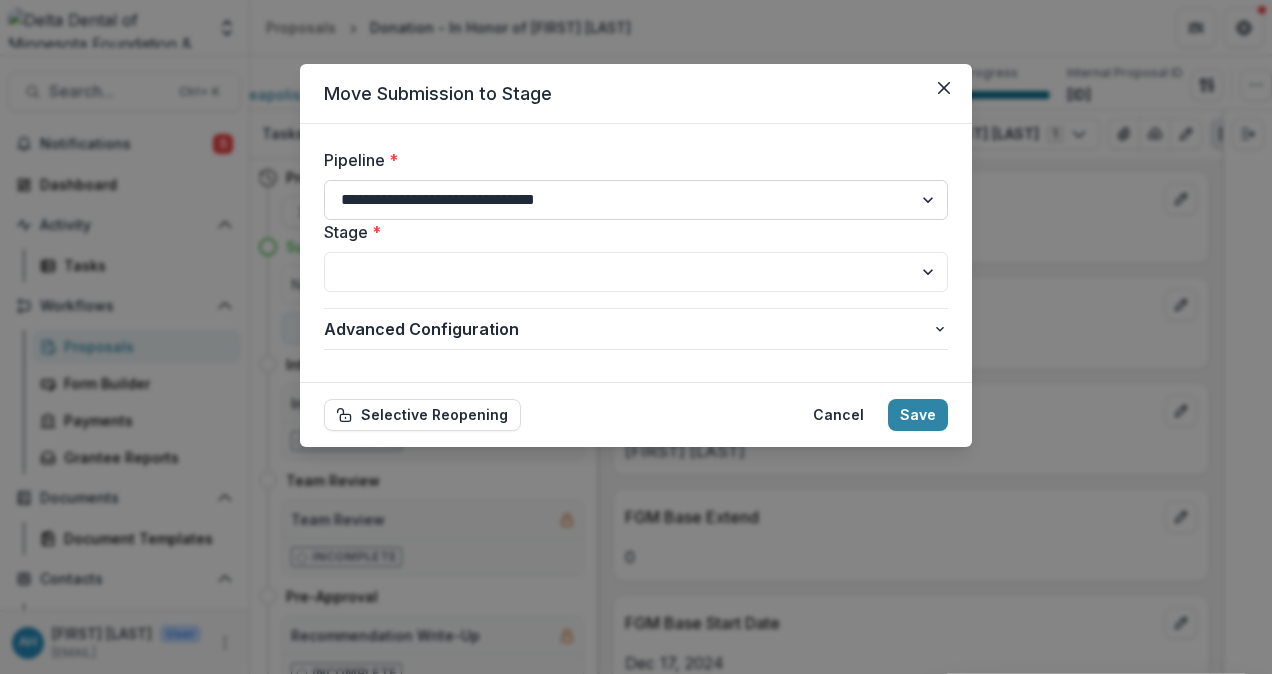 click on "**********" at bounding box center (636, 200) 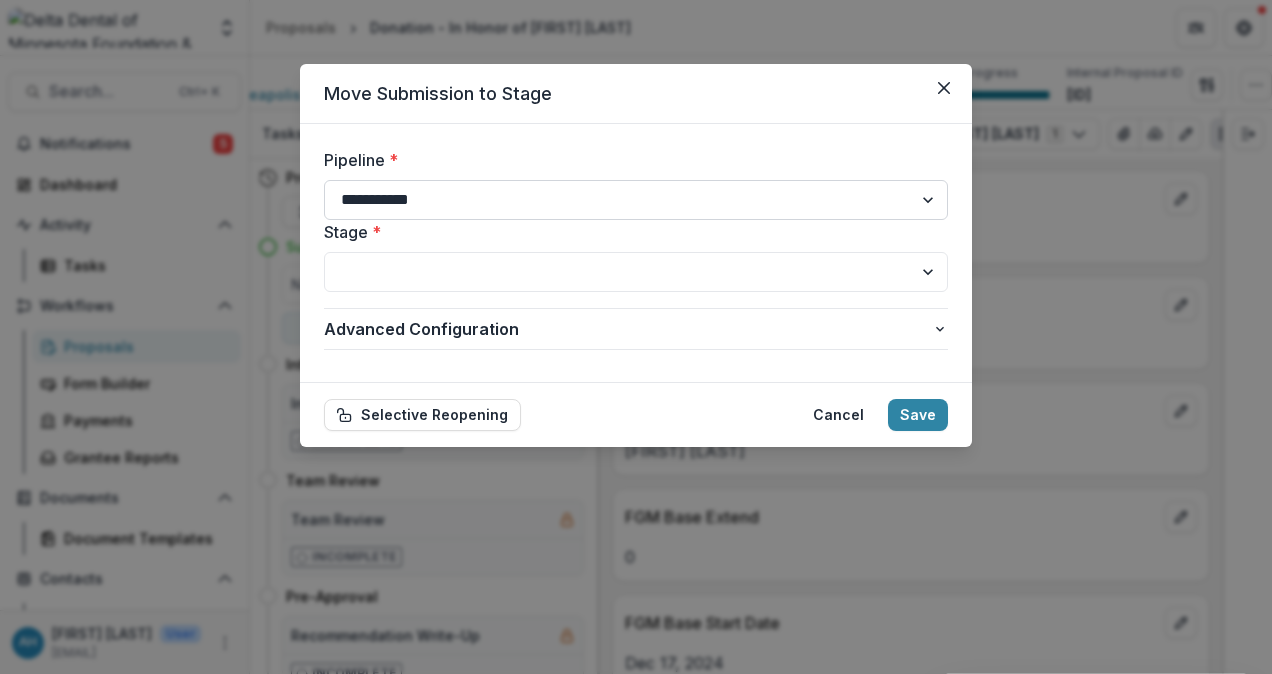 click on "**********" at bounding box center (636, 200) 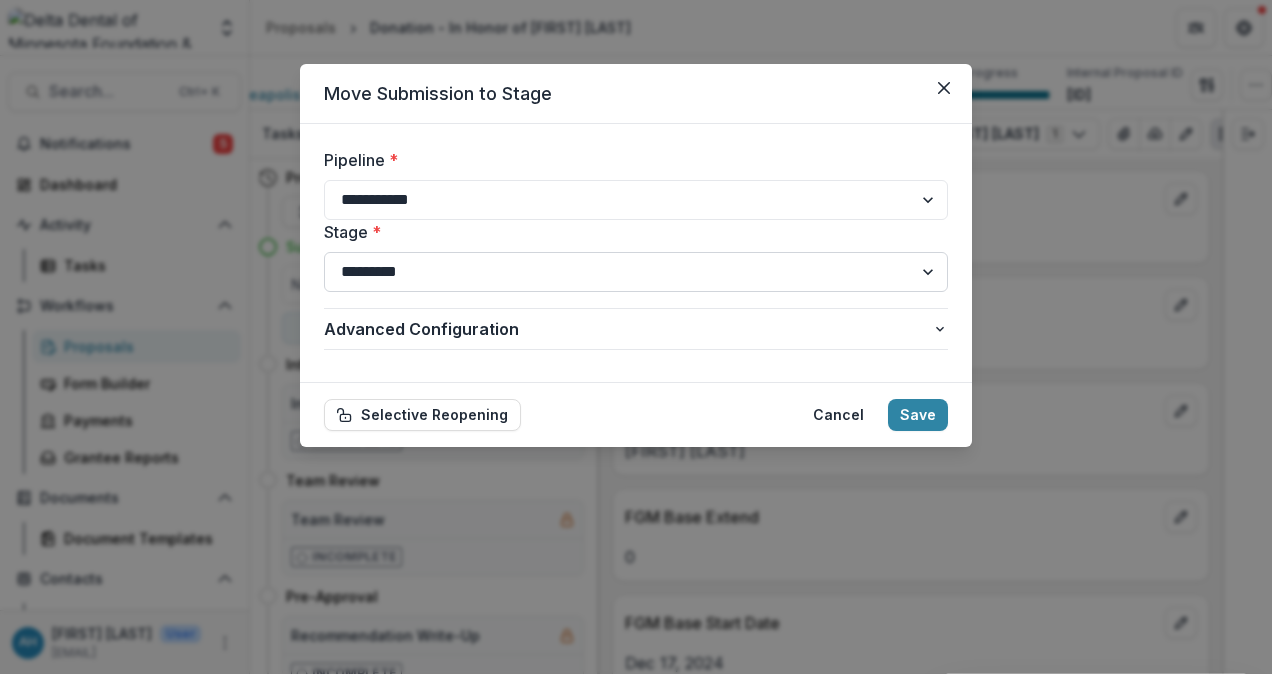 click on "**********" at bounding box center [636, 272] 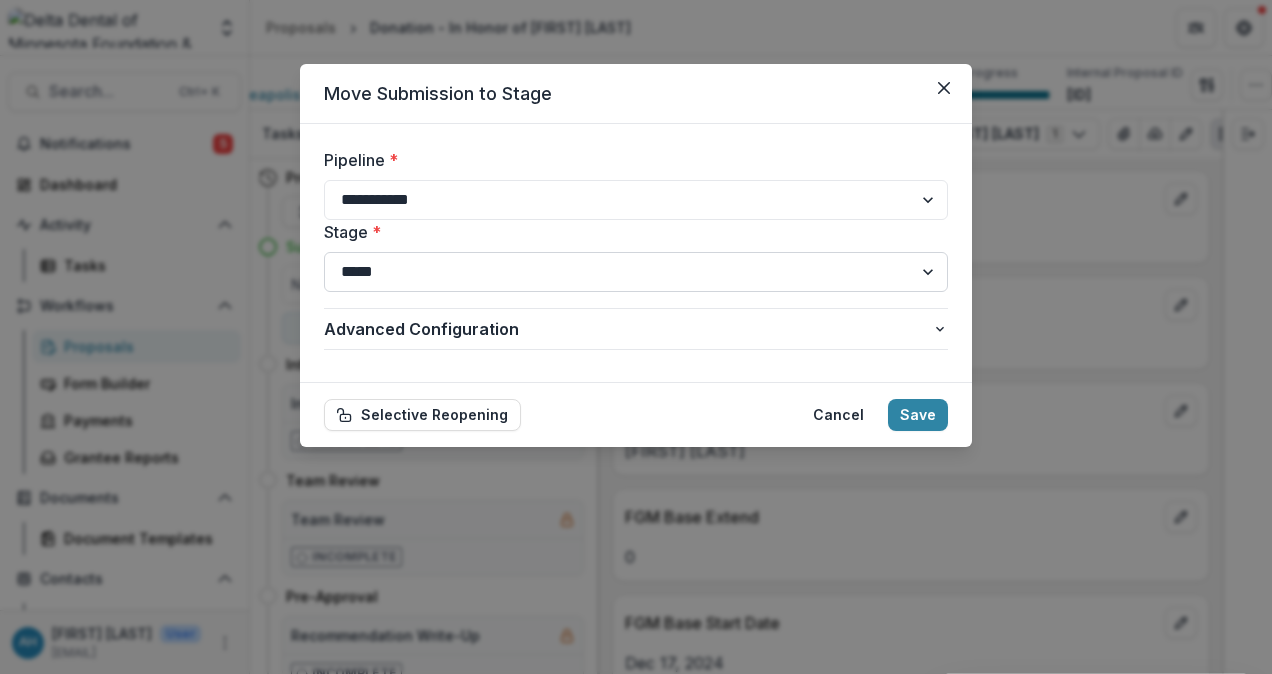click on "**********" at bounding box center [636, 272] 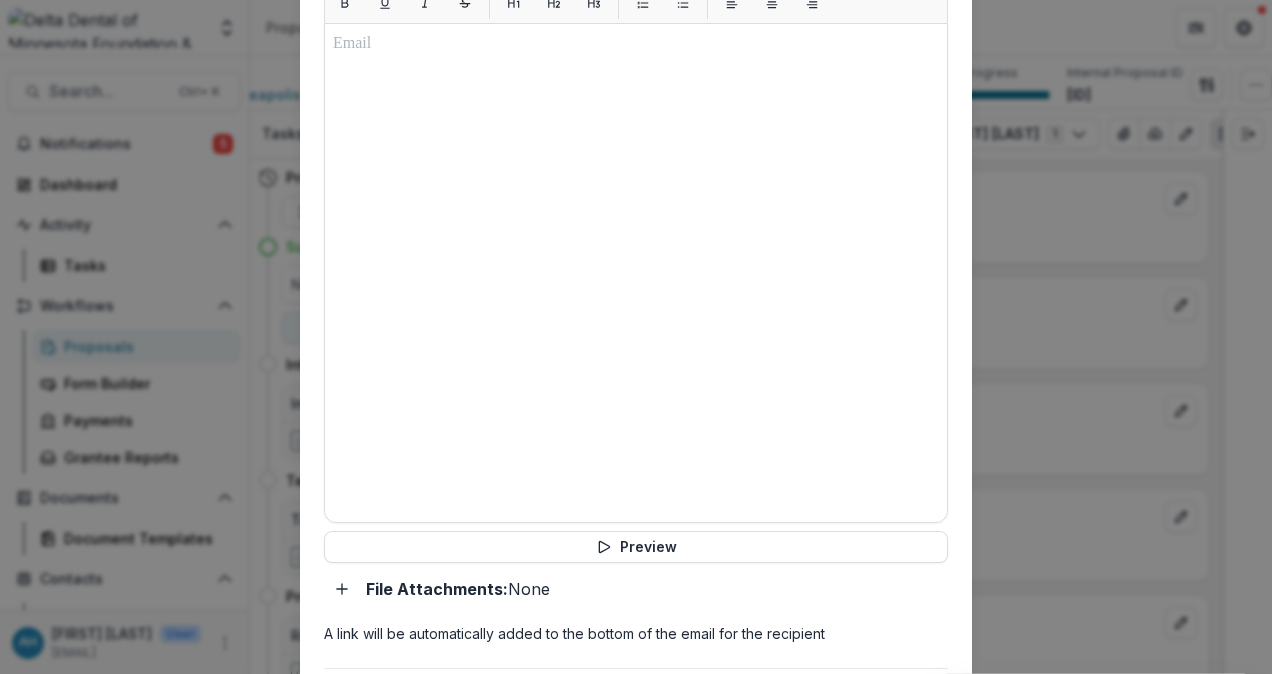 scroll, scrollTop: 1048, scrollLeft: 0, axis: vertical 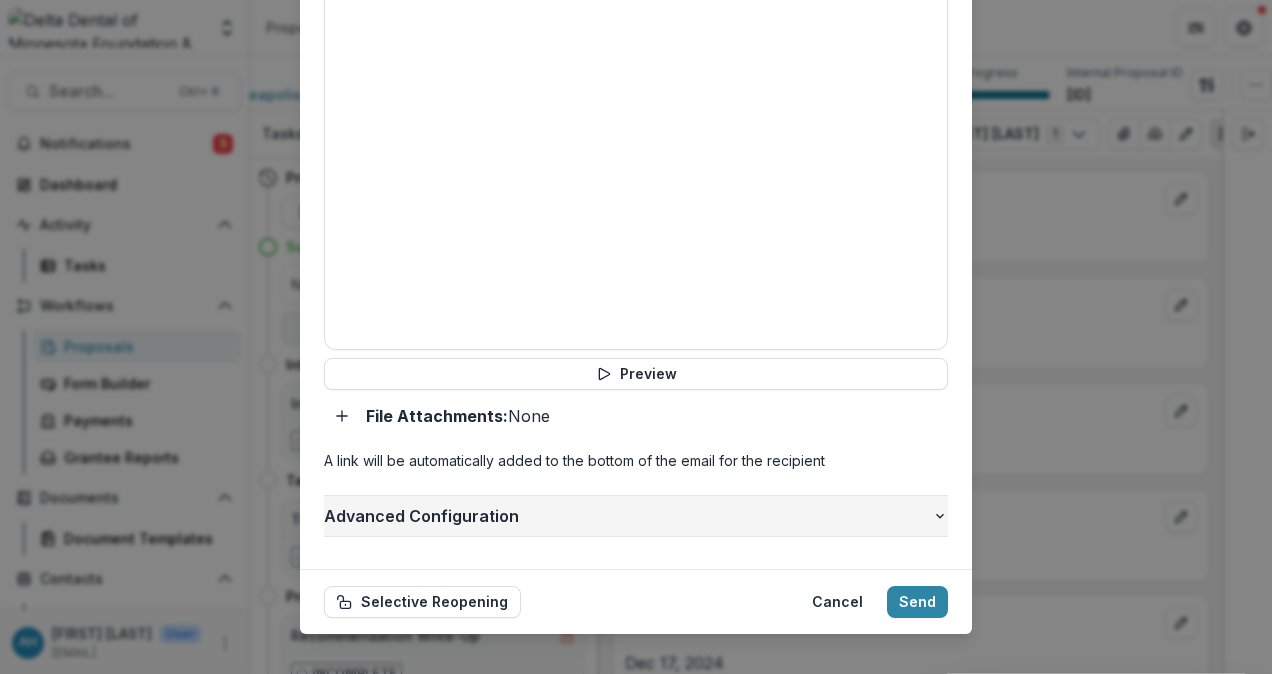 click on "Advanced Configuration" at bounding box center (628, 516) 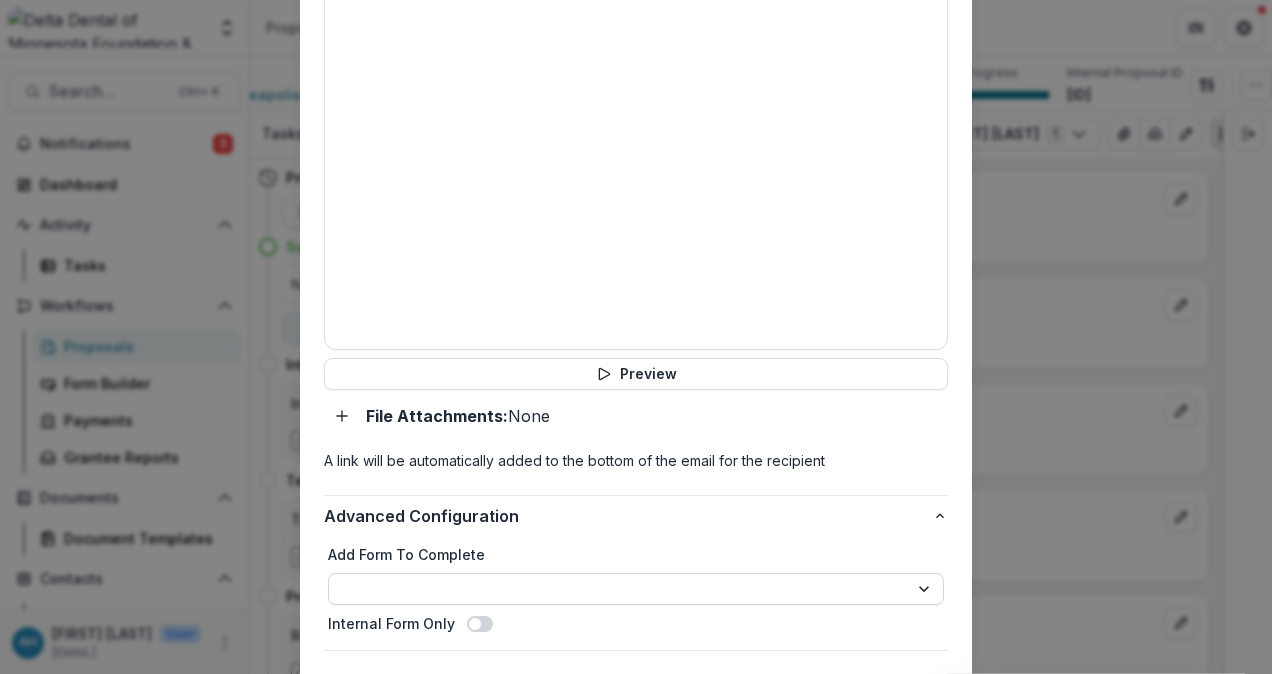 click on "**********" at bounding box center [636, 589] 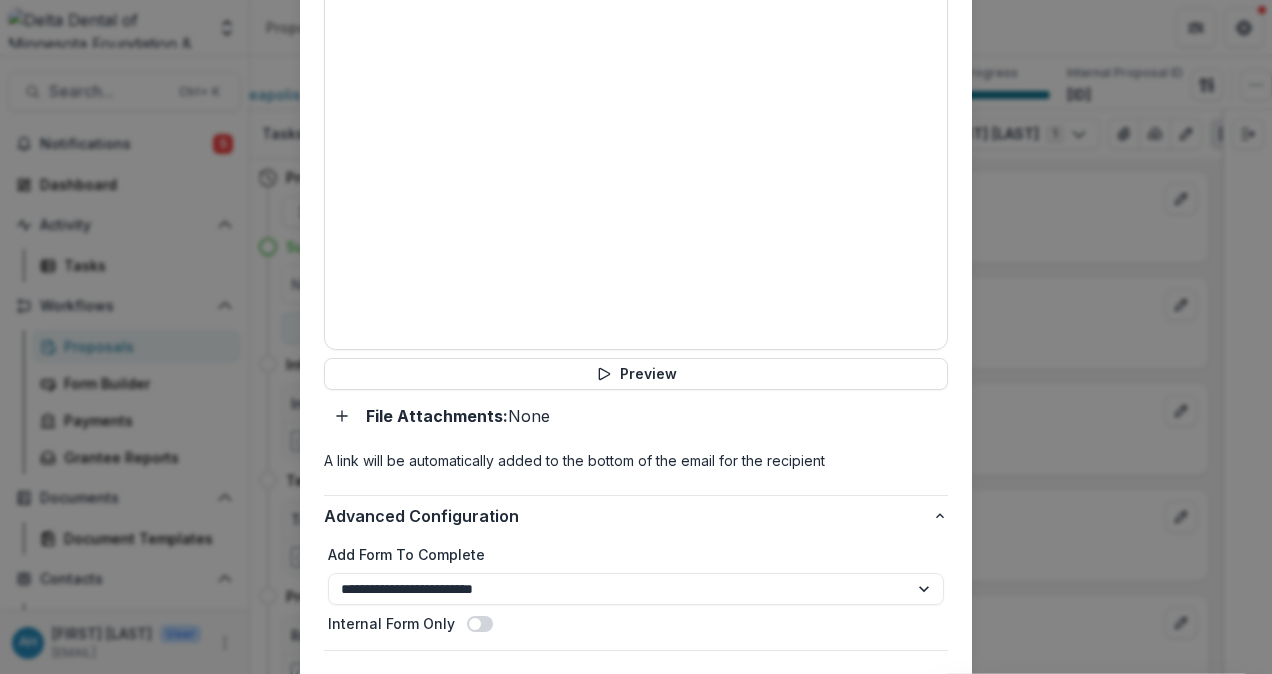 select on "**********" 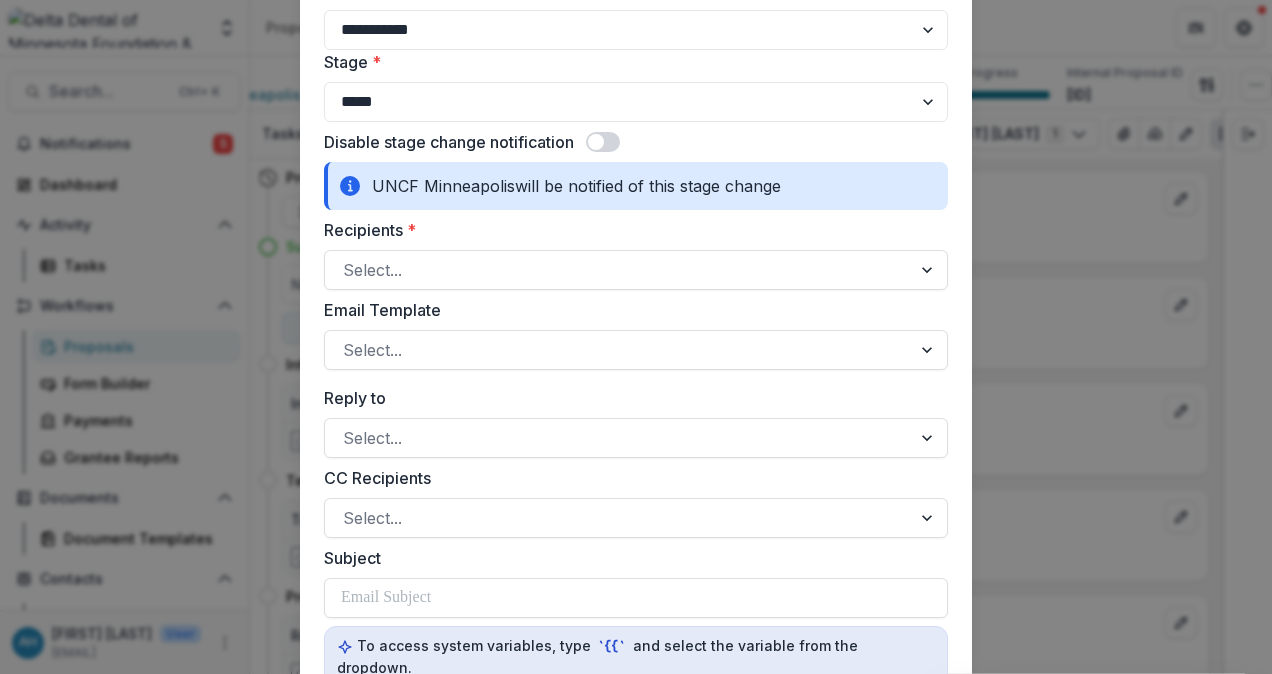 scroll, scrollTop: 0, scrollLeft: 0, axis: both 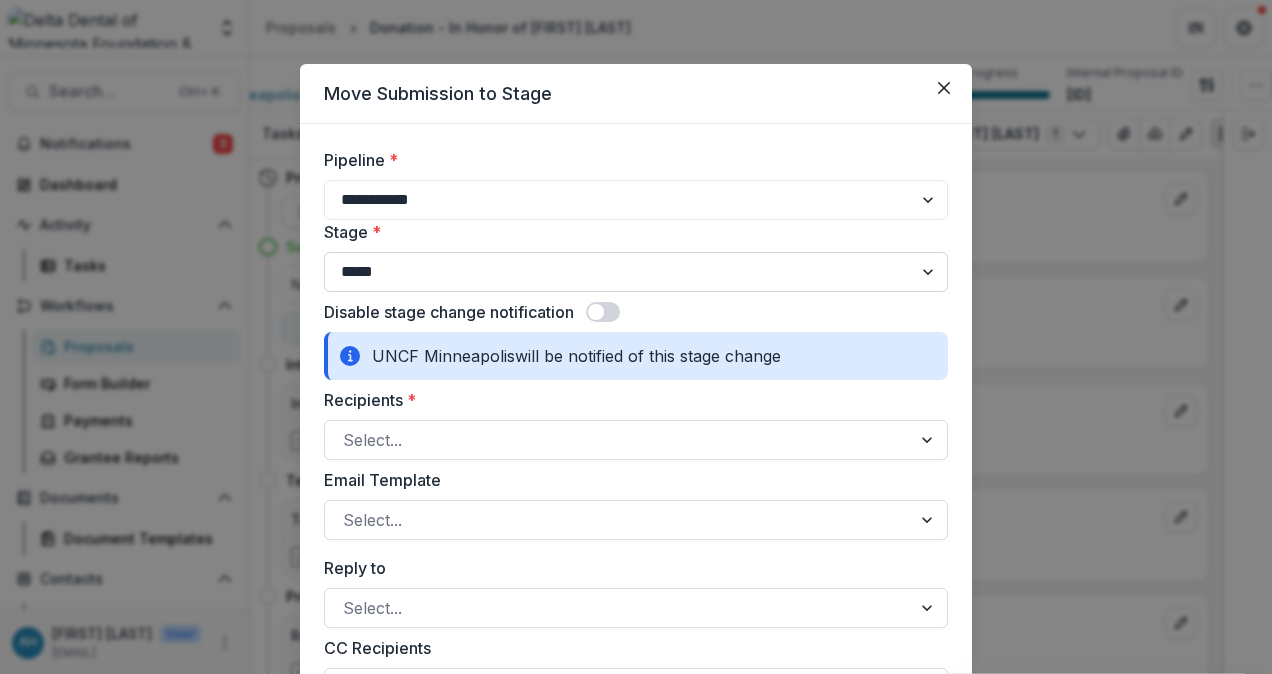 click on "**********" at bounding box center (636, 272) 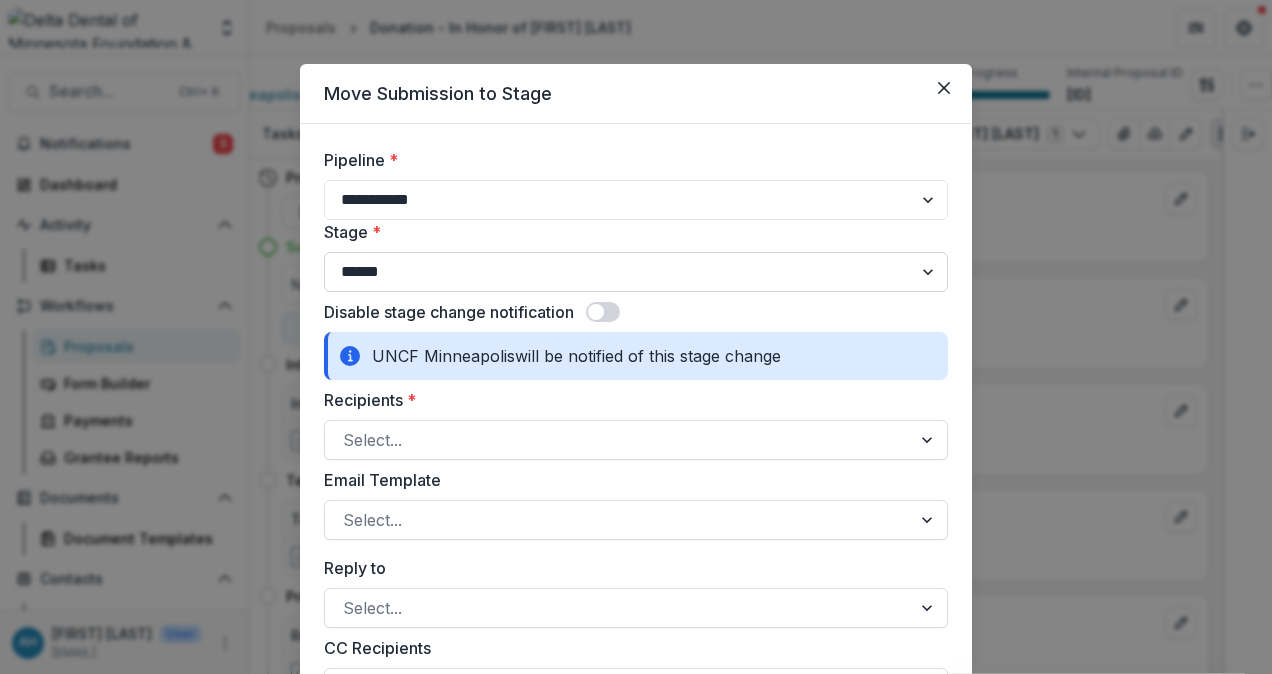click on "**********" at bounding box center (636, 272) 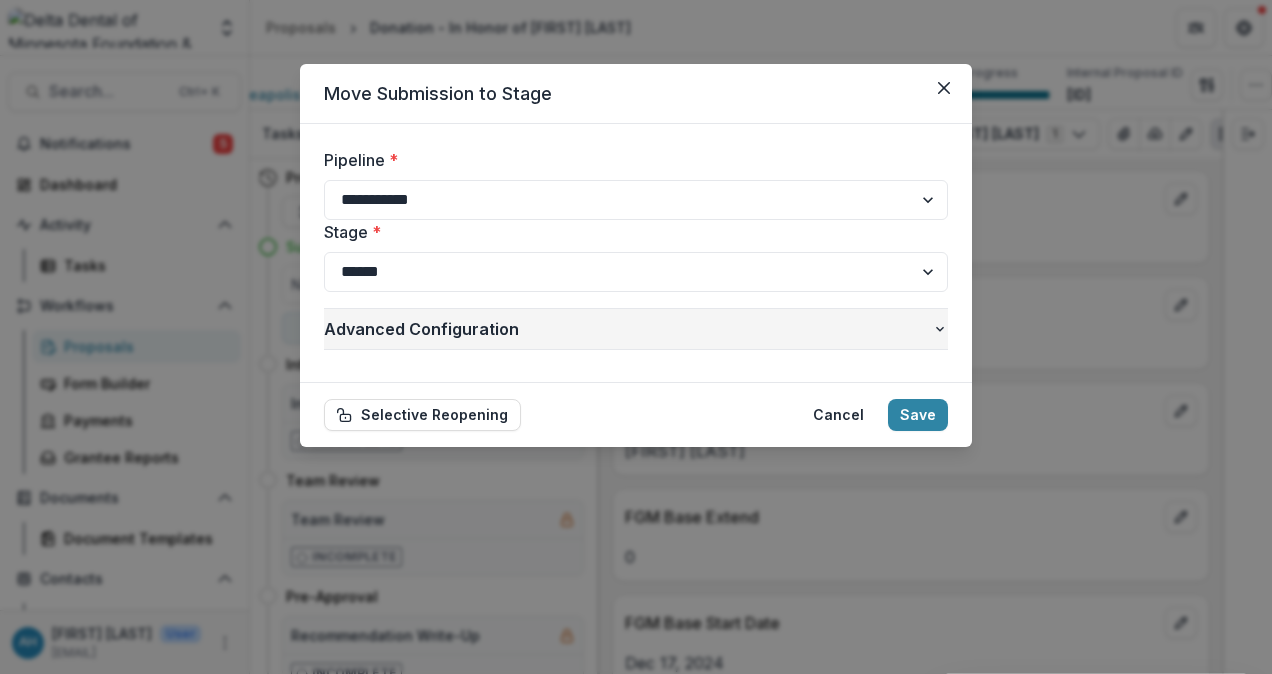 click on "Advanced Configuration" at bounding box center [628, 329] 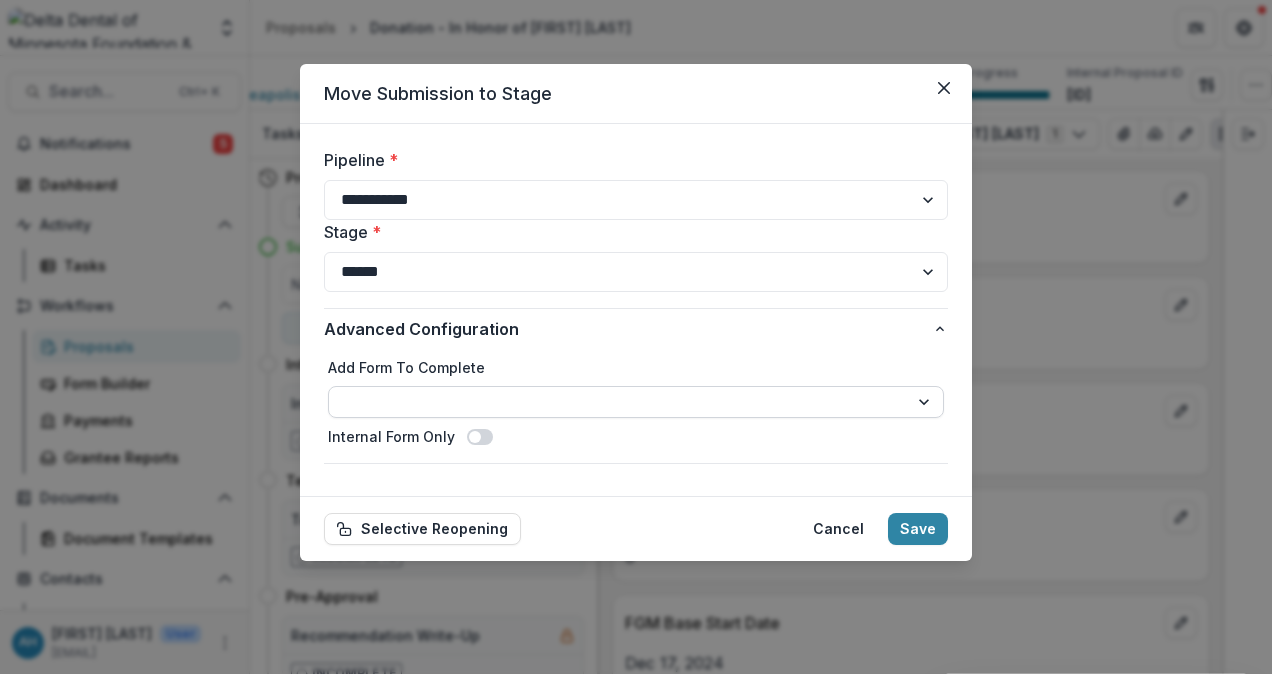 click on "**********" at bounding box center (636, 402) 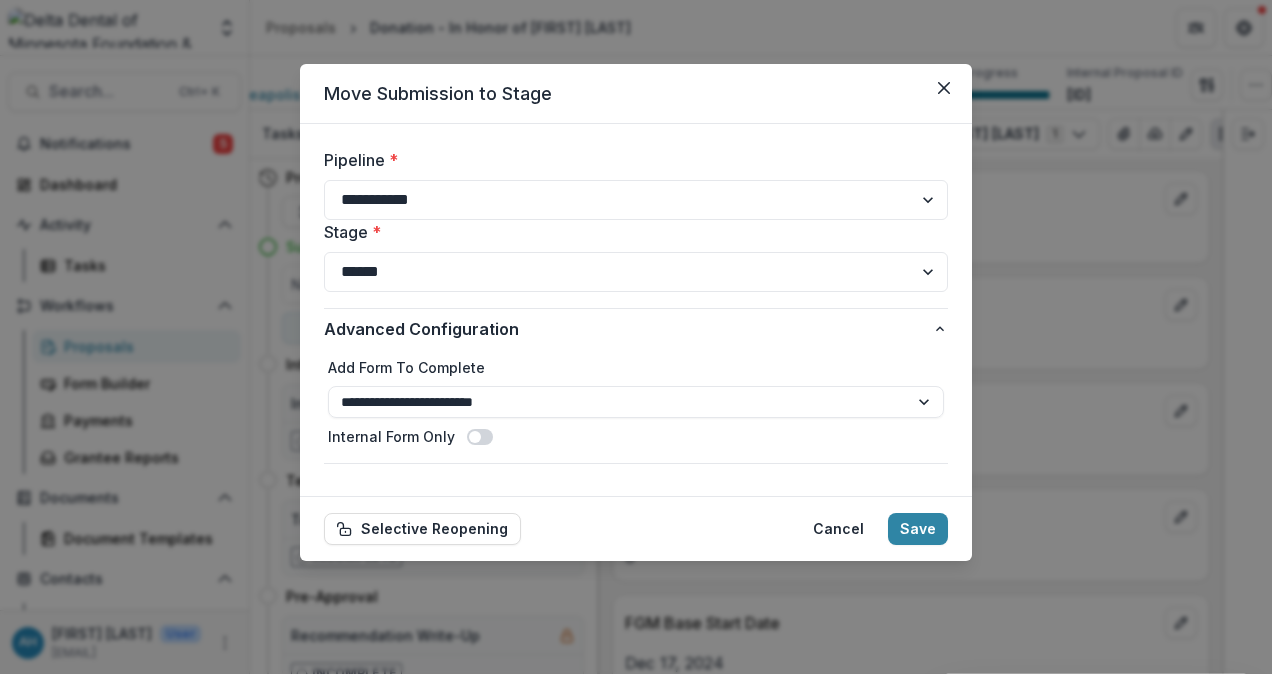 select on "**********" 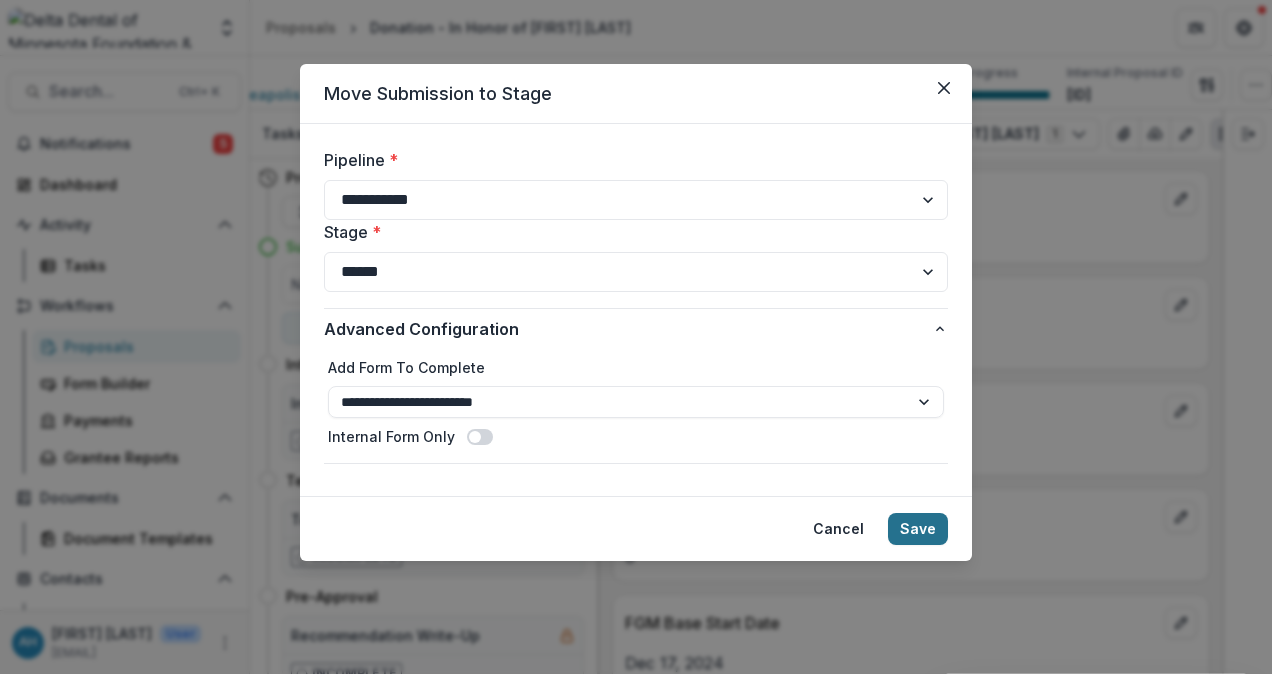 click on "Save" at bounding box center [918, 529] 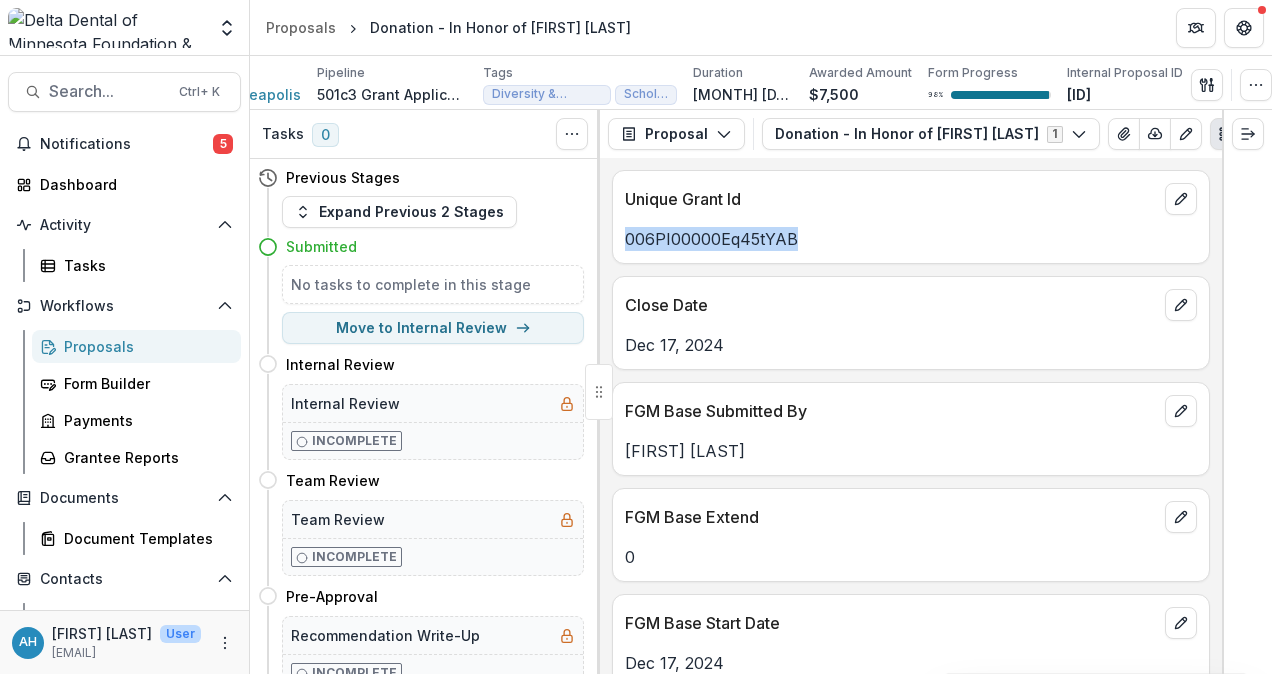 select on "*********" 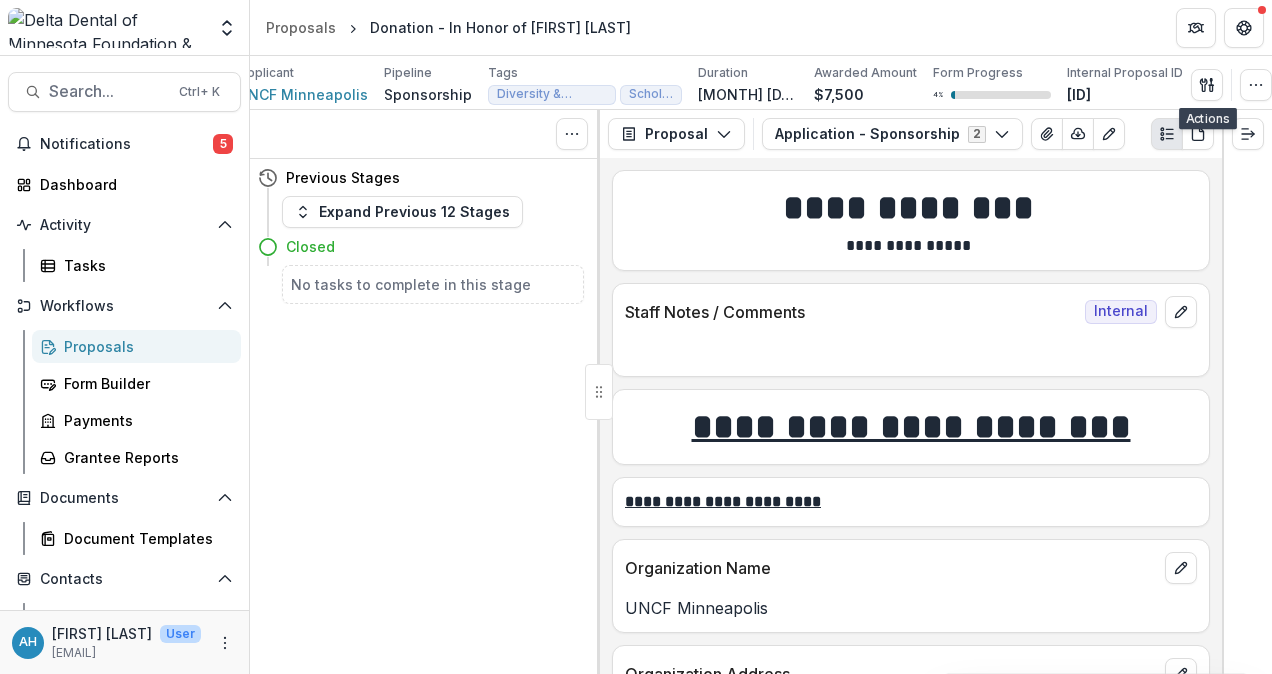 scroll, scrollTop: 0, scrollLeft: 30, axis: horizontal 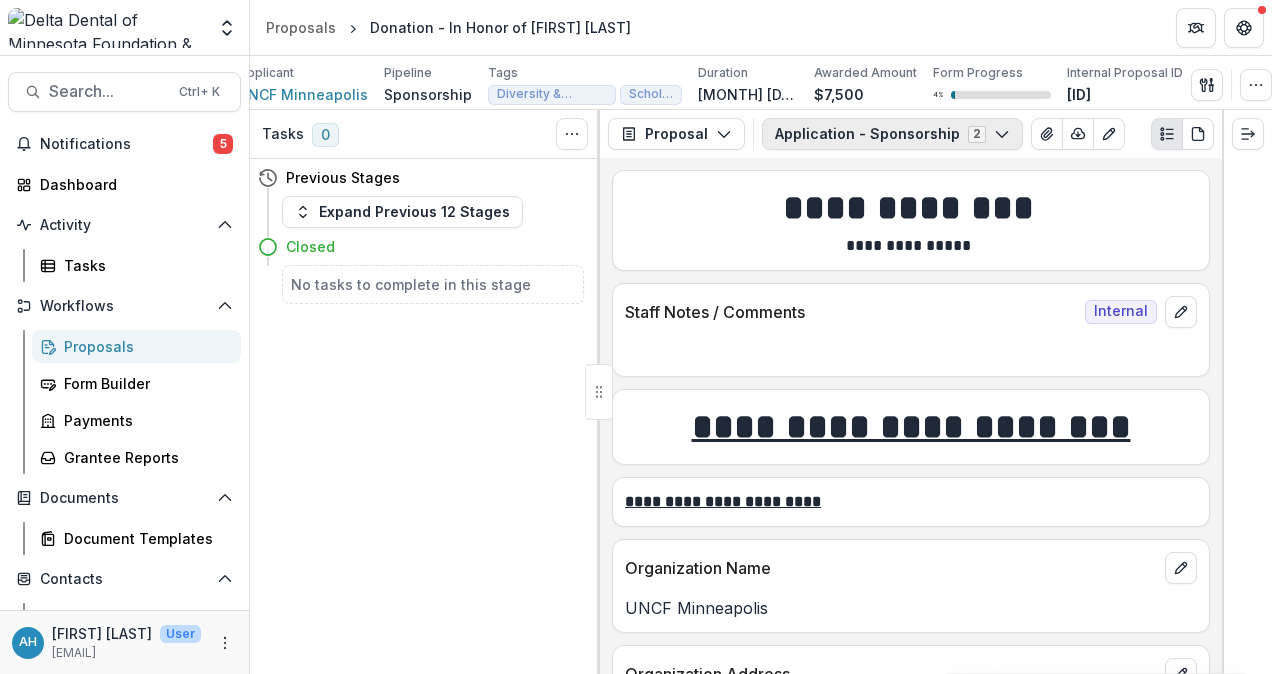 click on "Application - Sponsorship 2" at bounding box center (892, 134) 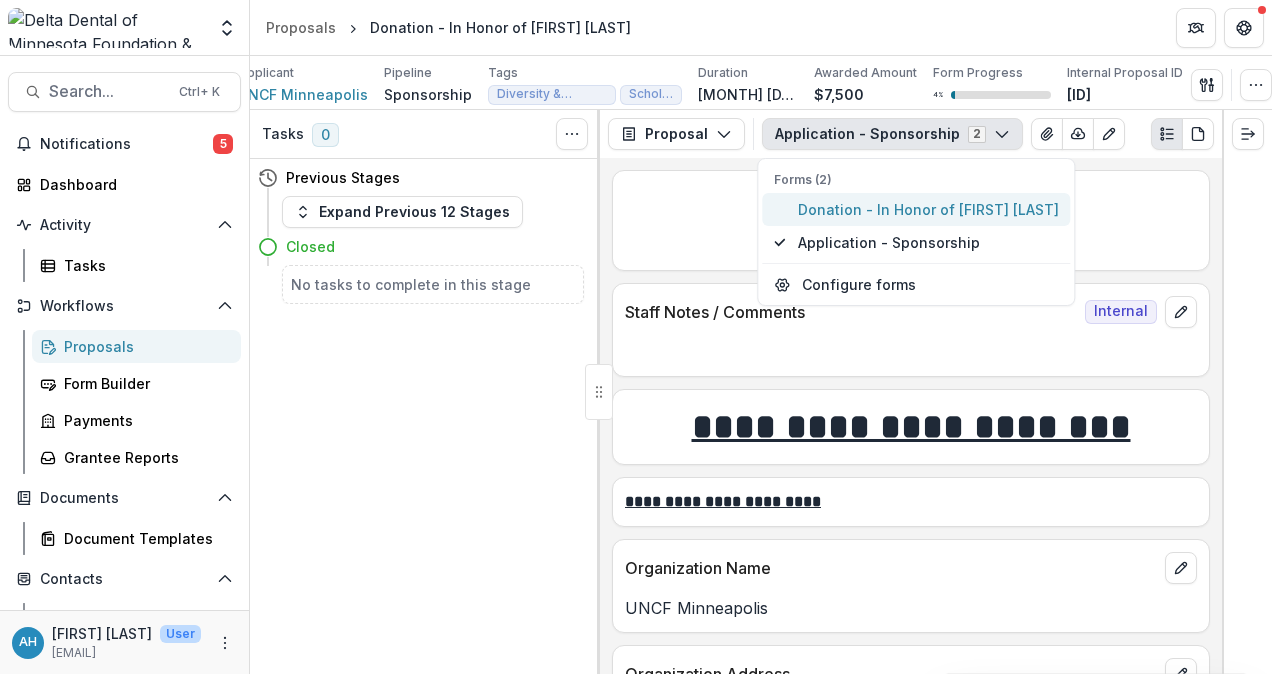 click on "Donation - In Honor of Kim Price" at bounding box center (928, 209) 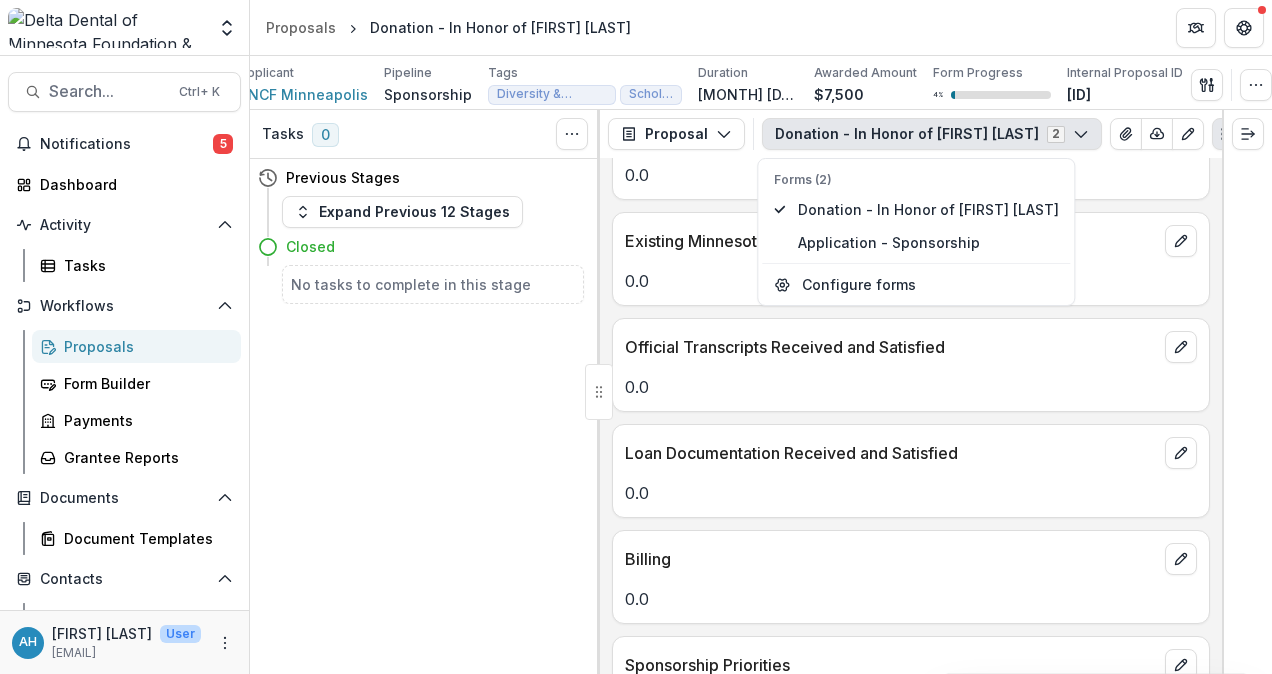 scroll, scrollTop: 4051, scrollLeft: 0, axis: vertical 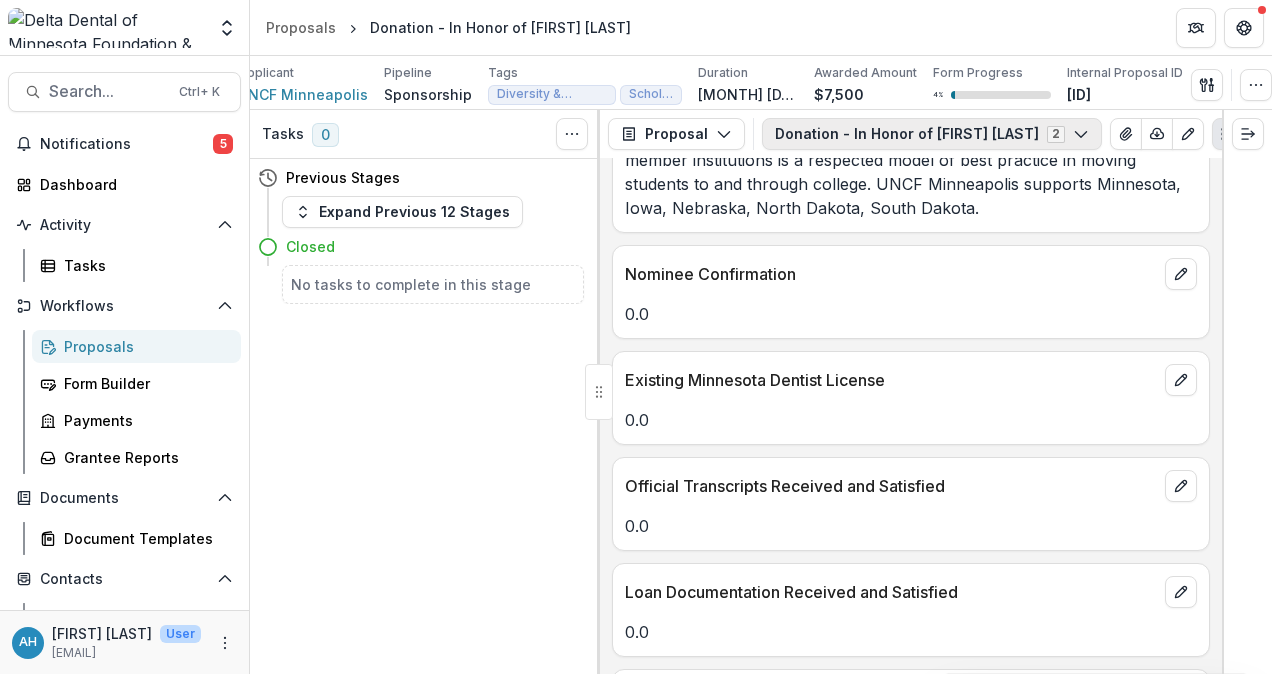 click on "Donation - In Honor of Kim Price 2" at bounding box center (932, 134) 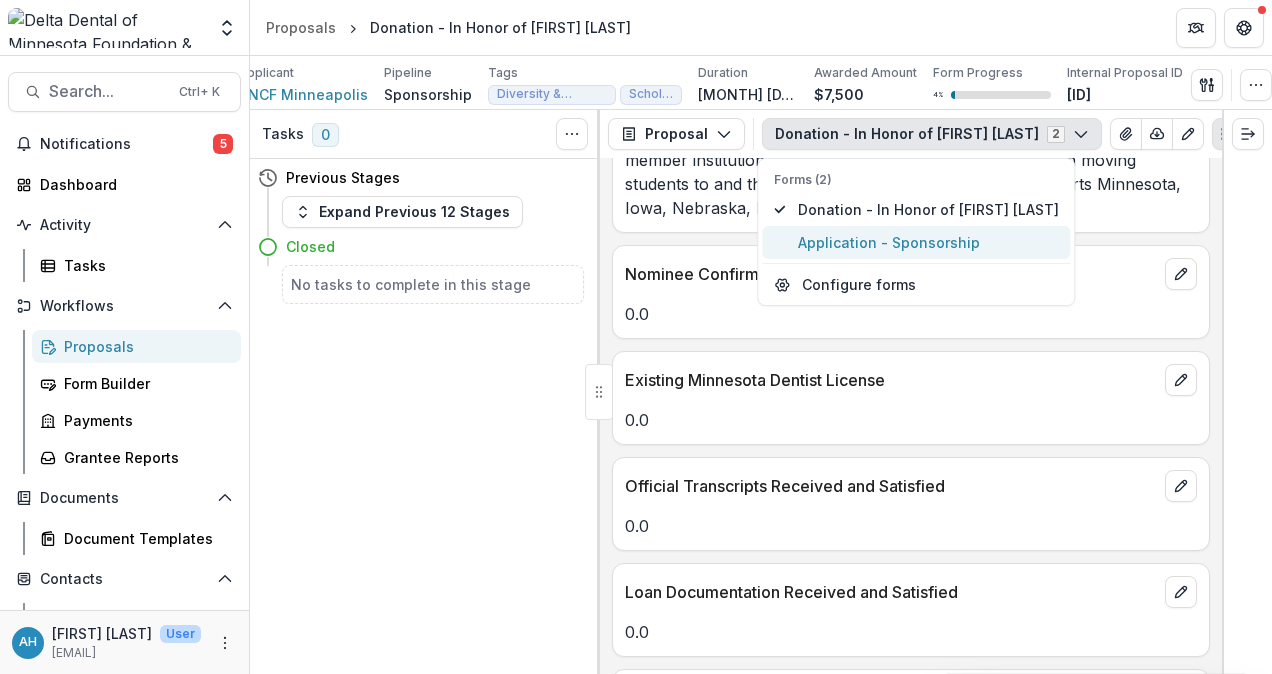 click on "Application - Sponsorship" at bounding box center [928, 242] 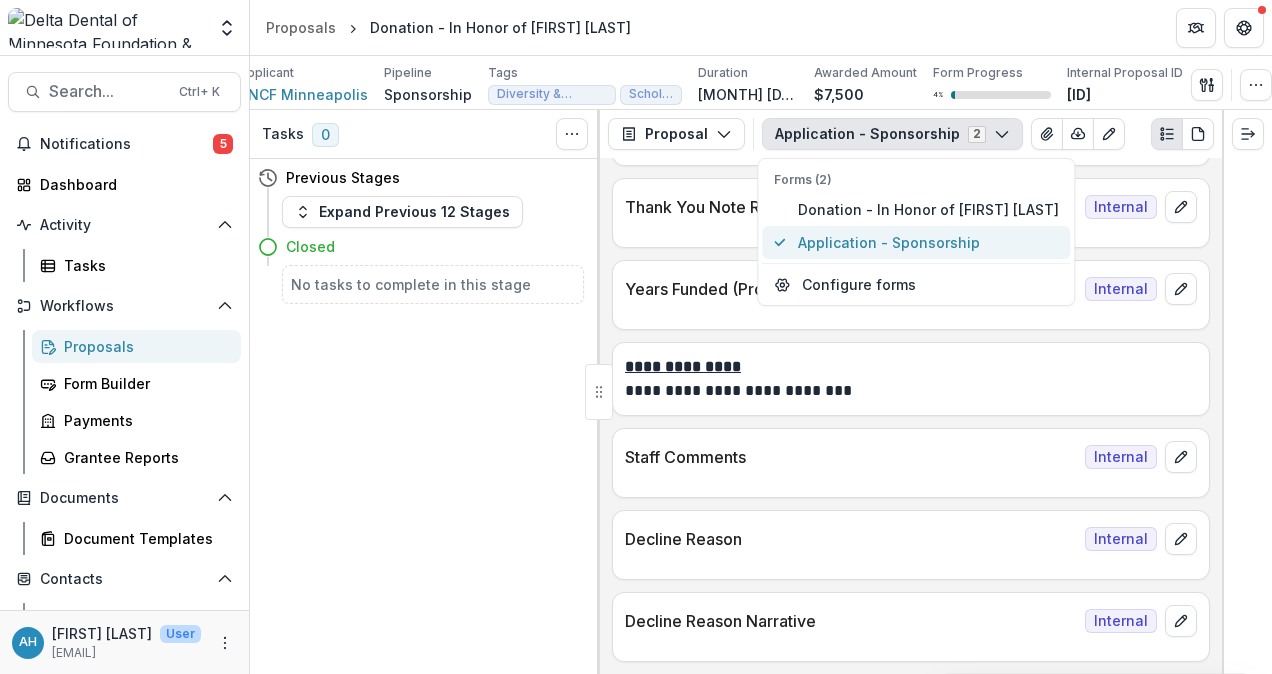 scroll, scrollTop: 2737, scrollLeft: 0, axis: vertical 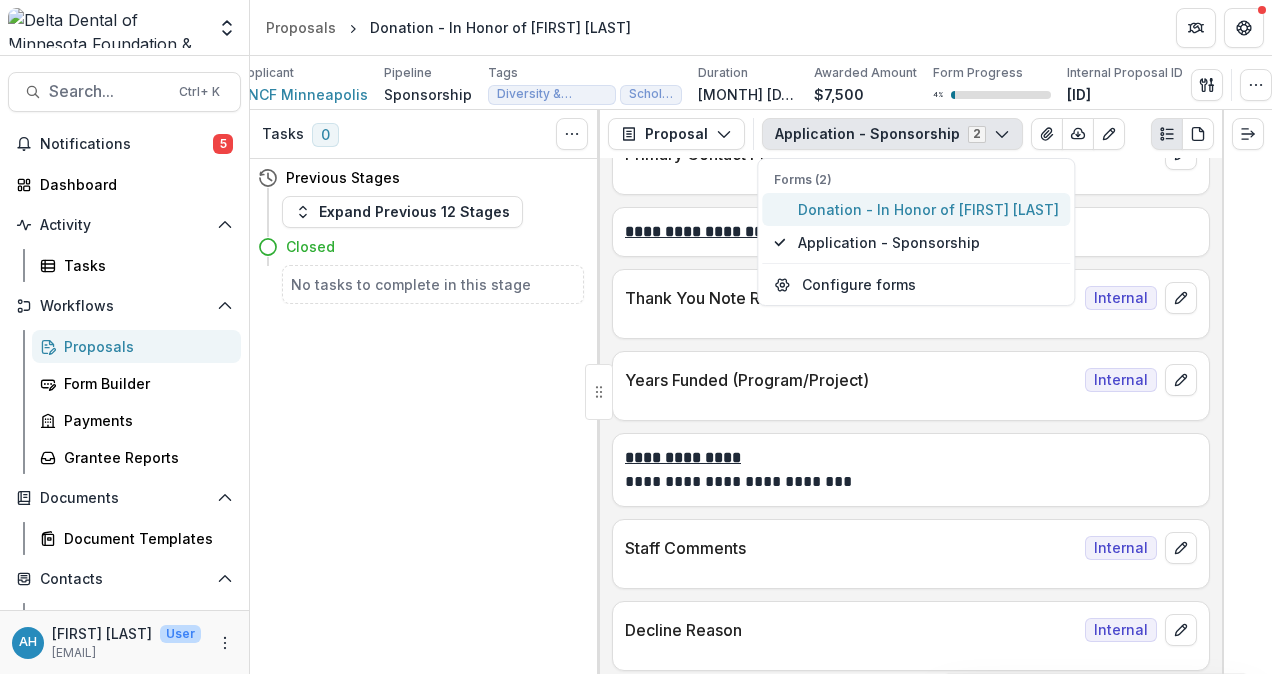click on "Donation - In Honor of Kim Price" at bounding box center (928, 209) 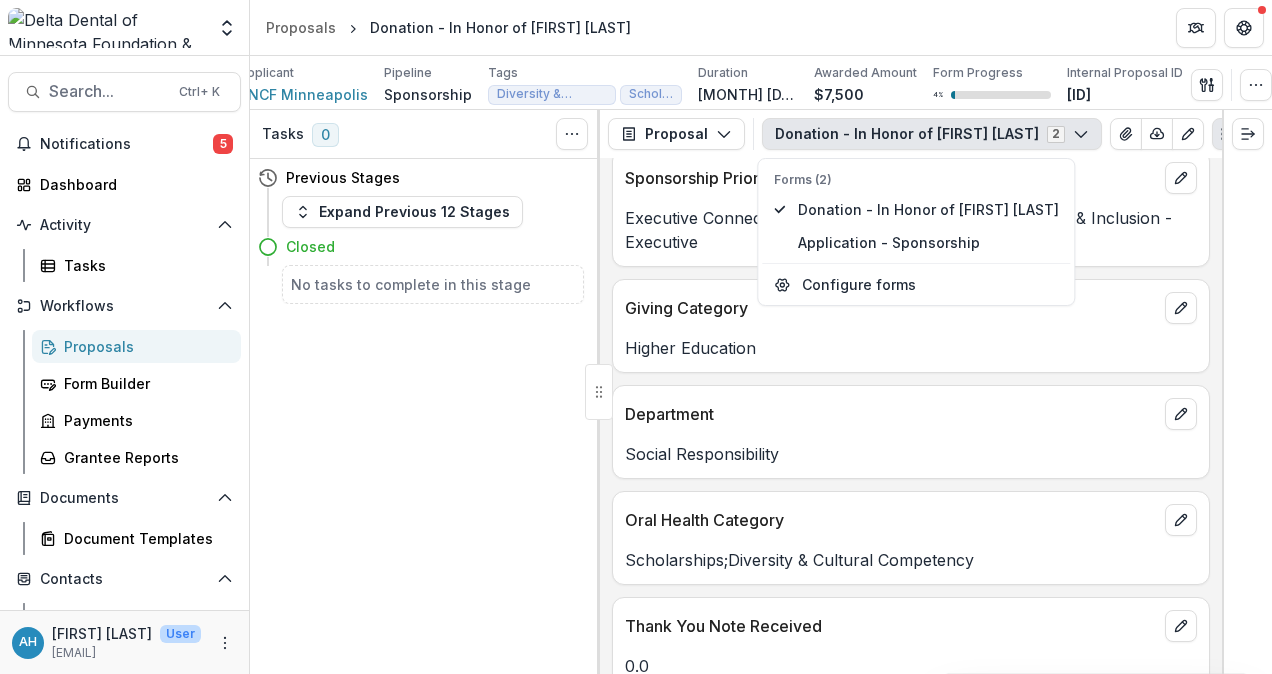 scroll, scrollTop: 4051, scrollLeft: 0, axis: vertical 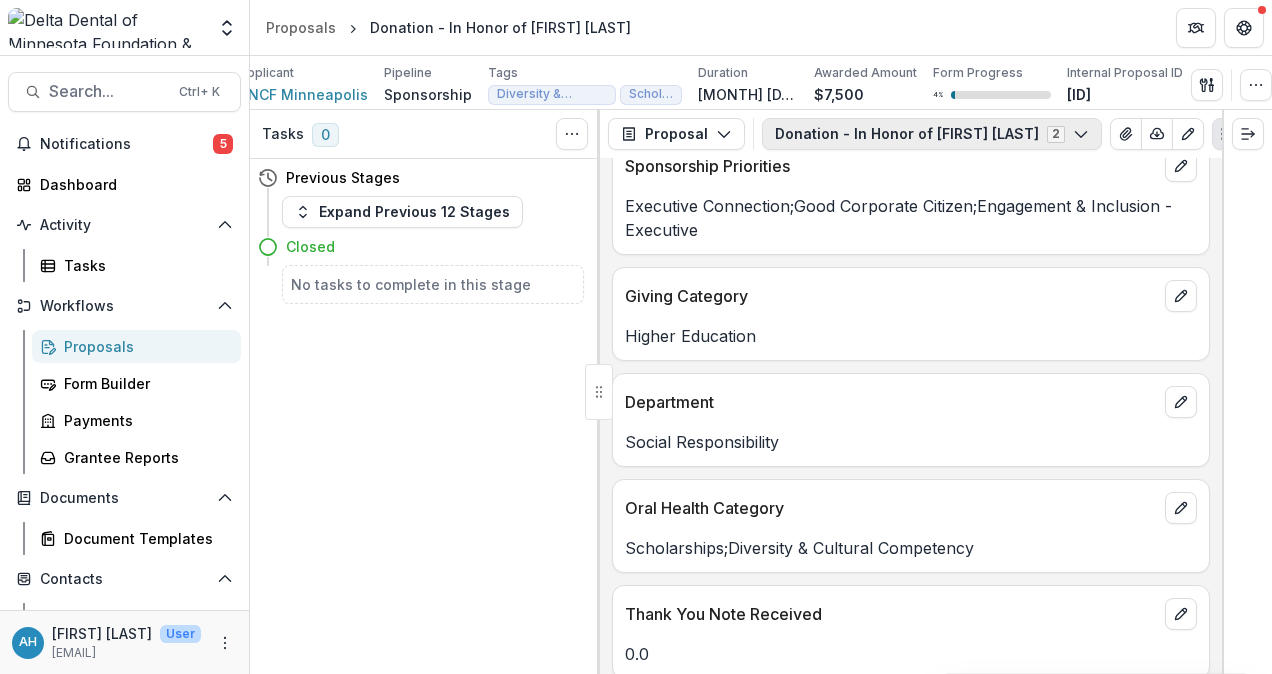 click on "Donation - In Honor of Kim Price 2" at bounding box center [932, 134] 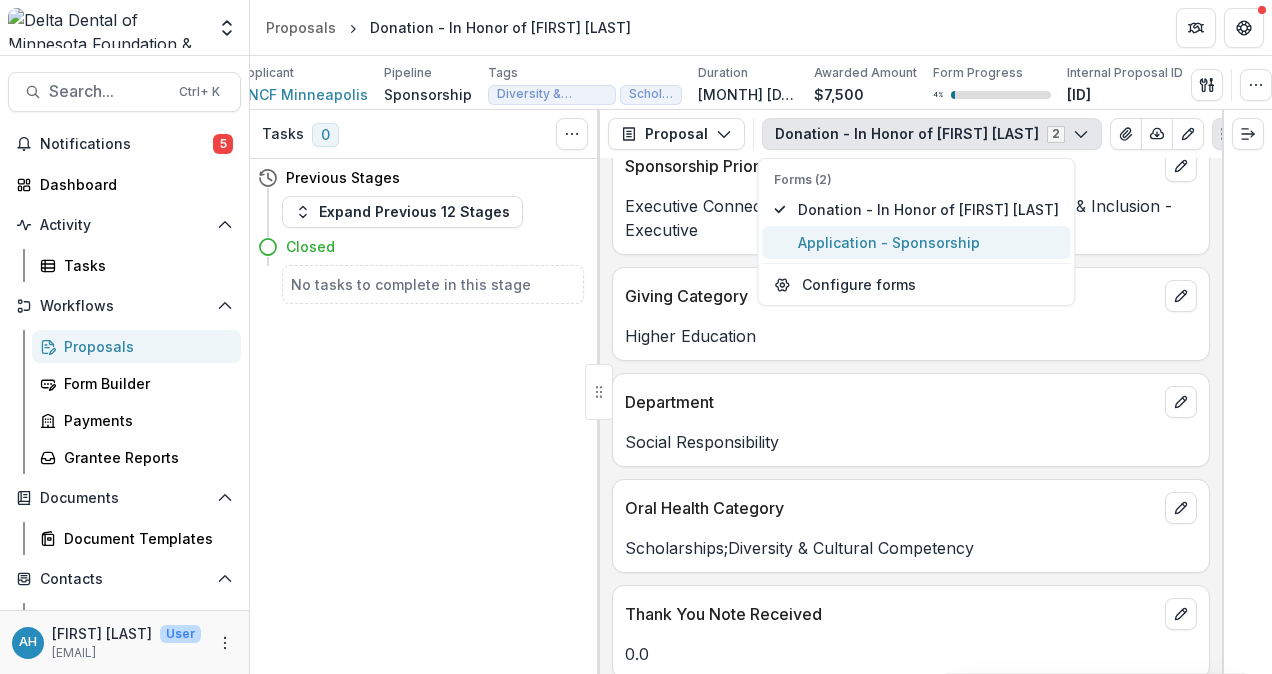 drag, startPoint x: 895, startPoint y: 260, endPoint x: 863, endPoint y: 256, distance: 32.24903 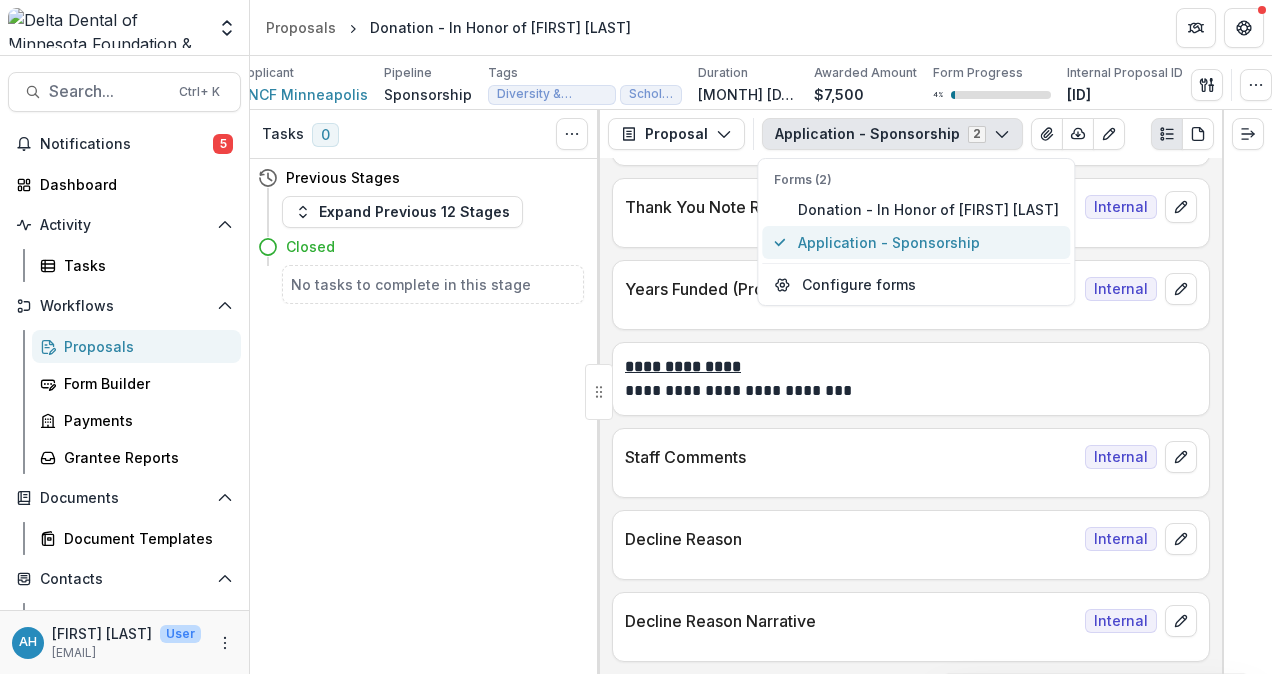 scroll, scrollTop: 2737, scrollLeft: 0, axis: vertical 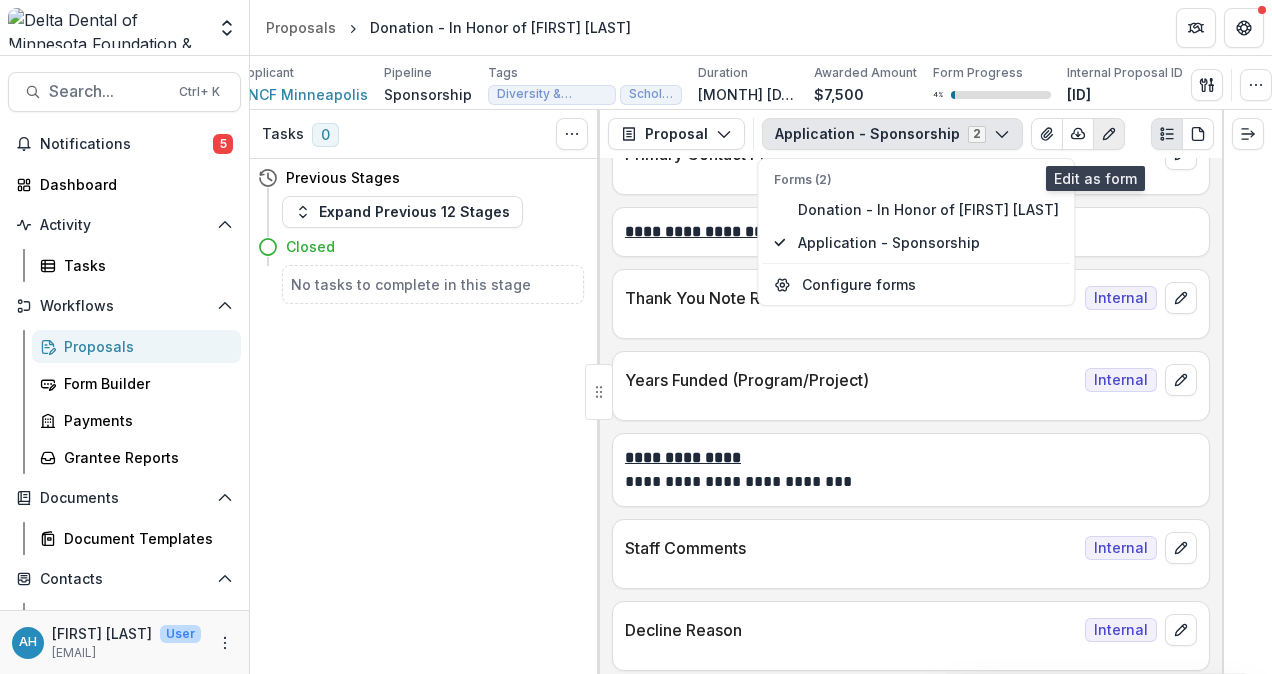 click 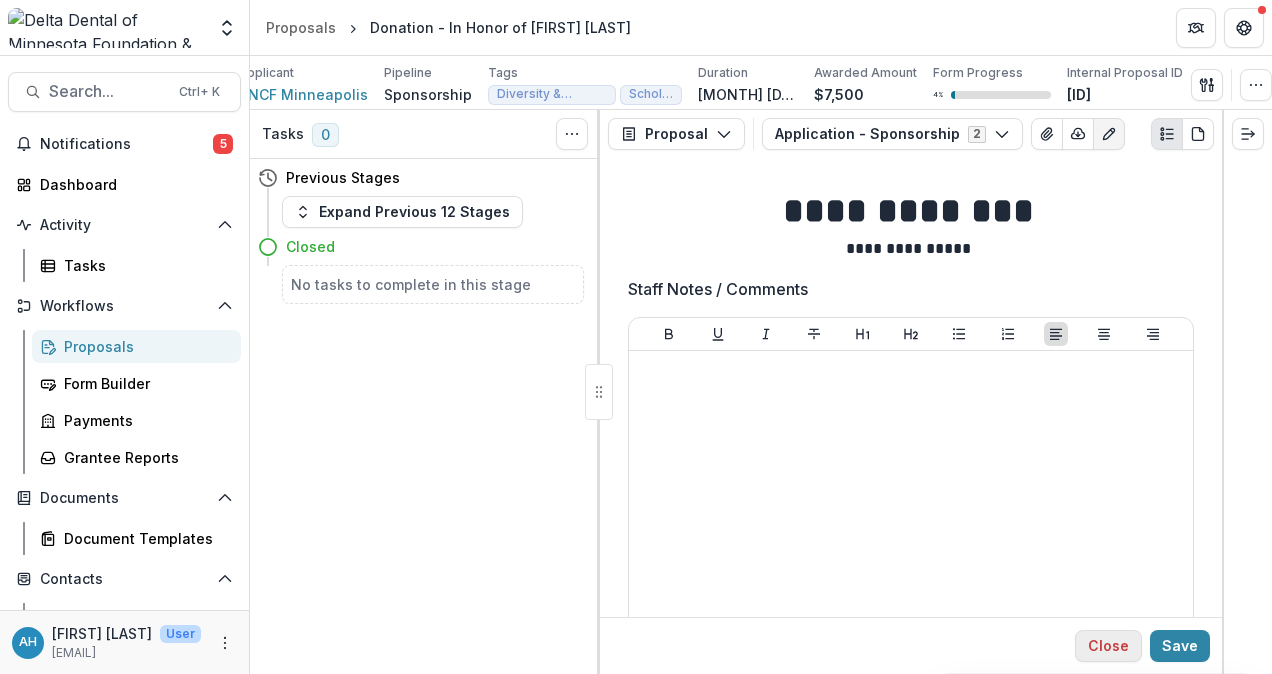 click on "Close" at bounding box center (1108, 646) 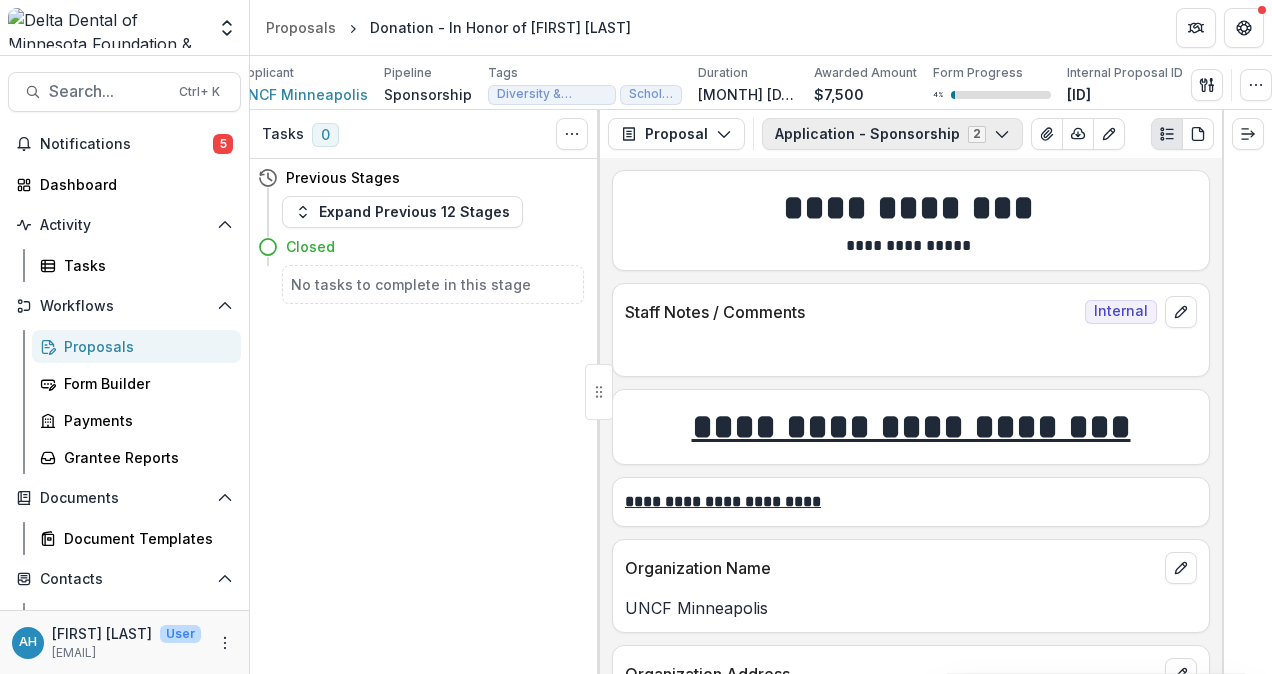 click on "Application - Sponsorship 2" at bounding box center (892, 134) 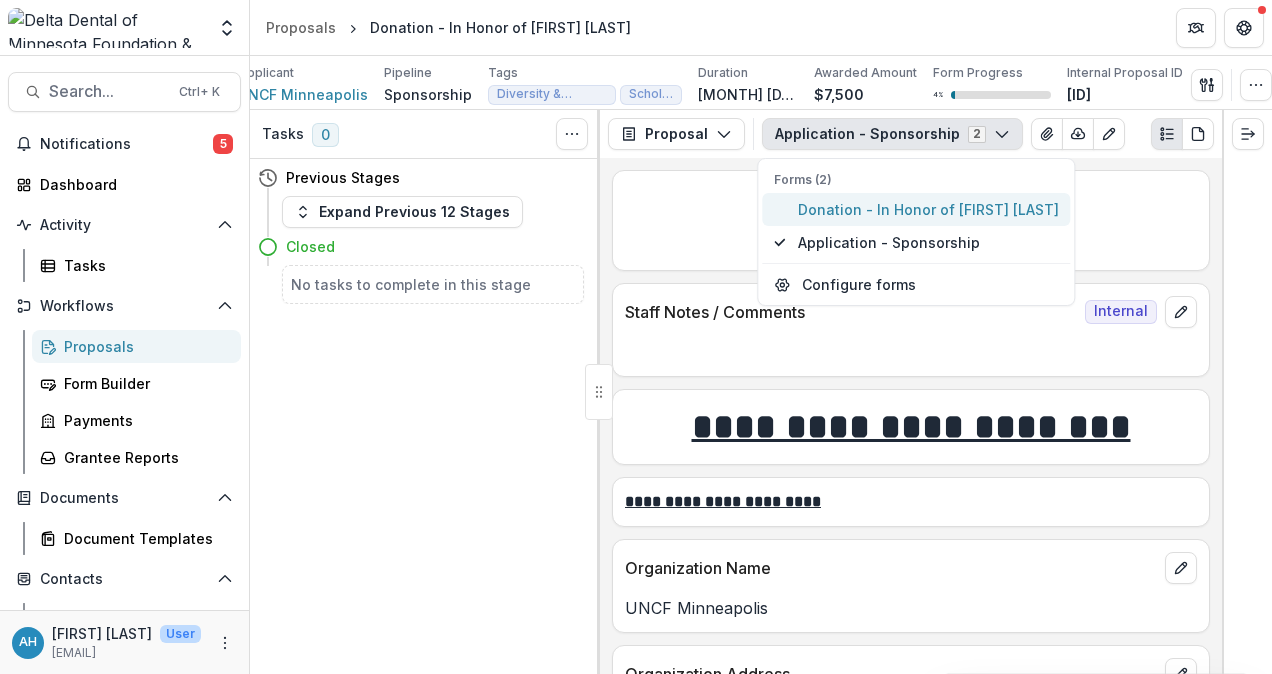 click on "Donation - In Honor of Kim Price" at bounding box center (928, 209) 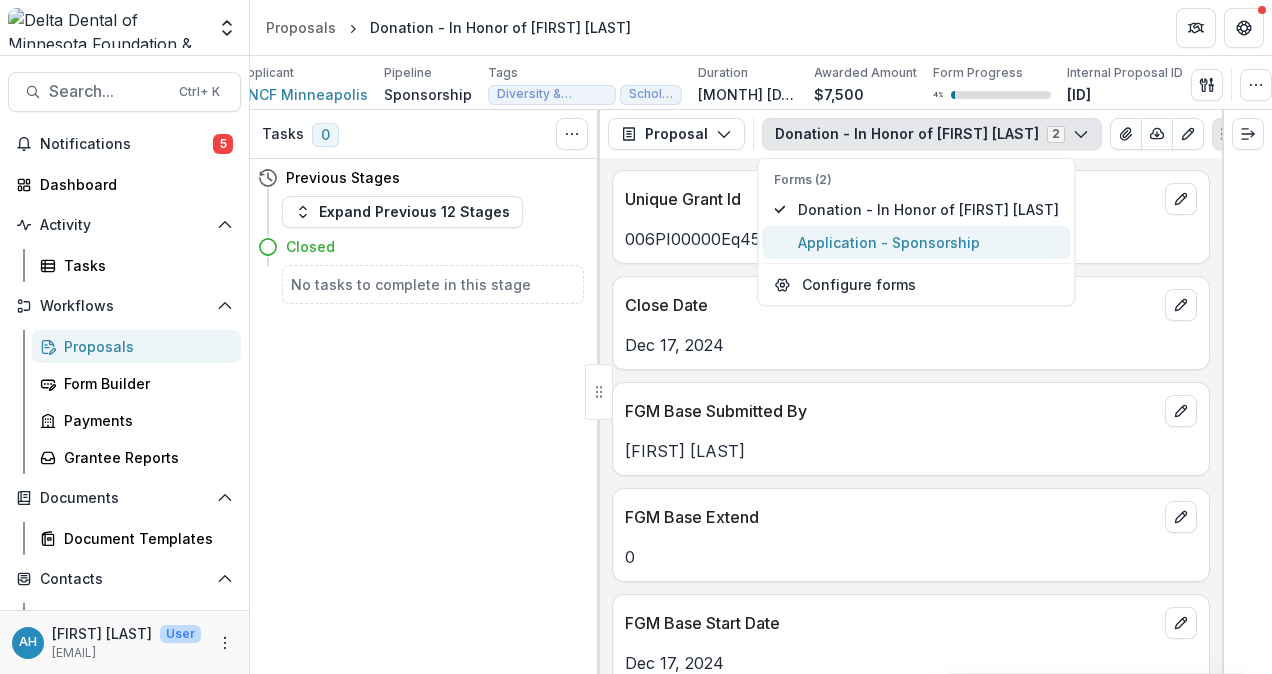 click on "Application - Sponsorship" at bounding box center [928, 242] 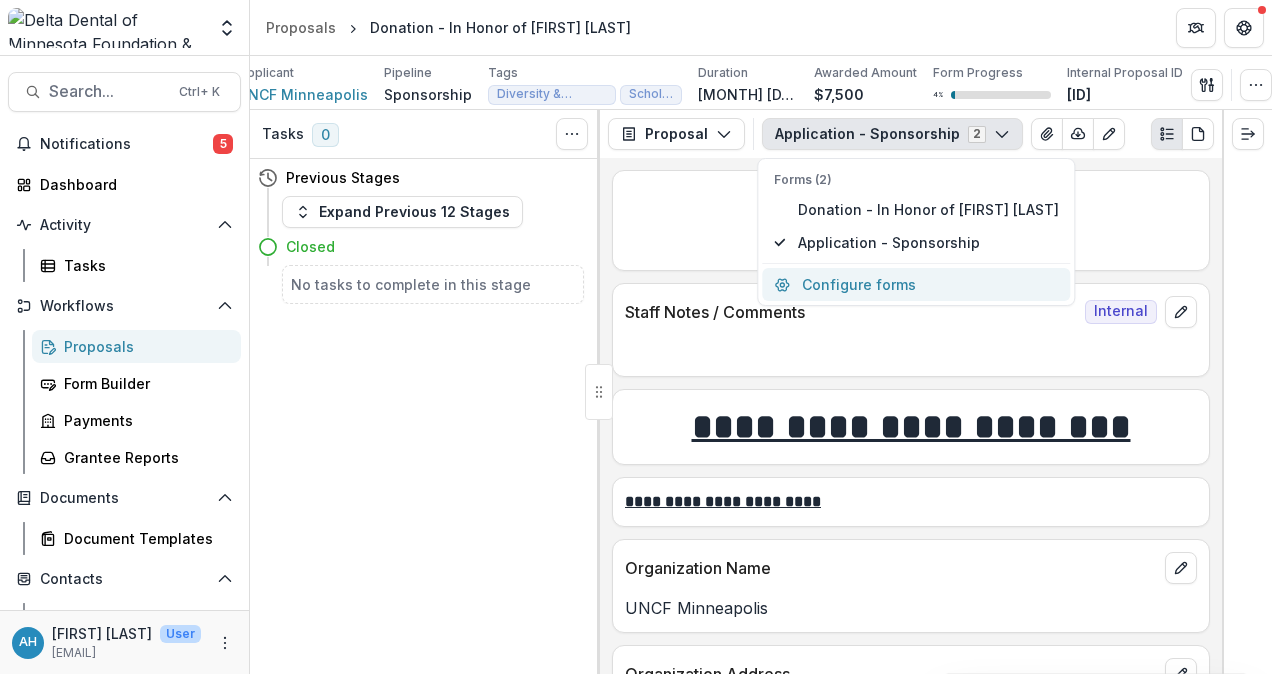 drag, startPoint x: 879, startPoint y: 250, endPoint x: 842, endPoint y: 300, distance: 62.201286 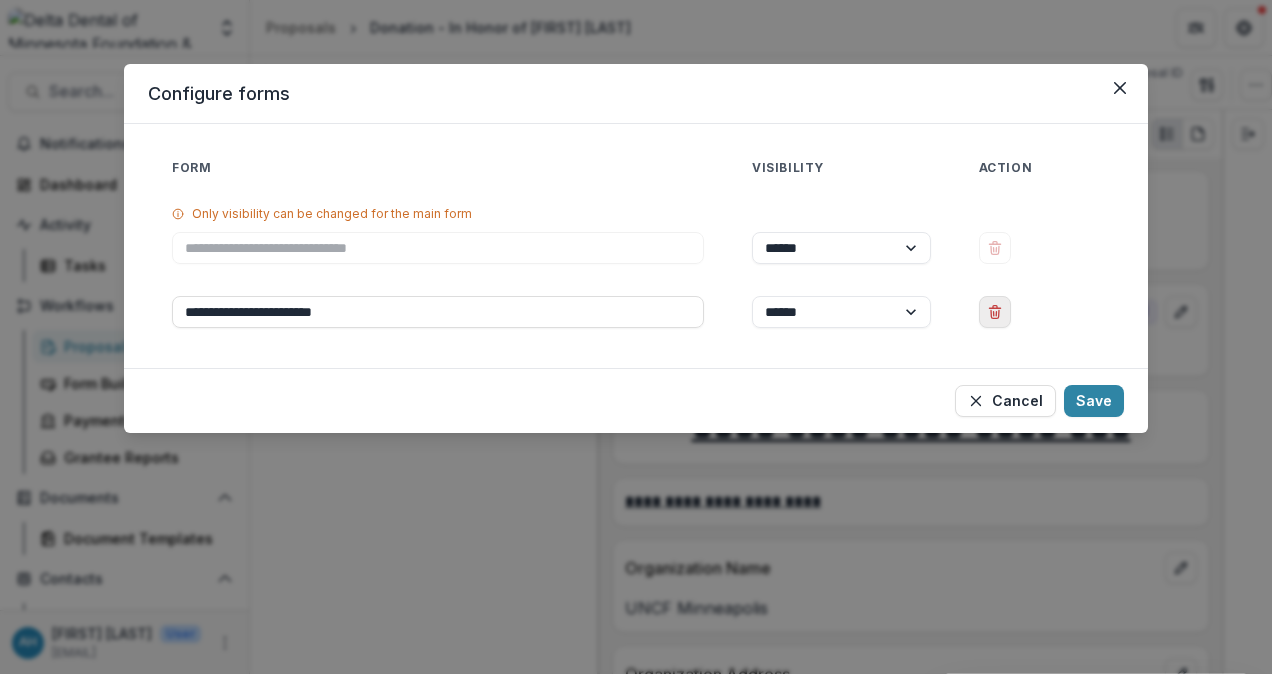 click 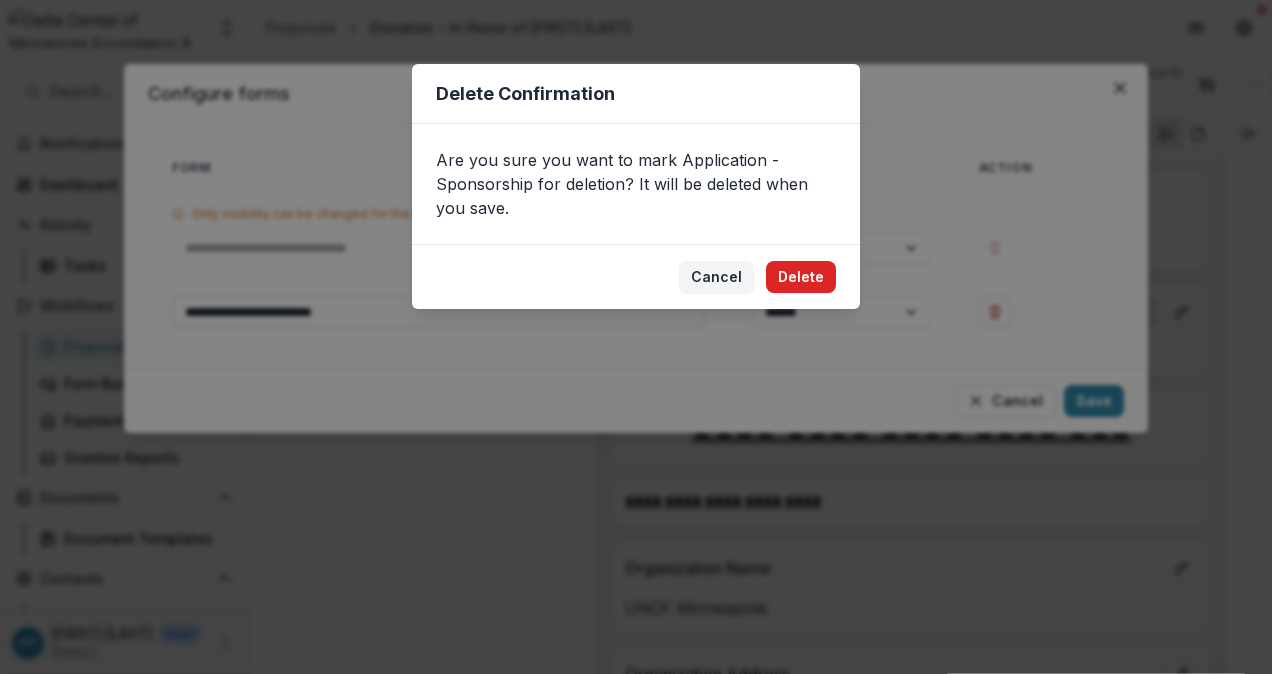 click on "Delete" at bounding box center [801, 277] 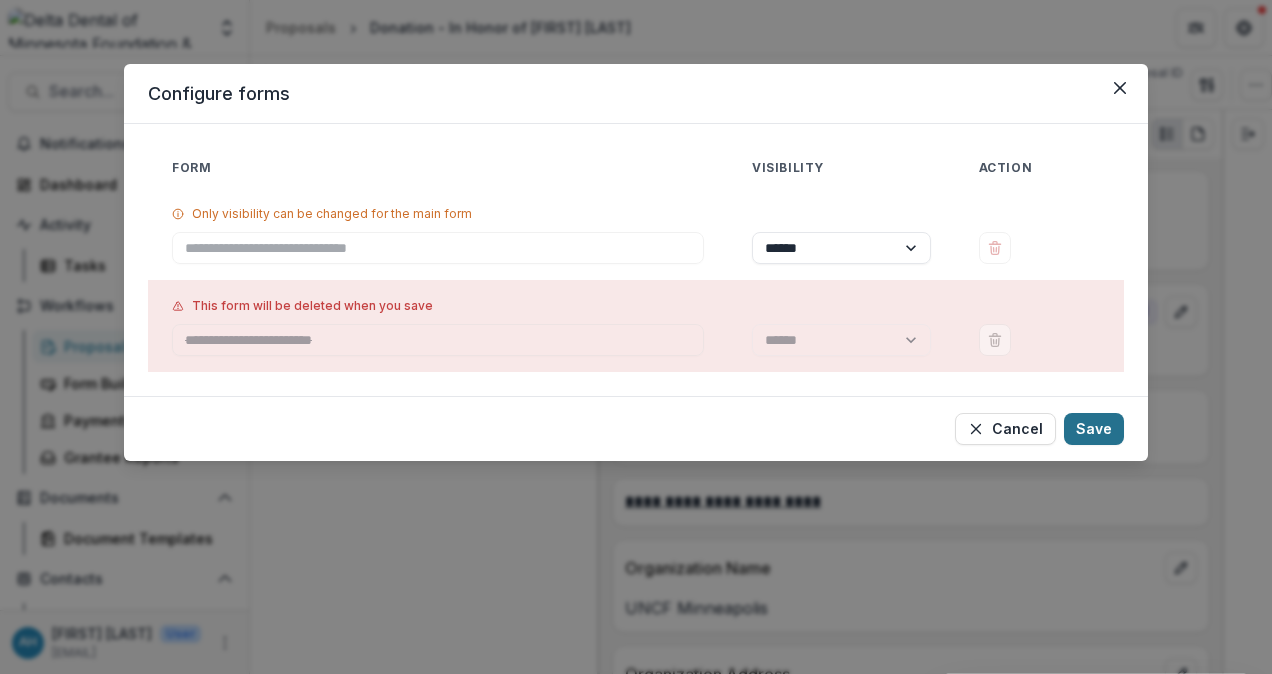 click on "Save" at bounding box center (1094, 429) 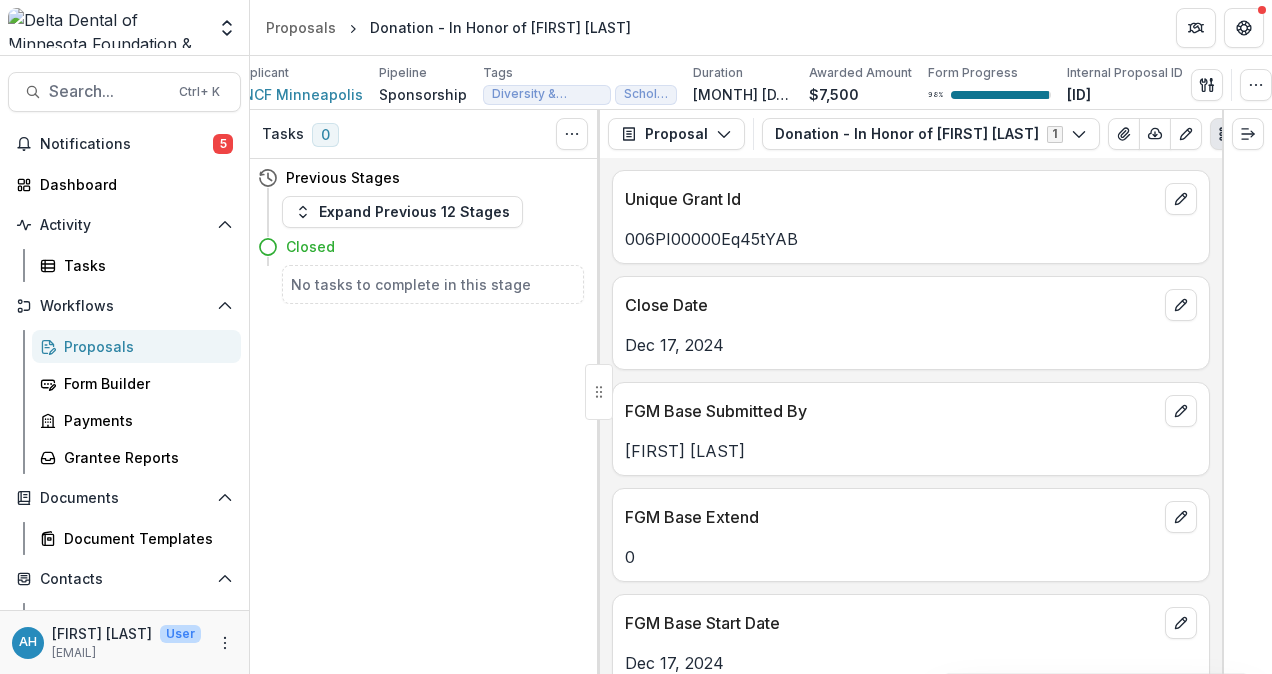 click on "Proposals" at bounding box center [144, 346] 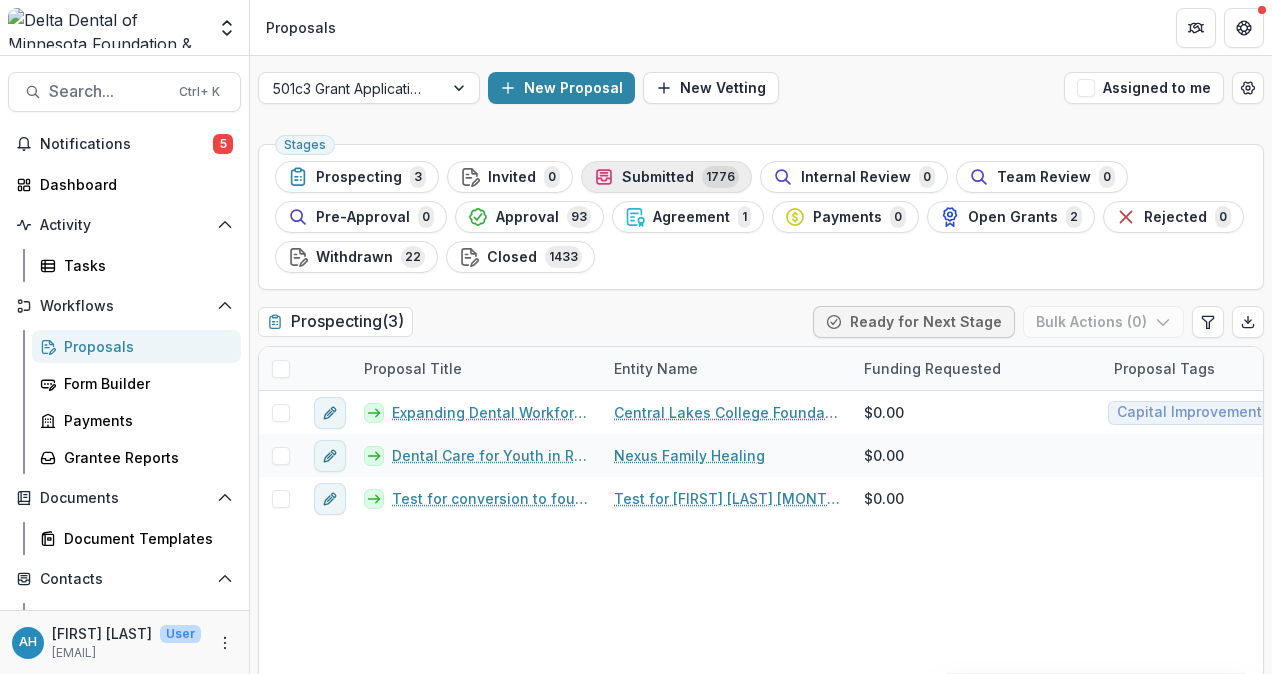 click on "Submitted" at bounding box center [658, 177] 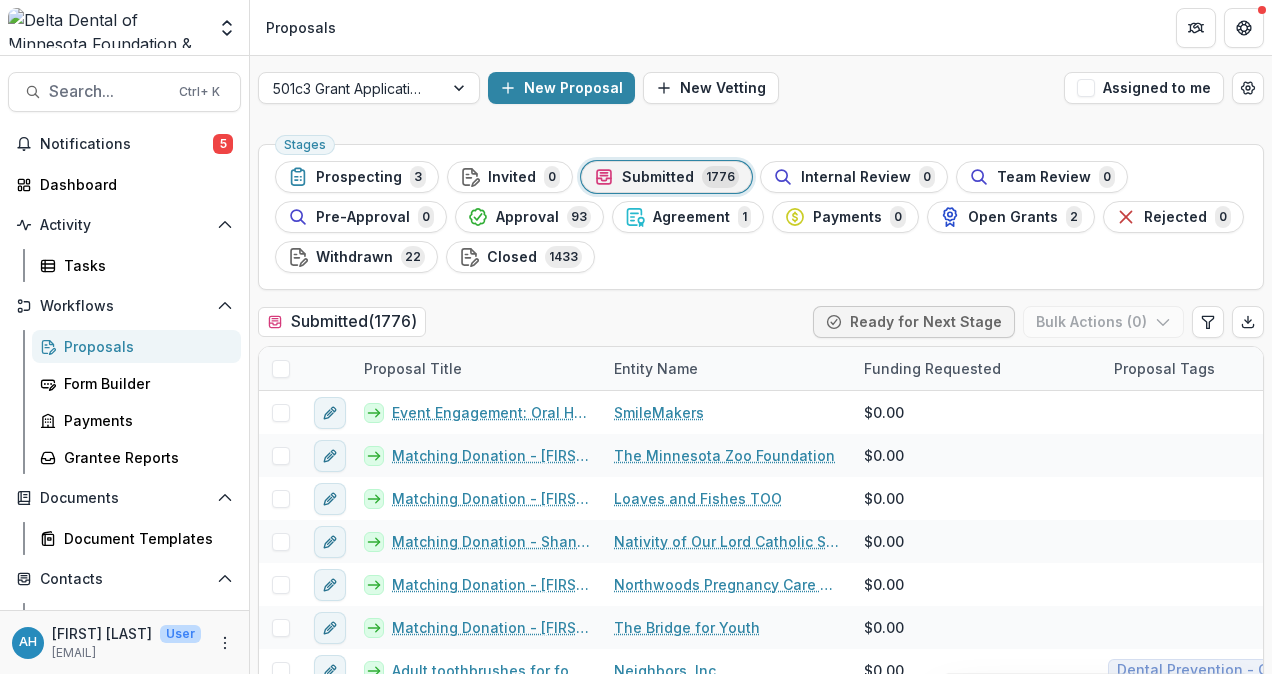 scroll, scrollTop: 38, scrollLeft: 0, axis: vertical 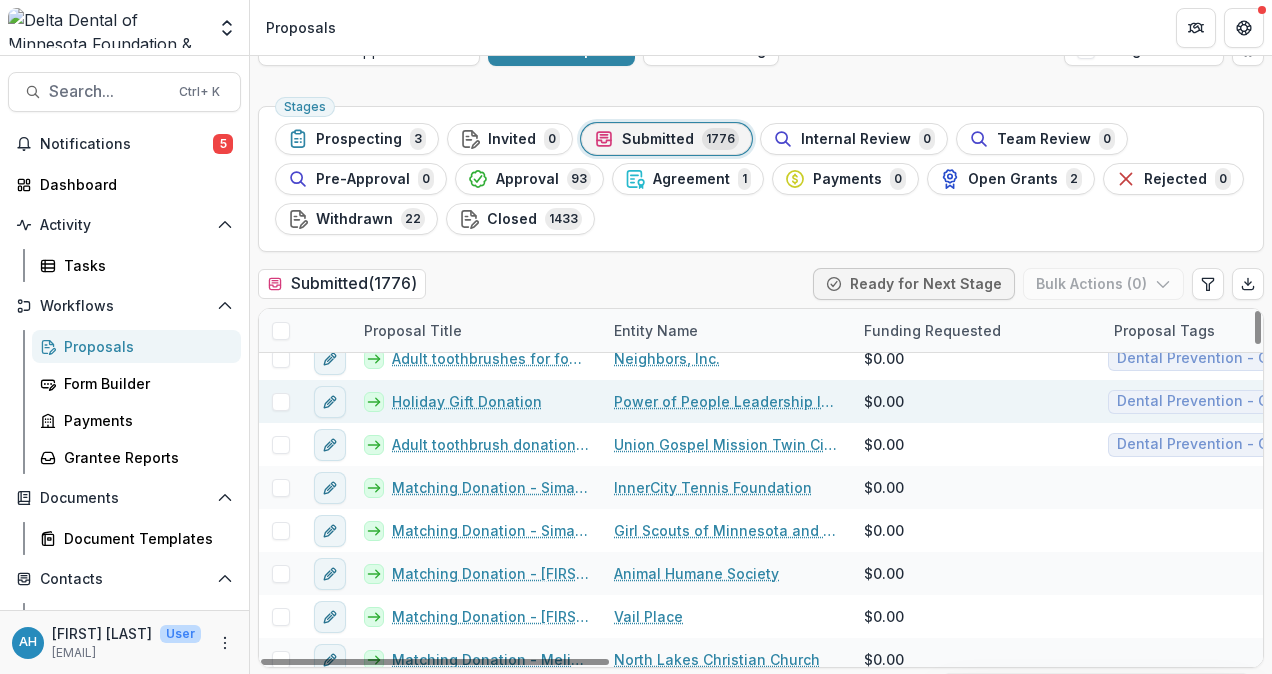 click on "Holiday Gift Donation" at bounding box center (467, 401) 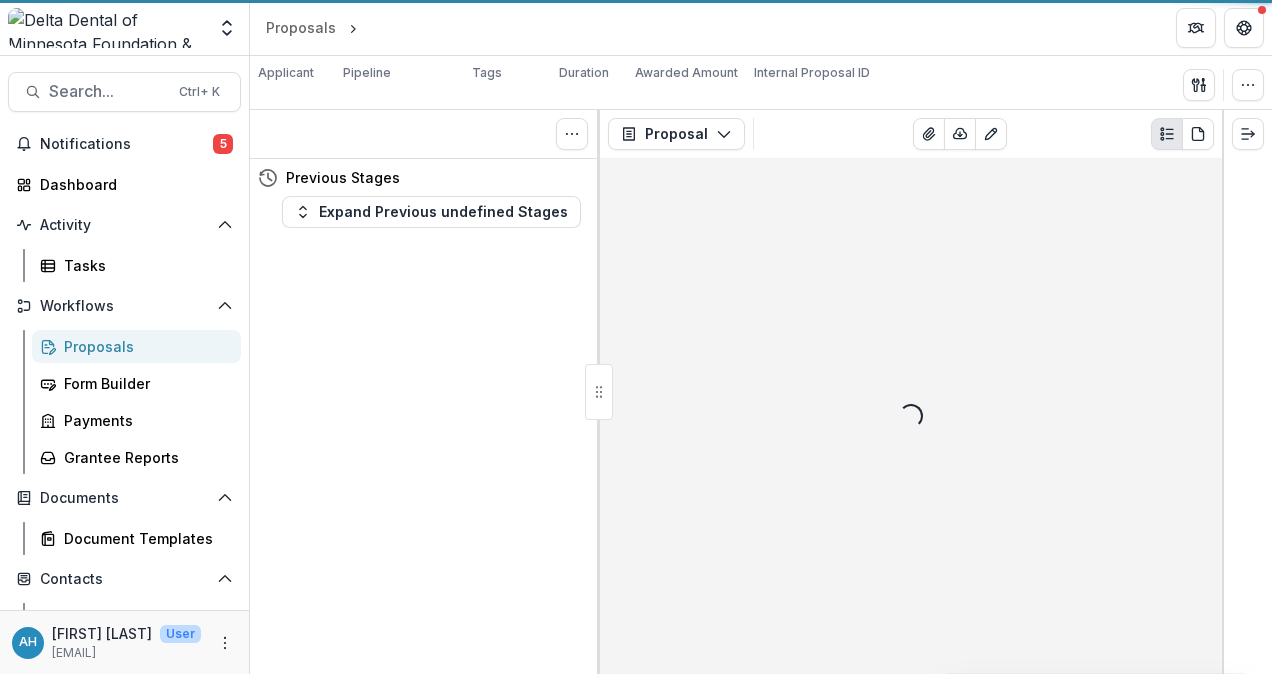 scroll, scrollTop: 0, scrollLeft: 0, axis: both 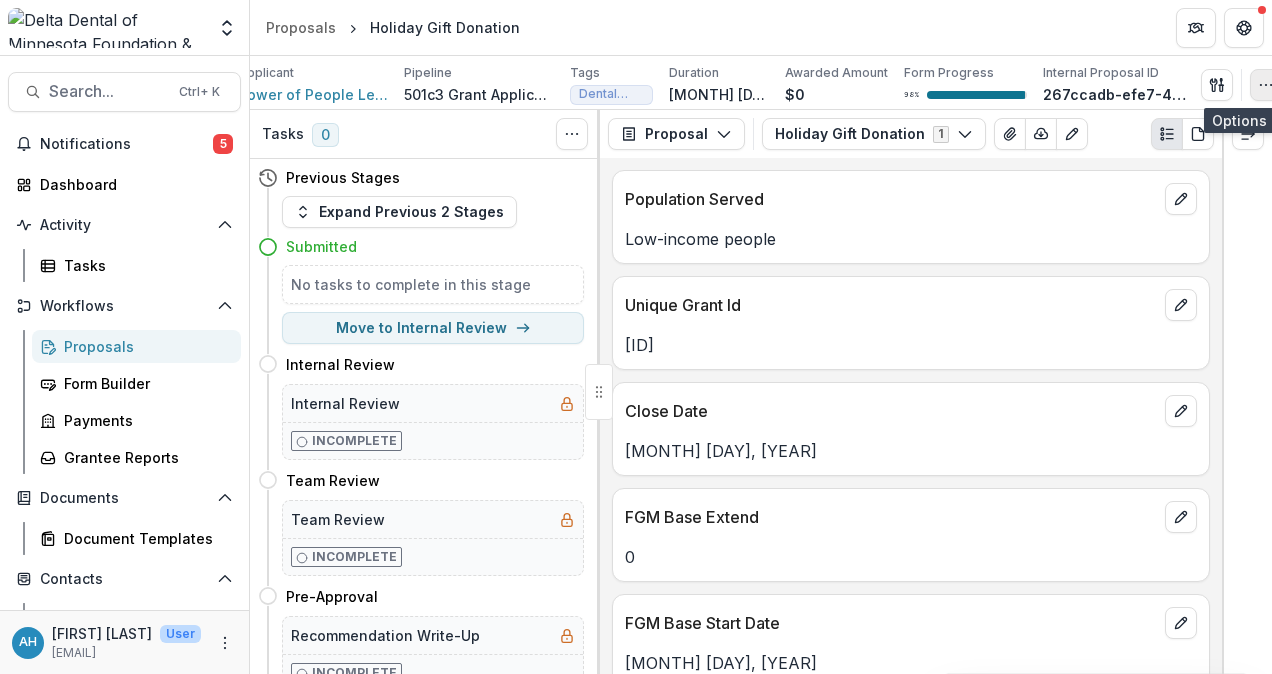 click 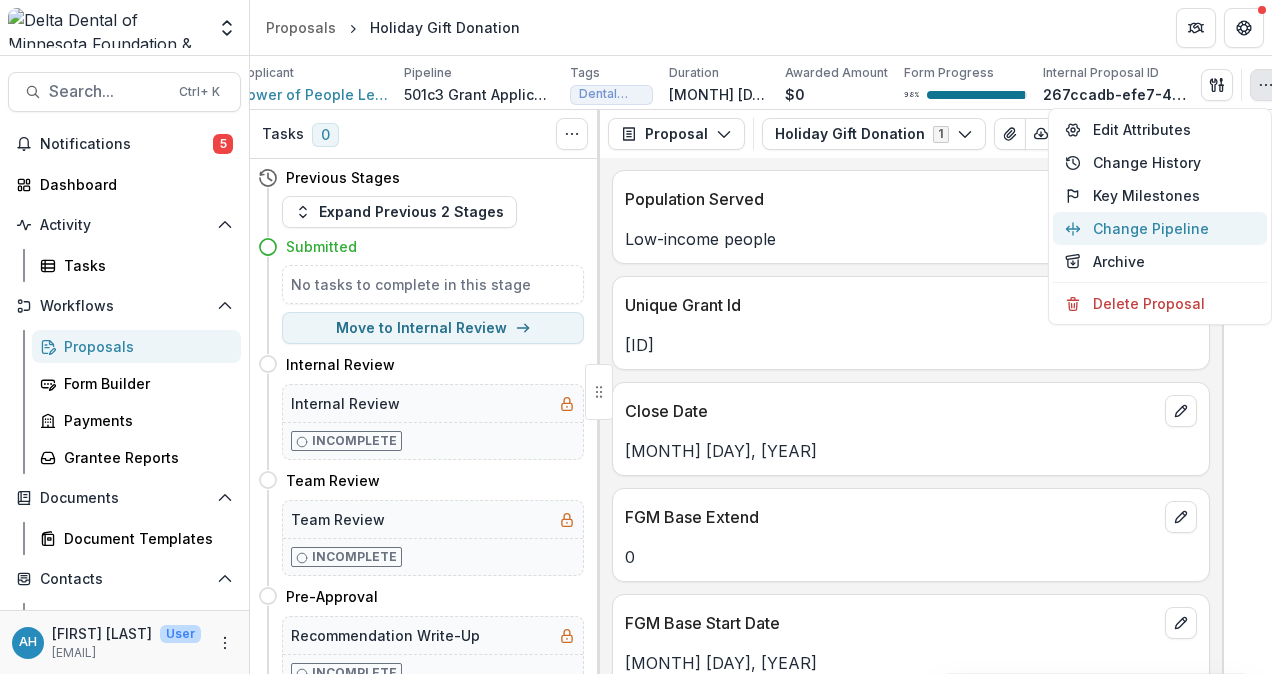 click on "Change Pipeline" at bounding box center (1160, 228) 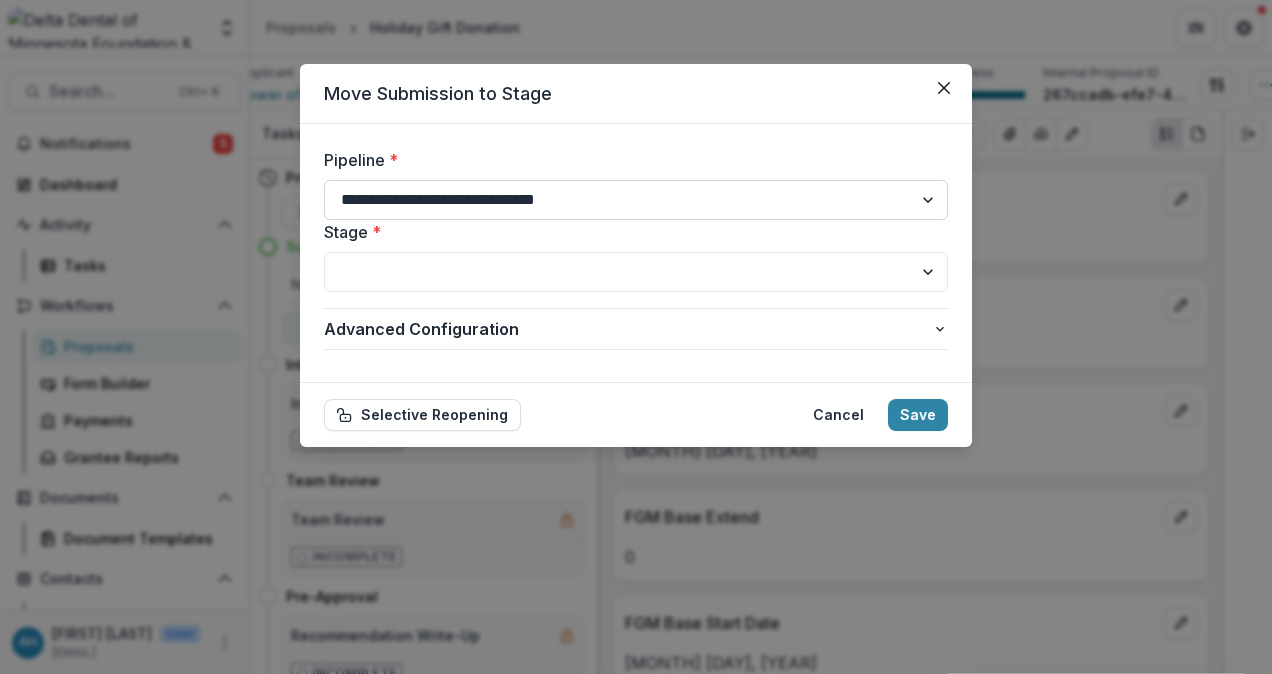 click on "**********" at bounding box center (636, 200) 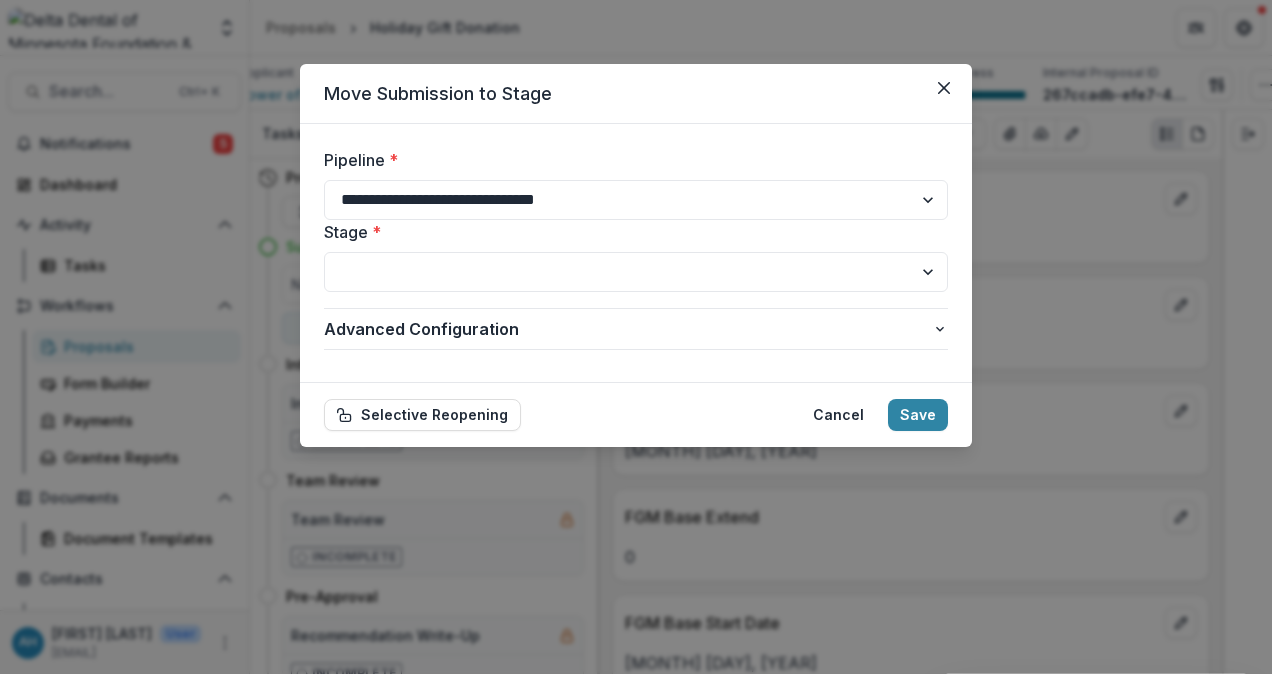 select on "**********" 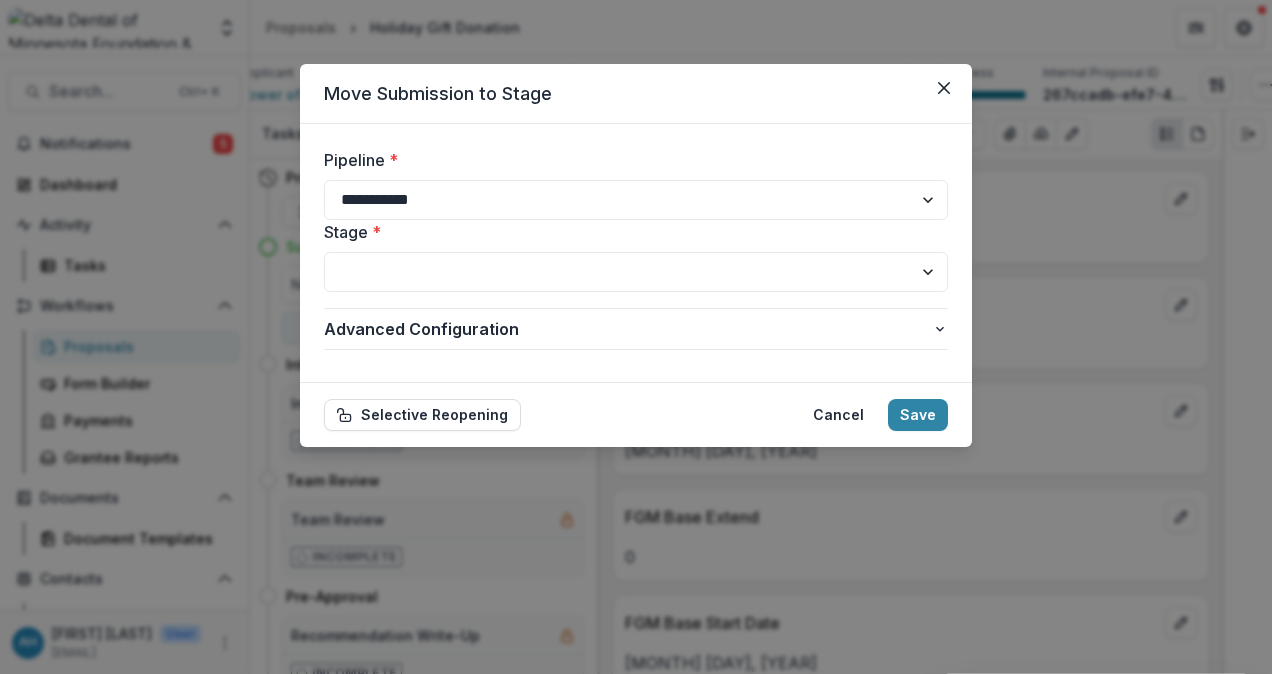 click on "**********" at bounding box center [636, 200] 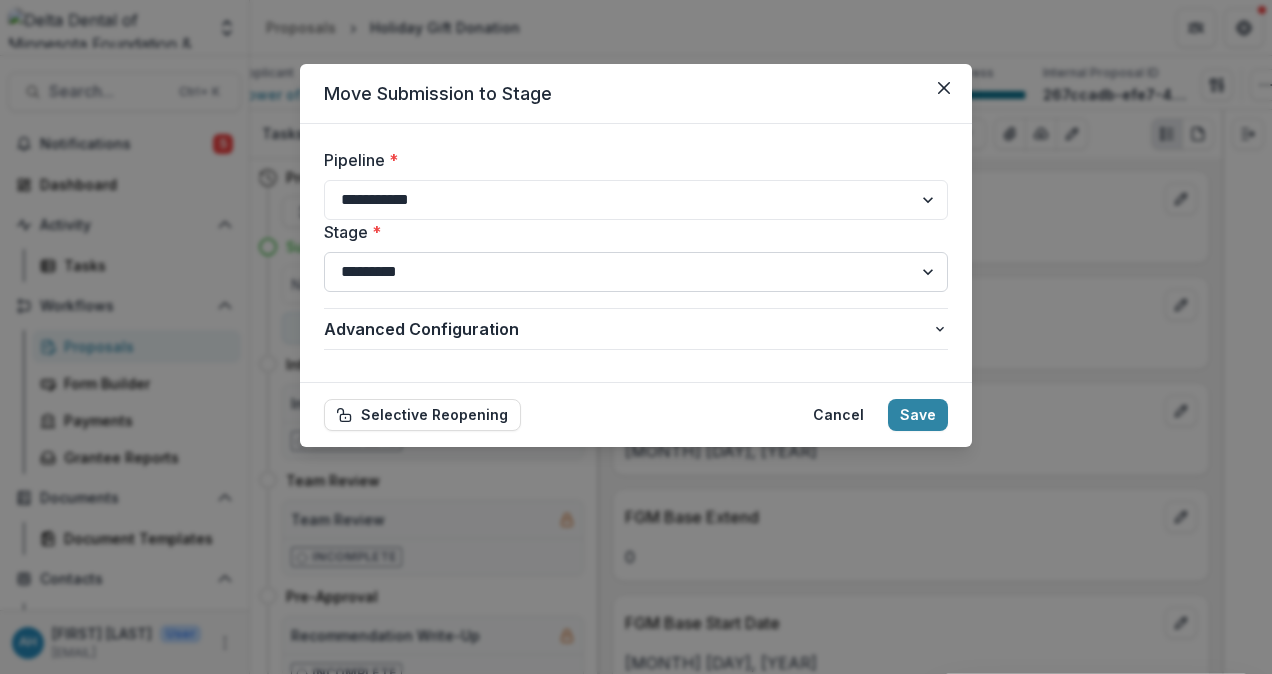 click on "**********" at bounding box center [636, 272] 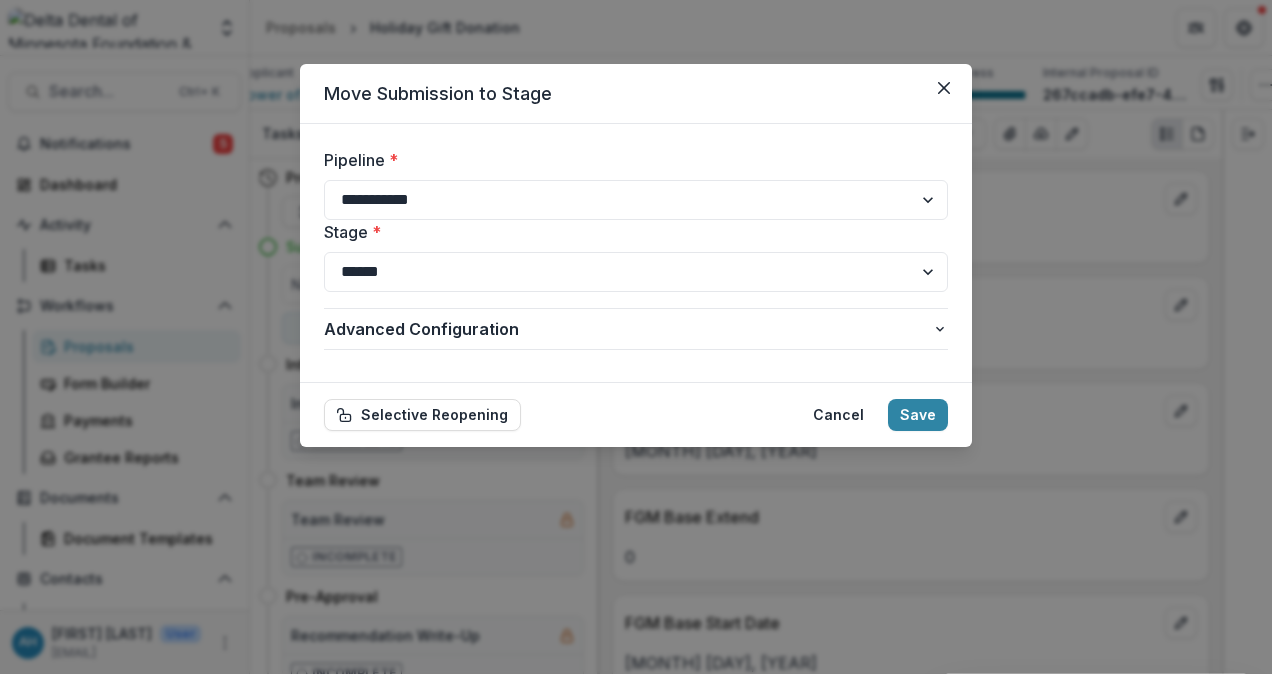 click on "**********" at bounding box center [636, 272] 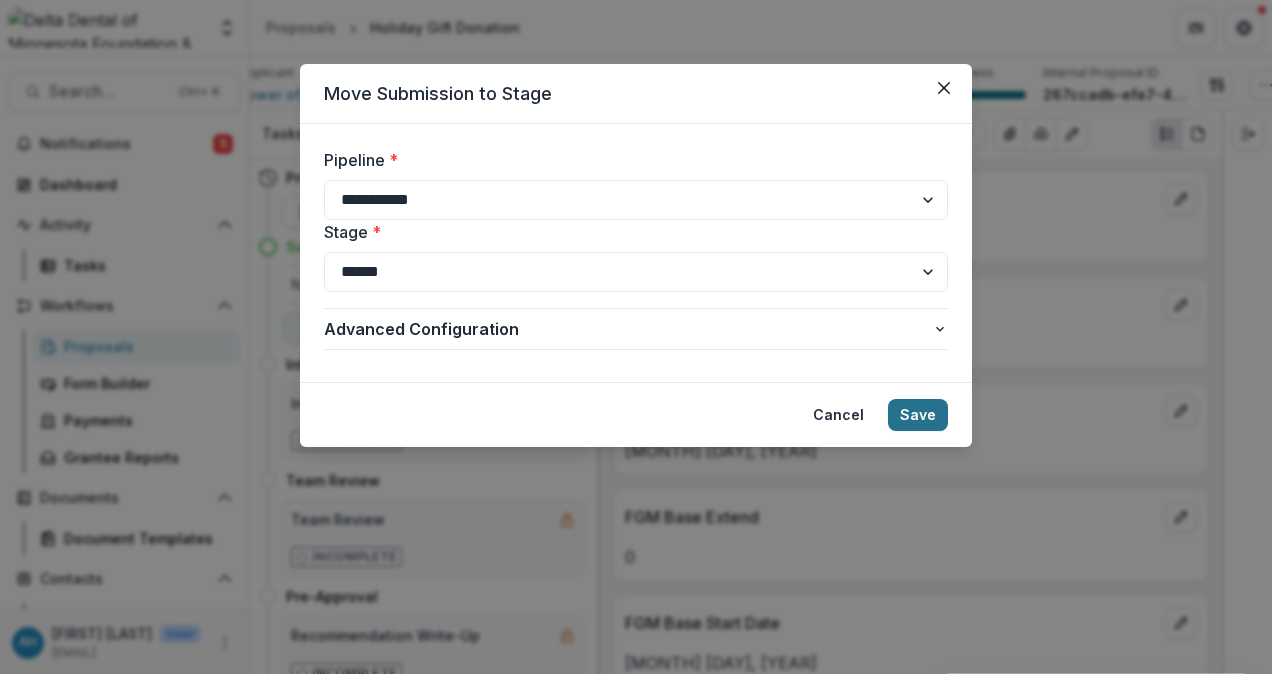 click on "Save" at bounding box center (918, 415) 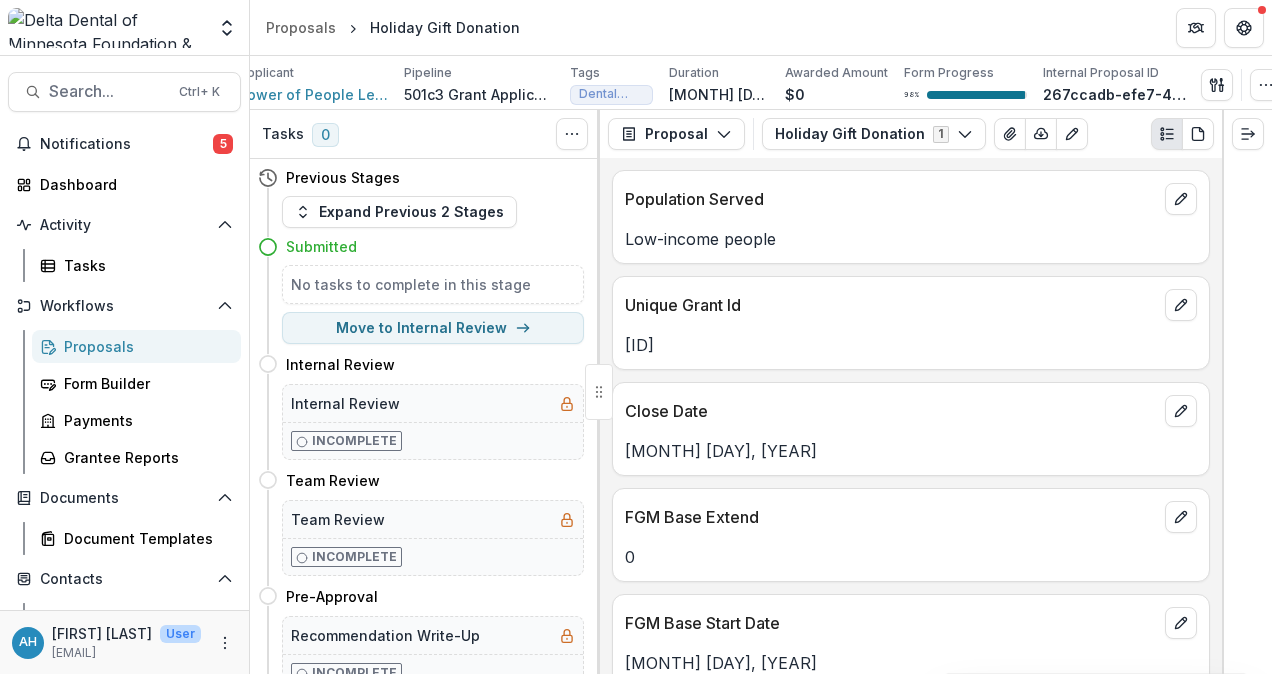 select on "*********" 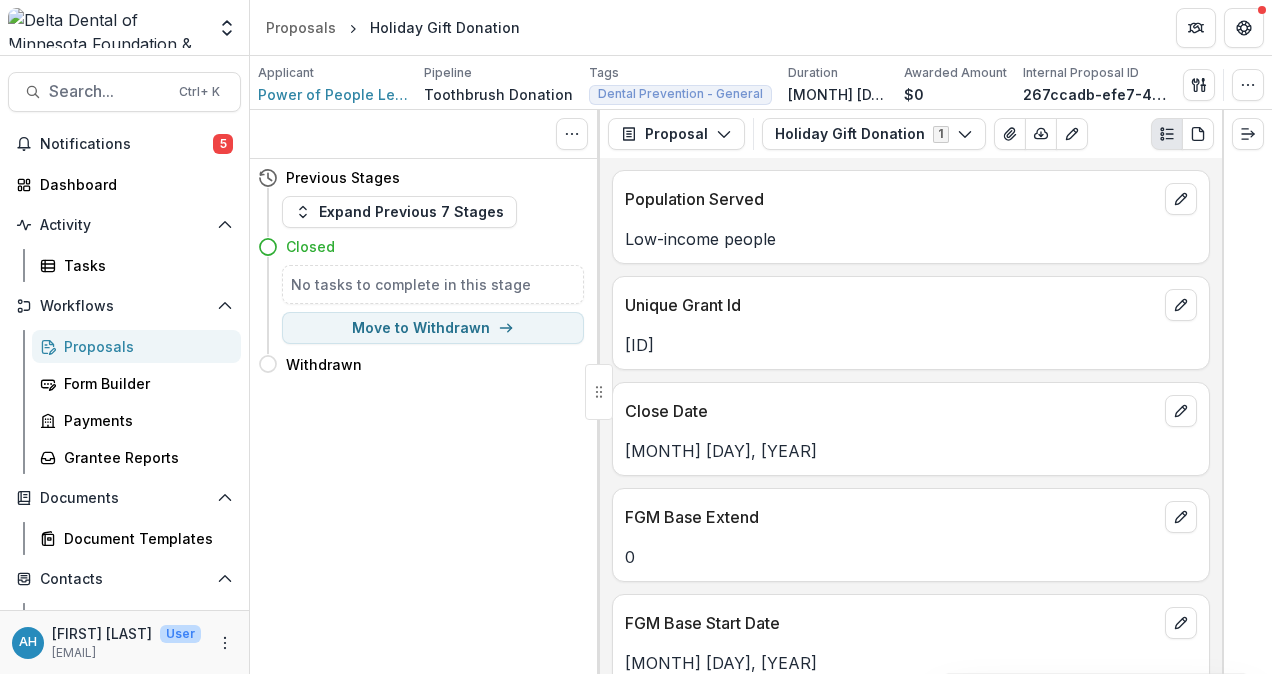 scroll, scrollTop: 0, scrollLeft: 0, axis: both 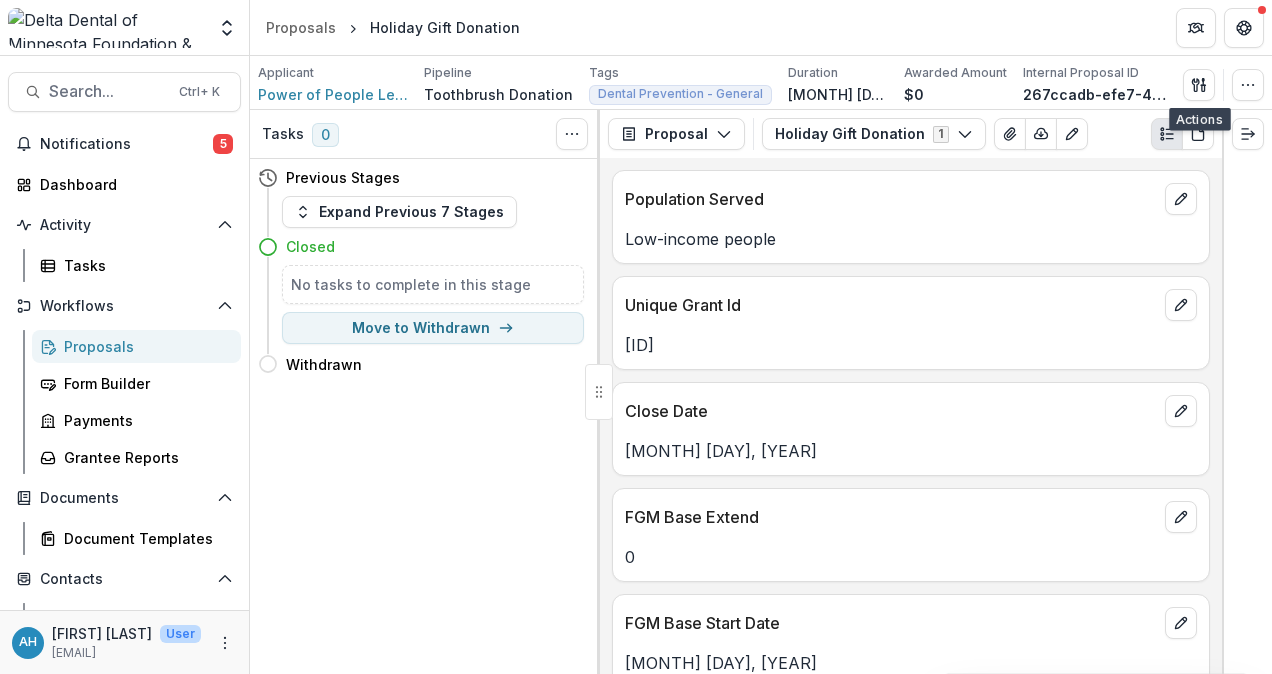 click on "Proposals" at bounding box center [144, 346] 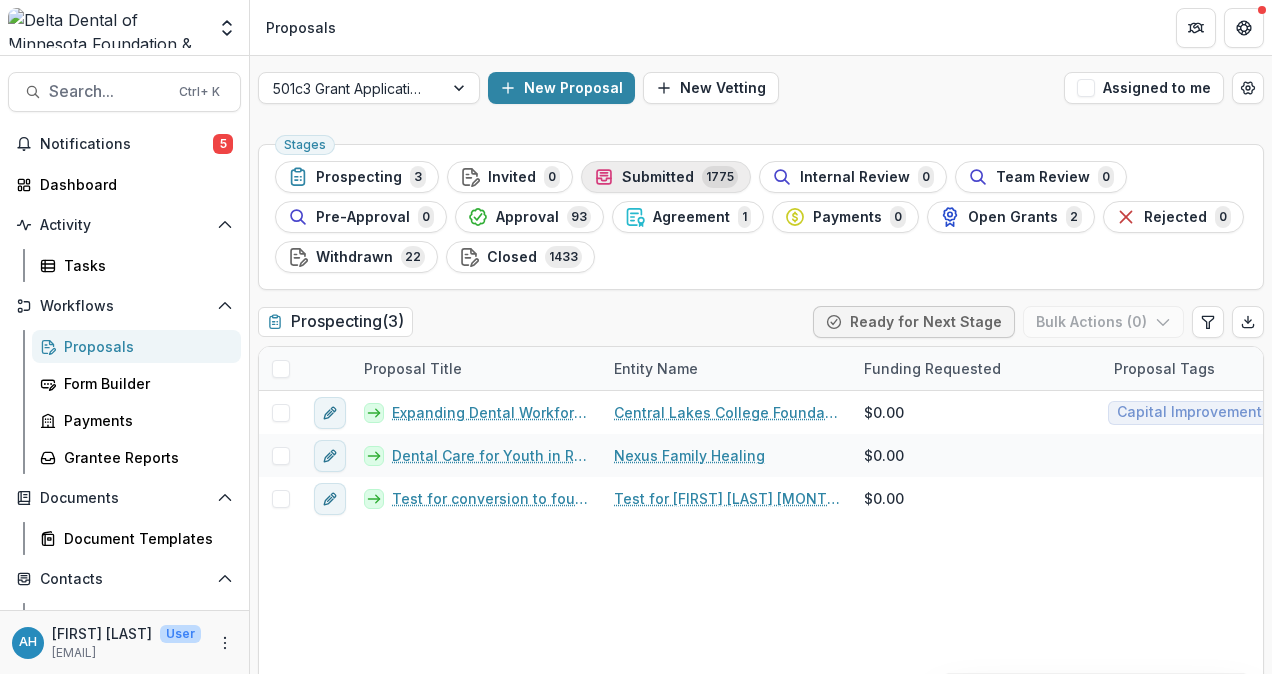 click on "Submitted" at bounding box center [658, 177] 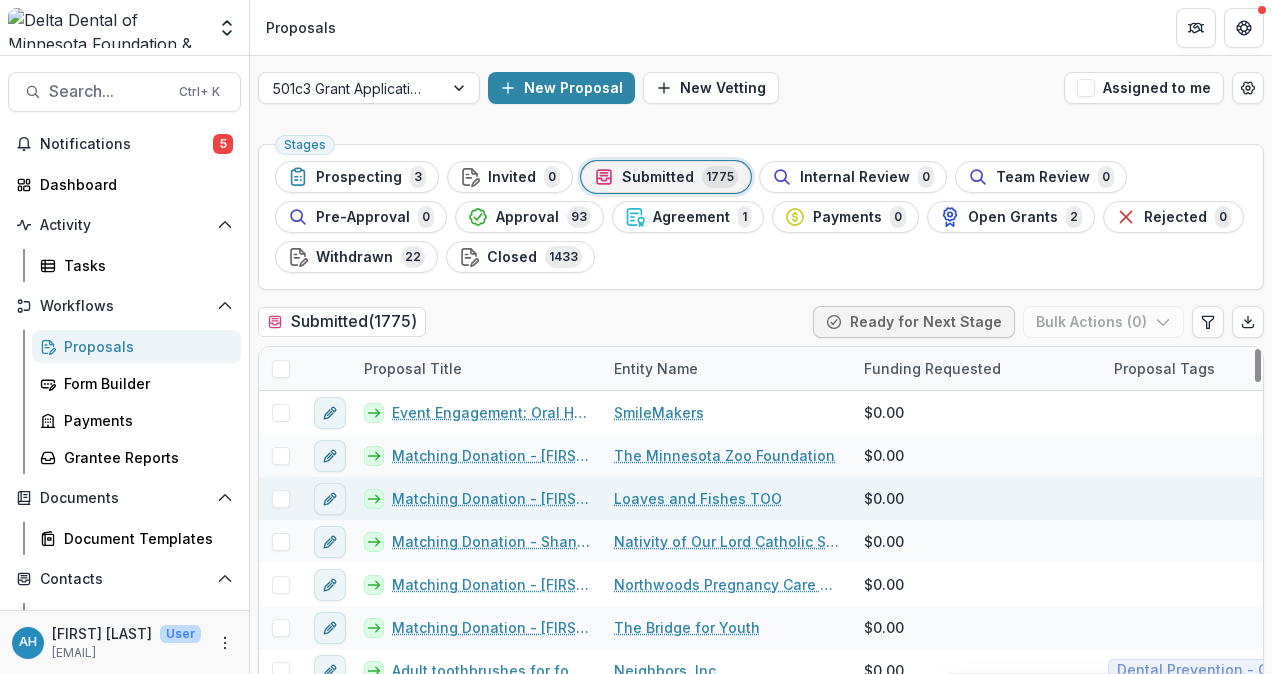 click on "Matching Donation - Hildy Peterson" at bounding box center (491, 498) 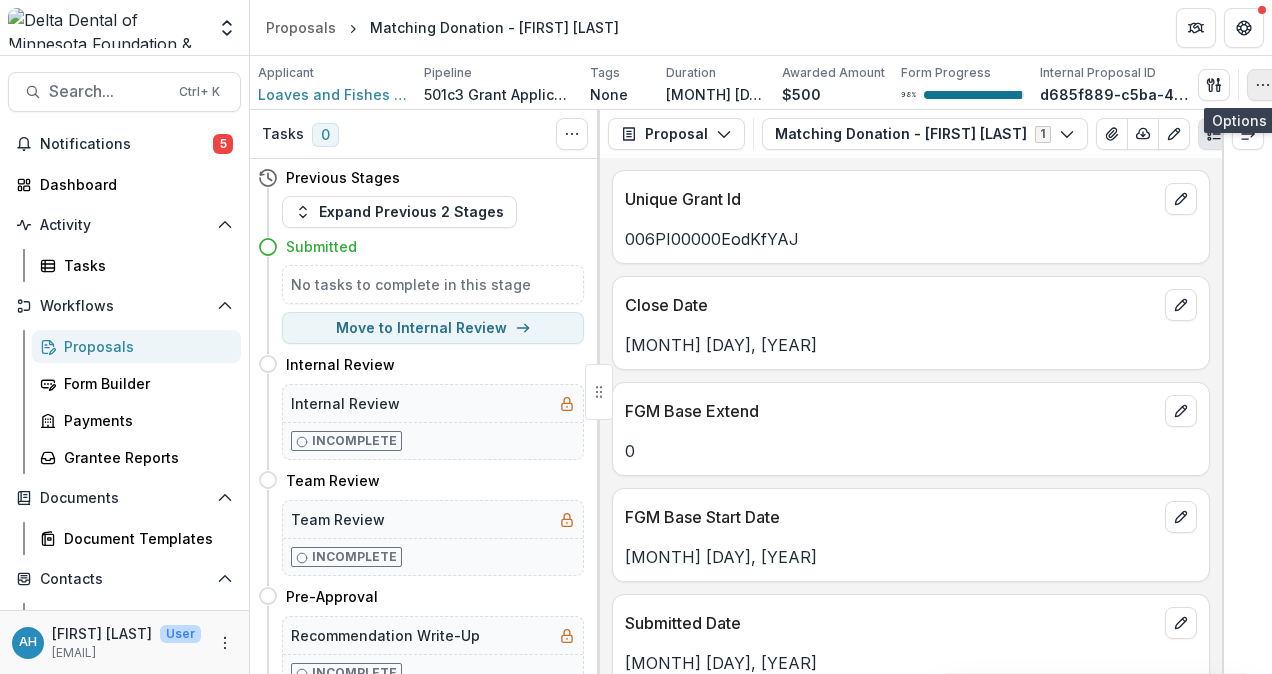 click 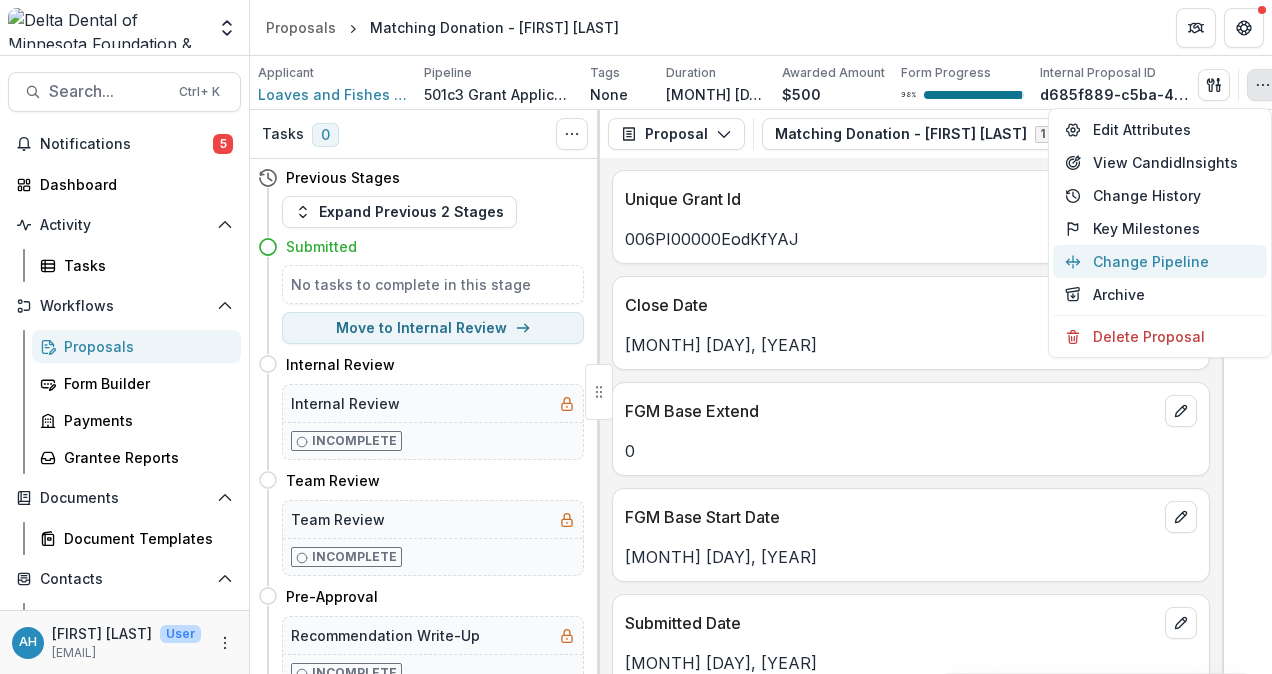 click on "Change Pipeline" at bounding box center [1160, 261] 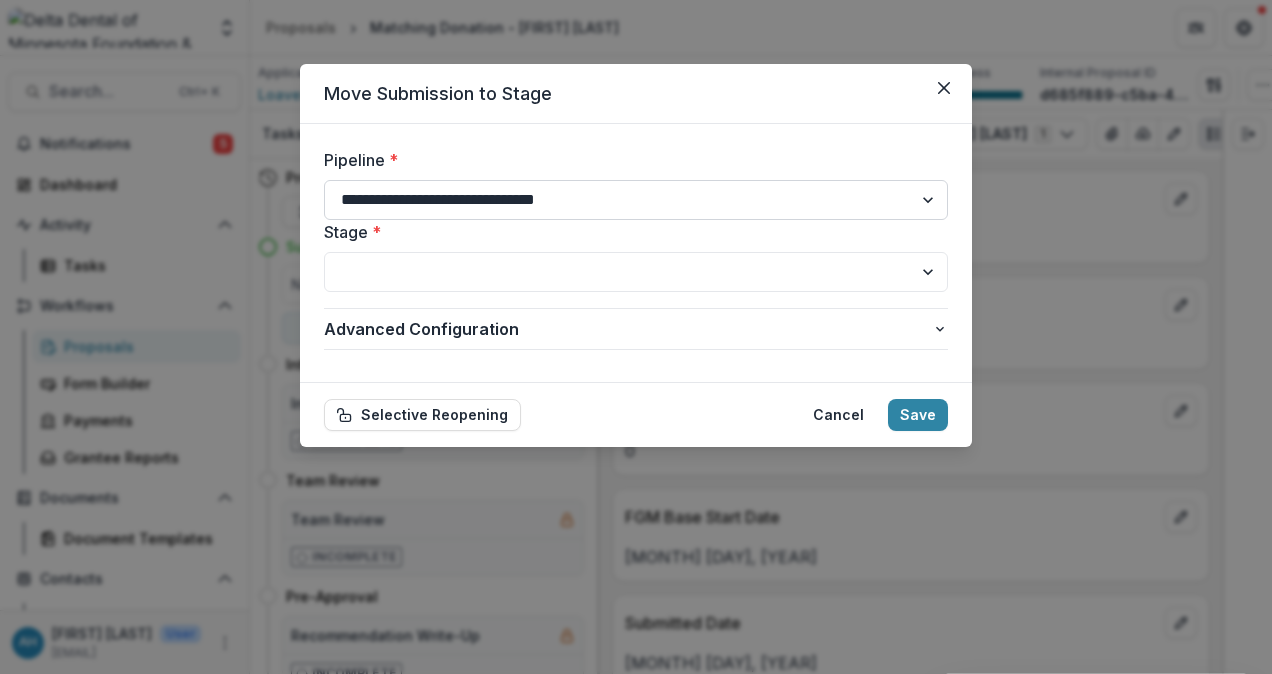 click on "**********" at bounding box center (636, 200) 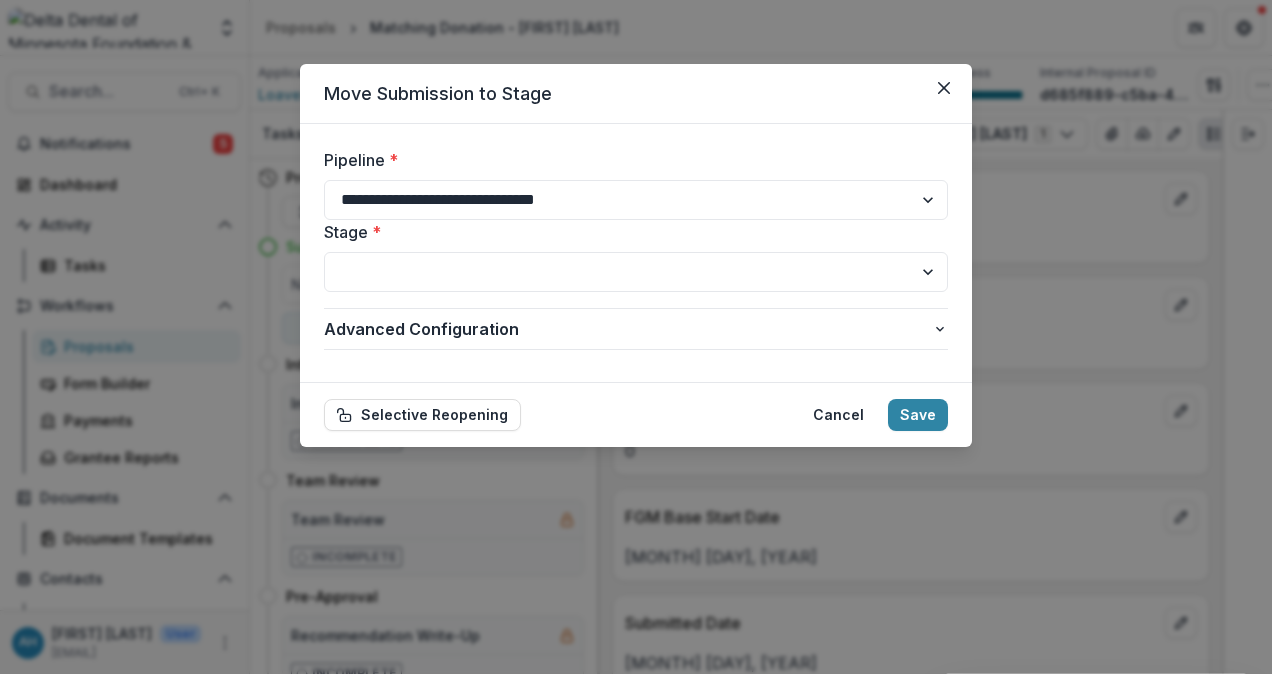 select on "**********" 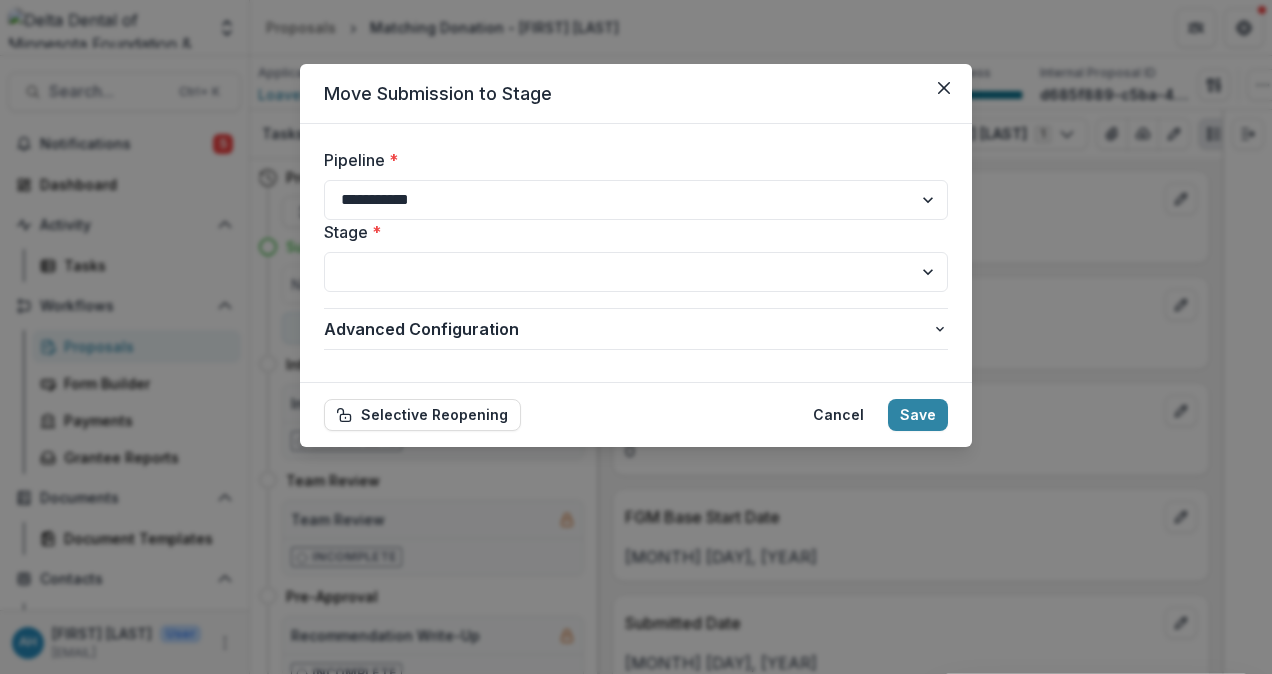 click on "**********" at bounding box center [636, 200] 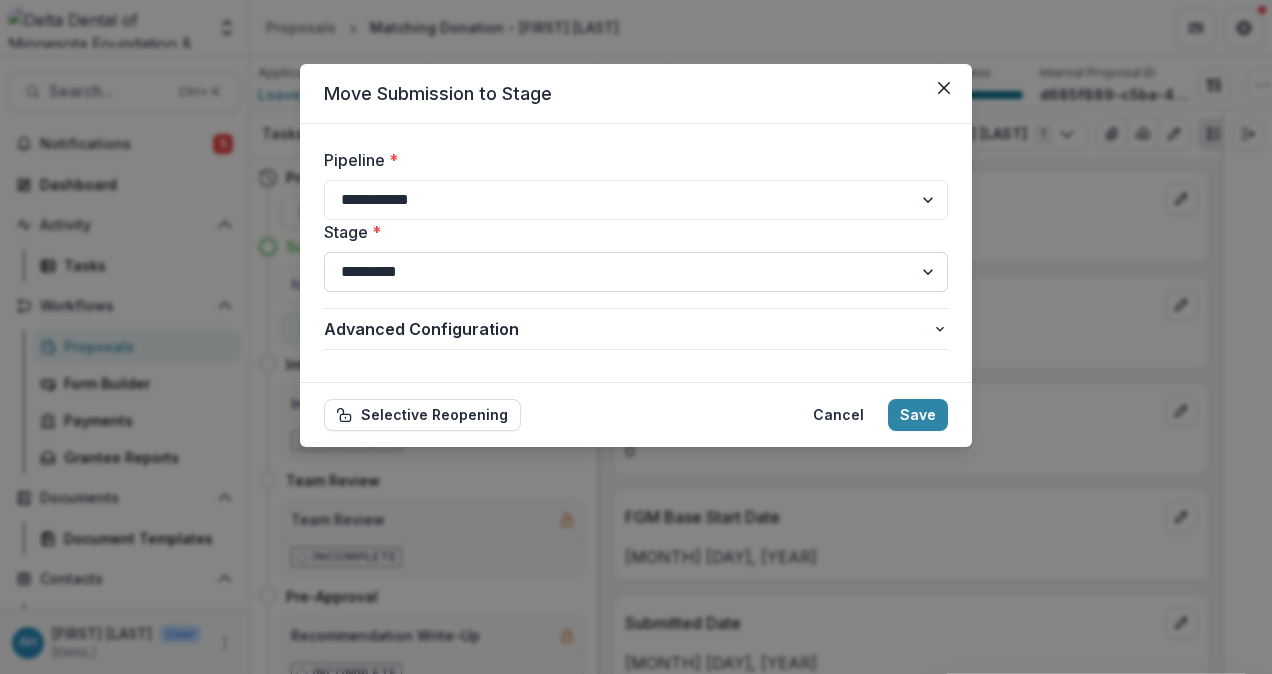 click on "**********" at bounding box center (636, 272) 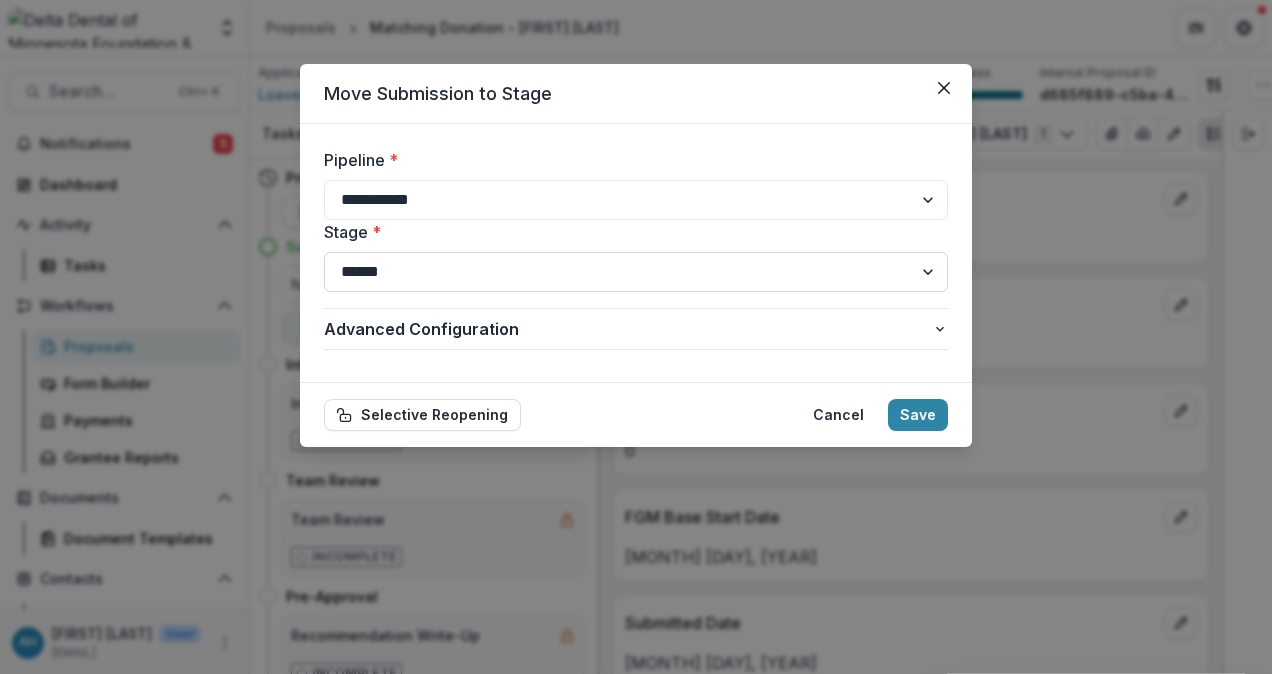 click on "**********" at bounding box center [636, 272] 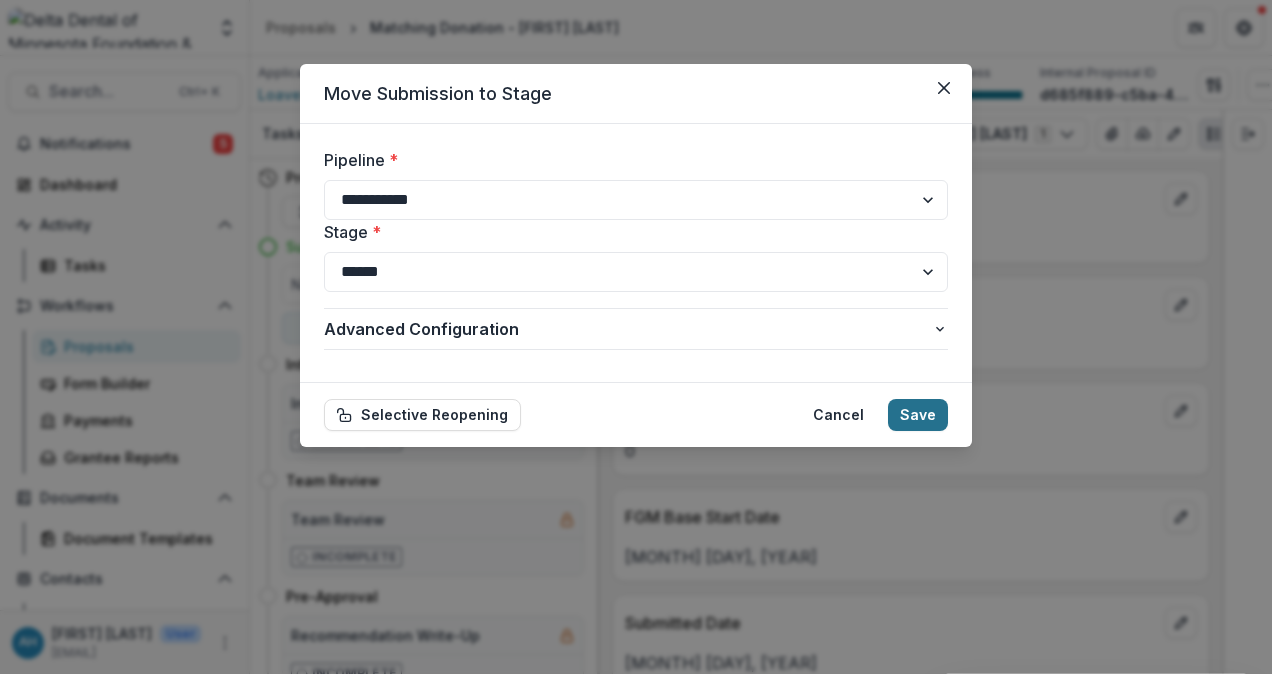 click on "Save" at bounding box center (918, 415) 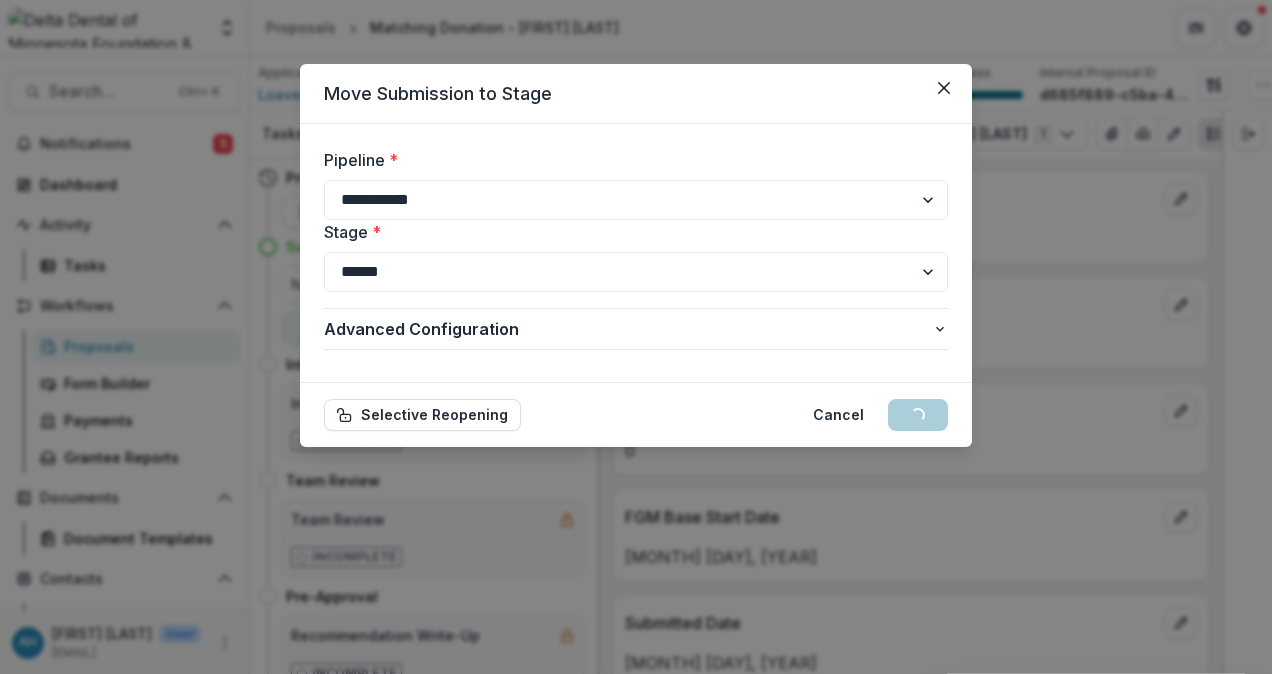 select on "*********" 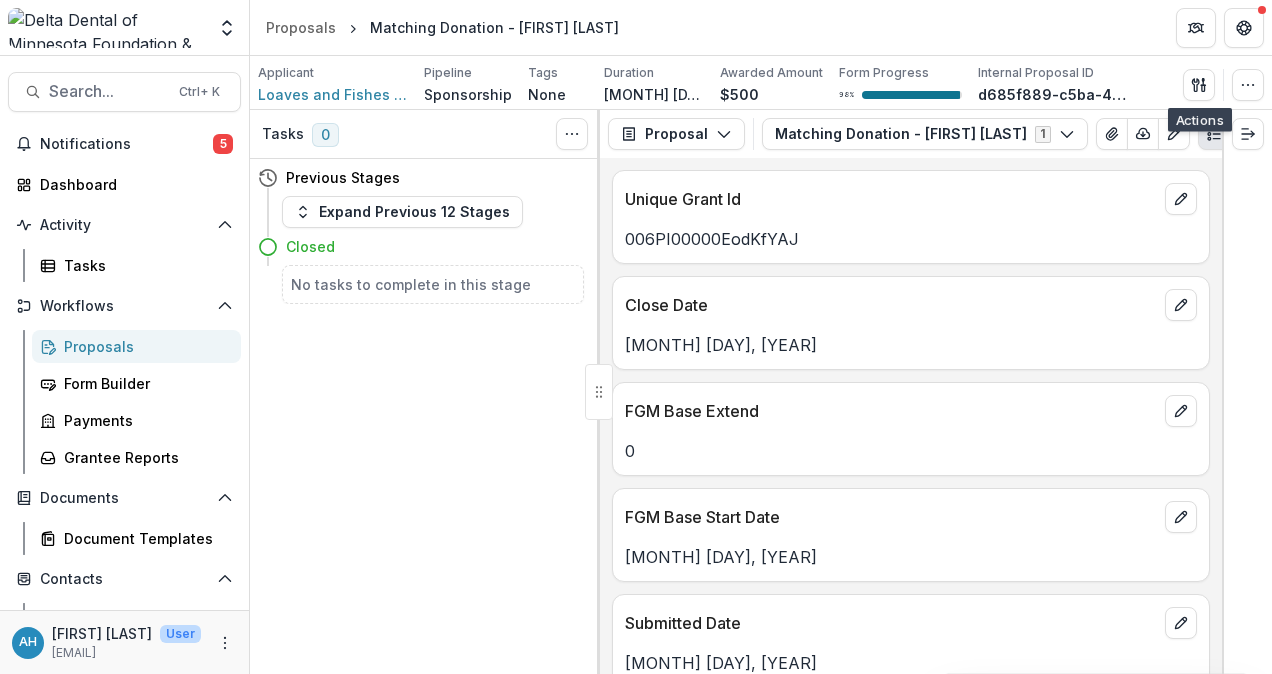 click on "Proposals" at bounding box center [144, 346] 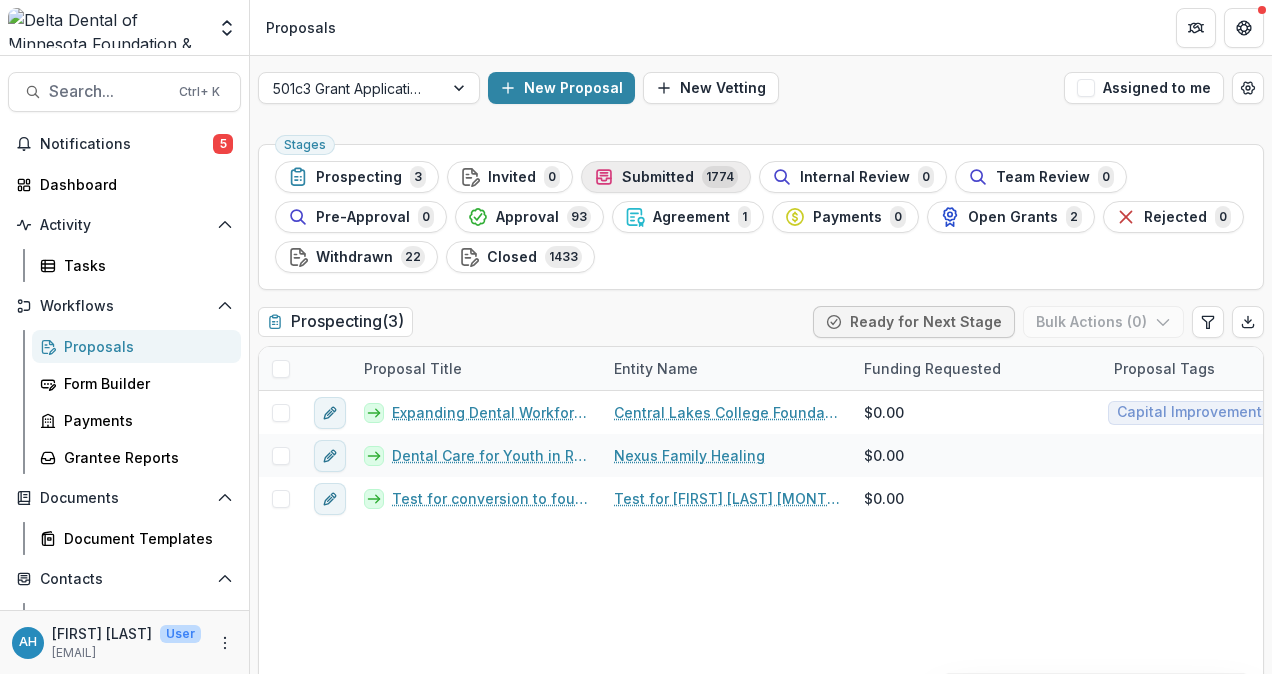 click on "Submitted" at bounding box center [658, 177] 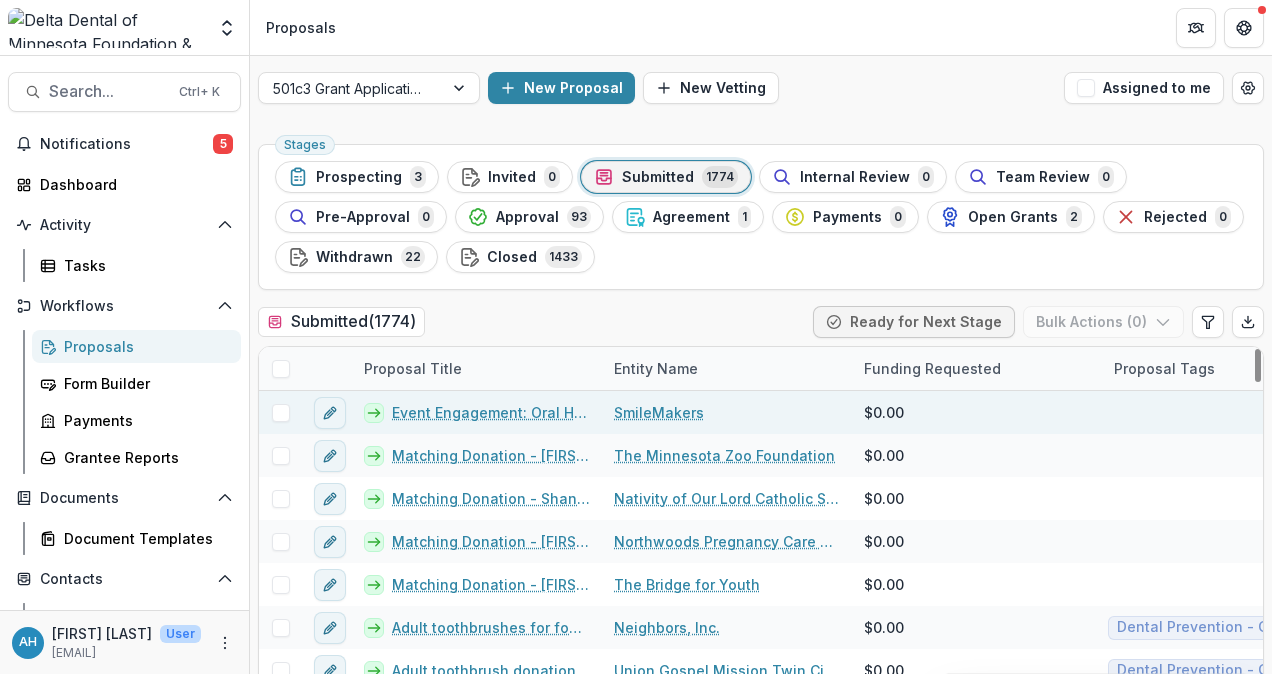 click on "Event Engagement: Oral Health Education Stuffed Animals" at bounding box center (491, 412) 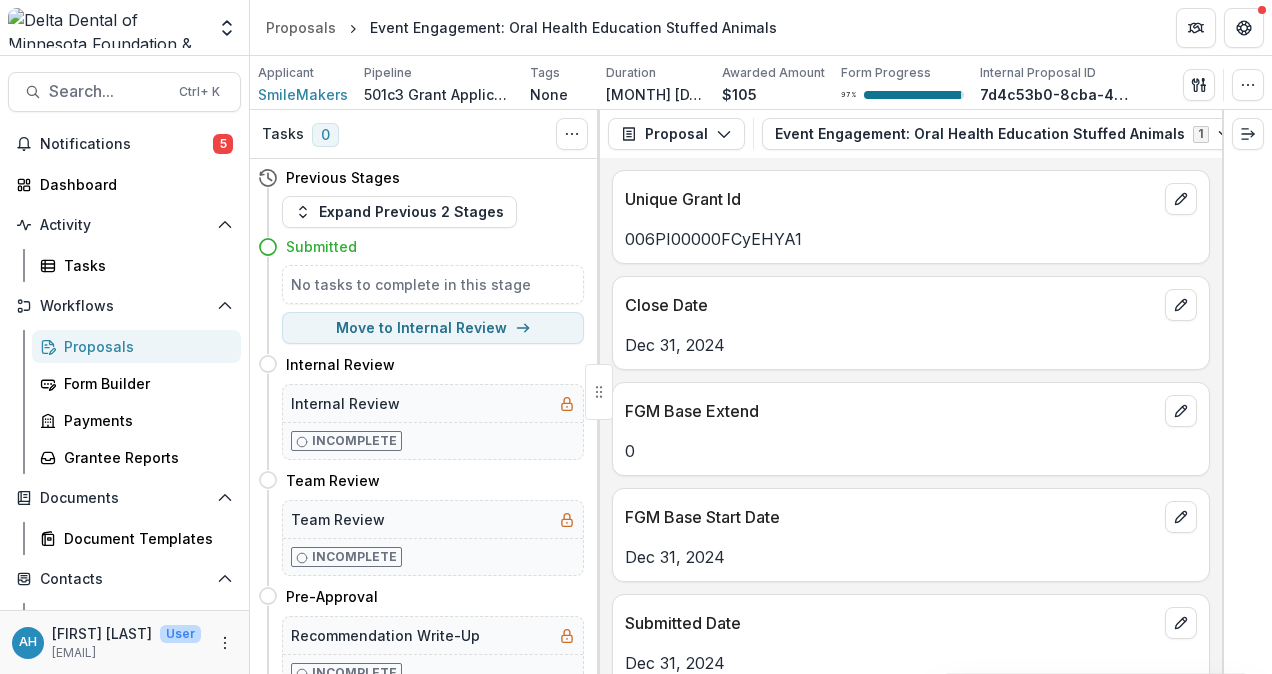 click at bounding box center [1247, 392] 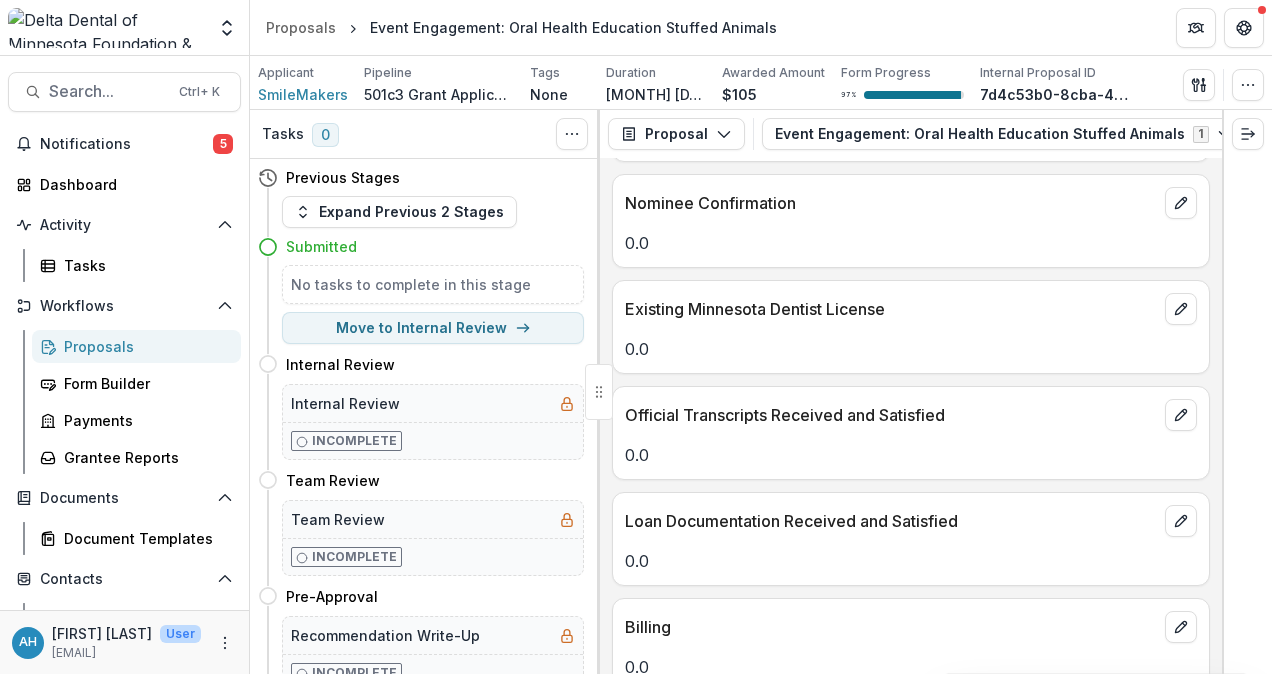 scroll, scrollTop: 3478, scrollLeft: 0, axis: vertical 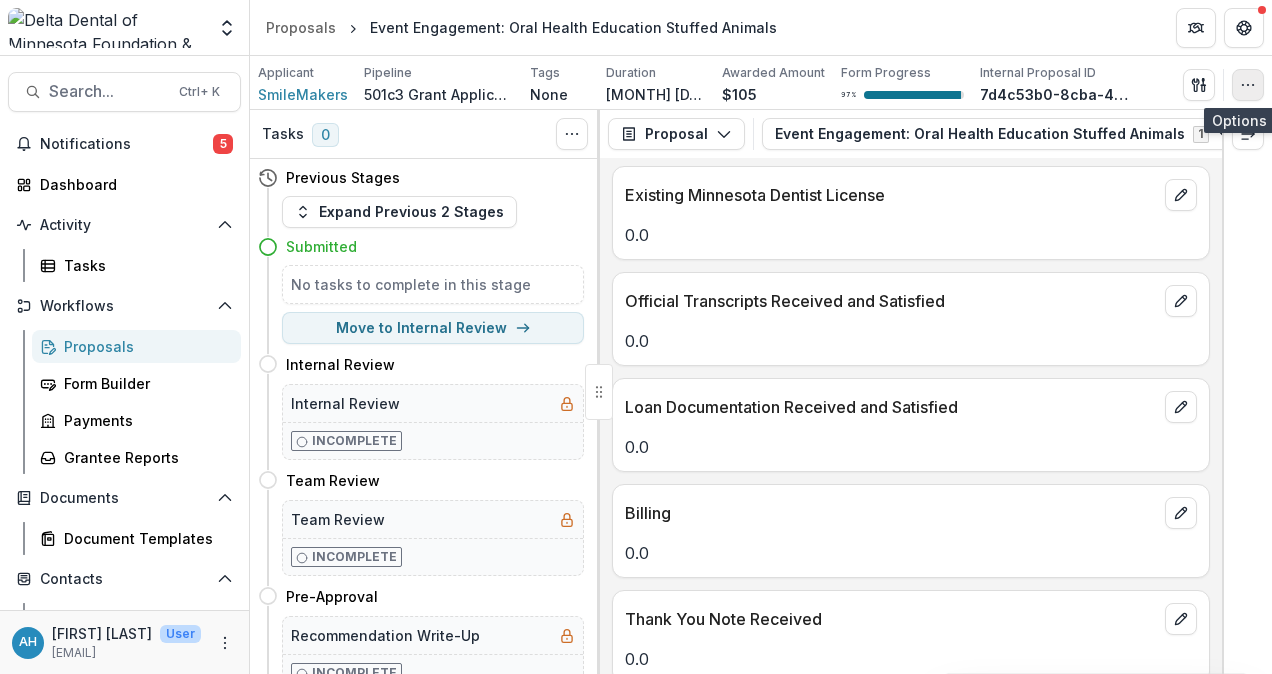 click 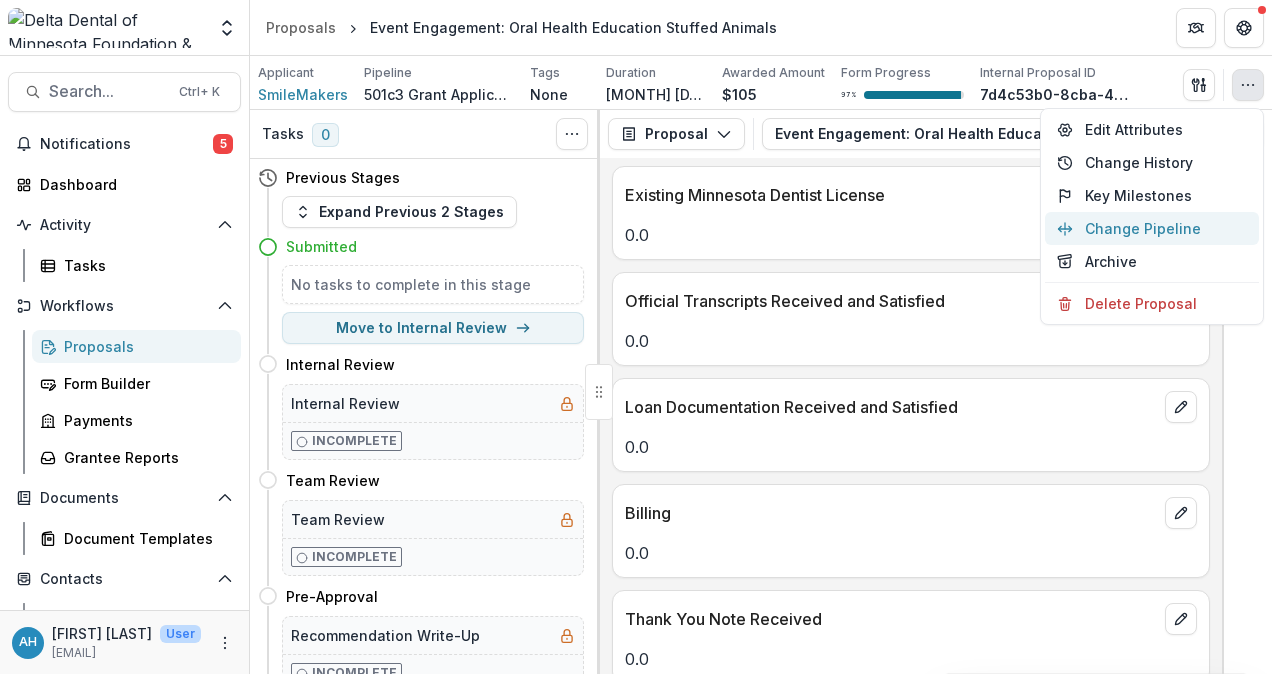 click on "Change Pipeline" at bounding box center [1152, 228] 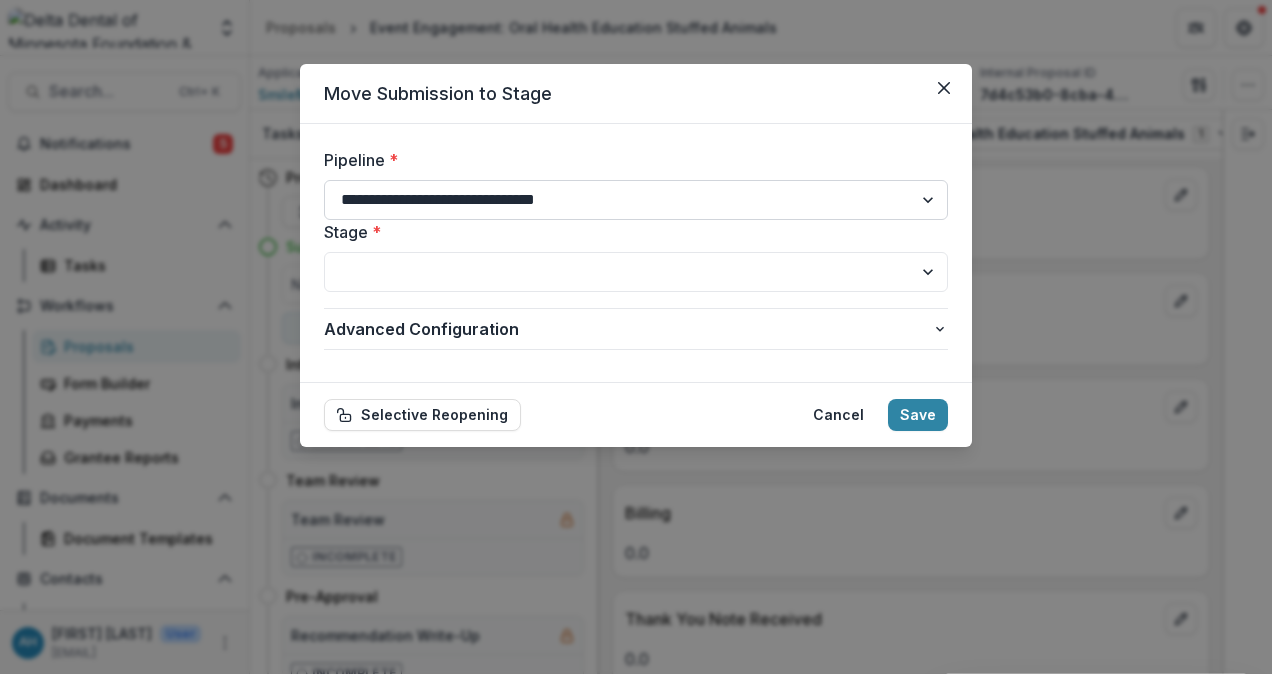click on "**********" at bounding box center [636, 200] 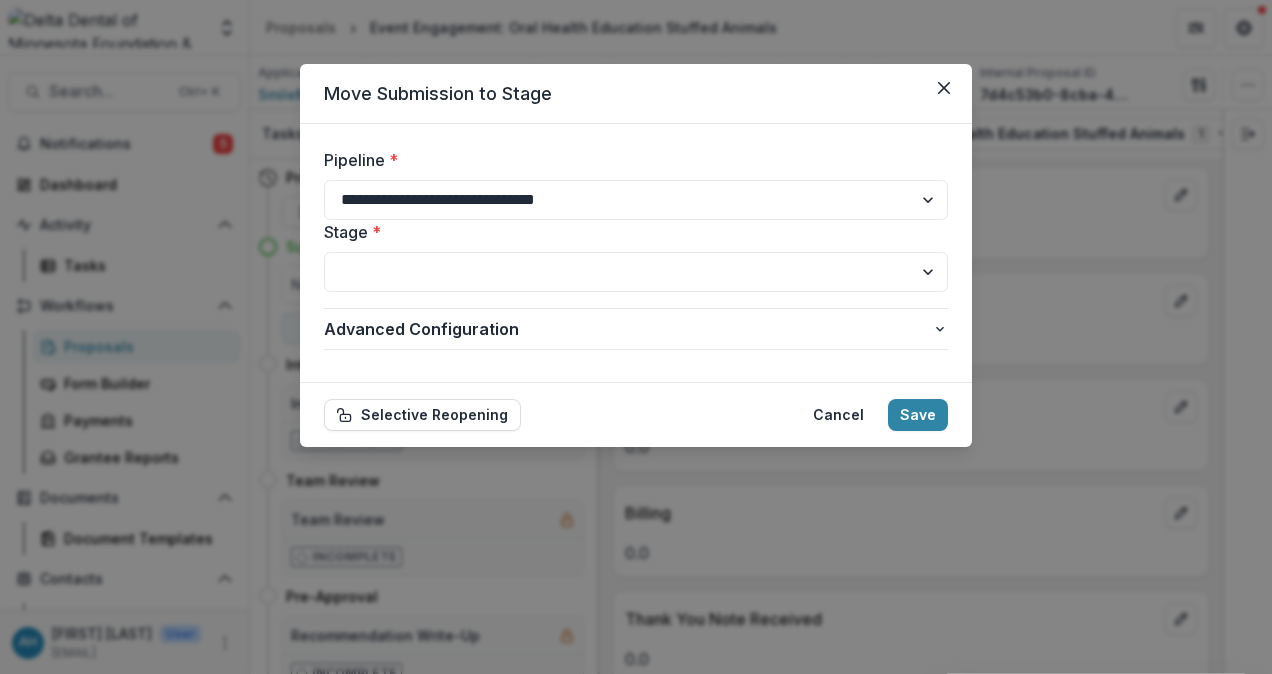 select on "**********" 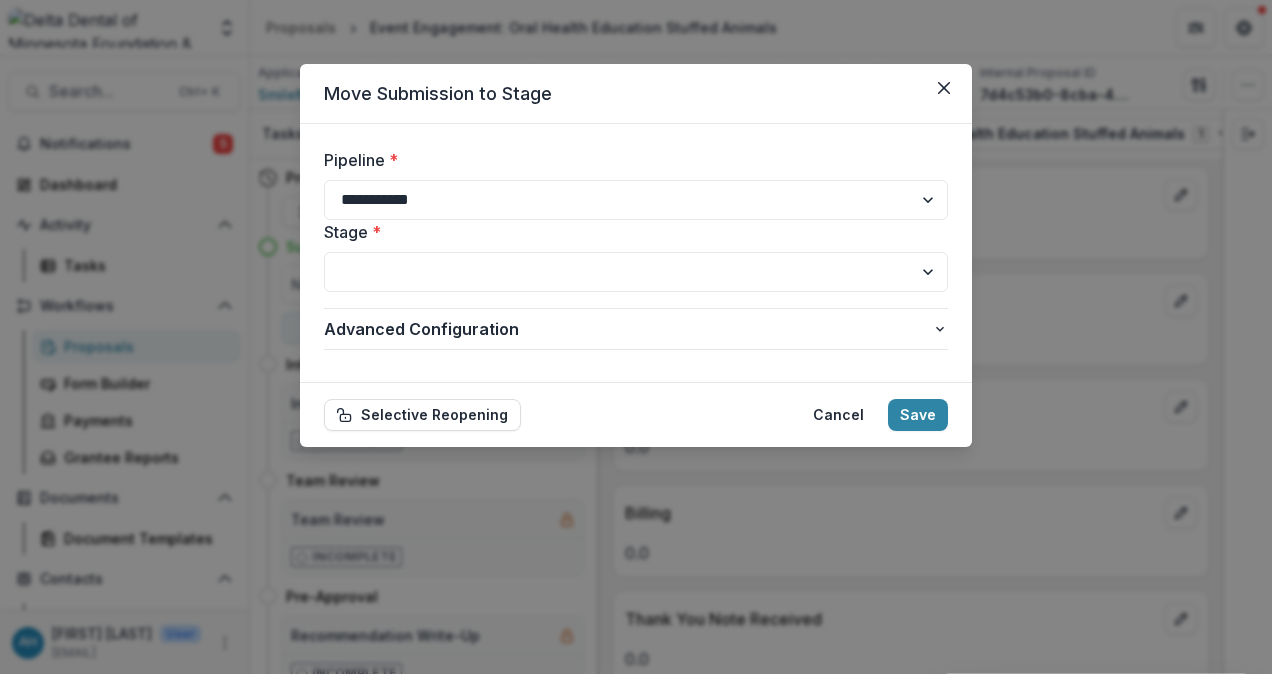 click on "**********" at bounding box center [636, 200] 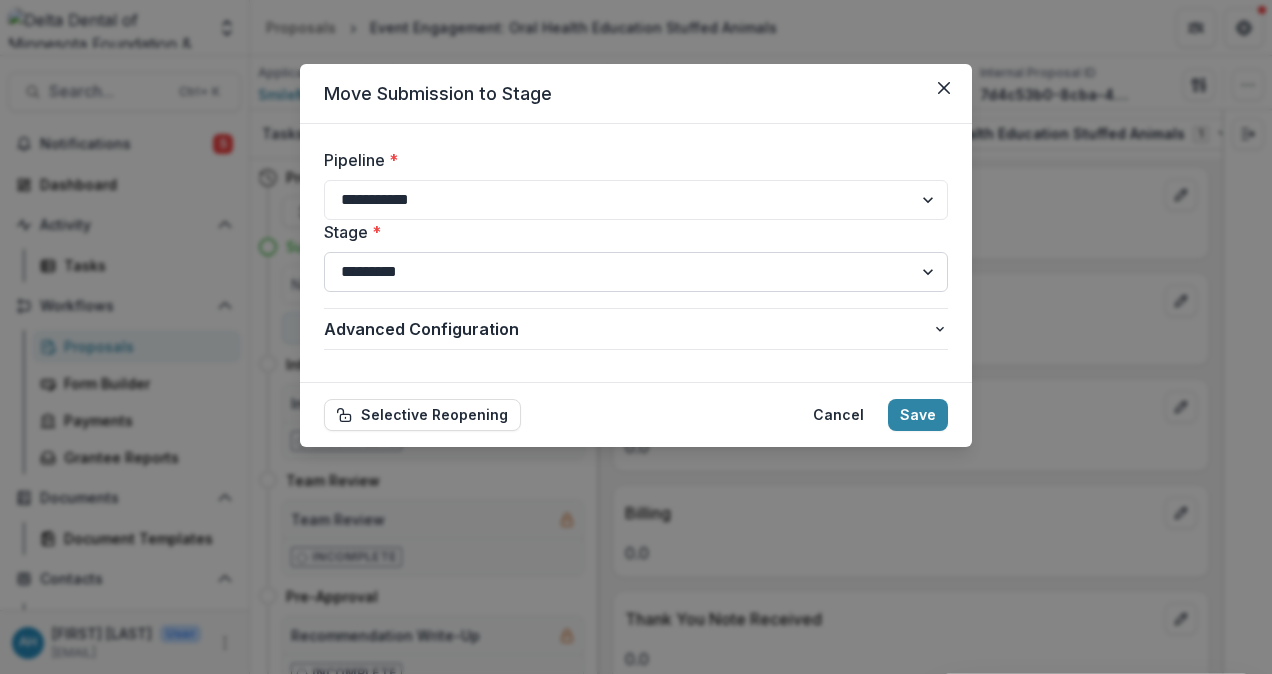 click on "**********" at bounding box center [636, 272] 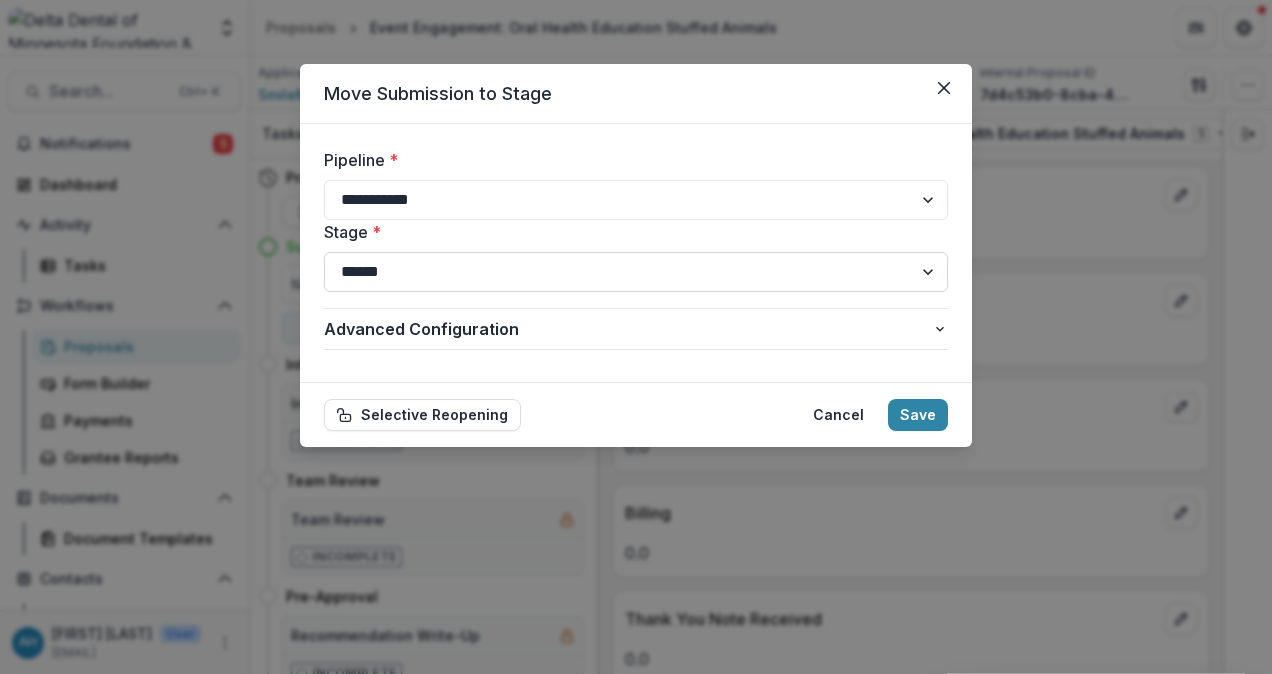 click on "**********" at bounding box center (636, 272) 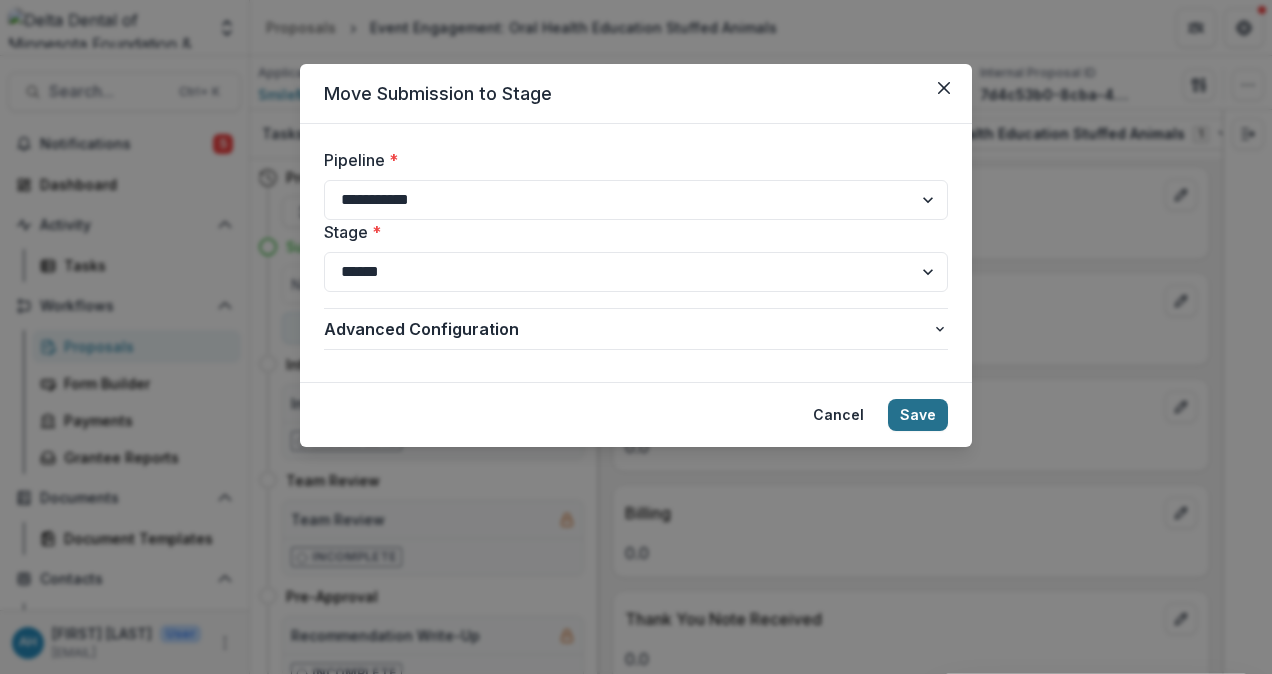 click on "Save" at bounding box center [918, 415] 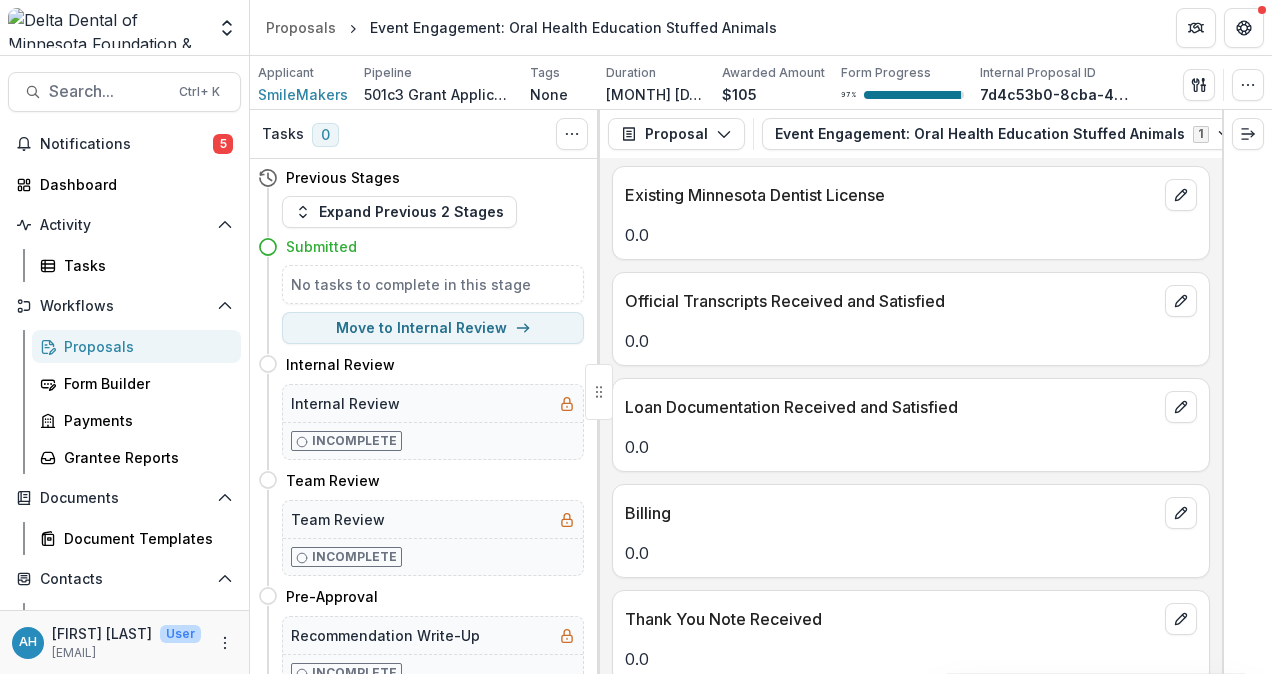 select on "*********" 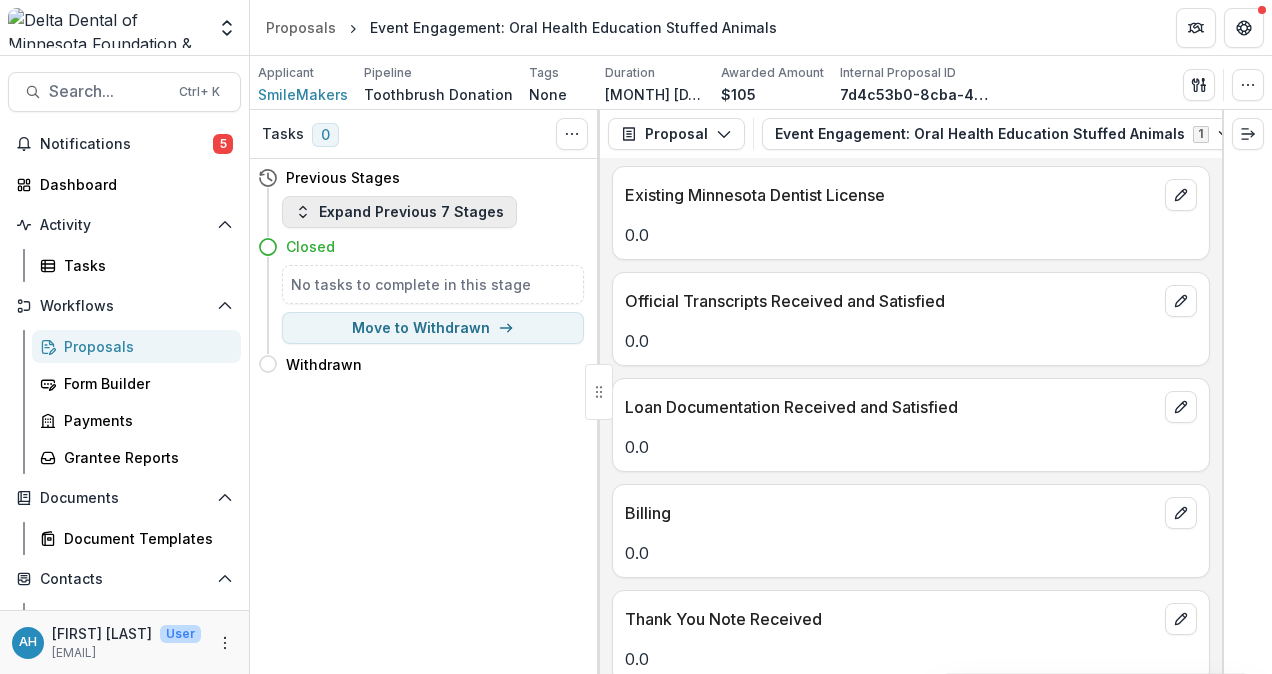 click on "Expand Previous 7 Stages" at bounding box center [399, 212] 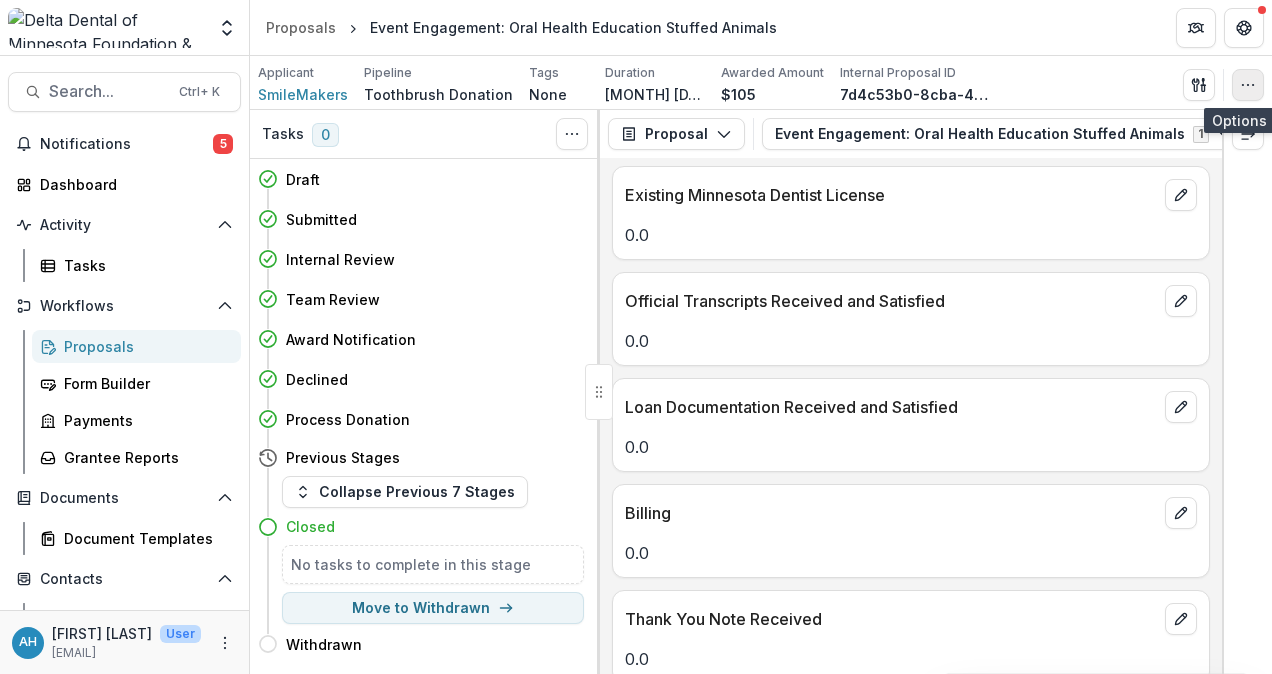 click 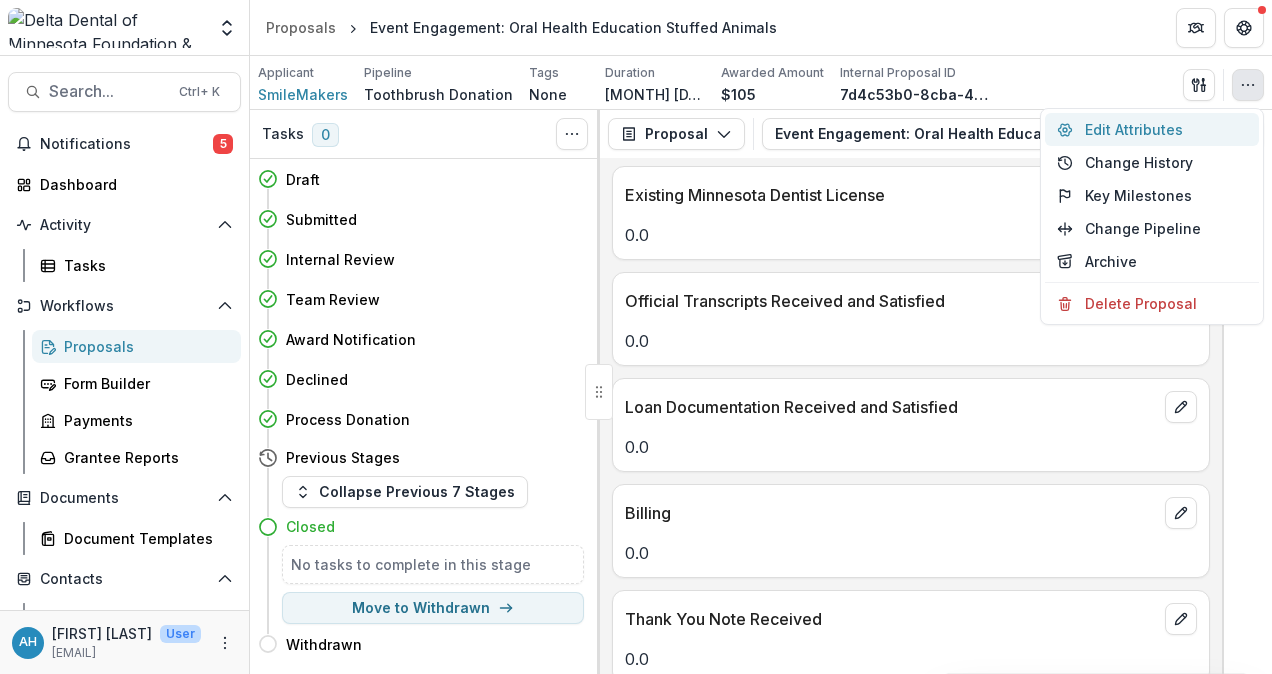 click on "Edit Attributes" at bounding box center [1152, 129] 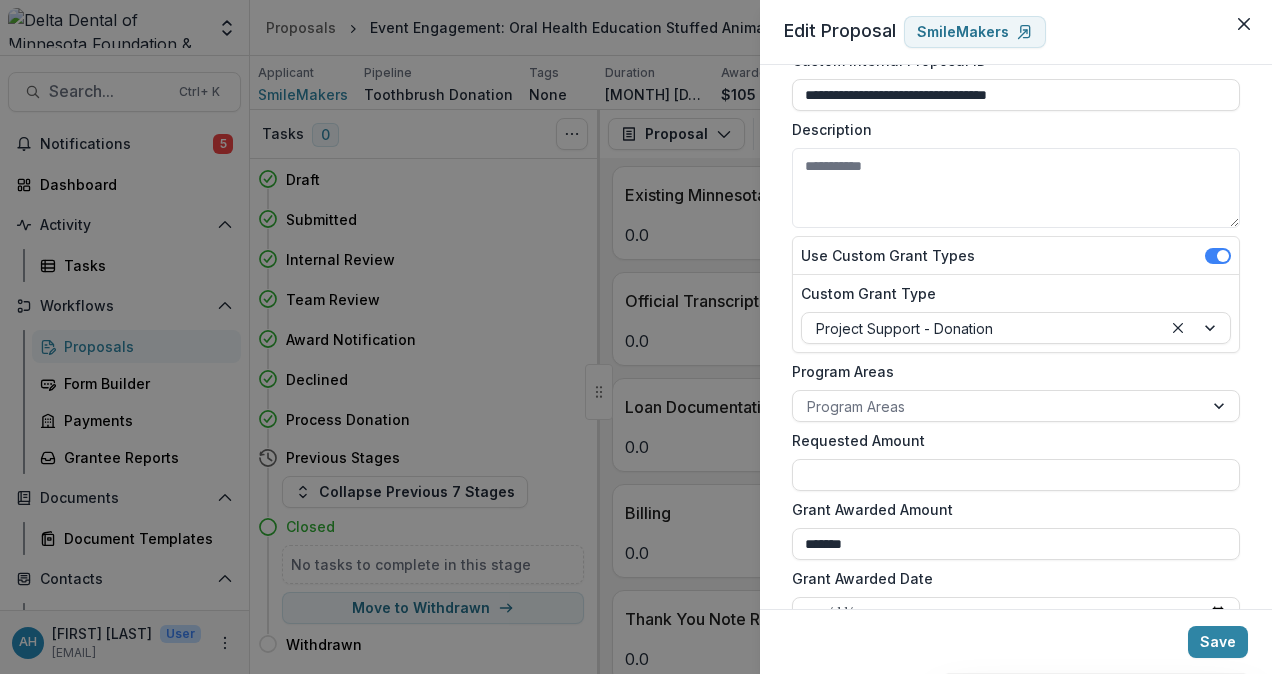 scroll, scrollTop: 0, scrollLeft: 0, axis: both 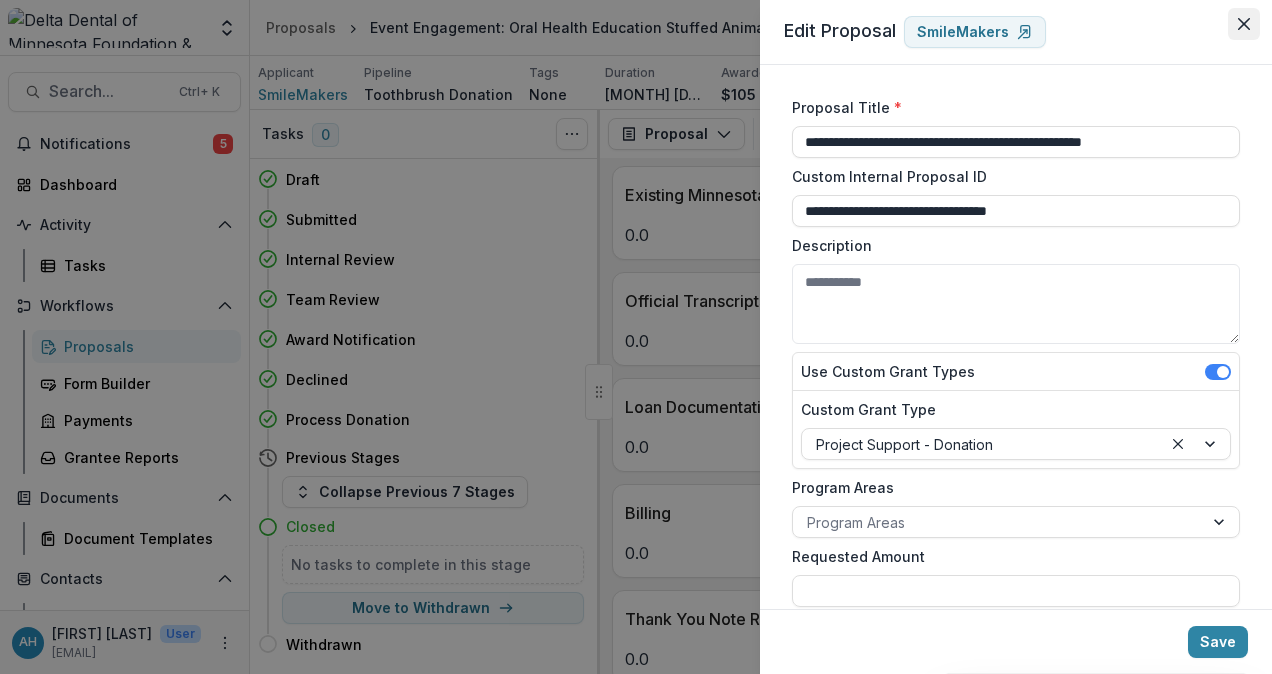 click 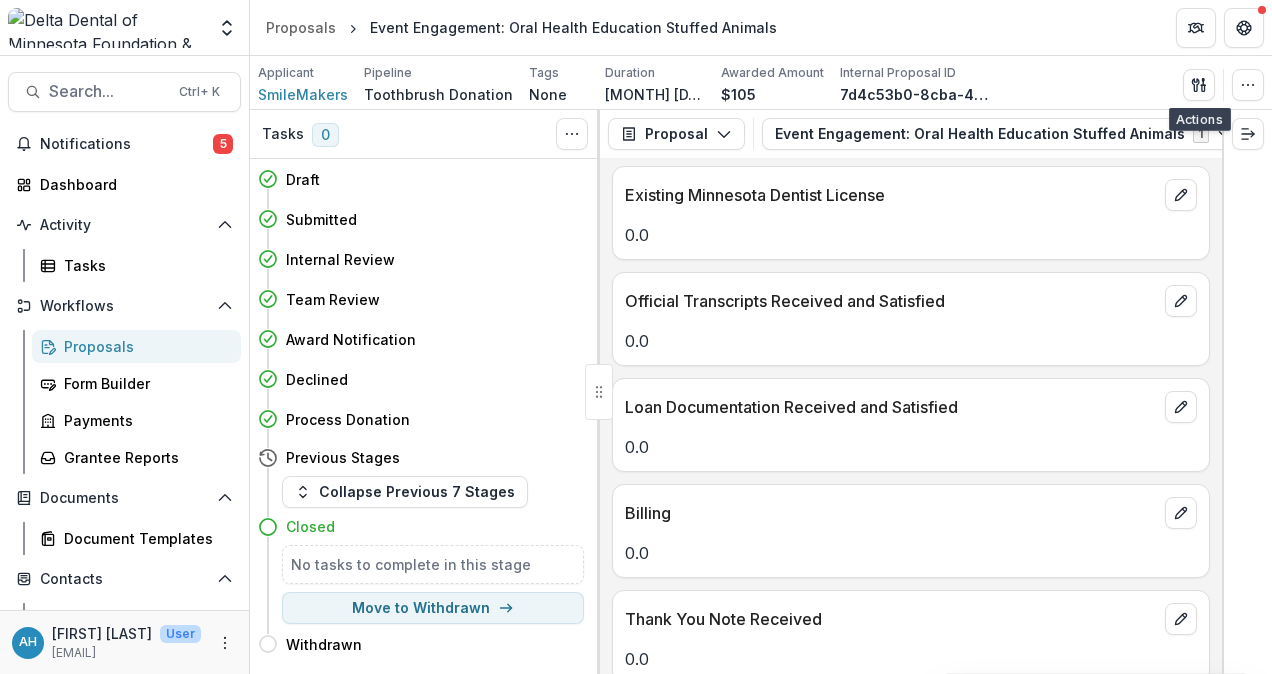 click on "Proposals" at bounding box center (144, 346) 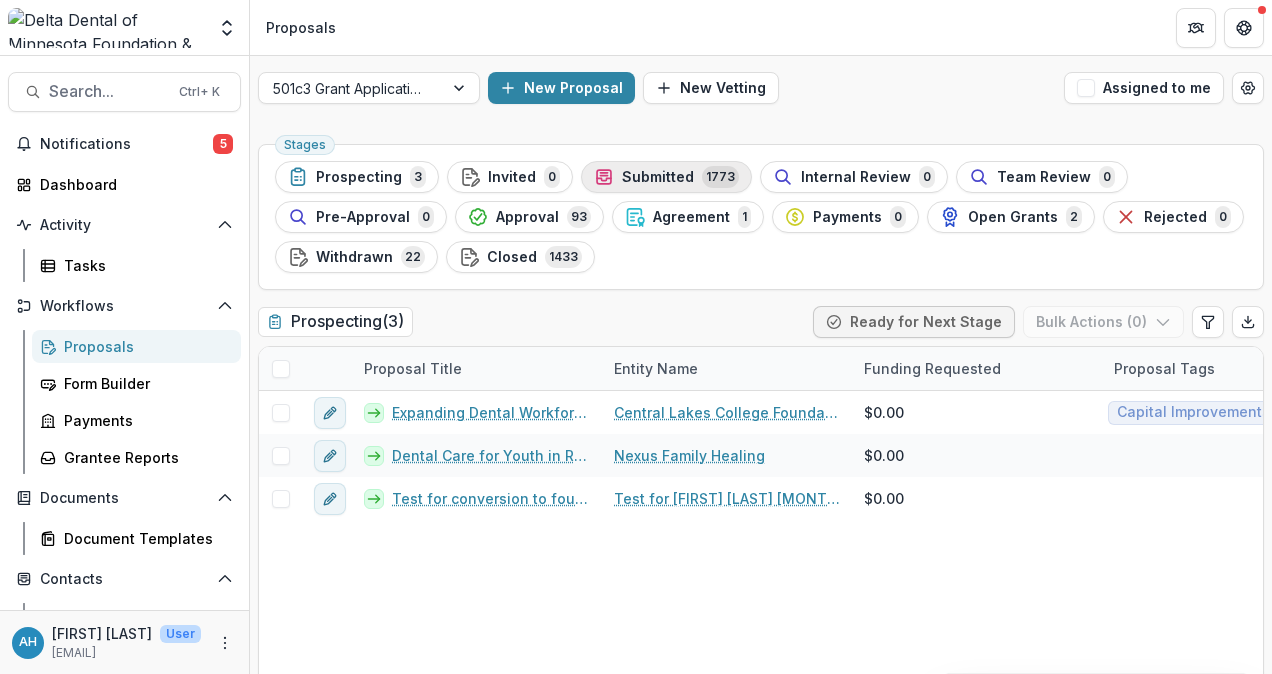 click on "Submitted" at bounding box center [658, 177] 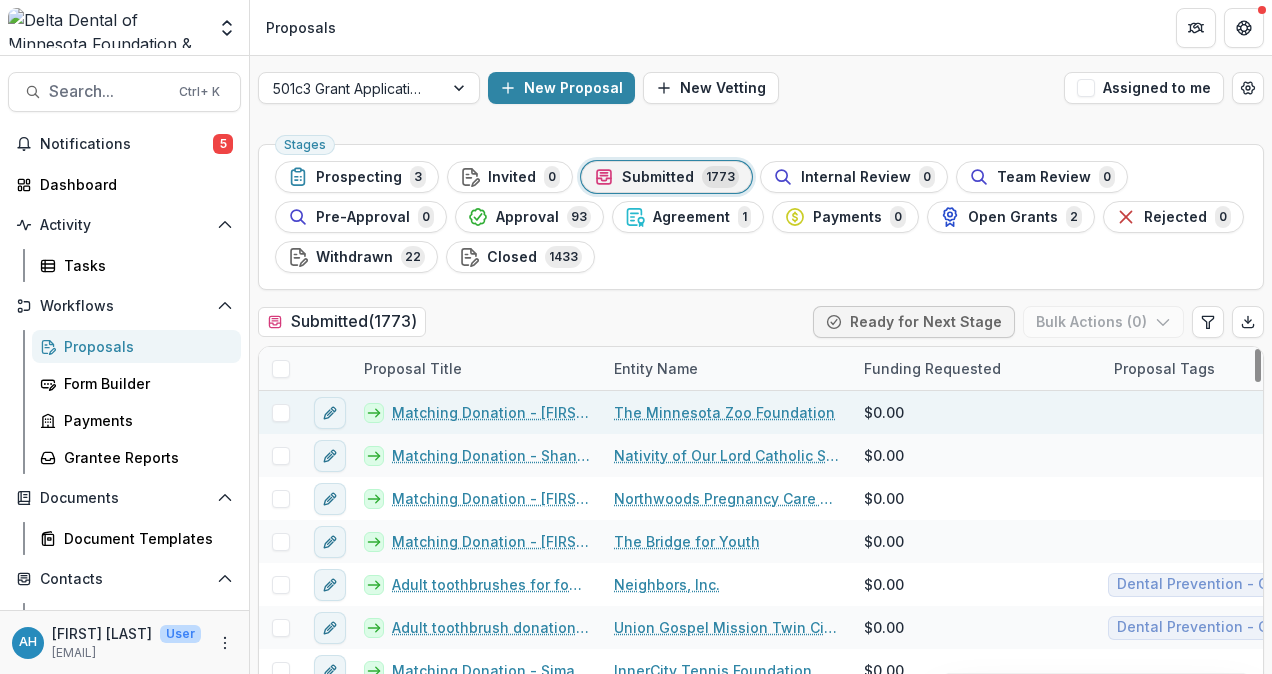 click on "Matching Donation - Adrienne English Scrimshaw" at bounding box center [491, 412] 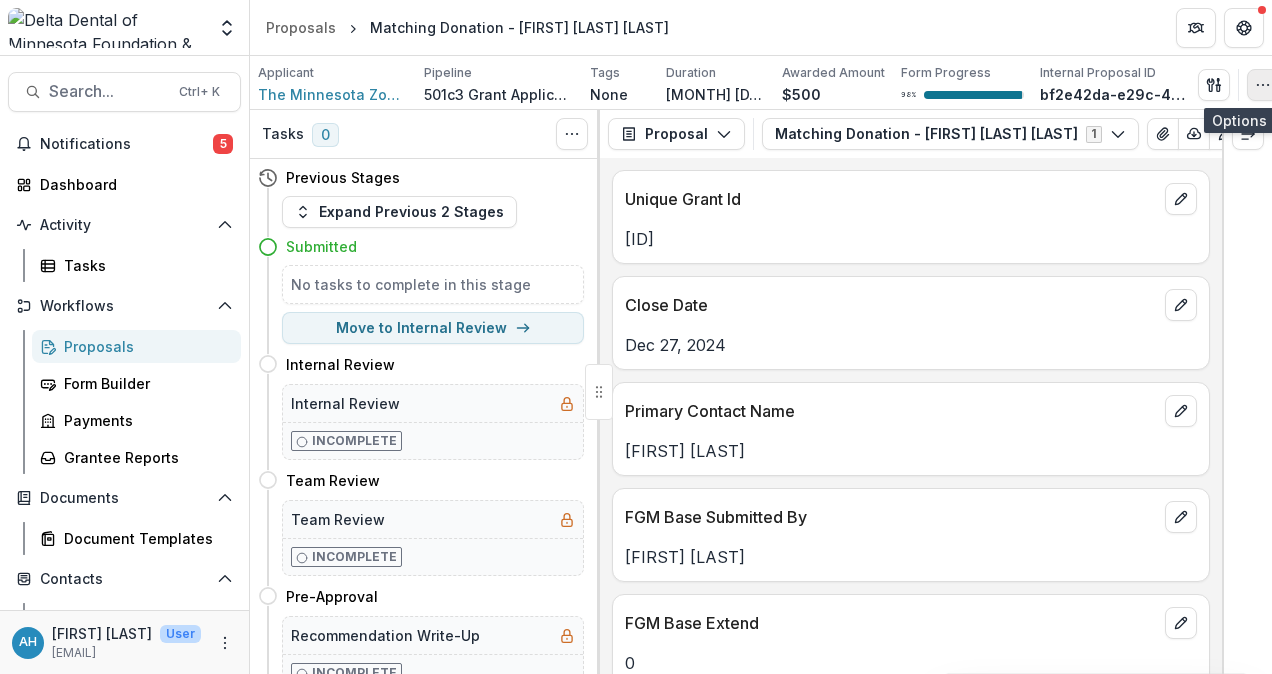 click 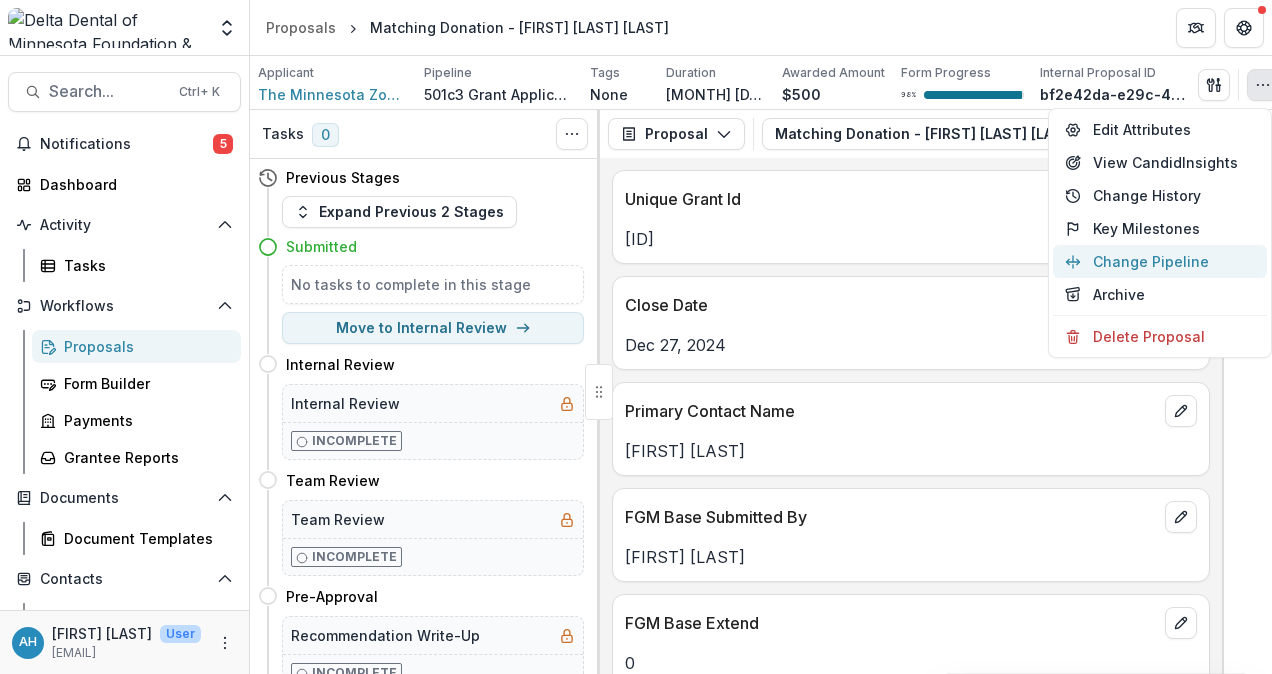 click on "Change Pipeline" at bounding box center (1160, 261) 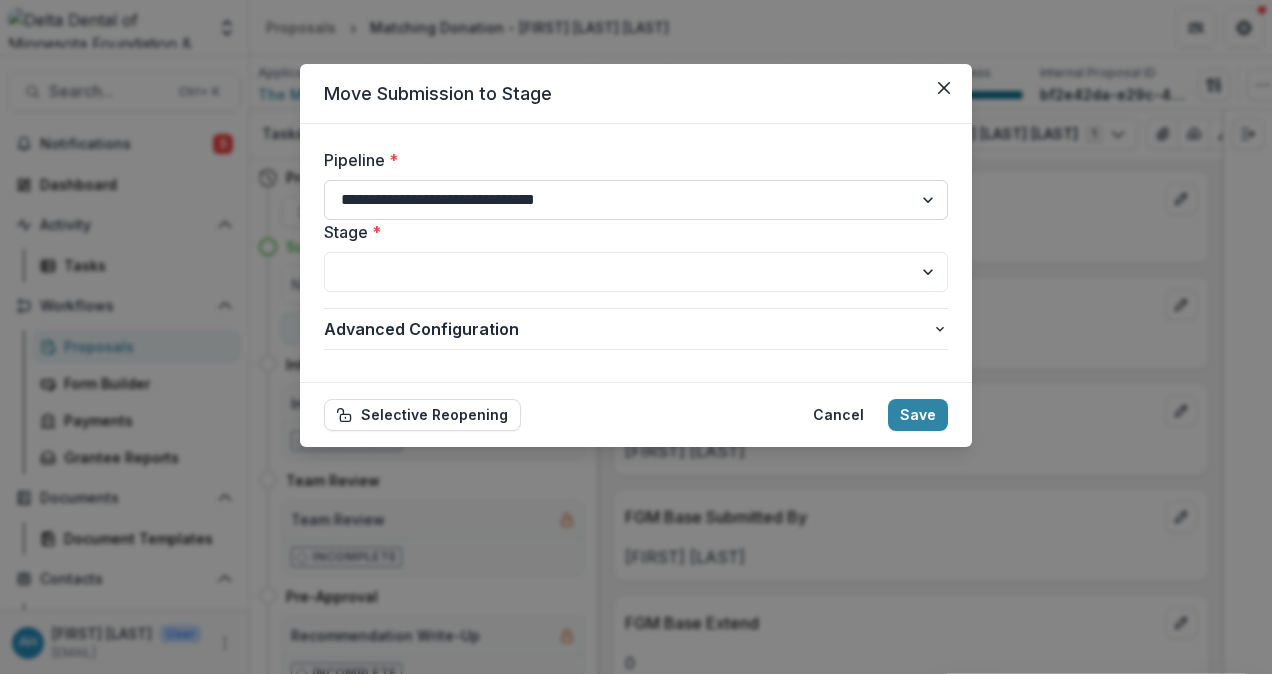 click on "**********" at bounding box center (636, 200) 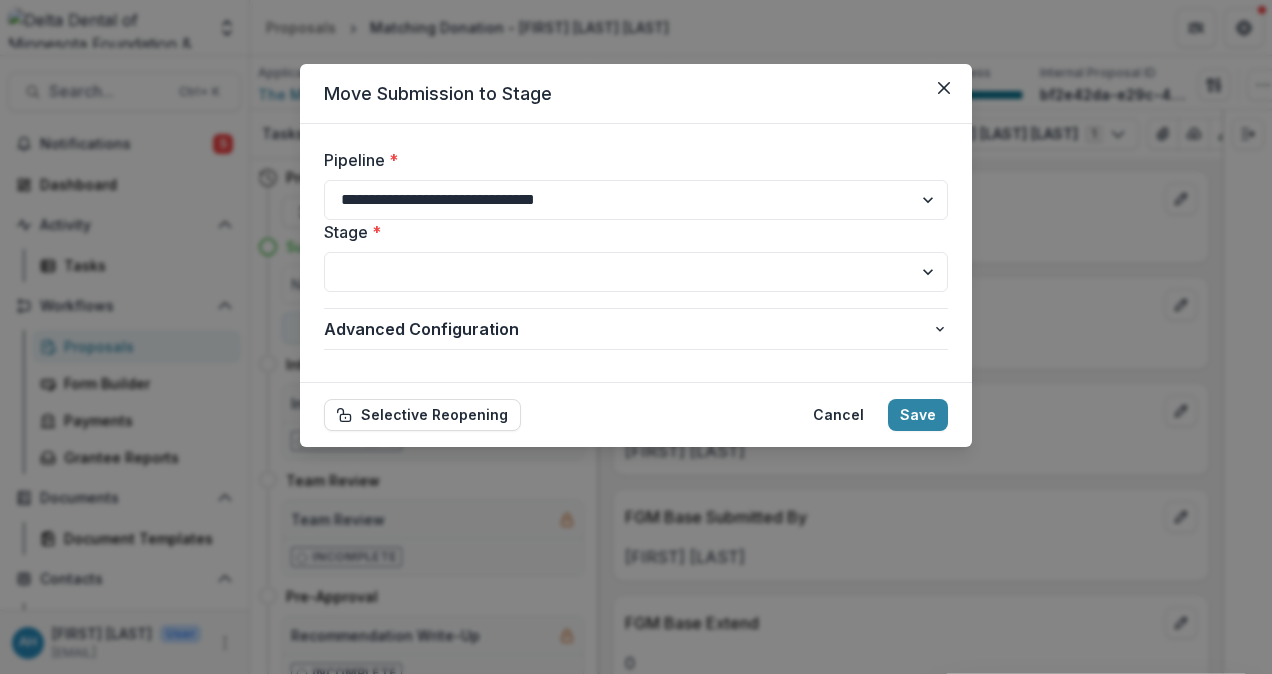 select on "**********" 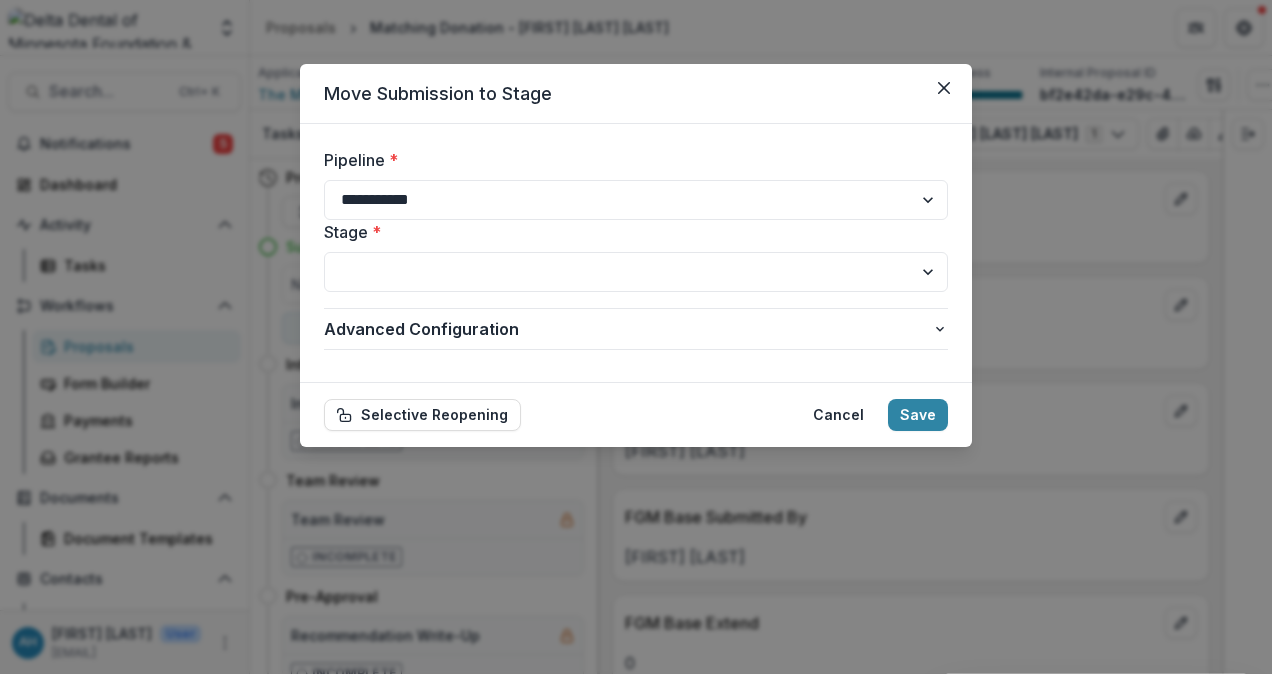 click on "**********" at bounding box center [636, 200] 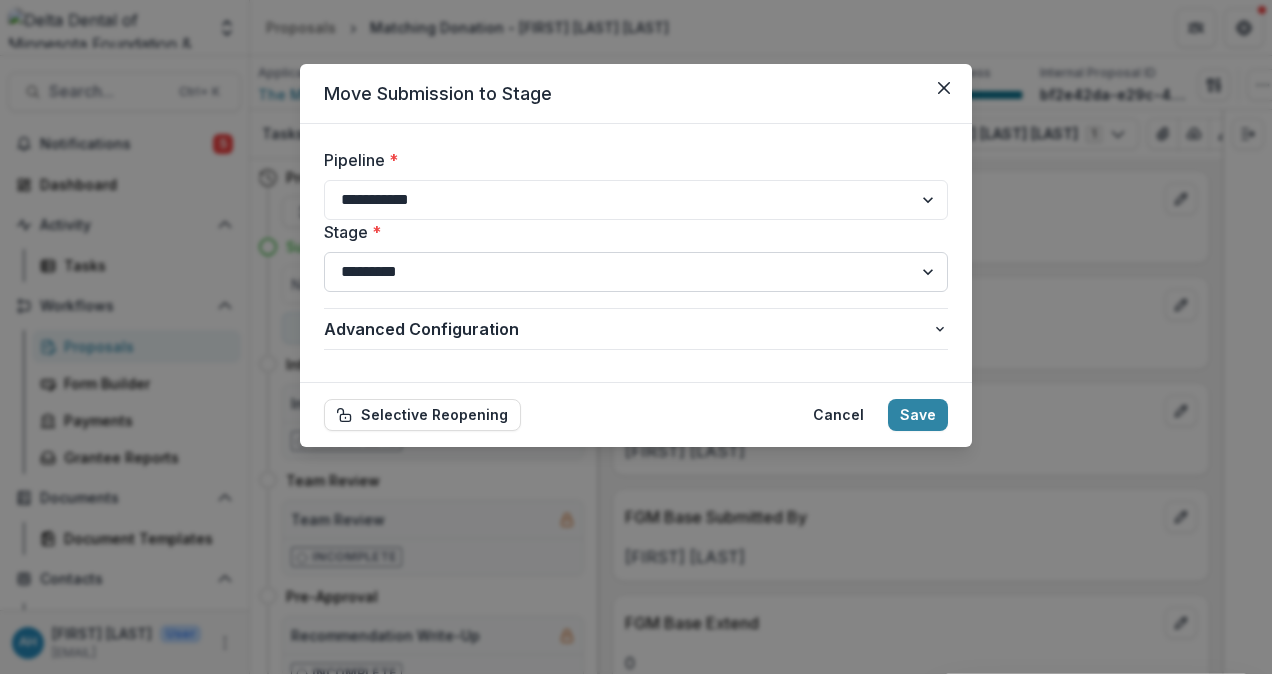 click on "**********" at bounding box center [636, 272] 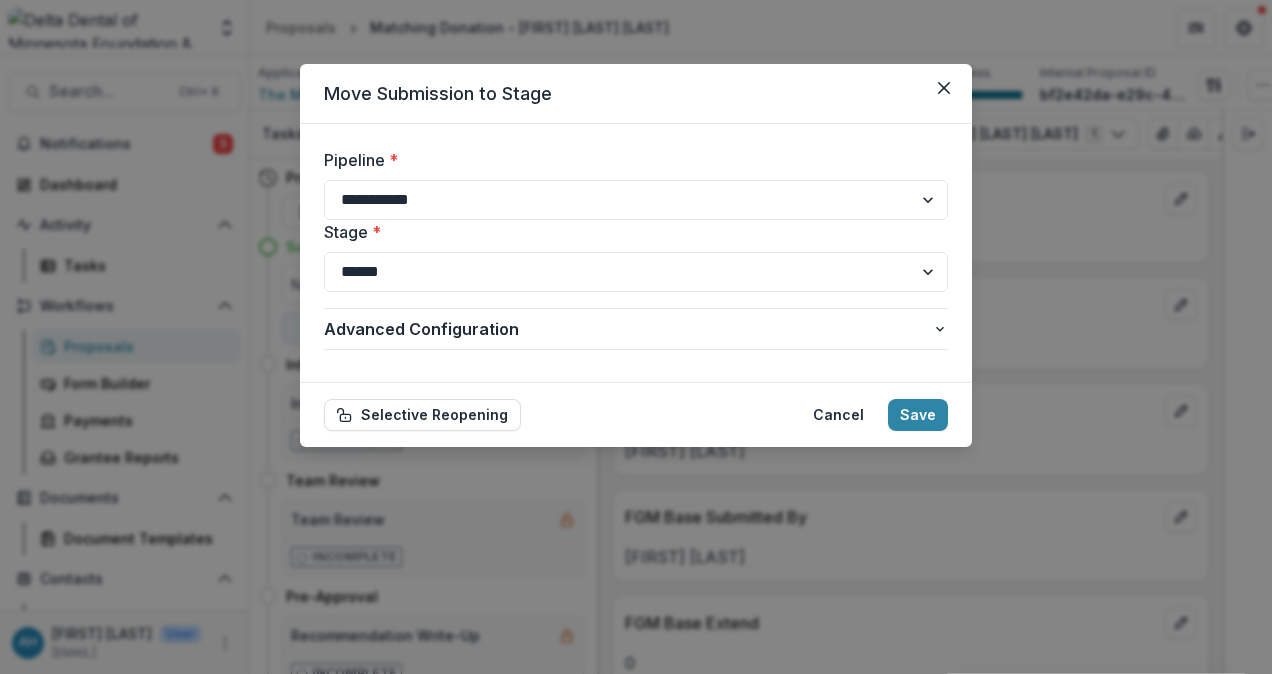 click on "**********" at bounding box center [636, 272] 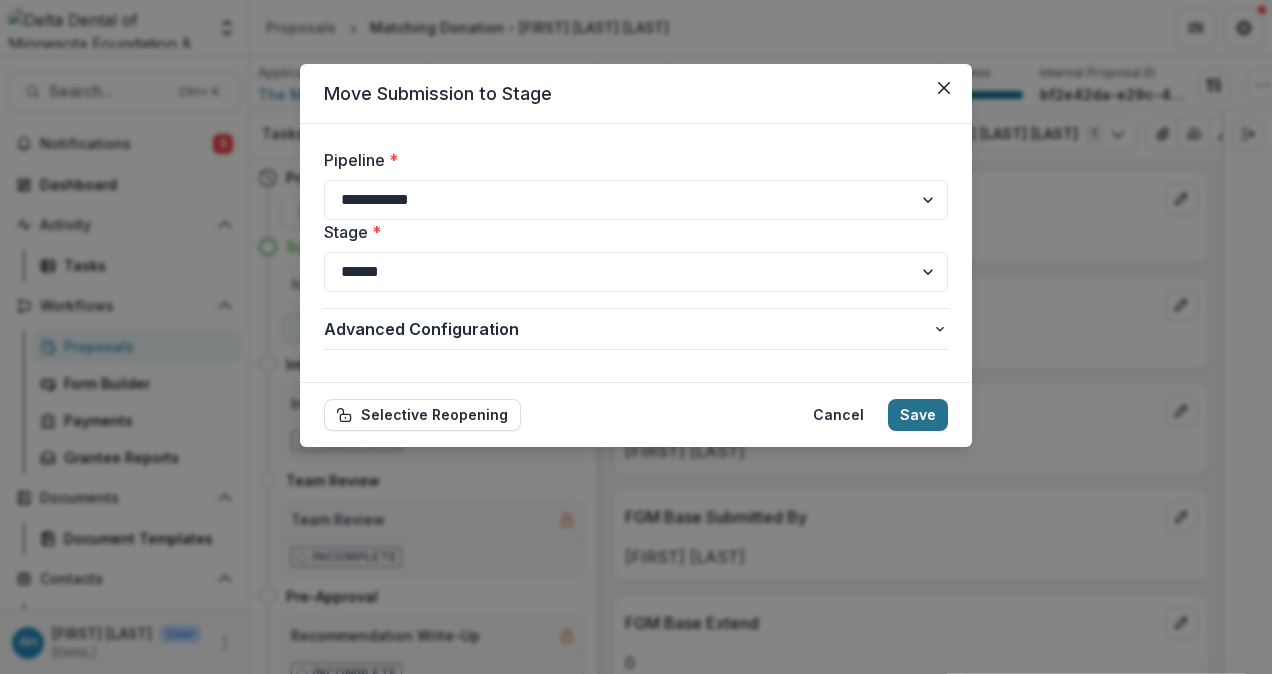 click on "Save" at bounding box center (918, 415) 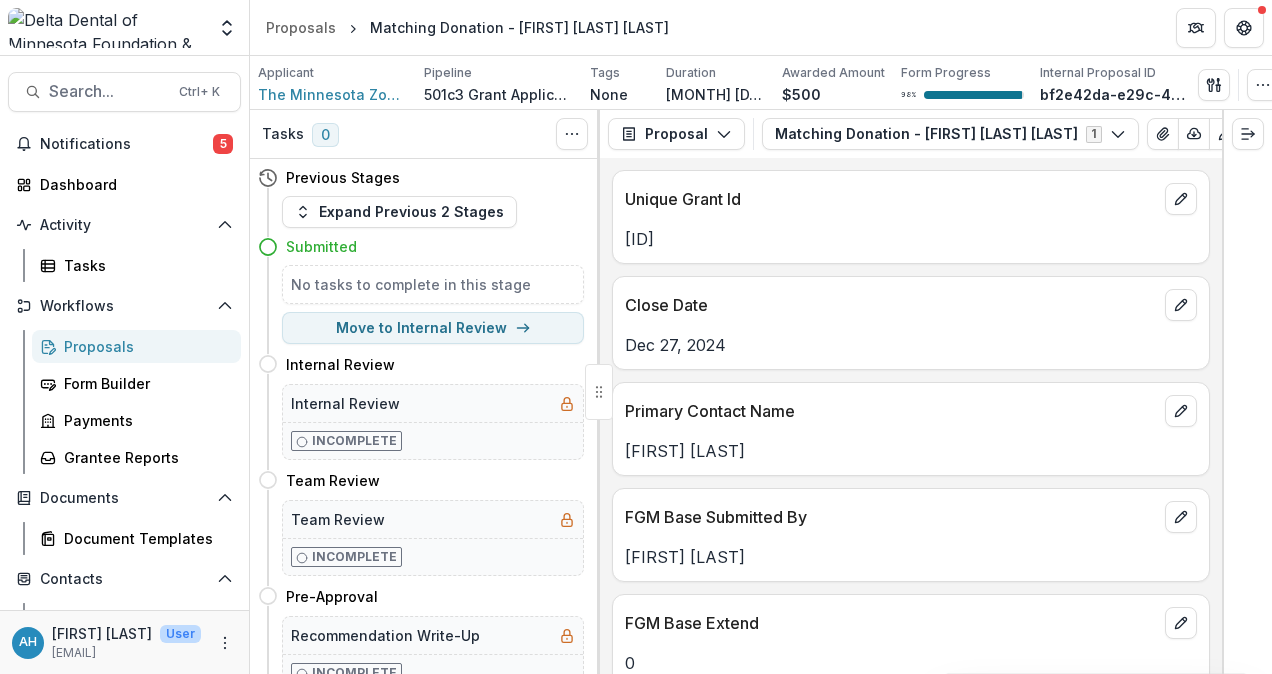 select on "*********" 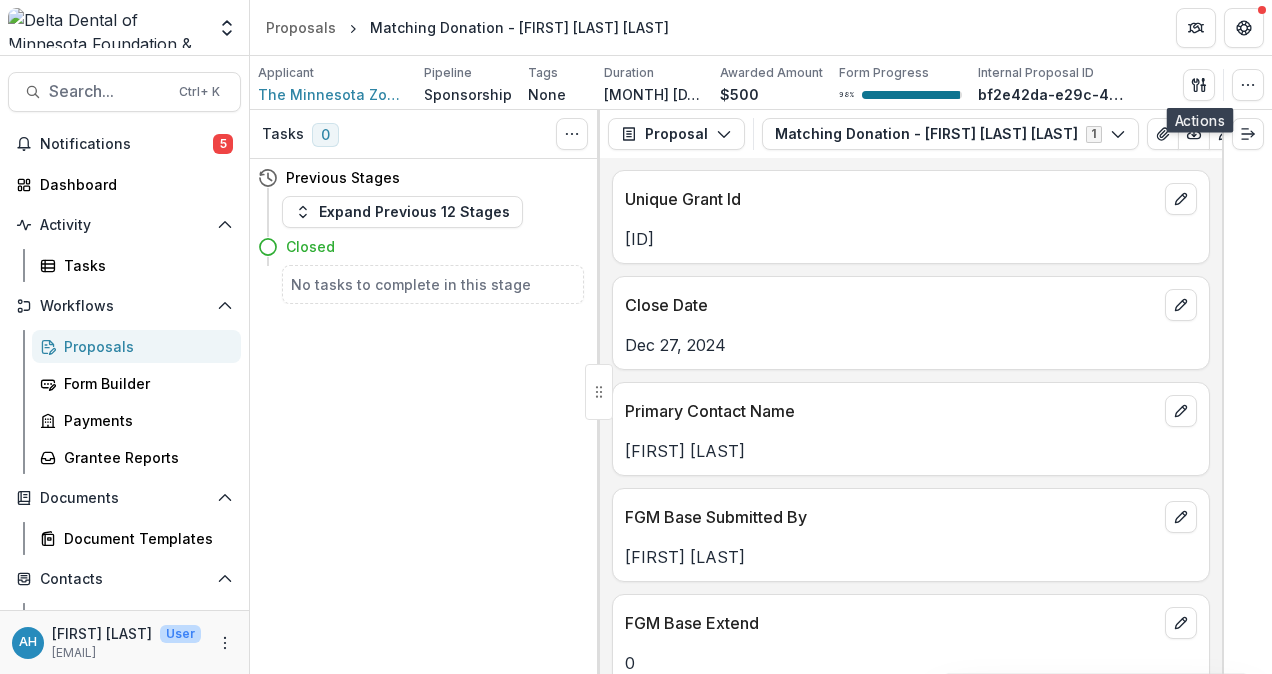 click on "Proposals" at bounding box center (144, 346) 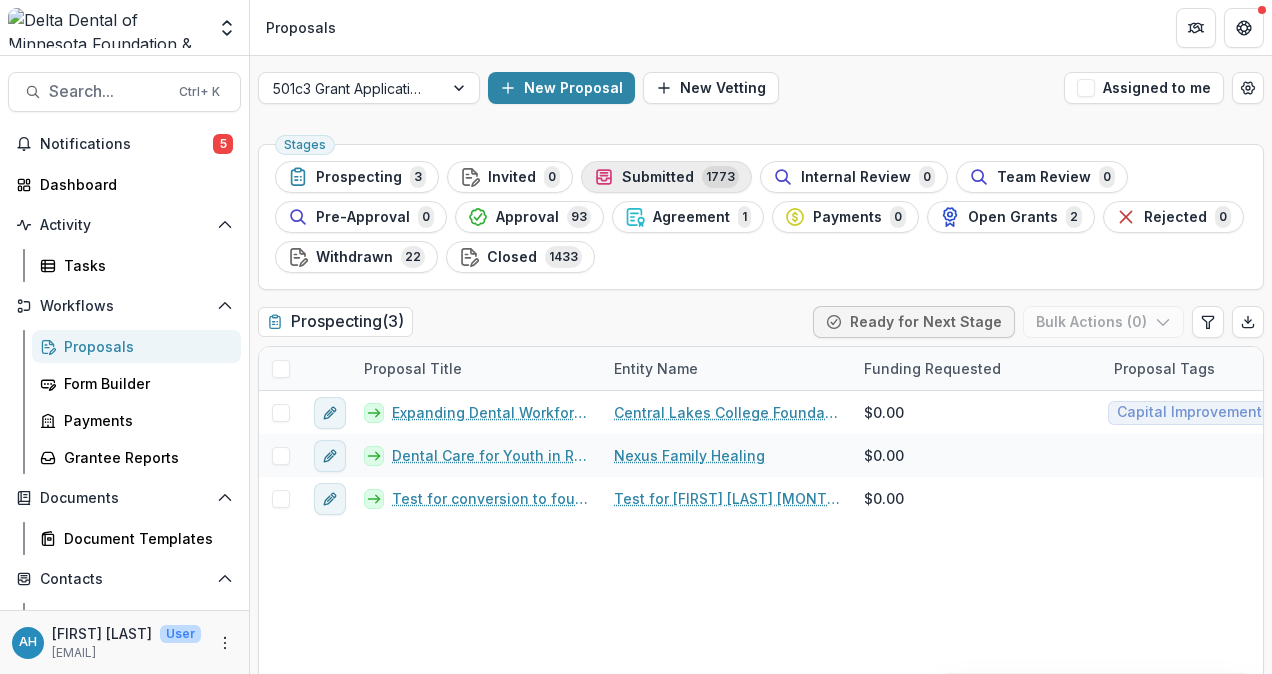 click on "Submitted" at bounding box center [658, 177] 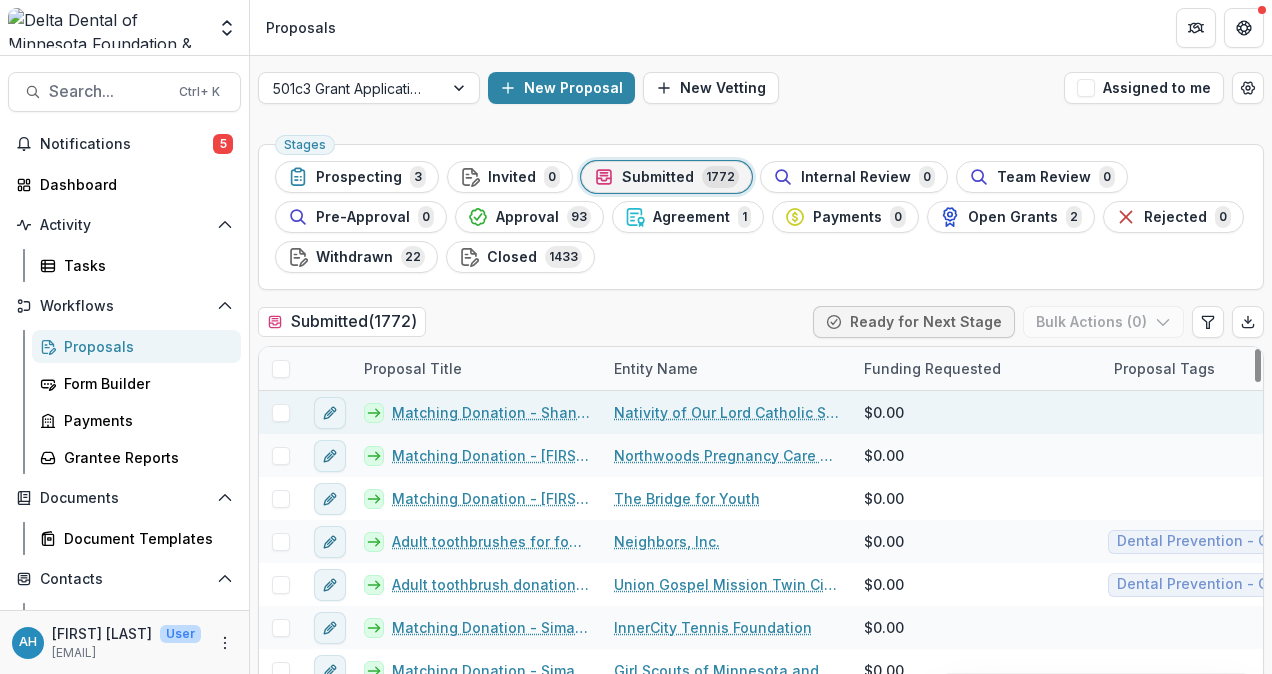 click on "Matching Donation - Shannon Hendricks" at bounding box center [491, 412] 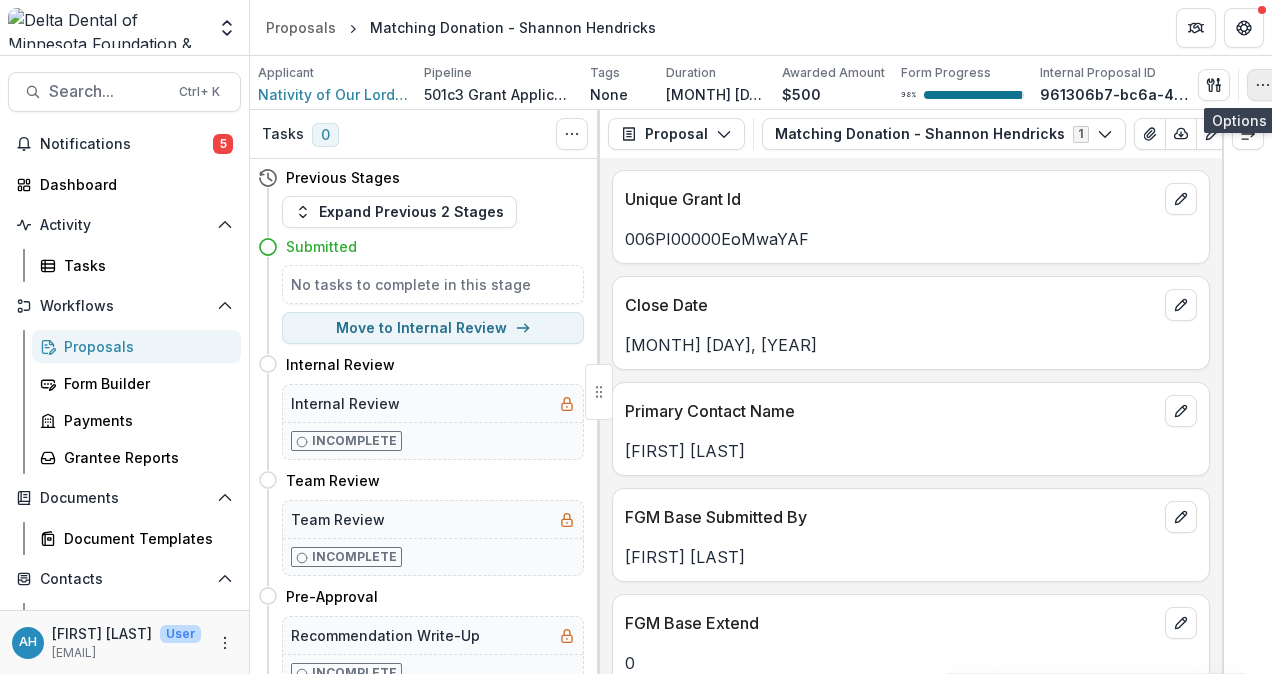 click 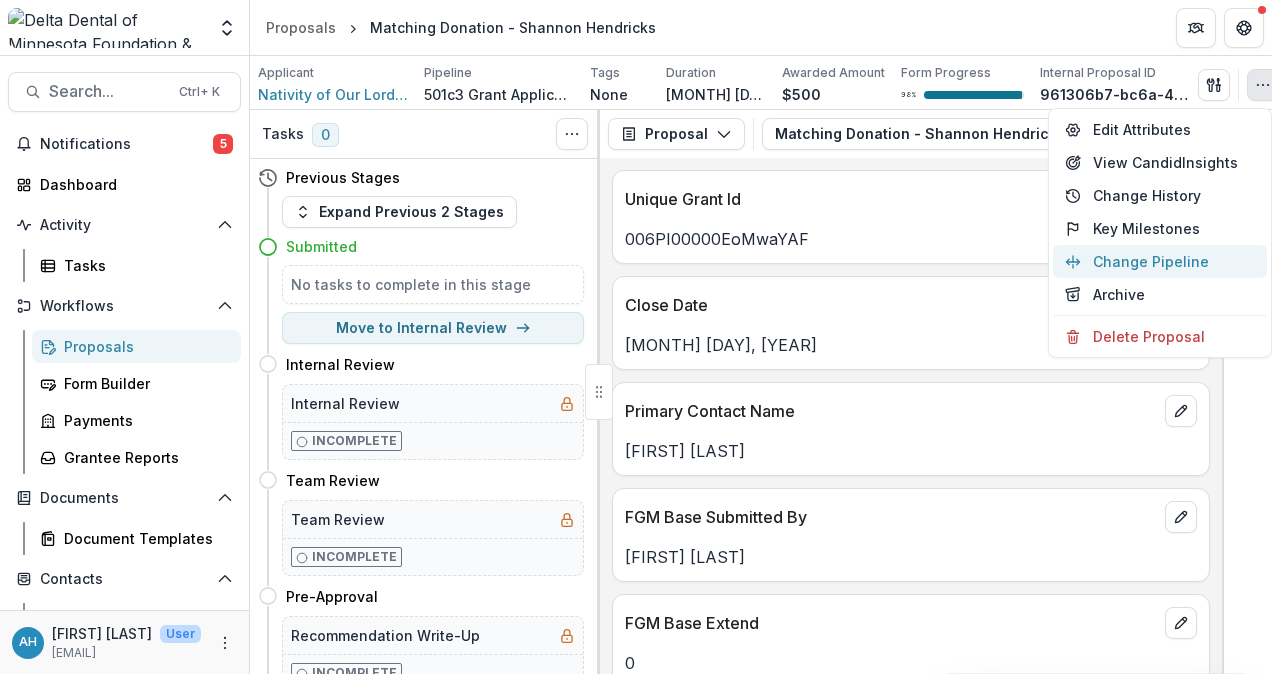 click on "Change Pipeline" at bounding box center [1160, 261] 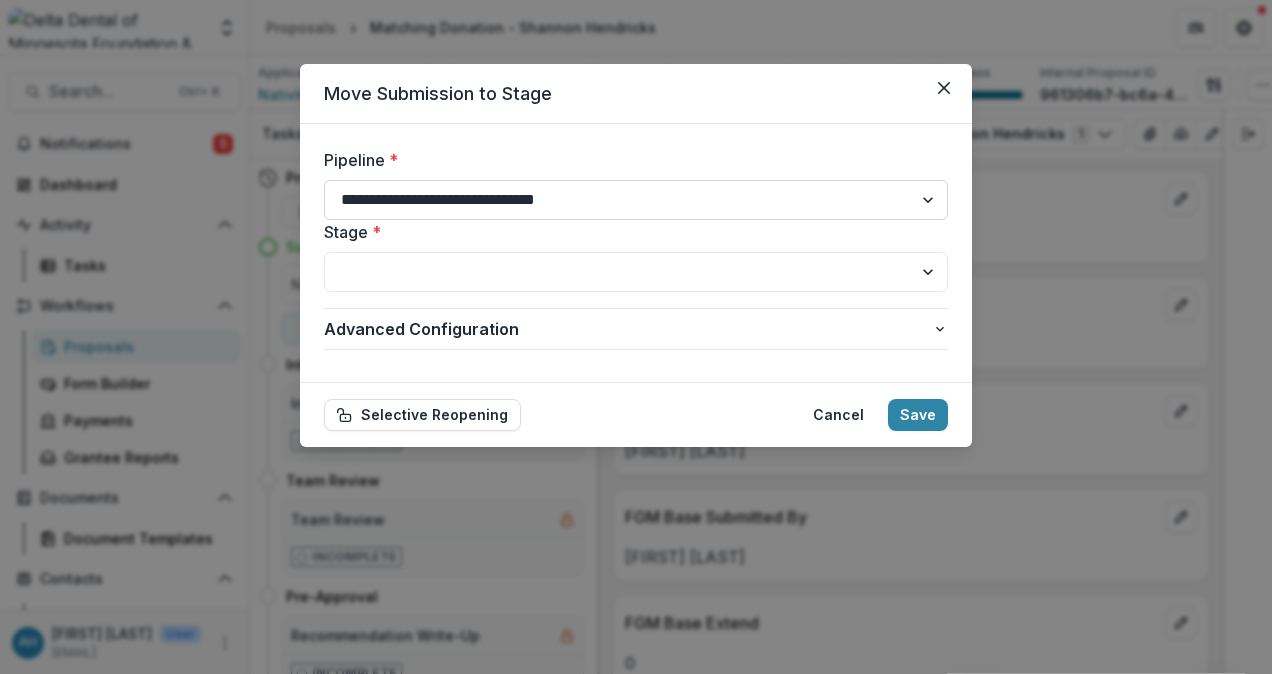 click on "**********" at bounding box center (636, 200) 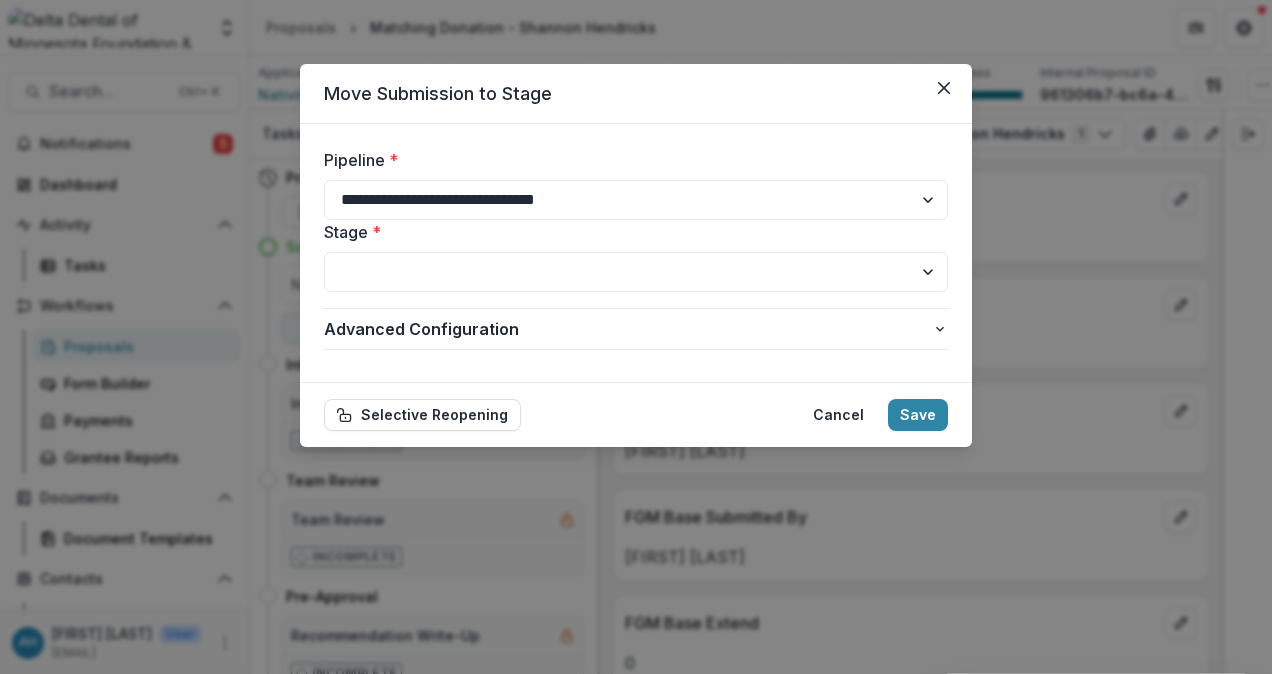 select on "**********" 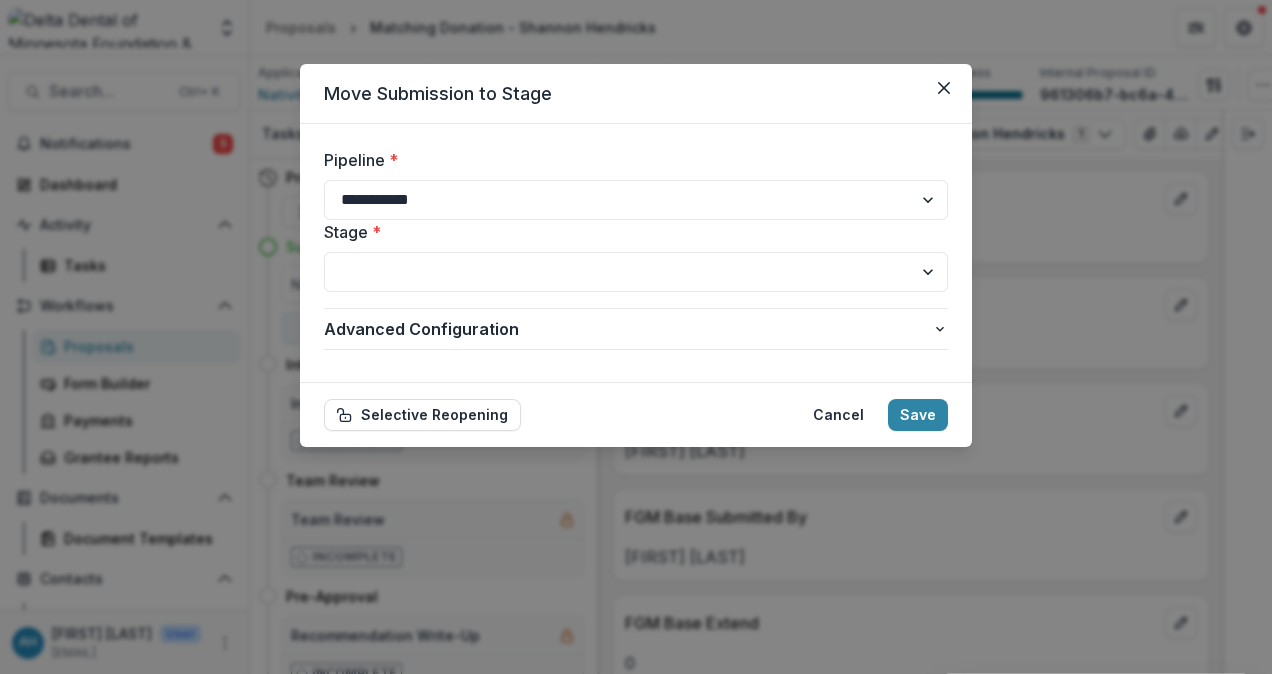 click on "**********" at bounding box center (636, 200) 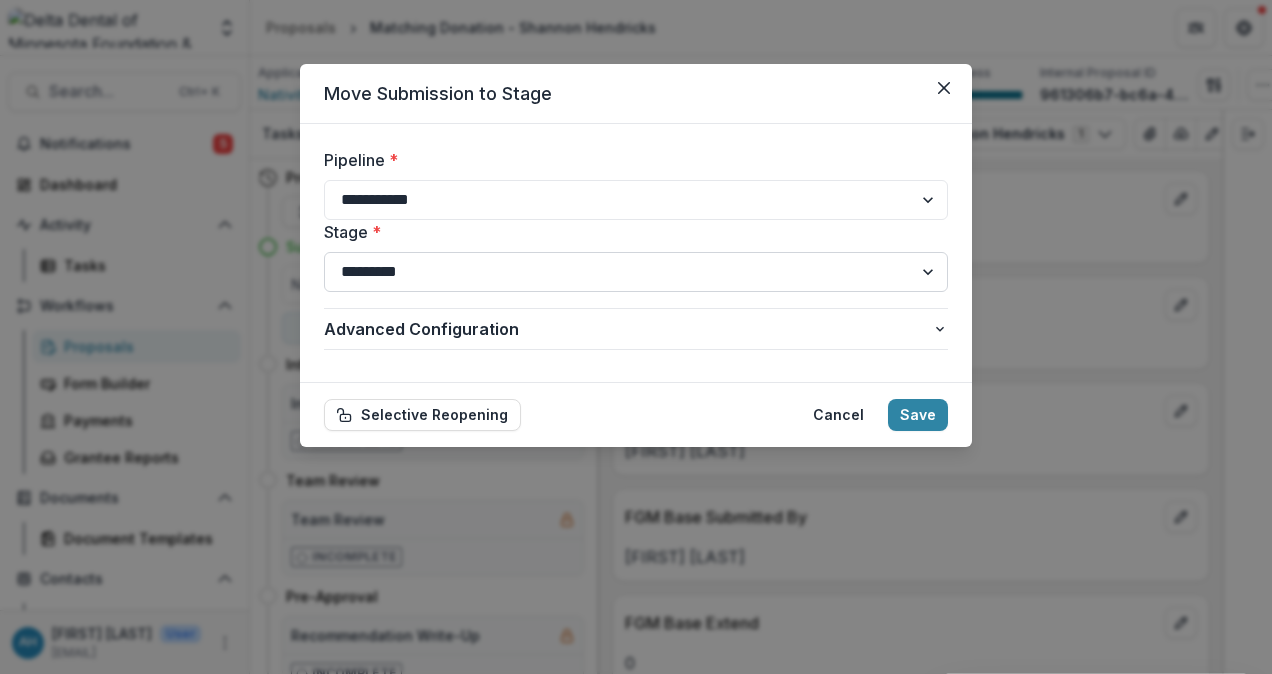 click on "**********" at bounding box center [636, 272] 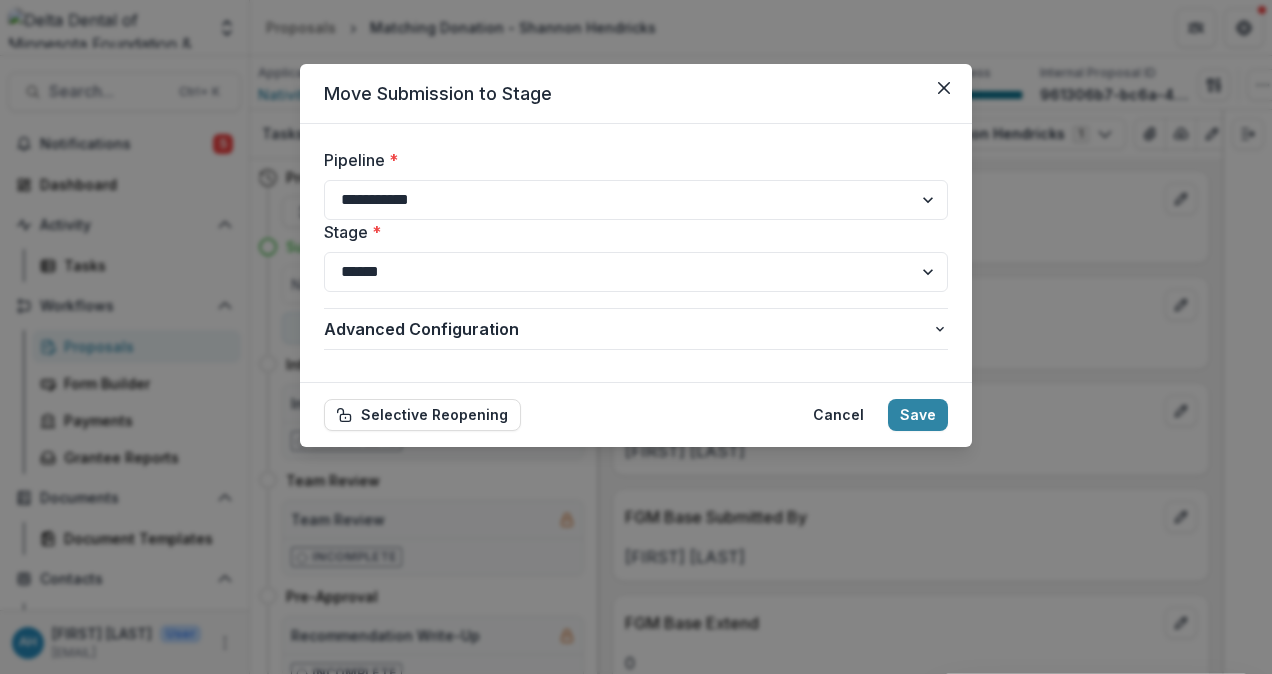 click on "**********" at bounding box center (636, 272) 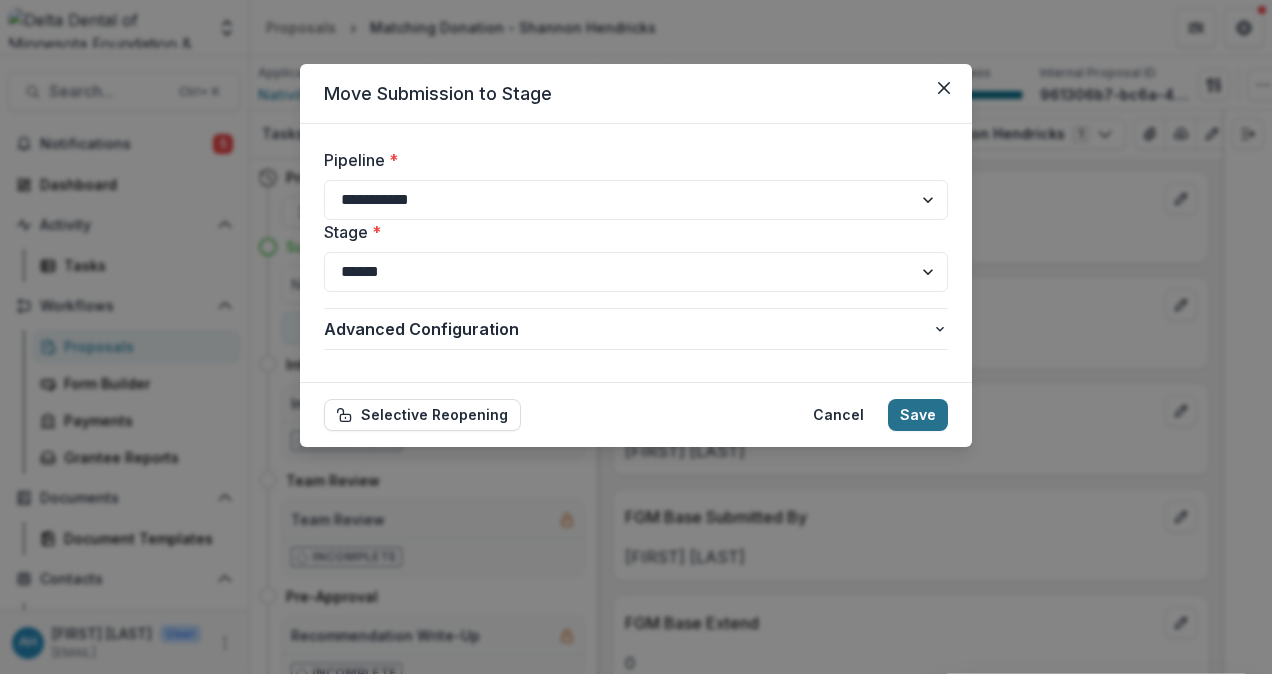 click on "Save" at bounding box center (918, 415) 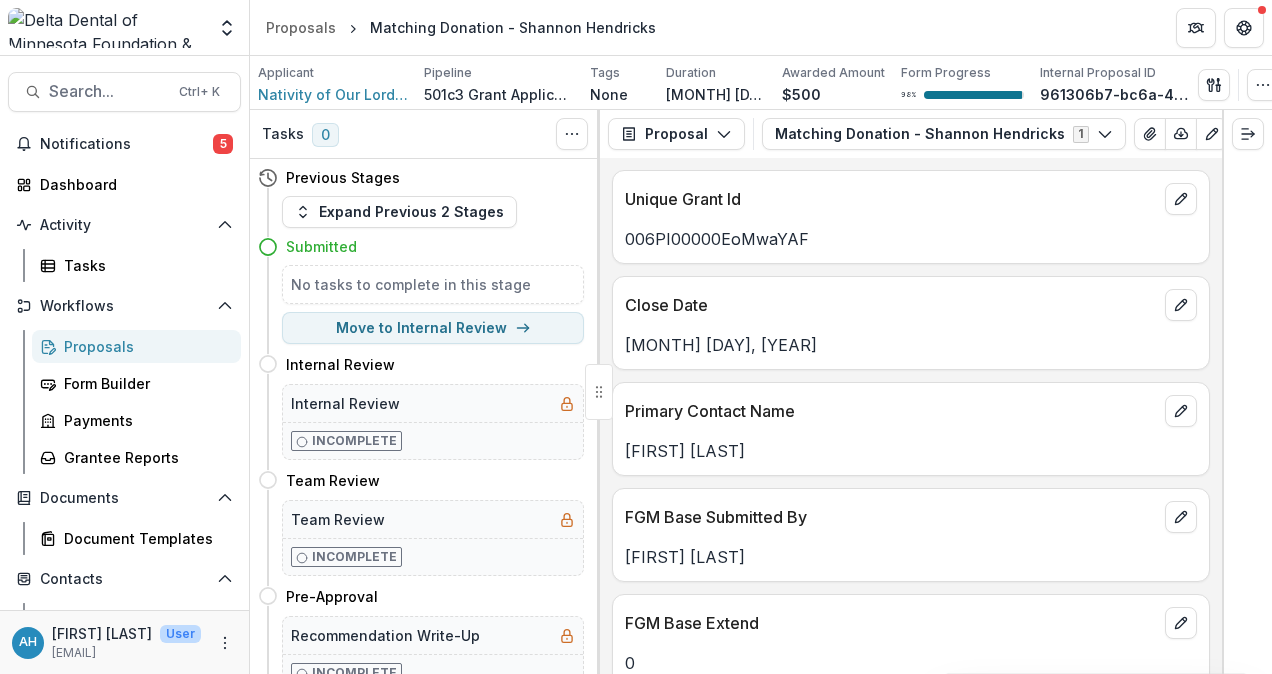 select on "*********" 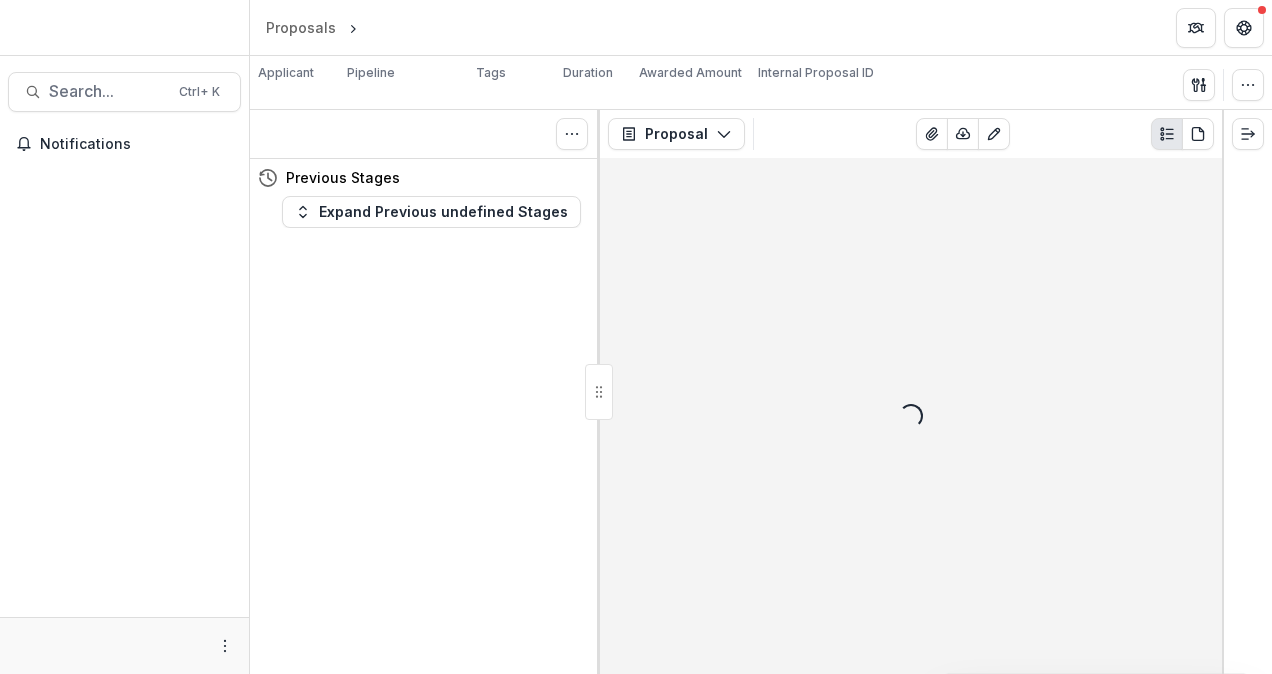 scroll, scrollTop: 0, scrollLeft: 0, axis: both 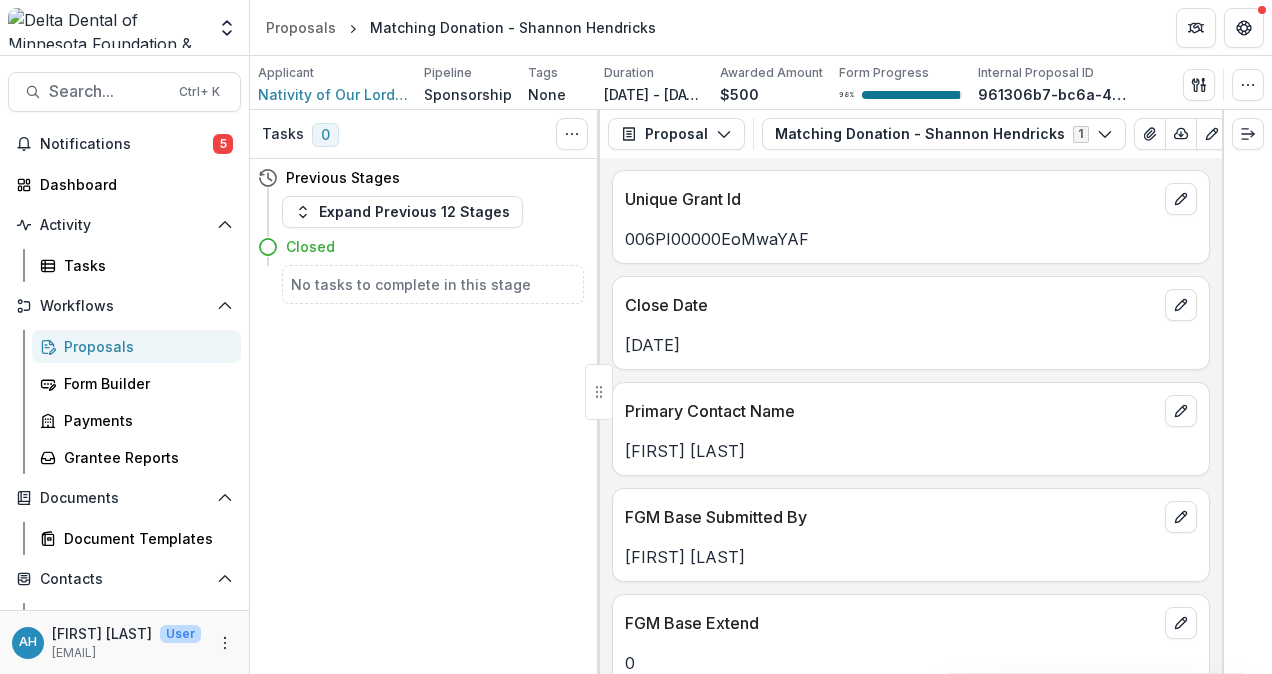 click on "Proposals" at bounding box center (144, 346) 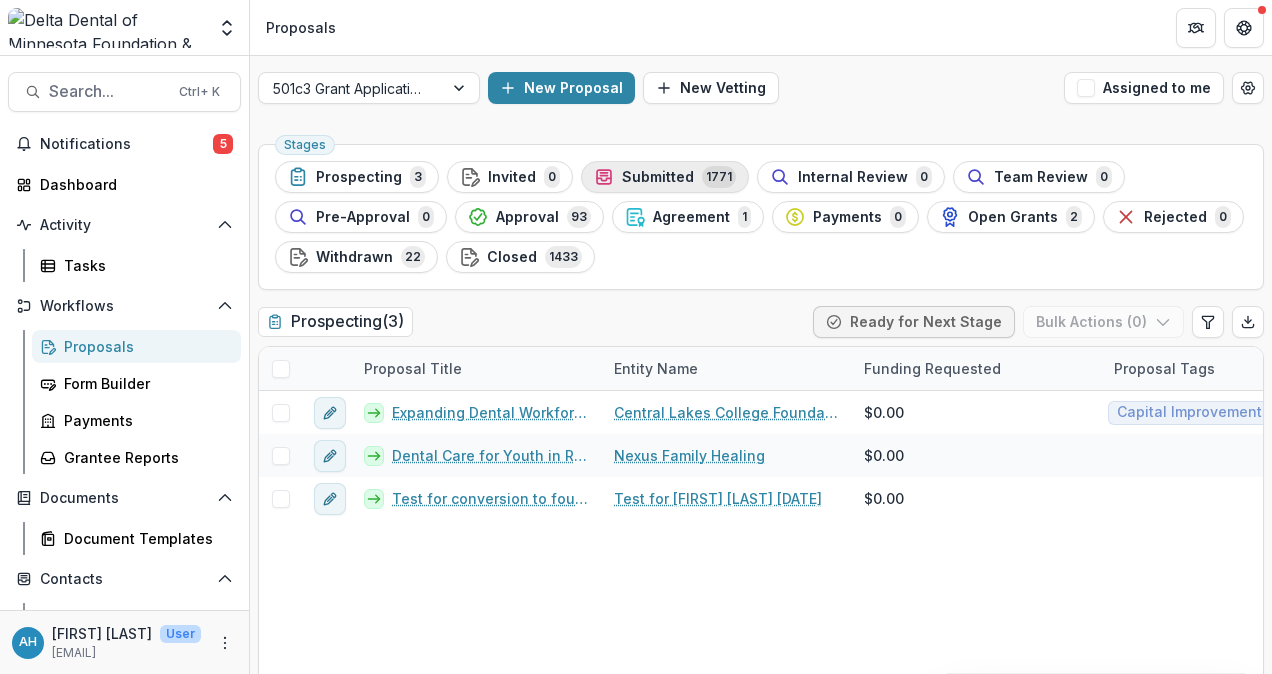 click on "Submitted" at bounding box center [658, 177] 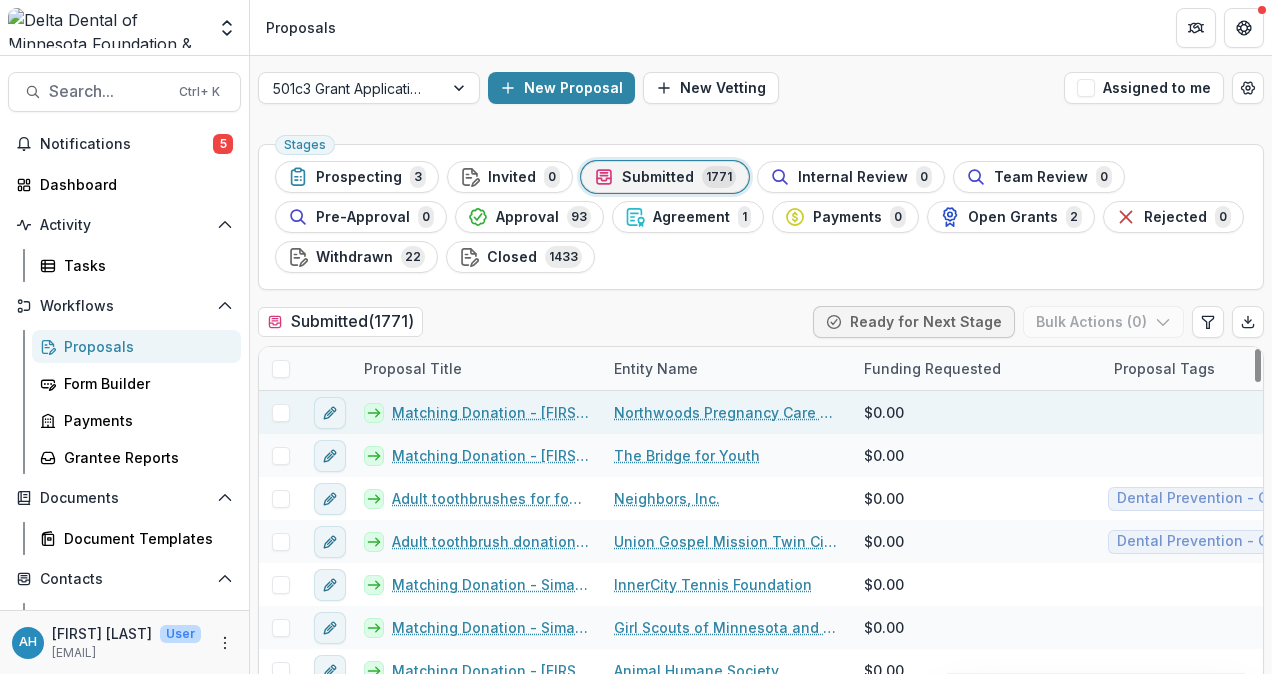 click on "Matching Donation - [FIRST] [LAST]" at bounding box center [491, 412] 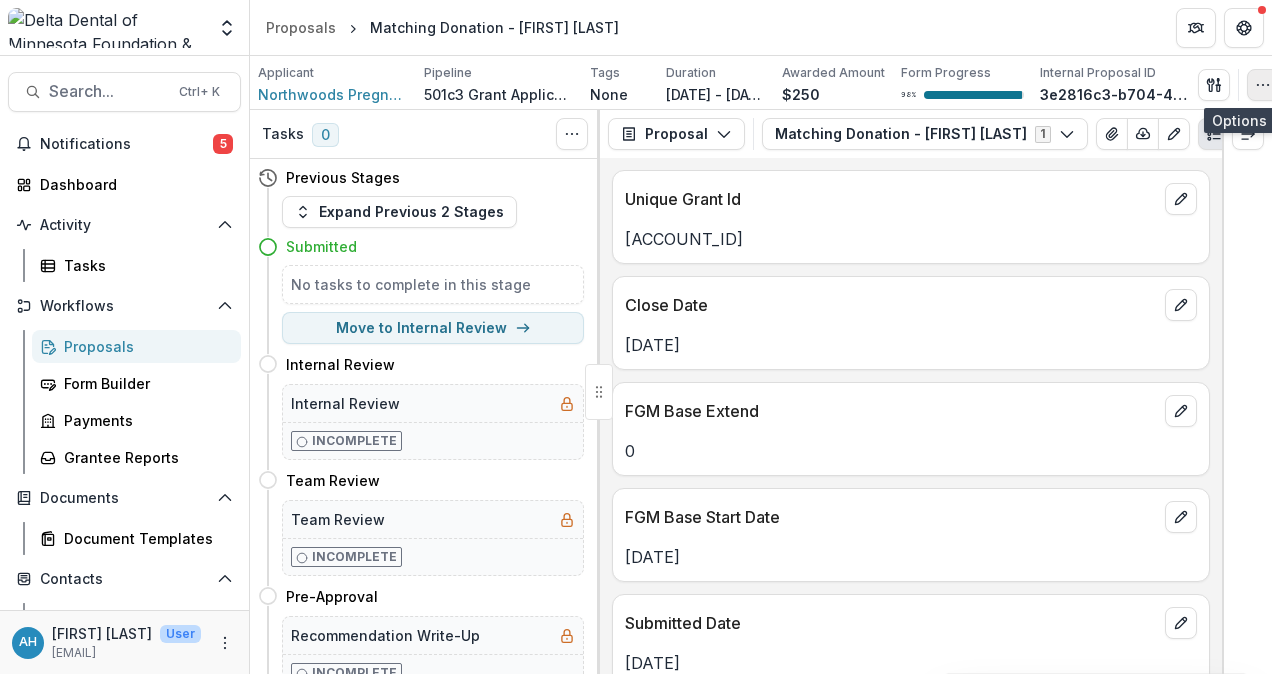 click 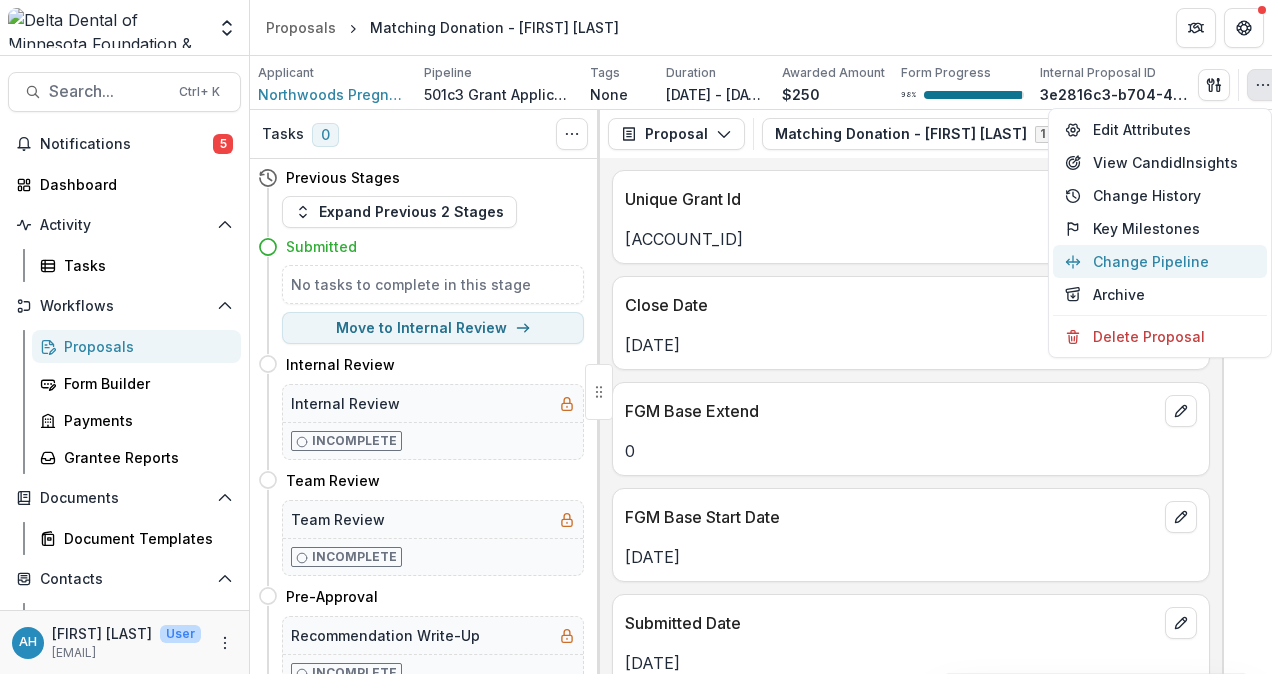 click on "Change Pipeline" at bounding box center [1160, 261] 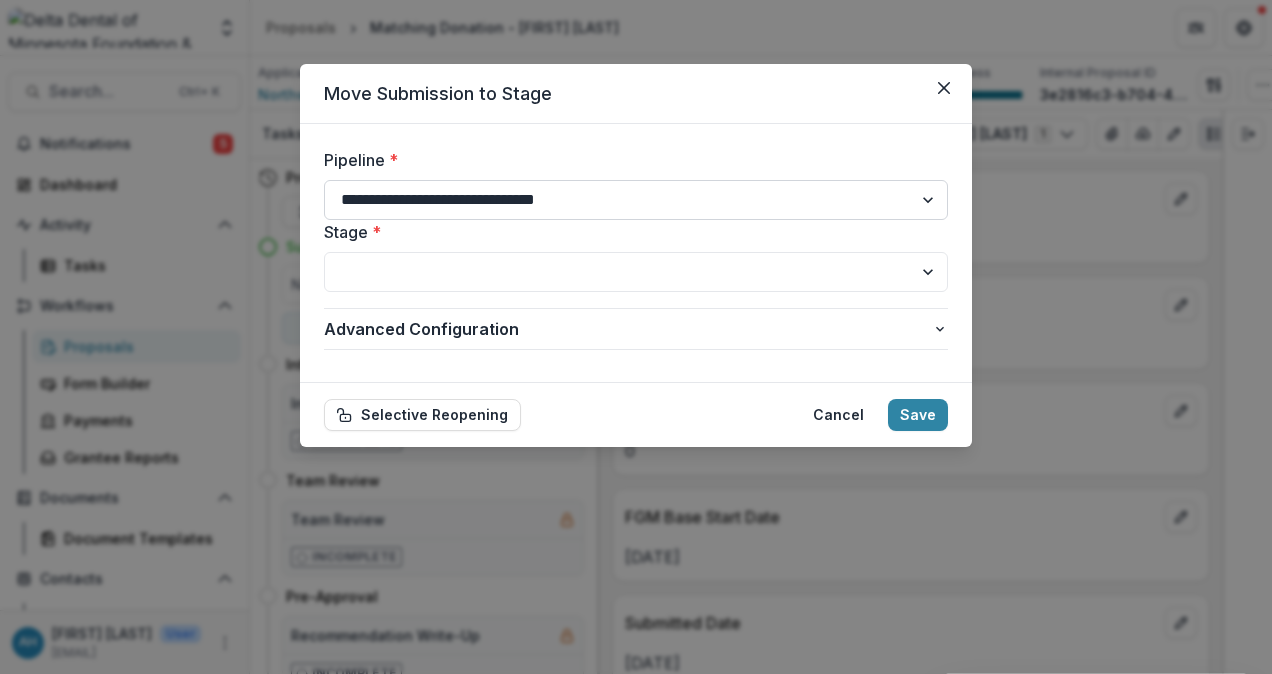 click on "**********" at bounding box center [636, 200] 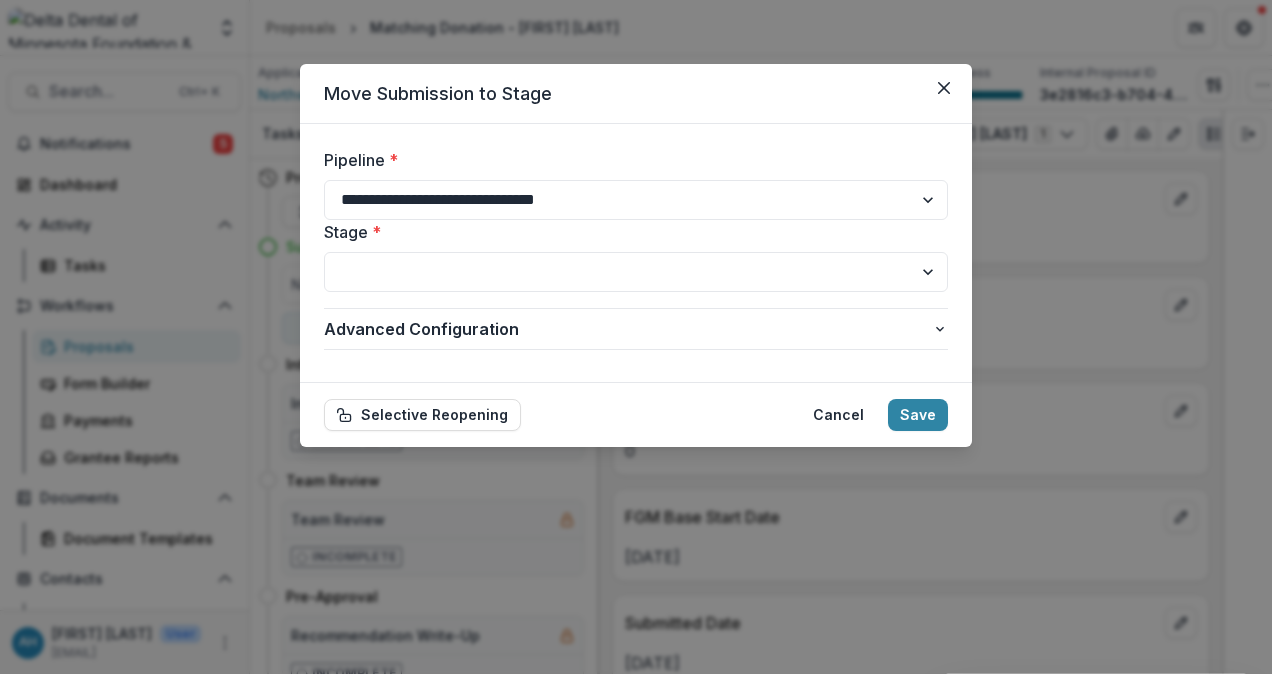 select on "**********" 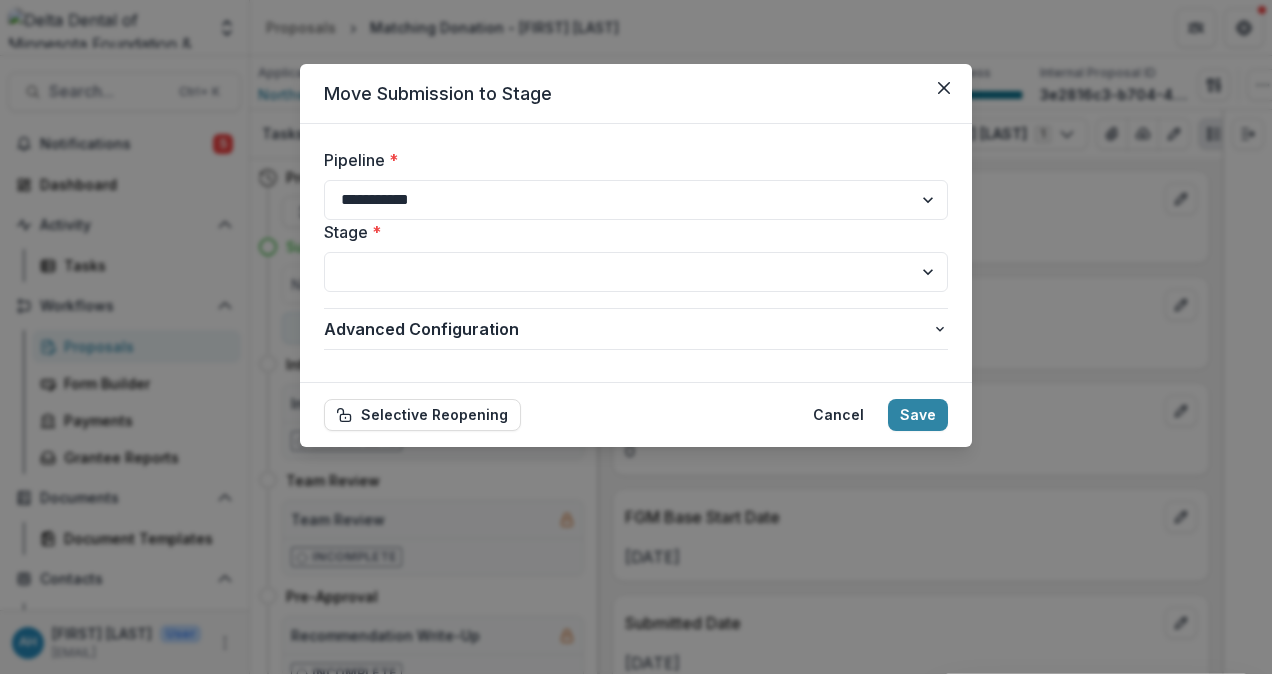 click on "**********" at bounding box center (636, 200) 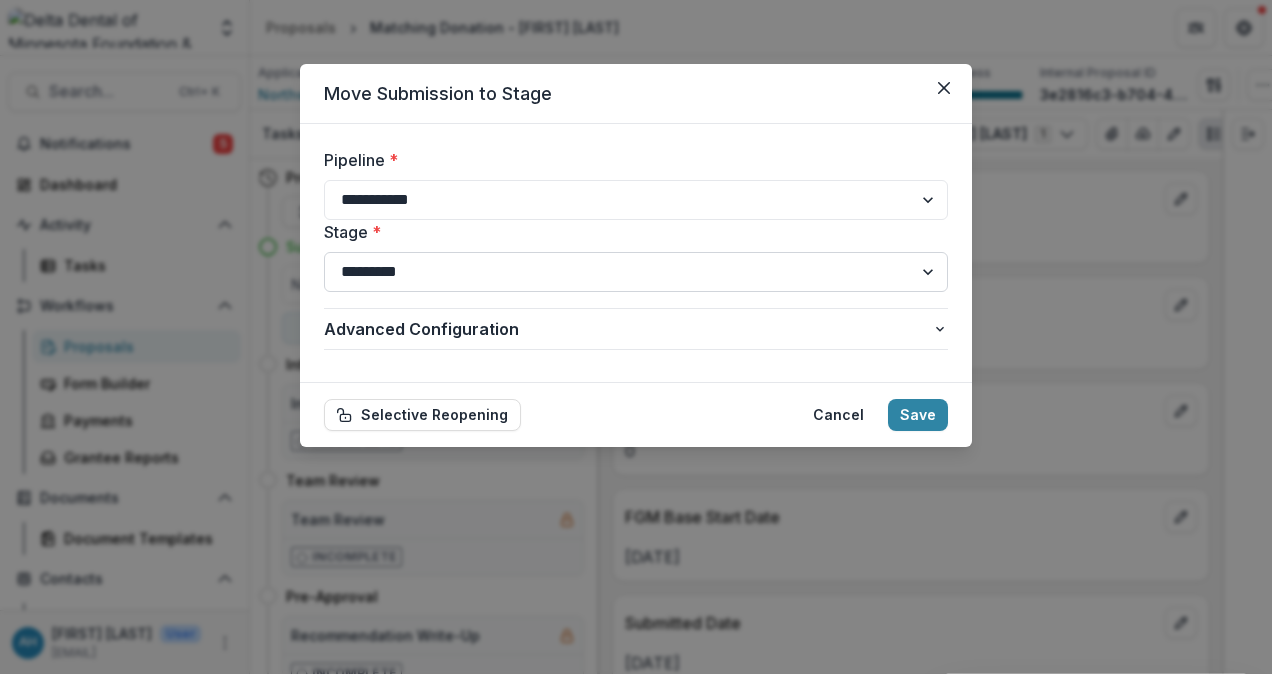 click on "**********" at bounding box center (636, 272) 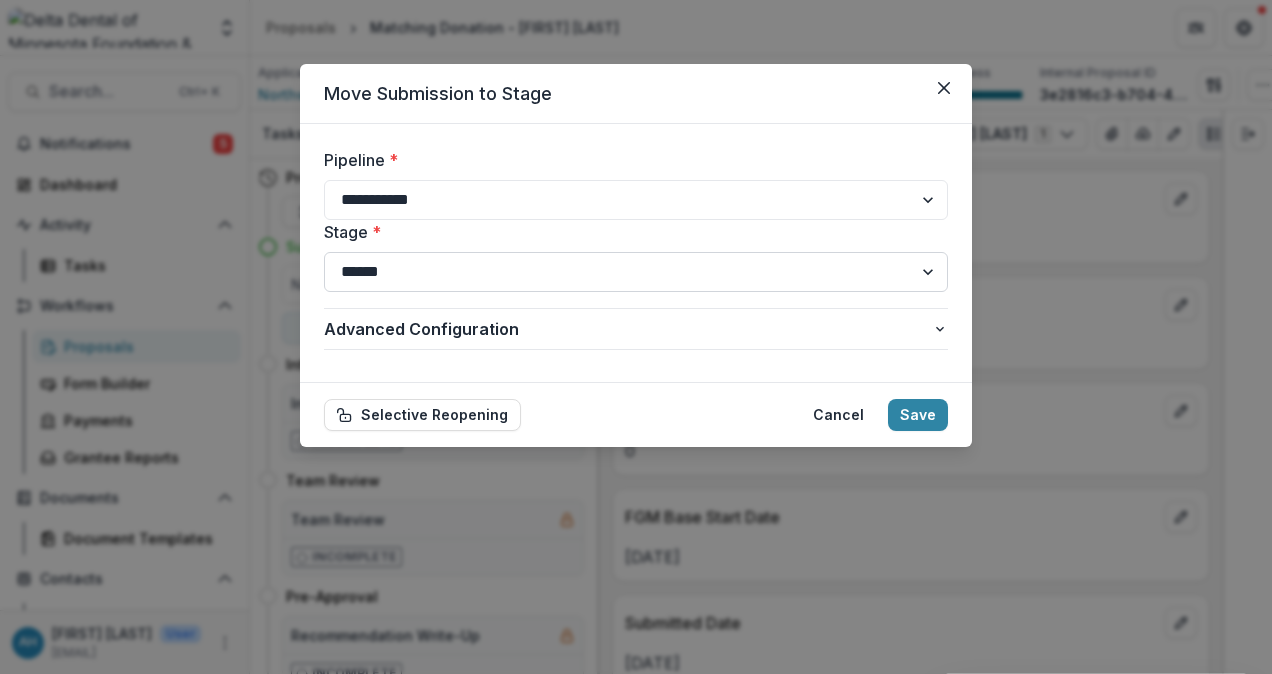 click on "**********" at bounding box center [636, 272] 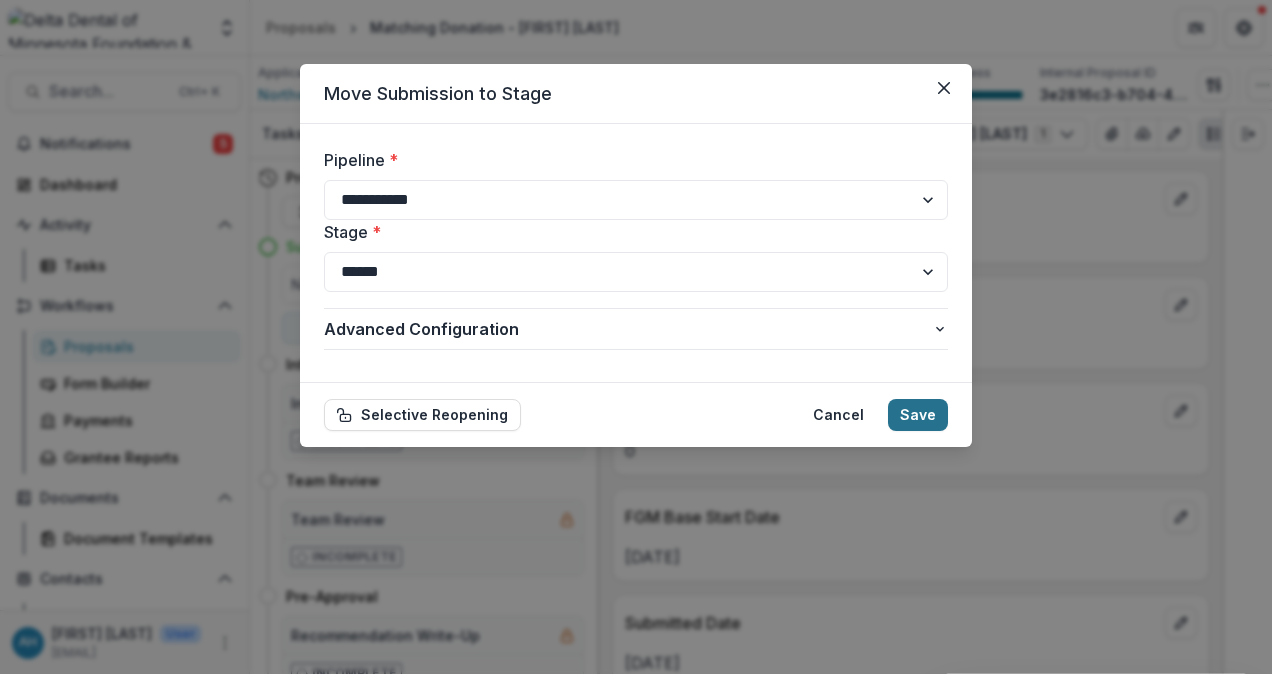 click on "Save" at bounding box center (918, 415) 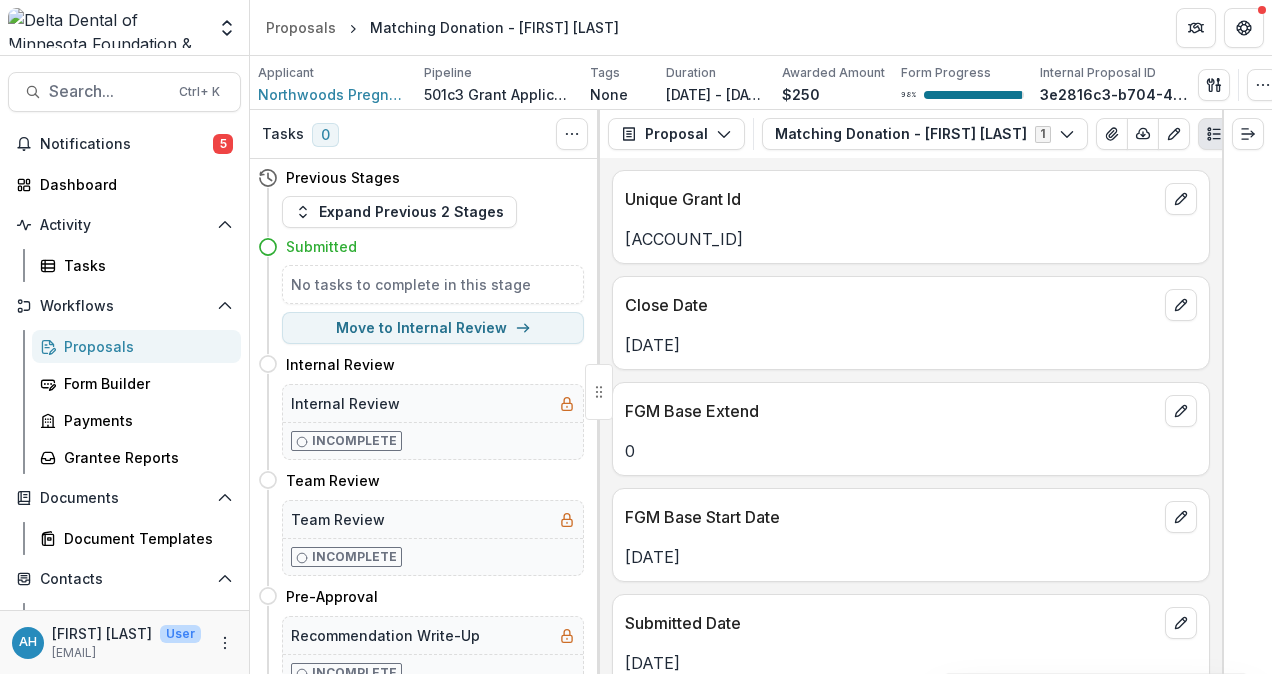 select on "*********" 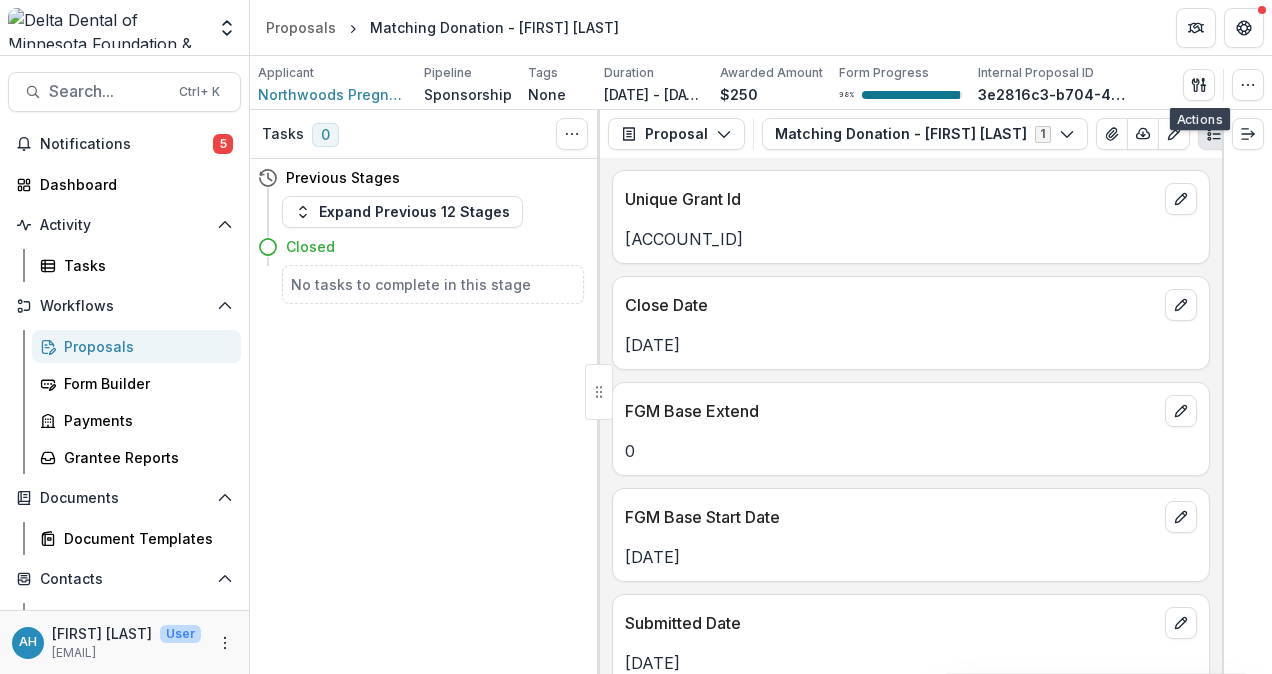 click on "Proposals" at bounding box center (144, 346) 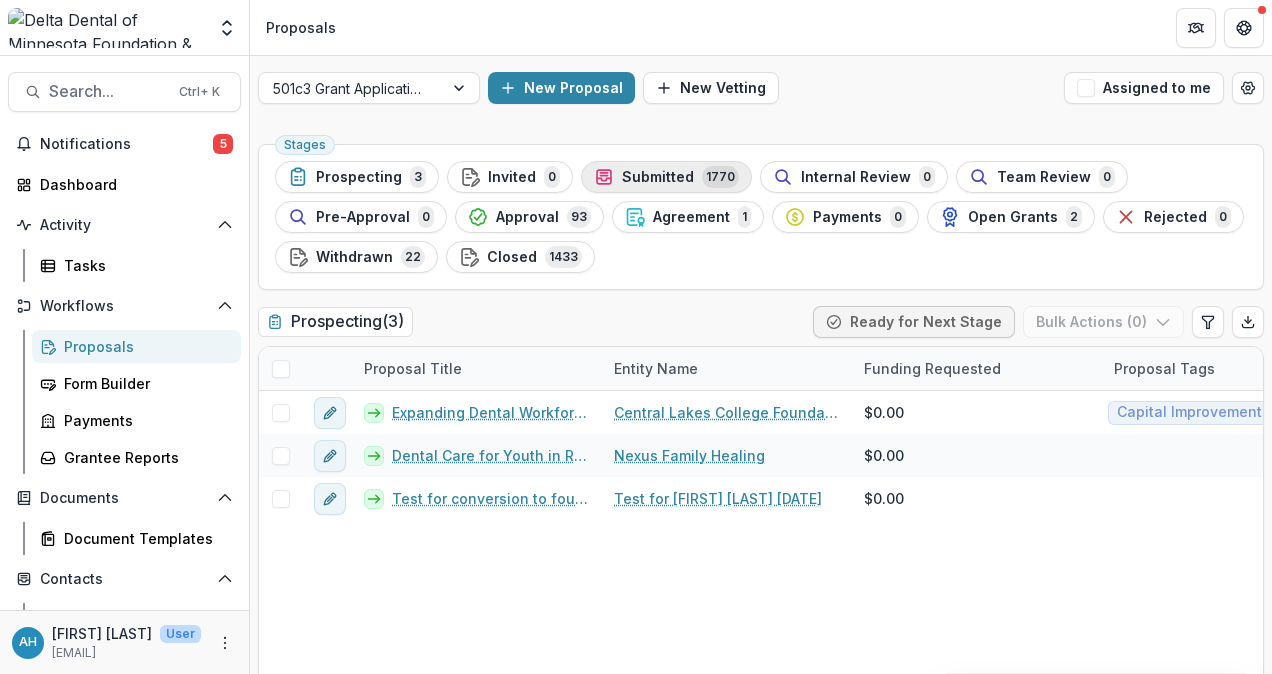 click on "Submitted" at bounding box center (658, 177) 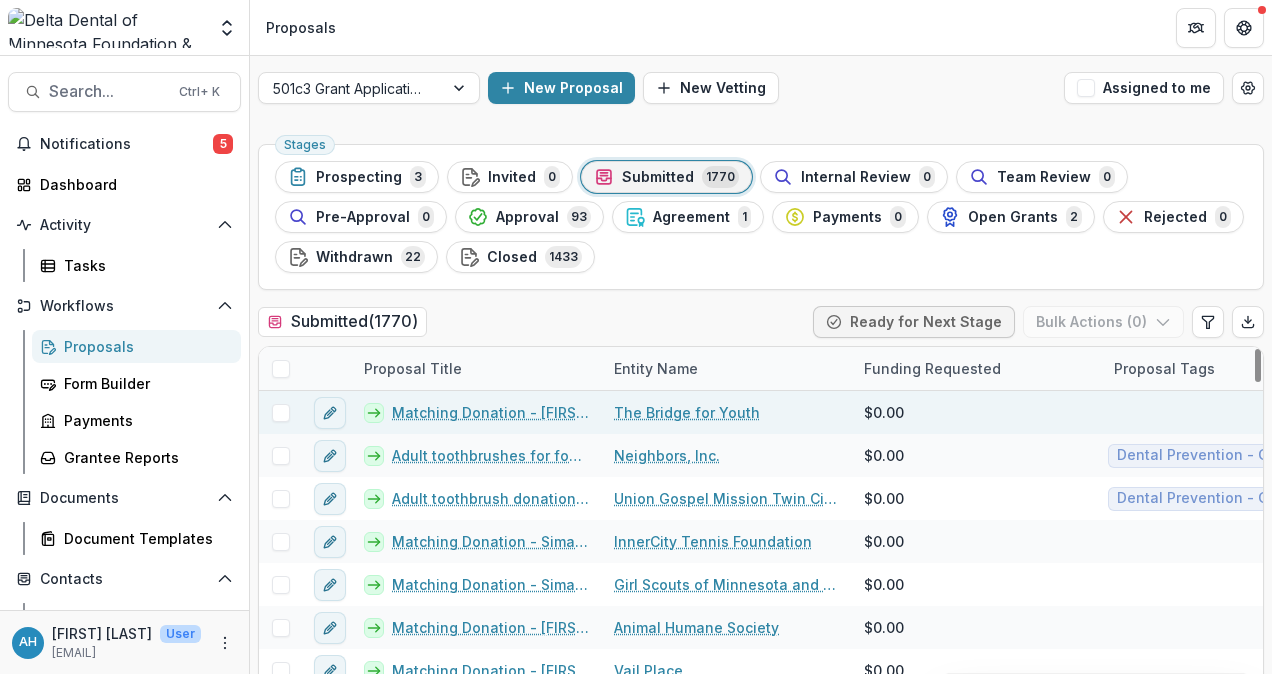 click on "Matching Donation - [FIRST] [LAST]" at bounding box center [491, 412] 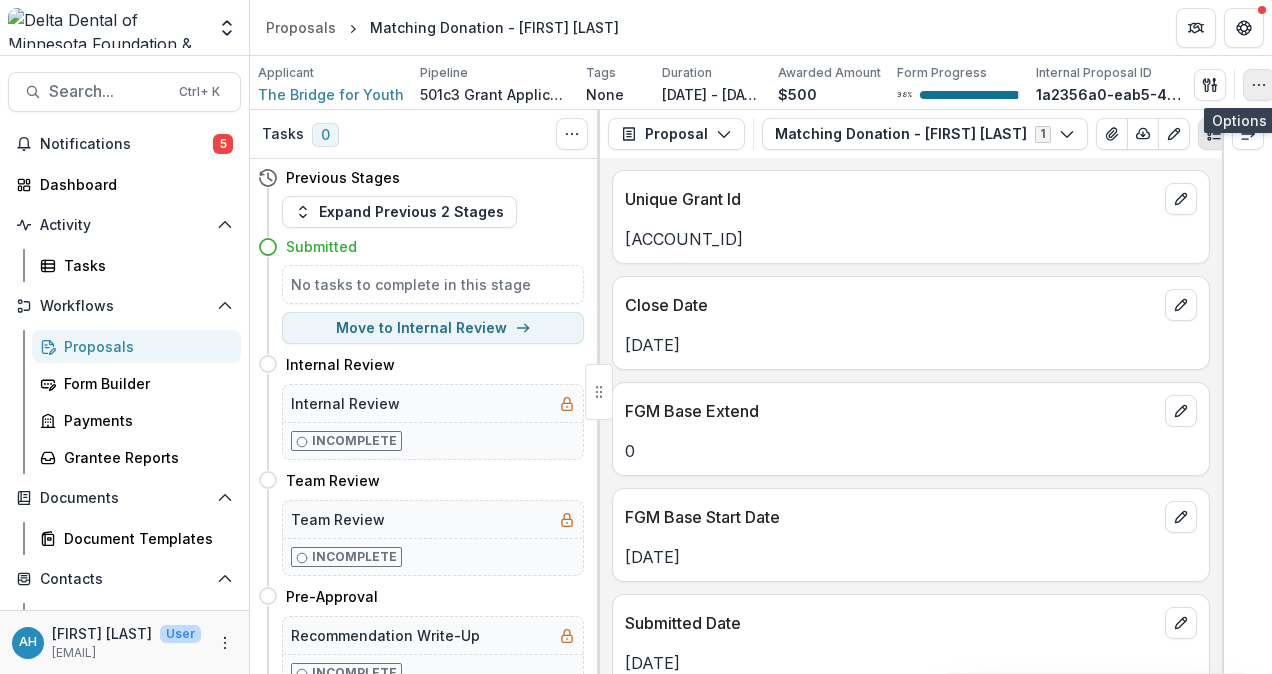 click 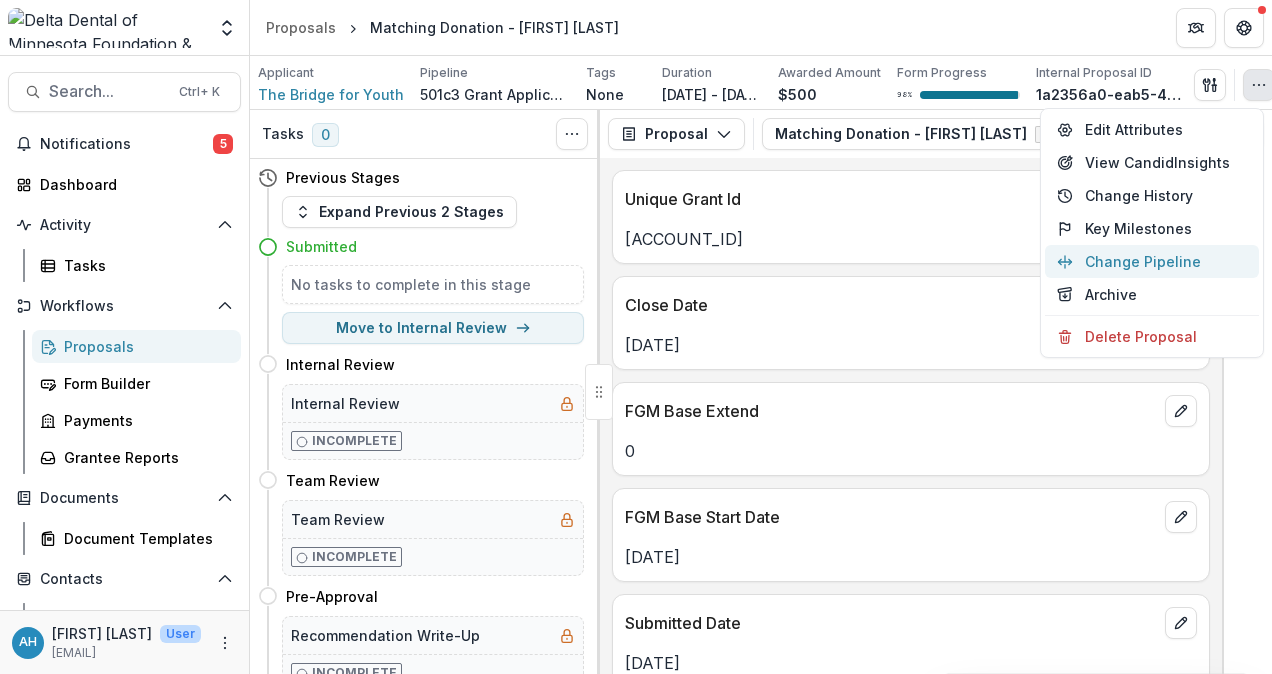 click on "Change Pipeline" at bounding box center [1152, 261] 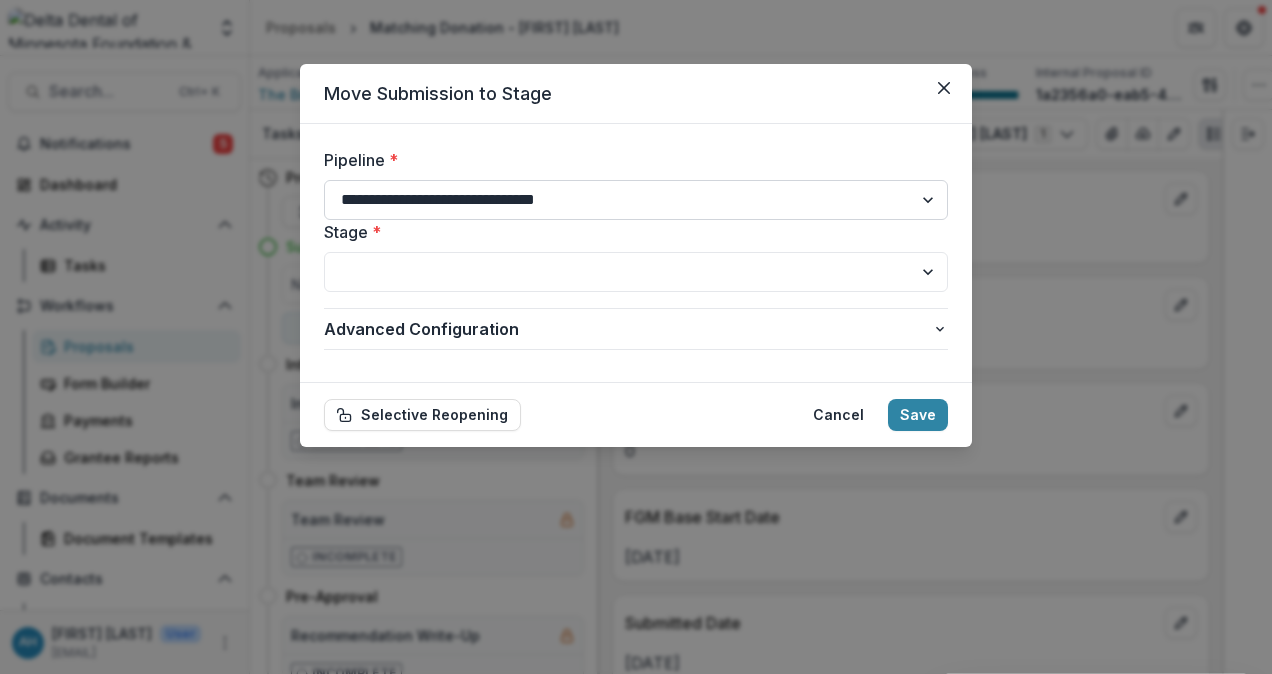 click on "**********" at bounding box center [636, 200] 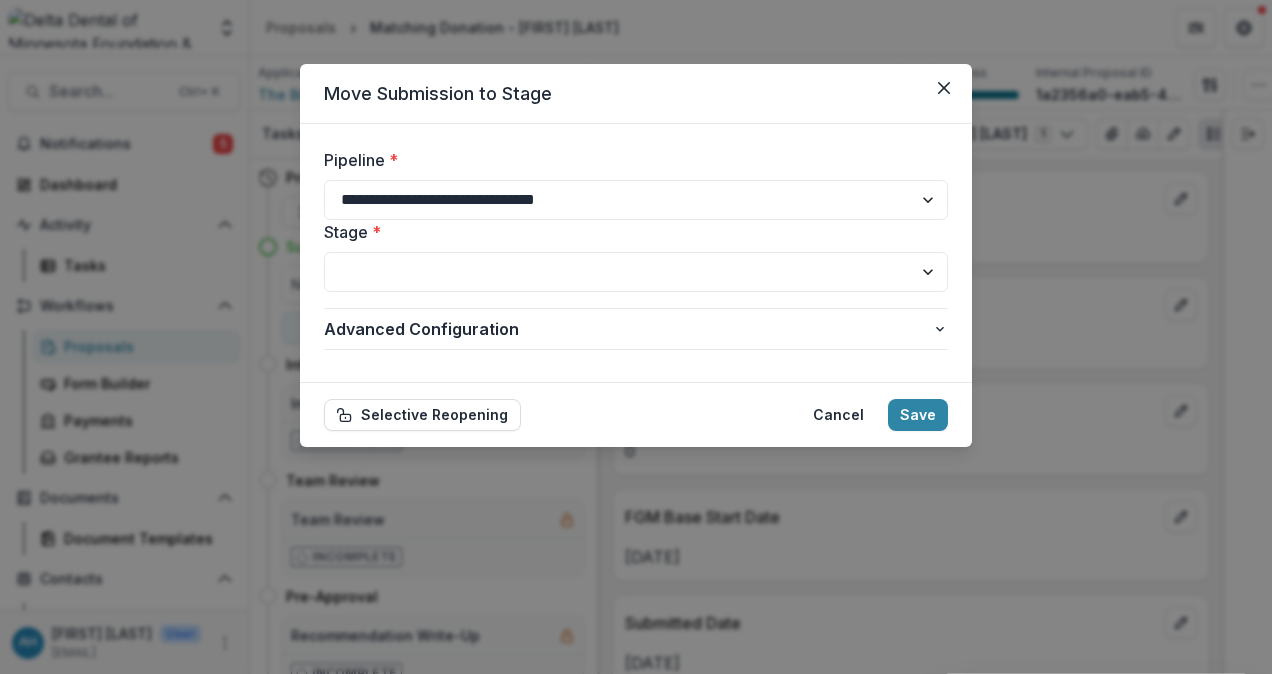 select on "**********" 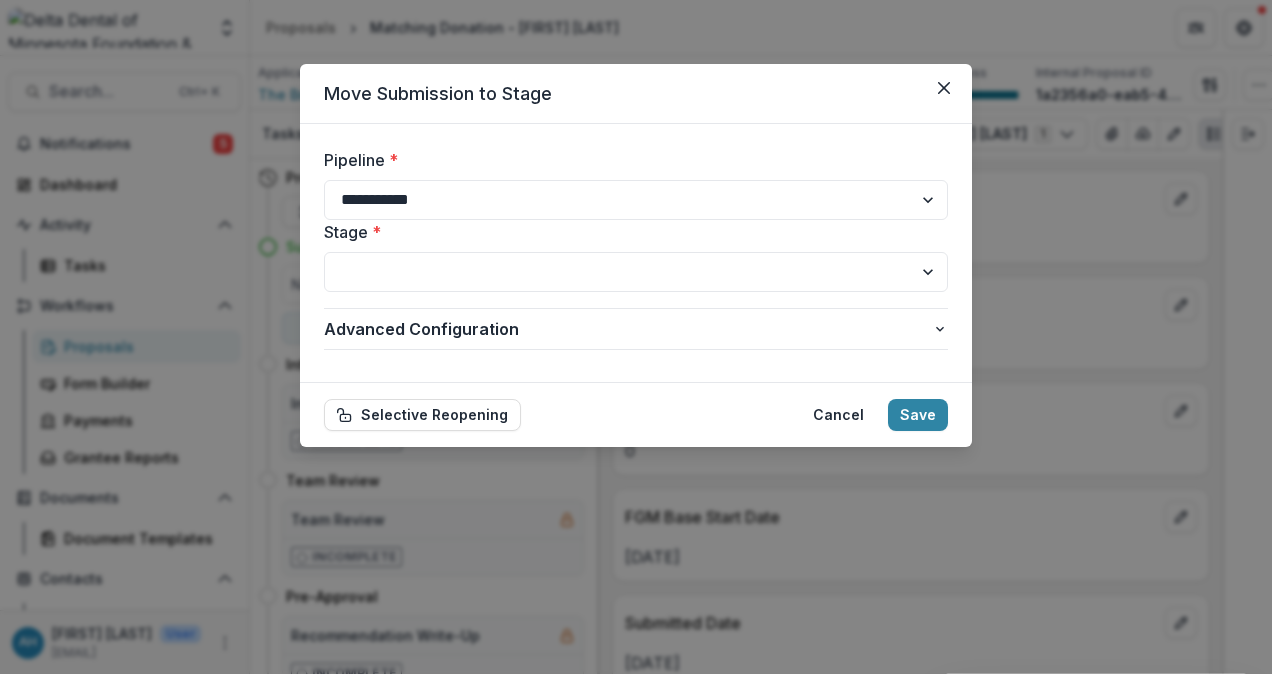 click on "**********" at bounding box center (636, 200) 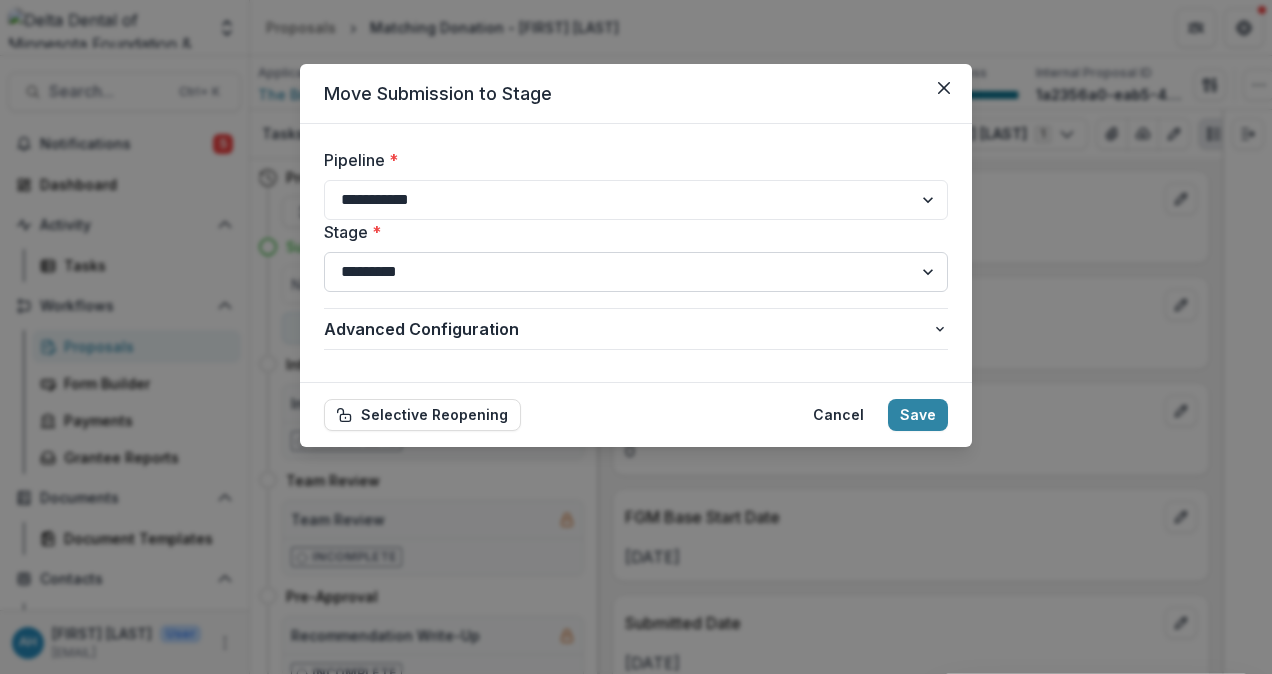 click on "**********" at bounding box center (636, 272) 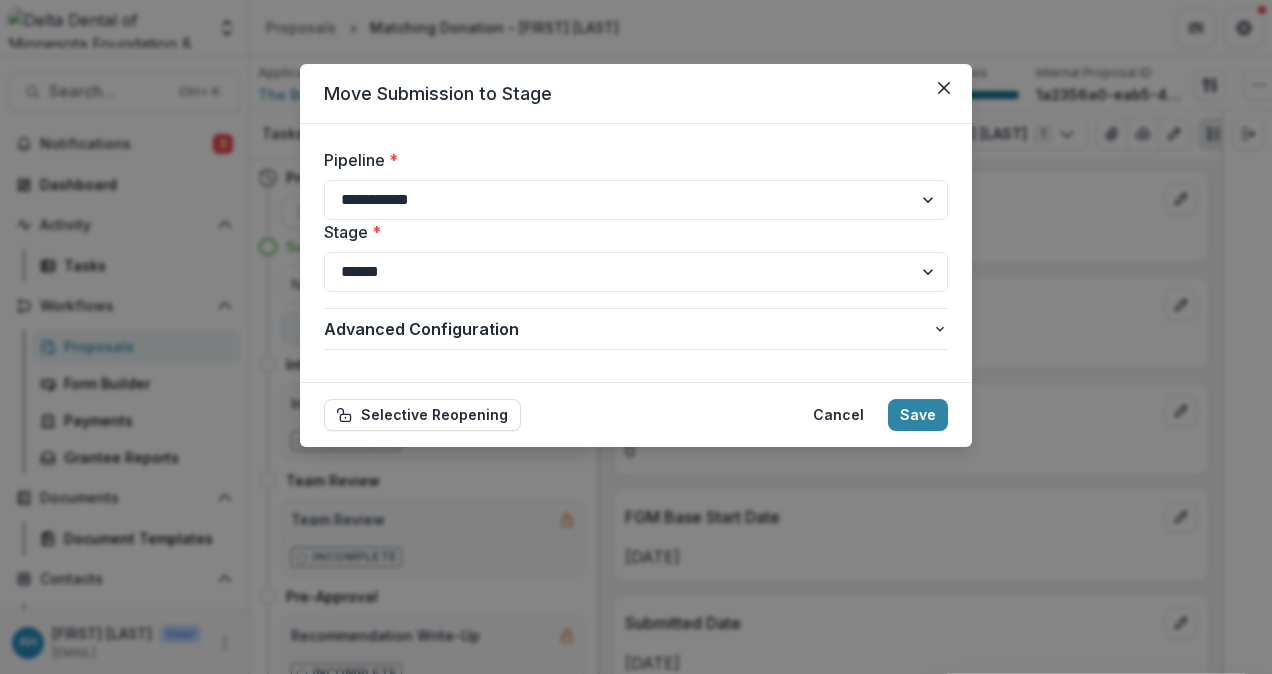 click on "**********" at bounding box center [636, 272] 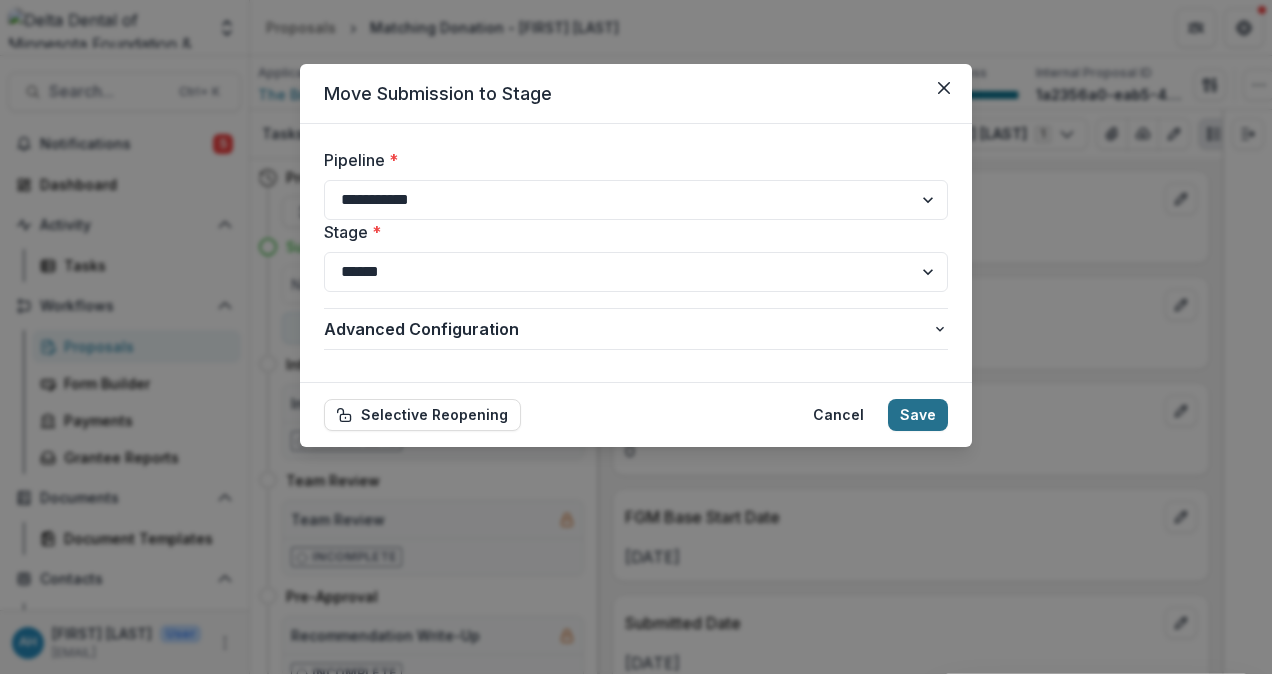 click on "Save" at bounding box center [918, 415] 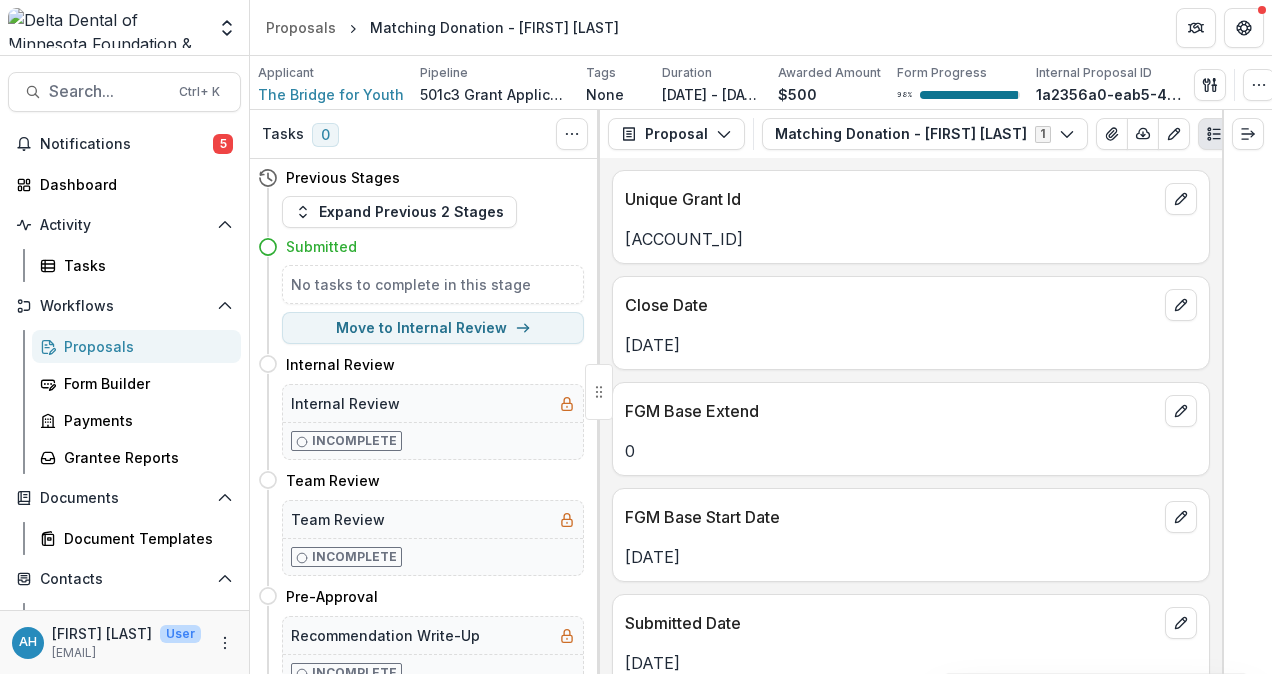select on "*********" 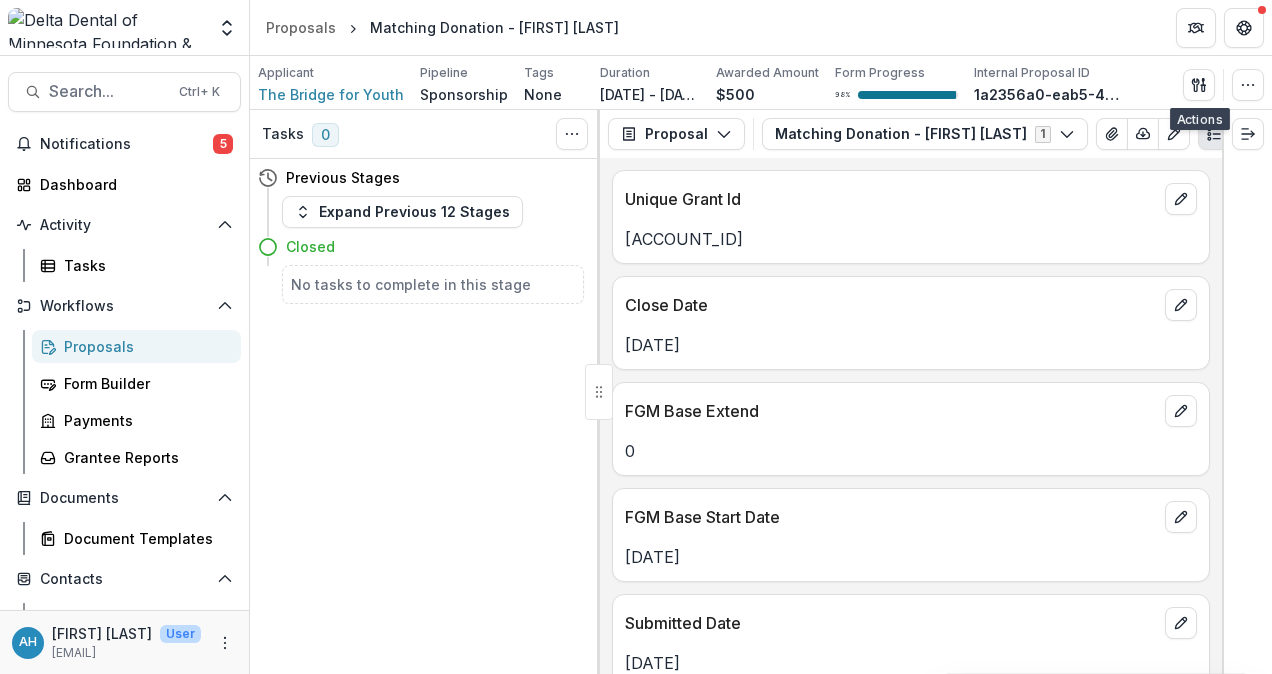 click on "Proposals" at bounding box center [144, 346] 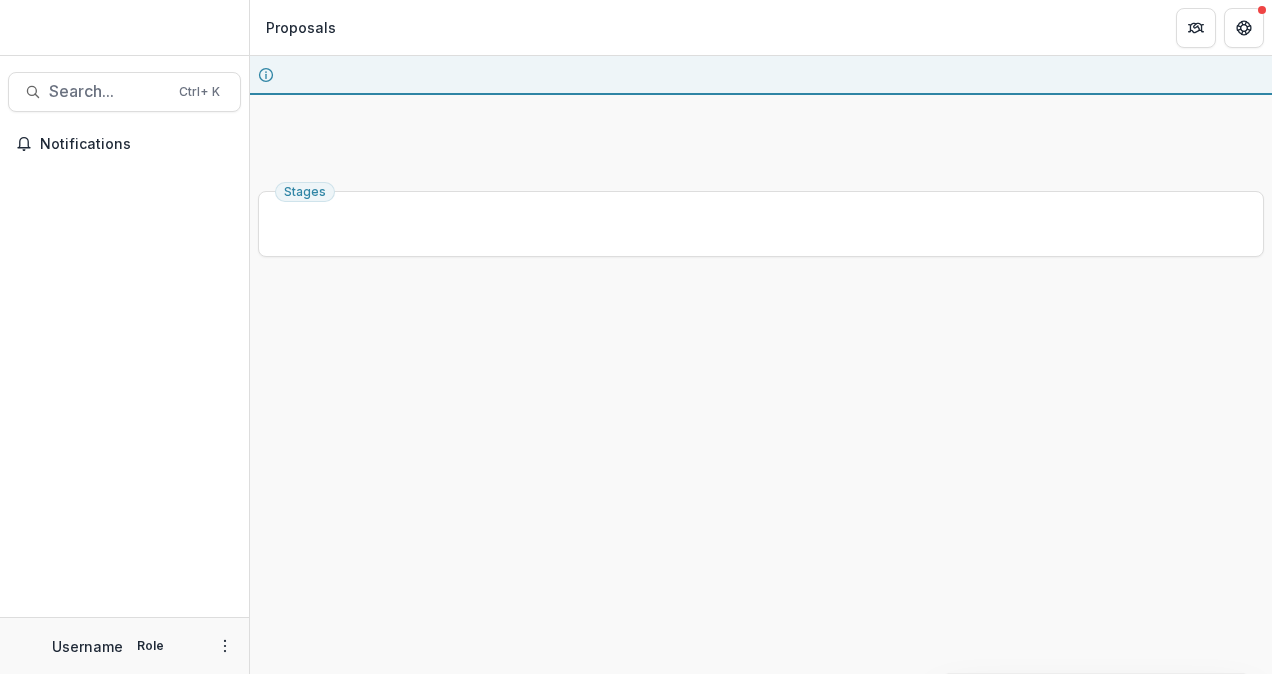 scroll, scrollTop: 0, scrollLeft: 0, axis: both 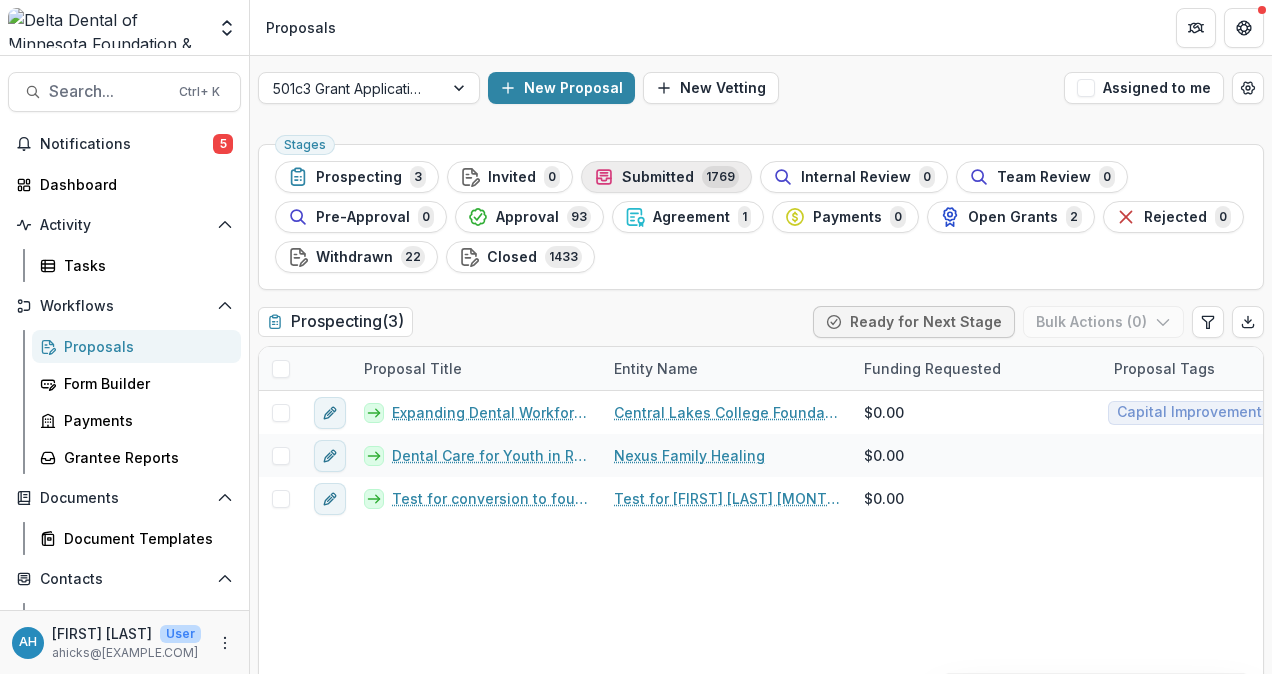 click on "Submitted" at bounding box center (658, 177) 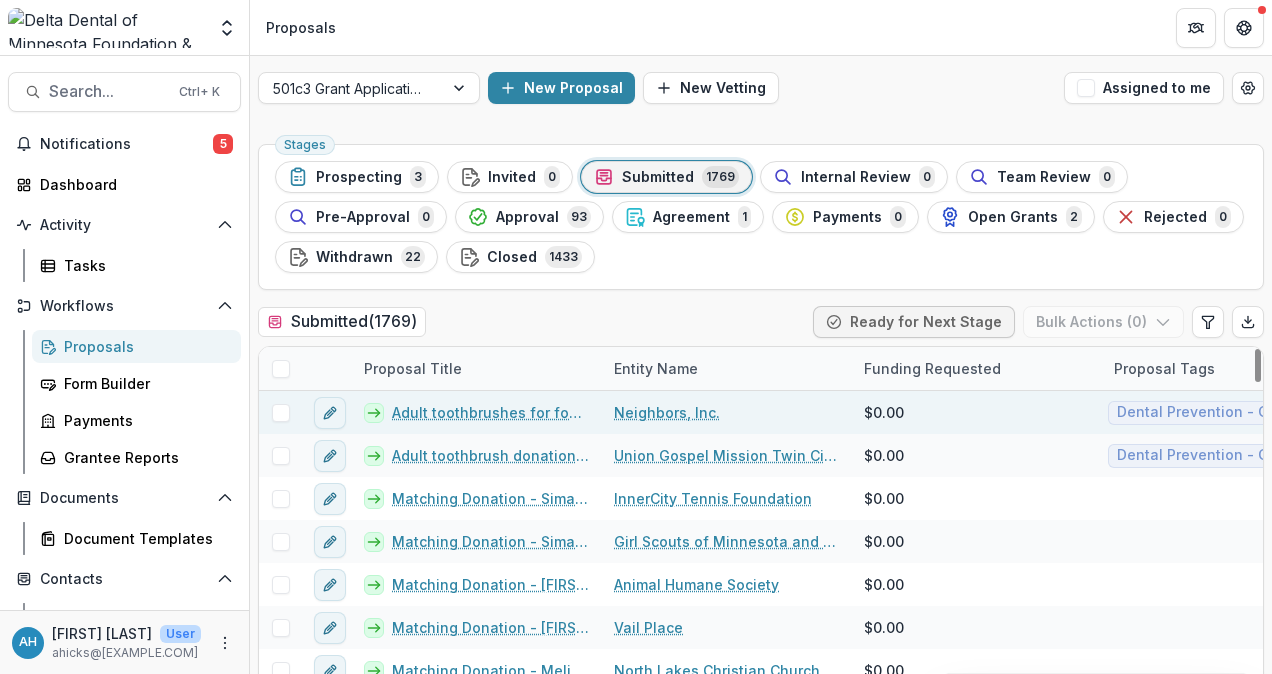 click on "Adult toothbrushes for food shelf" at bounding box center [491, 412] 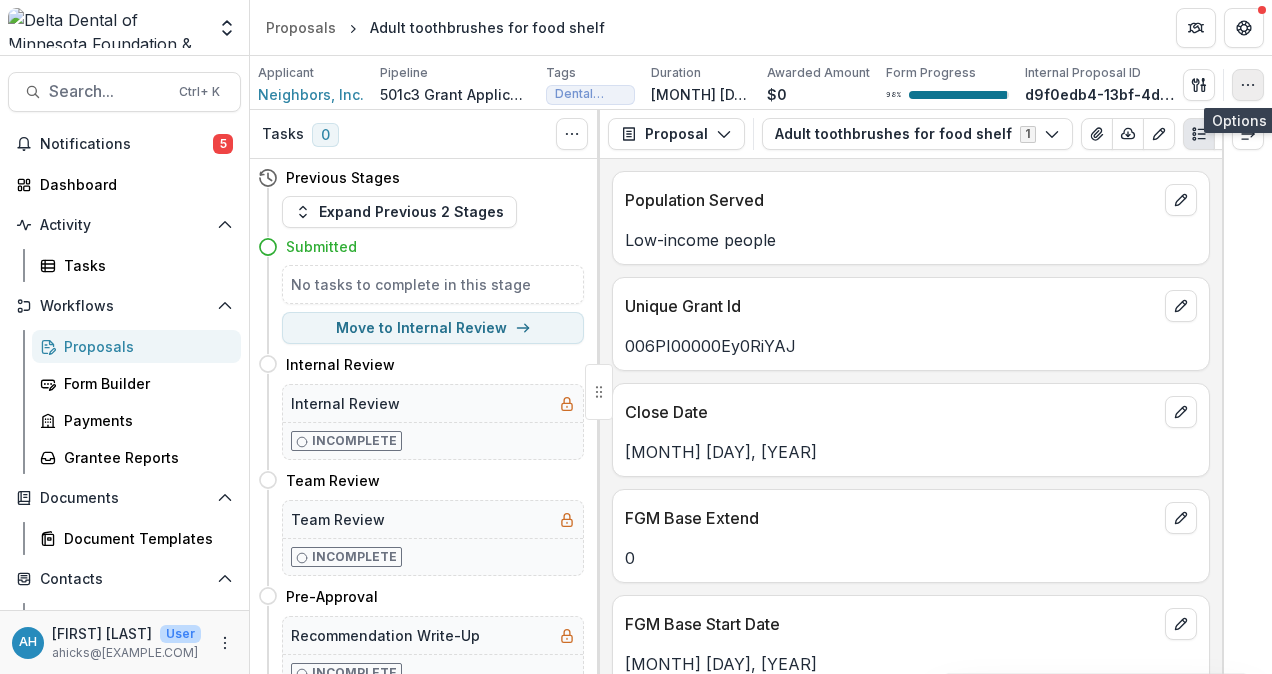 click 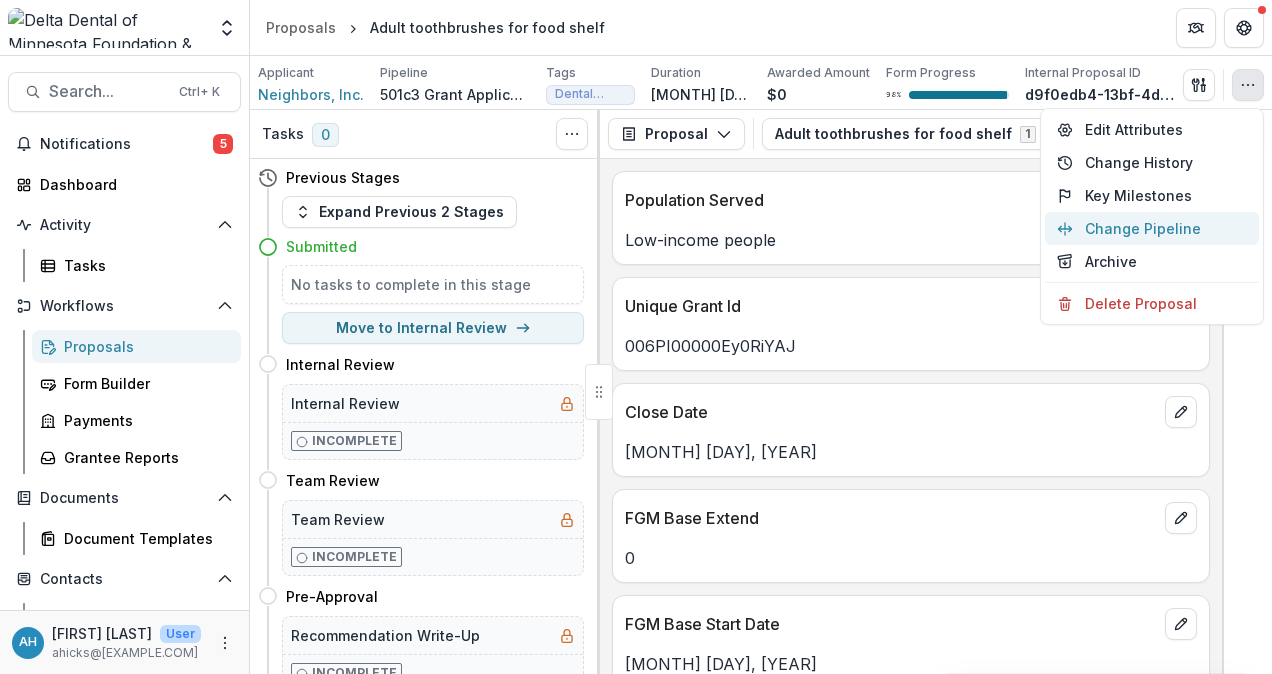 click on "Change Pipeline" at bounding box center (1152, 228) 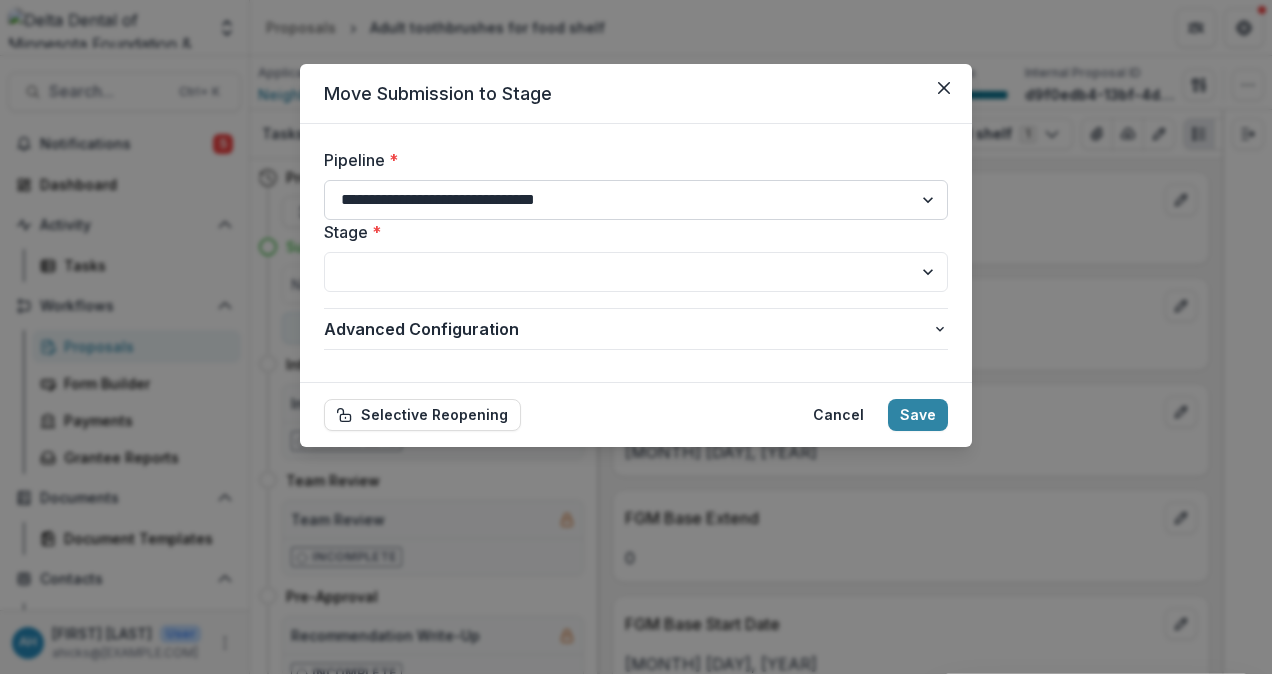 click on "**********" at bounding box center [636, 200] 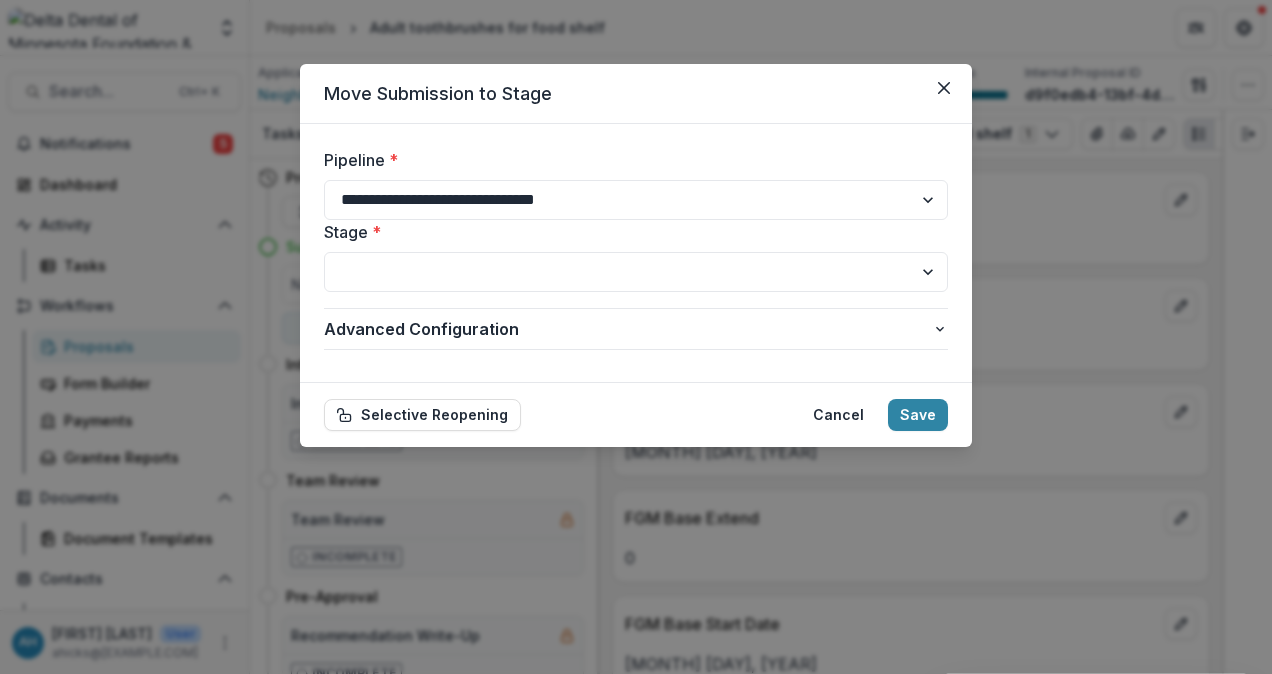 select on "**********" 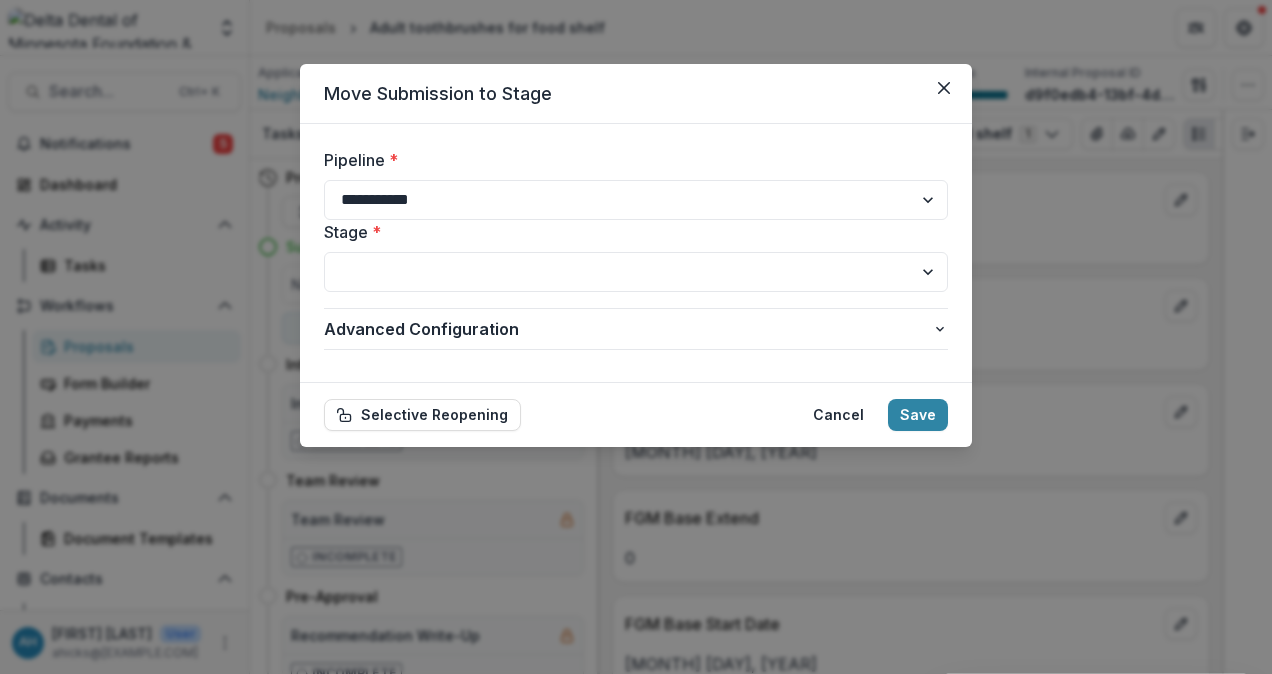 click on "**********" at bounding box center (636, 200) 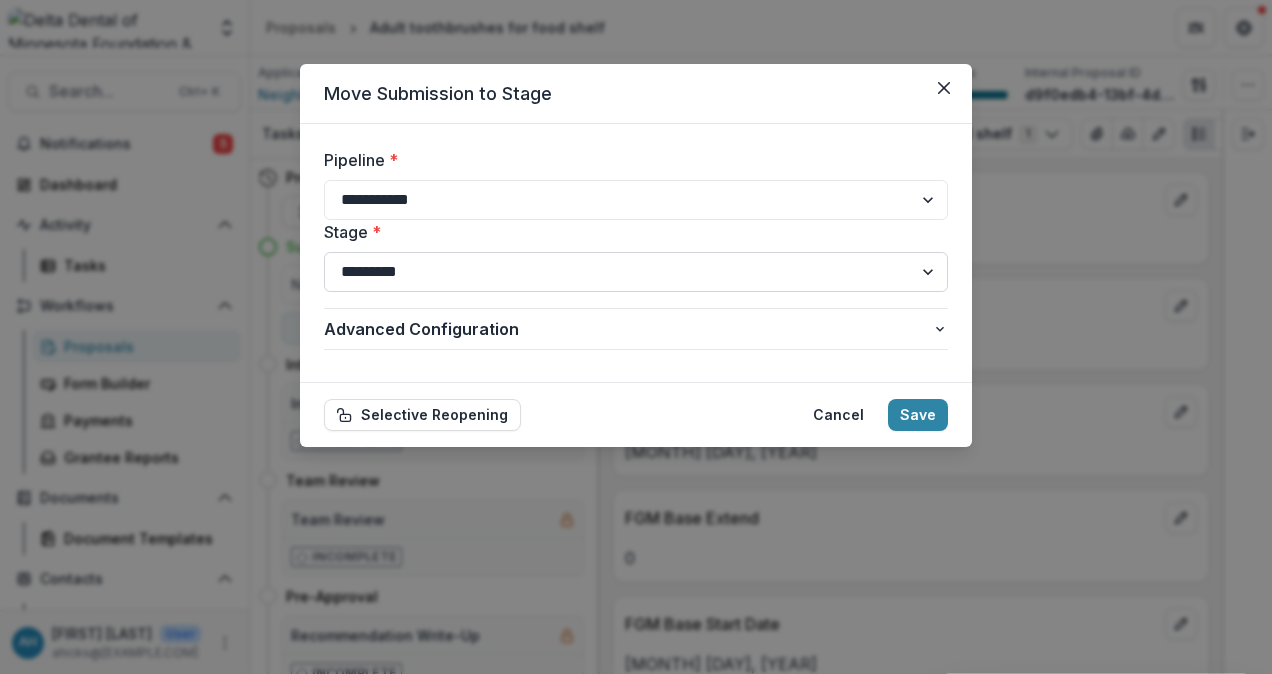 click on "**********" at bounding box center (636, 272) 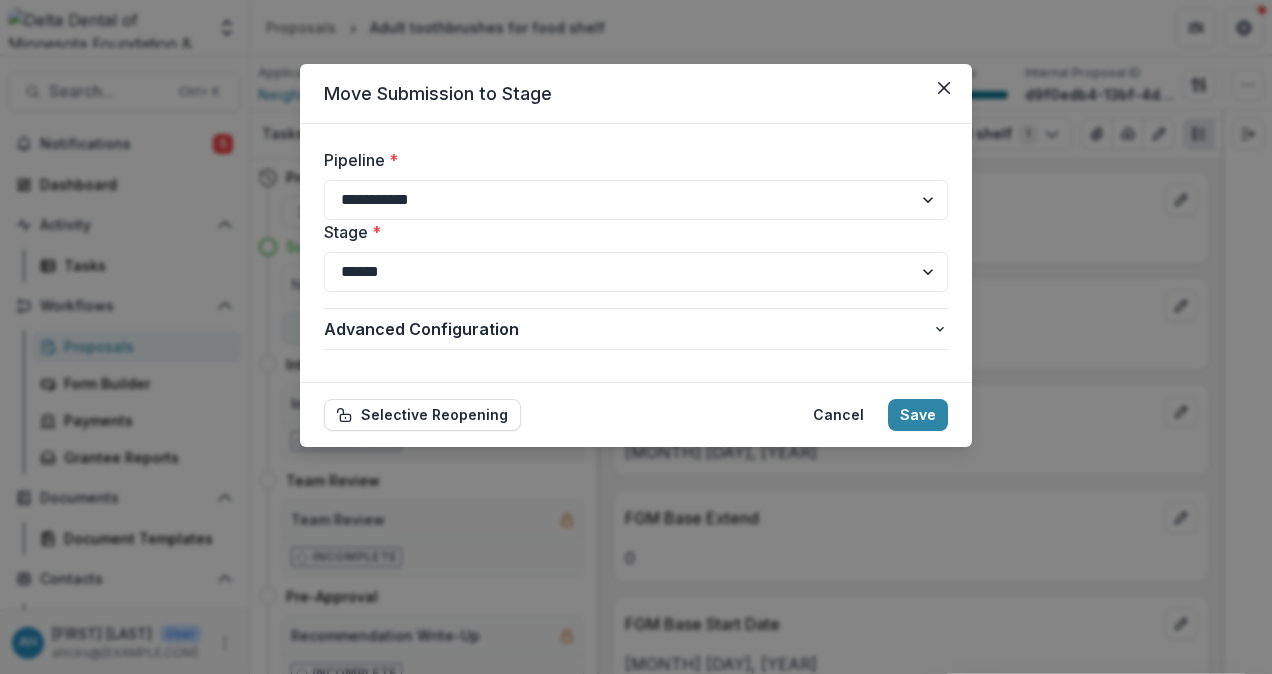 click on "**********" at bounding box center [636, 272] 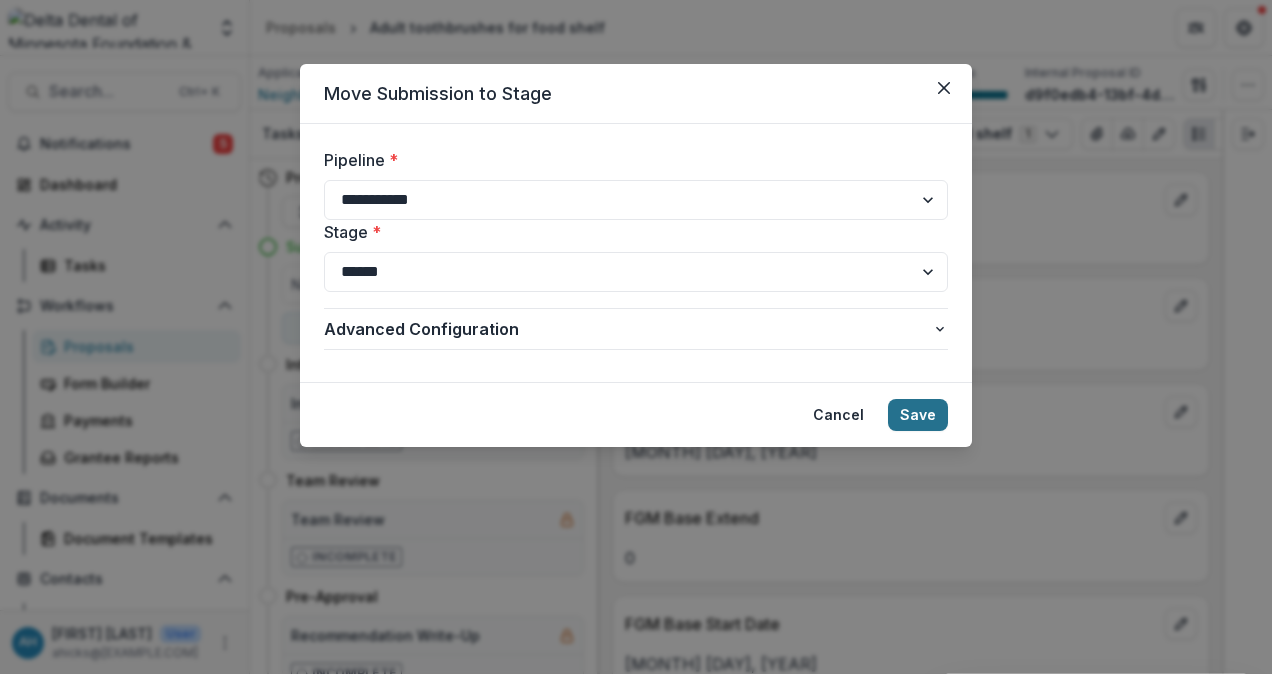 click on "Save" at bounding box center (918, 415) 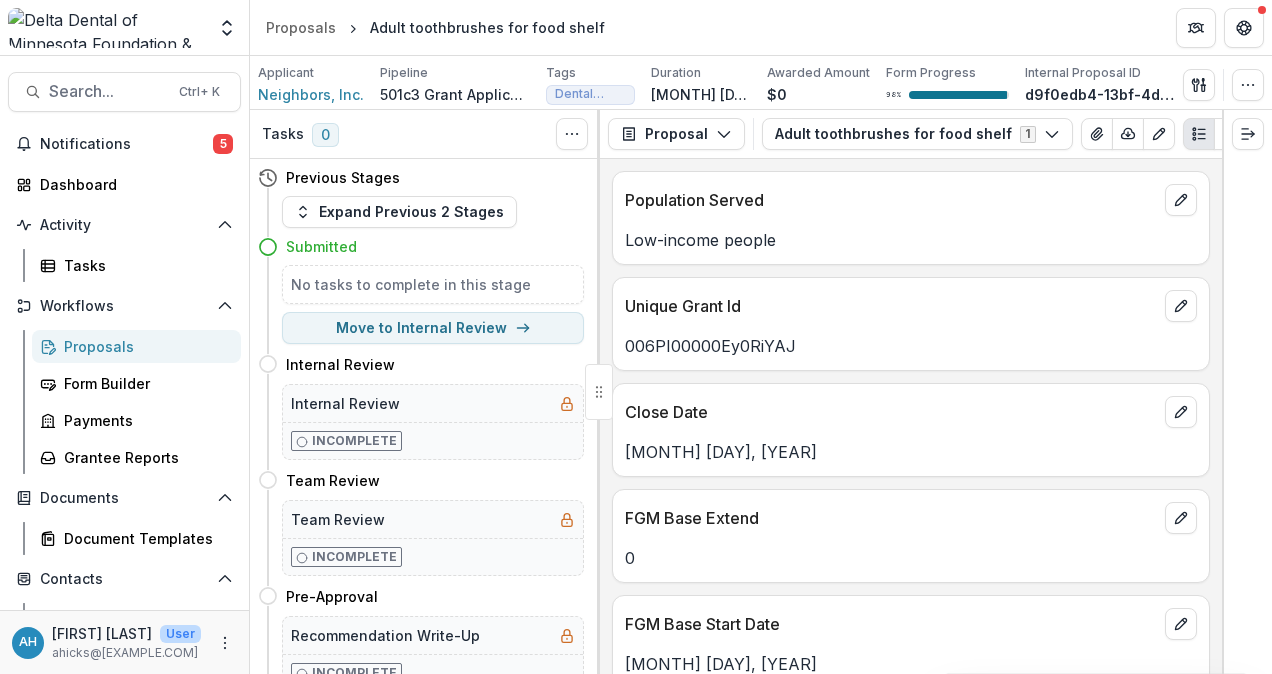 select on "*********" 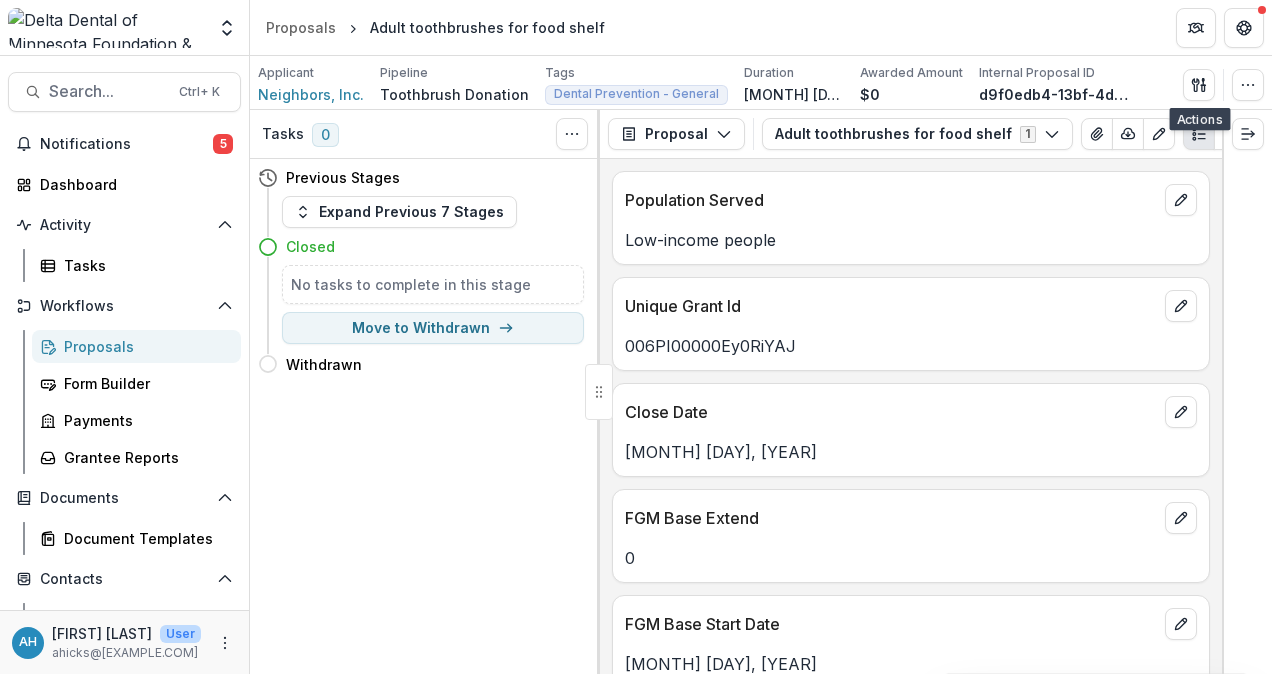 click on "Proposals" at bounding box center [144, 346] 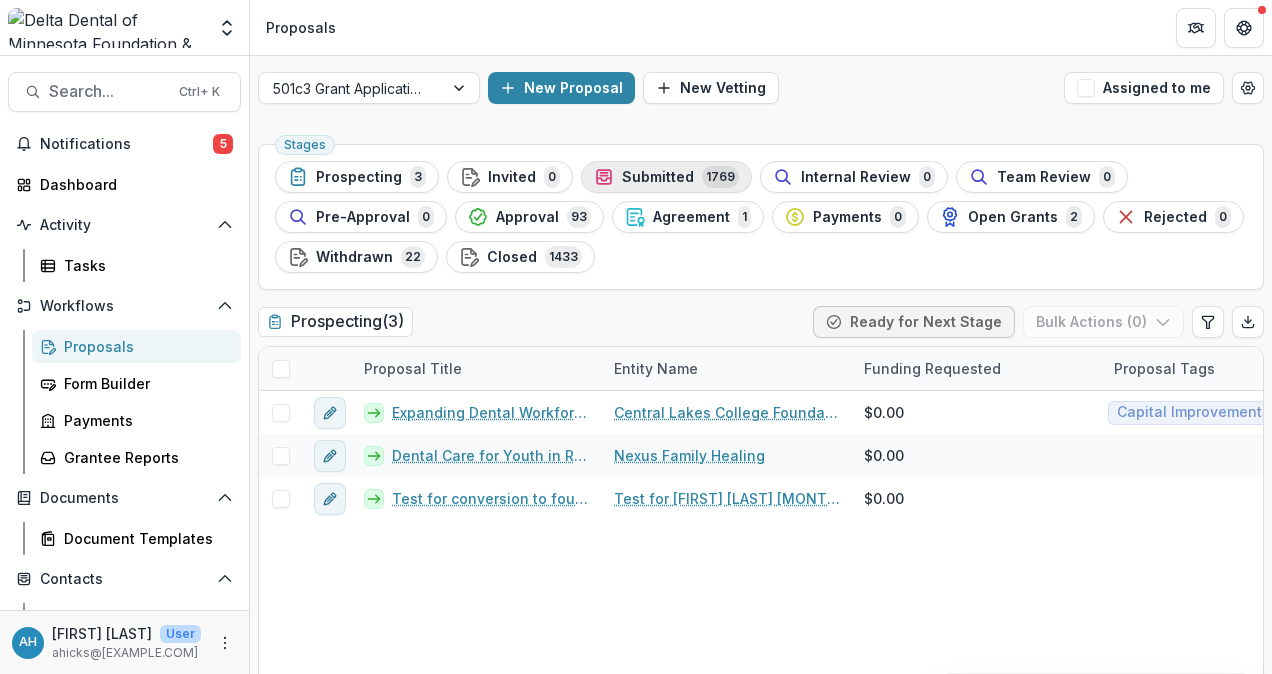 click on "Submitted 1769" at bounding box center [666, 177] 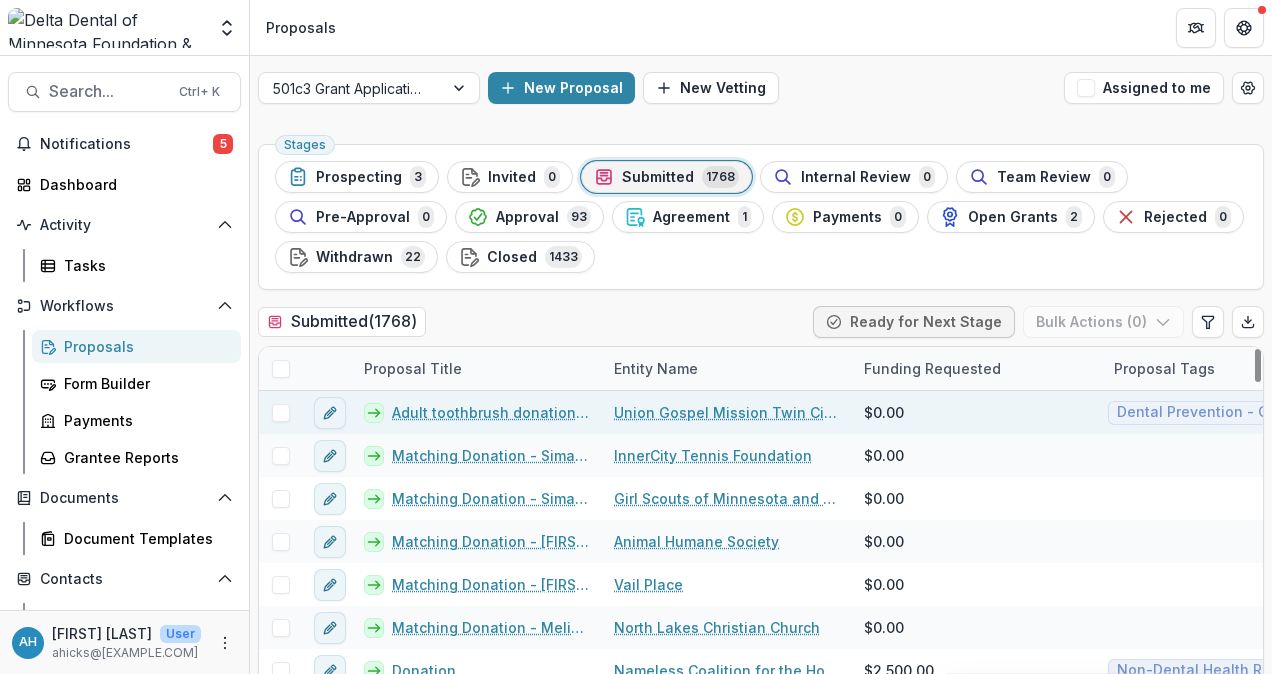 click on "Adult toothbrush donation for Shelters" at bounding box center [491, 412] 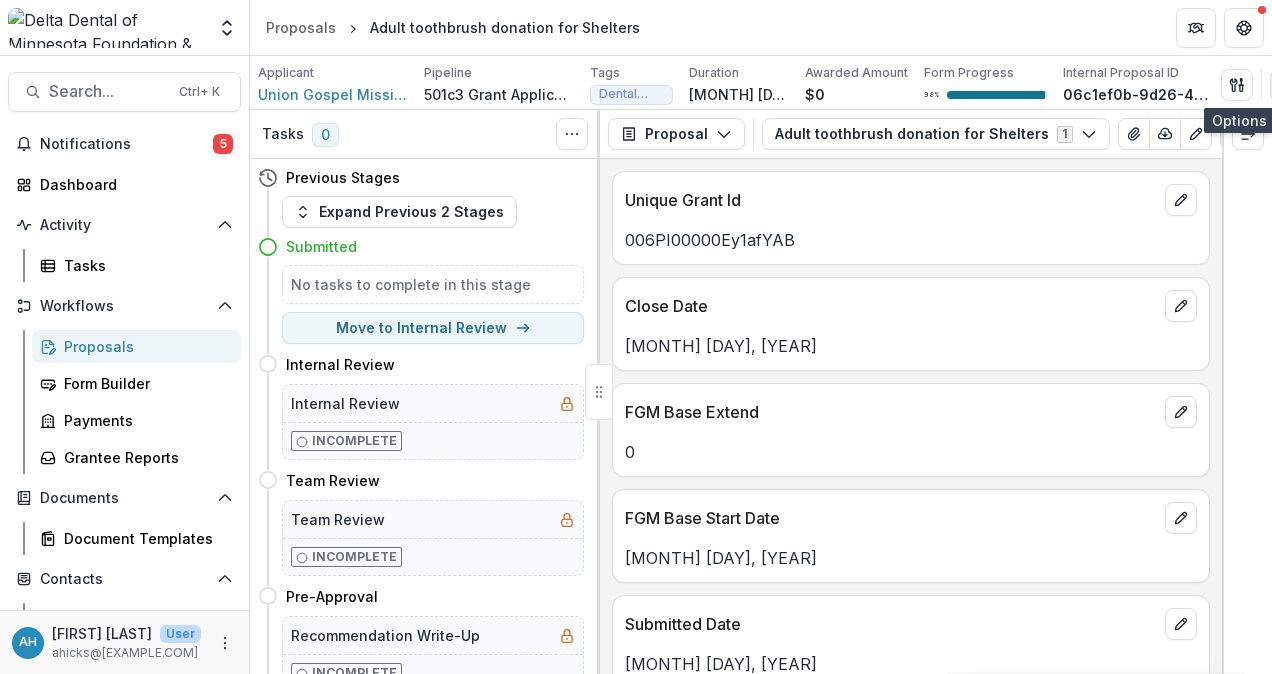 click 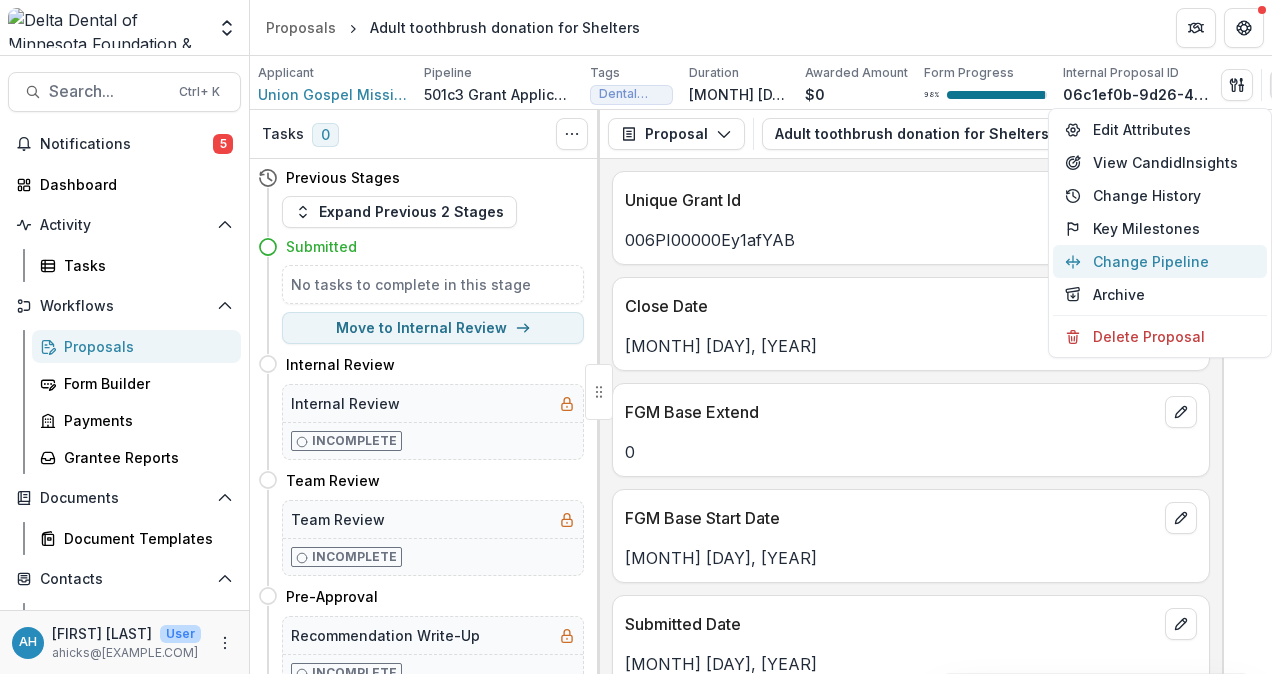 click on "Change Pipeline" at bounding box center (1160, 261) 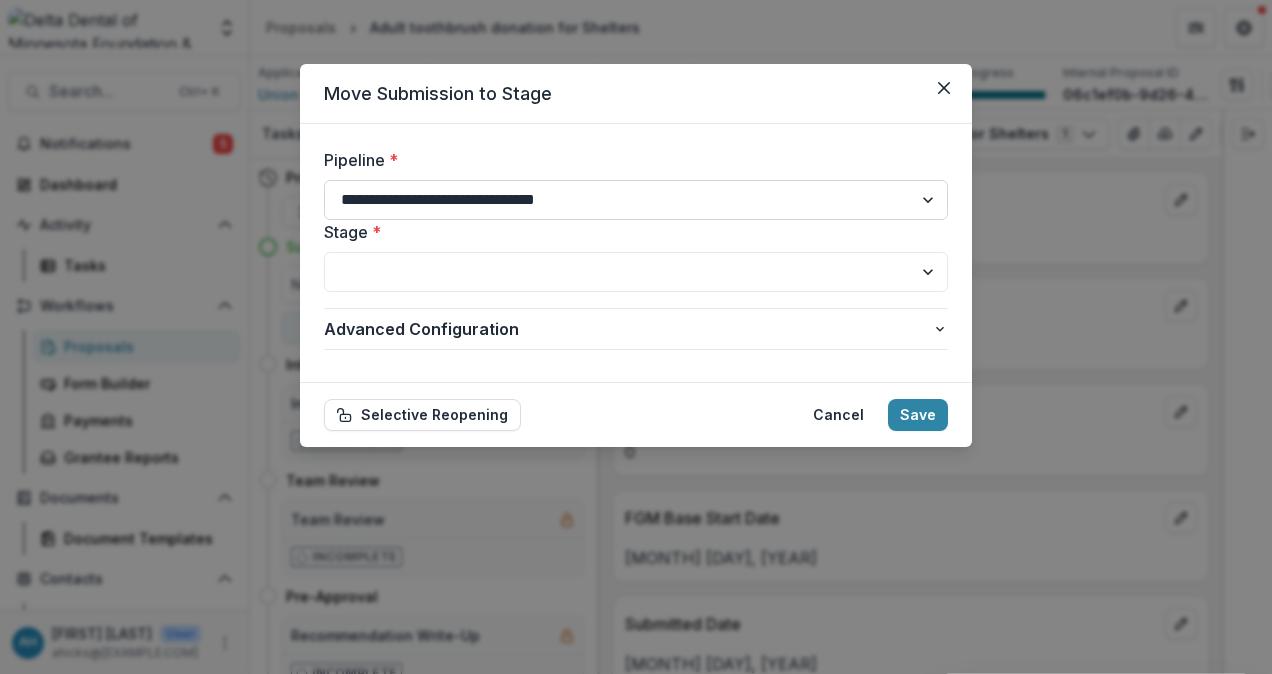 click on "**********" at bounding box center [636, 200] 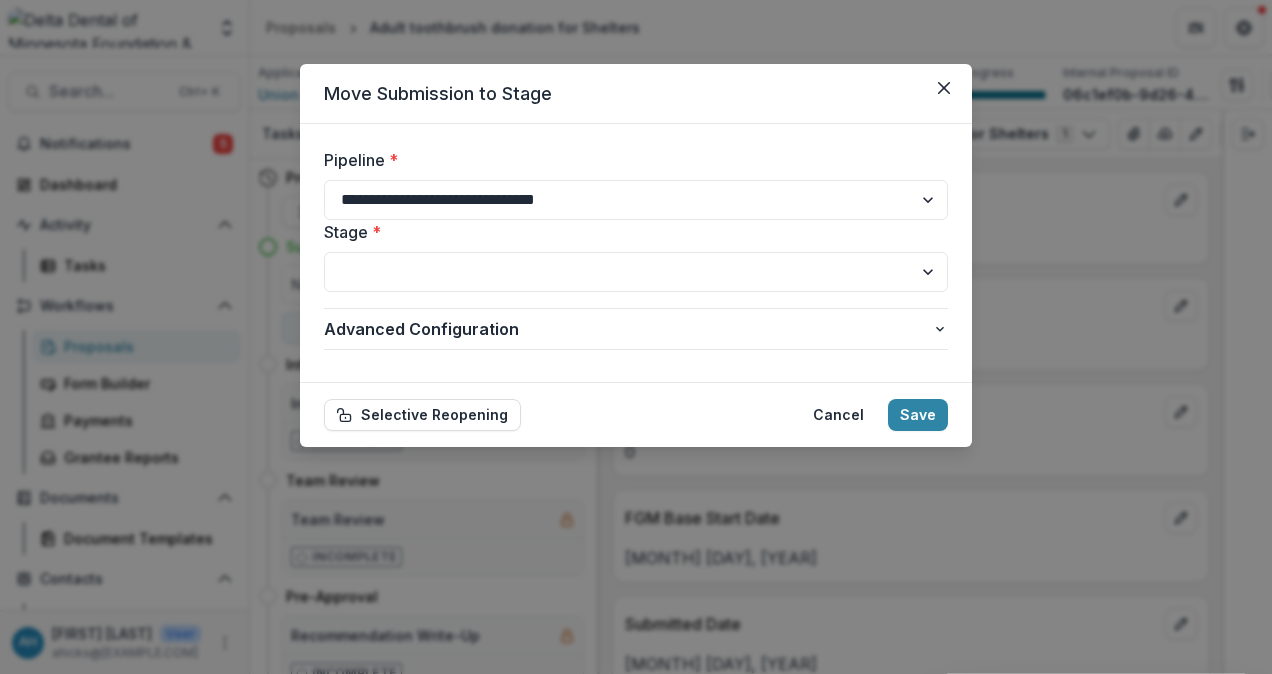 select on "**********" 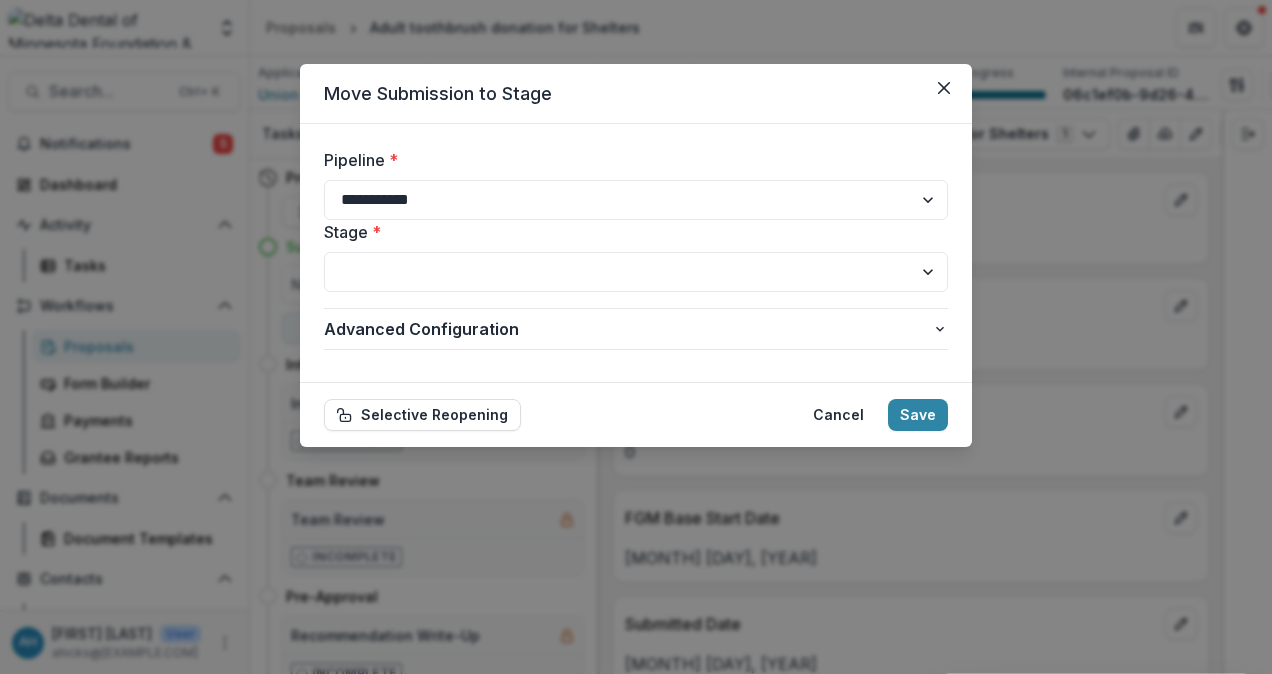 click on "**********" at bounding box center [636, 200] 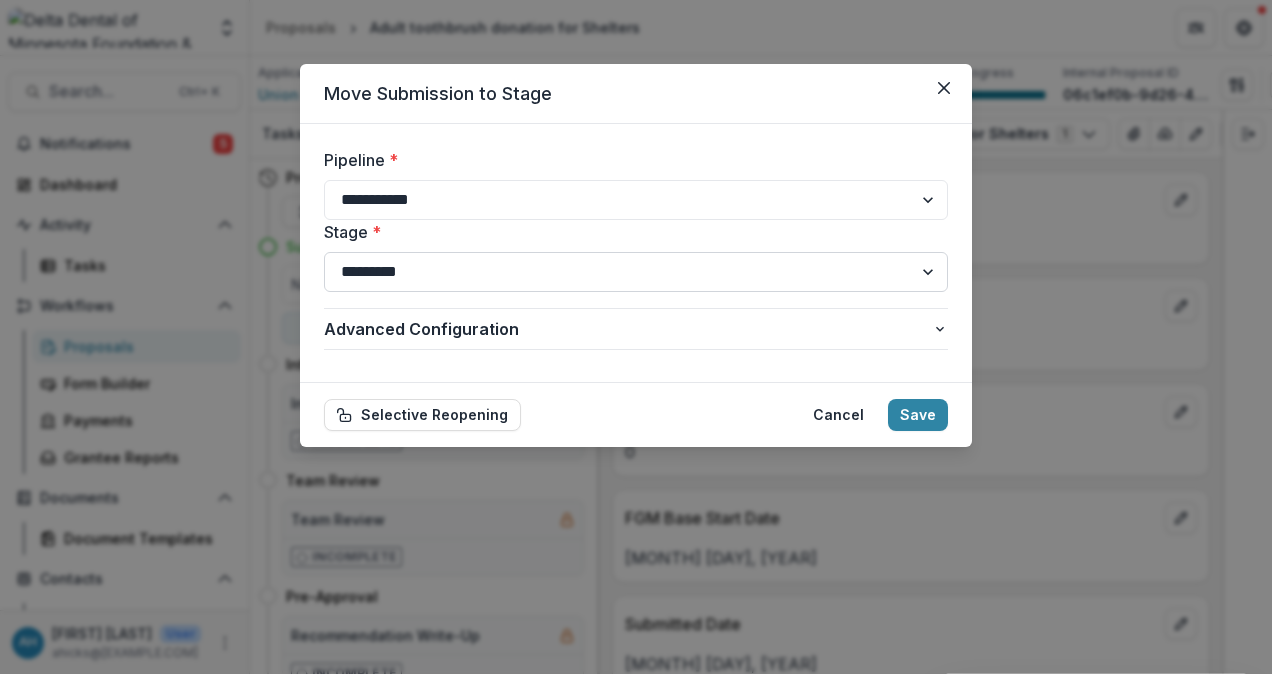 click on "**********" at bounding box center [636, 272] 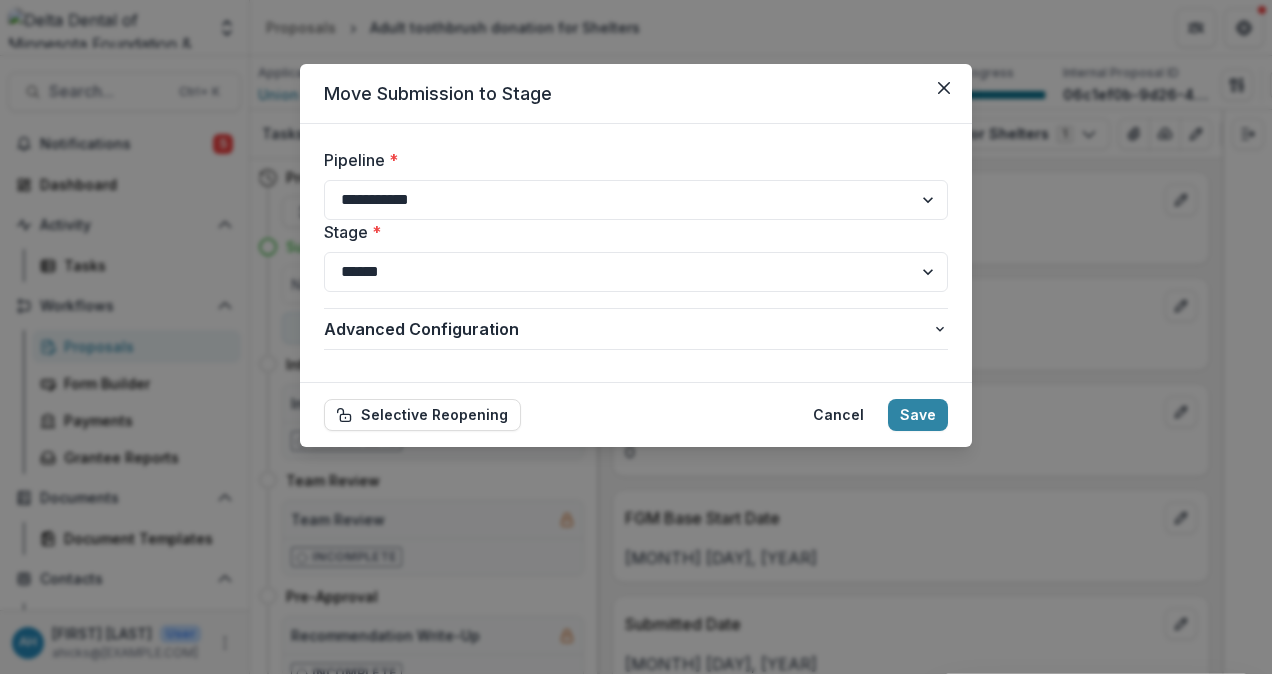 click on "**********" at bounding box center [636, 272] 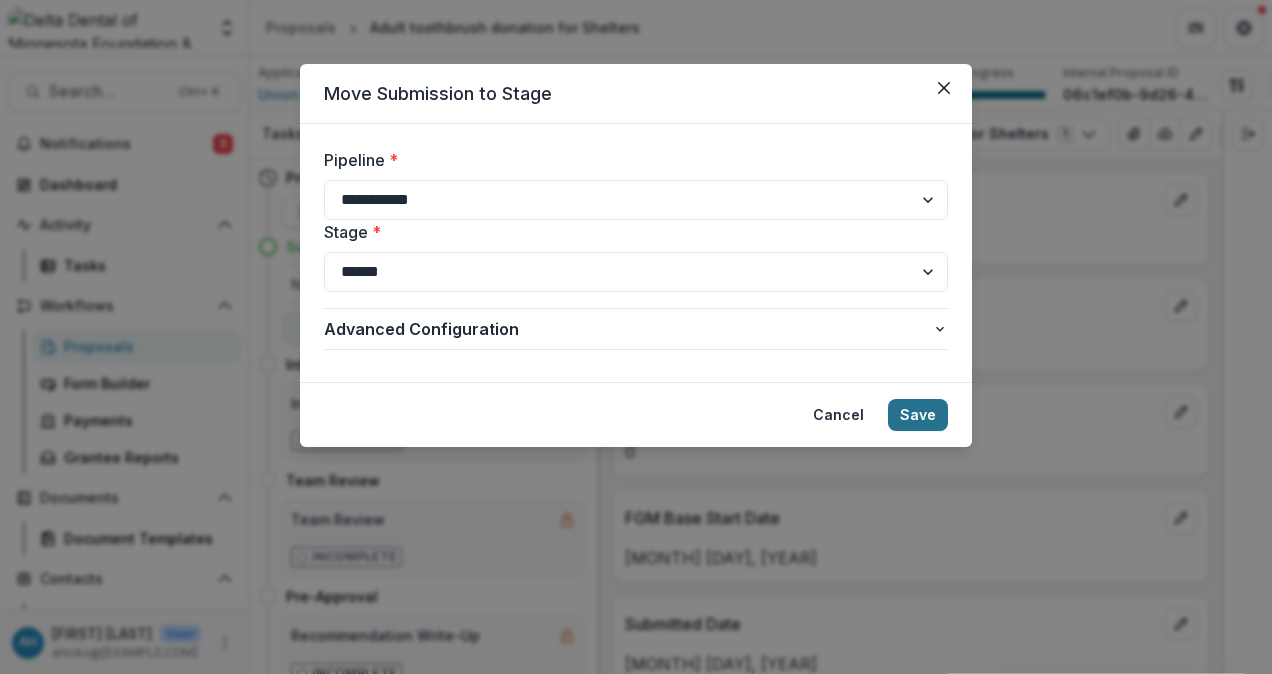 click on "Save" at bounding box center [918, 415] 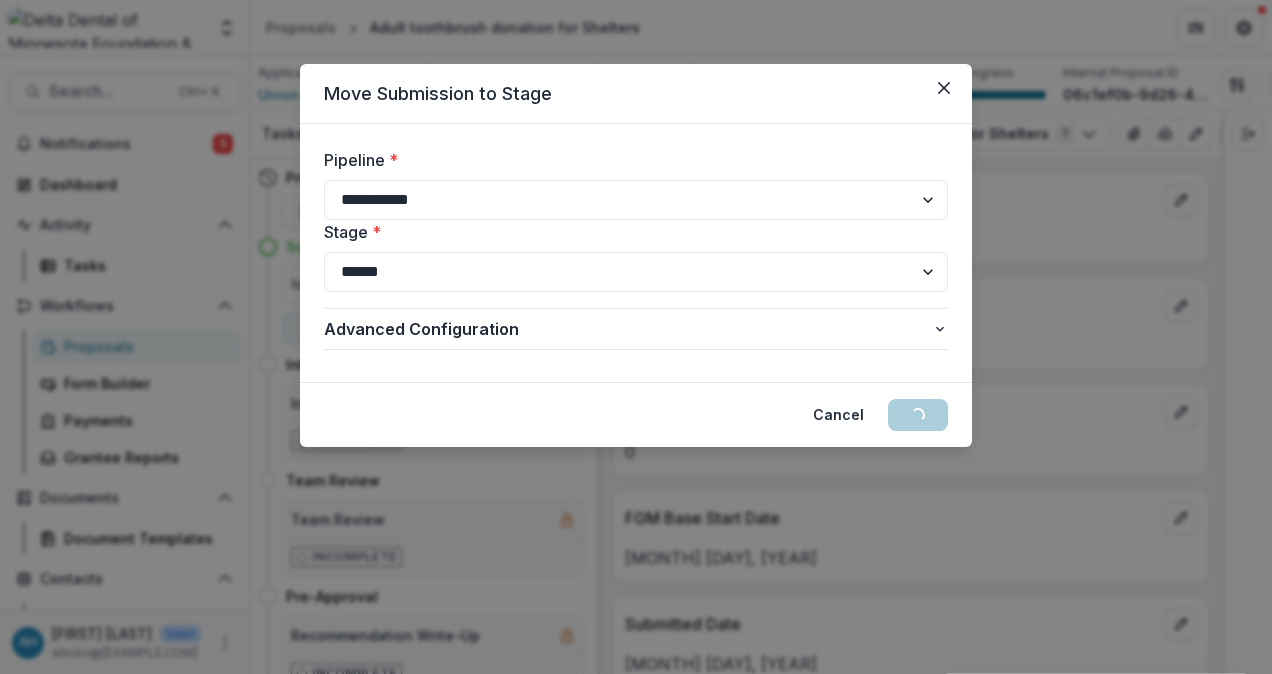select on "*********" 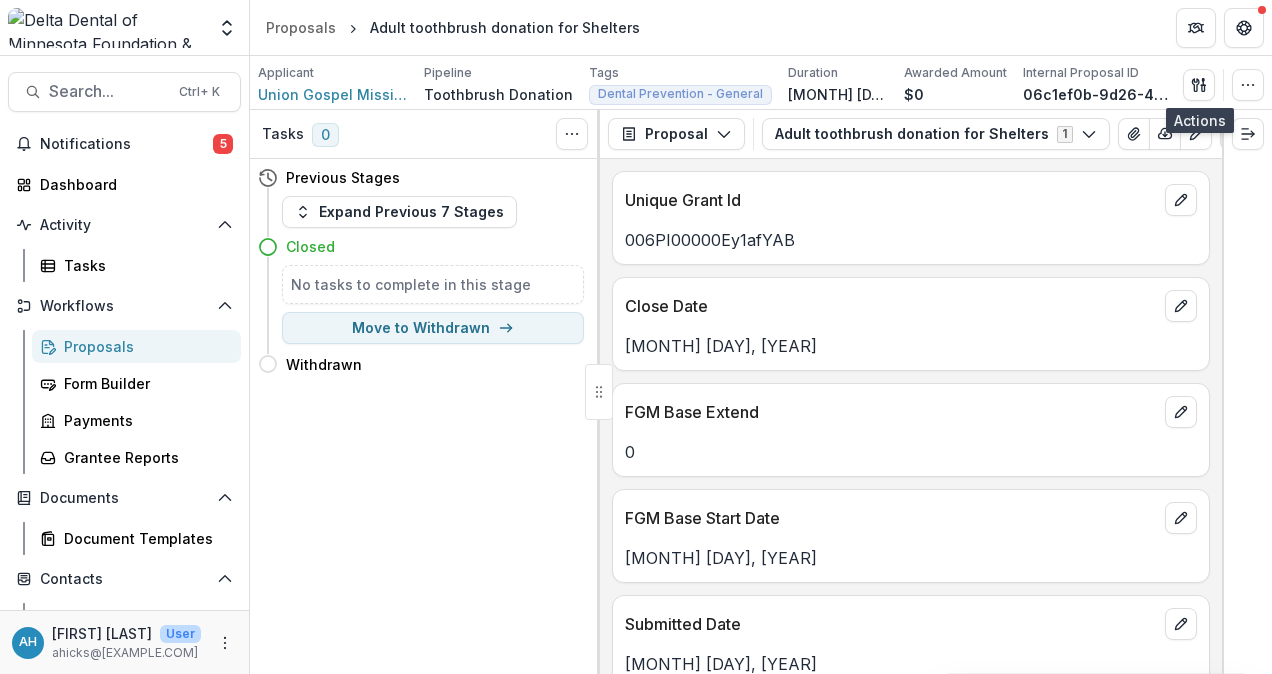 click on "Tasks 0 Show Cancelled Tasks Previous Stages Expand Previous 7 Stages Closed No tasks to complete in this stage Move to Withdrawn Withdrawn Move here" at bounding box center (425, 392) 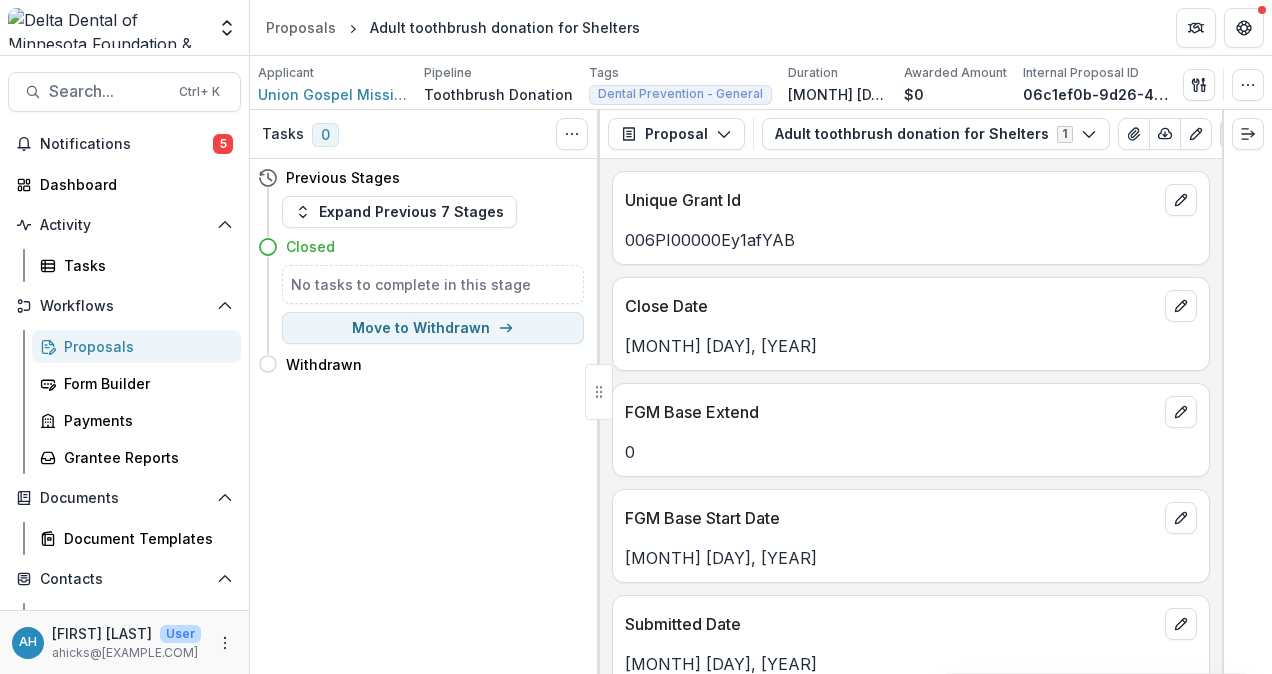 click on "Proposals" at bounding box center [144, 346] 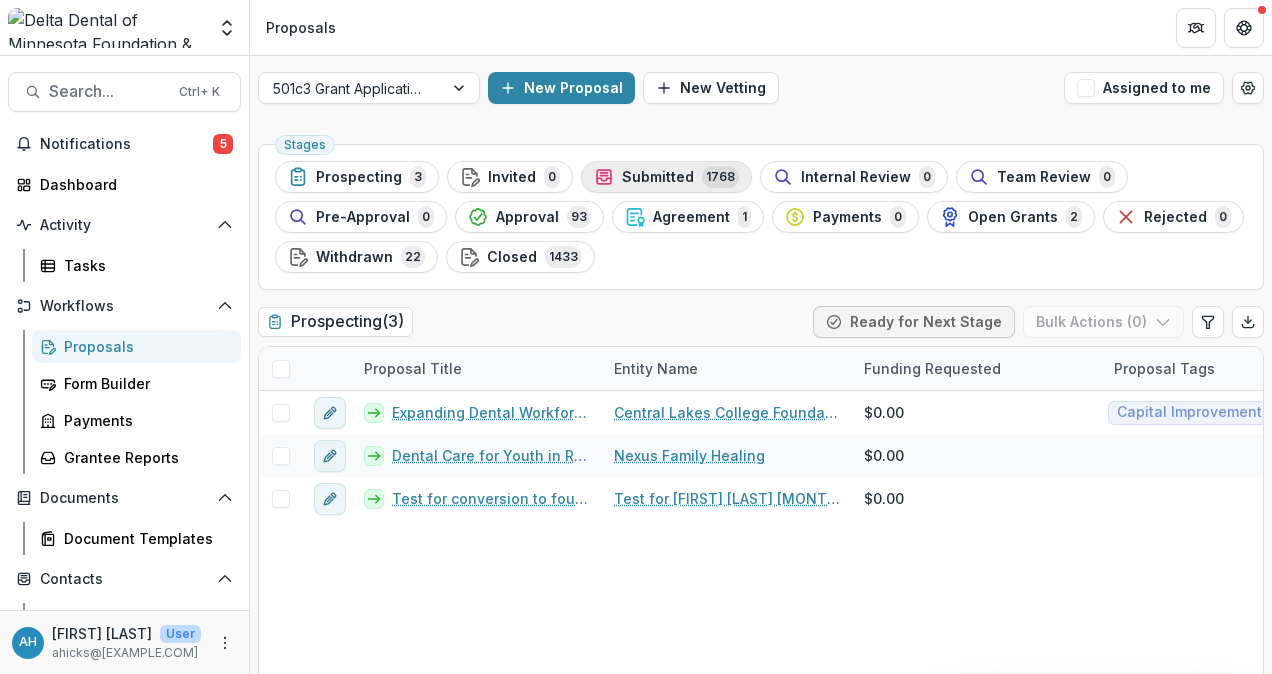 click on "Submitted" at bounding box center (658, 177) 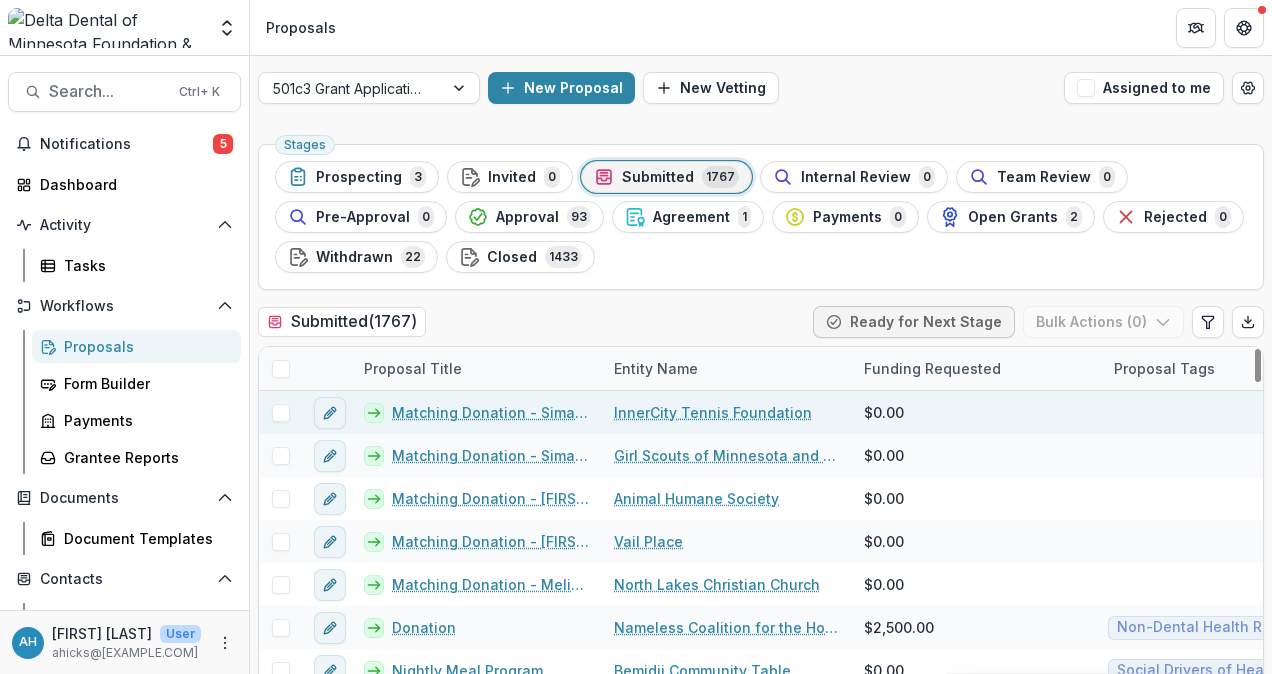 click on "Matching Donation - Sima Griffith" at bounding box center [491, 412] 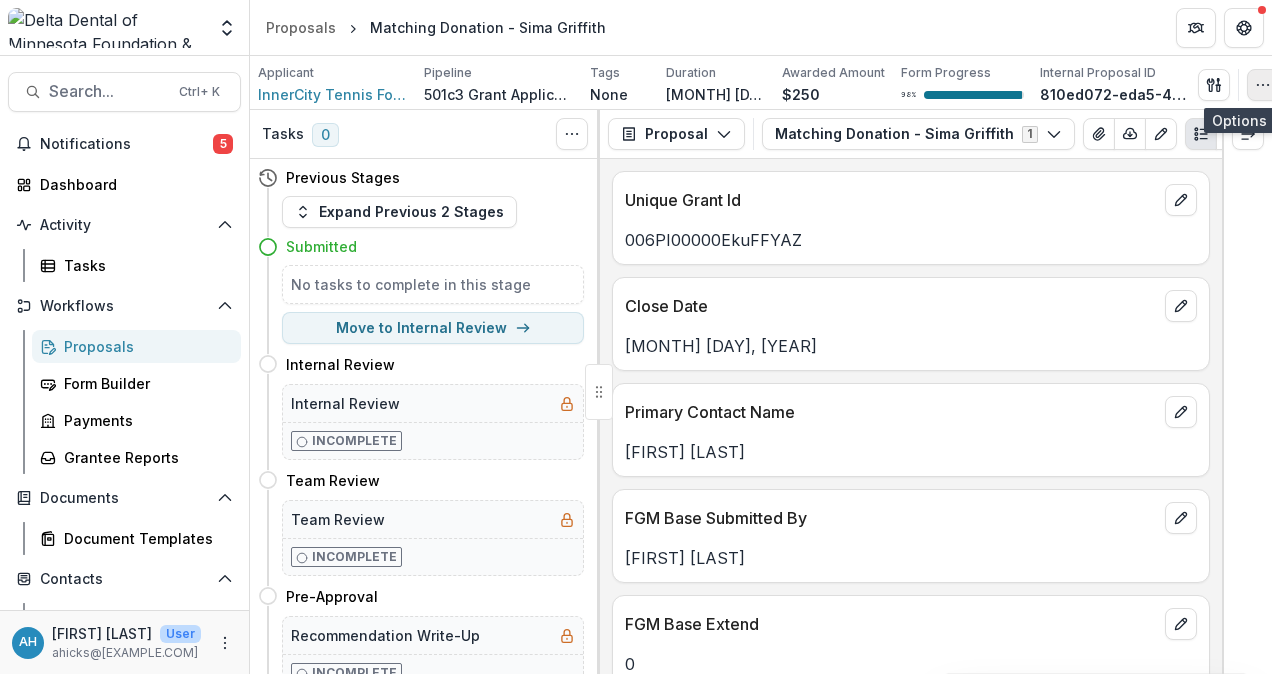click 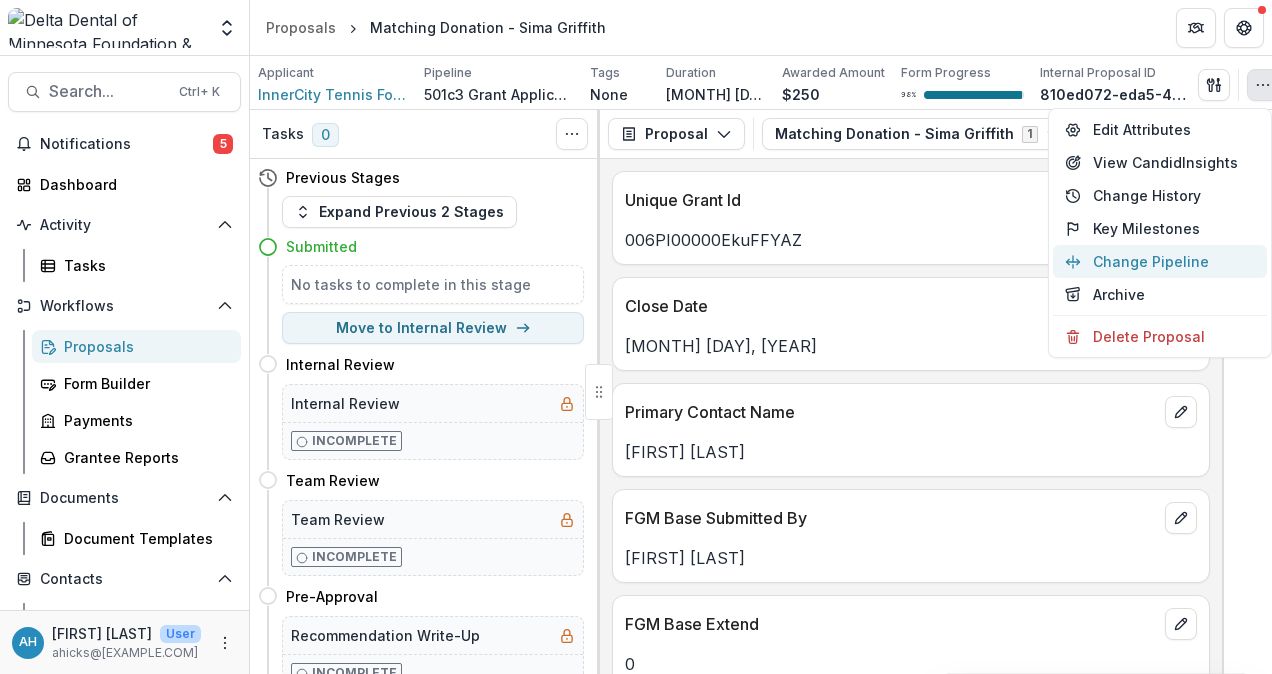 click on "Change Pipeline" at bounding box center [1160, 261] 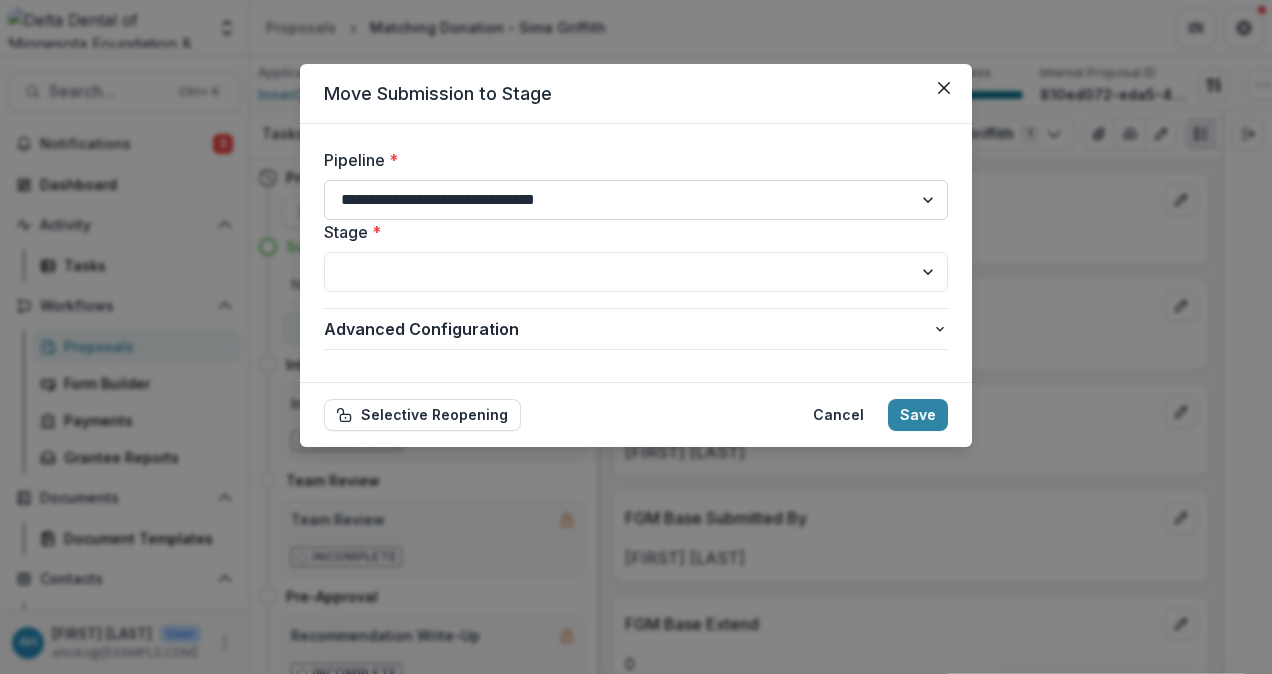 click on "**********" at bounding box center [636, 200] 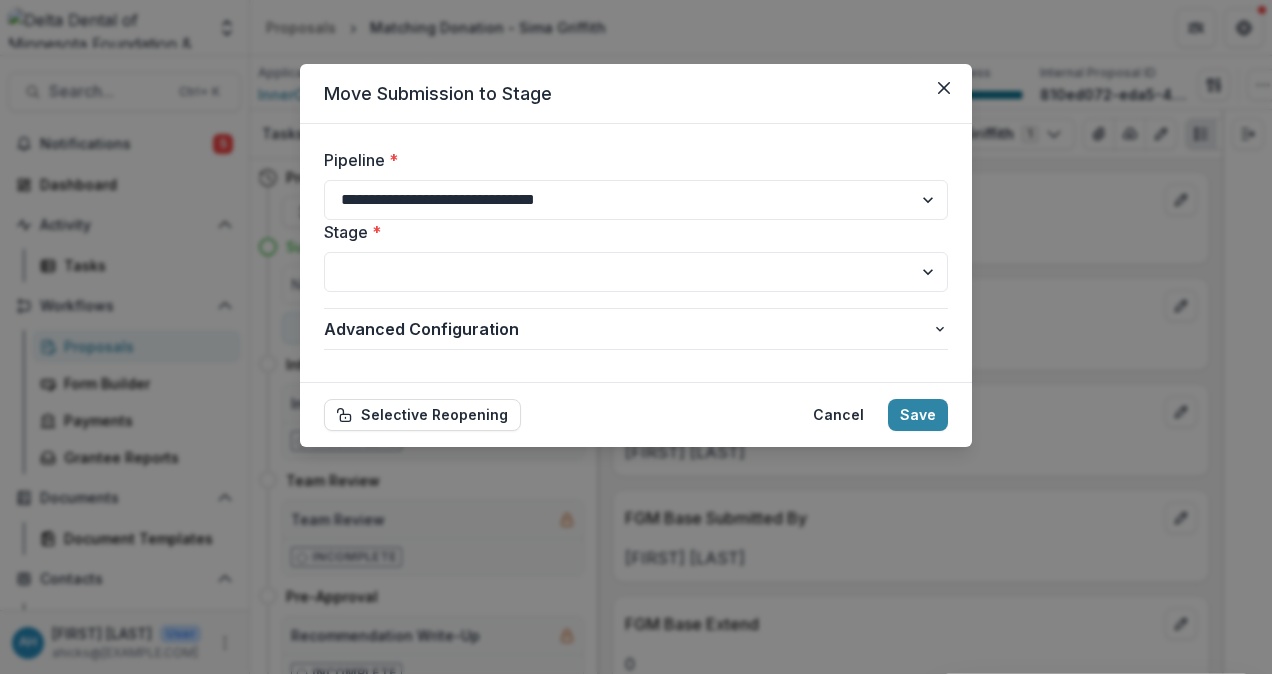 select on "**********" 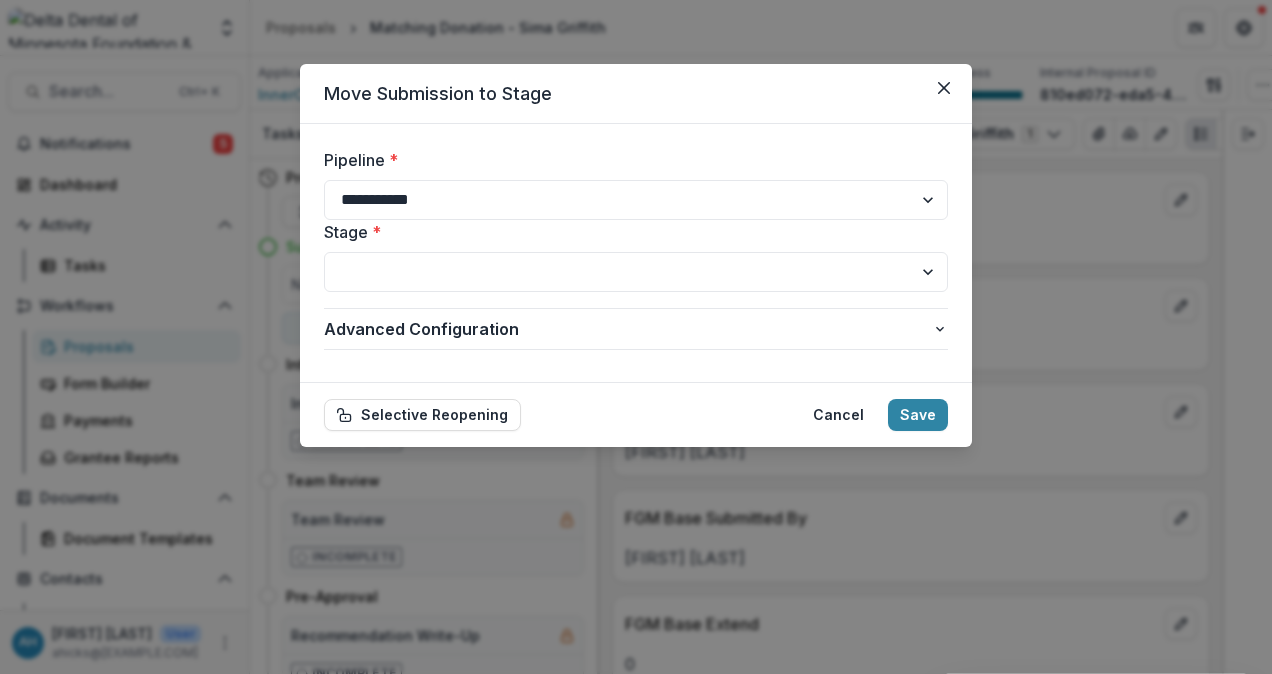 click on "**********" at bounding box center (636, 200) 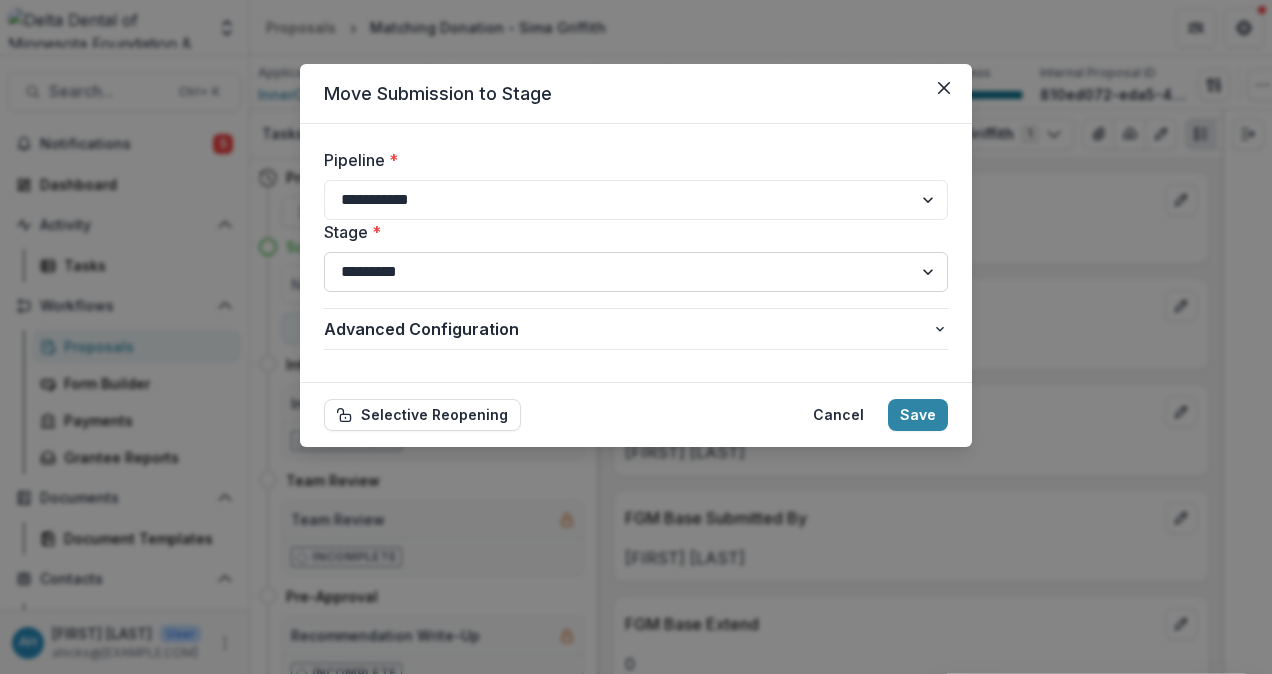 click on "**********" at bounding box center [636, 272] 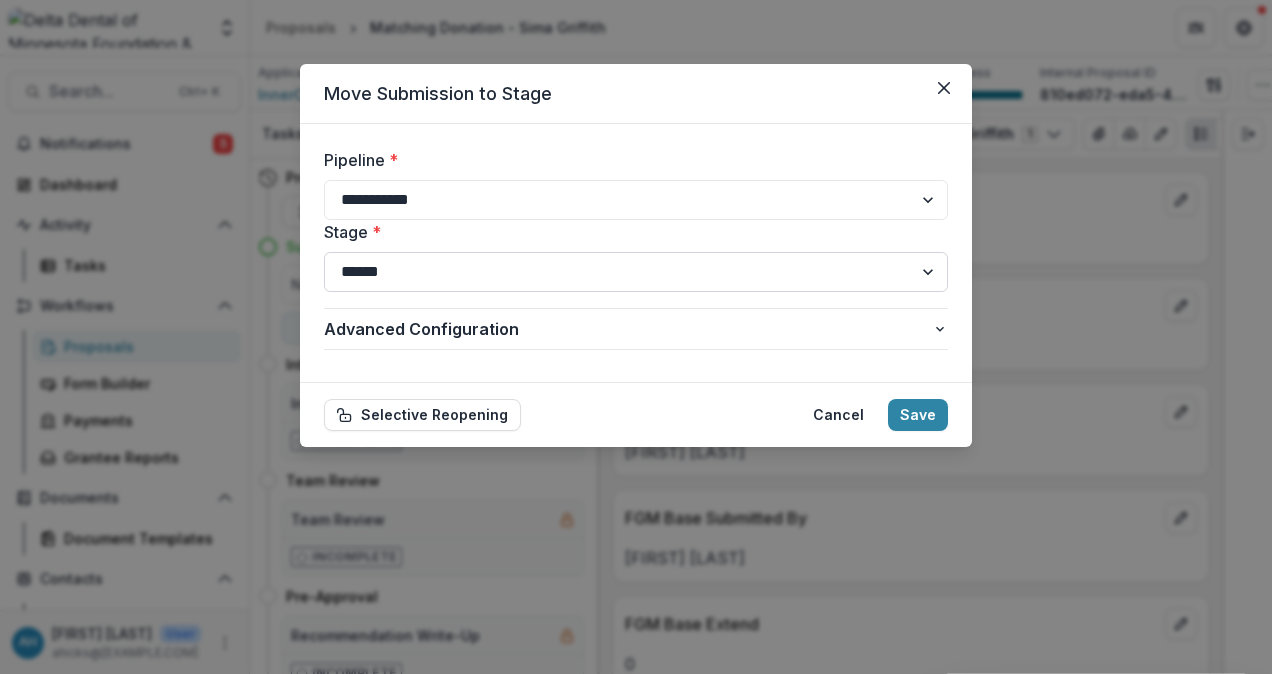 click on "**********" at bounding box center (636, 272) 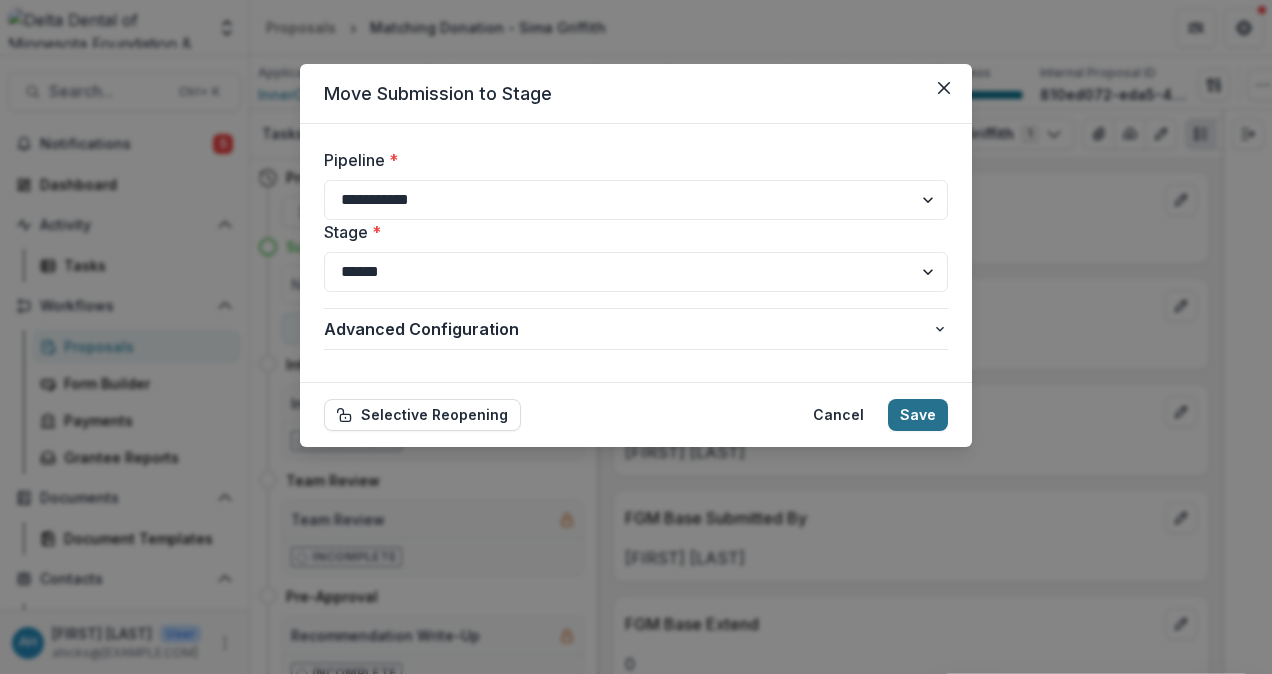 click on "Save" at bounding box center (918, 415) 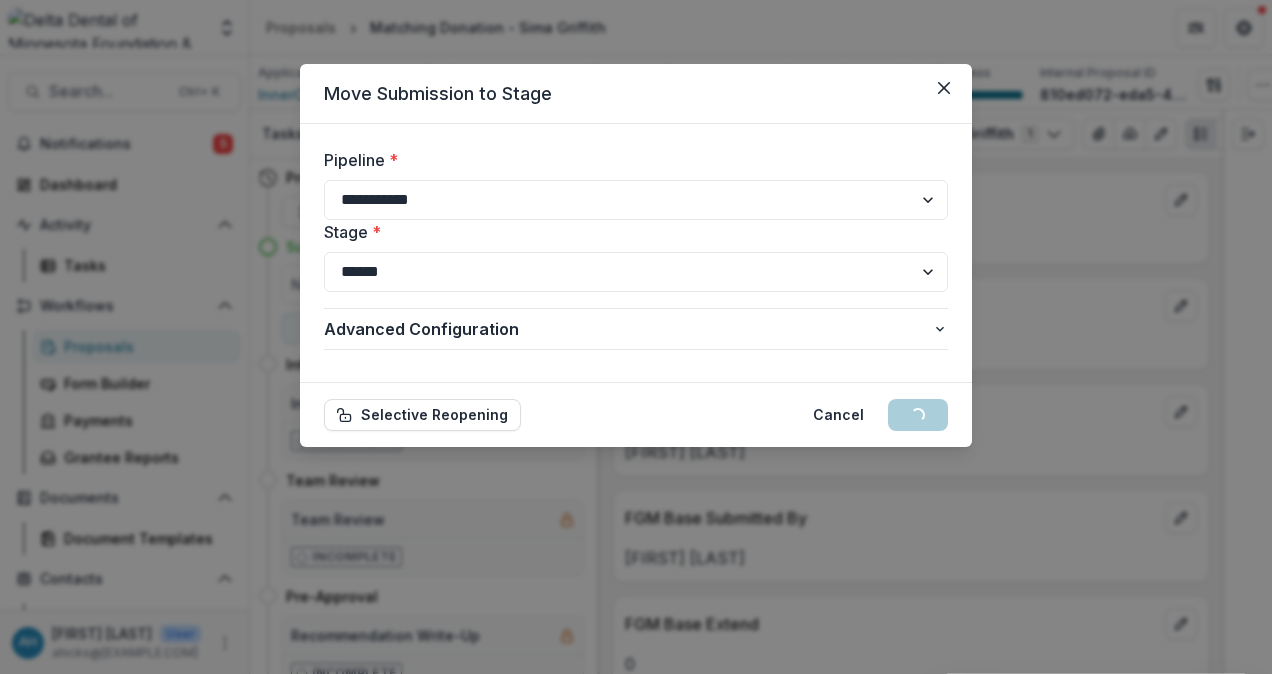 select on "*********" 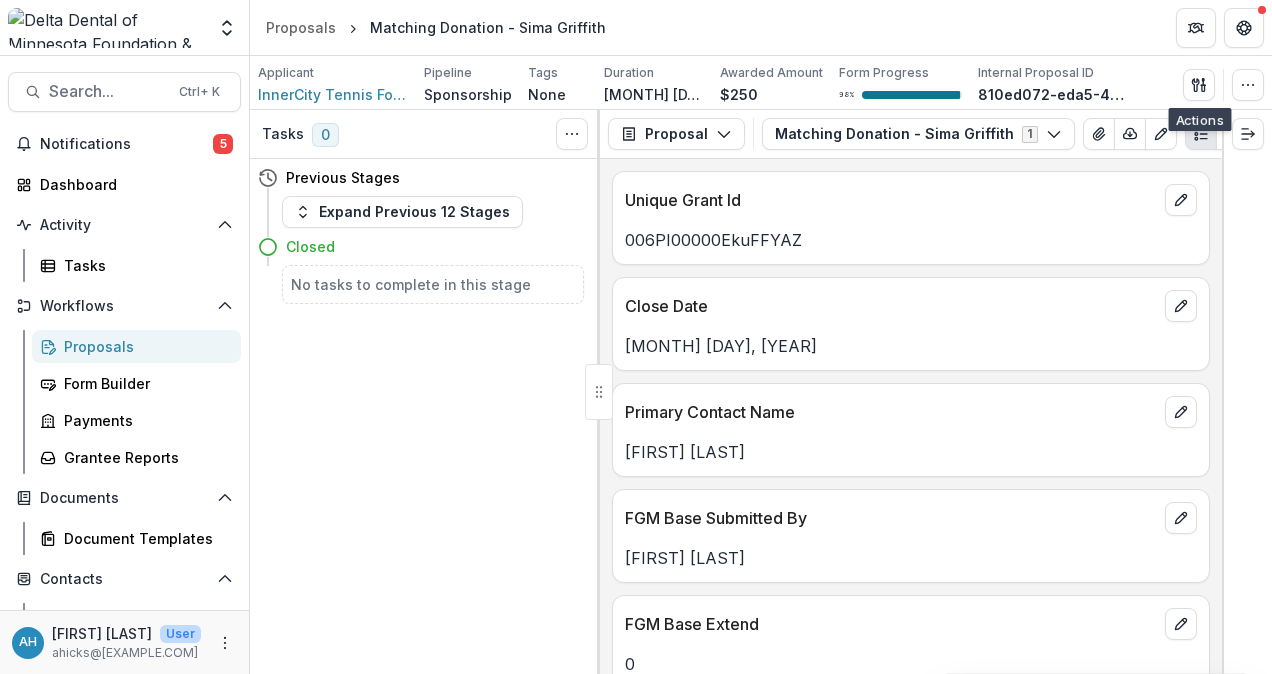 click on "Tasks 0 Show Cancelled Tasks Previous Stages Expand Previous 12 Stages Closed No tasks to complete in this stage" at bounding box center (425, 392) 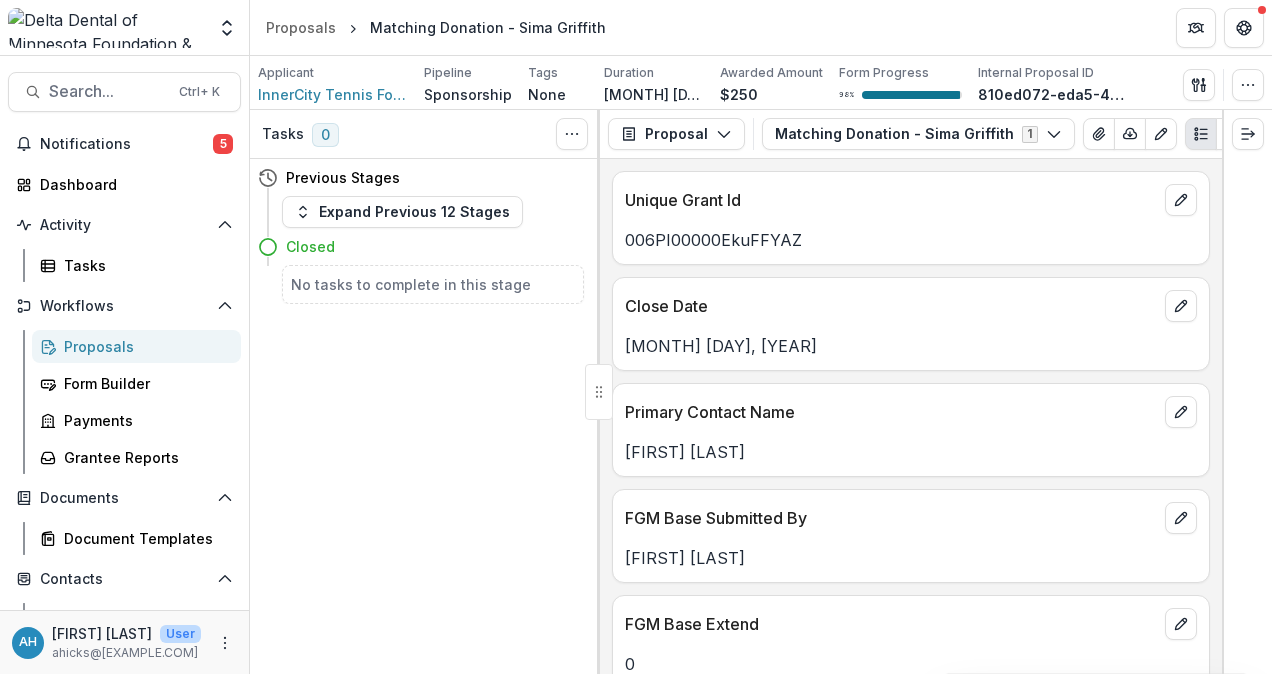 click on "Proposals" at bounding box center (144, 346) 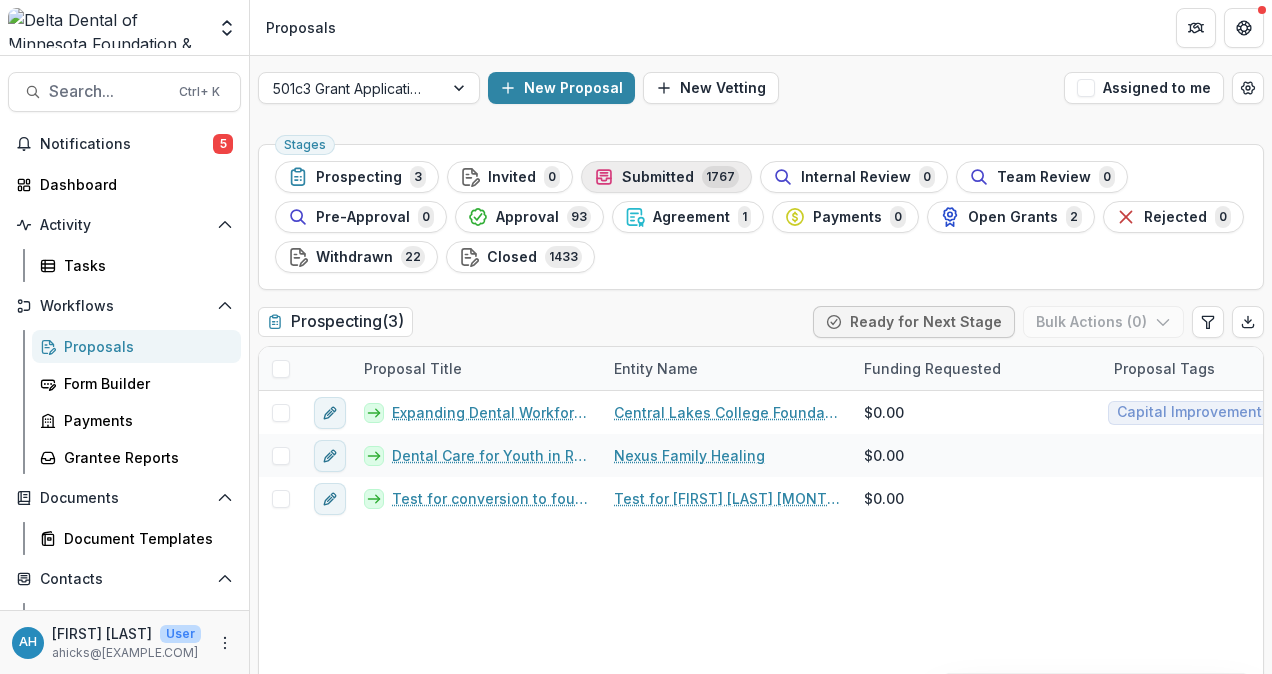 click on "Submitted" at bounding box center [658, 177] 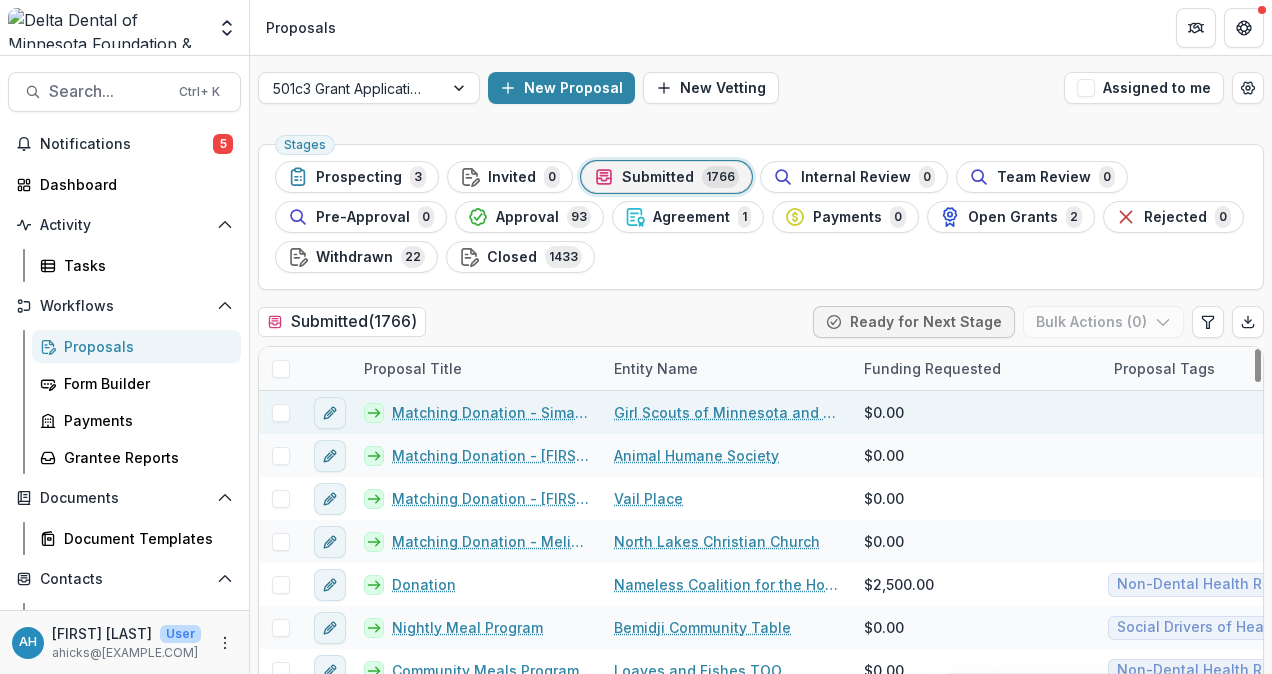 click on "Matching Donation - Sima Griffith" at bounding box center (491, 412) 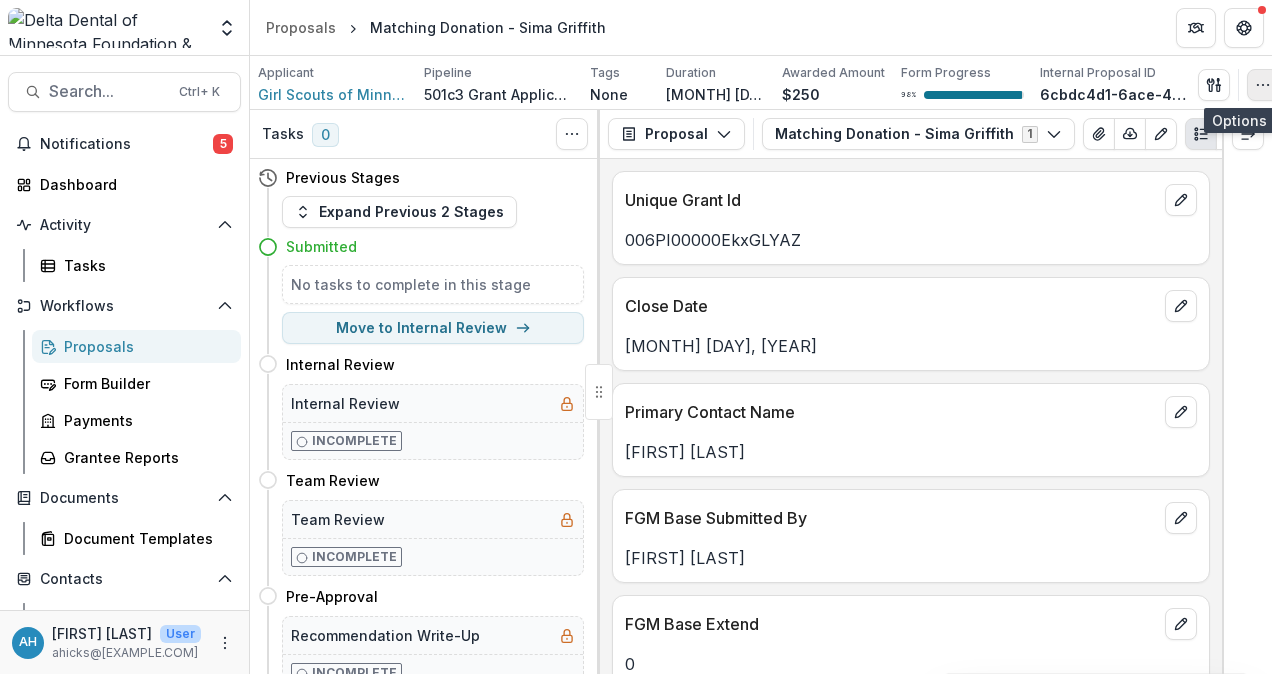 click 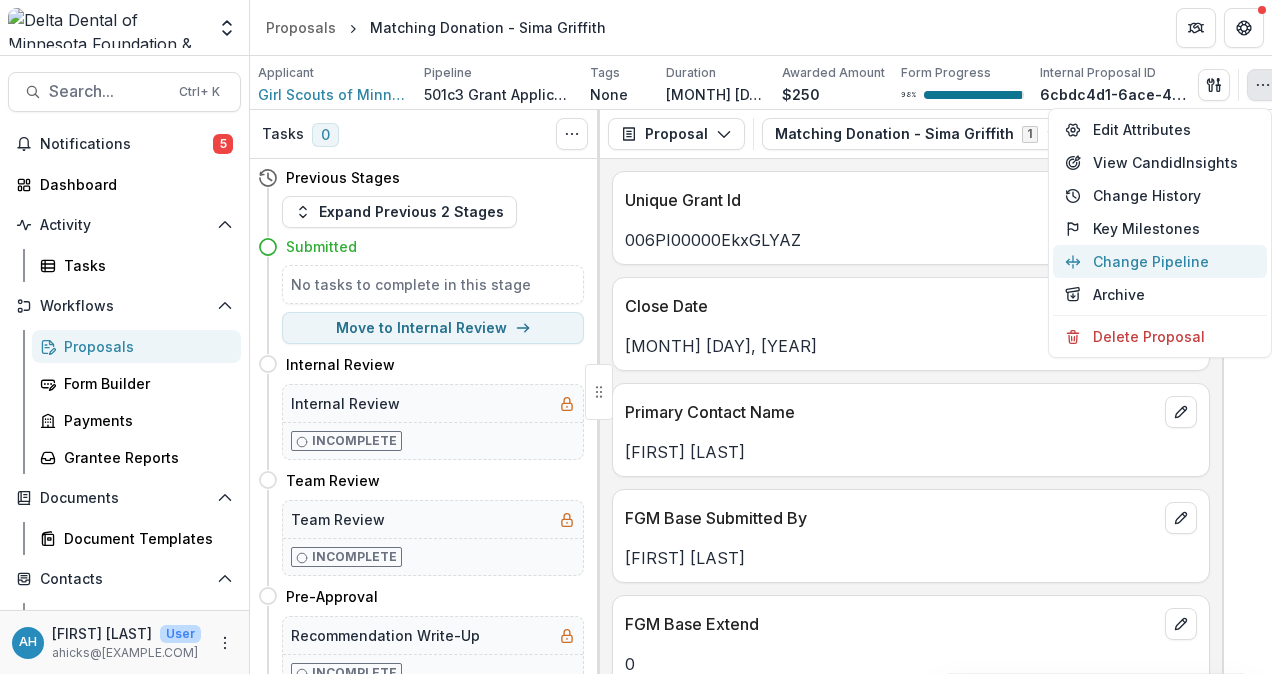 click on "Change Pipeline" at bounding box center (1160, 261) 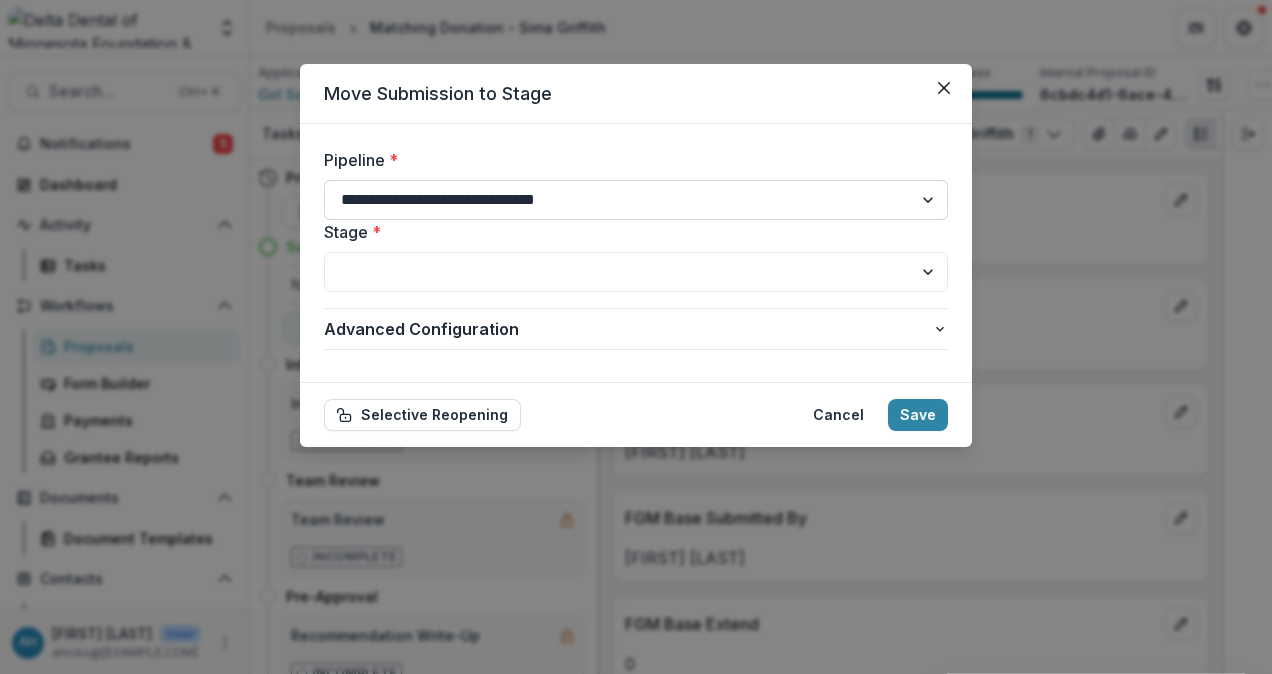 click on "**********" at bounding box center (636, 200) 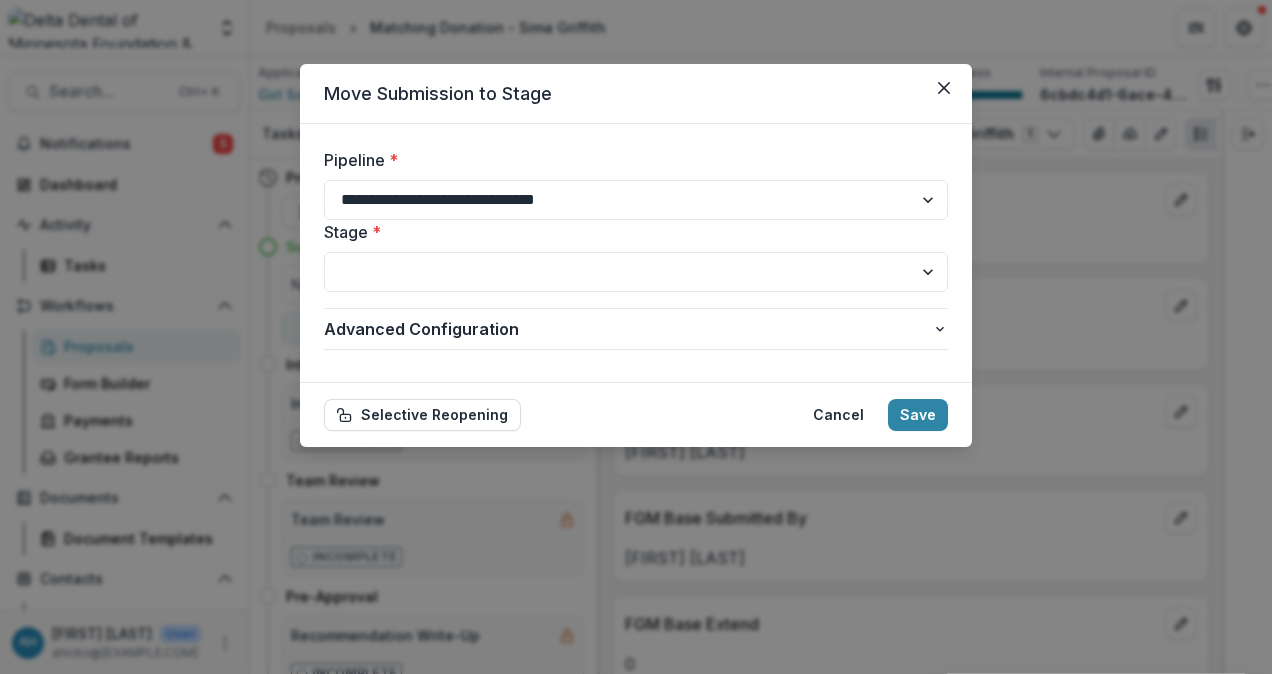 select on "**********" 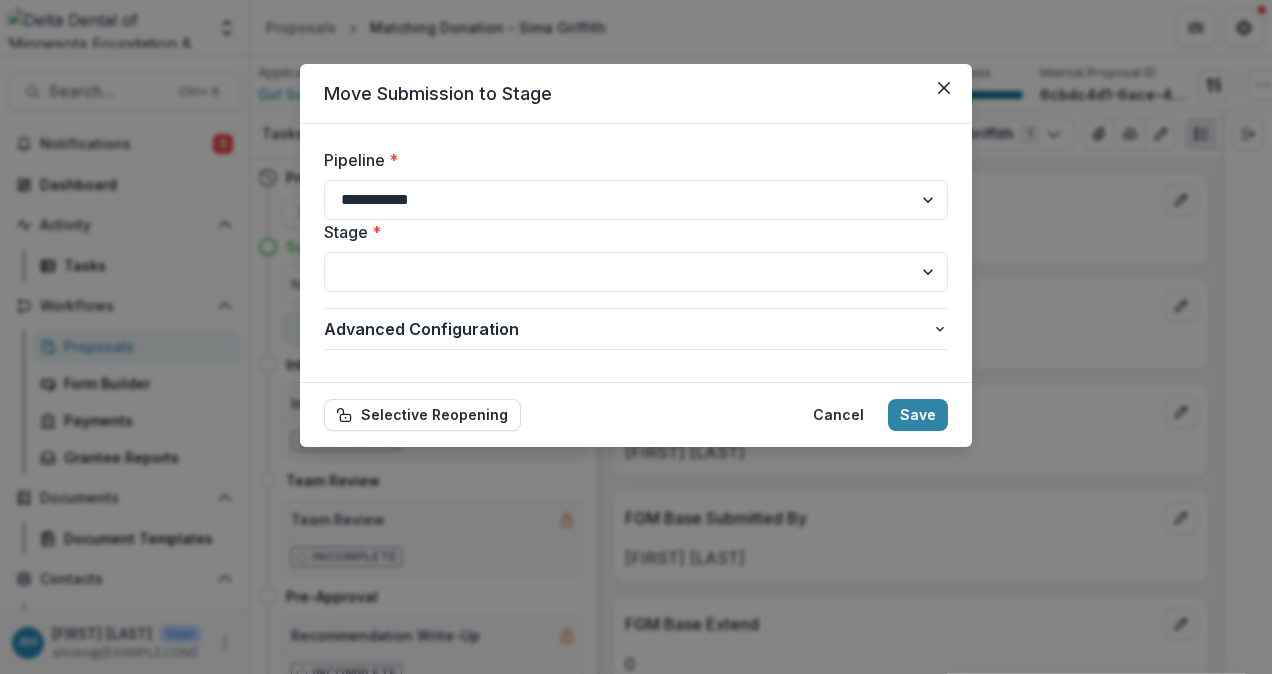 click on "**********" at bounding box center [636, 200] 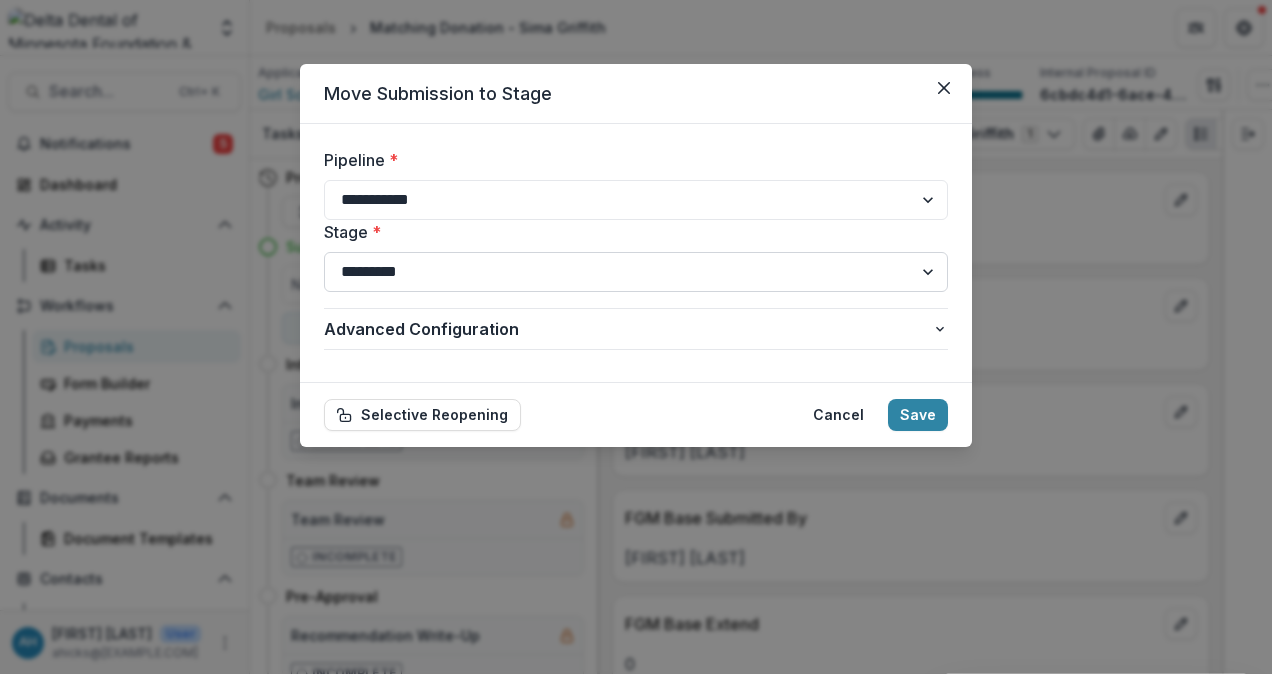 click on "**********" at bounding box center (636, 272) 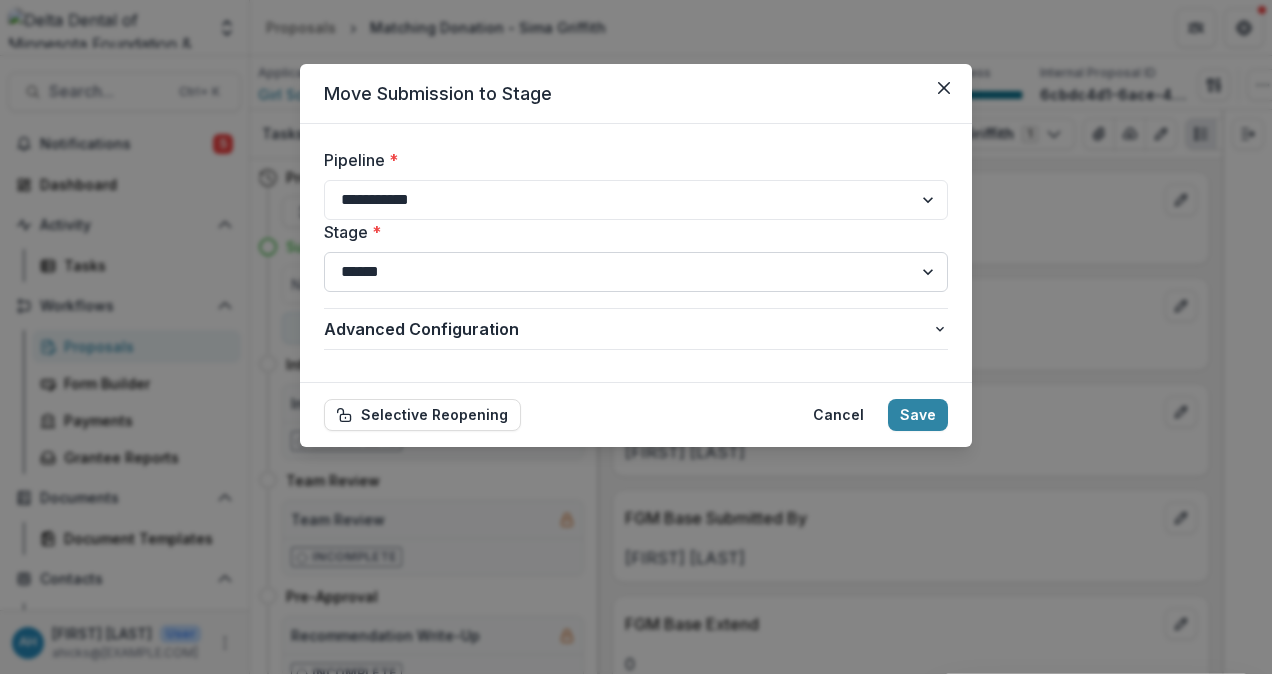click on "**********" at bounding box center (636, 272) 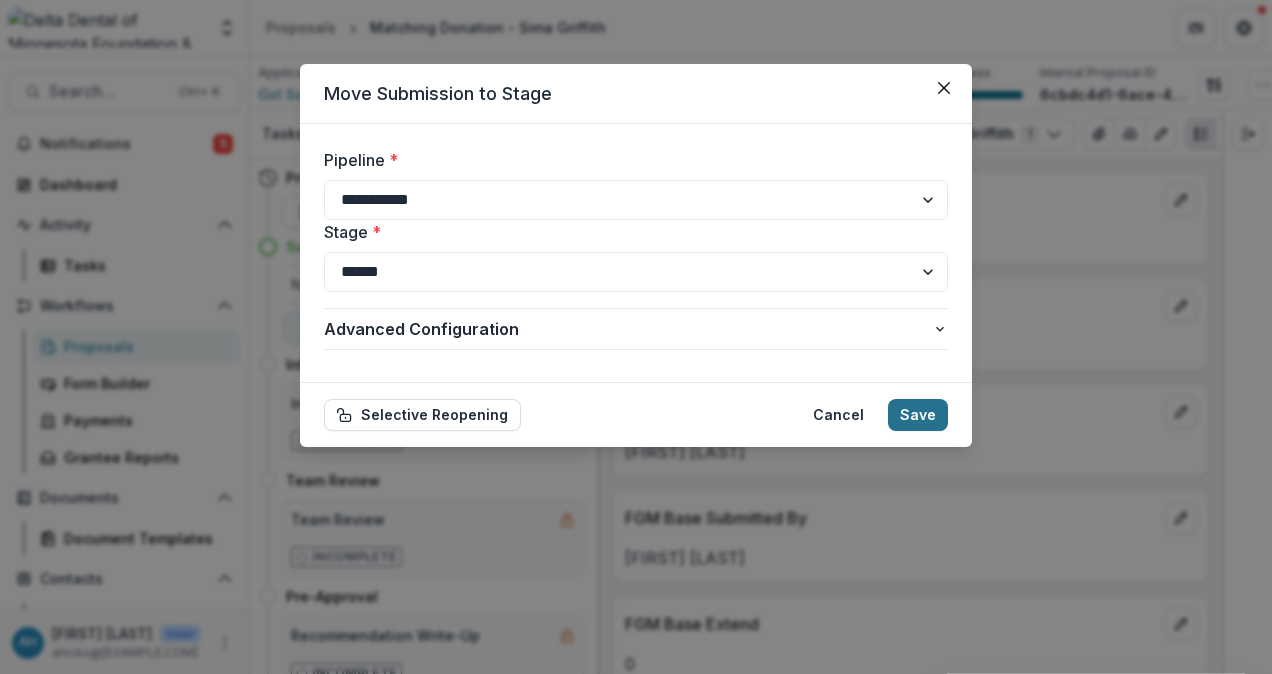 click on "Save" at bounding box center (918, 415) 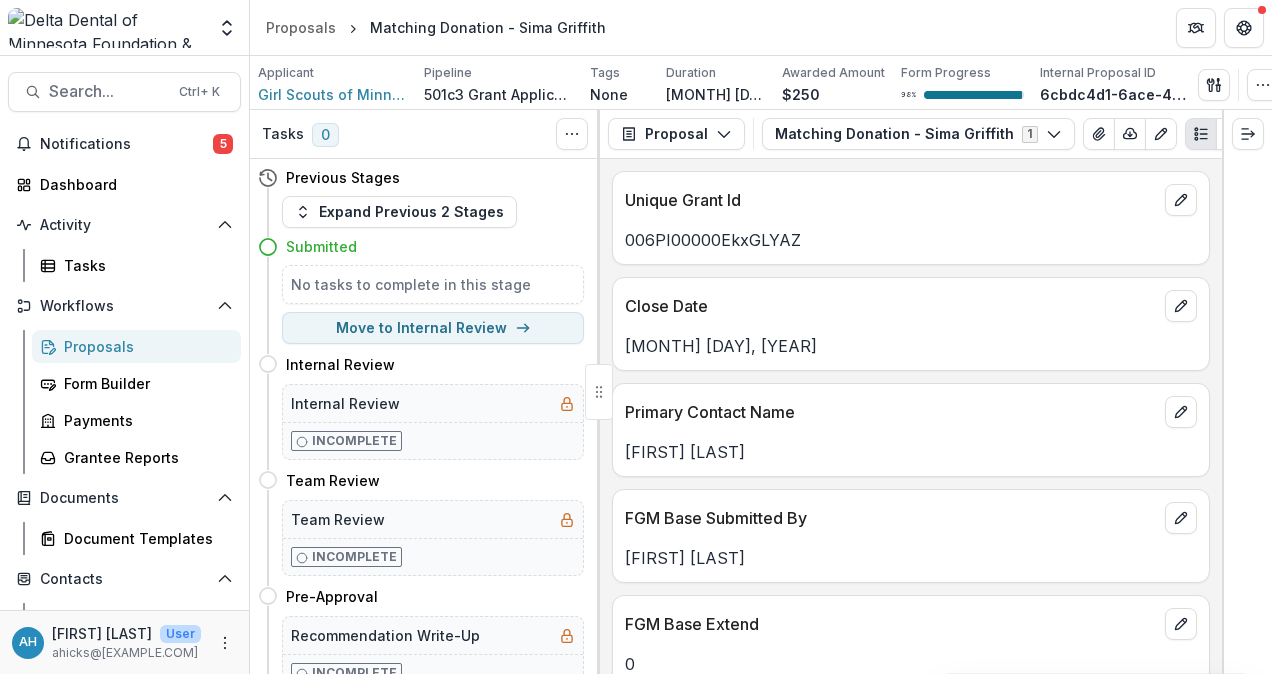 select on "*********" 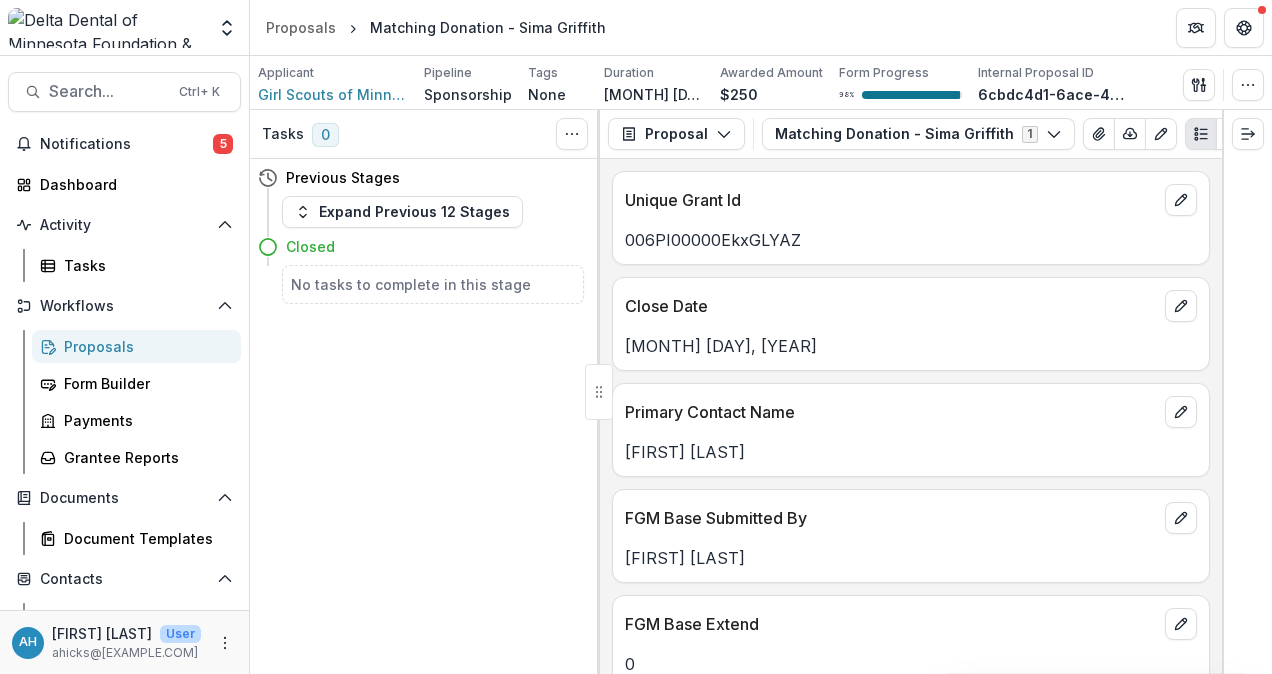 click on "Proposals" at bounding box center [144, 346] 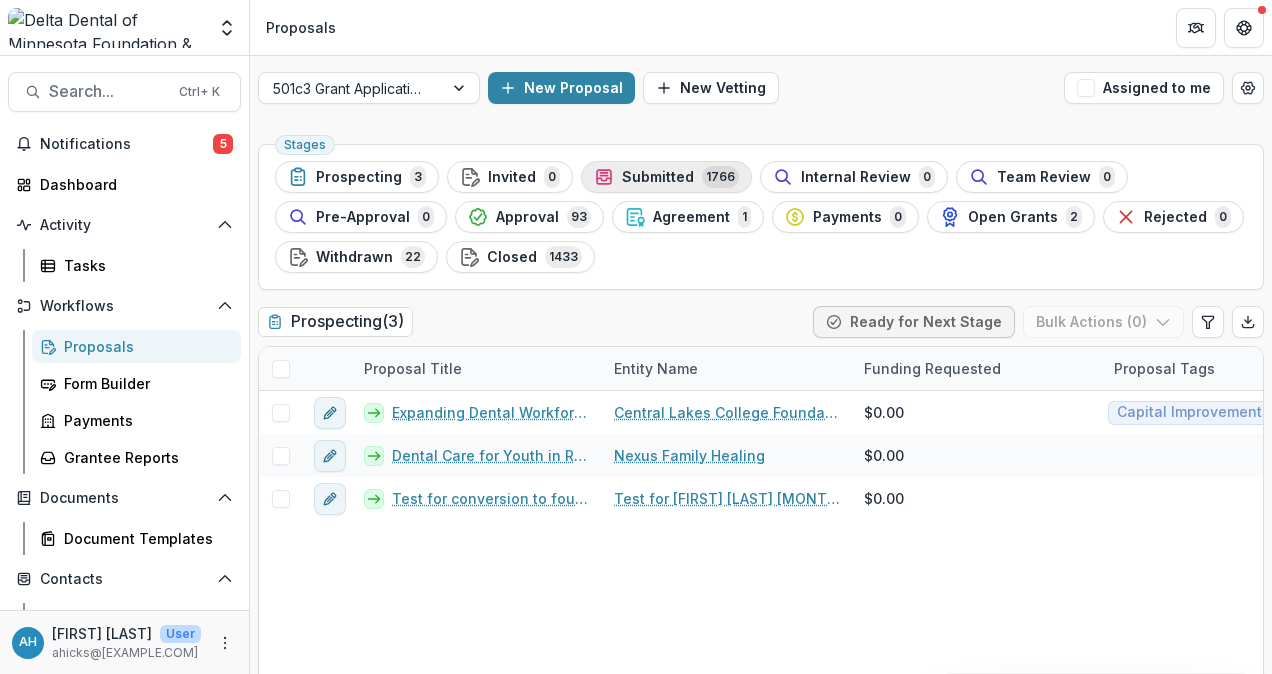 click on "Submitted" at bounding box center (658, 177) 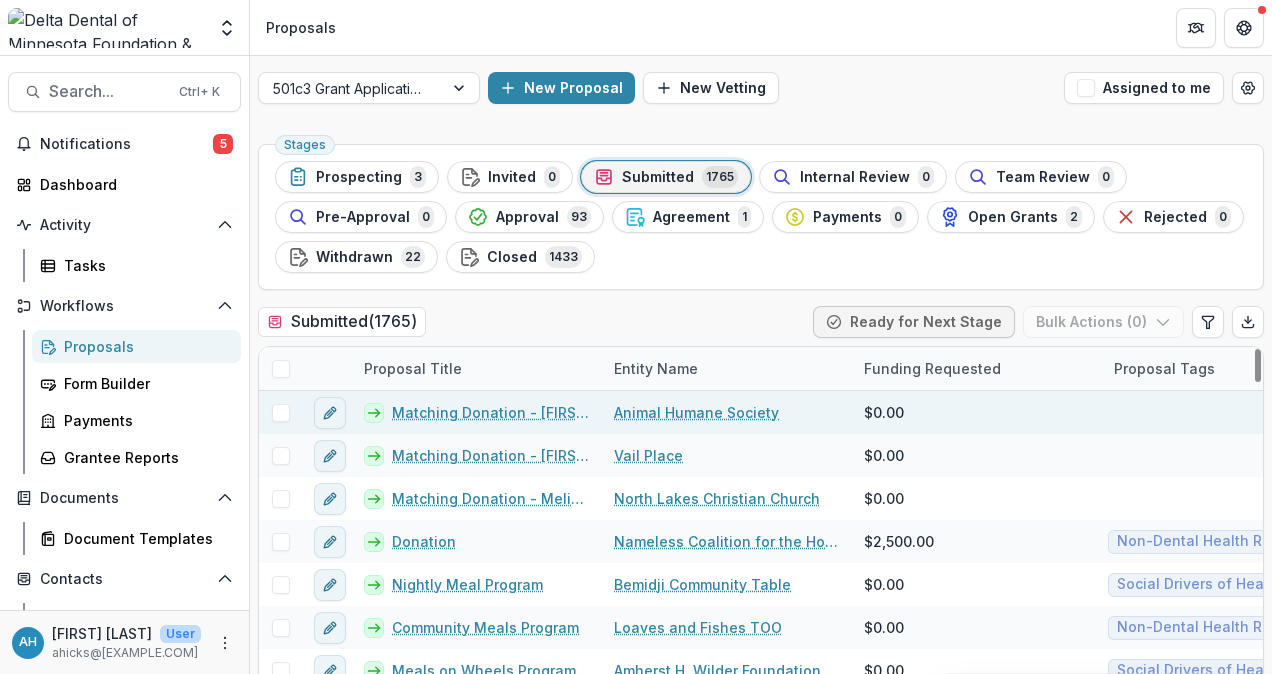 click on "Matching Donation - Geri Kosen" at bounding box center (491, 412) 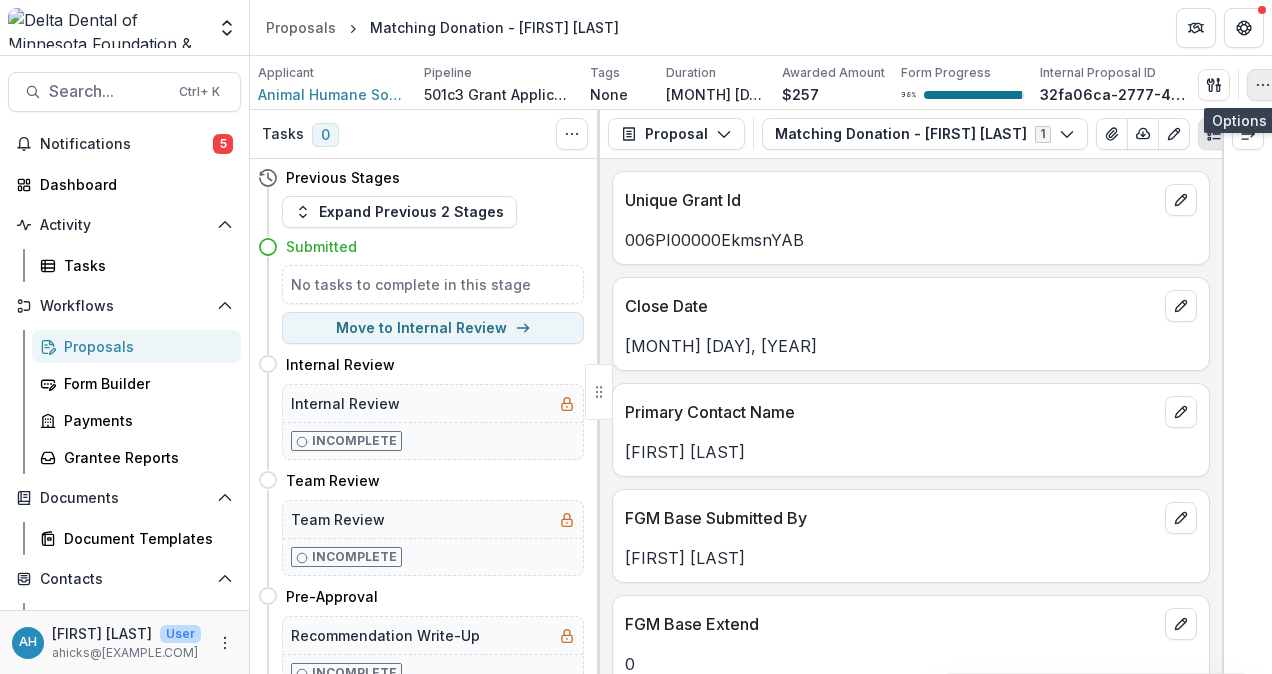 click at bounding box center [1263, 85] 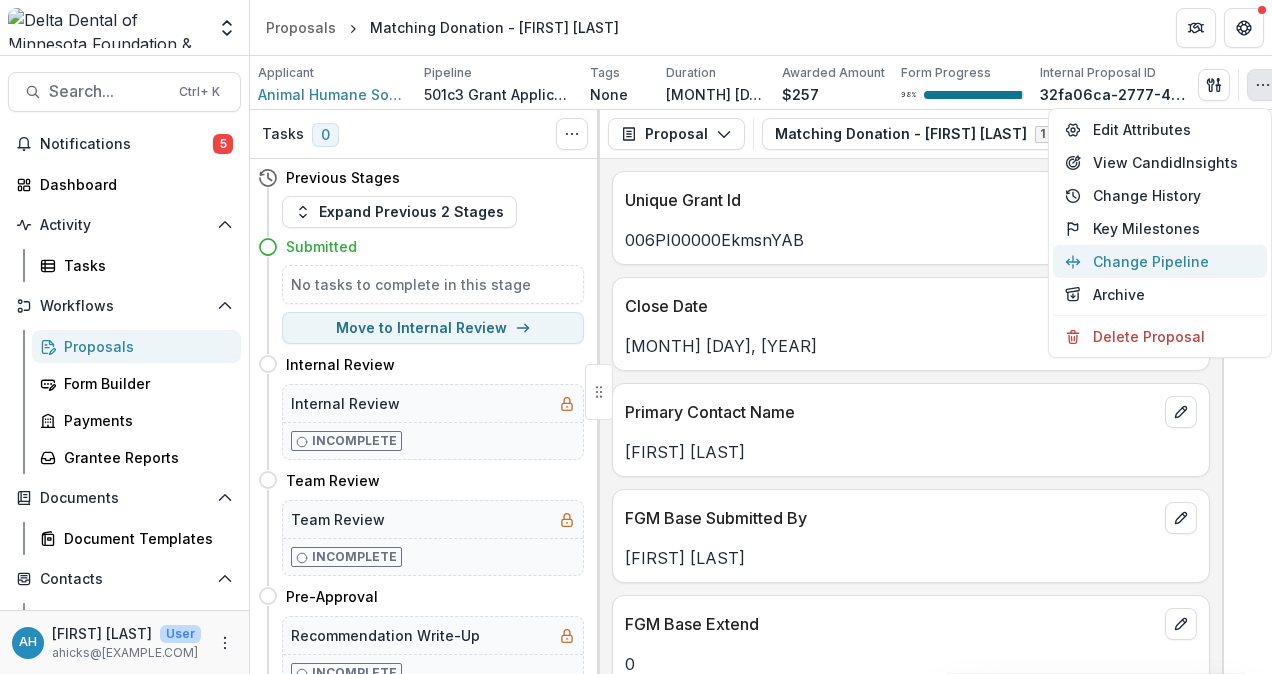 click on "Change Pipeline" at bounding box center (1160, 261) 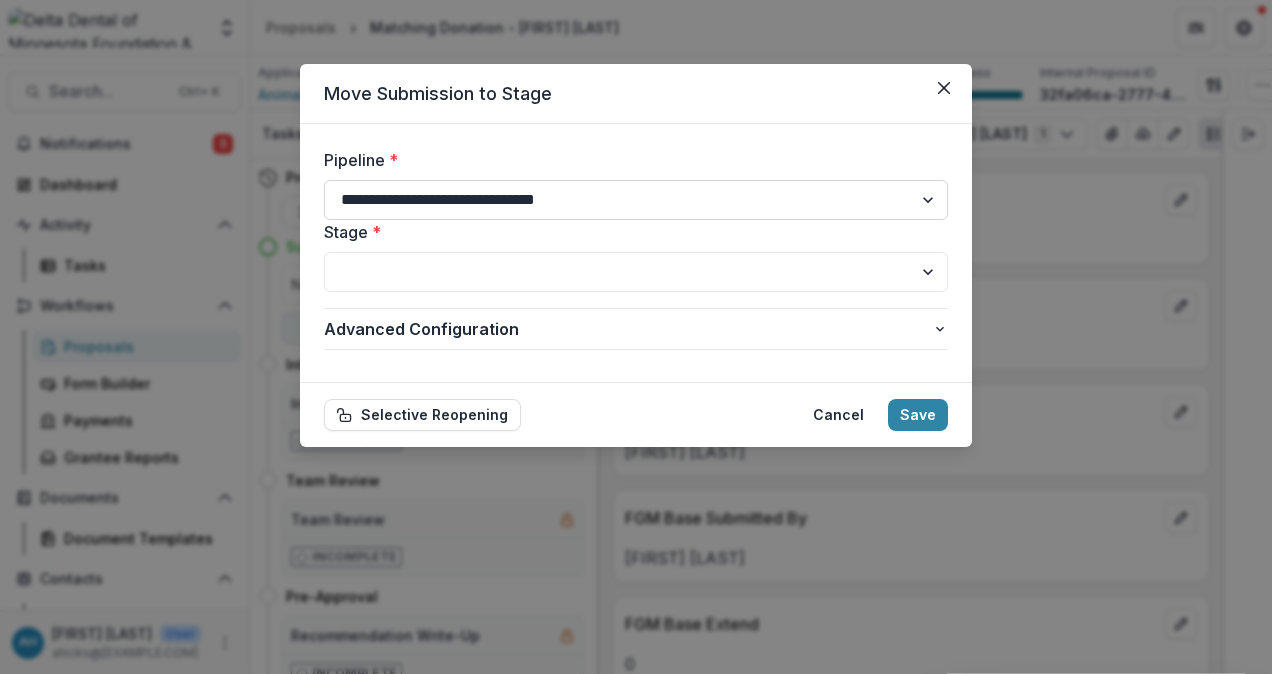 click on "**********" at bounding box center (636, 200) 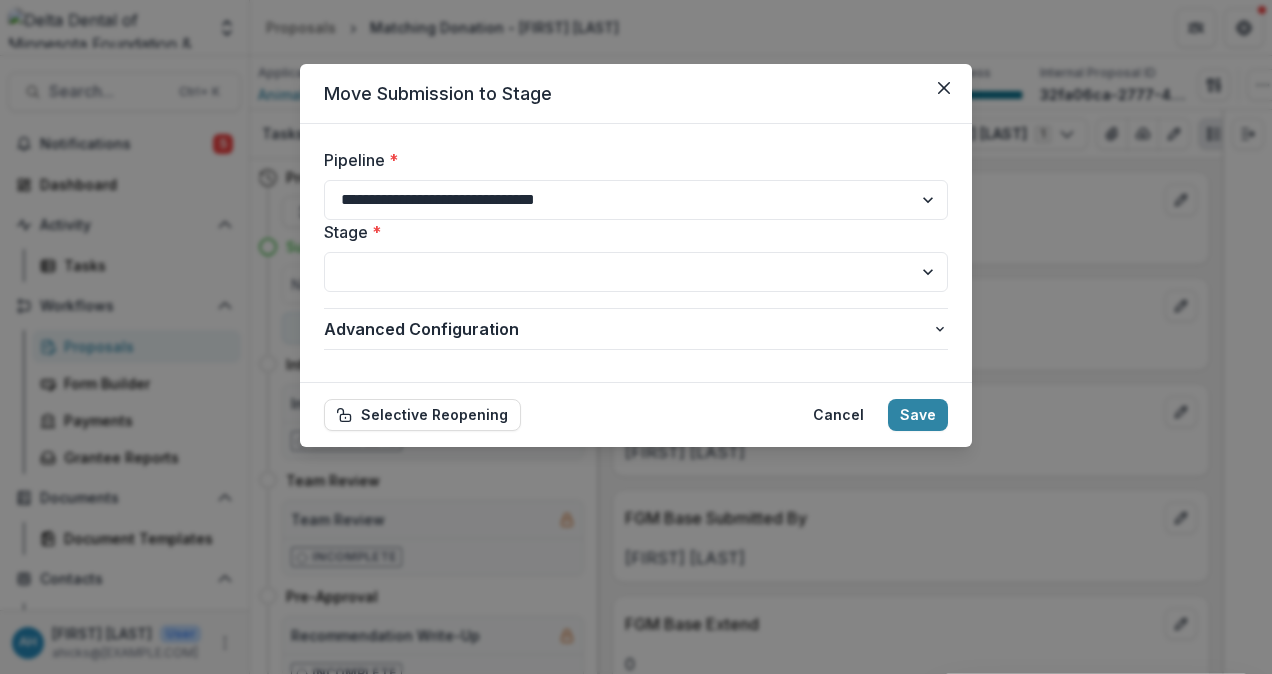 select on "**********" 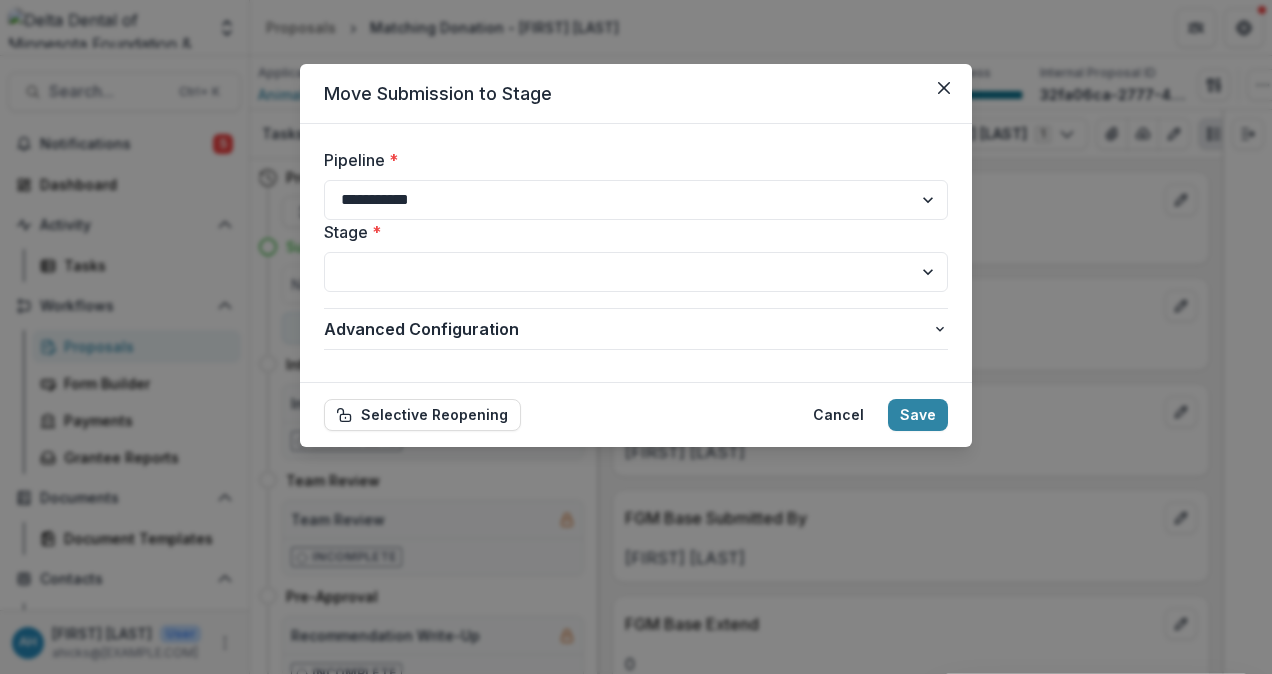 click on "**********" at bounding box center [636, 200] 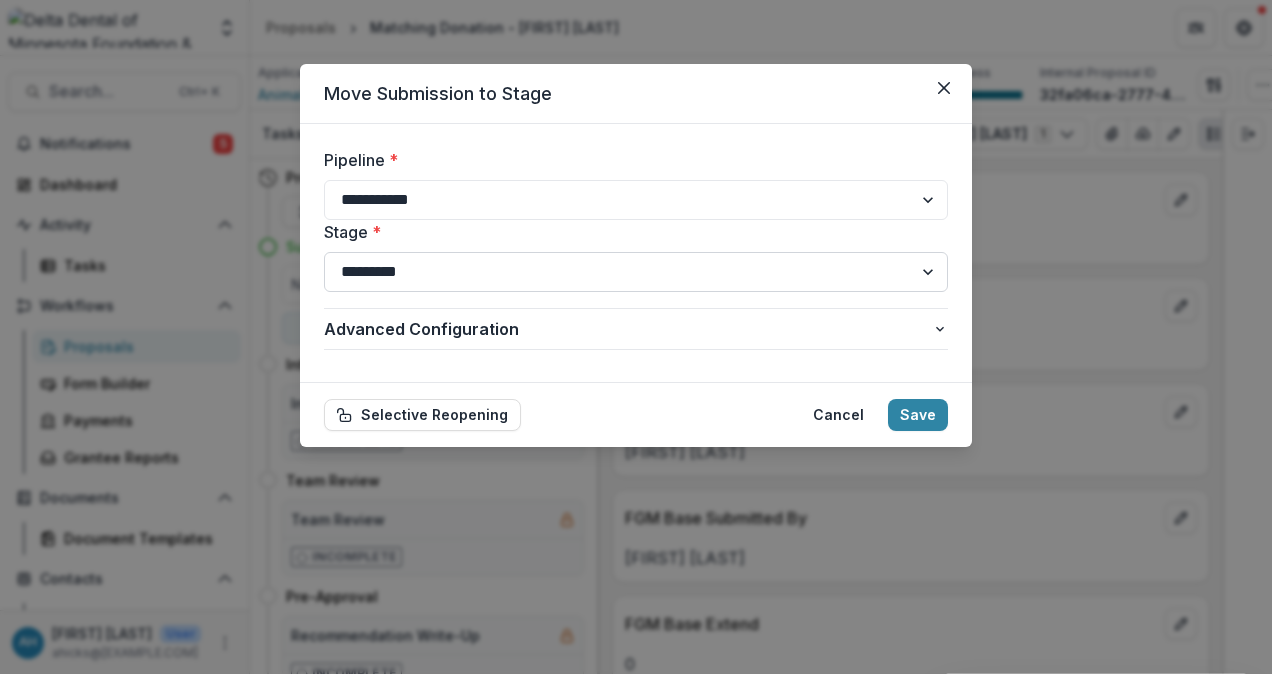 click on "**********" at bounding box center (636, 272) 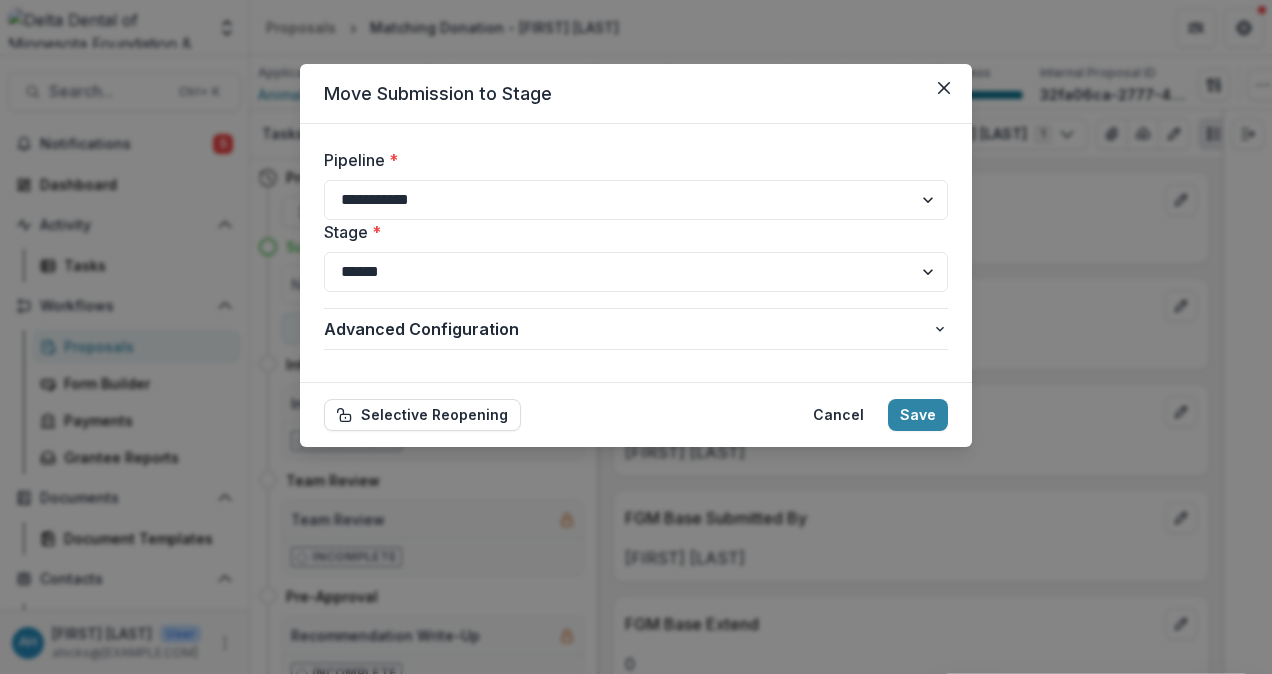 click on "**********" at bounding box center [636, 272] 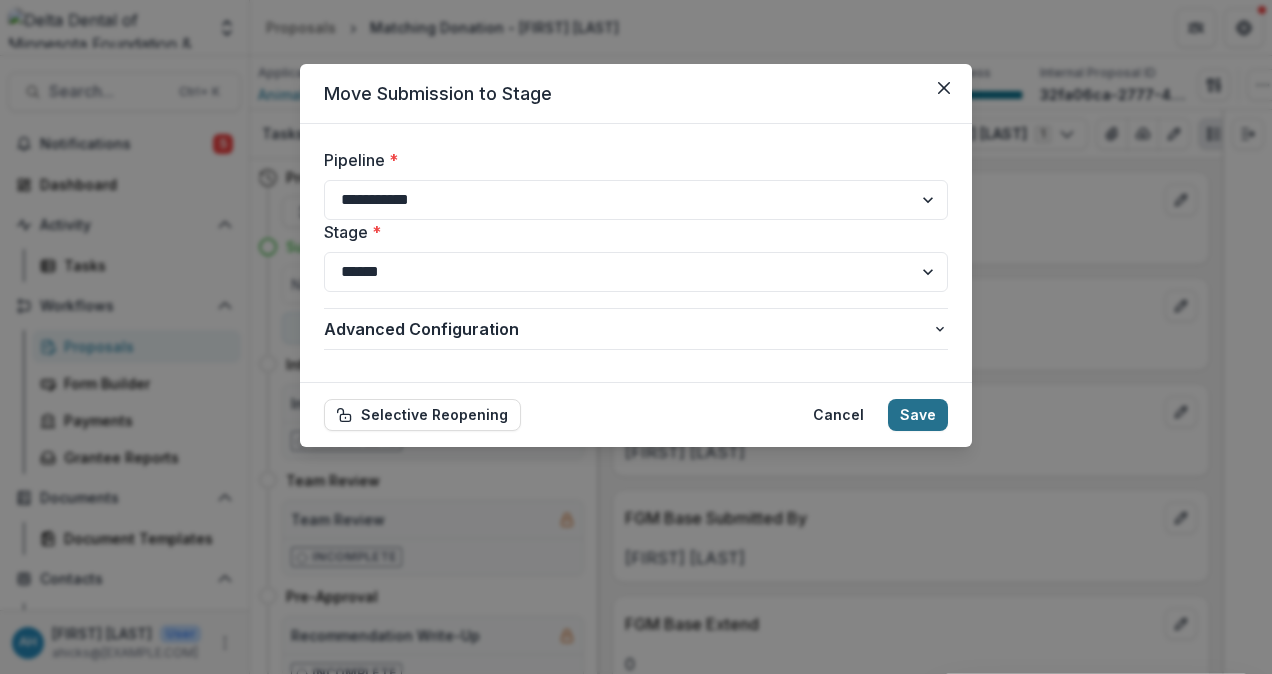 click on "Save" at bounding box center (918, 415) 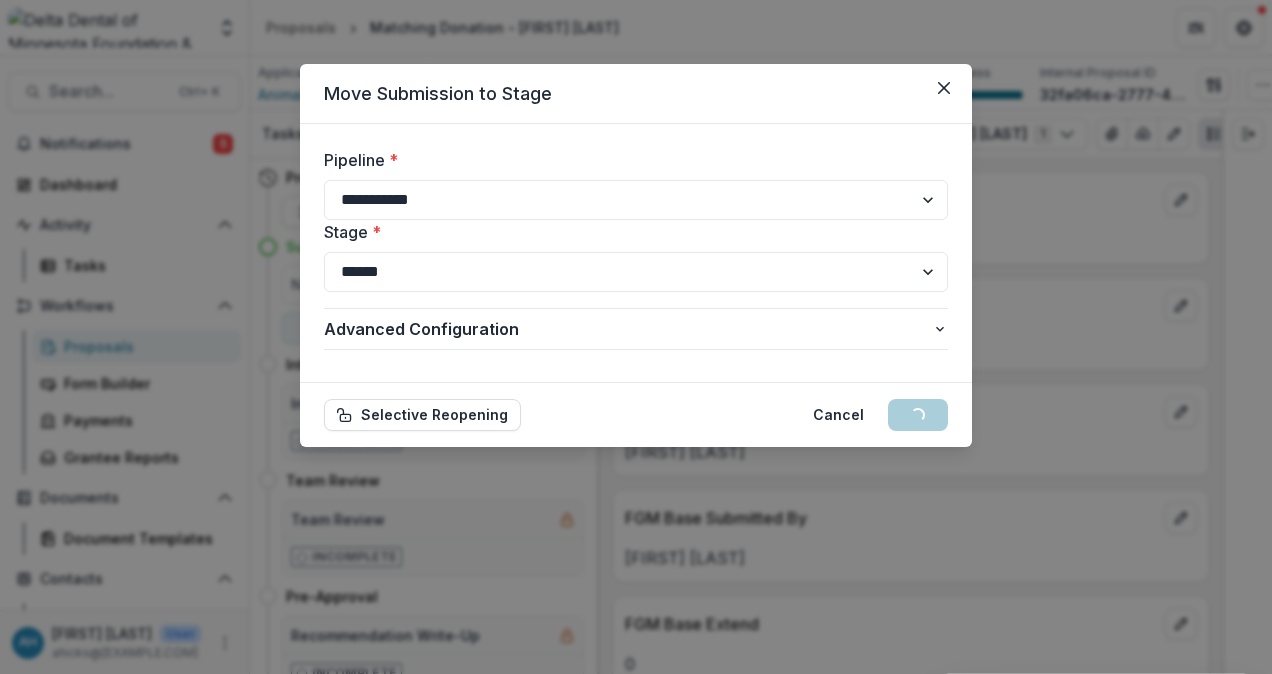 select on "*********" 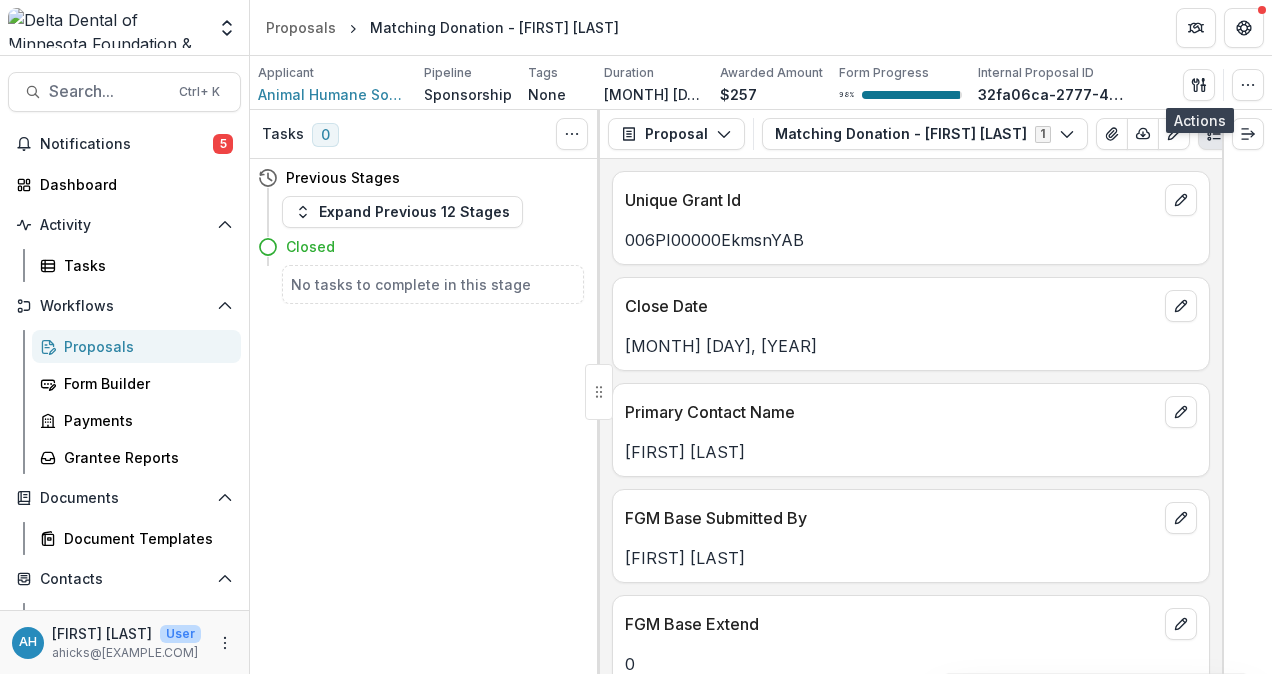 click on "Proposals" at bounding box center (144, 346) 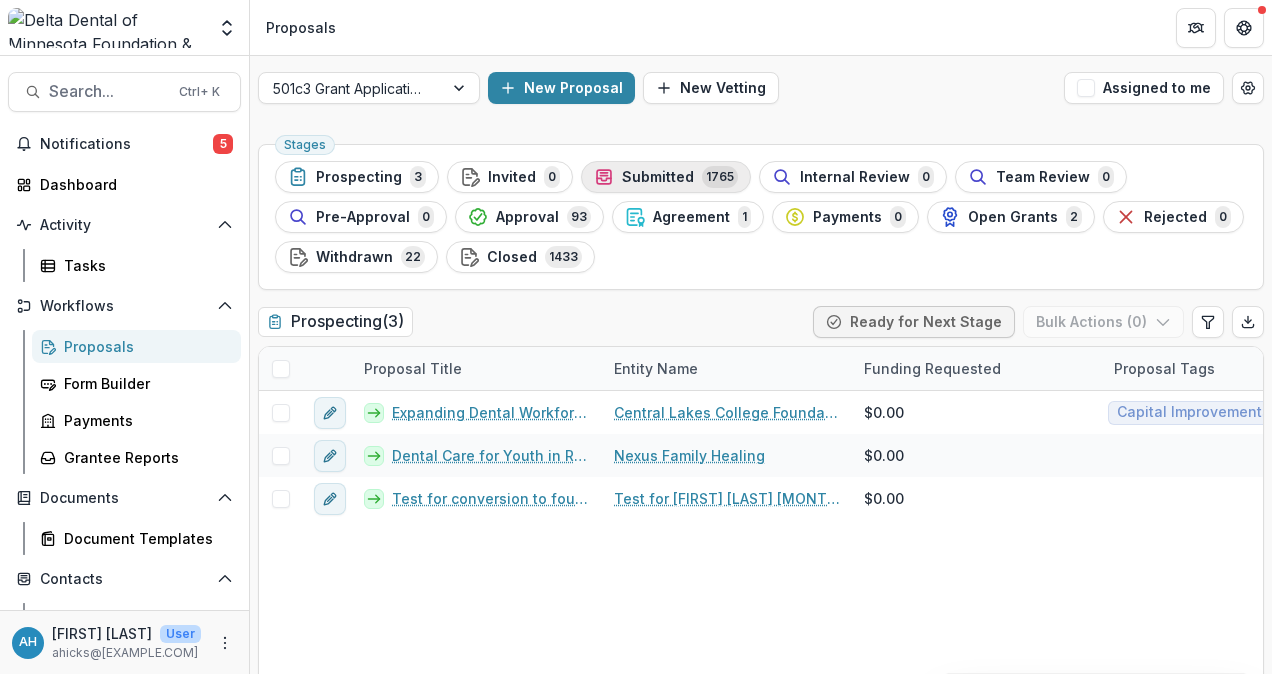 click on "Submitted" at bounding box center [658, 177] 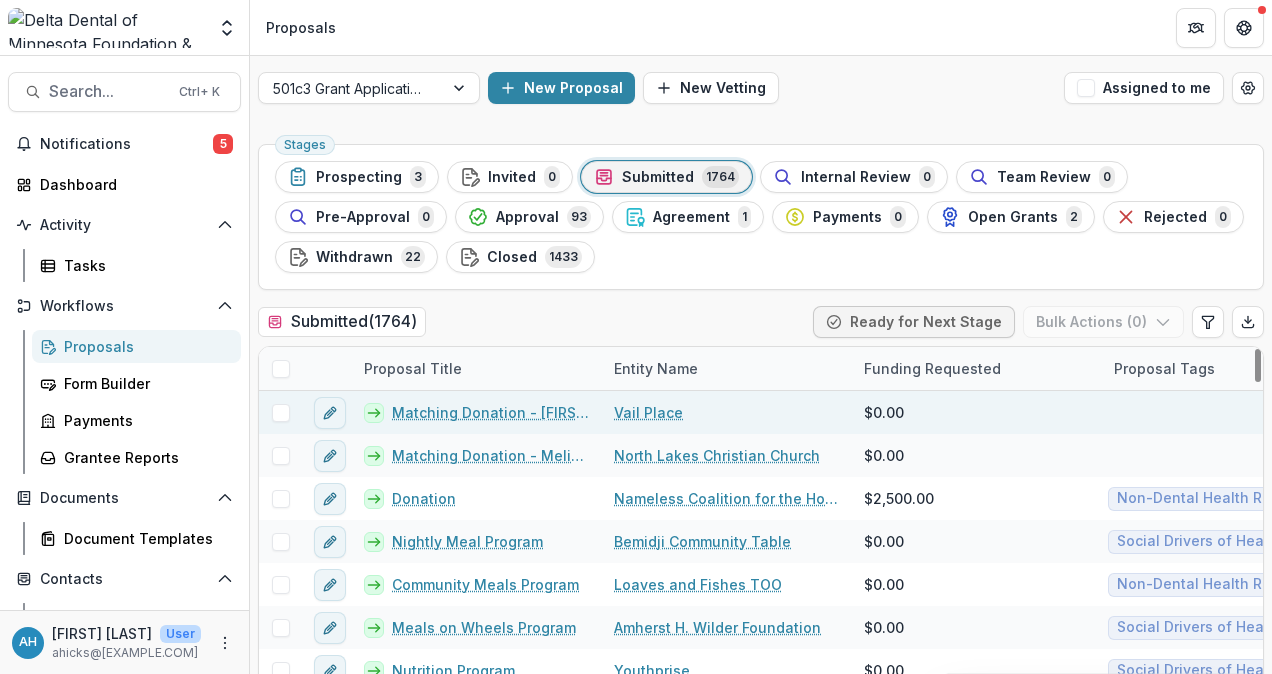 click on "Matching Donation - John Howe" at bounding box center (491, 412) 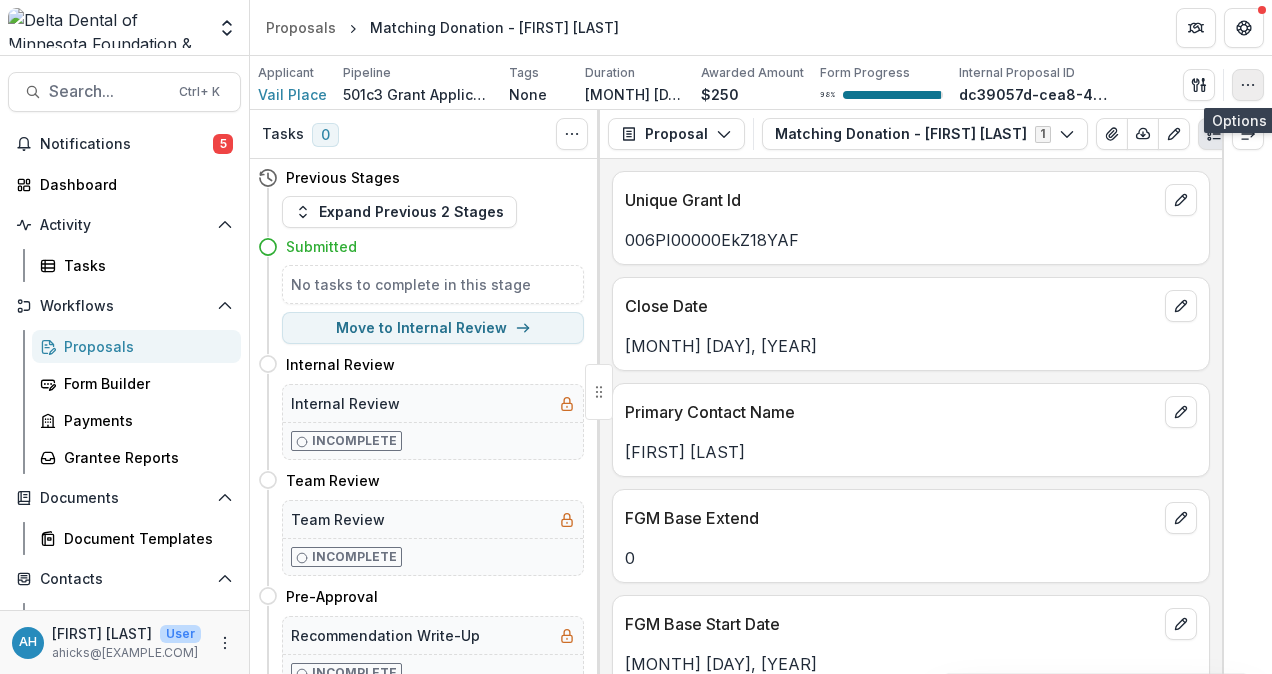 click 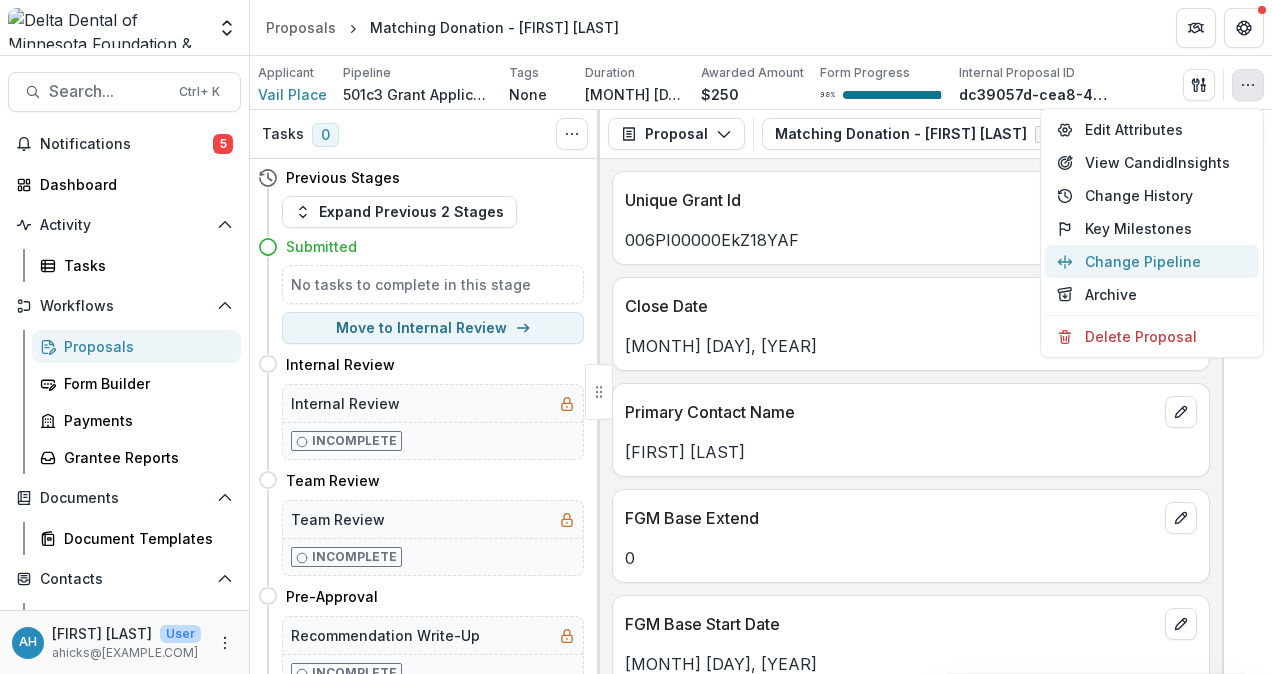 click on "Change Pipeline" at bounding box center [1152, 261] 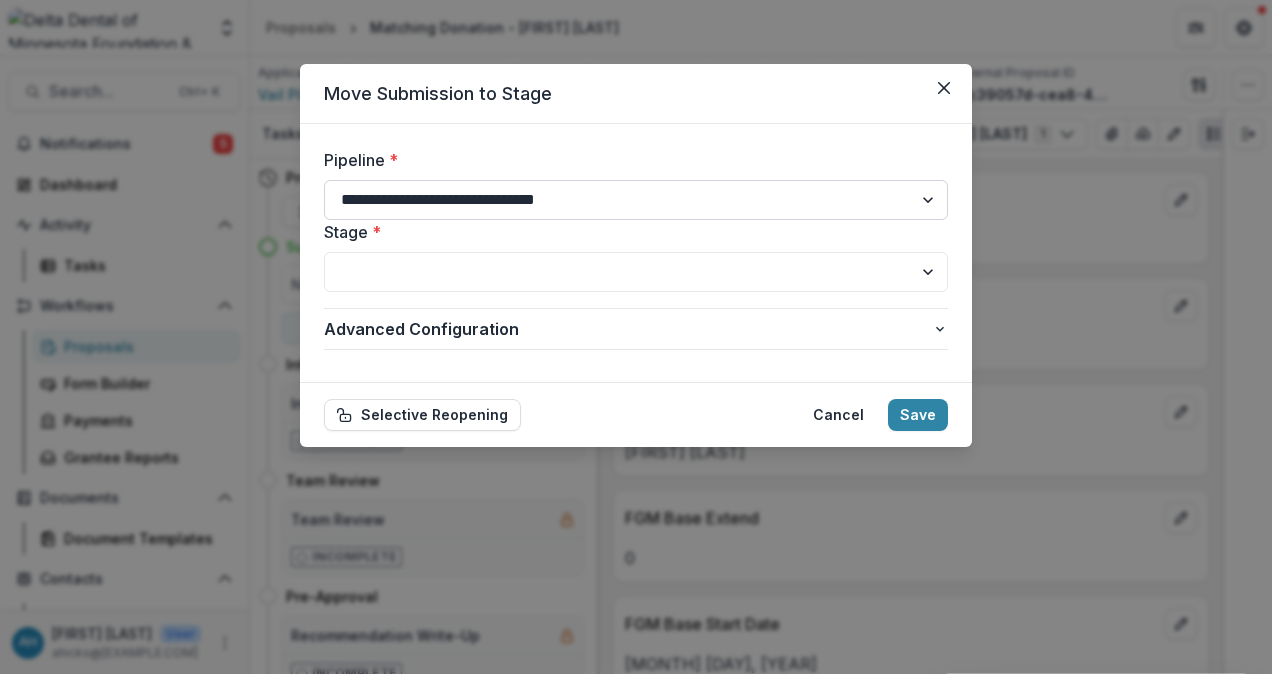 click on "**********" at bounding box center (636, 200) 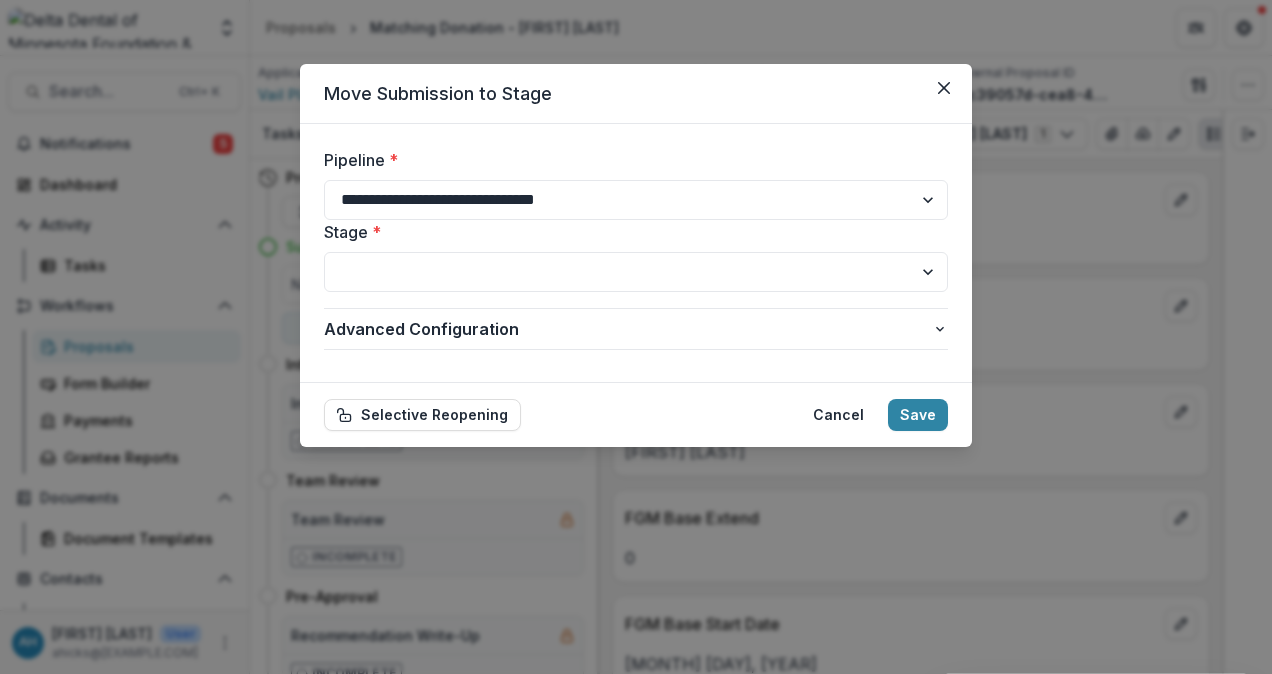 select on "**********" 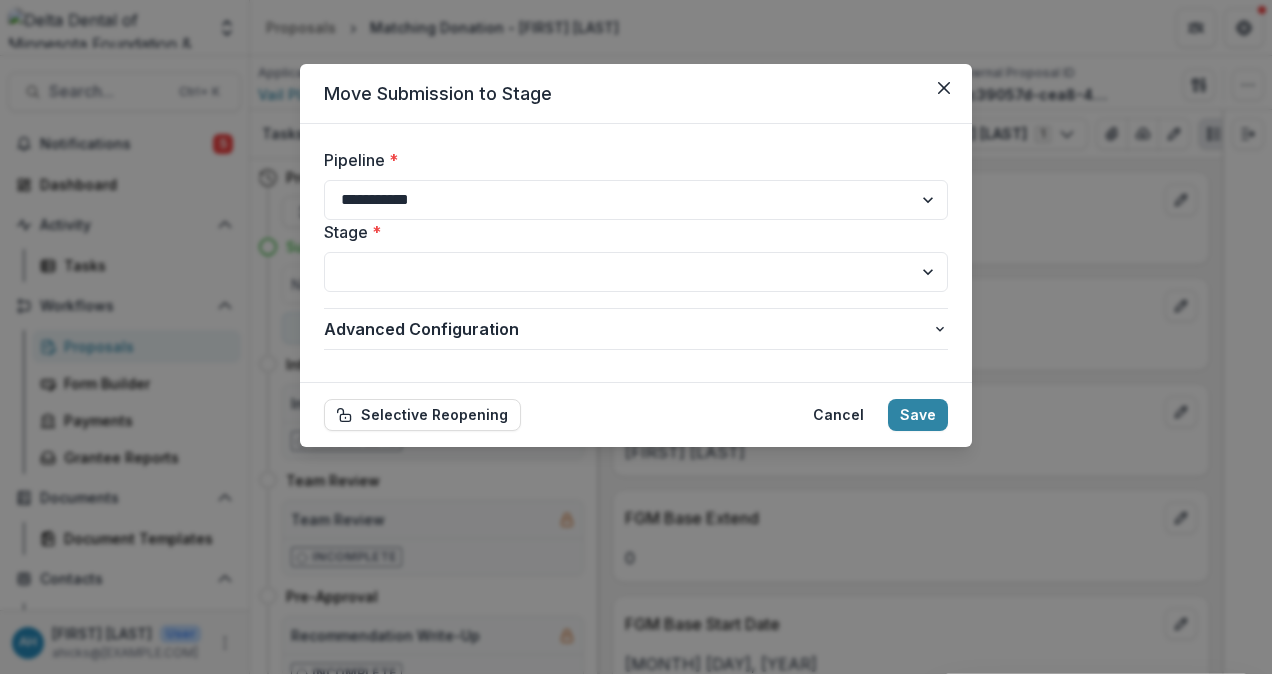 click on "**********" at bounding box center [636, 200] 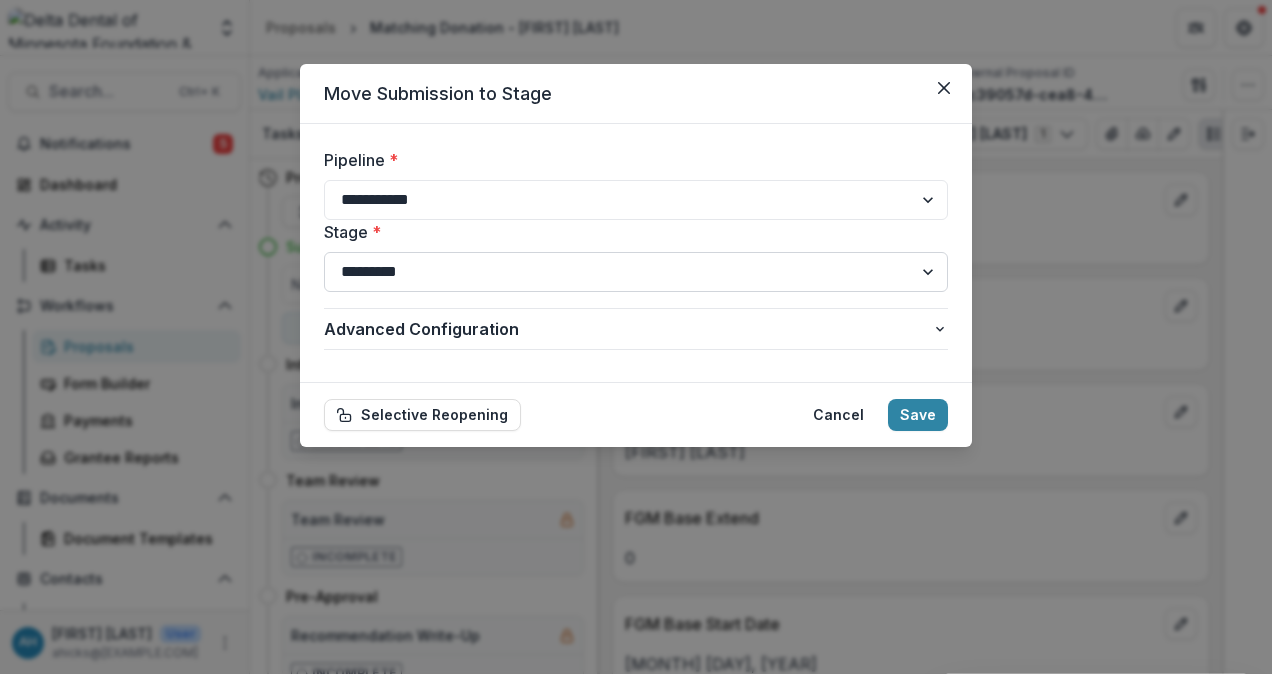 click on "**********" at bounding box center [636, 272] 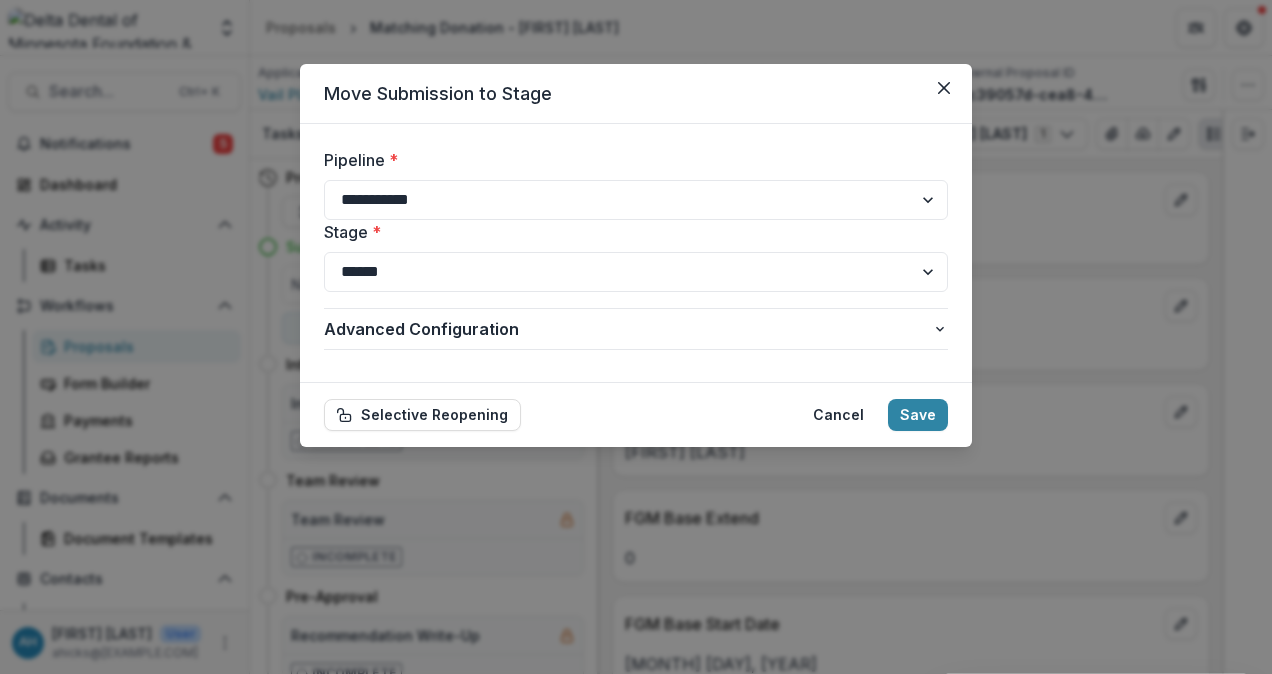 click on "**********" at bounding box center [636, 272] 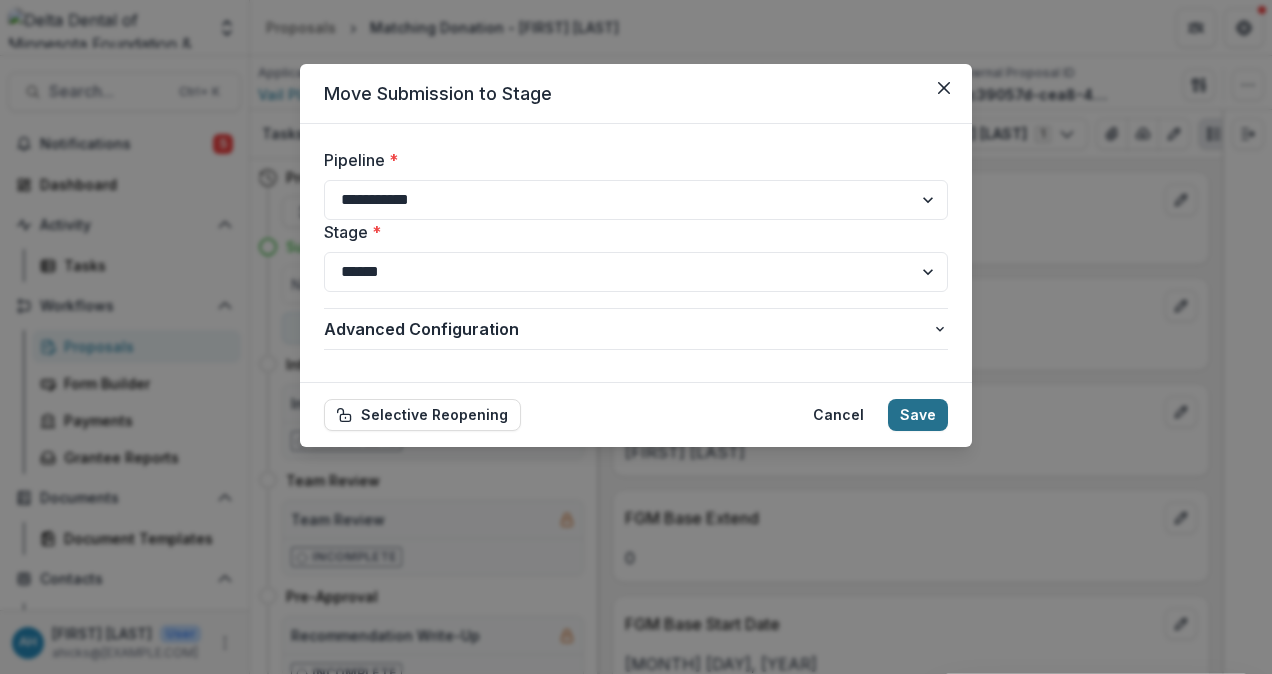 click on "Save" at bounding box center [918, 415] 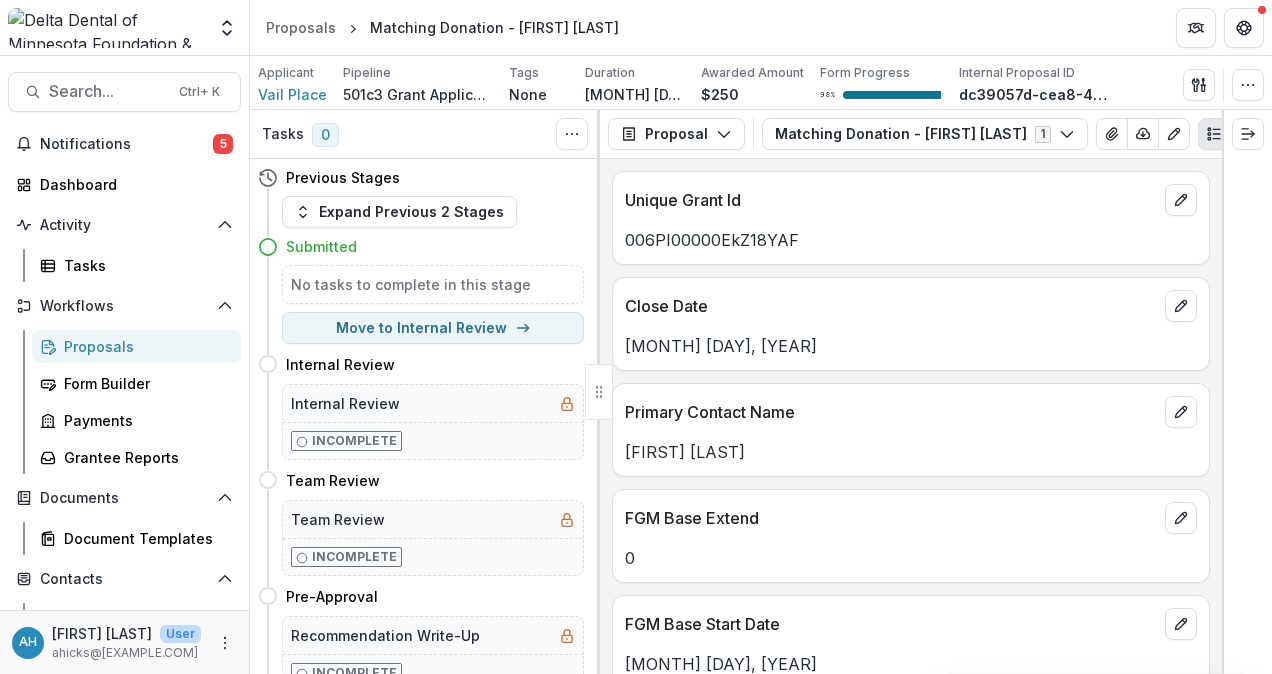 select on "*********" 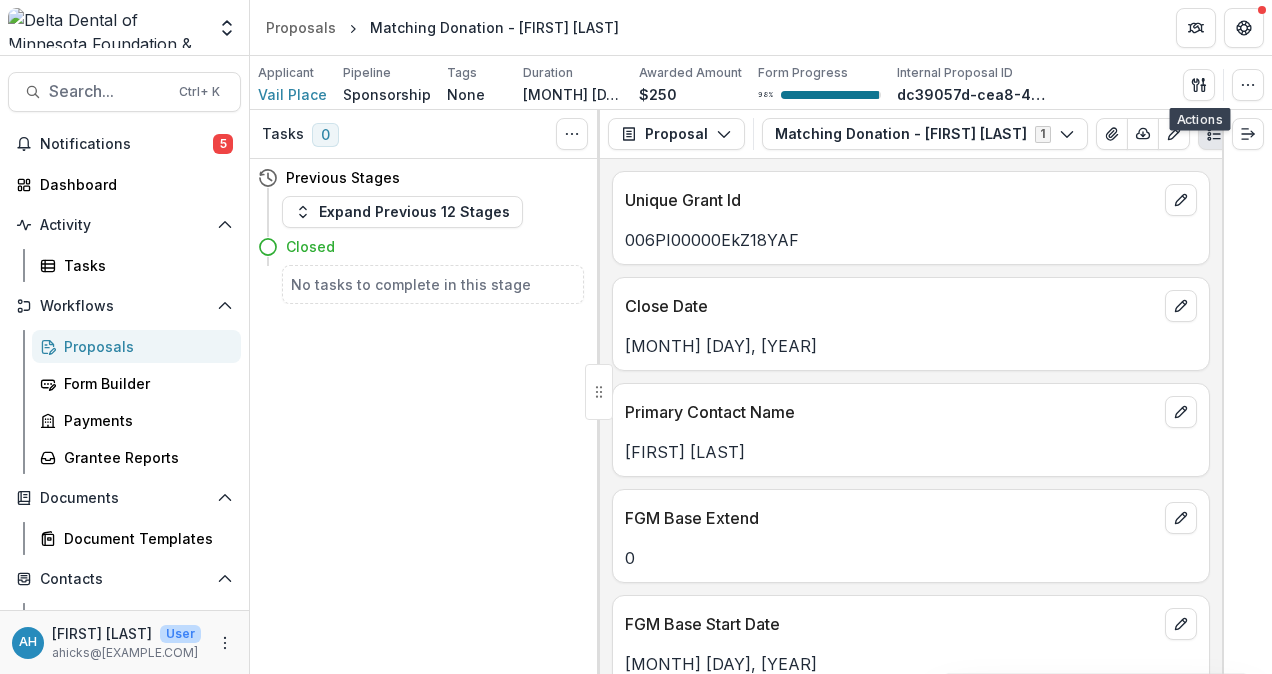click on "Proposals" at bounding box center (144, 346) 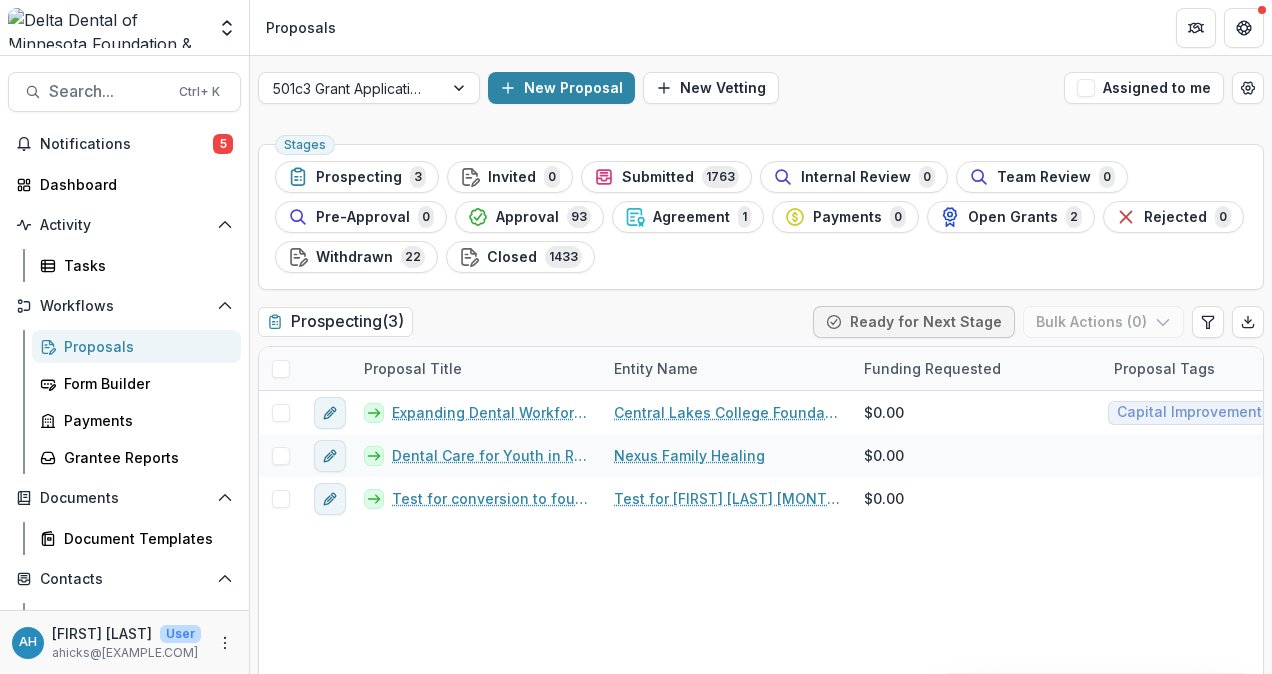 click on "Proposals" at bounding box center [144, 346] 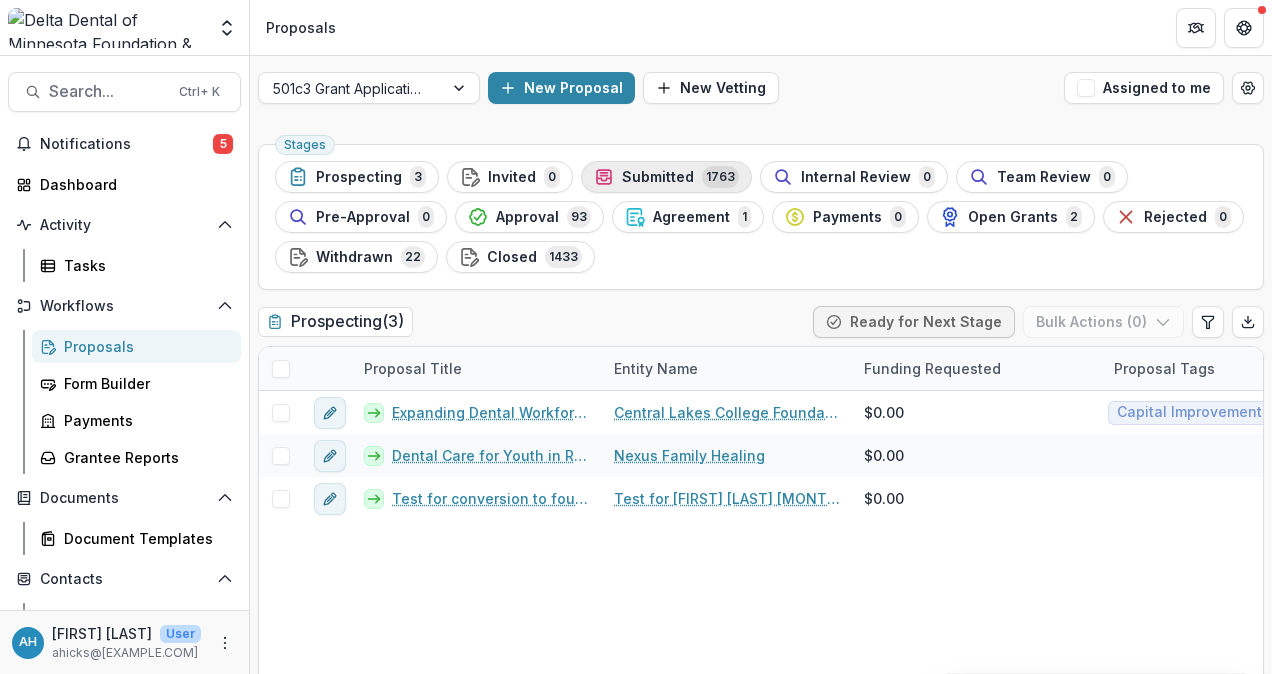 click on "Submitted" at bounding box center (658, 177) 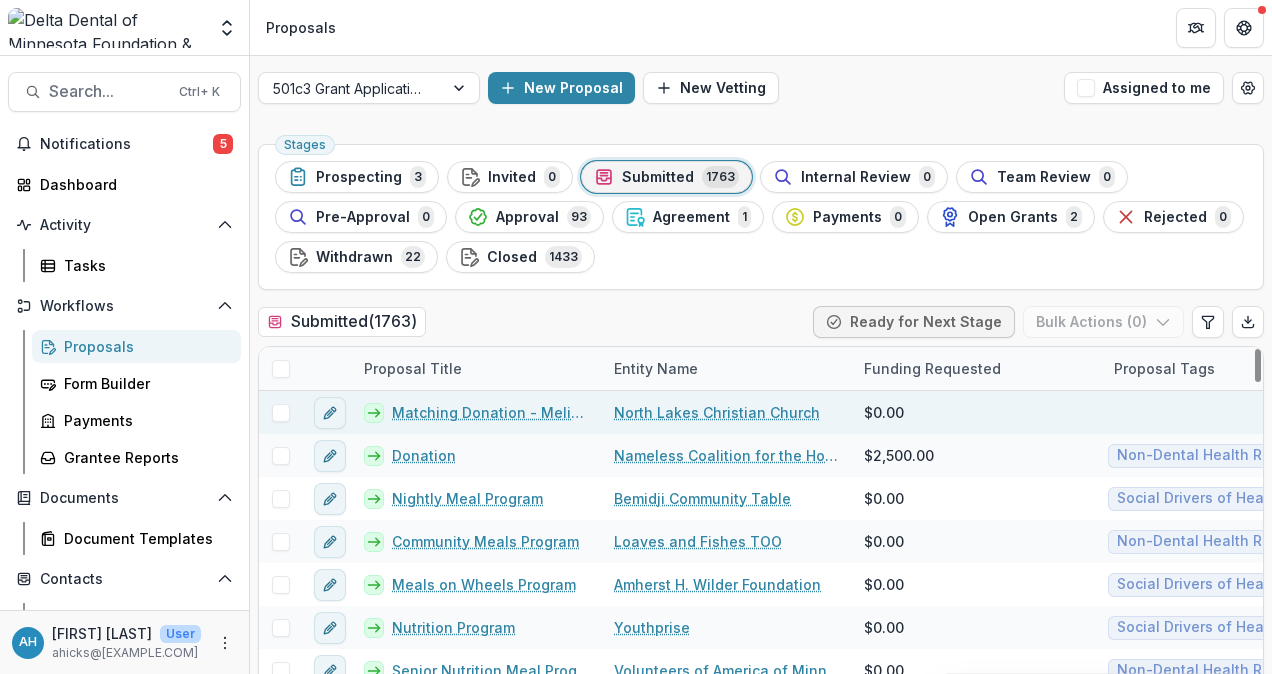 click on "Matching Donation - Melissa Jaques" at bounding box center [491, 412] 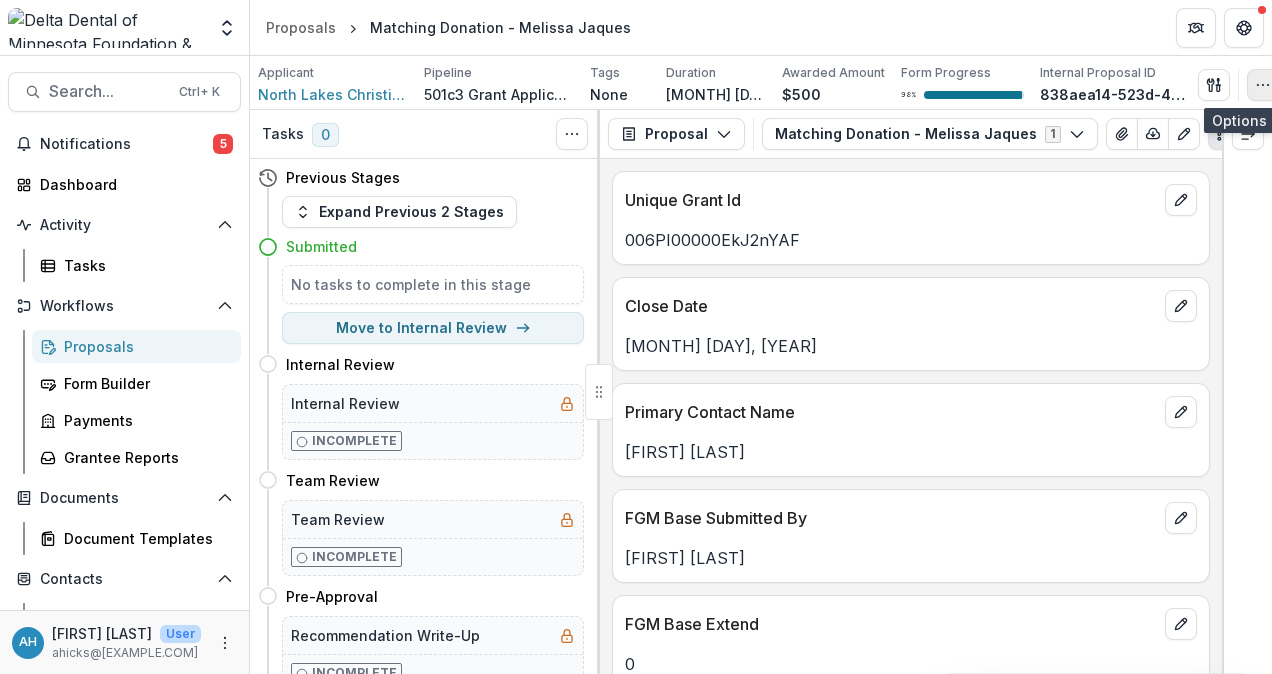 click 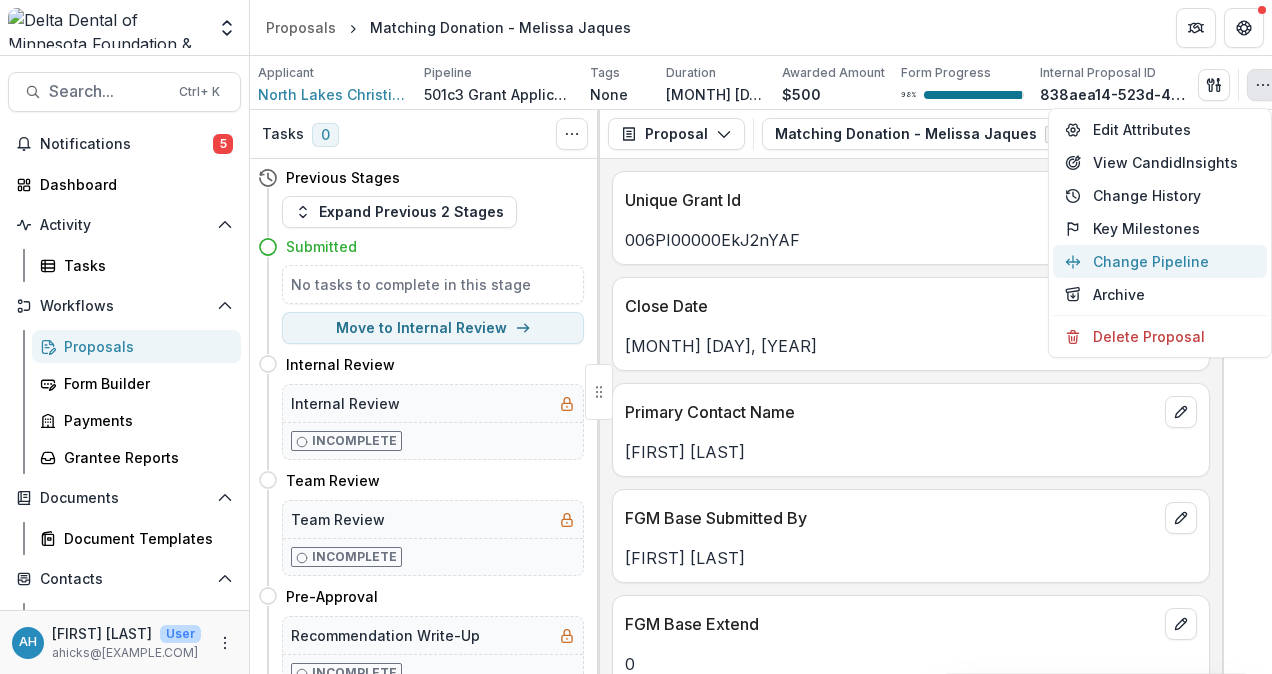 click on "Change Pipeline" at bounding box center (1160, 261) 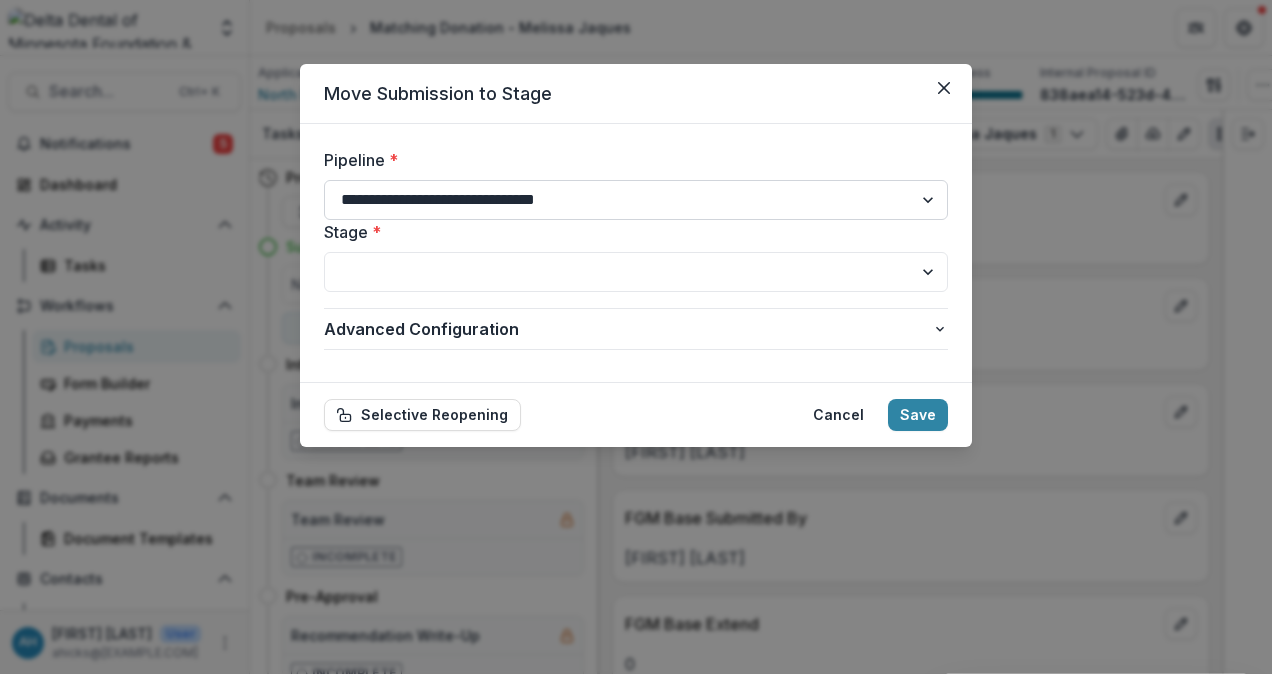 click on "**********" at bounding box center (636, 200) 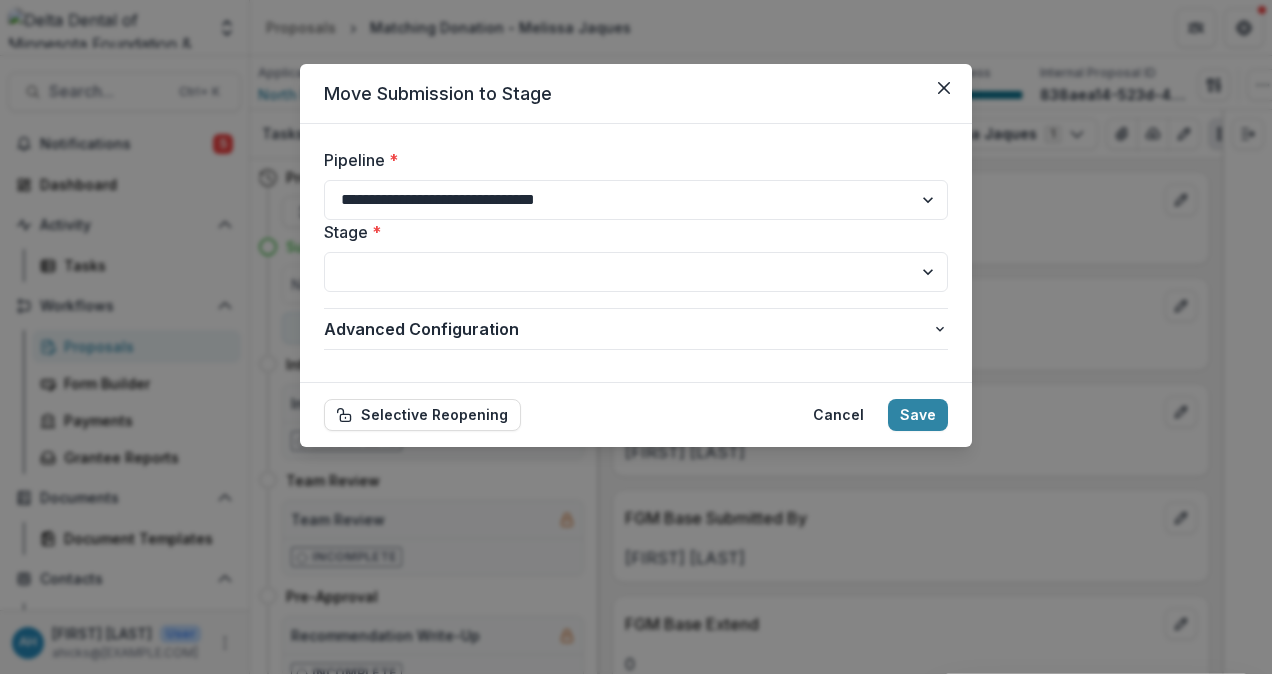select on "**********" 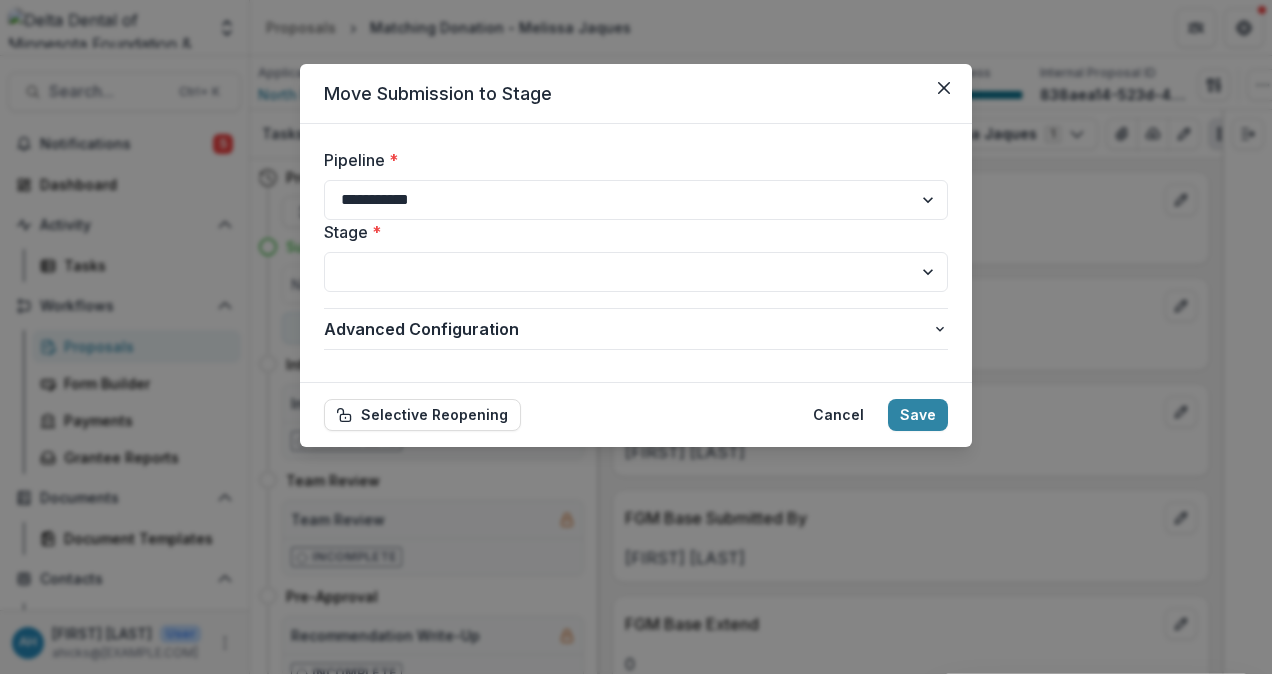 click on "**********" at bounding box center [636, 200] 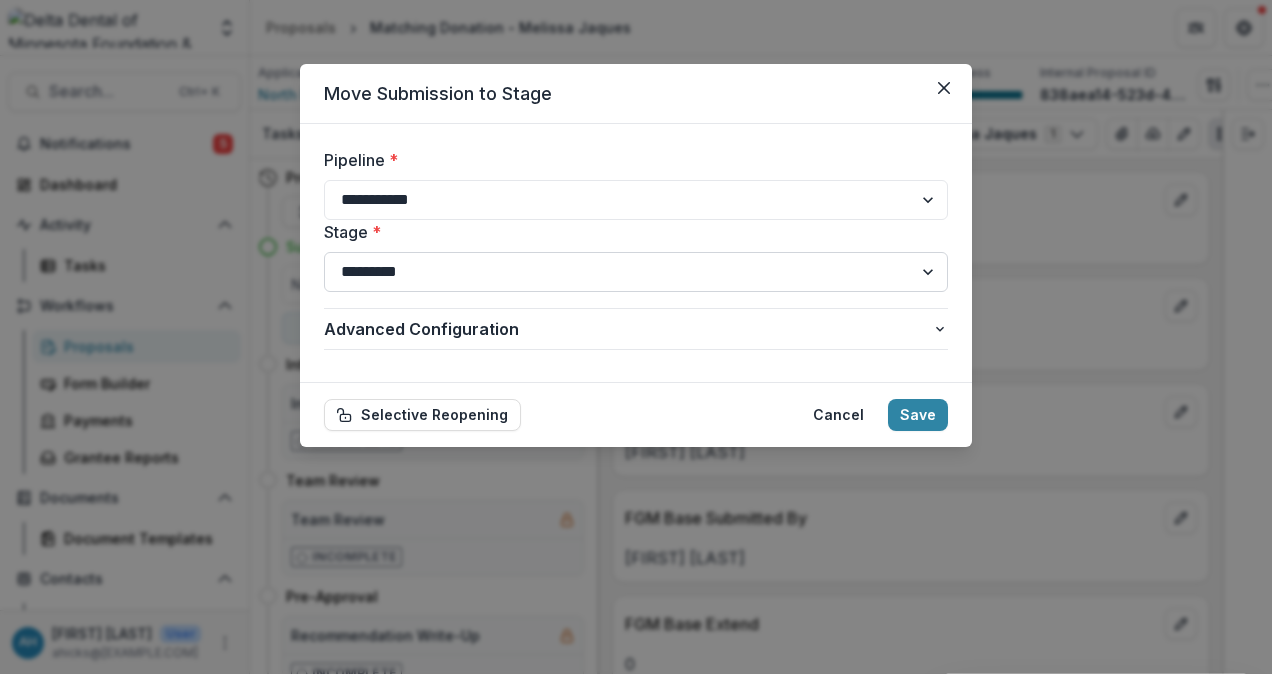 click on "**********" at bounding box center (636, 272) 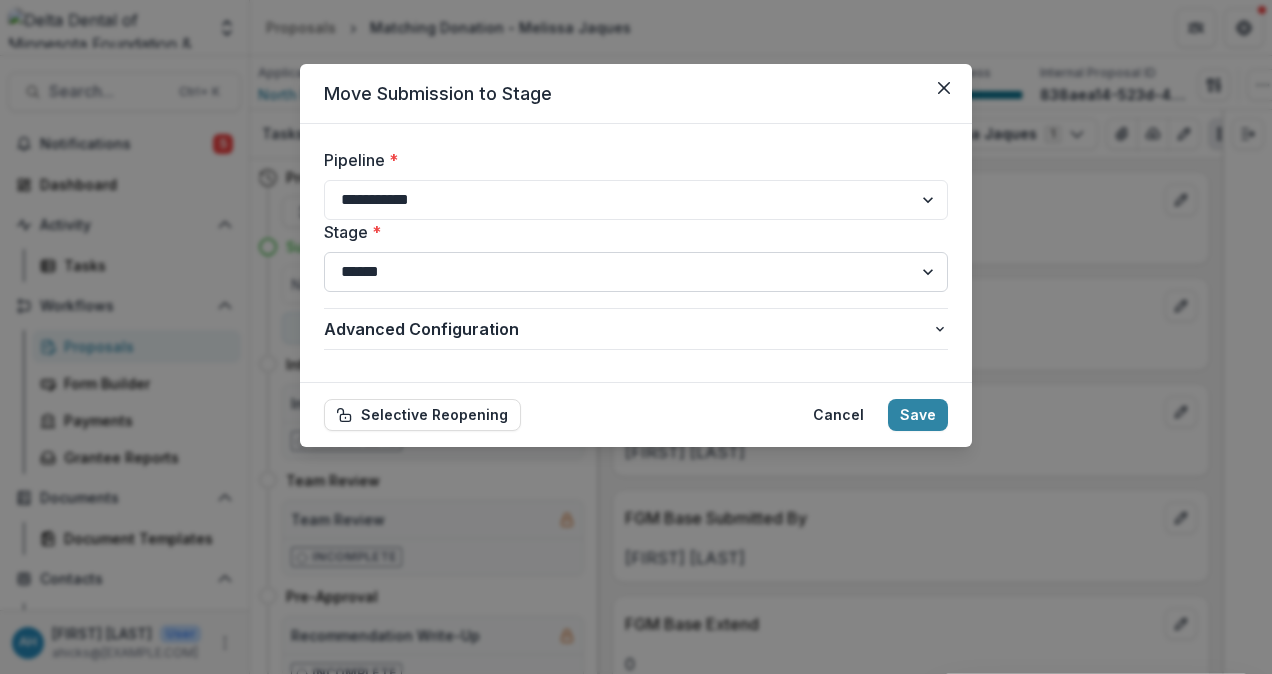click on "**********" at bounding box center [636, 272] 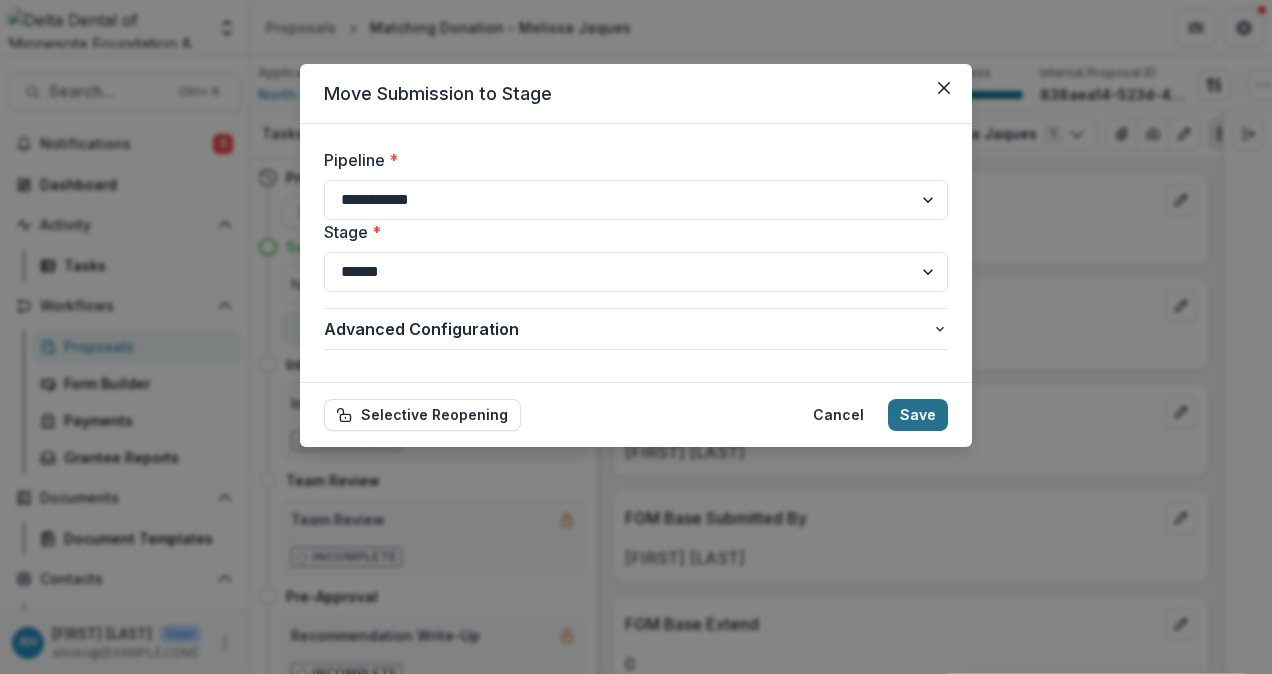 click on "Save" at bounding box center [918, 415] 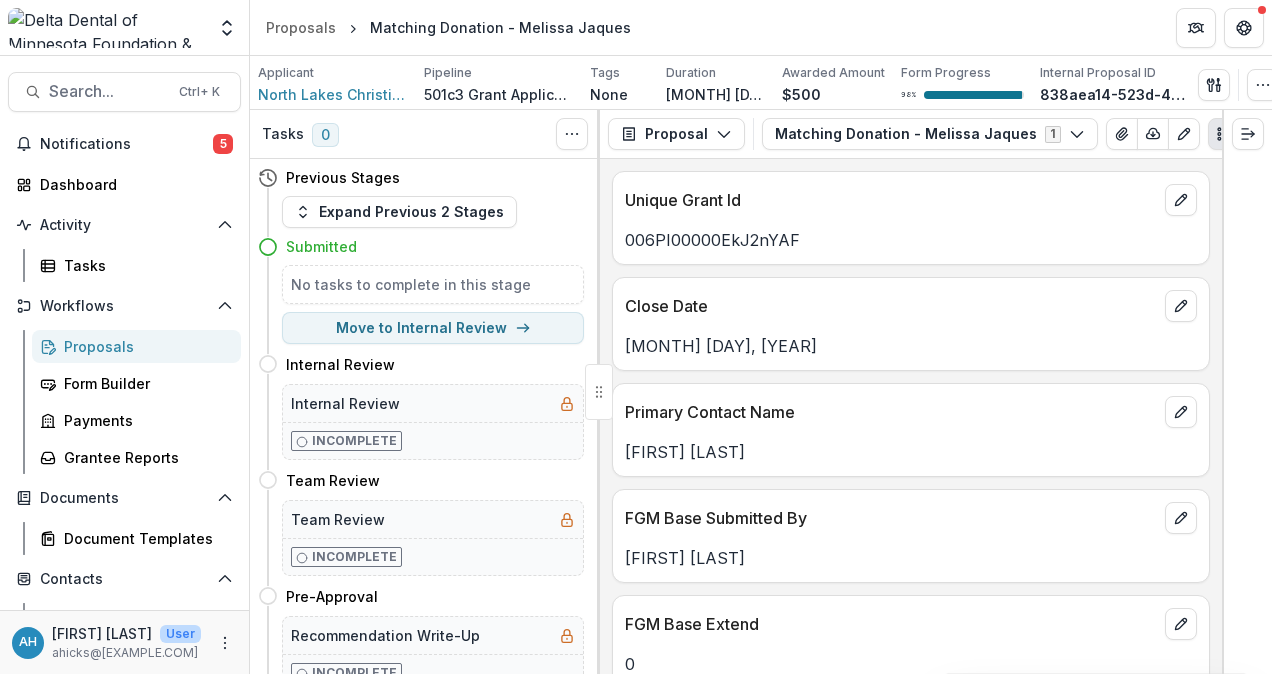 select on "*********" 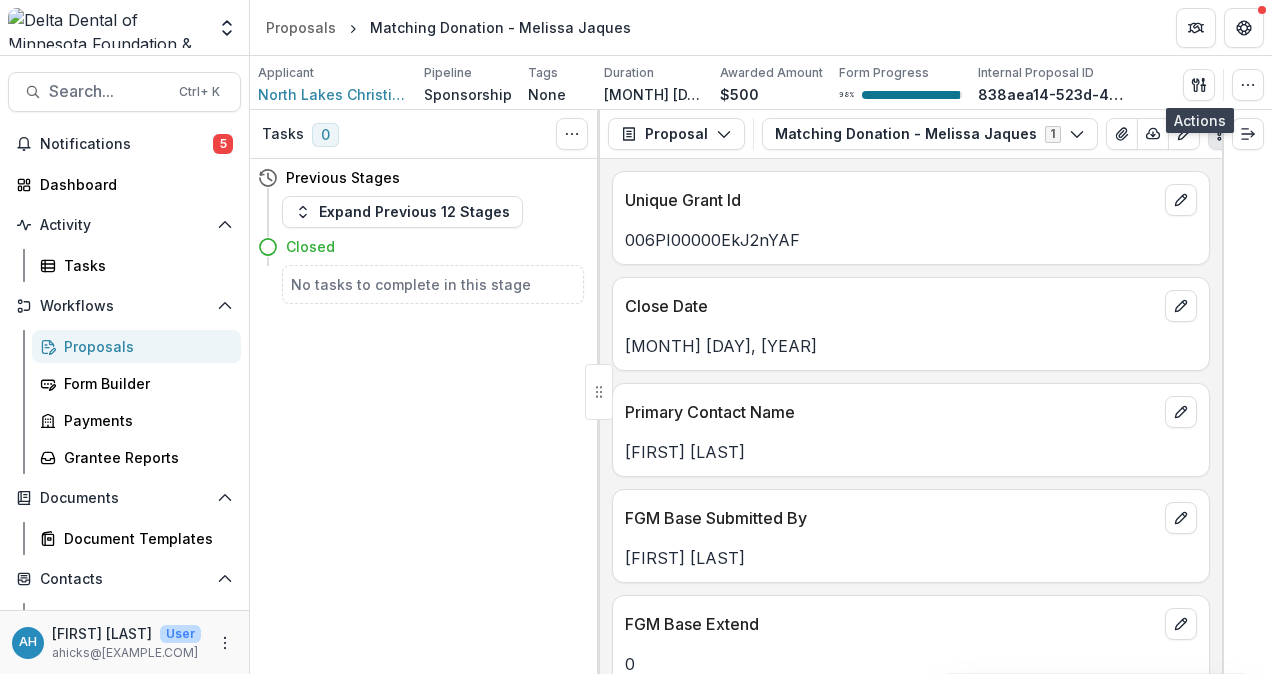click on "Proposals" at bounding box center (144, 346) 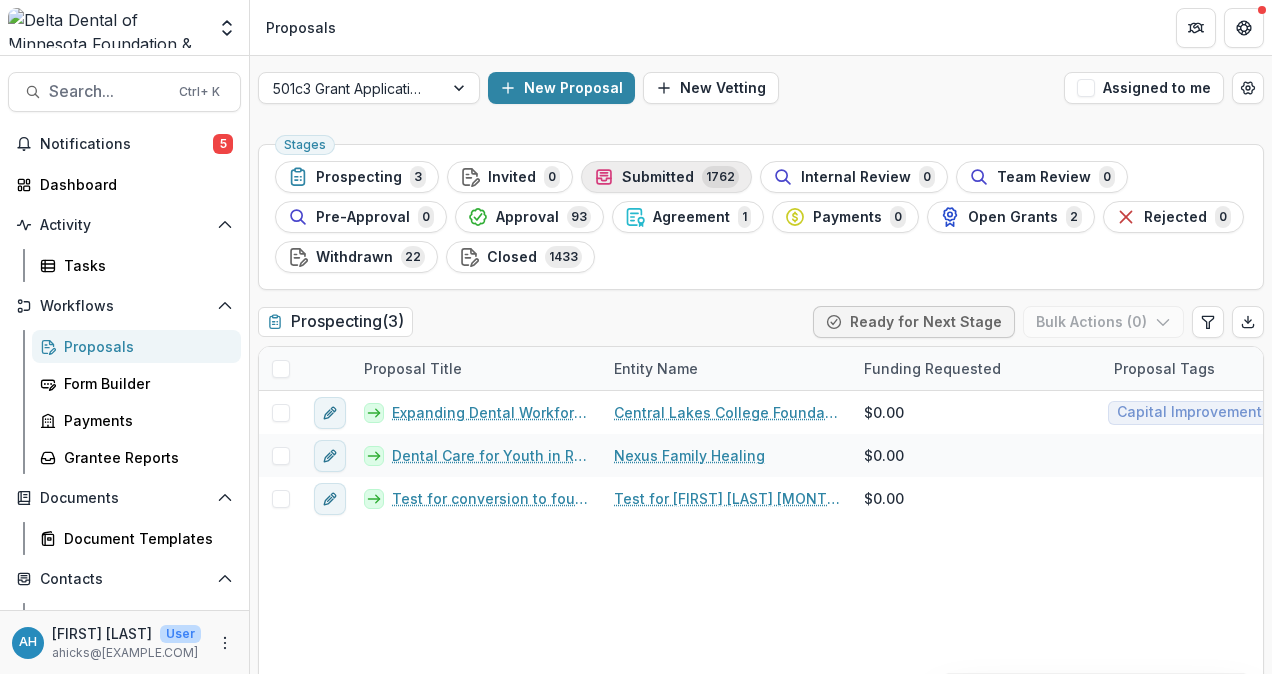 click on "Submitted" at bounding box center (658, 177) 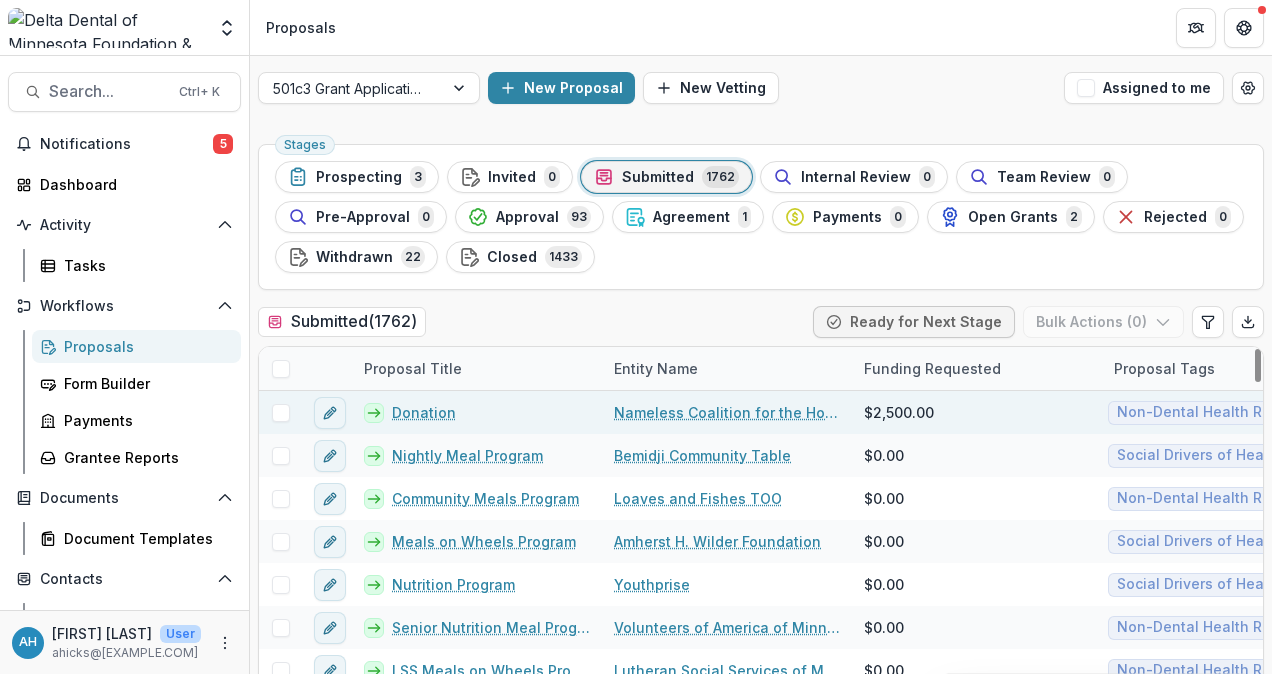 click on "Donation" at bounding box center [424, 412] 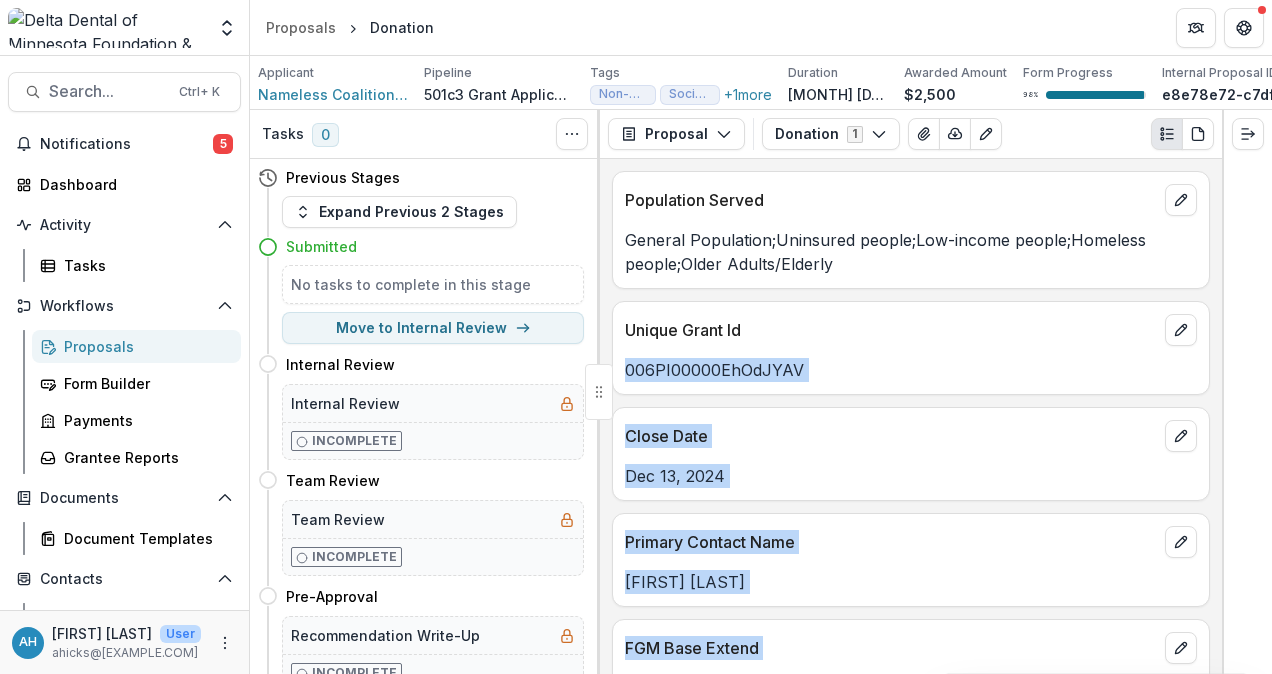 drag, startPoint x: 1222, startPoint y: 214, endPoint x: 1221, endPoint y: 305, distance: 91.00549 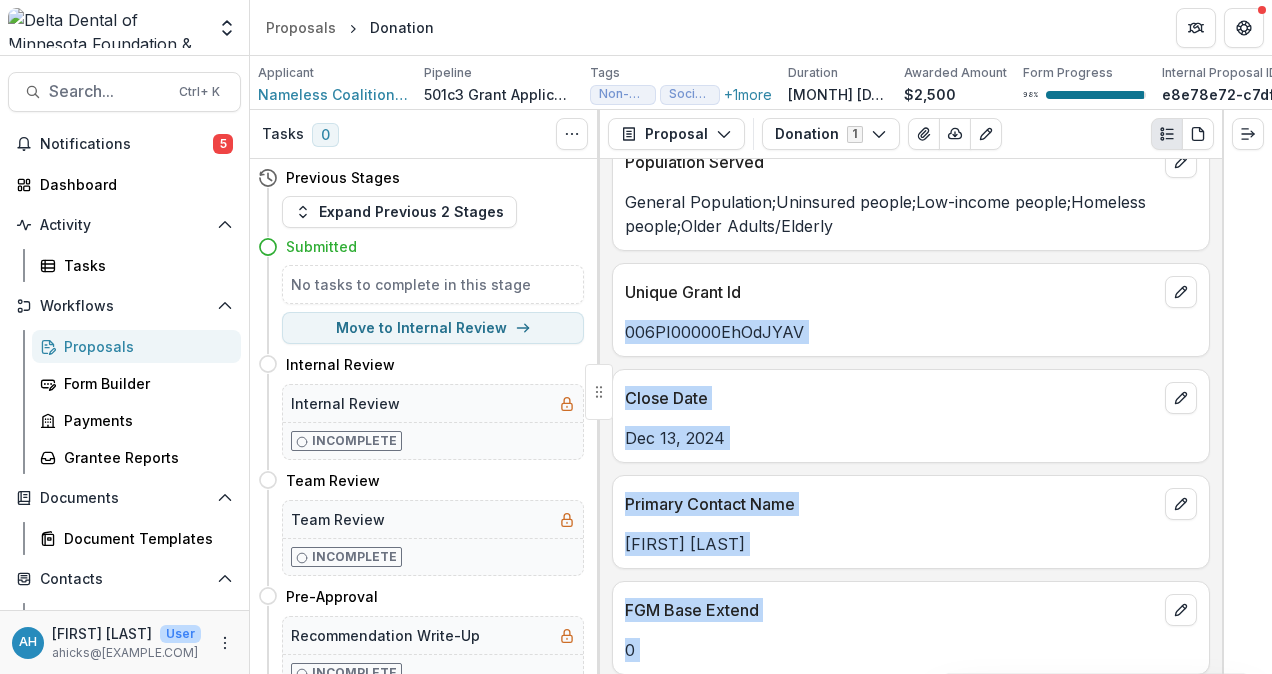 scroll, scrollTop: 0, scrollLeft: 0, axis: both 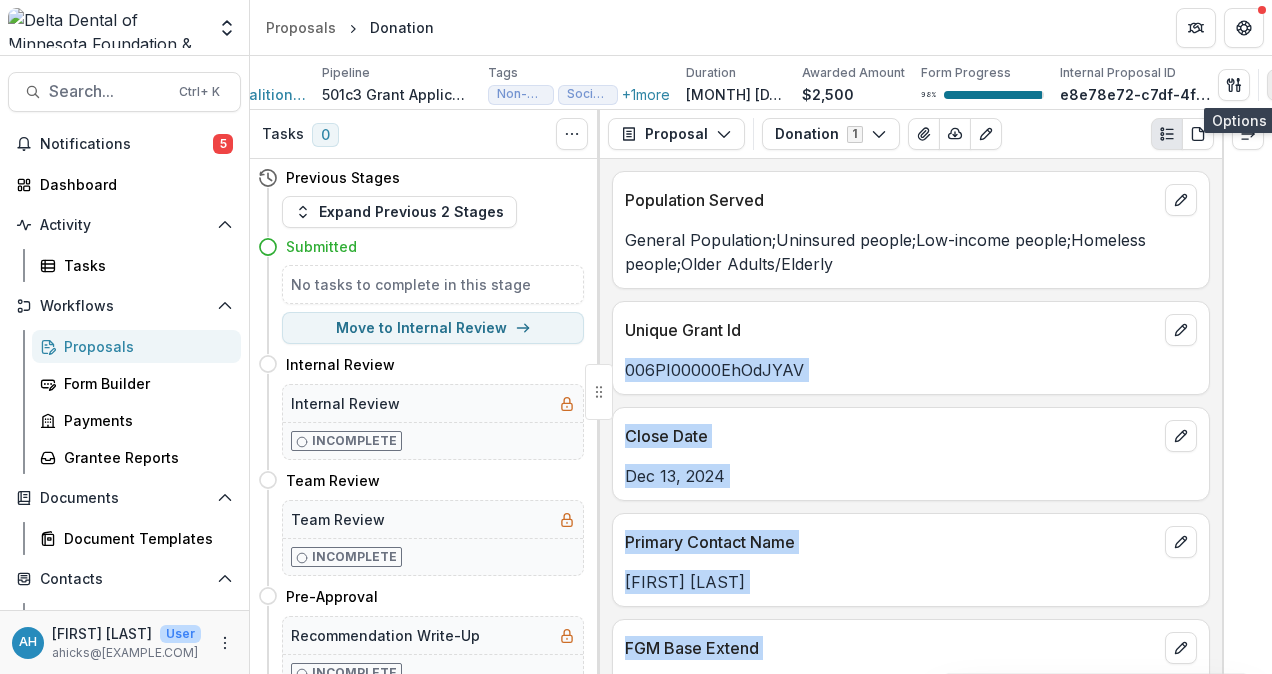 click at bounding box center (1283, 85) 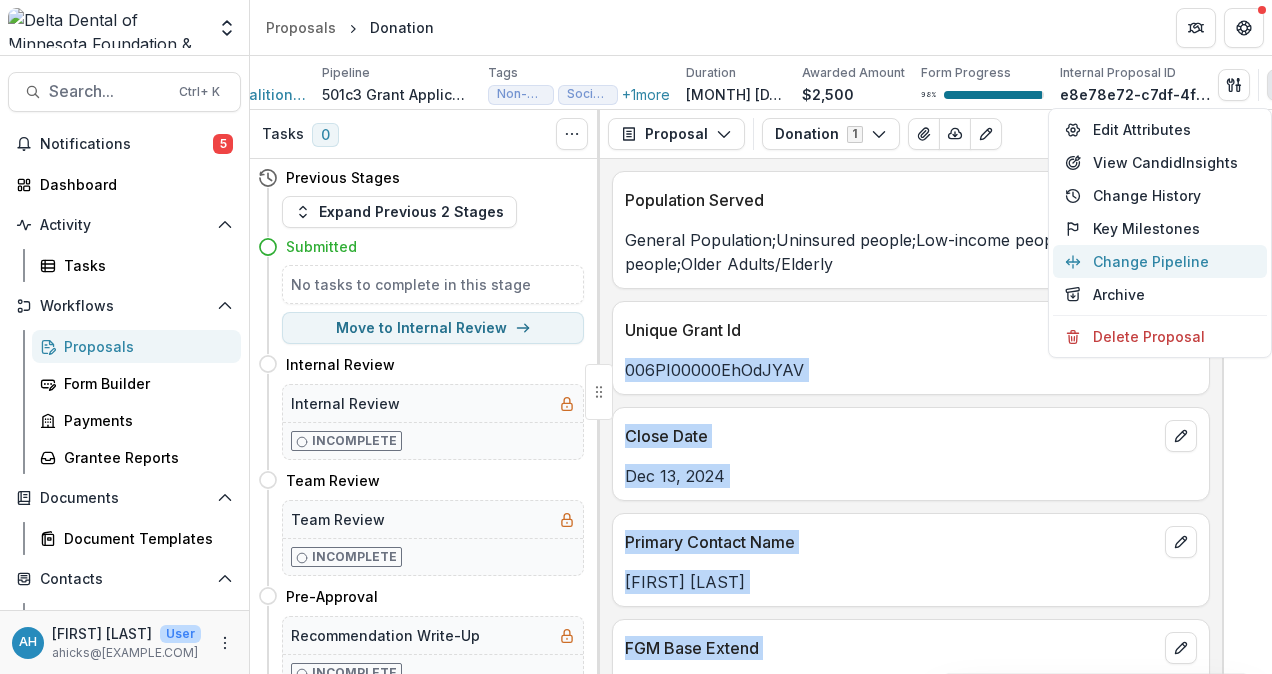click on "Change Pipeline" at bounding box center [1160, 261] 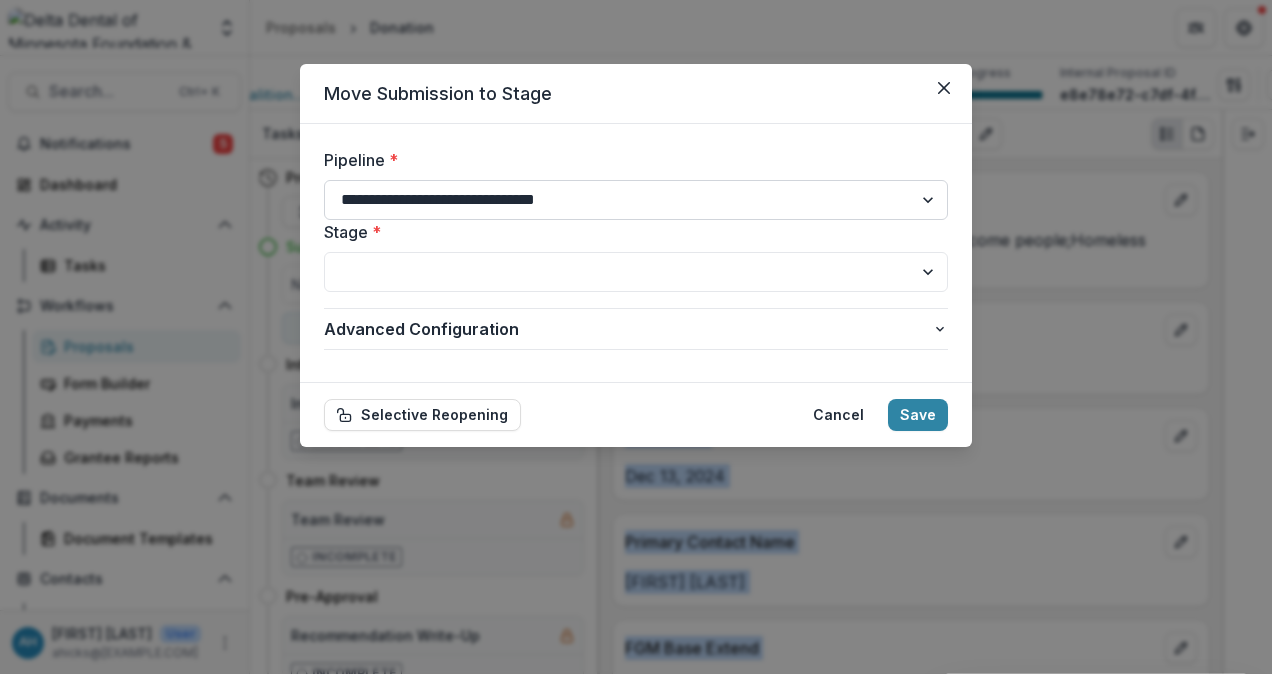 click on "**********" at bounding box center (636, 200) 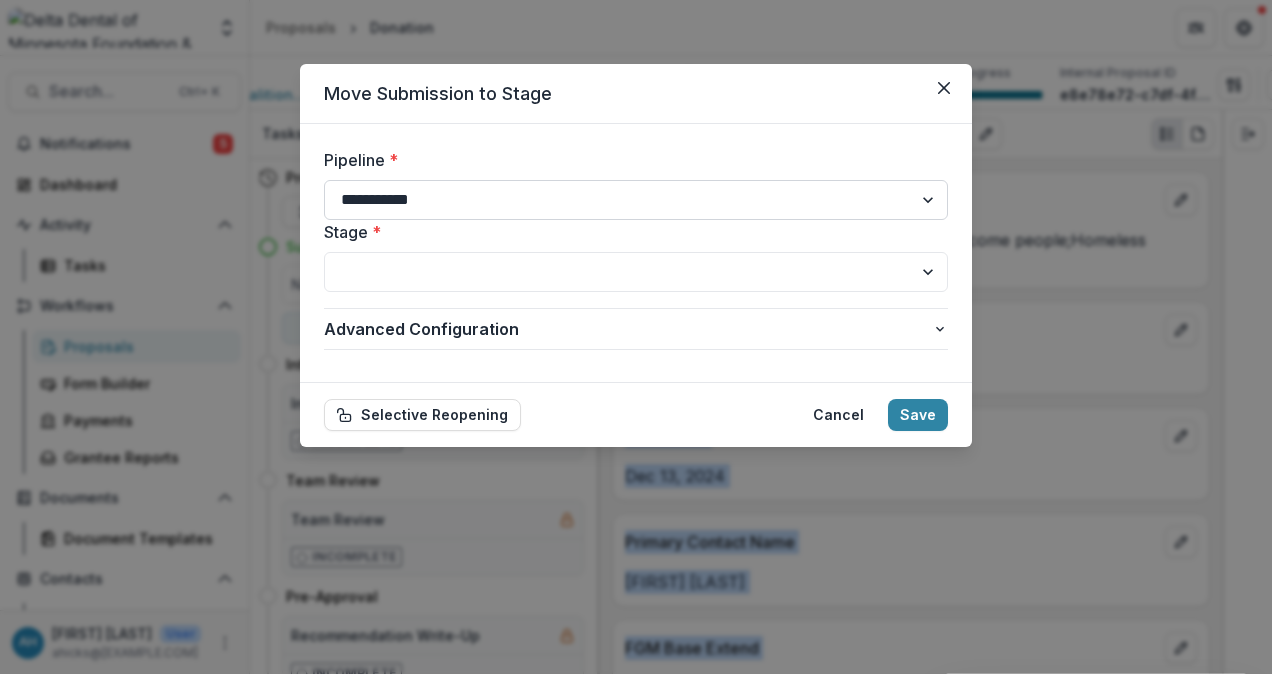 click on "**********" at bounding box center [636, 200] 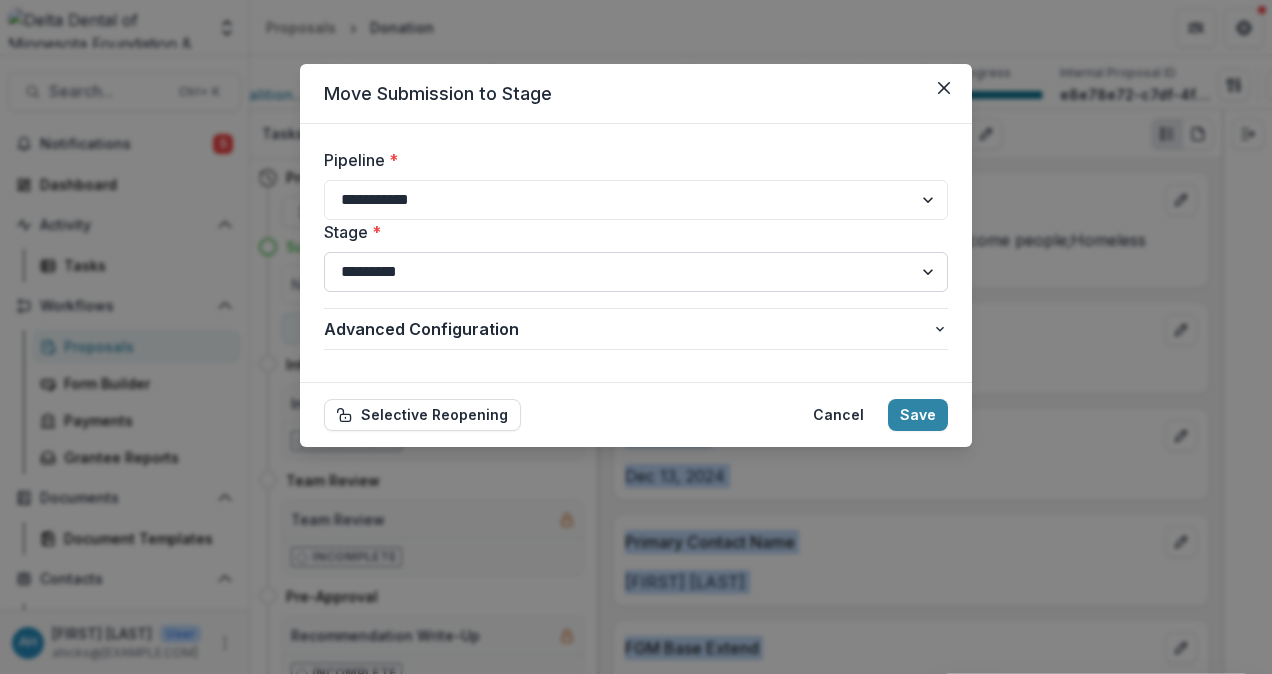 click on "**********" at bounding box center (636, 272) 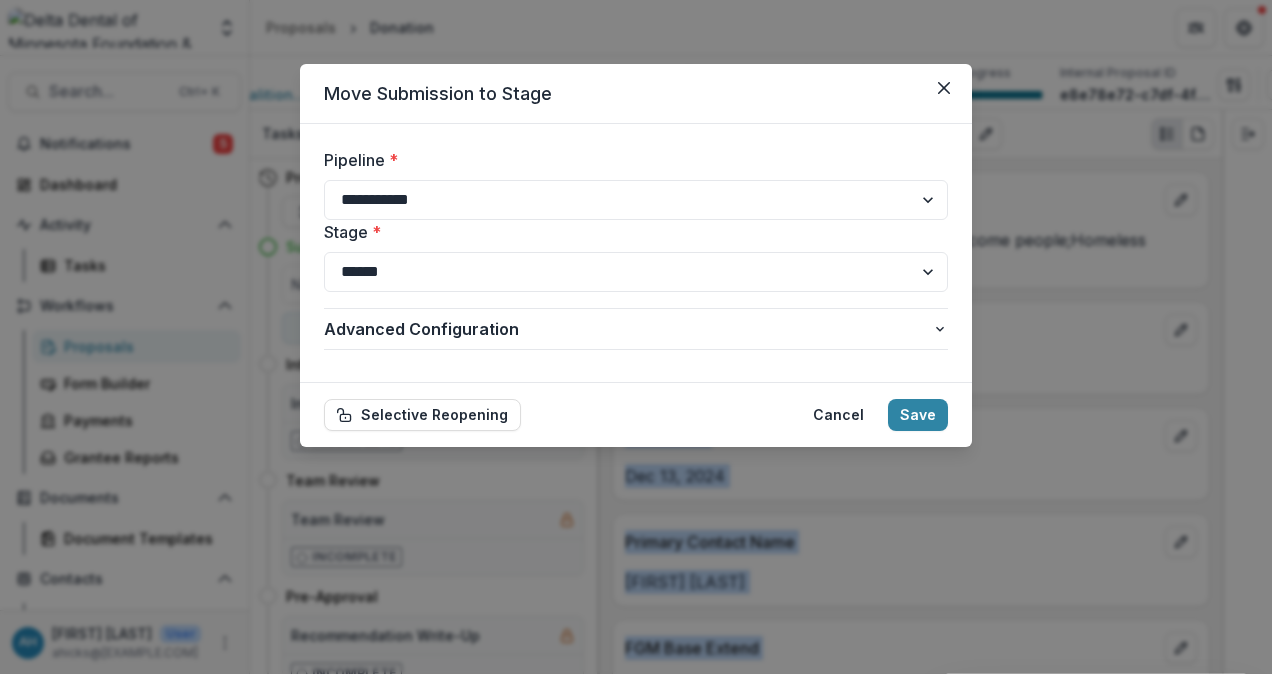 click on "**********" at bounding box center [636, 272] 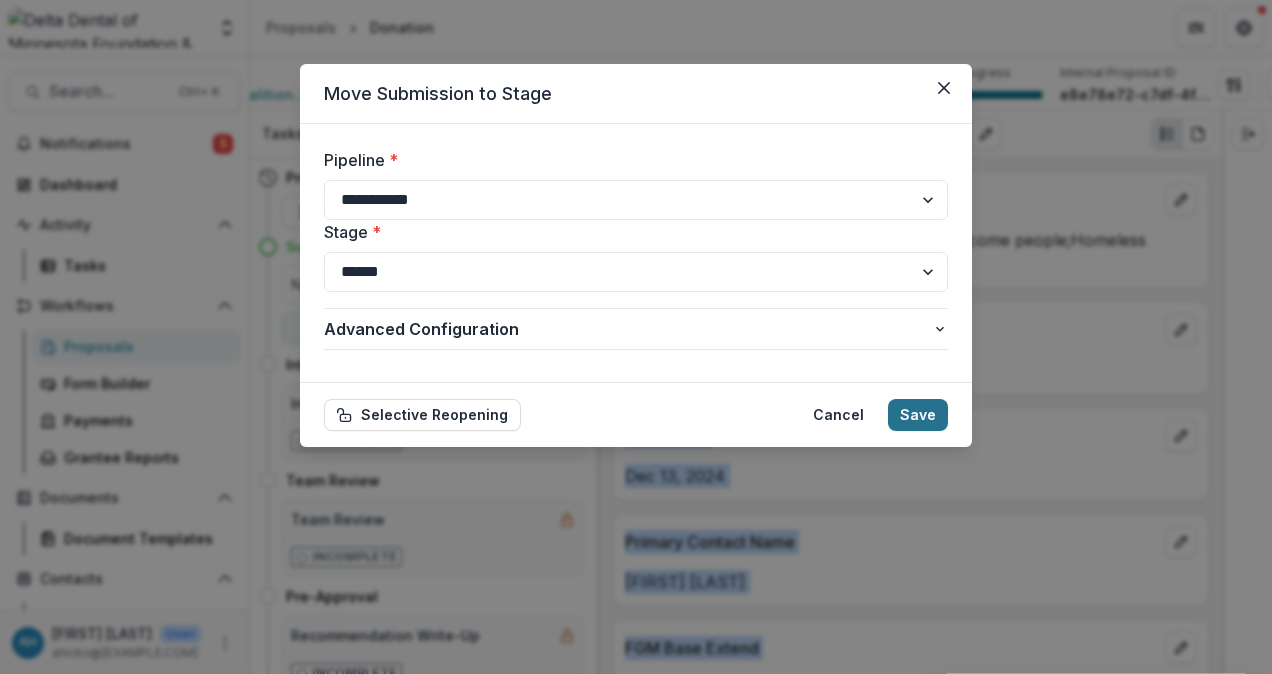 click on "Save" at bounding box center [918, 415] 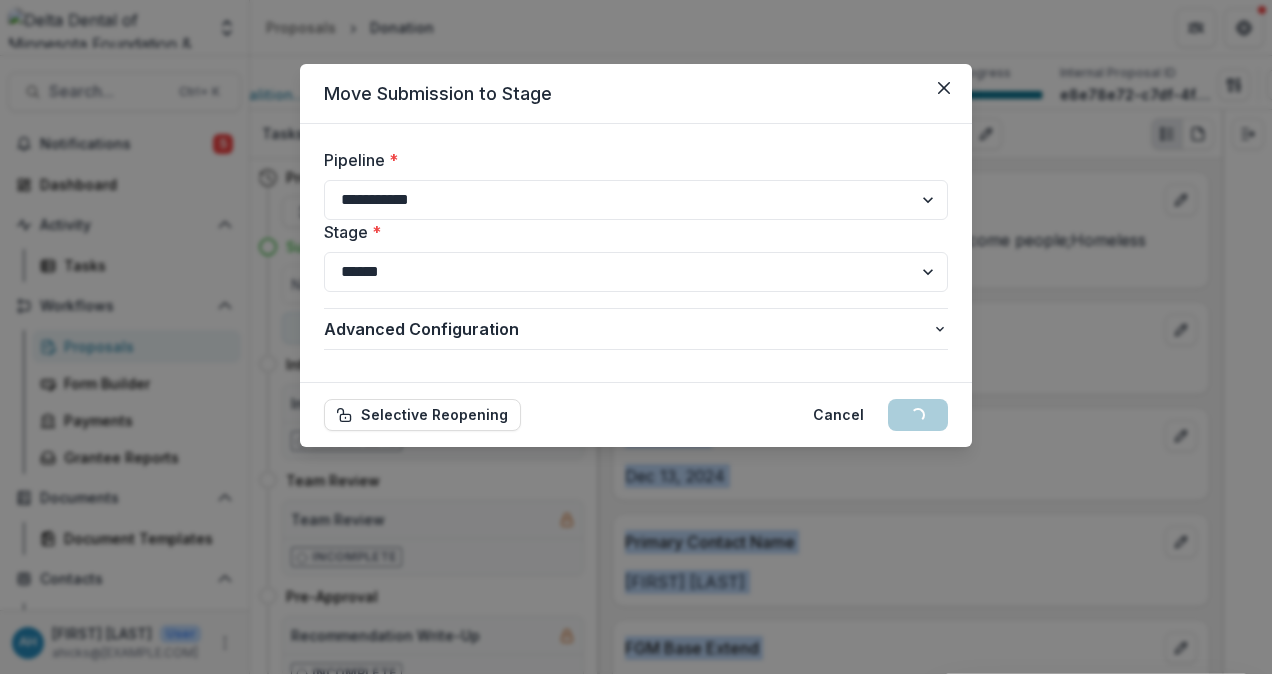 select on "*********" 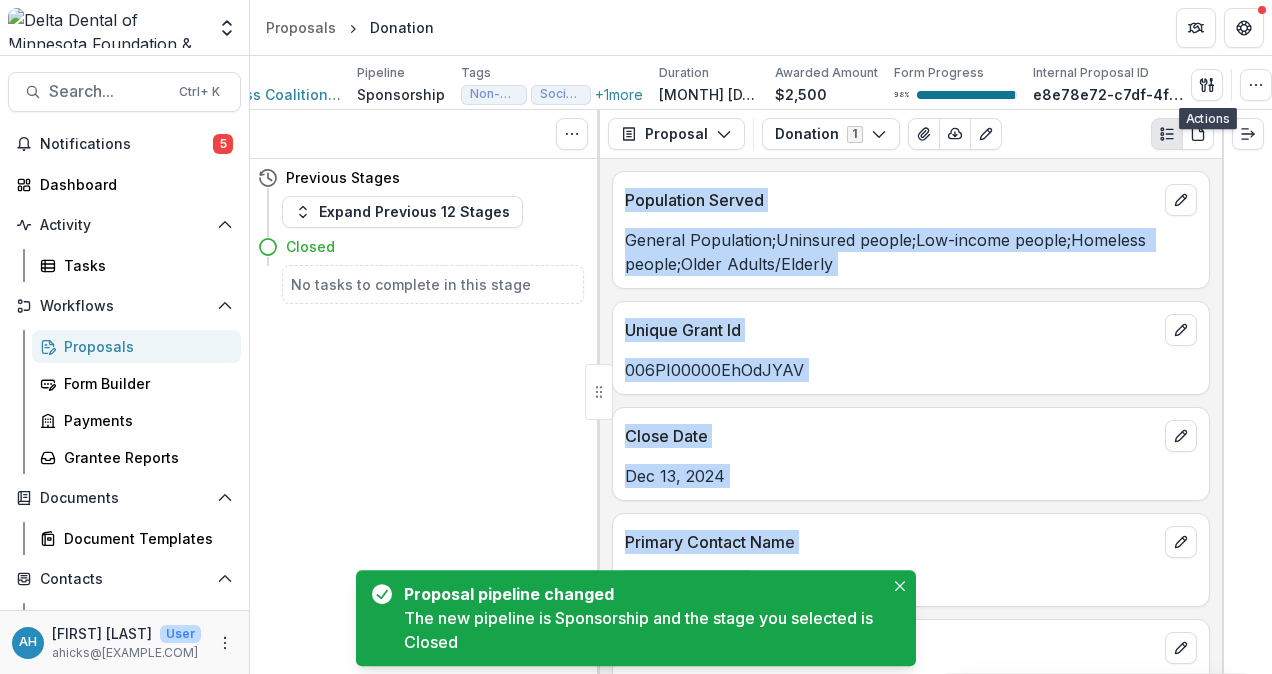 scroll, scrollTop: 0, scrollLeft: 36, axis: horizontal 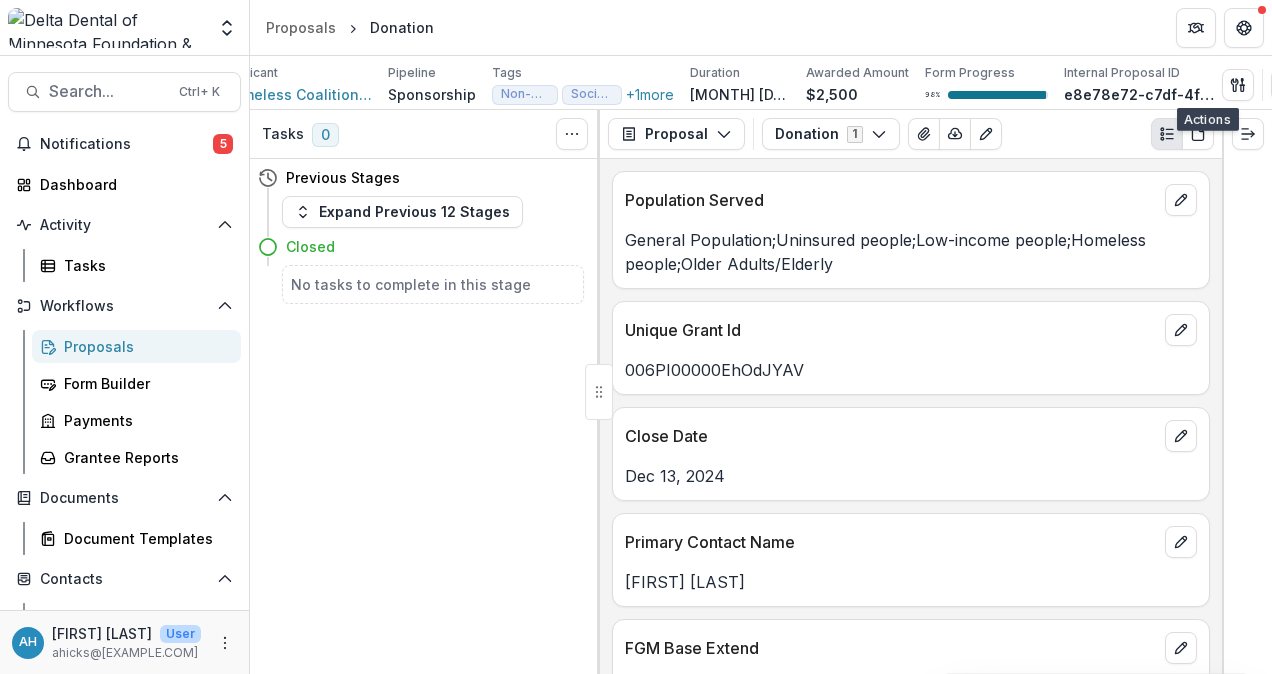 click on "Tasks 0 Show Cancelled Tasks Previous Stages Expand Previous 12 Stages Closed No tasks to complete in this stage" at bounding box center [425, 392] 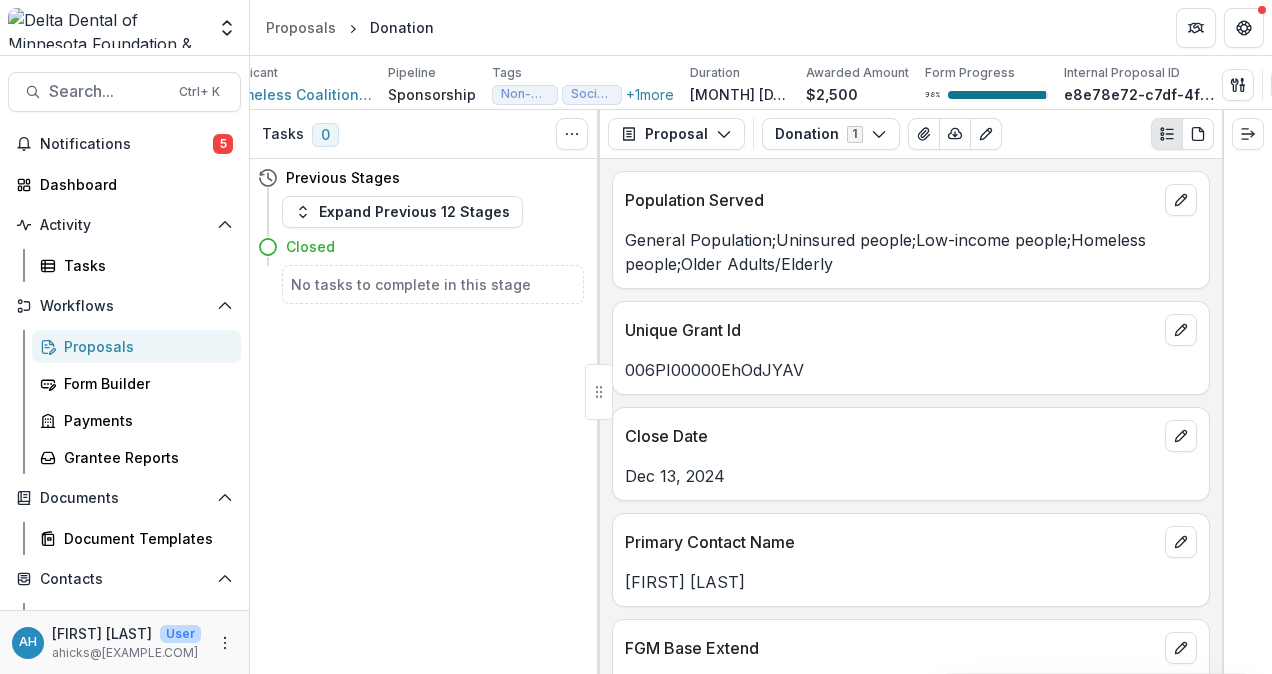 click on "Proposals" at bounding box center [144, 346] 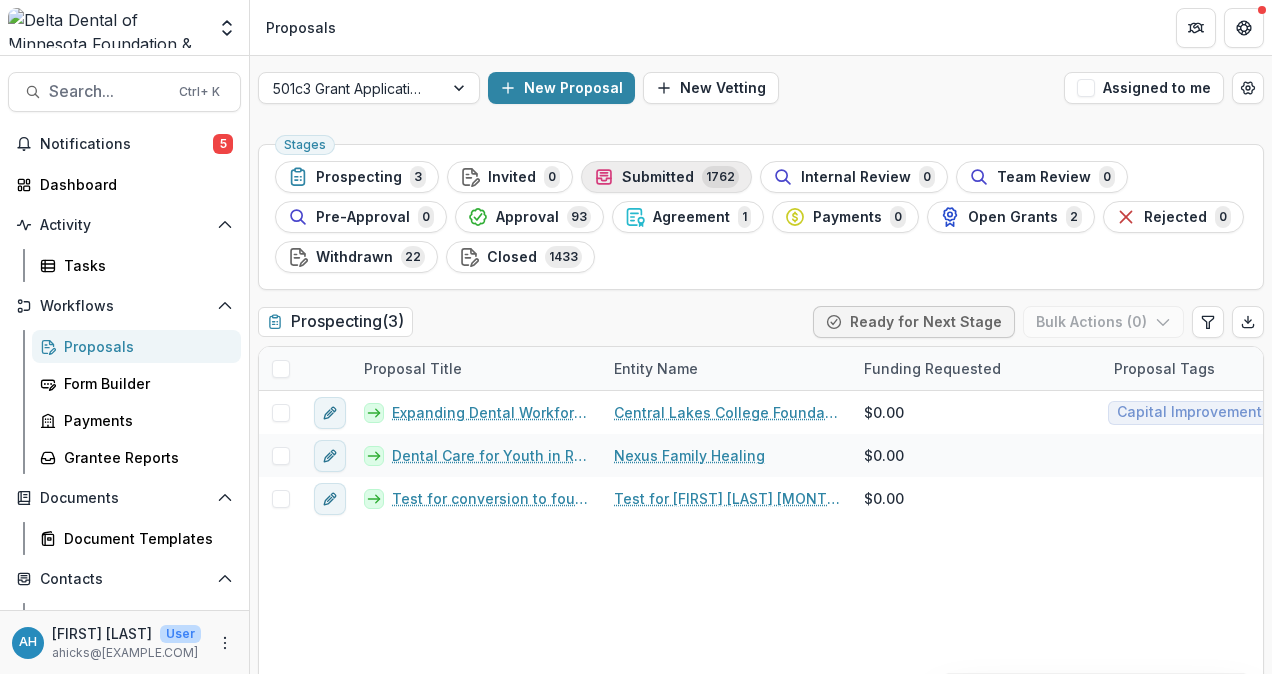 click on "Submitted" at bounding box center [658, 177] 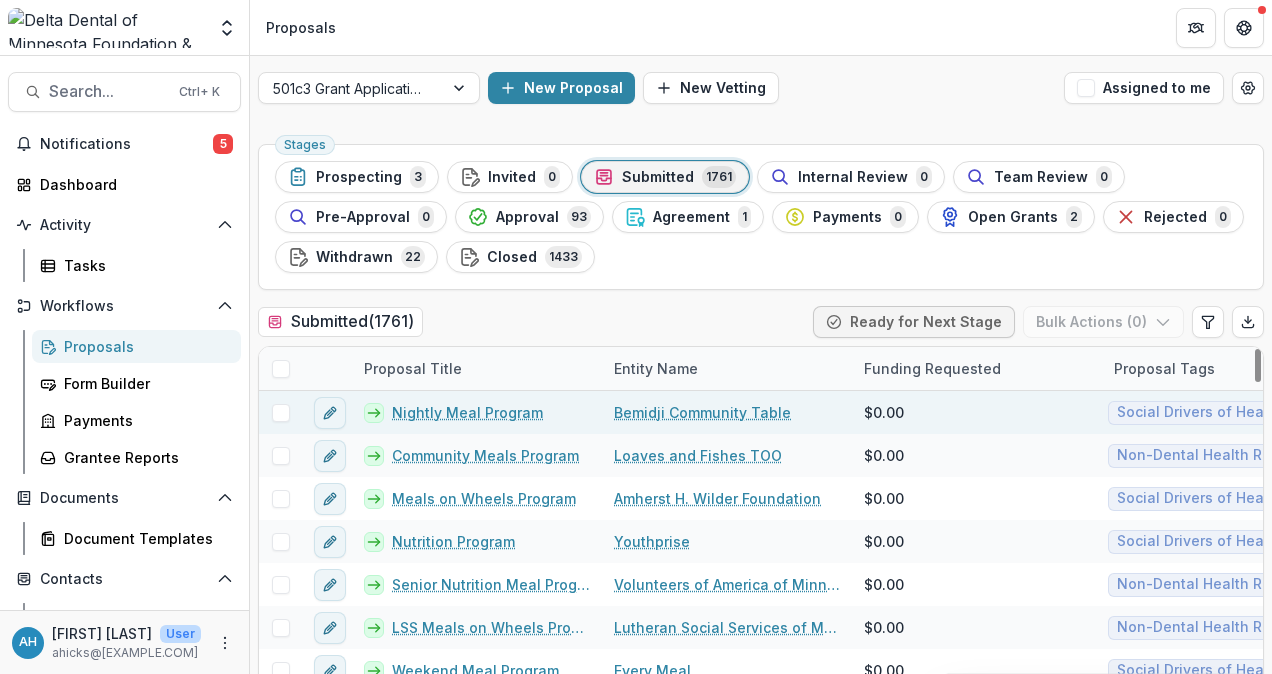 click on "Nightly Meal Program" at bounding box center [467, 412] 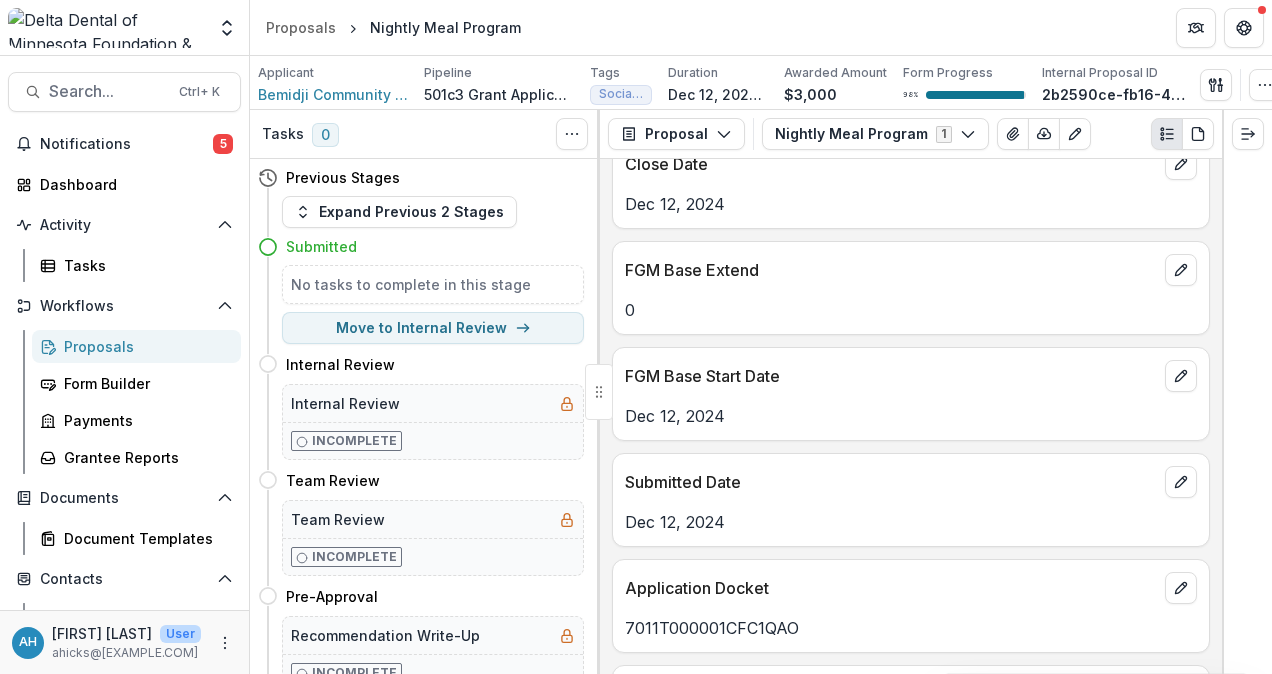 scroll, scrollTop: 0, scrollLeft: 0, axis: both 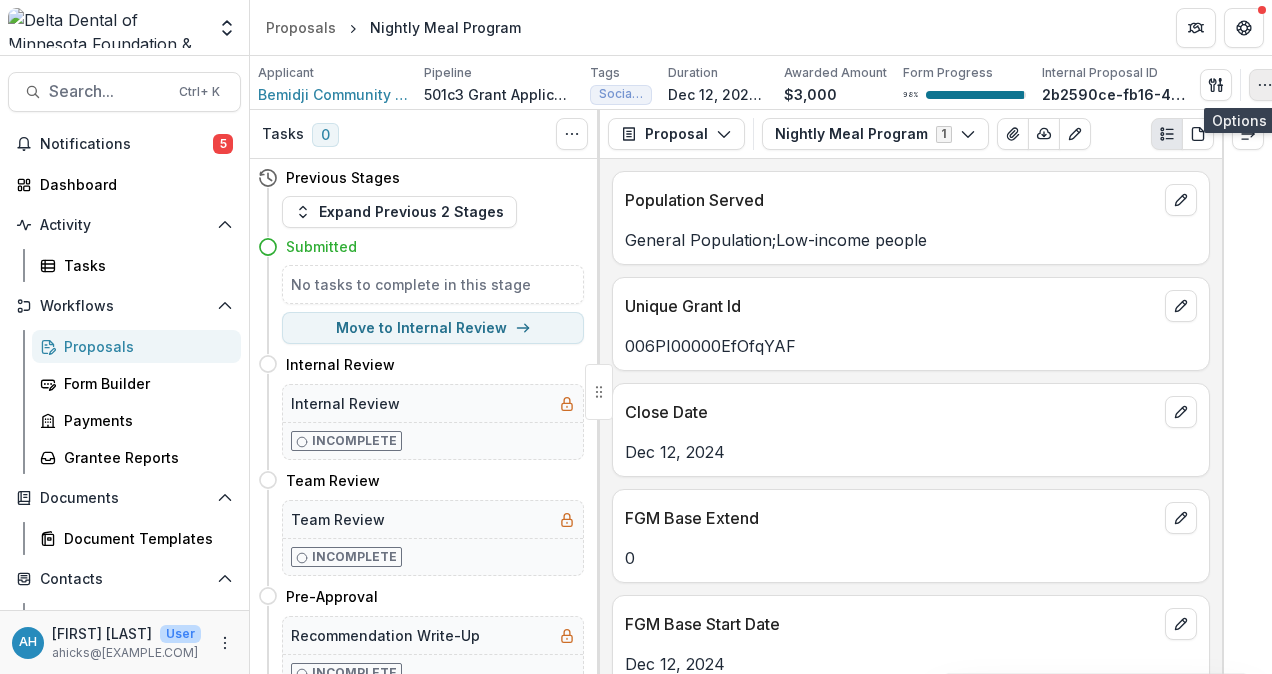 click 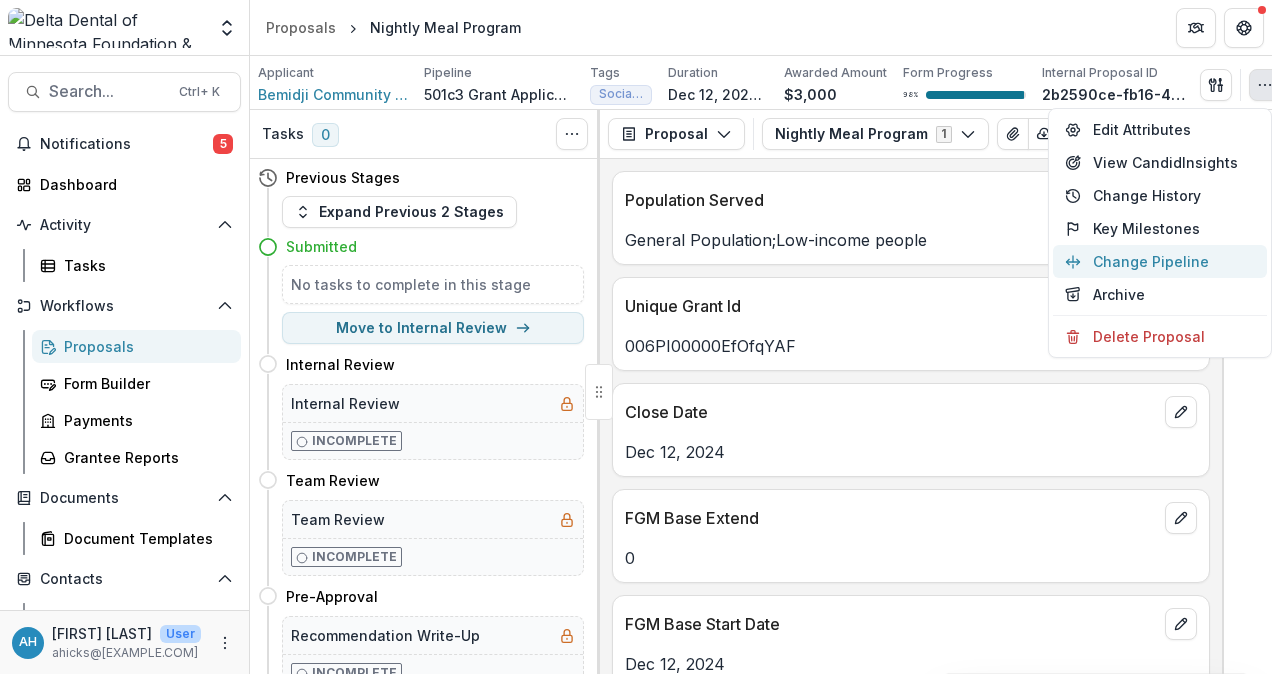 click on "Change Pipeline" at bounding box center [1160, 261] 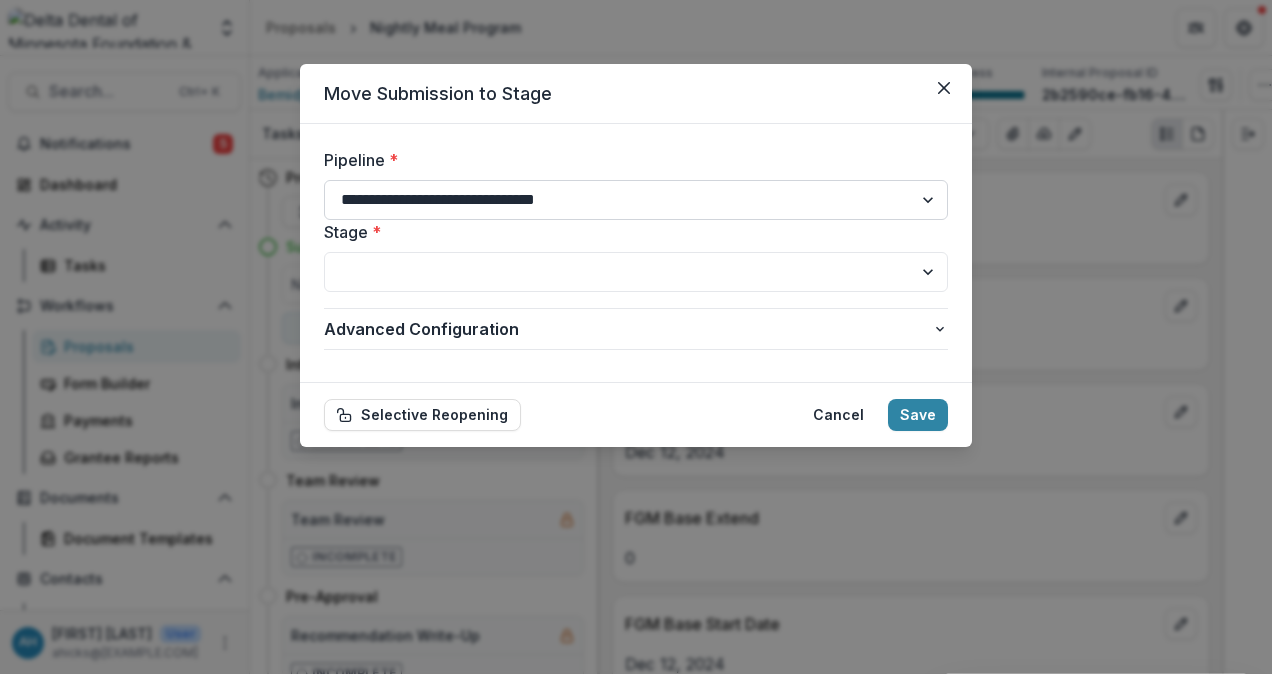 click on "**********" at bounding box center (636, 200) 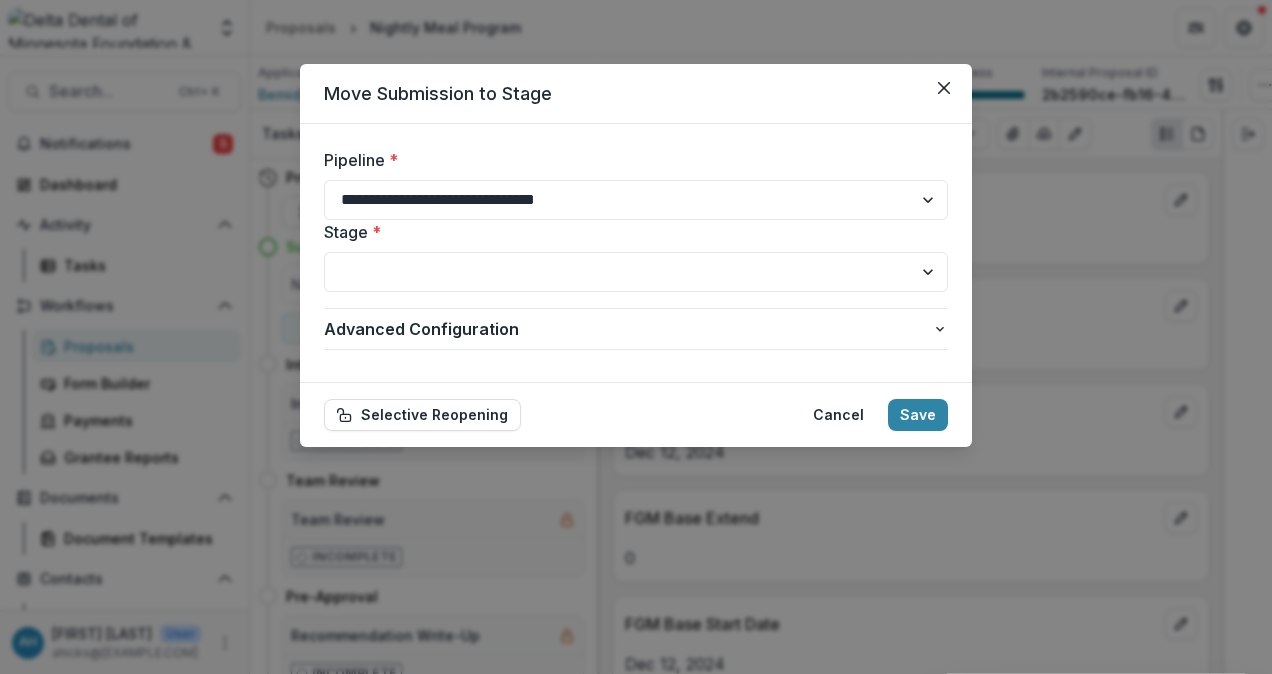 select on "**********" 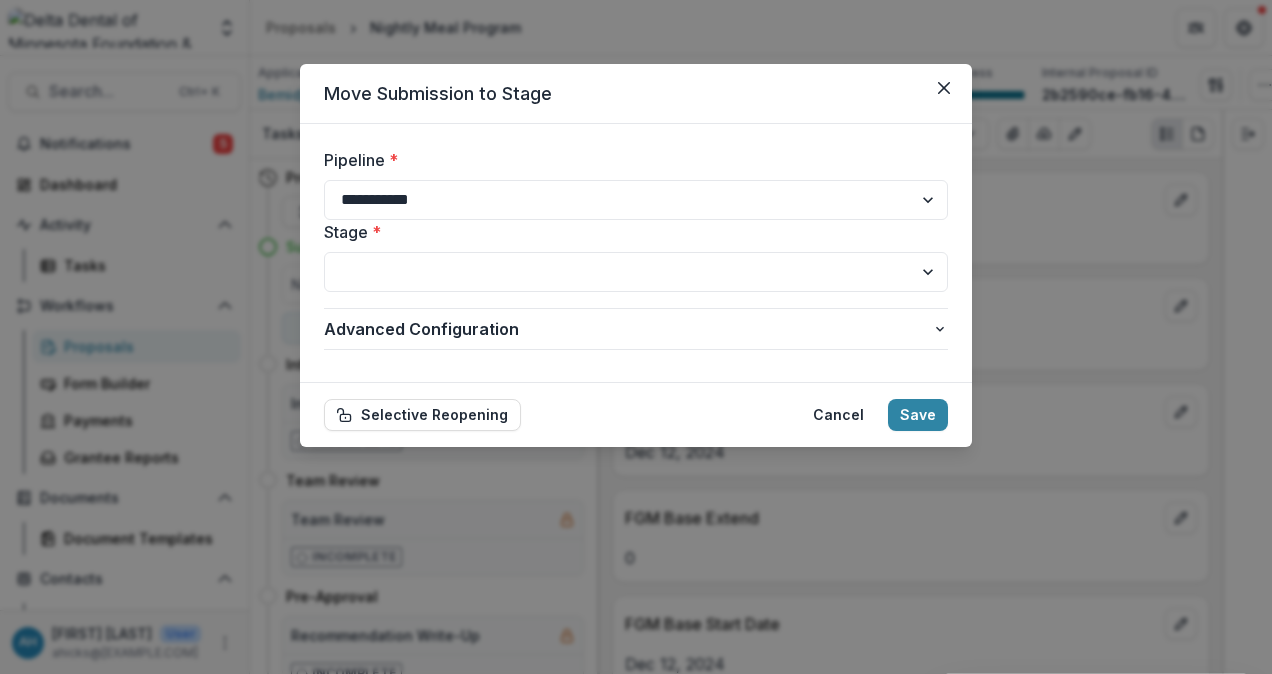 click on "**********" at bounding box center [636, 200] 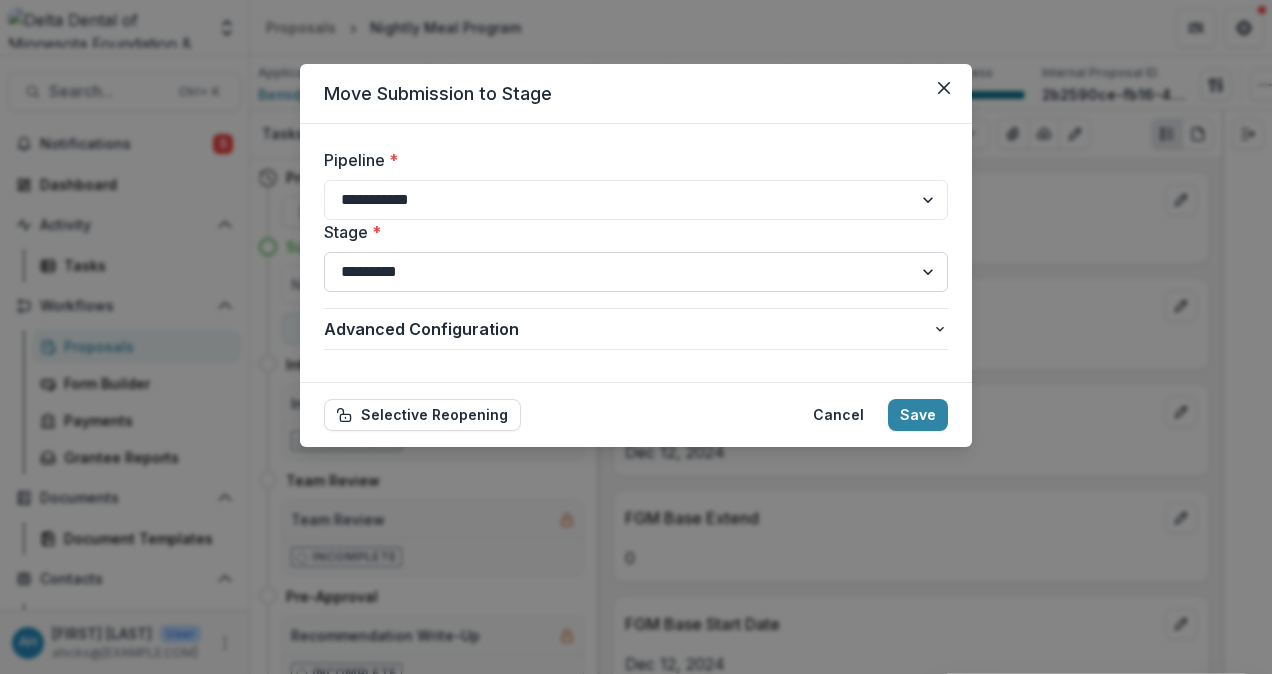 click on "**********" at bounding box center (636, 272) 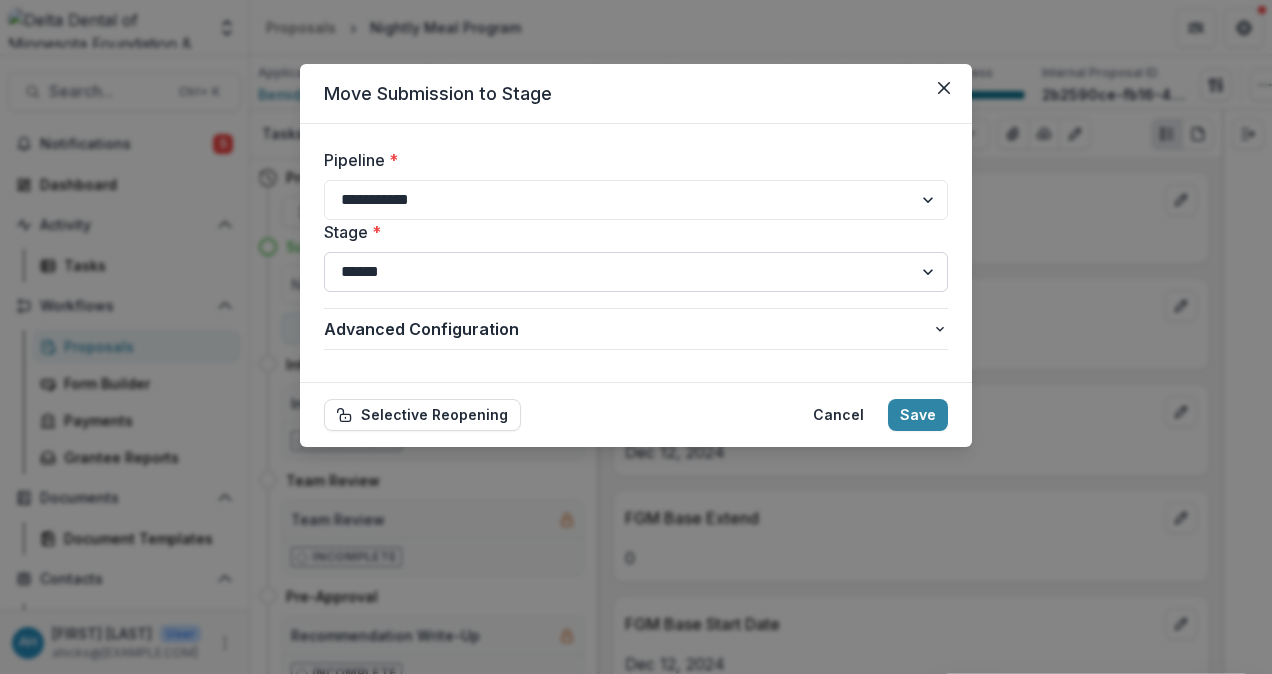 click on "**********" at bounding box center [636, 272] 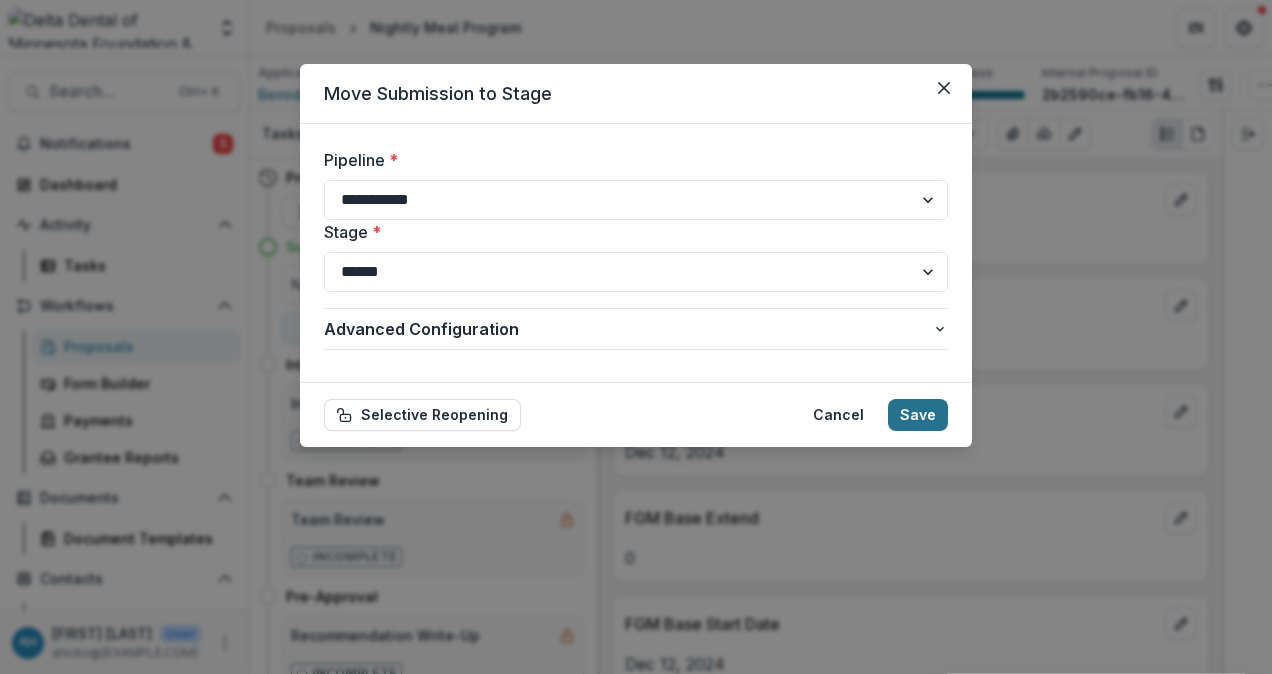 click on "Save" at bounding box center [918, 415] 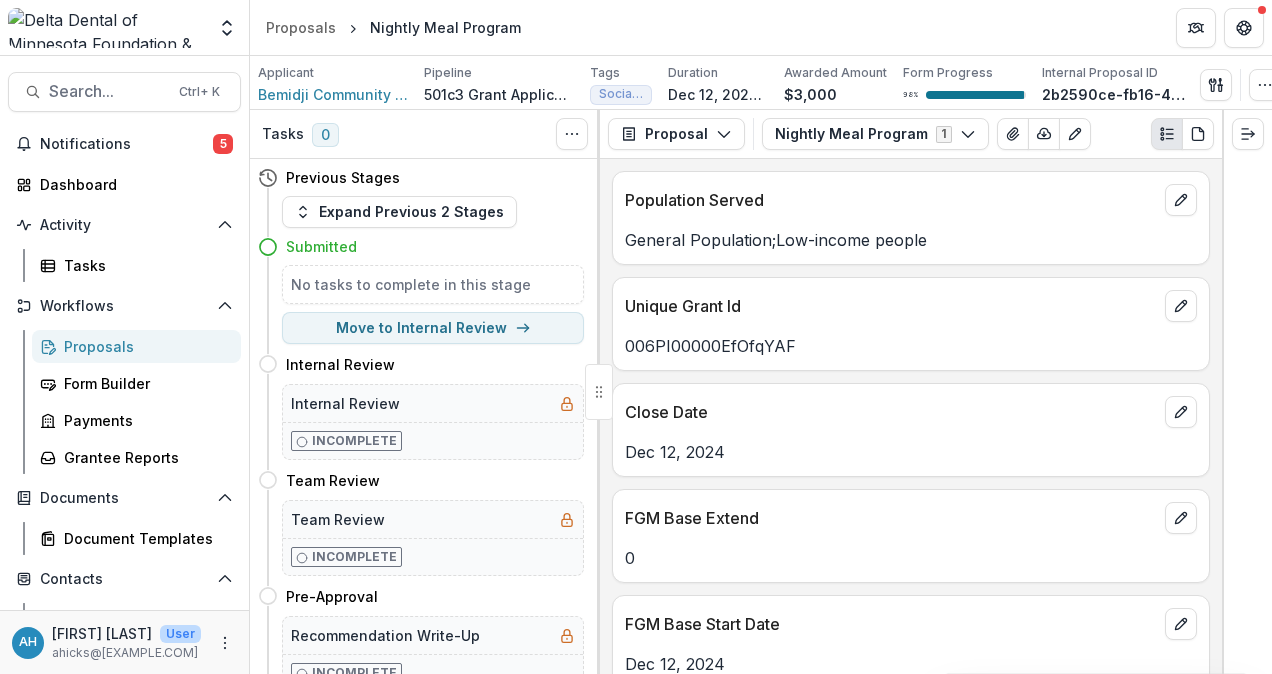 select on "*********" 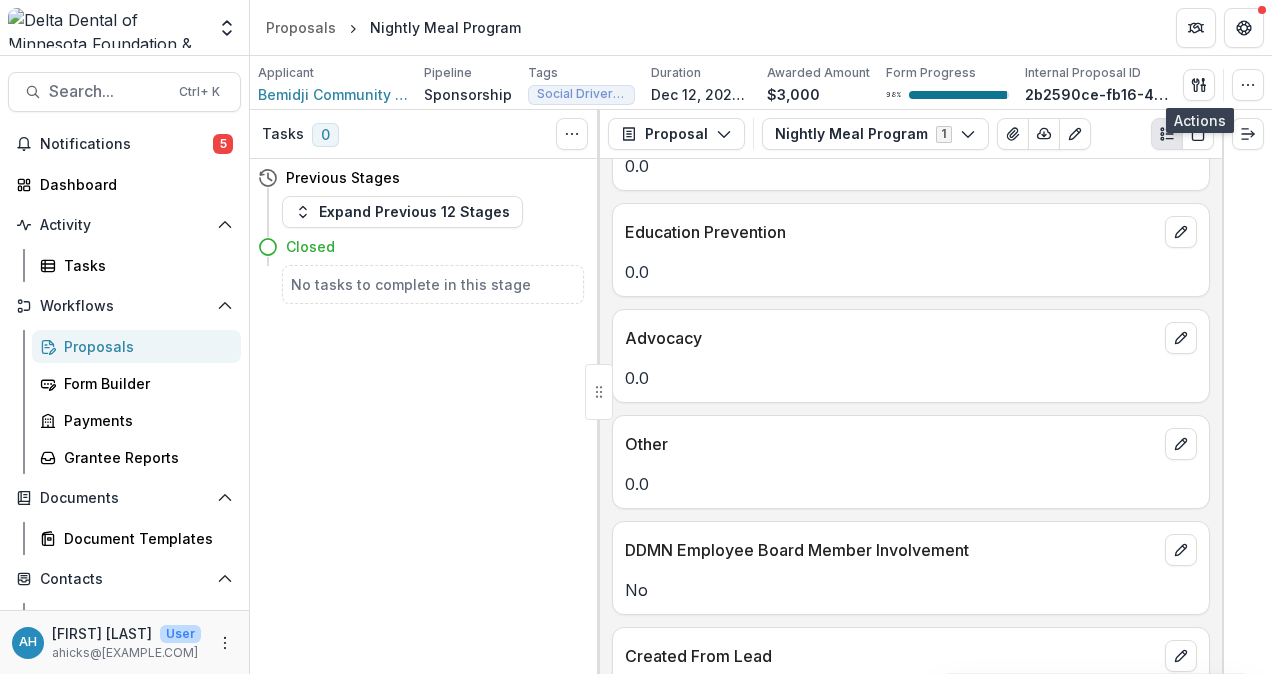 scroll, scrollTop: 0, scrollLeft: 0, axis: both 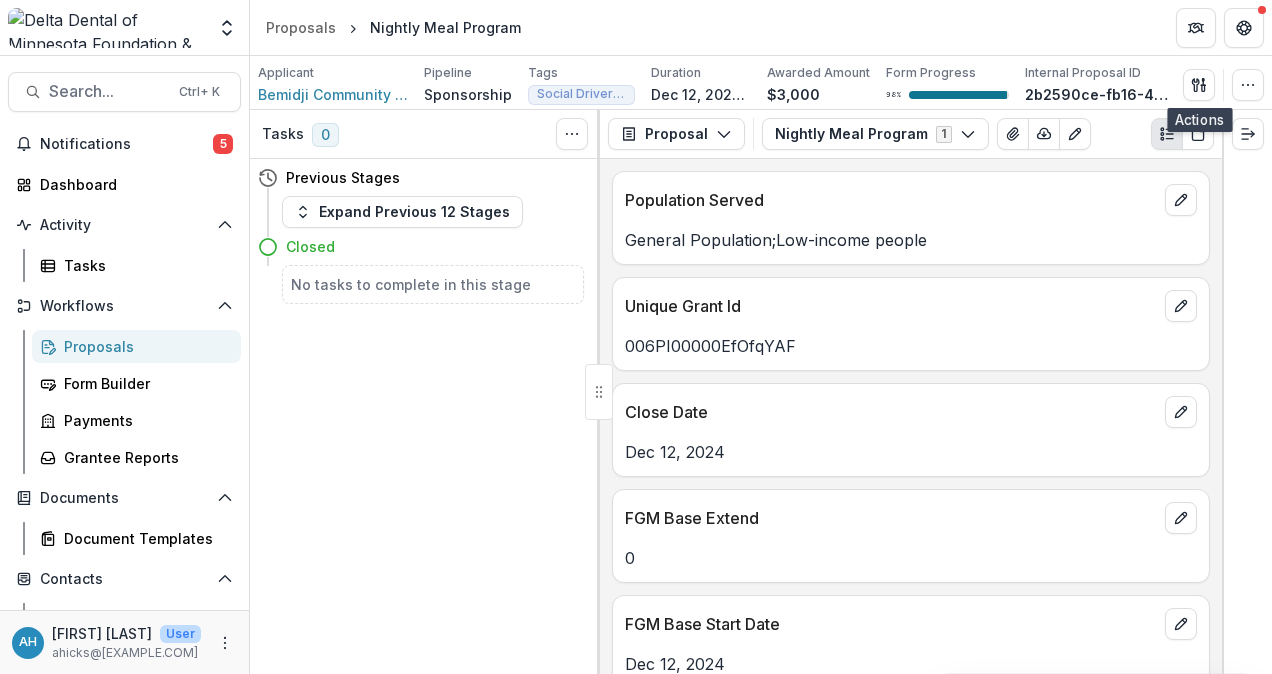 click on "Proposals" at bounding box center [144, 346] 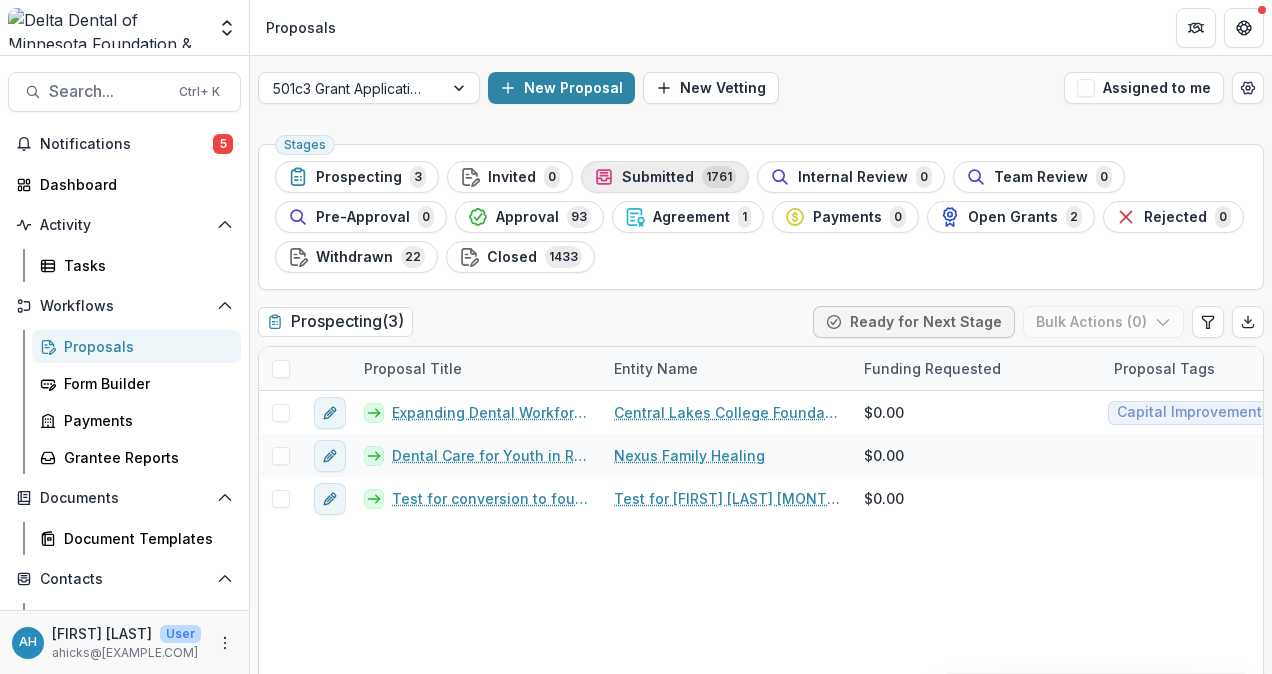 click on "Submitted 1761" at bounding box center (665, 177) 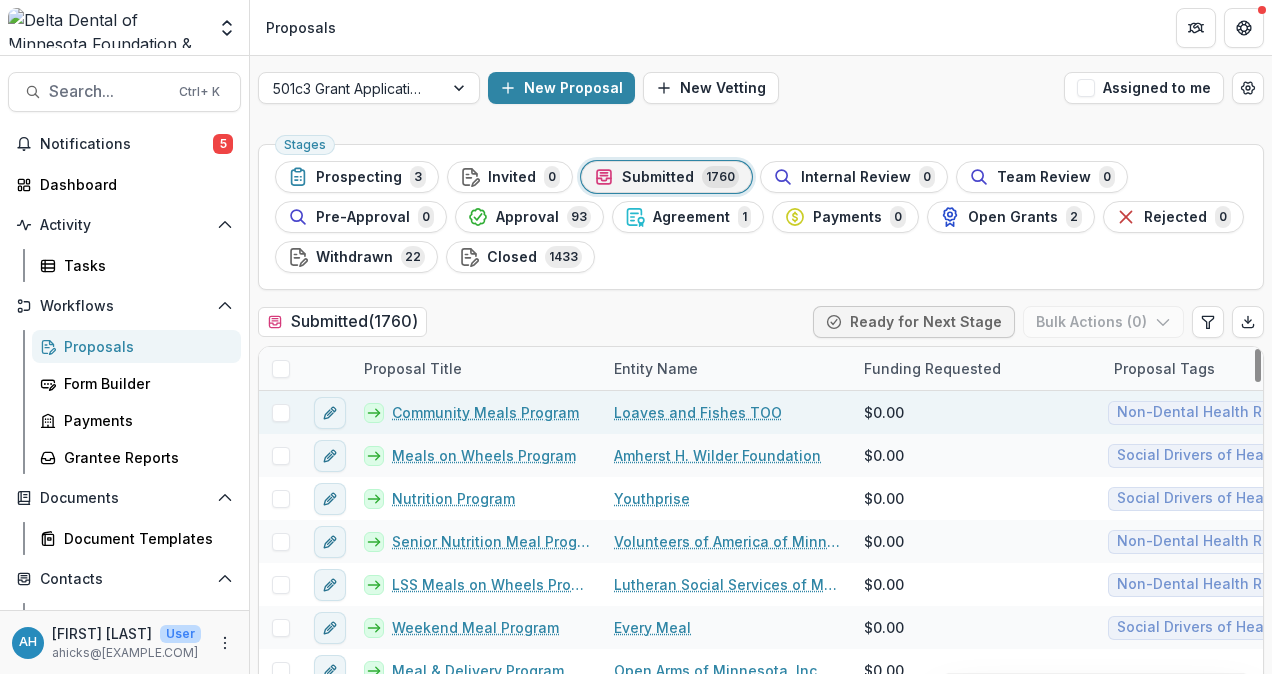 click on "Community Meals Program" at bounding box center (485, 412) 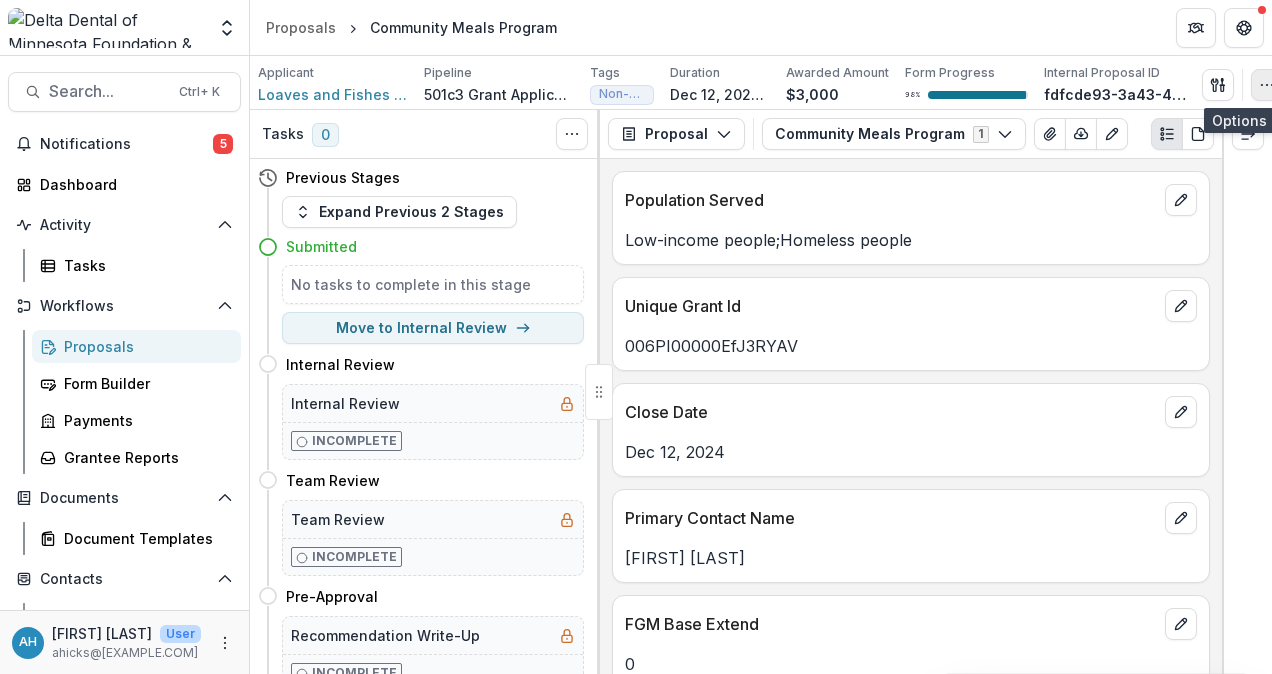 click 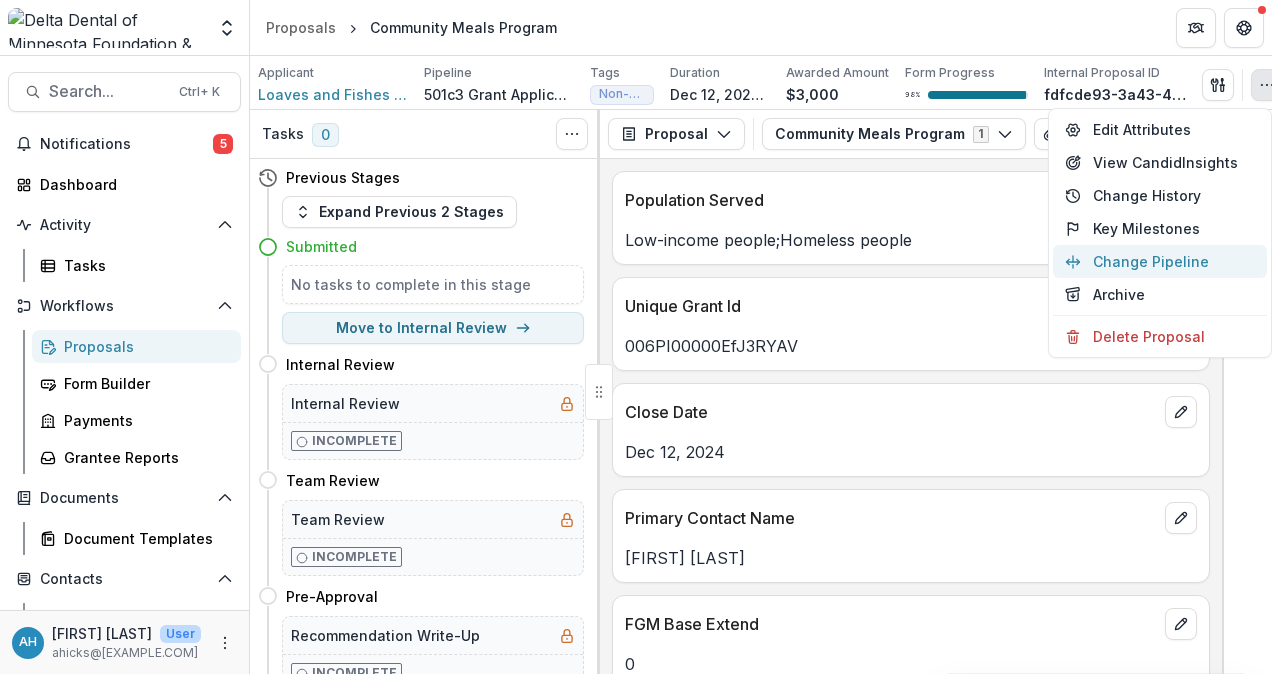 click on "Change Pipeline" at bounding box center [1160, 261] 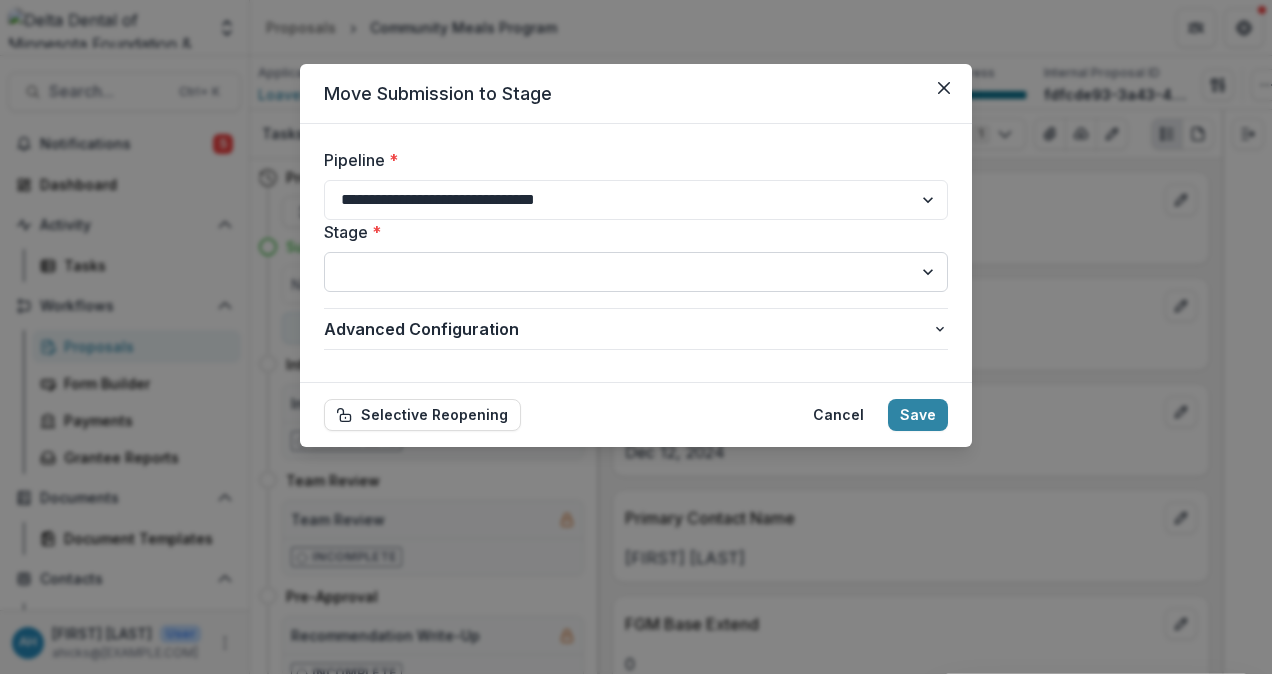 click on "**********" at bounding box center [636, 272] 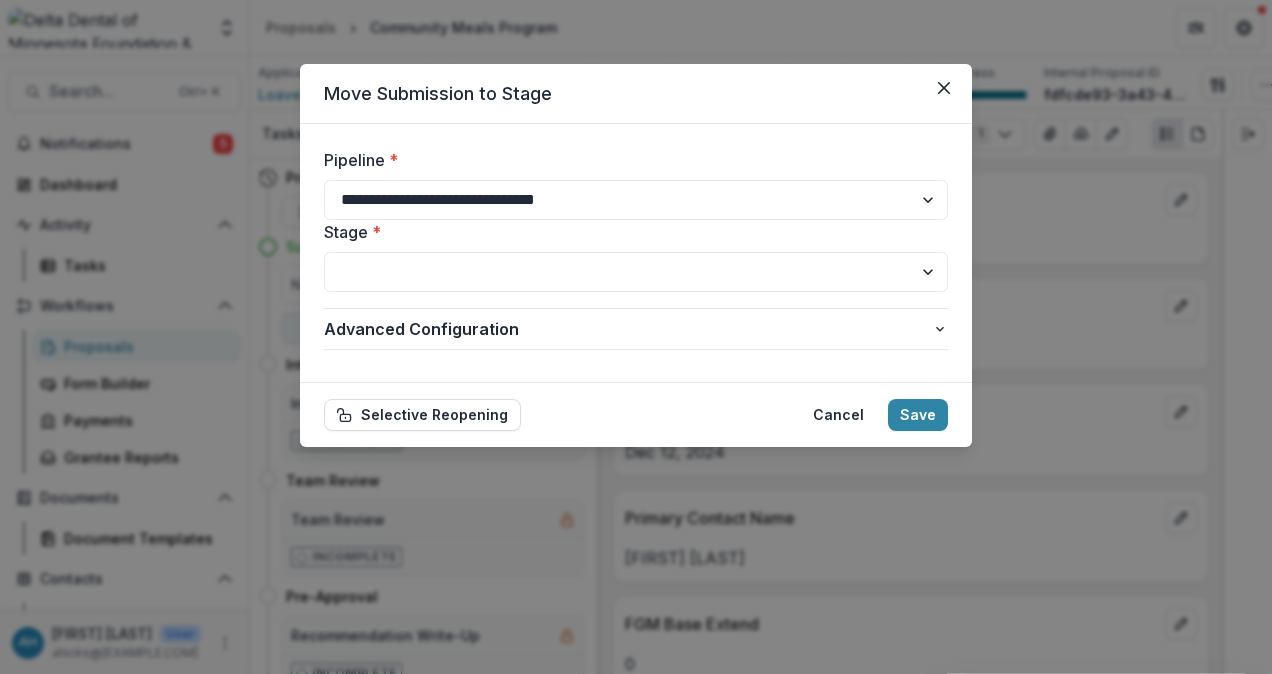 select on "******" 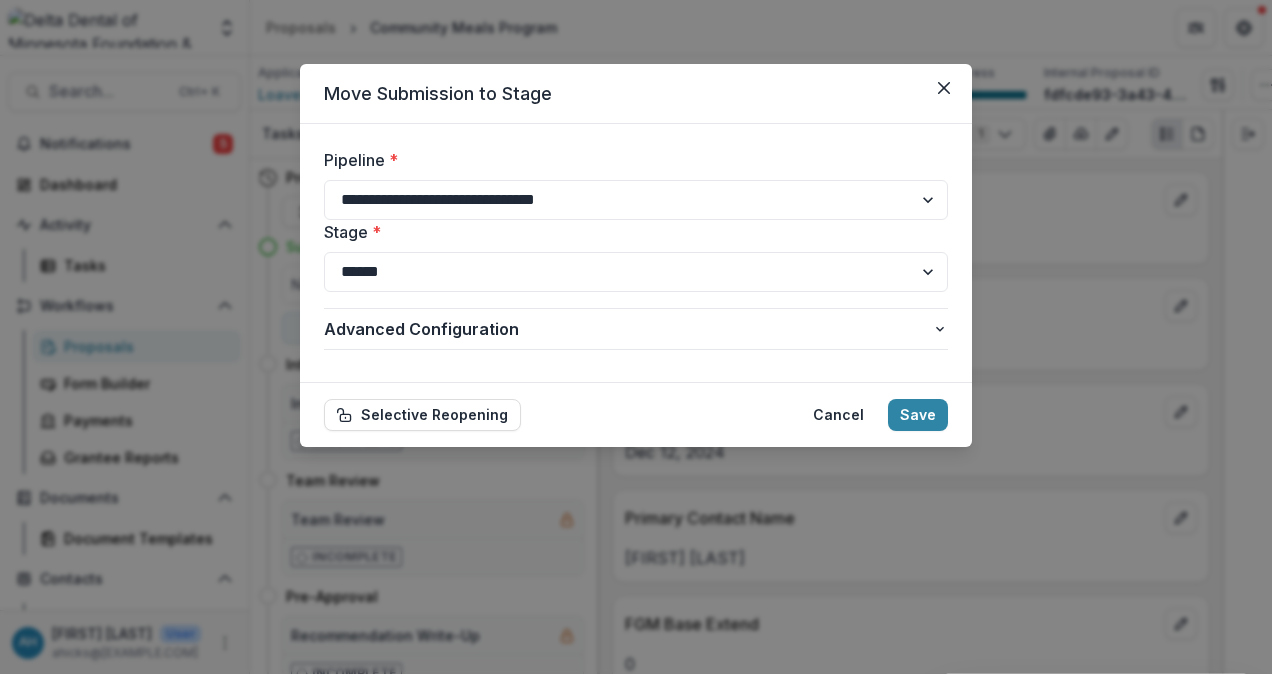 click on "**********" at bounding box center [636, 272] 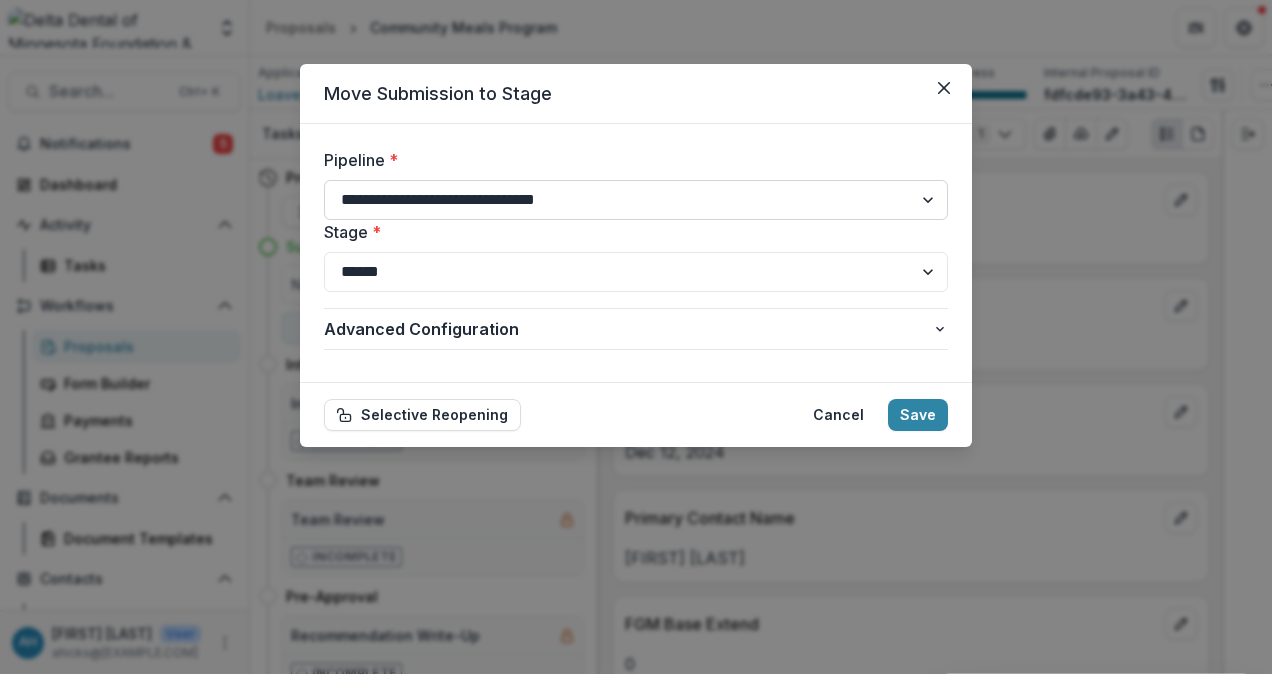 click on "**********" at bounding box center (636, 200) 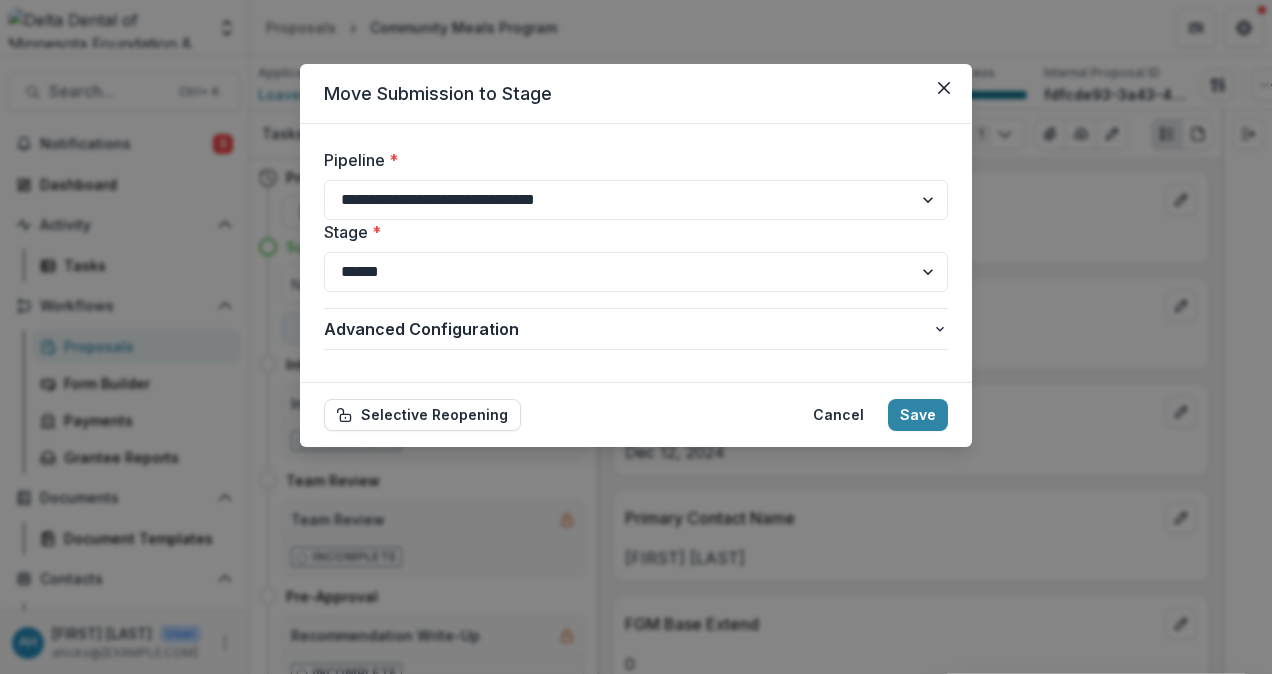 select on "**********" 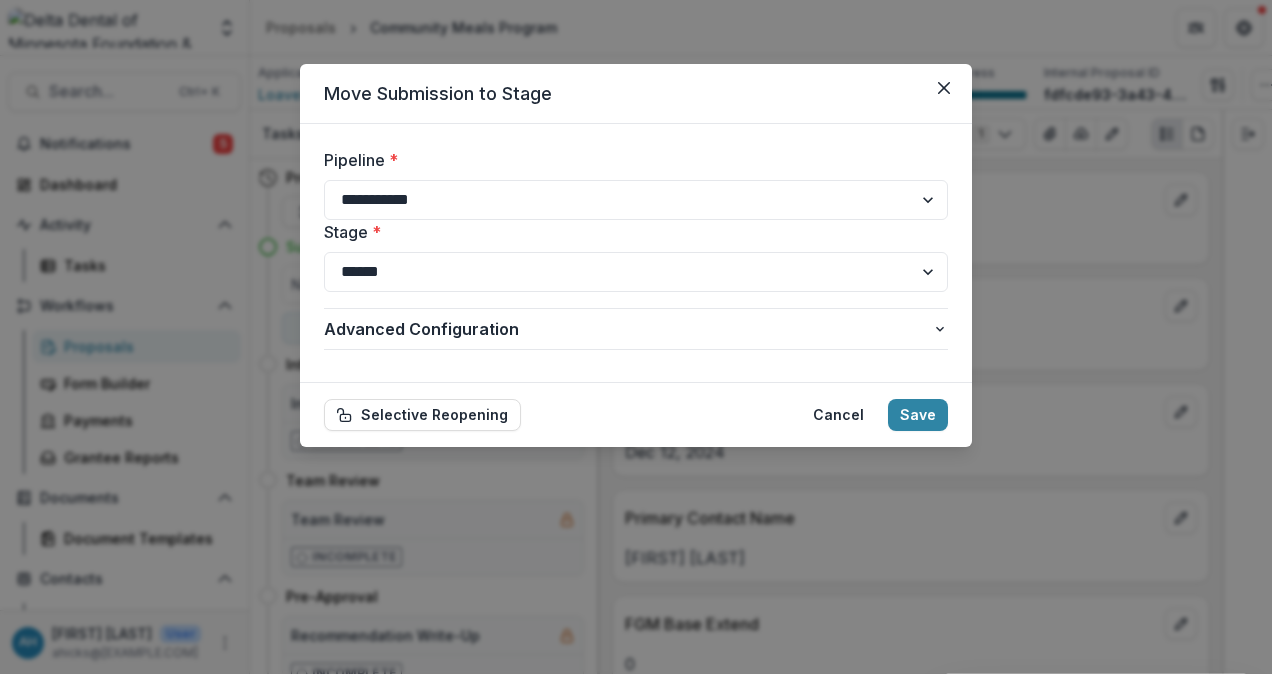click on "**********" at bounding box center [636, 200] 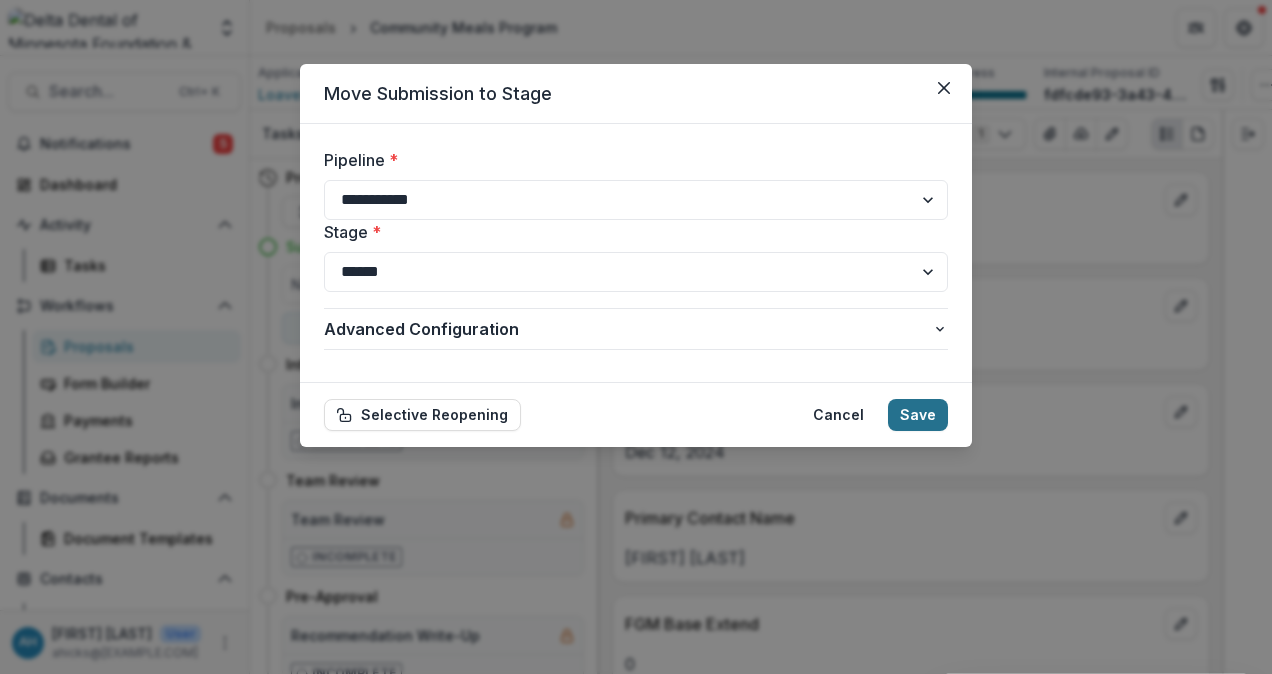 click on "Save" at bounding box center [918, 415] 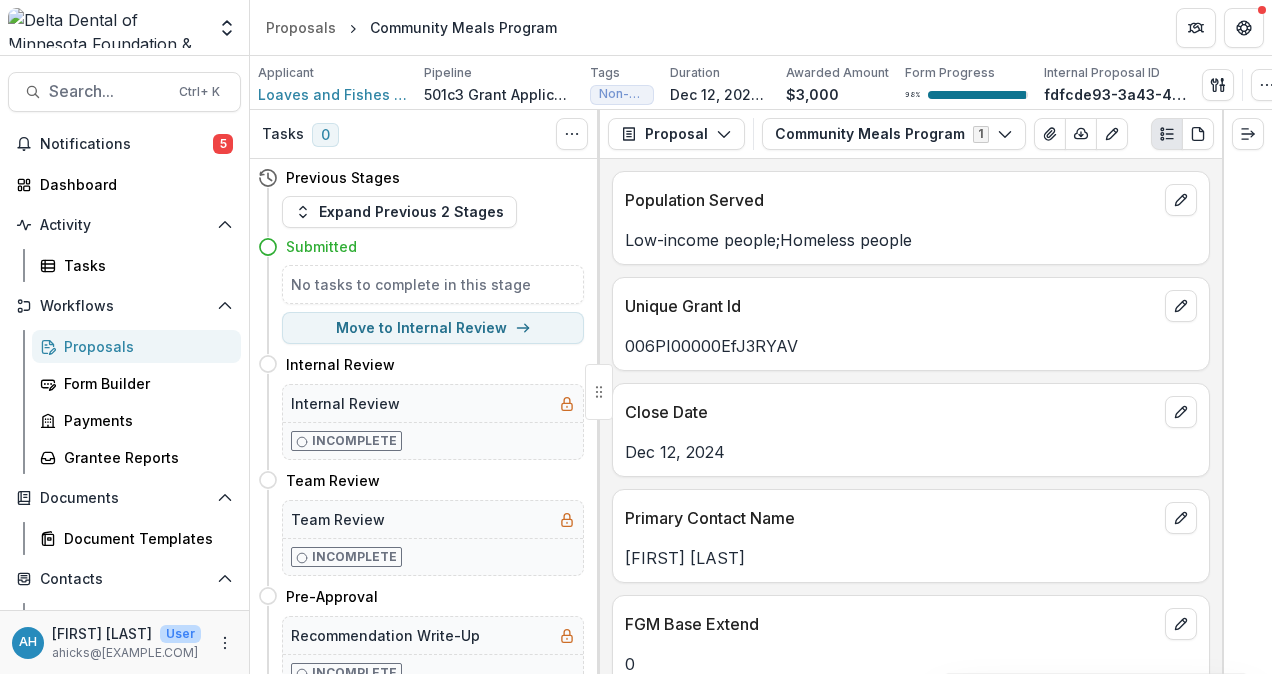 select on "*********" 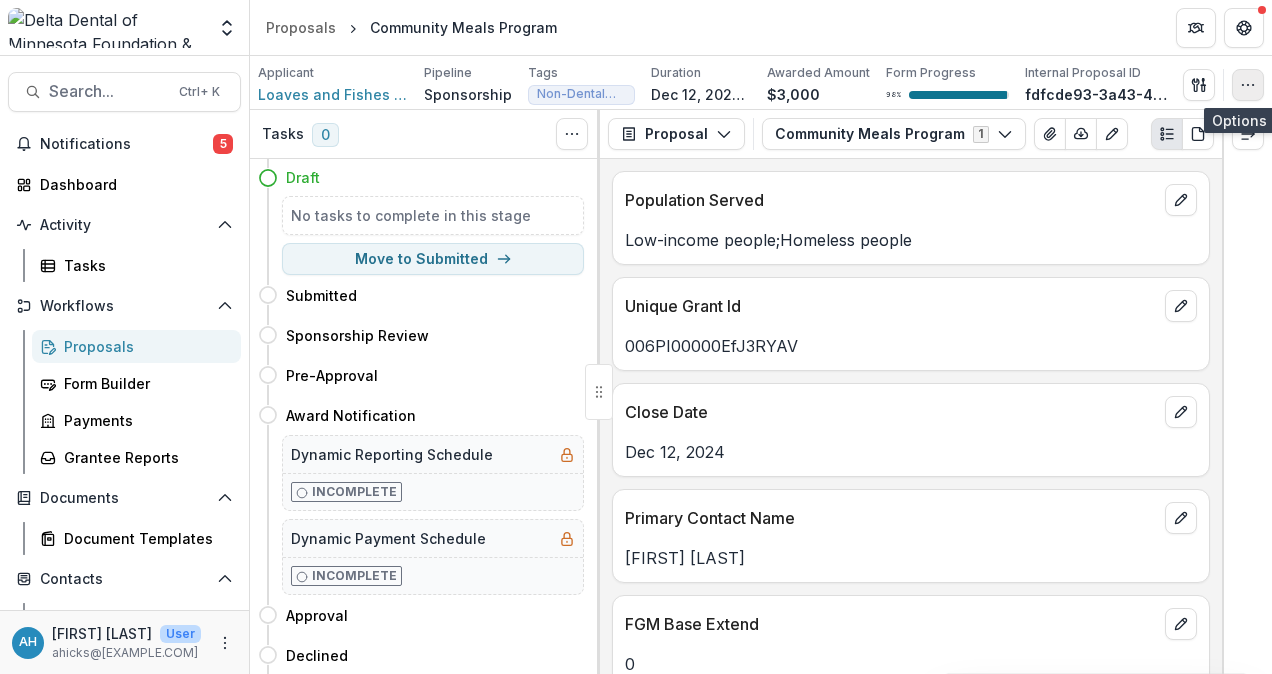 click 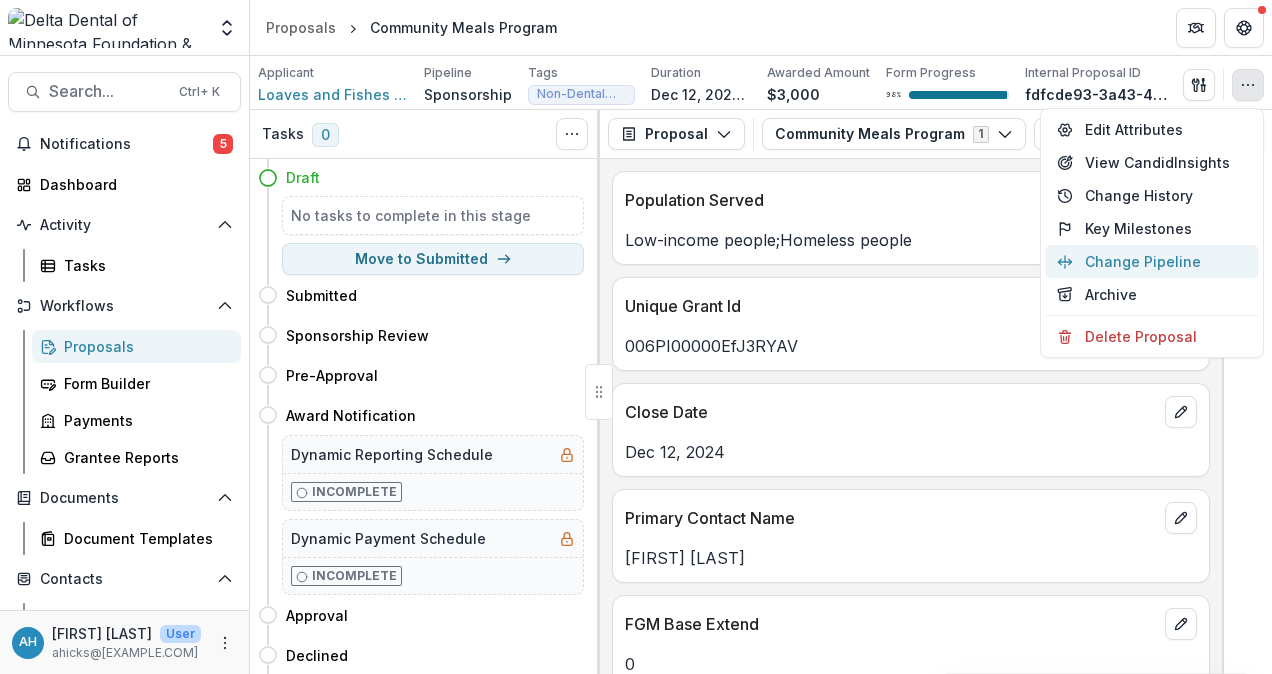 click on "Change Pipeline" at bounding box center [1152, 261] 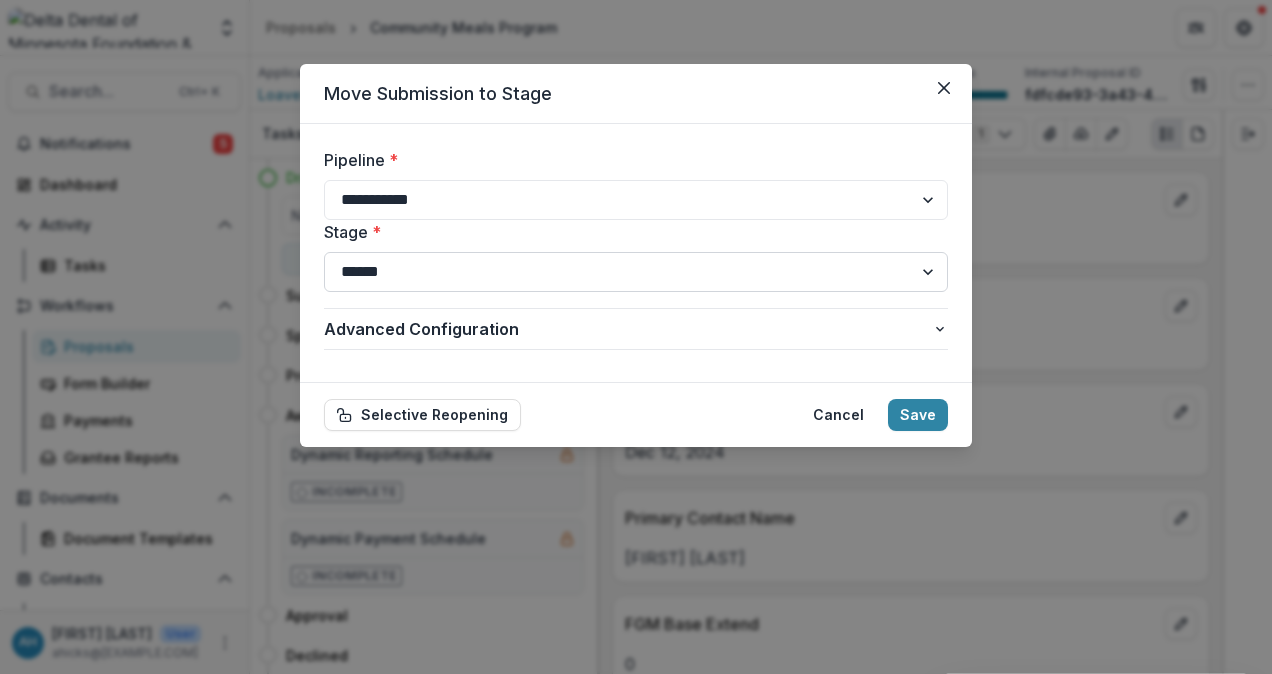 click on "**********" at bounding box center (636, 272) 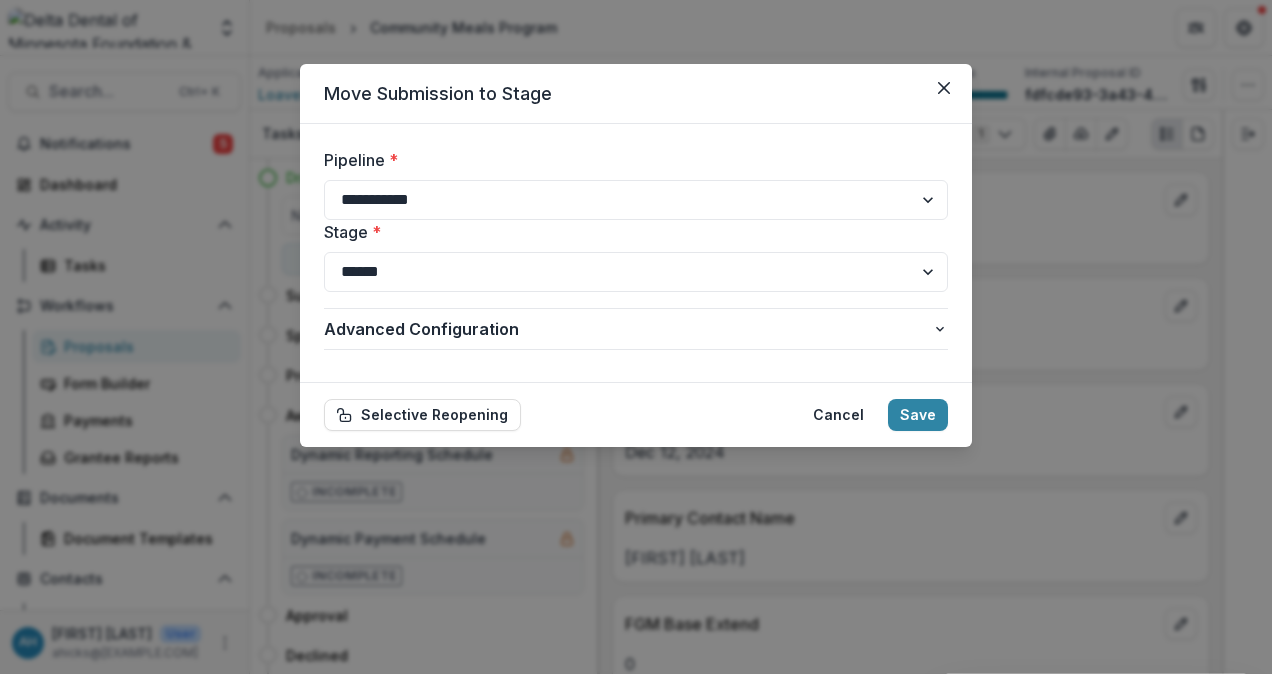 click on "**********" at bounding box center [636, 272] 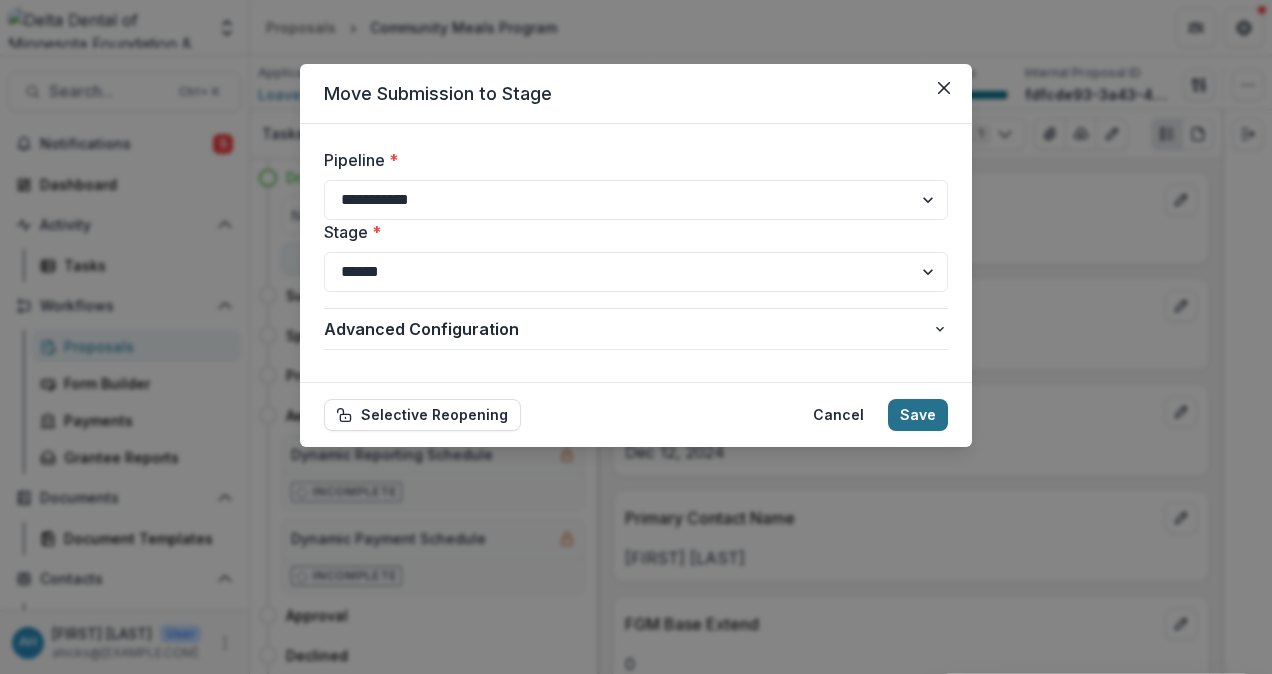 click on "Save" at bounding box center (918, 415) 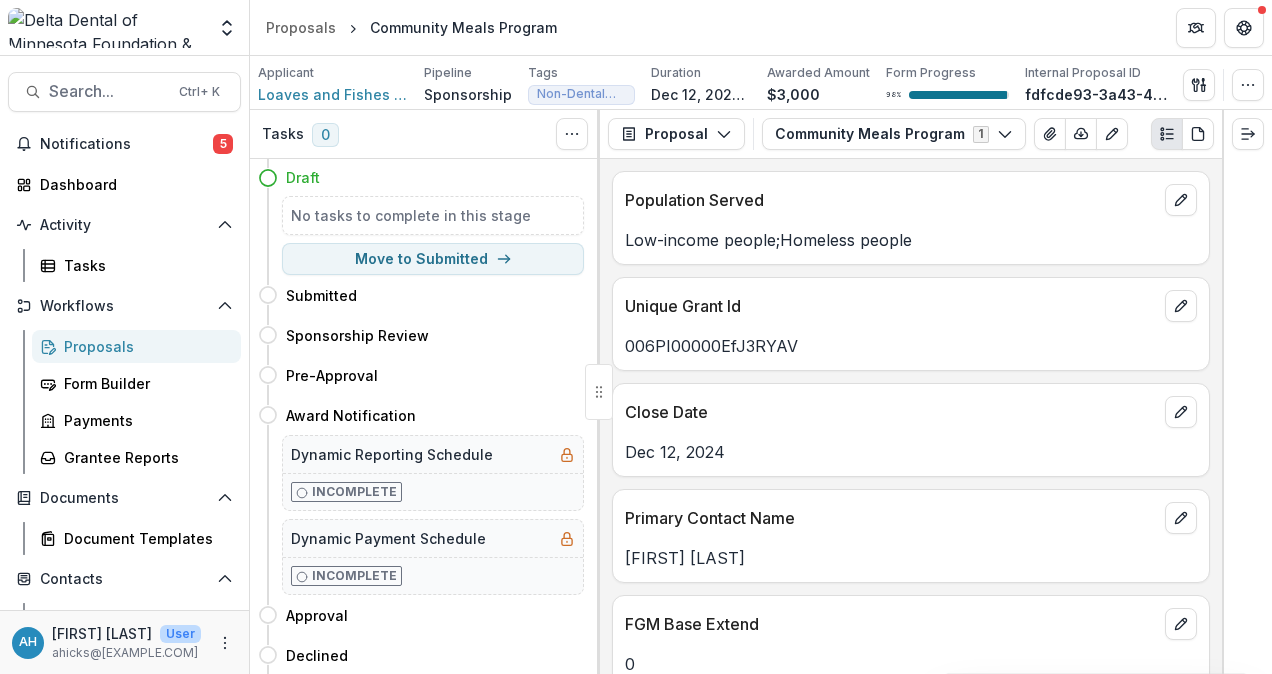 select on "*****" 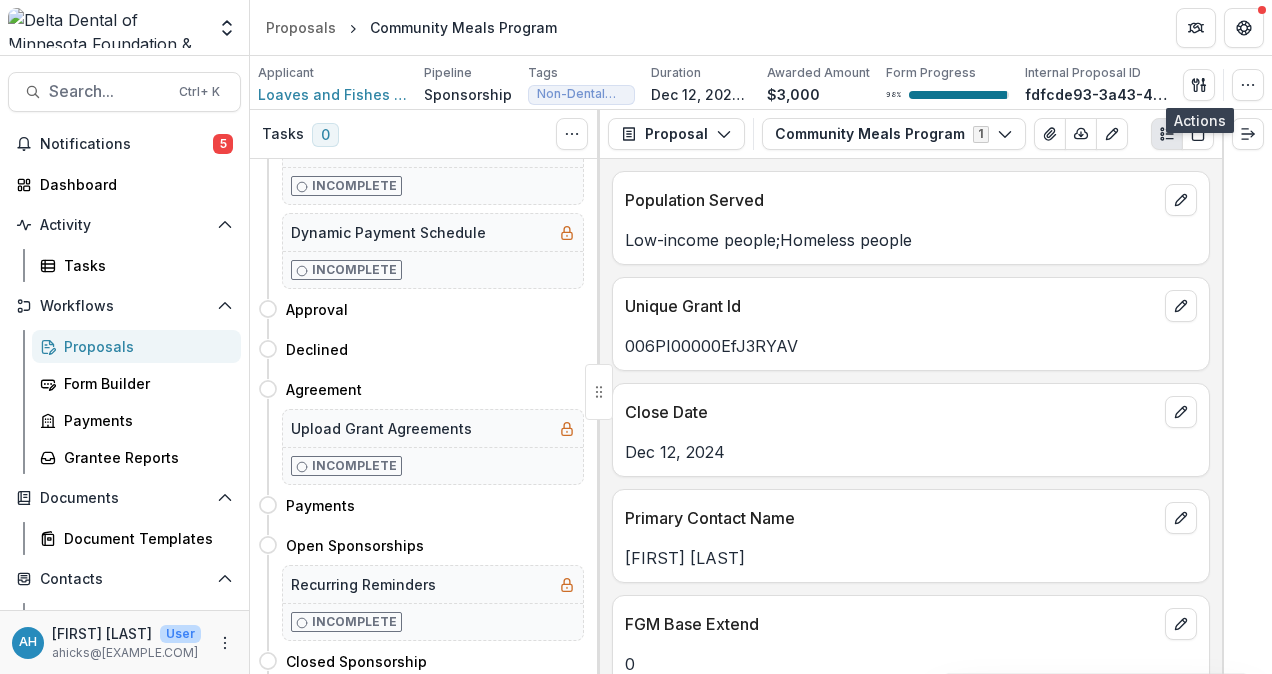 scroll, scrollTop: 385, scrollLeft: 0, axis: vertical 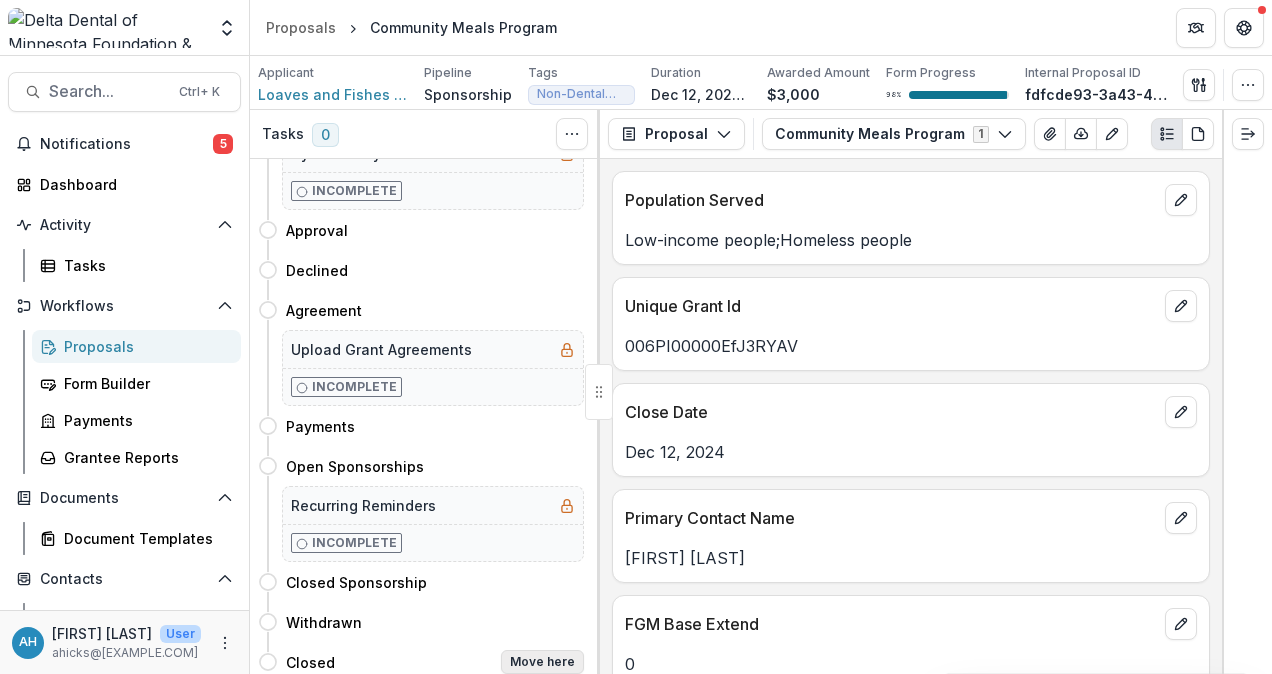 click on "Move here" at bounding box center [542, 662] 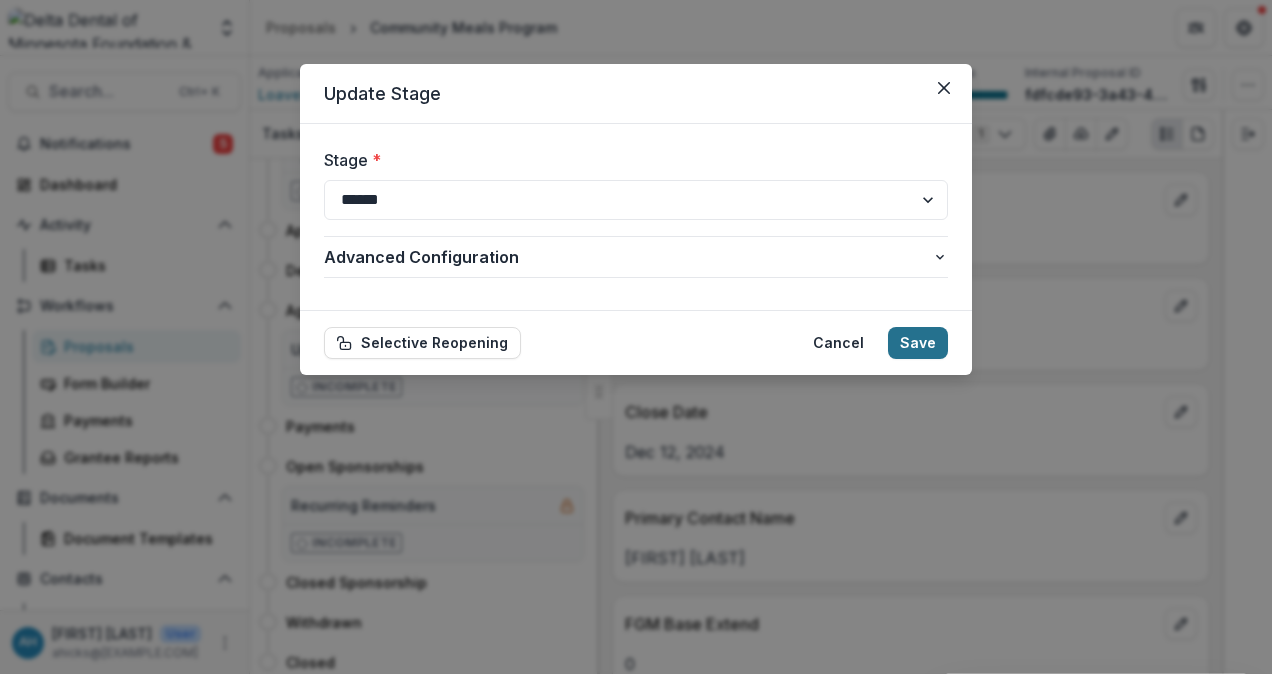 click on "Save" at bounding box center (918, 343) 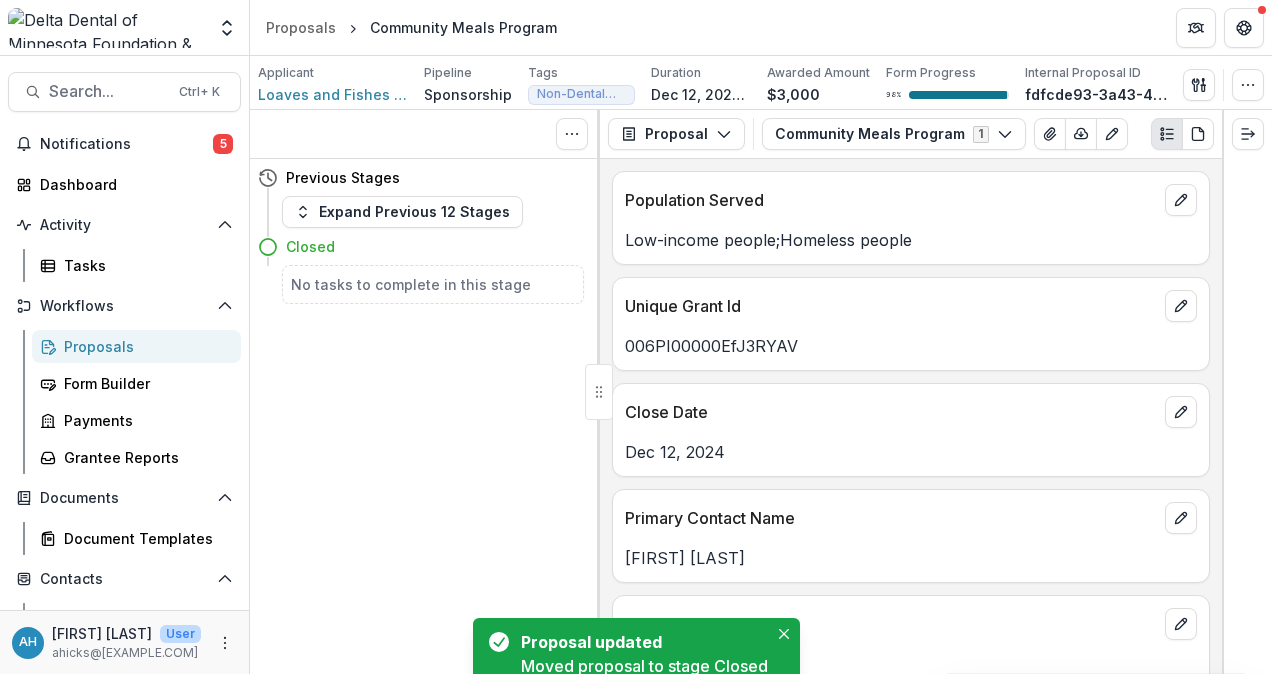 scroll, scrollTop: 0, scrollLeft: 0, axis: both 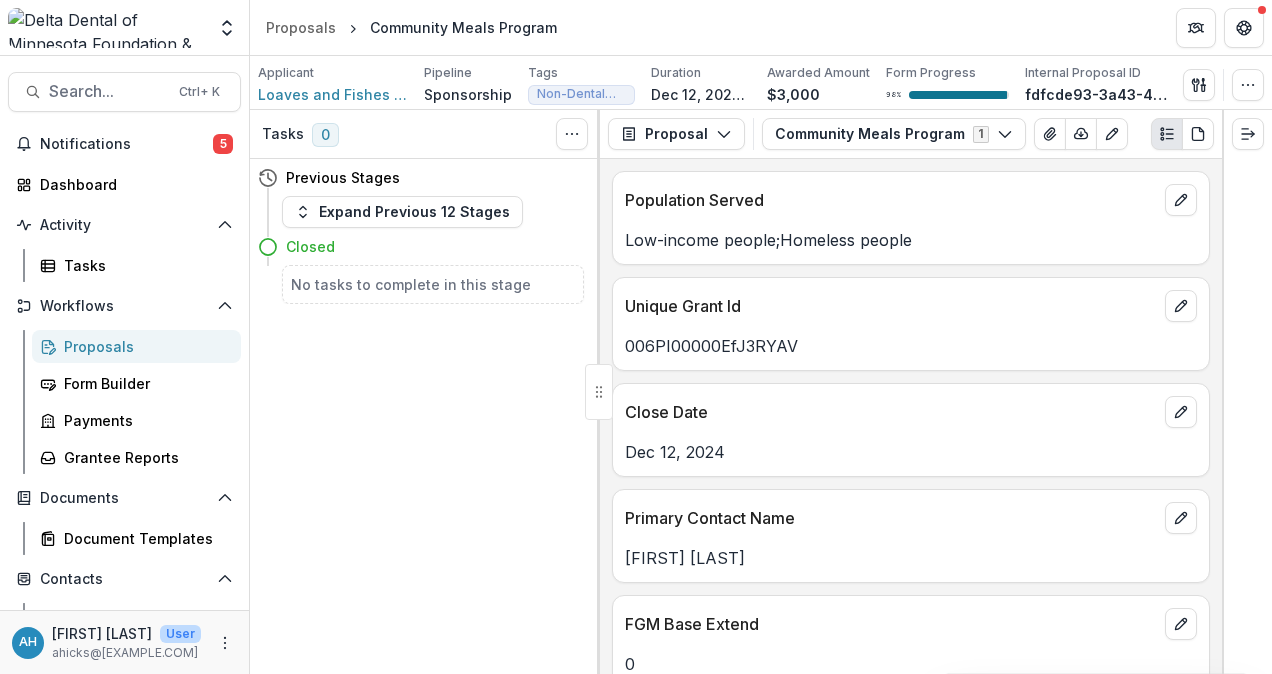 click on "Tasks 0 Show Cancelled Tasks Previous Stages Expand Previous 12 Stages Closed No tasks to complete in this stage" at bounding box center (425, 392) 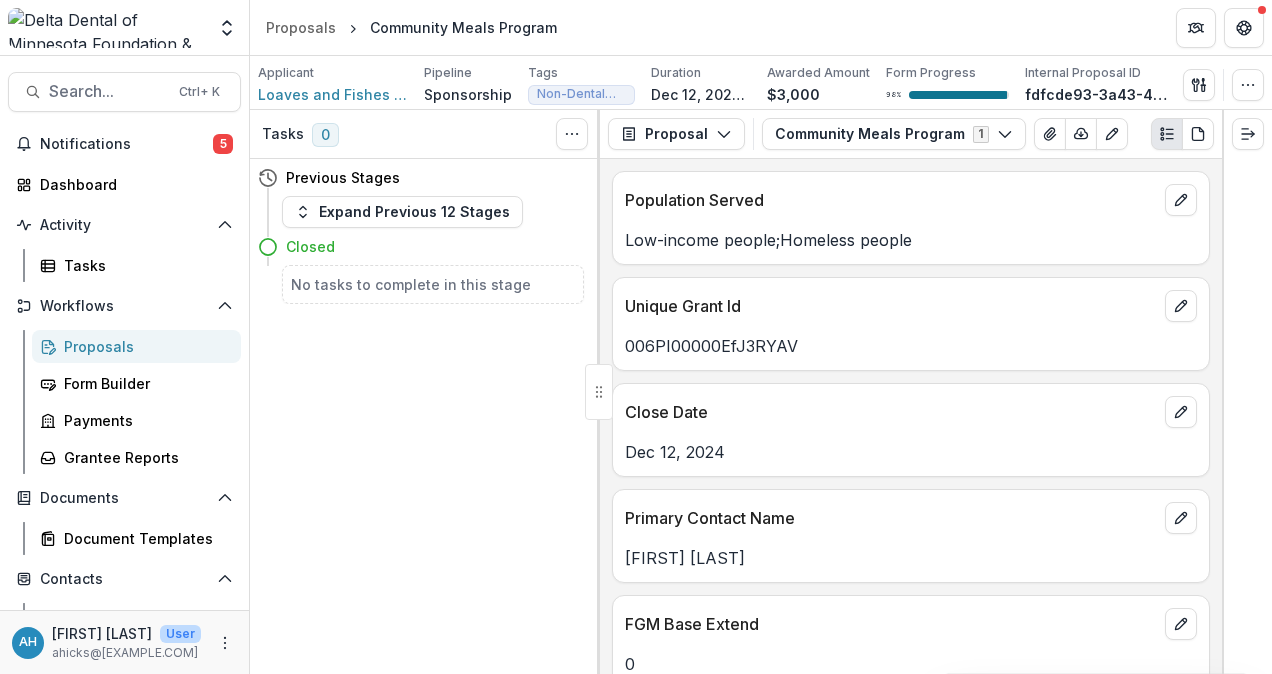 click on "Proposals" at bounding box center (144, 346) 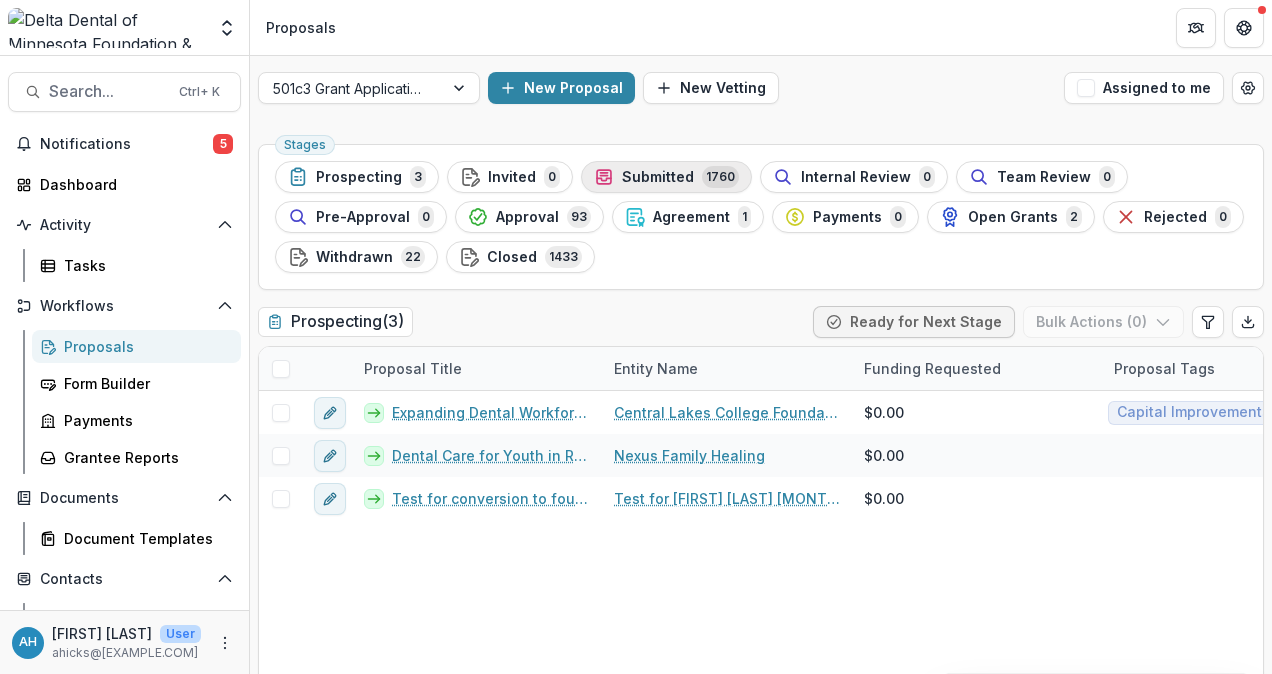 click on "Submitted" at bounding box center (658, 177) 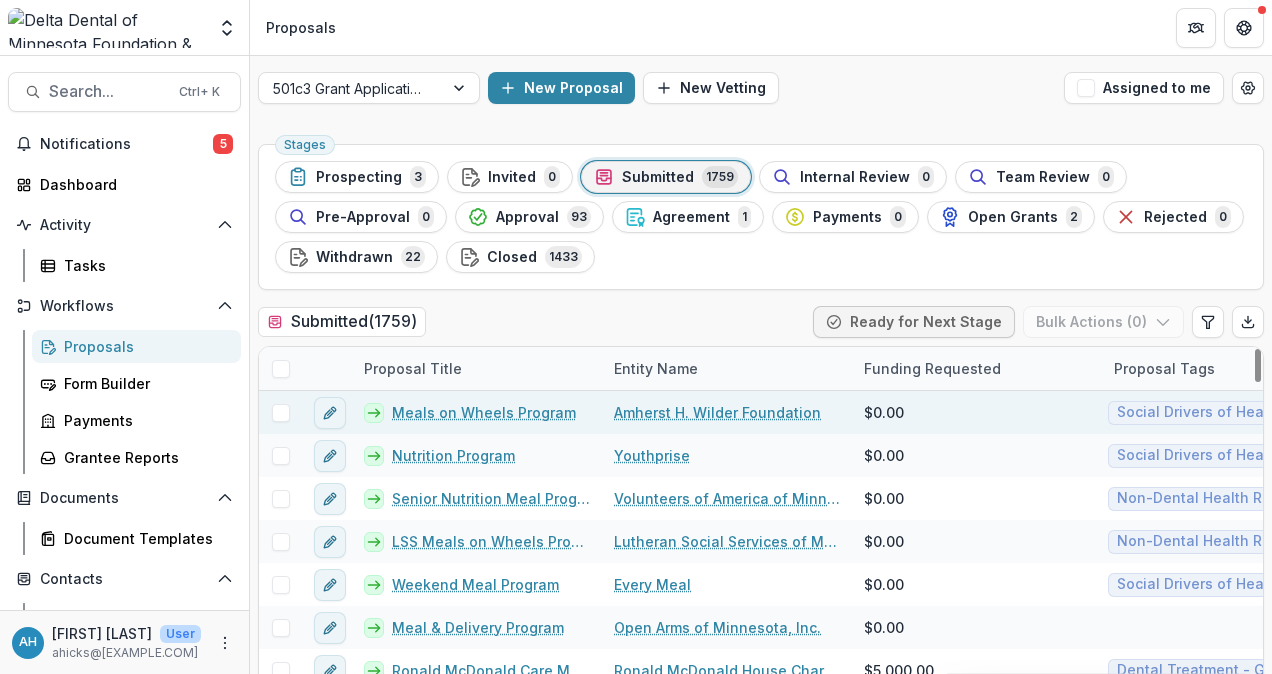 click on "Meals on Wheels Program" at bounding box center [484, 412] 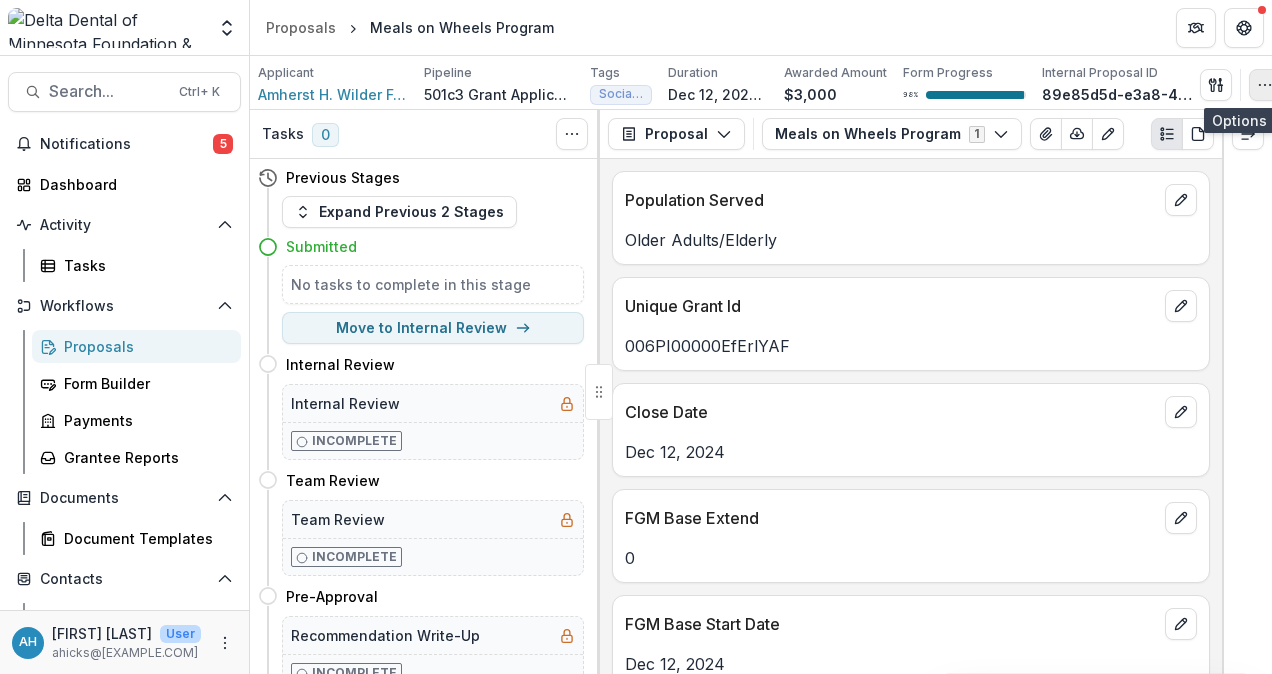 click 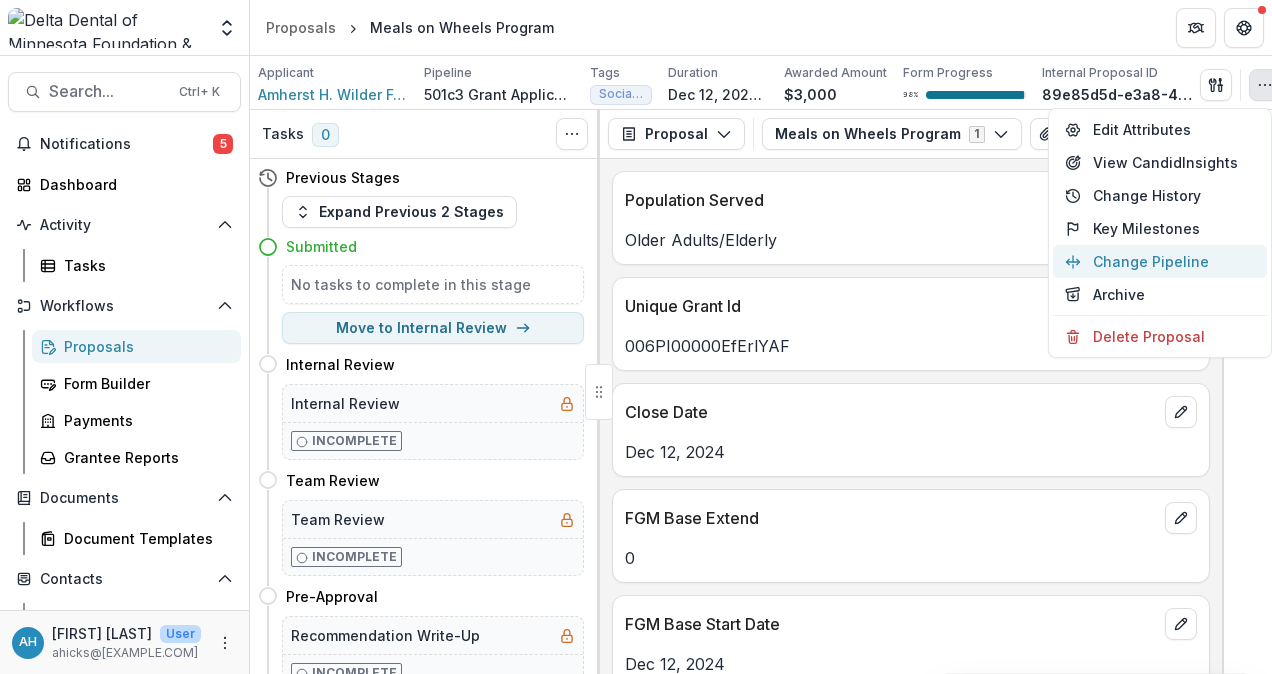 click on "Change Pipeline" at bounding box center (1160, 261) 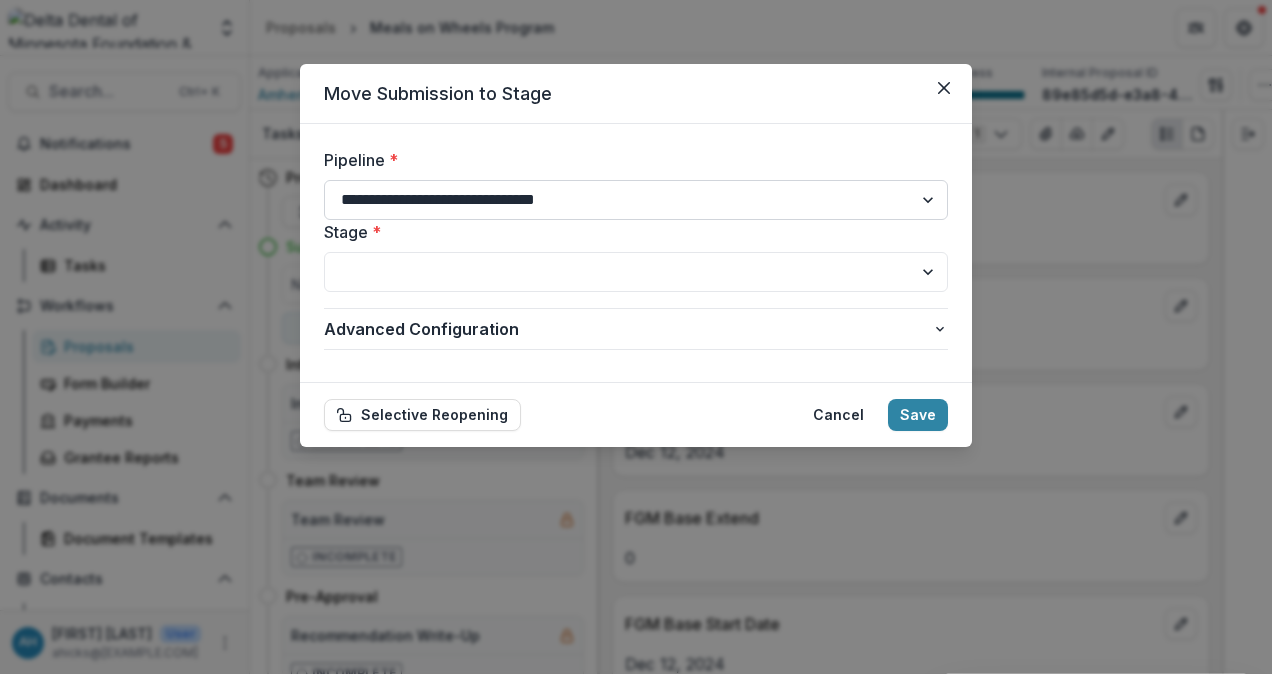 click on "**********" at bounding box center (636, 200) 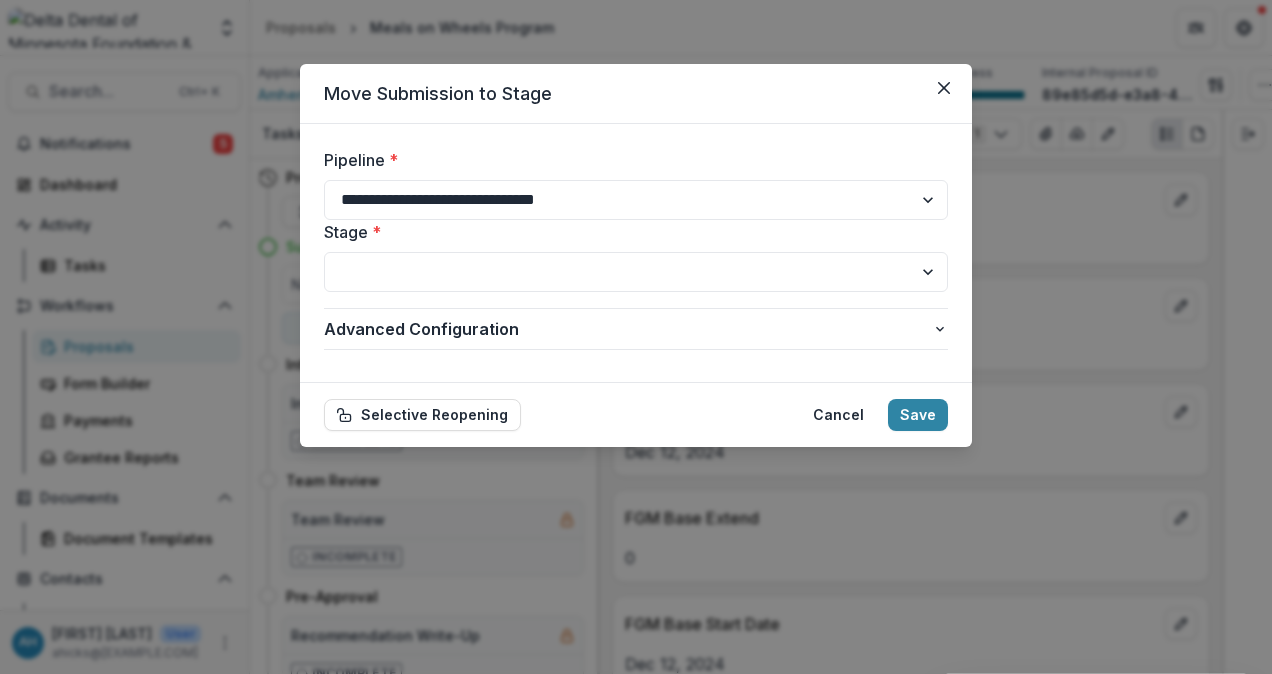select on "**********" 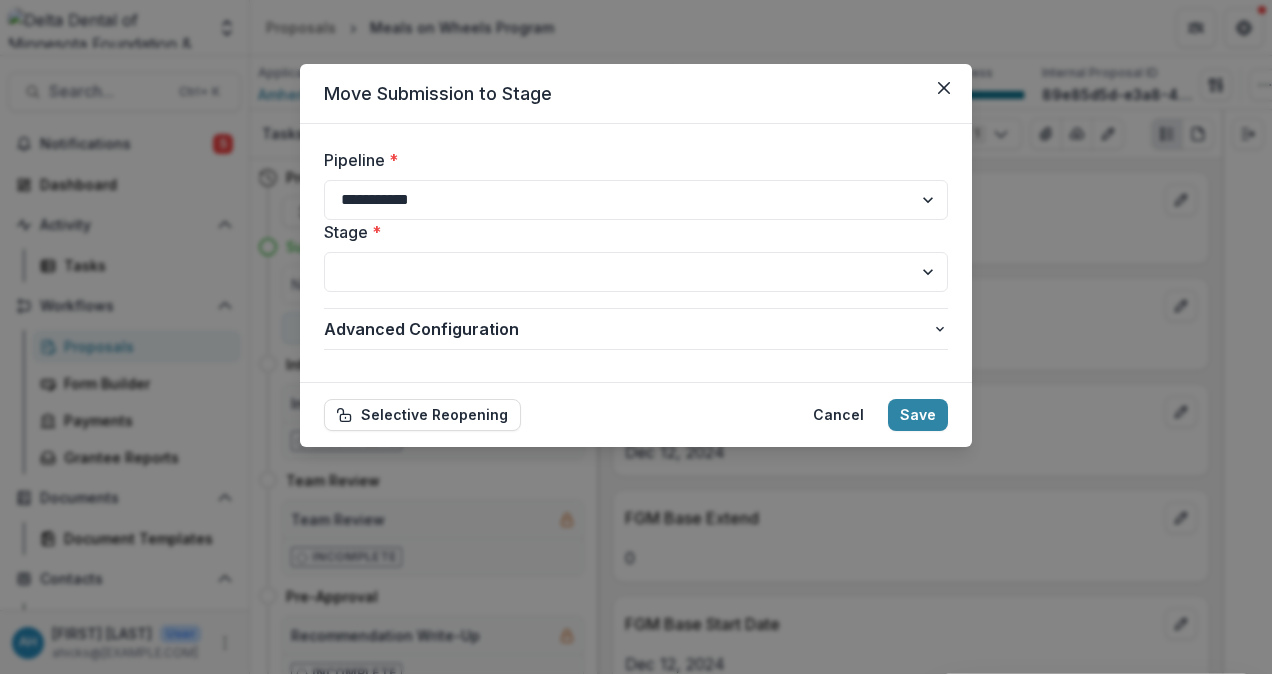 click on "**********" at bounding box center [636, 200] 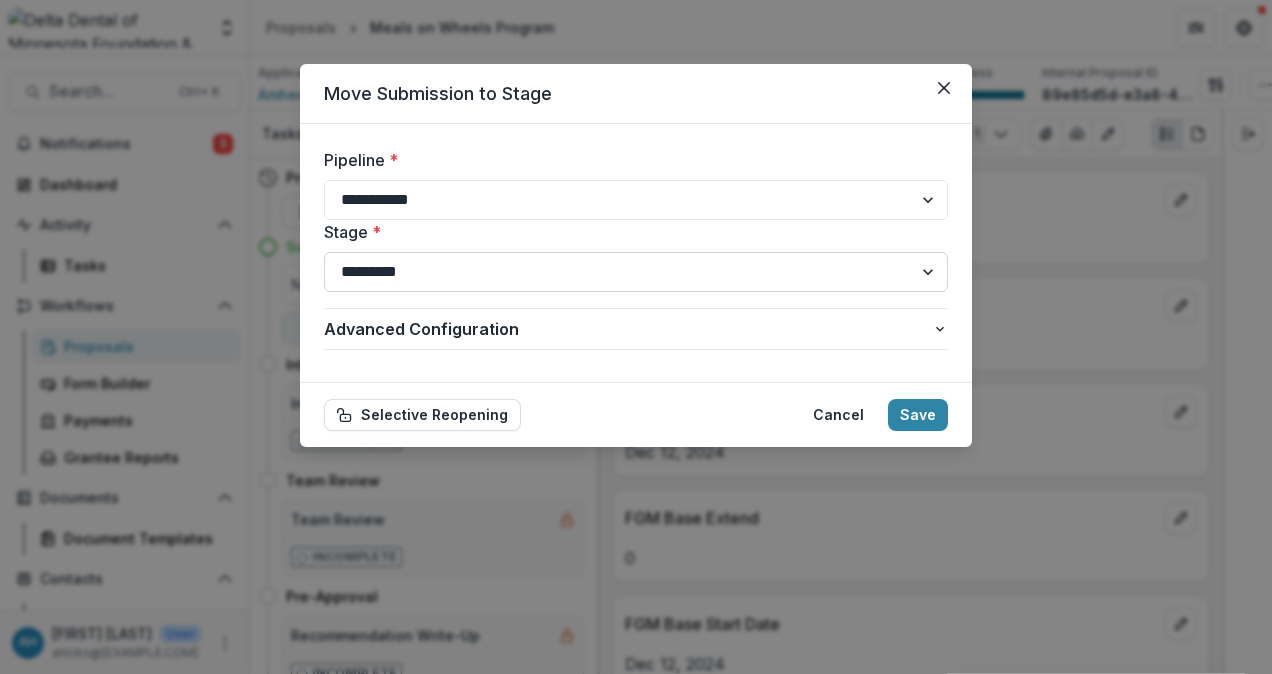 click on "**********" at bounding box center [636, 272] 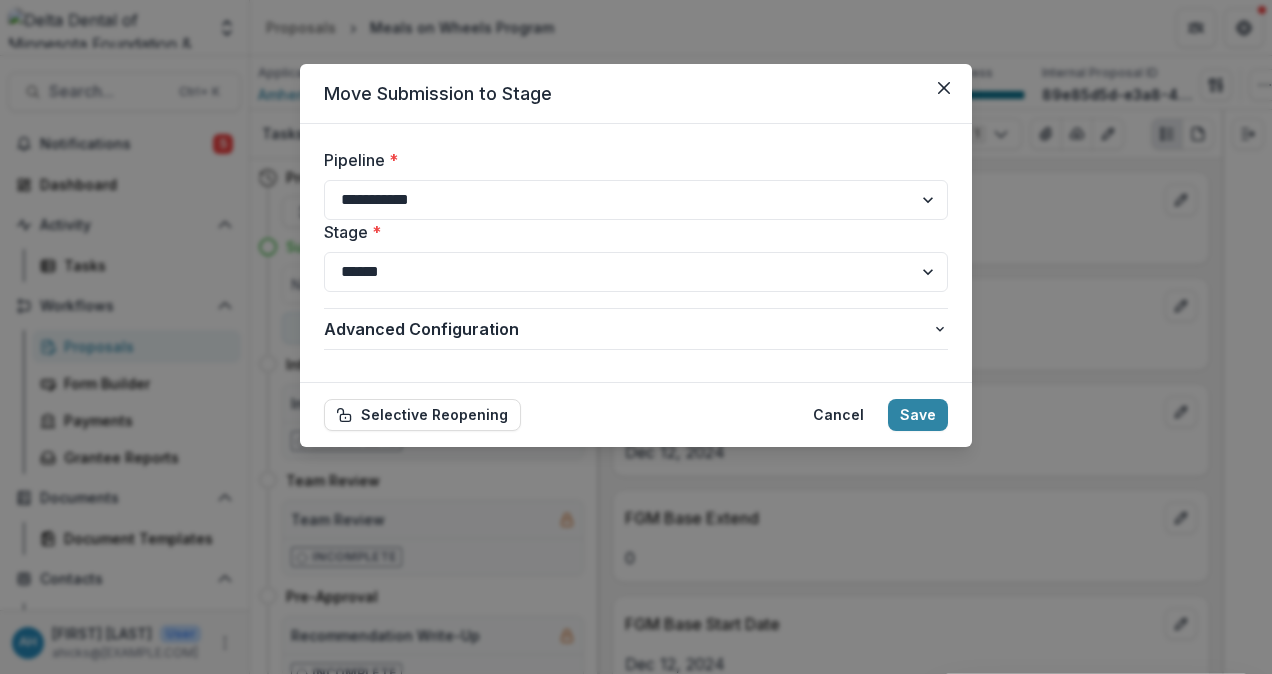 click on "**********" at bounding box center [636, 272] 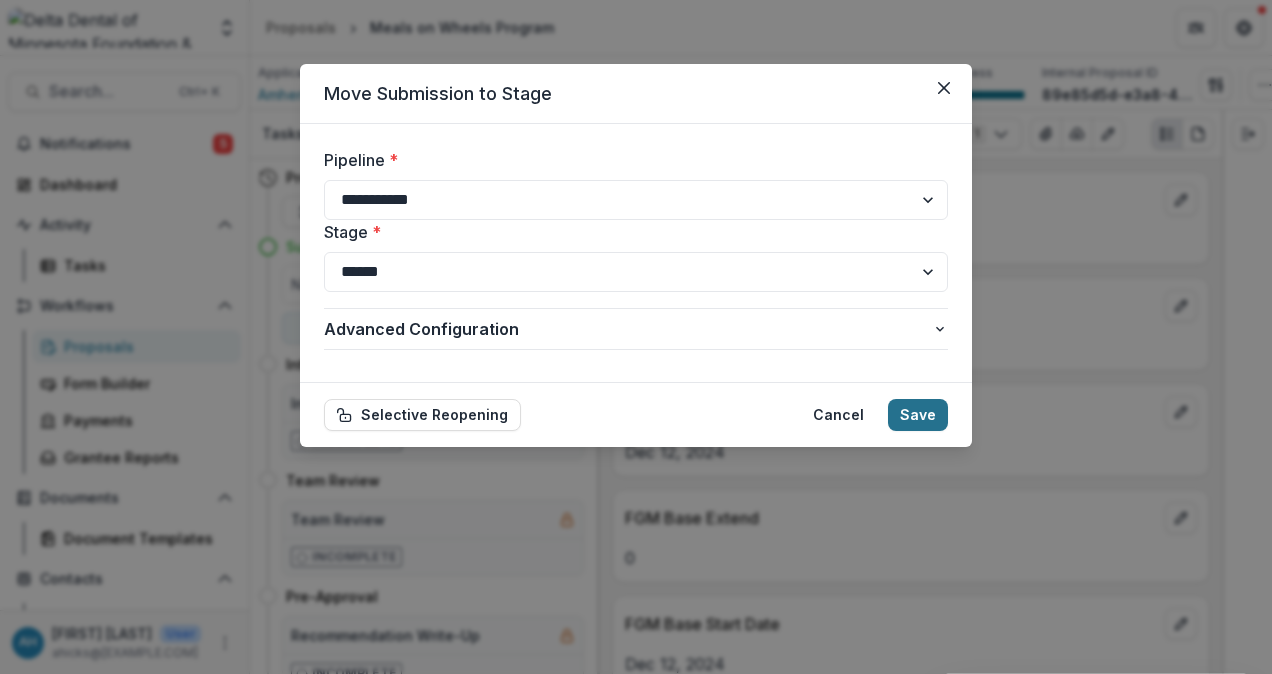 click on "Save" at bounding box center (918, 415) 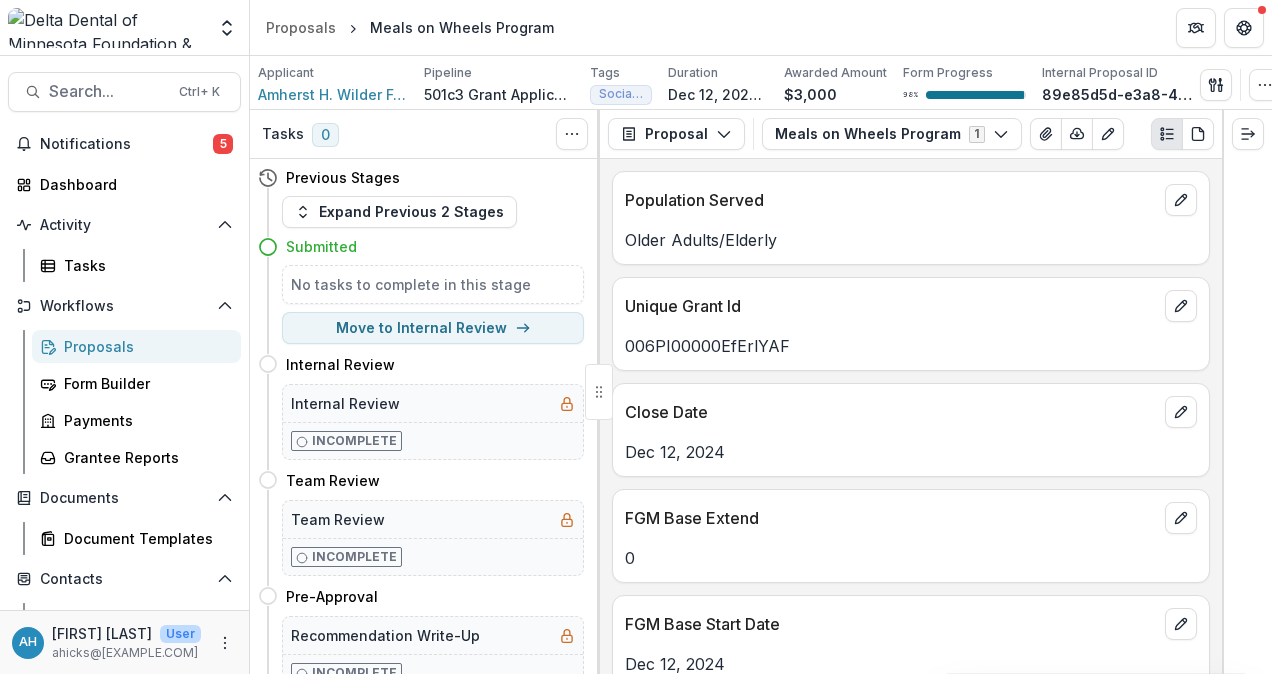 select on "*********" 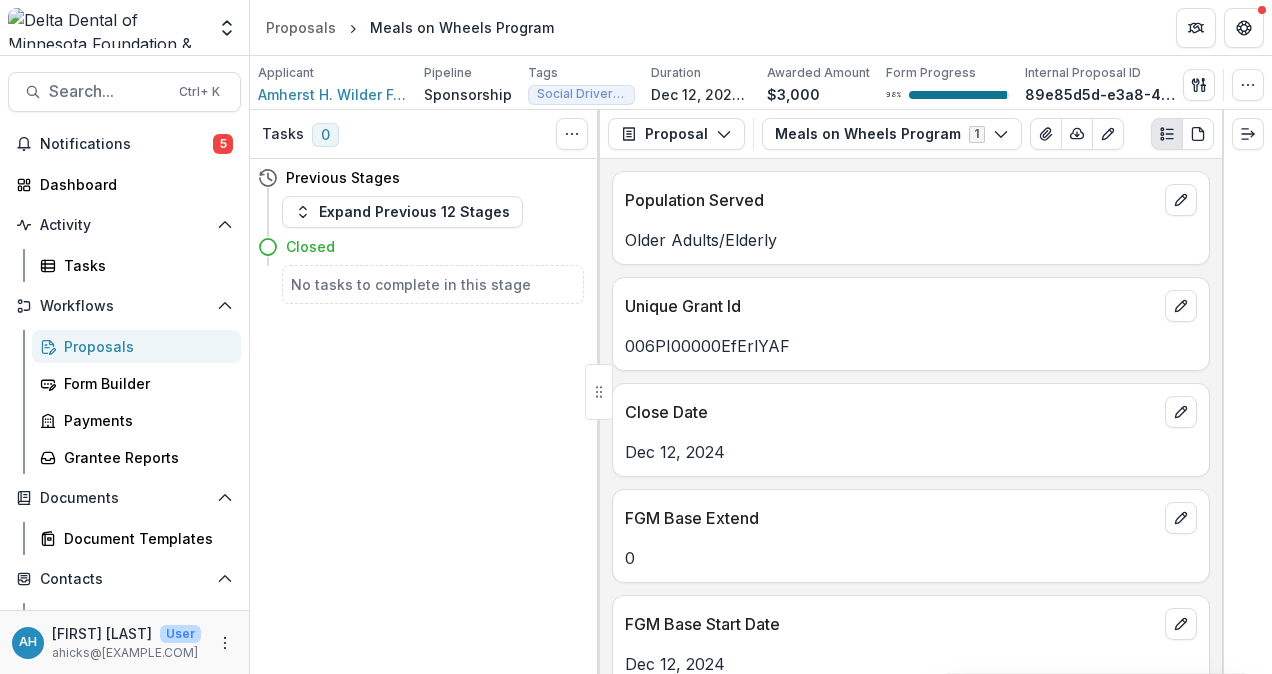 click on "Proposals" at bounding box center (144, 346) 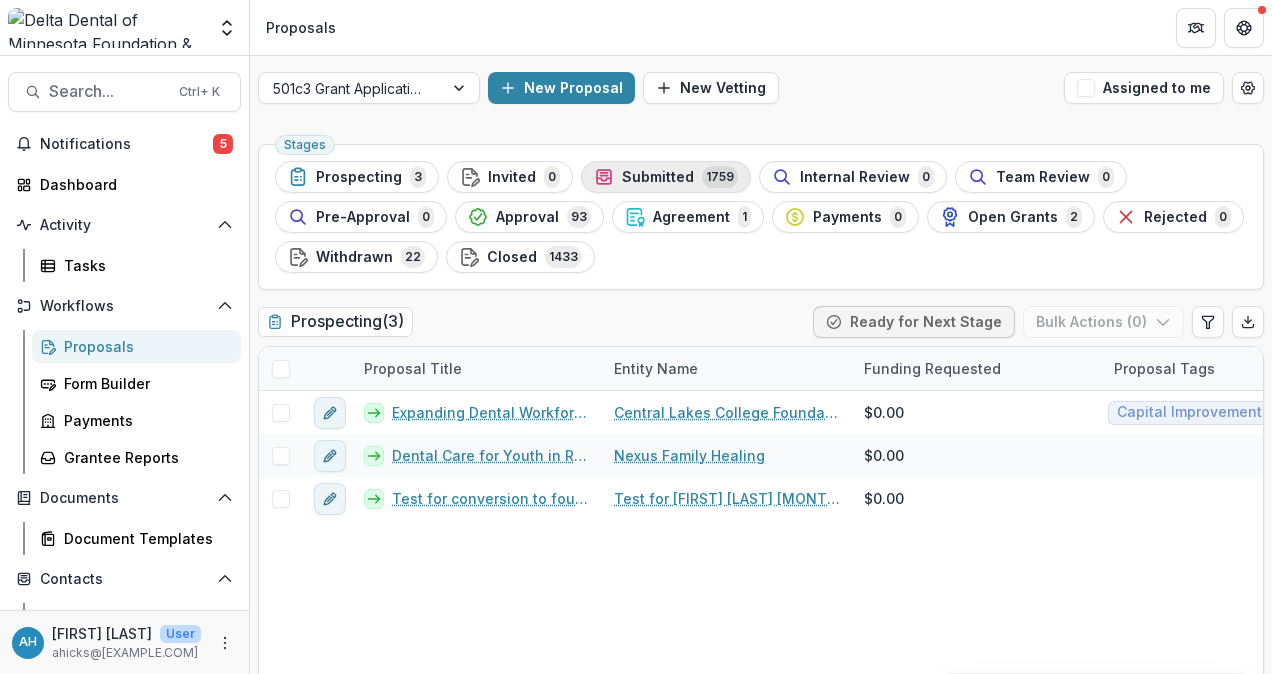 click on "Submitted" at bounding box center [658, 177] 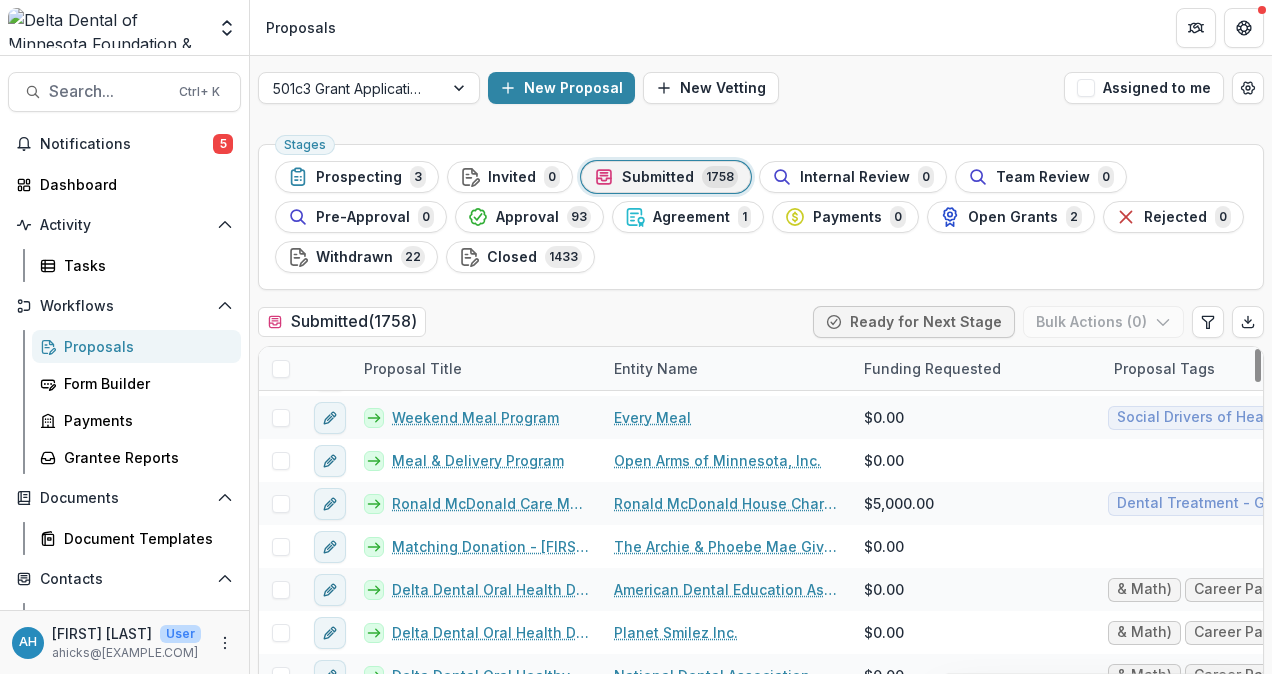 scroll, scrollTop: 0, scrollLeft: 0, axis: both 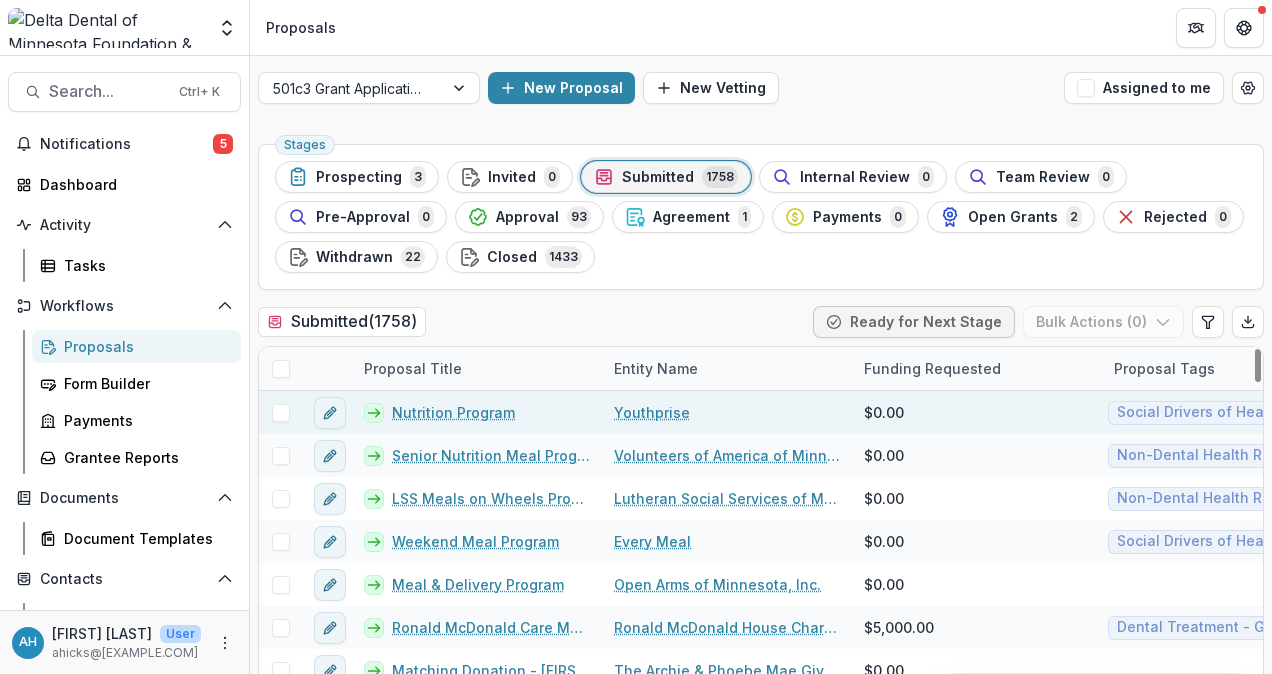 click on "Nutrition Program" at bounding box center (453, 412) 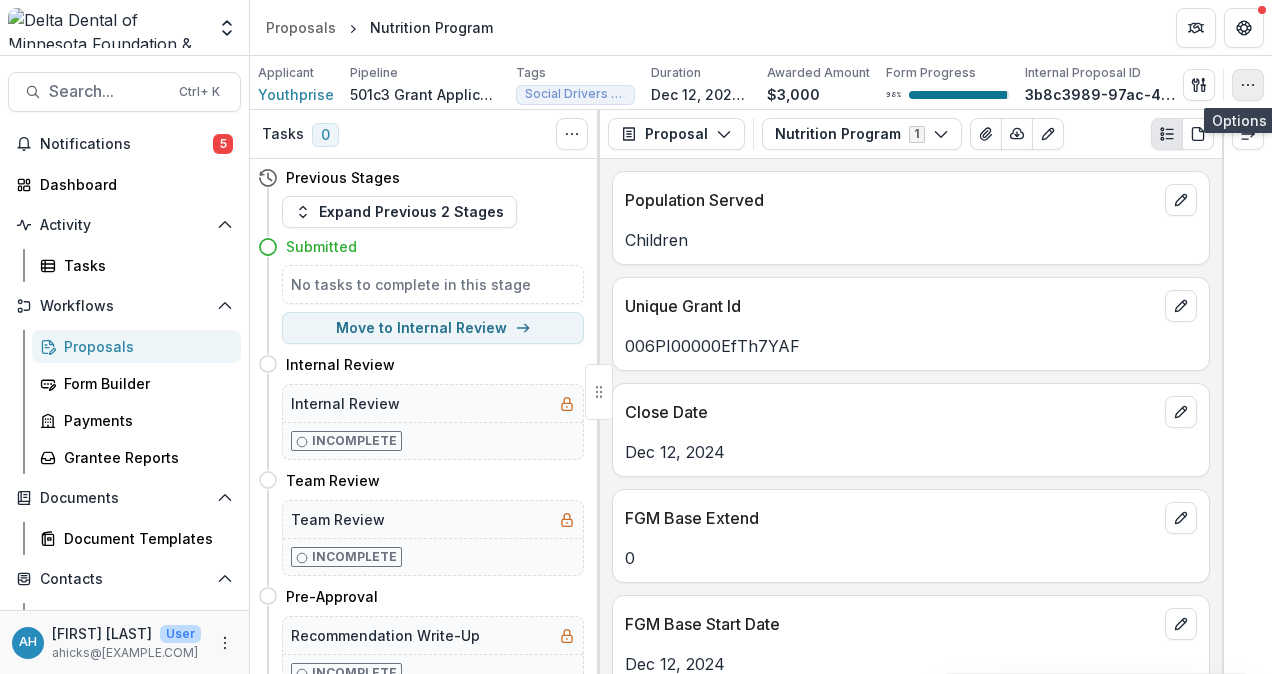 click 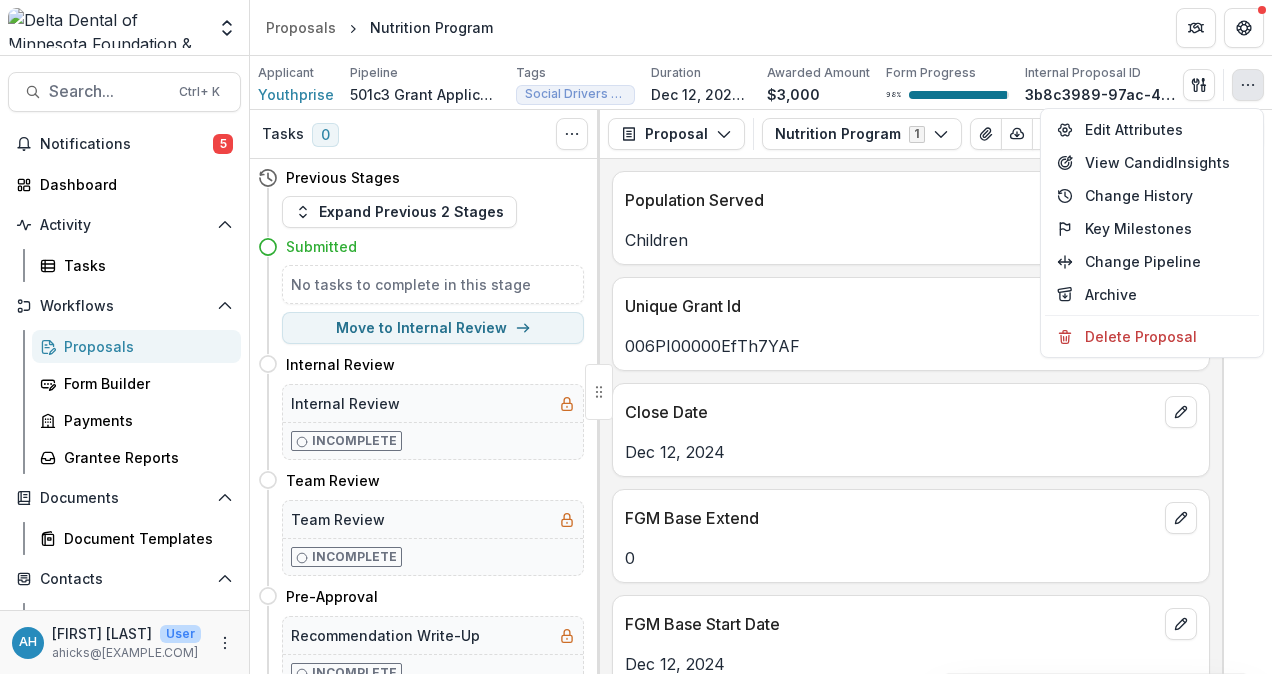 click at bounding box center [1247, 392] 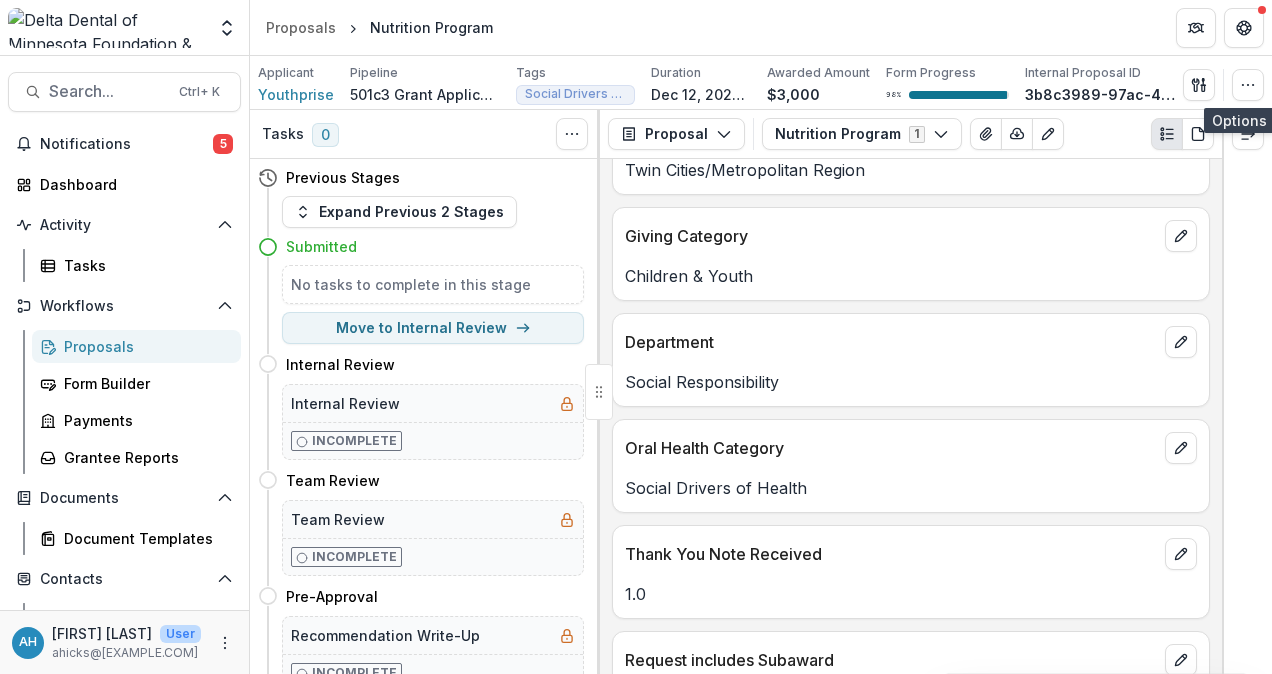 scroll, scrollTop: 4107, scrollLeft: 0, axis: vertical 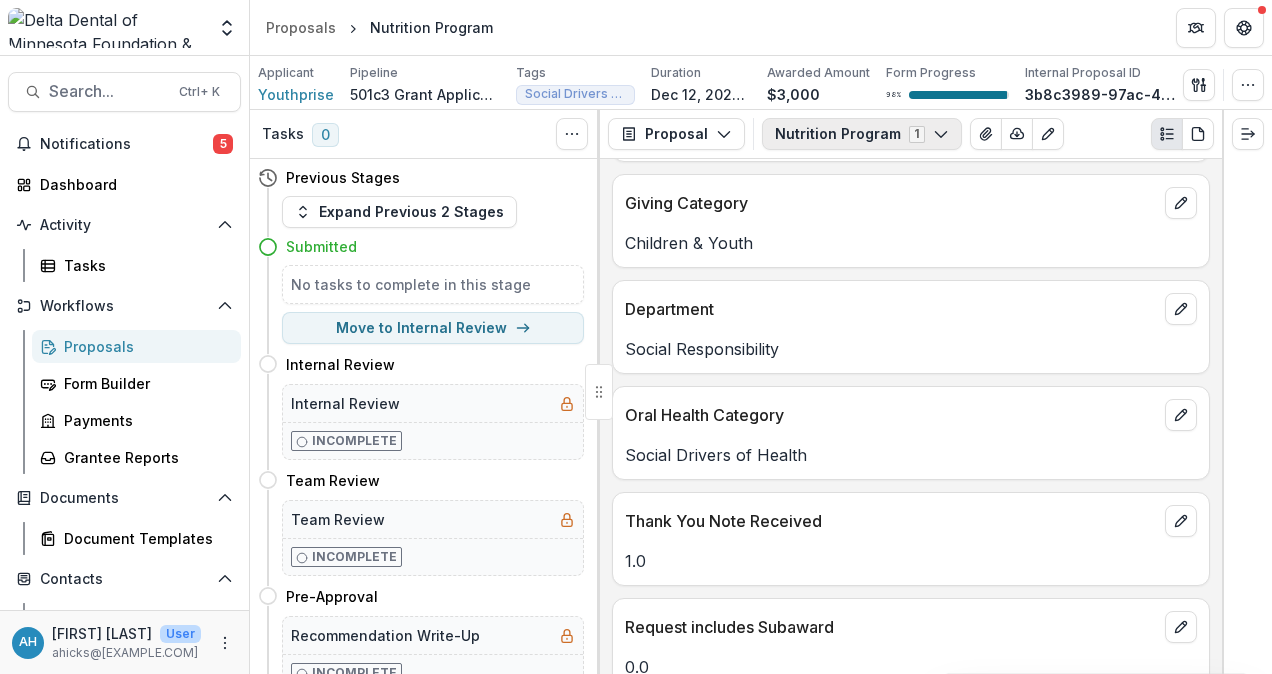 click on "Nutrition Program 1" at bounding box center (862, 134) 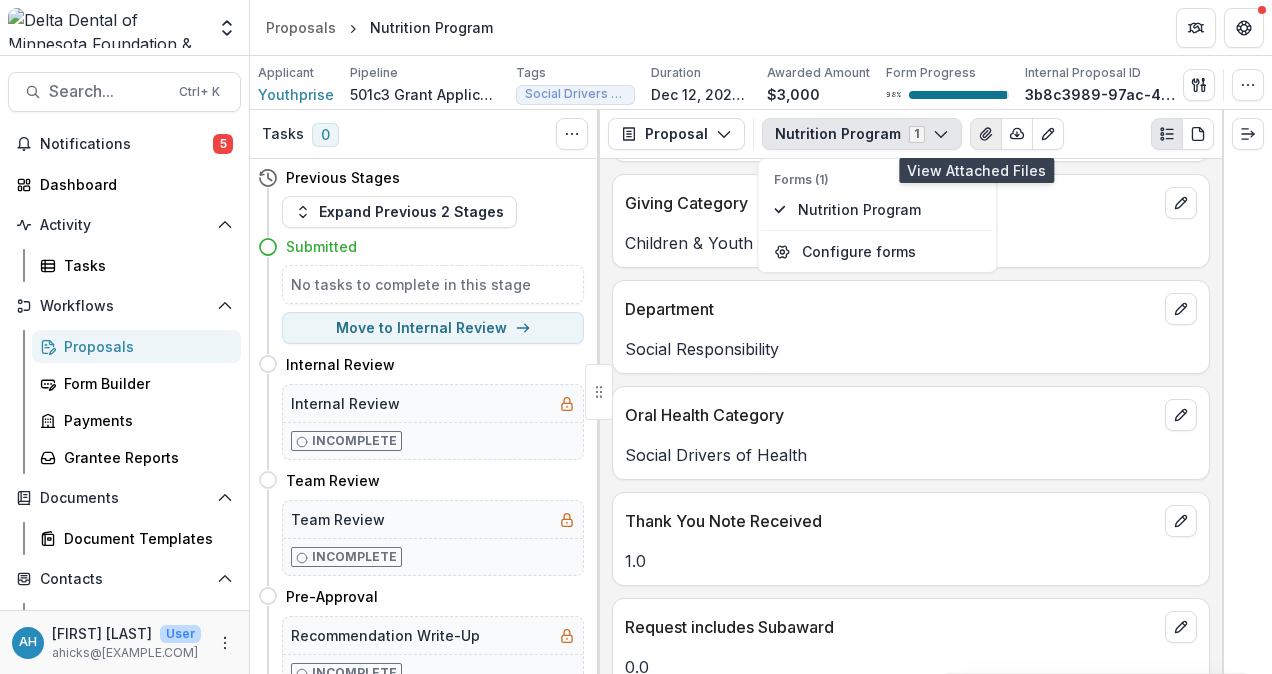 click at bounding box center [986, 134] 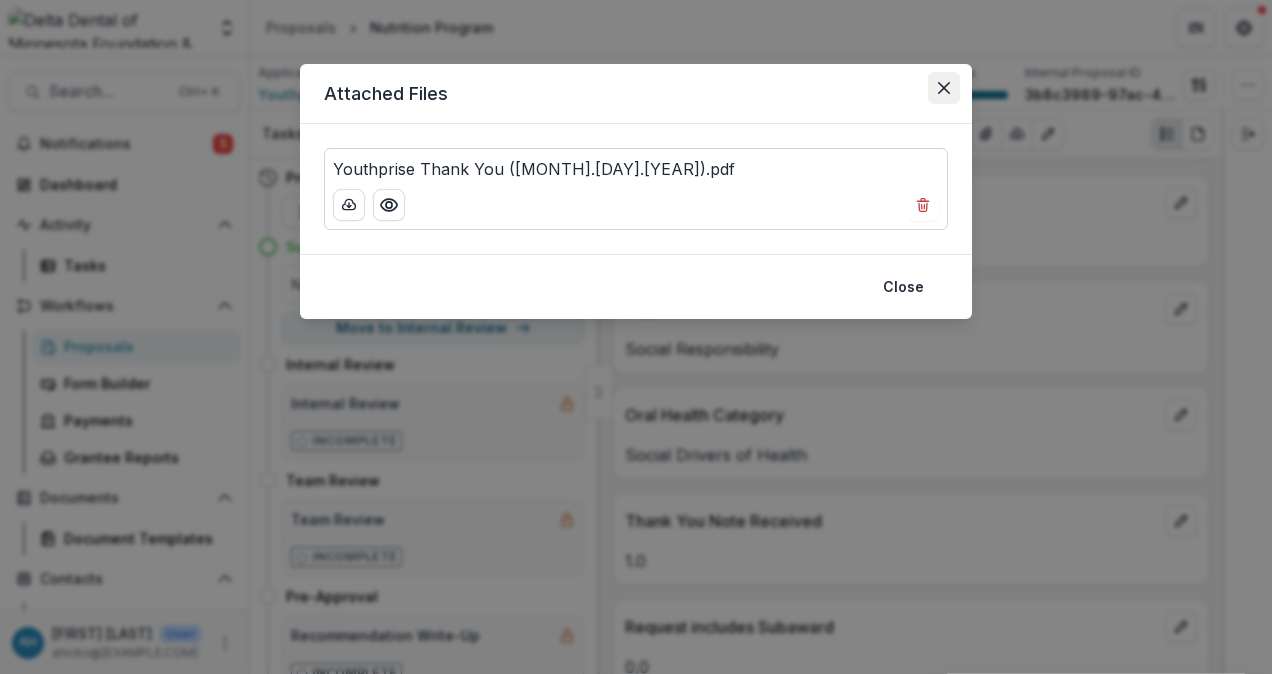 click 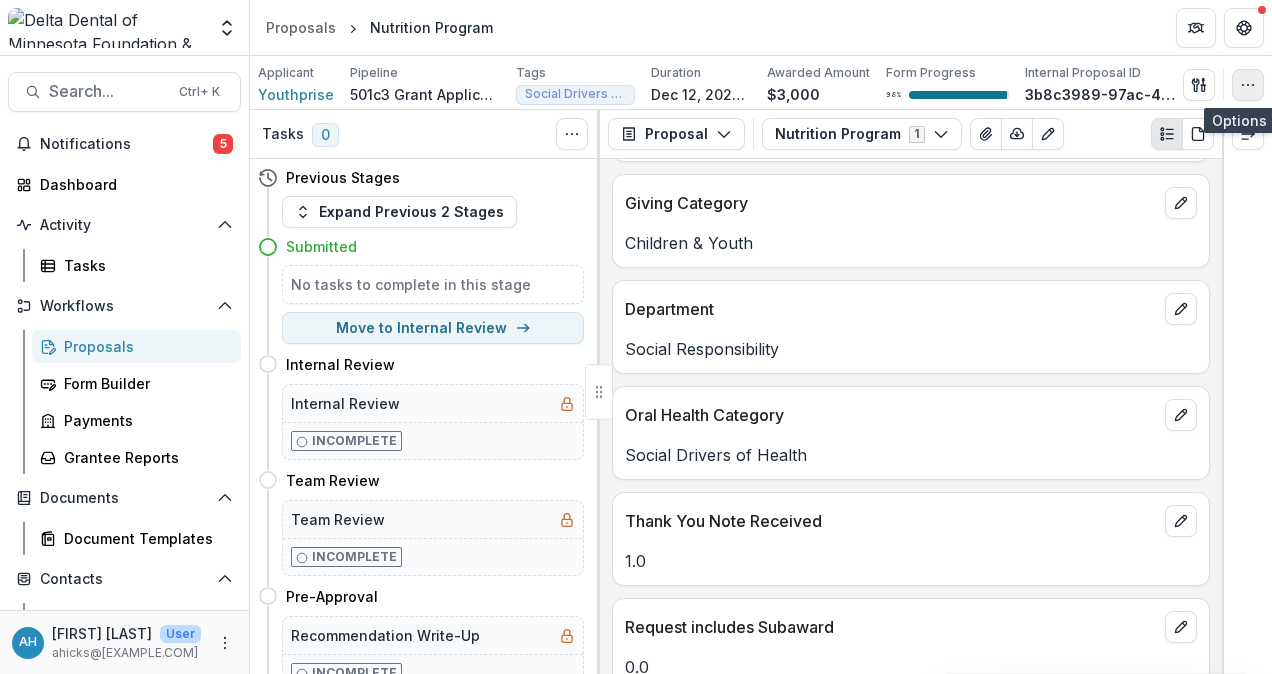 click at bounding box center [1248, 85] 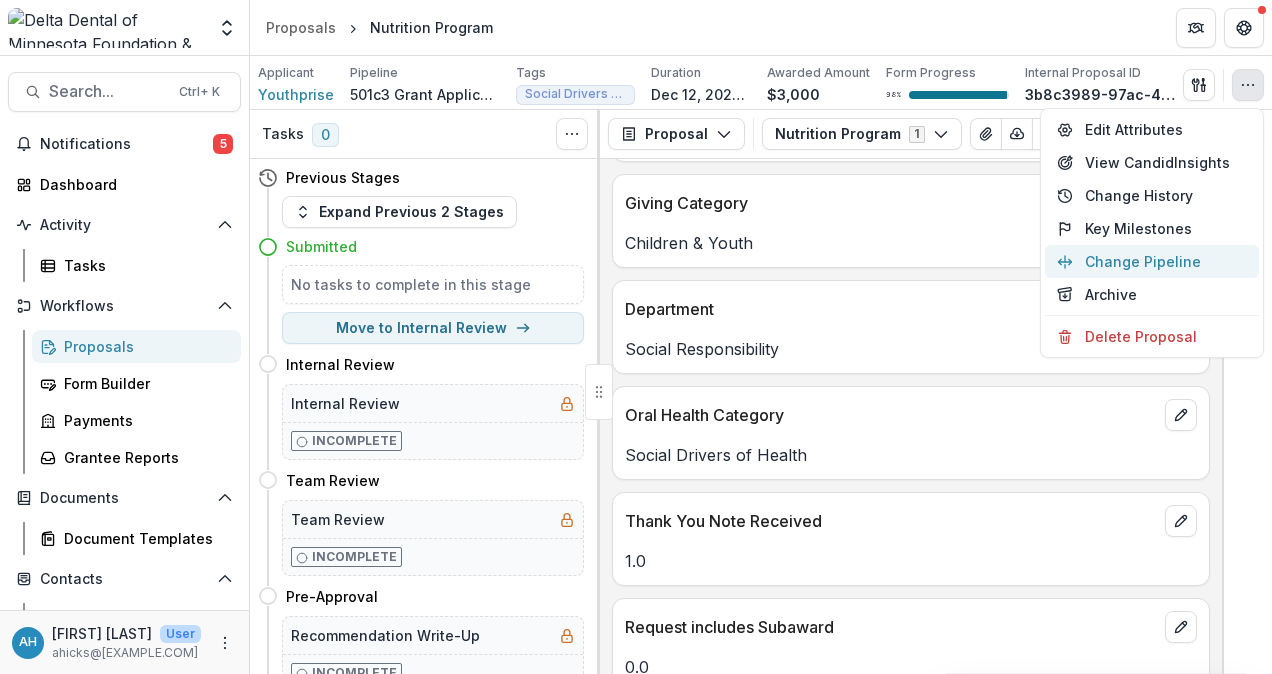 click on "Change Pipeline" at bounding box center (1152, 261) 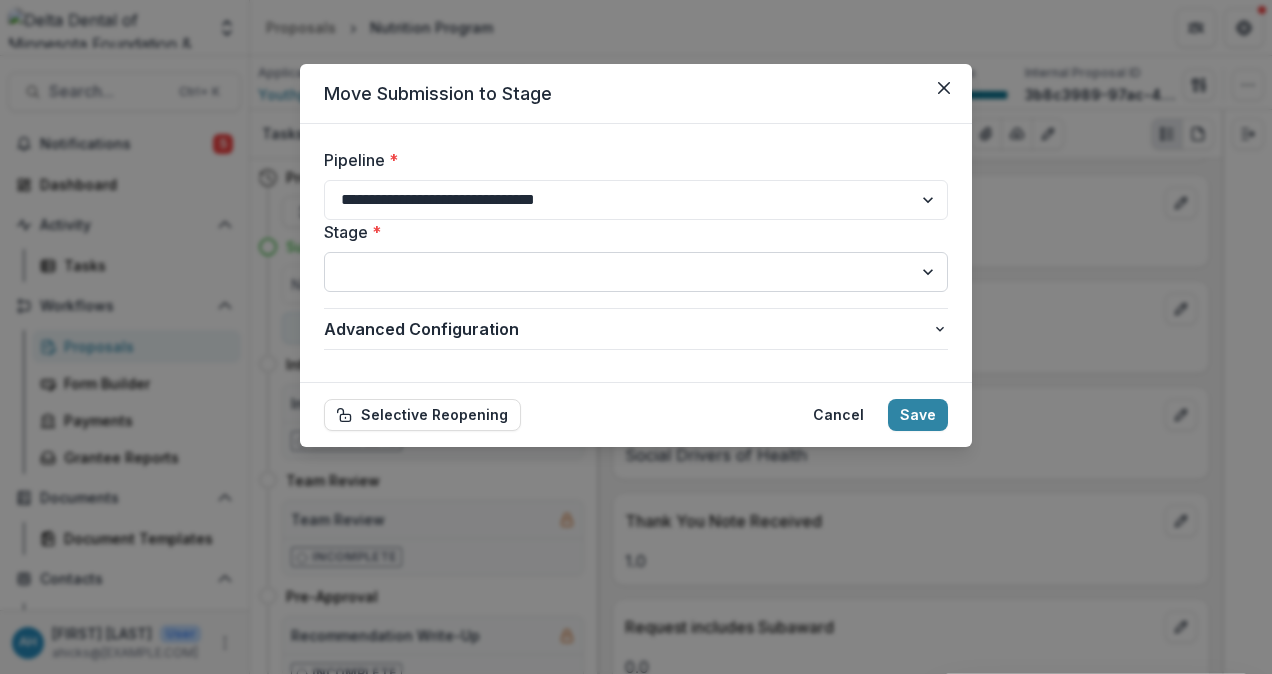 click on "**********" at bounding box center [636, 272] 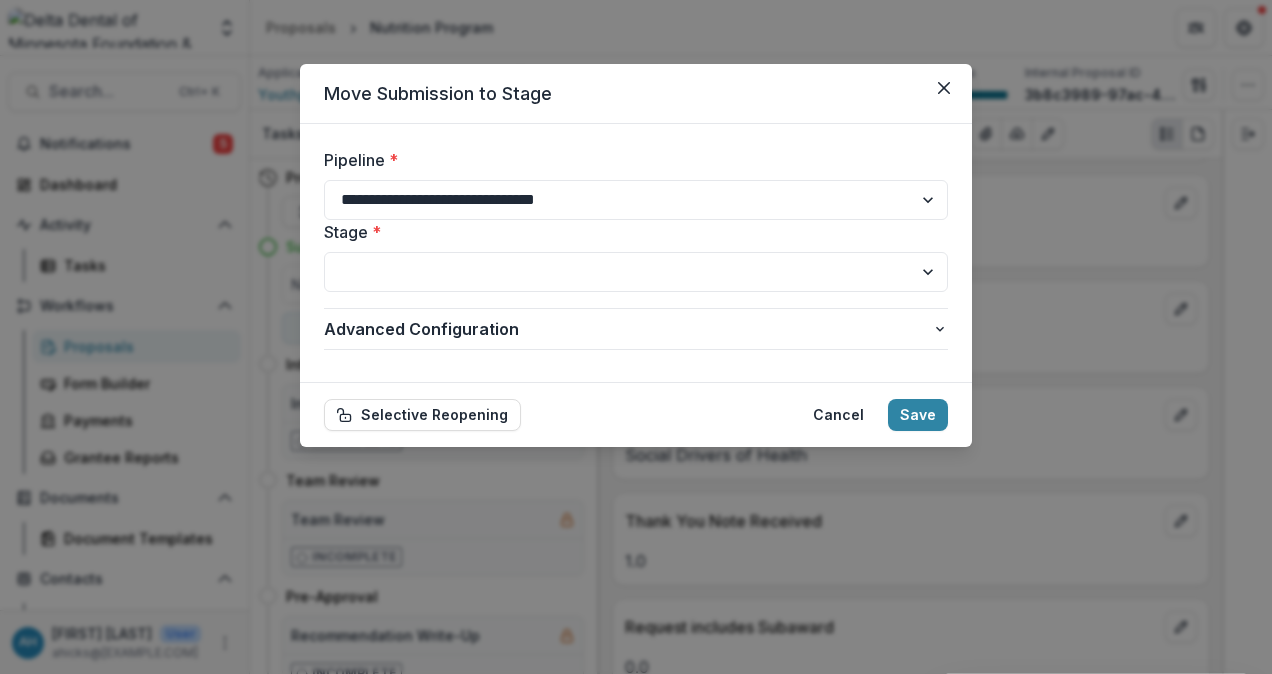 select on "******" 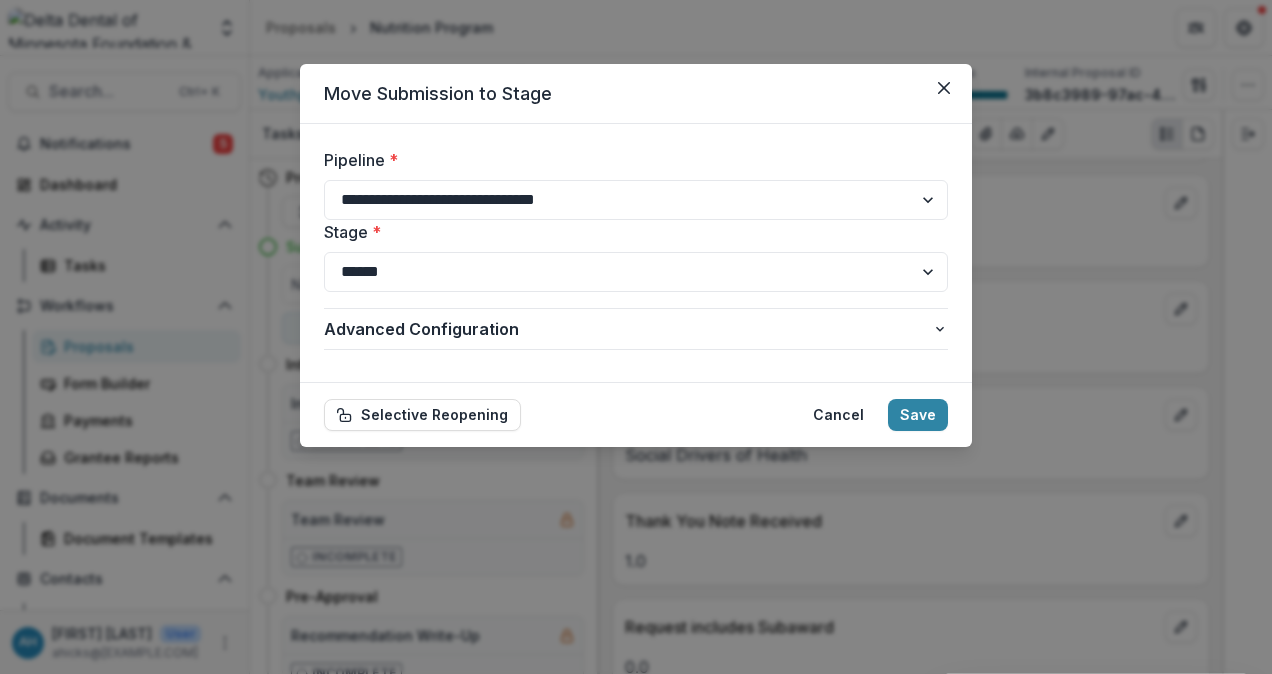 click on "**********" at bounding box center (636, 272) 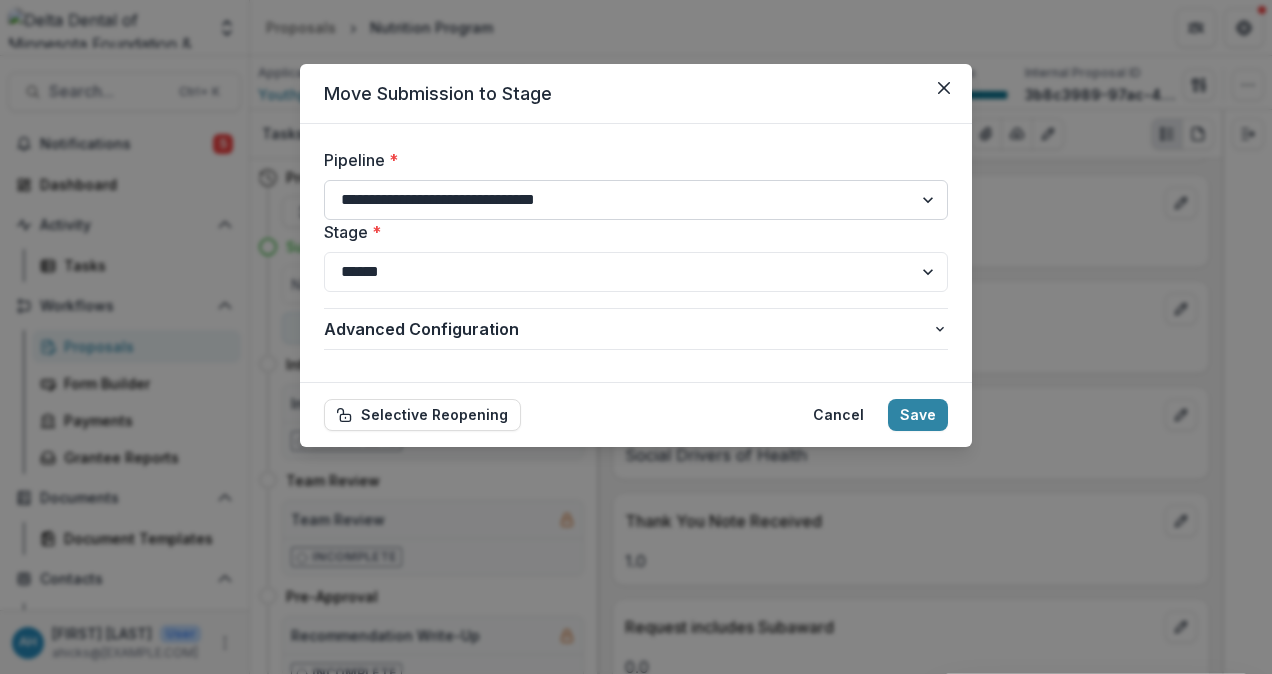 click on "**********" at bounding box center [636, 200] 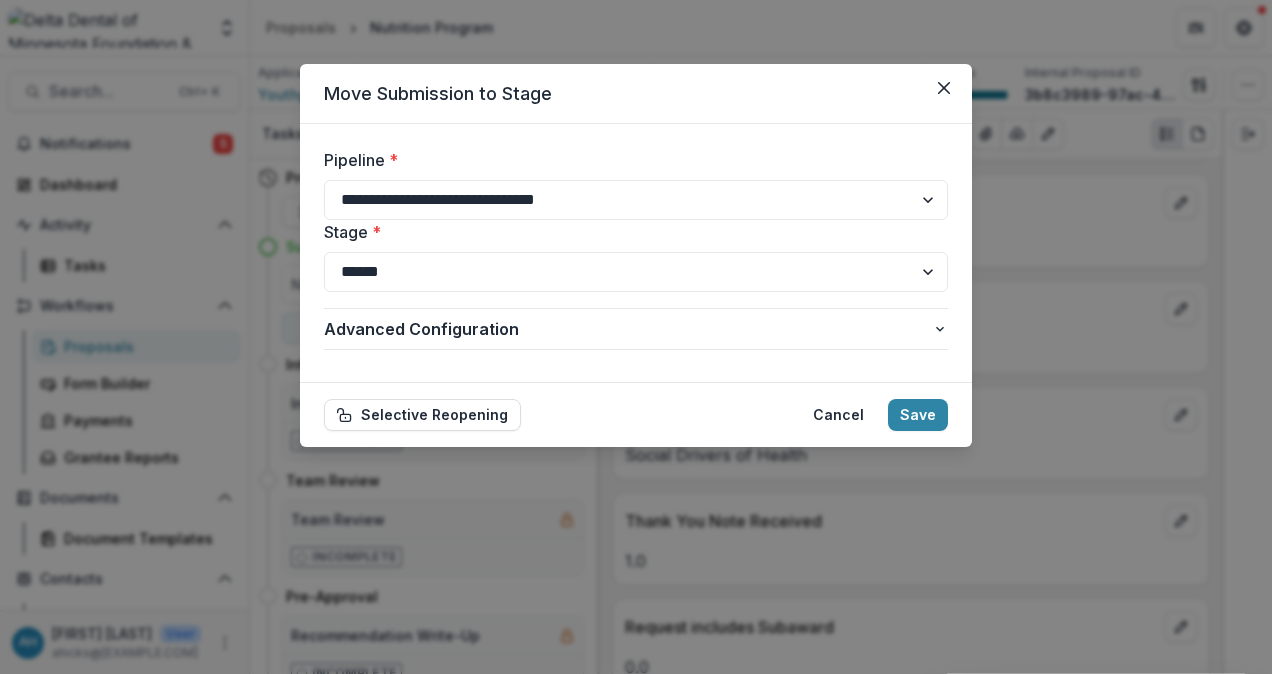 select on "**********" 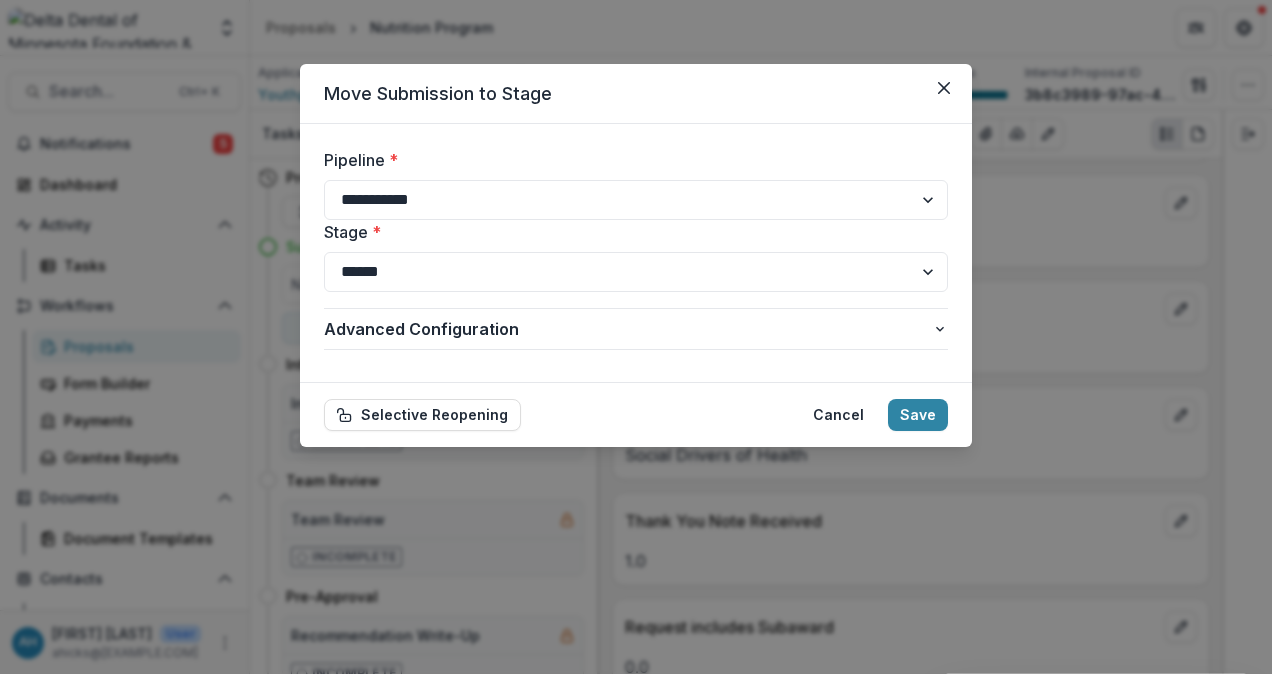 click on "**********" at bounding box center (636, 200) 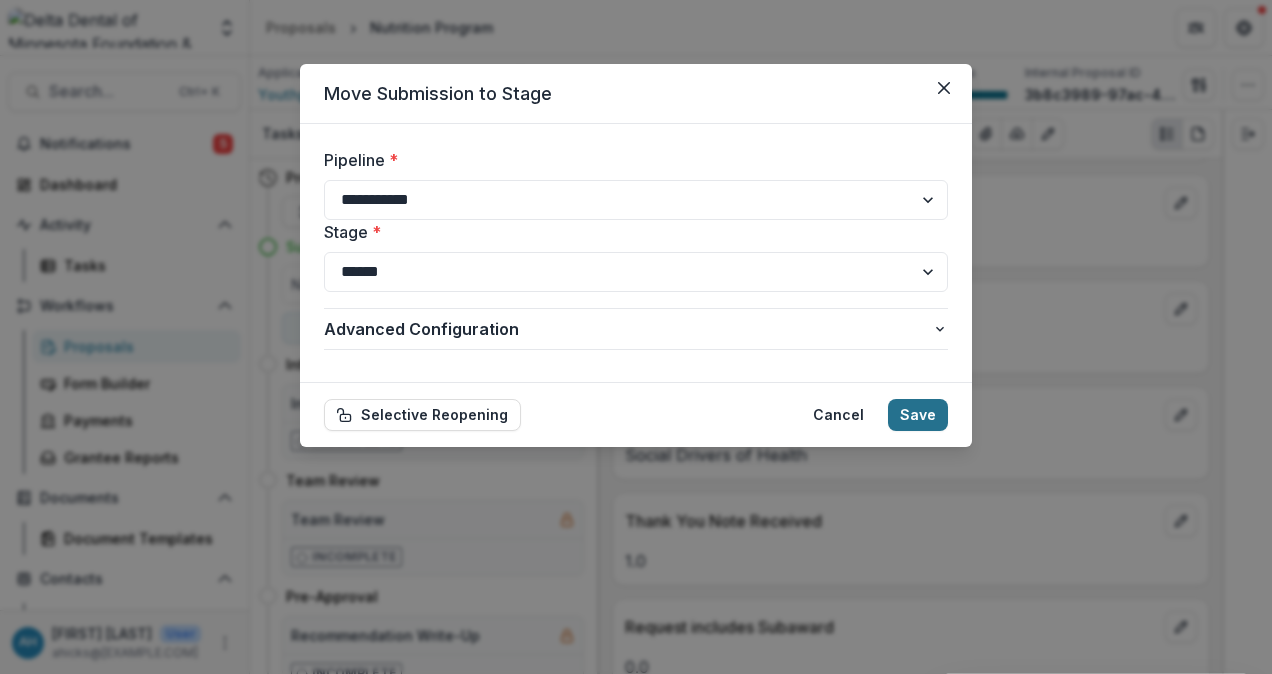 click on "Save" at bounding box center (918, 415) 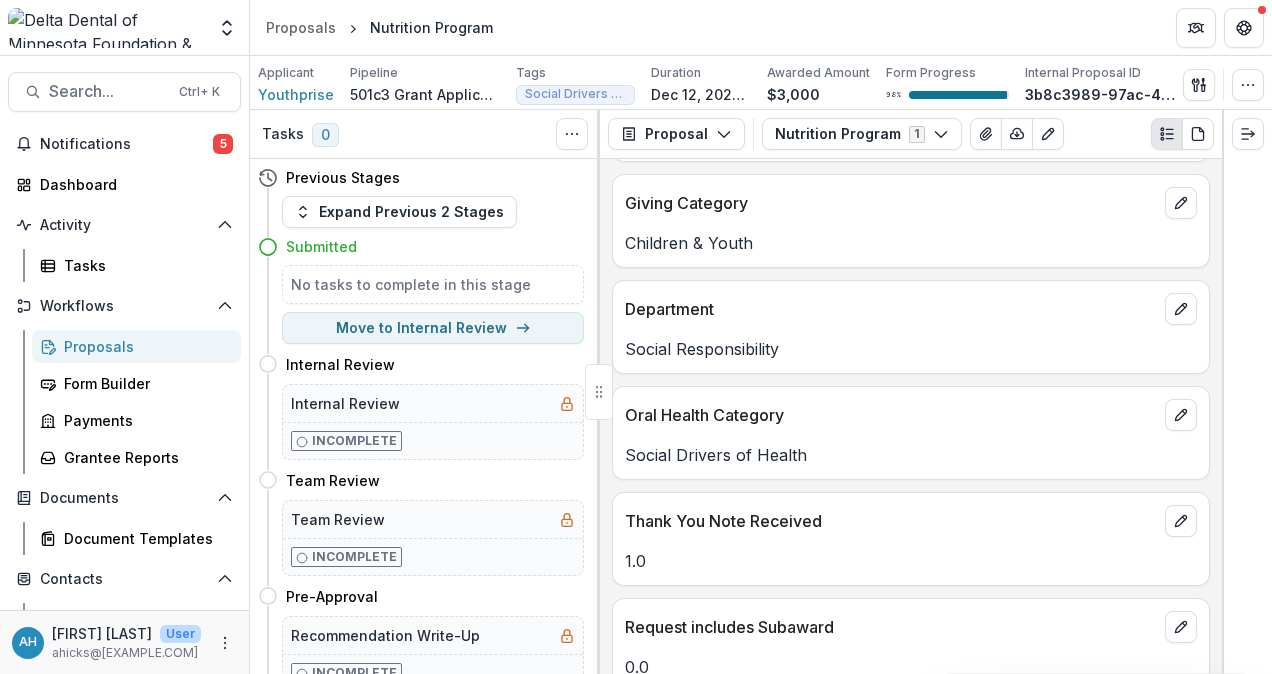 select on "*********" 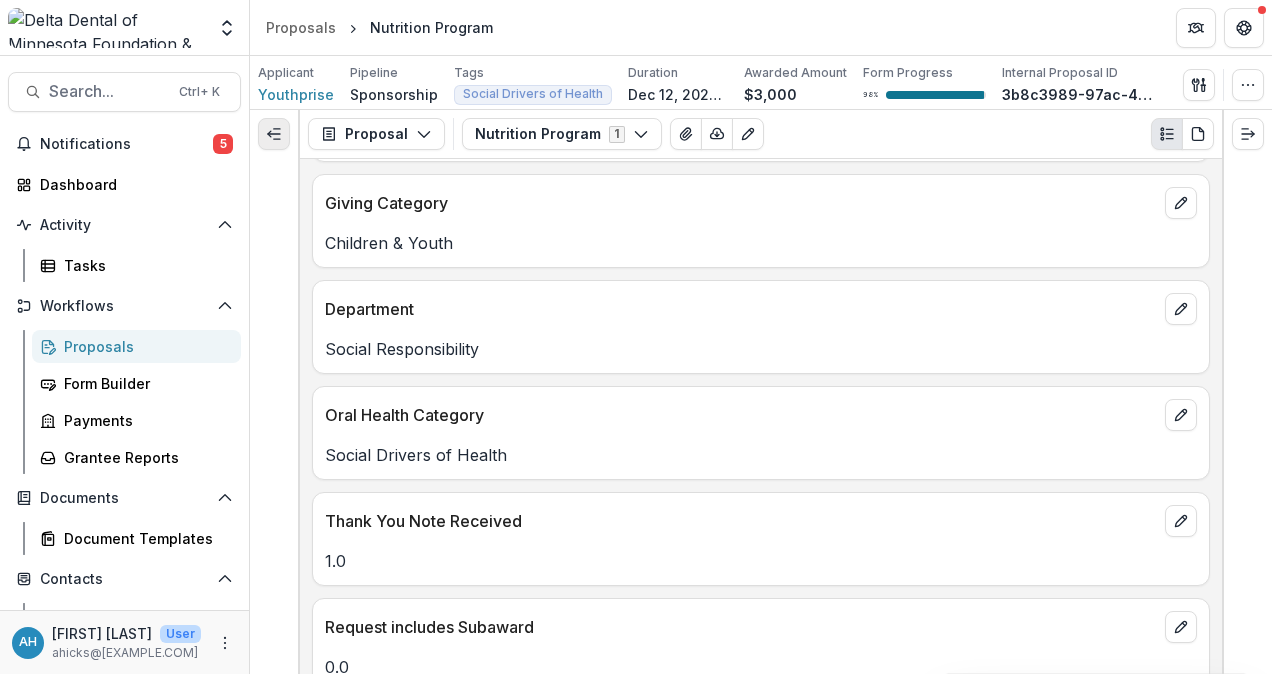 click 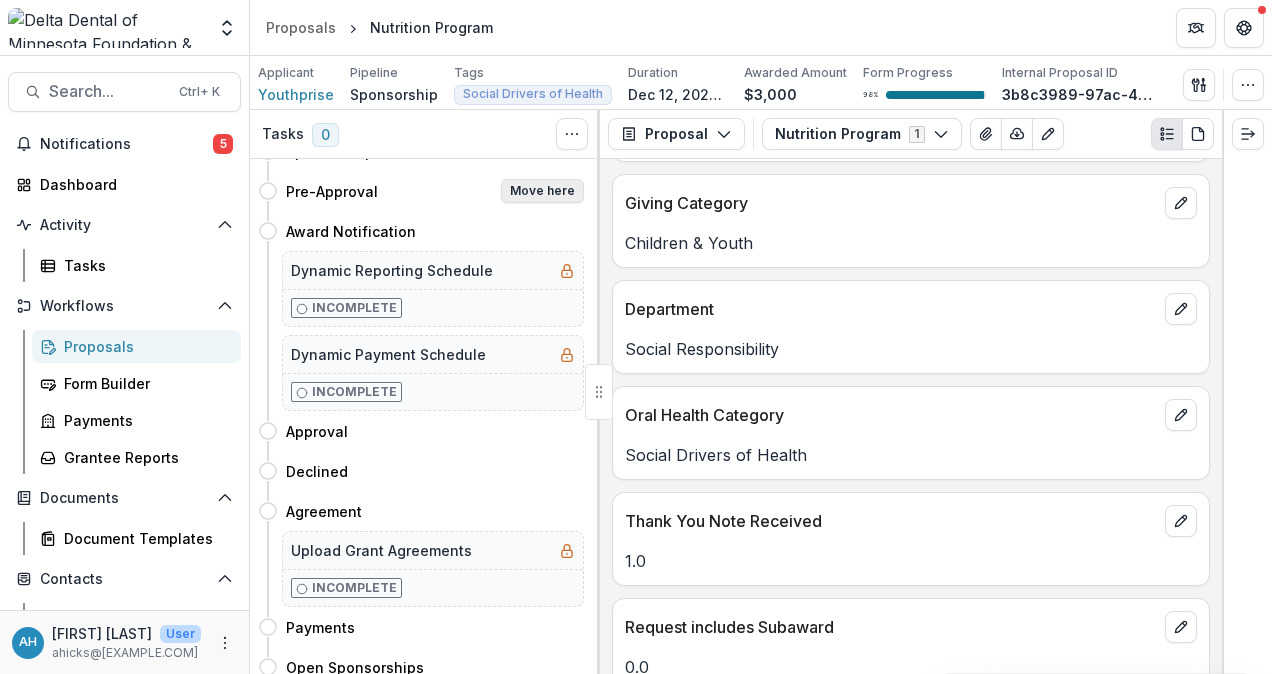 scroll, scrollTop: 385, scrollLeft: 0, axis: vertical 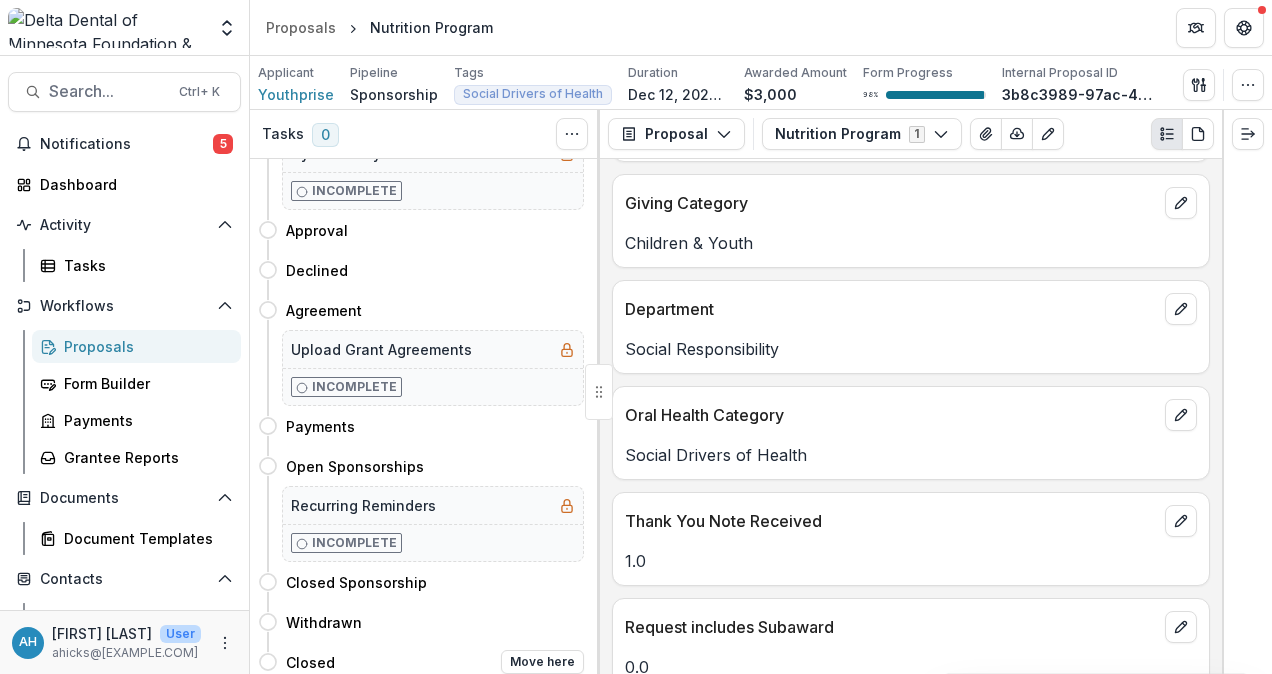 click on "Closed Move here" at bounding box center (421, 662) 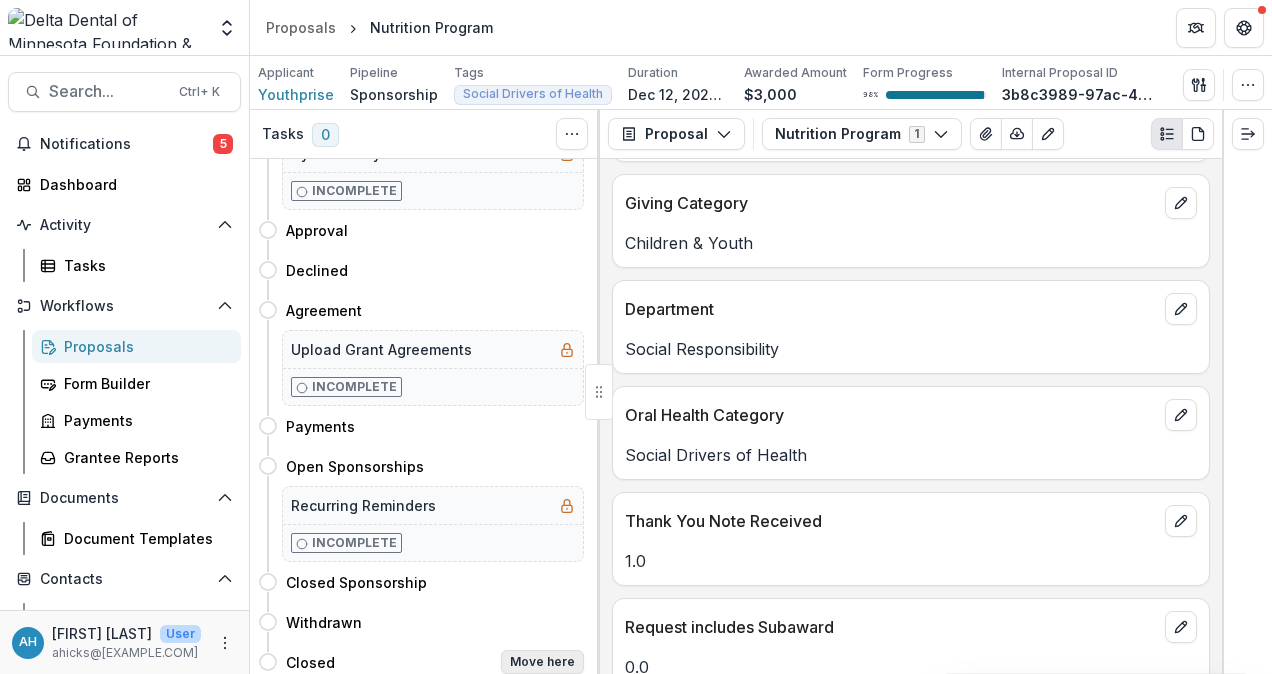 click on "Move here" at bounding box center (542, 662) 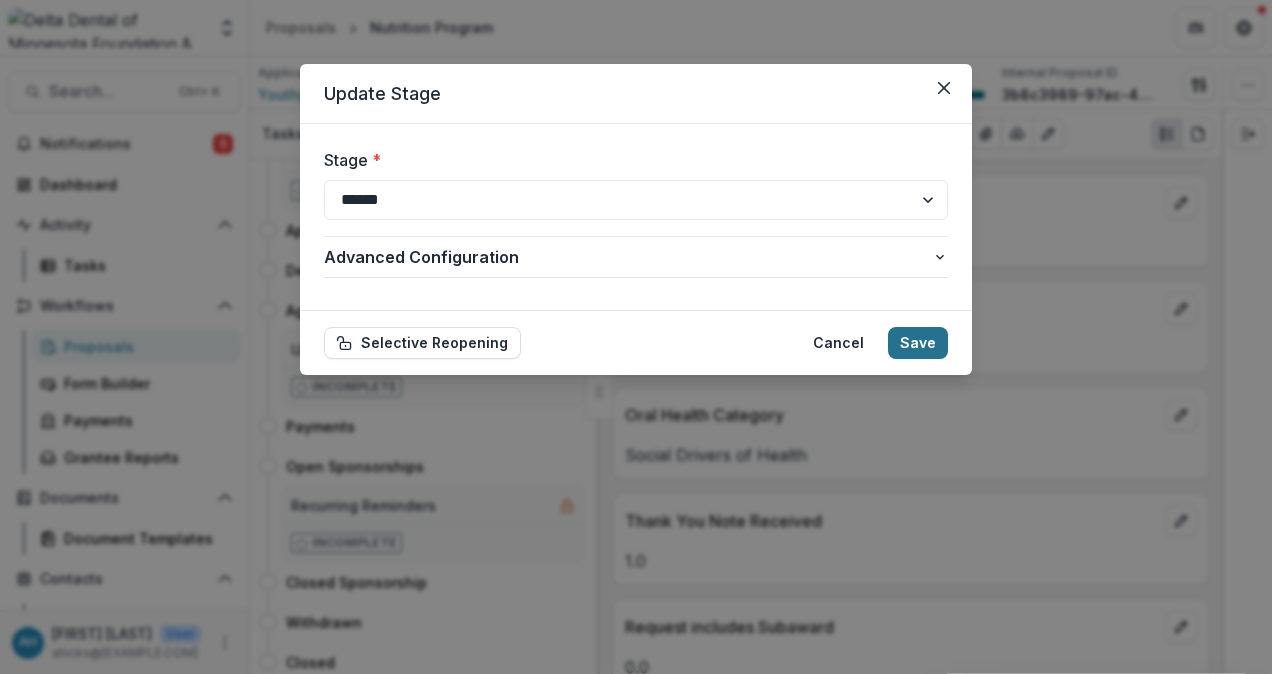 click on "Save" at bounding box center [918, 343] 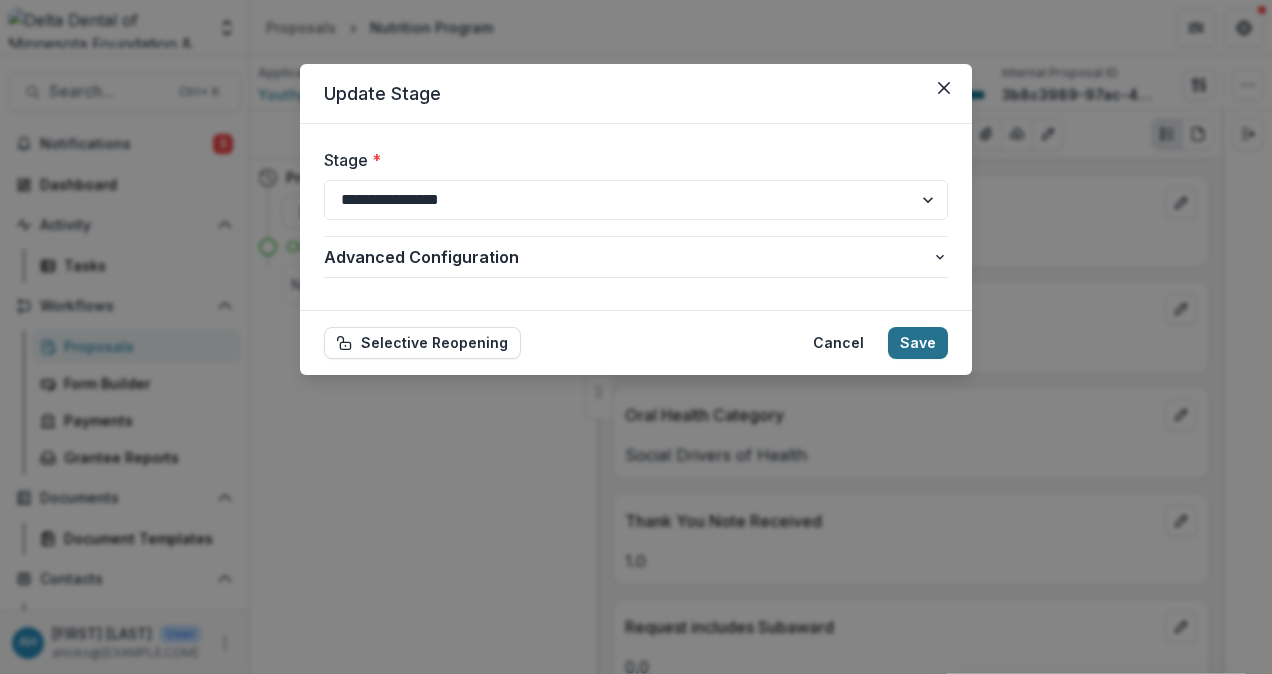 scroll, scrollTop: 0, scrollLeft: 0, axis: both 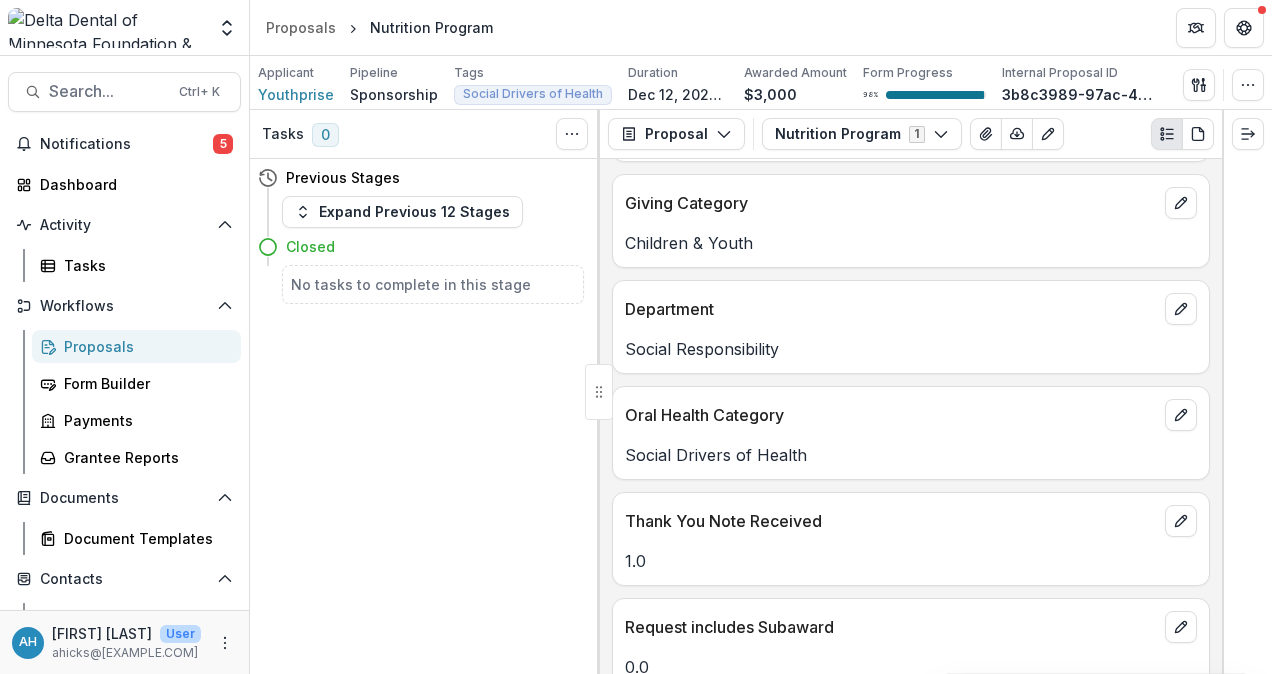click on "Proposals" at bounding box center [144, 346] 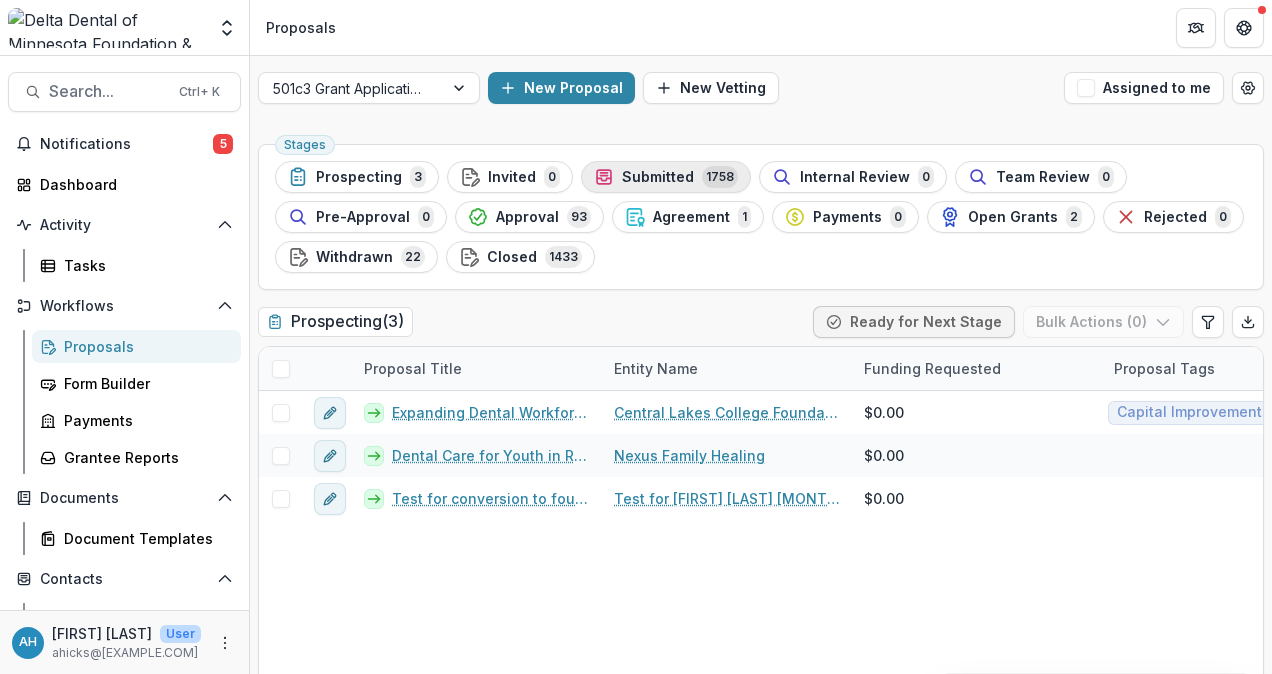 click on "Submitted" at bounding box center [658, 177] 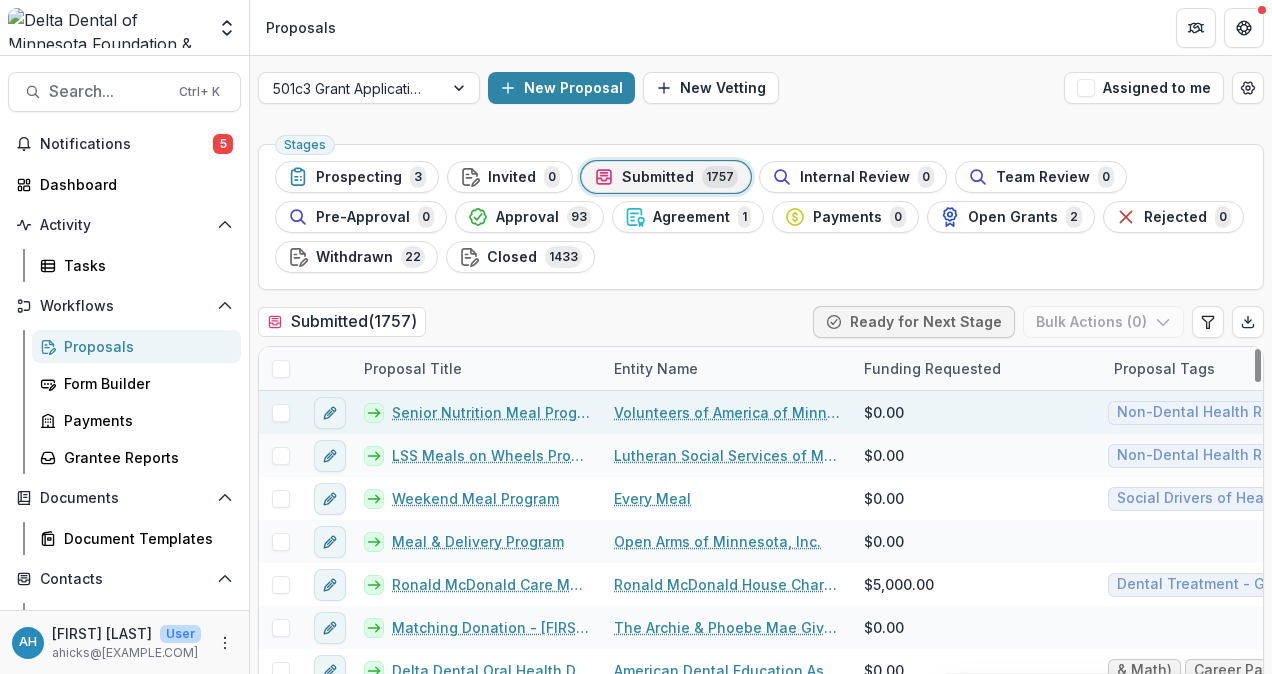 click on "Senior Nutrition Meal Program" at bounding box center (491, 412) 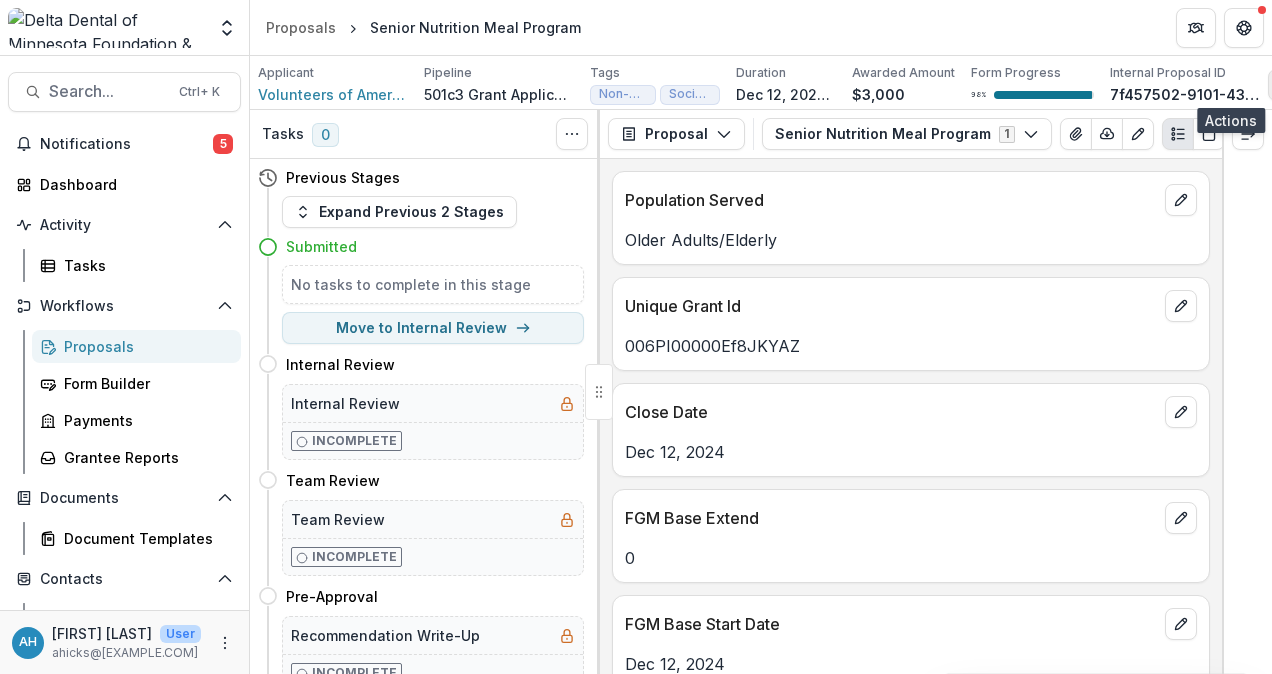 scroll, scrollTop: 0, scrollLeft: 64, axis: horizontal 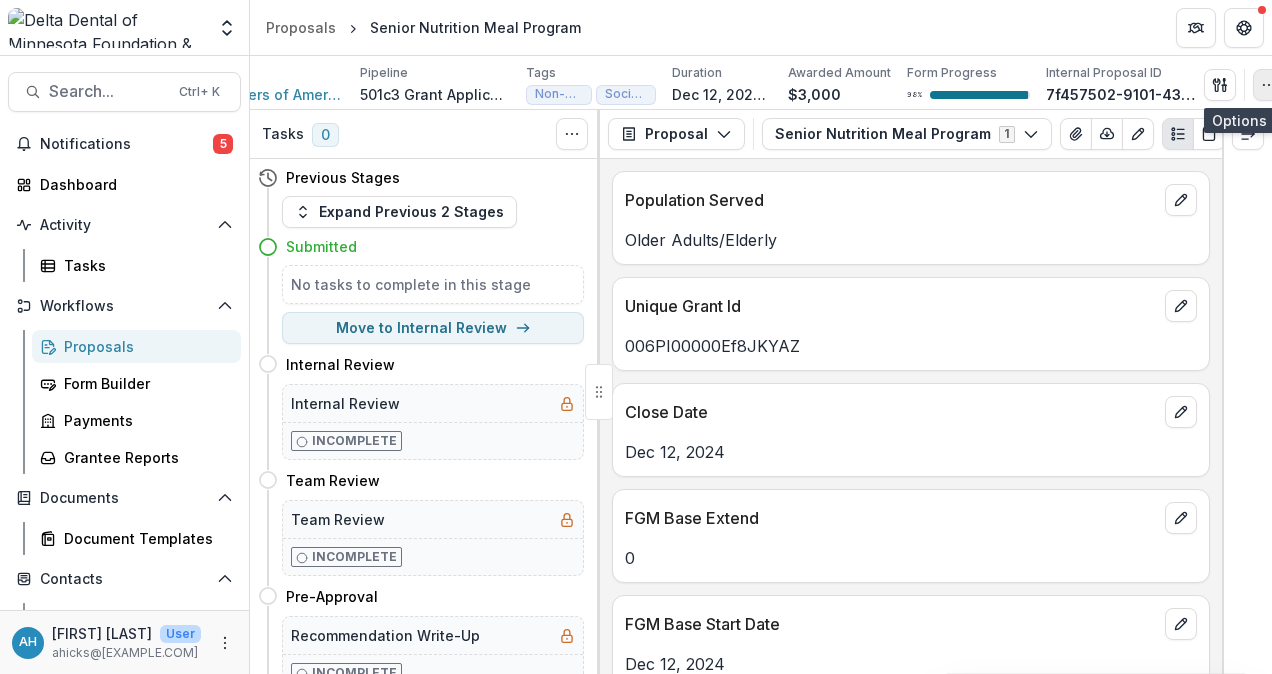 click 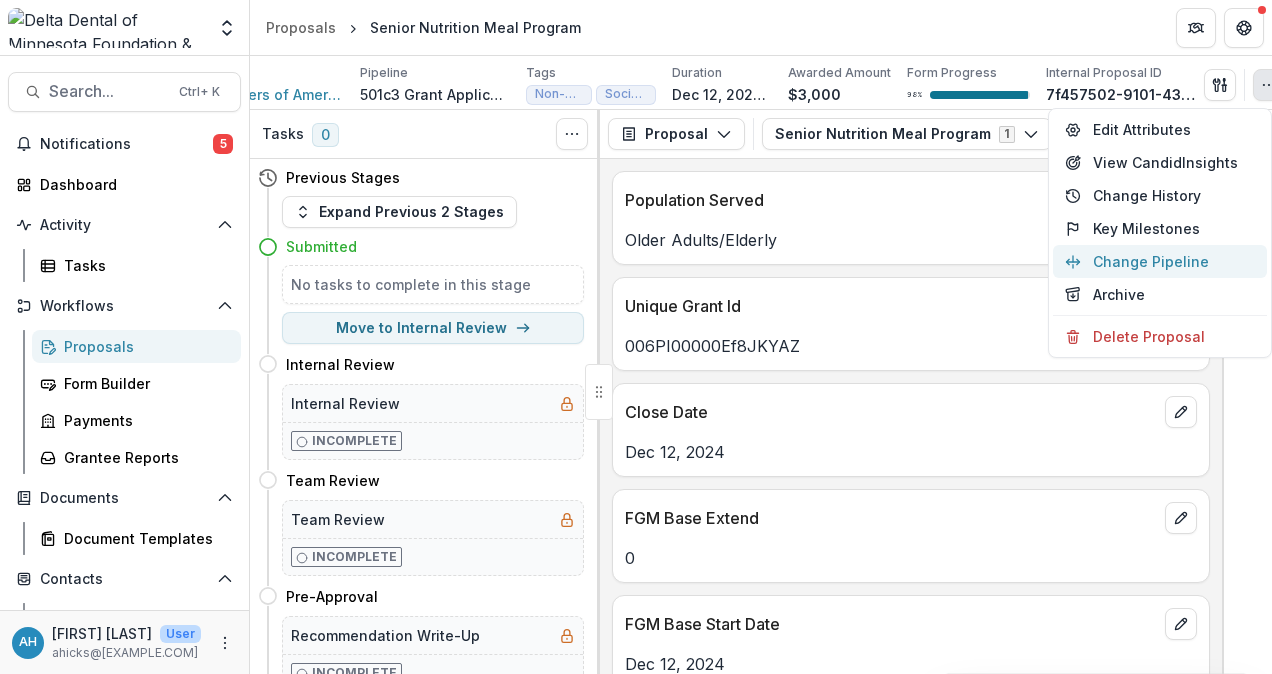 click on "Change Pipeline" at bounding box center (1160, 261) 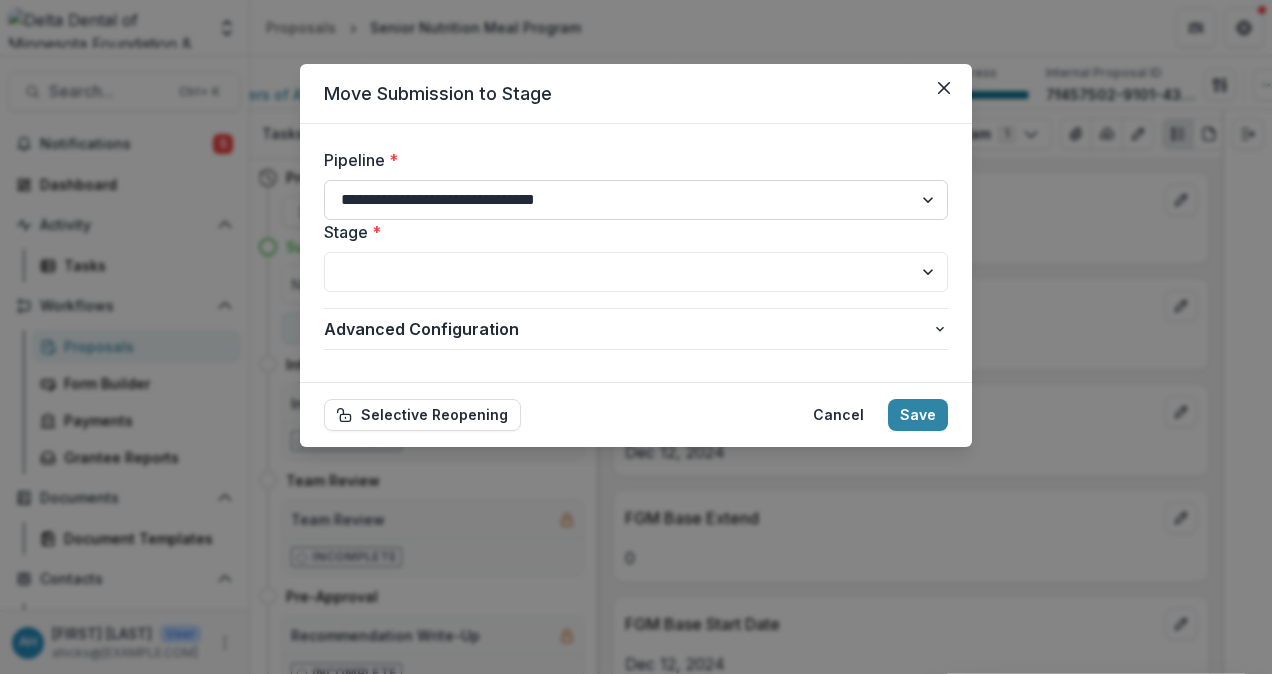 click on "**********" at bounding box center (636, 200) 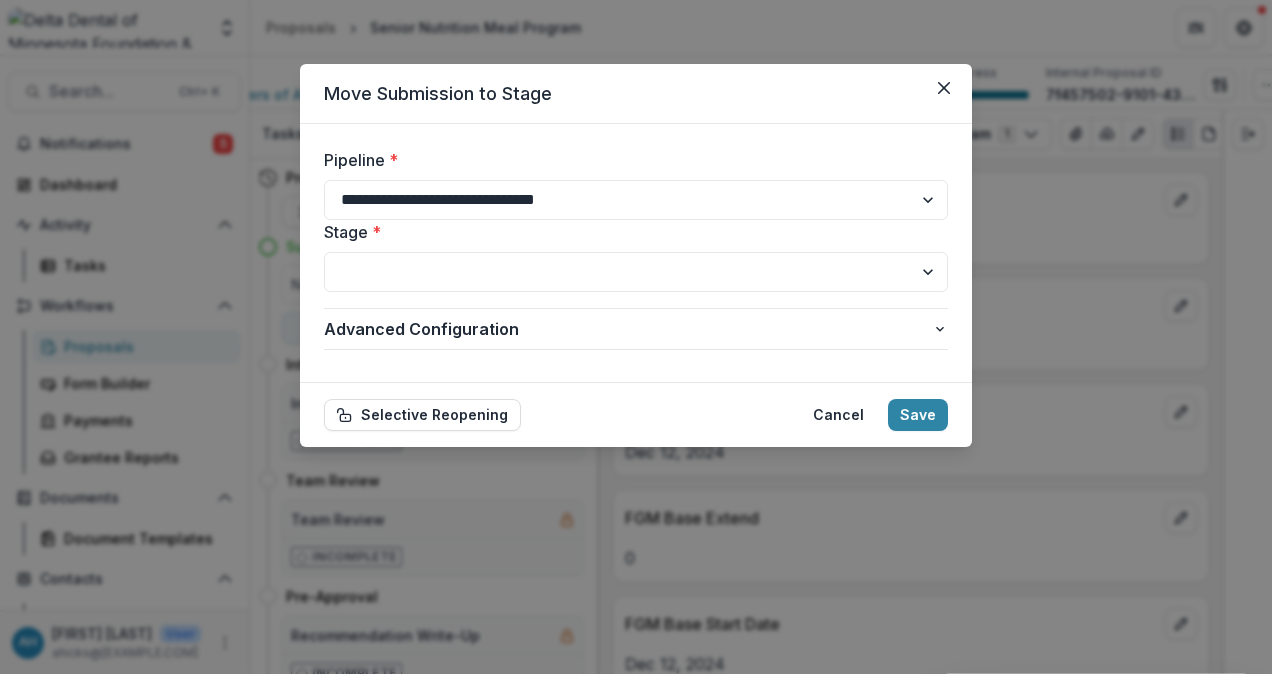 select on "**********" 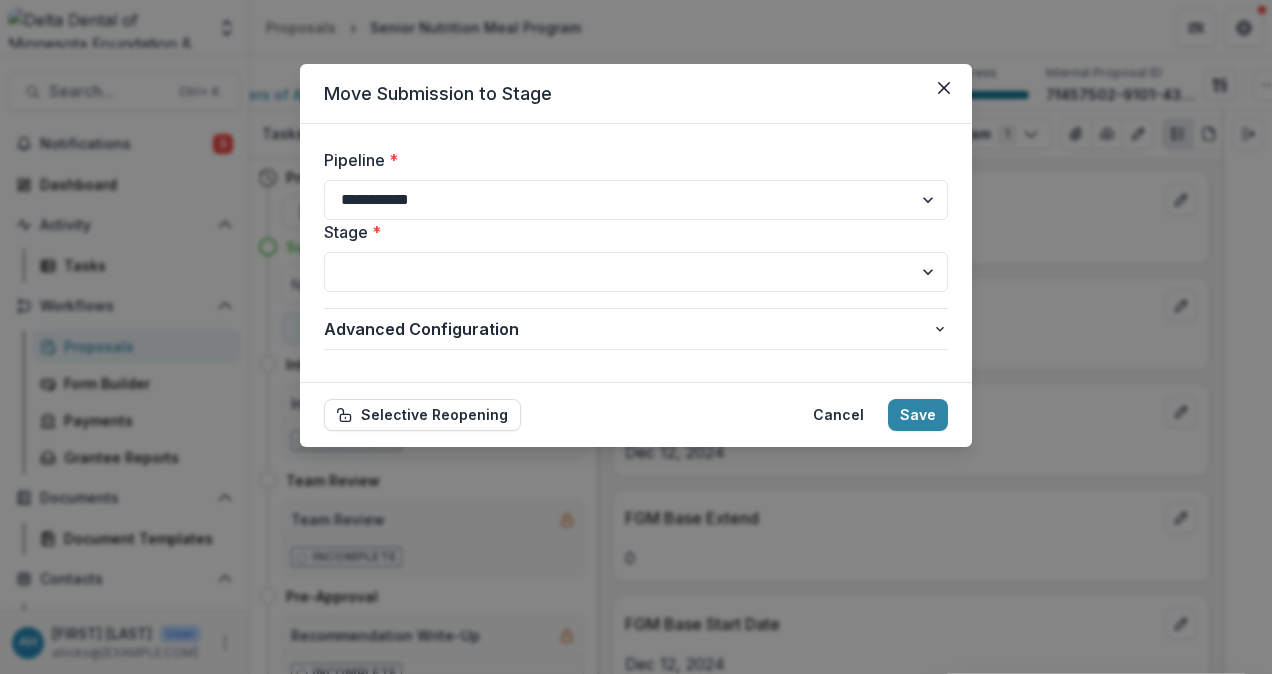 click on "**********" at bounding box center [636, 200] 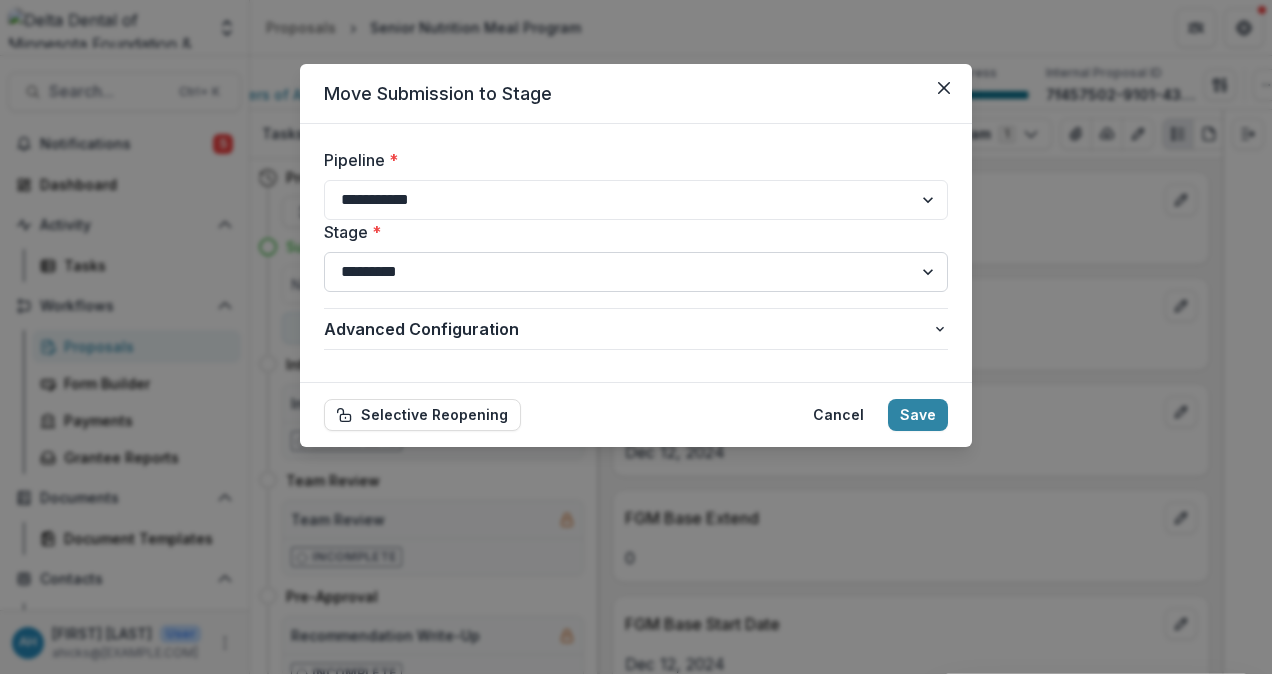 click on "**********" at bounding box center (636, 272) 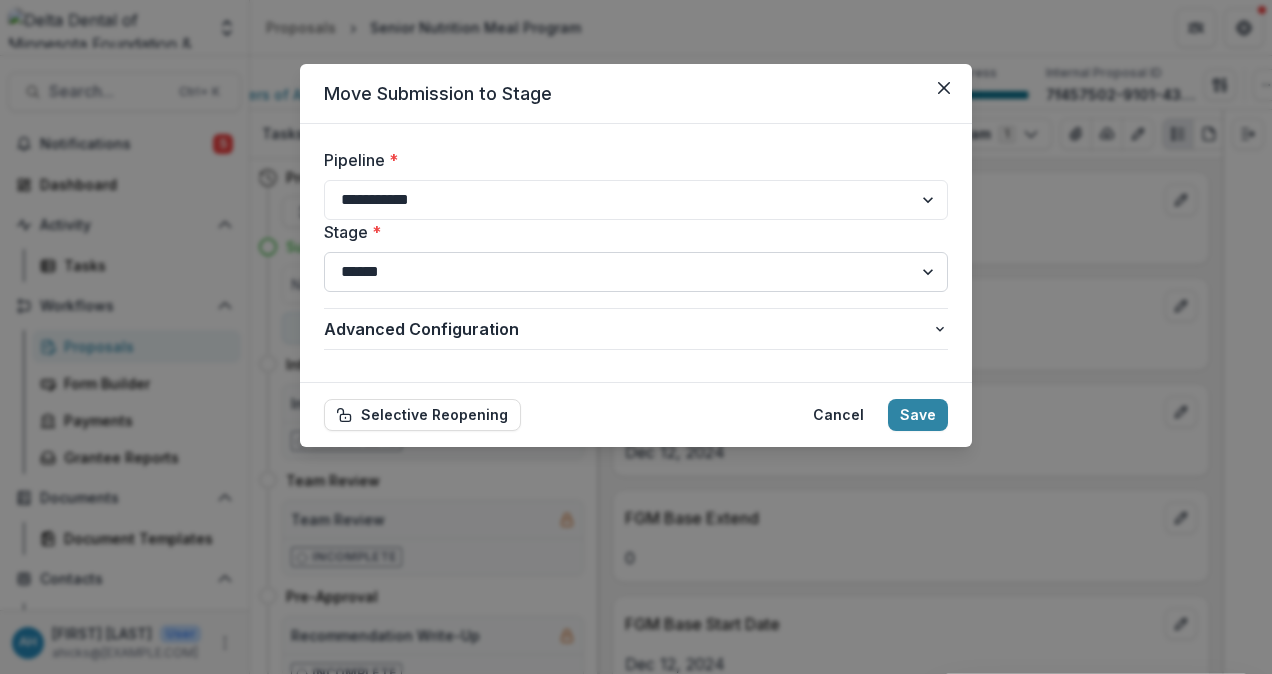 click on "**********" at bounding box center (636, 272) 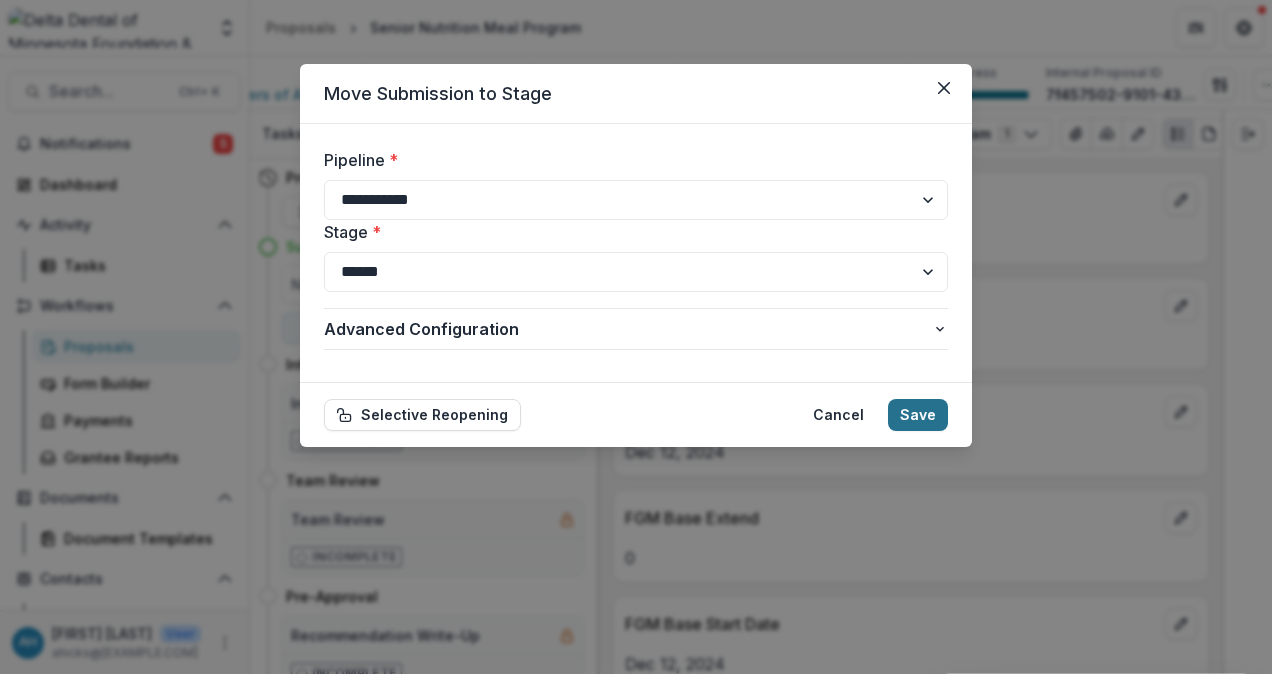 click on "Save" at bounding box center [918, 415] 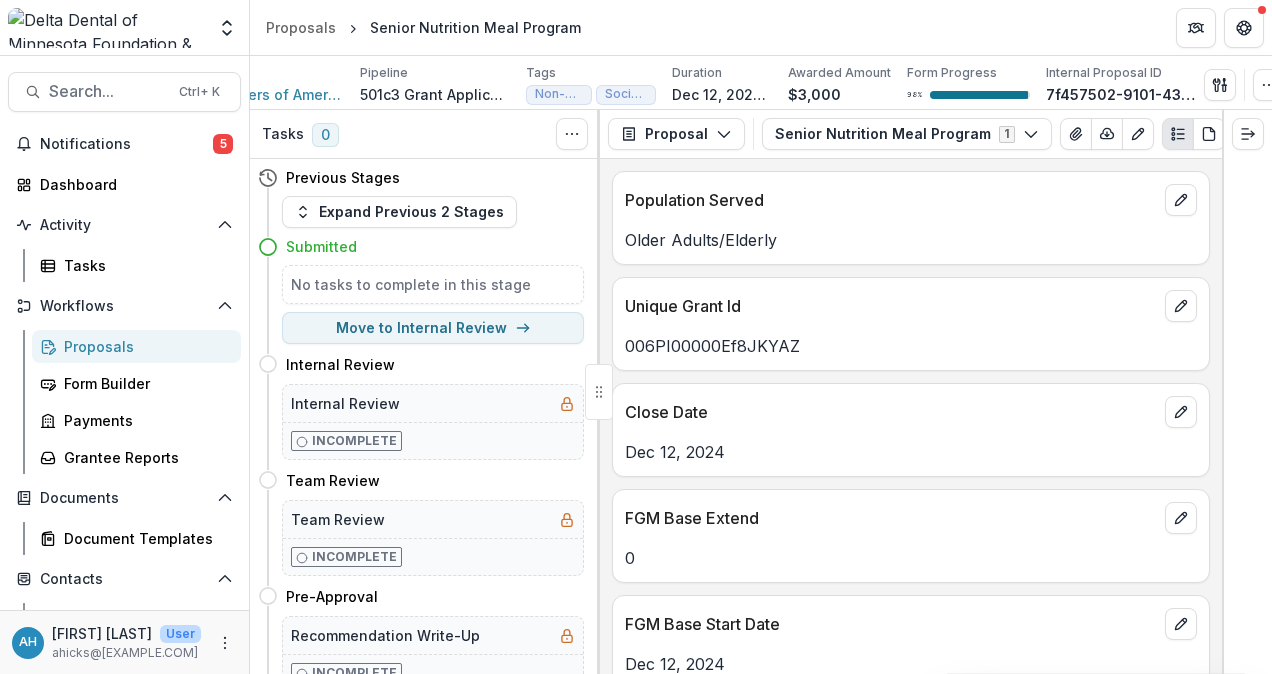 select on "*********" 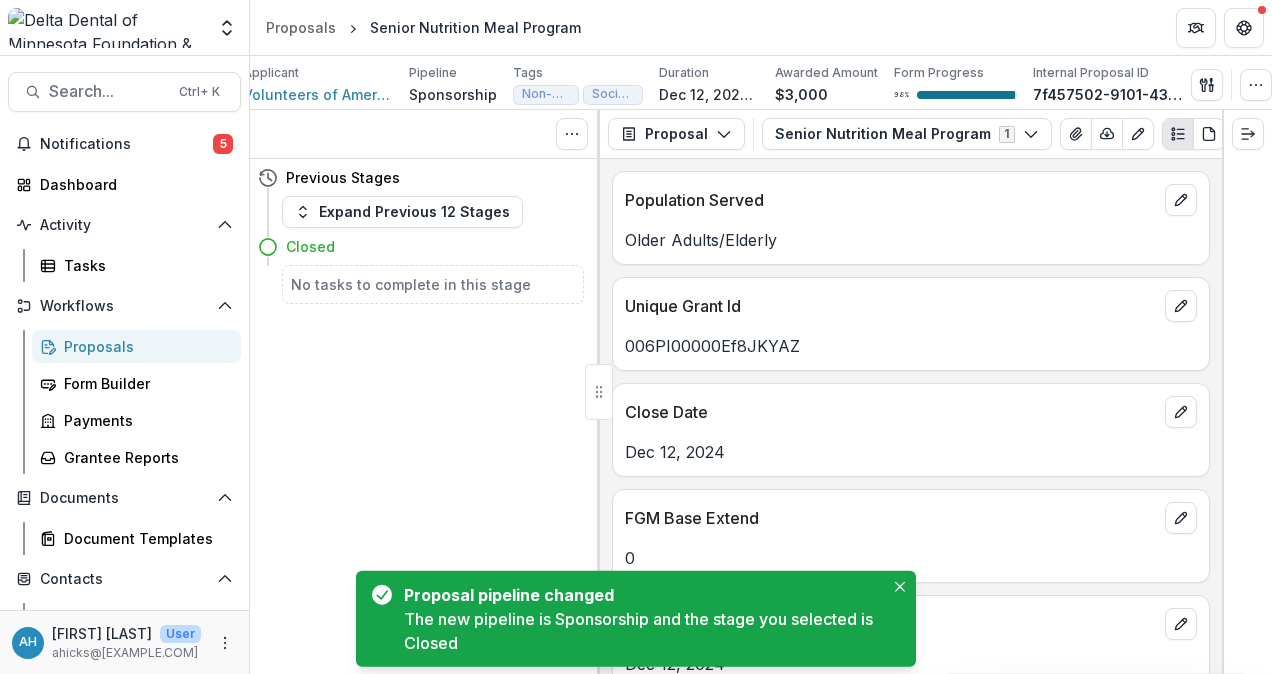 scroll, scrollTop: 0, scrollLeft: 0, axis: both 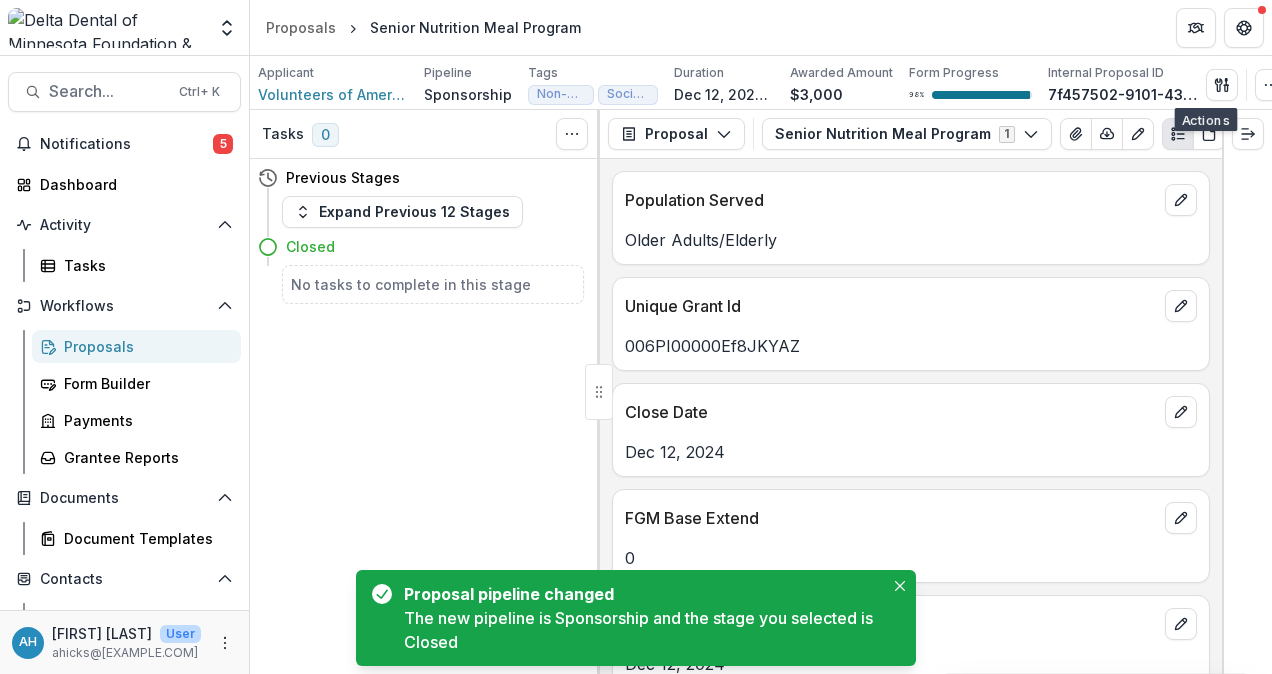 click on "Tasks 0 Show Cancelled Tasks Previous Stages Expand Previous 12 Stages Closed No tasks to complete in this stage" at bounding box center (425, 392) 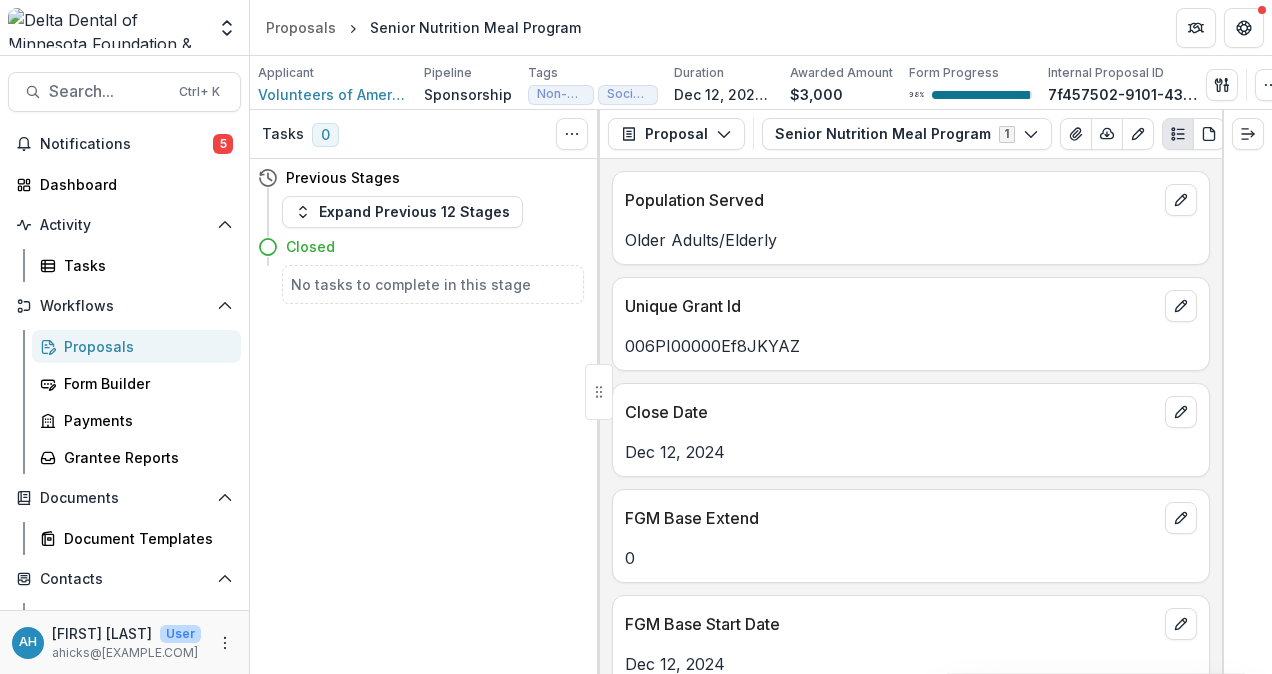 click on "Proposals" at bounding box center [144, 346] 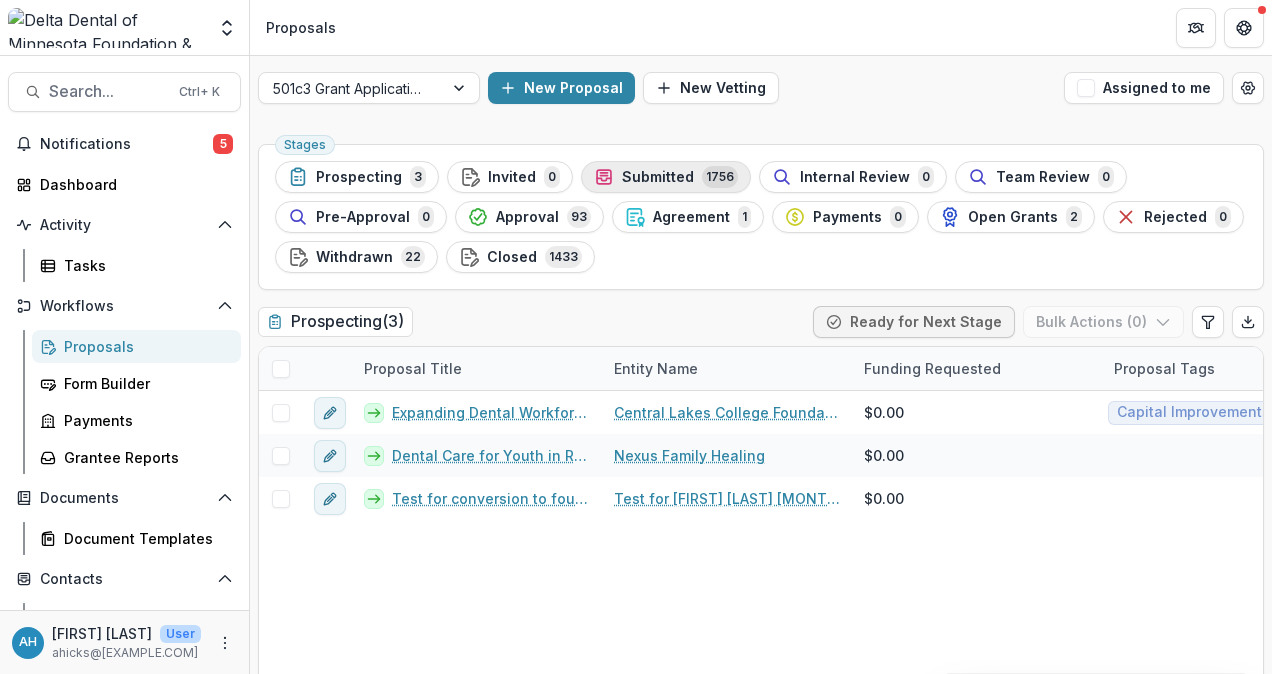 click on "Submitted" at bounding box center [658, 177] 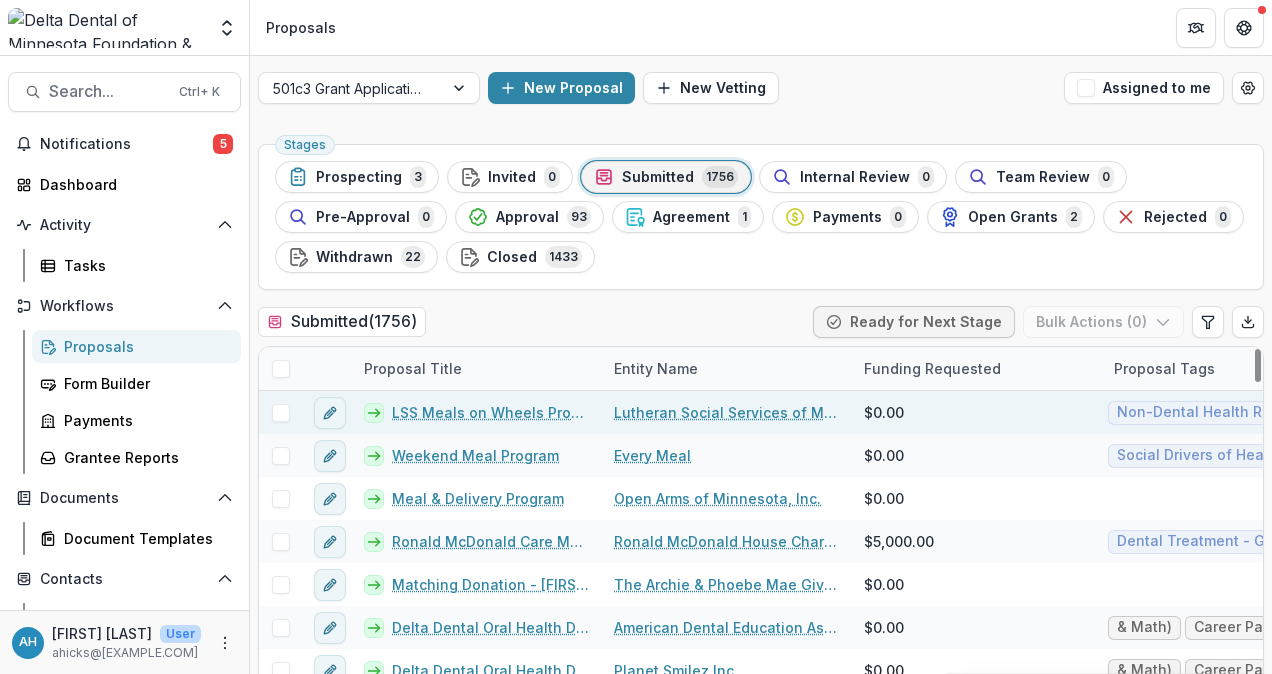 click on "LSS Meals on Wheels Program" at bounding box center [491, 412] 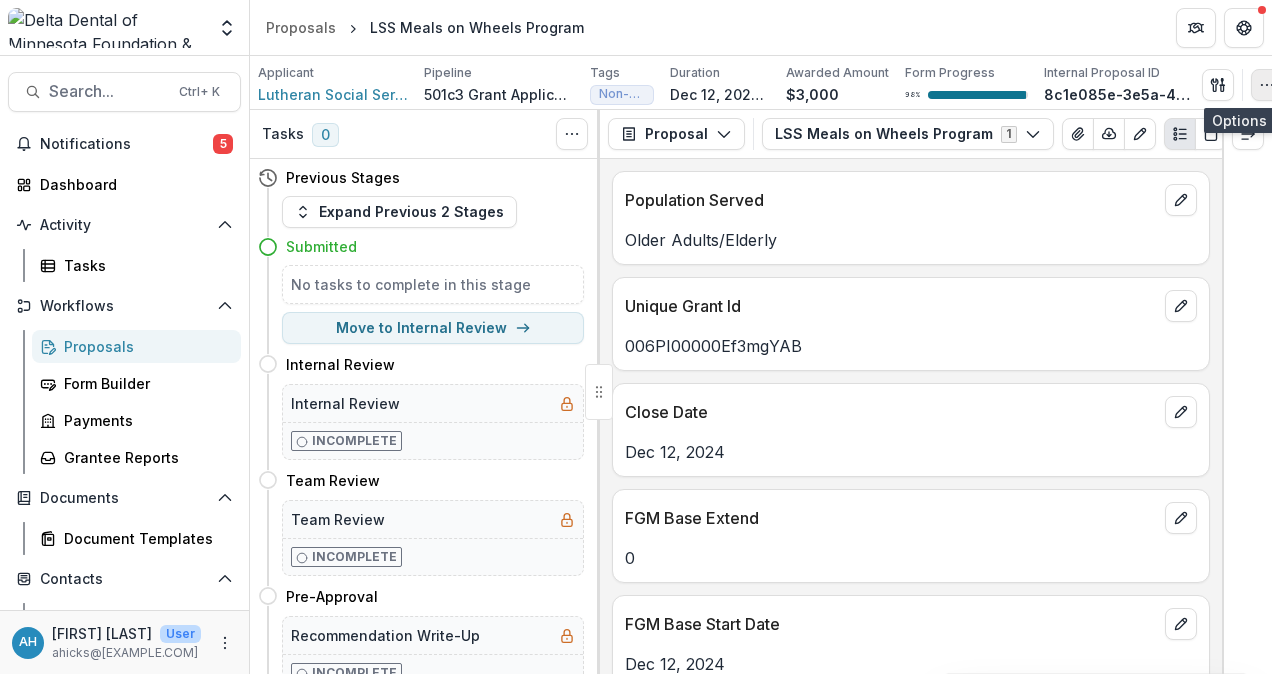 click 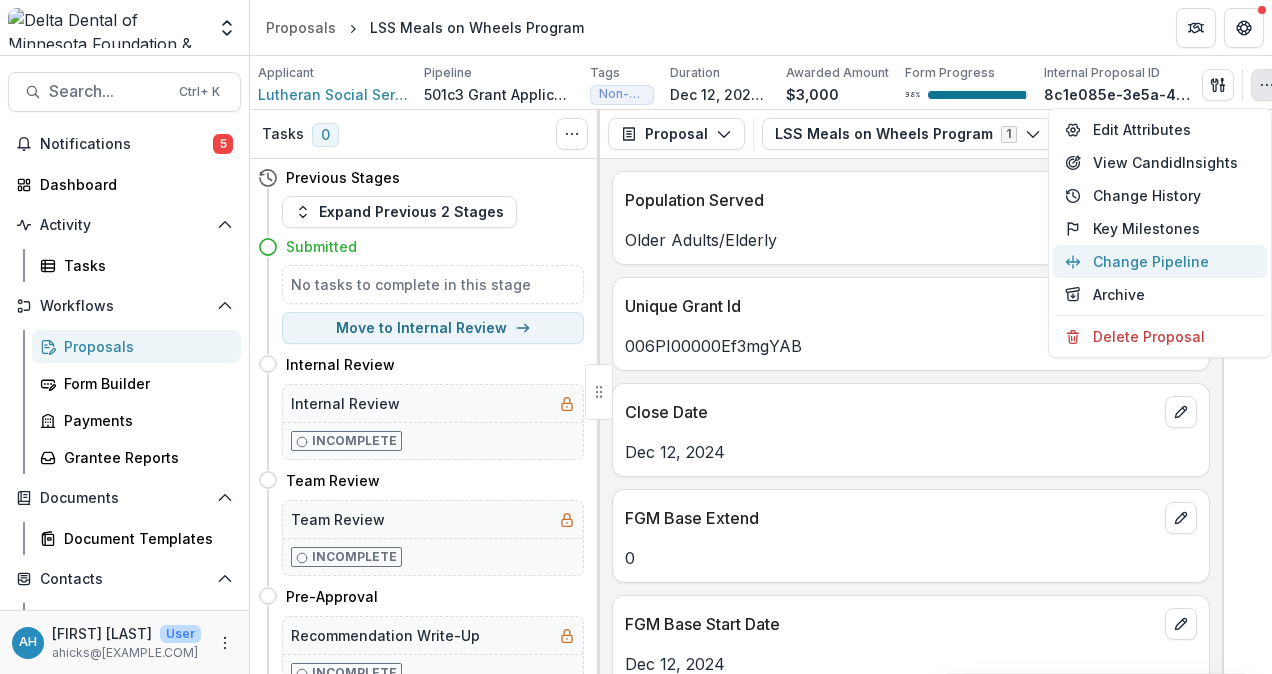 click on "Change Pipeline" at bounding box center (1160, 261) 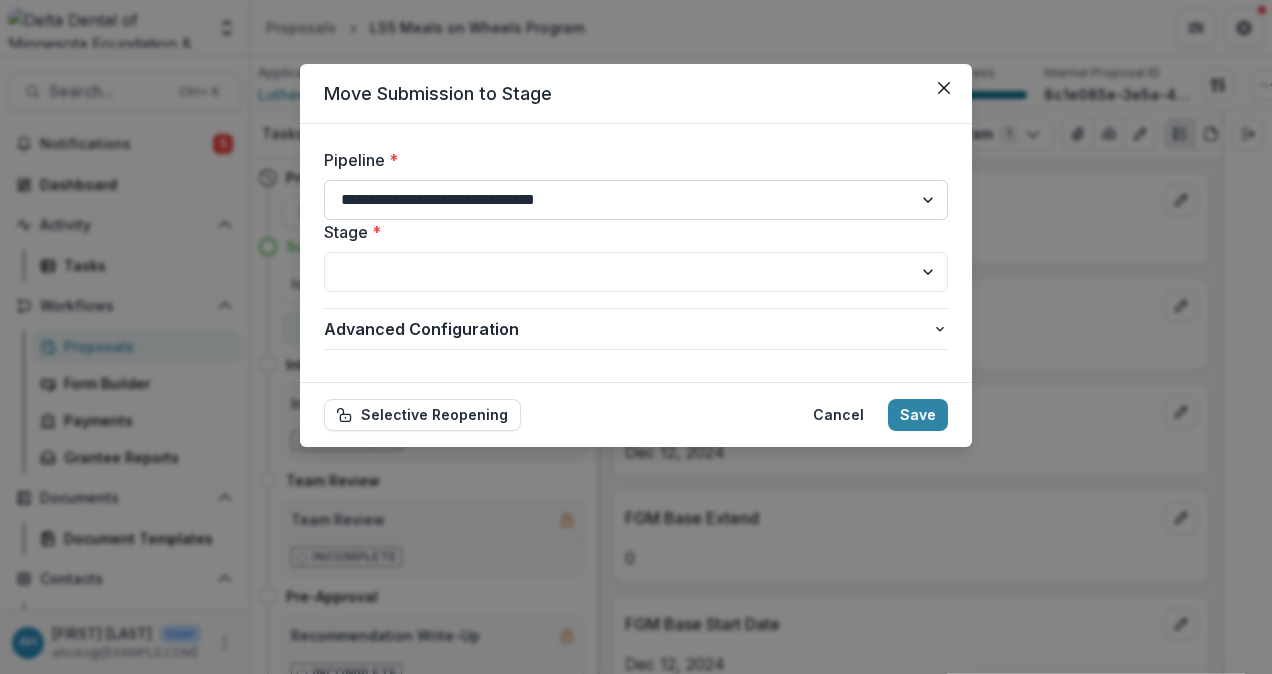 click on "**********" at bounding box center (636, 200) 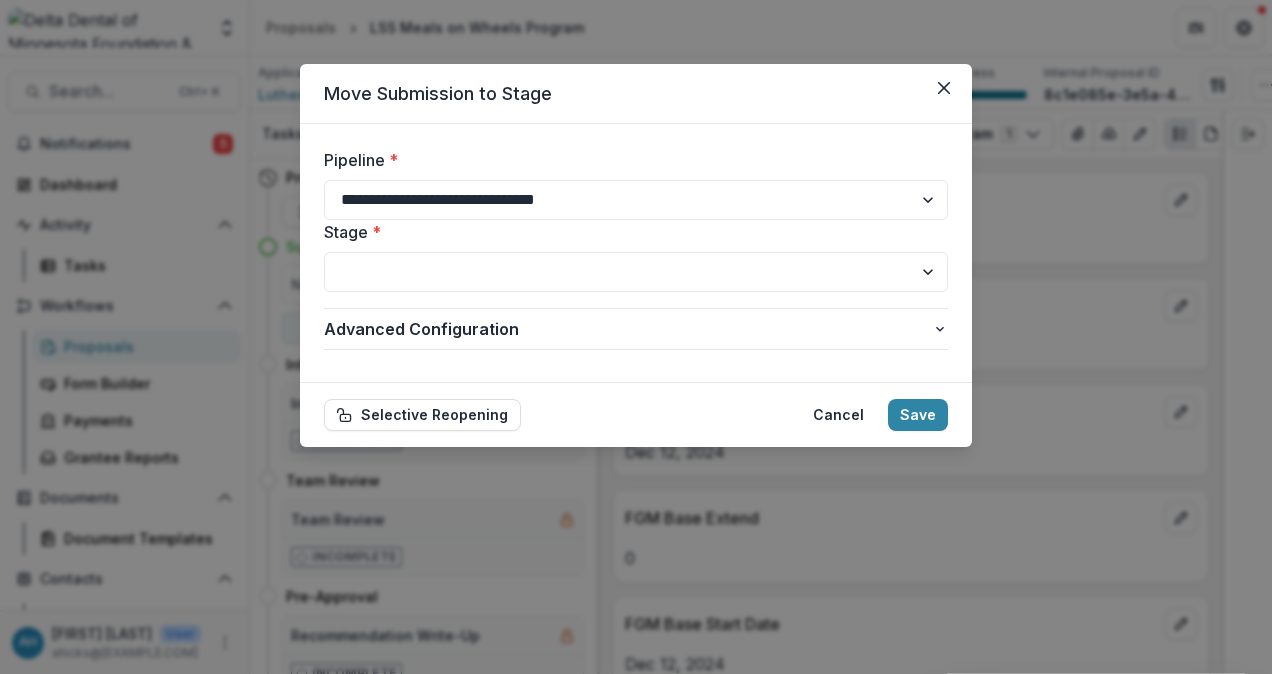 select on "**********" 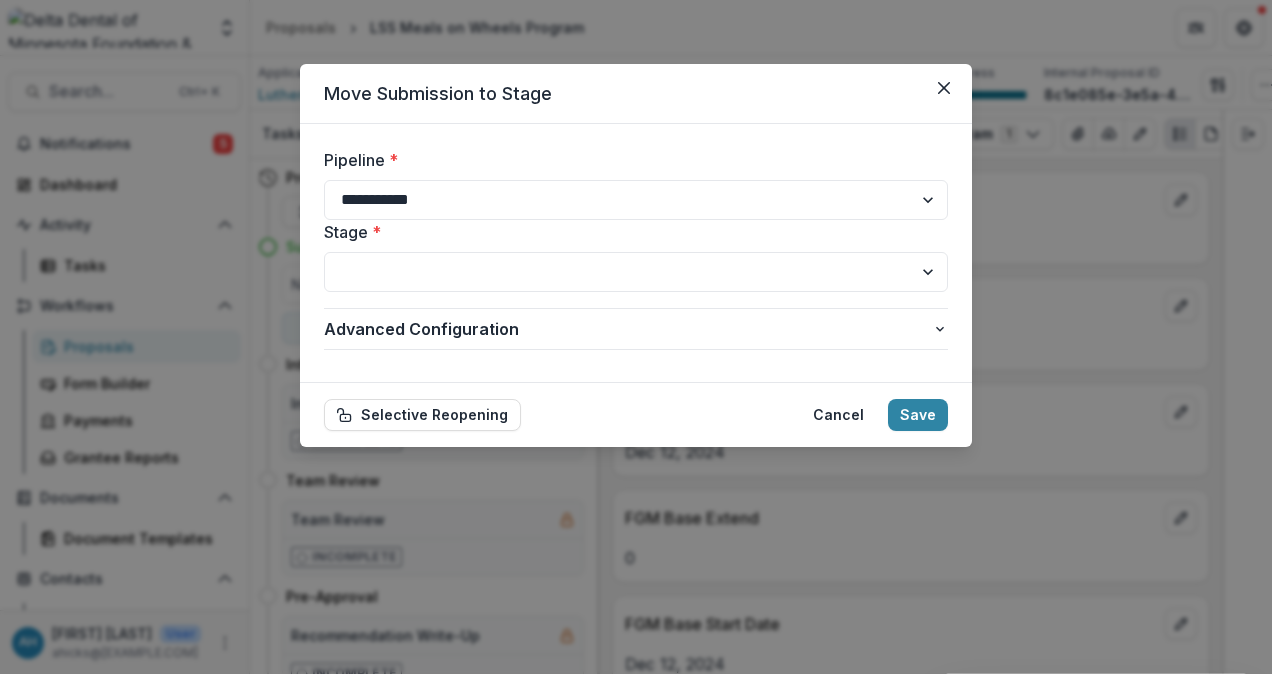 click on "**********" at bounding box center (636, 200) 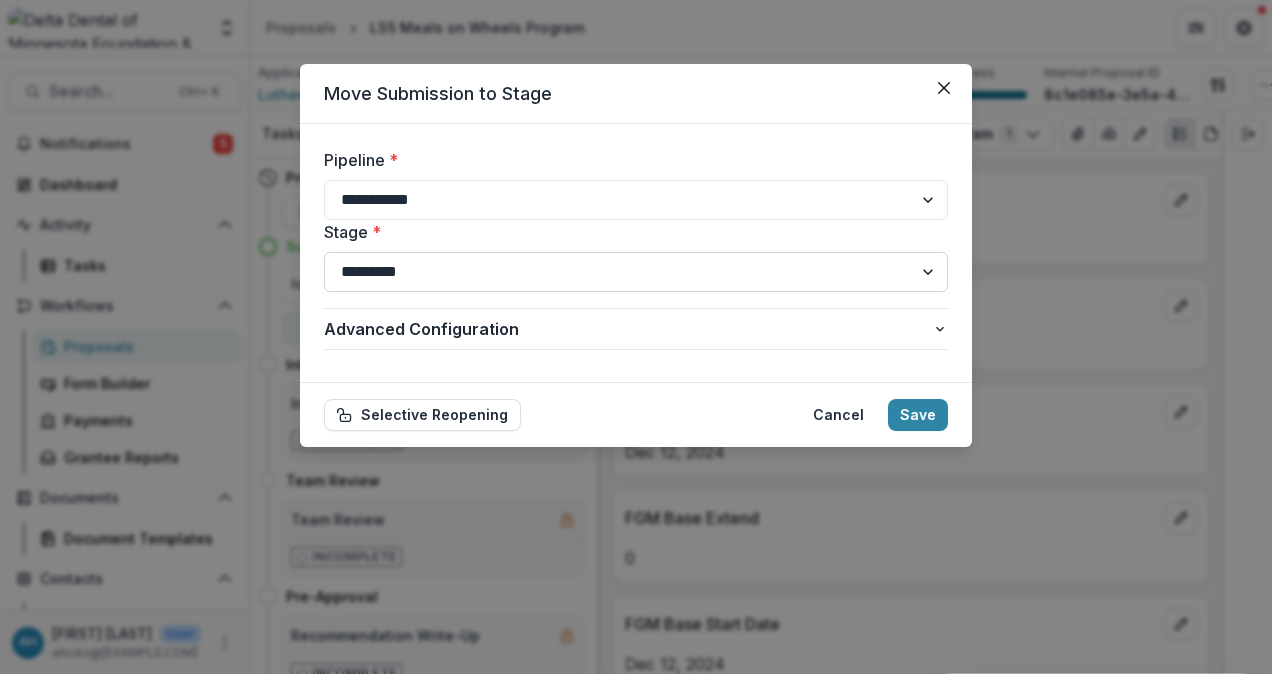 click on "**********" at bounding box center (636, 272) 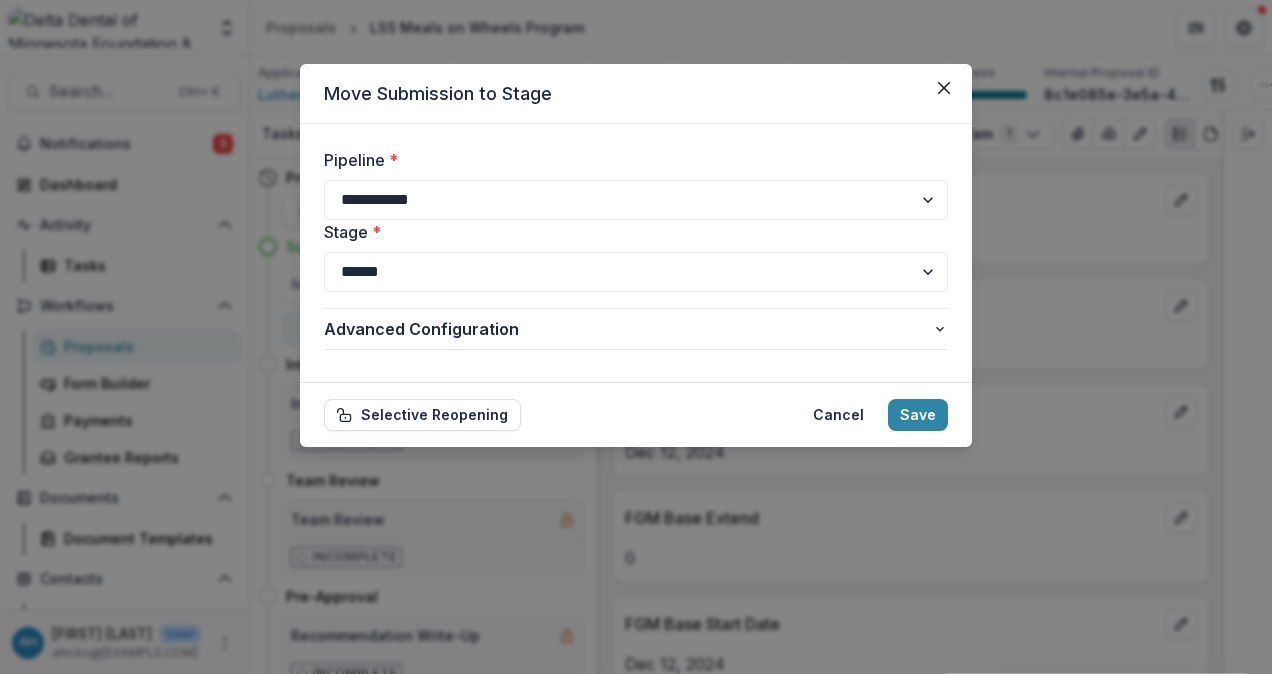 click on "**********" at bounding box center (636, 272) 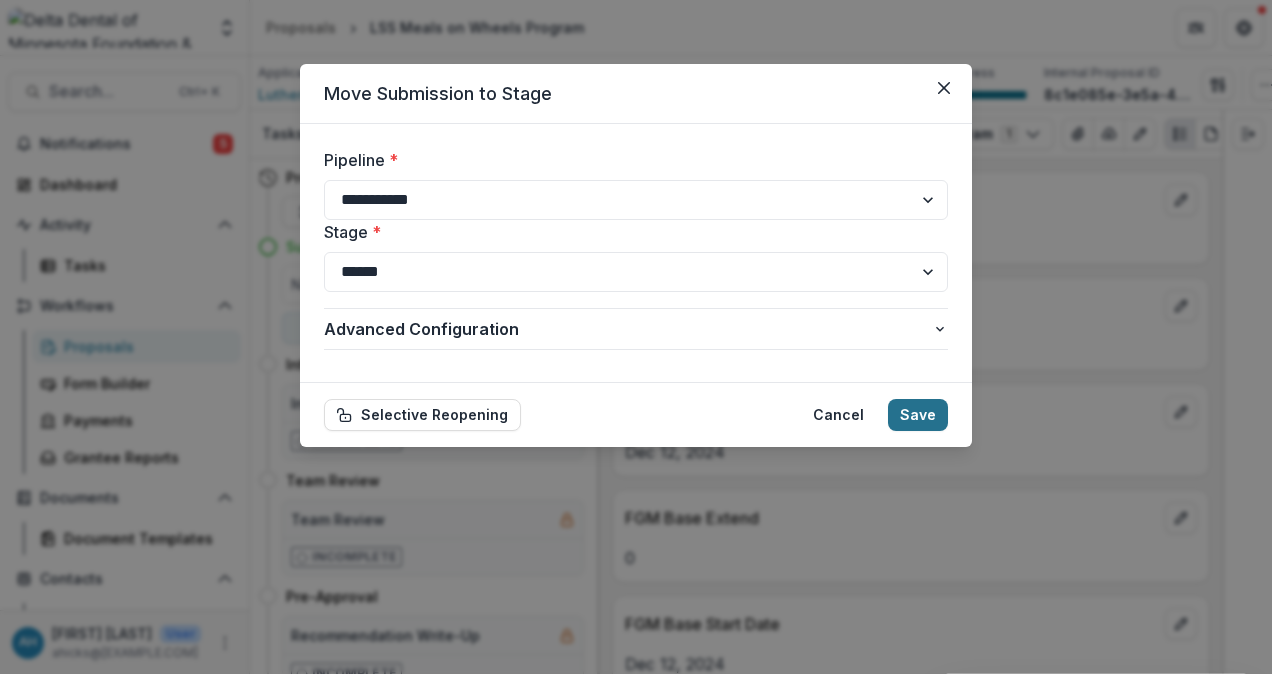 click on "Save" at bounding box center [918, 415] 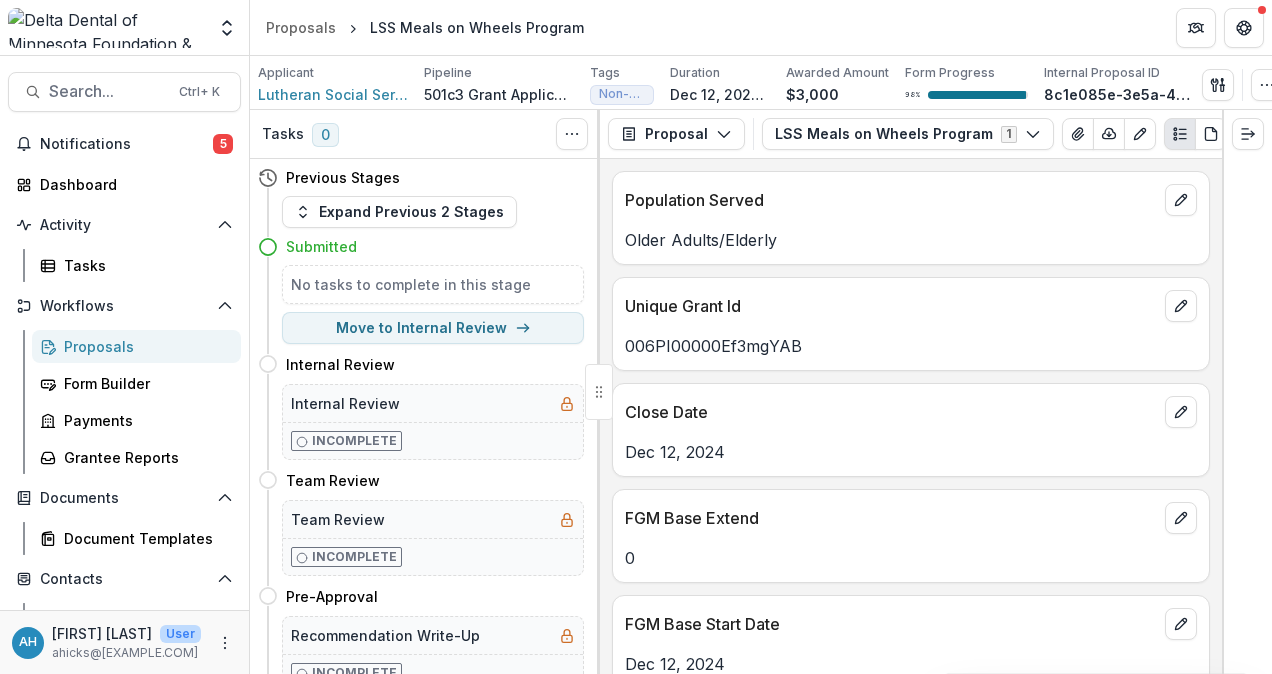select on "*********" 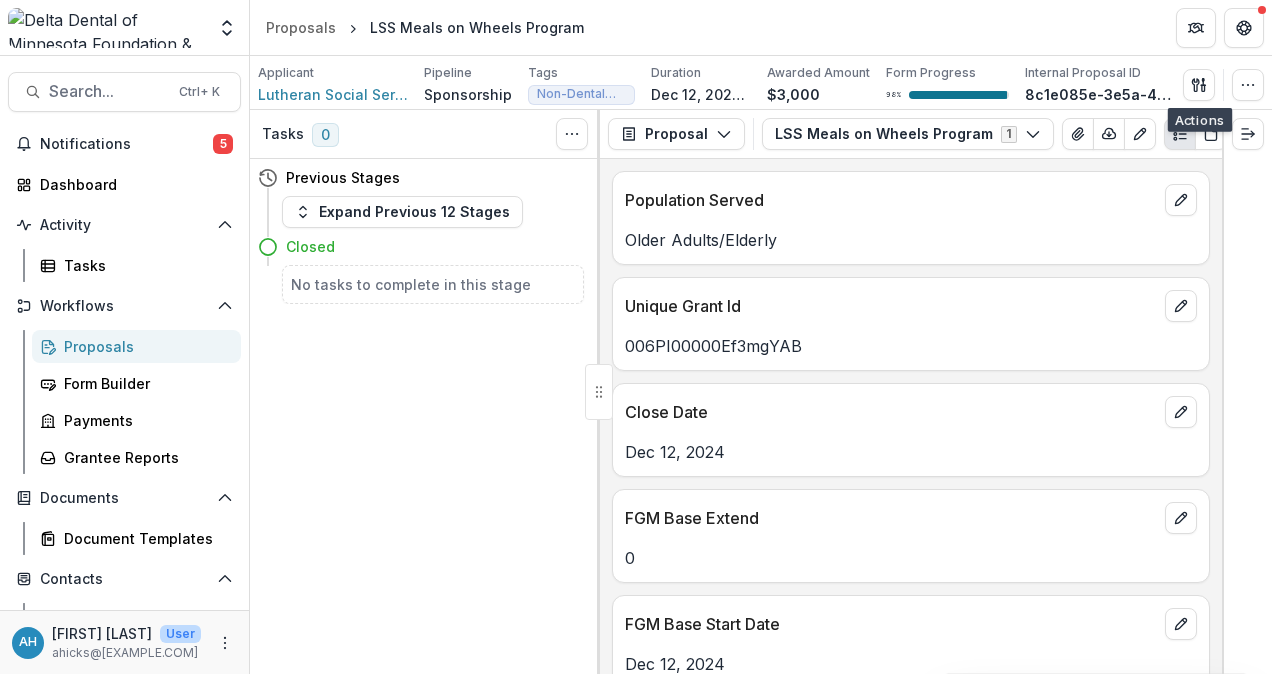 click on "Proposals" at bounding box center (144, 346) 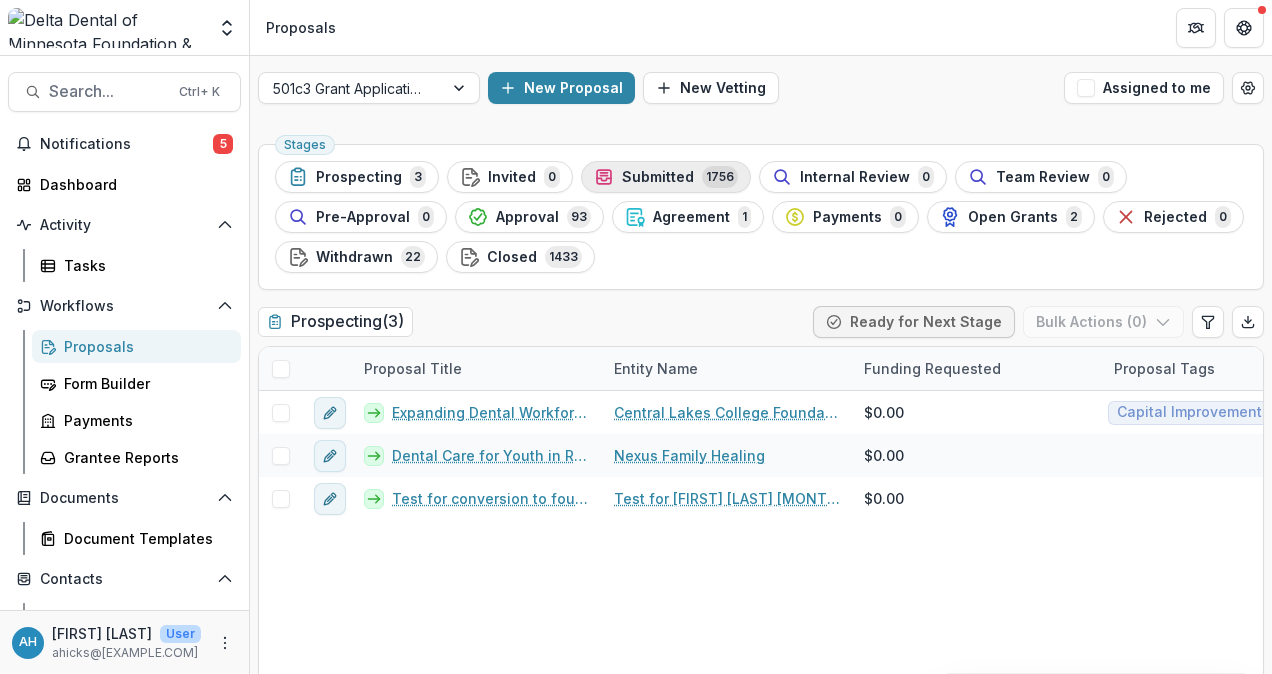 click on "Submitted" at bounding box center [658, 177] 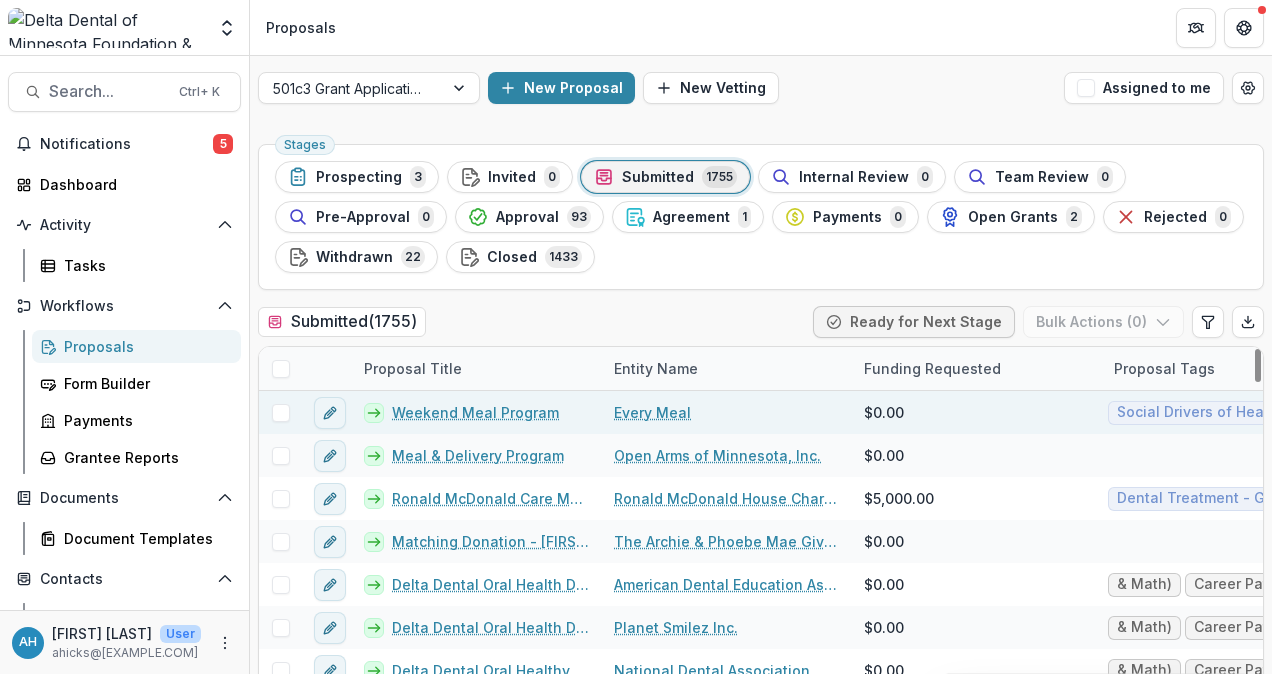 click on "Weekend Meal Program" at bounding box center (475, 412) 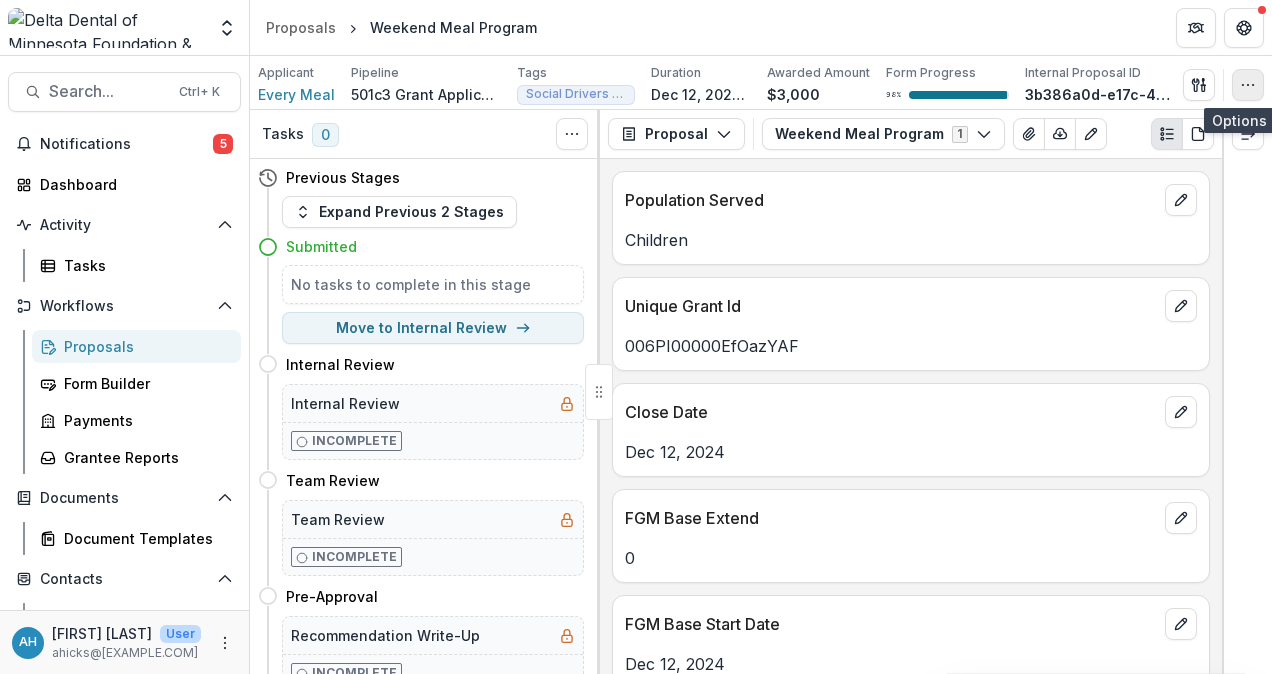 click 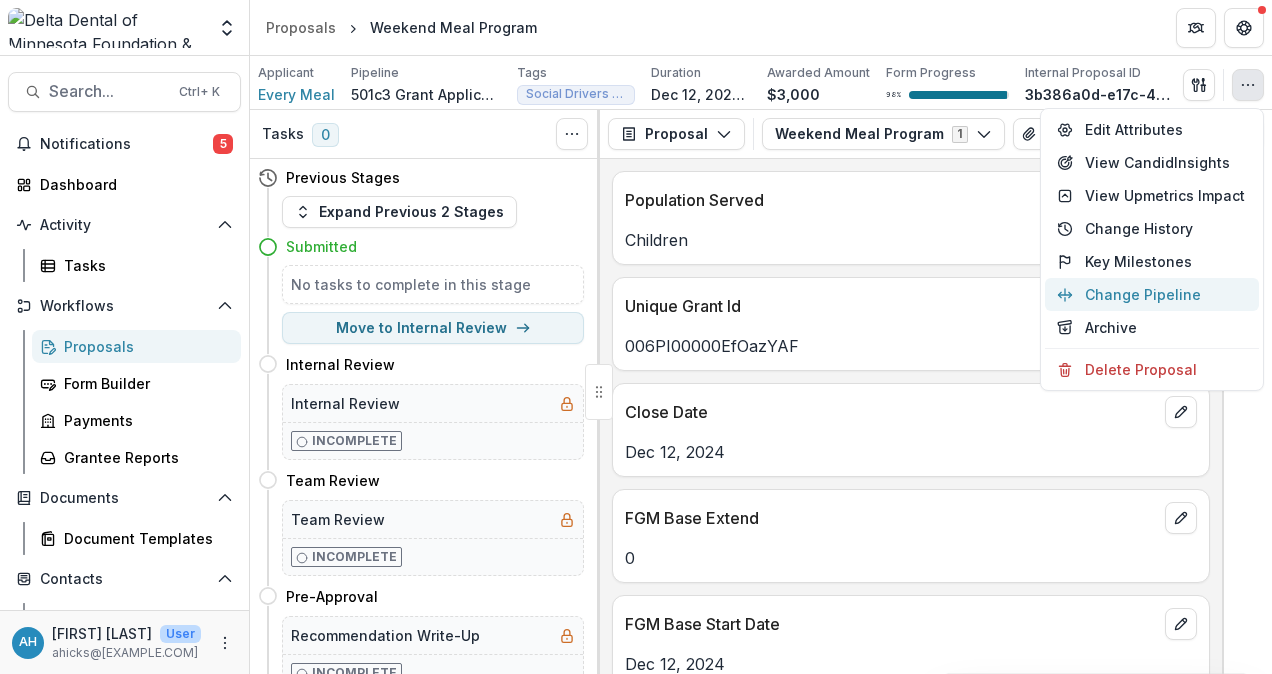 click on "Change Pipeline" at bounding box center (1152, 294) 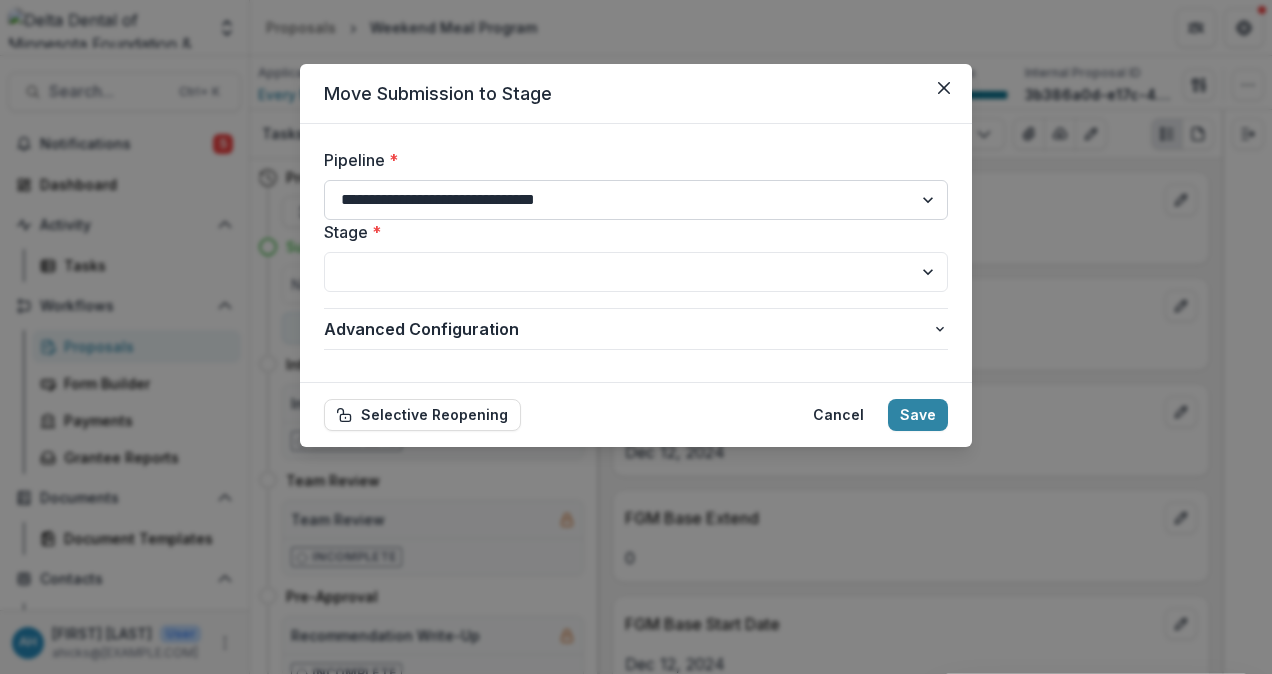 click on "**********" at bounding box center (636, 200) 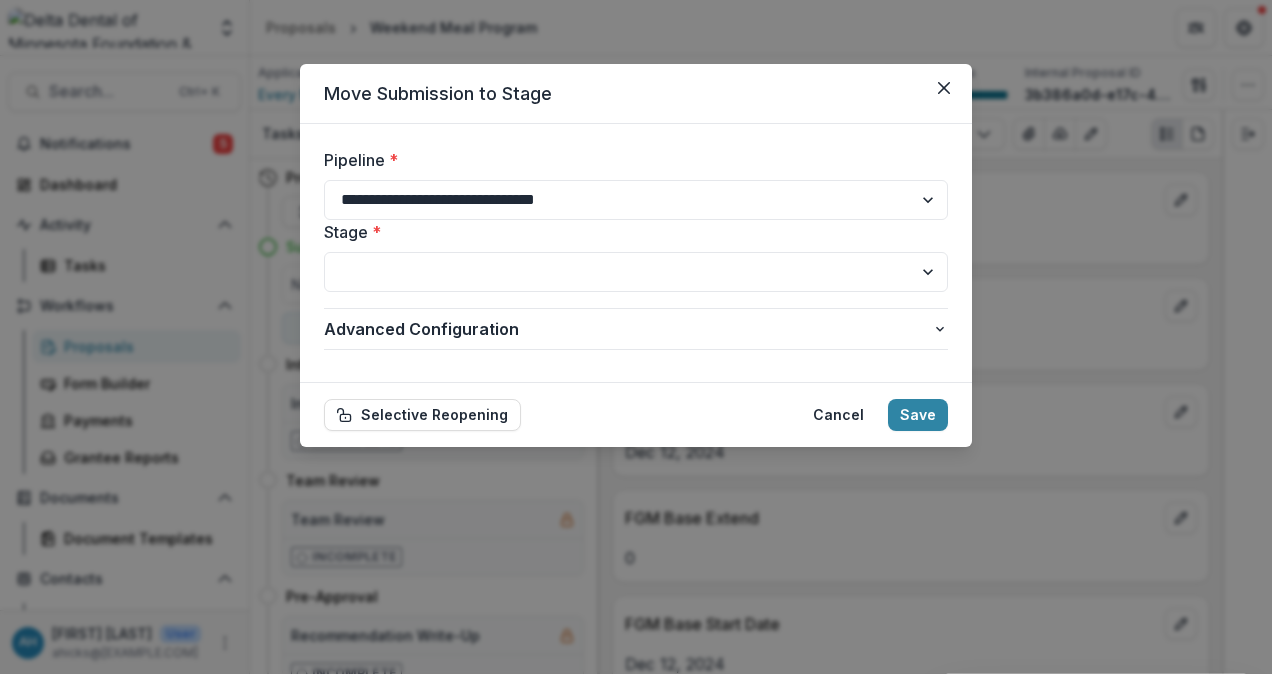 select on "**********" 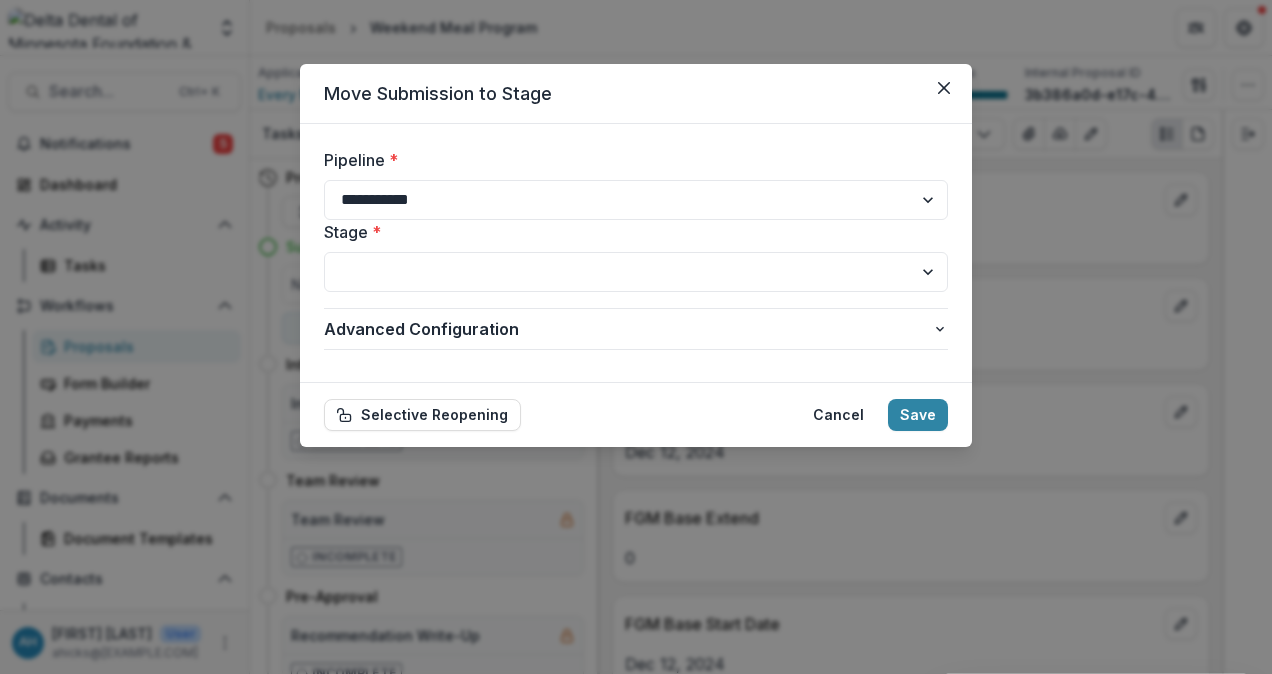 click on "**********" at bounding box center (636, 200) 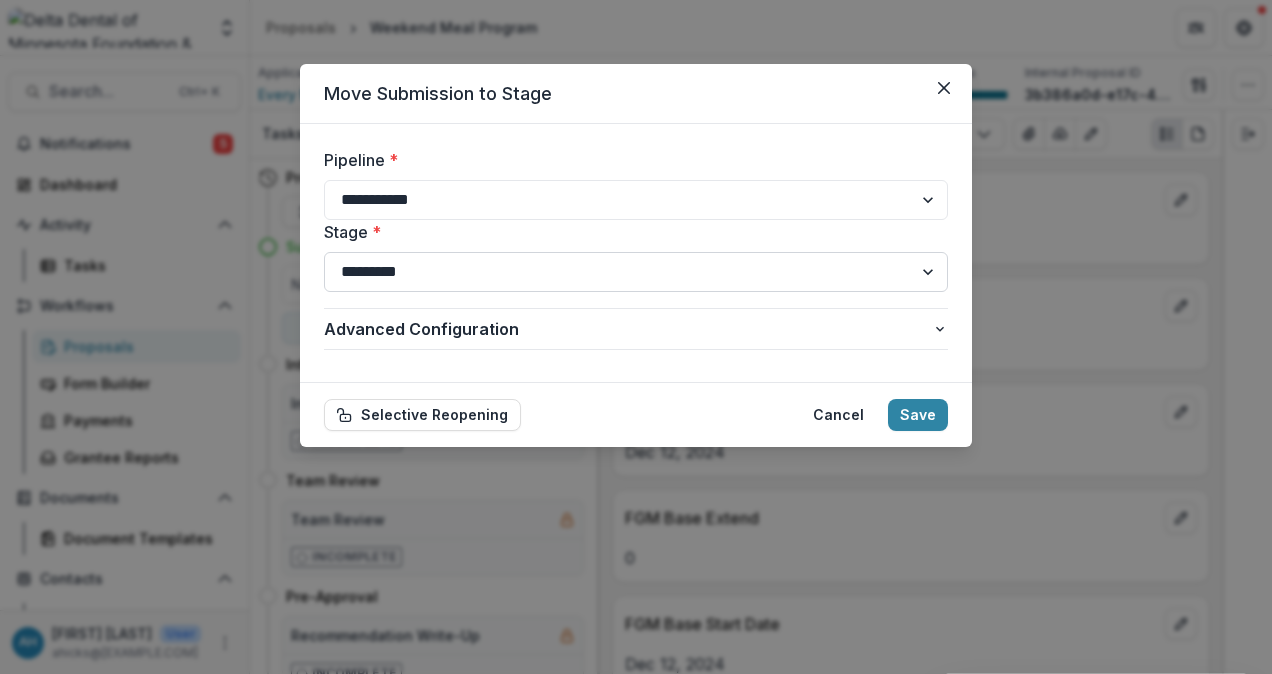 click on "**********" at bounding box center [636, 272] 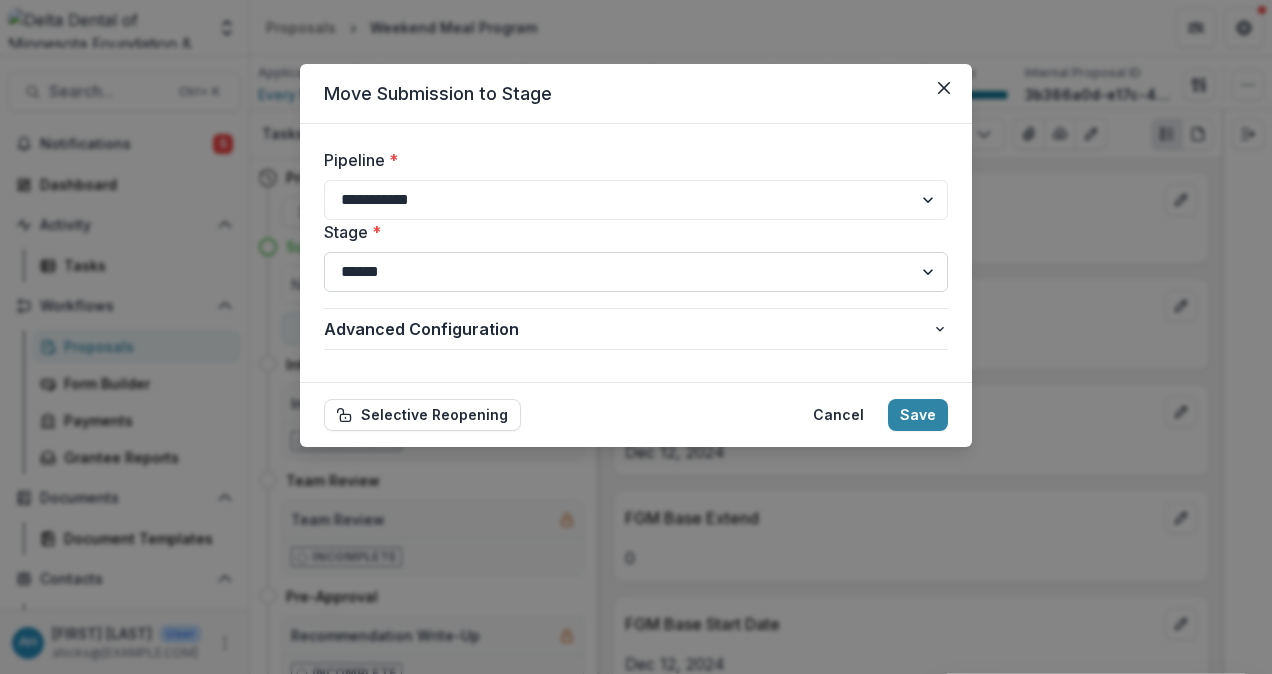 click on "**********" at bounding box center [636, 272] 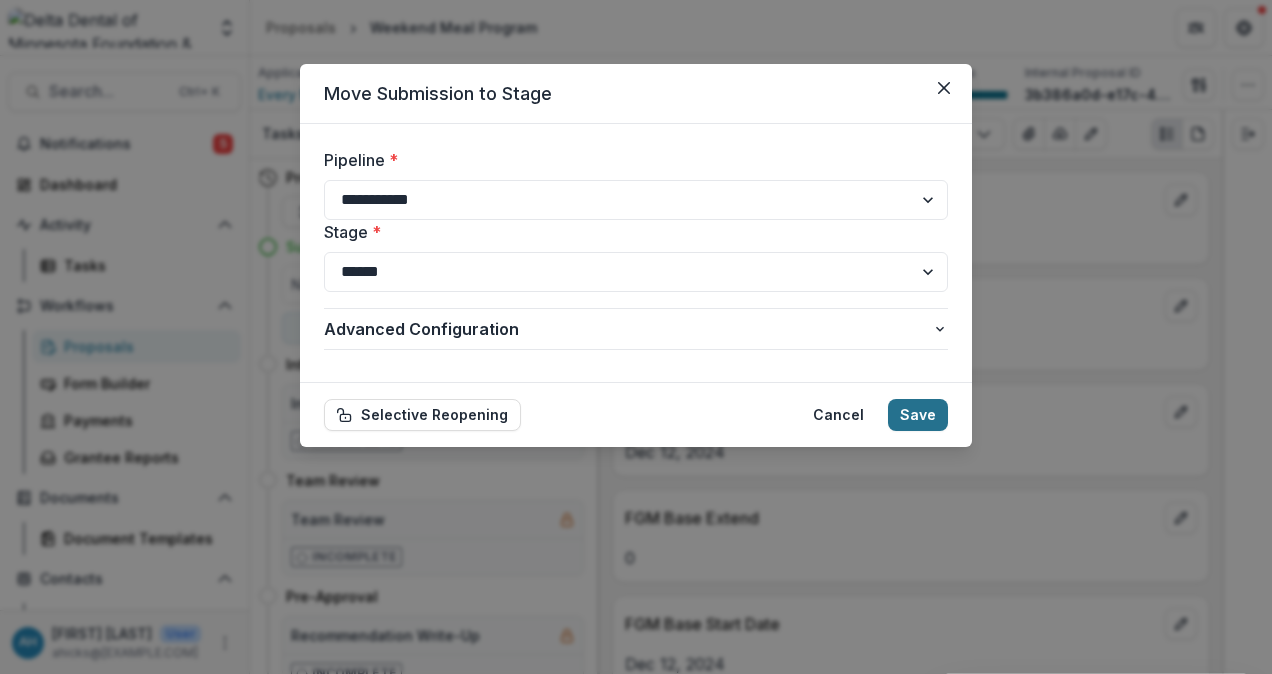 click on "Save" at bounding box center (918, 415) 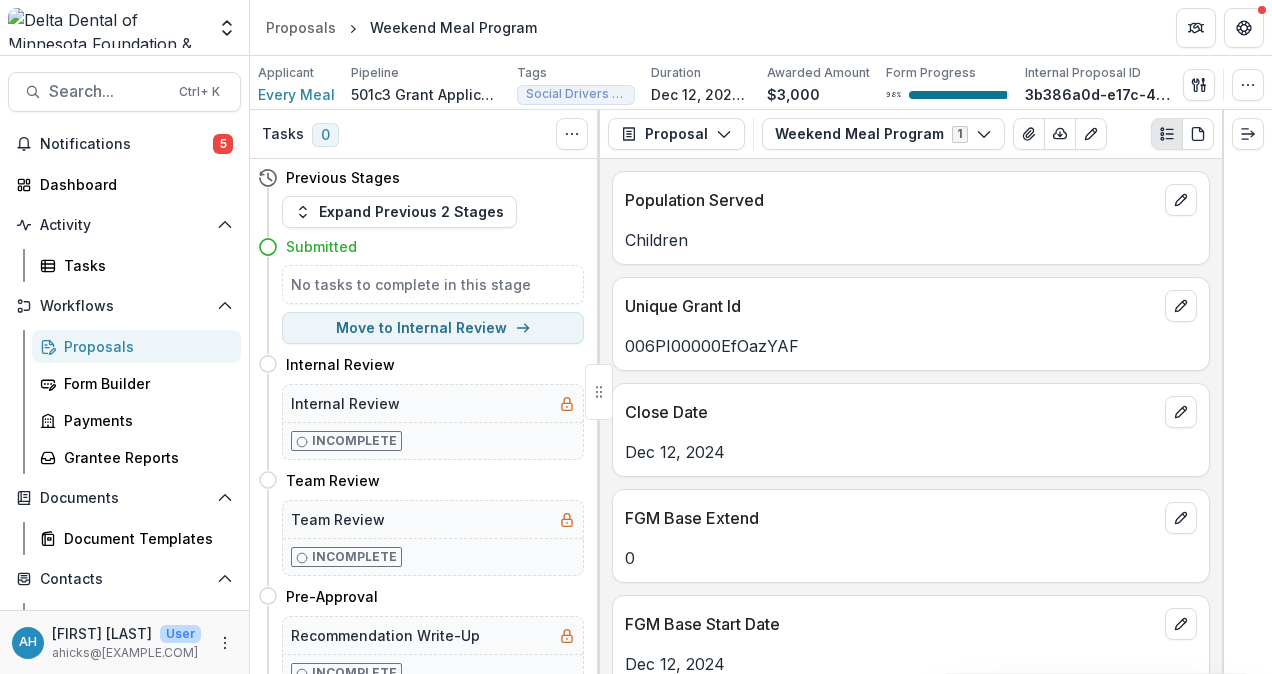 select on "*********" 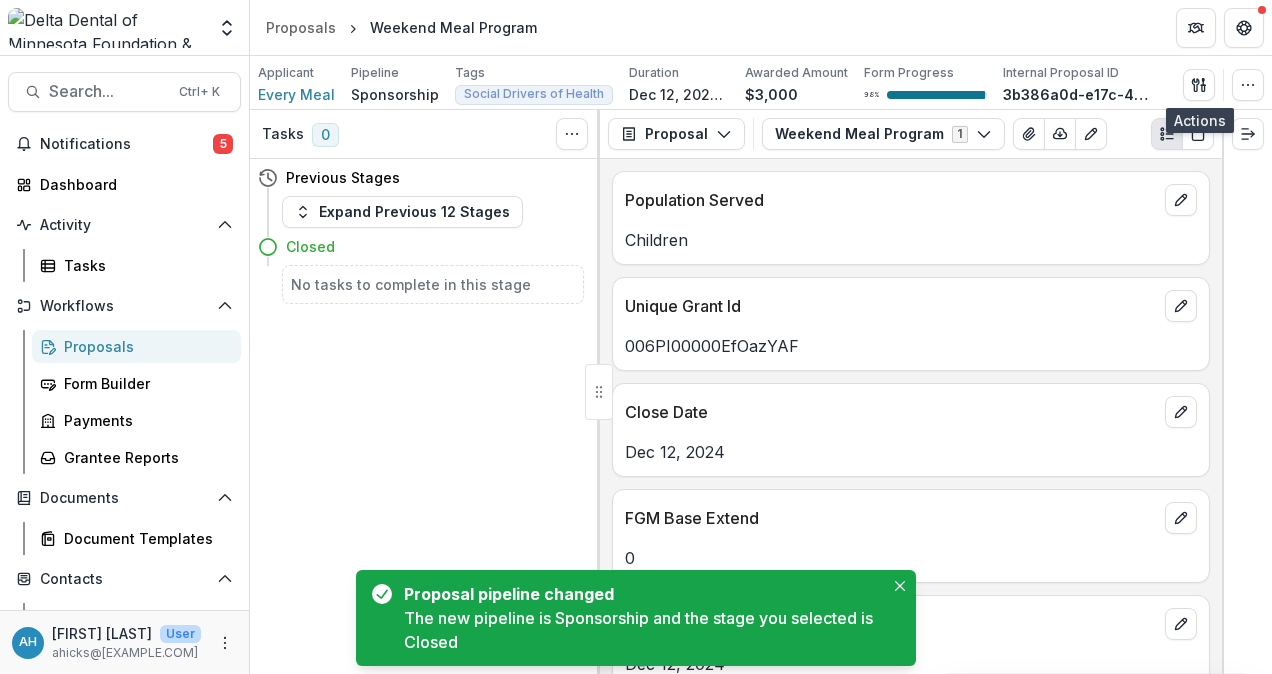 click on "Proposals" at bounding box center (144, 346) 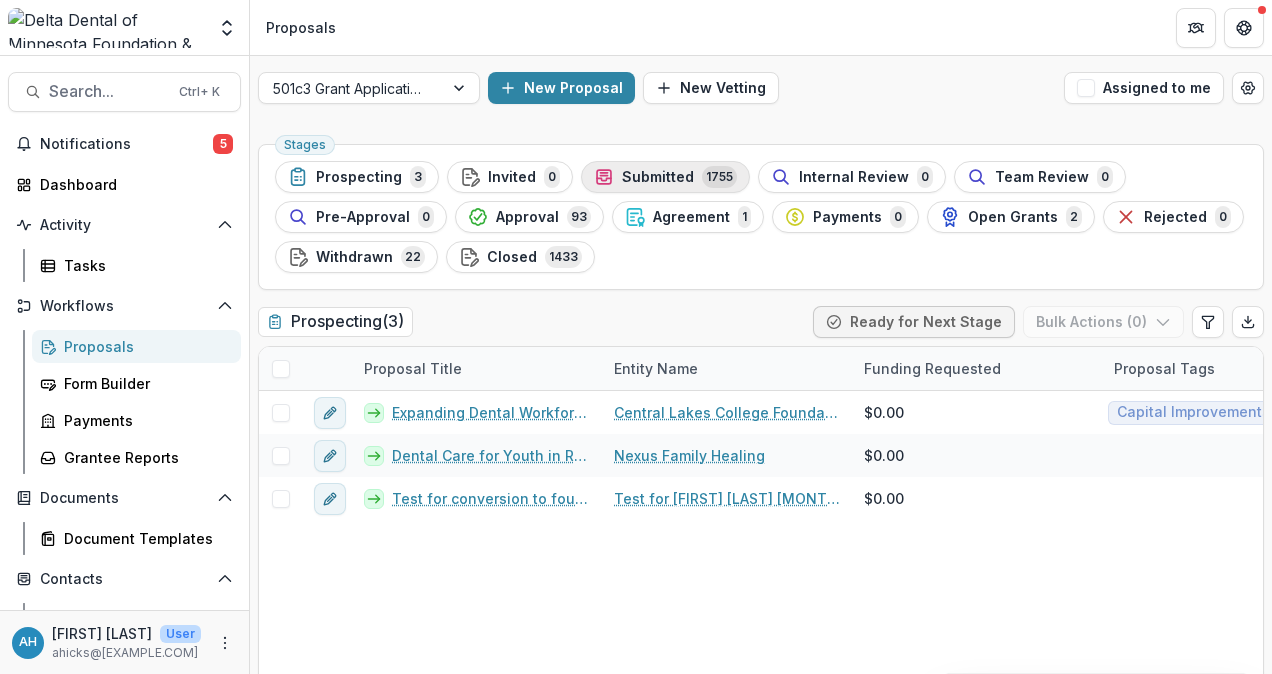 click on "Submitted" at bounding box center (658, 177) 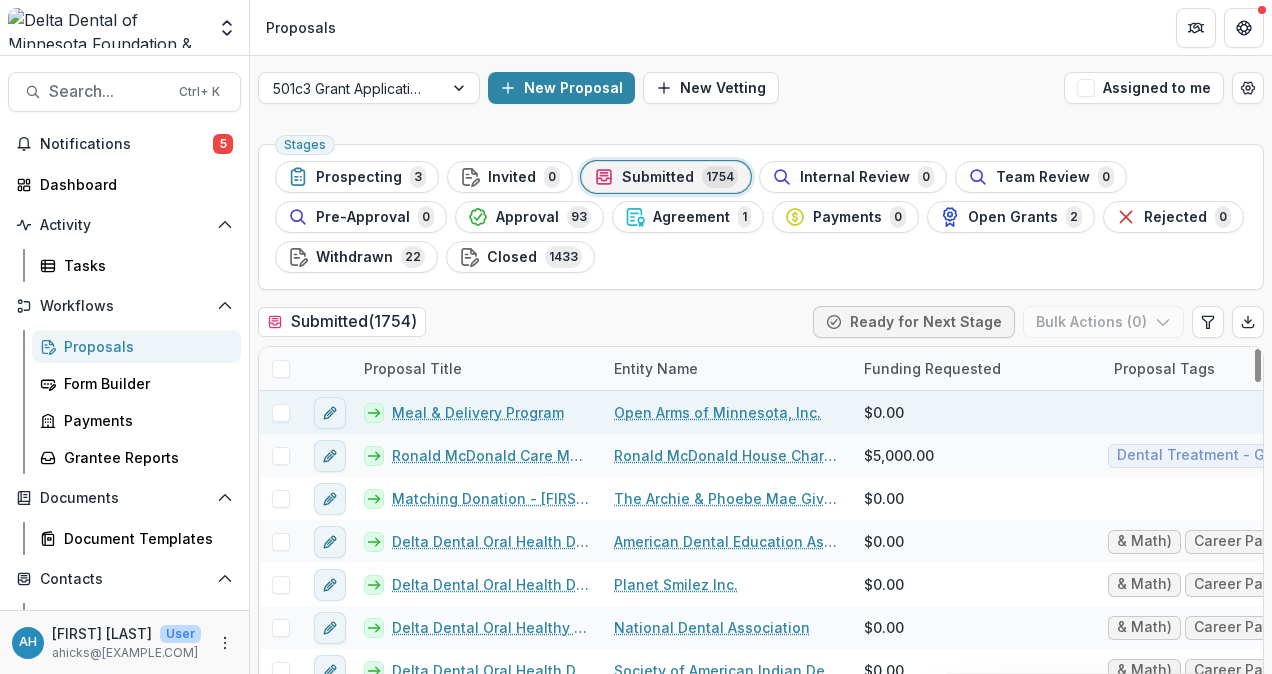 click on "Meal & Delivery Program" at bounding box center (478, 412) 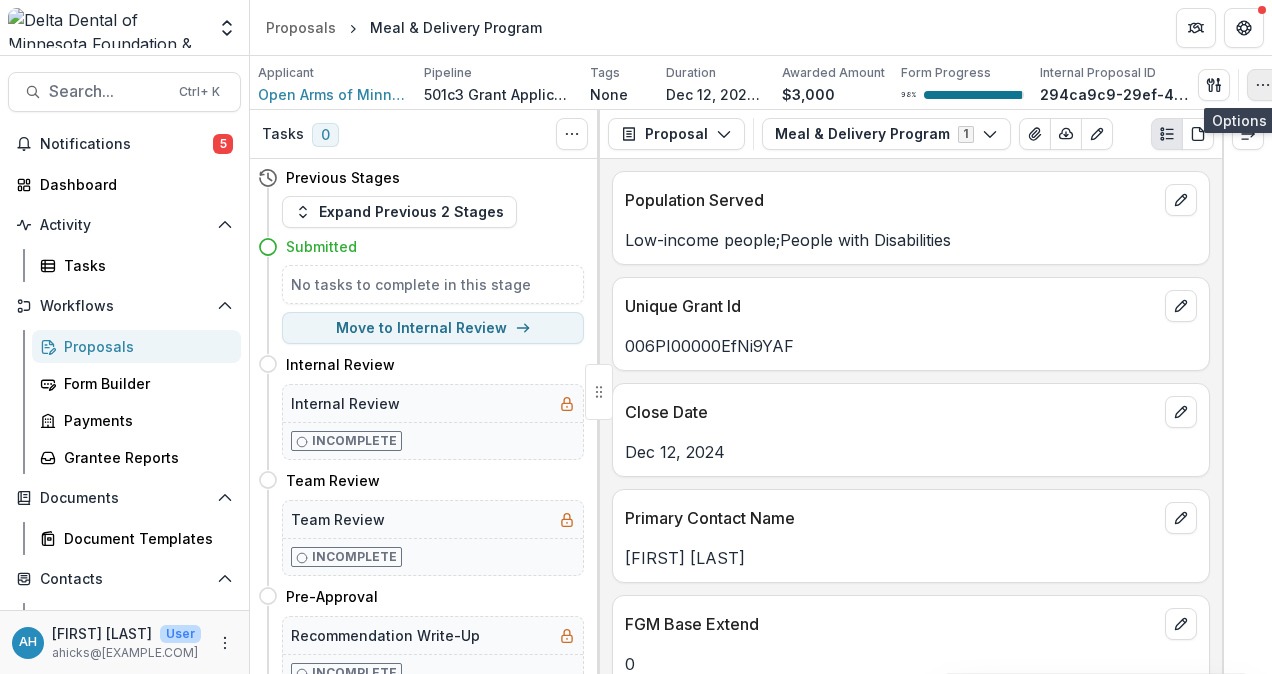 click at bounding box center [1263, 85] 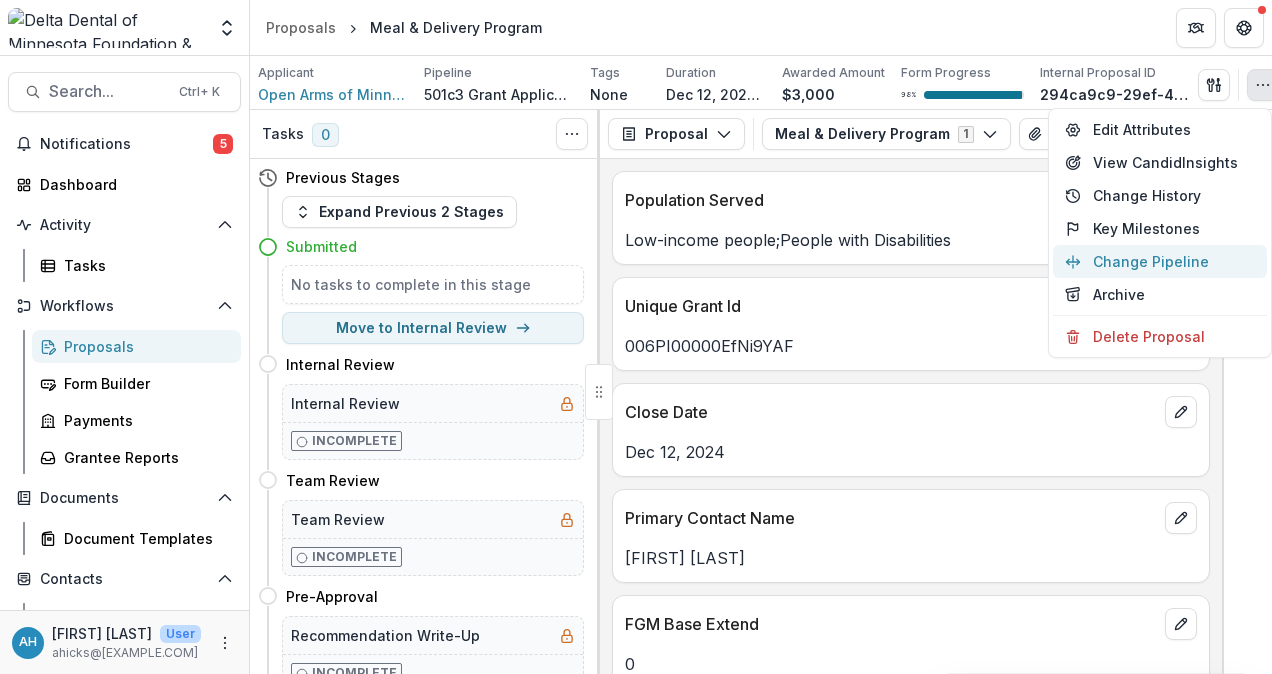 click on "Change Pipeline" at bounding box center (1160, 261) 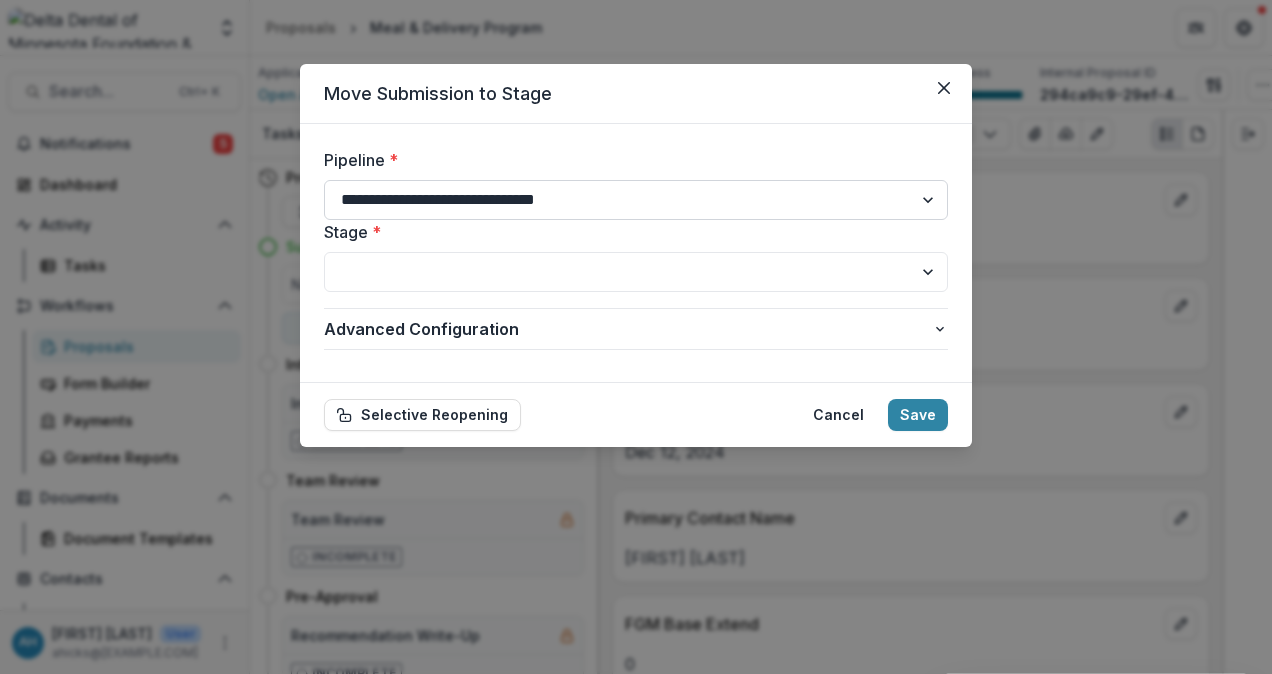 click on "**********" at bounding box center [636, 200] 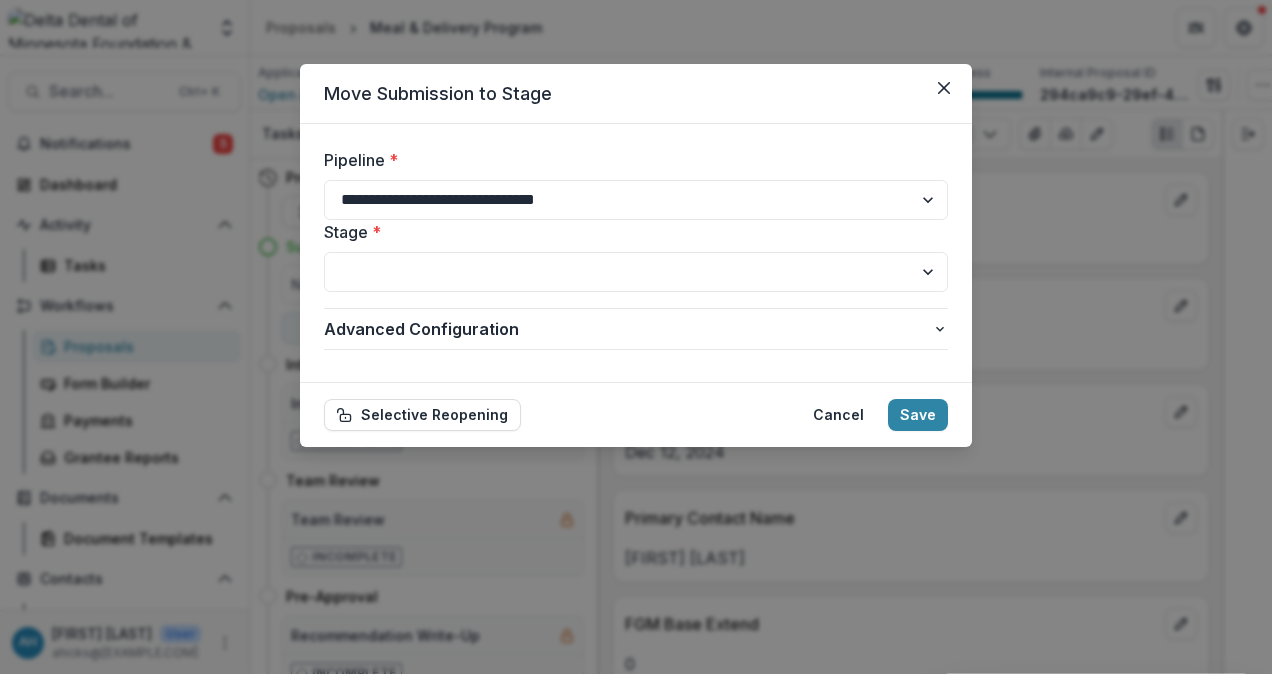 select on "**********" 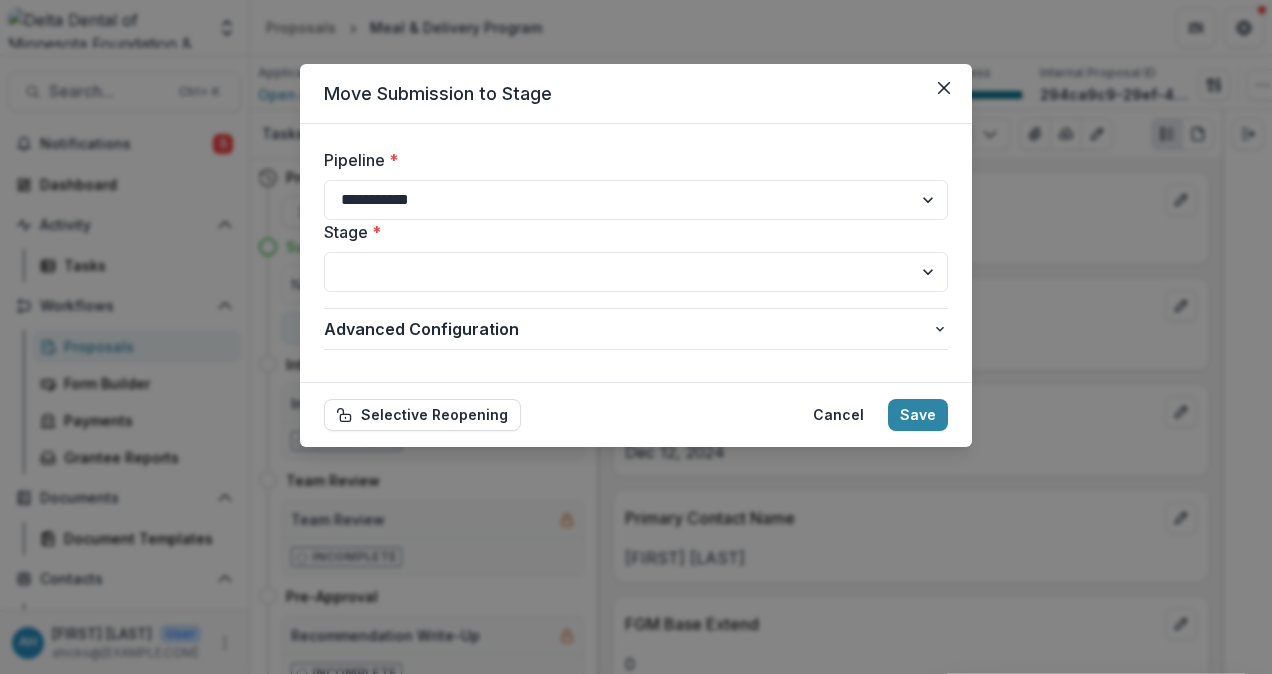 click on "**********" at bounding box center (636, 200) 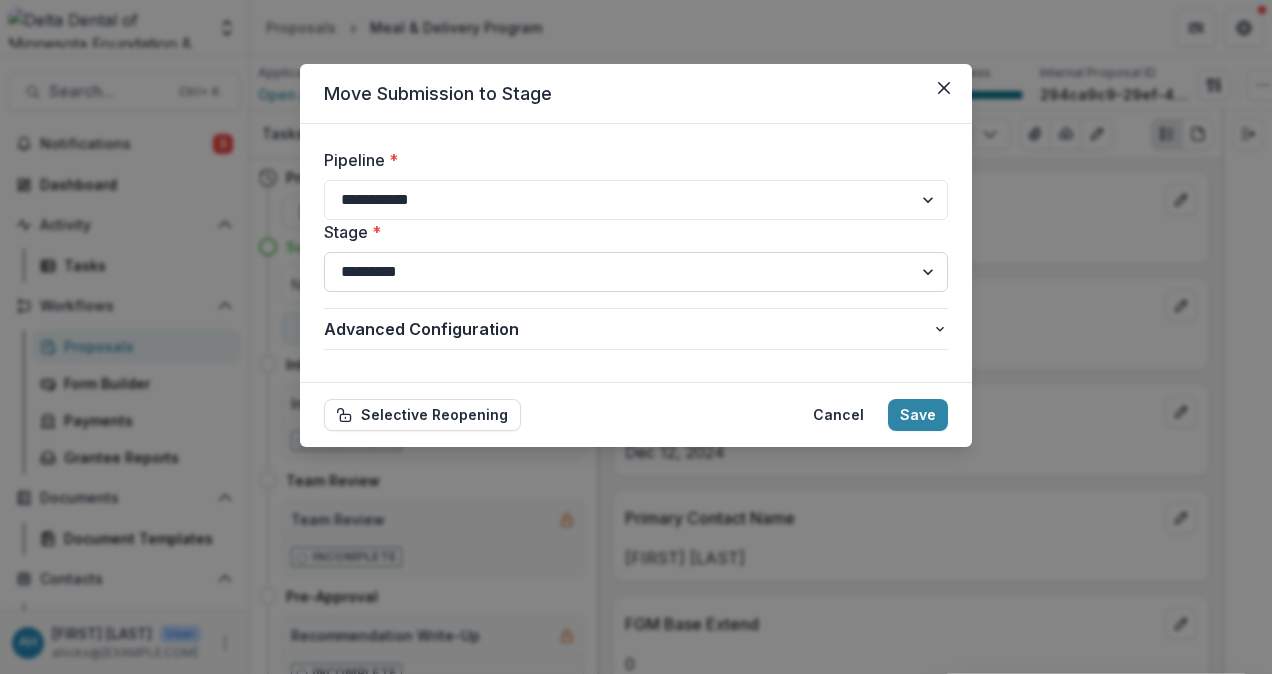 click on "**********" at bounding box center [636, 272] 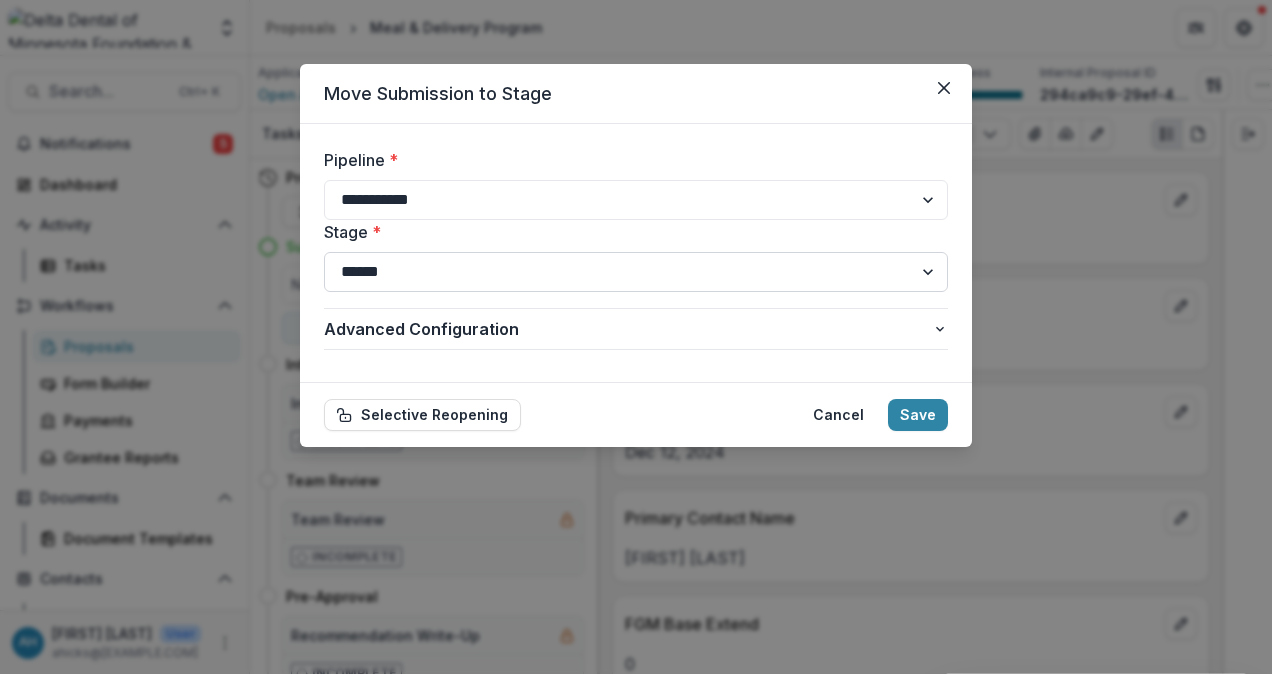 click on "**********" at bounding box center (636, 272) 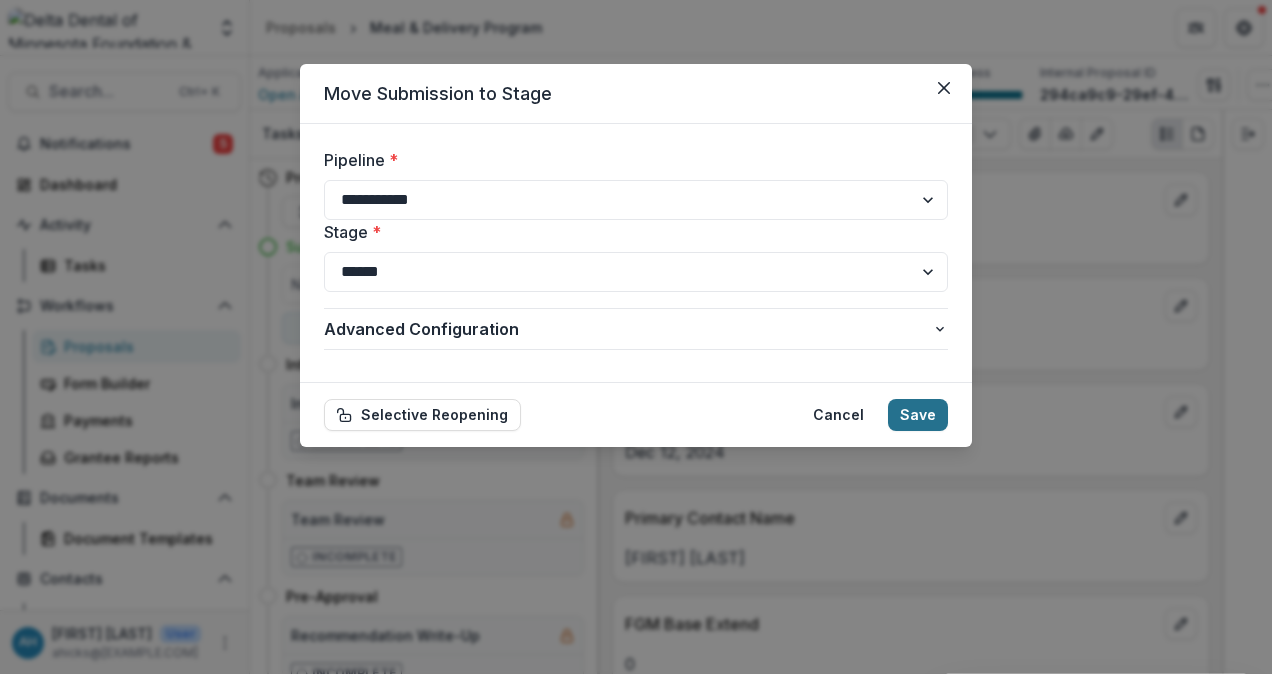 click on "Save" at bounding box center (918, 415) 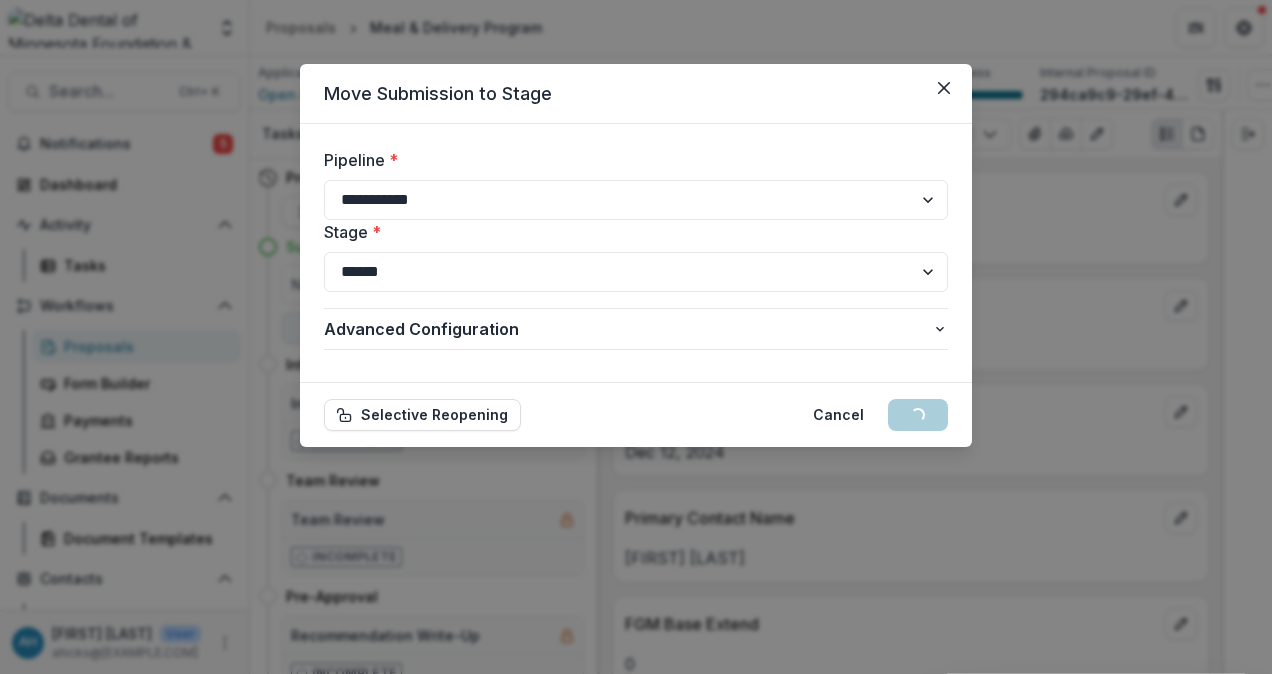 select on "*********" 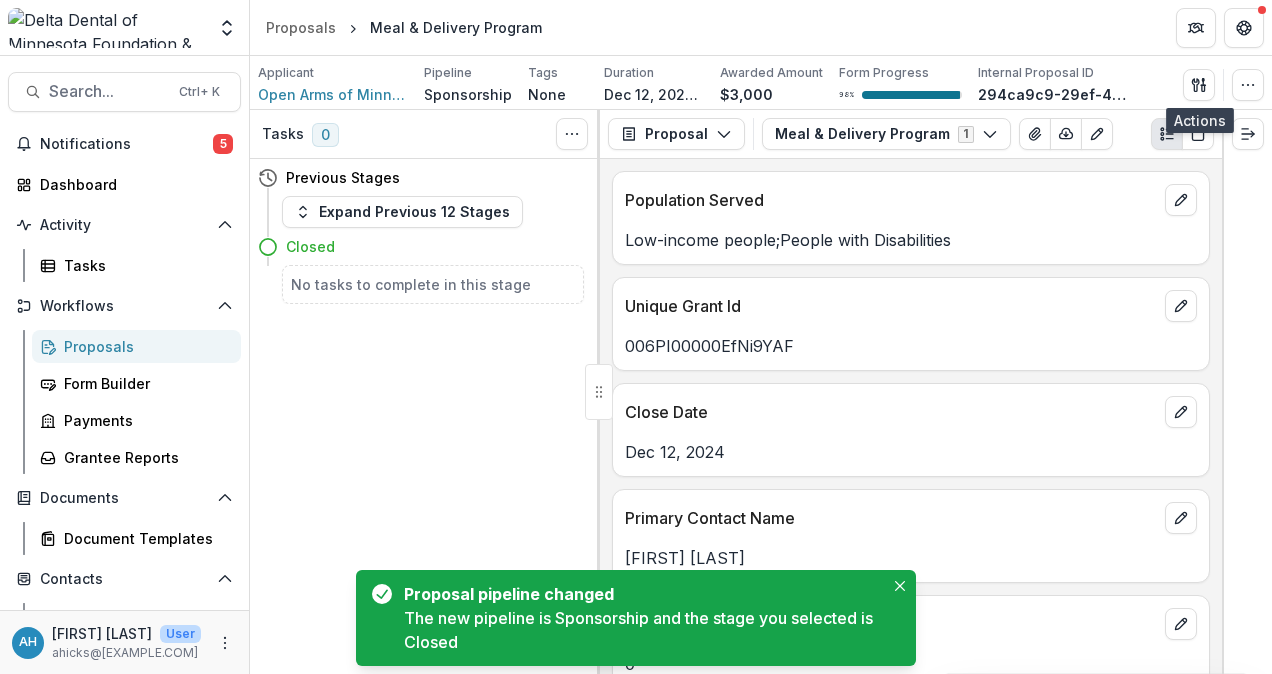click on "Tasks 0 Show Cancelled Tasks Previous Stages Expand Previous 12 Stages Closed No tasks to complete in this stage" at bounding box center (425, 392) 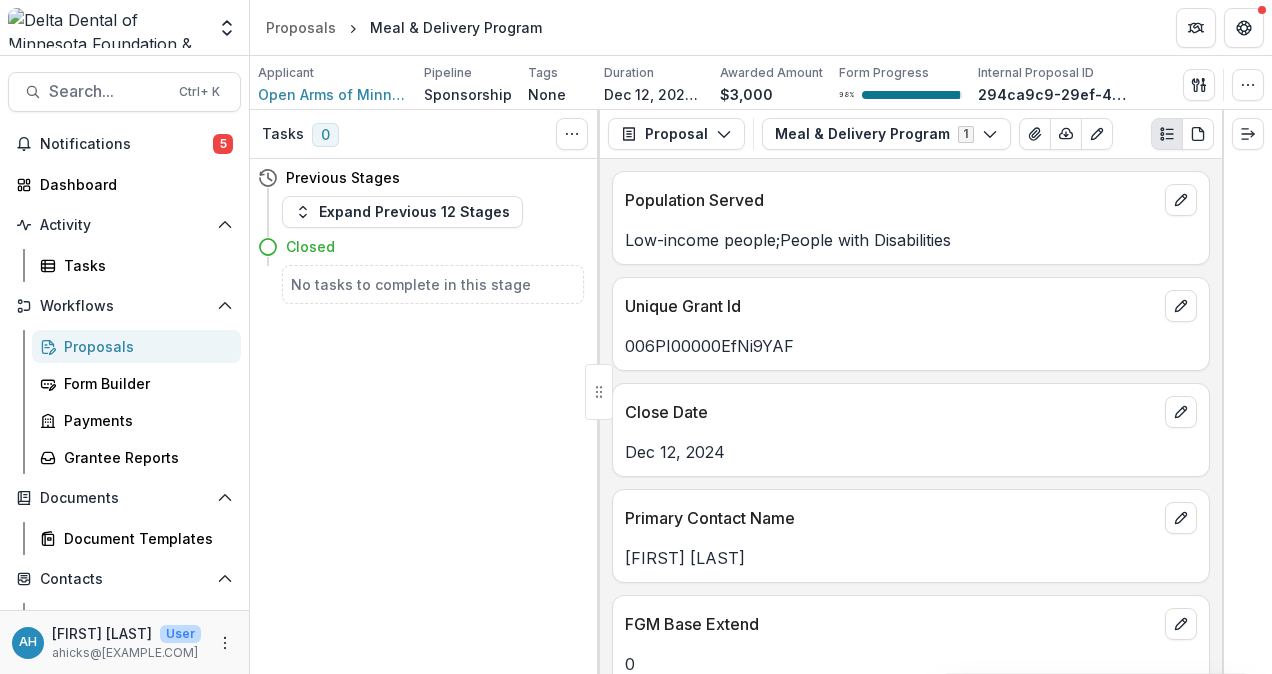 click on "Proposals" at bounding box center (144, 346) 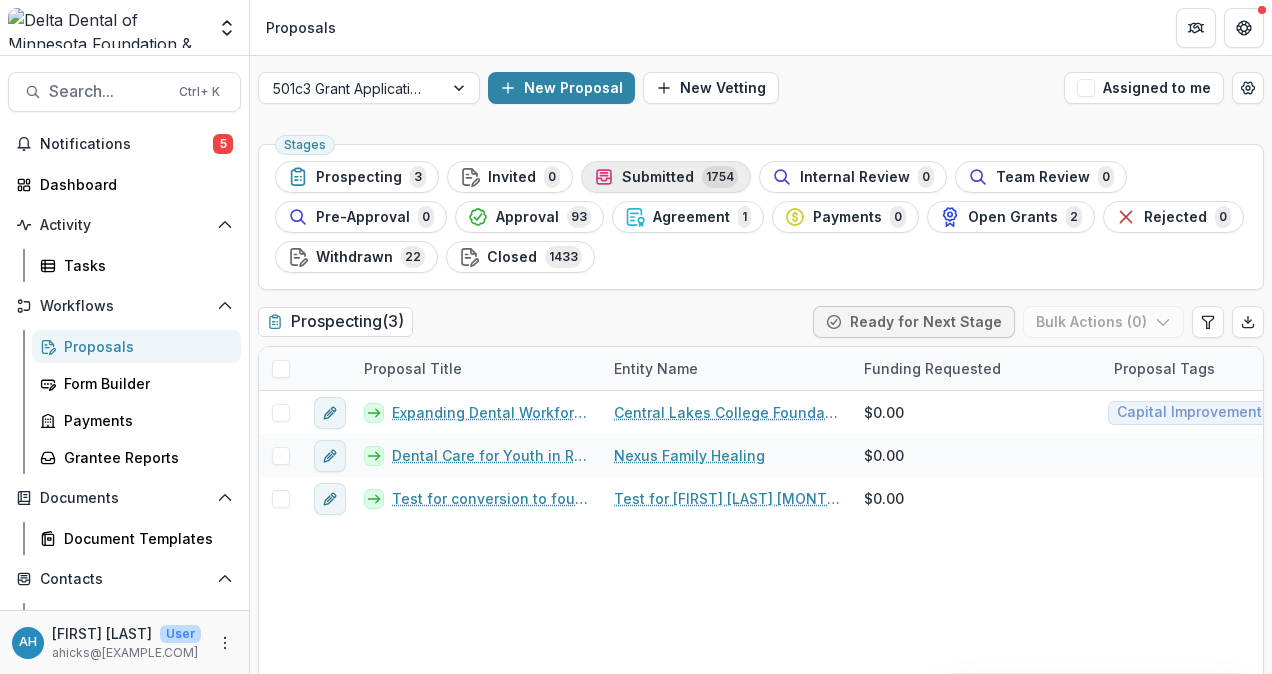 click on "Submitted" at bounding box center (658, 177) 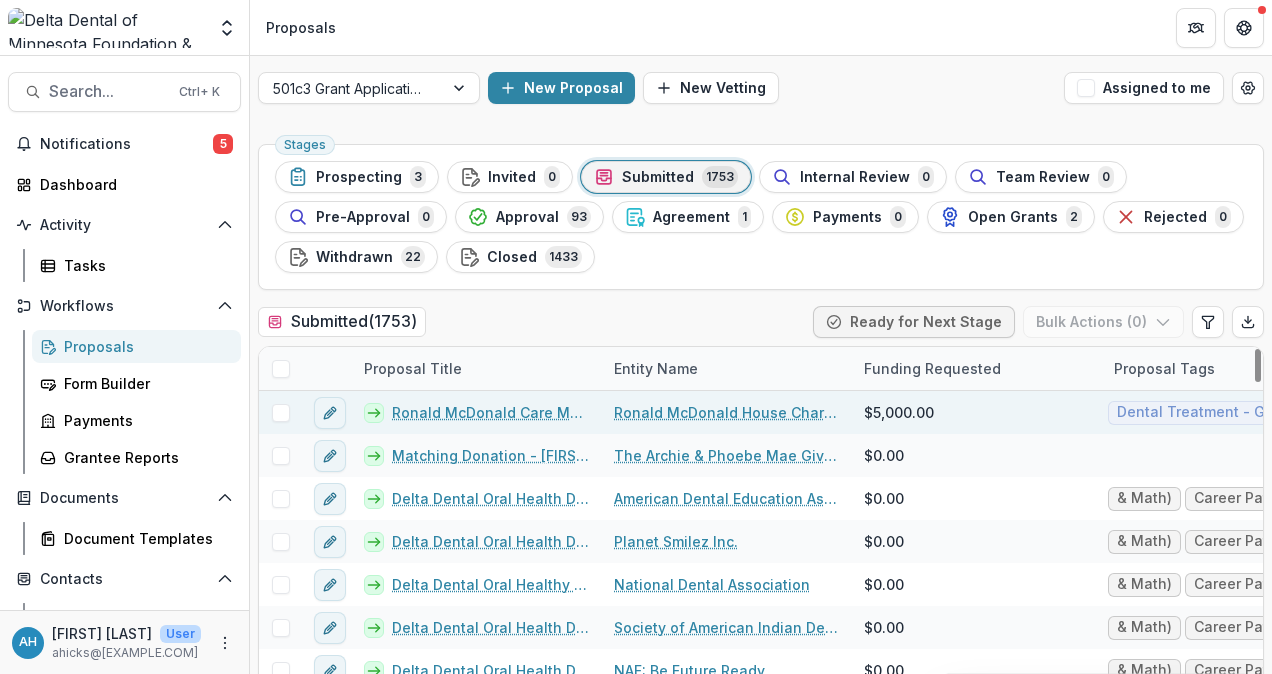click on "Ronald McDonald Care Mobile of North Dakota" at bounding box center [491, 412] 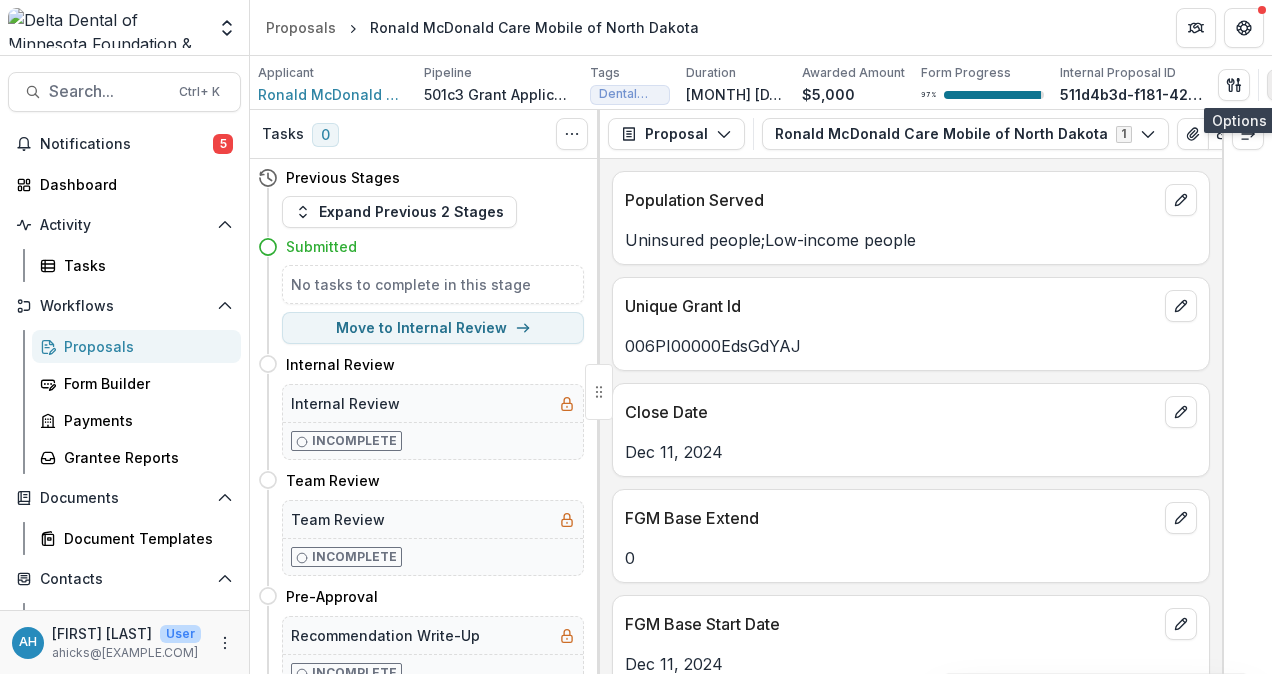click 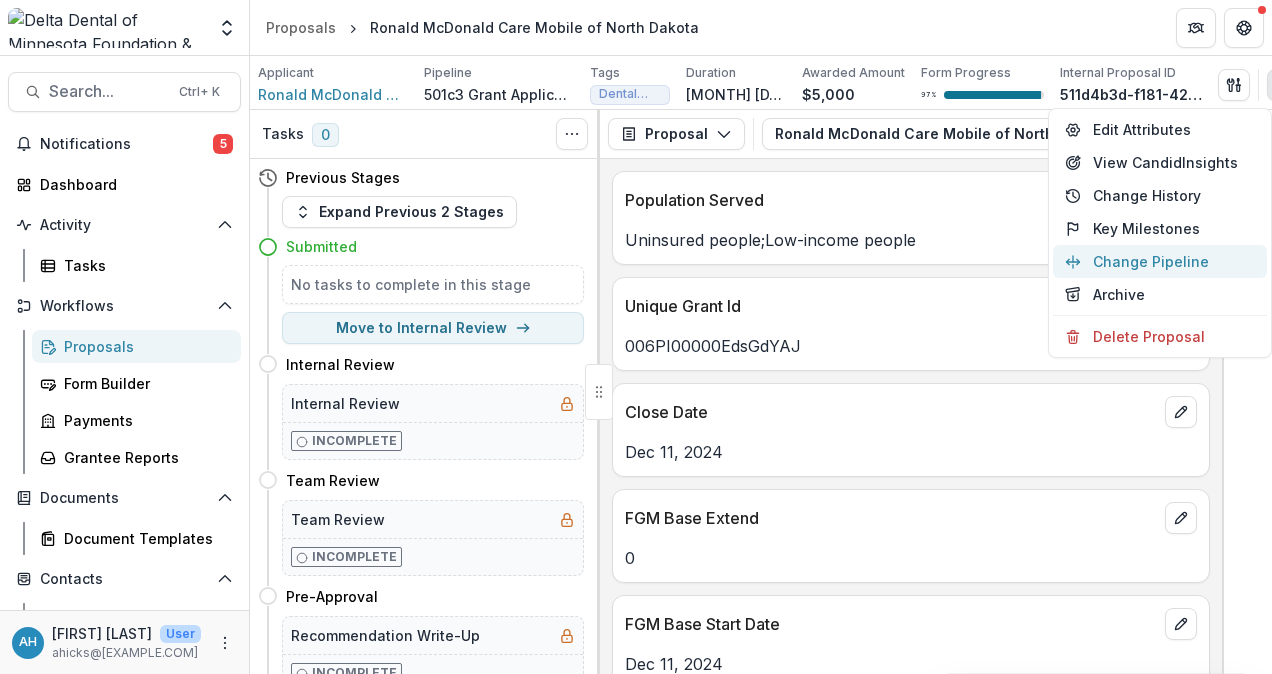 click on "Change Pipeline" at bounding box center (1160, 261) 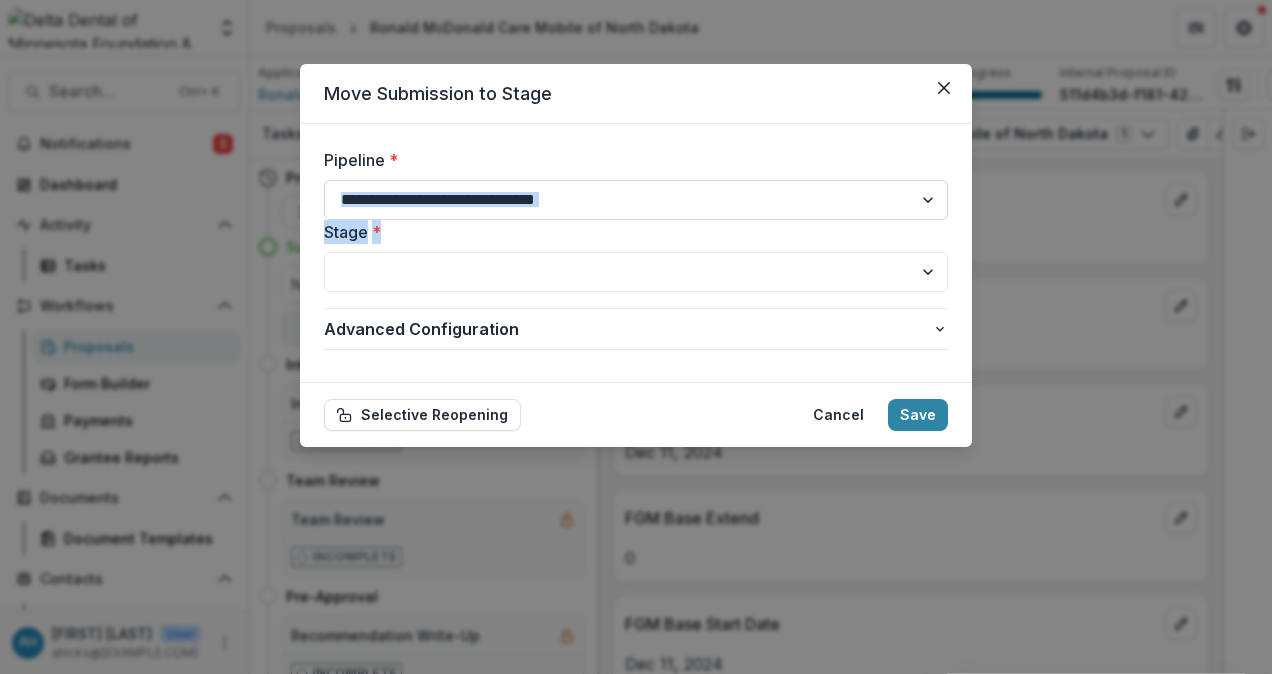 drag, startPoint x: 1167, startPoint y: 258, endPoint x: 660, endPoint y: 198, distance: 510.53796 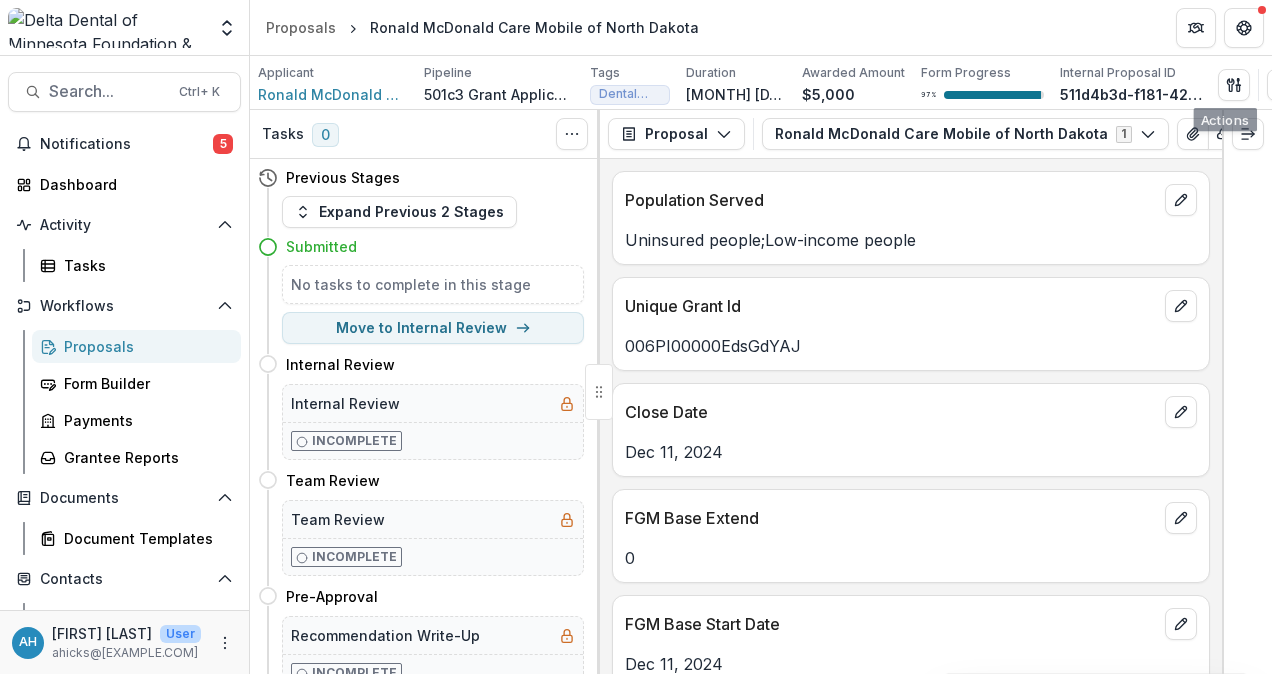 click on "Population Served" at bounding box center [891, 200] 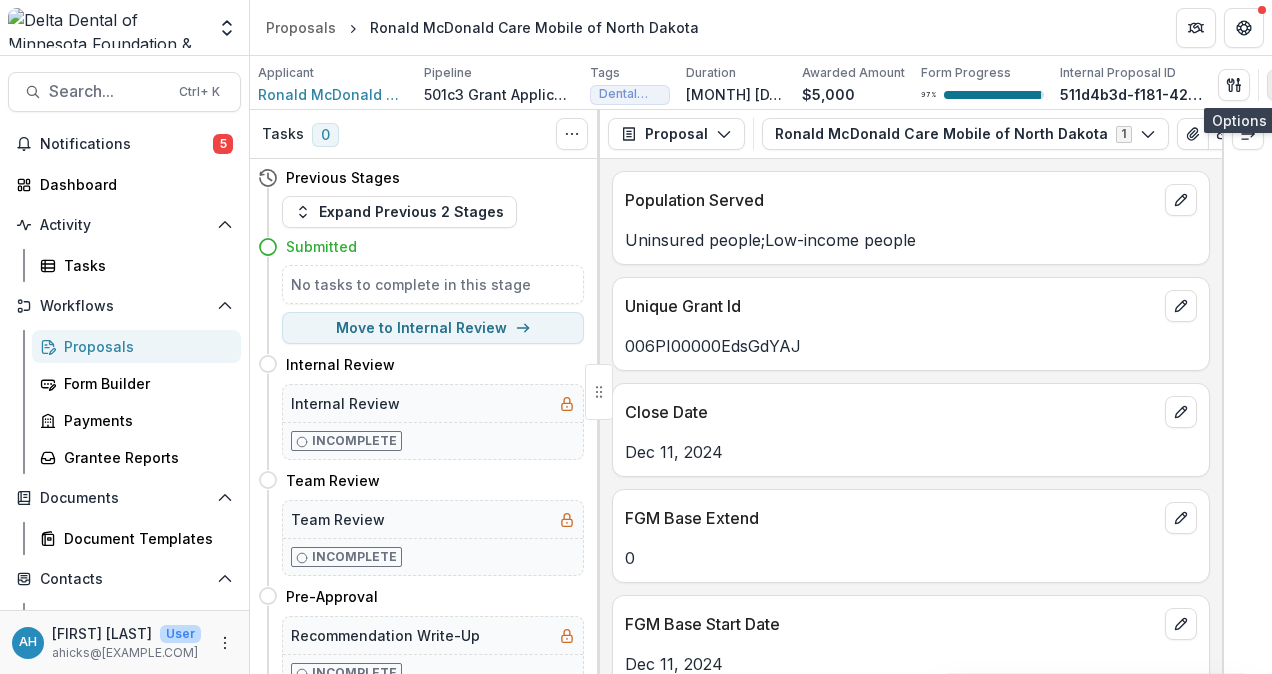 click on "Skip to content Team Settings Admin Settings Proposals Ronald McDonald Care Mobile of North Dakota Search... Ctrl  + K Notifications 5 Dashboard Activity Tasks Workflows Proposals Form Builder Payments Grantee Reports Documents Document Templates Contacts Grantees Communications Data & Reporting Dashboard Advanced Analytics Data Report Scenarios AH Annessa Hicks User ahicks@deltadentalmn.org Applicant Ronald McDonald House Charities of Bismarck Pipeline 501c3 Grant Application Workflow Tags Dental Treatment - General All tags Dental Treatment - General Duration Dec 11, 2024 - Dec 31, 2024 Awarded Amount $5,000 Form Progress 97 % Internal Proposal ID 511d4b3d-f181-4269-a2c3-889b1c196582 Send Email Proposal Files Edit Viewers View All Reviews View Related Entities Edit Attributes View Candid  Insights Change History Key Milestones Change Pipeline Archive Delete Proposal Tasks 0 Show Cancelled Tasks Previous Stages Expand Previous 2 Stages Submitted No tasks to complete in this stage Move to Internal Review 1 0" at bounding box center [636, 337] 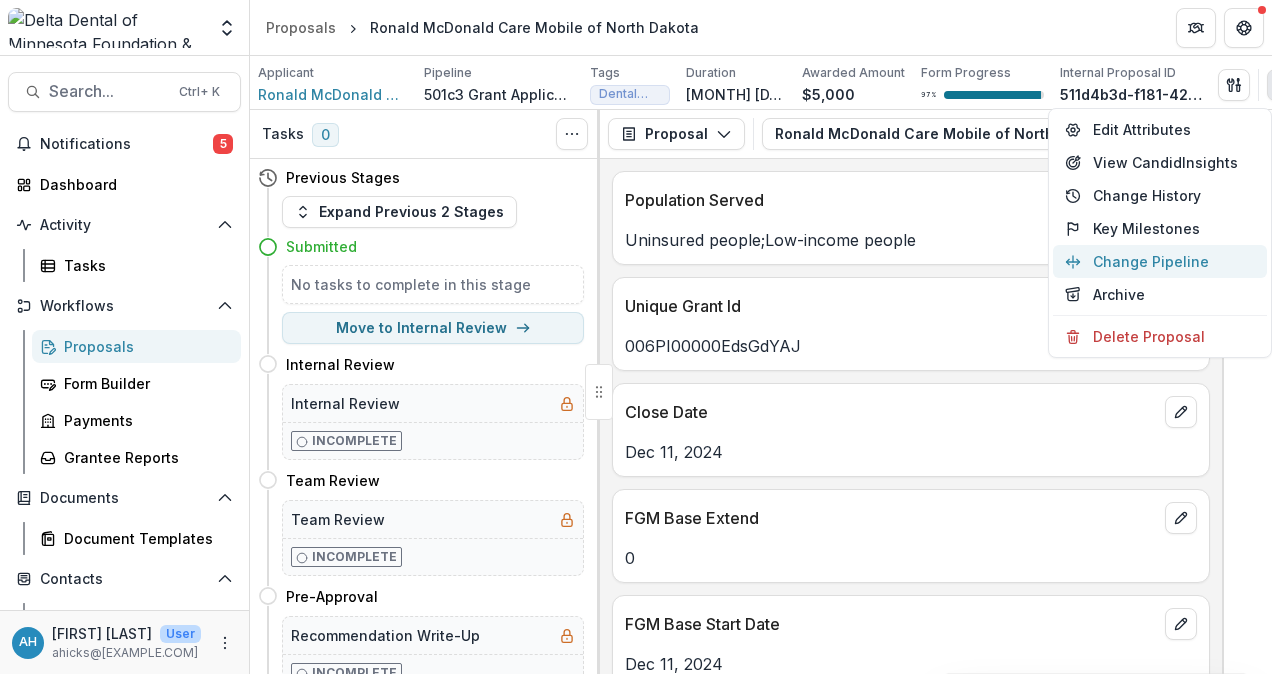 click on "Change Pipeline" at bounding box center (1160, 261) 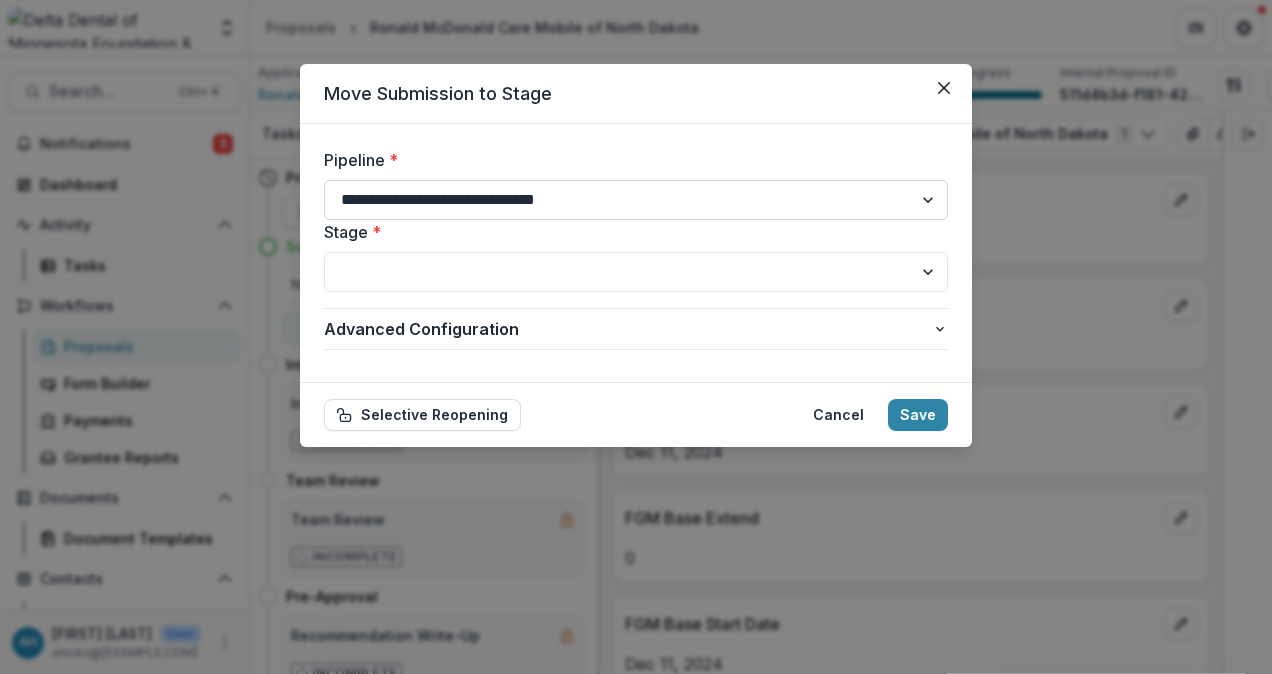click on "**********" at bounding box center [636, 200] 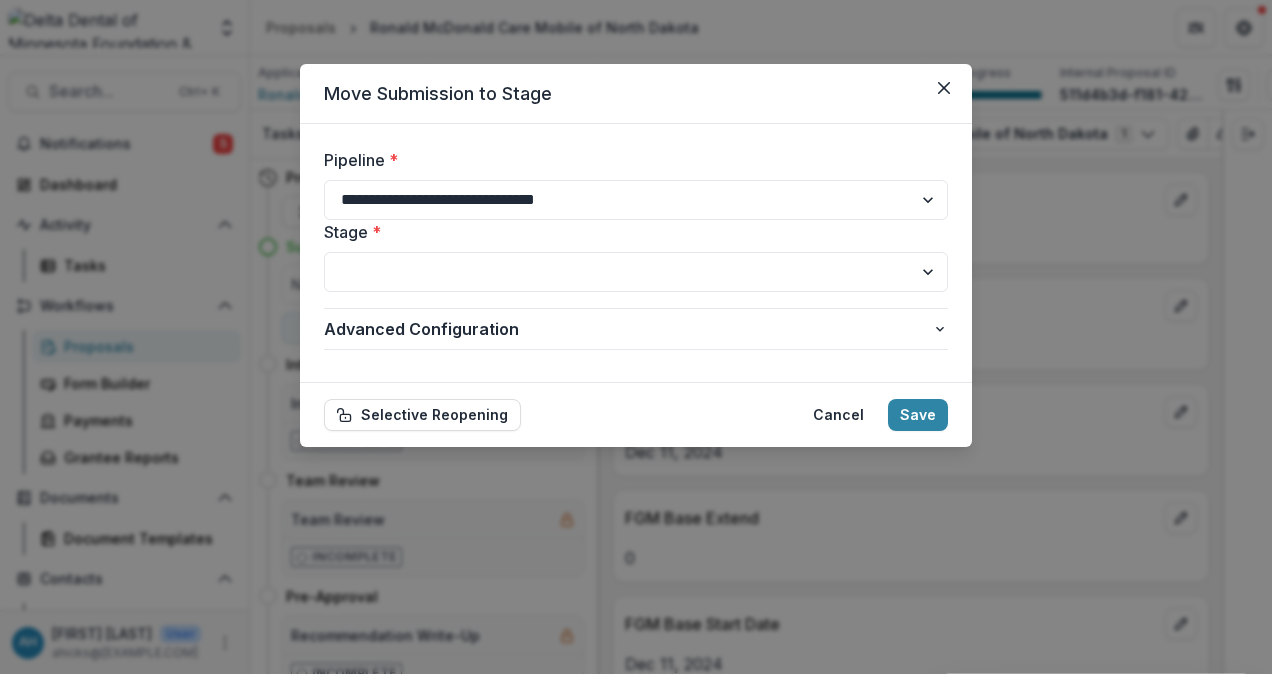 select on "**********" 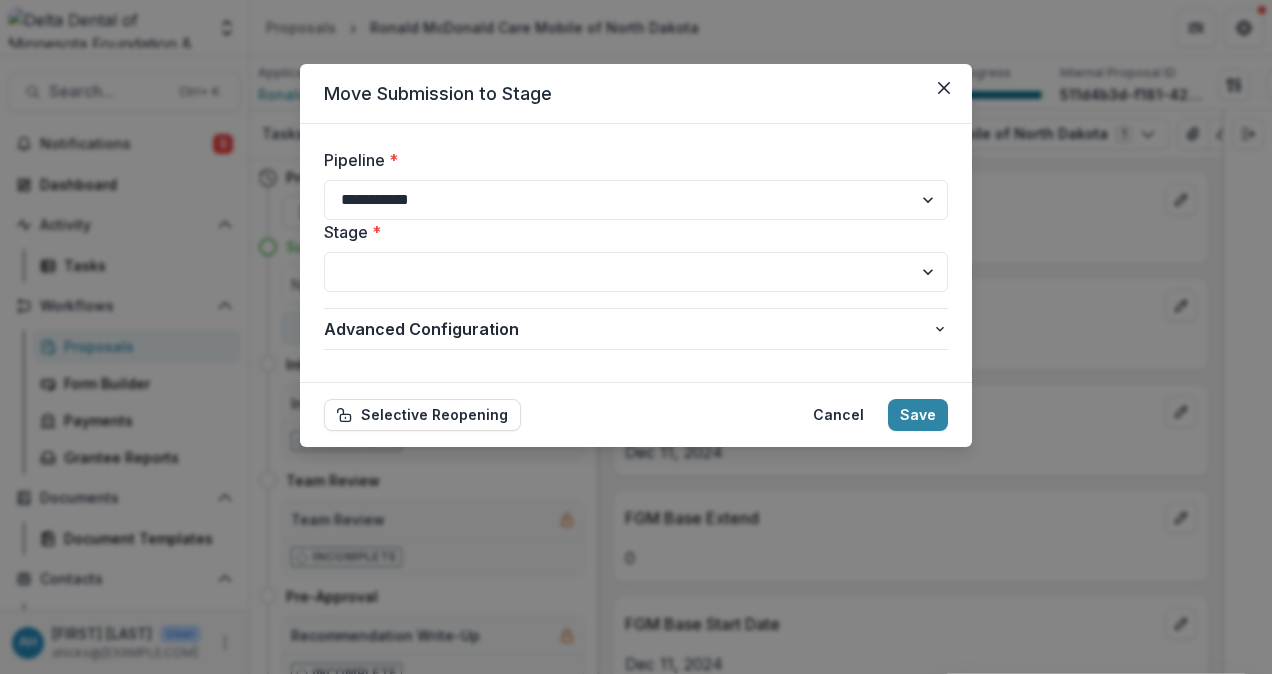 click on "**********" at bounding box center [636, 200] 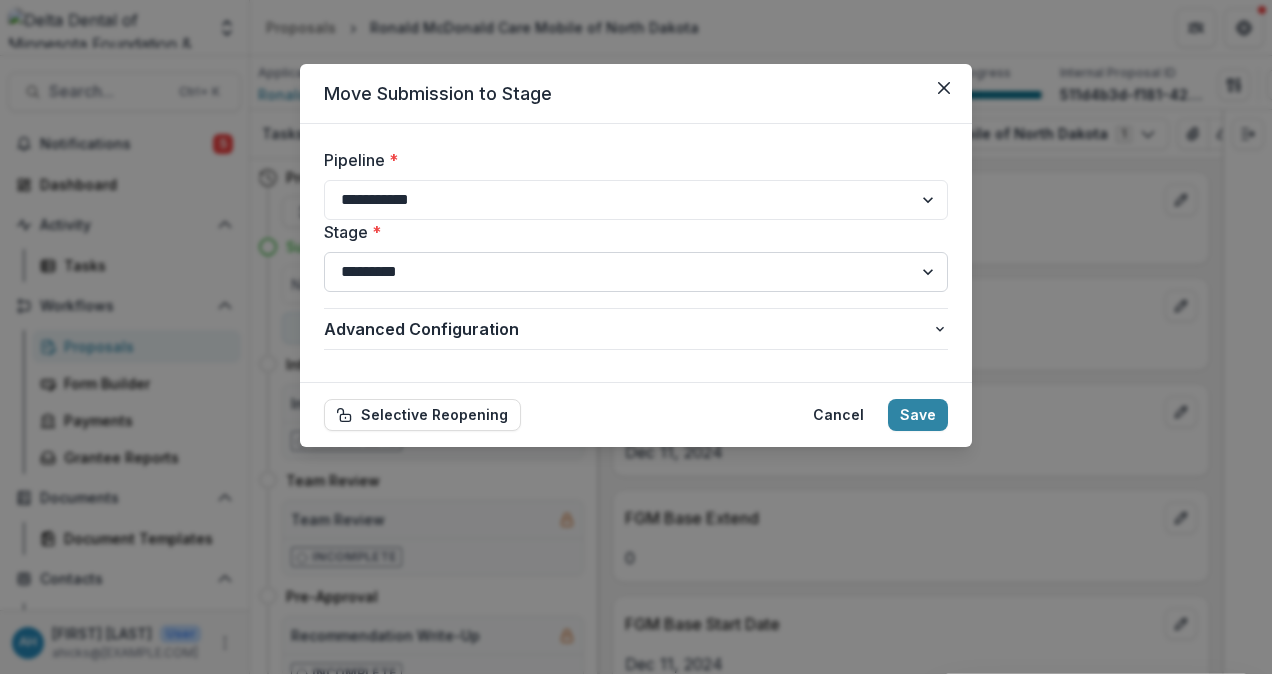 click on "**********" at bounding box center [636, 272] 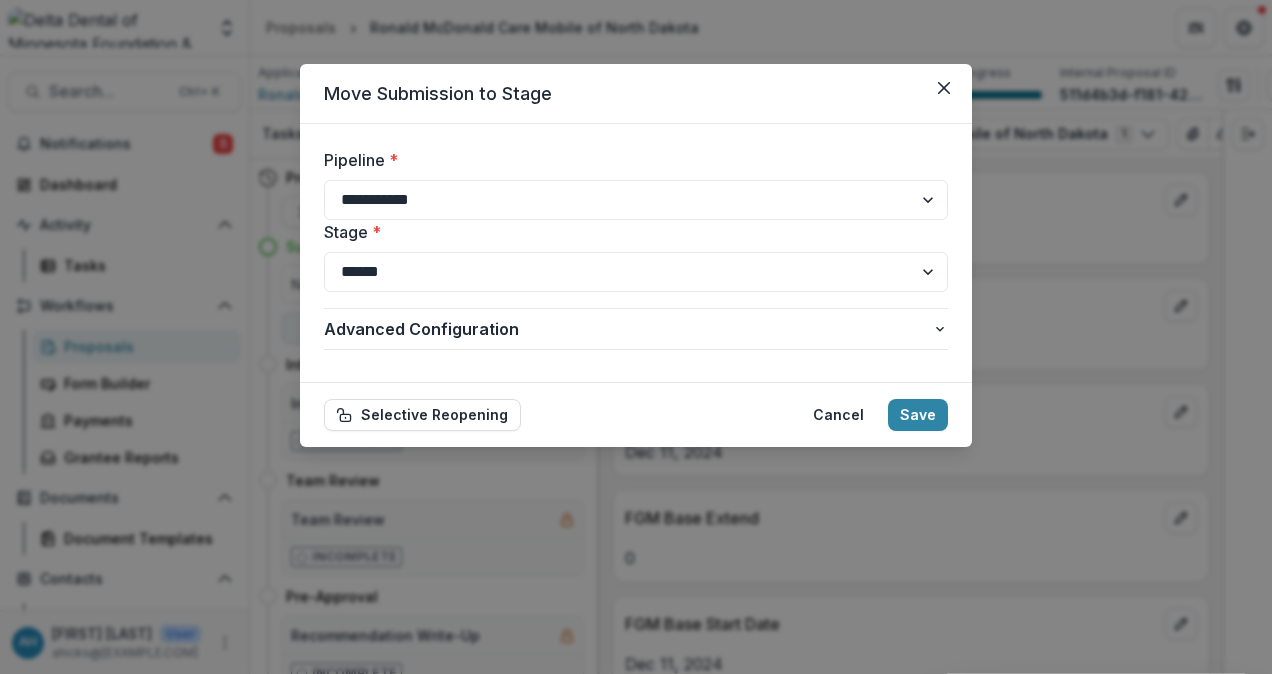 click on "**********" at bounding box center [636, 272] 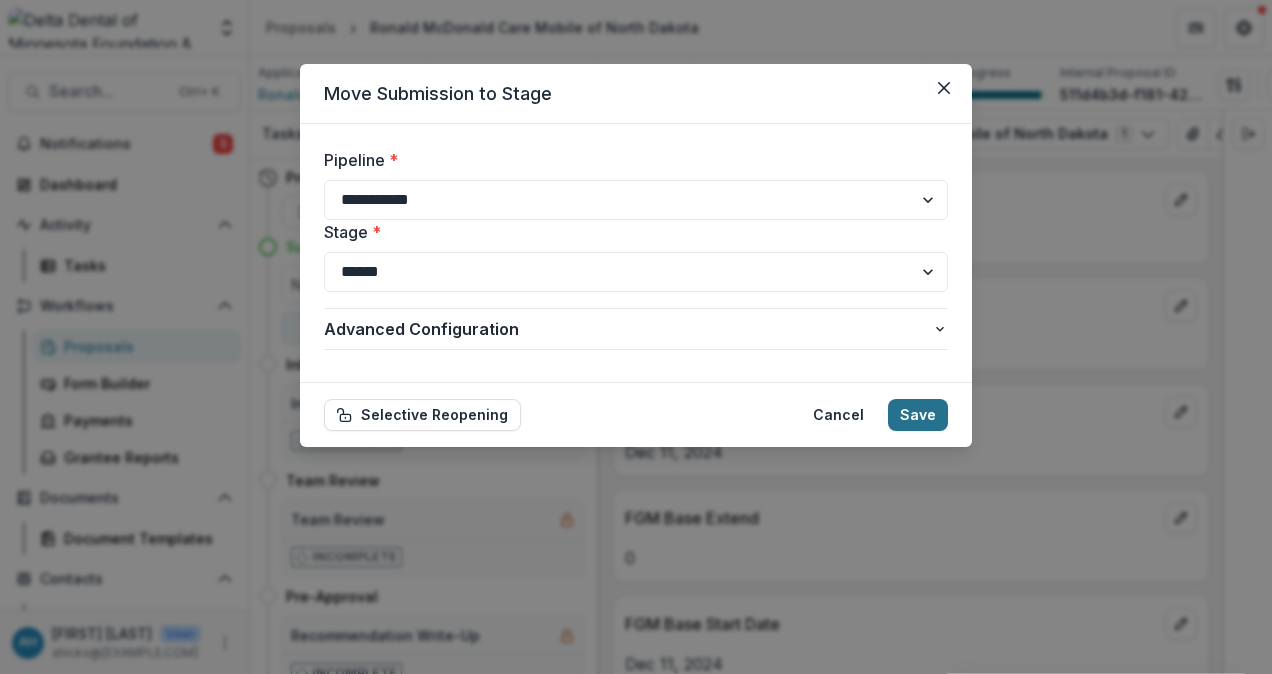 click on "Save" at bounding box center (918, 415) 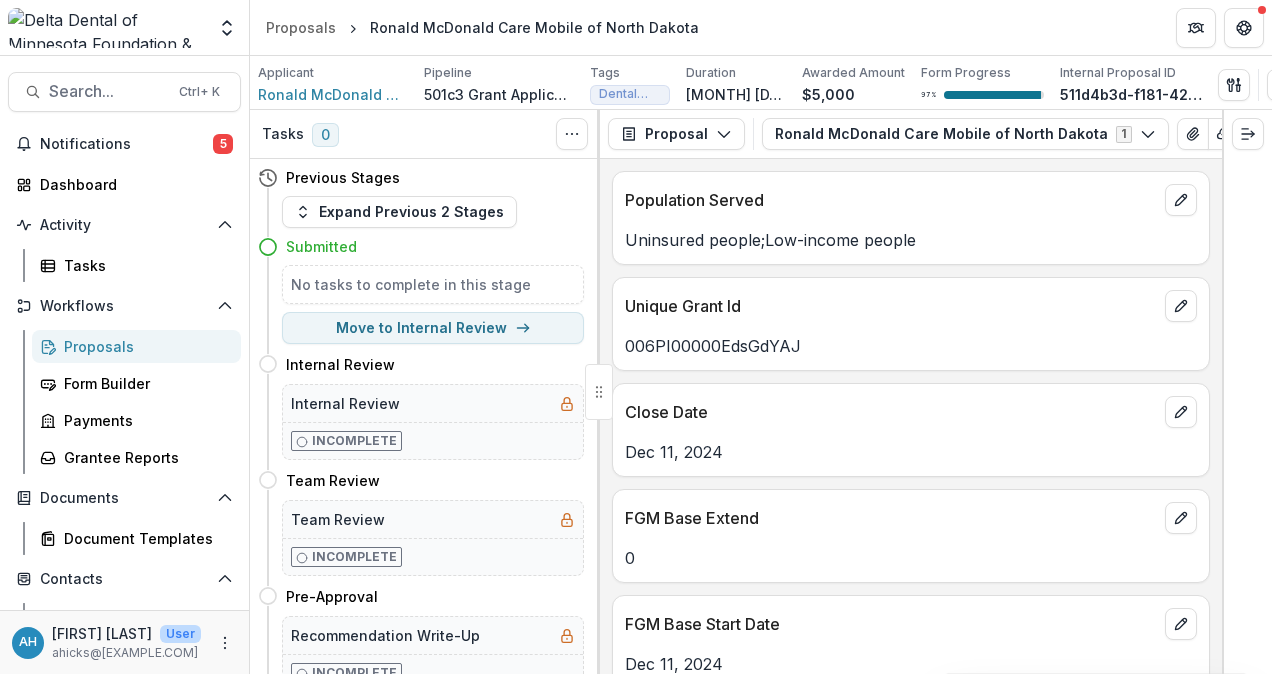 select on "*********" 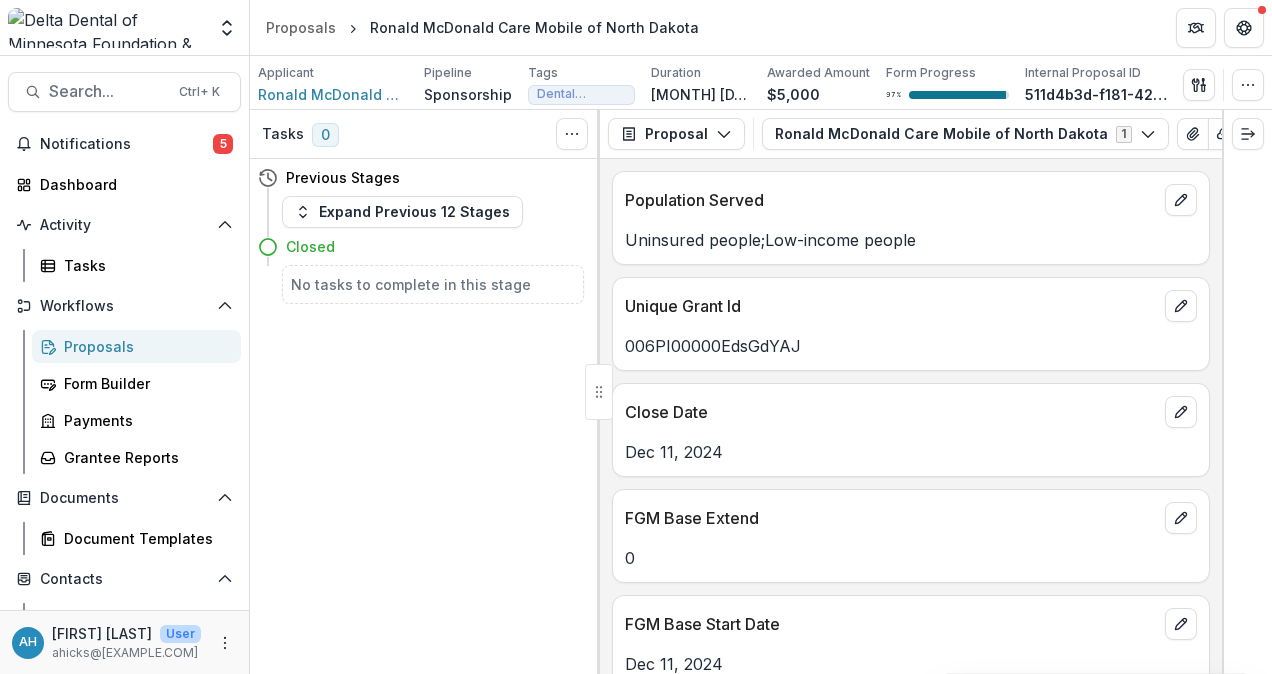 click on "Proposals" at bounding box center (144, 346) 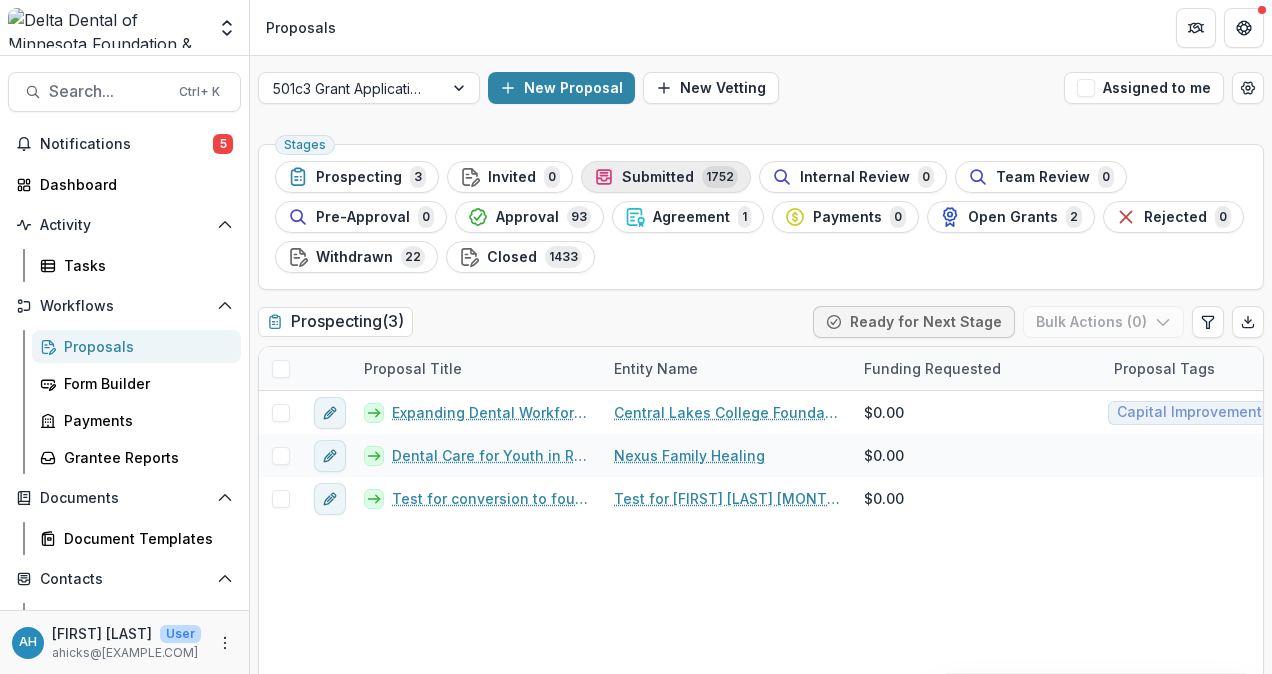 click on "Submitted" at bounding box center (658, 177) 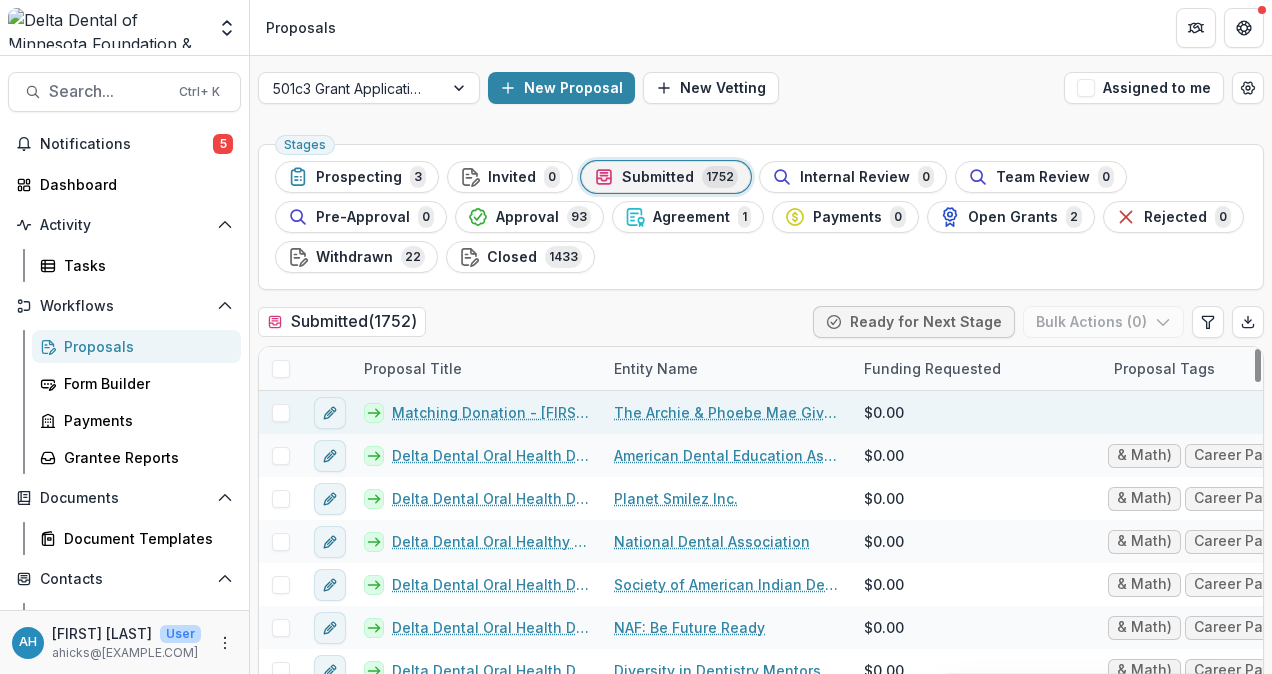 click on "Matching Donation - John Bluford" at bounding box center (491, 412) 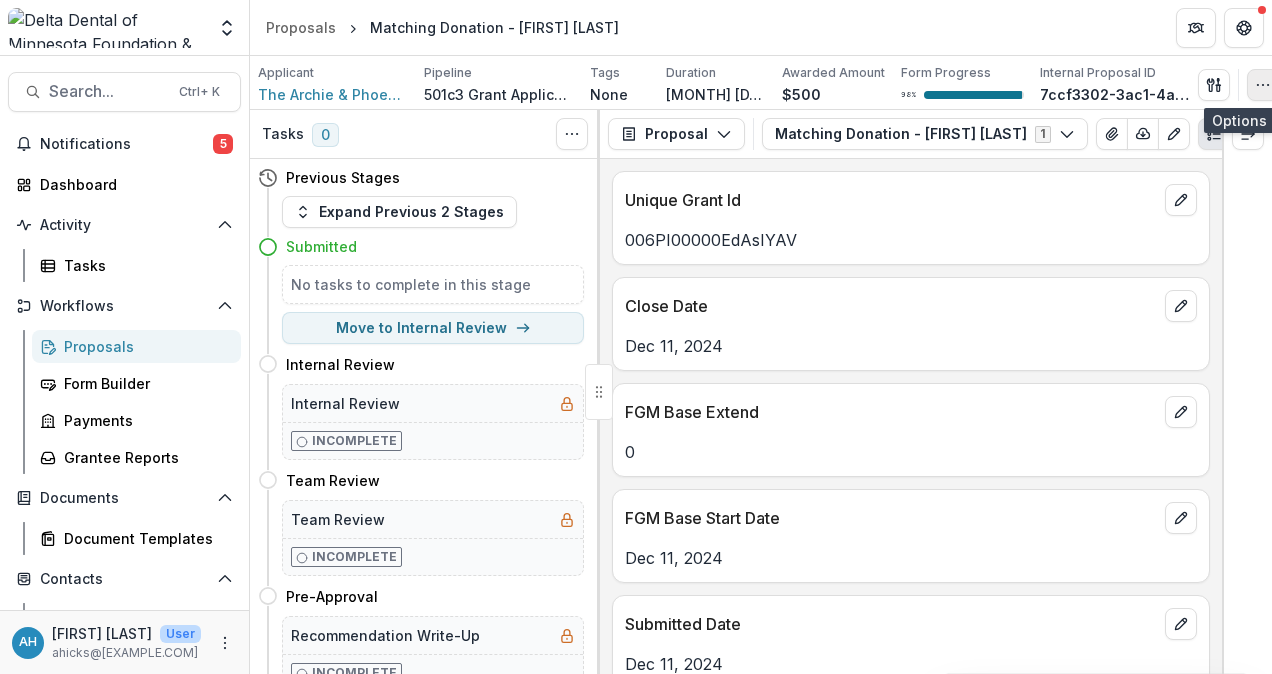 click 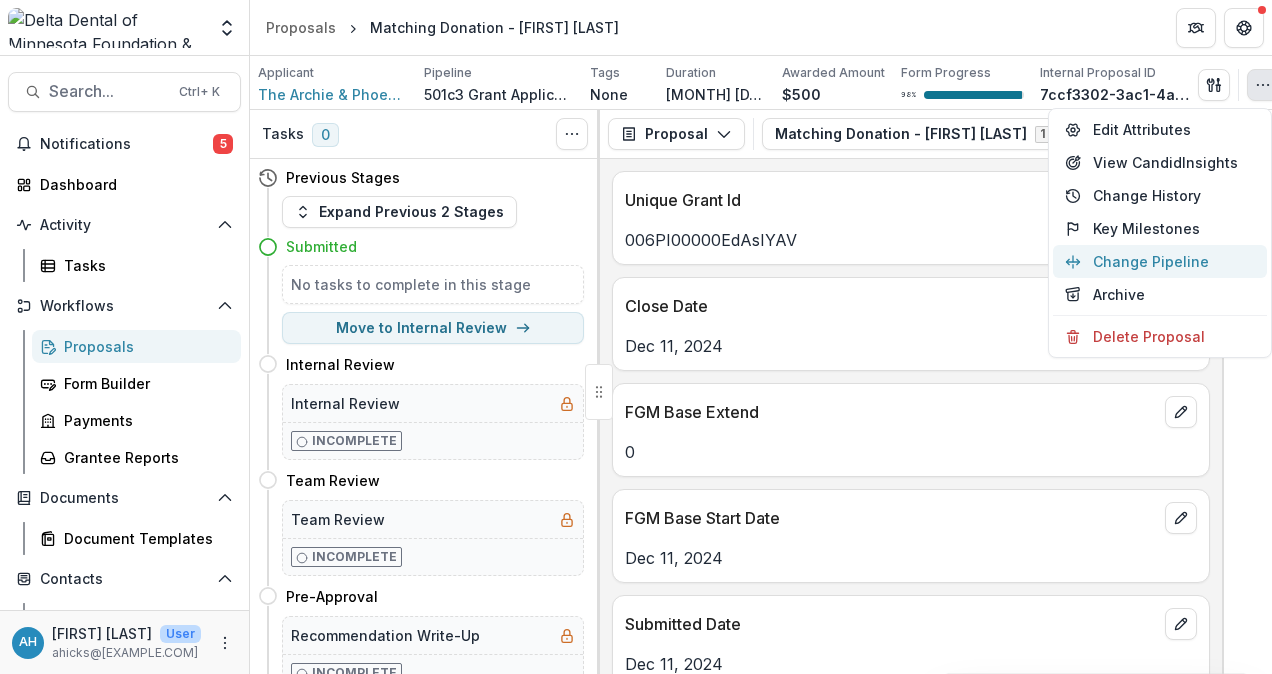click on "Change Pipeline" at bounding box center (1160, 261) 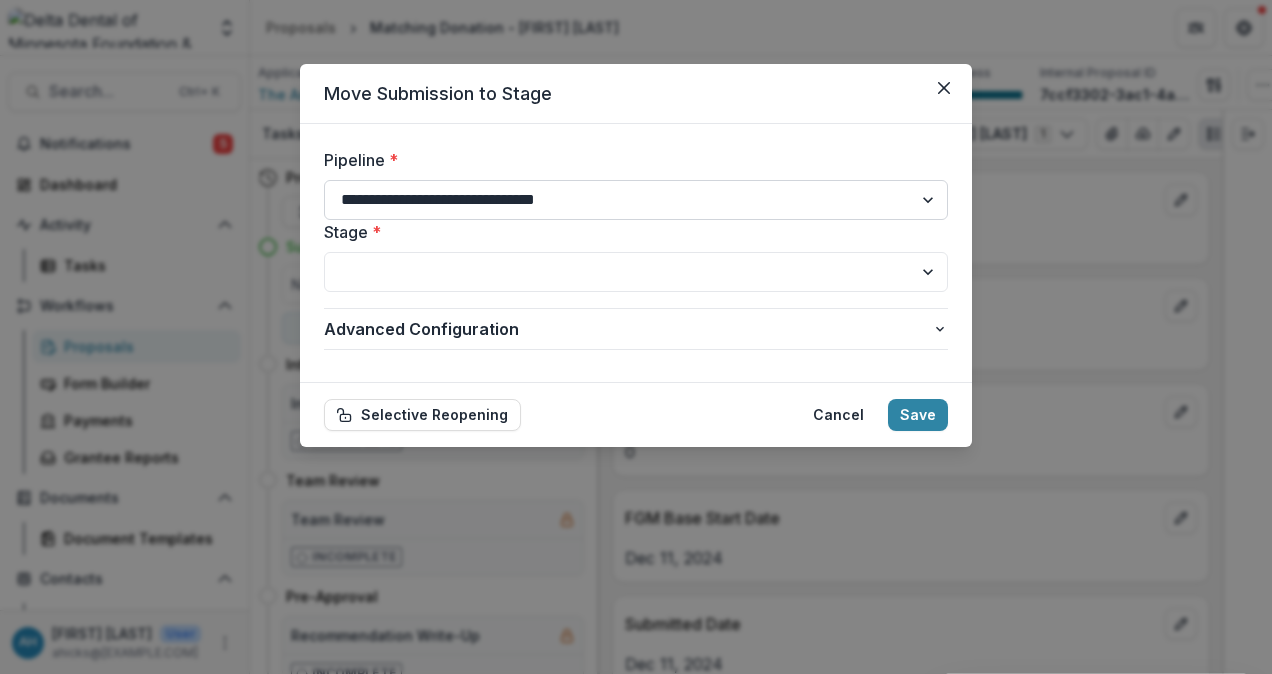 click on "**********" at bounding box center [636, 200] 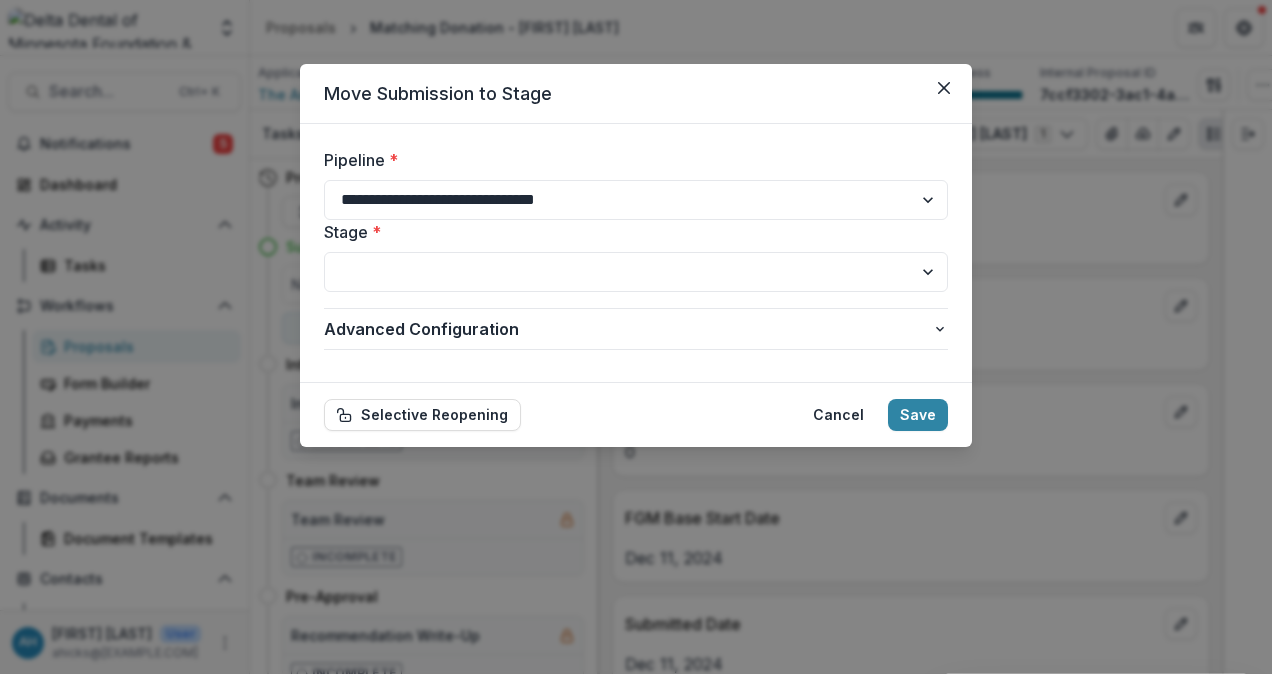select on "**********" 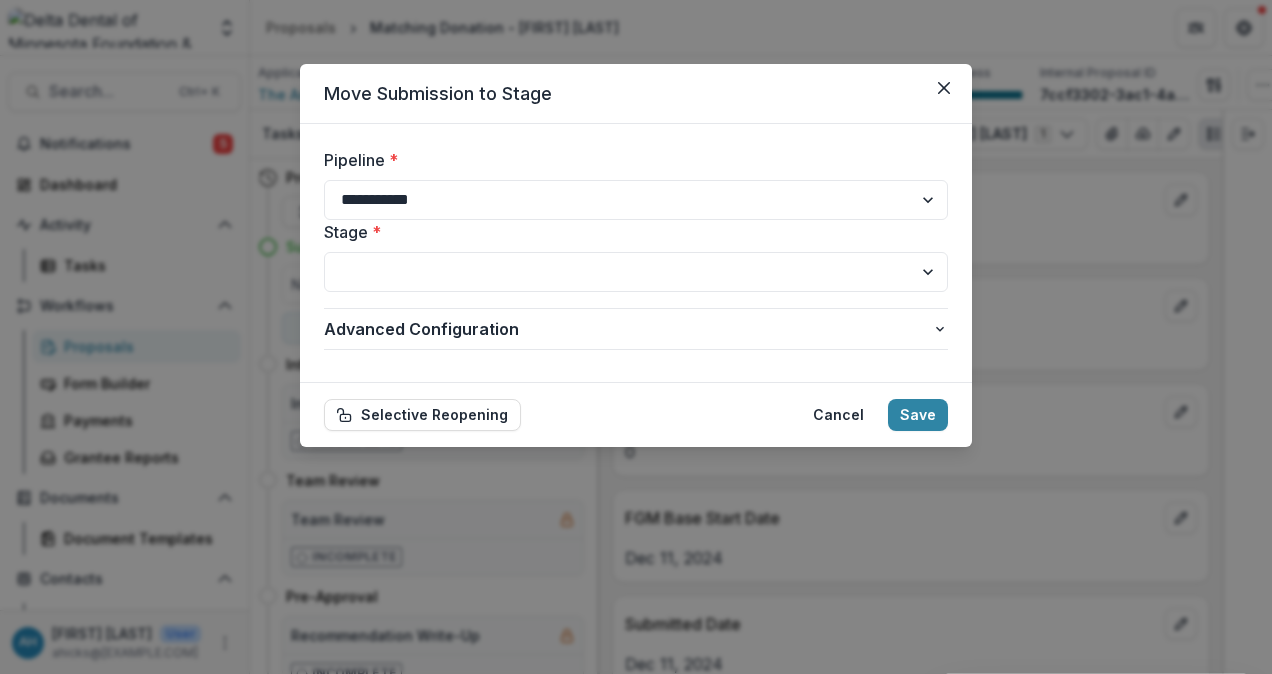 click on "**********" at bounding box center (636, 200) 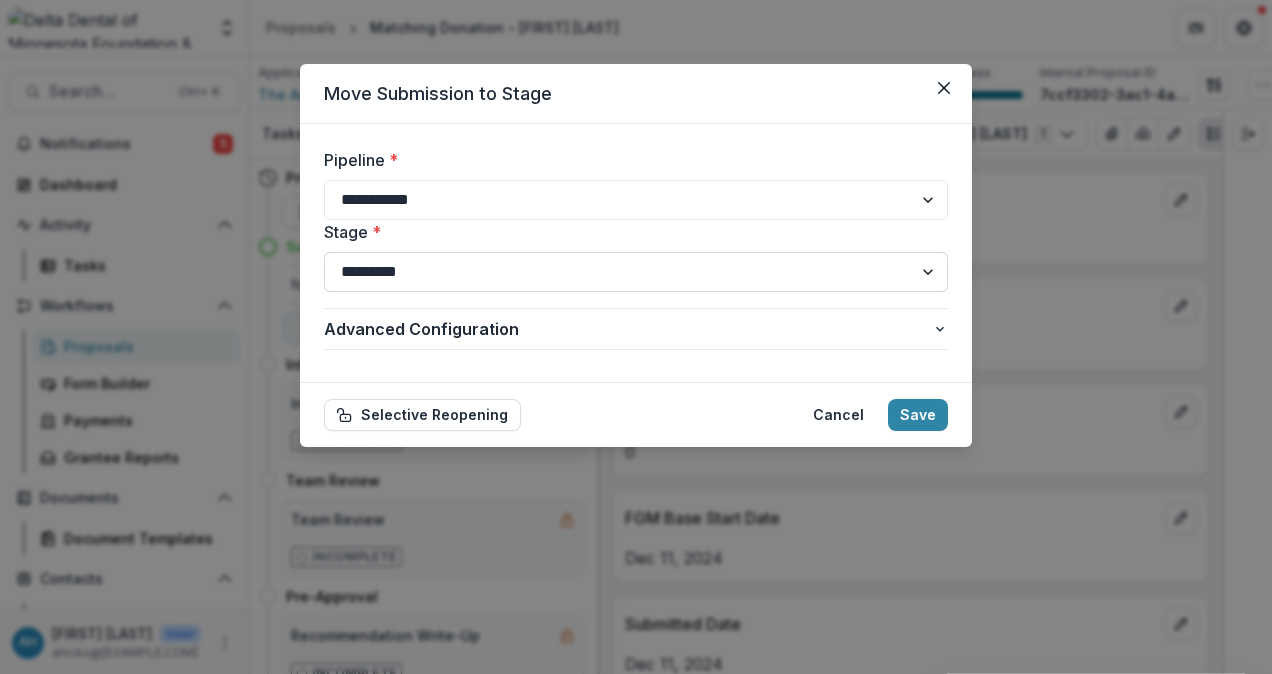 click on "**********" at bounding box center (636, 272) 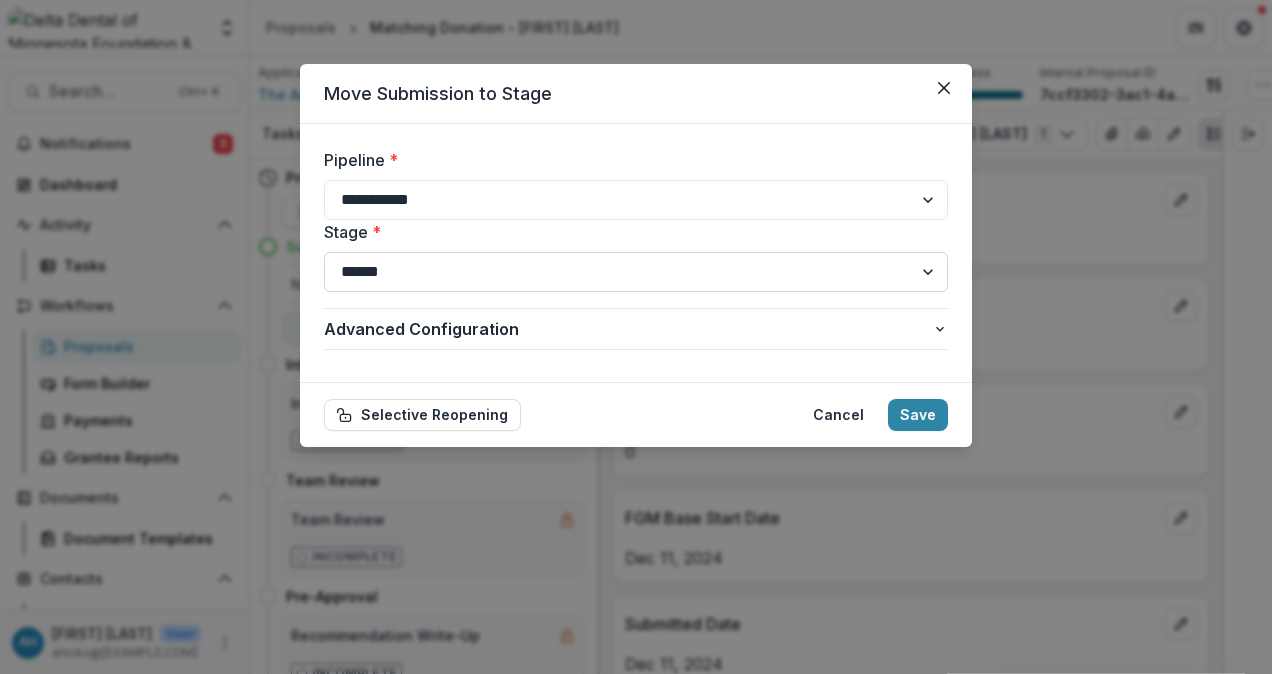 click on "**********" at bounding box center [636, 272] 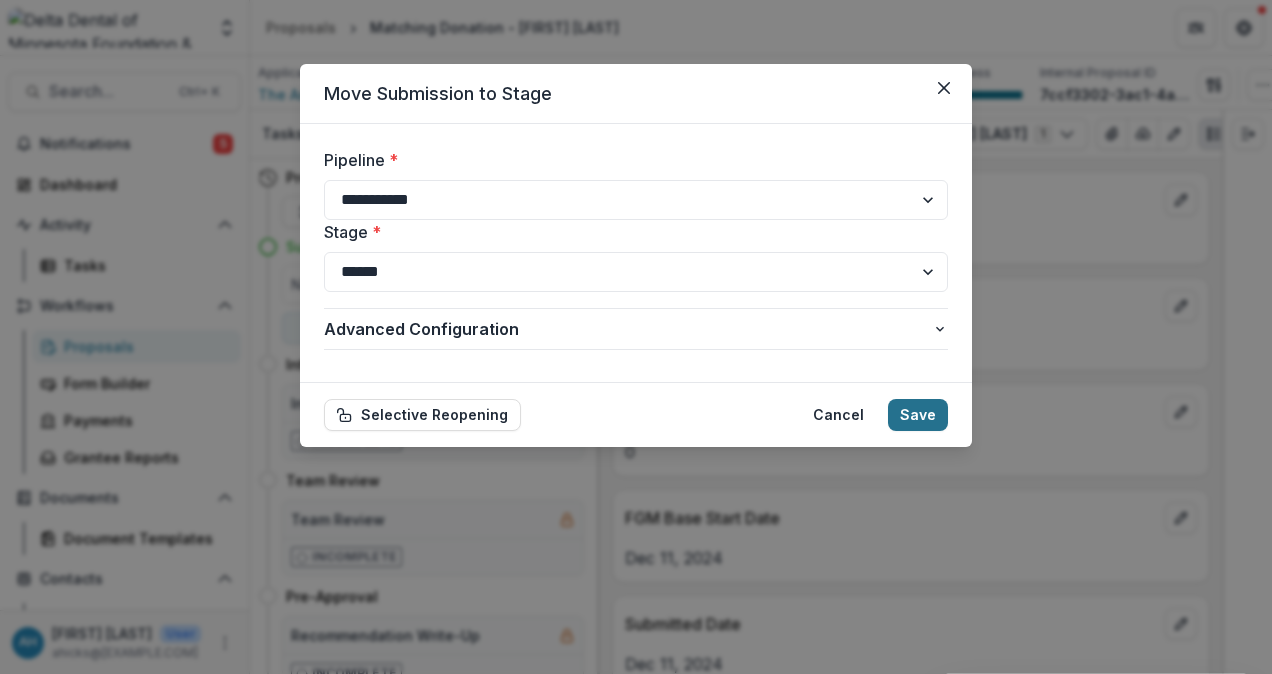click on "Save" at bounding box center [918, 415] 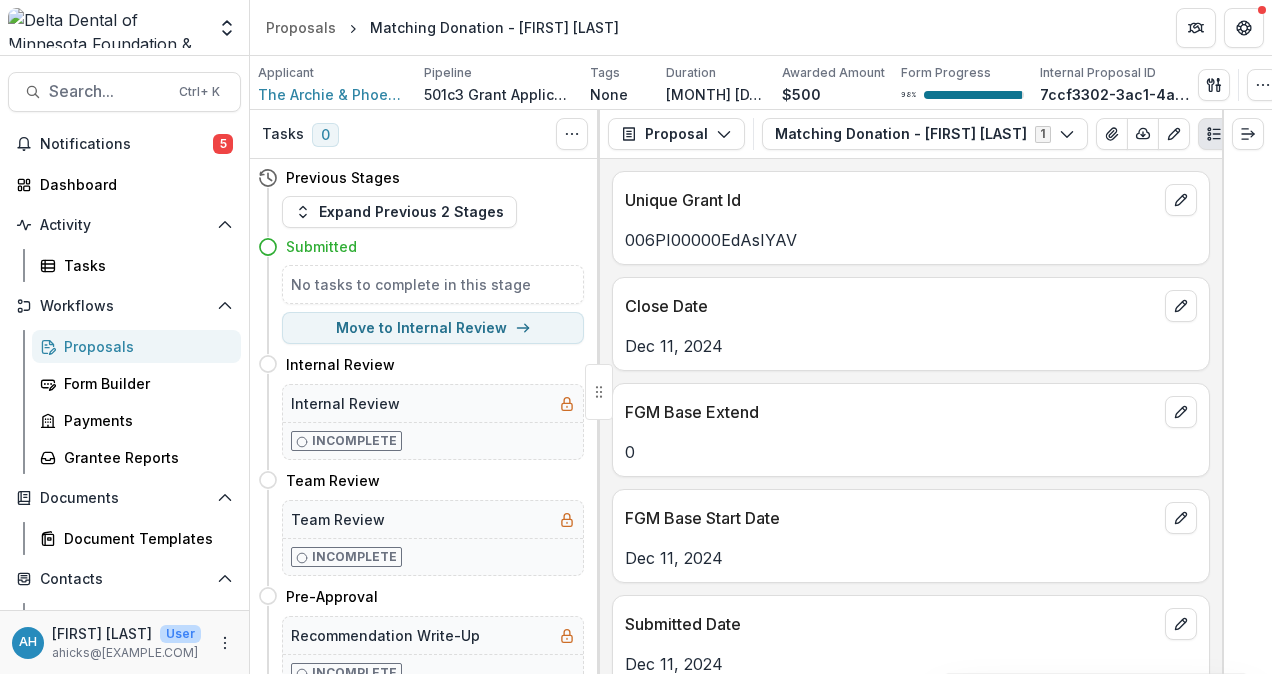 select on "*********" 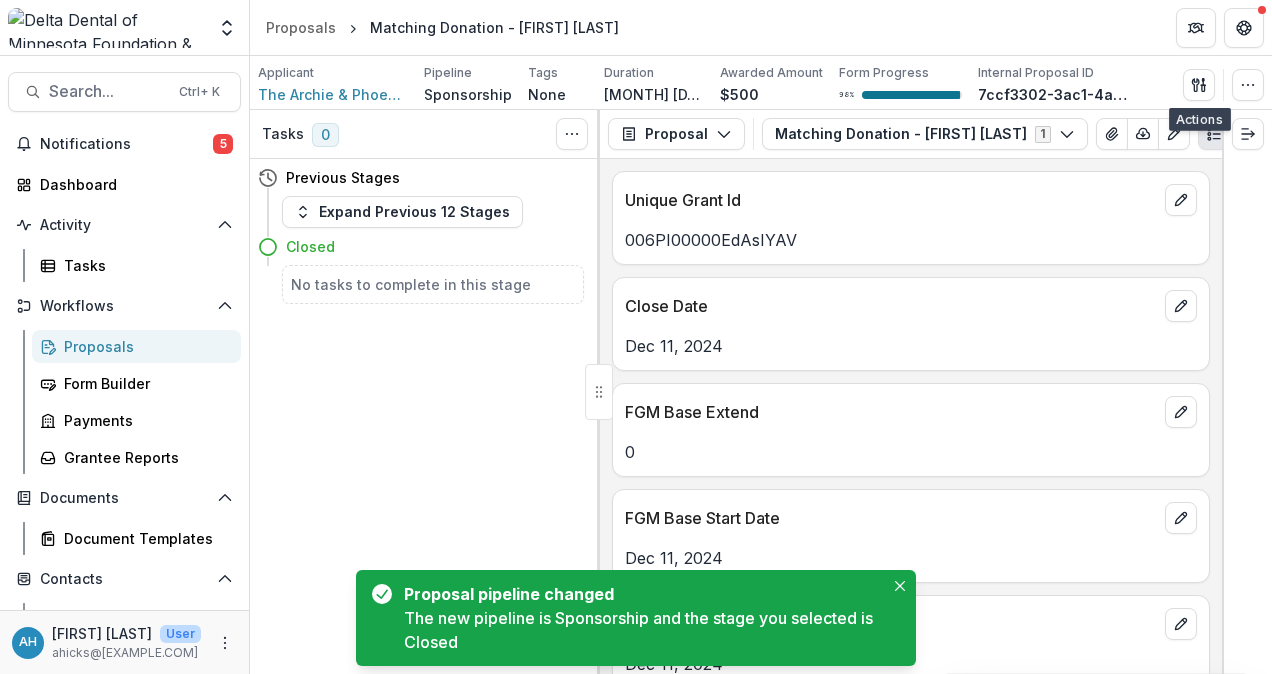 click on "Tasks 0 Show Cancelled Tasks Previous Stages Expand Previous 12 Stages Closed No tasks to complete in this stage" at bounding box center [425, 392] 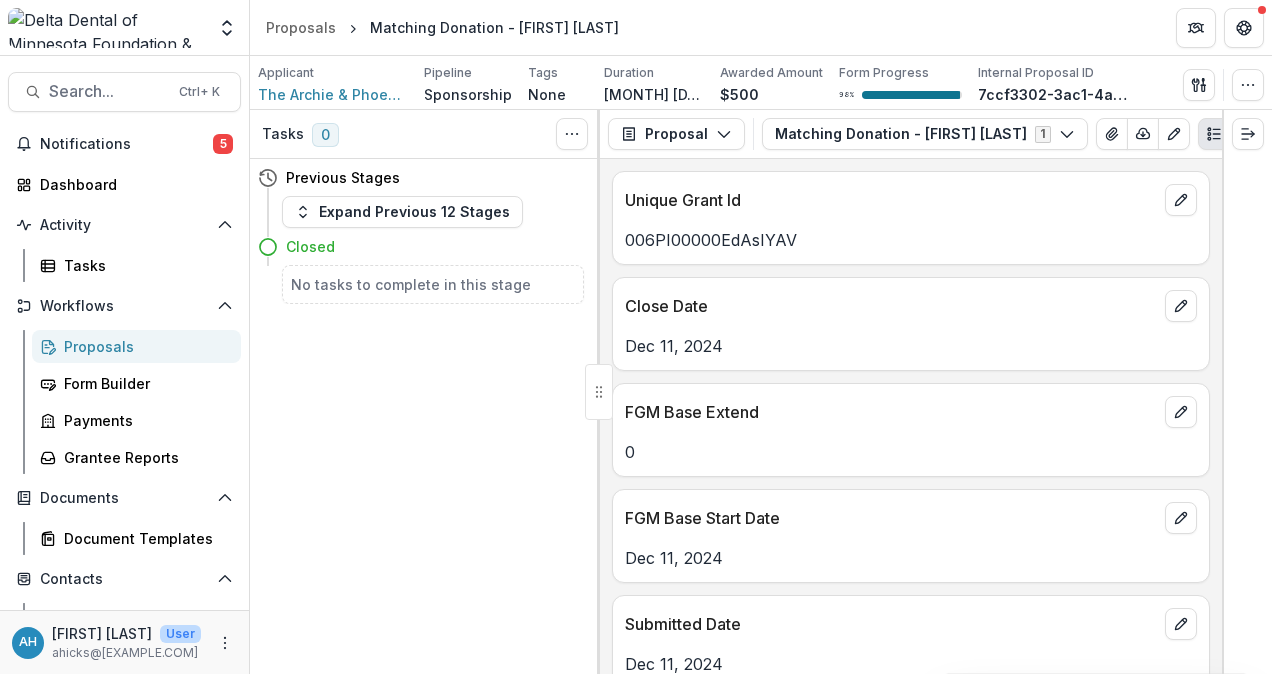 click on "Proposals" at bounding box center [144, 346] 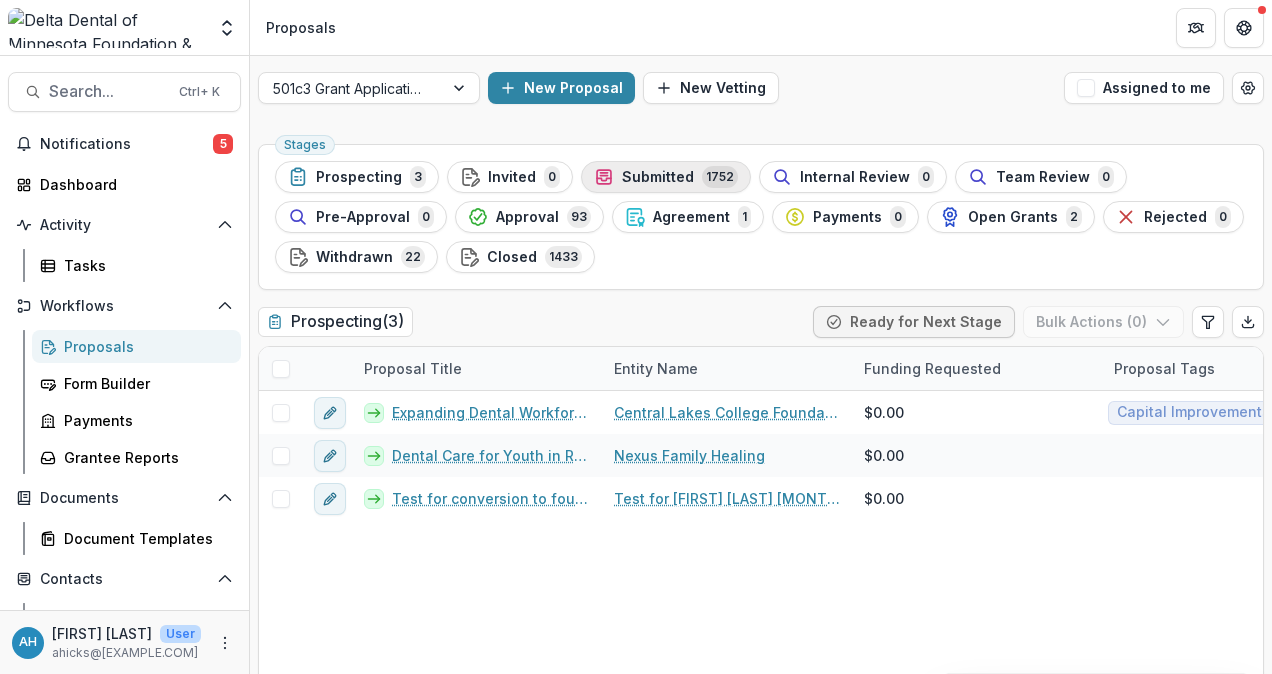 click on "Submitted" at bounding box center [658, 177] 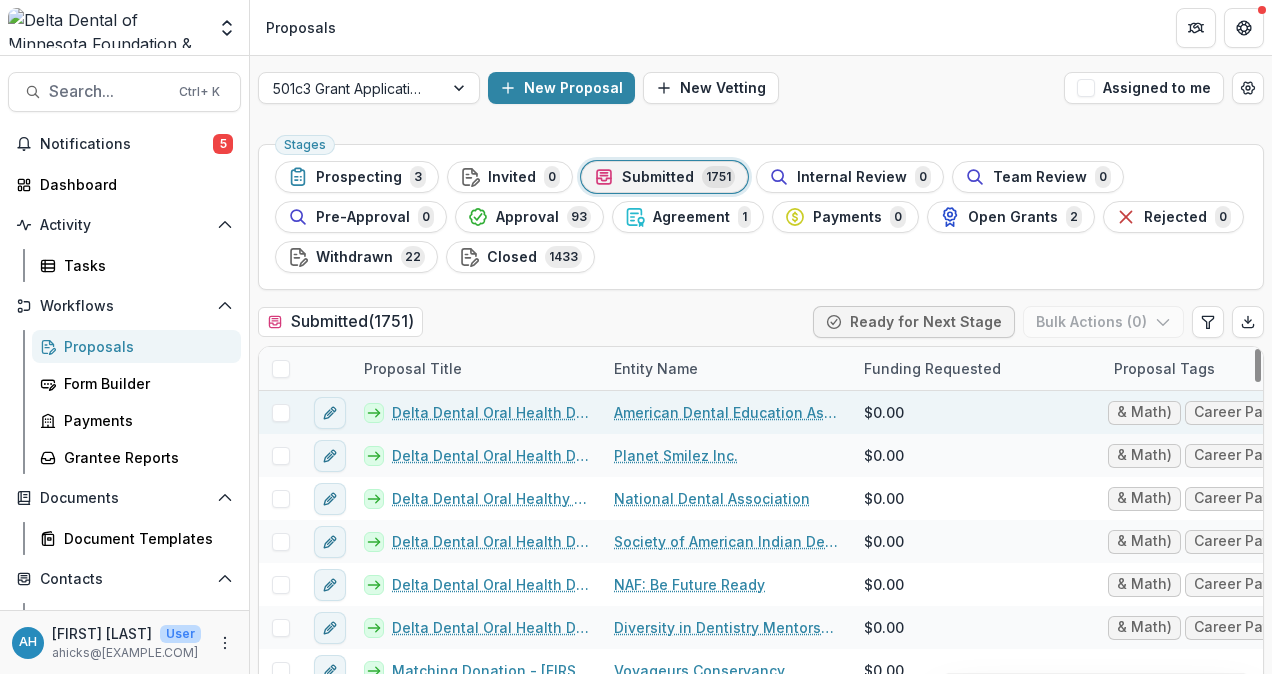 click on "Delta Dental Oral Health Diversity Fund Grant Recipient" at bounding box center [491, 412] 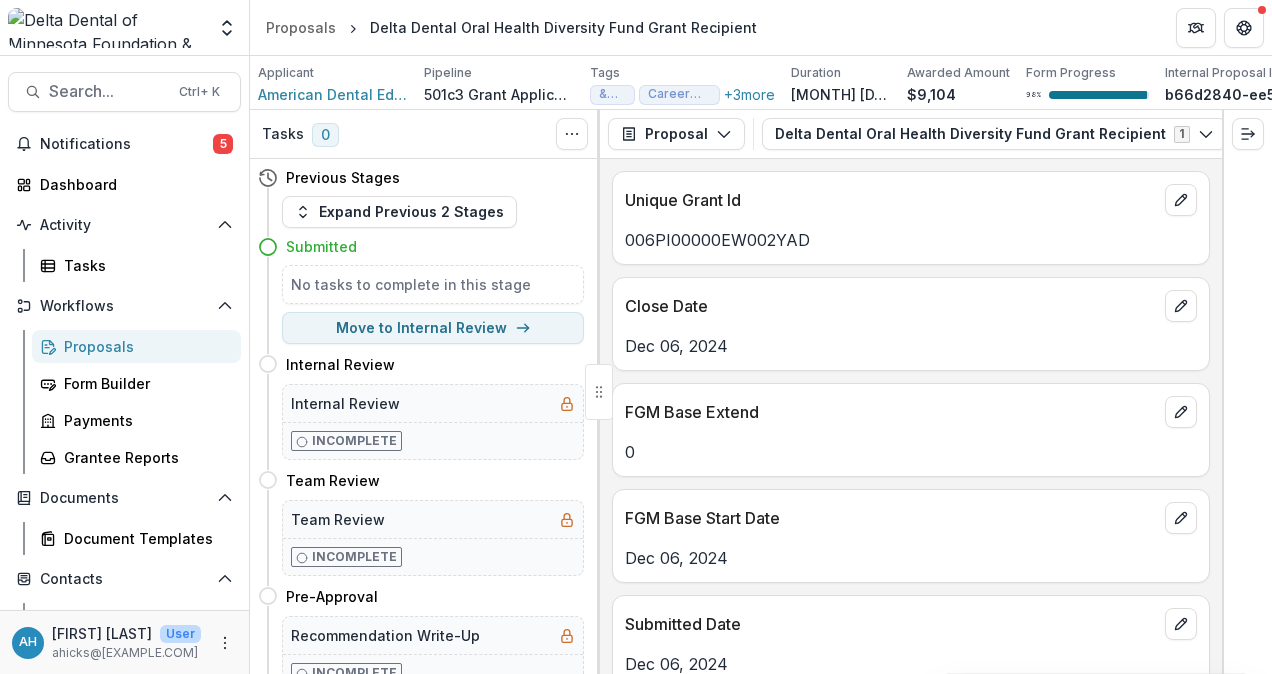 scroll, scrollTop: 0, scrollLeft: 106, axis: horizontal 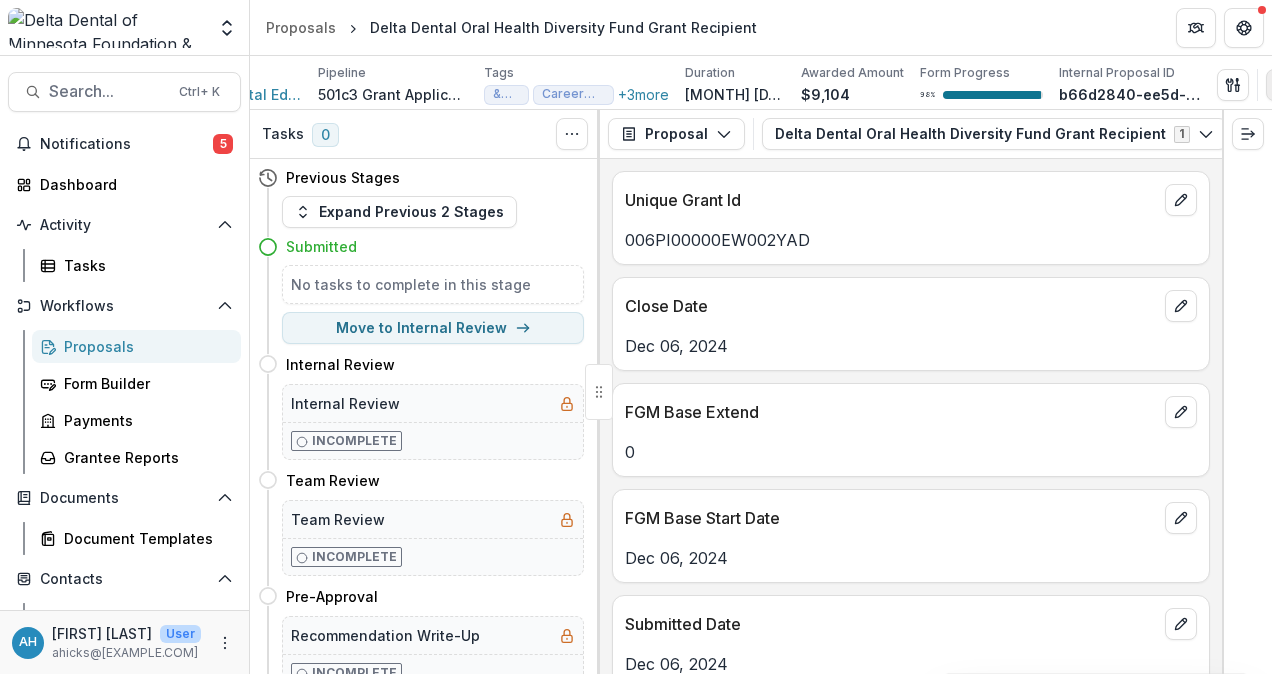 click 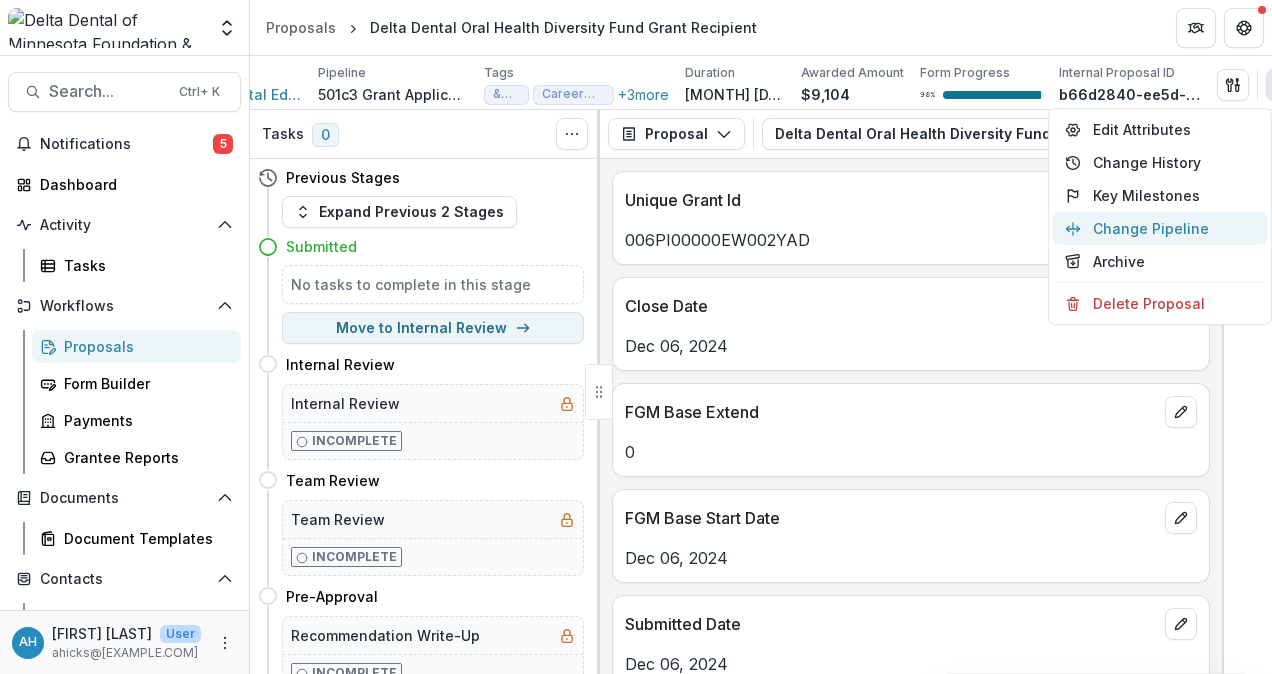 click on "Change Pipeline" at bounding box center [1160, 228] 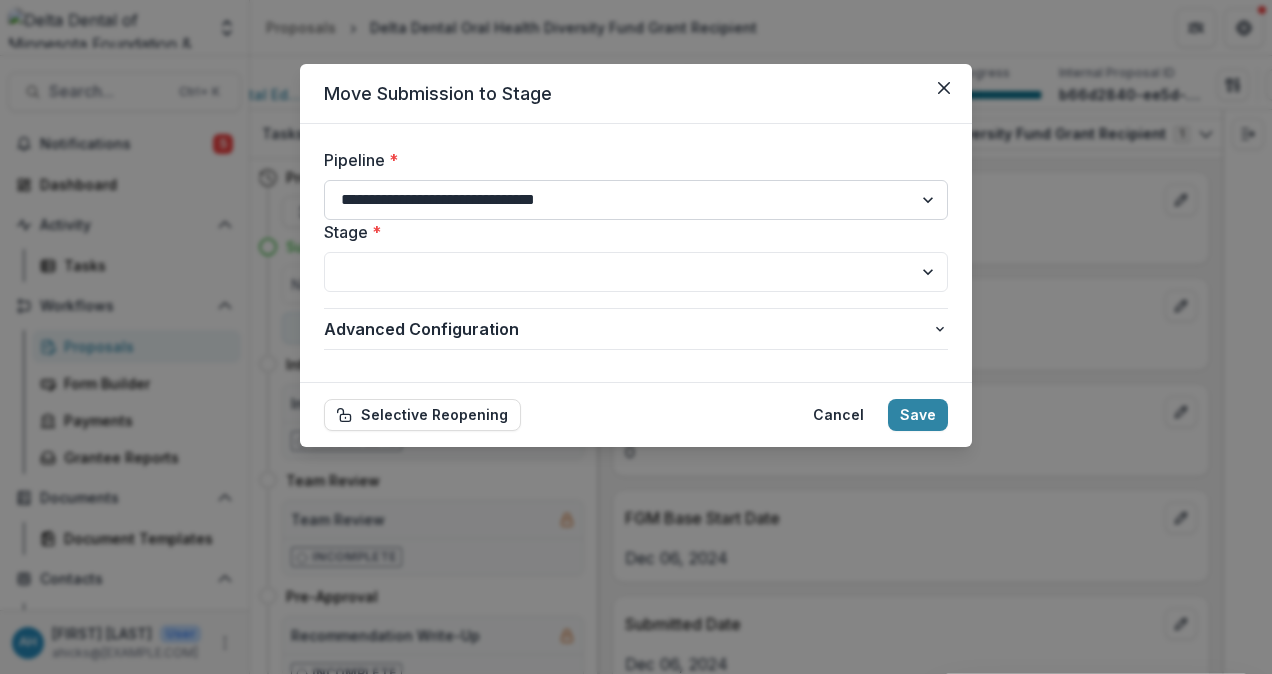 click on "**********" at bounding box center (636, 200) 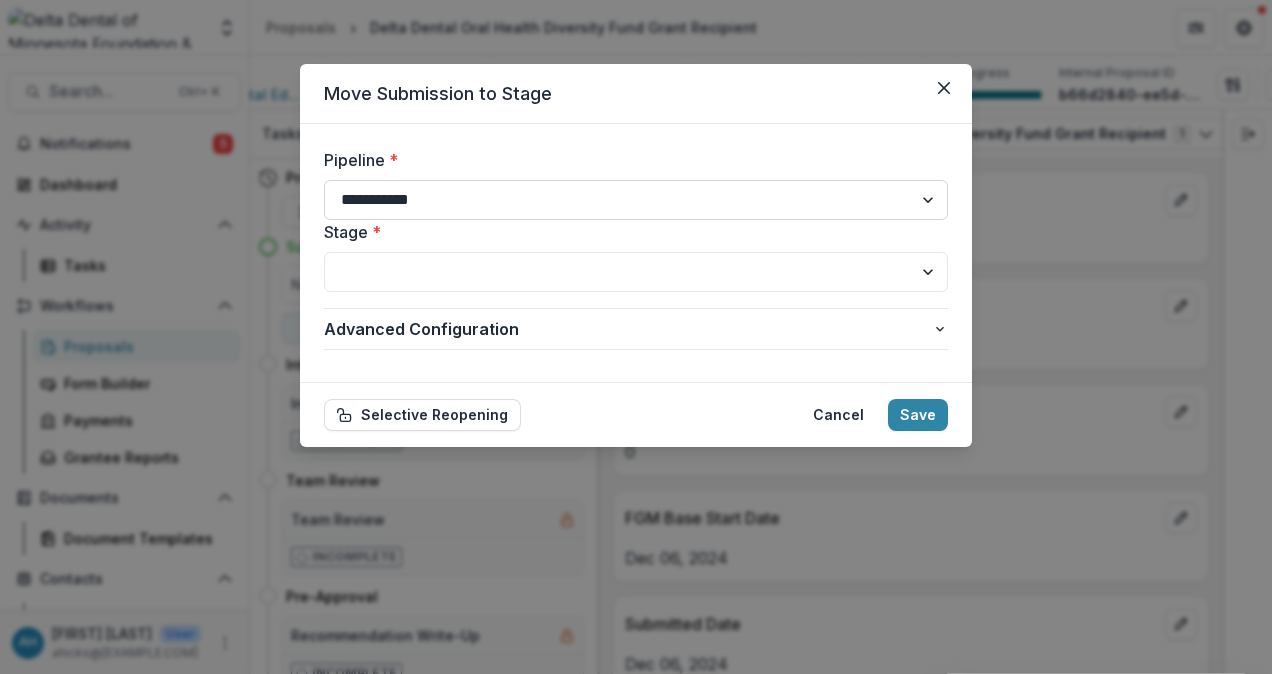 click on "**********" at bounding box center (636, 200) 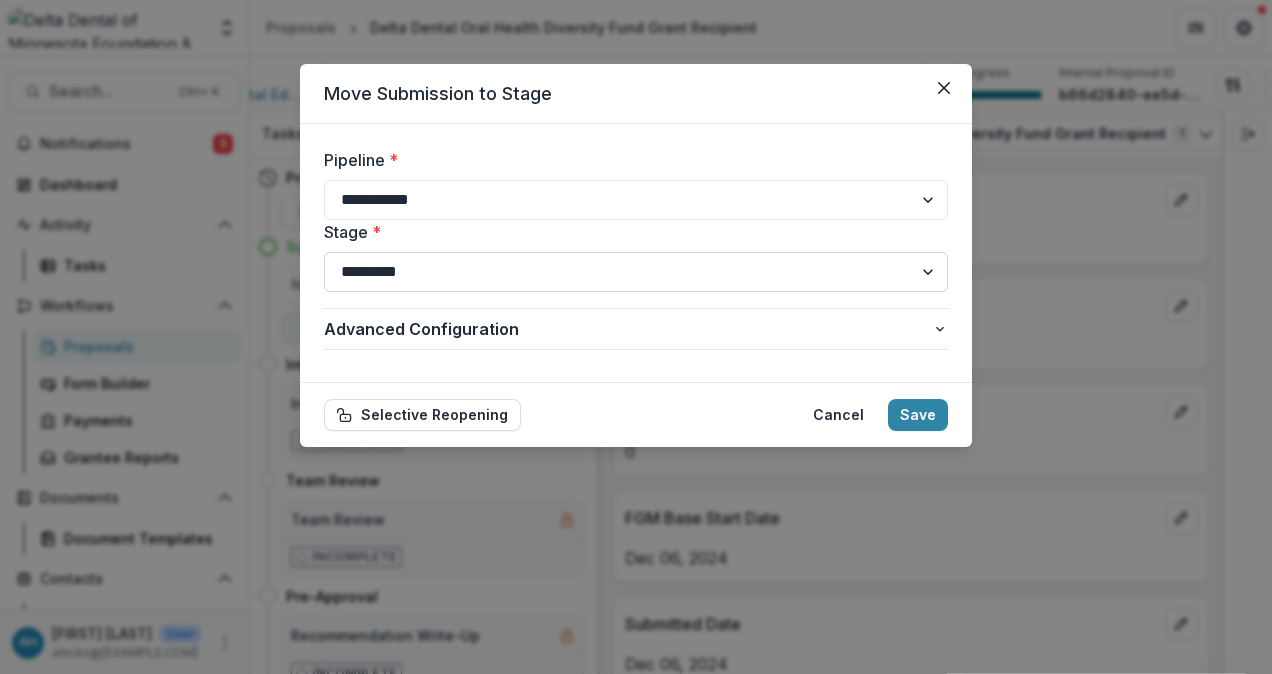 click on "**********" at bounding box center (636, 272) 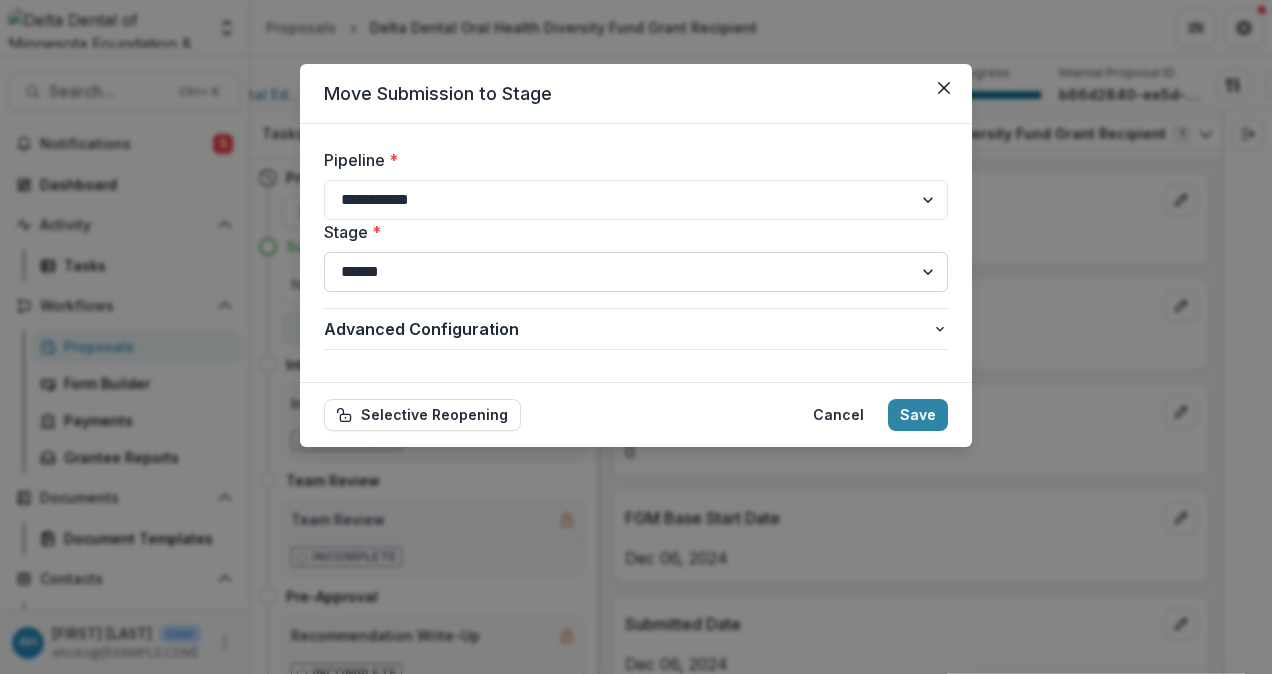 click on "**********" at bounding box center [636, 272] 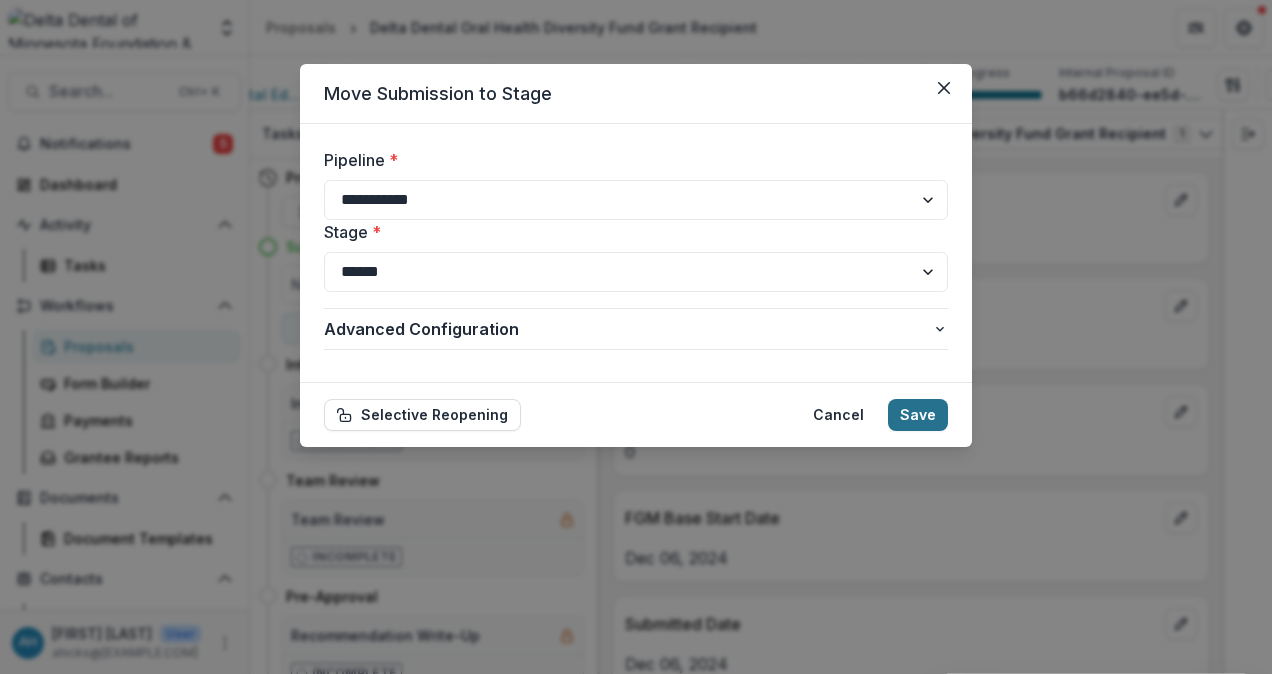click on "Save" at bounding box center (918, 415) 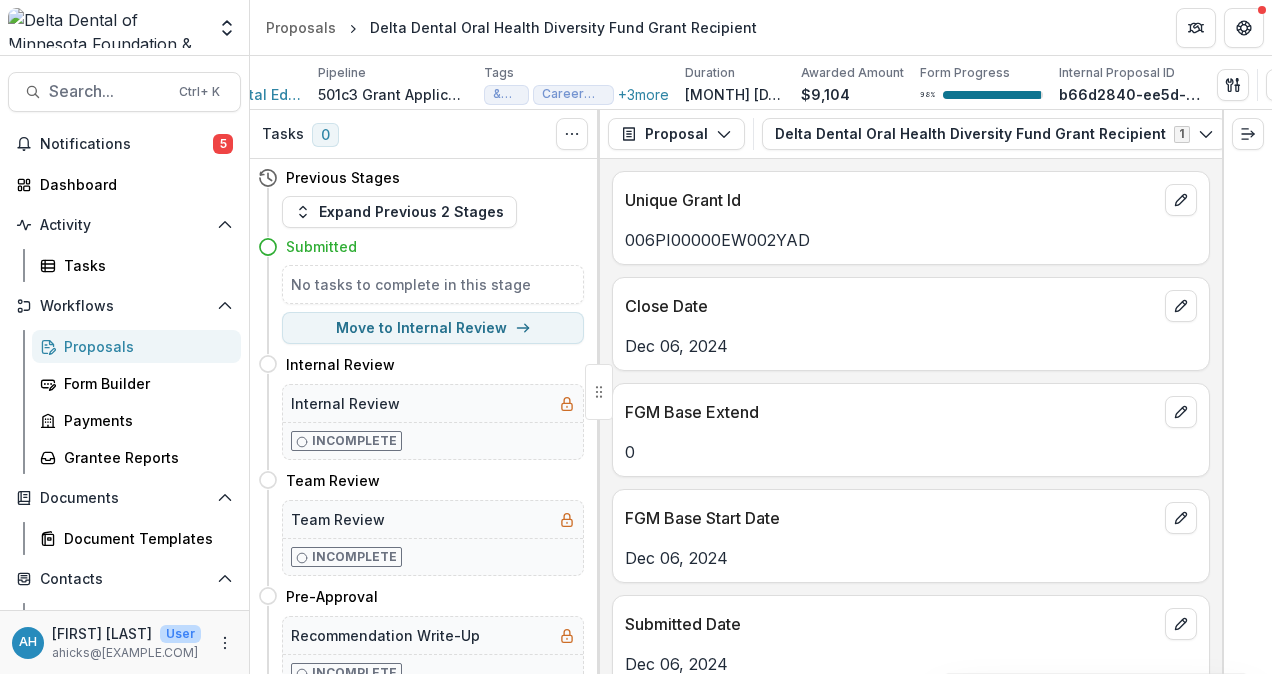 select on "*********" 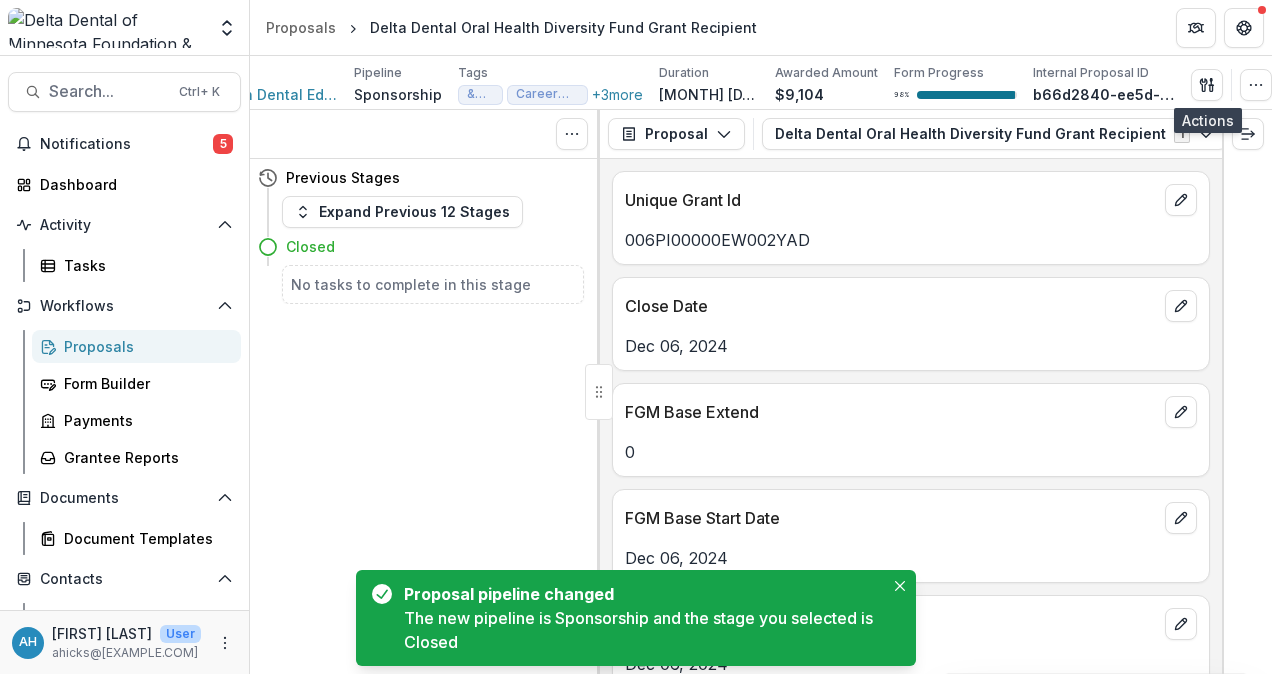 scroll, scrollTop: 0, scrollLeft: 40, axis: horizontal 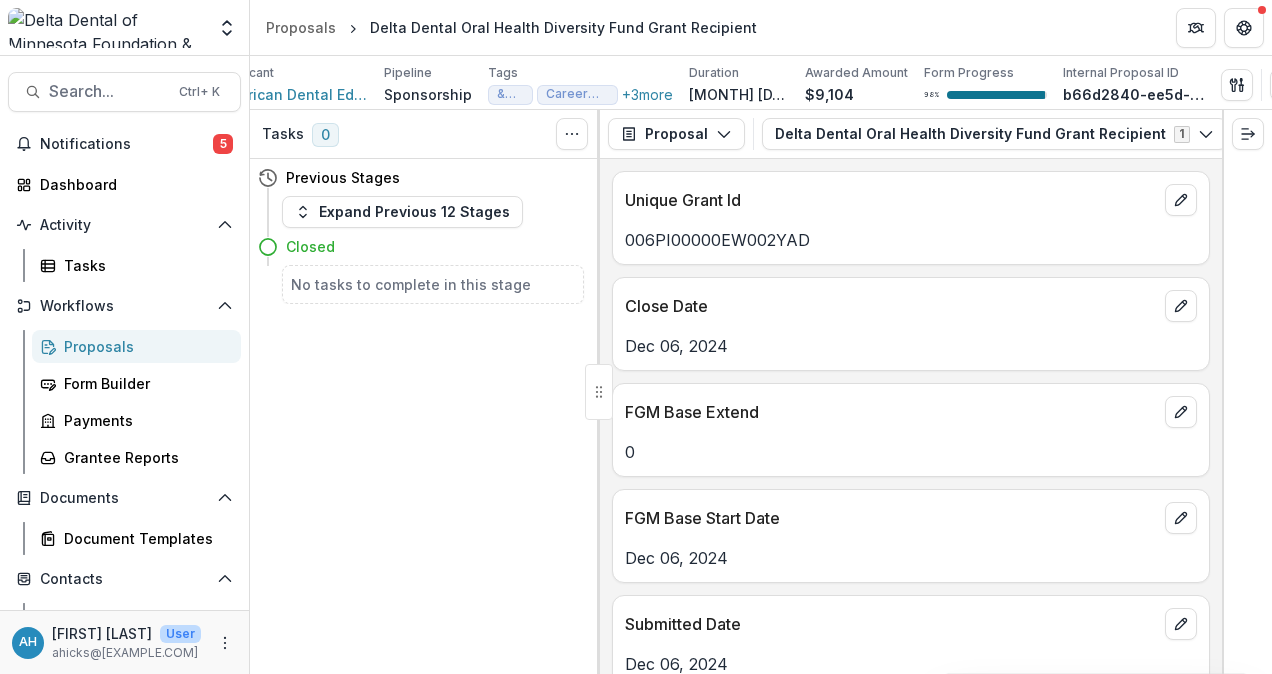 click on "Proposals" at bounding box center [136, 346] 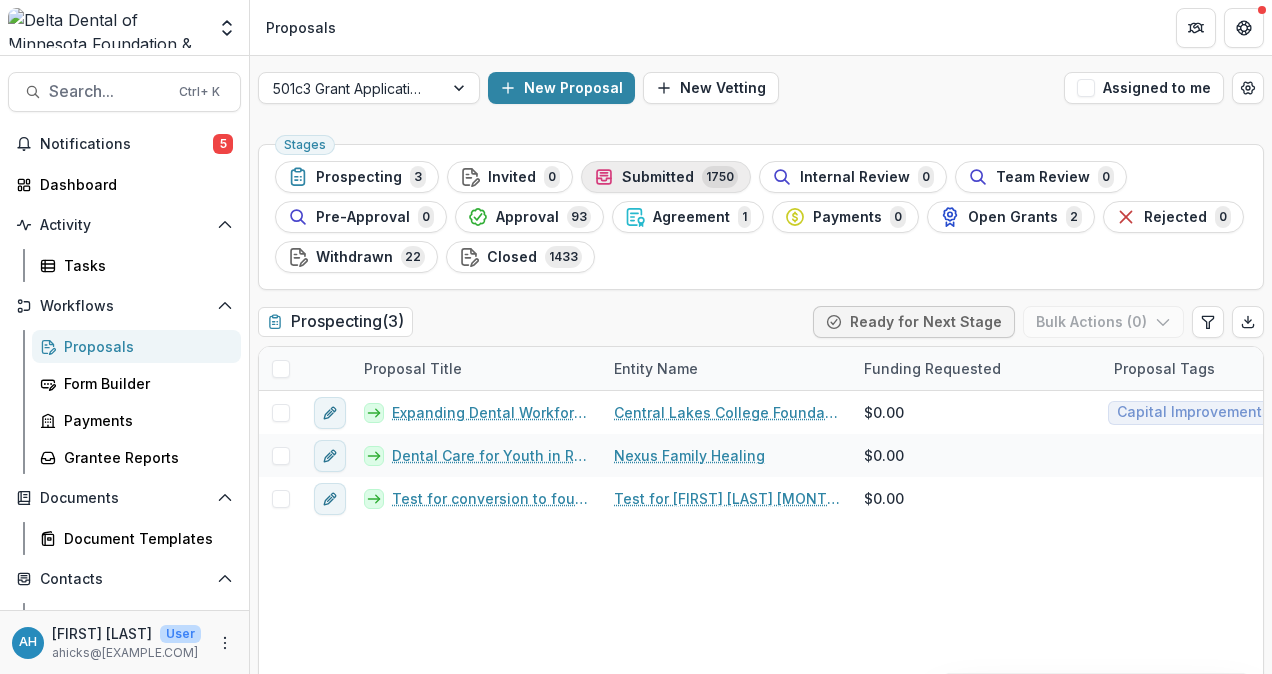 click on "Submitted" at bounding box center (658, 177) 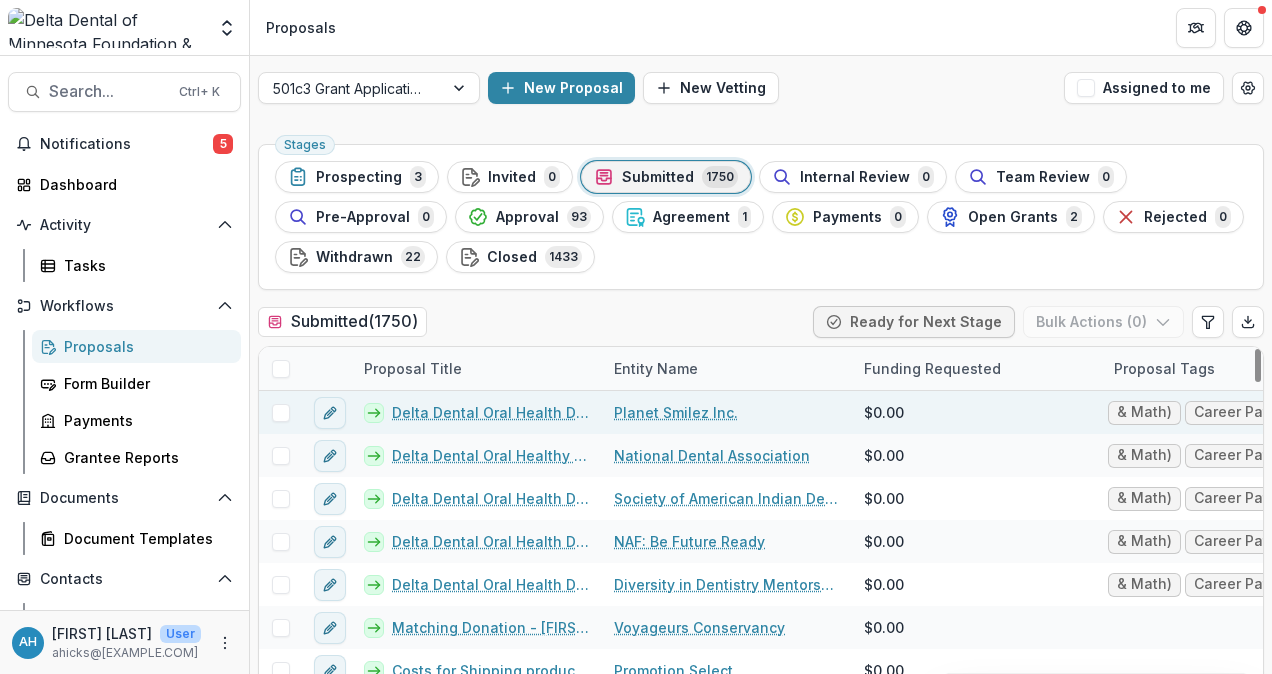 click on "Delta Dental Oral Health Diversity Fund Grant Recipient" at bounding box center (491, 412) 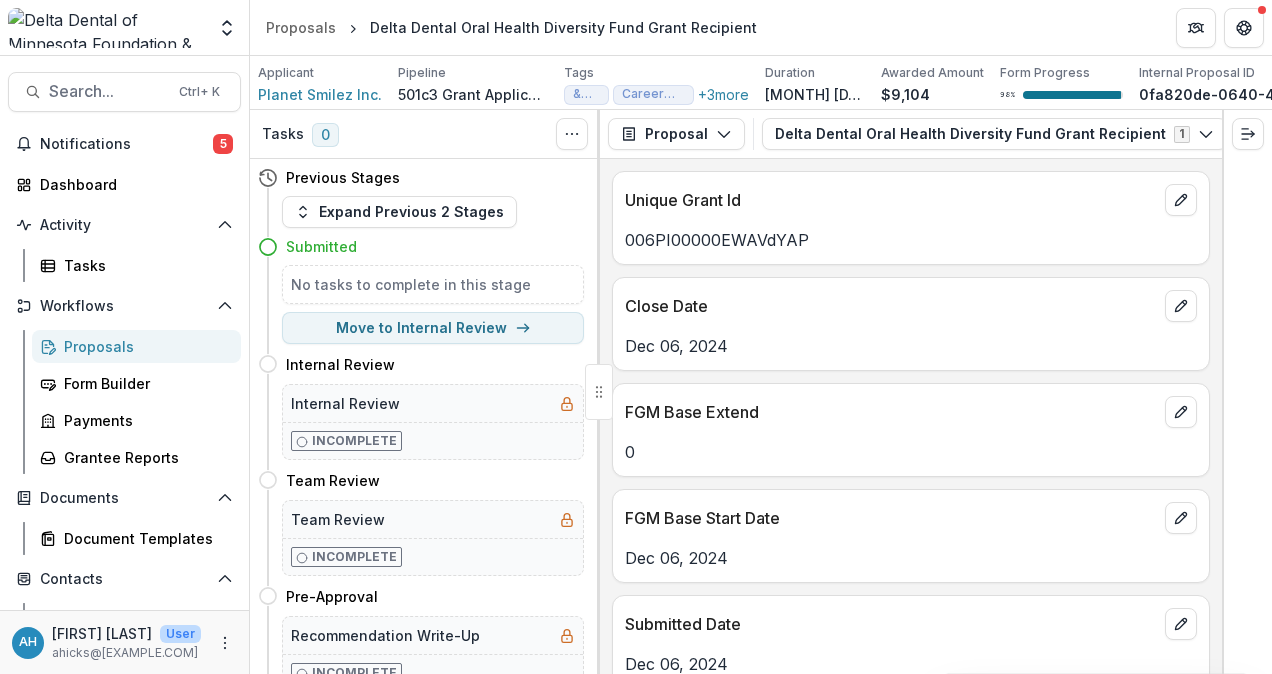 scroll, scrollTop: 0, scrollLeft: 75, axis: horizontal 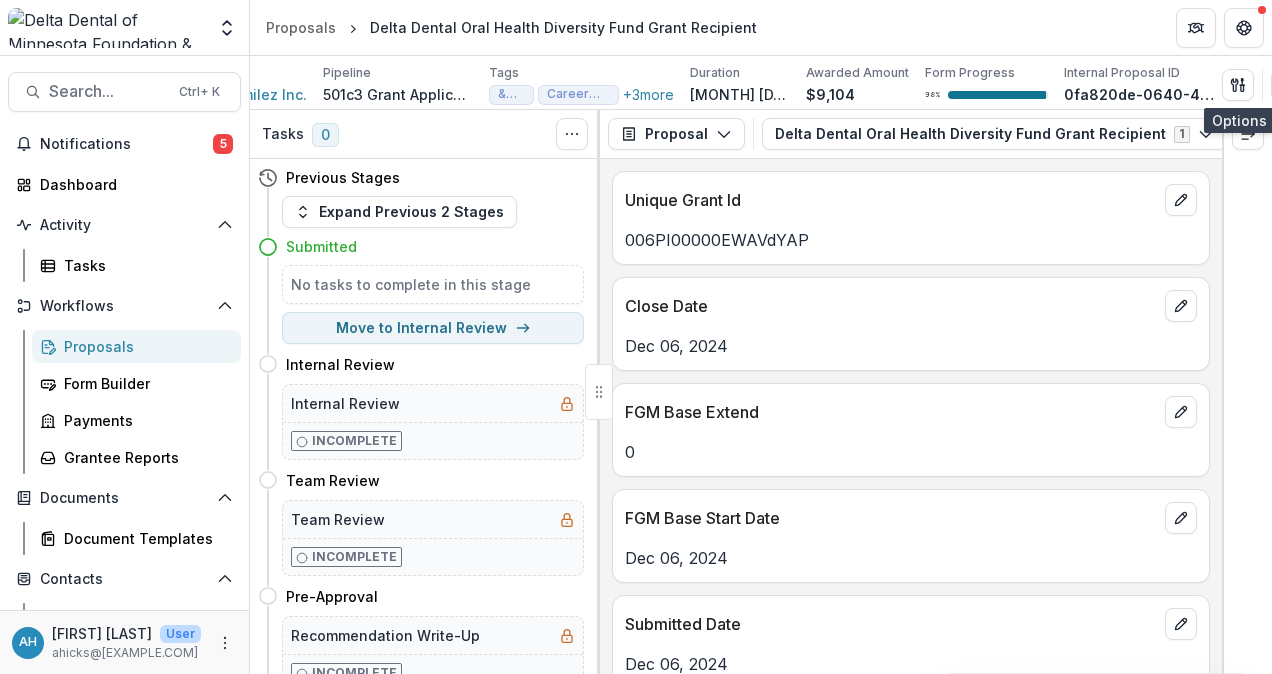 click 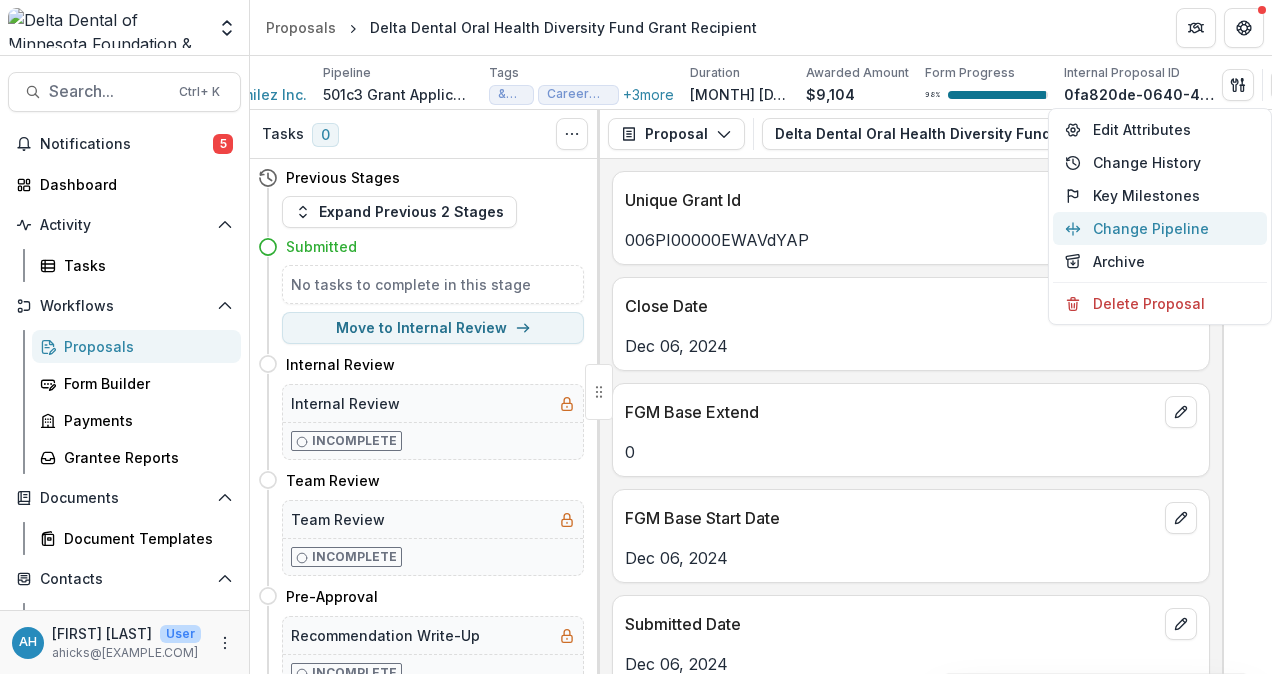 click on "Change Pipeline" at bounding box center [1160, 228] 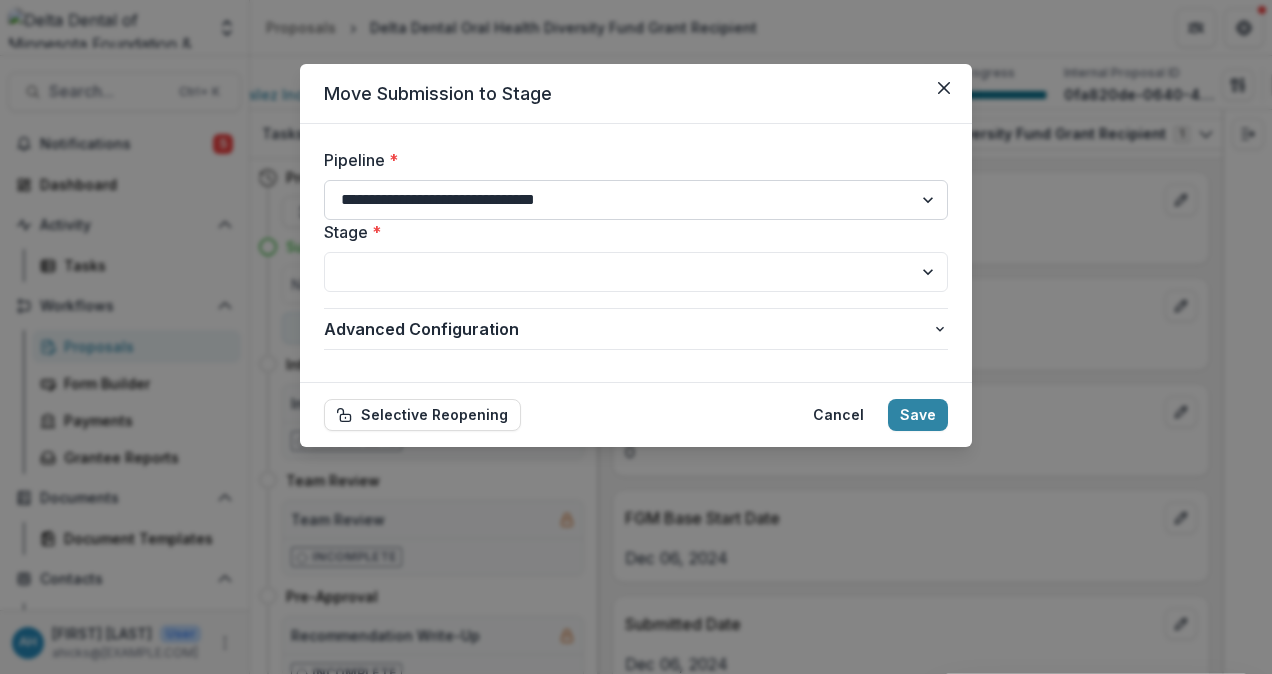 click on "**********" at bounding box center (636, 200) 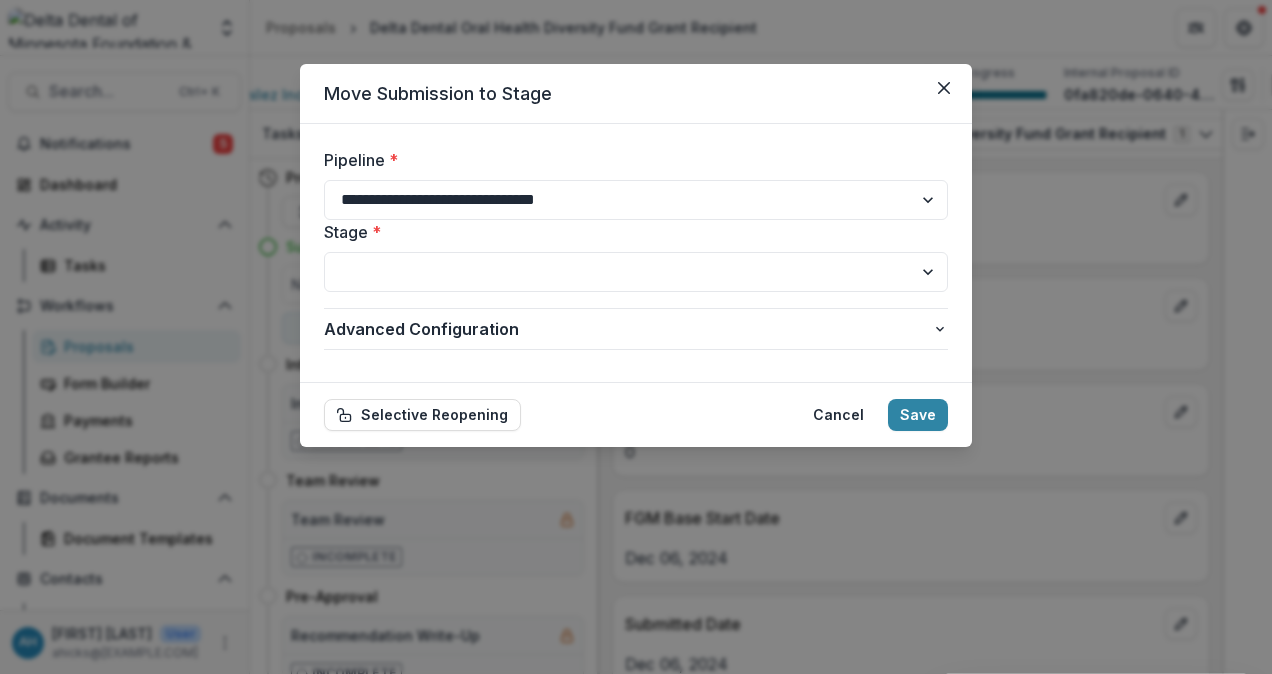 select on "**********" 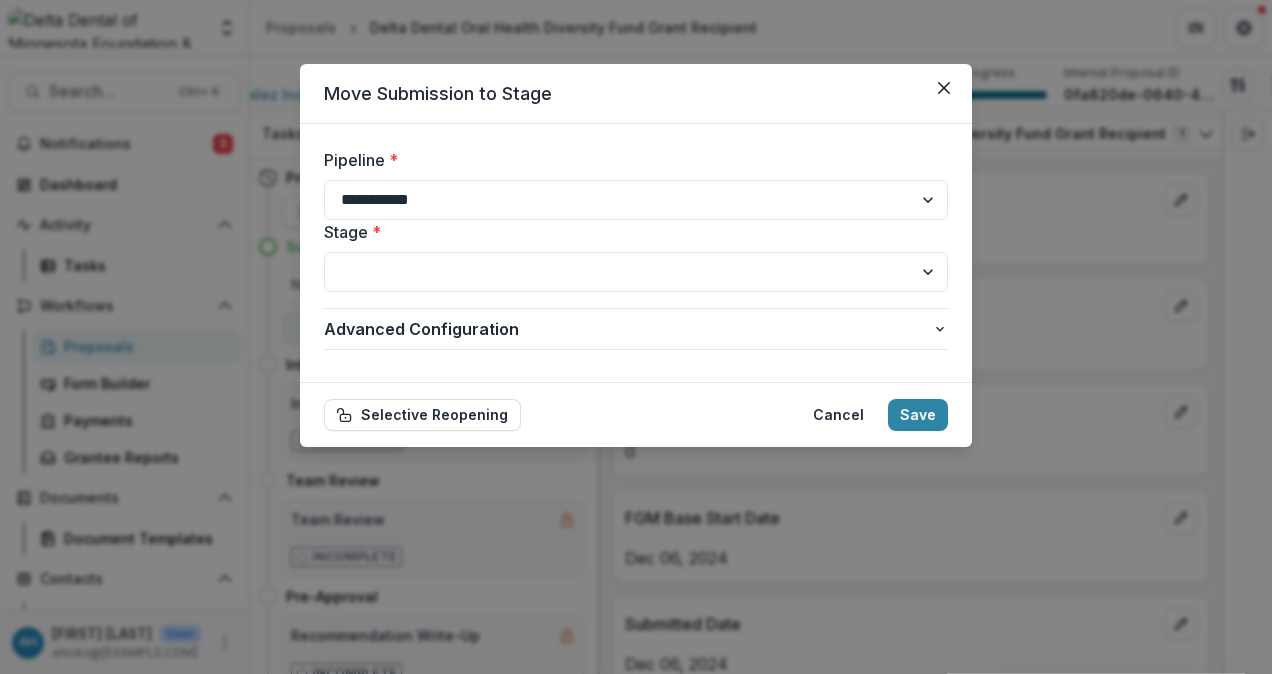 click on "**********" at bounding box center [636, 200] 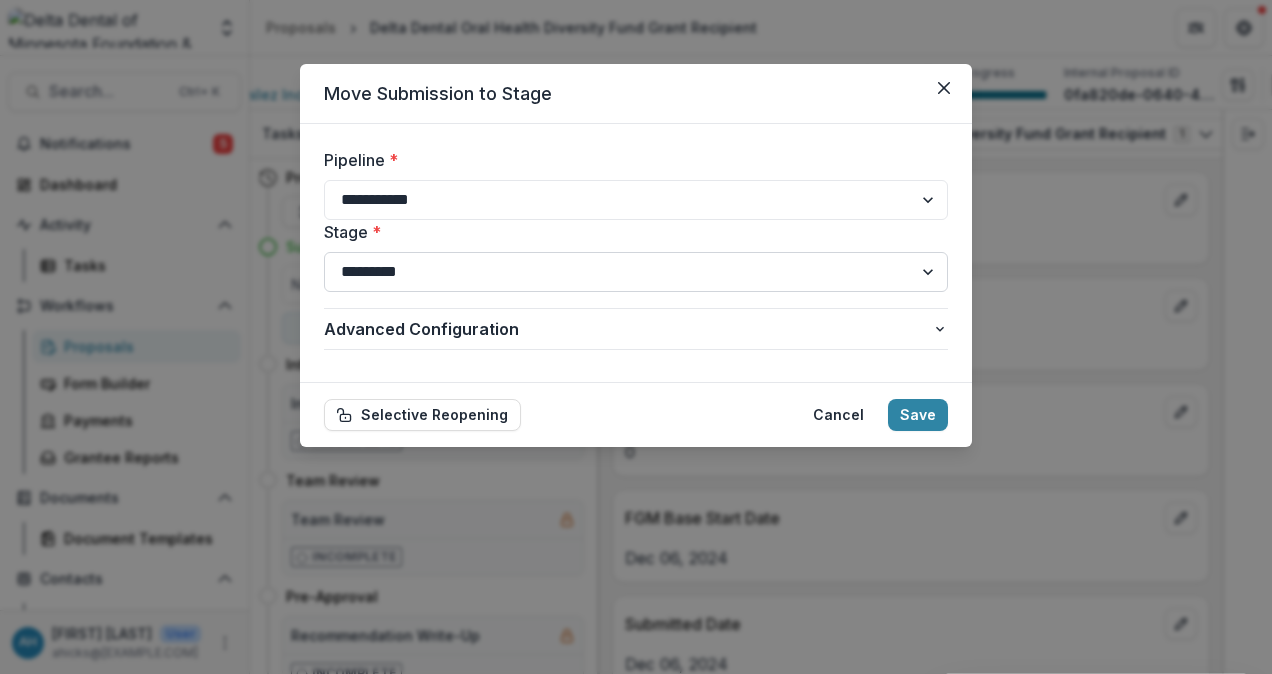 click on "**********" at bounding box center [636, 272] 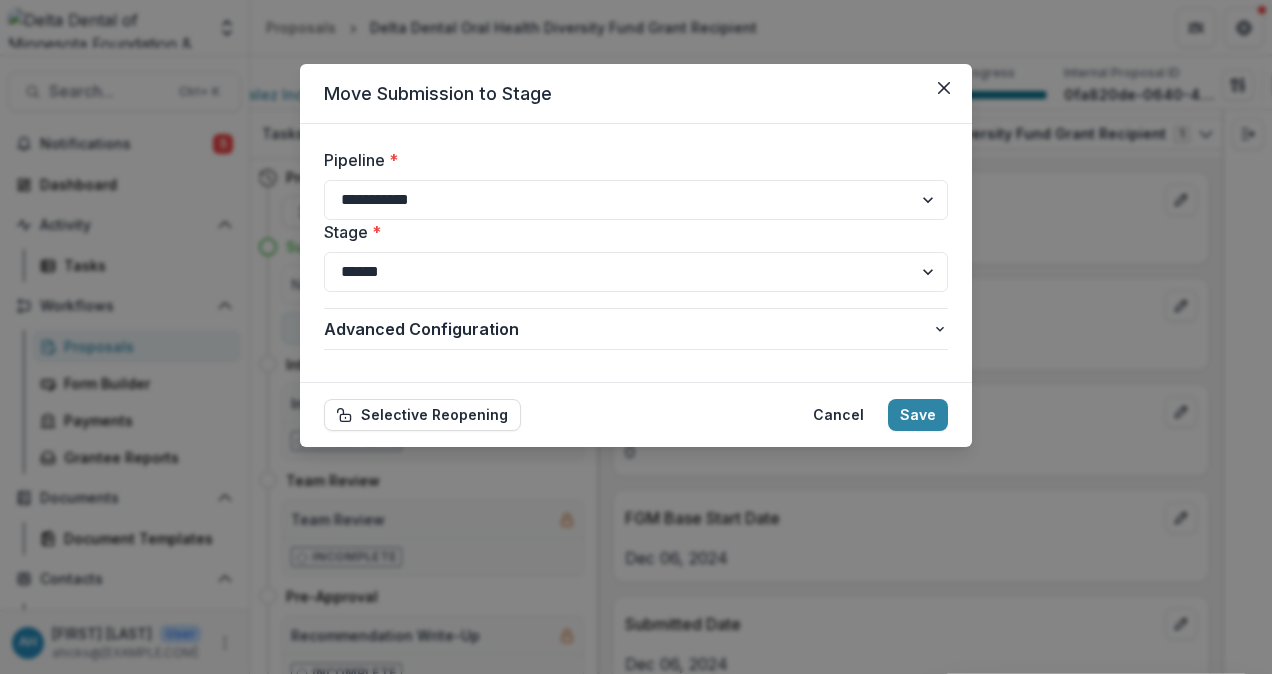 click on "**********" at bounding box center [636, 272] 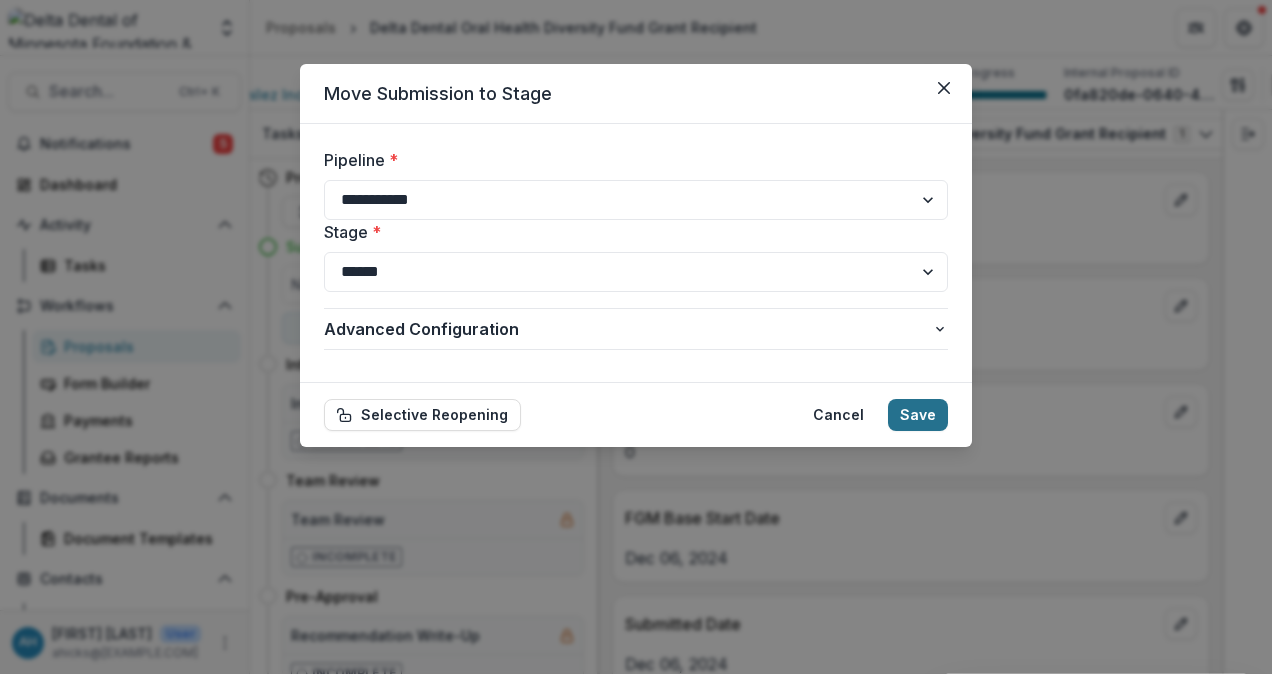 click on "Save" at bounding box center [918, 415] 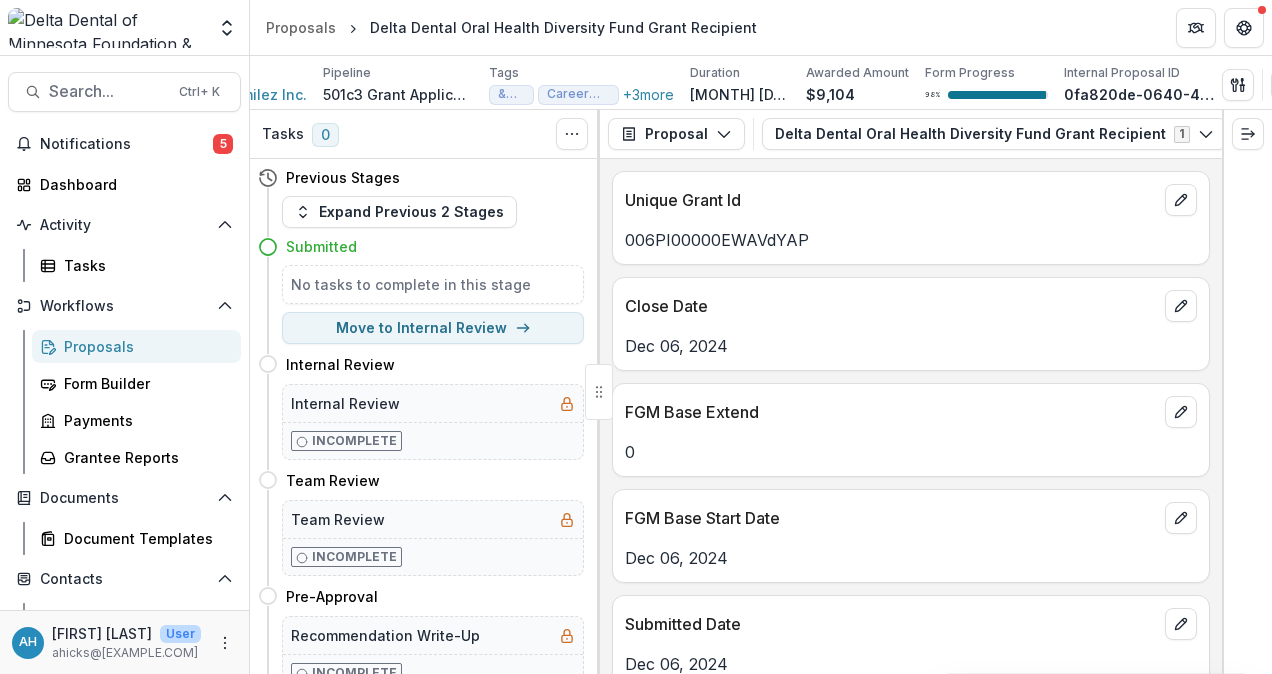 select on "*********" 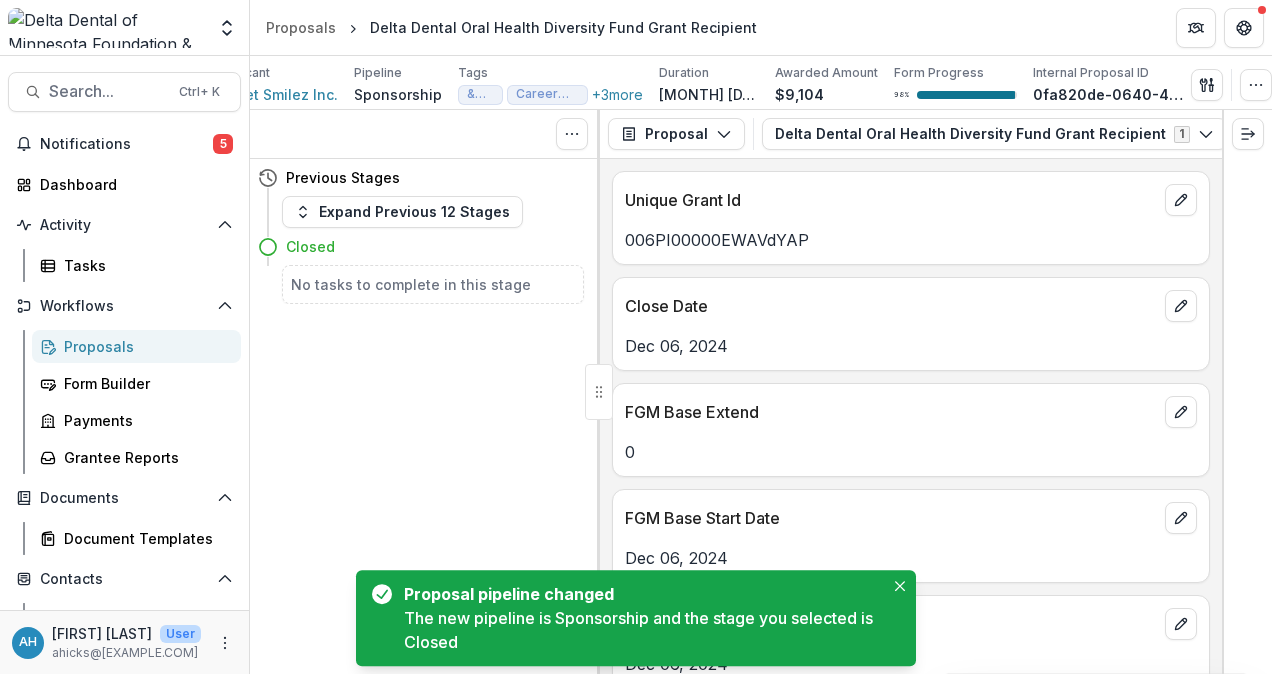 scroll, scrollTop: 0, scrollLeft: 9, axis: horizontal 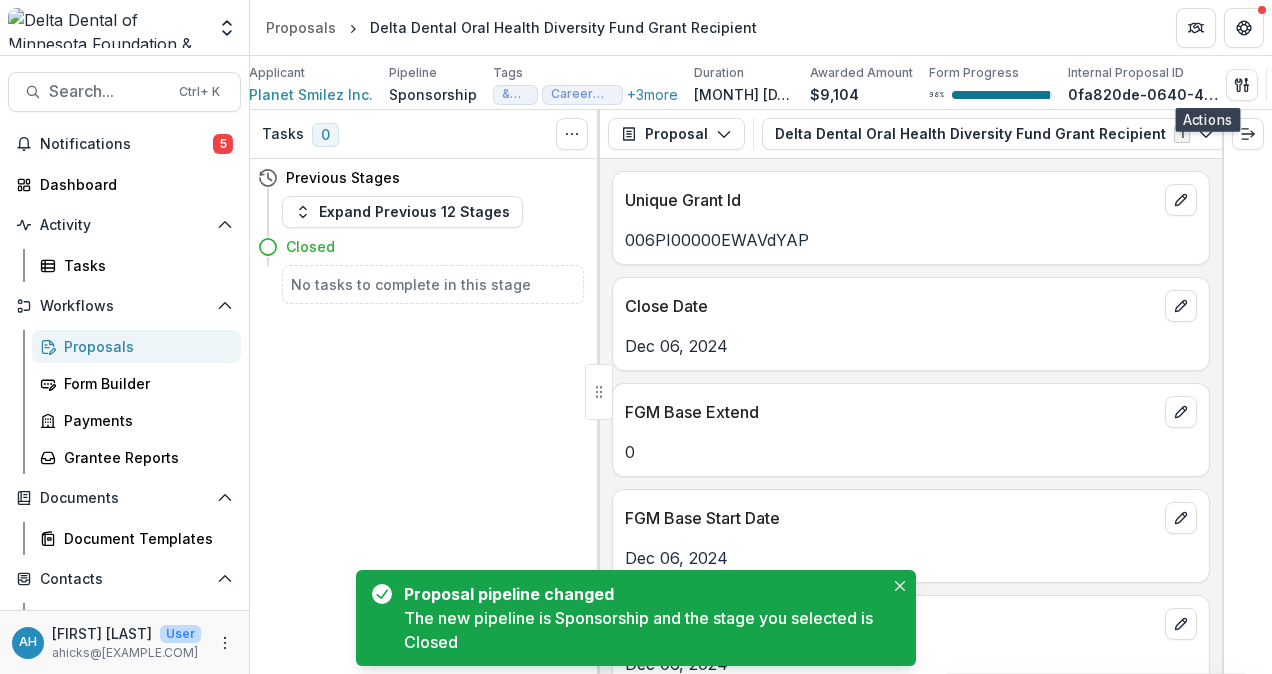 click on "Proposals" at bounding box center [144, 346] 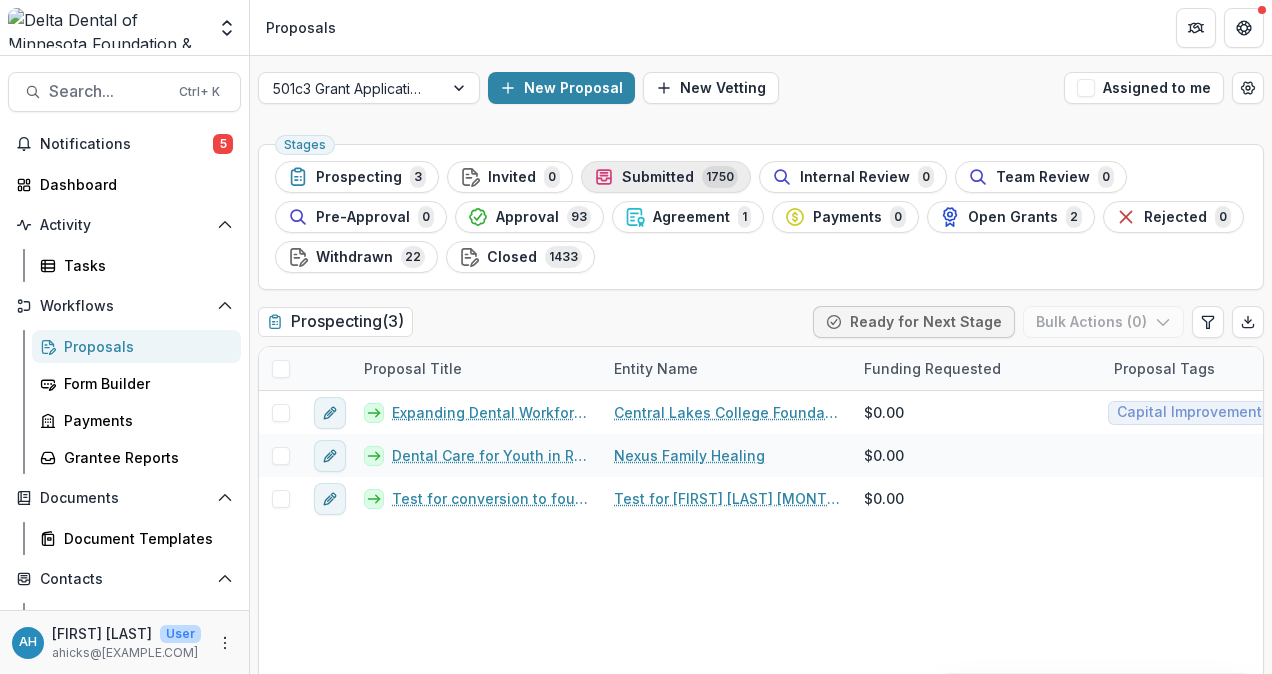click on "Submitted" at bounding box center [658, 177] 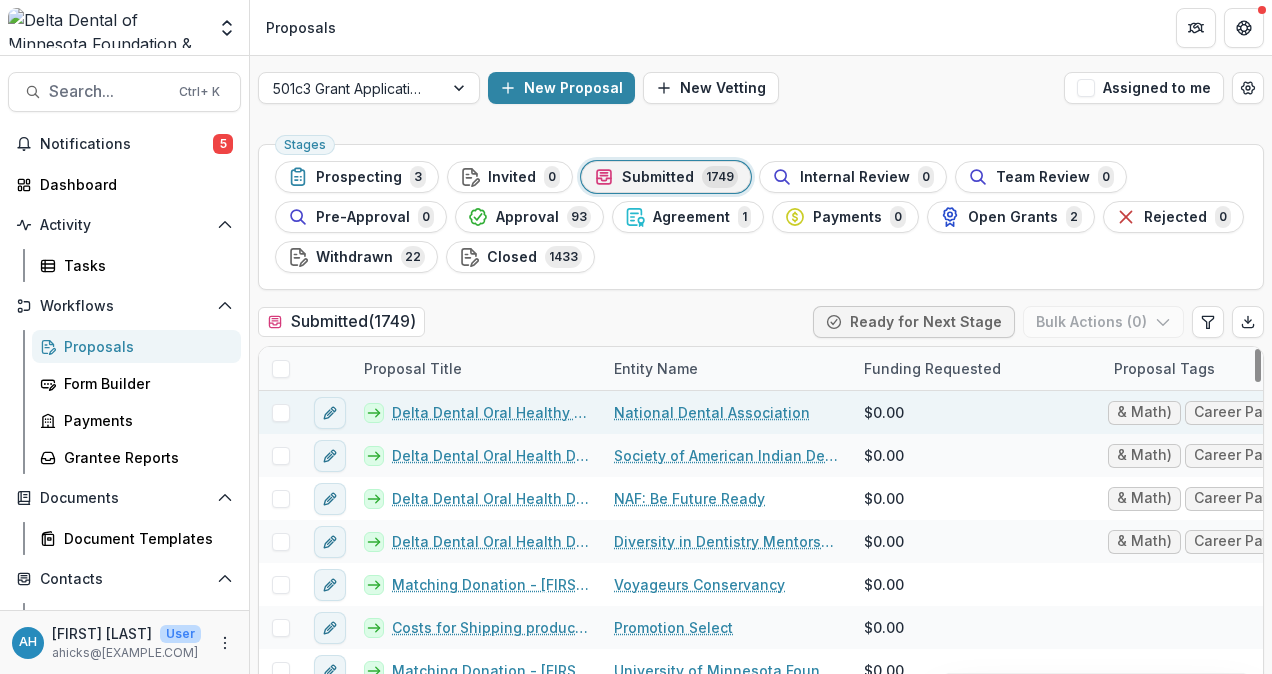 click on "Delta Dental Oral Healthy Diversity Fund Grant Recipient" at bounding box center (491, 412) 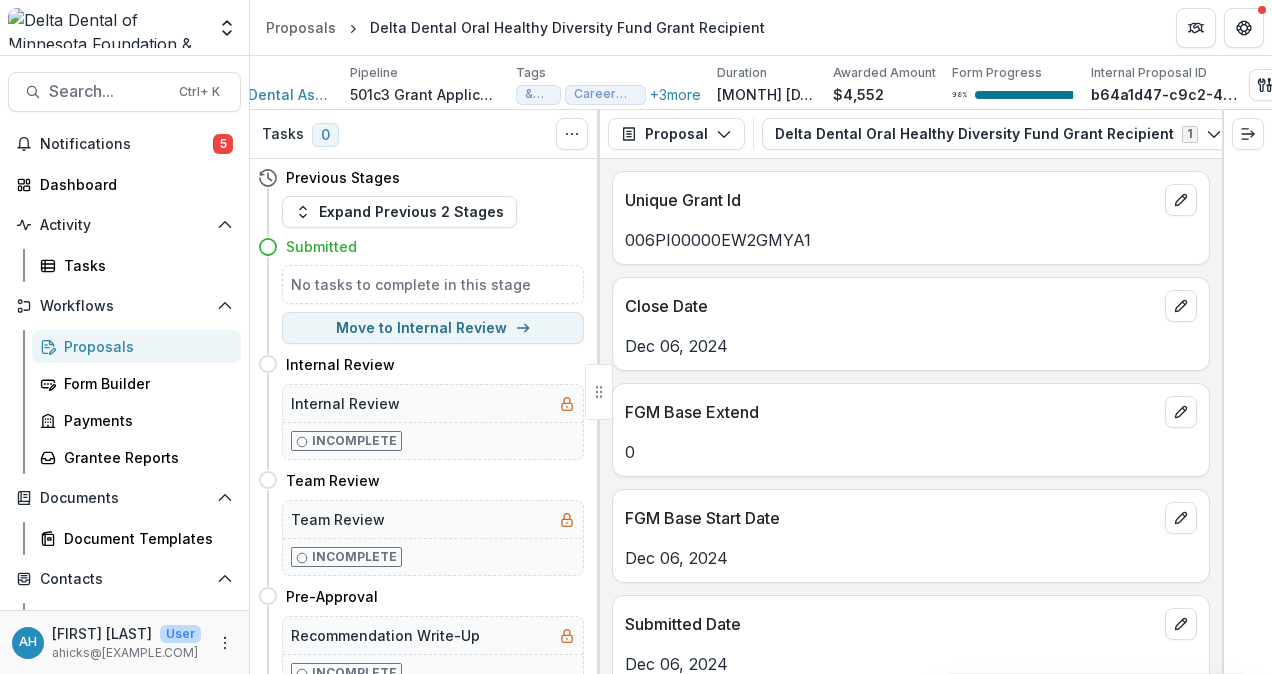 scroll, scrollTop: 0, scrollLeft: 106, axis: horizontal 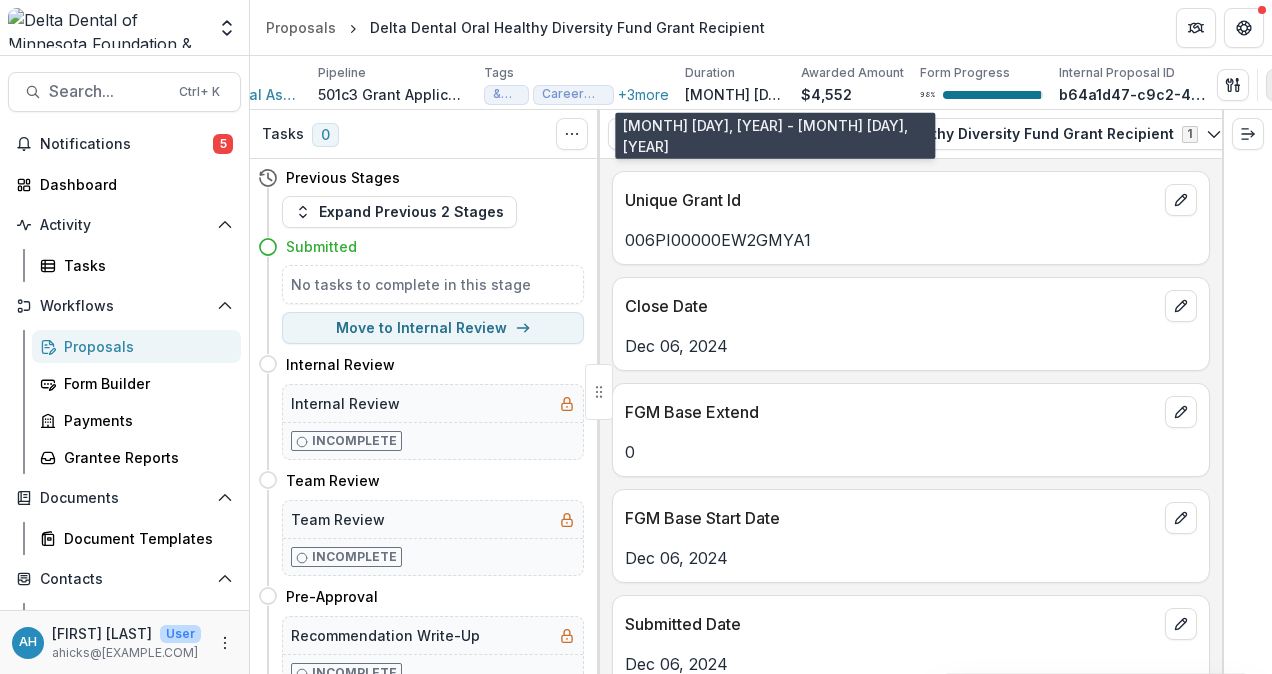 click 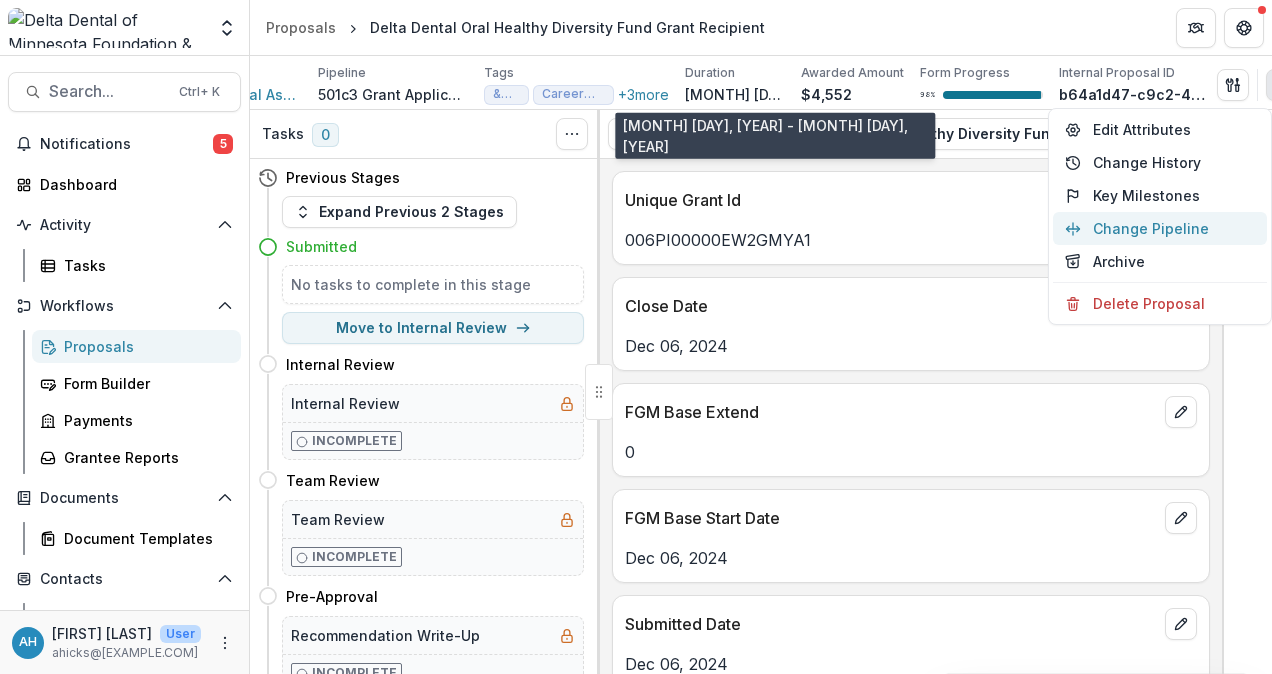 click on "Change Pipeline" at bounding box center [1160, 228] 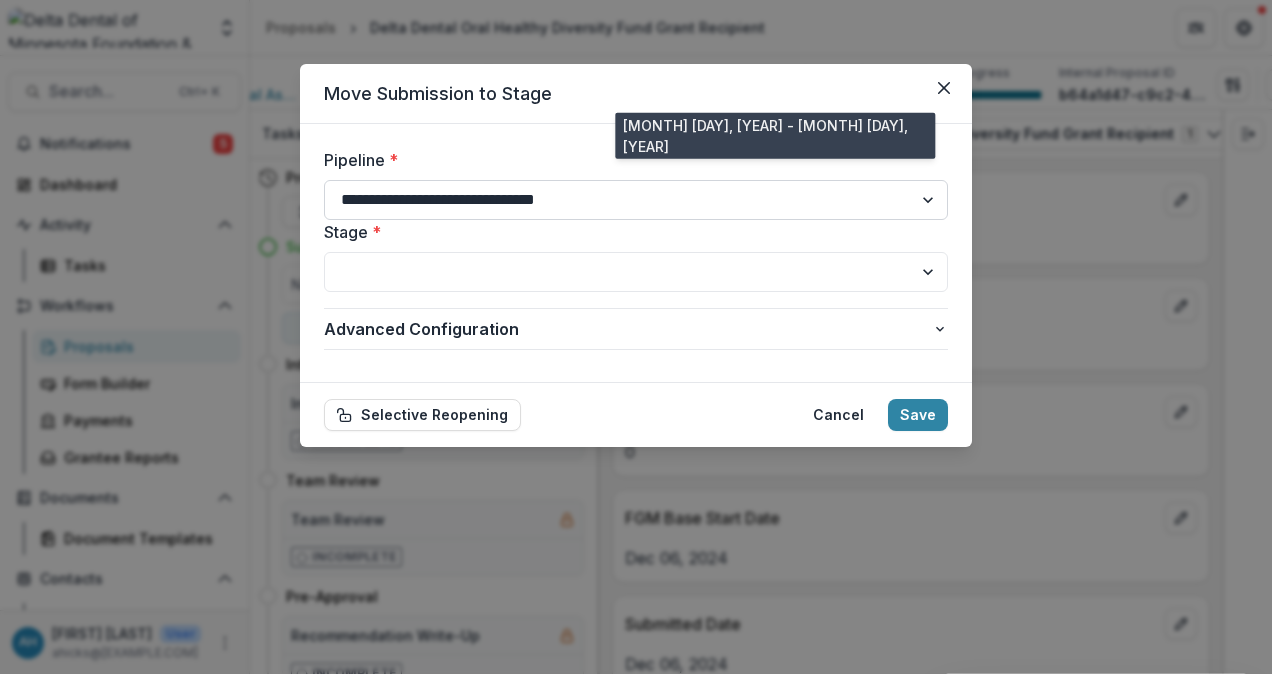 click on "**********" at bounding box center (636, 200) 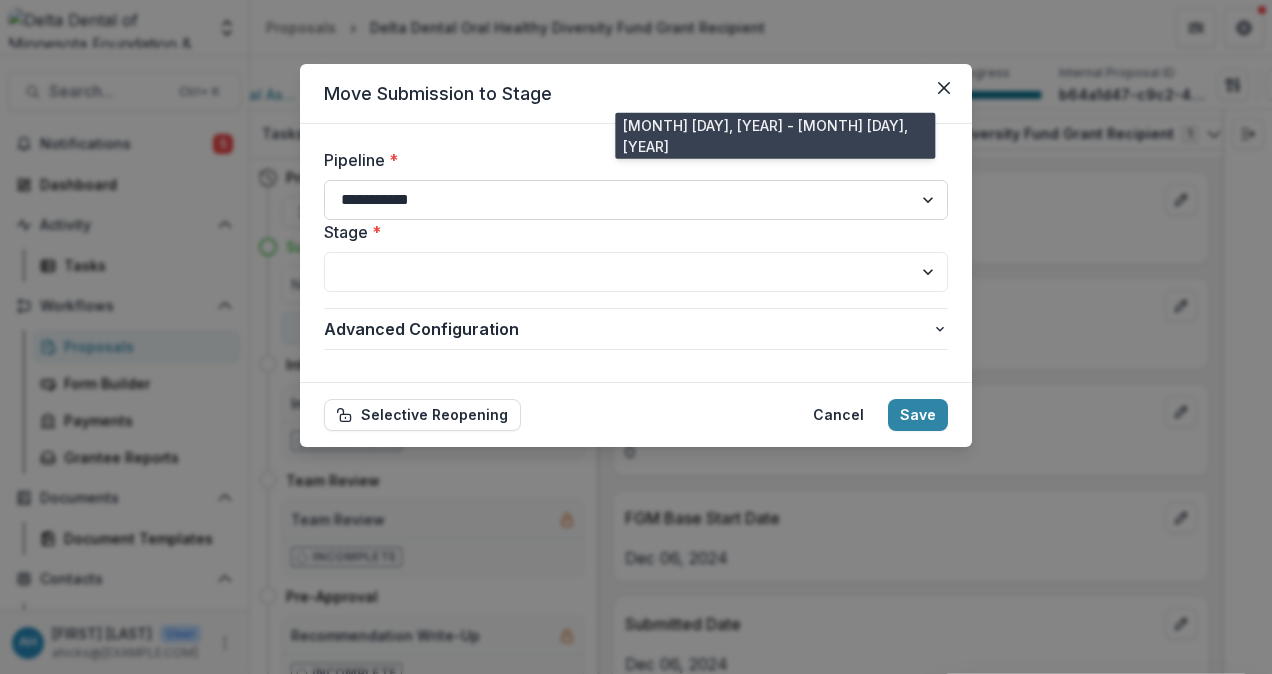 click on "**********" at bounding box center (636, 200) 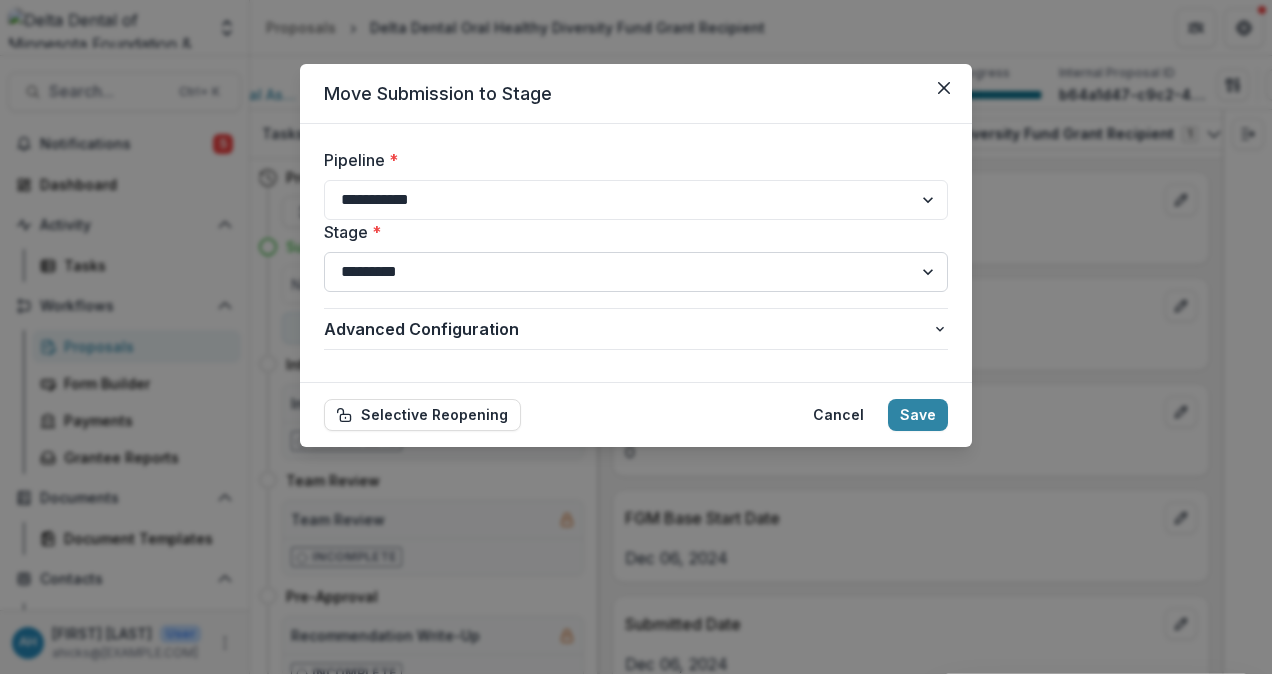 click on "**********" at bounding box center [636, 272] 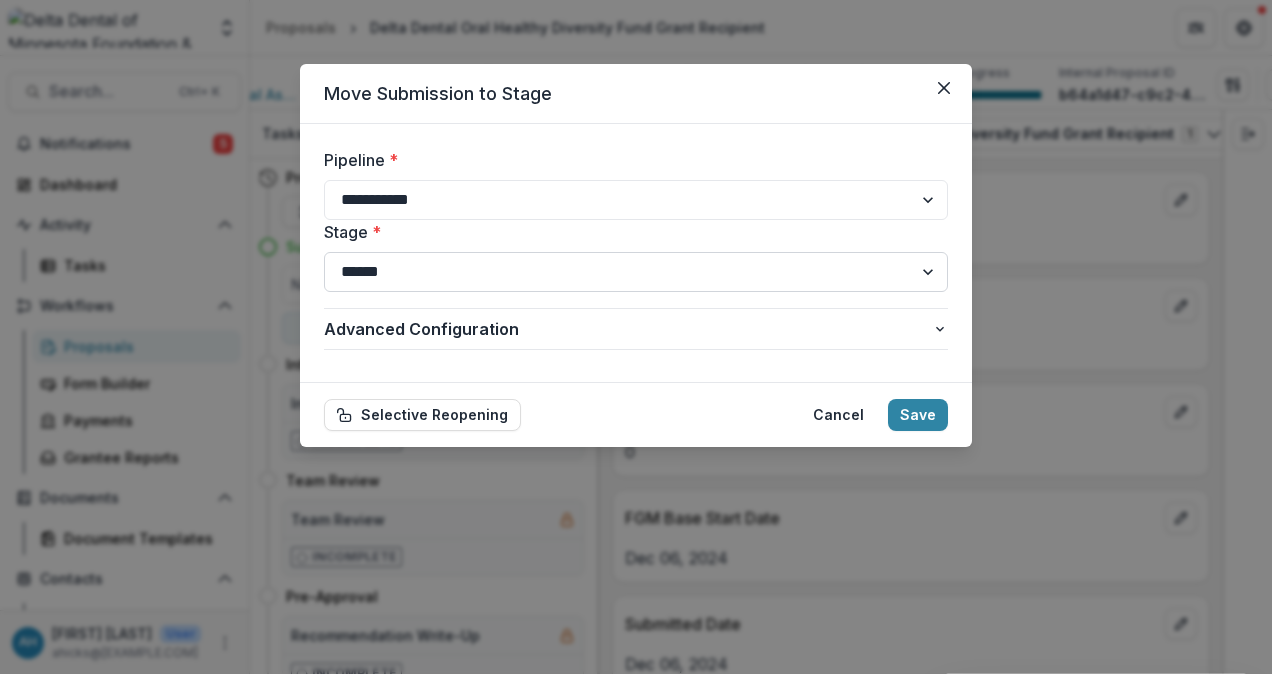 click on "**********" at bounding box center (636, 272) 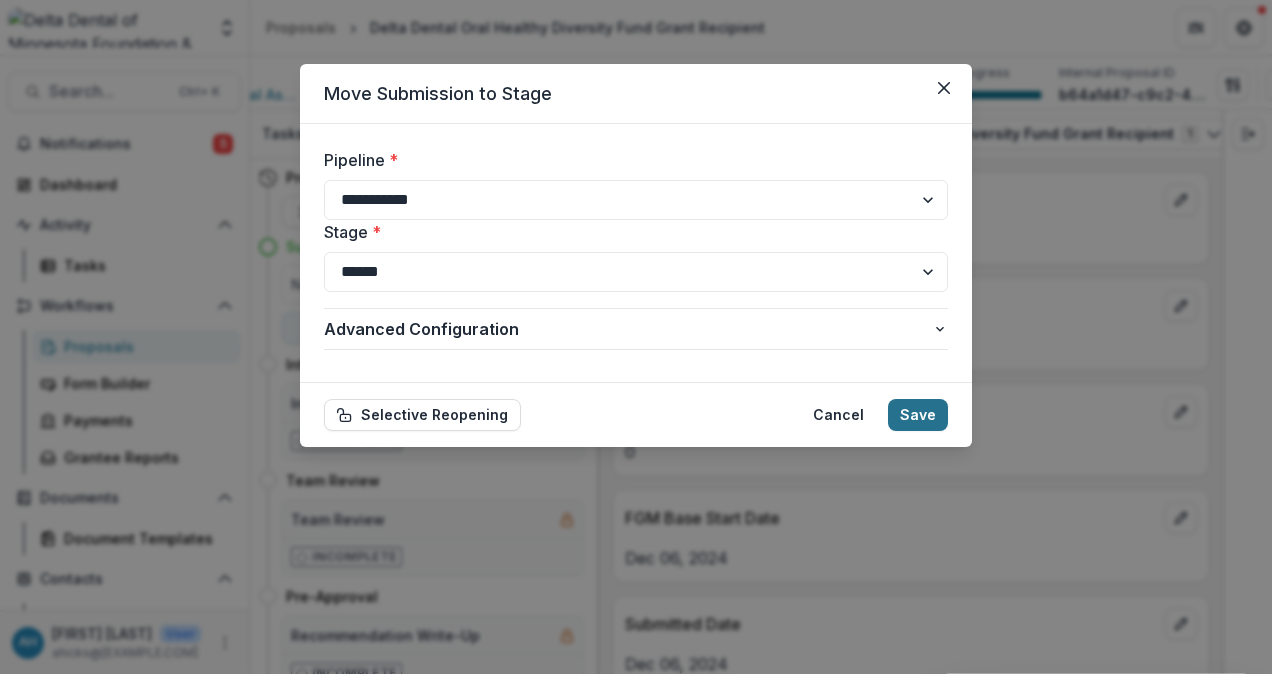 click on "Save" at bounding box center [918, 415] 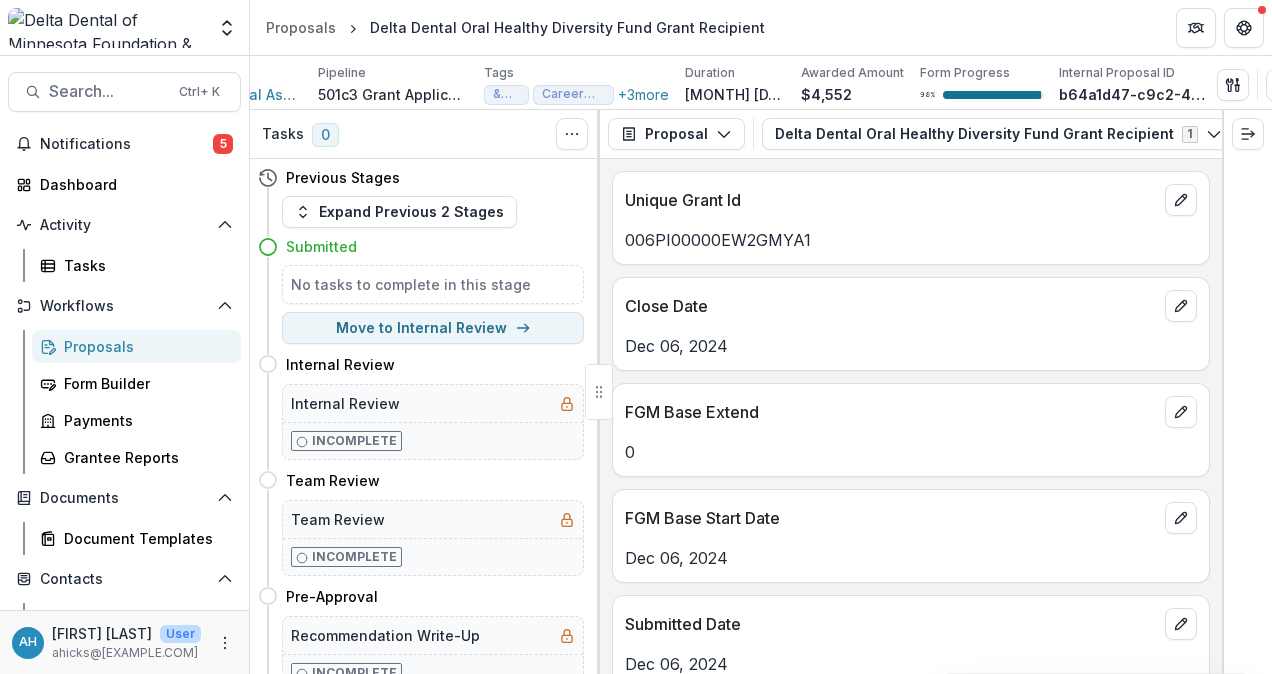 select on "*********" 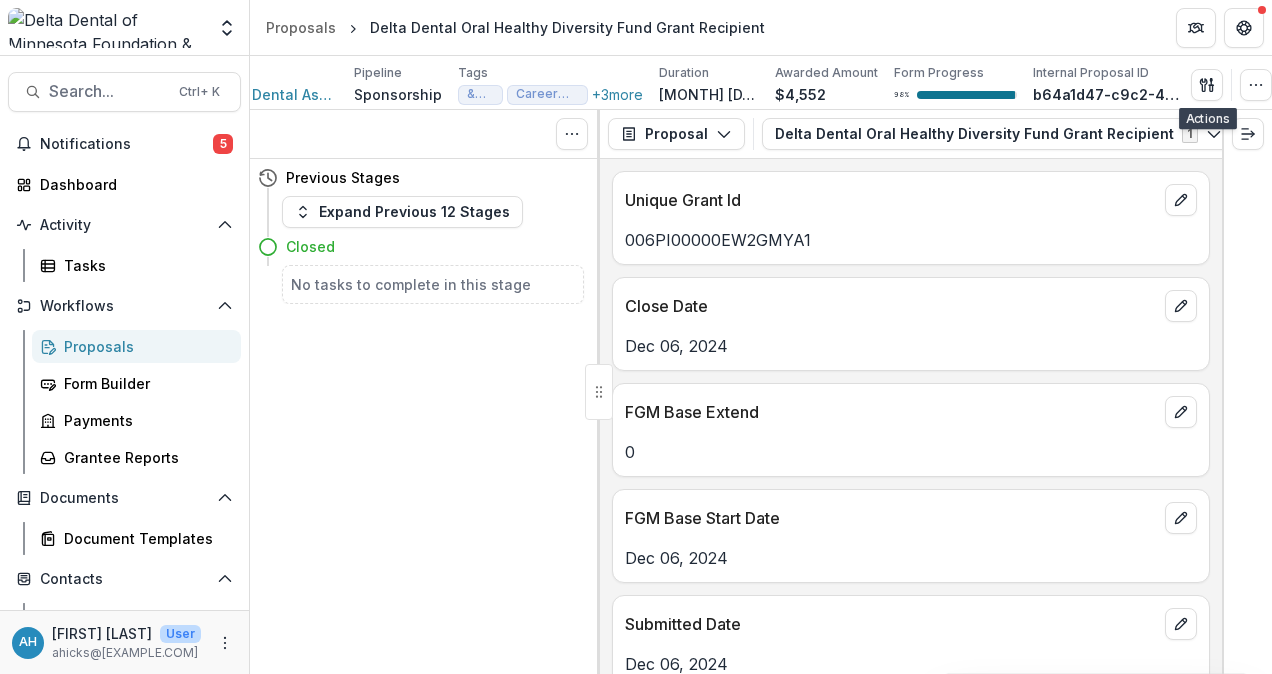 scroll, scrollTop: 0, scrollLeft: 40, axis: horizontal 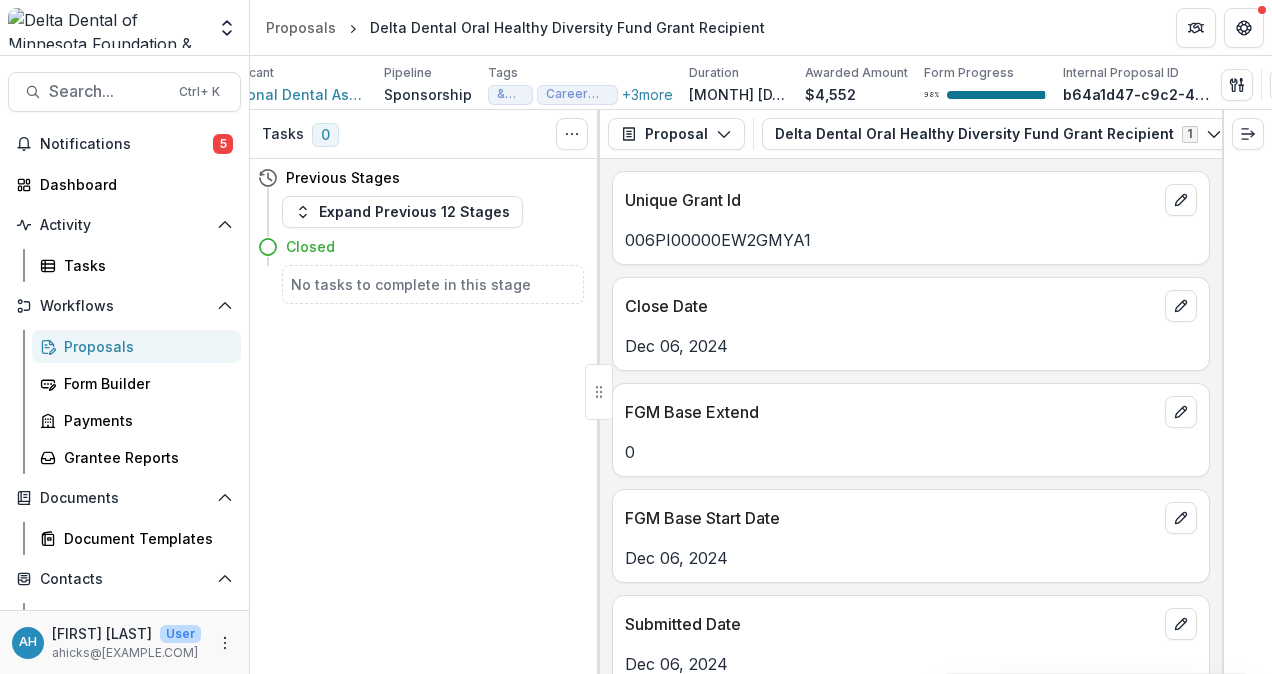 click on "Proposals" at bounding box center [144, 346] 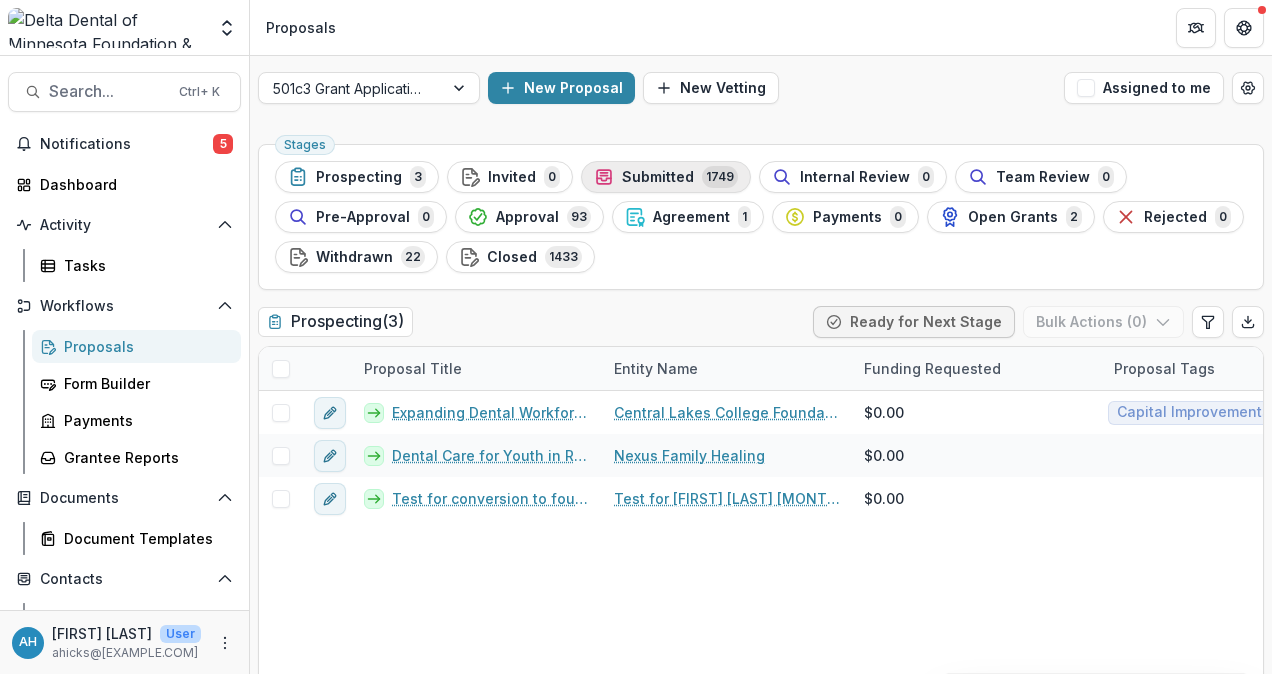 click on "Submitted" at bounding box center (658, 177) 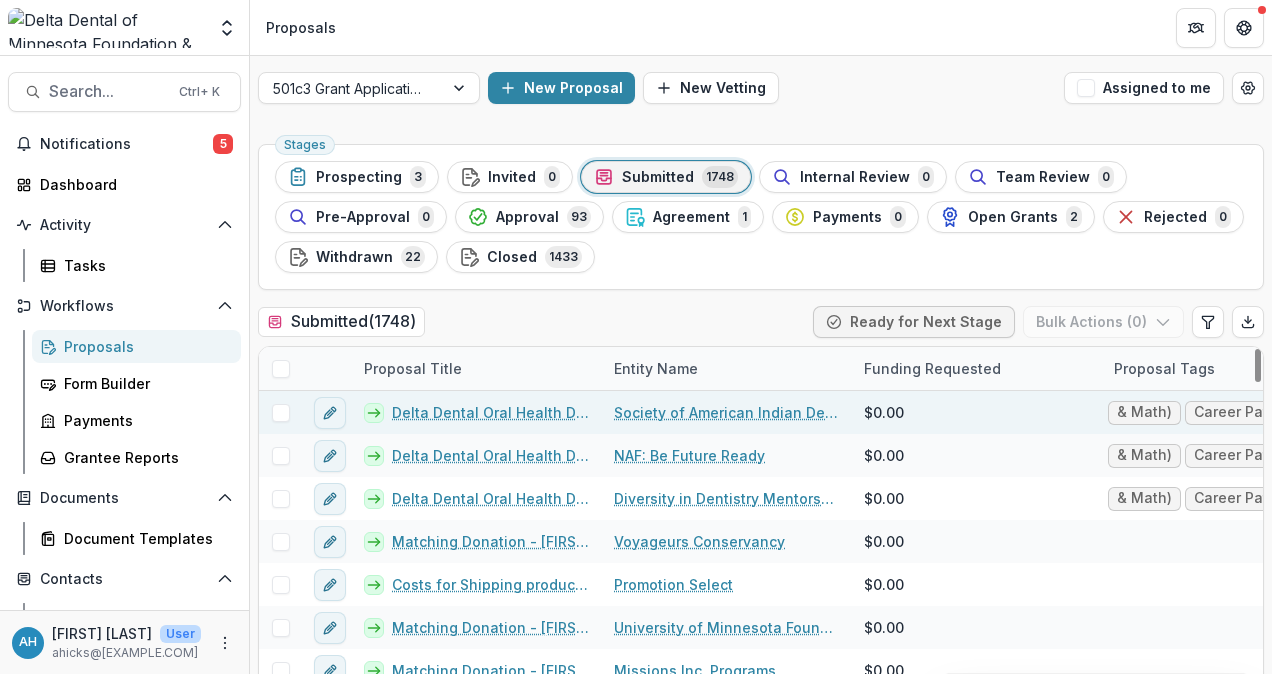 click on "Delta Dental Oral Health Diversity Fund  Grant Recipient" at bounding box center [491, 412] 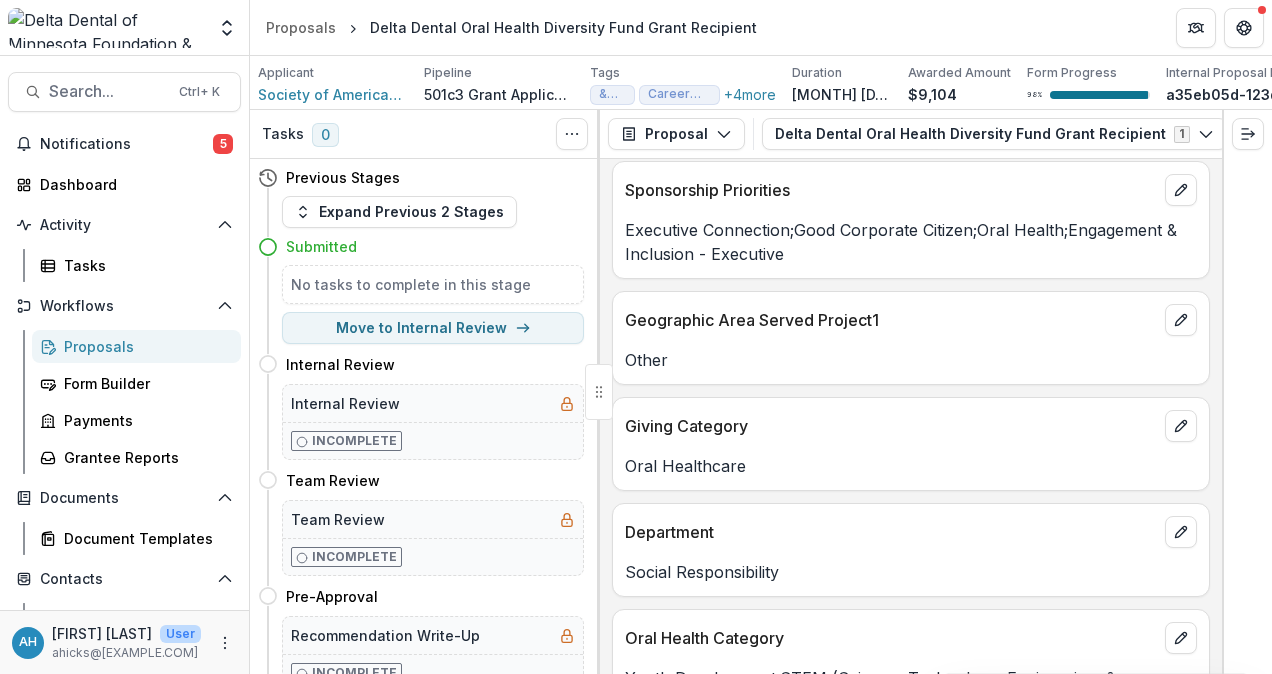 scroll, scrollTop: 4445, scrollLeft: 0, axis: vertical 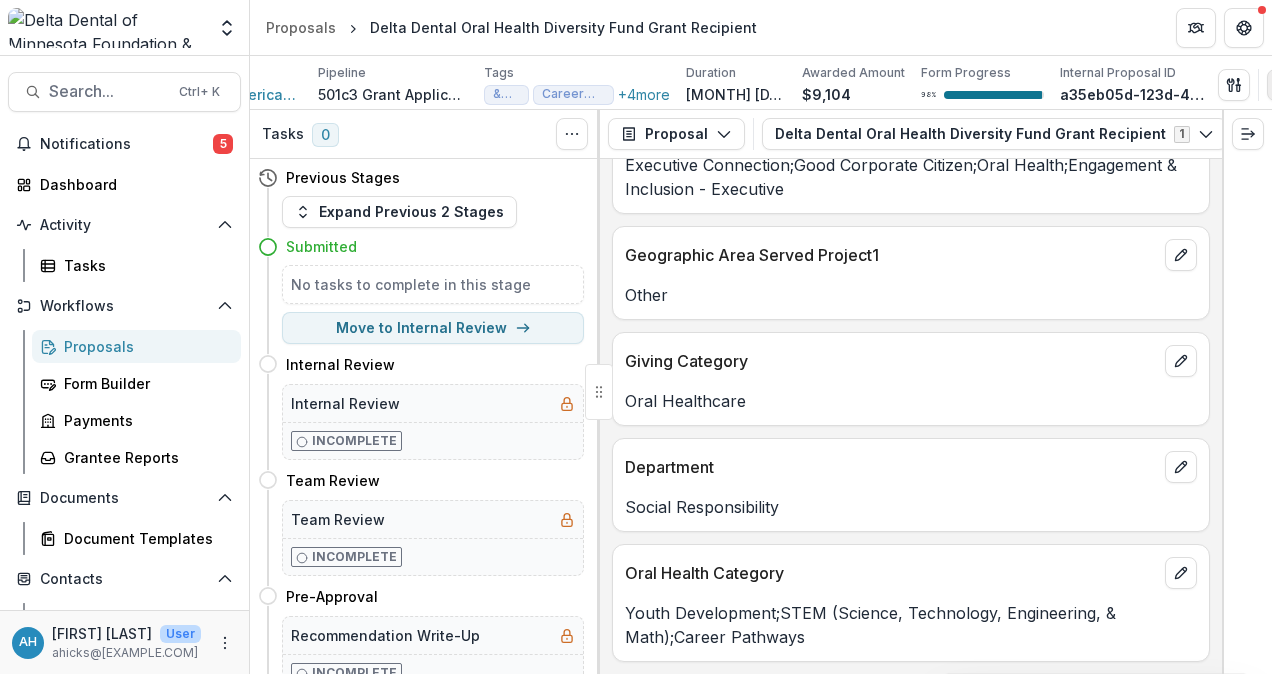 click 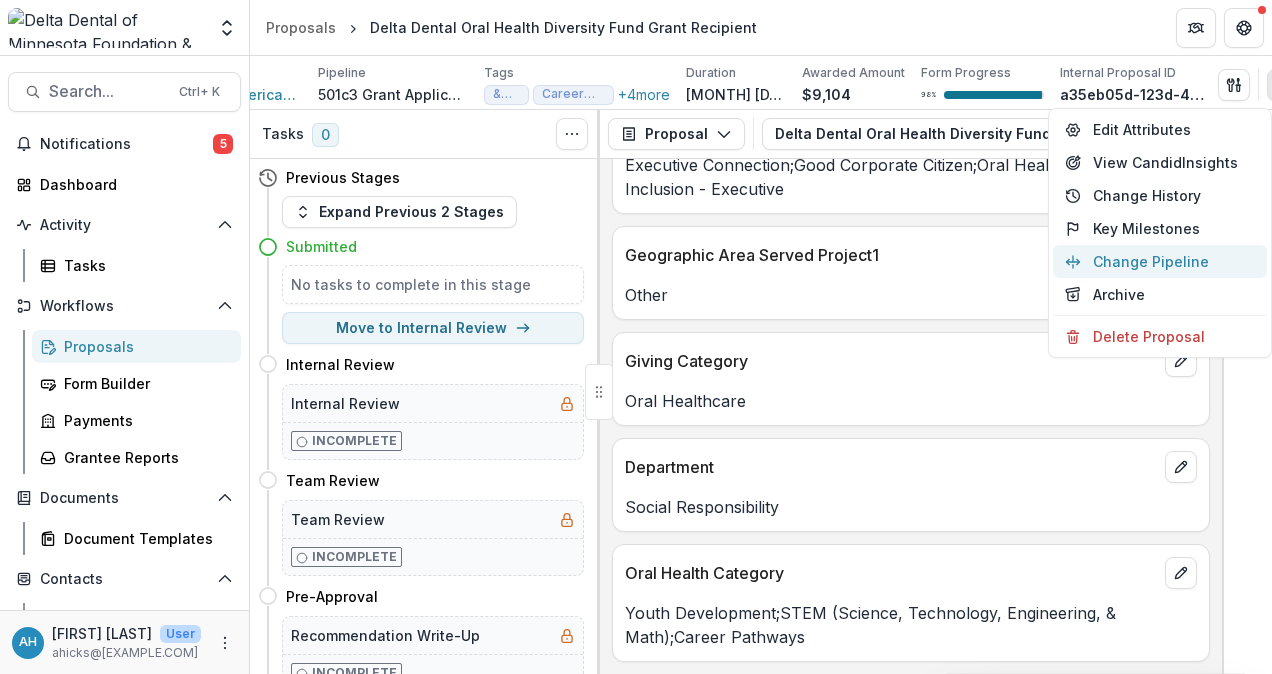 click on "Change Pipeline" at bounding box center (1160, 261) 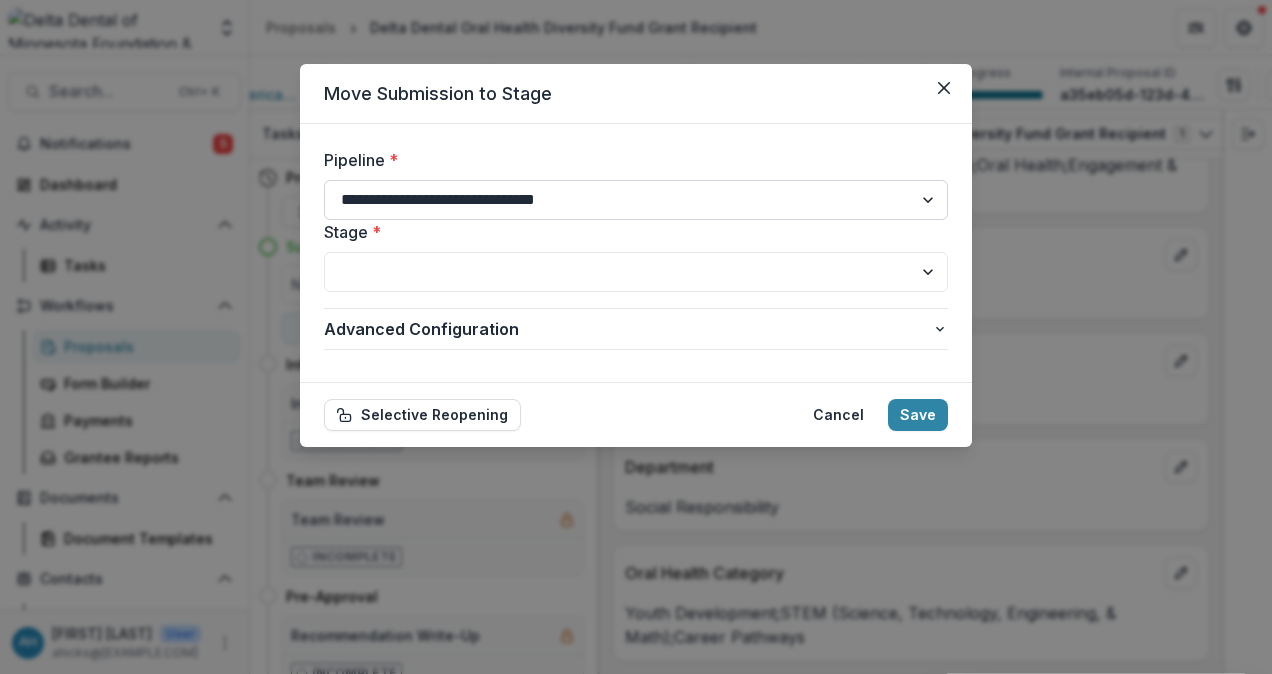 click on "**********" at bounding box center (636, 200) 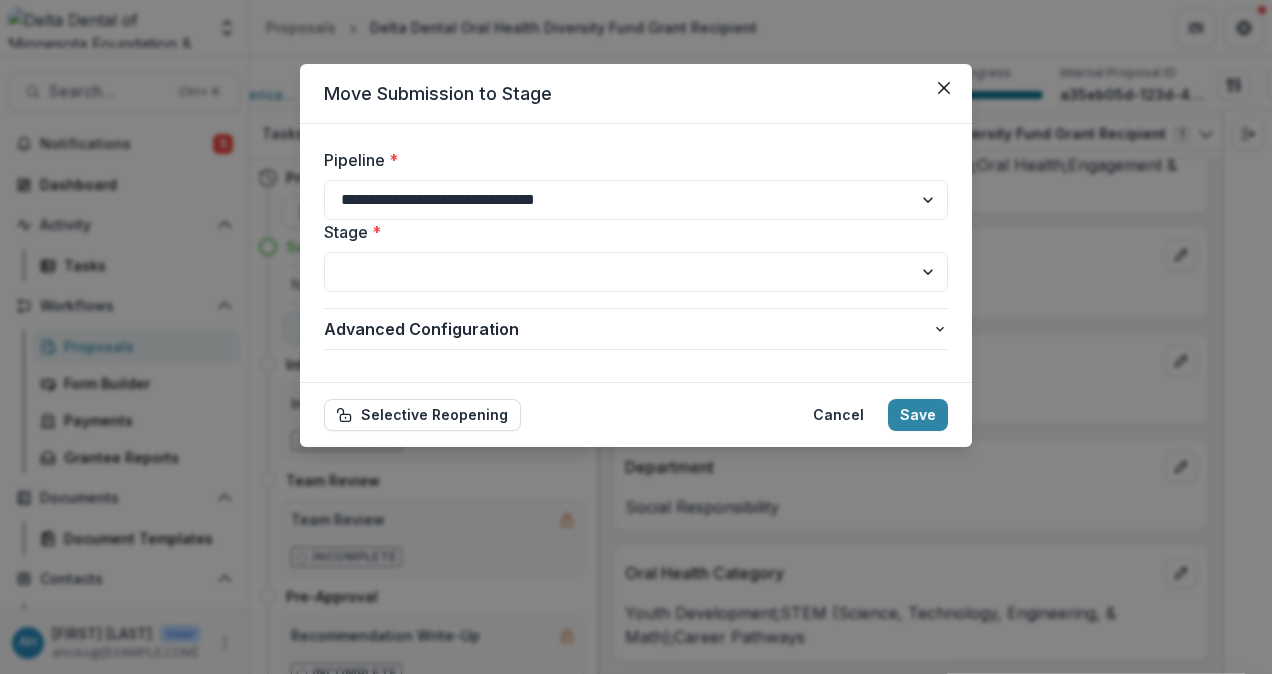 select on "**********" 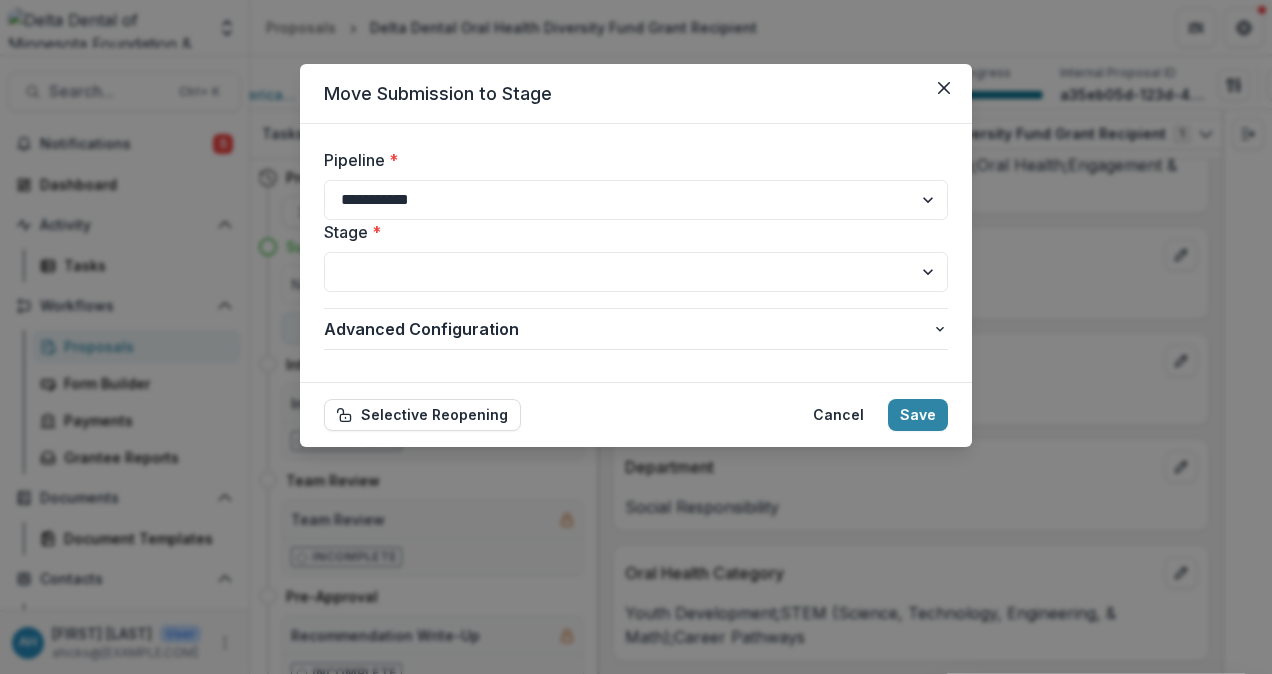 click on "**********" at bounding box center [636, 200] 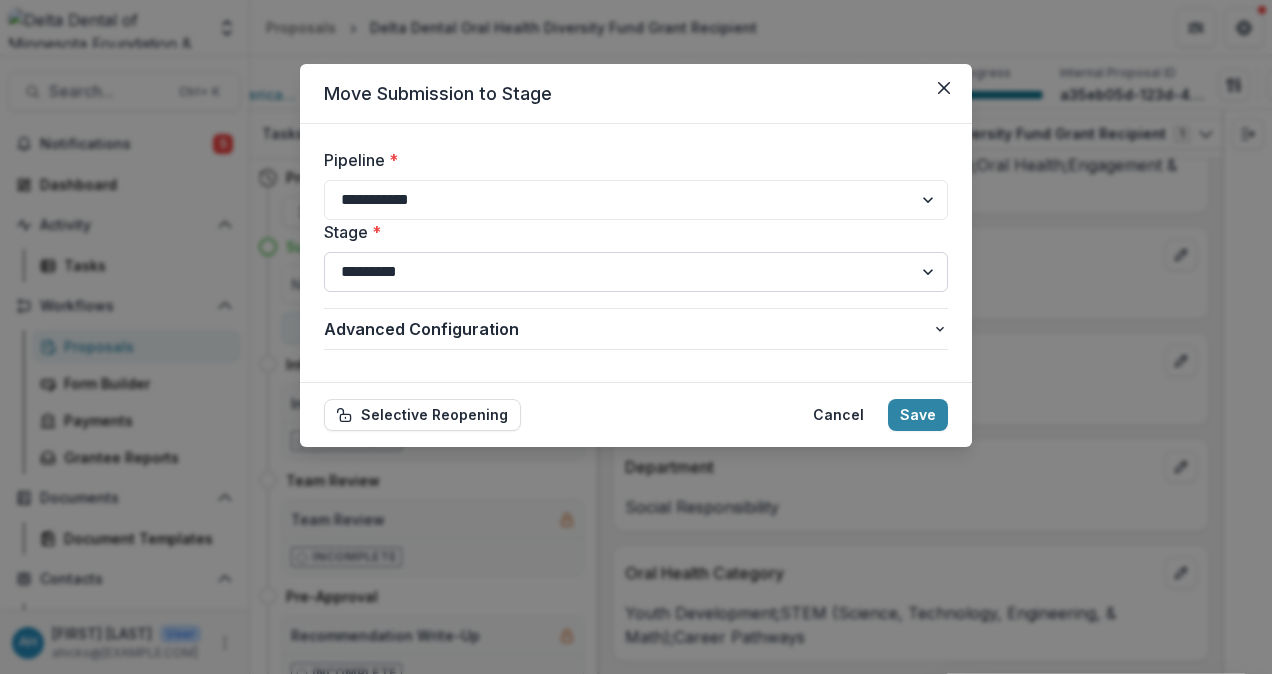 click on "**********" at bounding box center [636, 272] 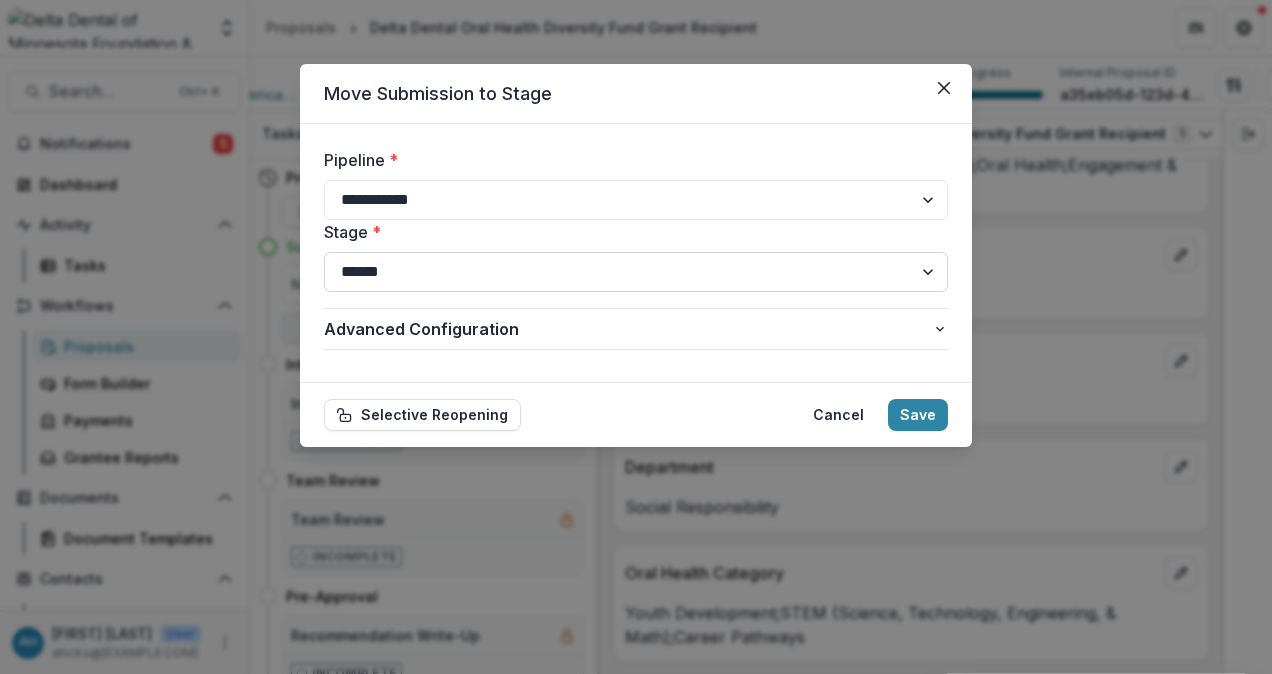 click on "**********" at bounding box center (636, 272) 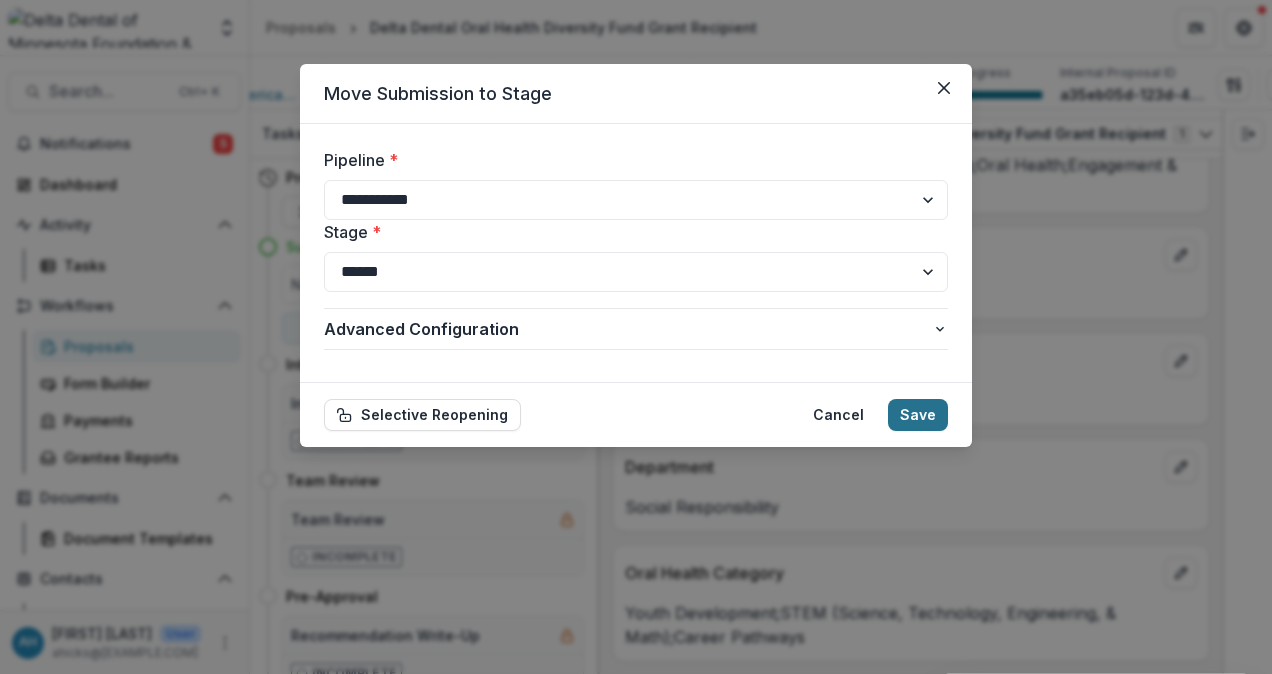 click on "Save" at bounding box center (918, 415) 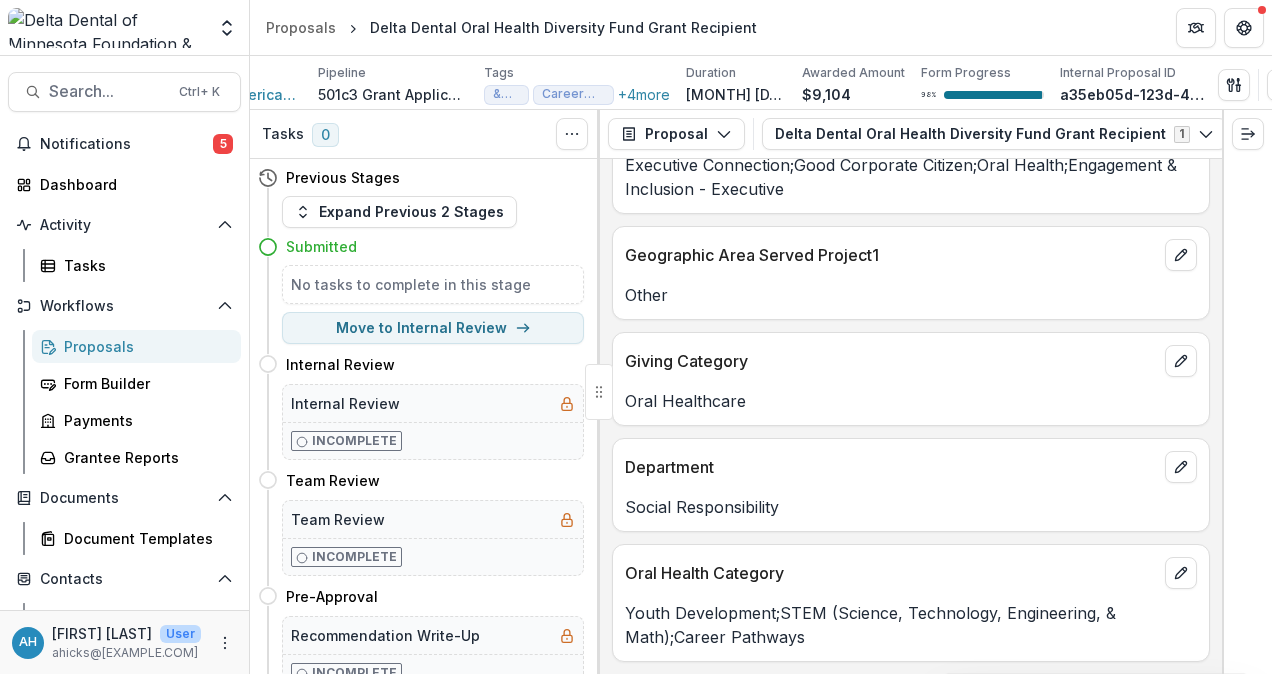 select on "*********" 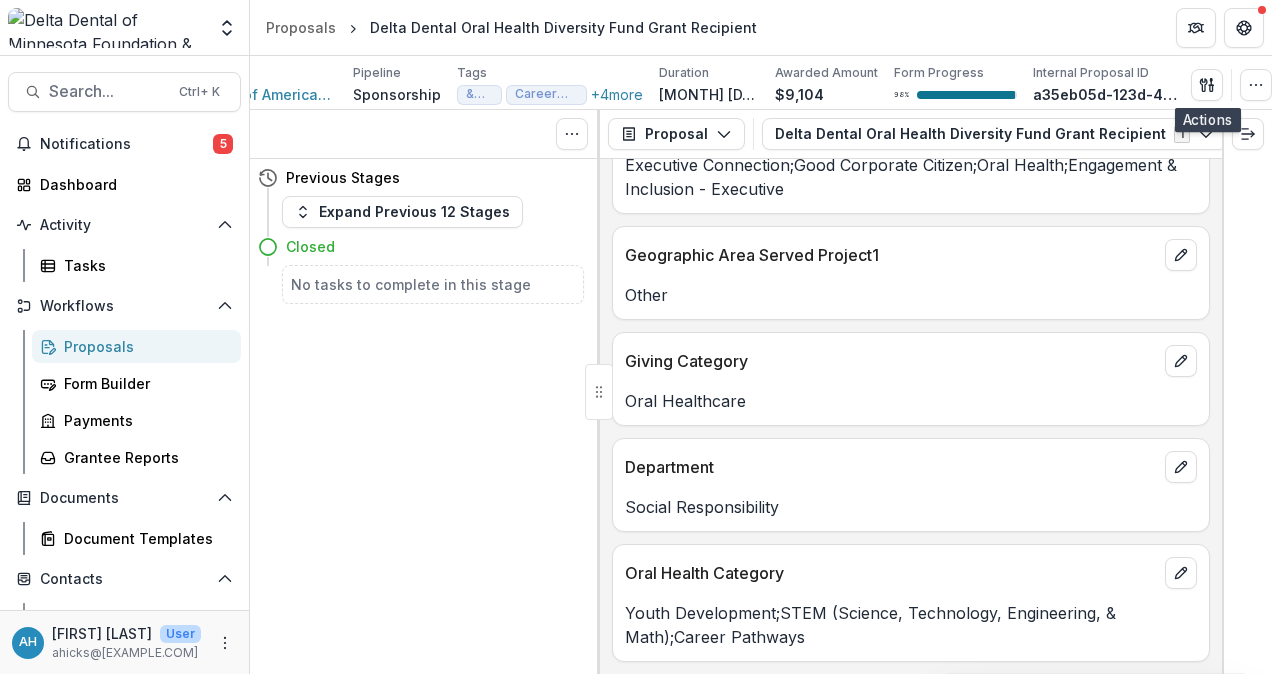 scroll, scrollTop: 0, scrollLeft: 40, axis: horizontal 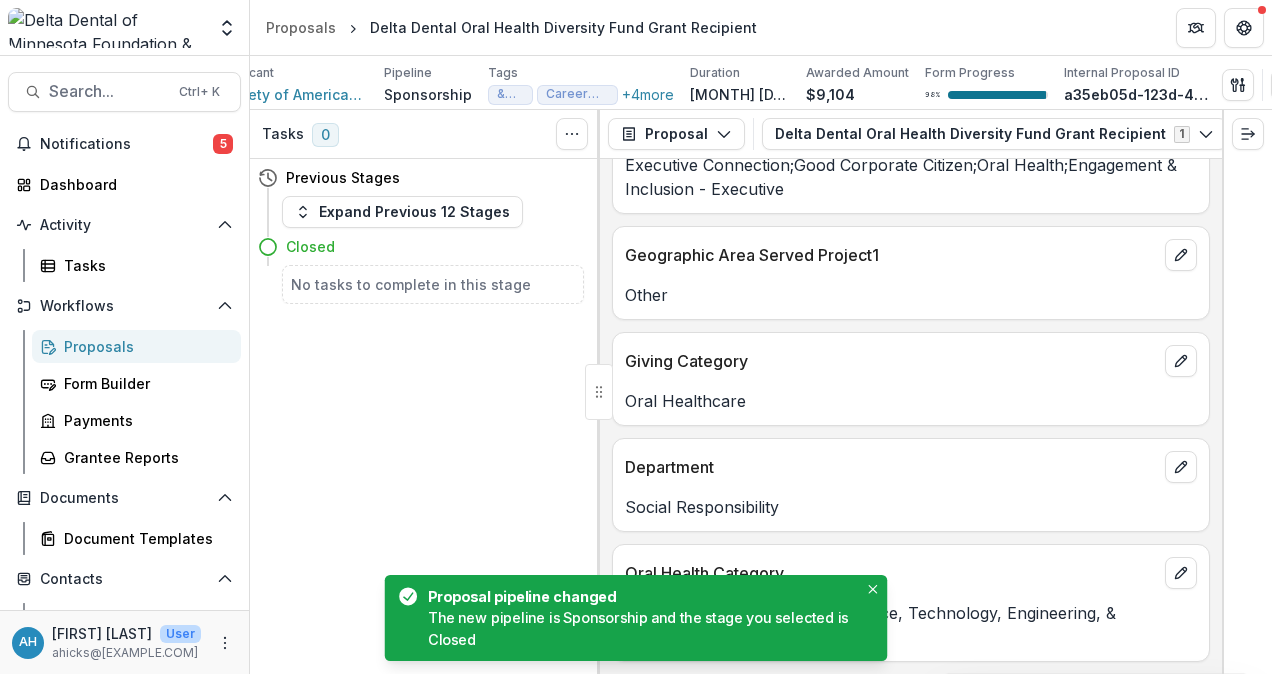 click on "Proposals" at bounding box center (144, 346) 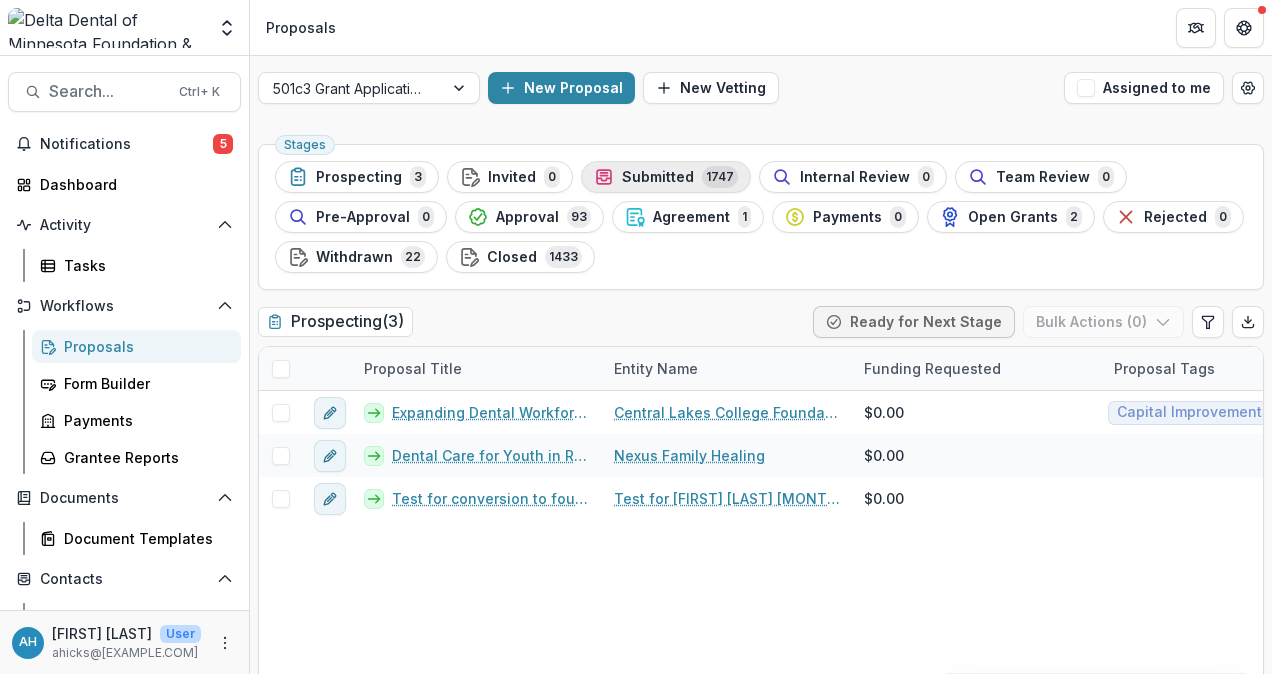 click on "Submitted" at bounding box center (658, 177) 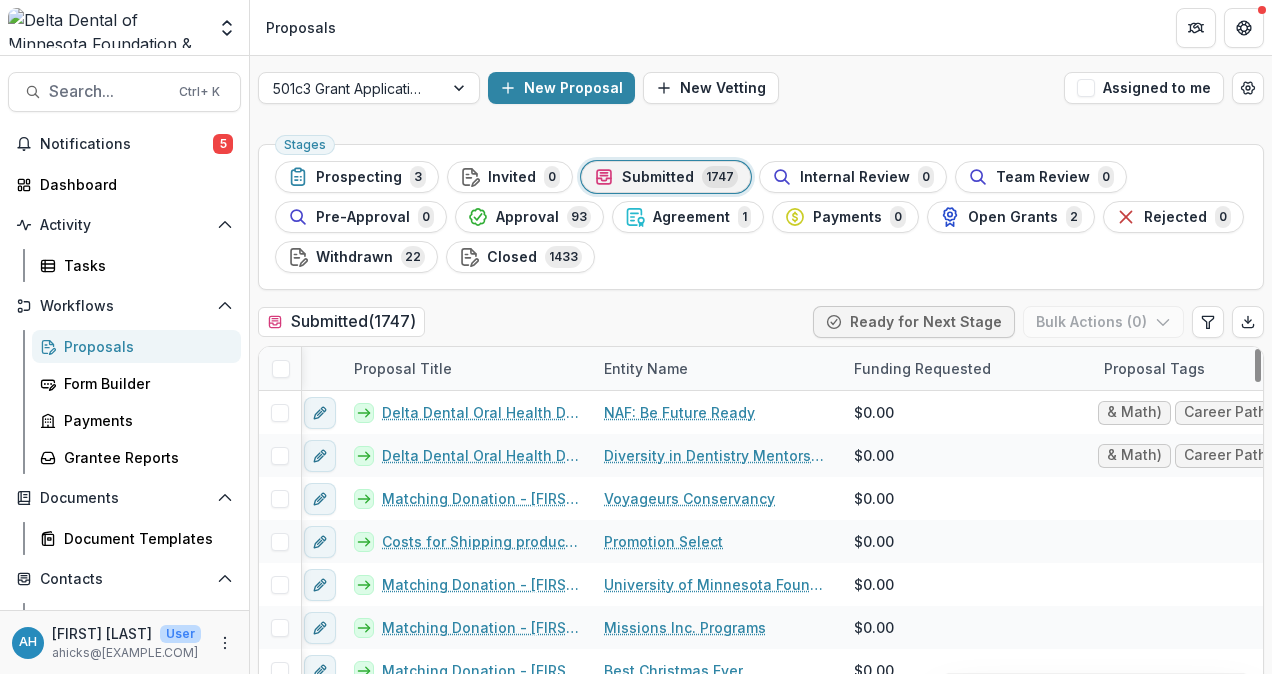 scroll, scrollTop: 0, scrollLeft: 0, axis: both 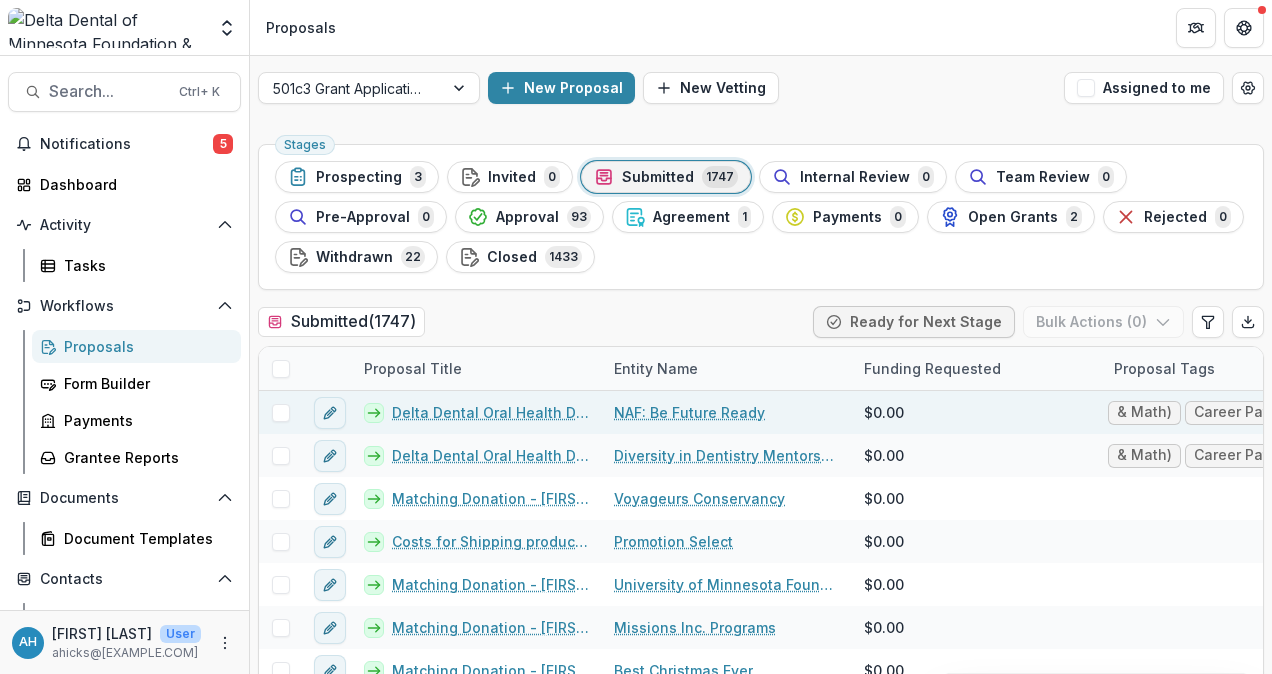 click on "Delta Dental Oral Health Diversity Fund Grant Recipient" at bounding box center (491, 412) 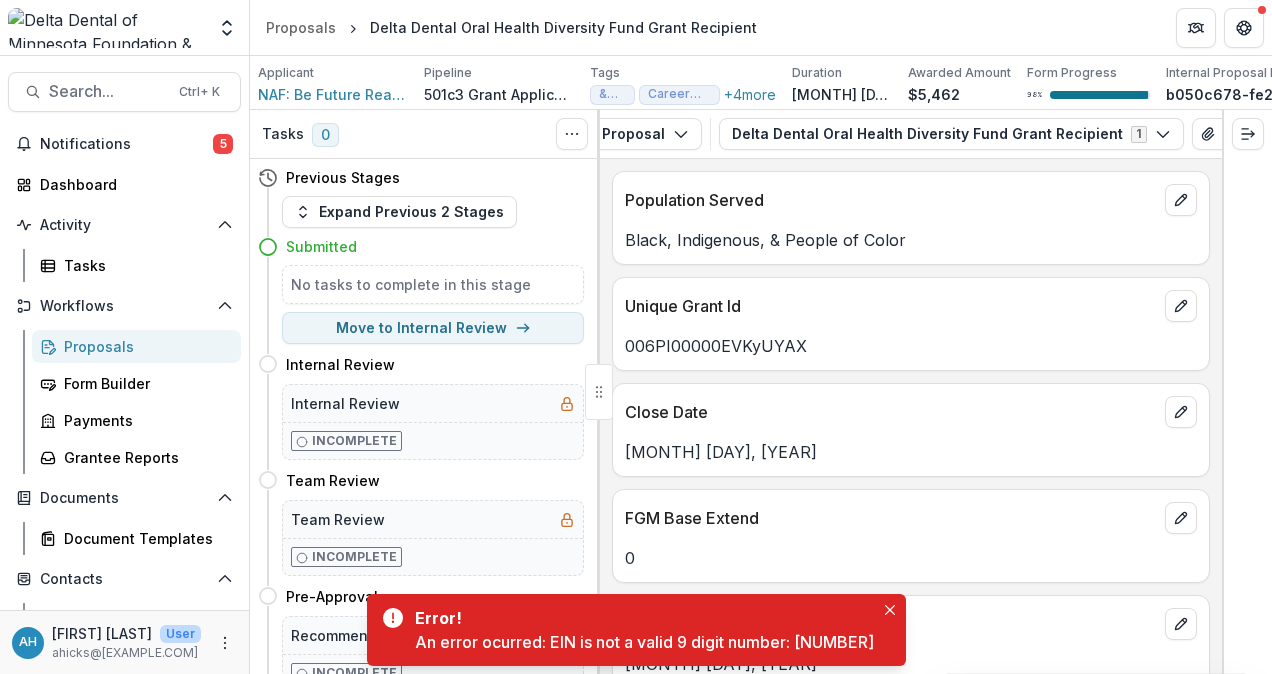 scroll, scrollTop: 0, scrollLeft: 158, axis: horizontal 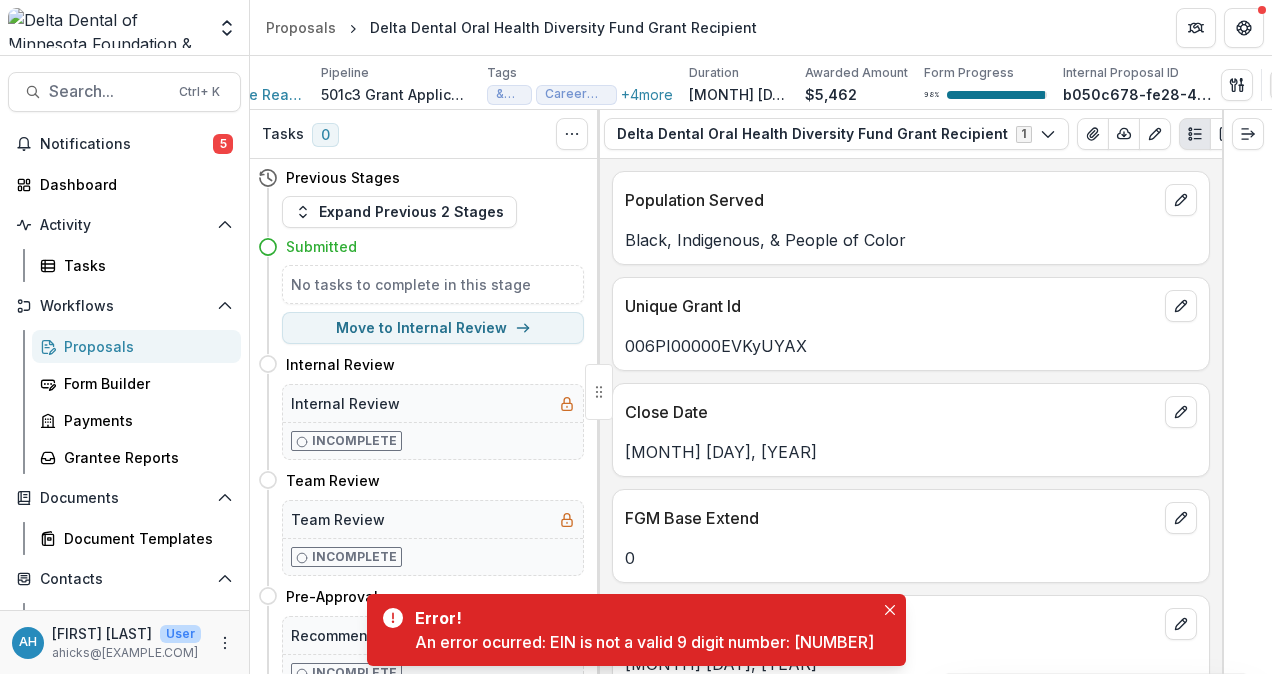 click 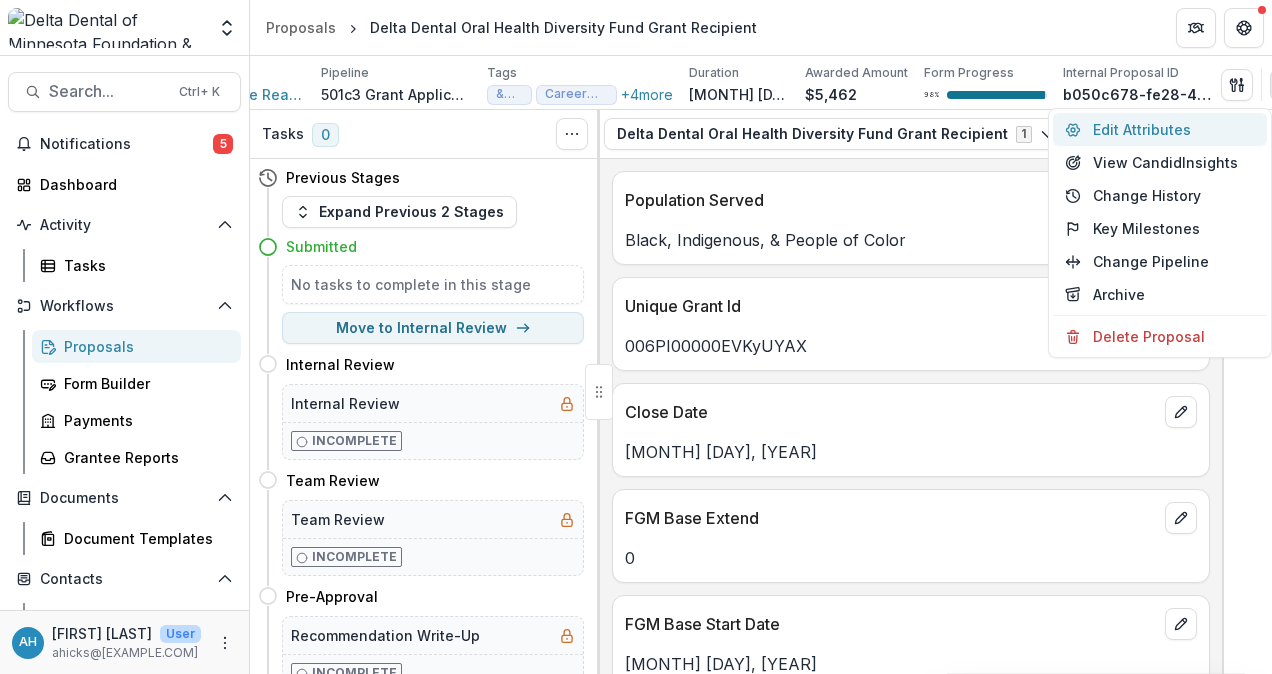 click on "Edit Attributes" at bounding box center [1160, 129] 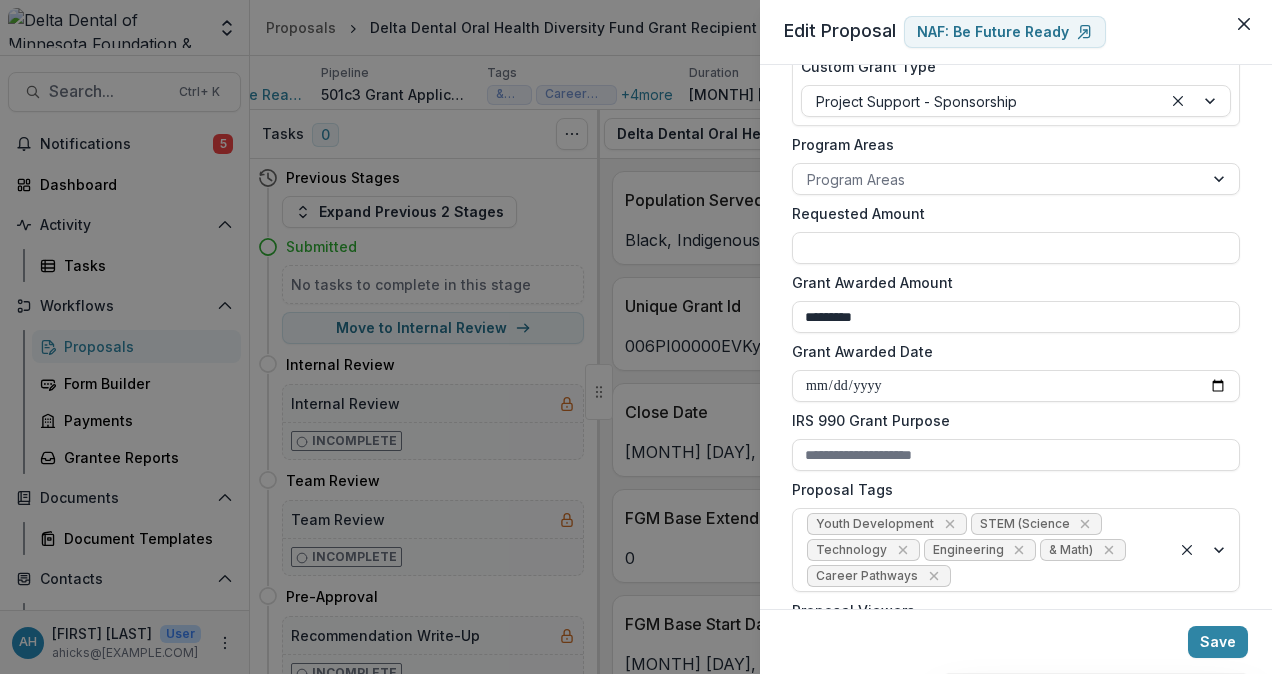 scroll, scrollTop: 348, scrollLeft: 0, axis: vertical 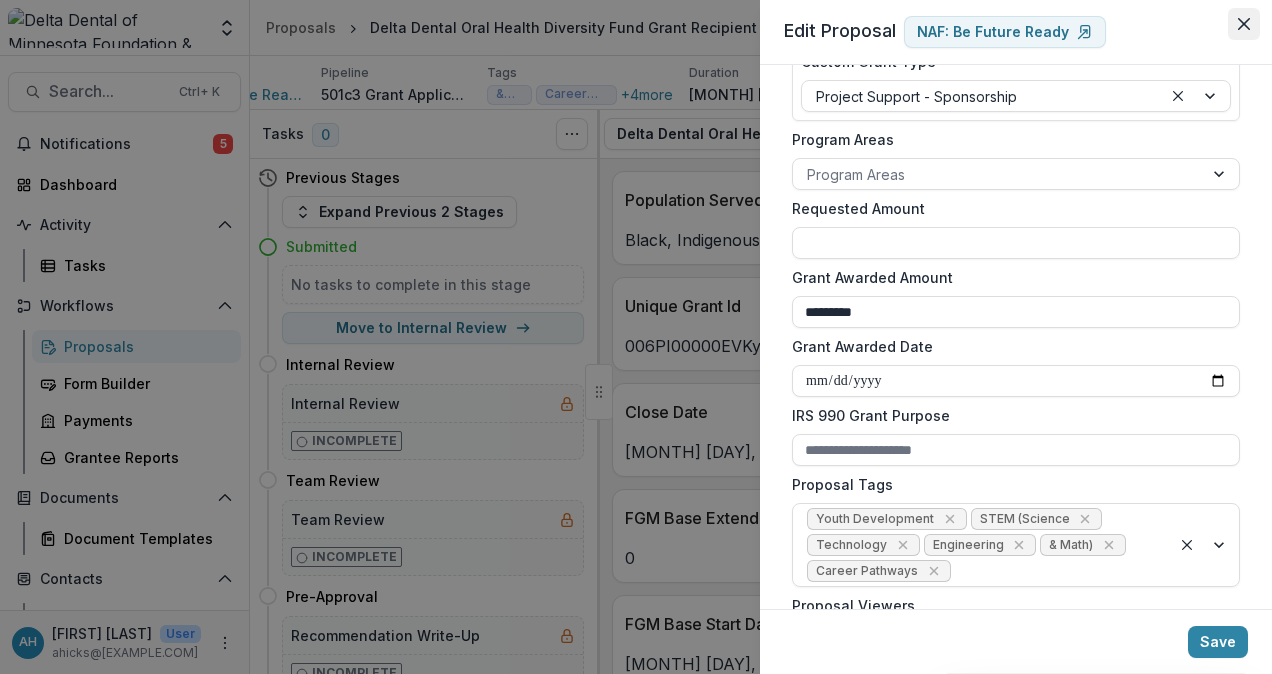 click 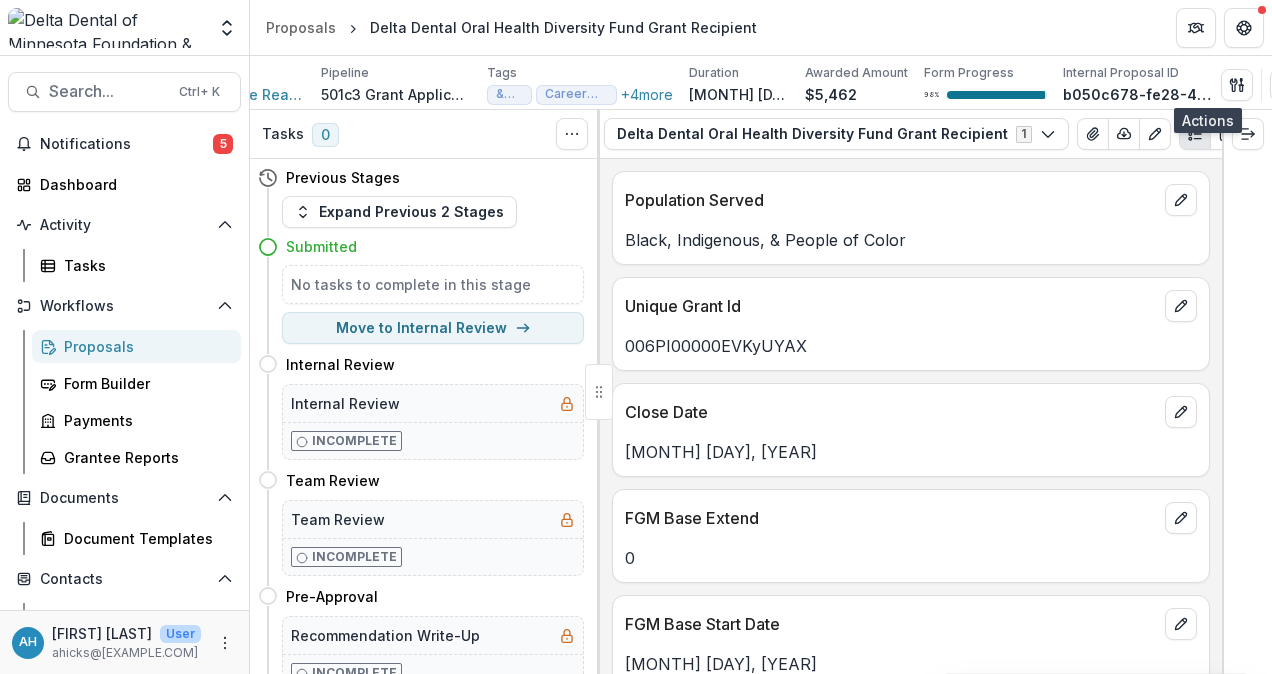 click on "Proposals" at bounding box center [144, 346] 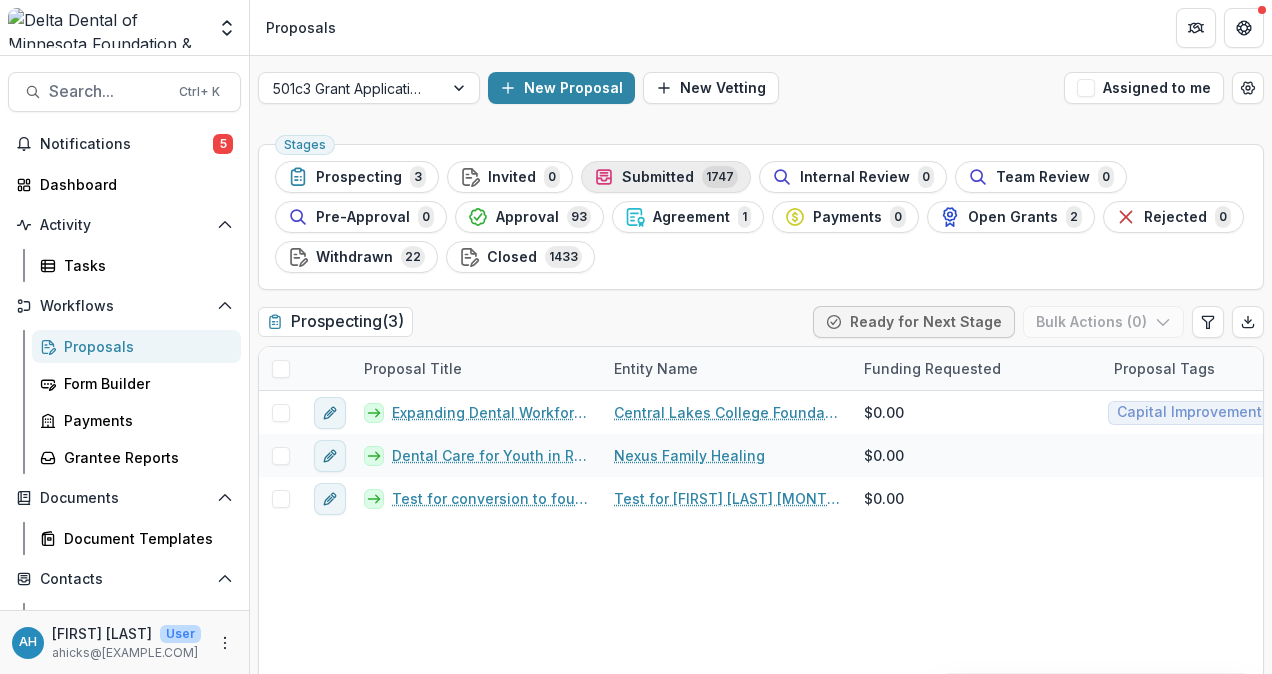 click on "Submitted" at bounding box center (658, 177) 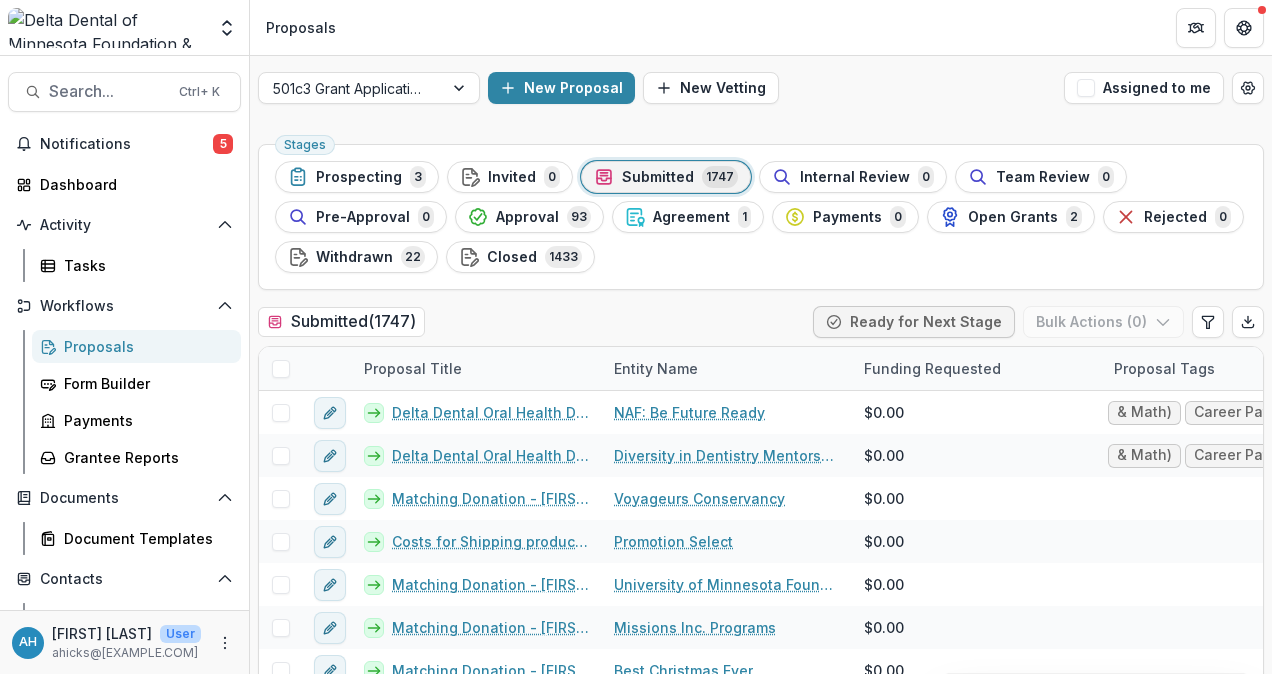 click on "Submitted" at bounding box center [658, 177] 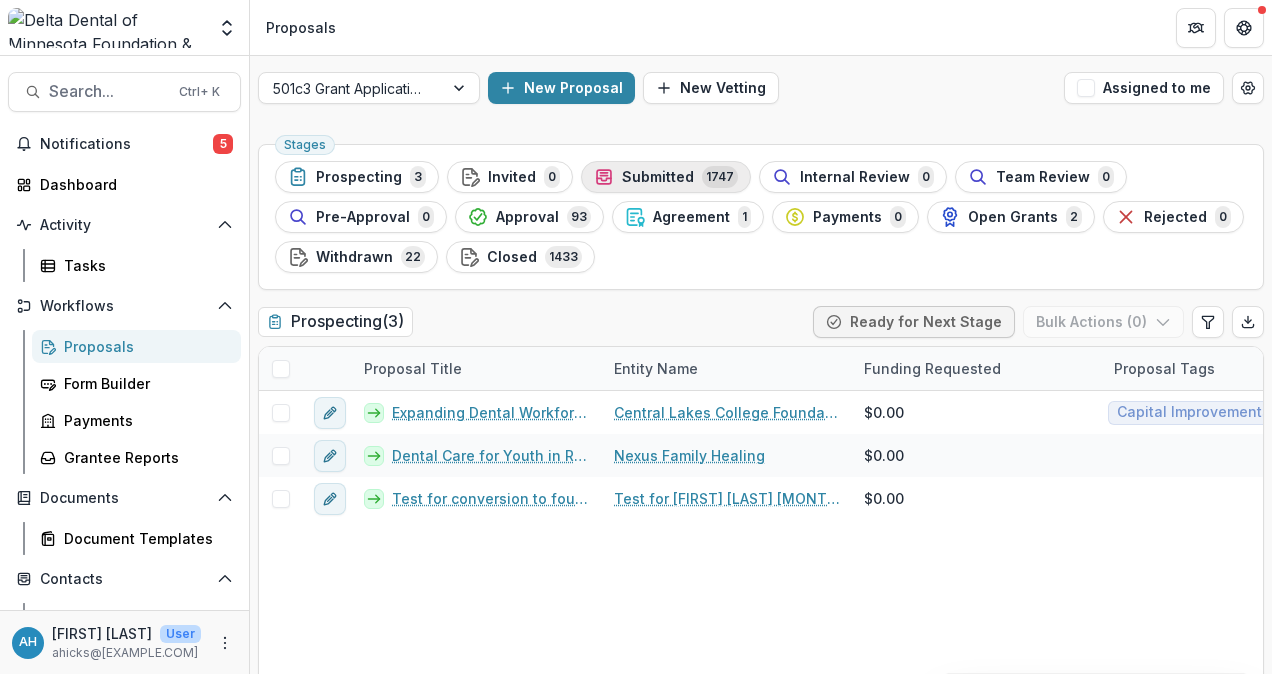 click on "Submitted" at bounding box center [658, 177] 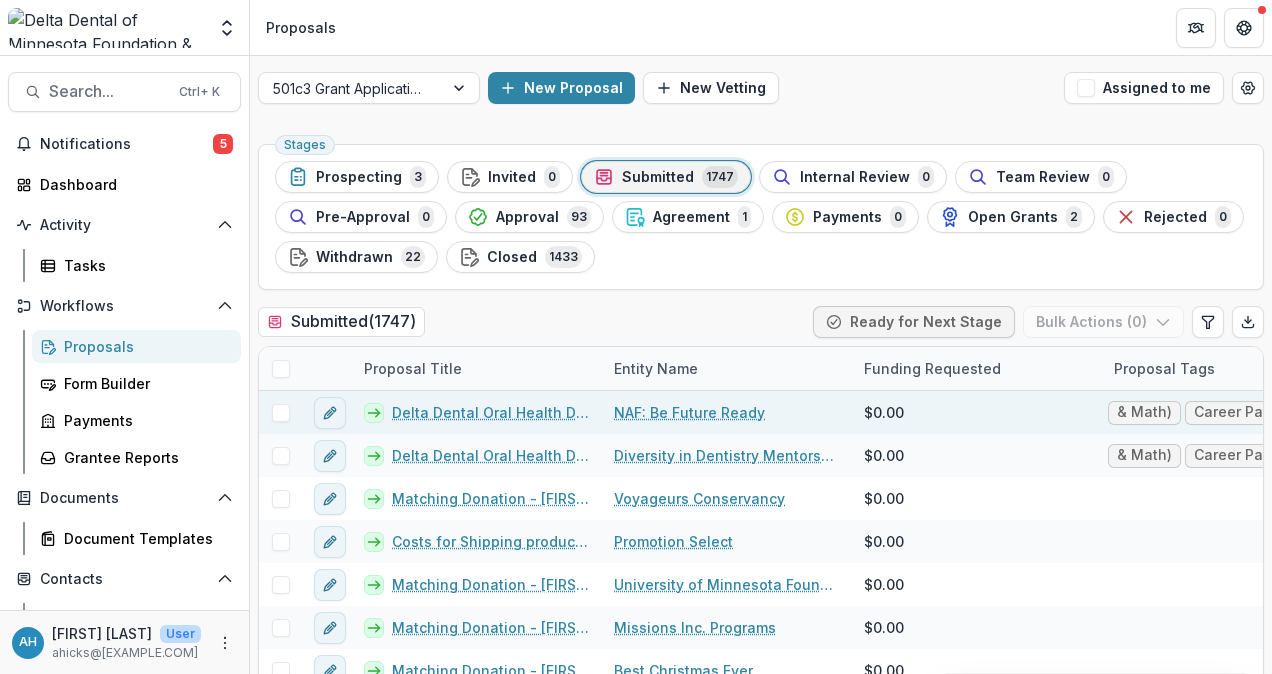 click at bounding box center [281, 413] 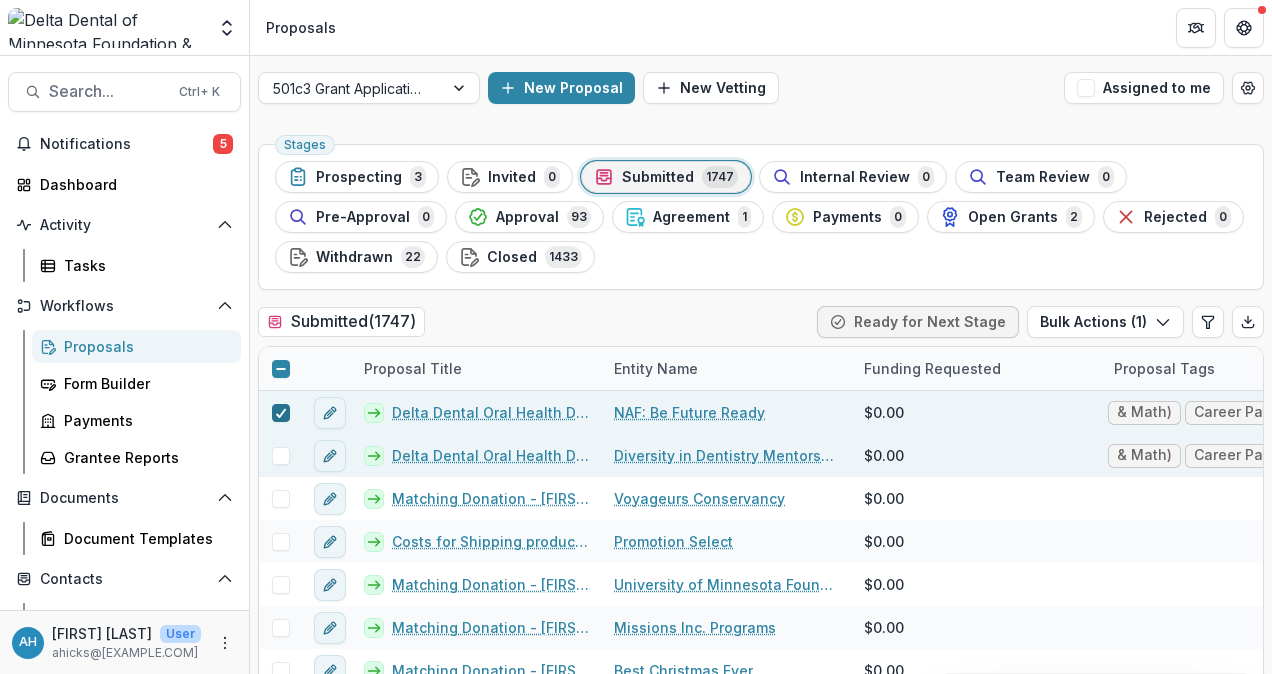 click at bounding box center (281, 456) 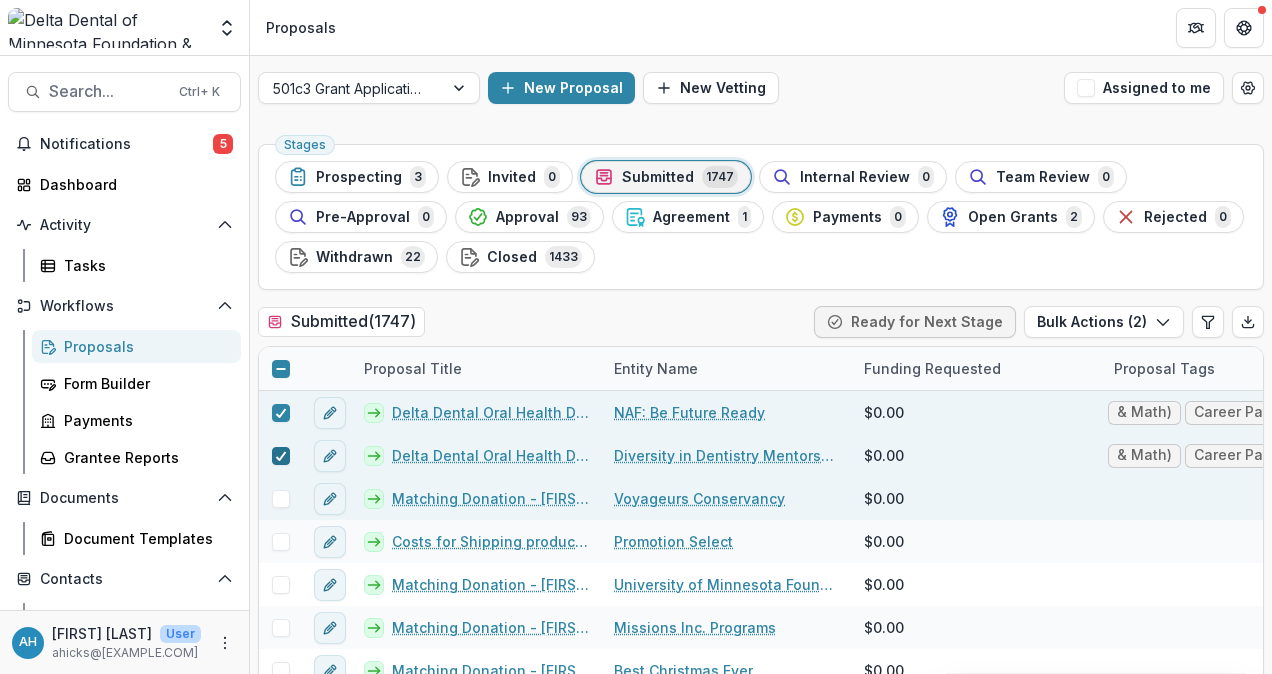 click at bounding box center [281, 499] 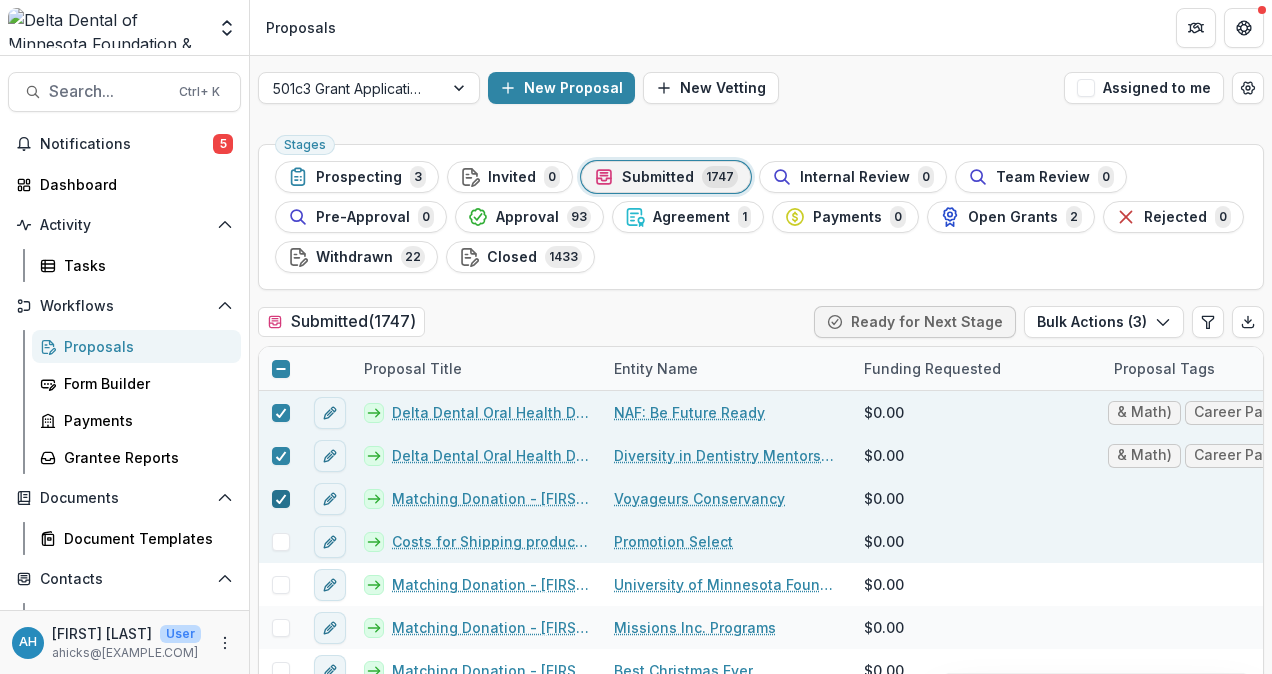 click at bounding box center (281, 542) 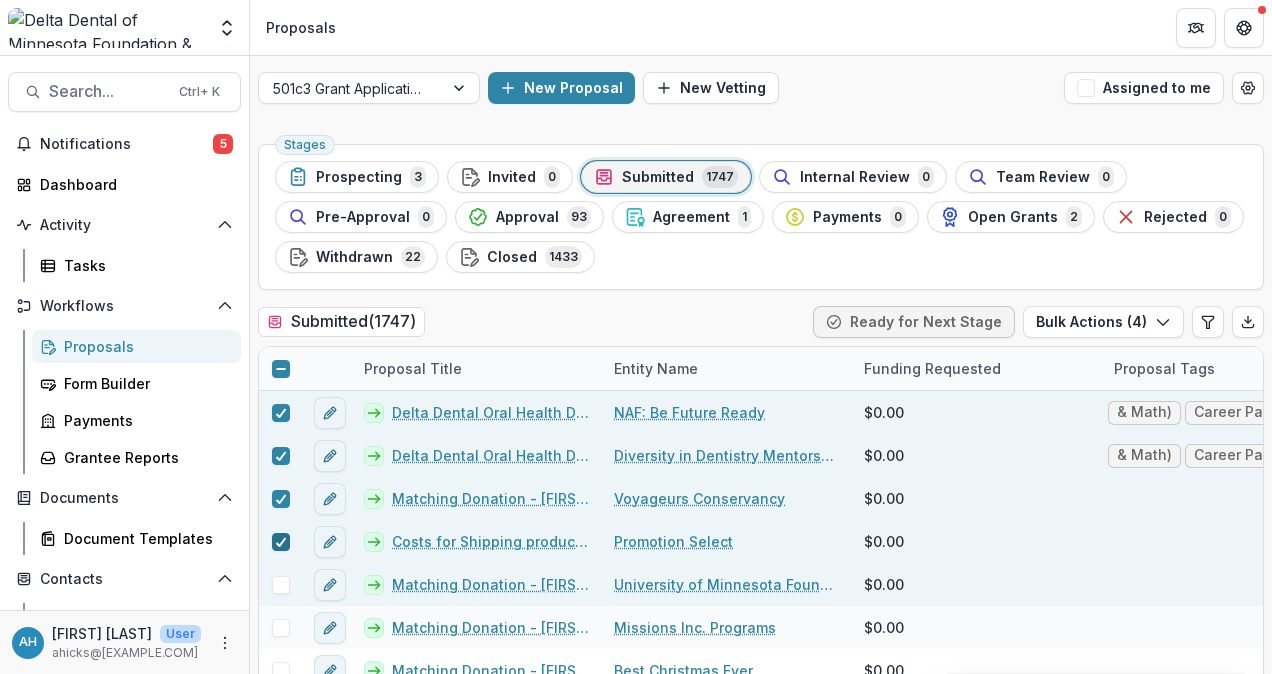 click at bounding box center [281, 585] 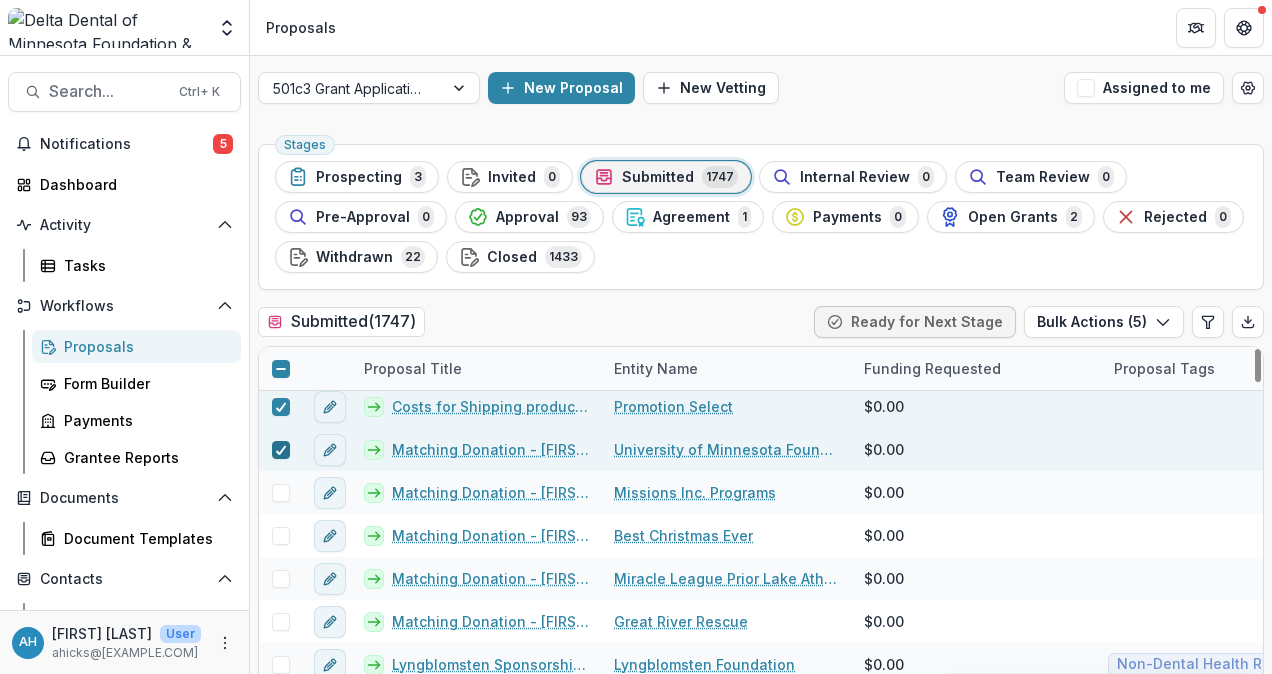 scroll, scrollTop: 136, scrollLeft: 0, axis: vertical 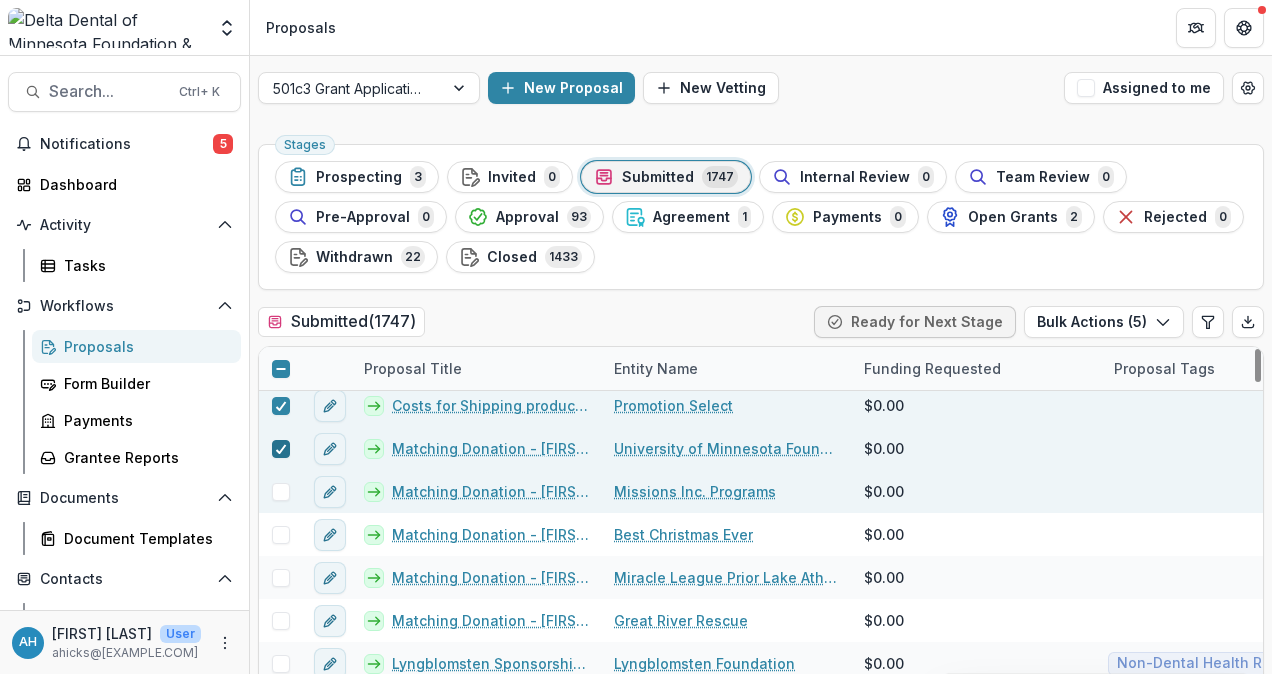 click at bounding box center [281, 492] 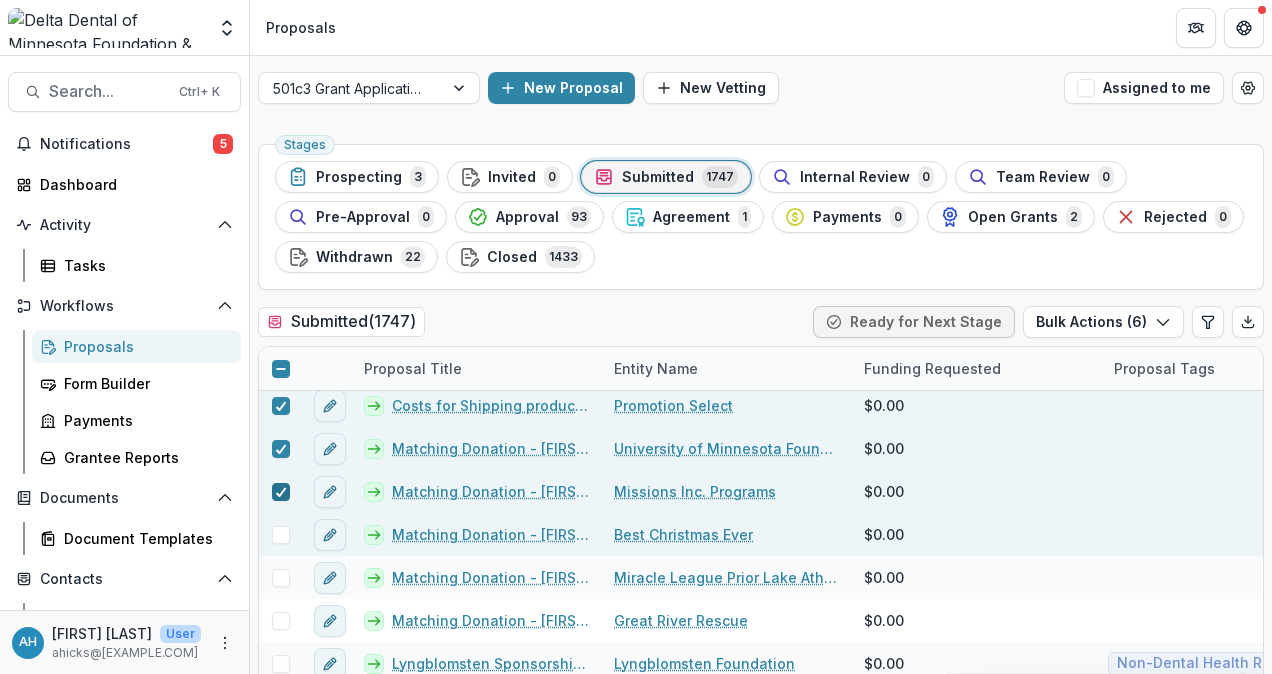 click at bounding box center [281, 535] 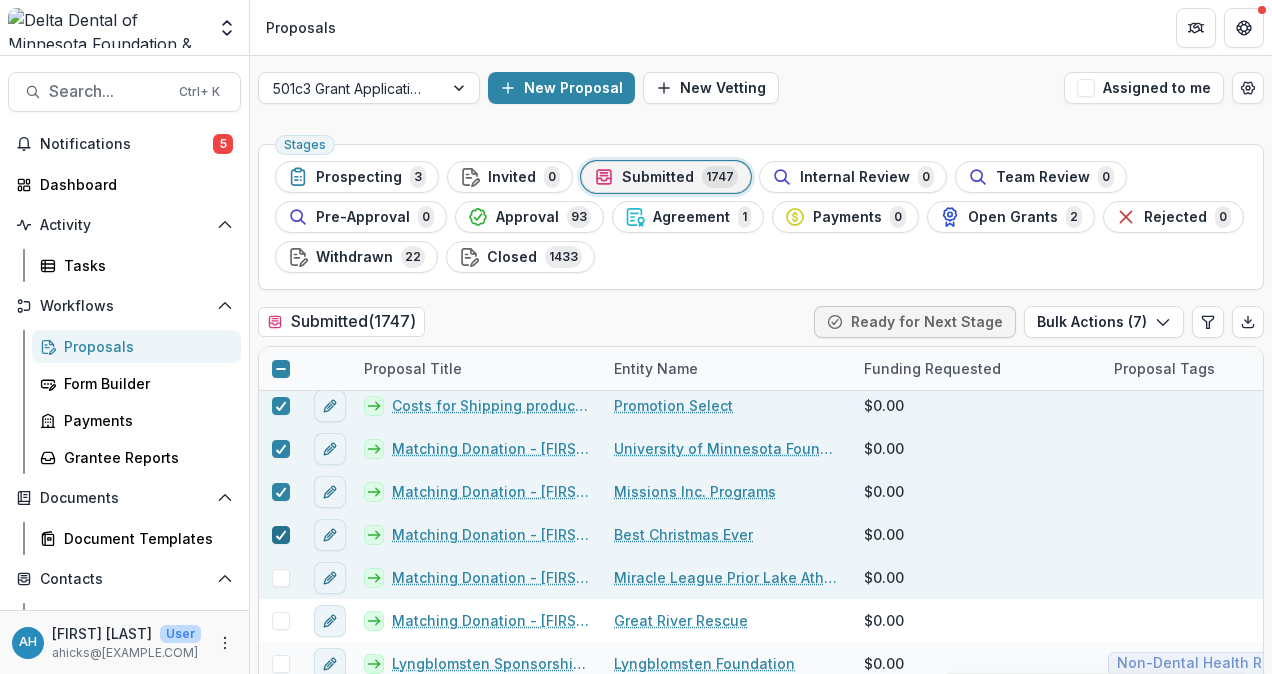 click at bounding box center (281, 578) 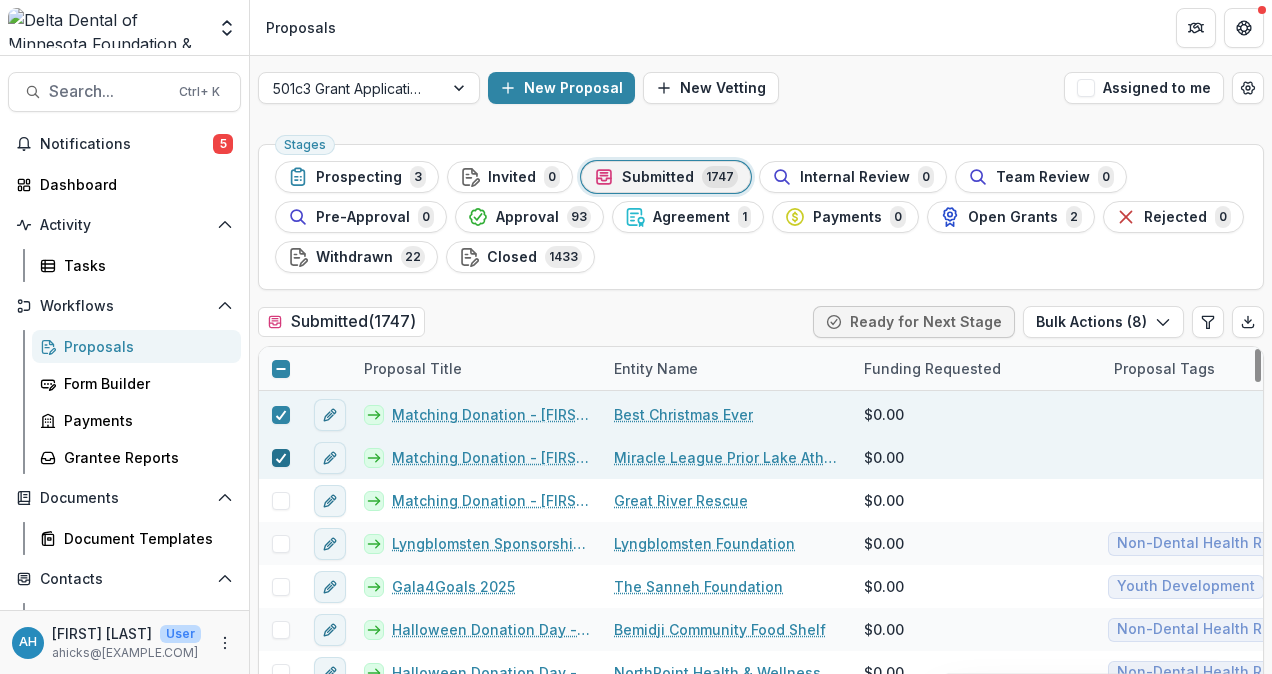 scroll, scrollTop: 260, scrollLeft: 0, axis: vertical 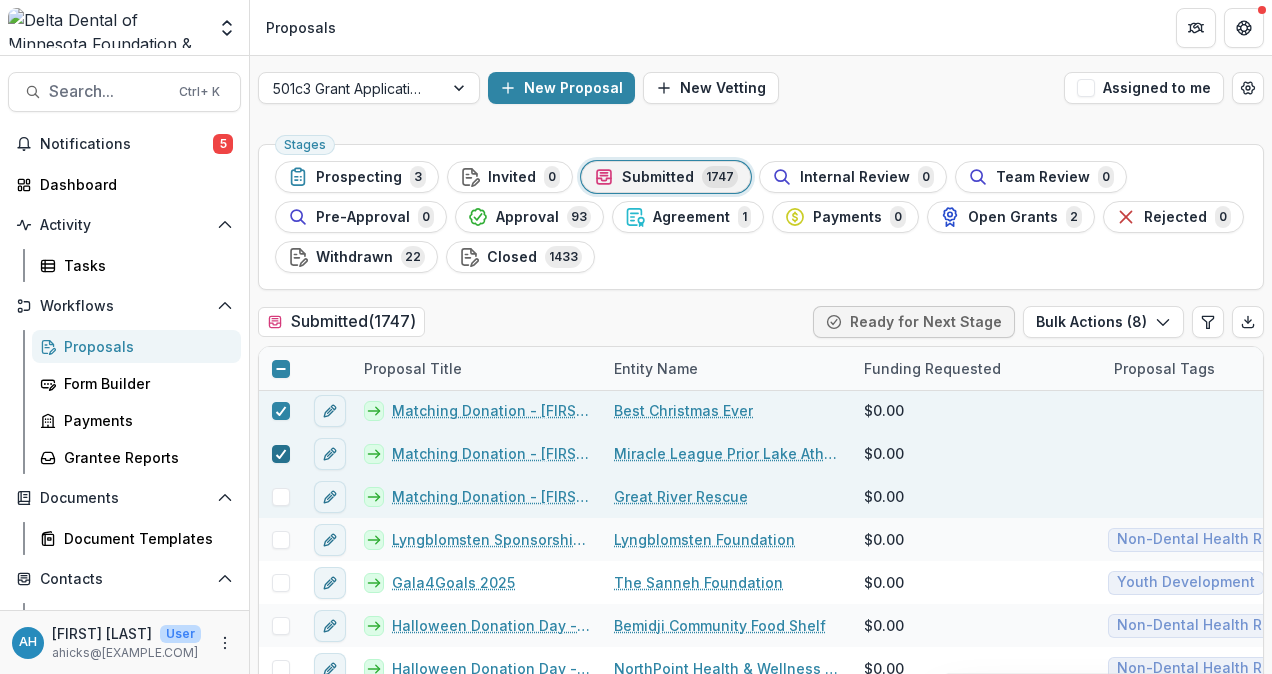 click at bounding box center (281, 497) 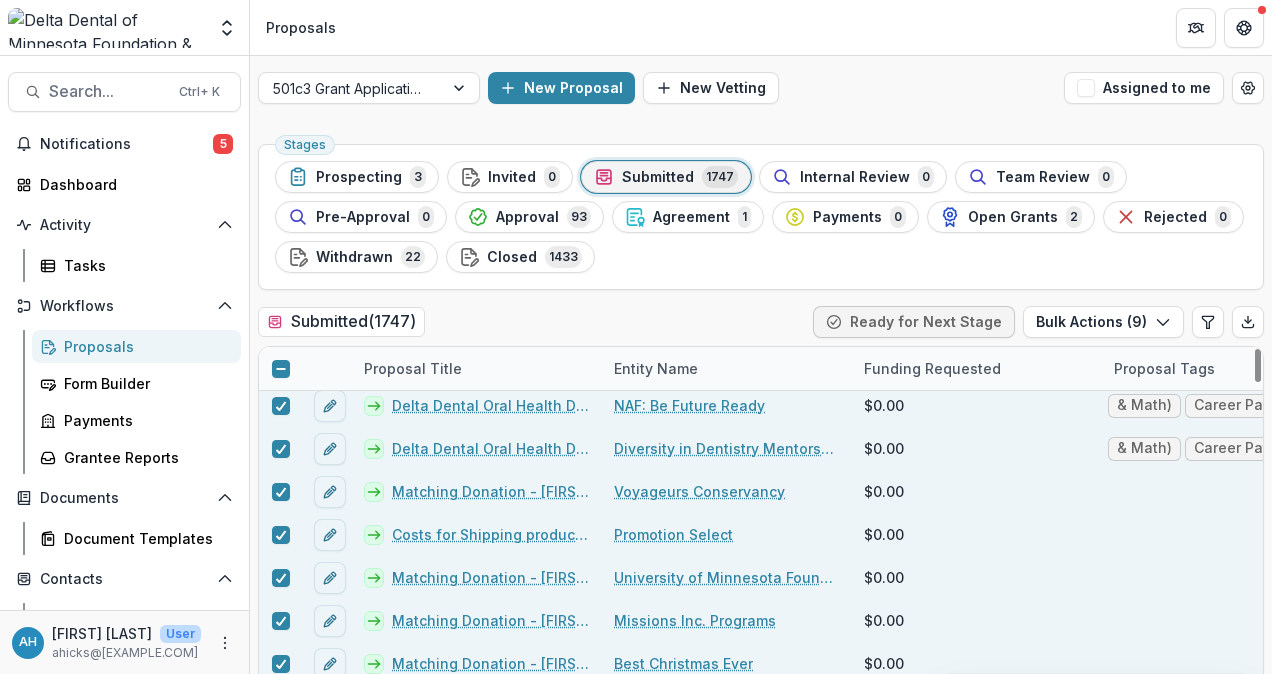 scroll, scrollTop: 0, scrollLeft: 0, axis: both 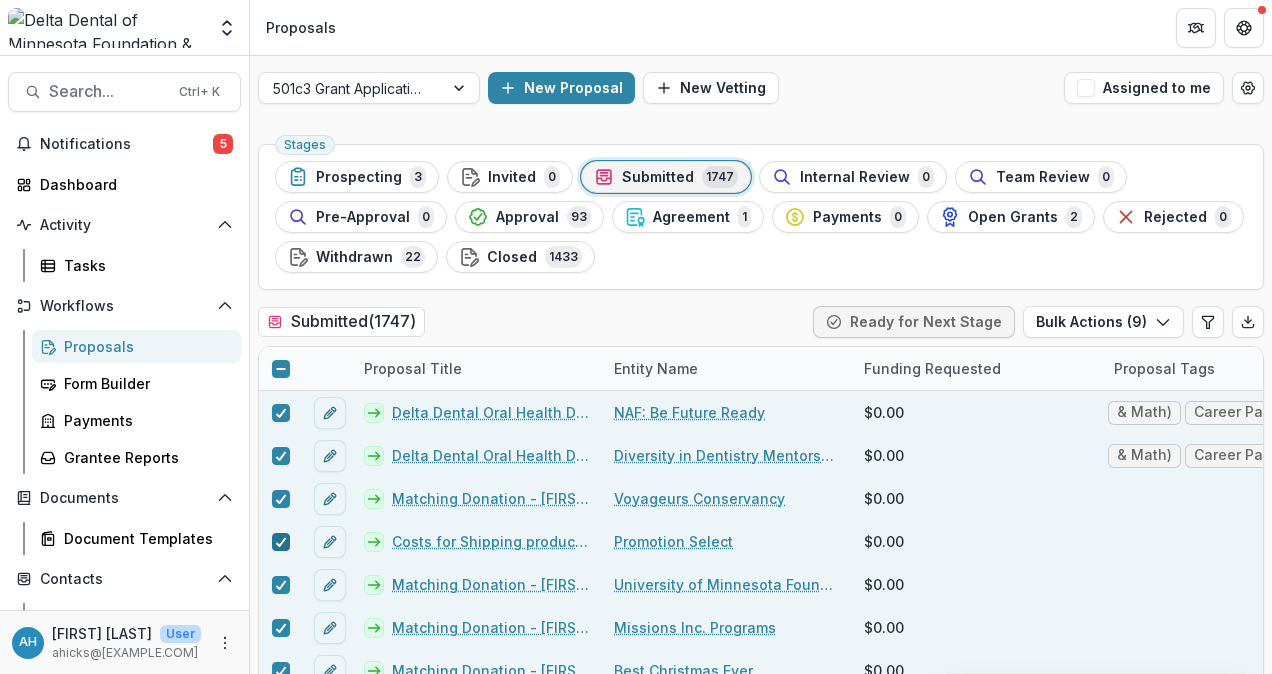 click at bounding box center [281, 542] 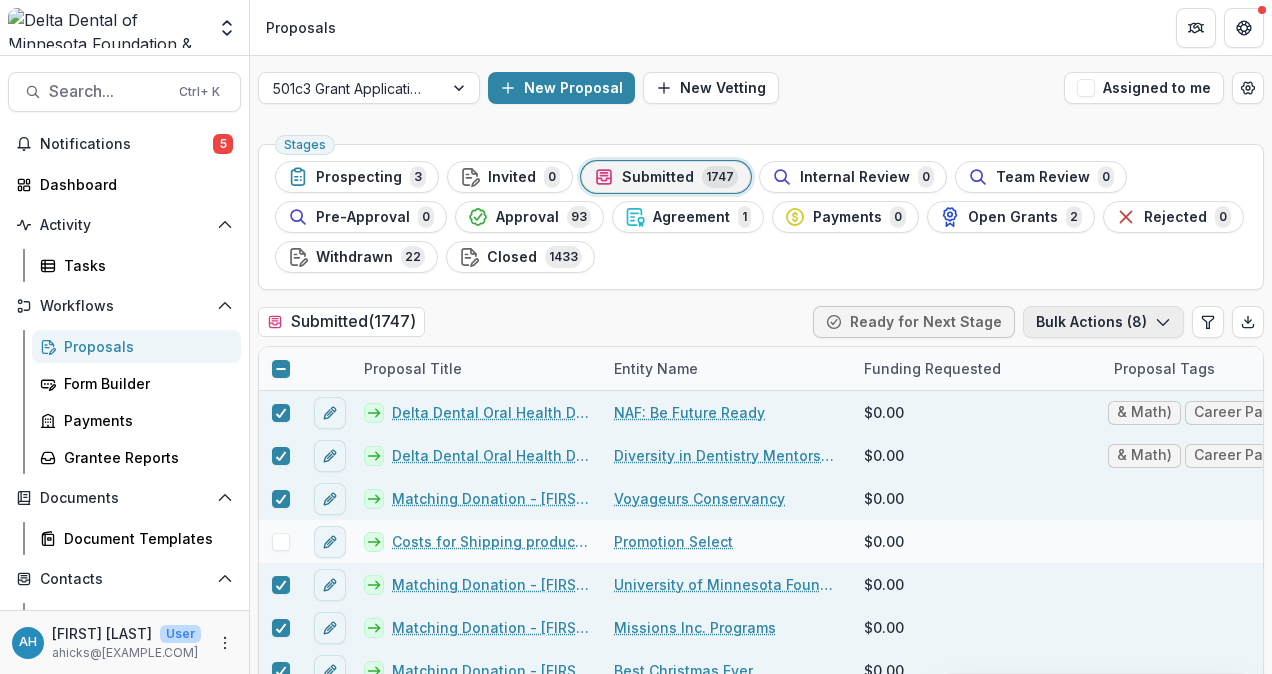 click on "Bulk Actions ( 8 )" at bounding box center [1103, 322] 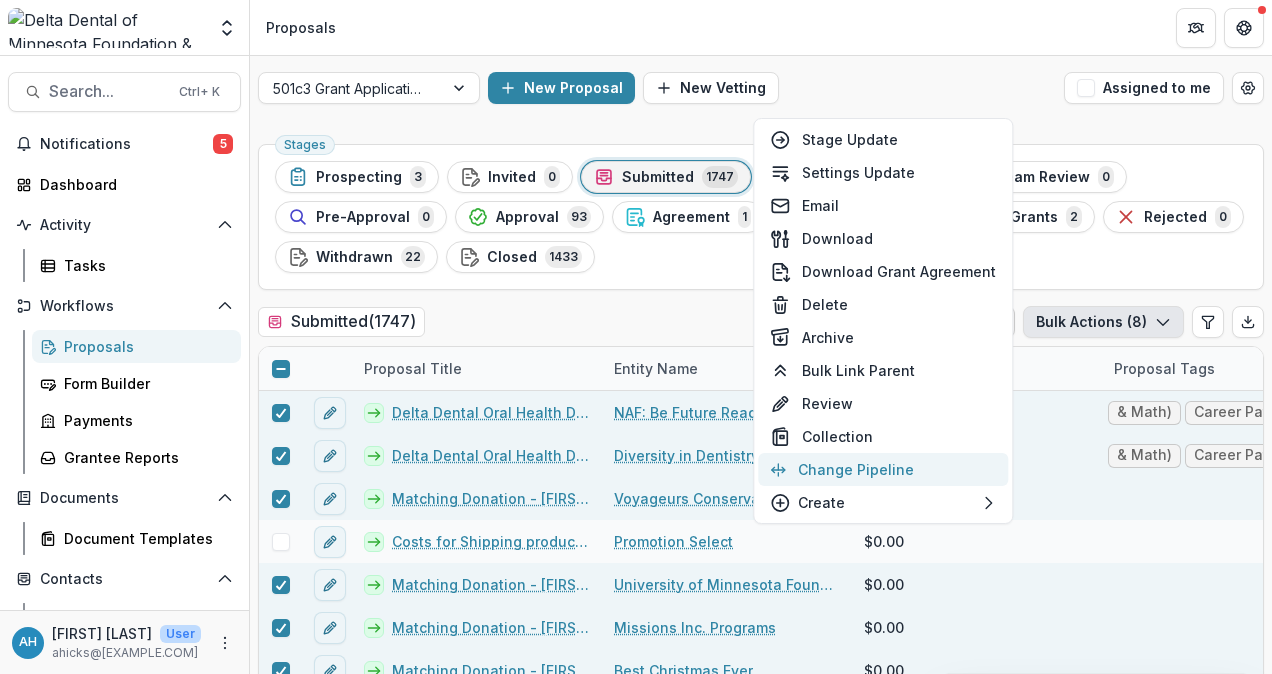 click on "Change Pipeline" at bounding box center (883, 469) 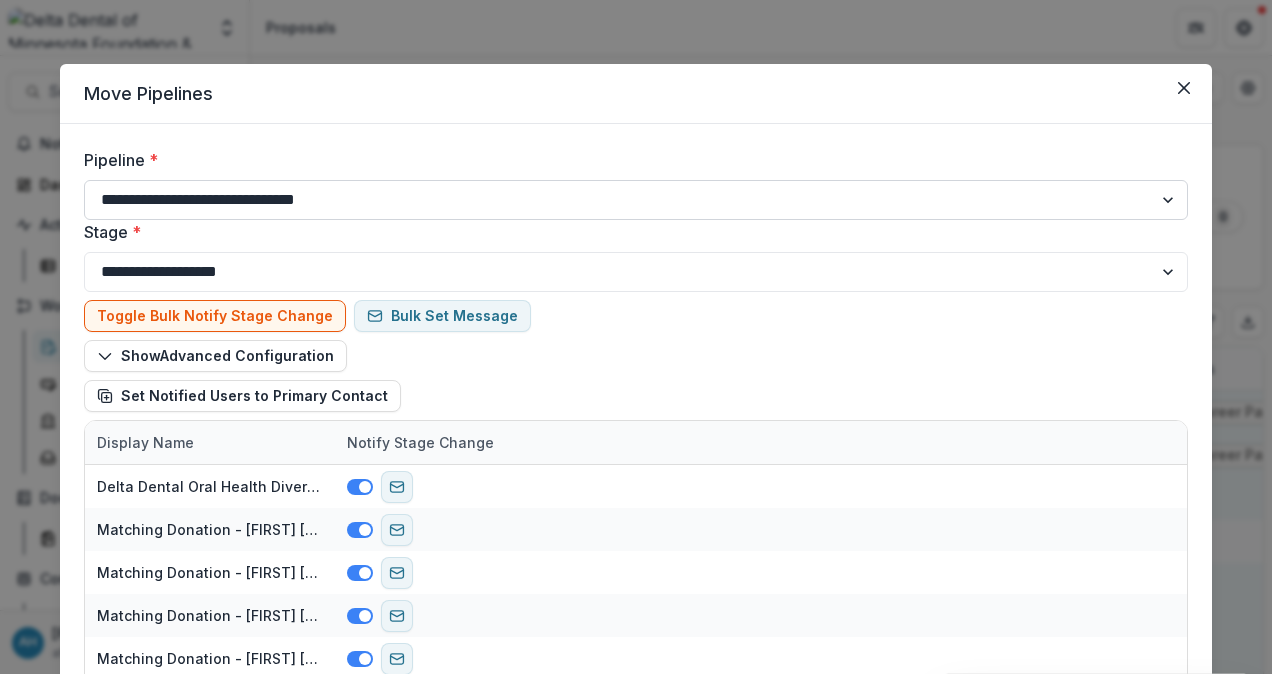 click on "**********" at bounding box center [636, 200] 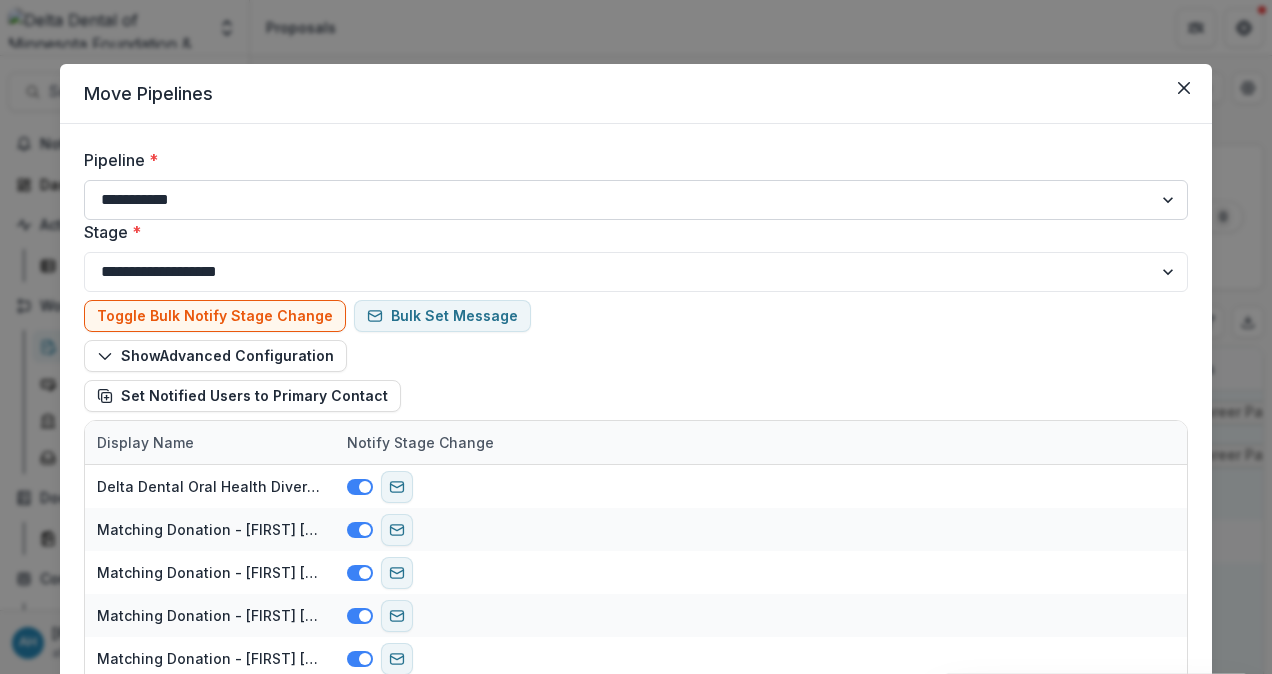click on "**********" at bounding box center [636, 200] 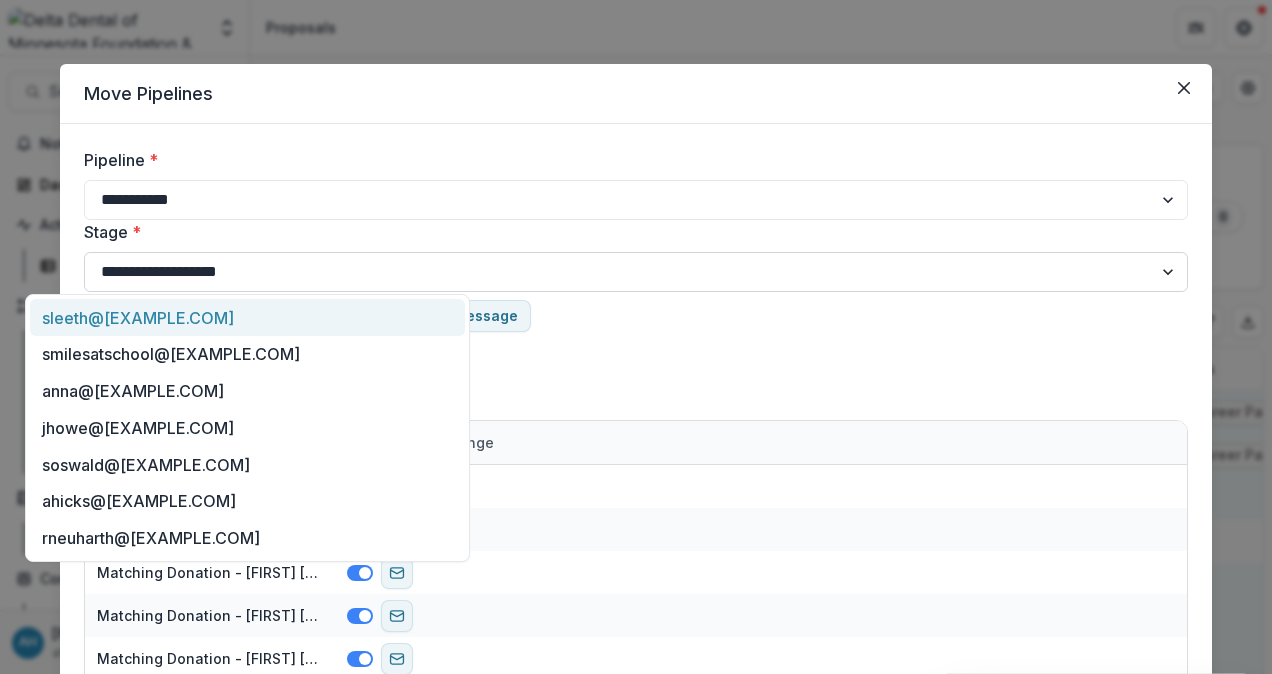 click on "**********" at bounding box center [636, 272] 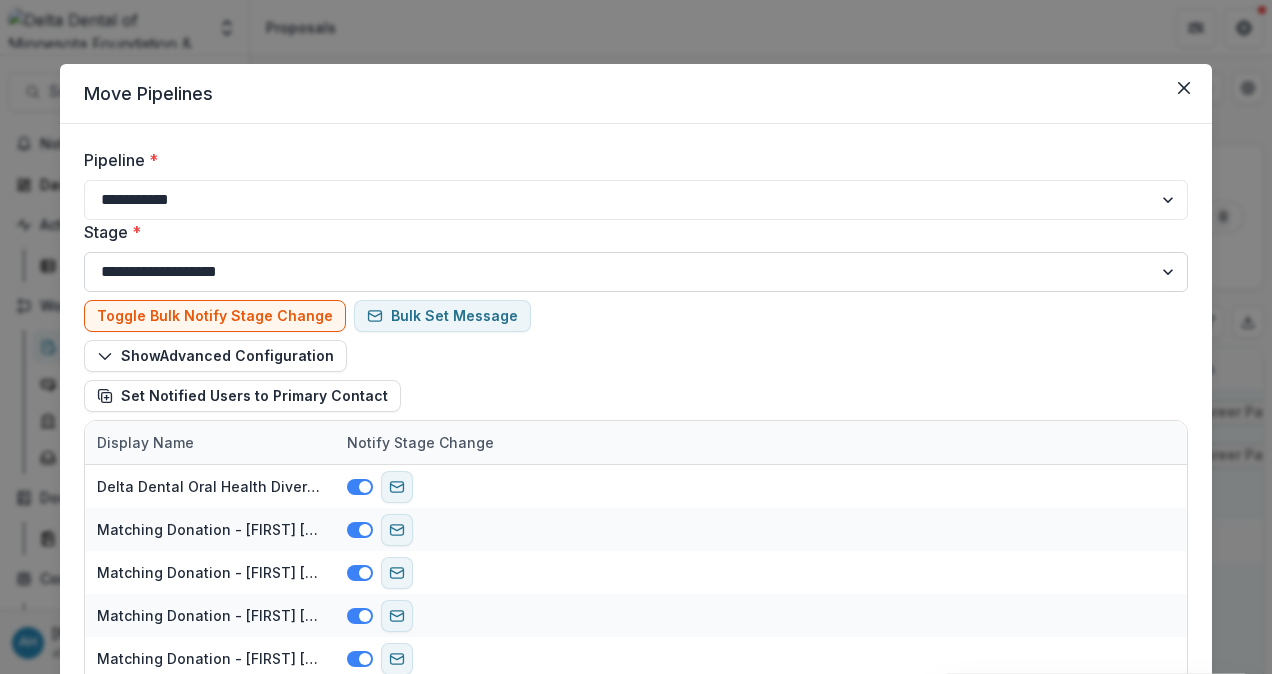 select on "******" 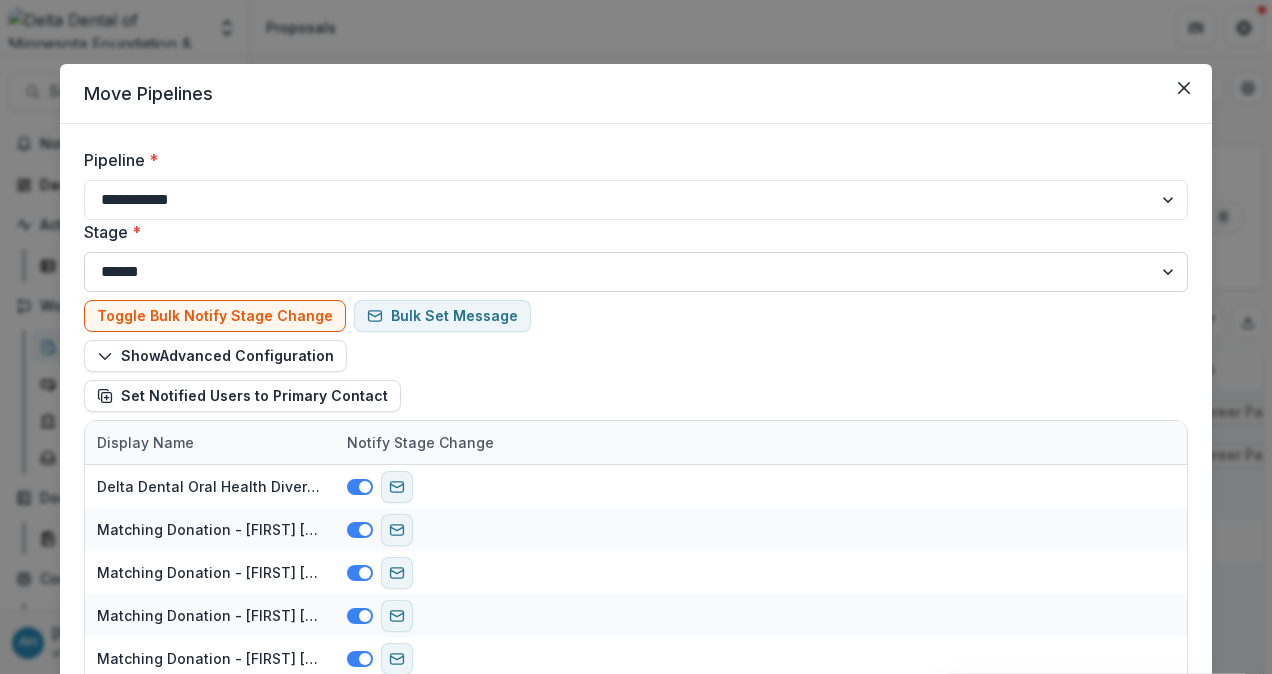 click on "**********" at bounding box center [636, 272] 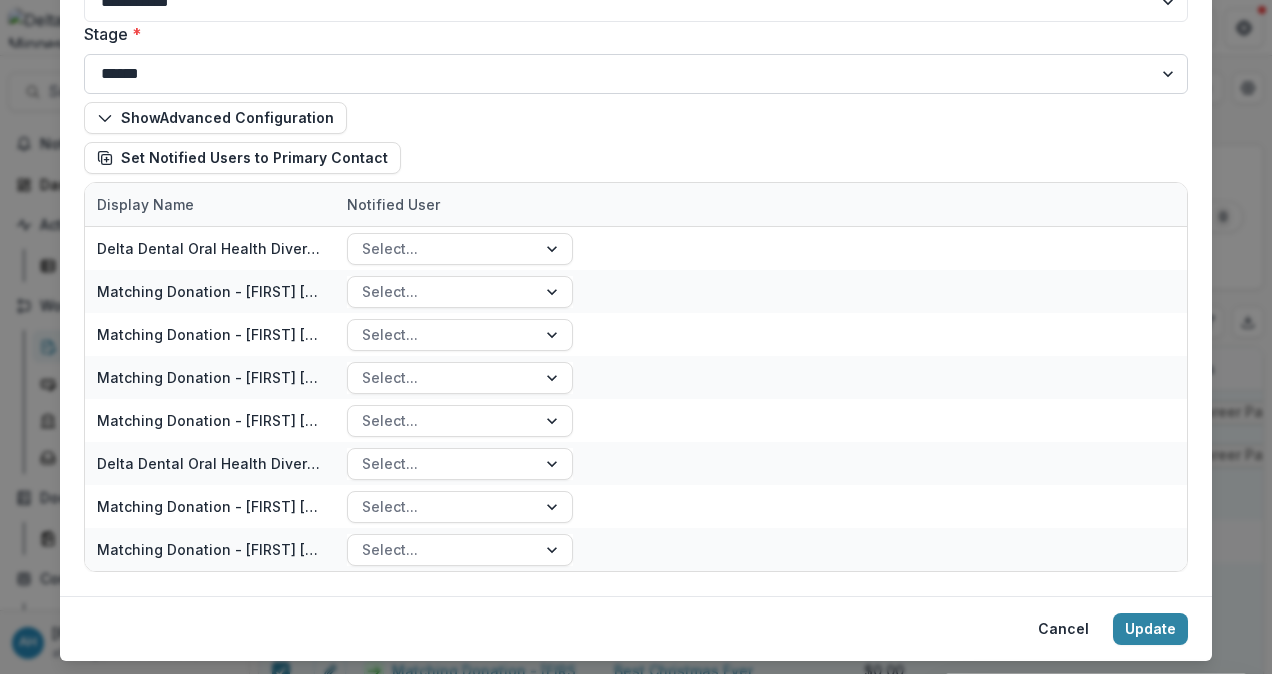 scroll, scrollTop: 247, scrollLeft: 0, axis: vertical 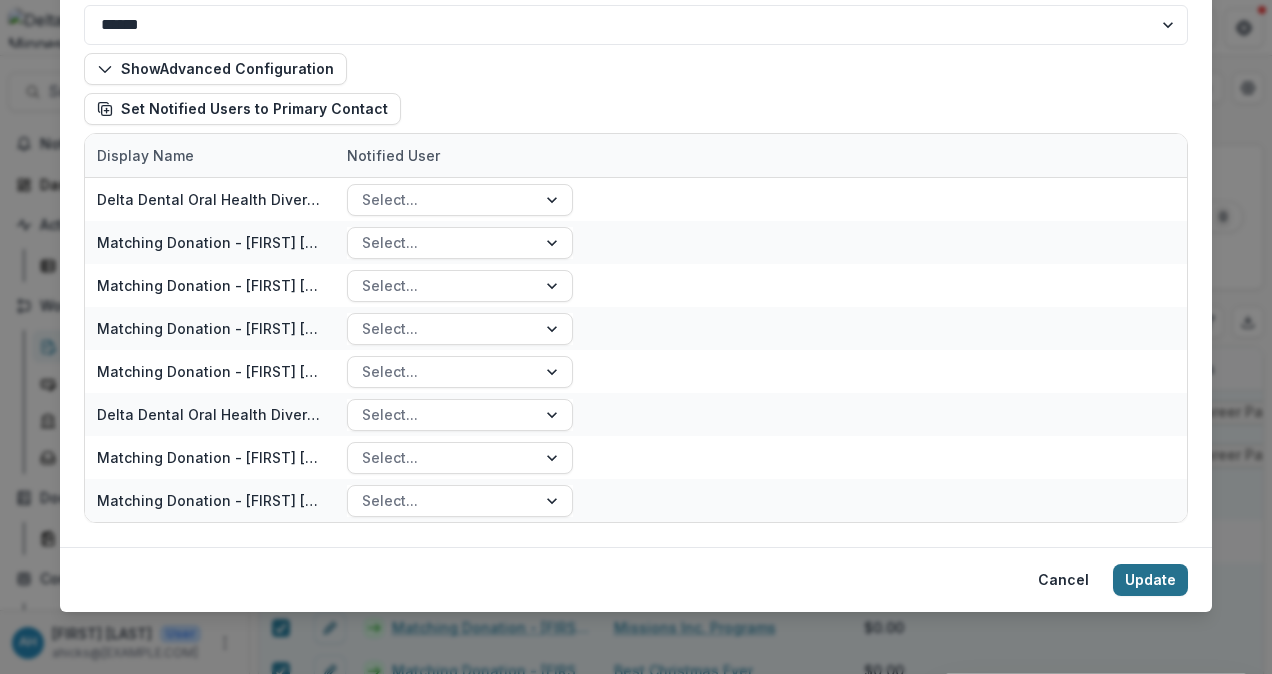 click on "Update" at bounding box center (1150, 580) 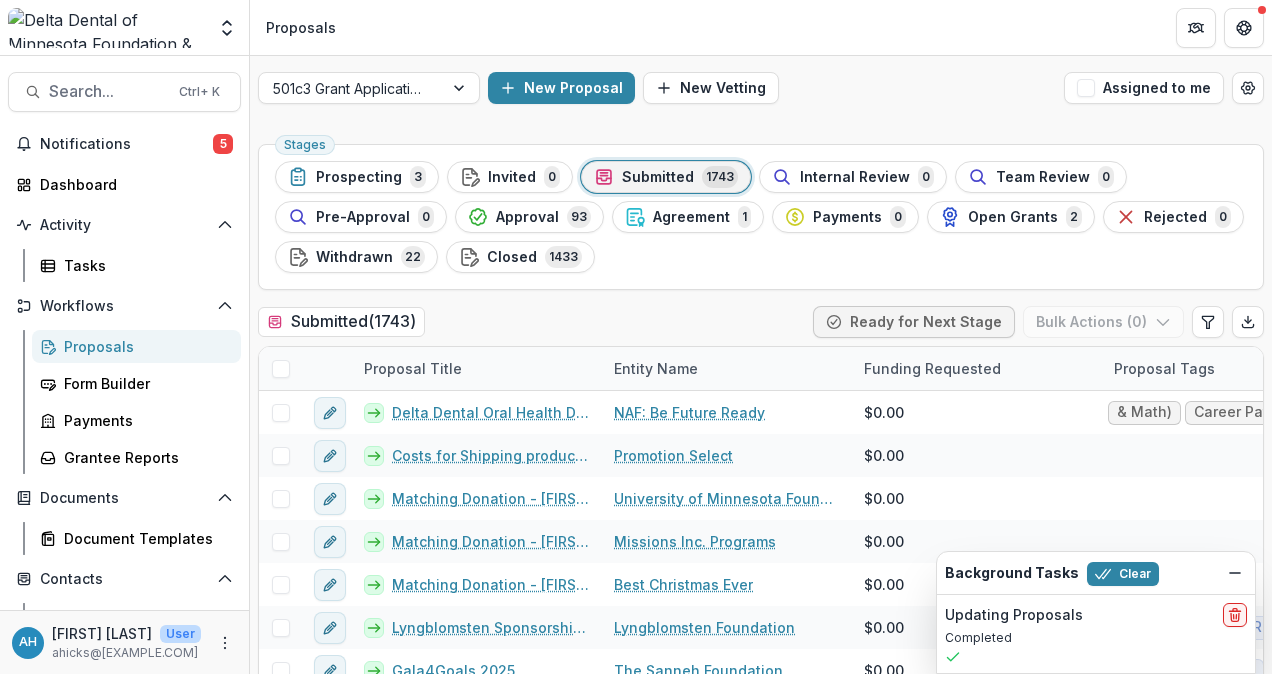click on "Proposal Title" at bounding box center (413, 368) 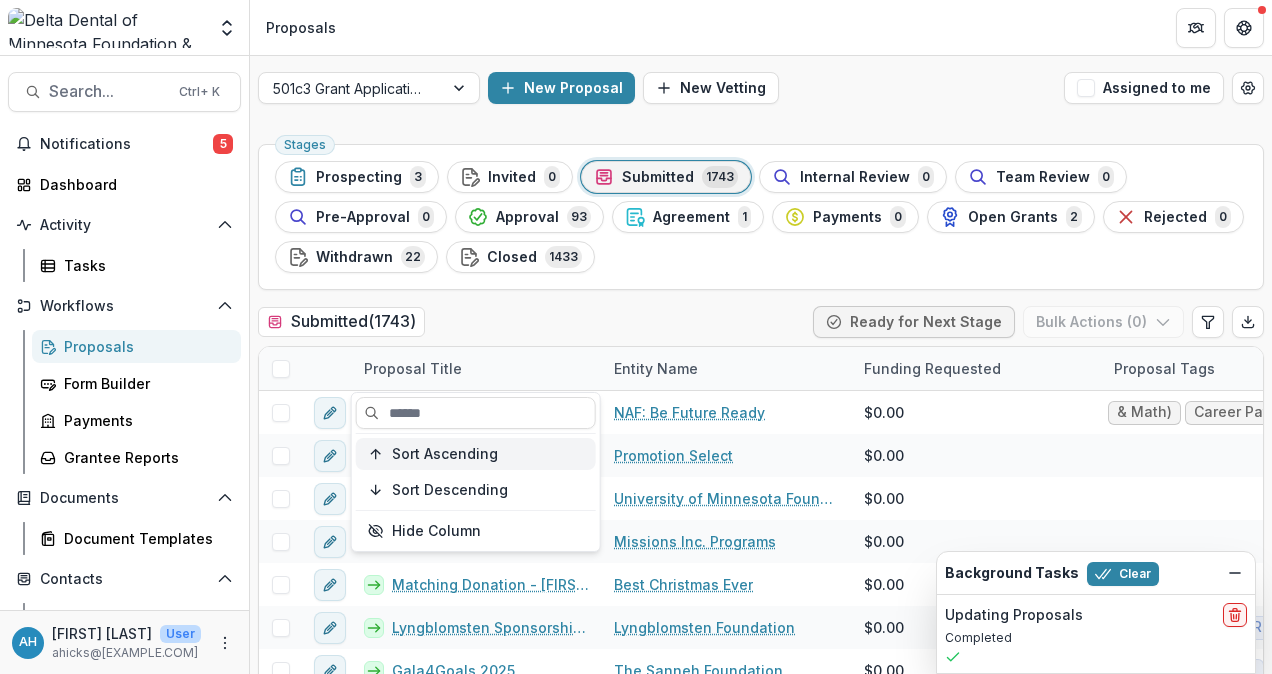 click on "Sort Ascending" at bounding box center [445, 454] 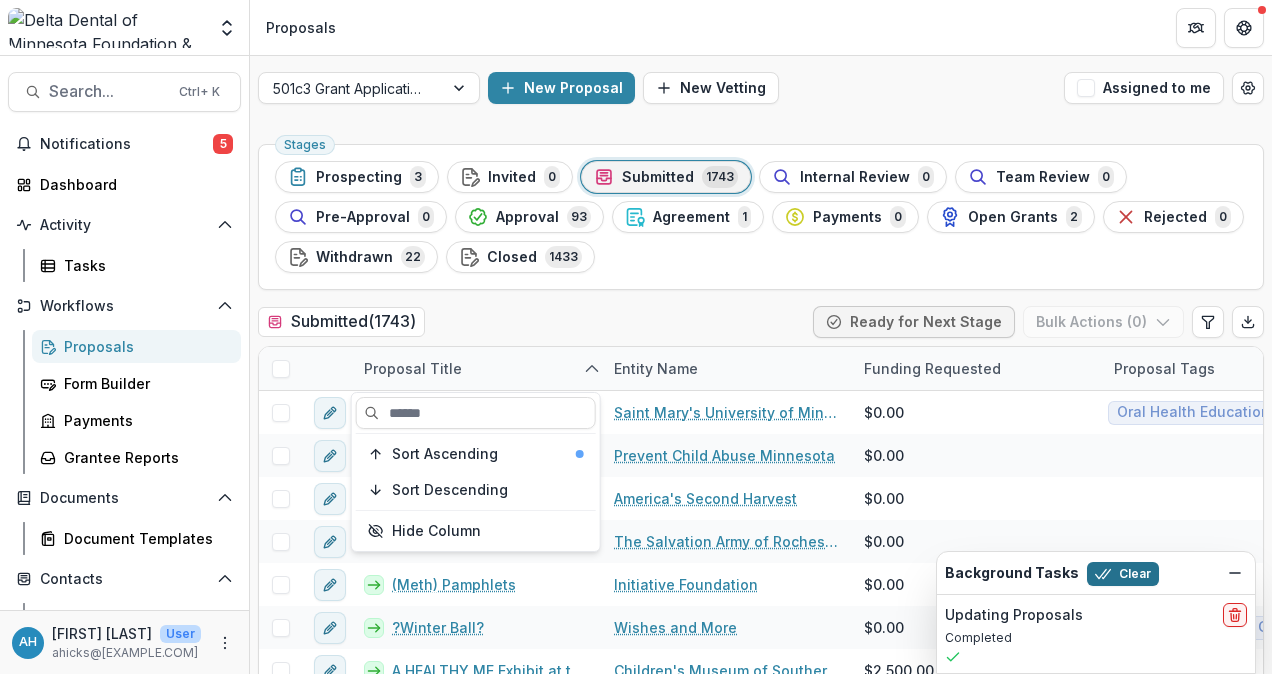 click on "Clear" at bounding box center (1123, 574) 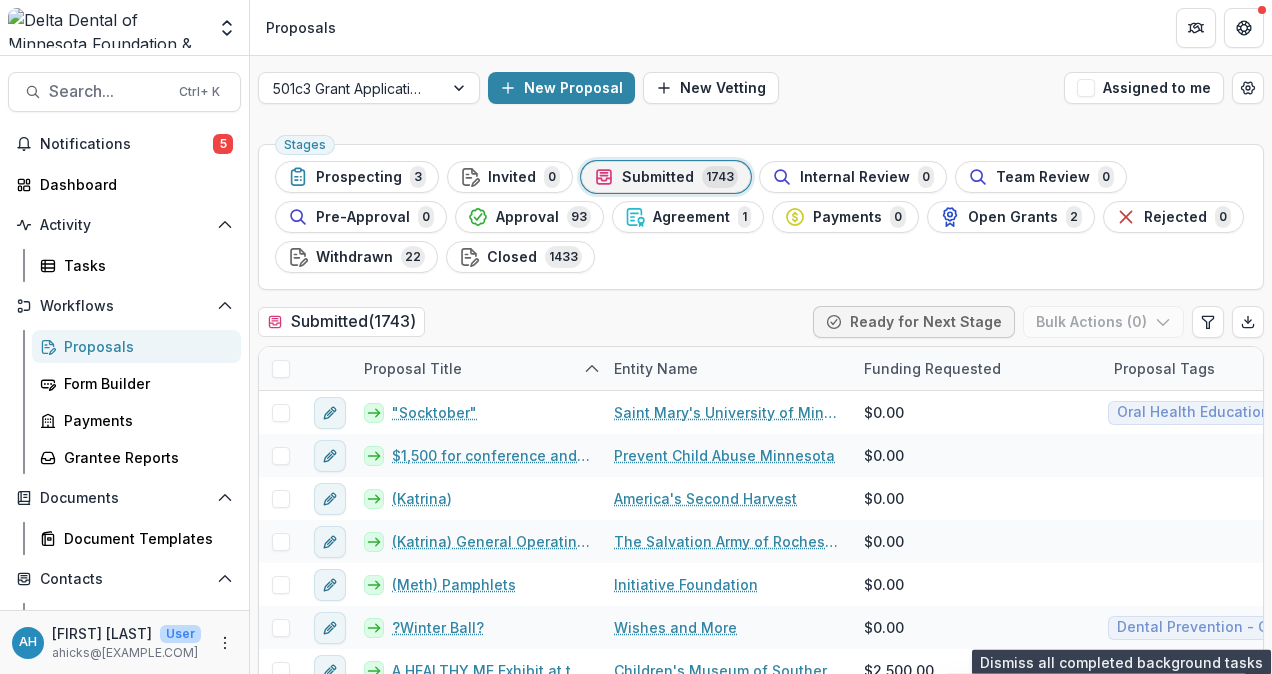 click on "Proposal Title" at bounding box center [413, 368] 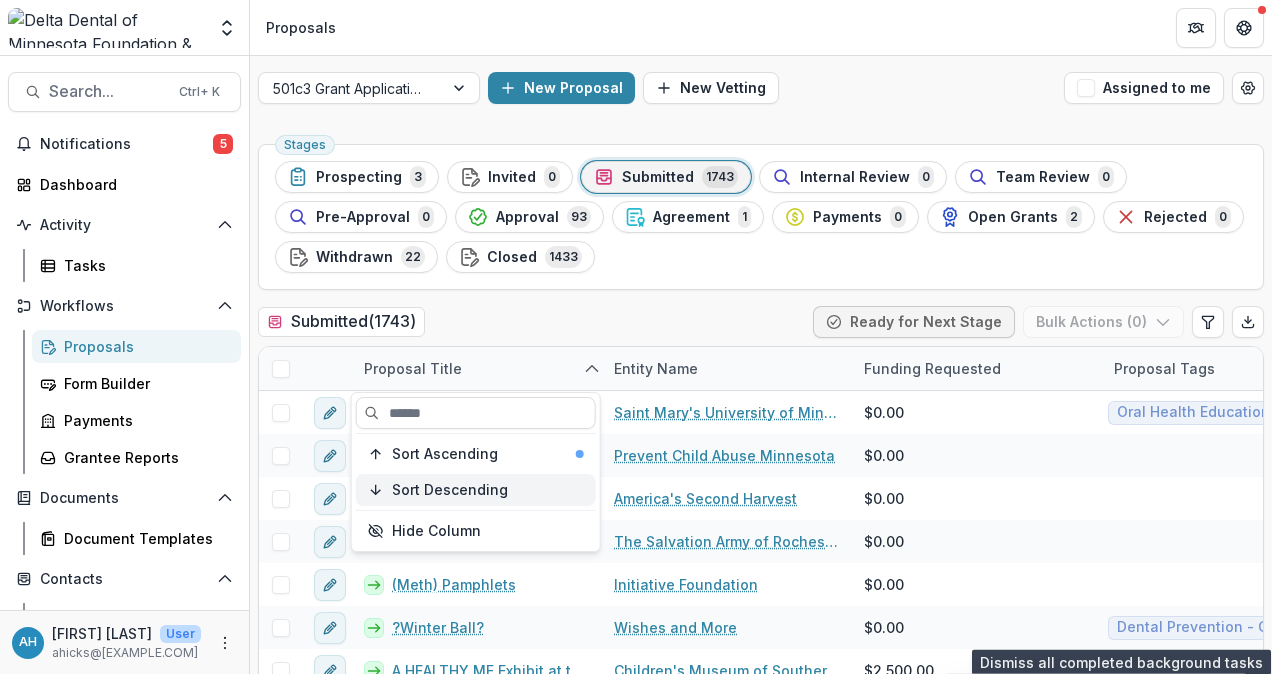 click on "Sort Descending" at bounding box center (450, 490) 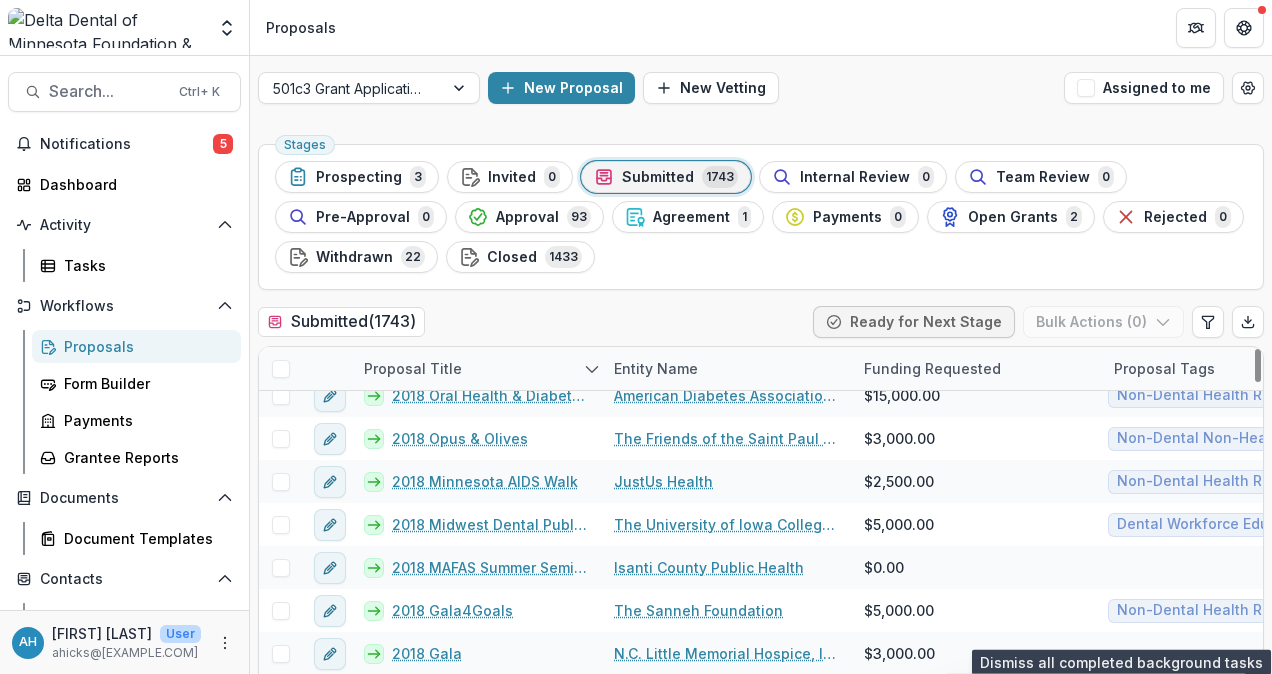 scroll, scrollTop: 1185, scrollLeft: 0, axis: vertical 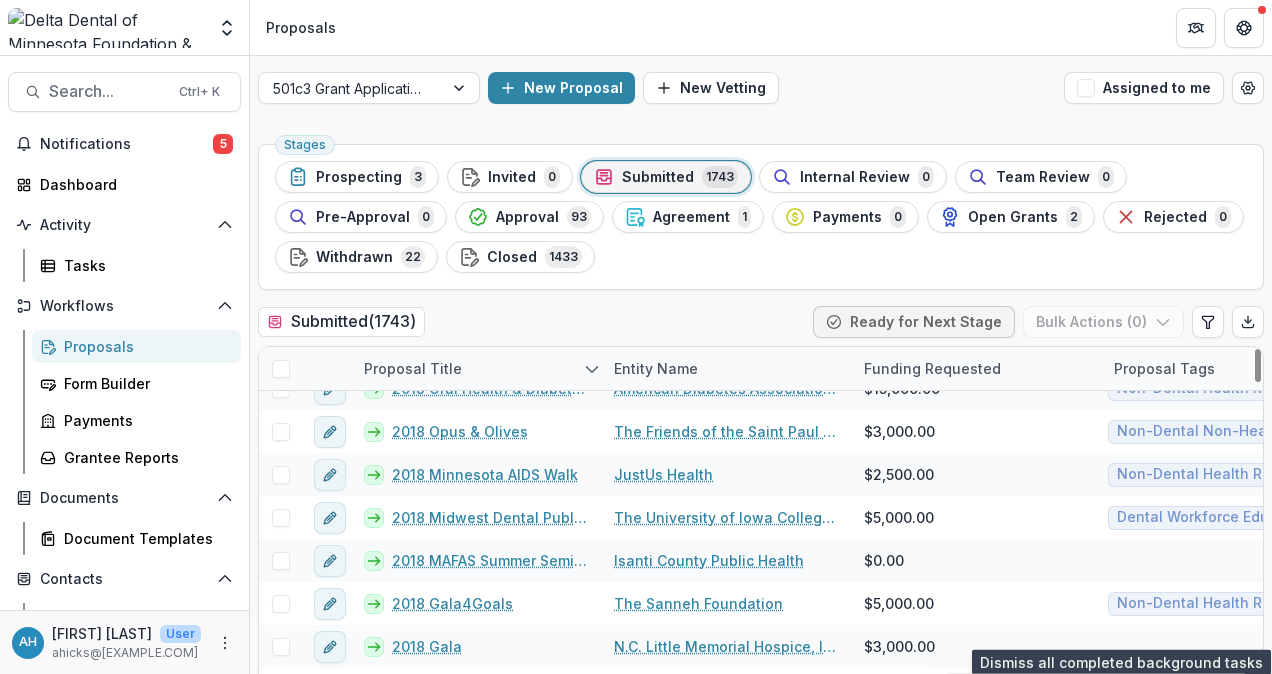 click on "Proposal Title" at bounding box center [413, 368] 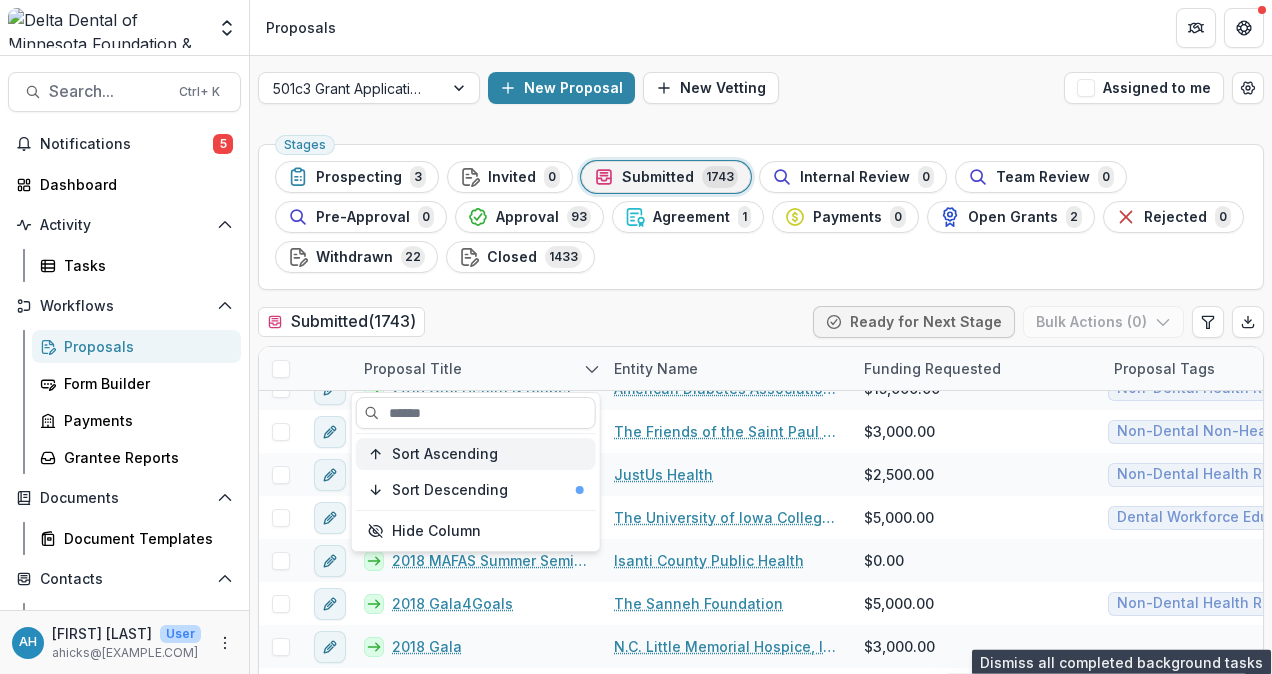 click on "Sort Ascending" at bounding box center (445, 454) 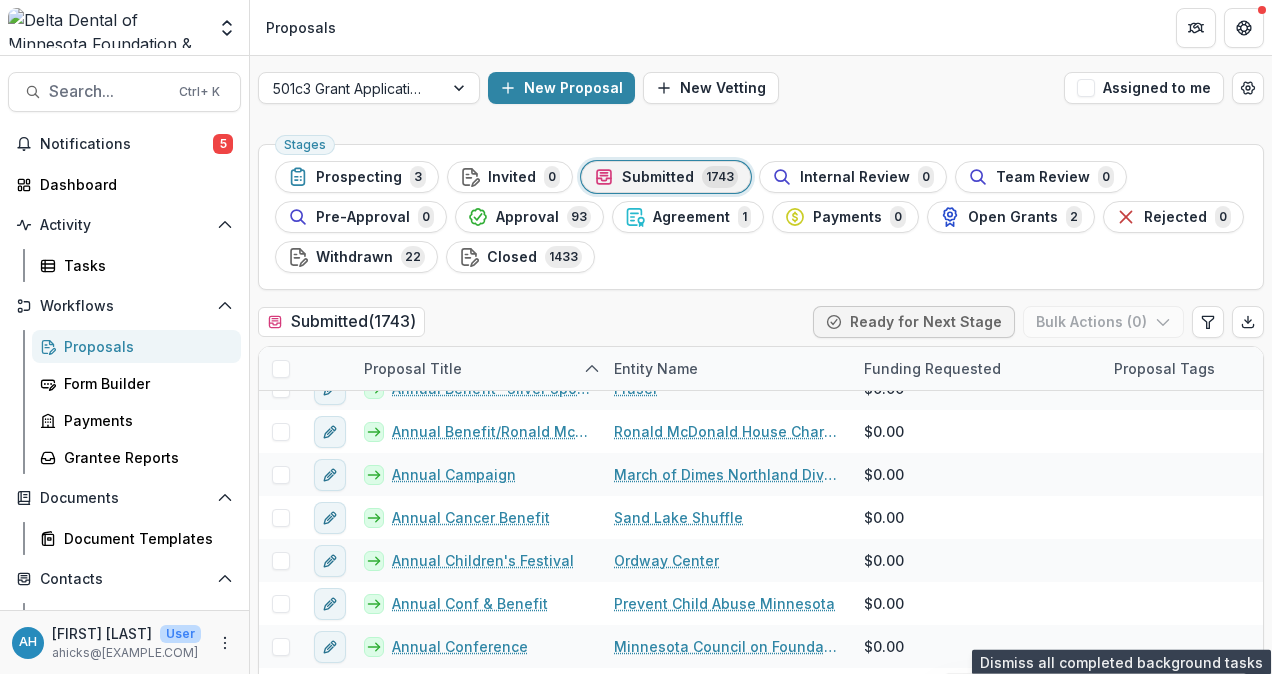 click on "Submitted  ( 1743 ) Ready for Next Stage Bulk Actions ( 0 )" at bounding box center (761, 326) 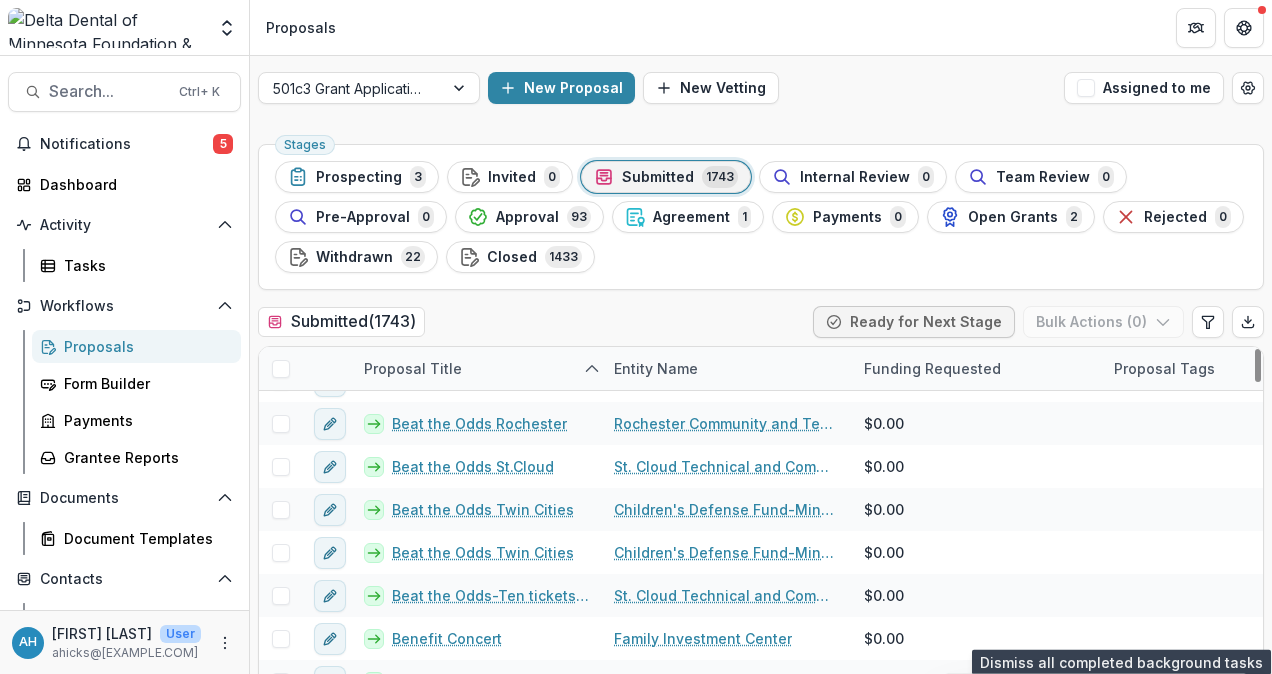 scroll, scrollTop: 3344, scrollLeft: 0, axis: vertical 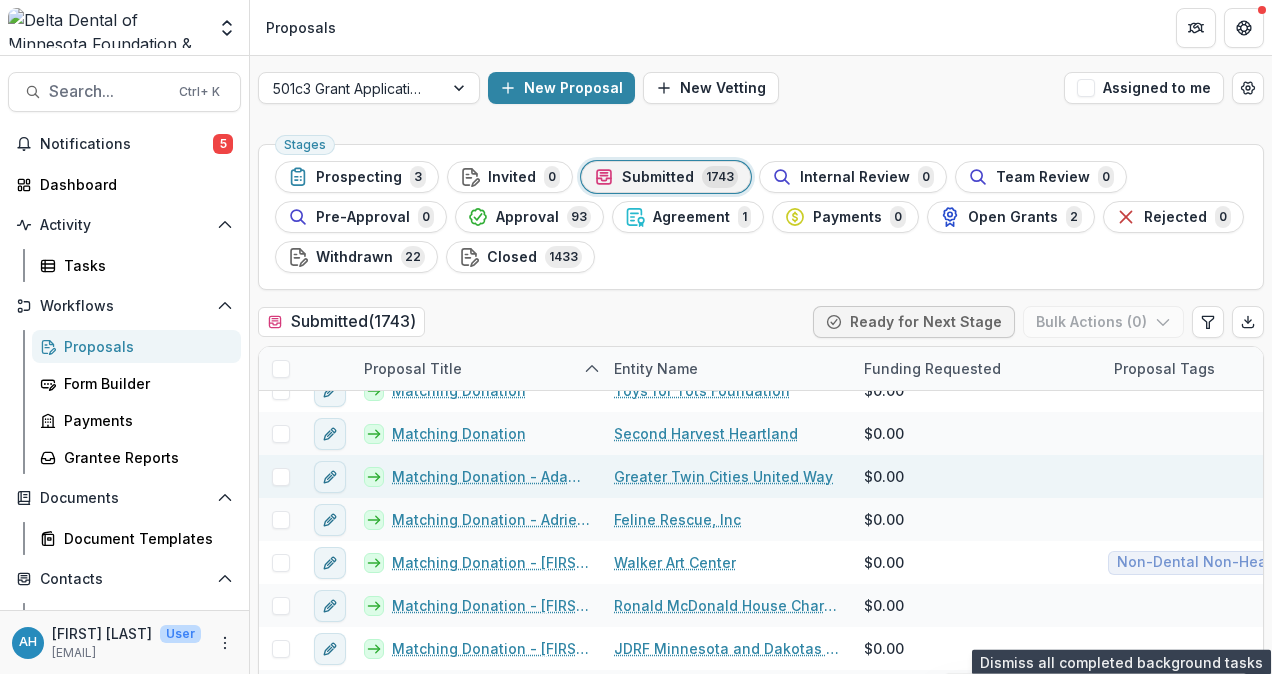 click at bounding box center (281, 477) 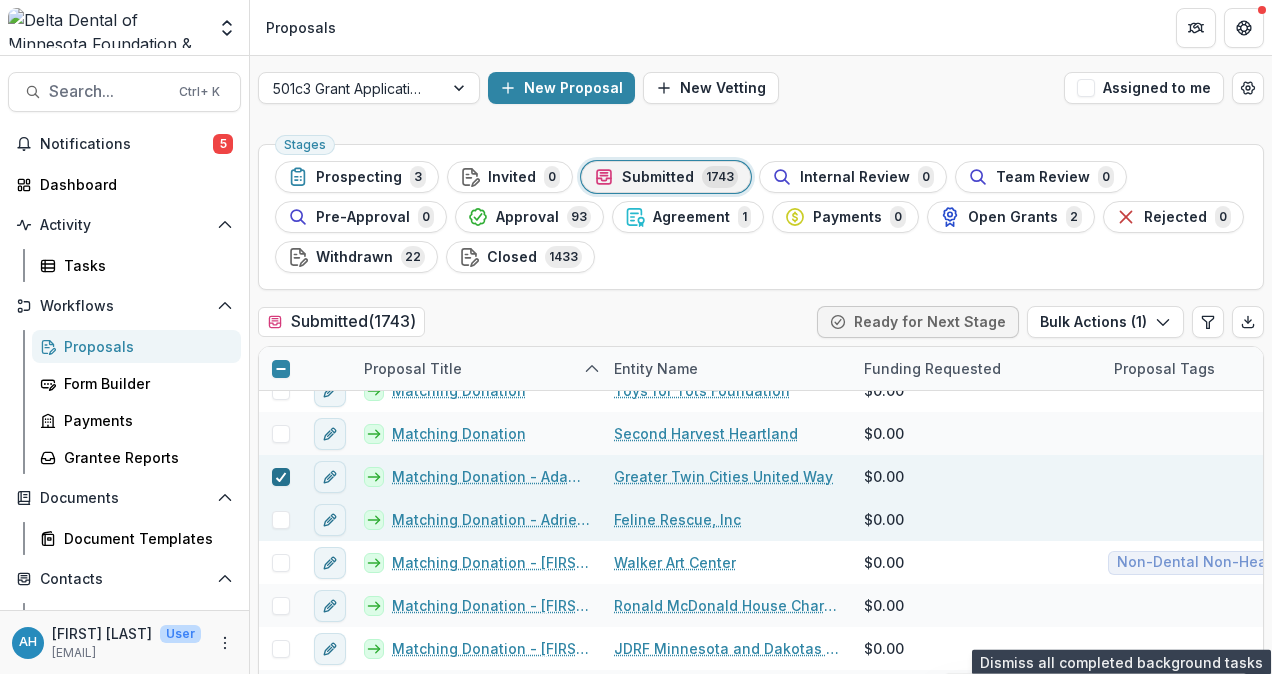 click at bounding box center [281, 520] 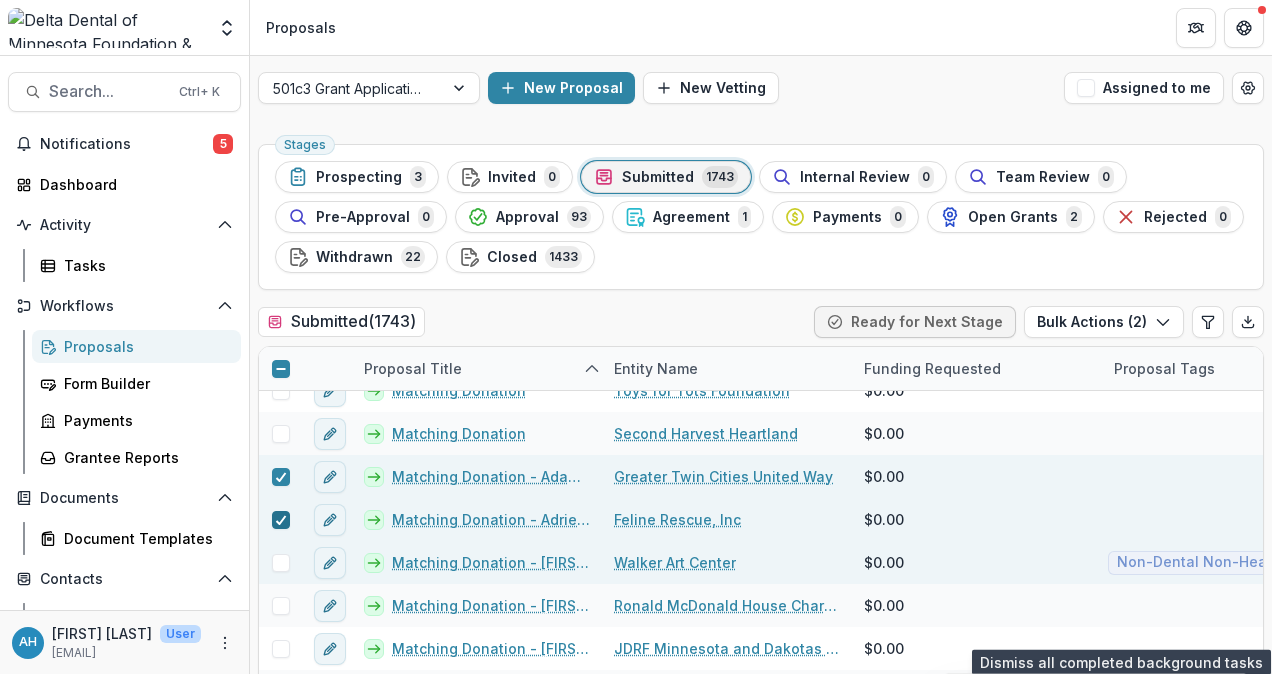 click at bounding box center [281, 563] 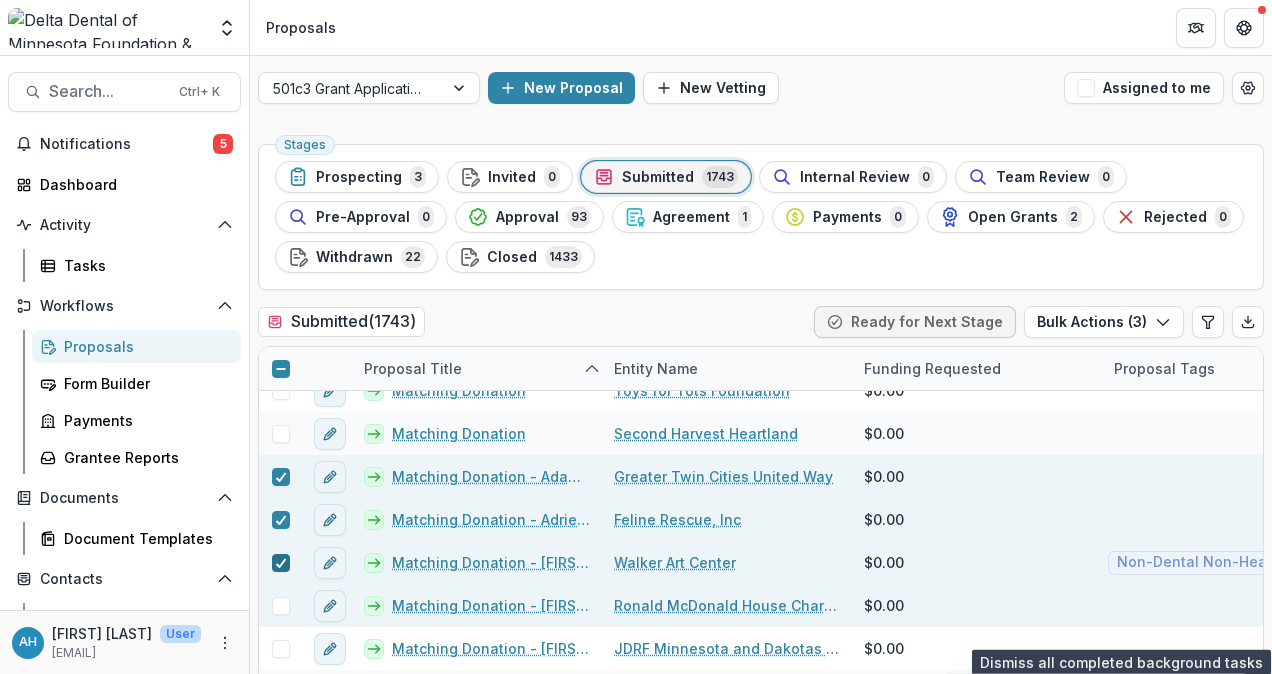 click at bounding box center [281, 606] 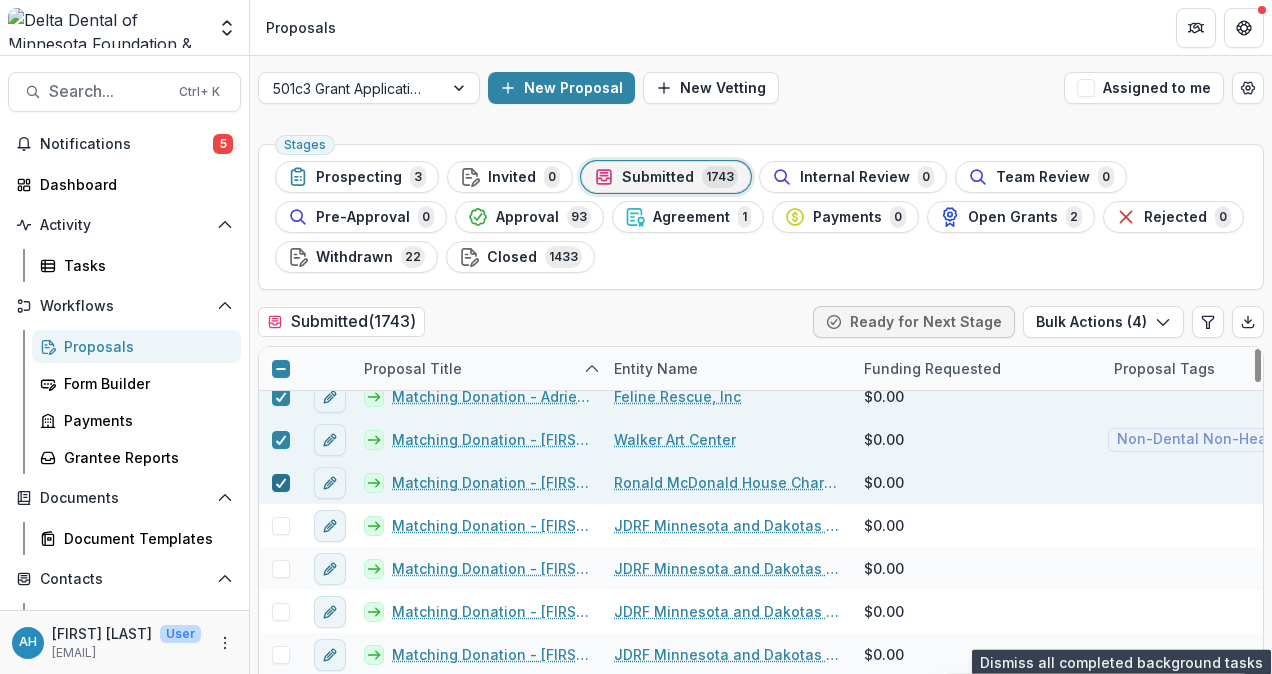 scroll, scrollTop: 21048, scrollLeft: 0, axis: vertical 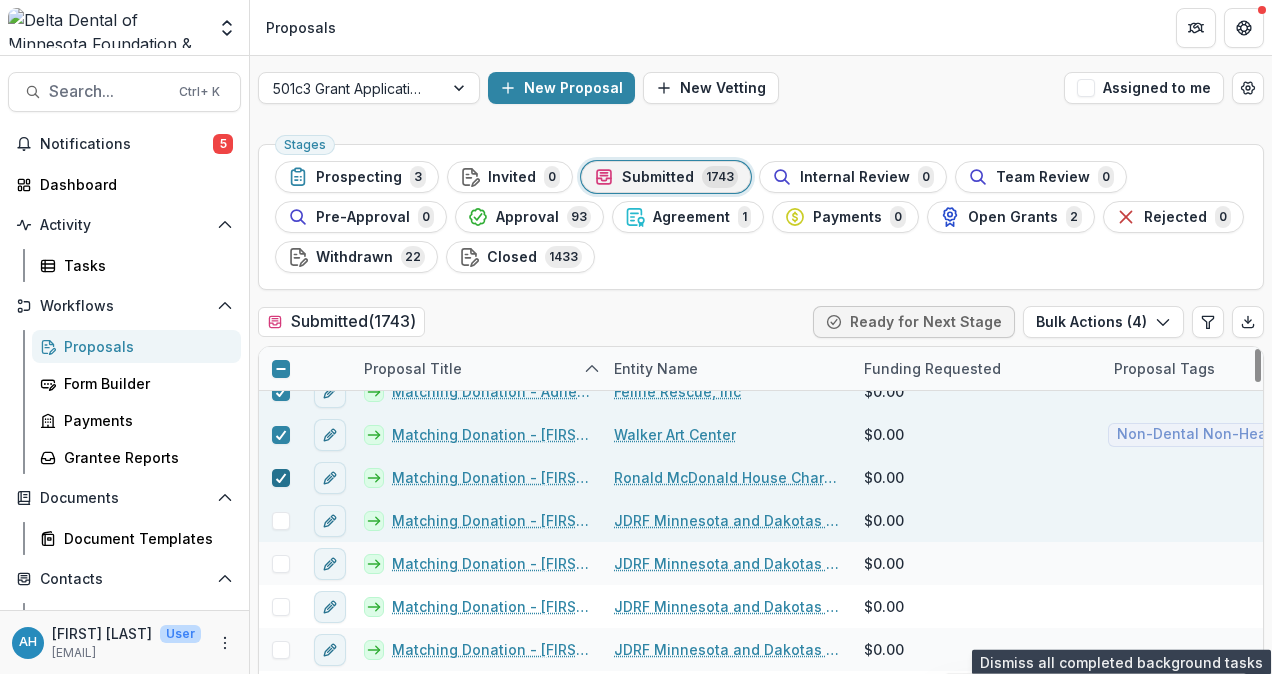 click at bounding box center (281, 521) 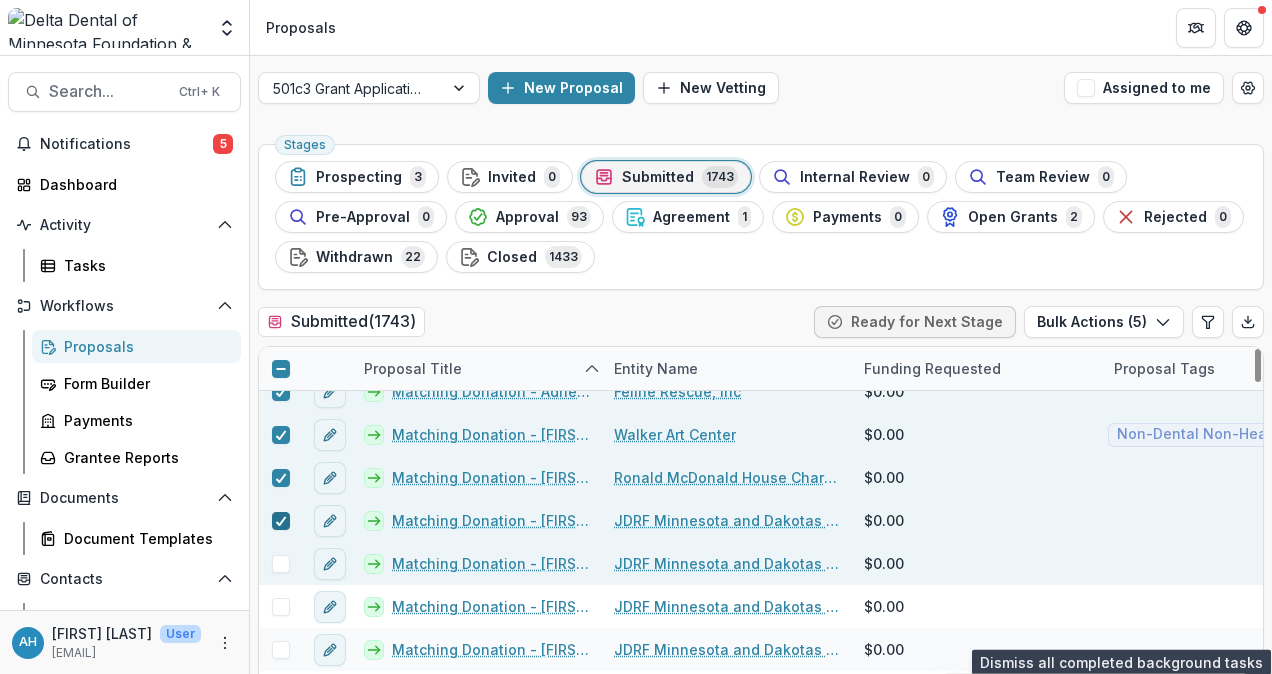click at bounding box center [281, 564] 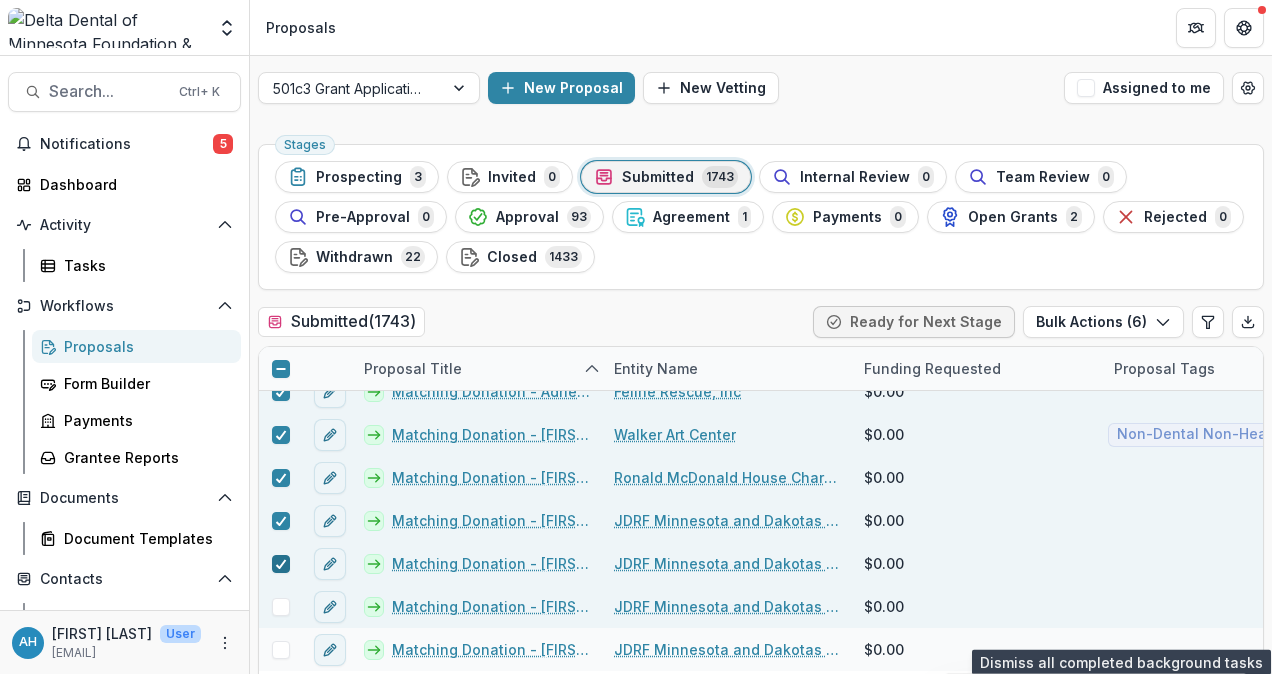 click at bounding box center (281, 607) 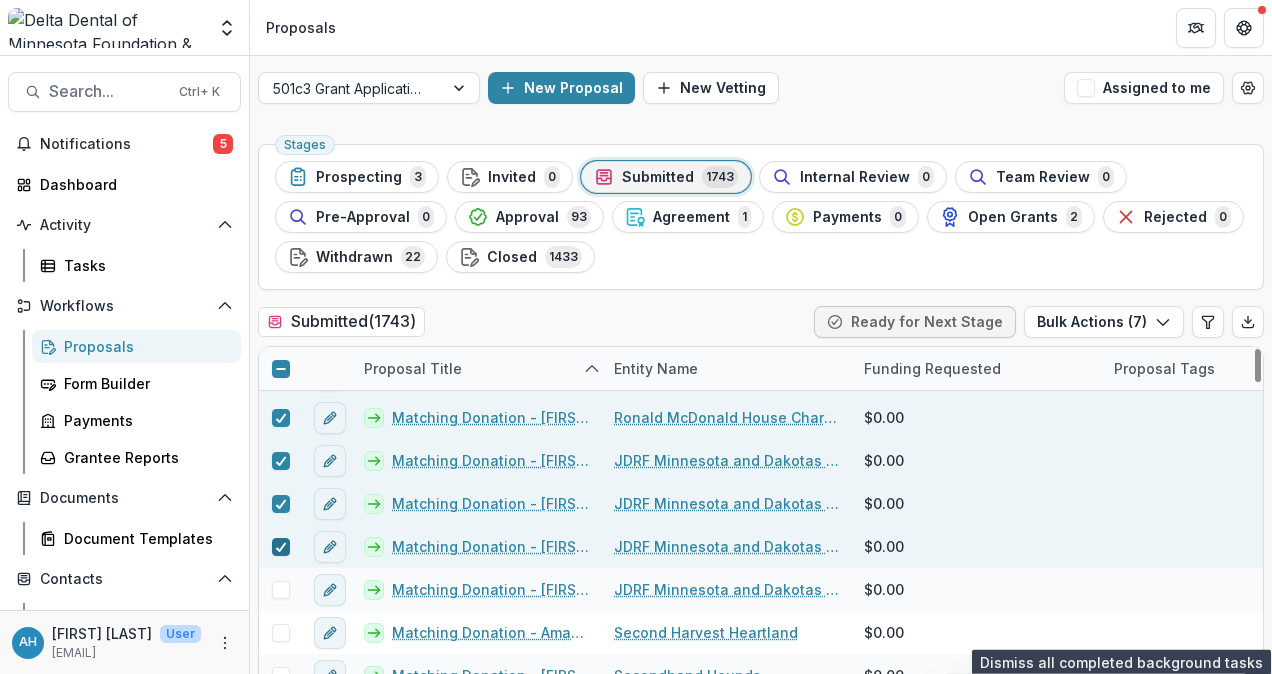 scroll, scrollTop: 21235, scrollLeft: 0, axis: vertical 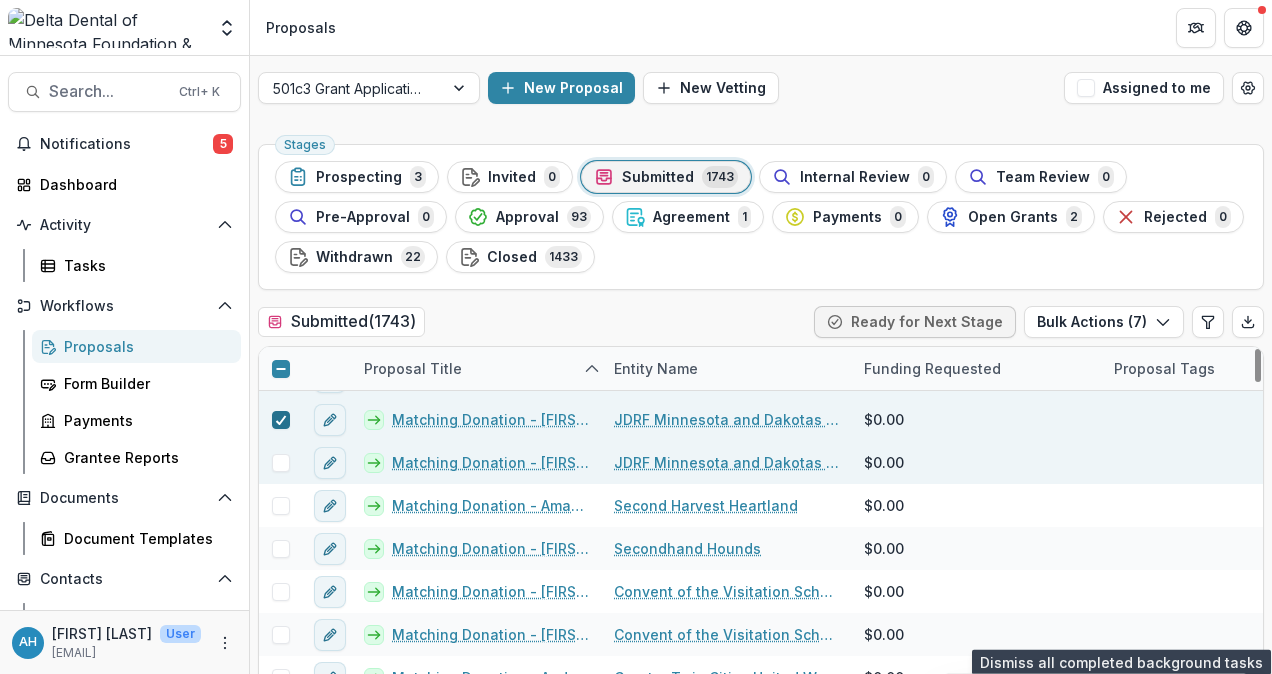 click at bounding box center [281, 463] 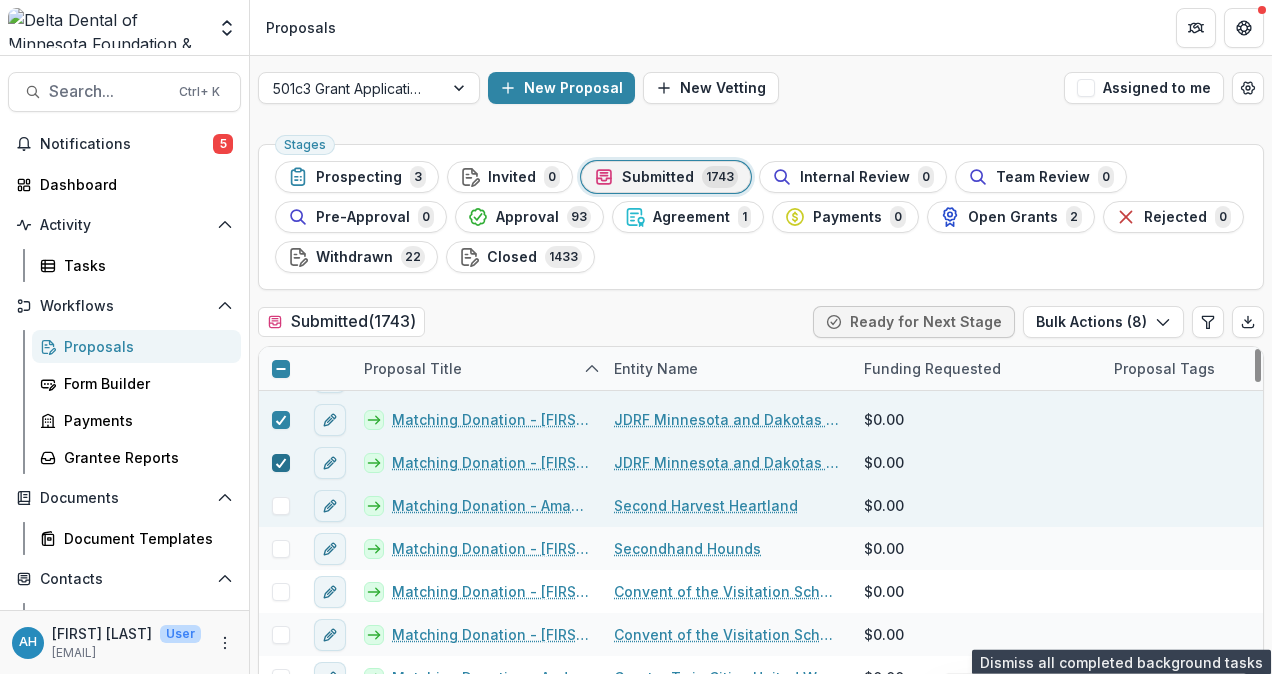 click at bounding box center (281, 506) 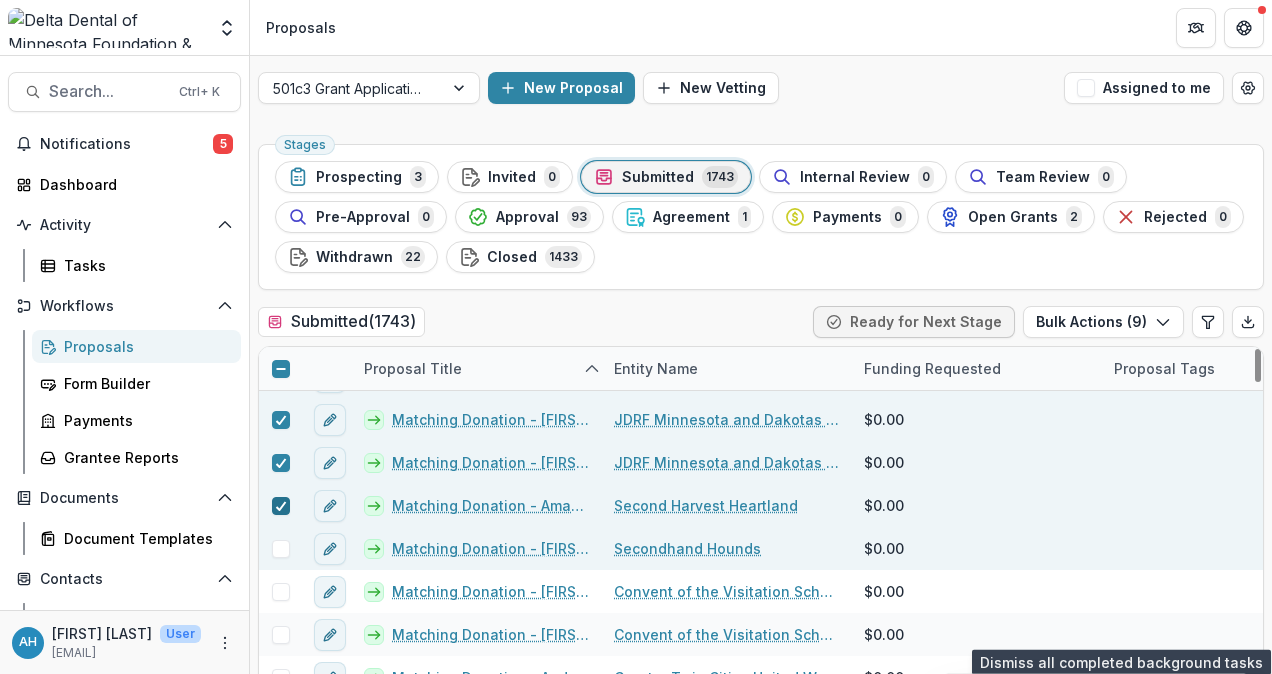 click at bounding box center (281, 549) 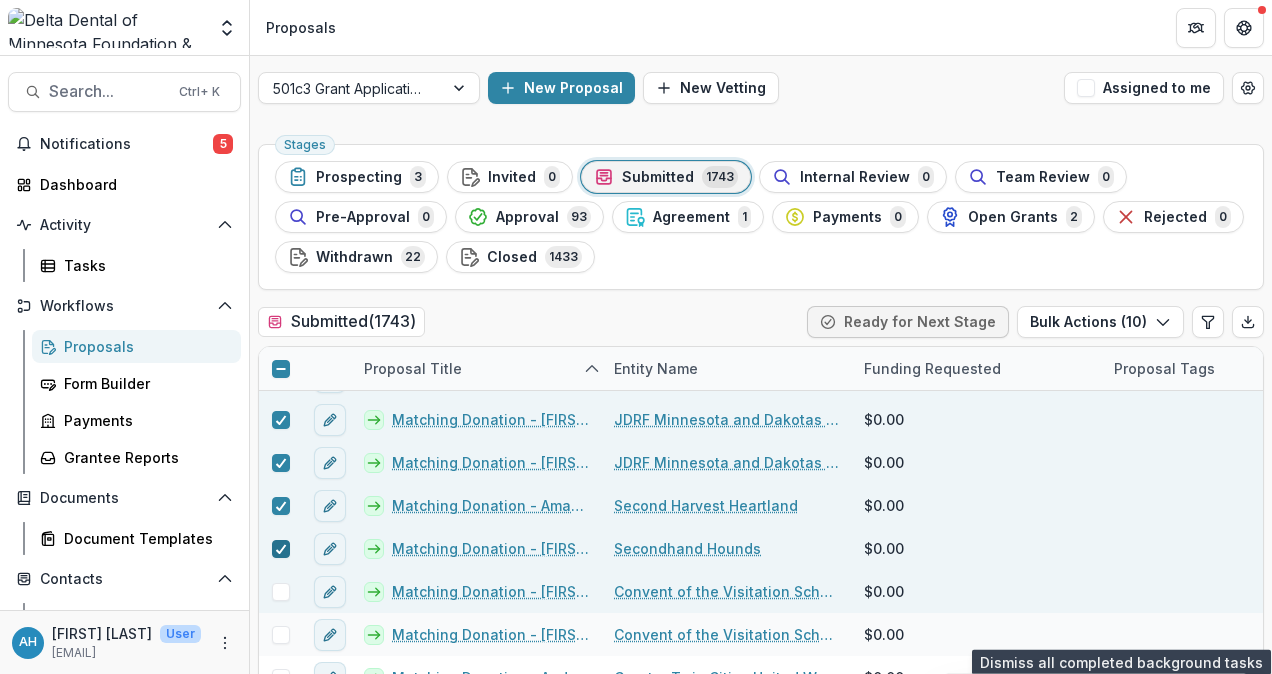 click at bounding box center (281, 592) 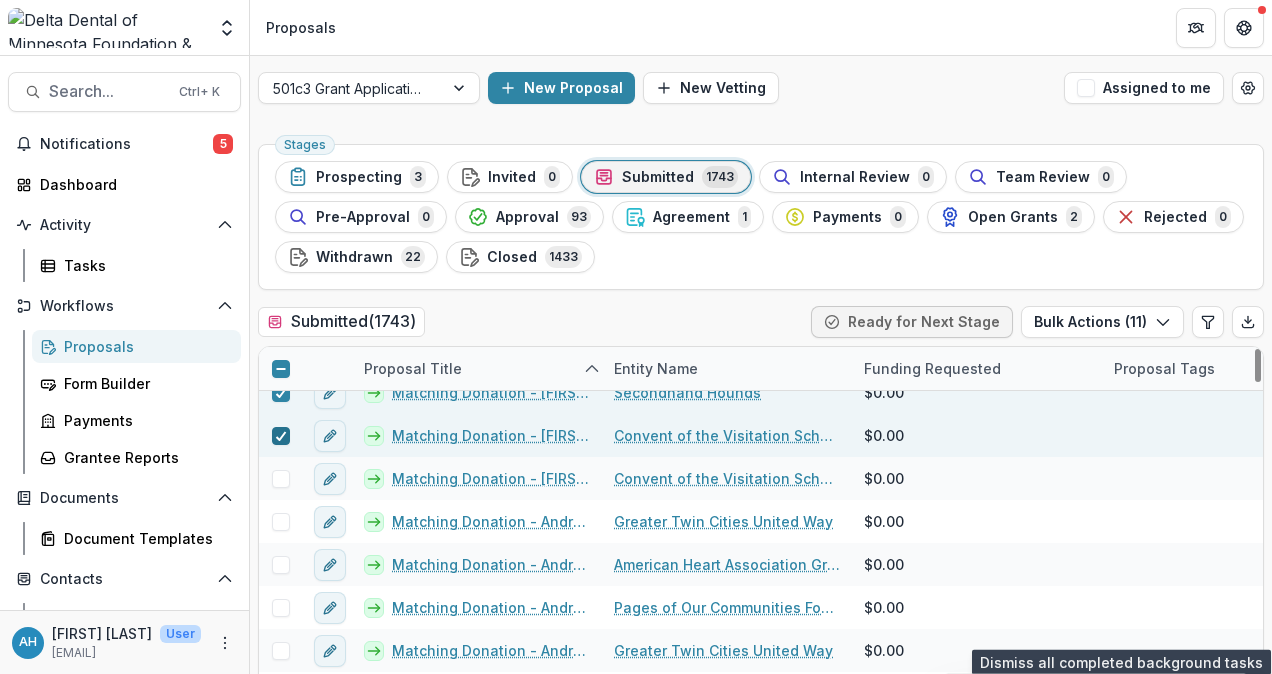scroll, scrollTop: 21405, scrollLeft: 0, axis: vertical 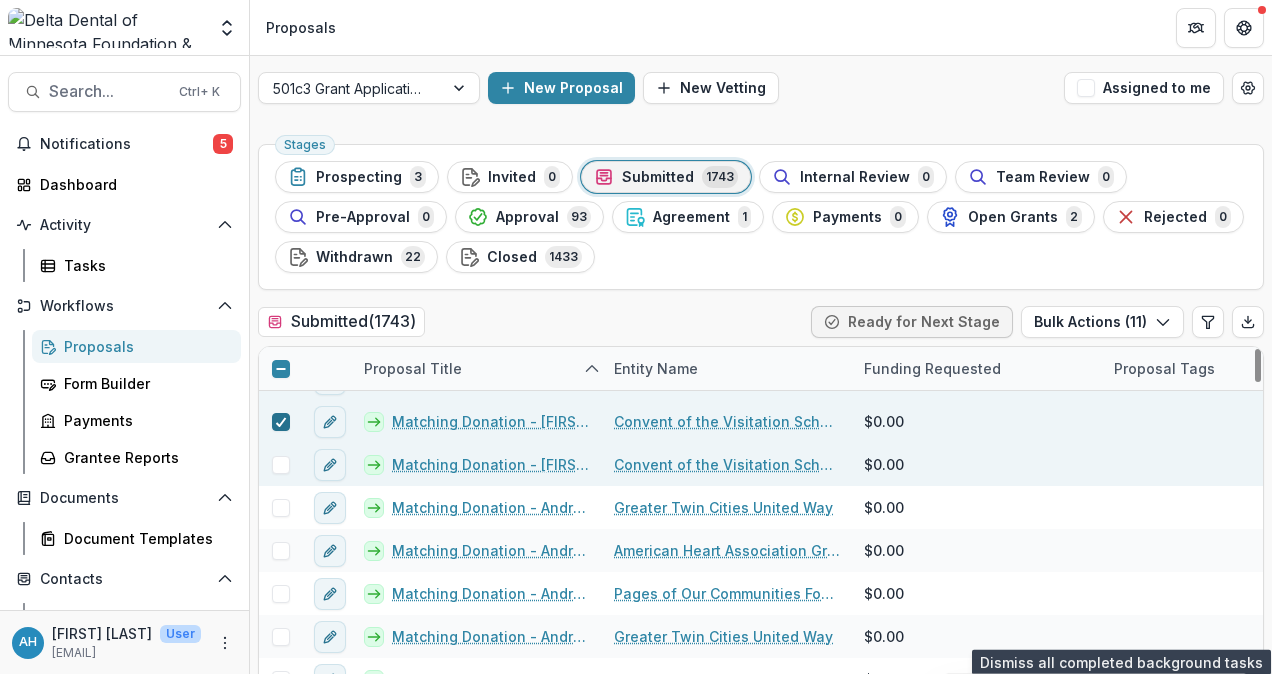 click at bounding box center [281, 465] 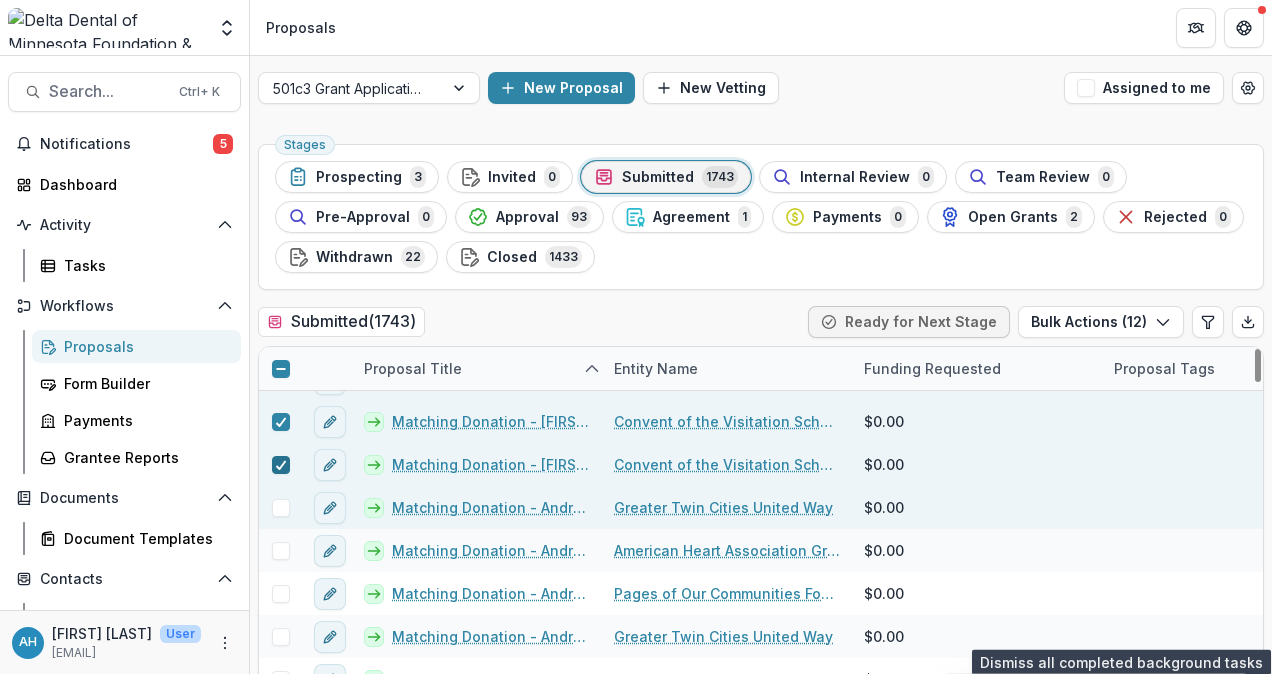 click at bounding box center [281, 508] 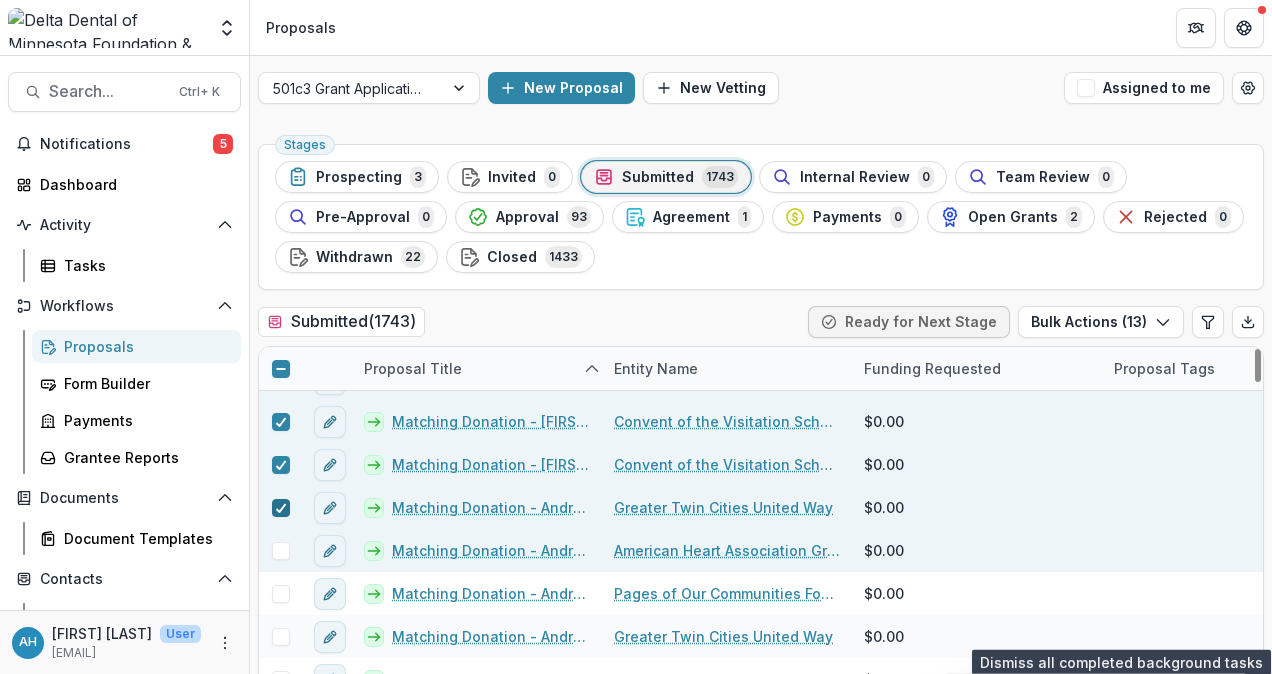 click at bounding box center (281, 551) 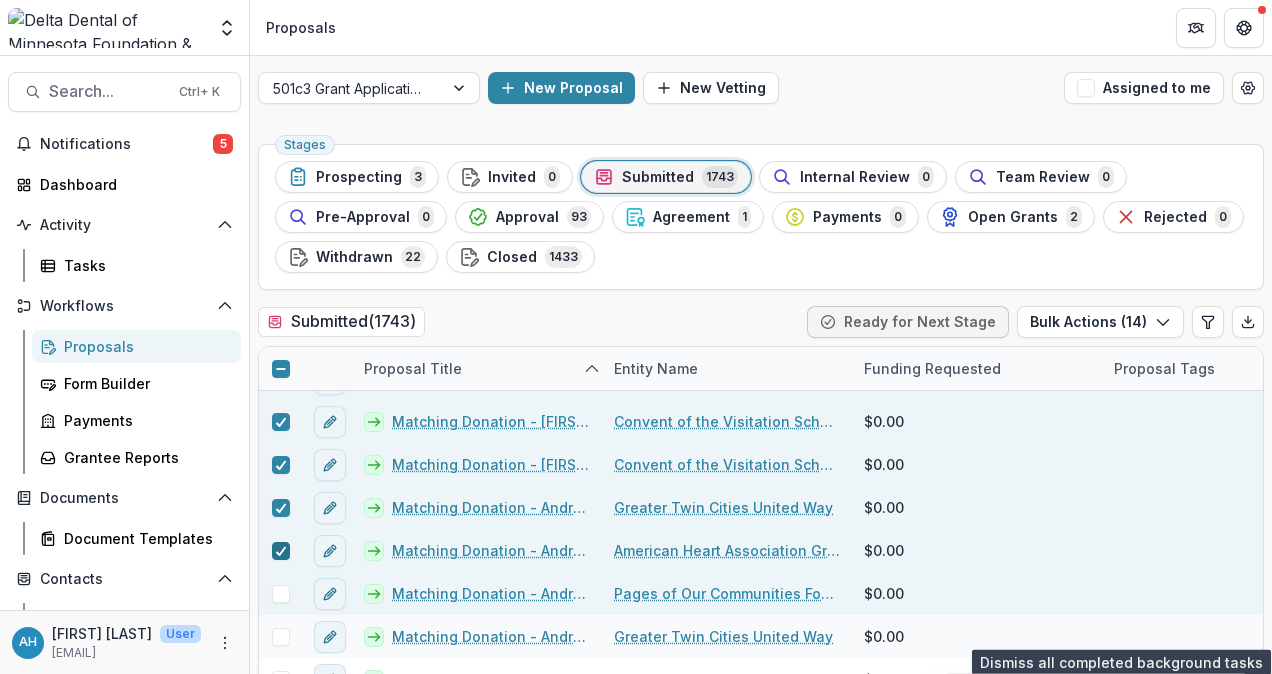 click at bounding box center [281, 594] 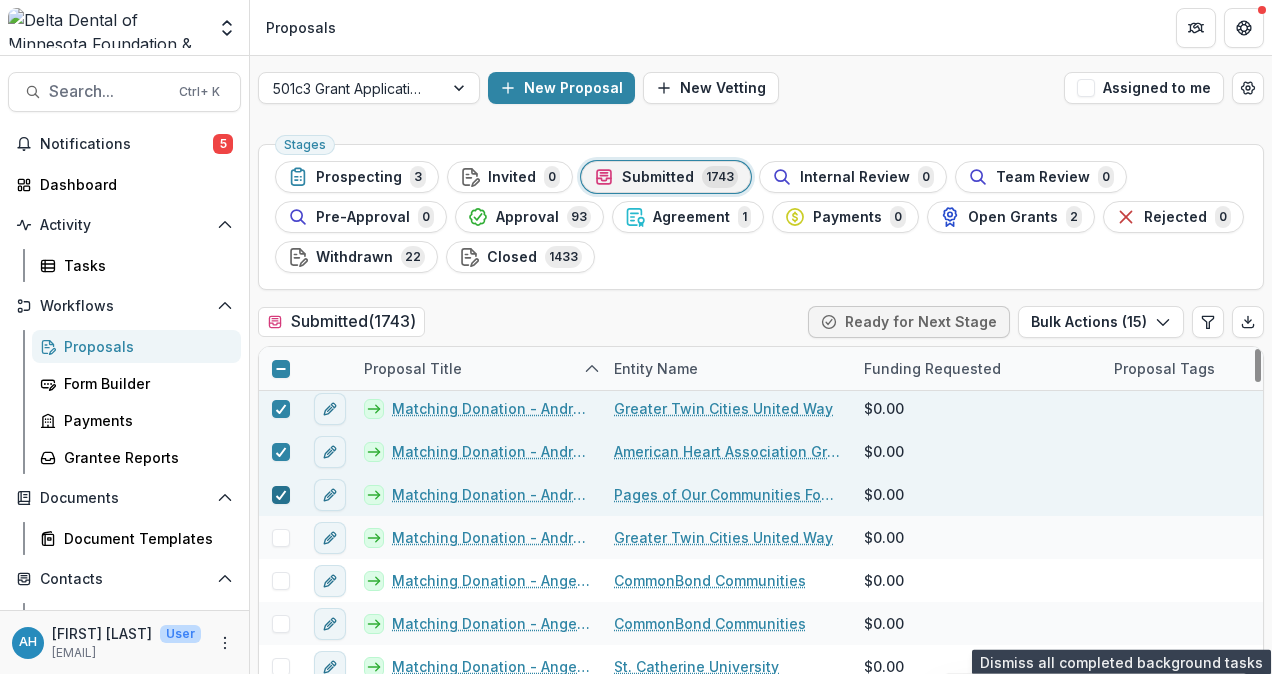scroll, scrollTop: 21566, scrollLeft: 0, axis: vertical 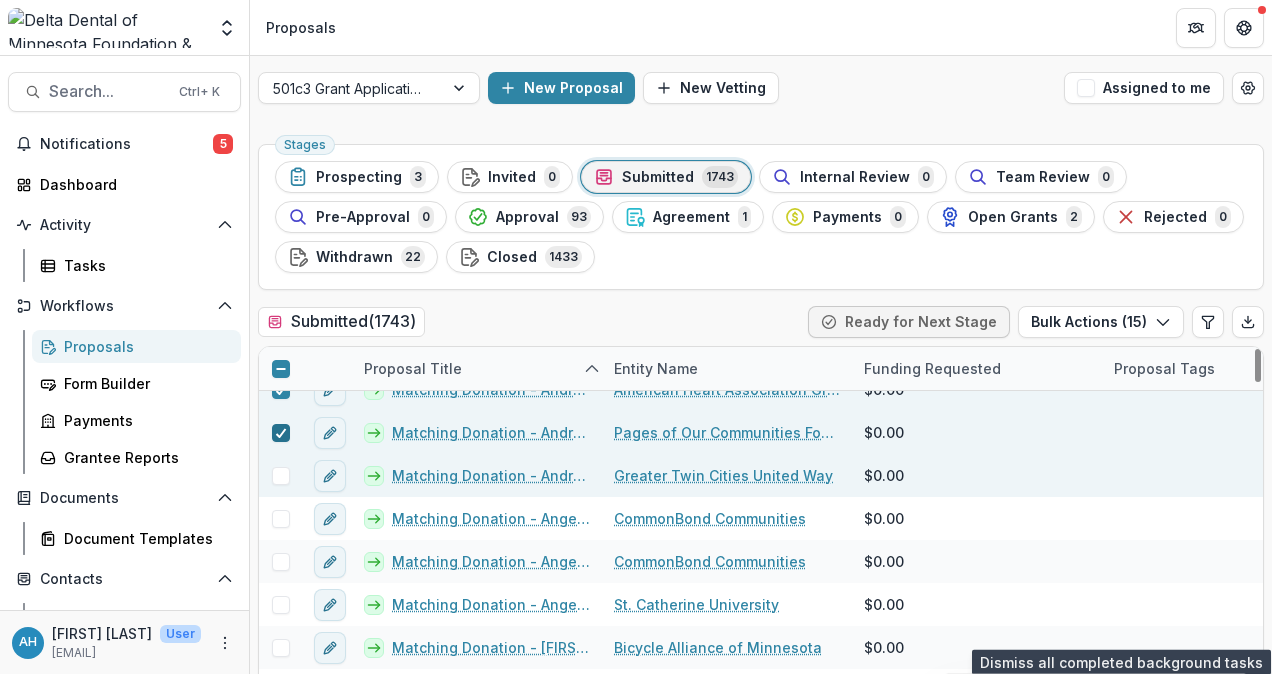 click at bounding box center (281, 476) 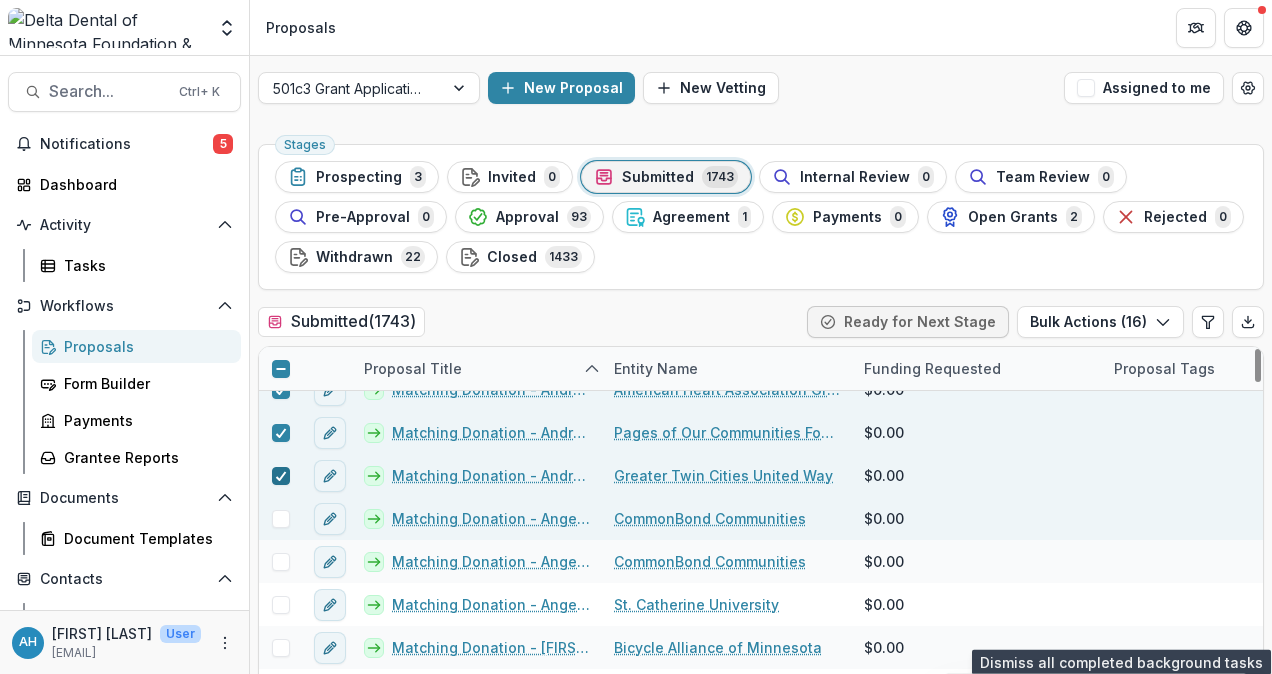 click at bounding box center [281, 519] 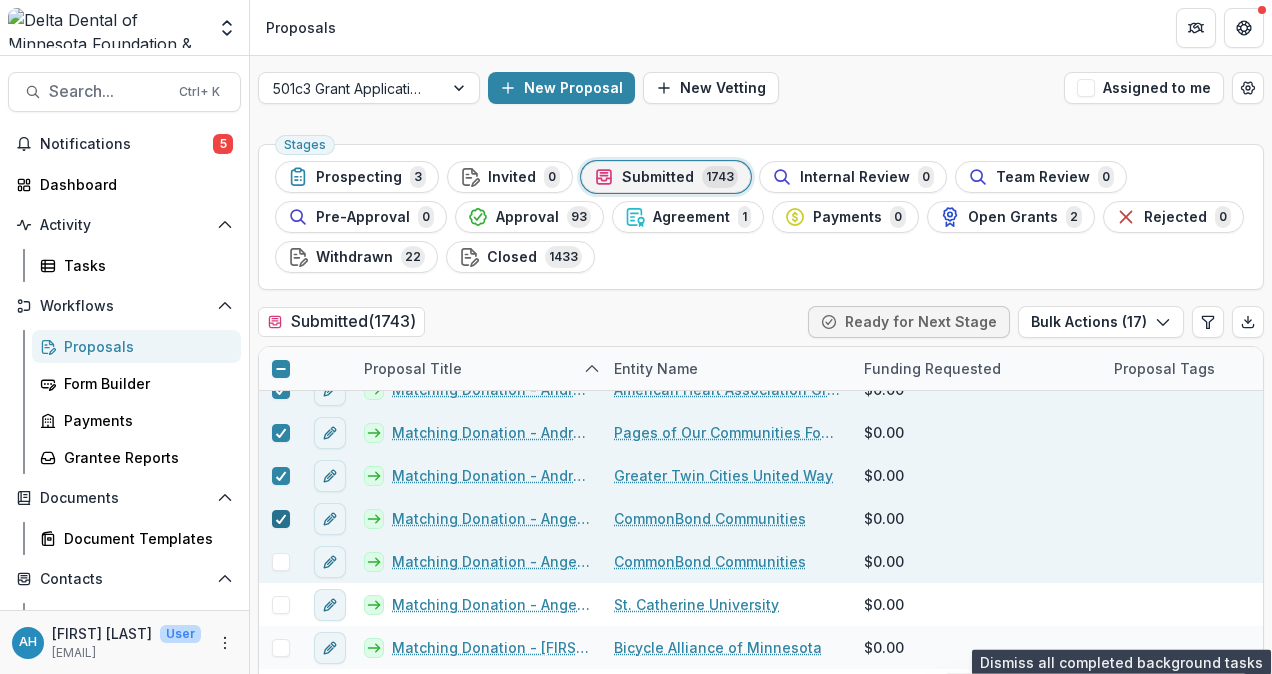click at bounding box center (281, 562) 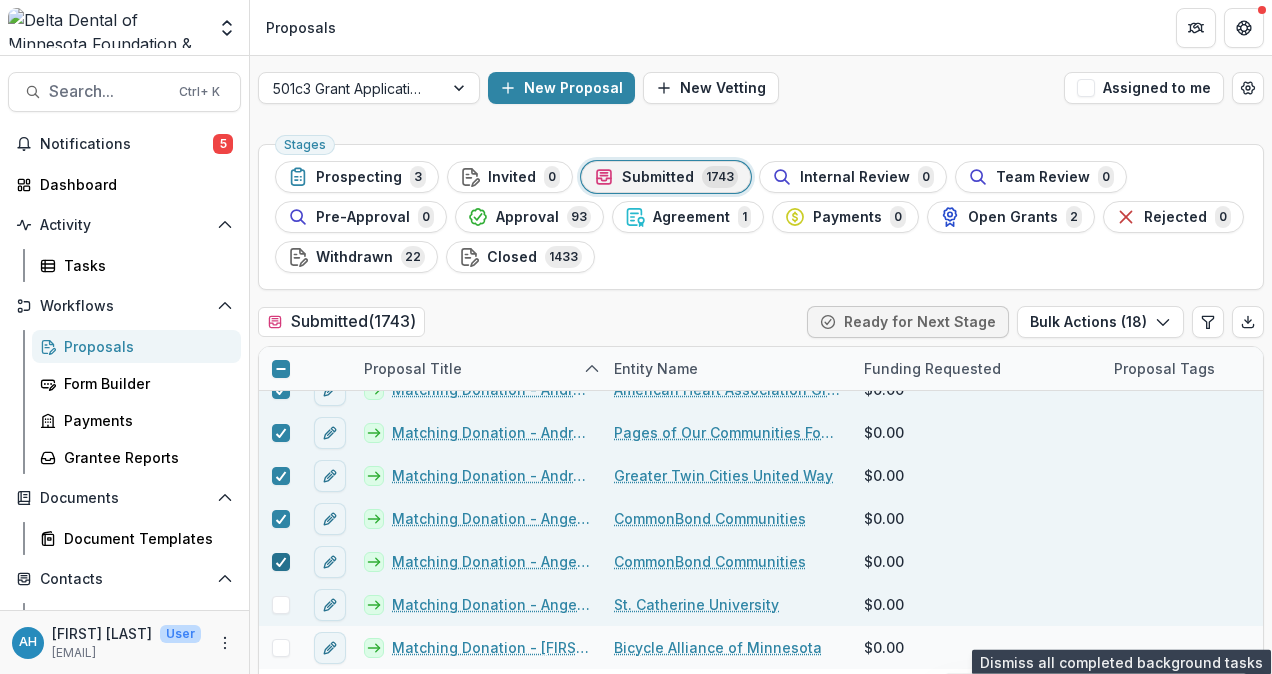 click at bounding box center [281, 605] 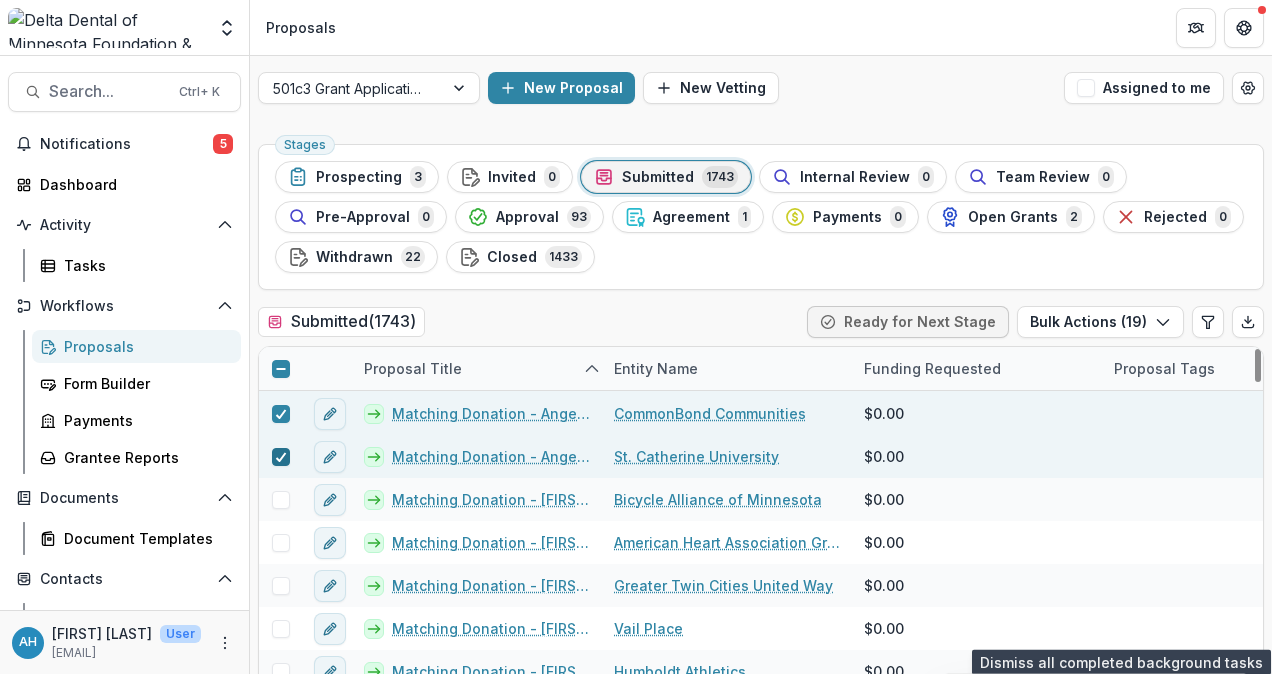 scroll, scrollTop: 21714, scrollLeft: 0, axis: vertical 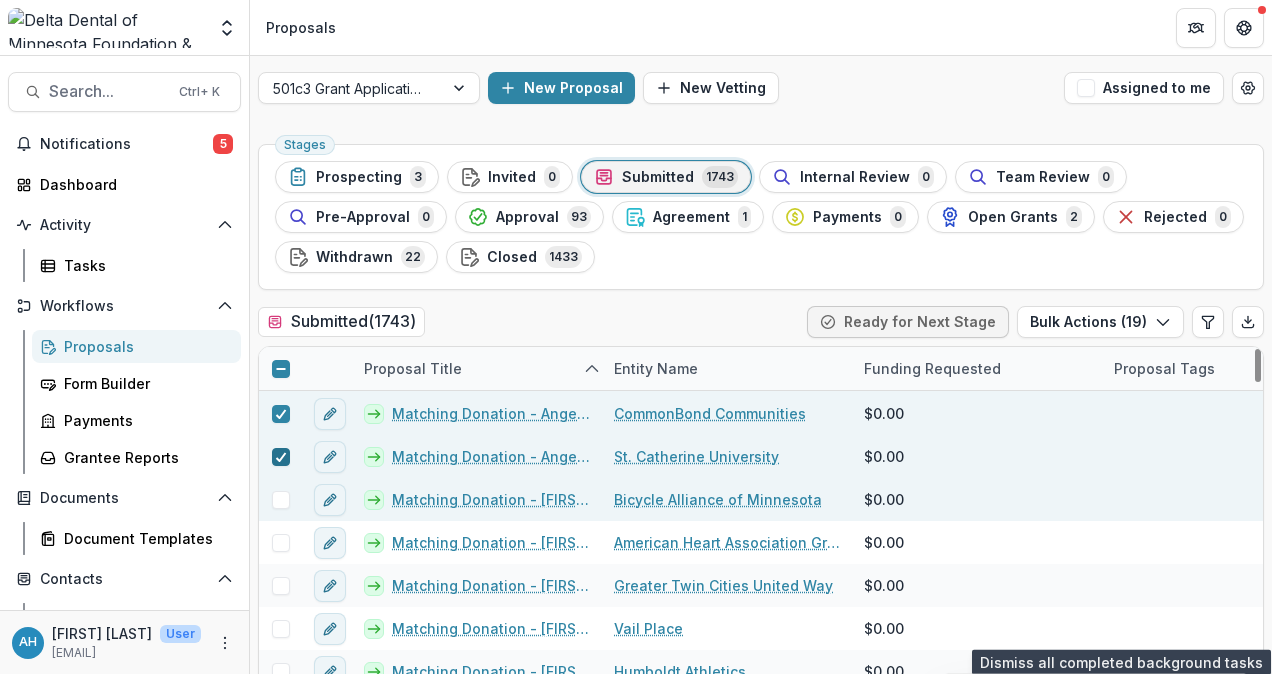 click at bounding box center [281, 500] 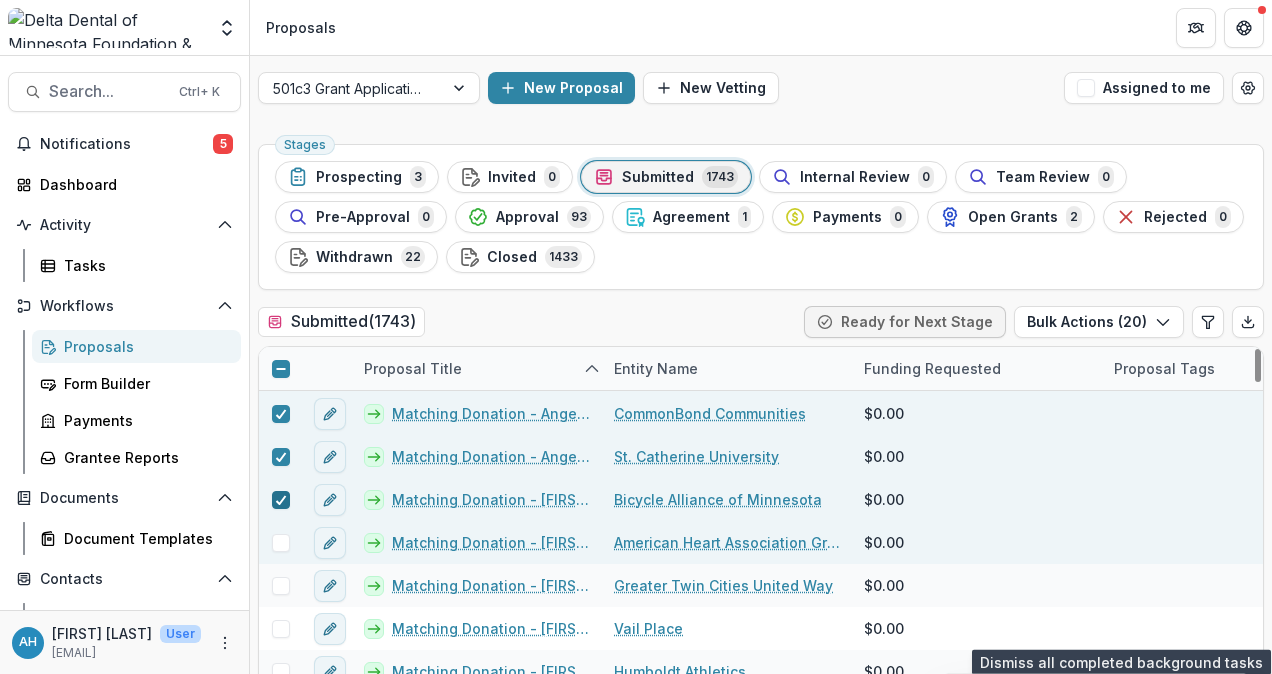 click at bounding box center (281, 543) 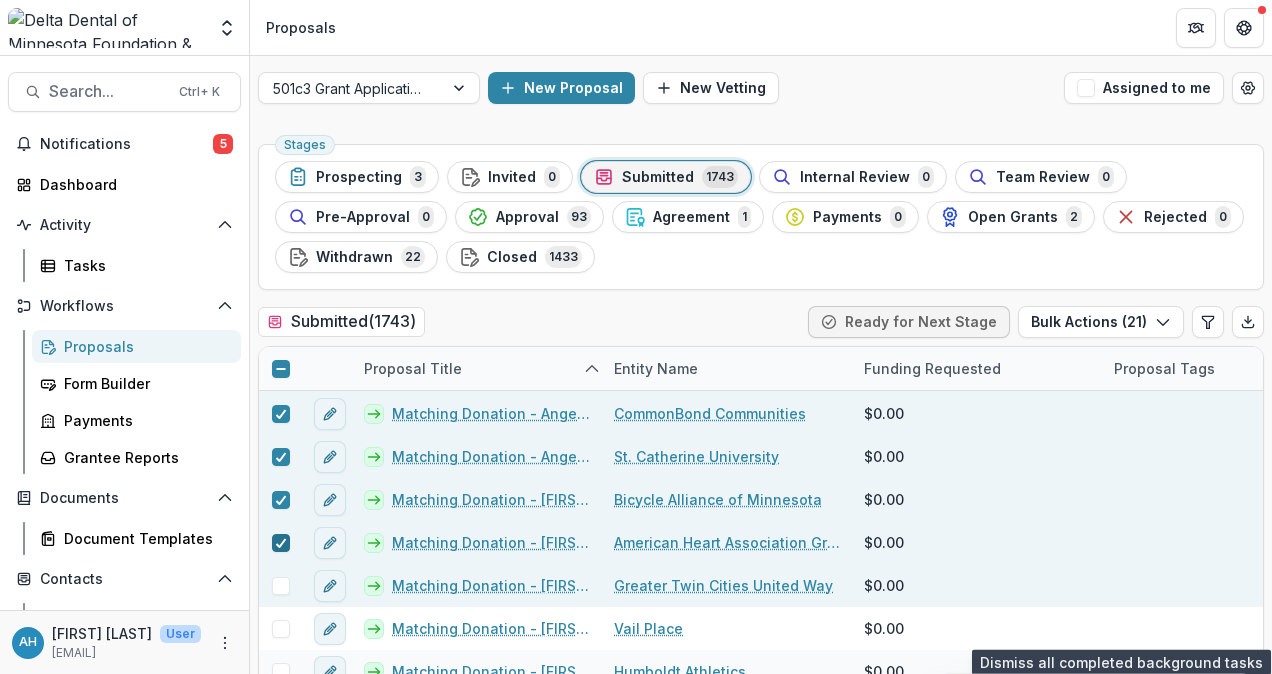 click at bounding box center (281, 586) 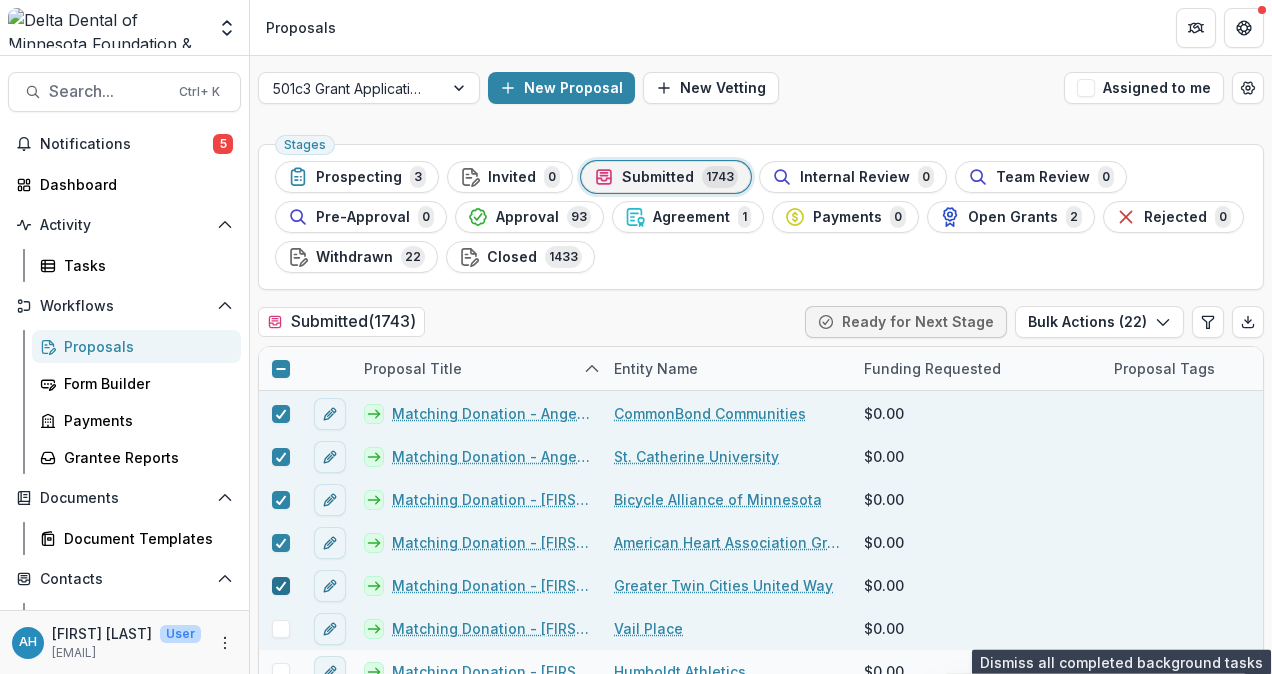 click at bounding box center (281, 629) 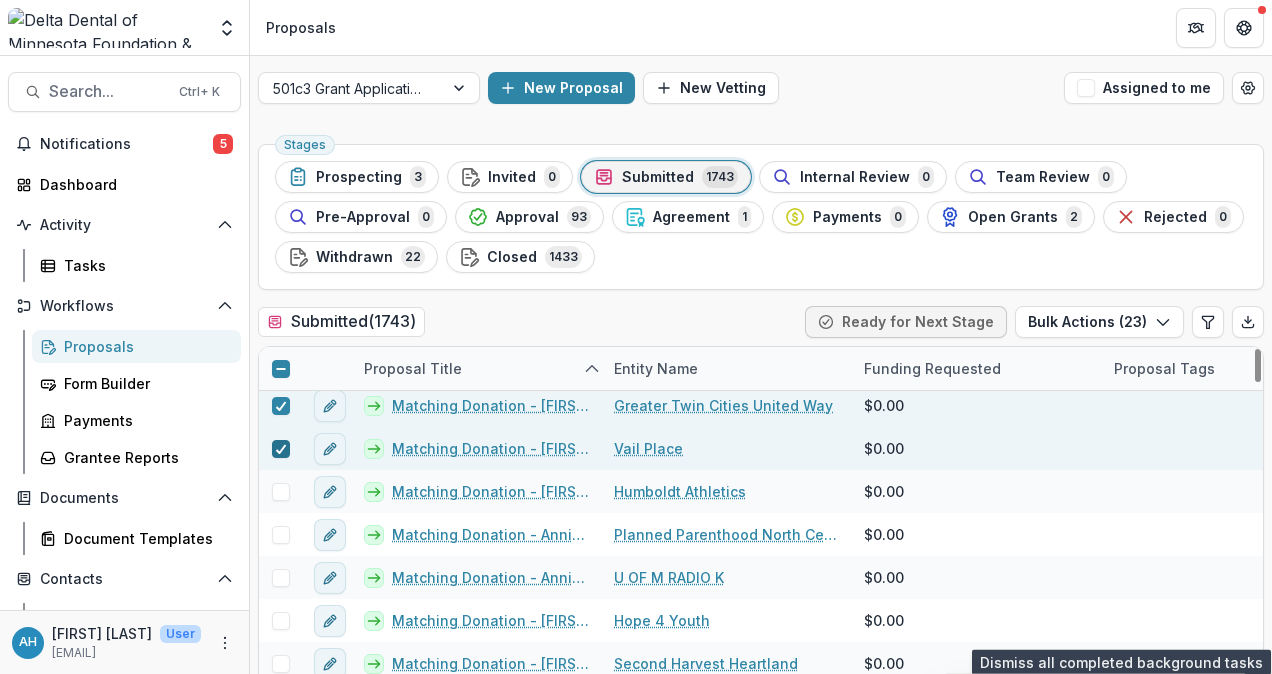 scroll, scrollTop: 21895, scrollLeft: 0, axis: vertical 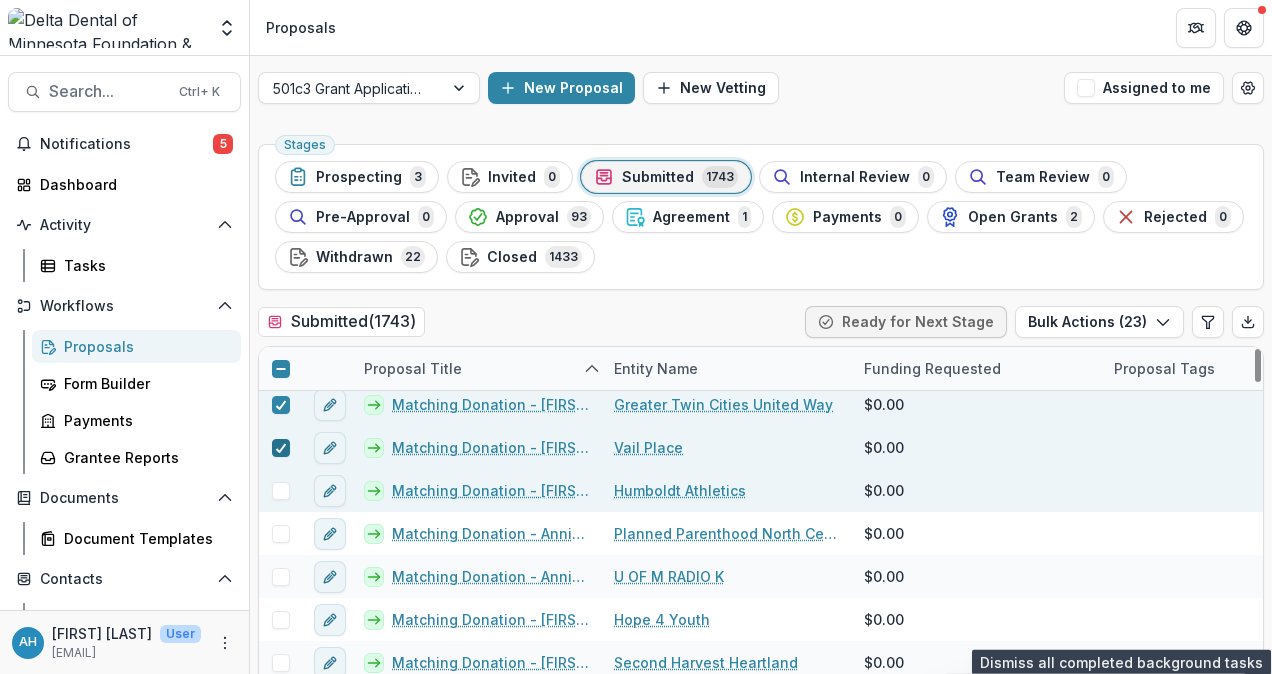 click at bounding box center (281, 491) 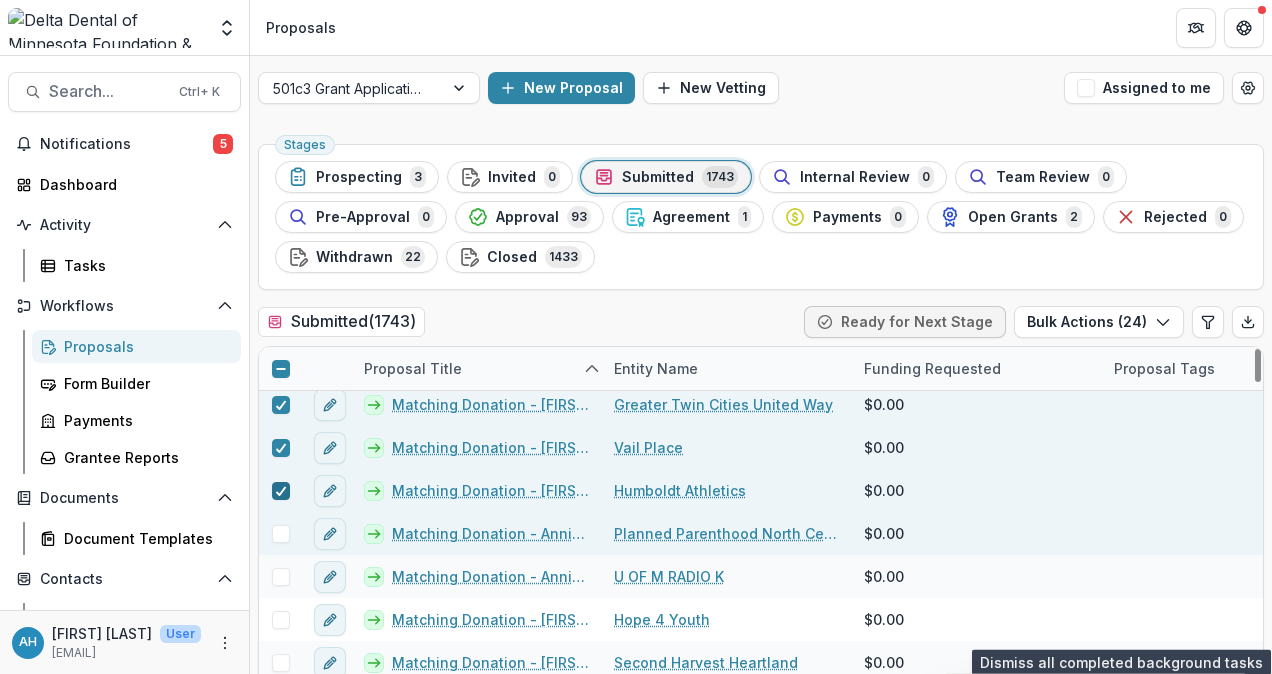 click at bounding box center [281, 534] 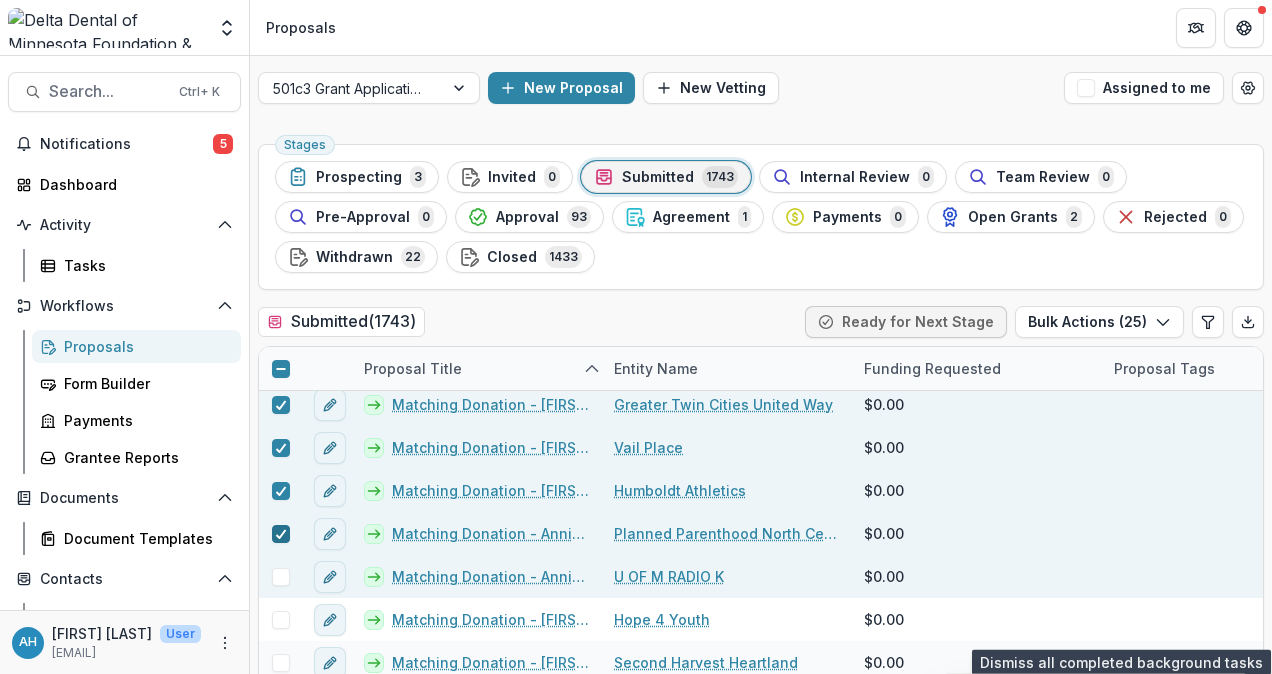 click at bounding box center [281, 577] 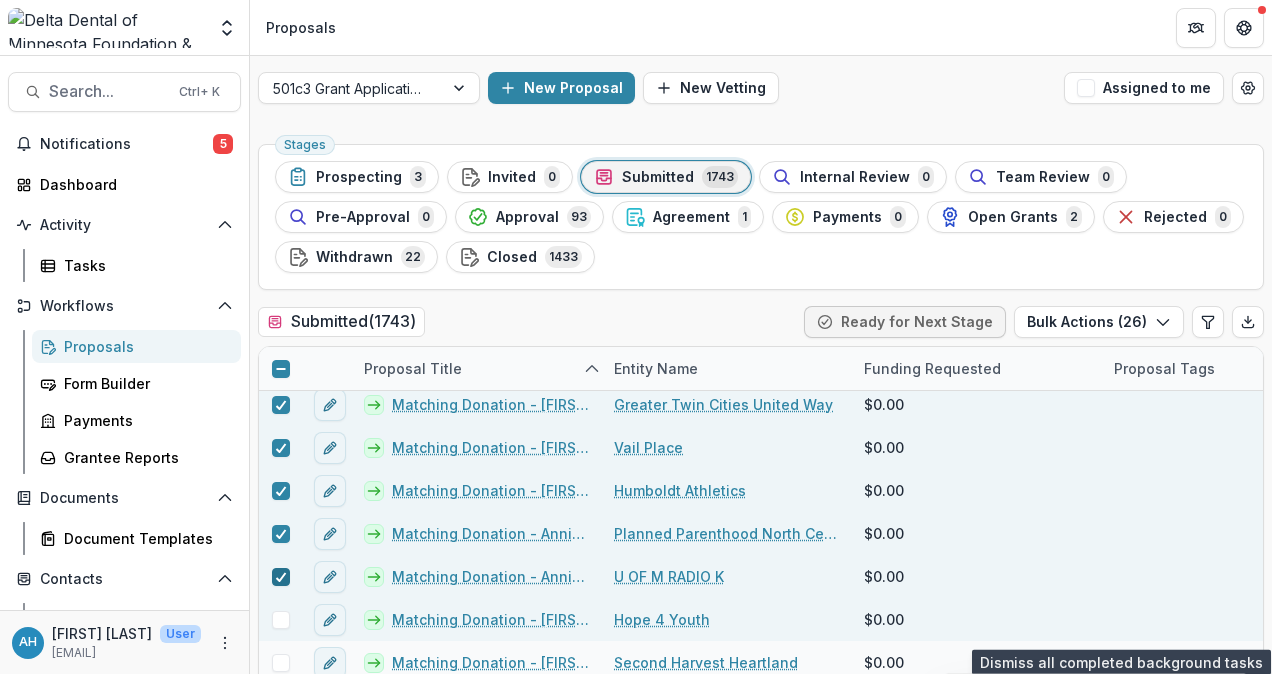 click at bounding box center (281, 620) 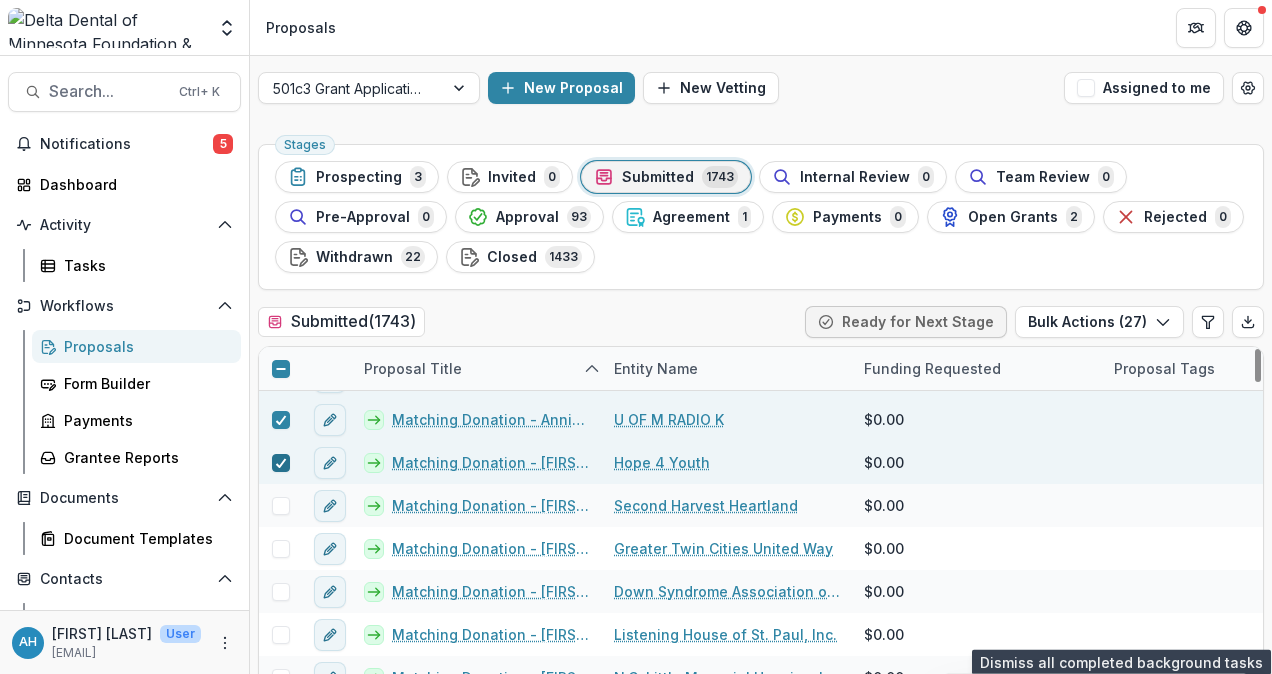 scroll, scrollTop: 22061, scrollLeft: 0, axis: vertical 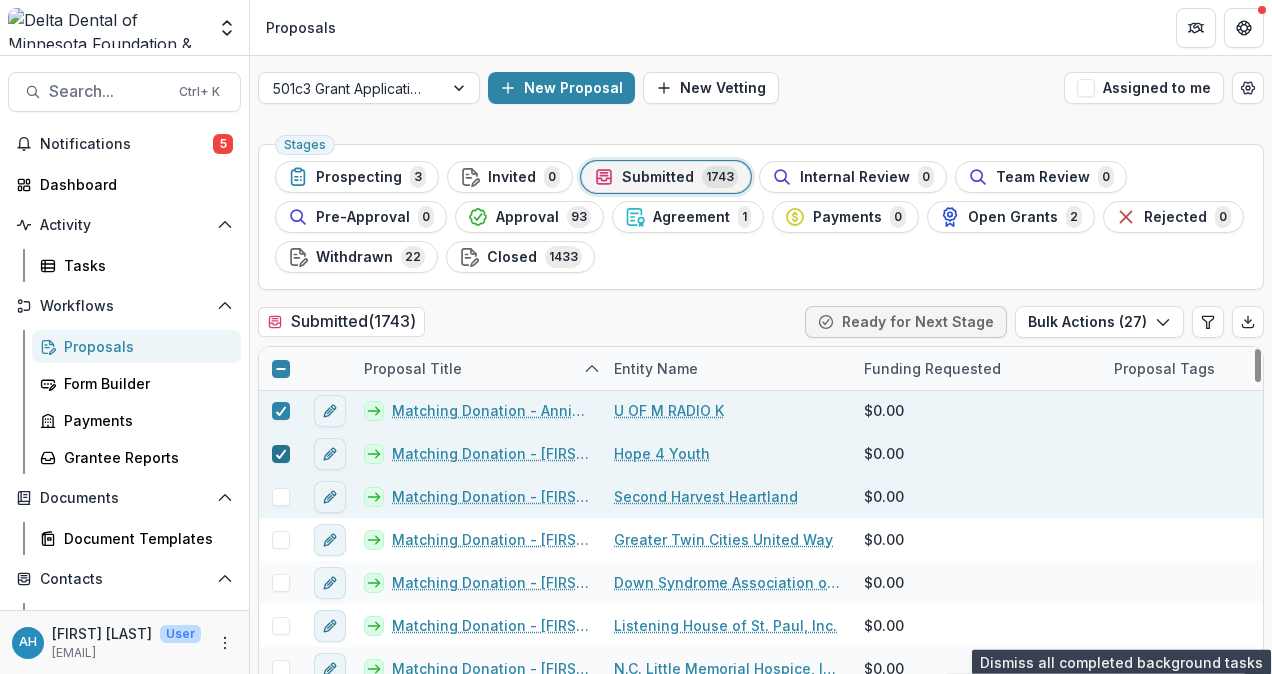click at bounding box center [281, 497] 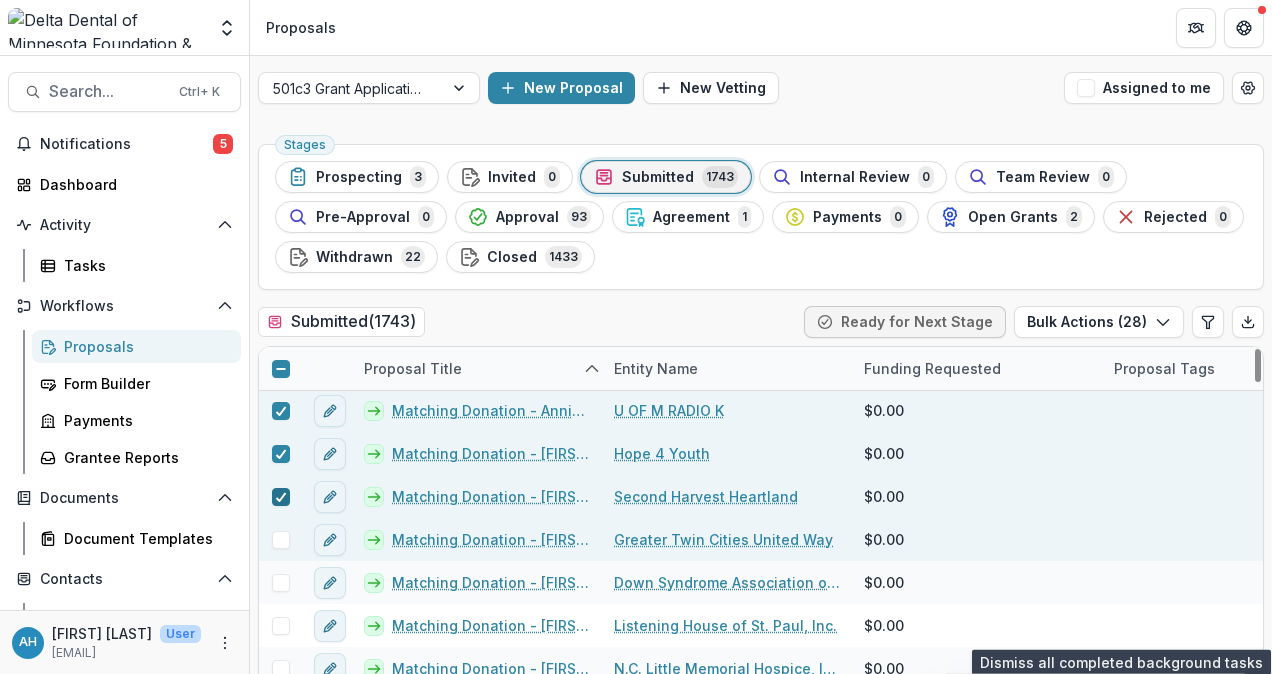 click at bounding box center [281, 540] 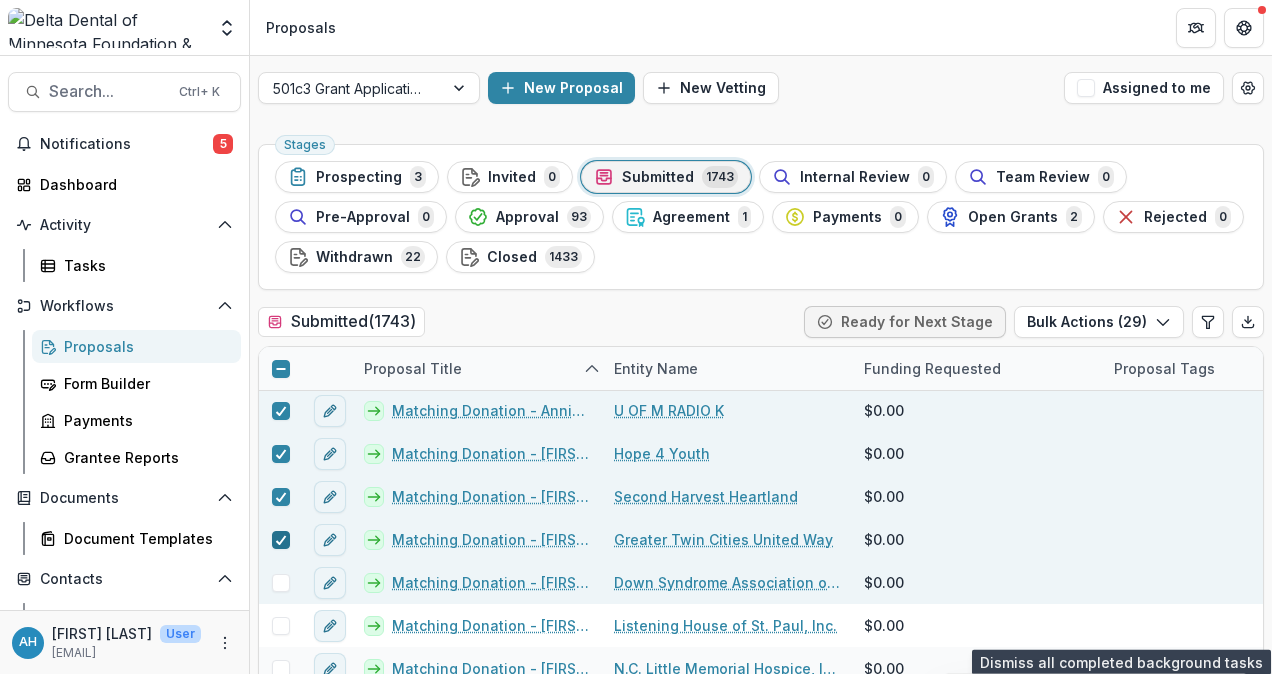click at bounding box center (281, 583) 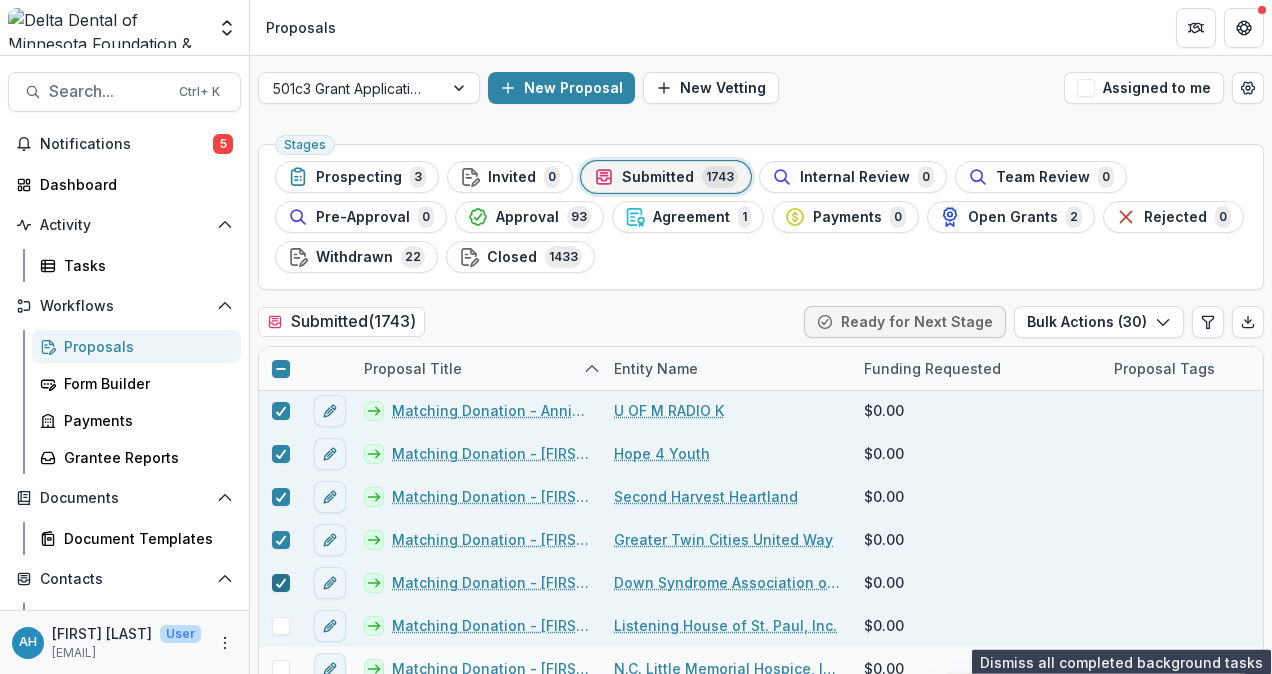 click at bounding box center [281, 626] 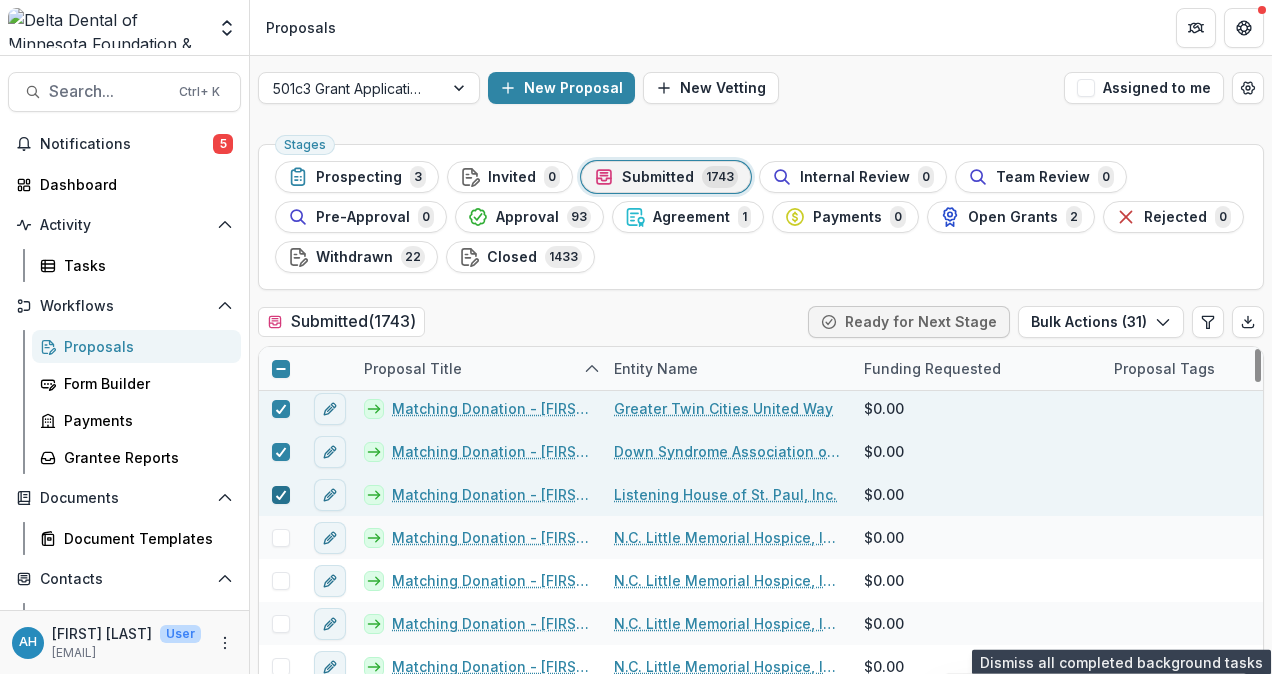 scroll, scrollTop: 22194, scrollLeft: 0, axis: vertical 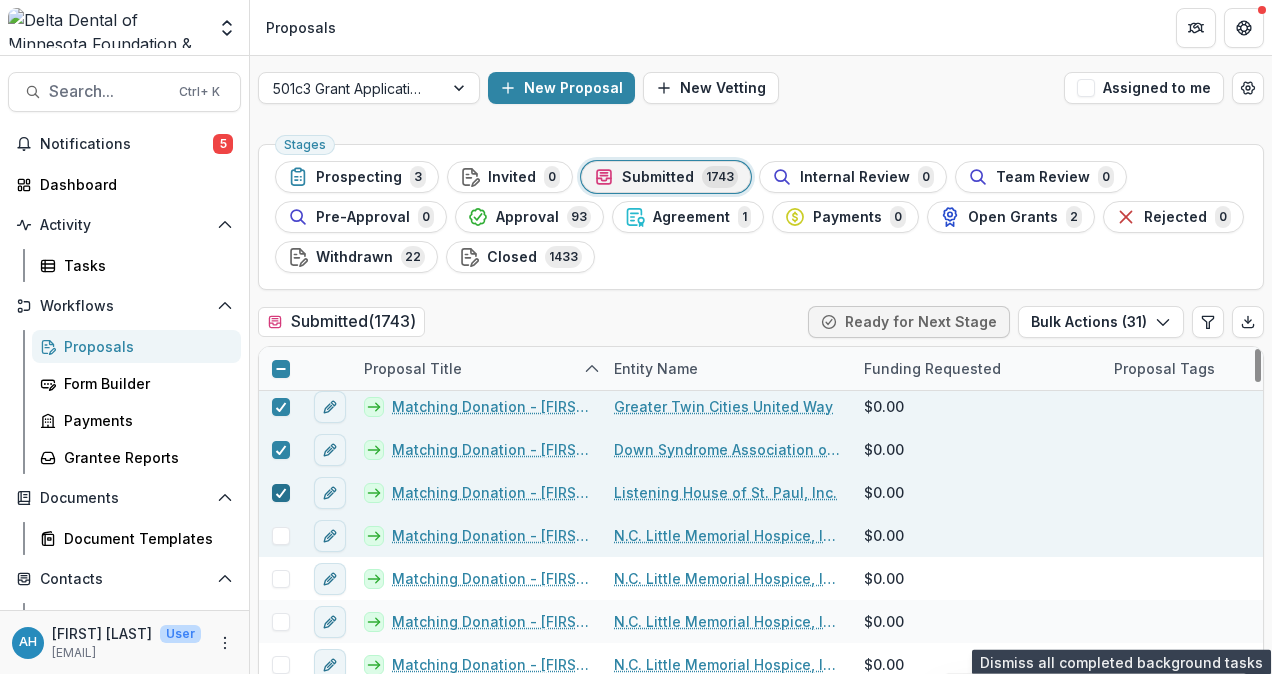 click at bounding box center (281, 536) 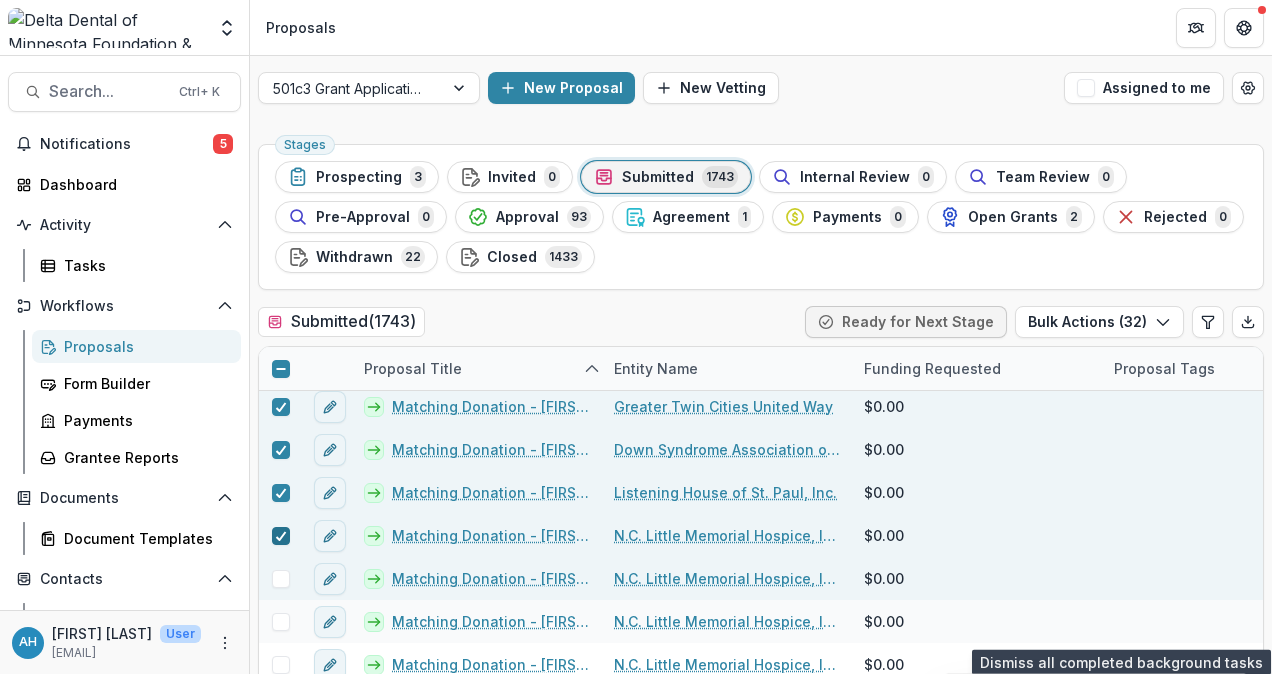 click at bounding box center (281, 579) 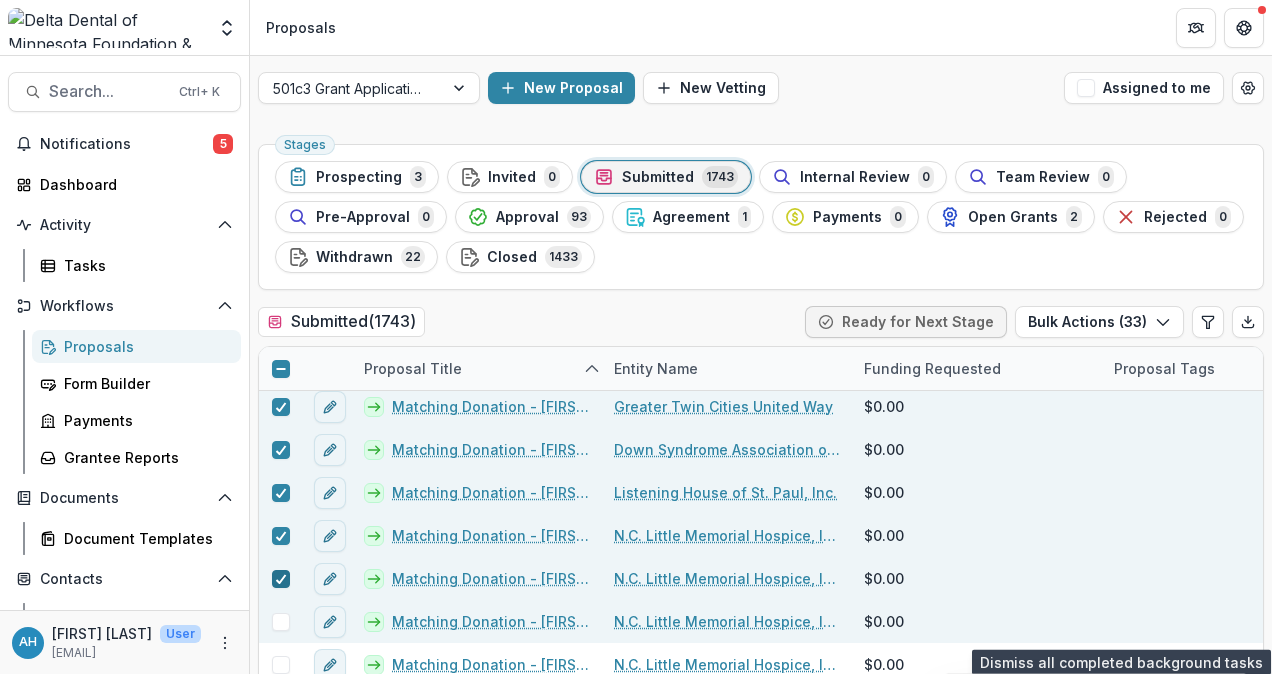 click at bounding box center (281, 622) 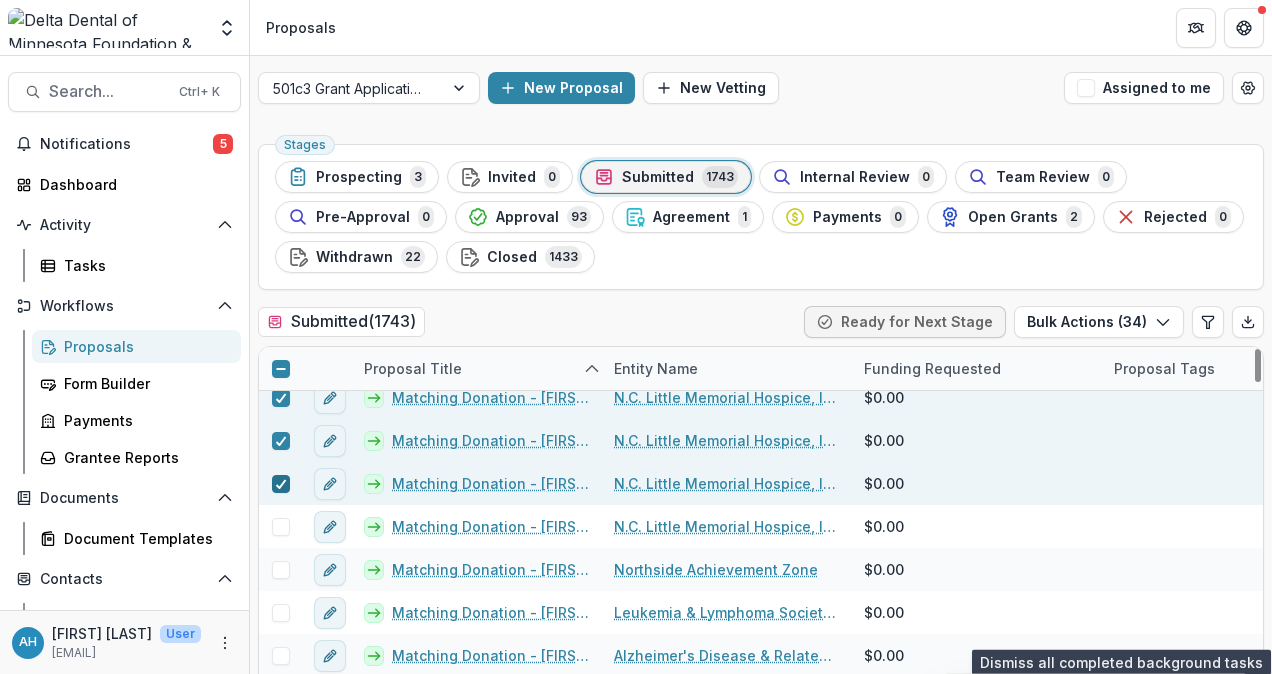 scroll, scrollTop: 22341, scrollLeft: 0, axis: vertical 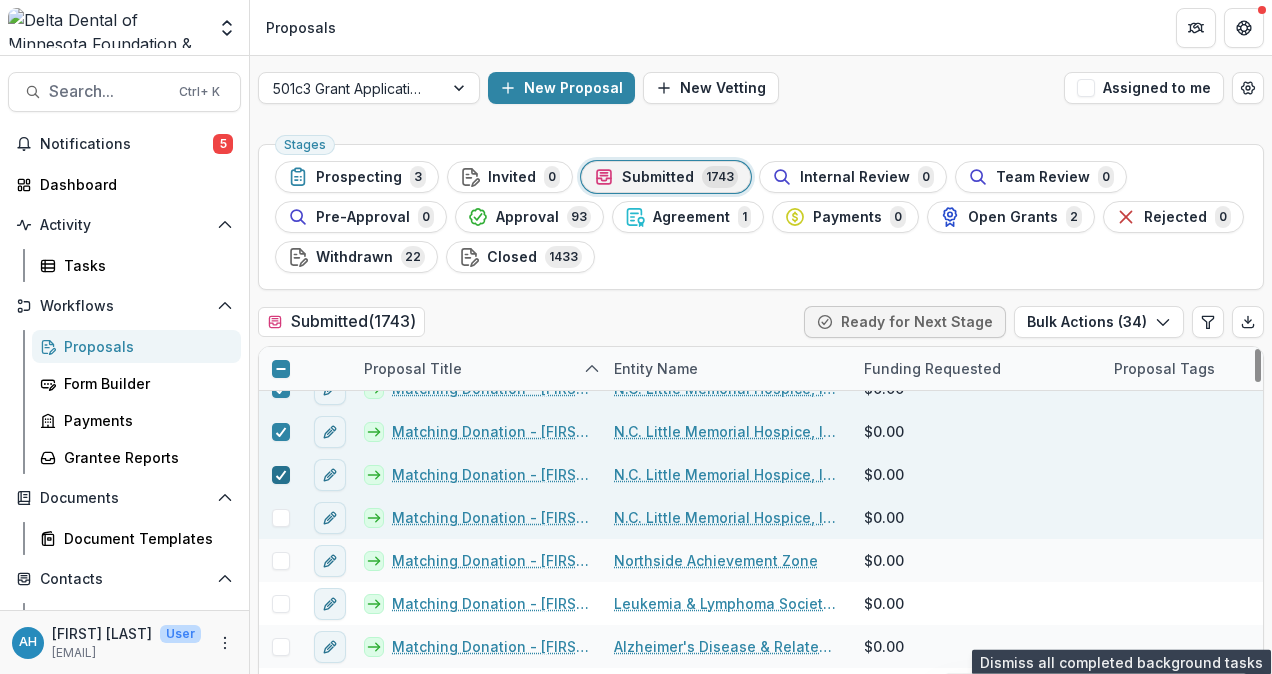 click at bounding box center (281, 518) 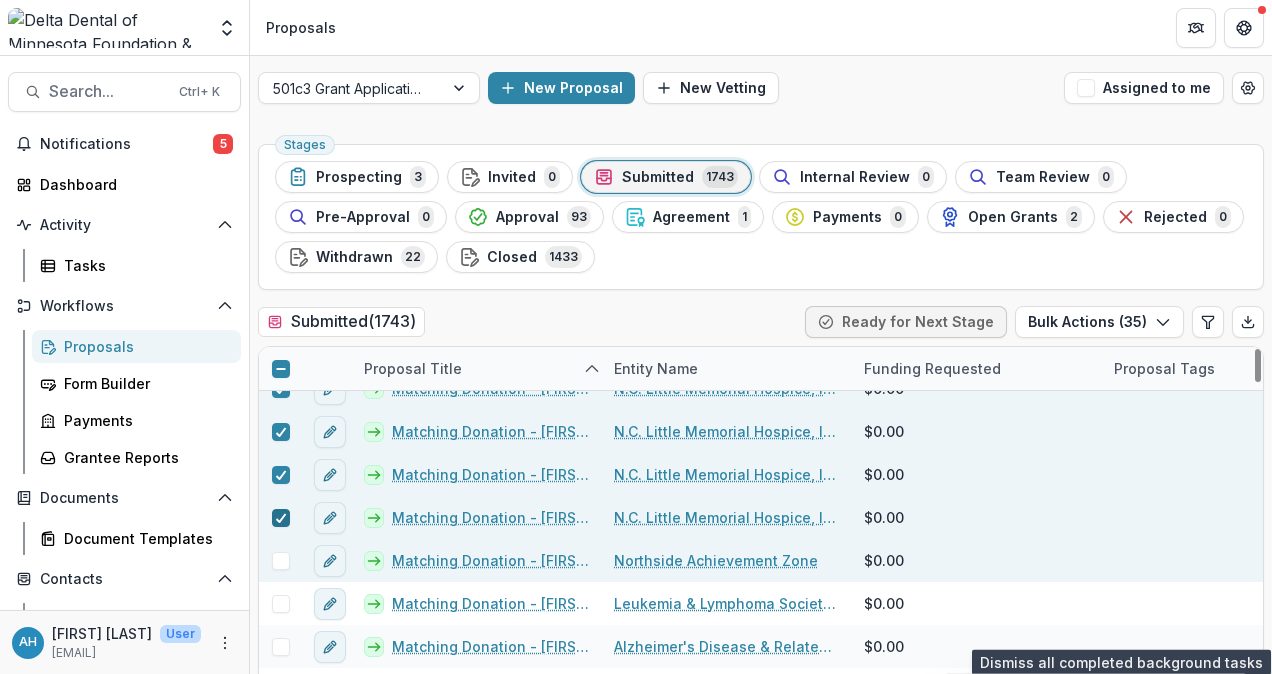click at bounding box center (281, 561) 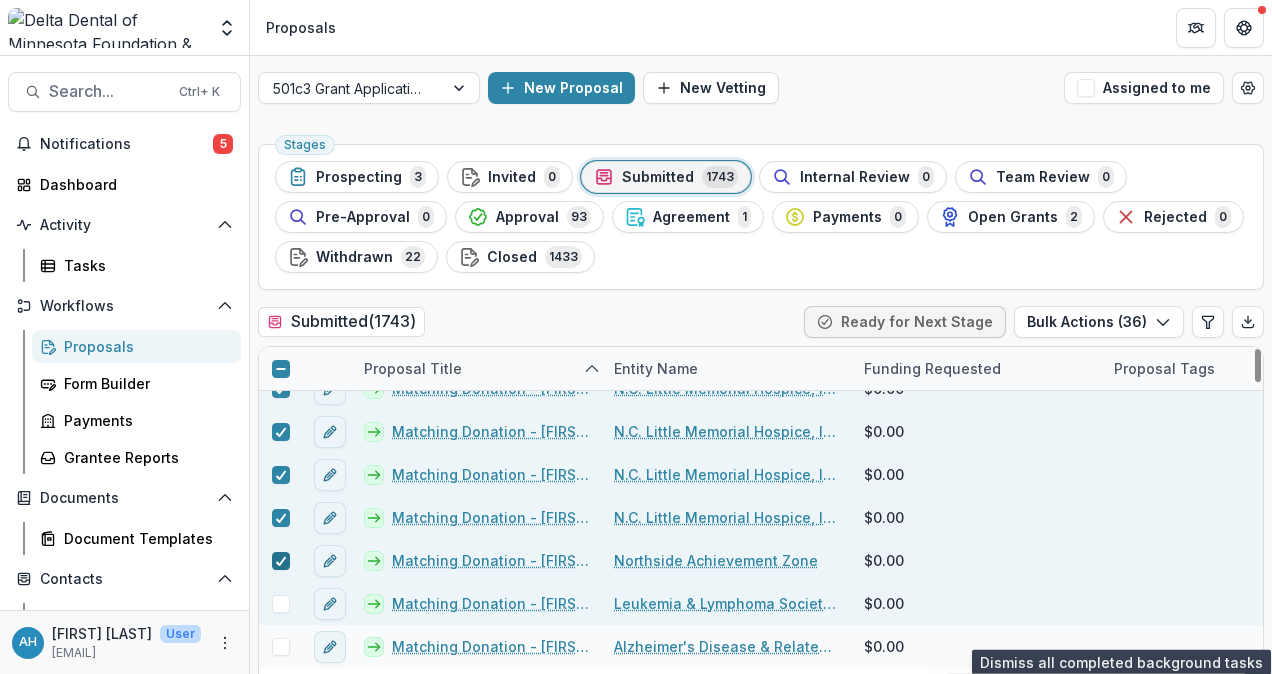 click at bounding box center (281, 604) 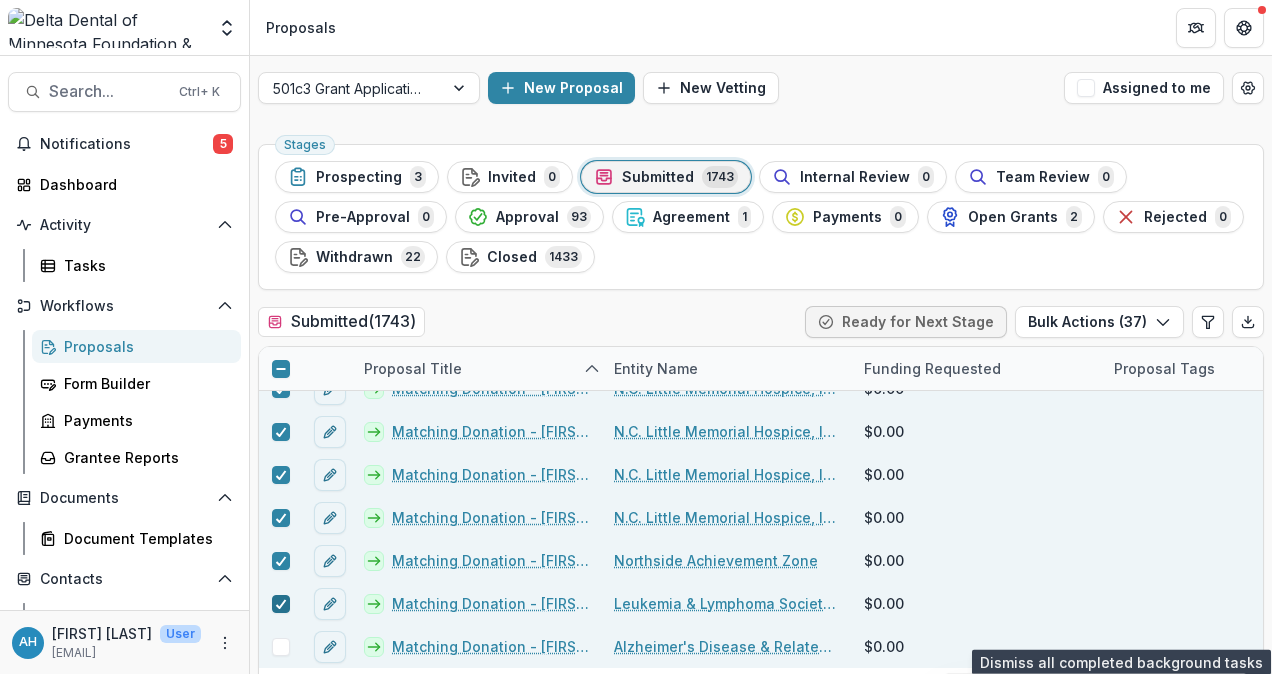click at bounding box center (281, 647) 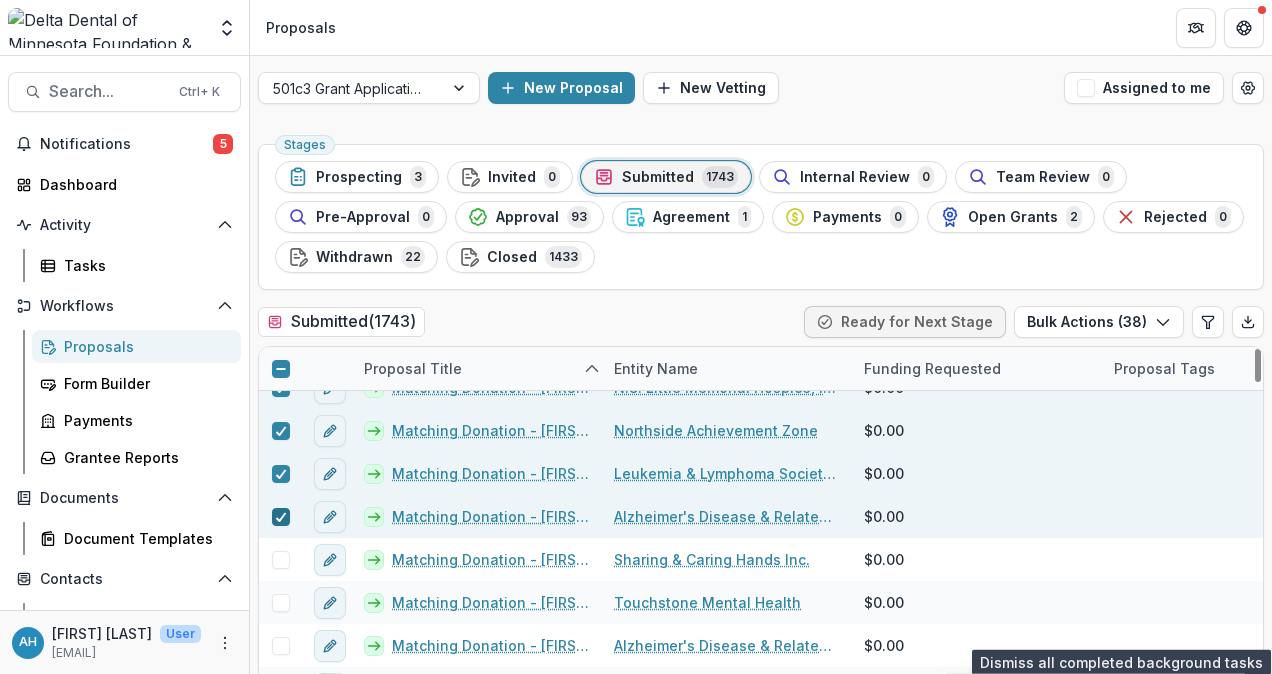 scroll, scrollTop: 22538, scrollLeft: 0, axis: vertical 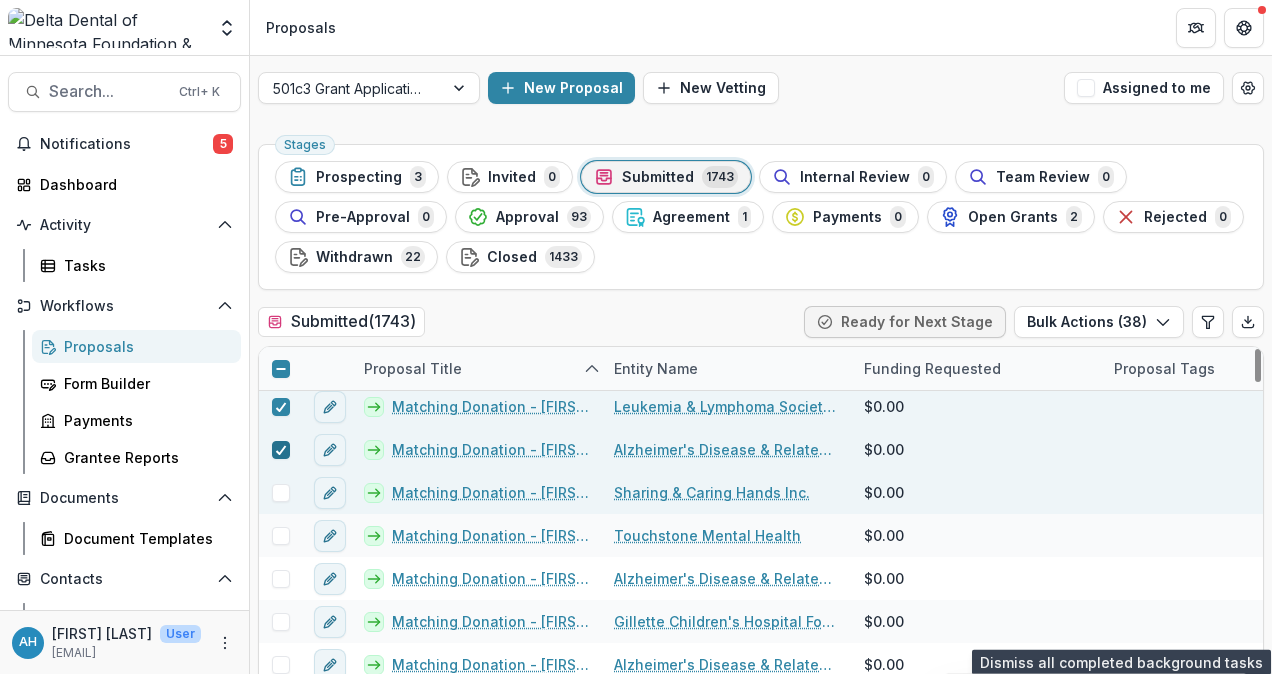 click at bounding box center (281, 493) 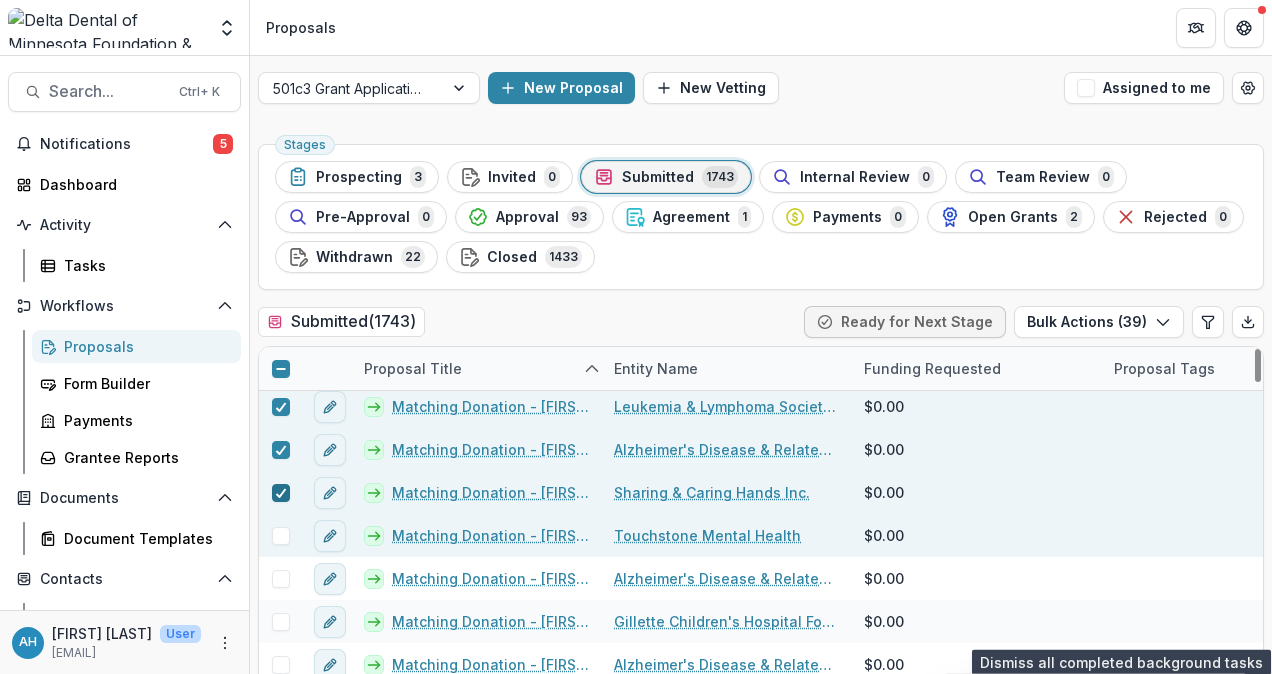 click at bounding box center (281, 536) 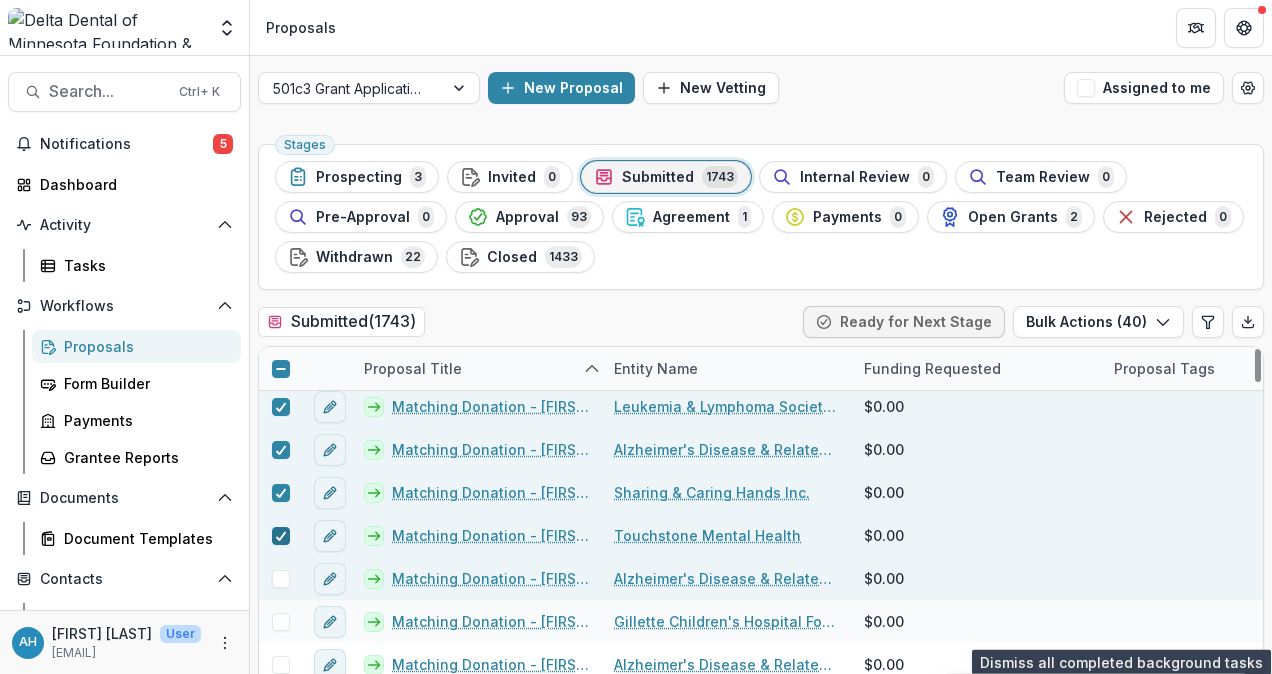 click at bounding box center (281, 579) 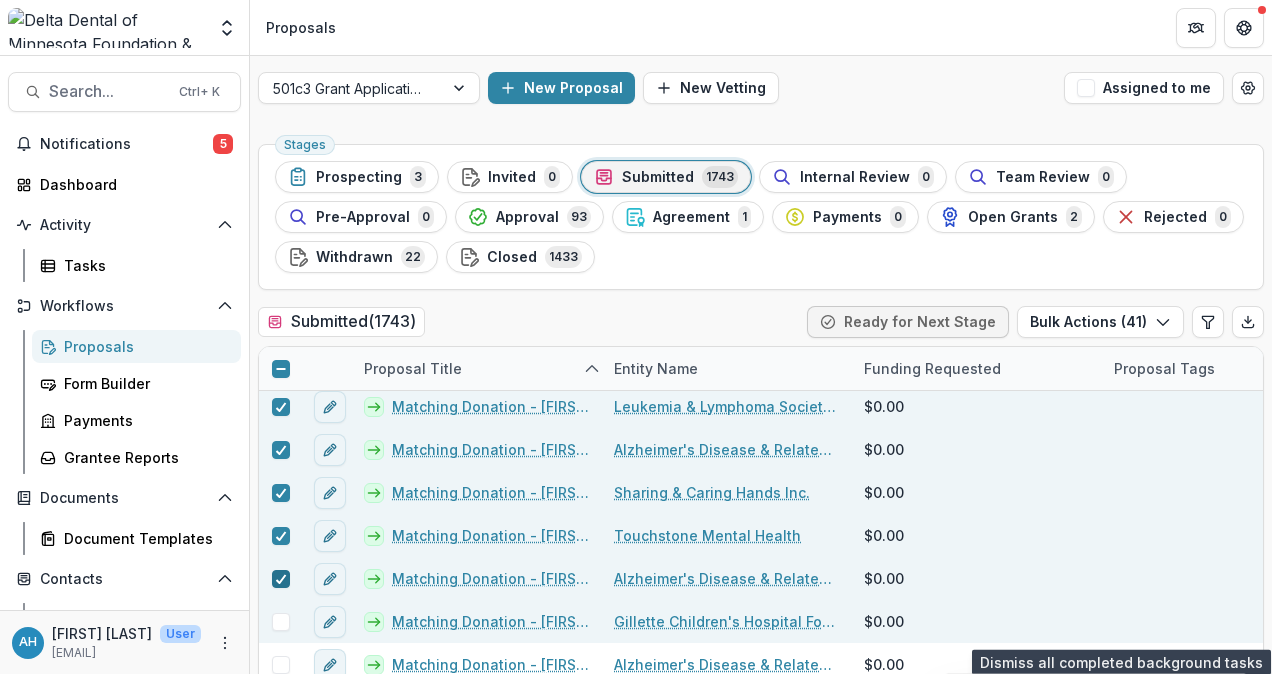 click at bounding box center [281, 622] 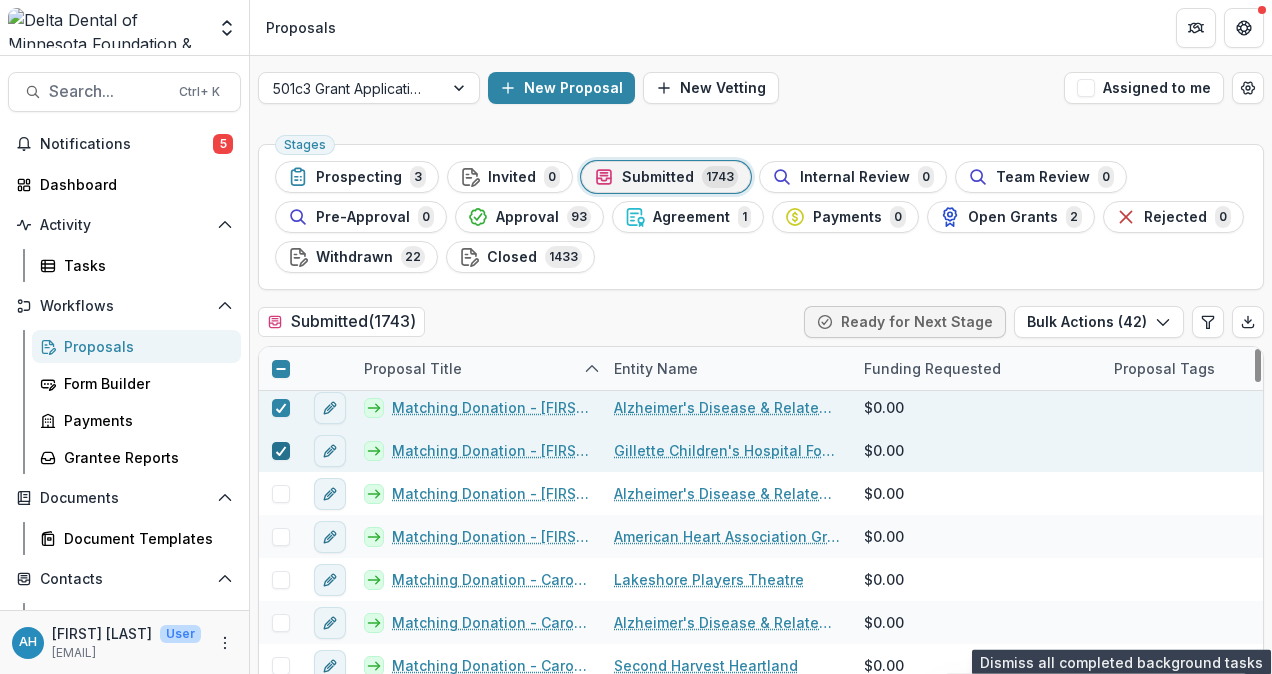 scroll, scrollTop: 22710, scrollLeft: 0, axis: vertical 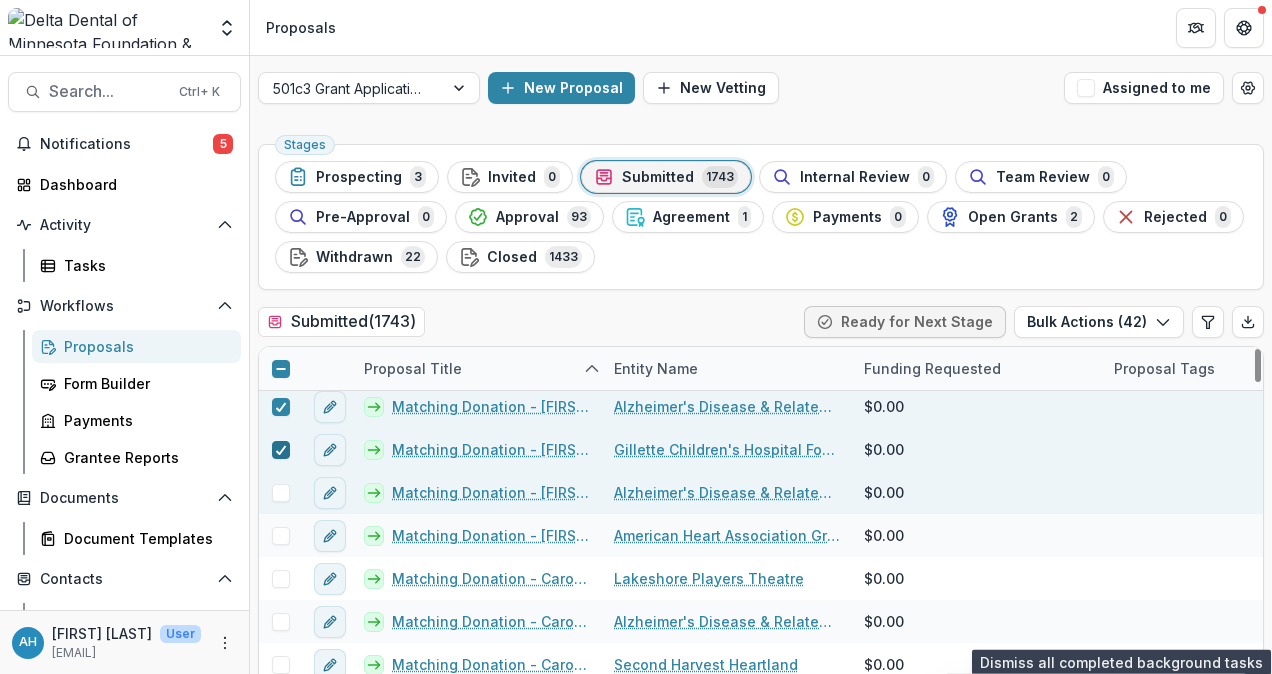 click at bounding box center (281, 493) 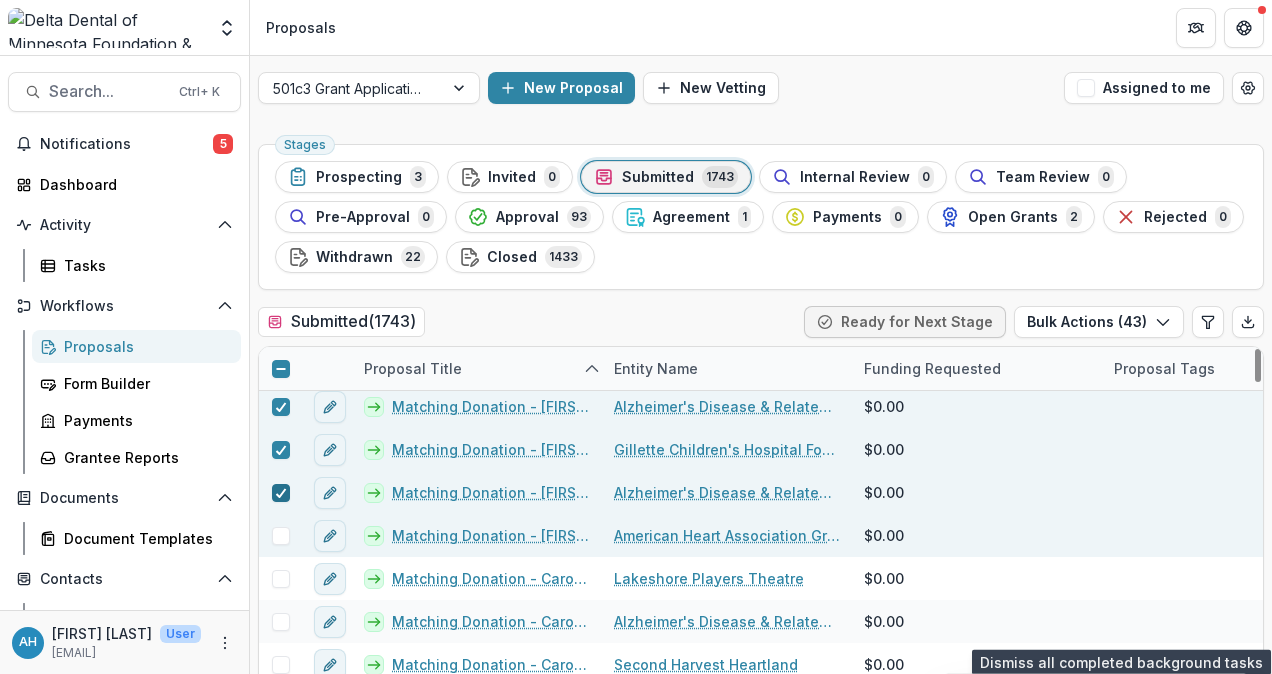click at bounding box center [281, 536] 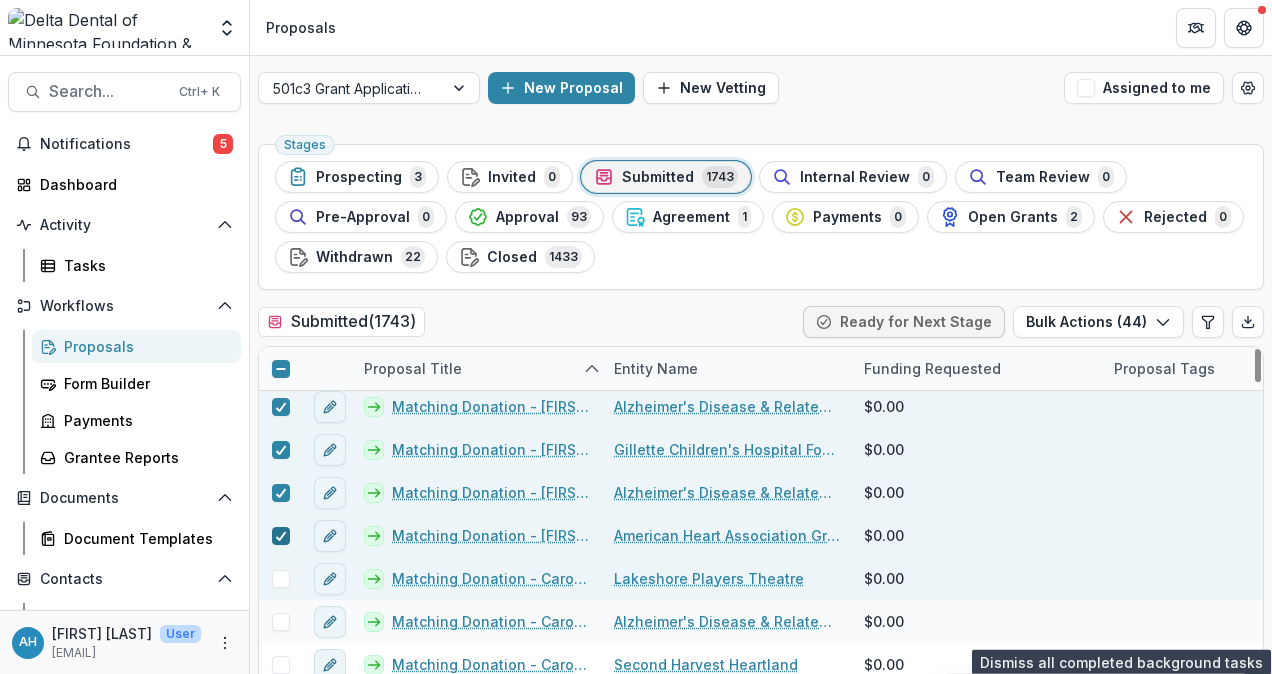 click at bounding box center [281, 579] 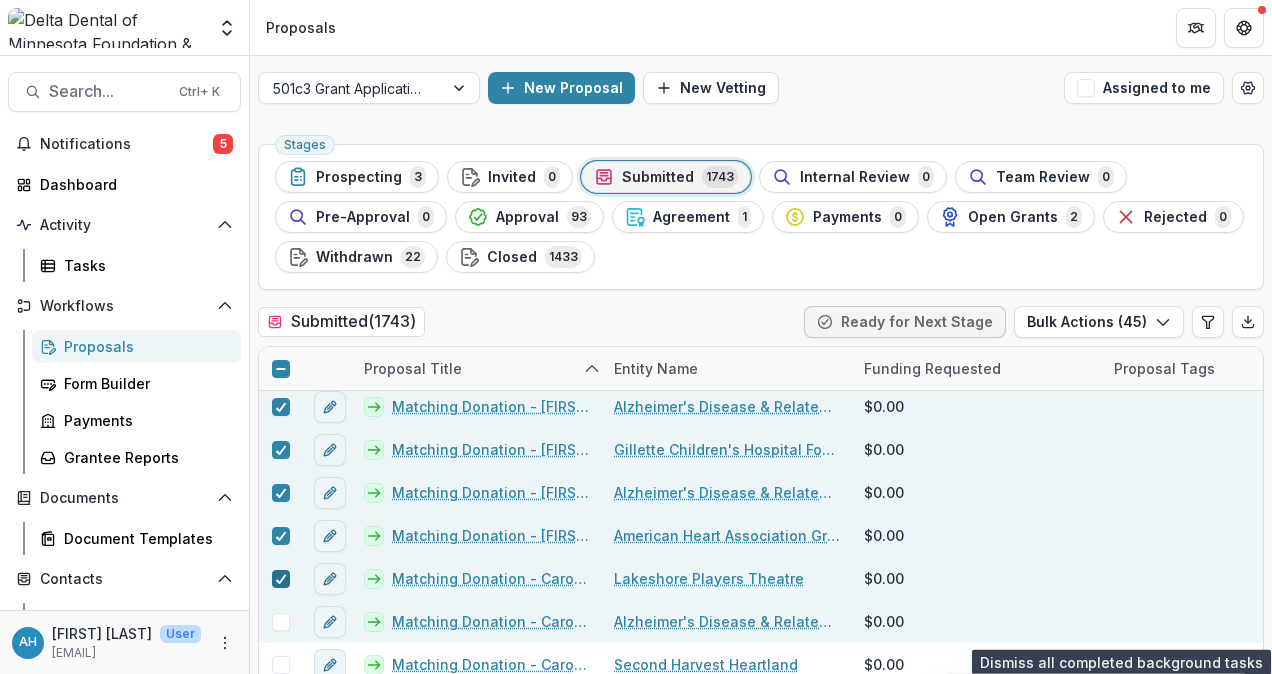 click at bounding box center [281, 622] 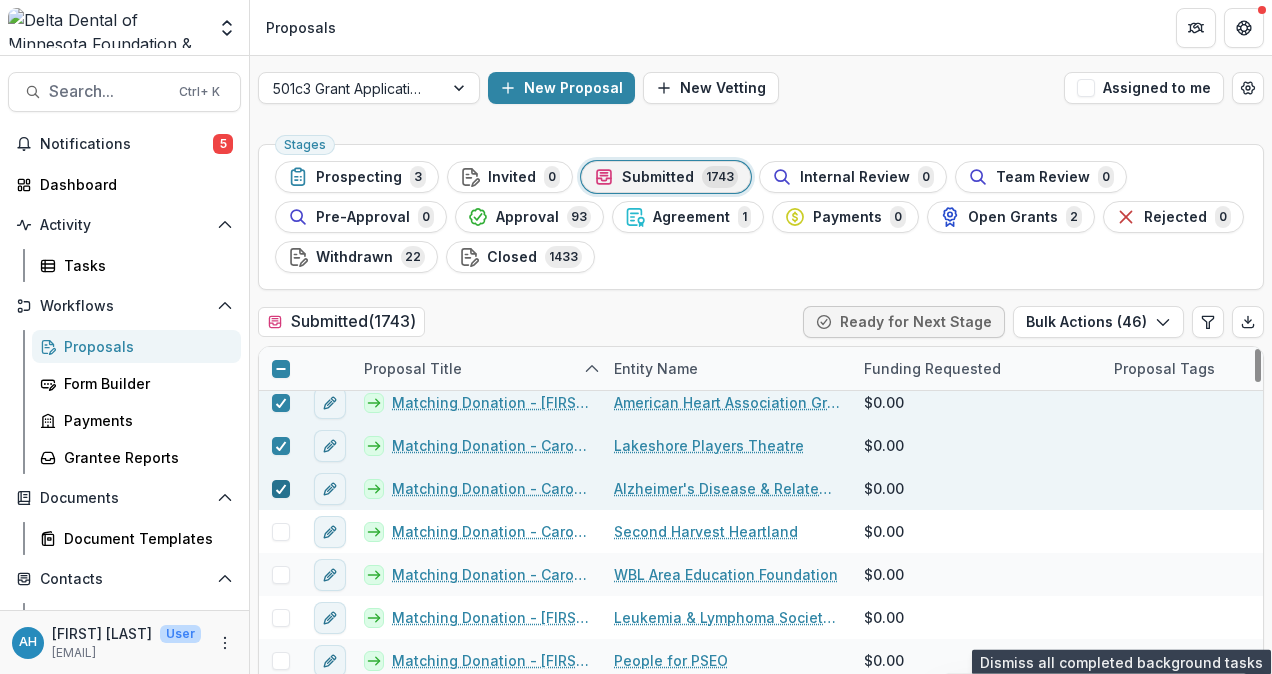 scroll, scrollTop: 22876, scrollLeft: 0, axis: vertical 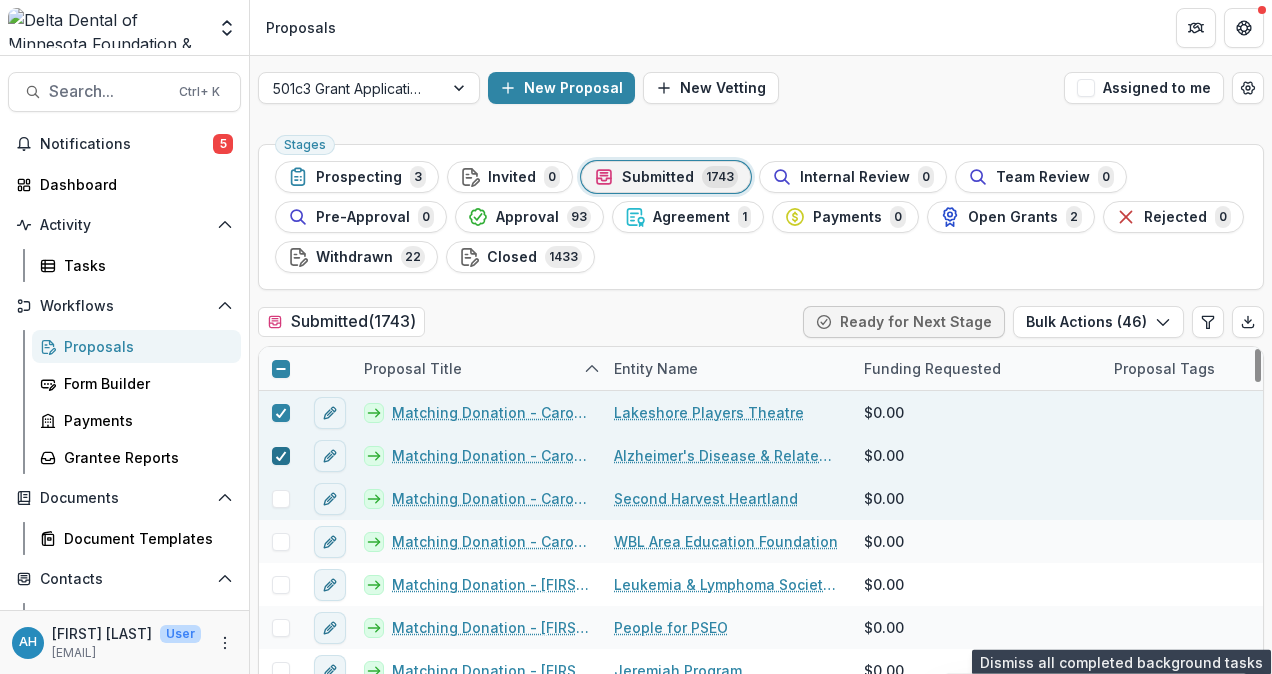 click at bounding box center [281, 499] 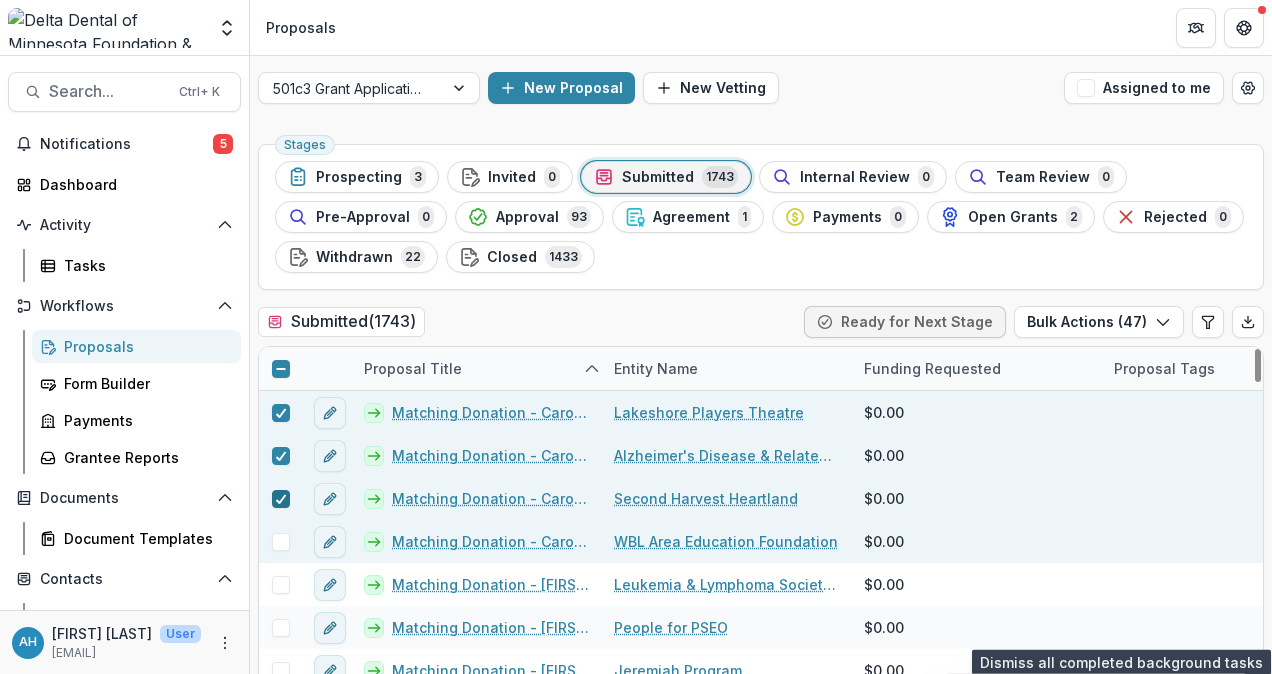 click at bounding box center [281, 542] 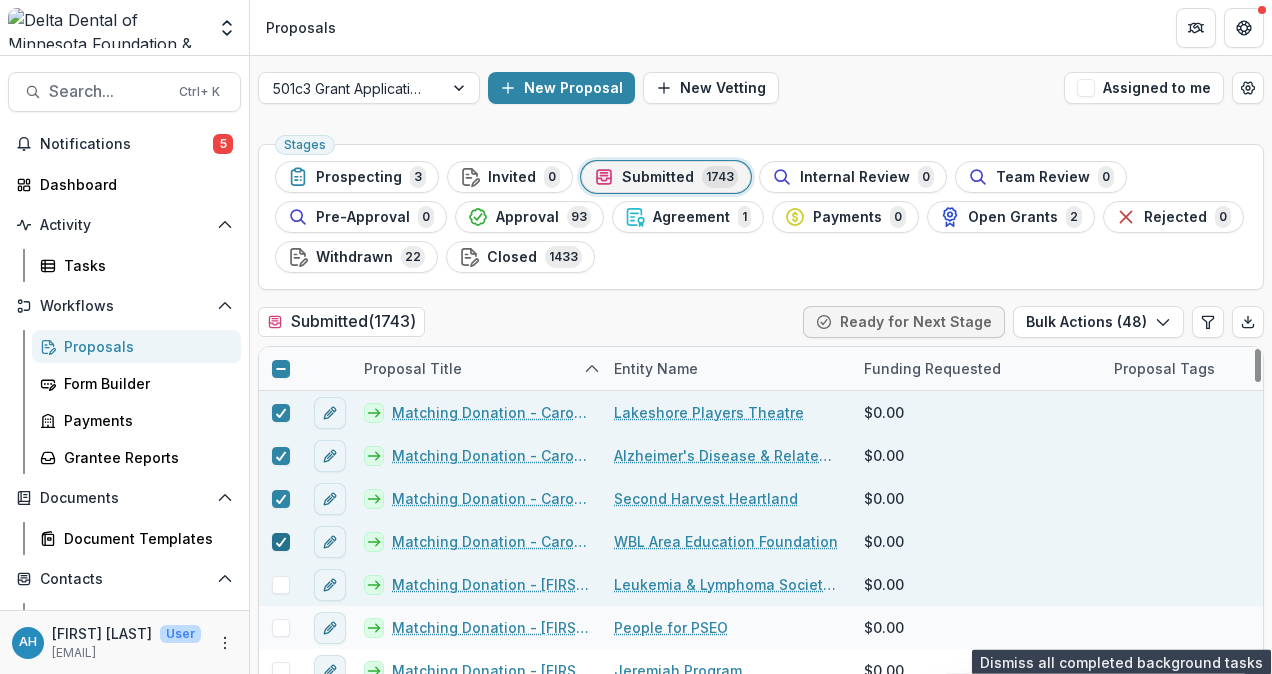 click at bounding box center [281, 585] 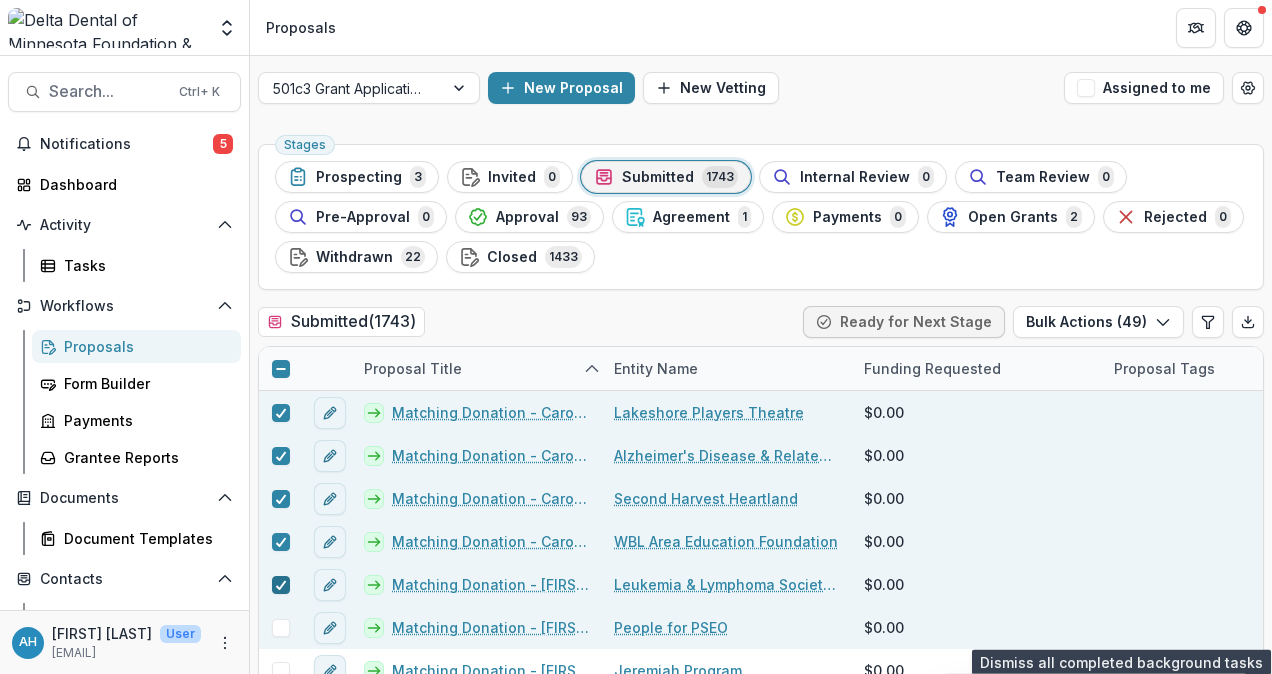 click at bounding box center [281, 628] 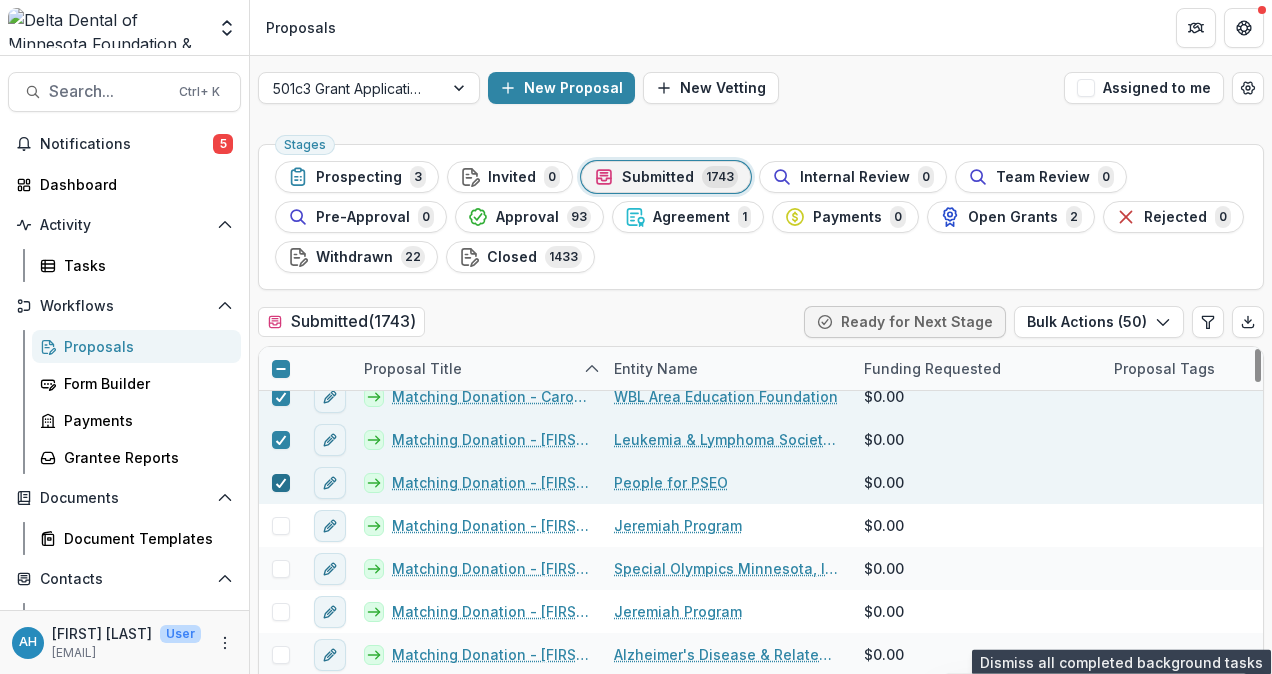 scroll, scrollTop: 23040, scrollLeft: 0, axis: vertical 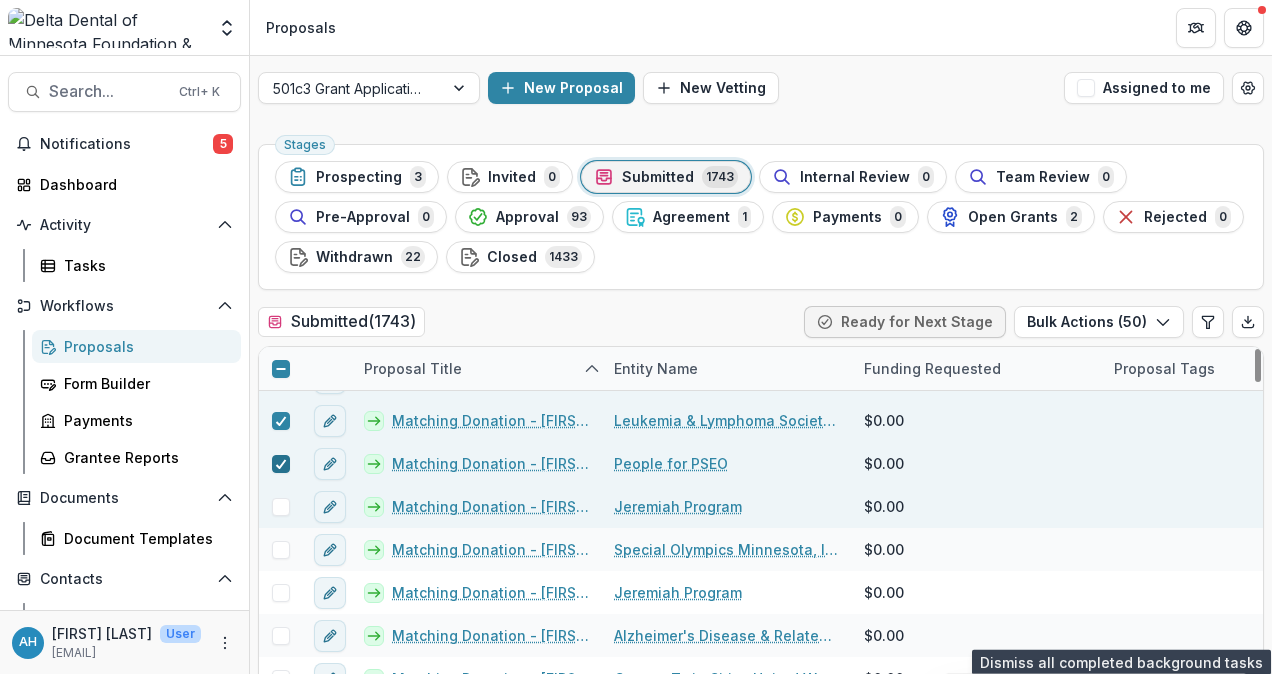 click at bounding box center (281, 507) 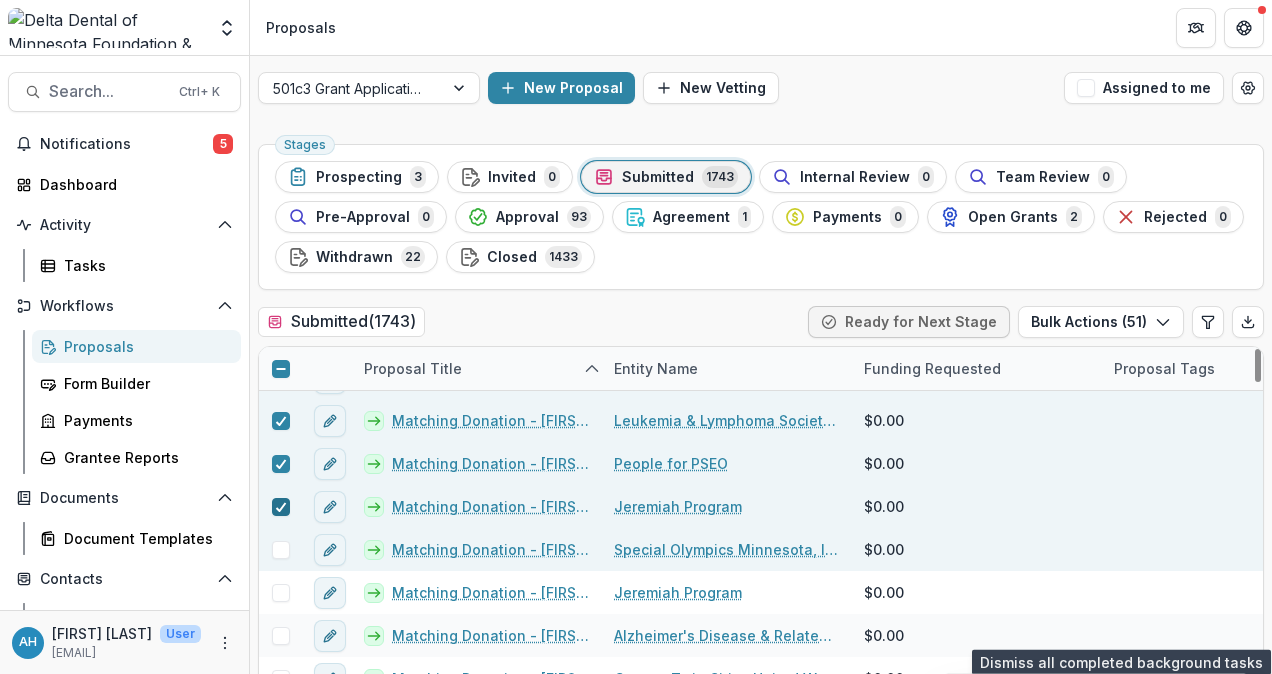 click at bounding box center [281, 550] 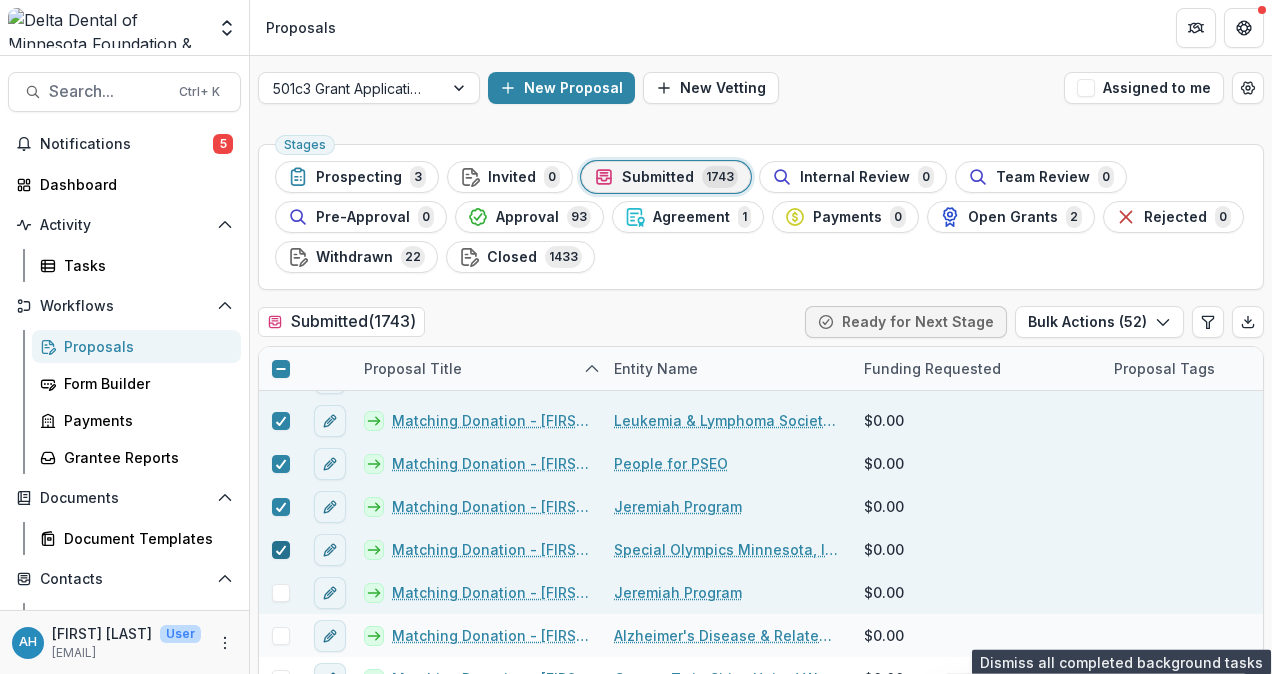 click at bounding box center [281, 593] 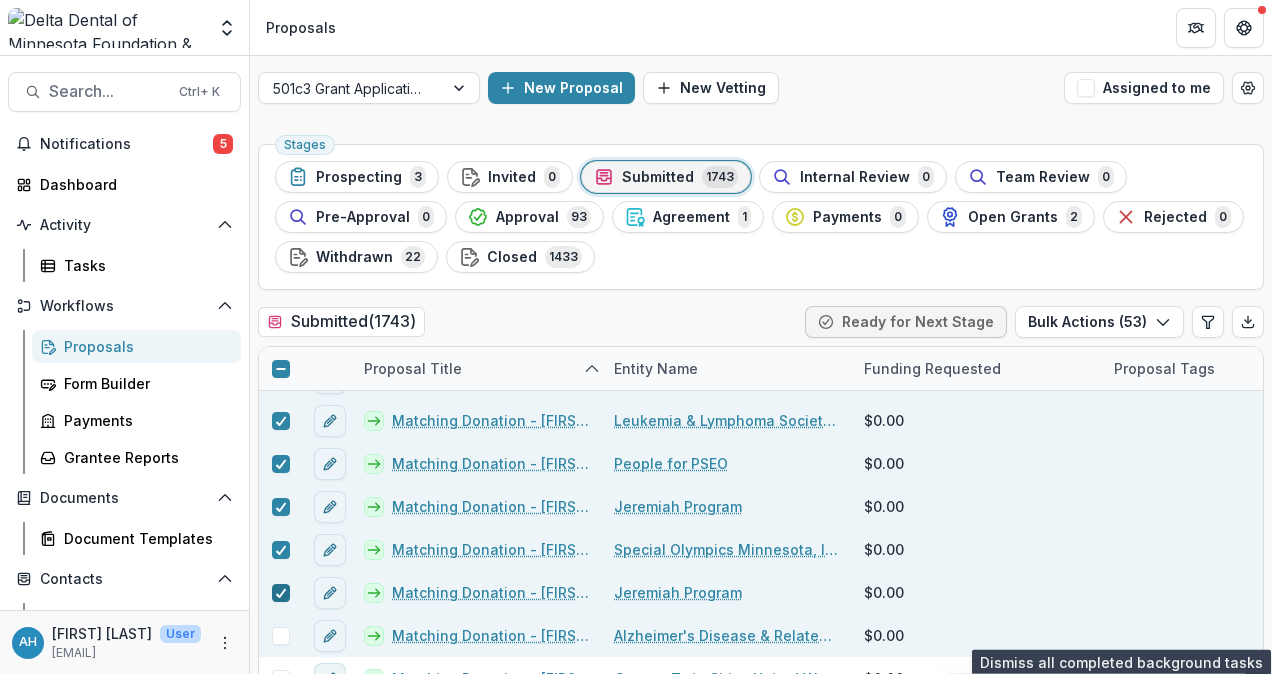 click at bounding box center [281, 636] 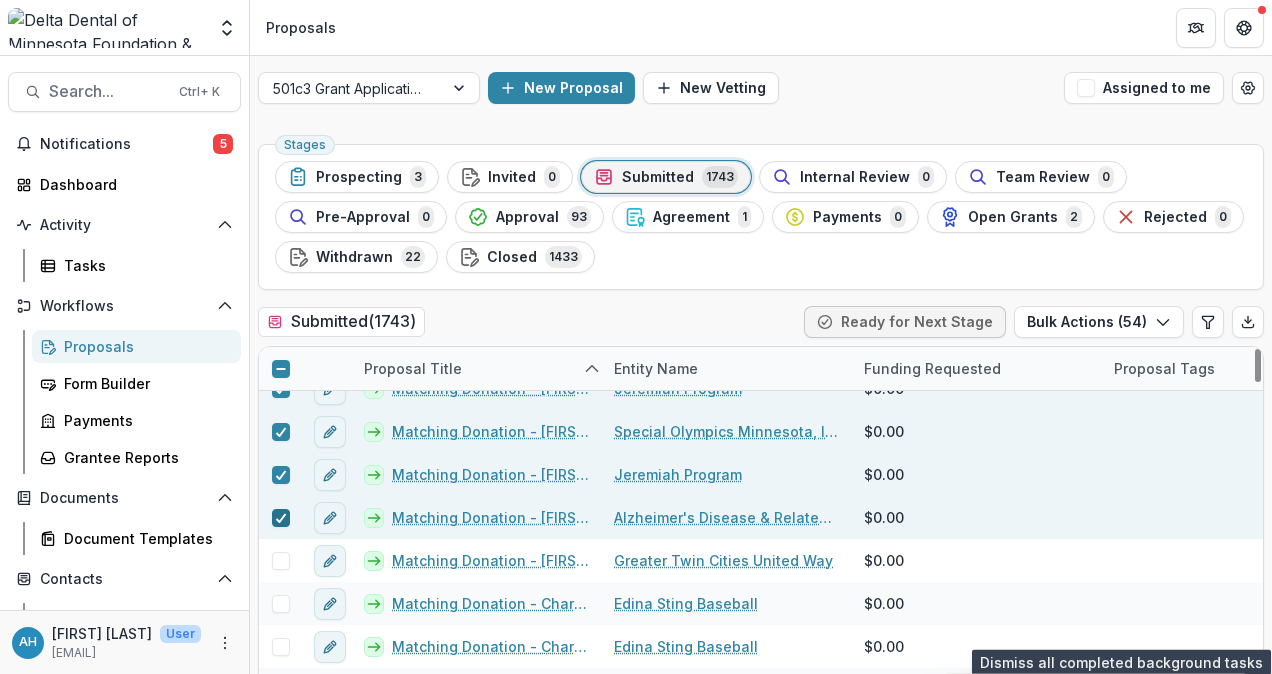 scroll, scrollTop: 23179, scrollLeft: 0, axis: vertical 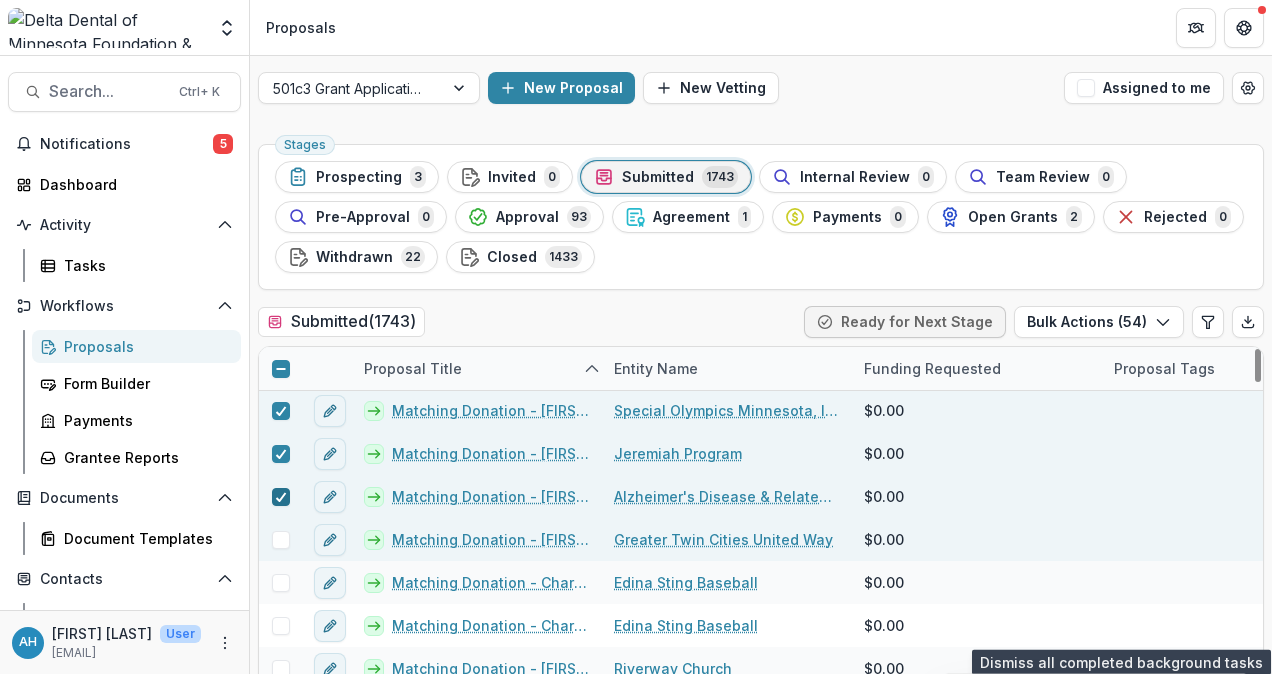 click at bounding box center (281, 540) 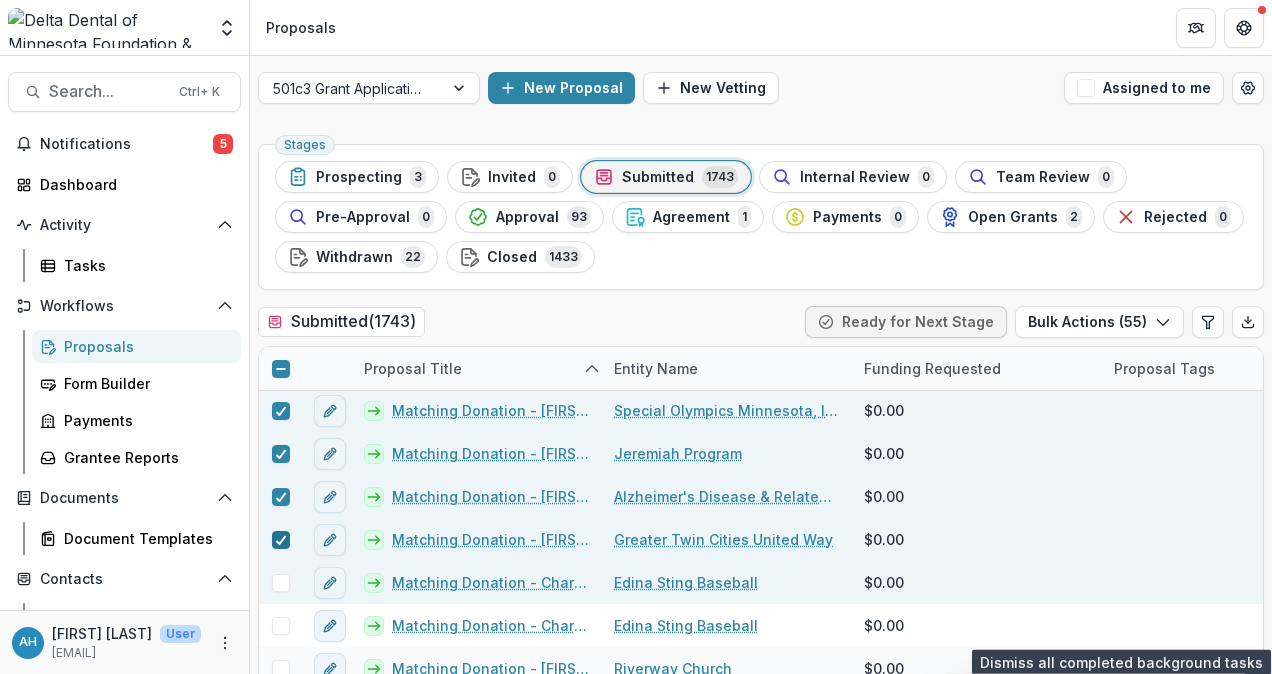 click at bounding box center (281, 583) 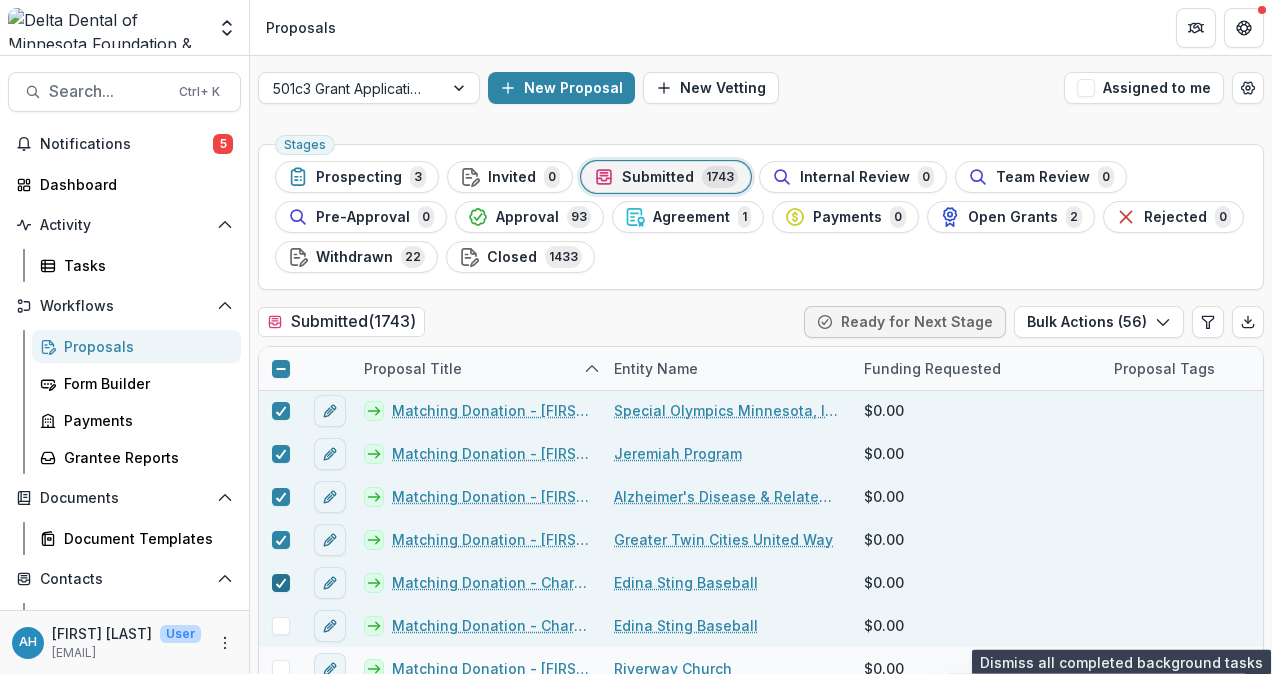 click at bounding box center [281, 626] 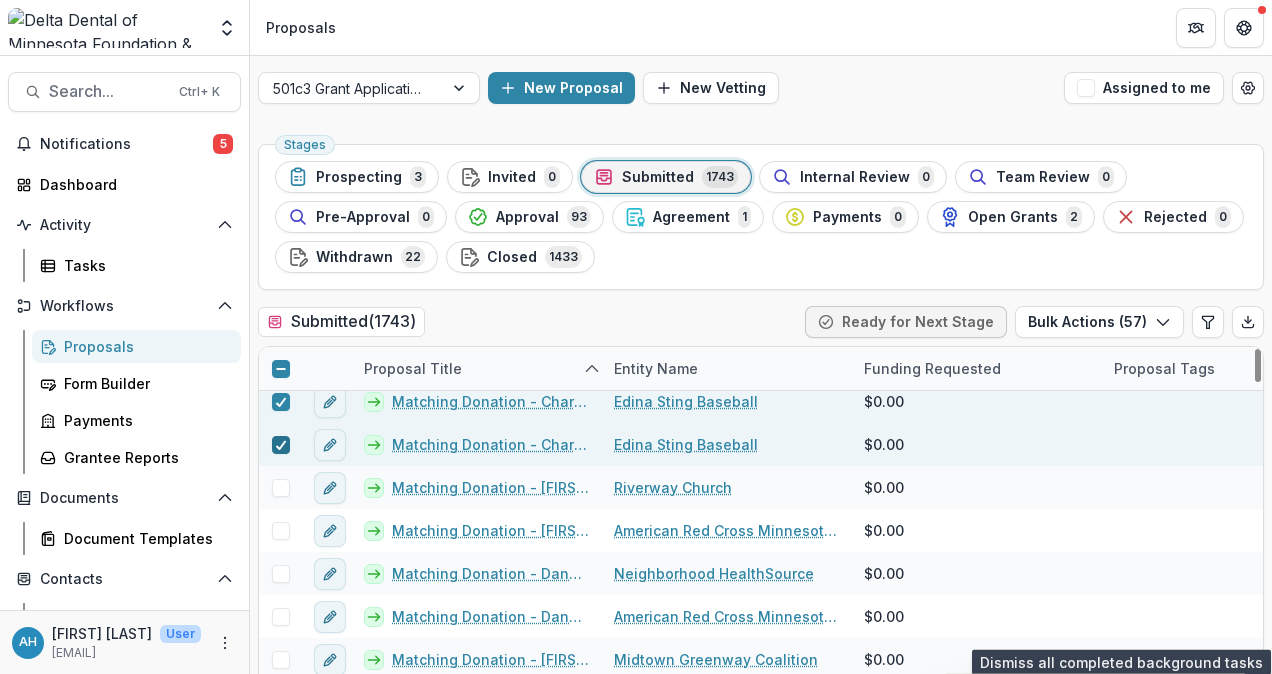 scroll, scrollTop: 23364, scrollLeft: 0, axis: vertical 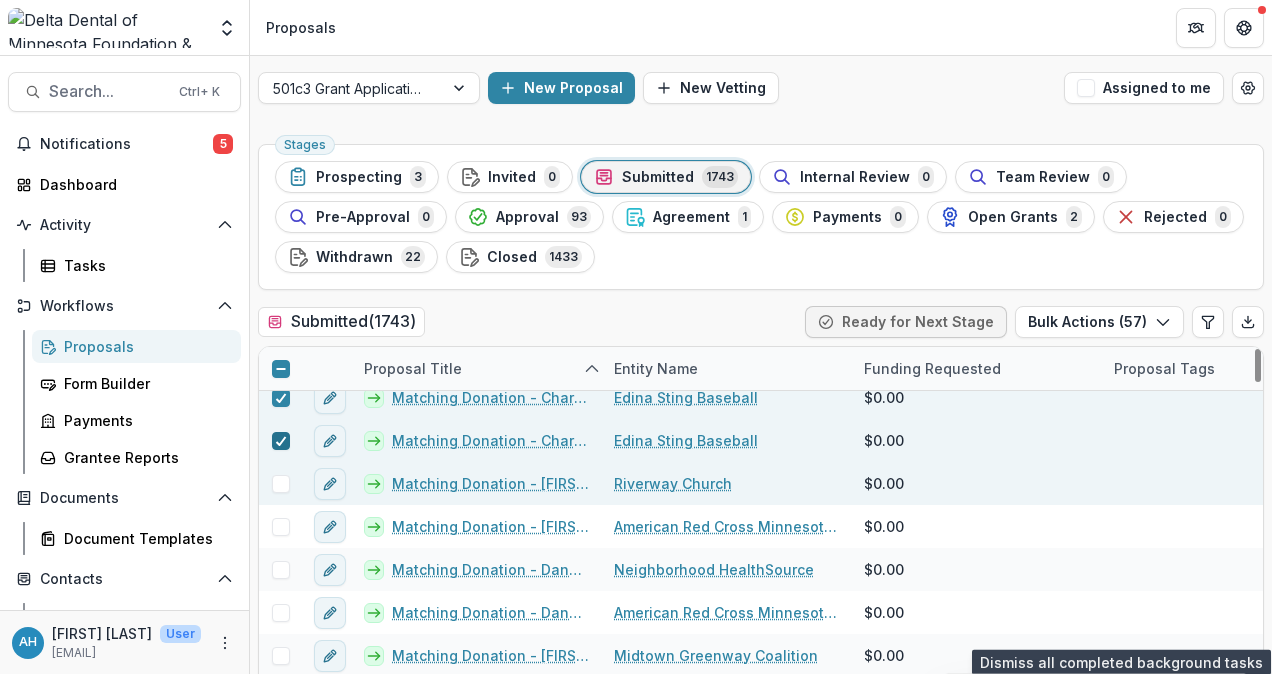 click at bounding box center [281, 484] 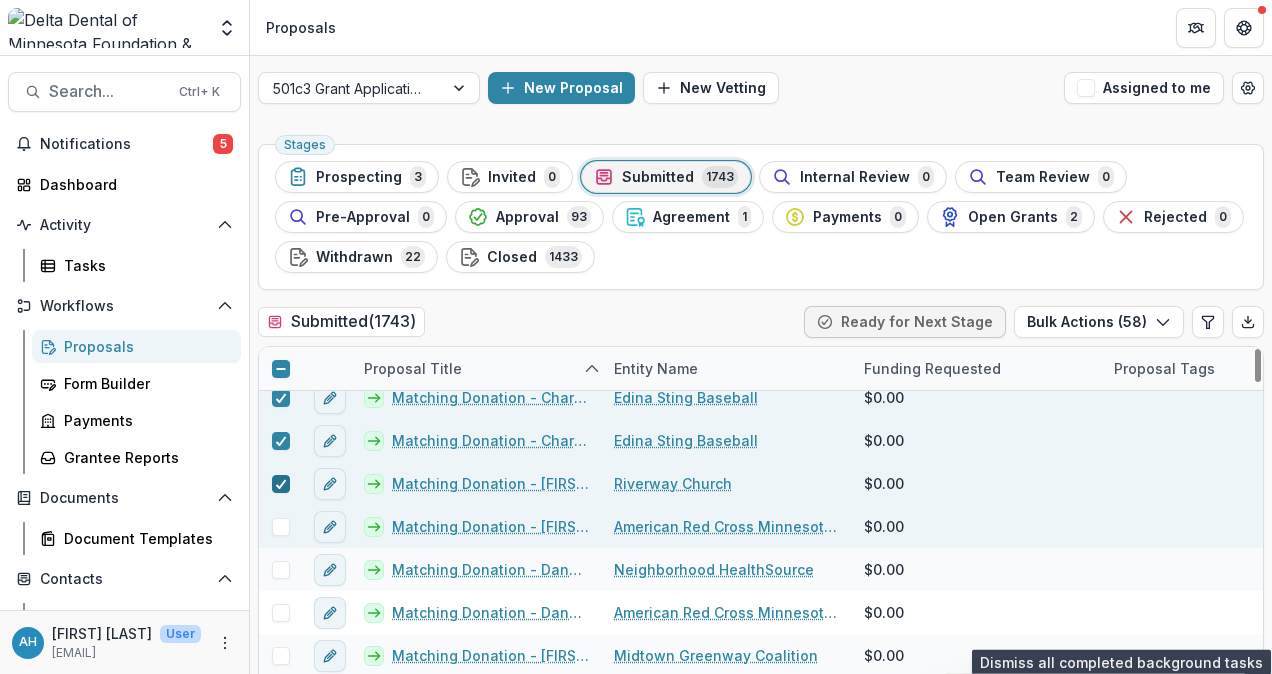 click at bounding box center (281, 527) 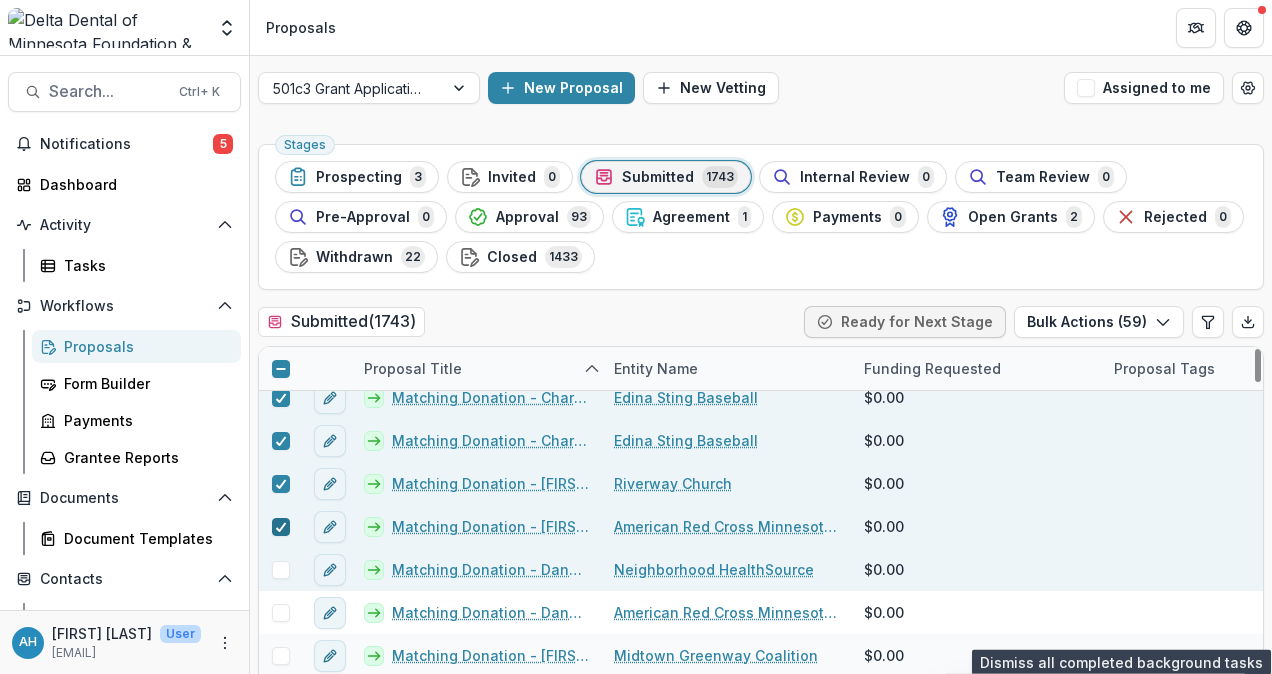 click at bounding box center (281, 570) 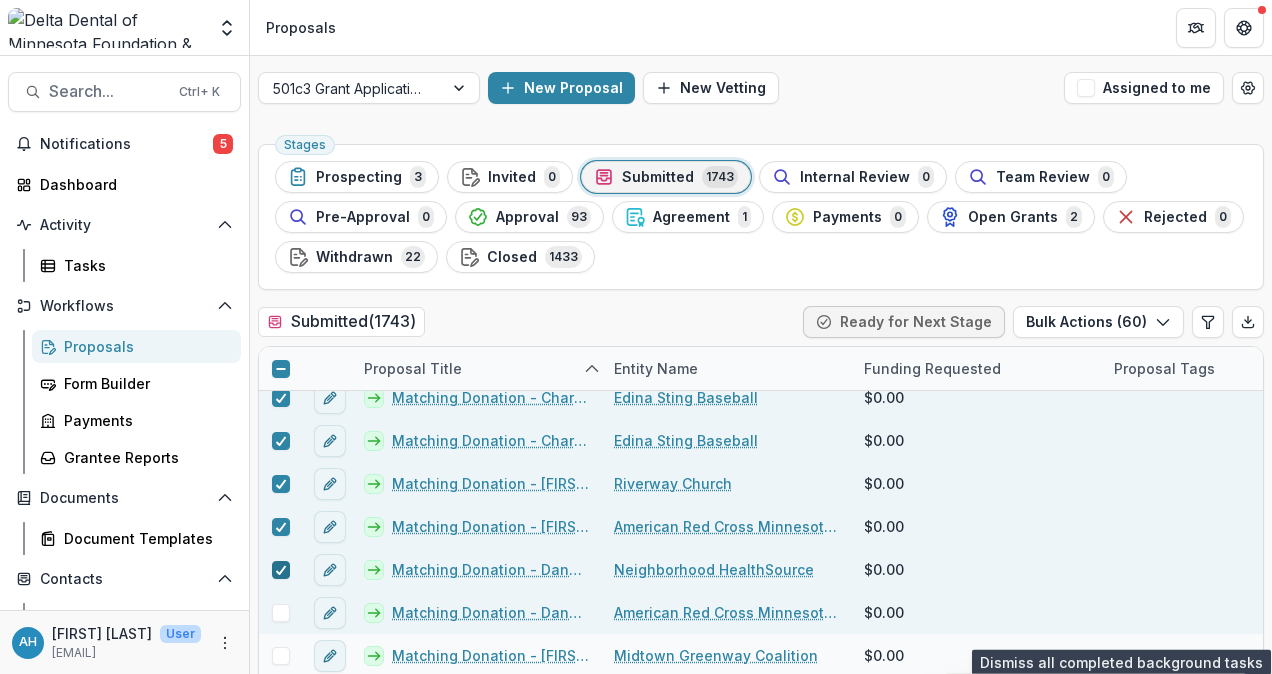 click at bounding box center (281, 613) 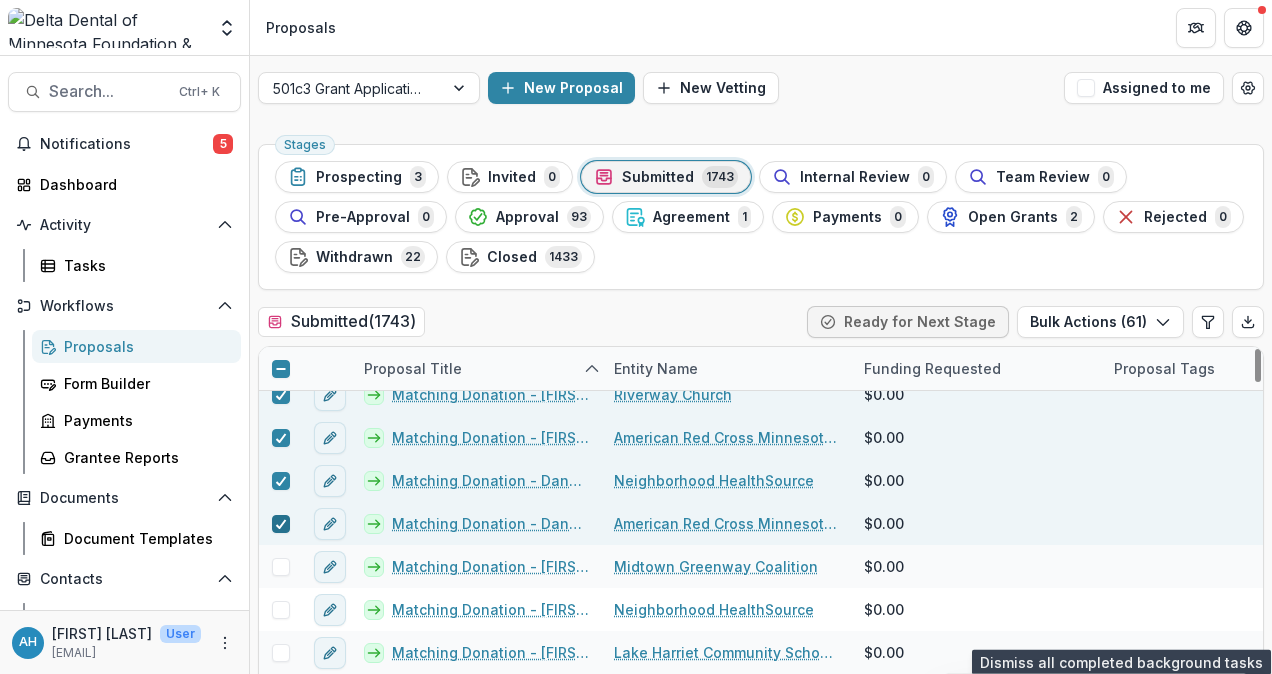 scroll, scrollTop: 23550, scrollLeft: 0, axis: vertical 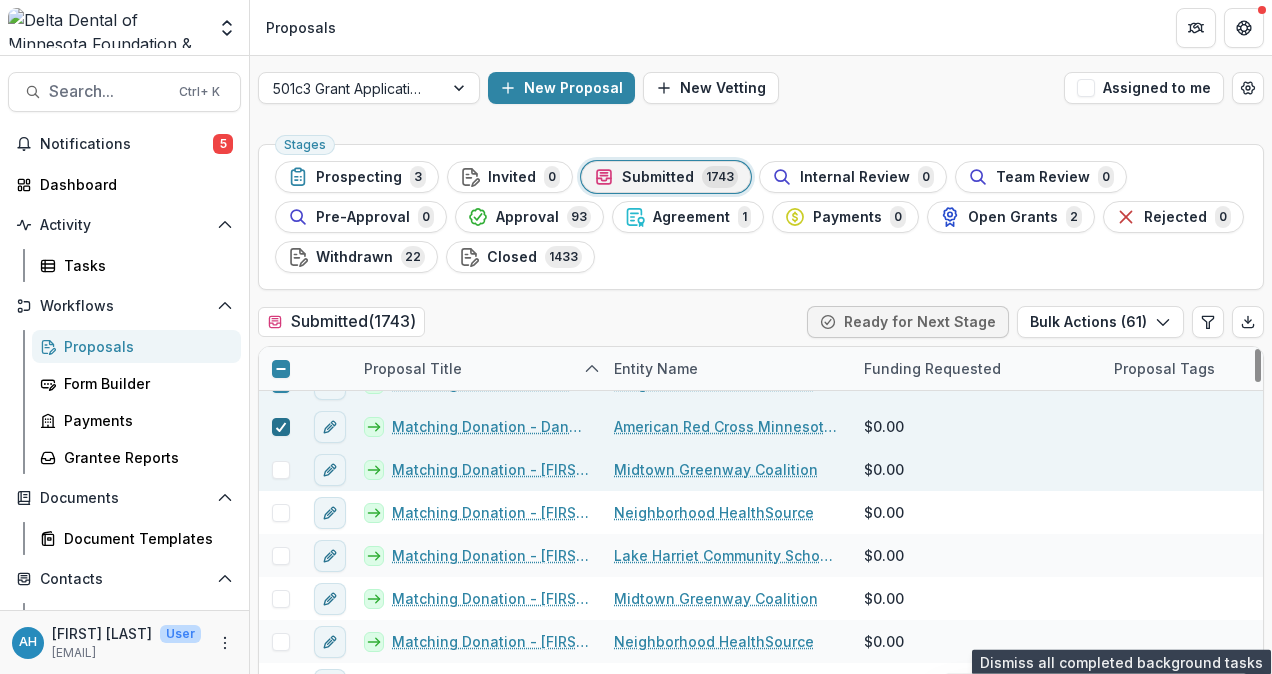 click at bounding box center (281, 470) 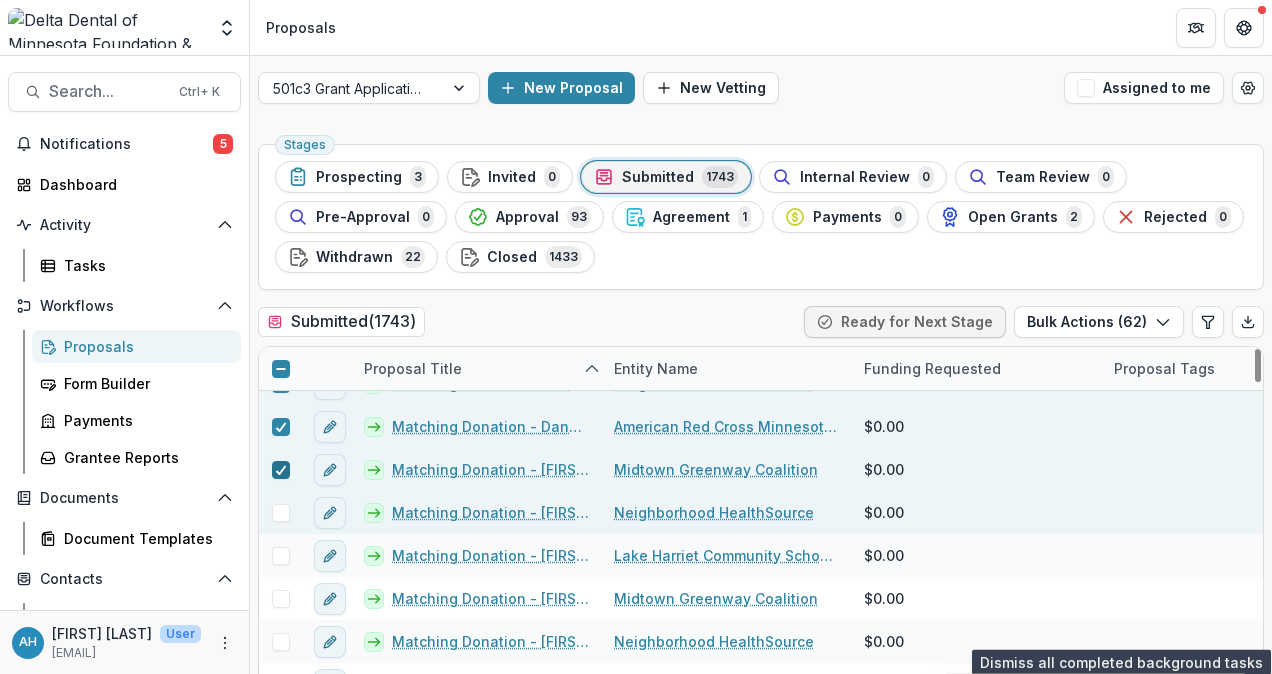 click at bounding box center [281, 513] 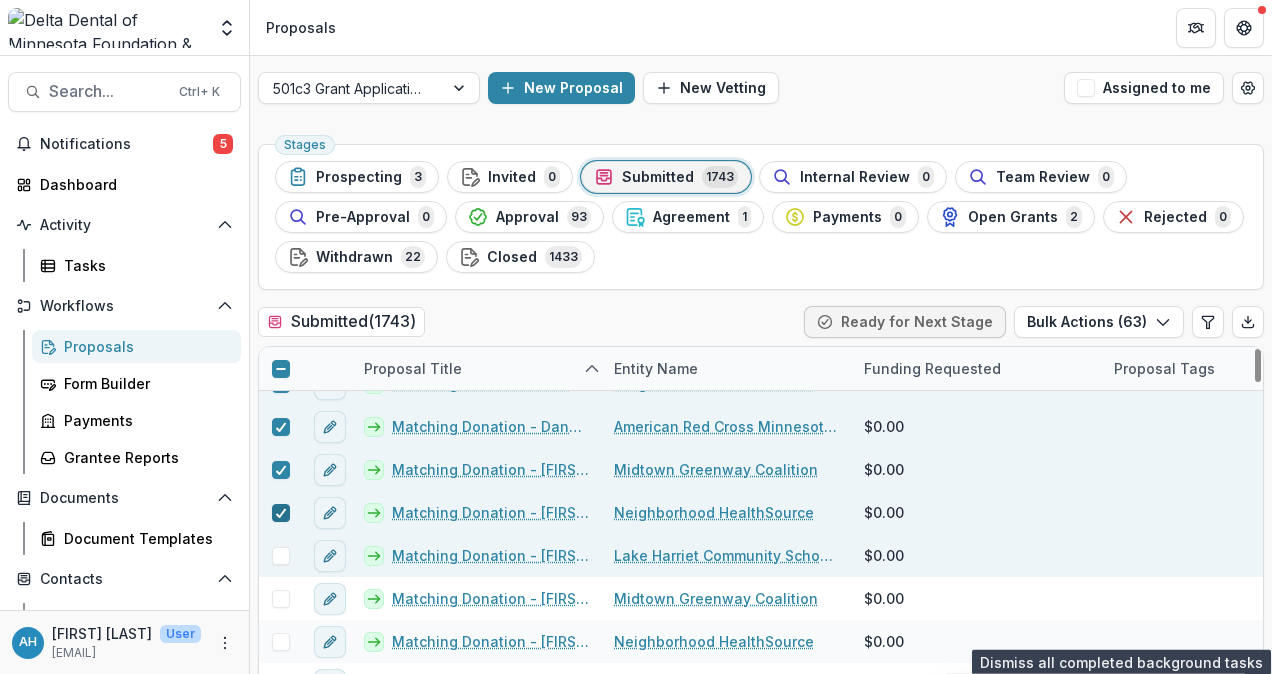 click at bounding box center [281, 556] 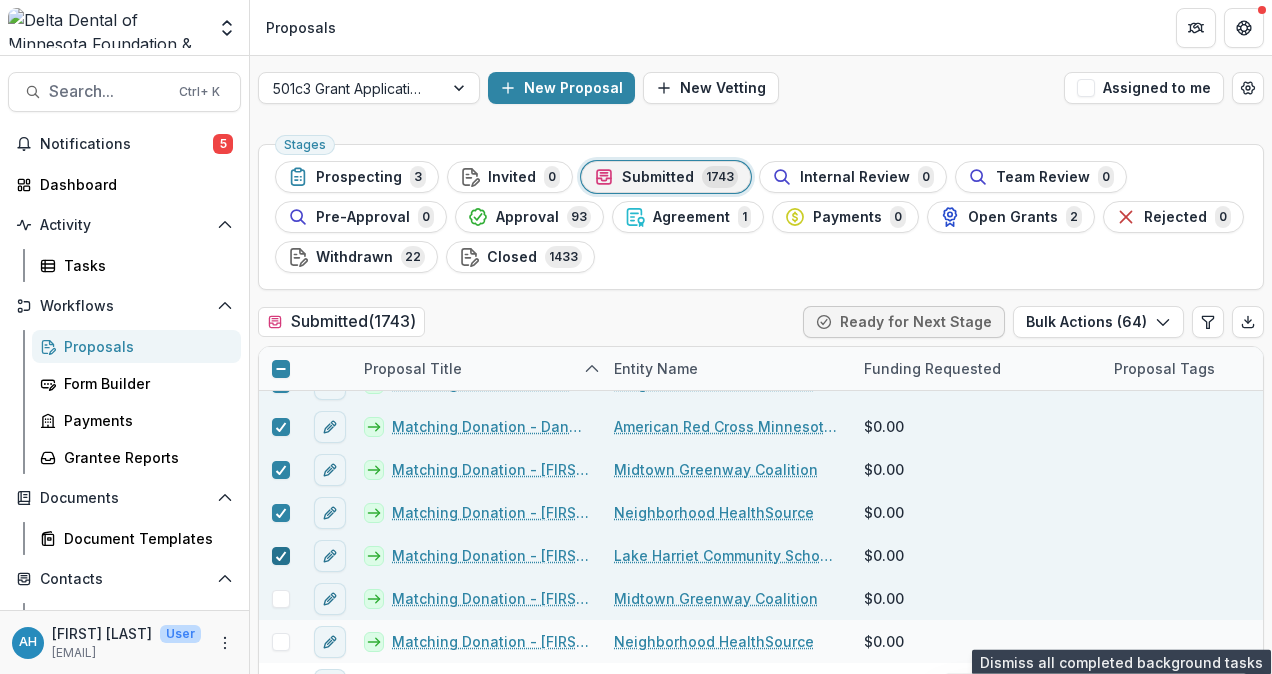 click at bounding box center (281, 599) 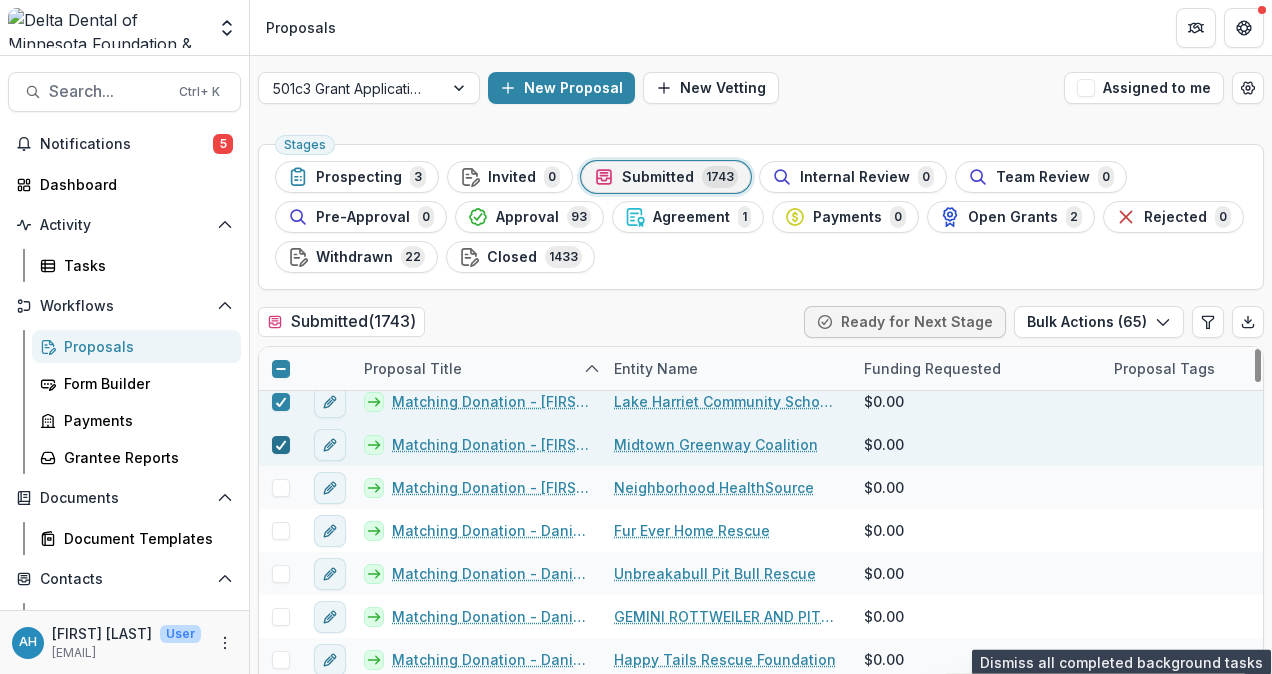 scroll, scrollTop: 23708, scrollLeft: 0, axis: vertical 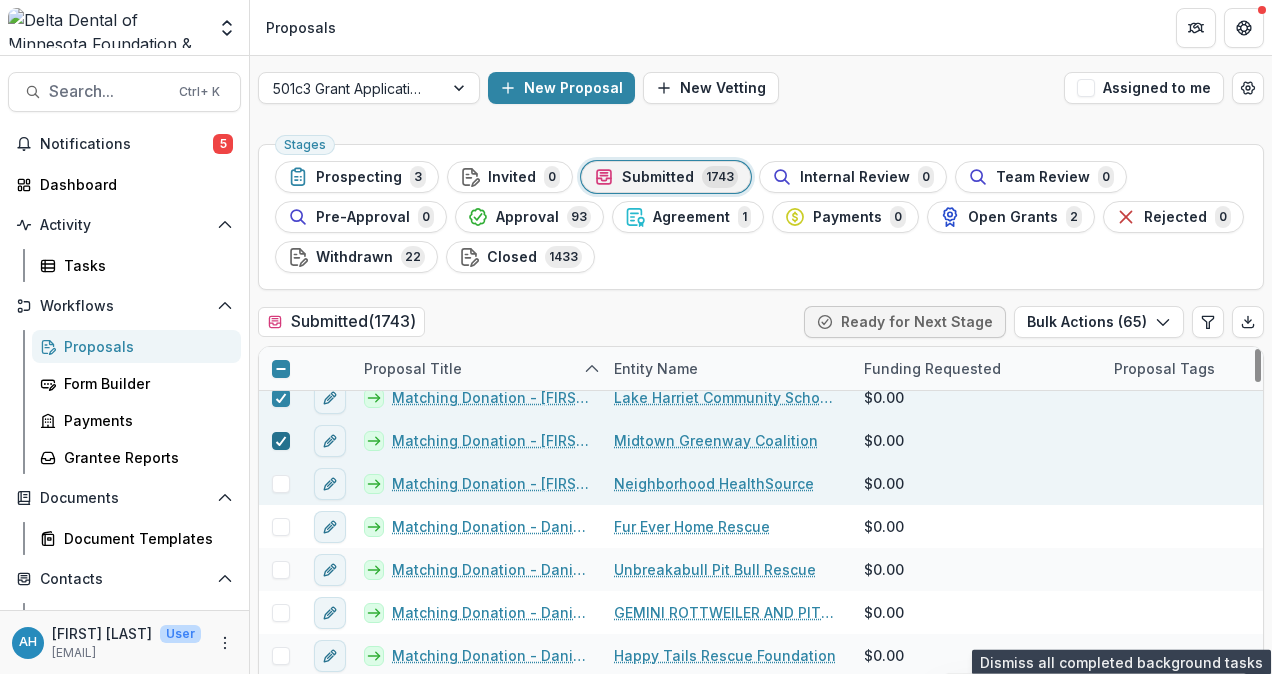 click at bounding box center (281, 484) 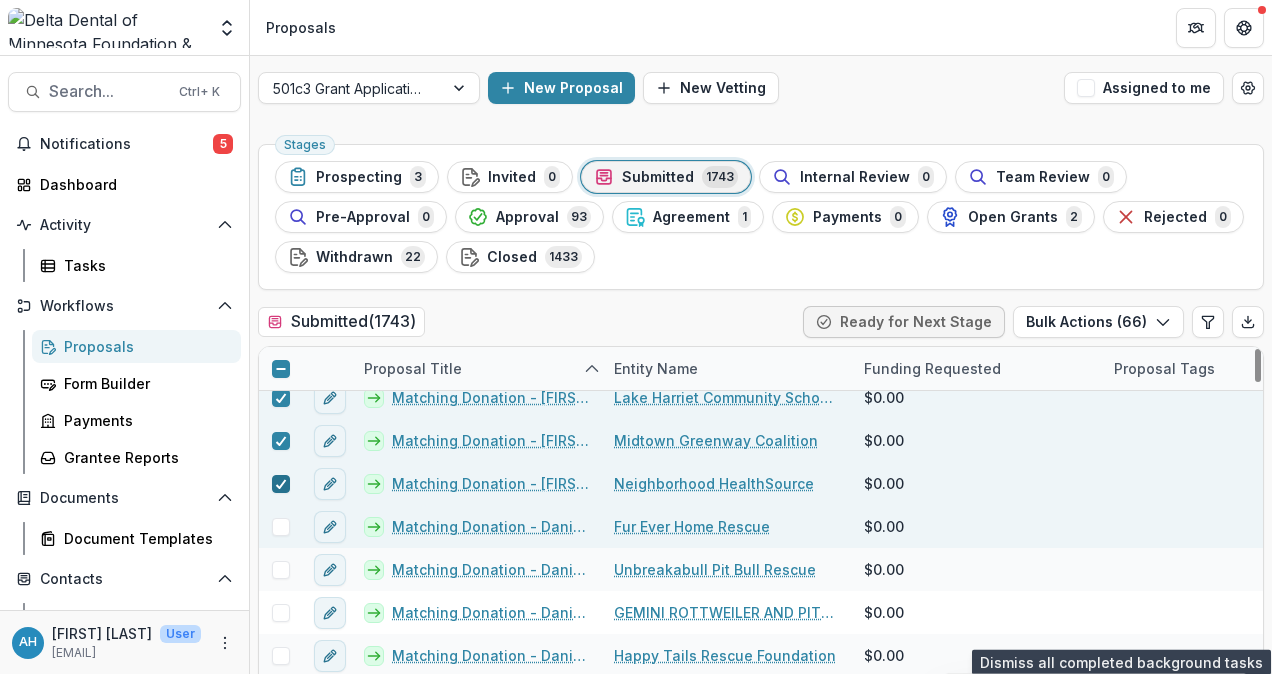 click at bounding box center [281, 527] 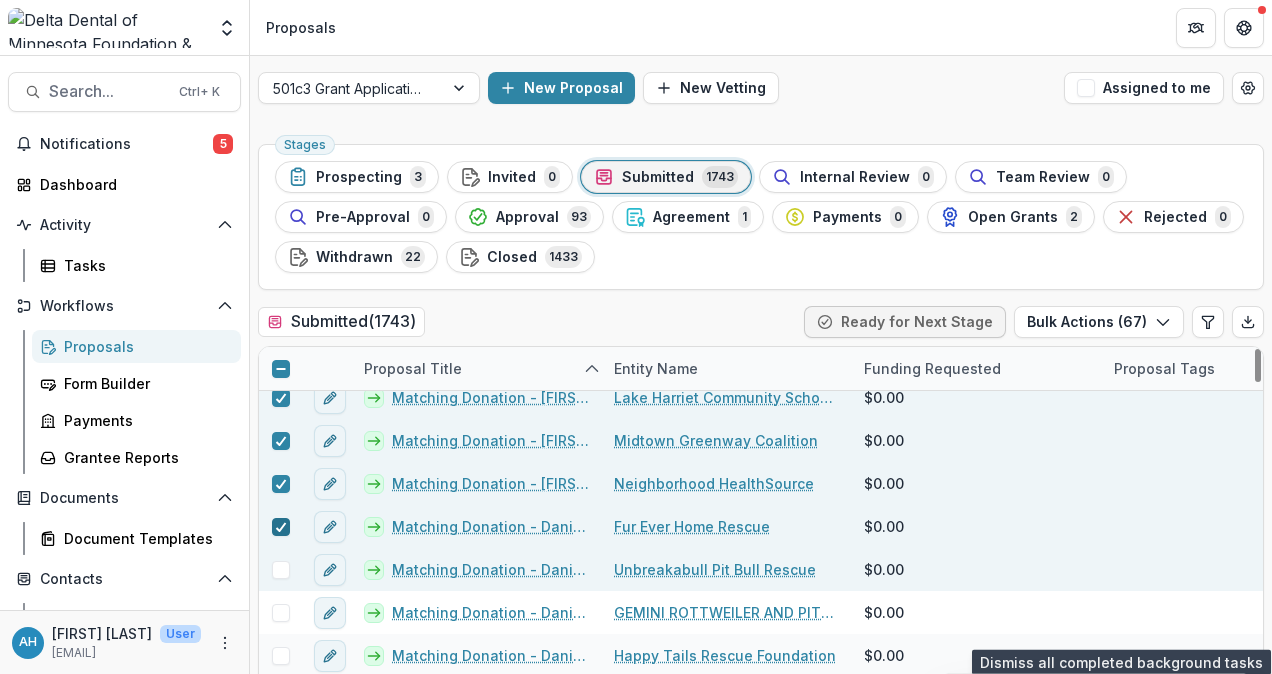 click at bounding box center (281, 570) 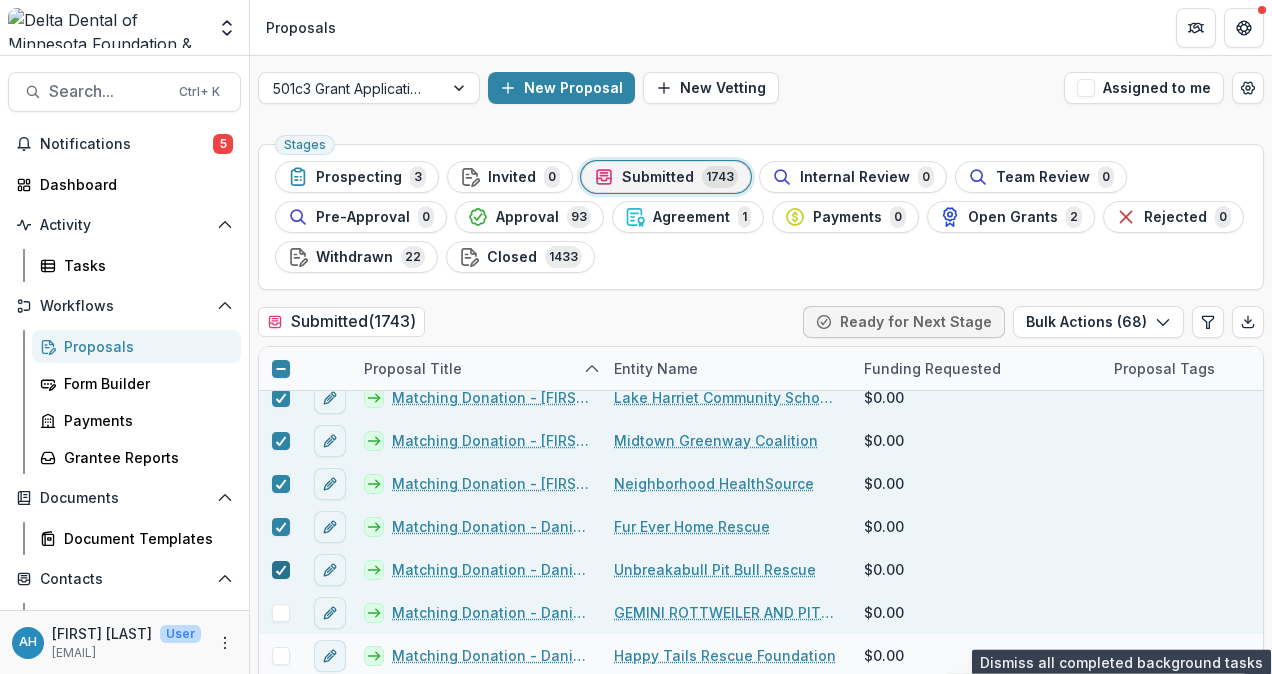 click at bounding box center (281, 613) 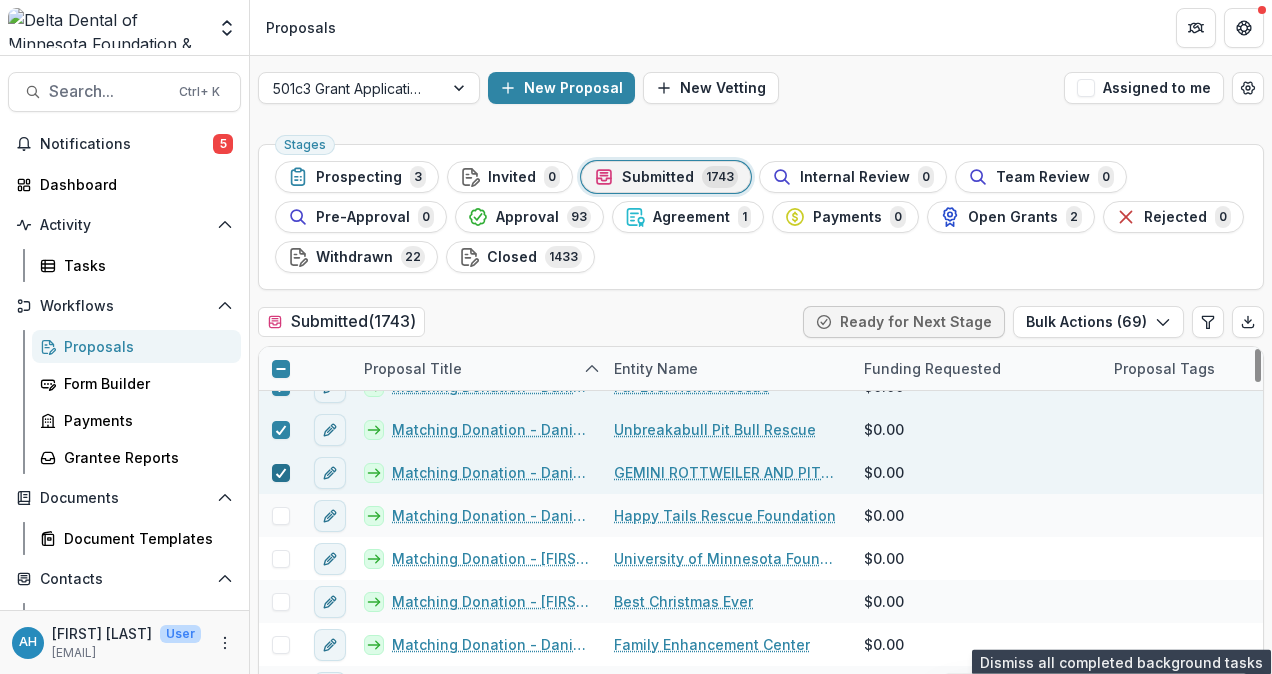 scroll, scrollTop: 23880, scrollLeft: 0, axis: vertical 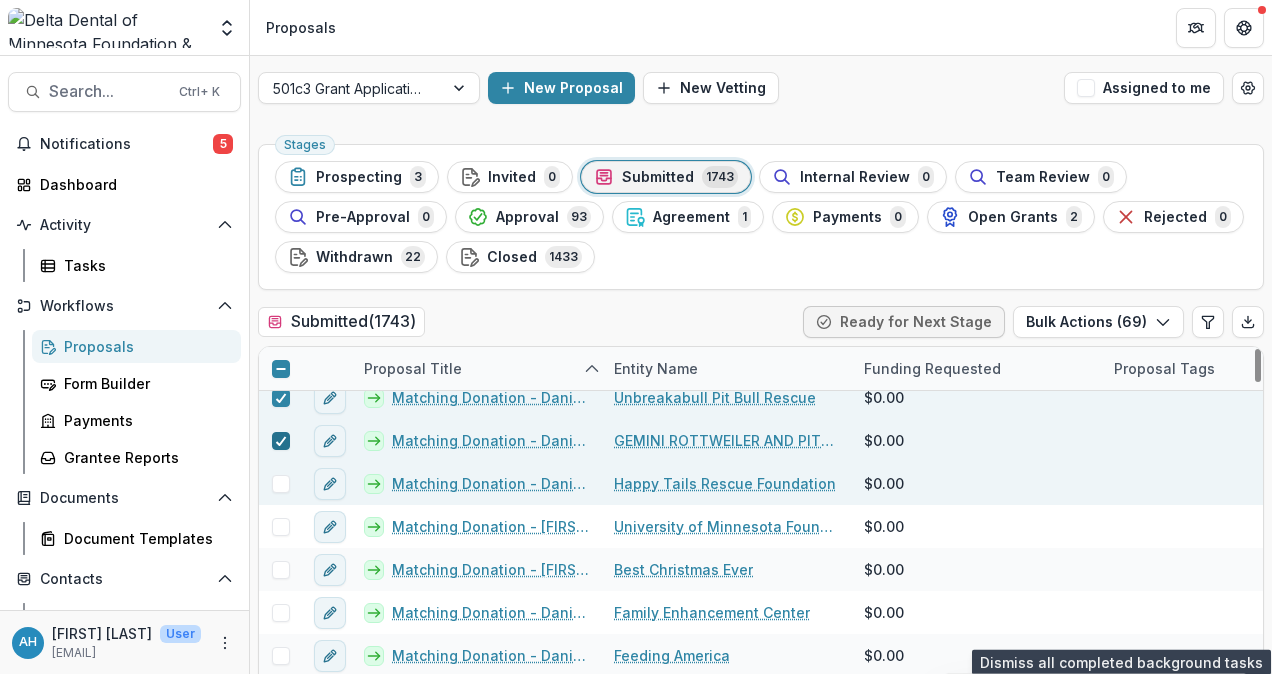 click at bounding box center (281, 484) 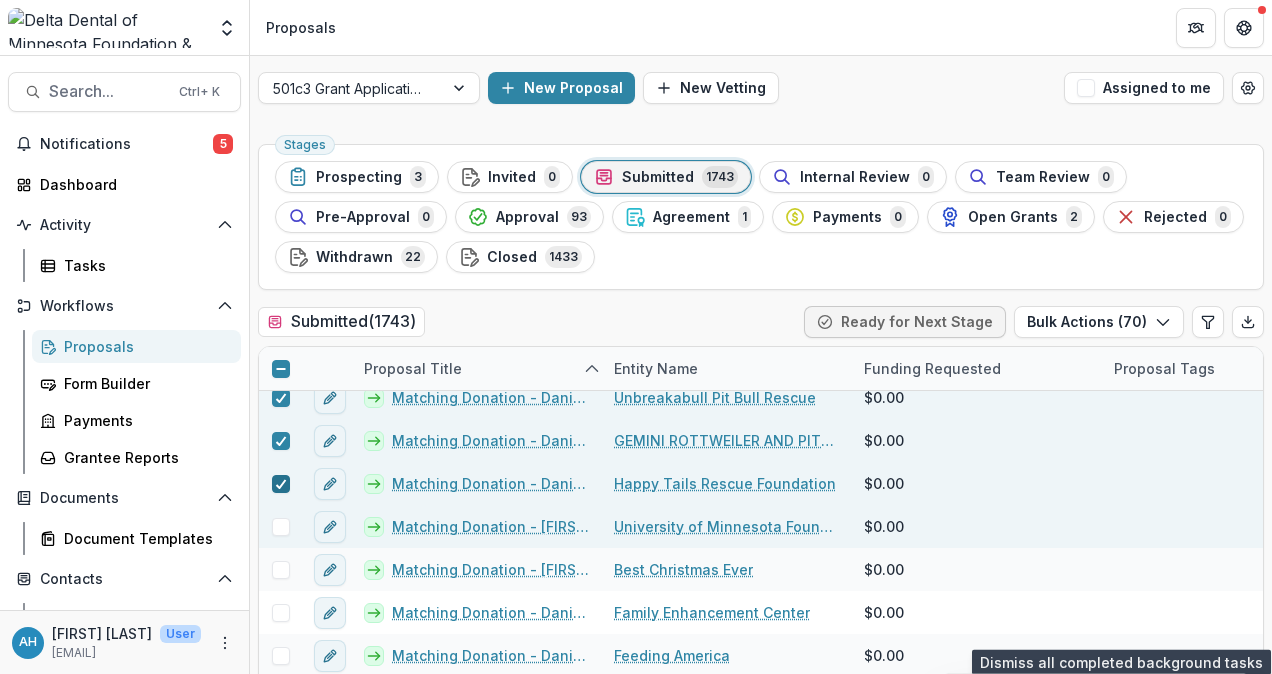 click at bounding box center (281, 527) 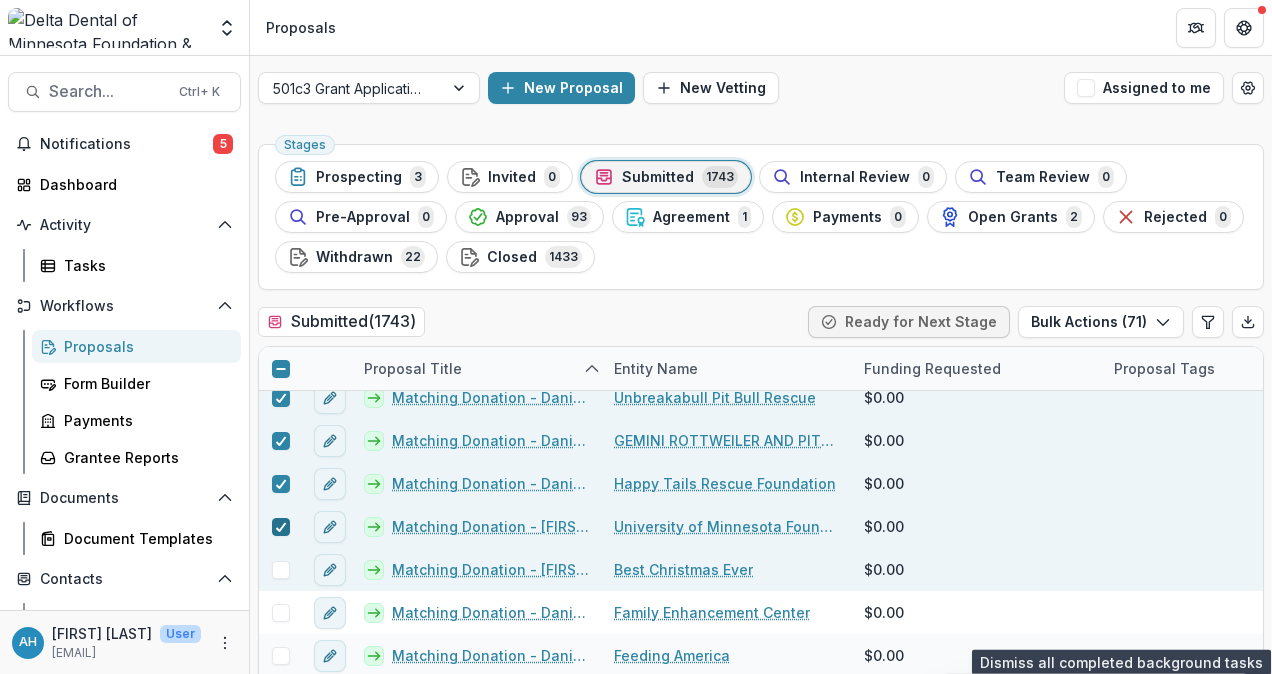 click at bounding box center [281, 570] 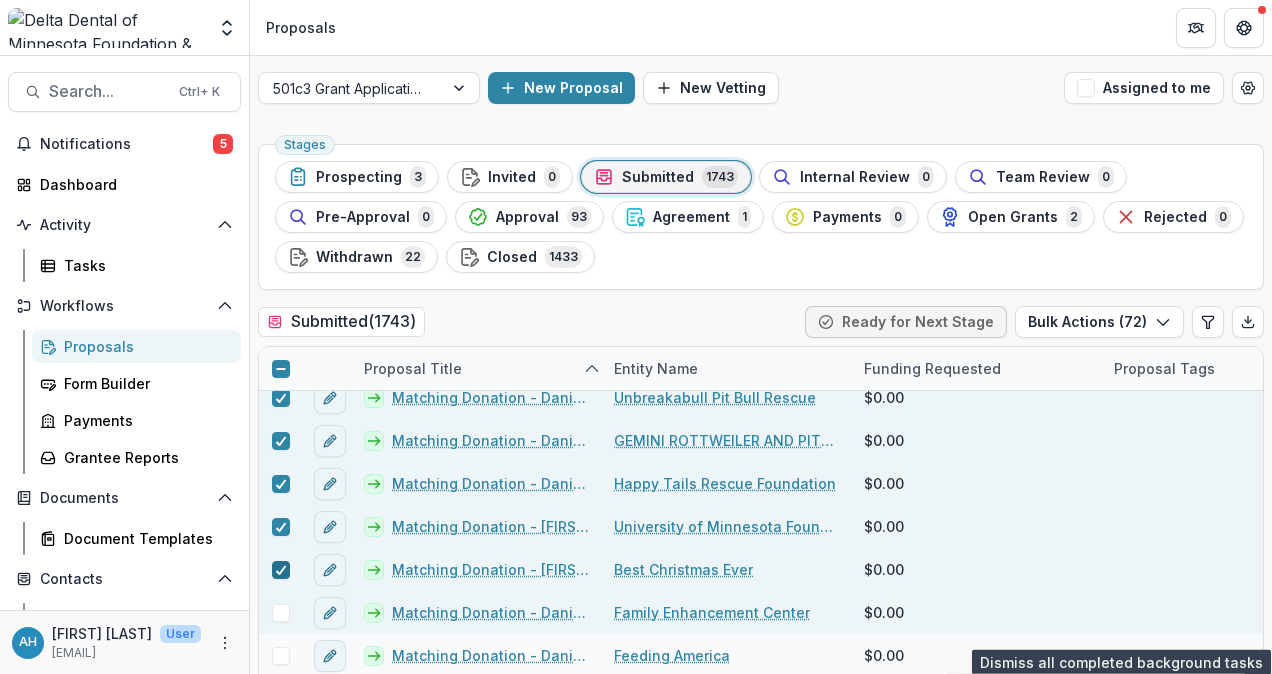 click at bounding box center (281, 613) 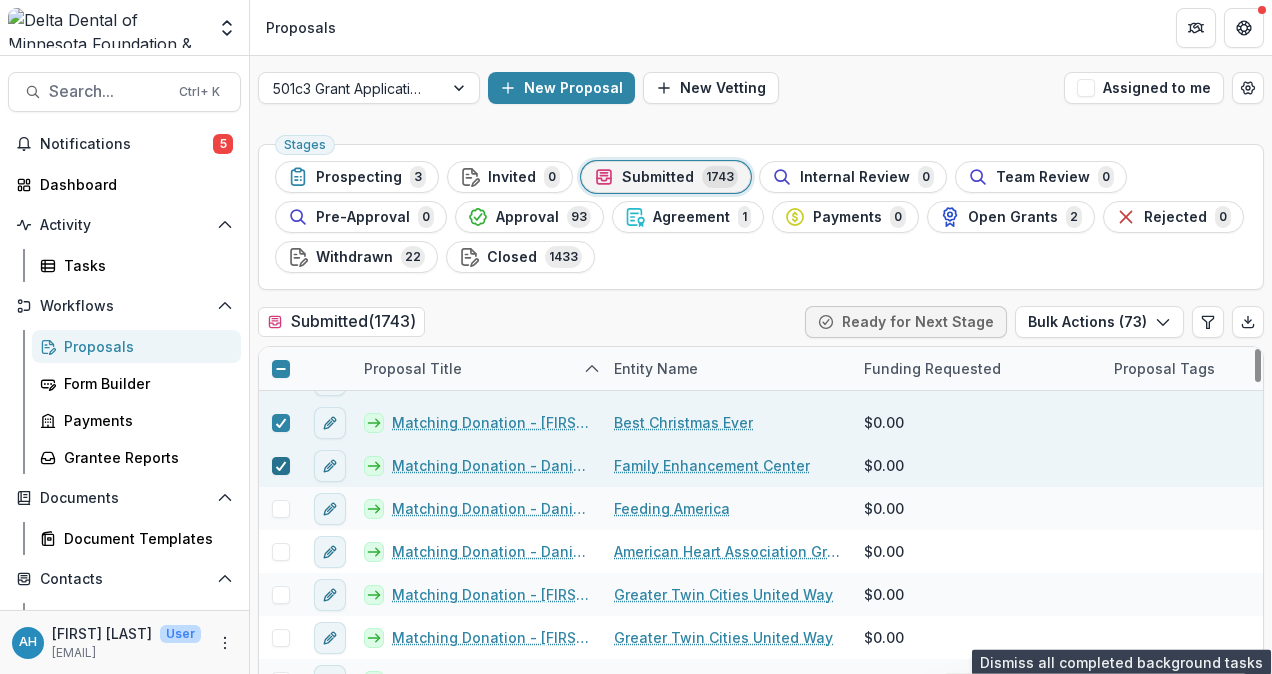 scroll, scrollTop: 24052, scrollLeft: 0, axis: vertical 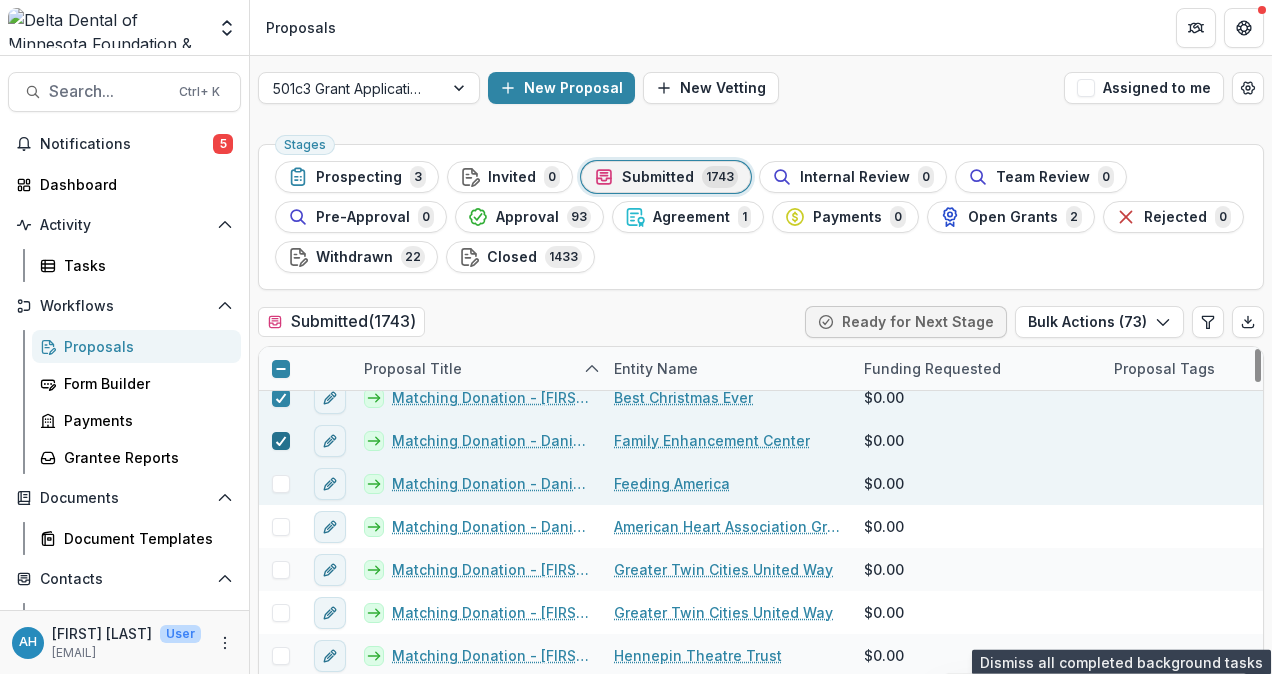 click at bounding box center (281, 484) 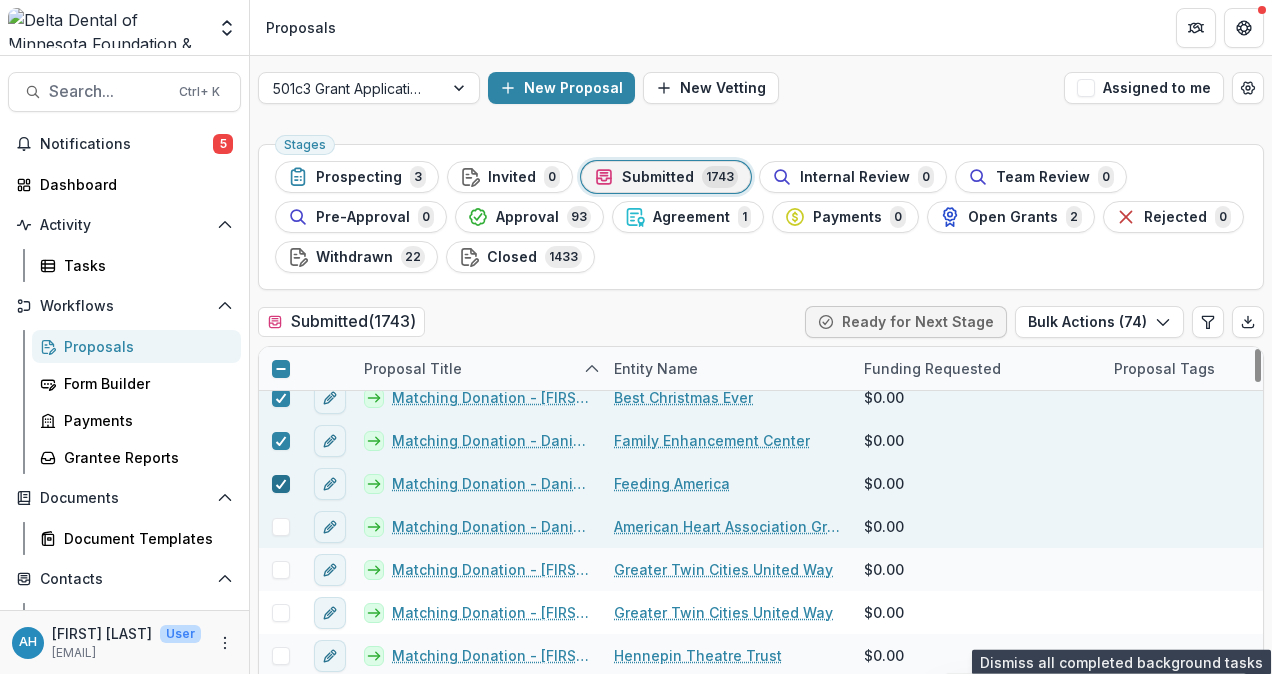 click at bounding box center [281, 527] 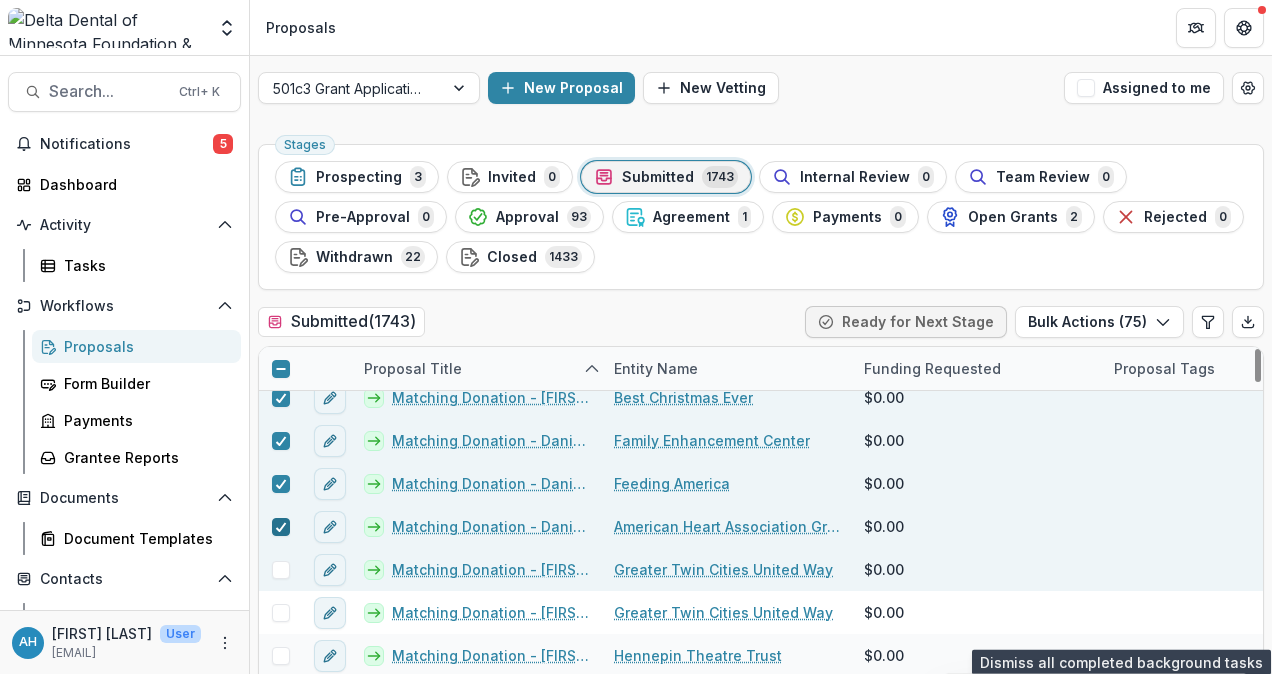click at bounding box center (281, 570) 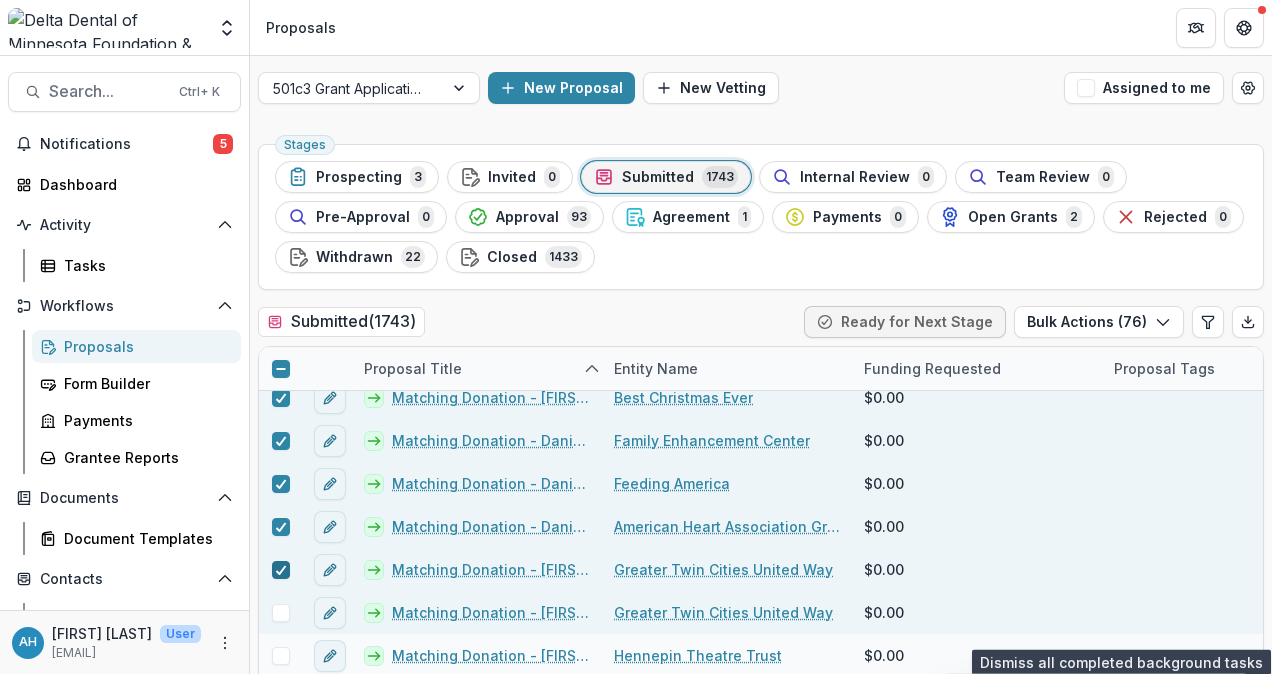 click at bounding box center [281, 613] 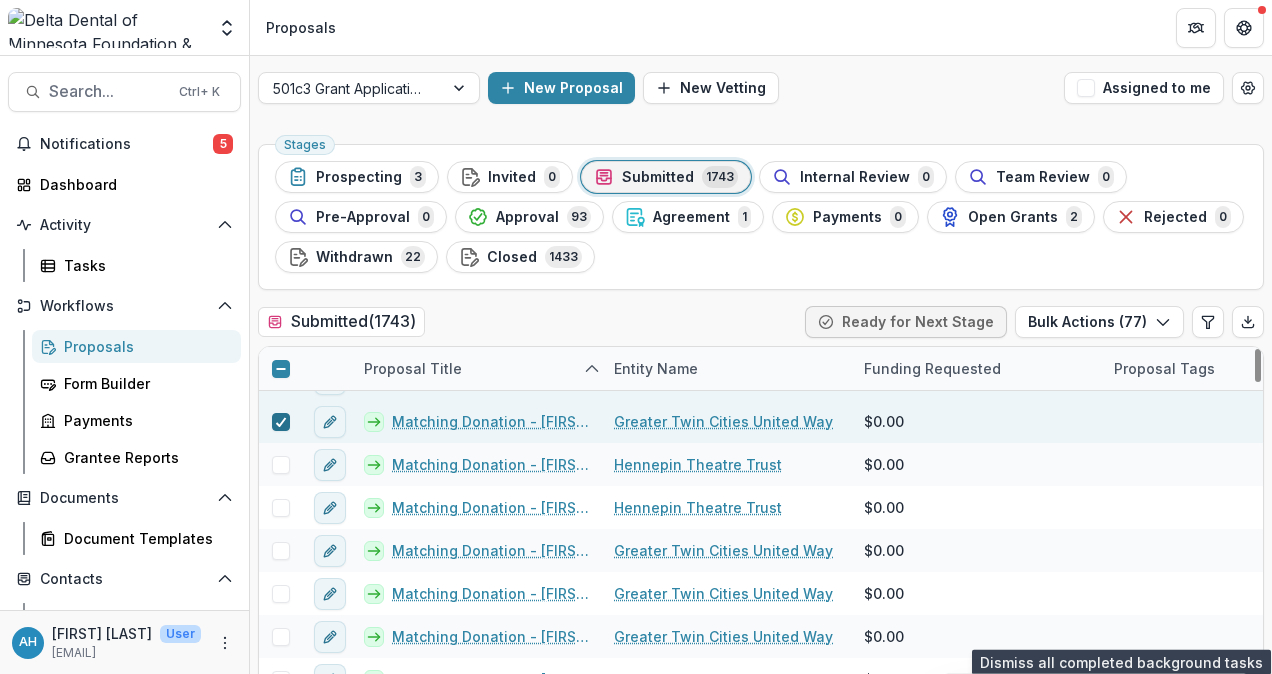 scroll, scrollTop: 24244, scrollLeft: 0, axis: vertical 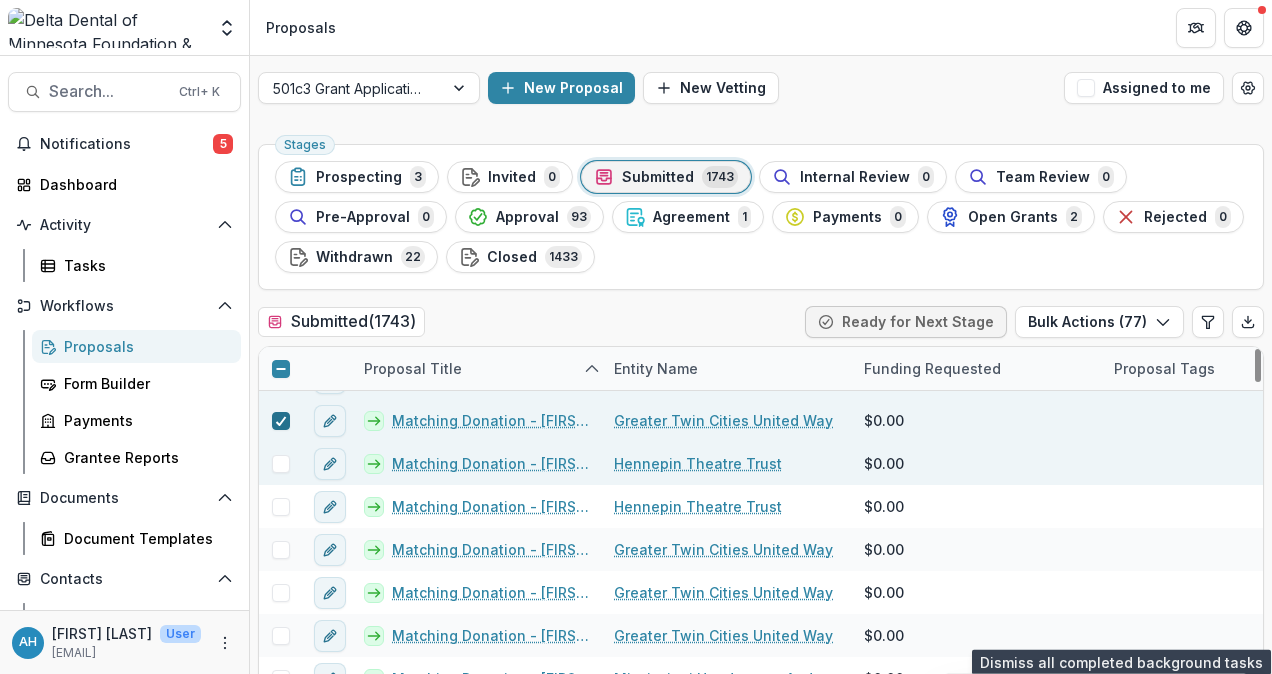 click at bounding box center [281, 464] 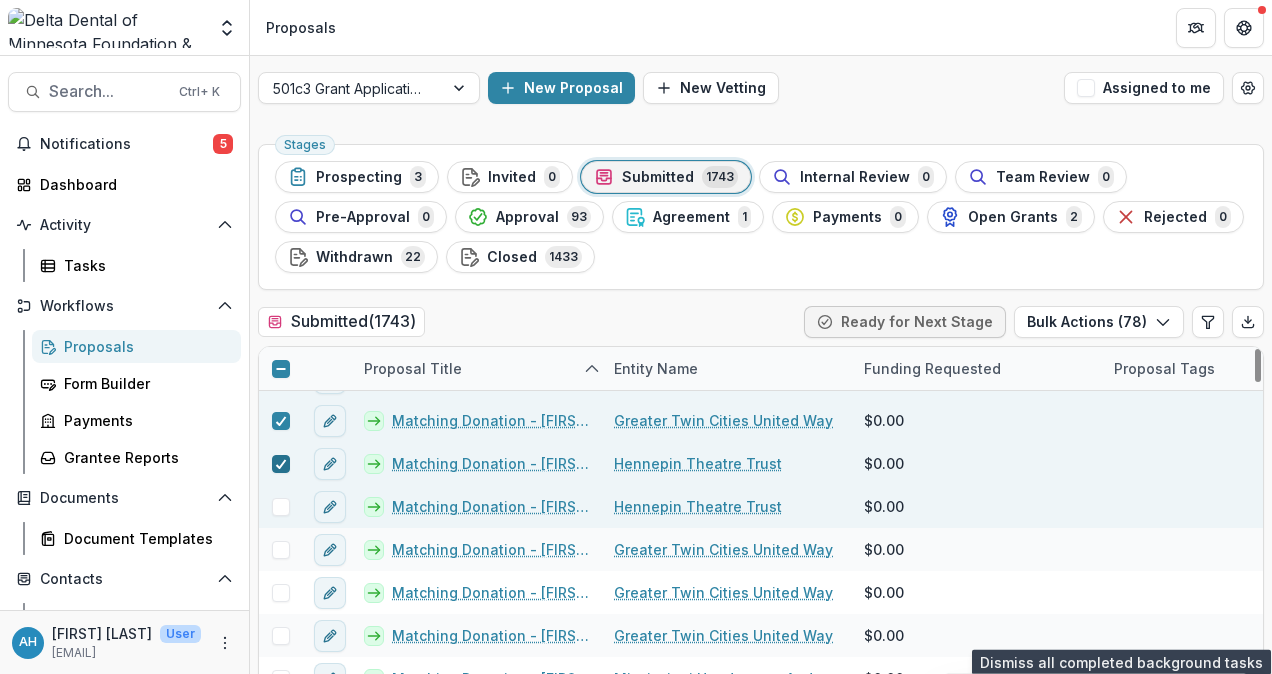 click at bounding box center (281, 507) 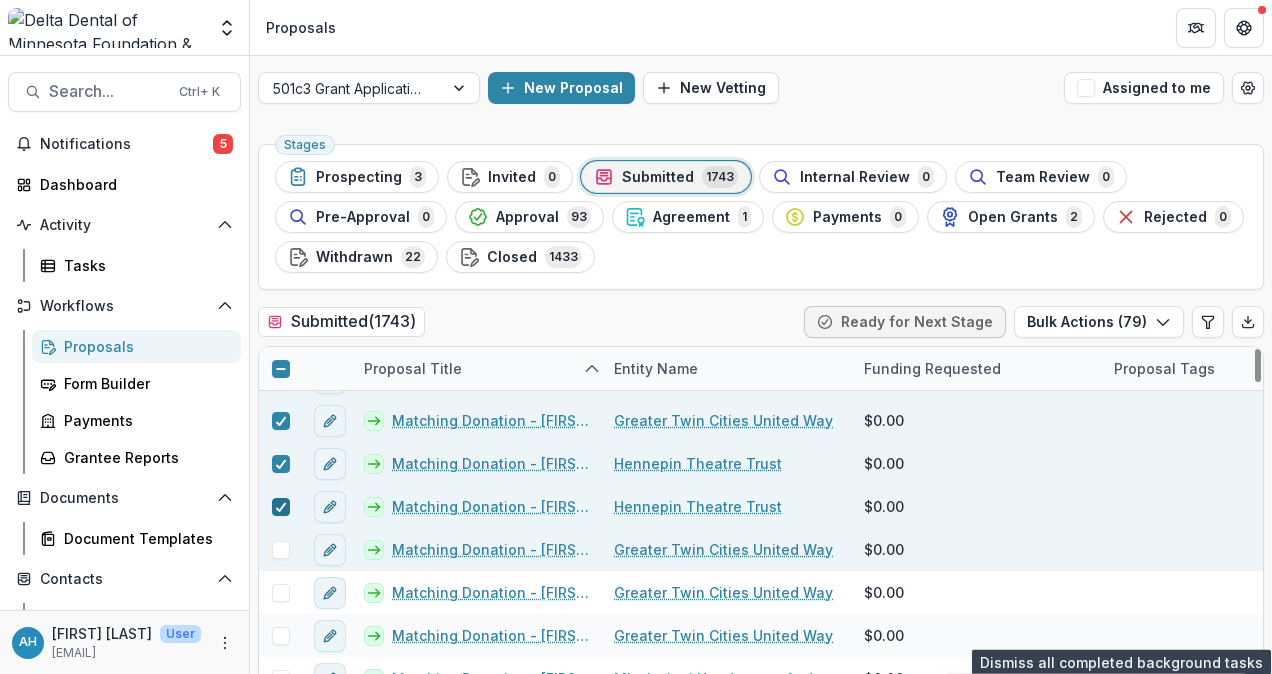click at bounding box center (281, 550) 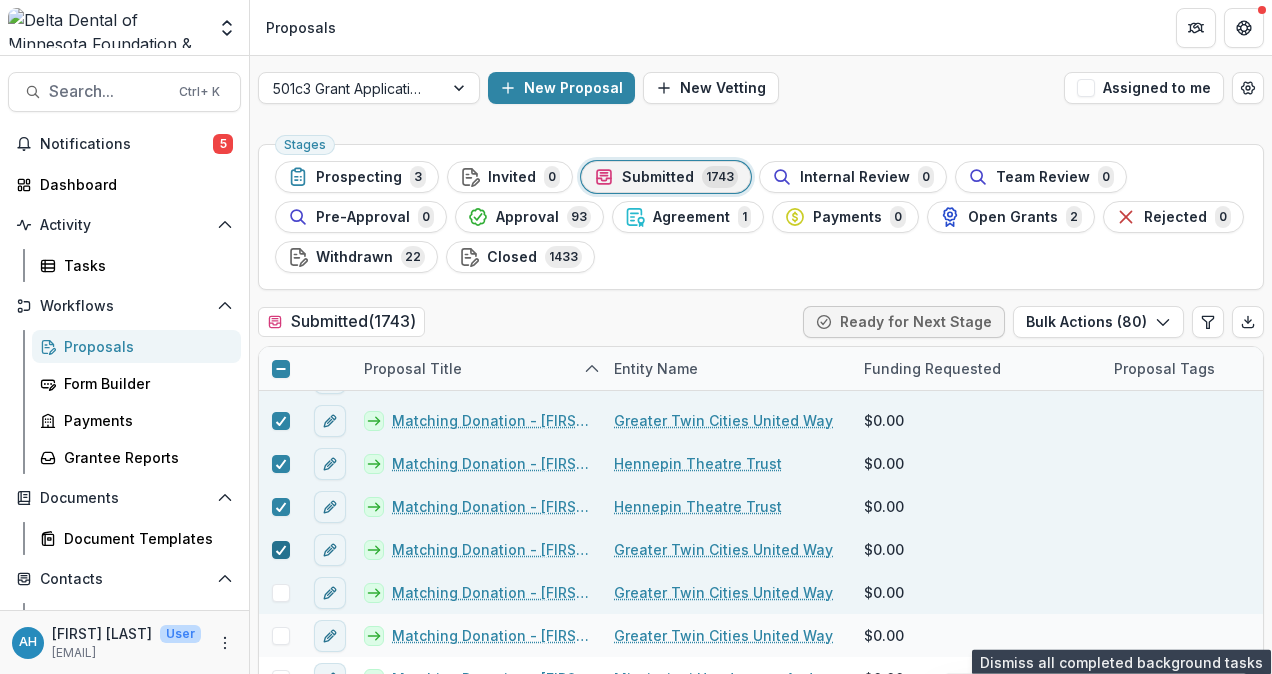 click at bounding box center [281, 593] 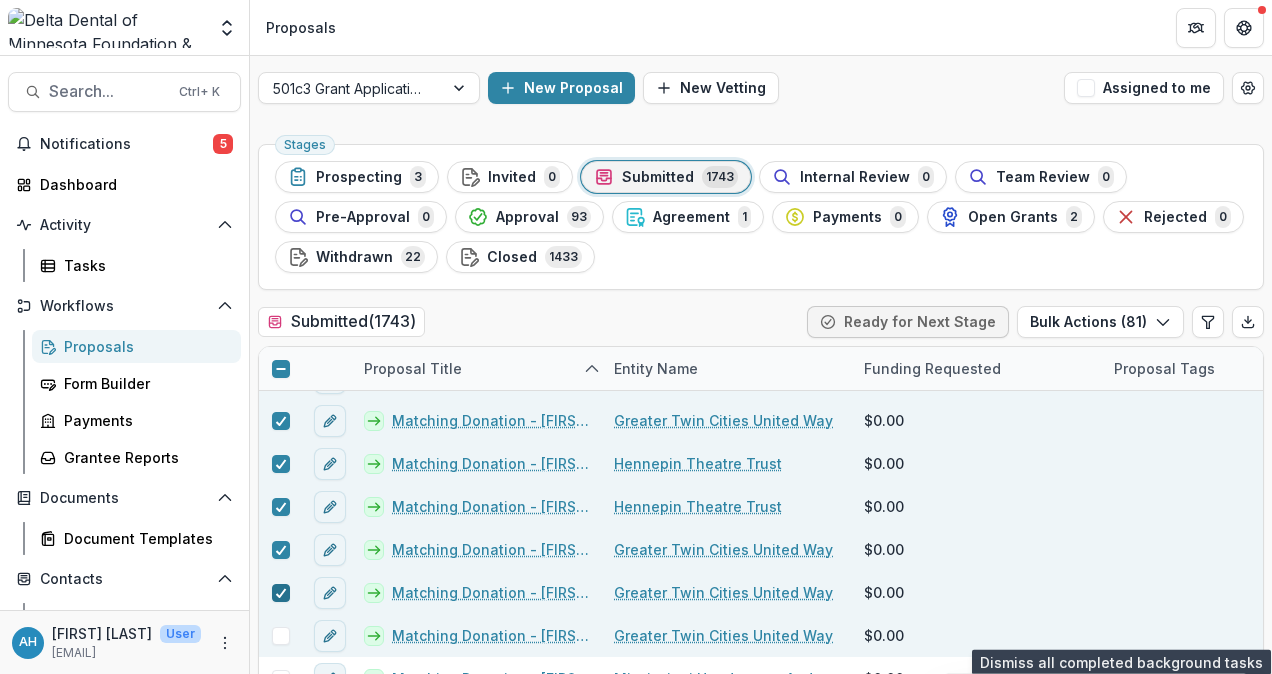 click at bounding box center [281, 636] 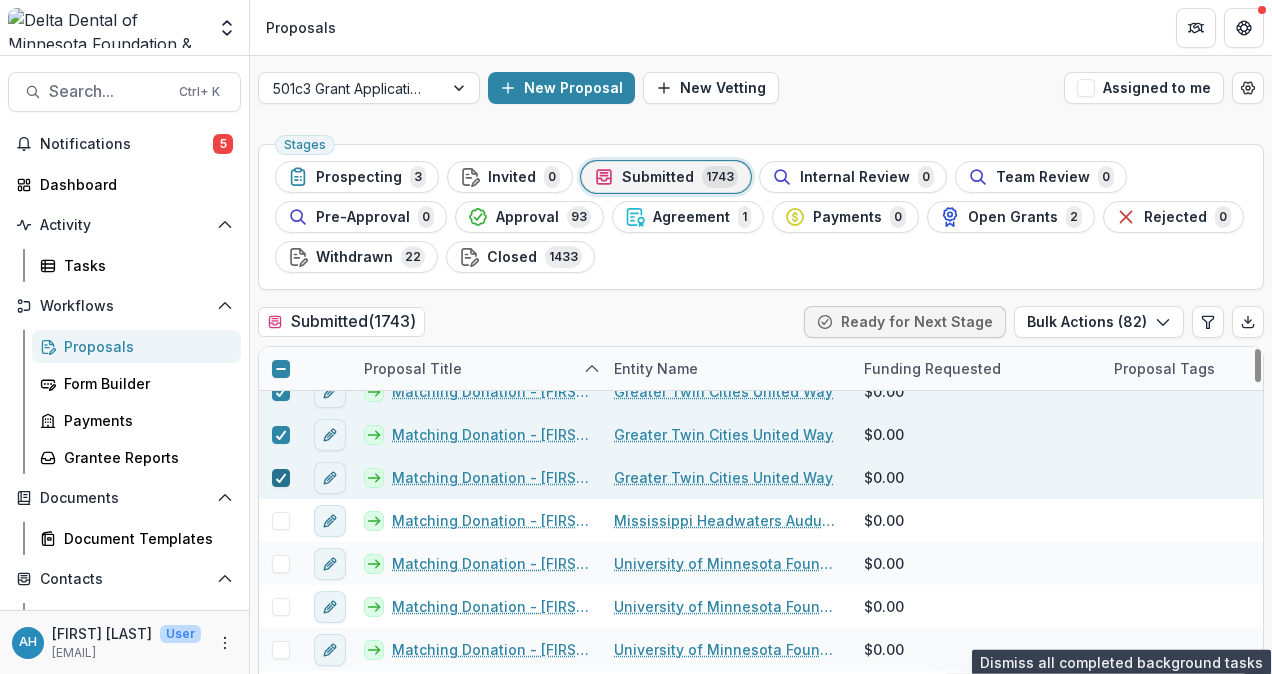scroll, scrollTop: 24410, scrollLeft: 0, axis: vertical 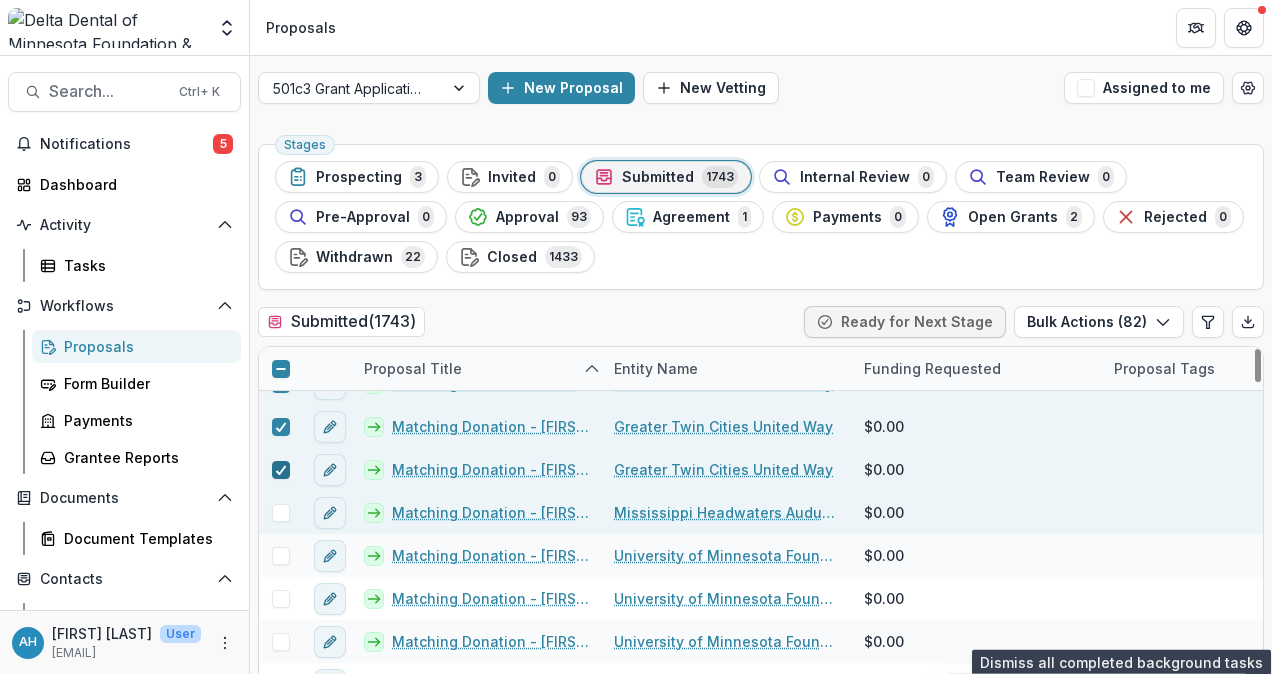 click at bounding box center [281, 513] 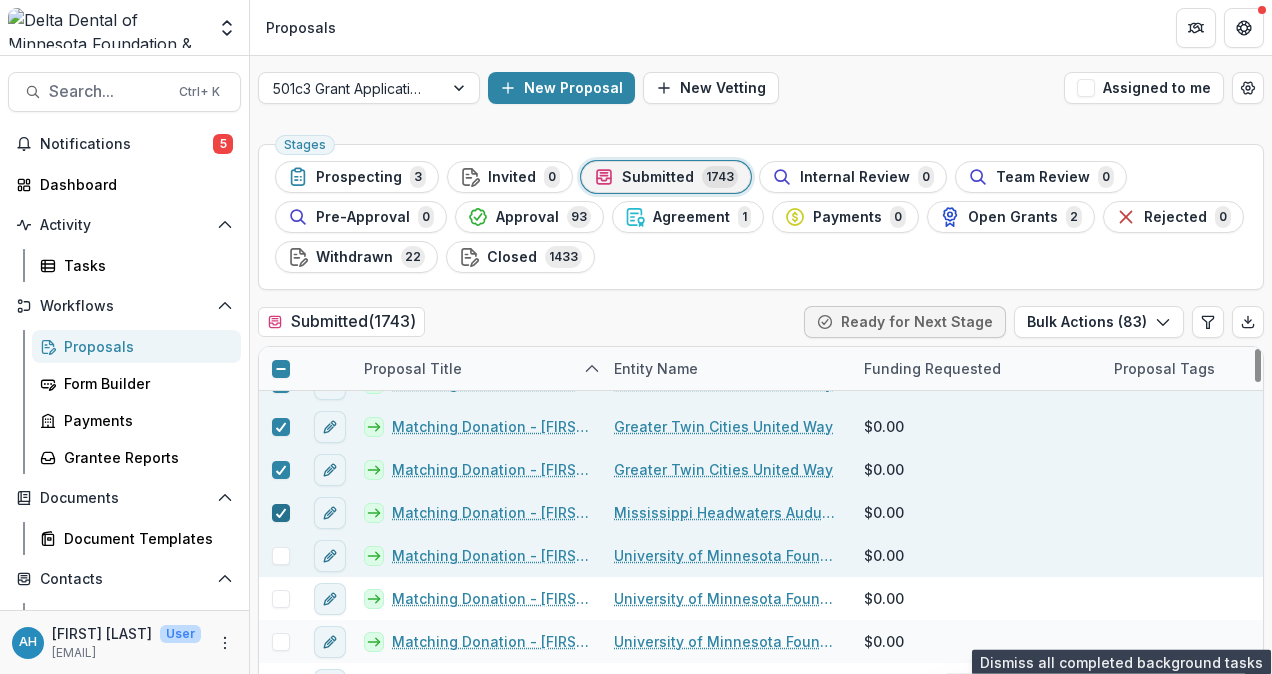 click at bounding box center [281, 556] 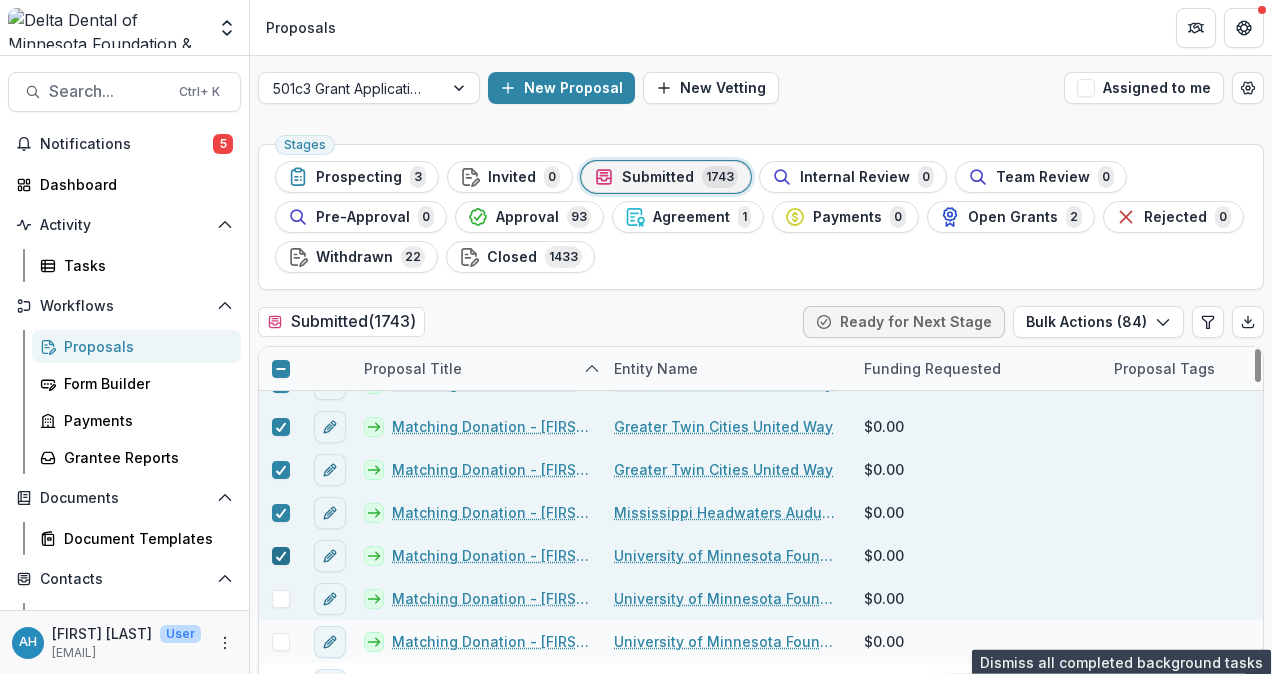 click at bounding box center (281, 599) 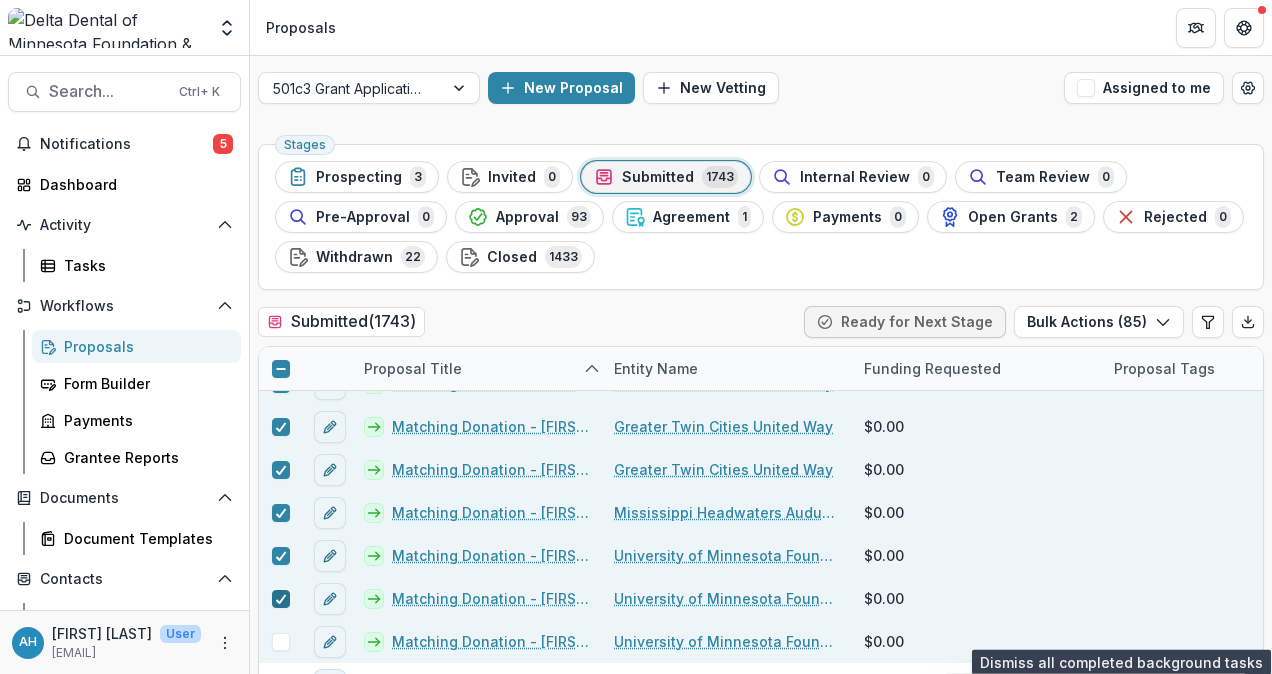 click at bounding box center [281, 642] 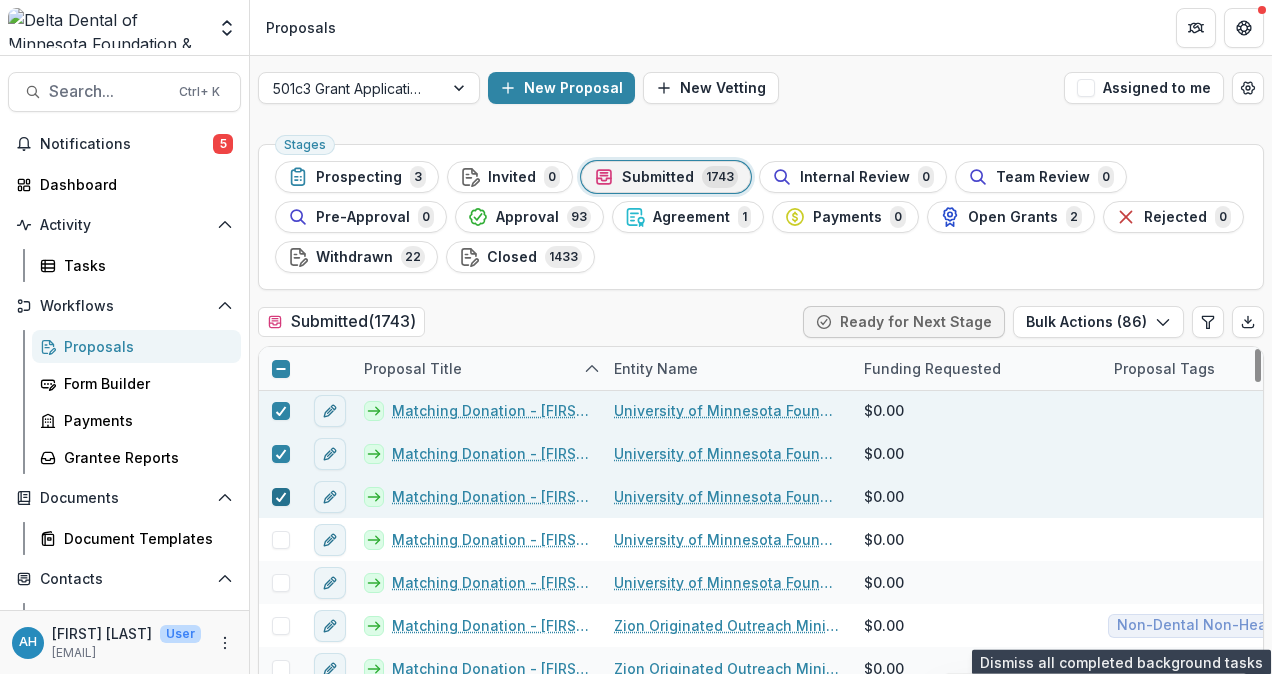 scroll, scrollTop: 24570, scrollLeft: 0, axis: vertical 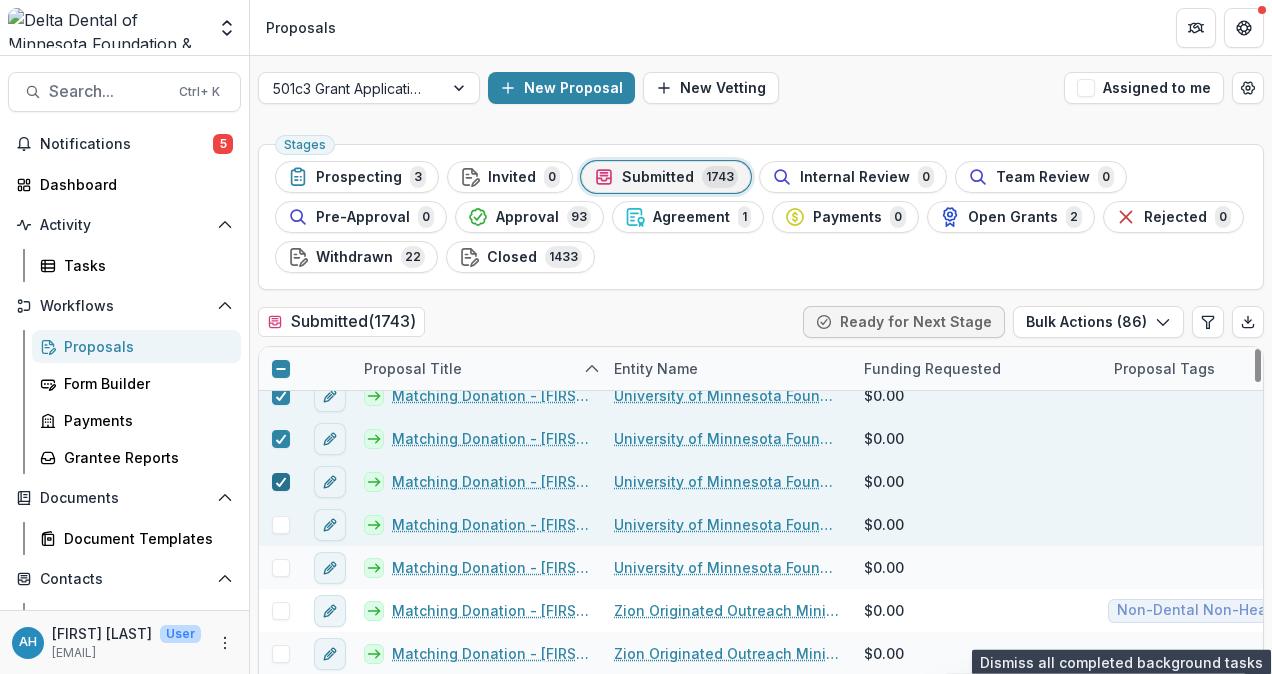click at bounding box center (281, 525) 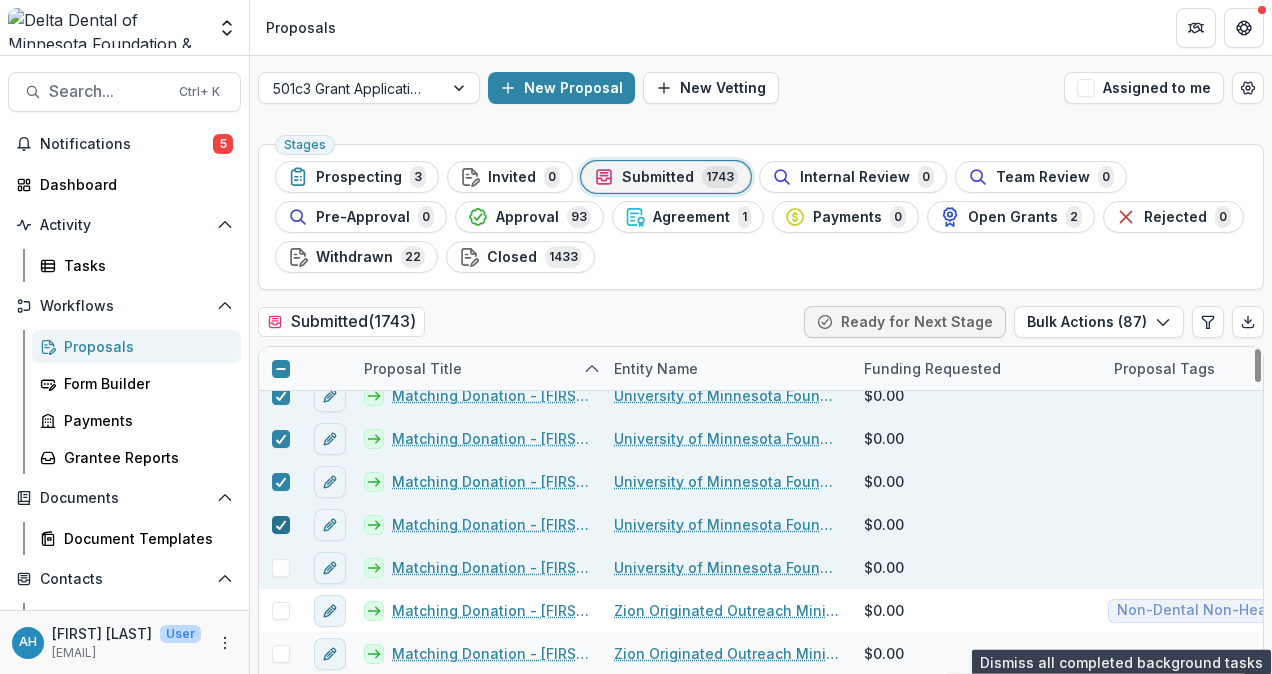 click at bounding box center [281, 568] 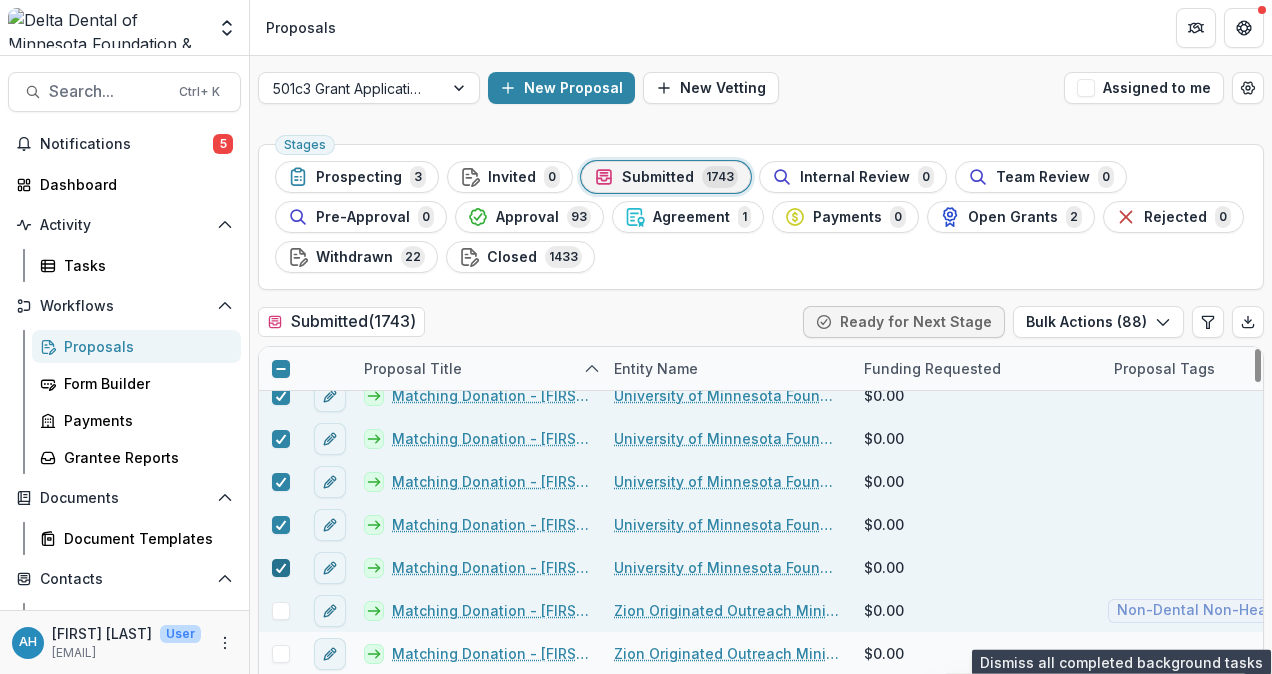 click at bounding box center [281, 611] 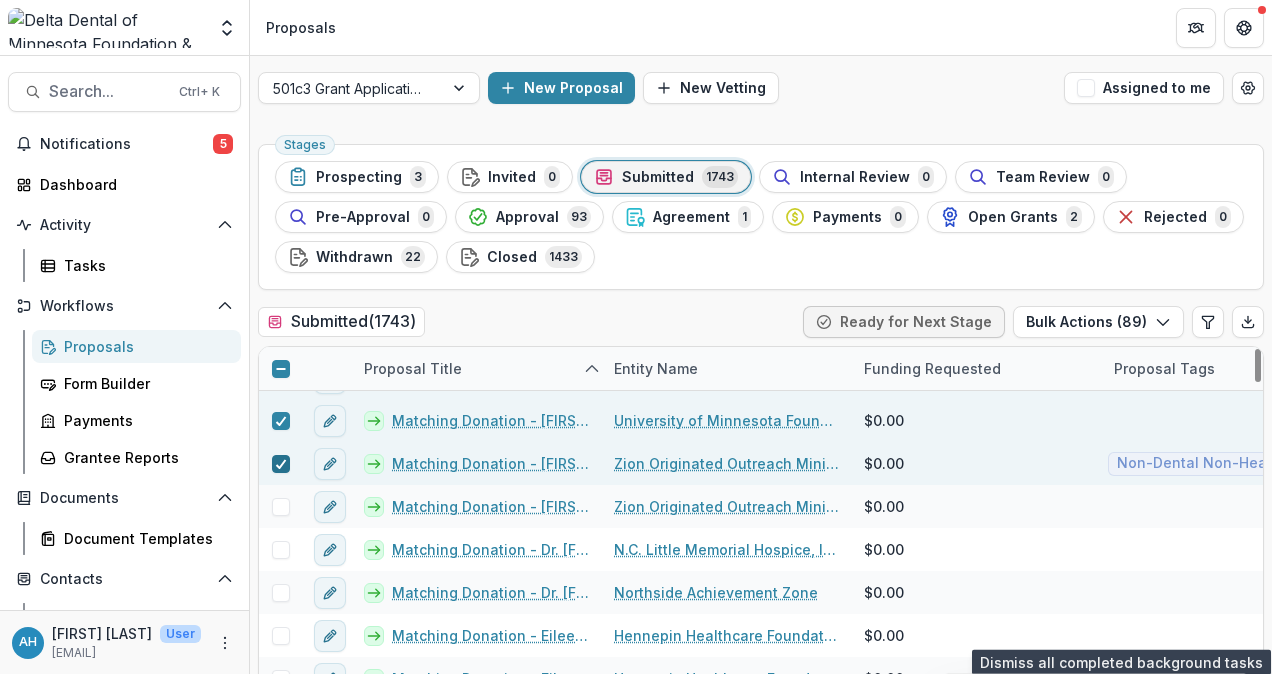 scroll, scrollTop: 24730, scrollLeft: 0, axis: vertical 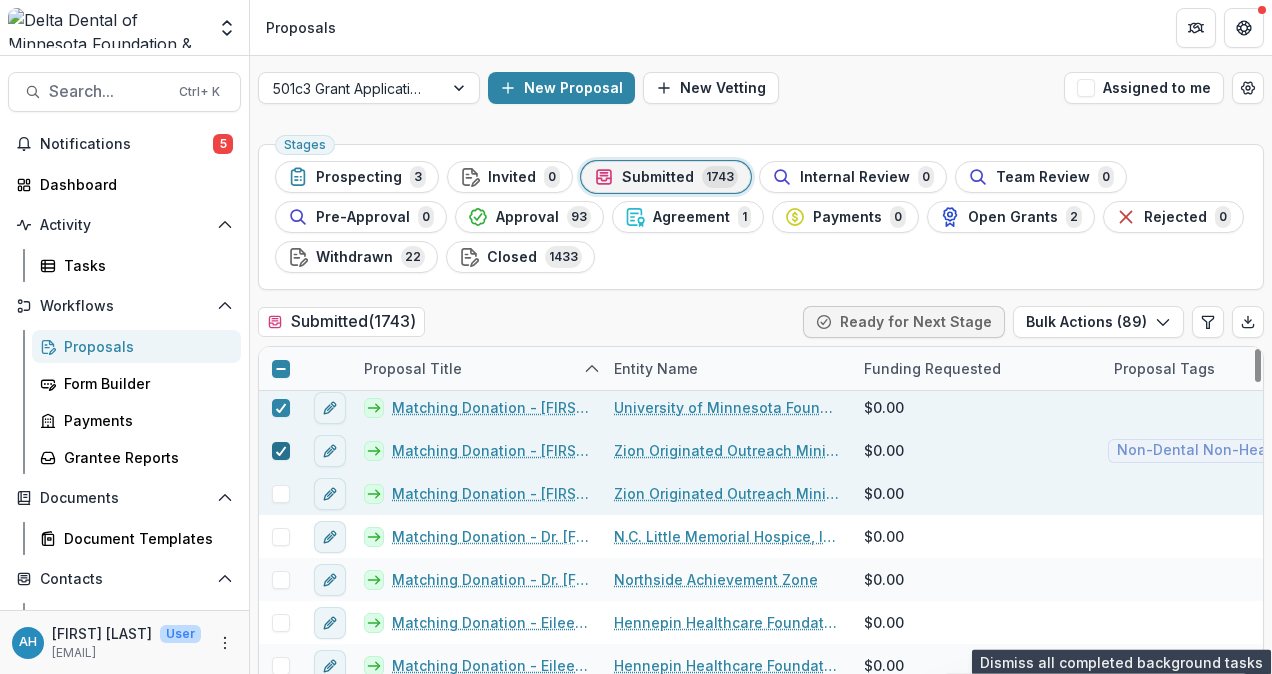 click at bounding box center (281, 494) 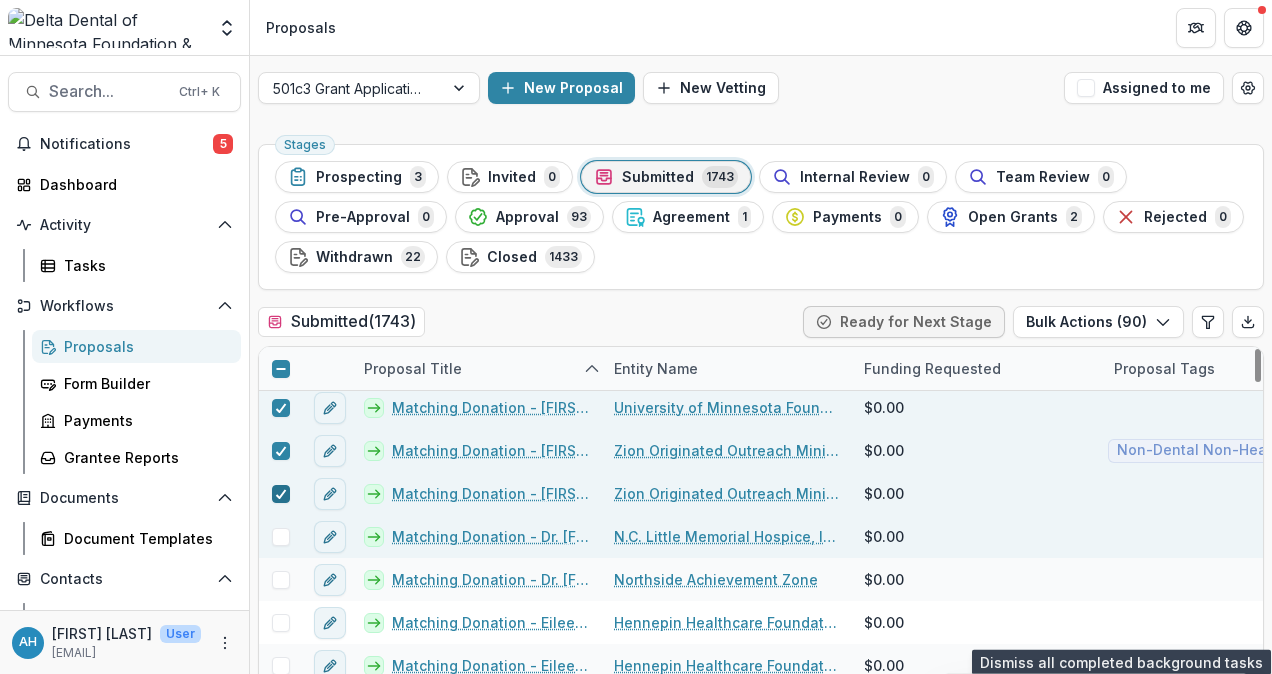 click at bounding box center (281, 537) 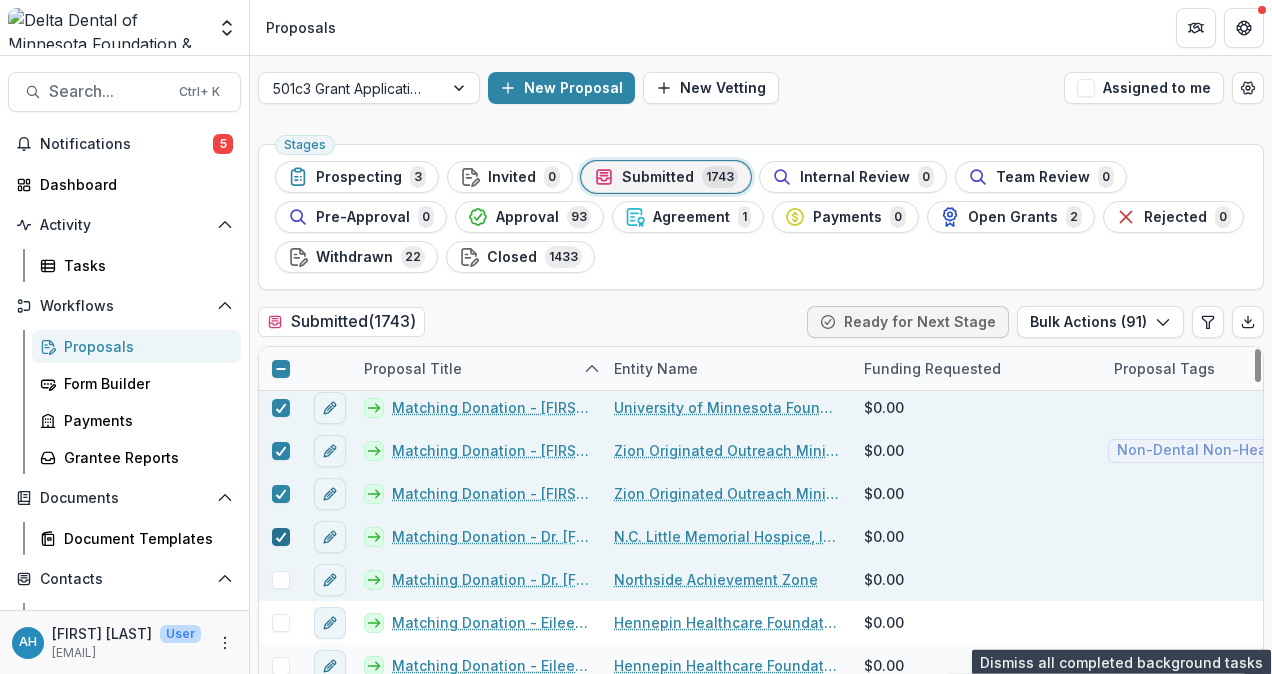 click at bounding box center (281, 580) 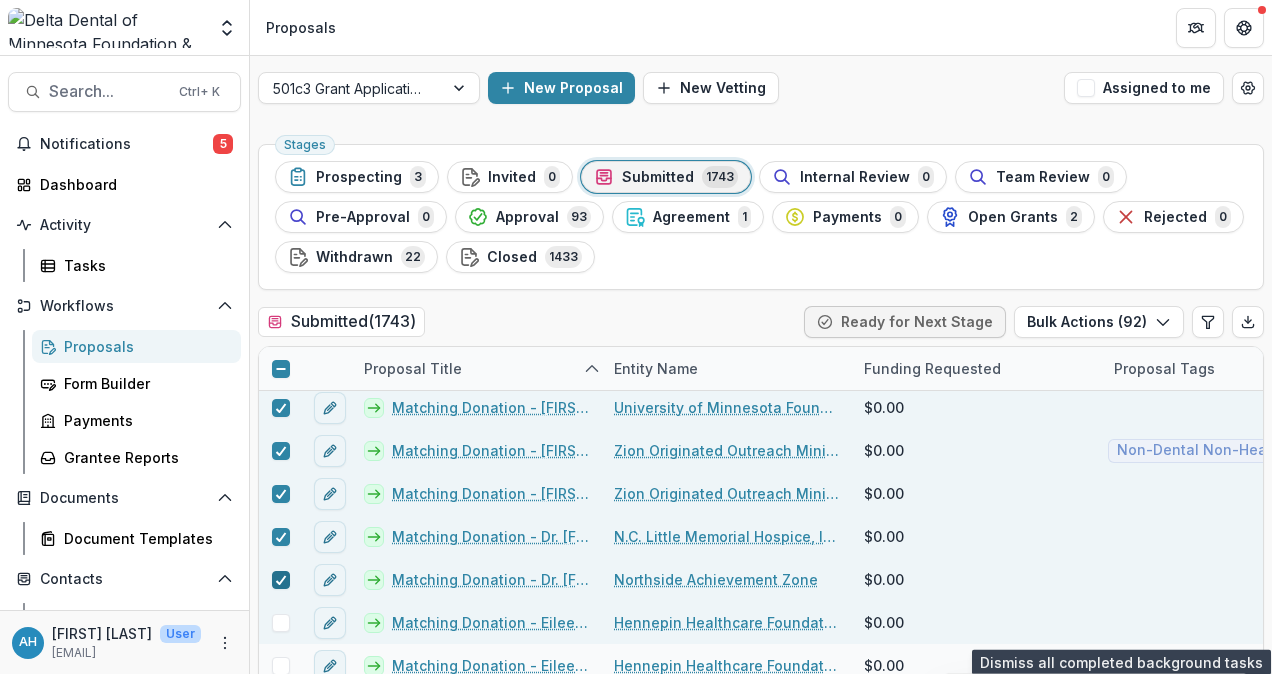click at bounding box center [281, 623] 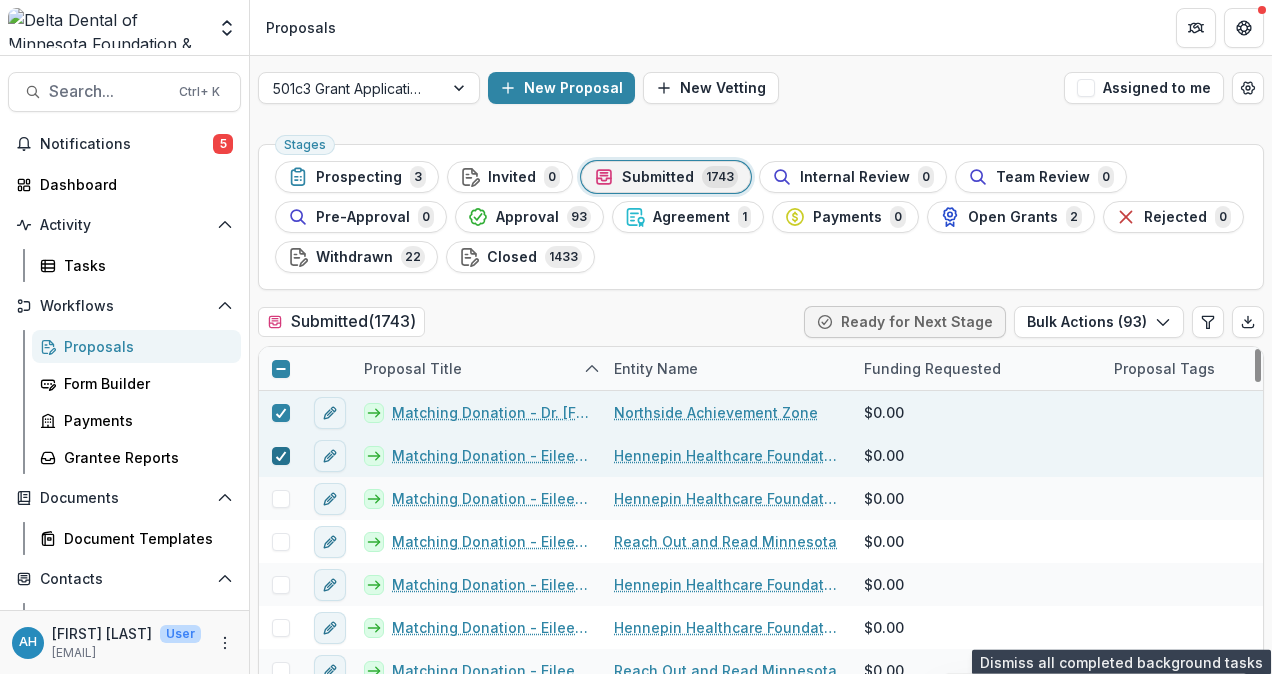 scroll, scrollTop: 24928, scrollLeft: 0, axis: vertical 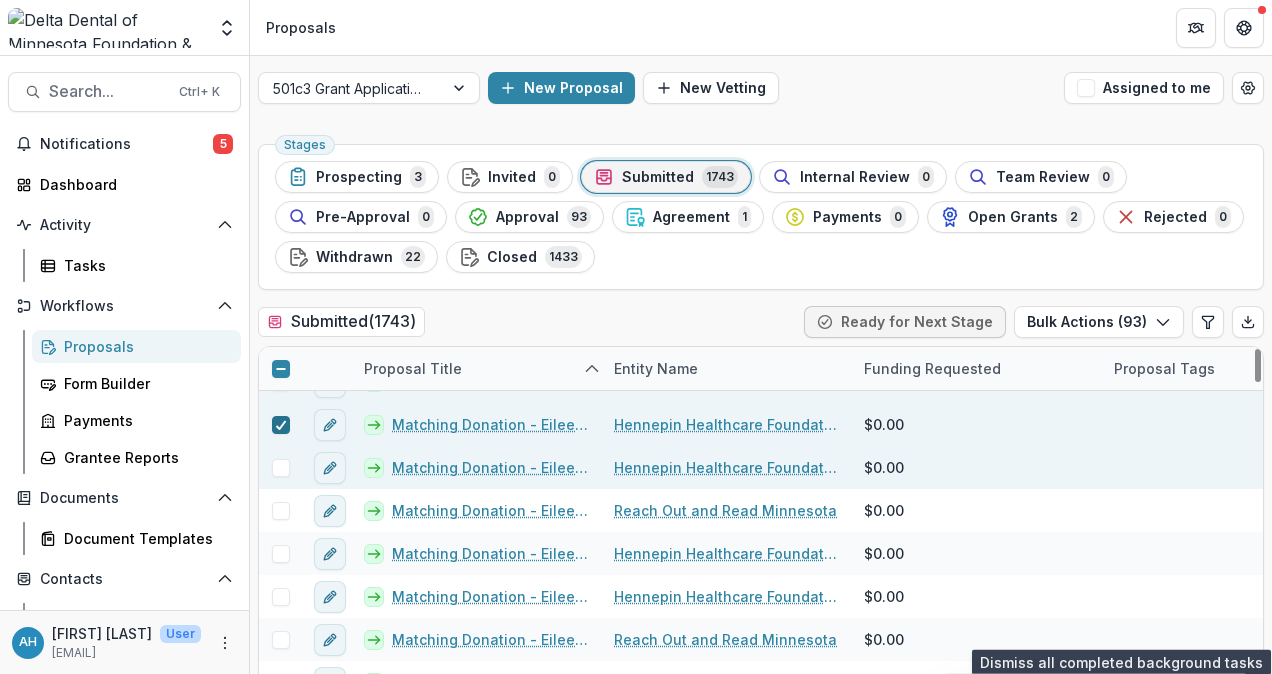 click at bounding box center [281, 468] 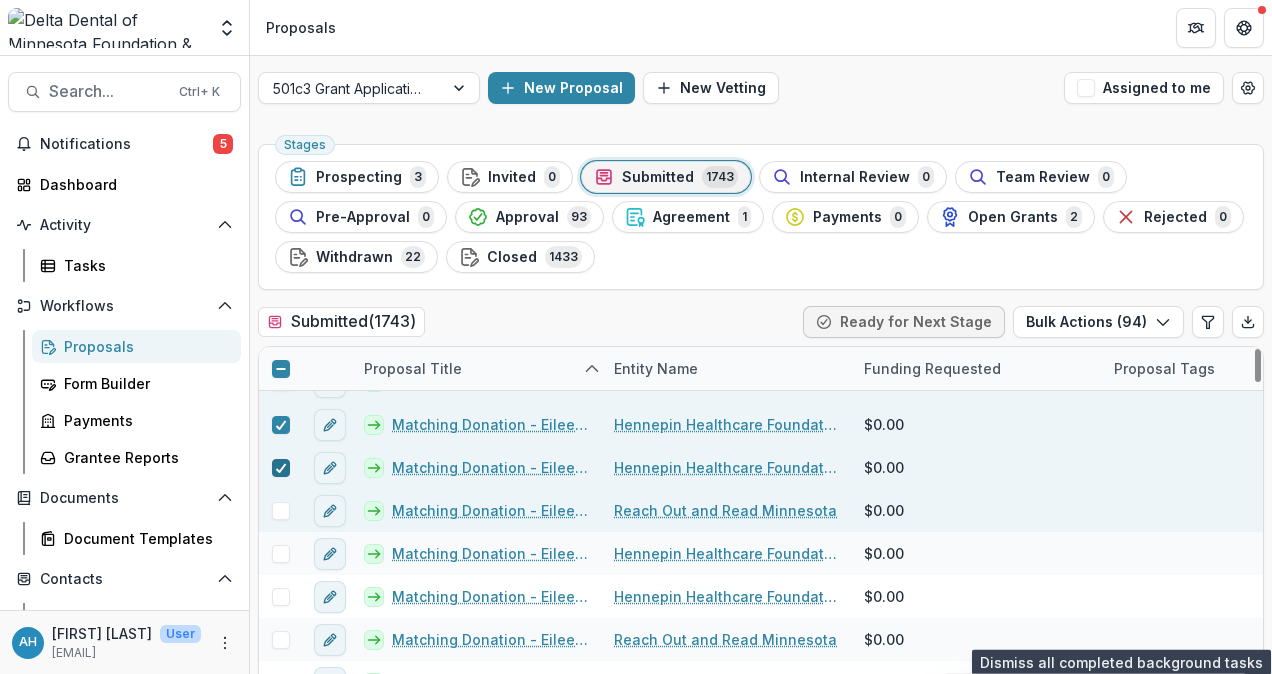 click at bounding box center [281, 511] 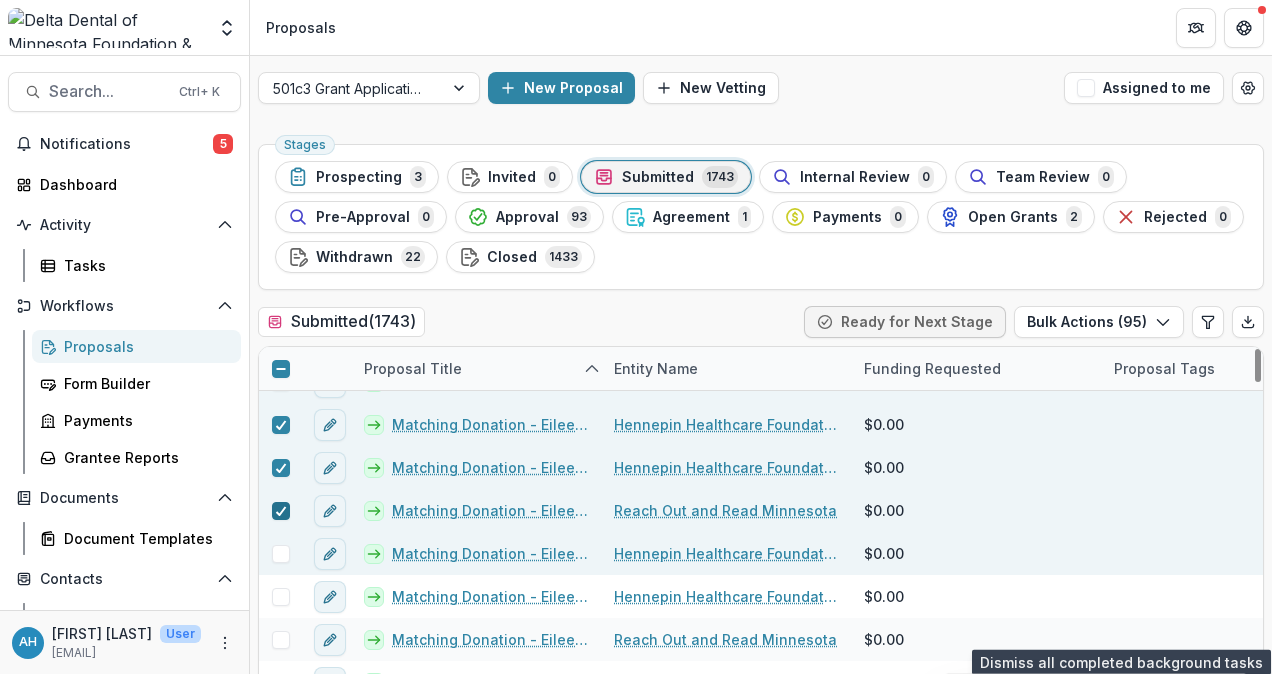 click at bounding box center [281, 554] 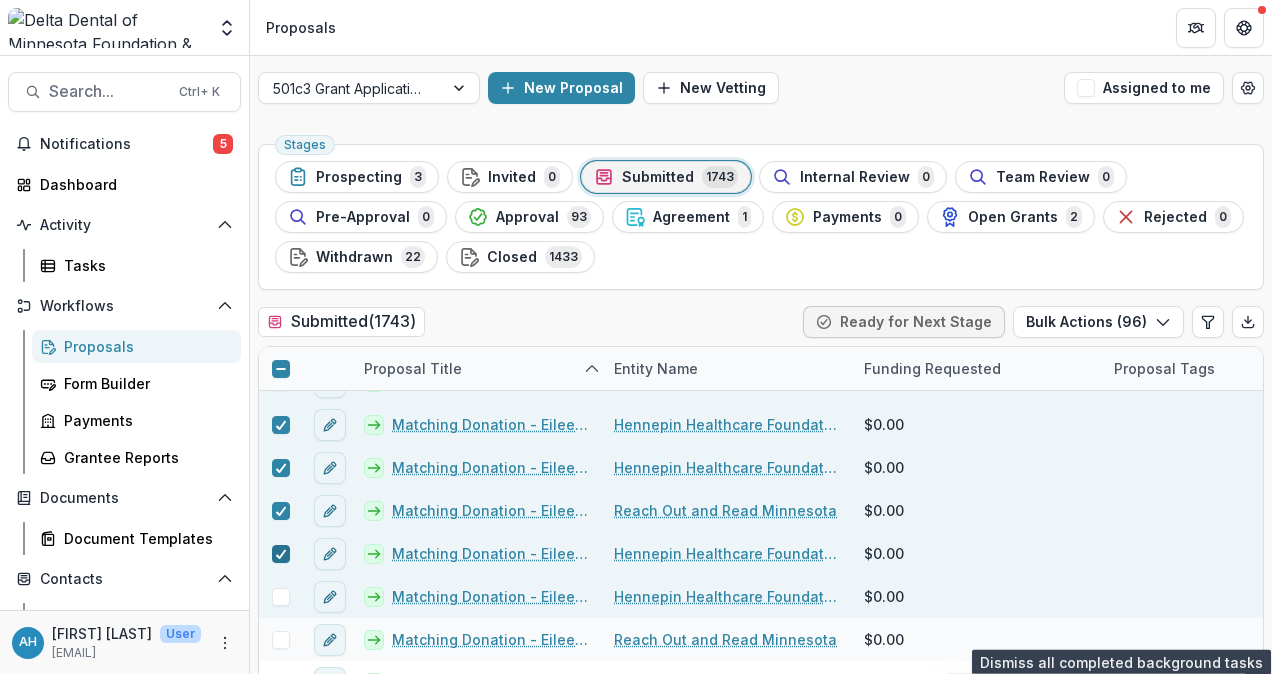 click at bounding box center [281, 597] 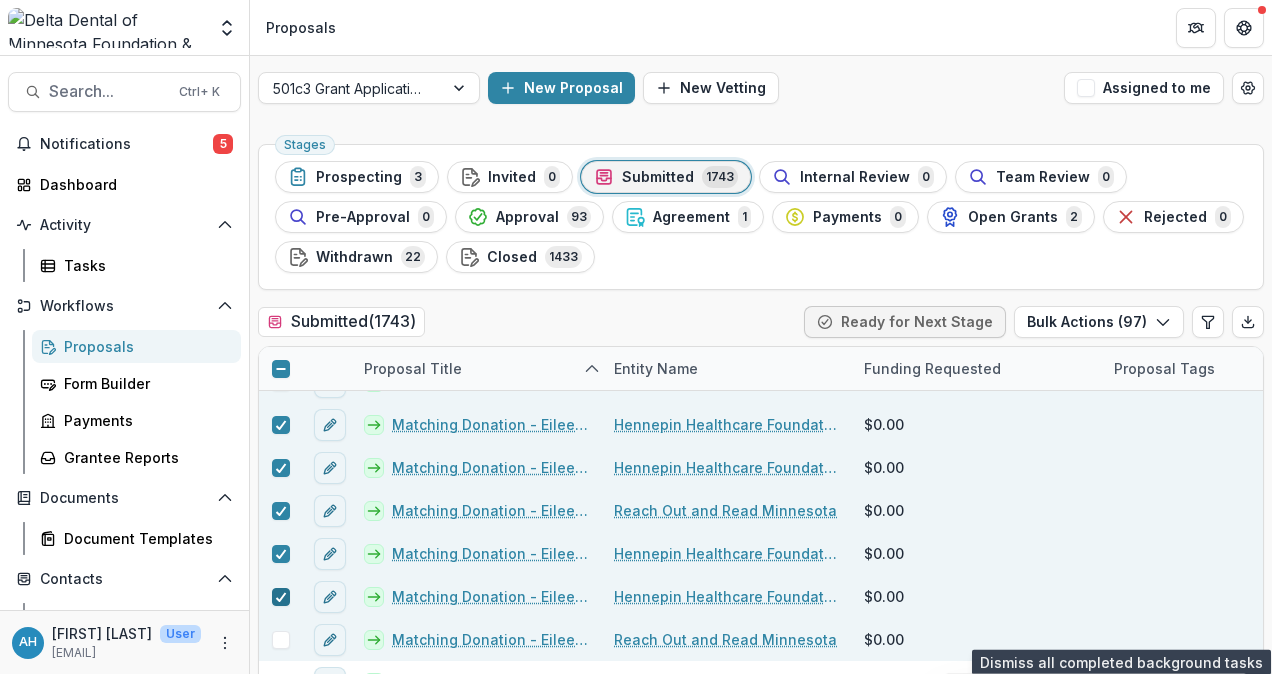 click at bounding box center (281, 640) 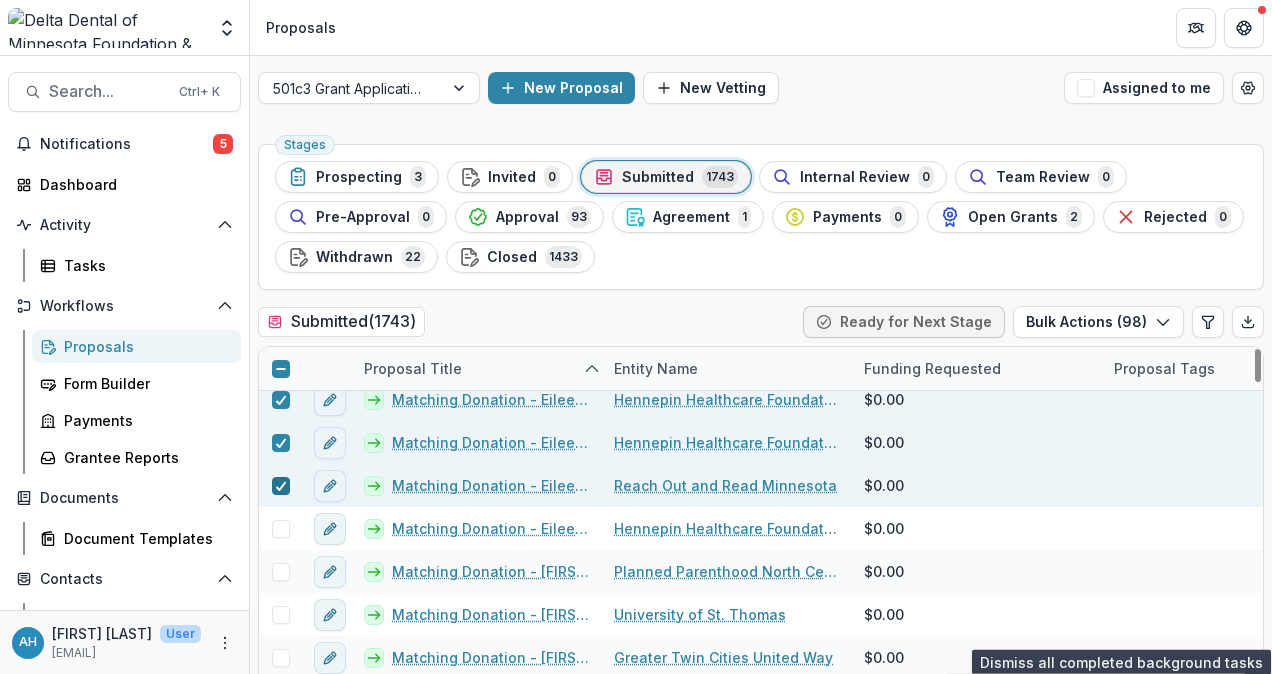 scroll, scrollTop: 25086, scrollLeft: 0, axis: vertical 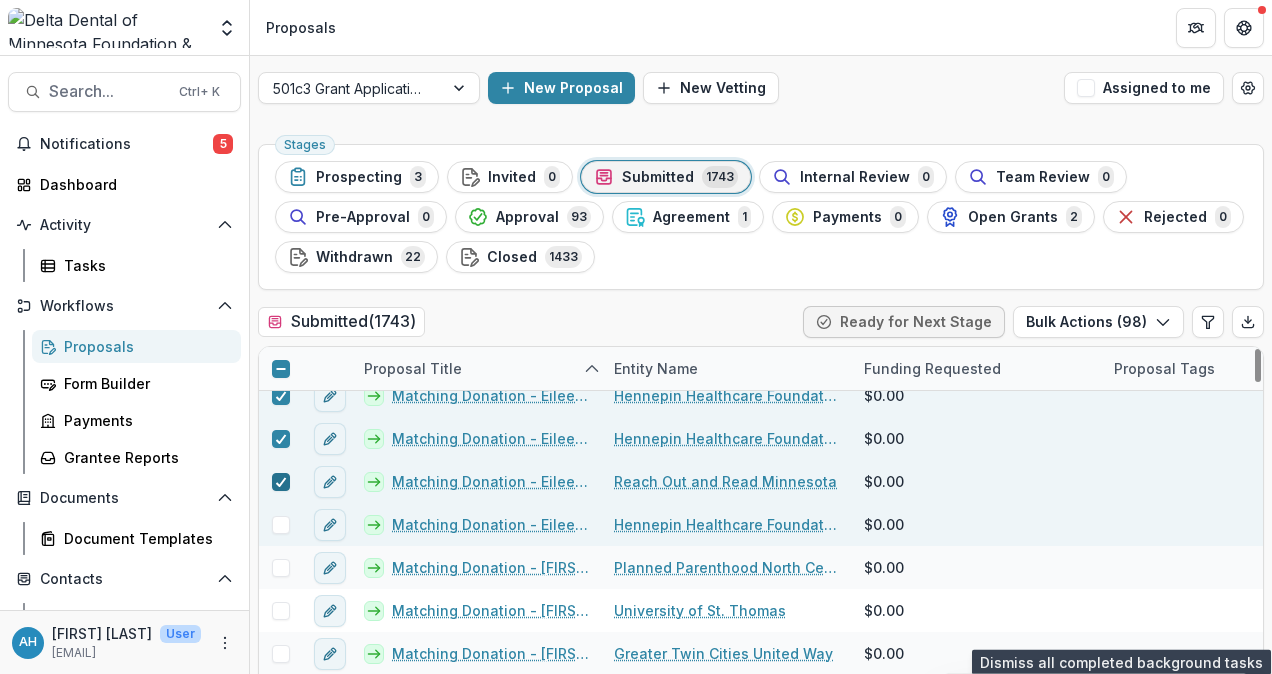 click at bounding box center [281, 525] 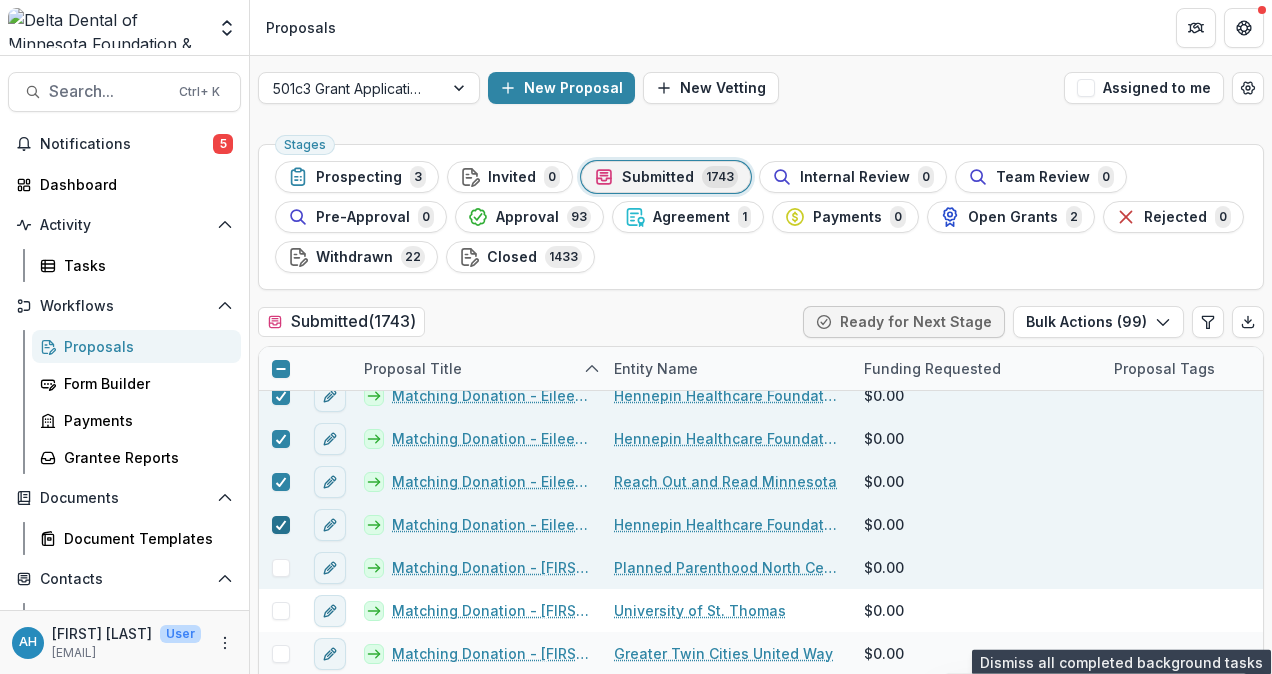 click at bounding box center (281, 568) 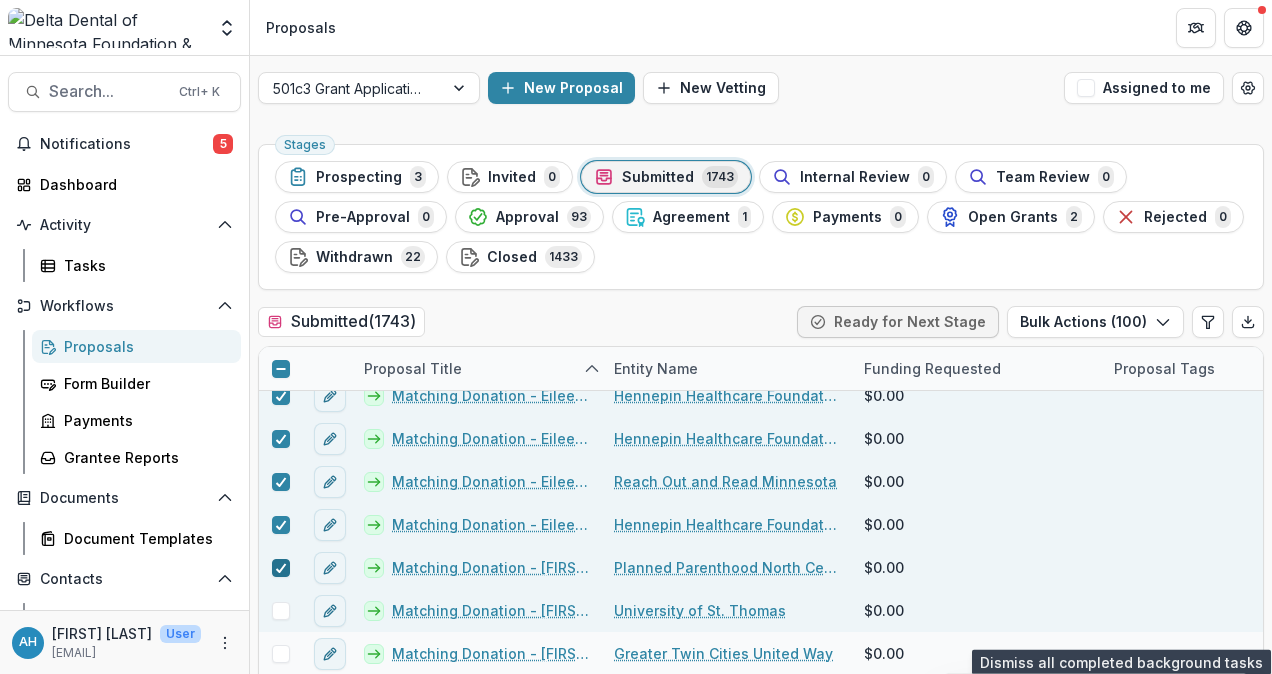 click at bounding box center (281, 611) 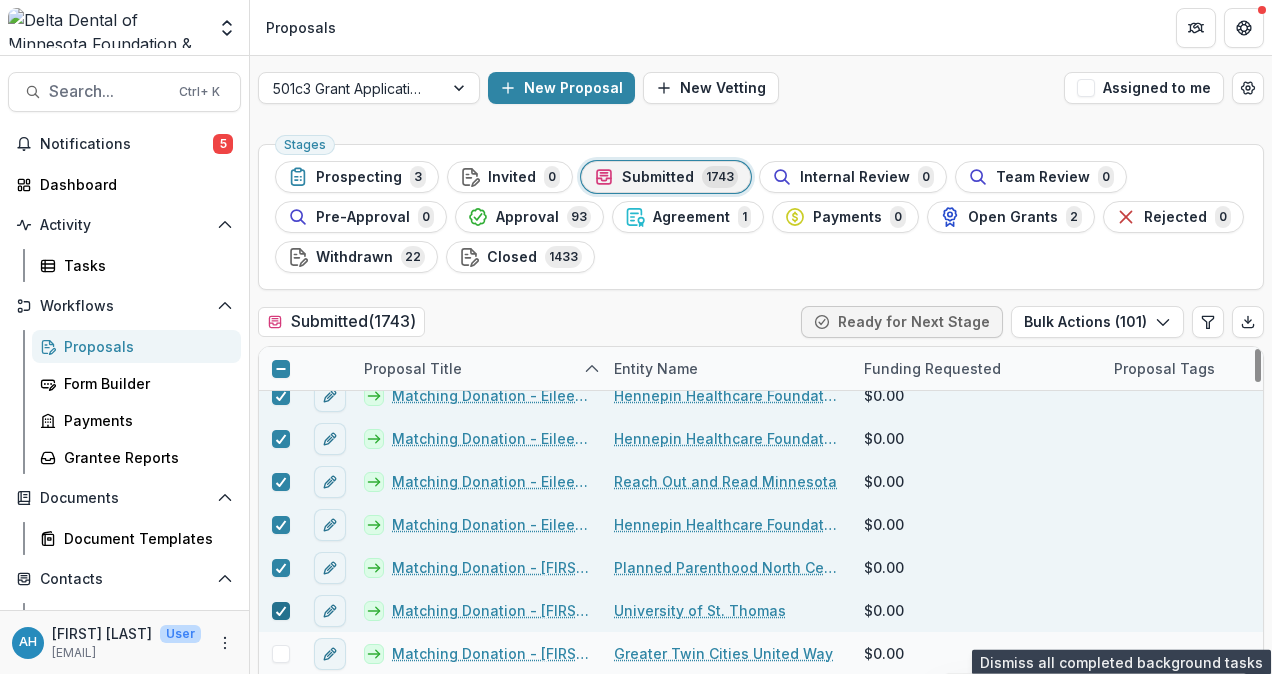scroll, scrollTop: 25229, scrollLeft: 0, axis: vertical 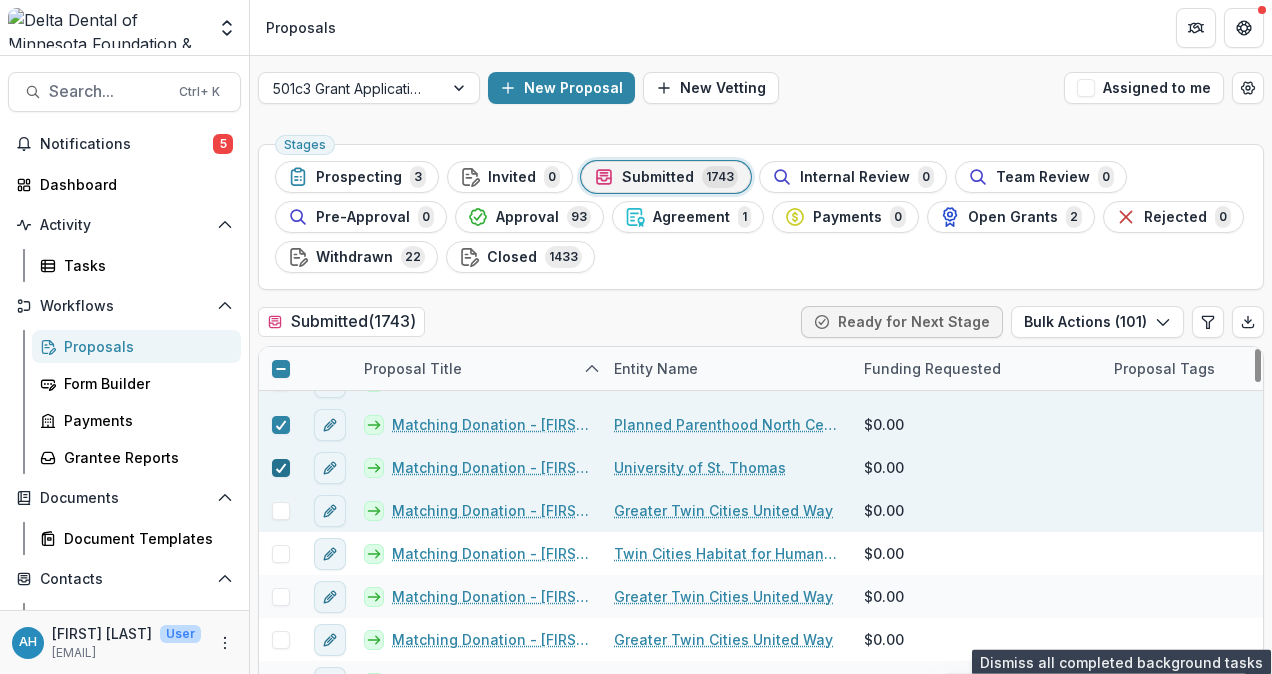 click at bounding box center [281, 511] 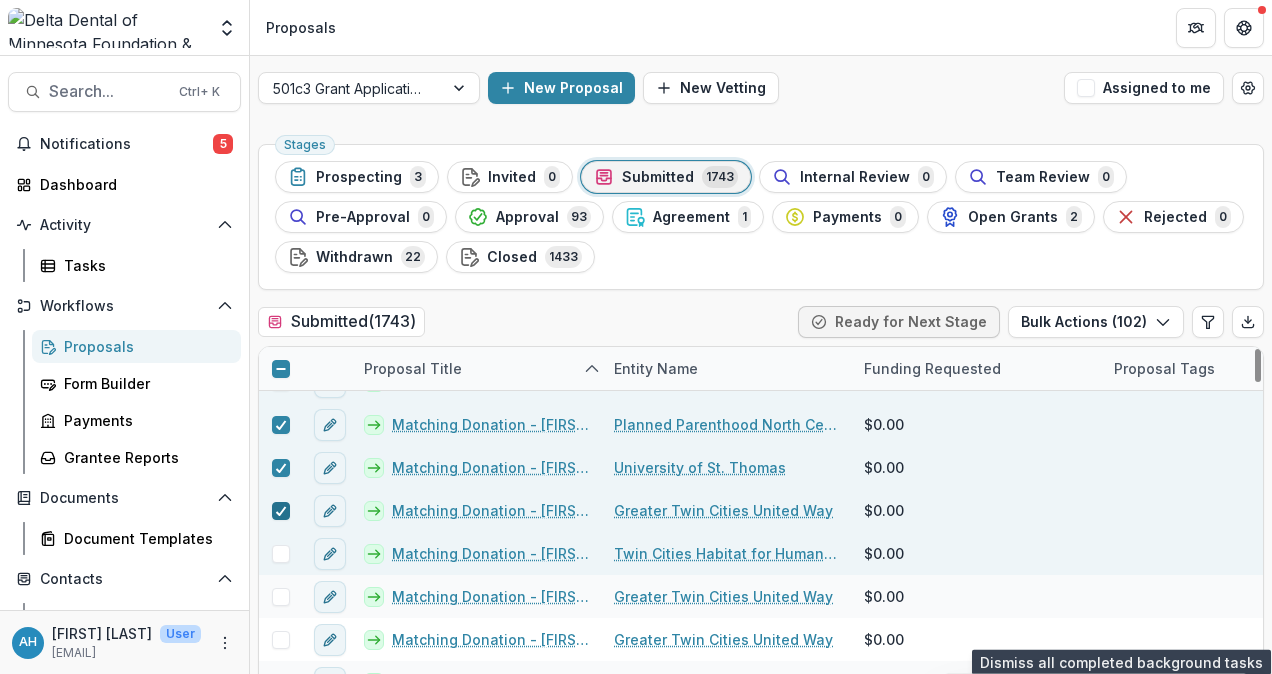 click at bounding box center [281, 554] 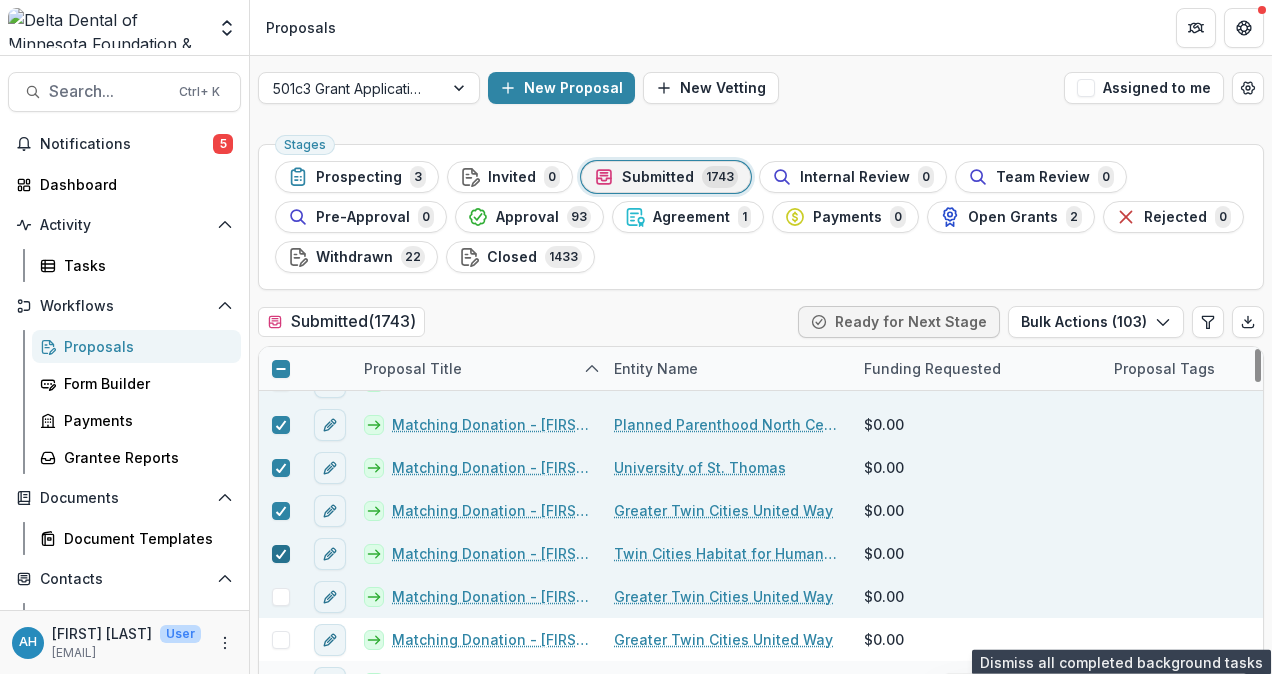 click at bounding box center [281, 597] 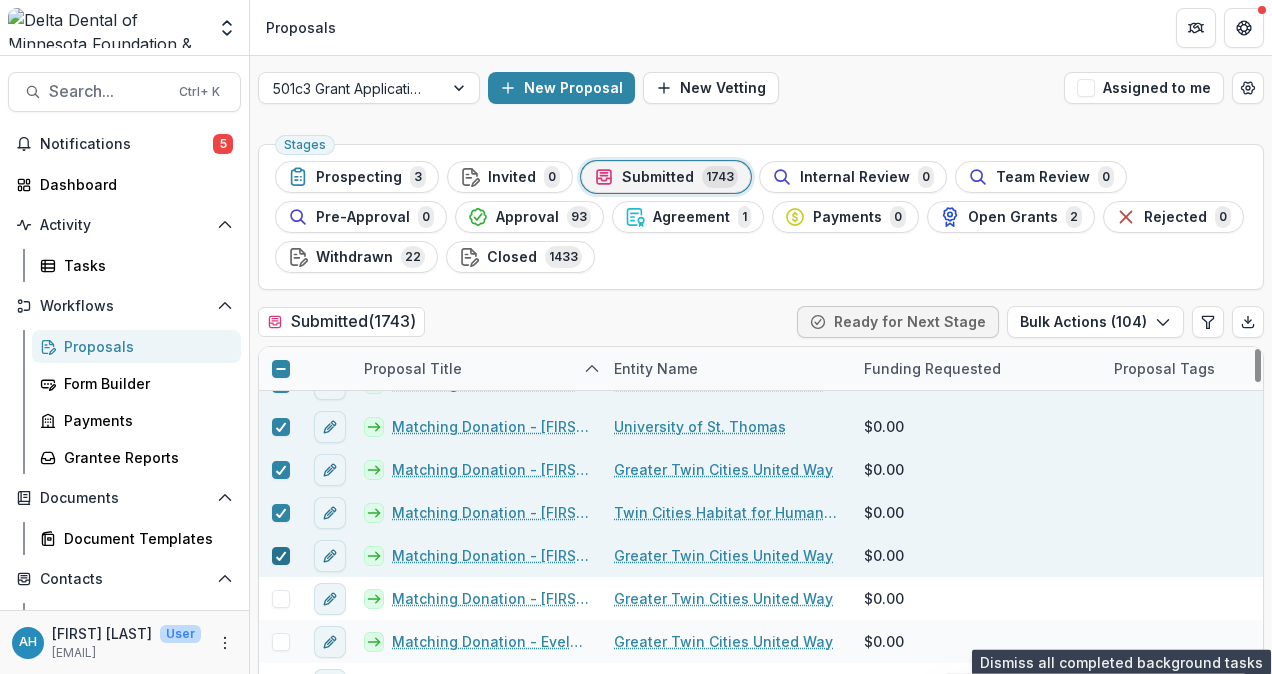 scroll, scrollTop: 25348, scrollLeft: 0, axis: vertical 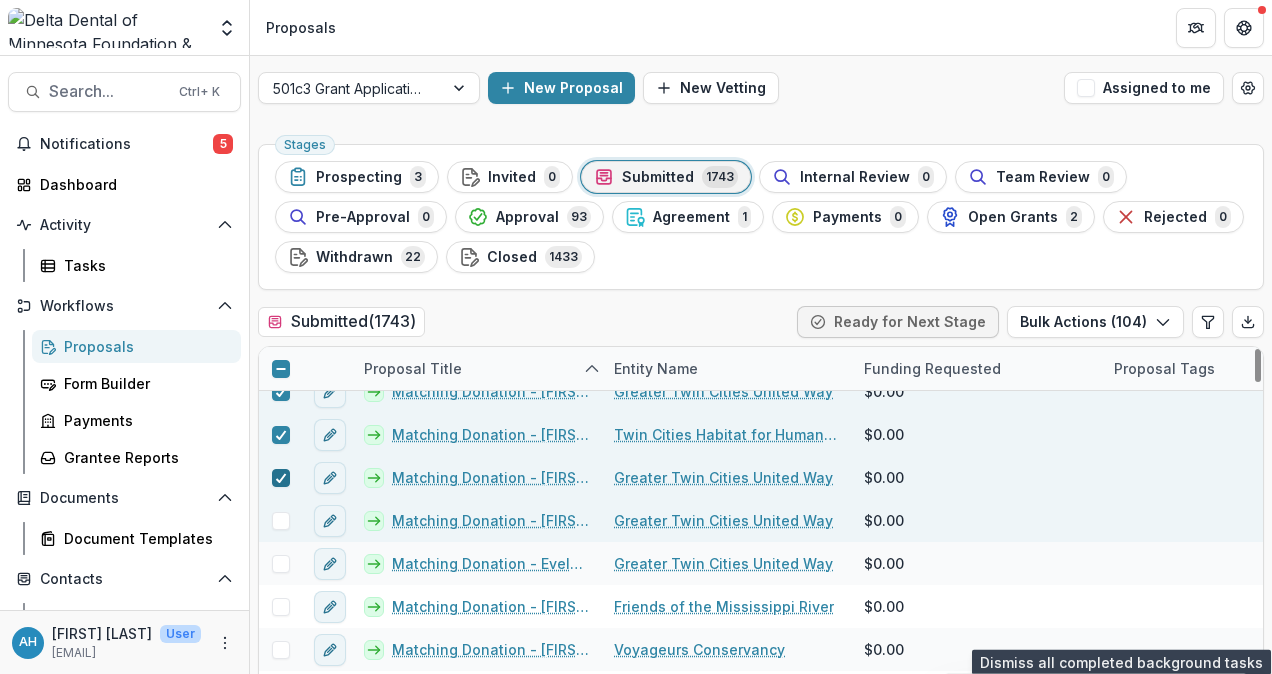 click at bounding box center [281, 521] 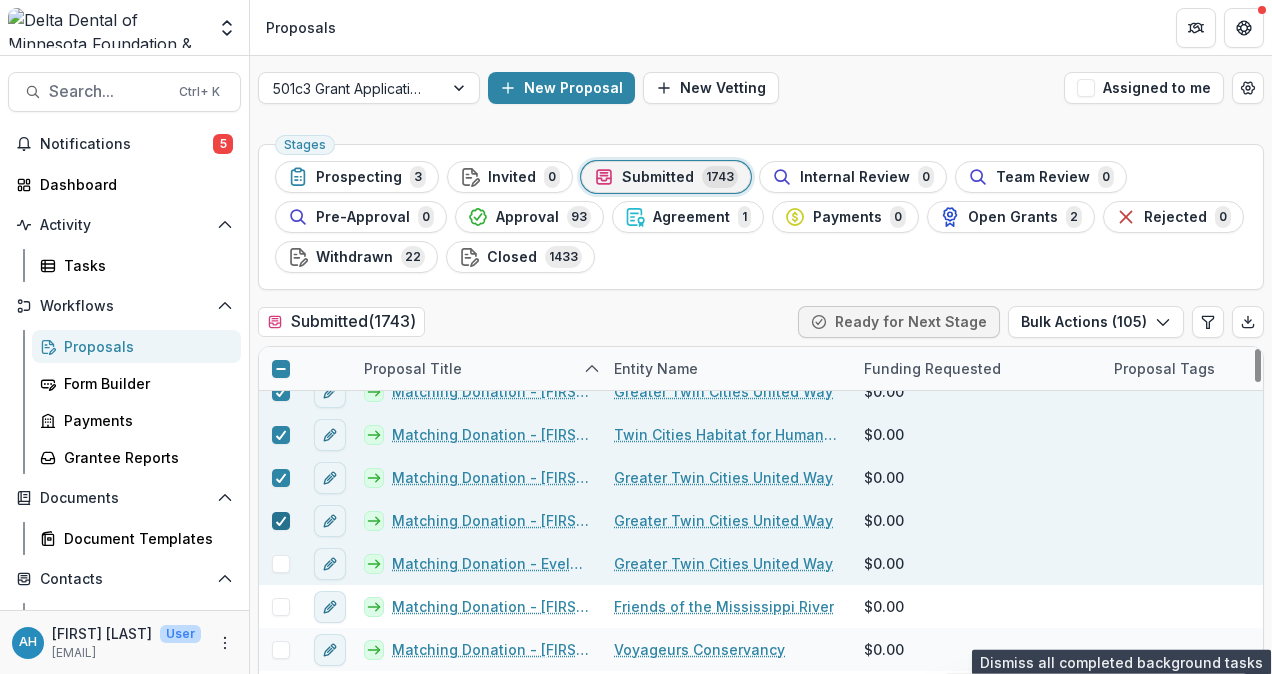 click at bounding box center [281, 564] 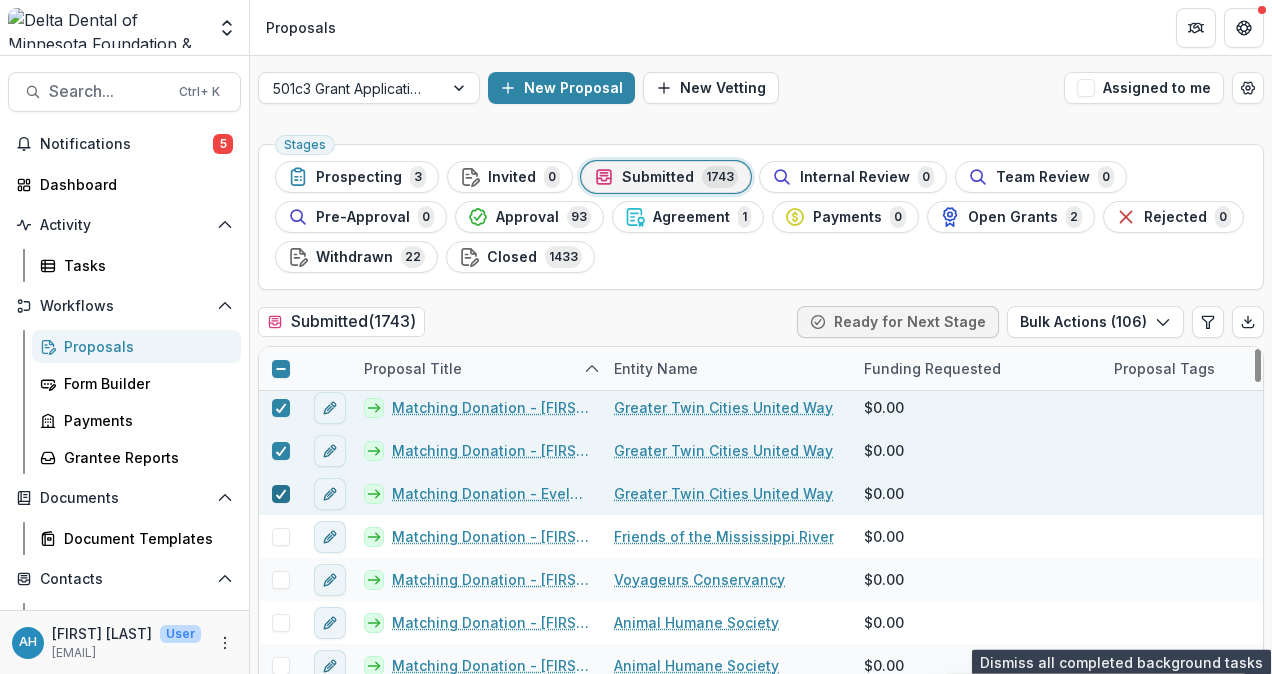 scroll, scrollTop: 25470, scrollLeft: 0, axis: vertical 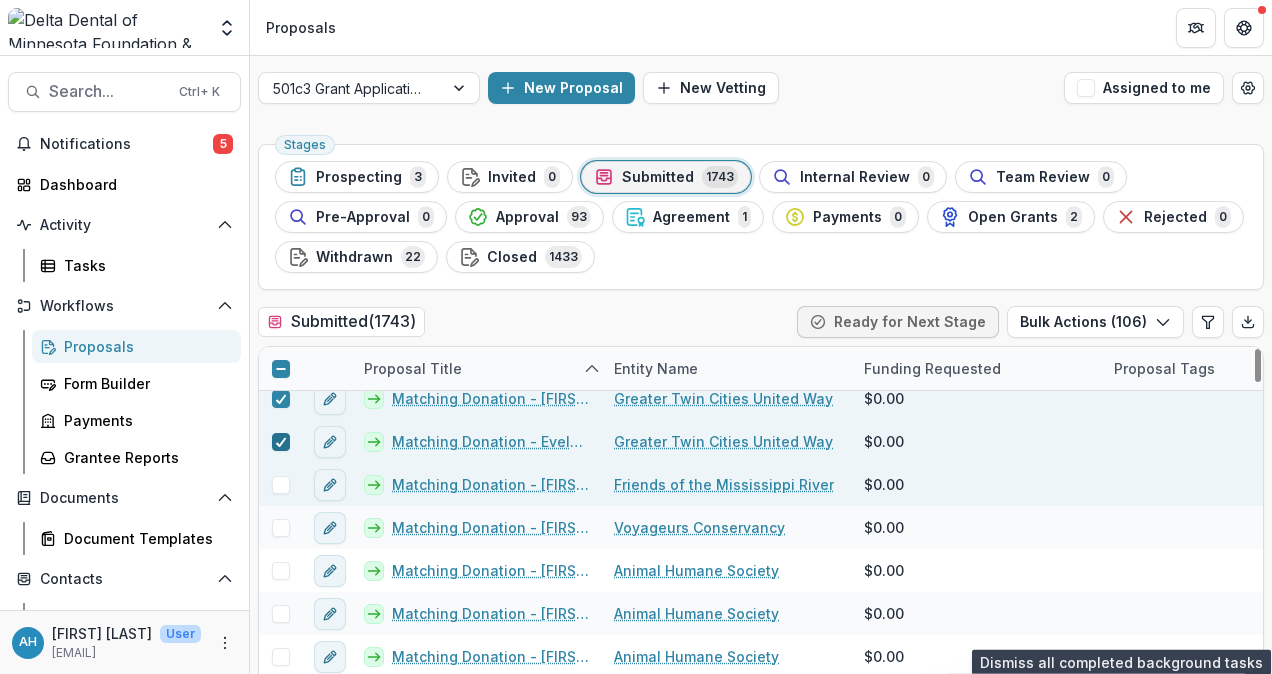 click at bounding box center (281, 485) 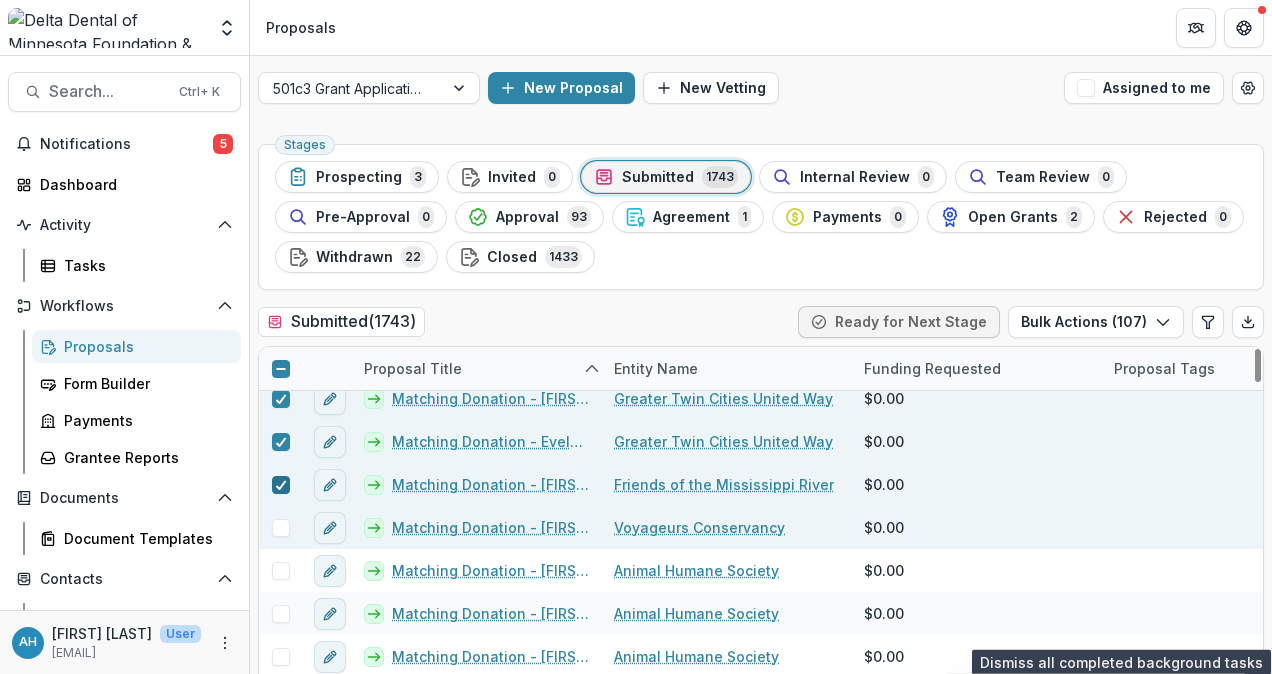 click at bounding box center [281, 528] 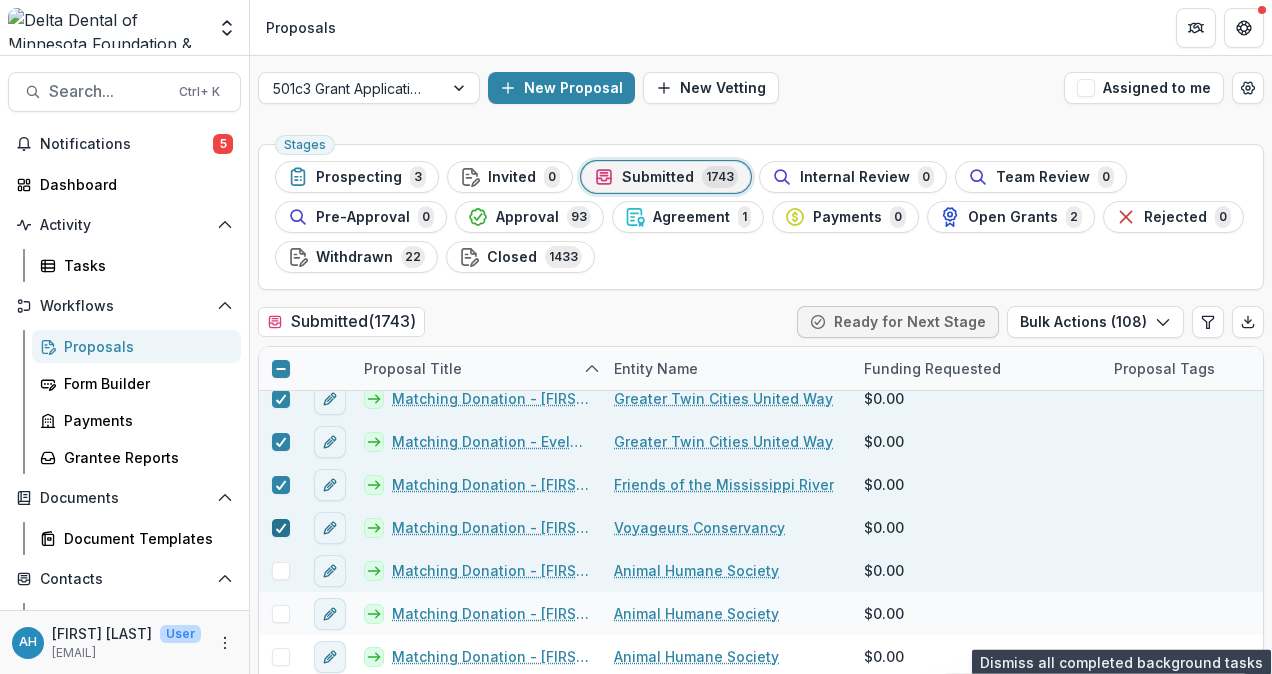 click at bounding box center [281, 571] 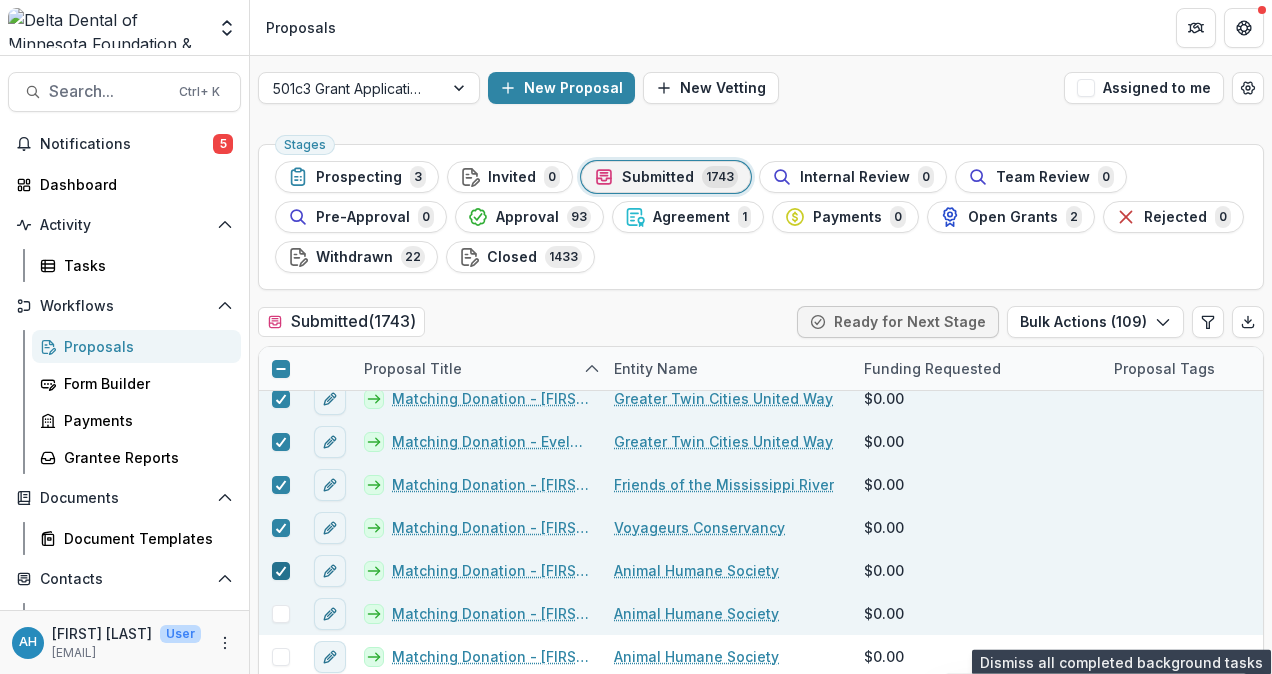 click at bounding box center (281, 614) 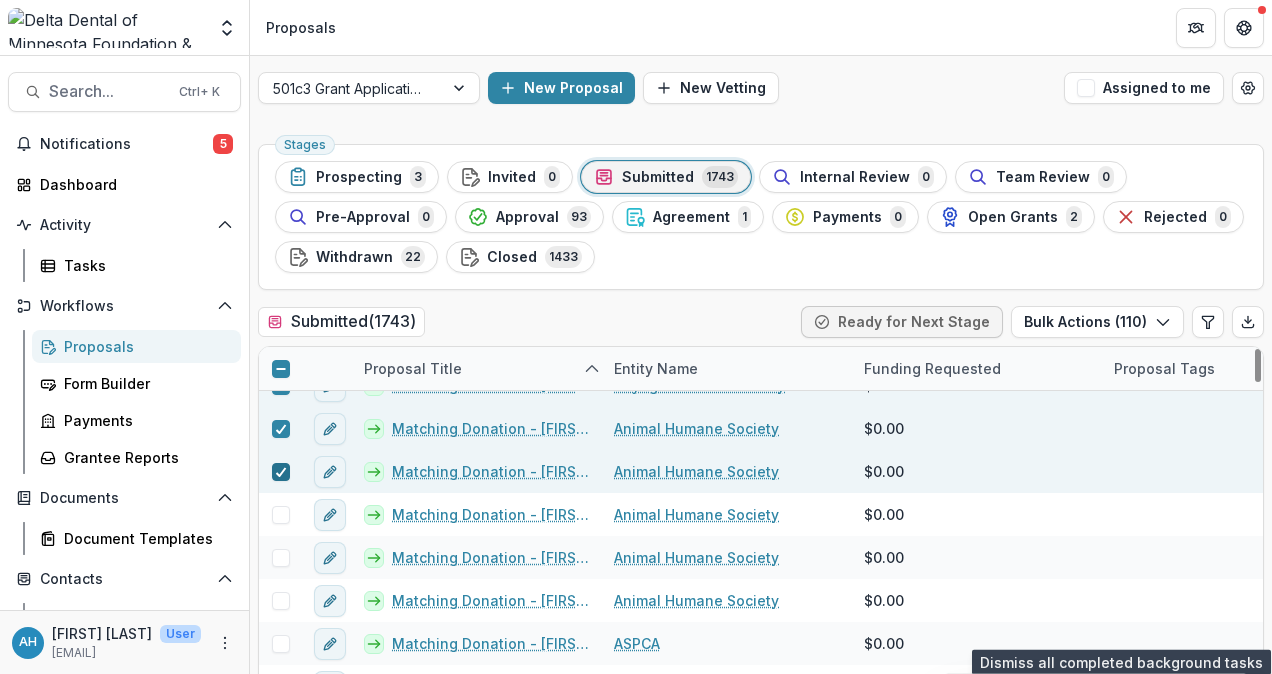 scroll, scrollTop: 25632, scrollLeft: 0, axis: vertical 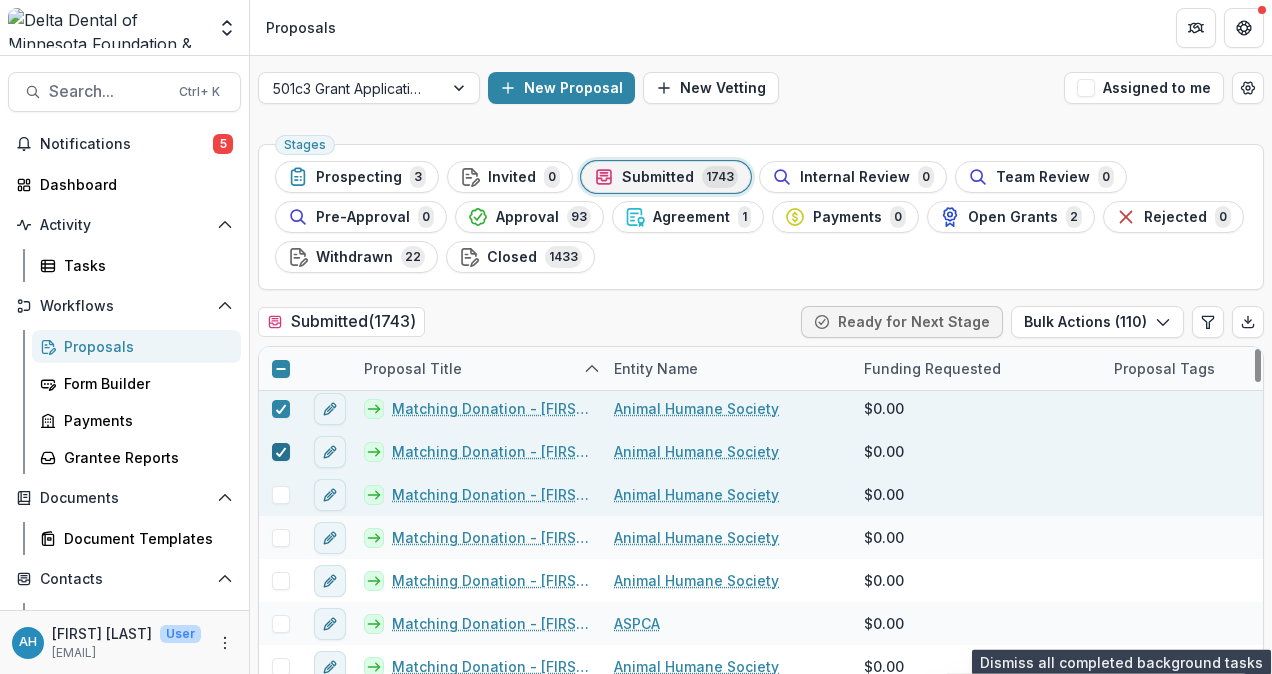 click at bounding box center [281, 495] 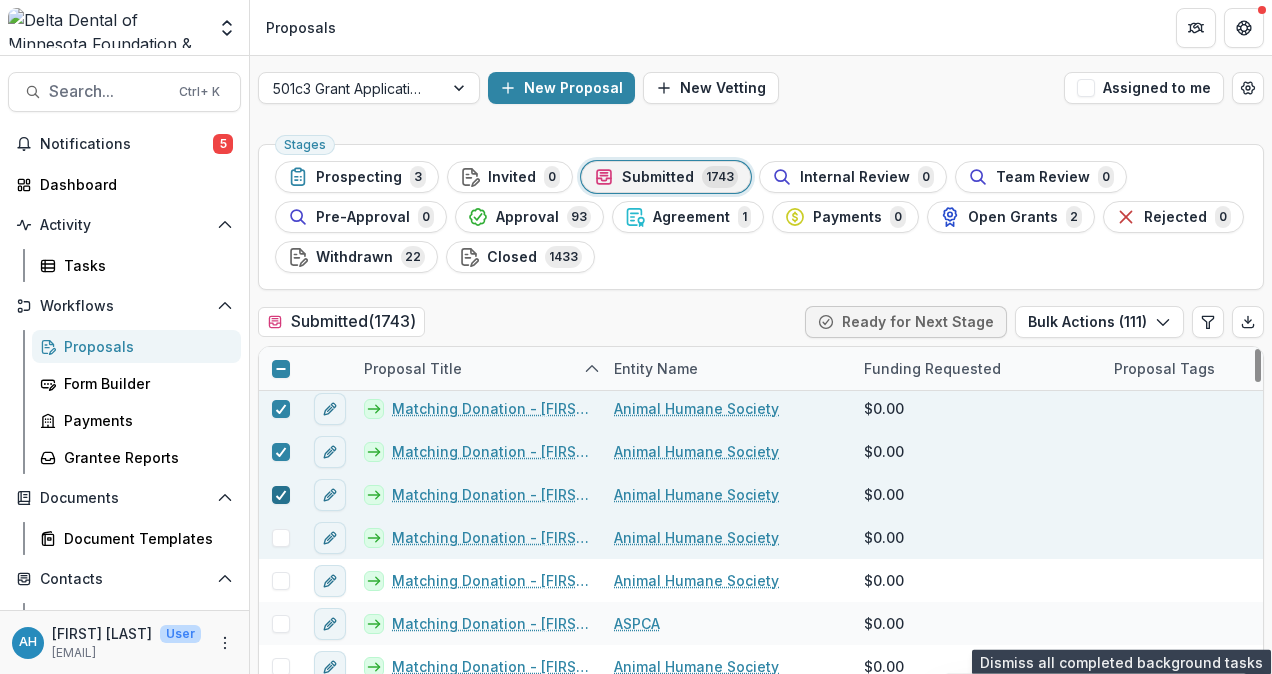 click at bounding box center (281, 538) 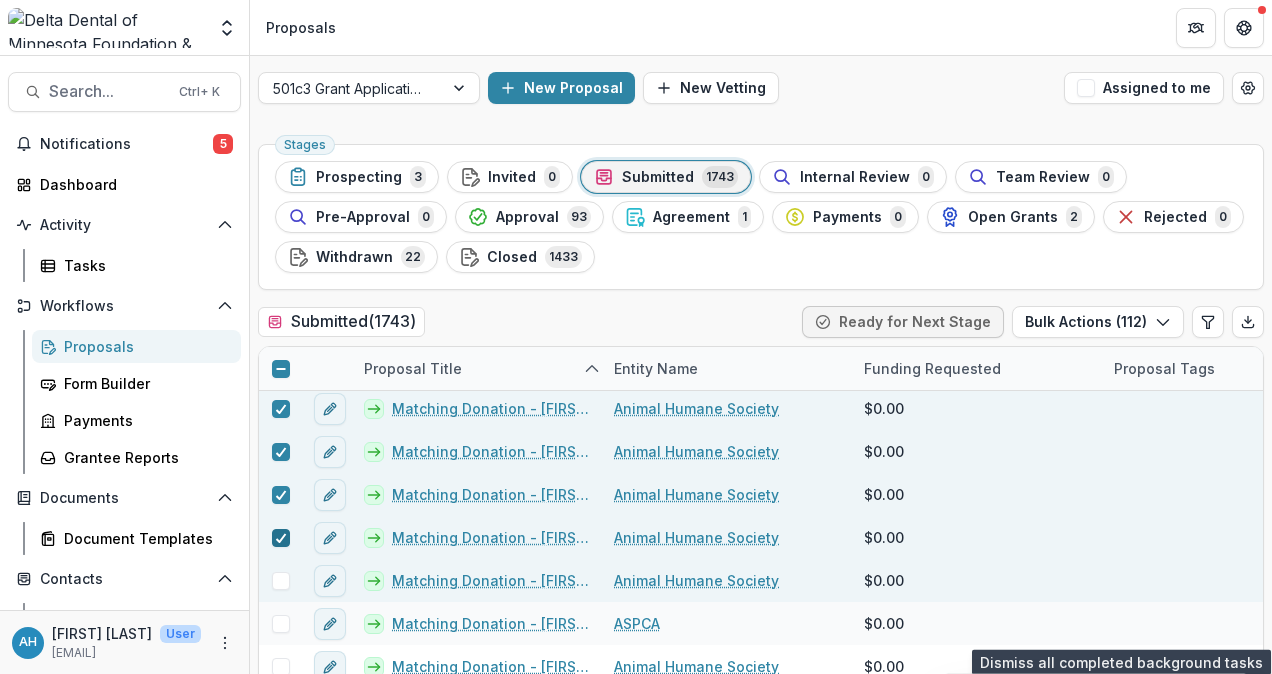 click at bounding box center [281, 581] 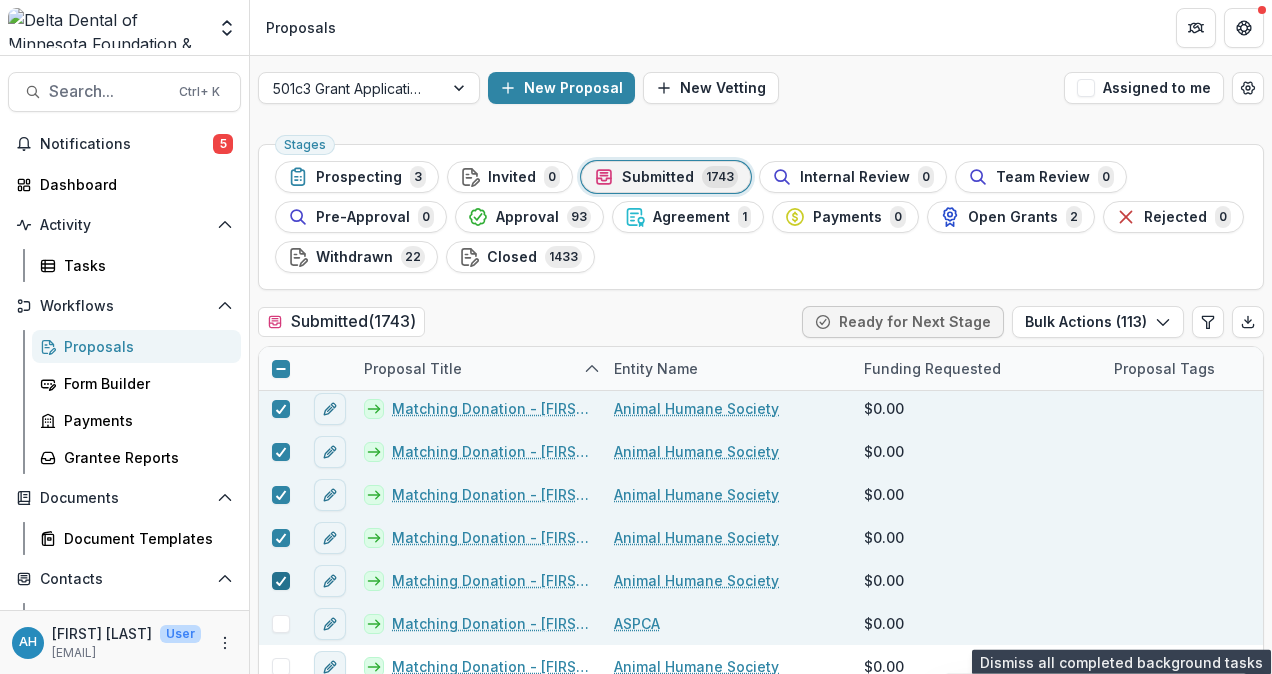 click at bounding box center [281, 624] 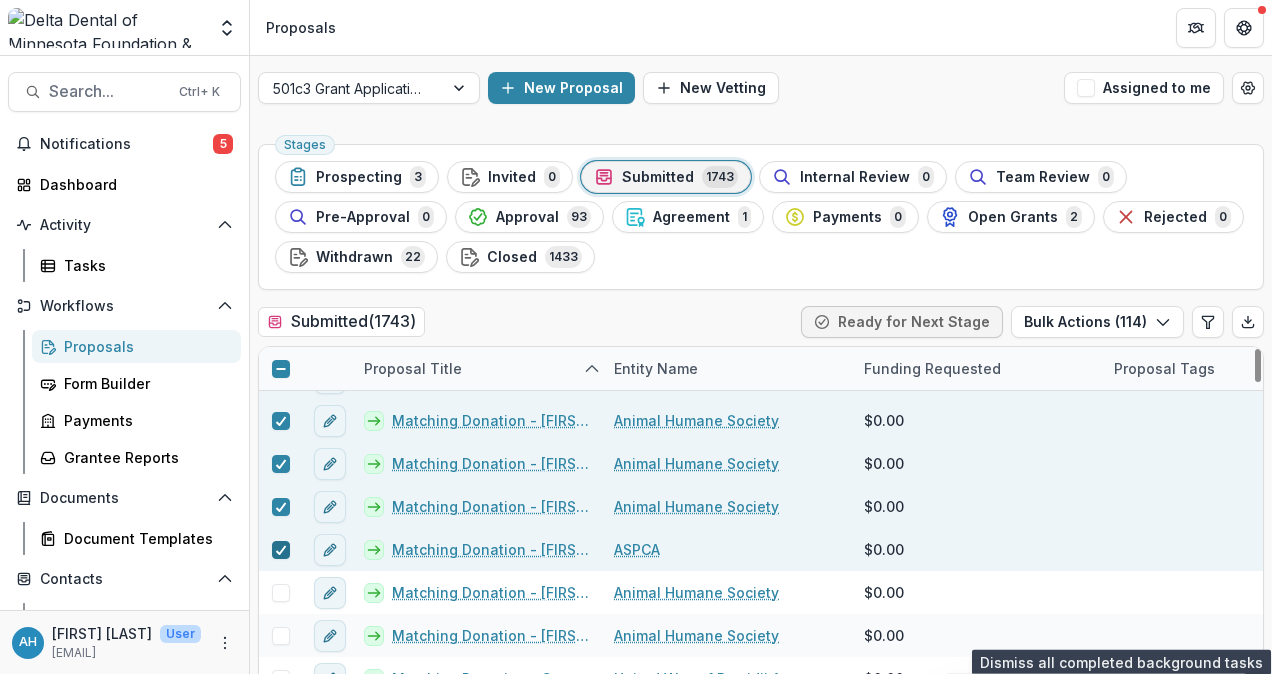 scroll, scrollTop: 25779, scrollLeft: 0, axis: vertical 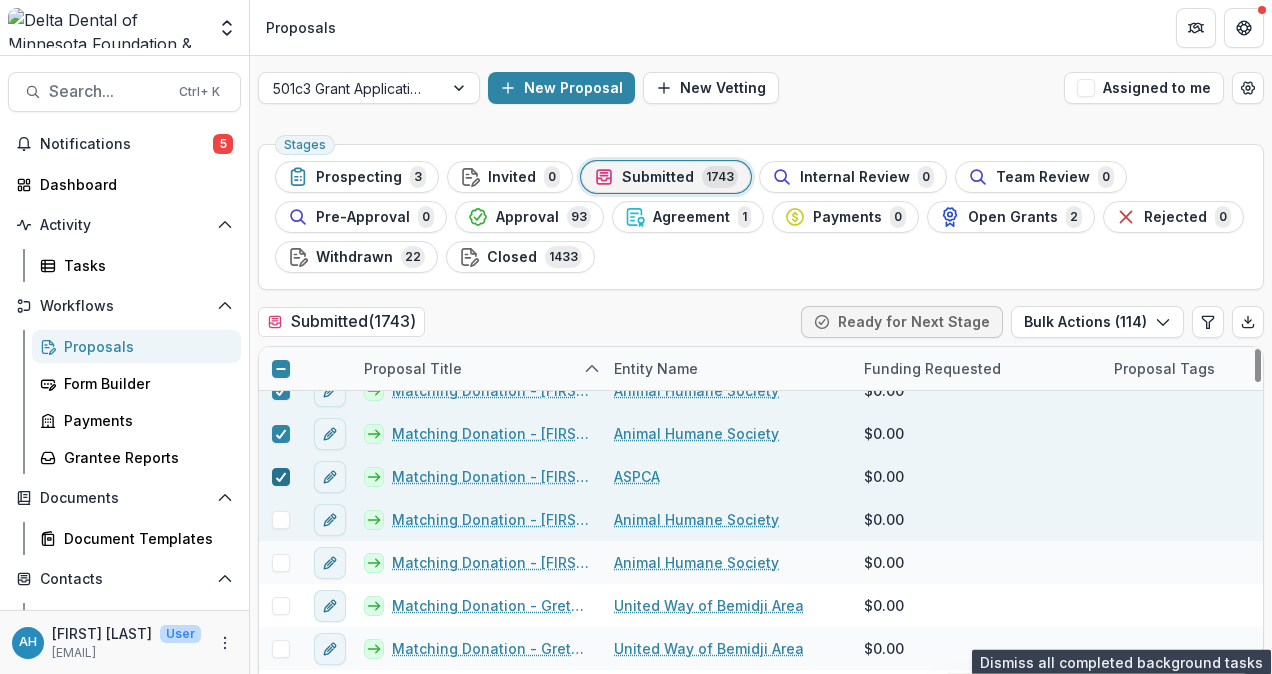 click at bounding box center (281, 520) 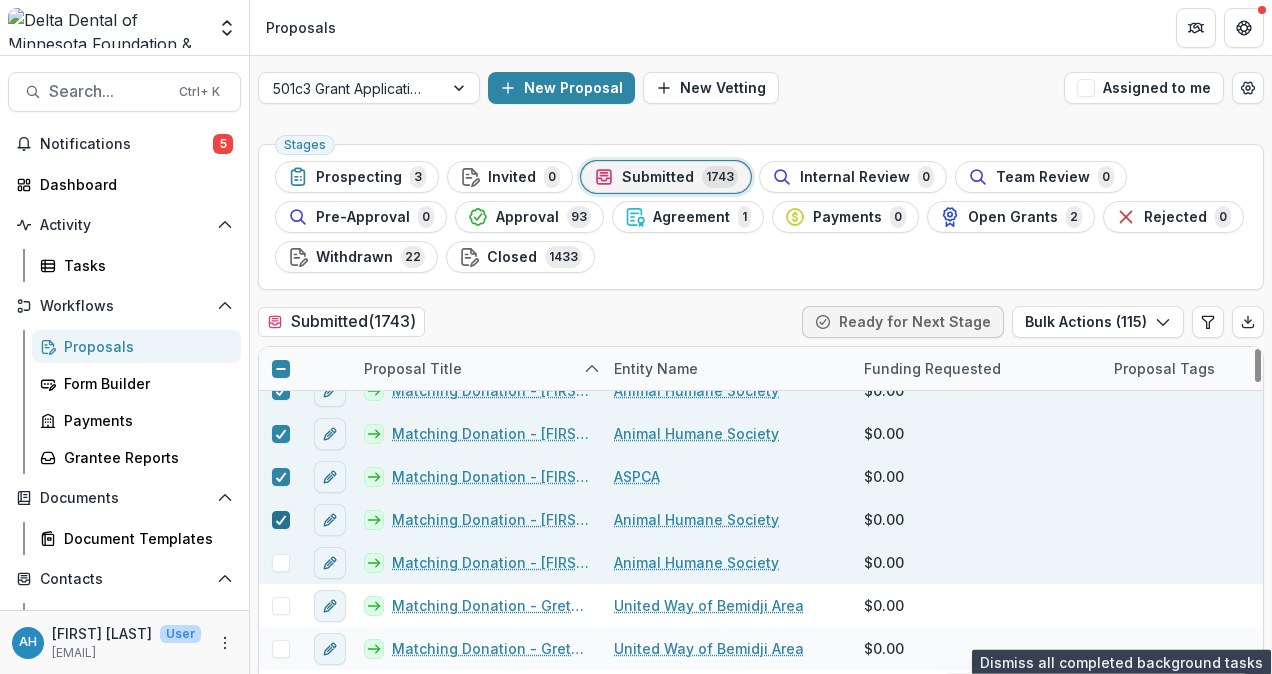 click at bounding box center (281, 563) 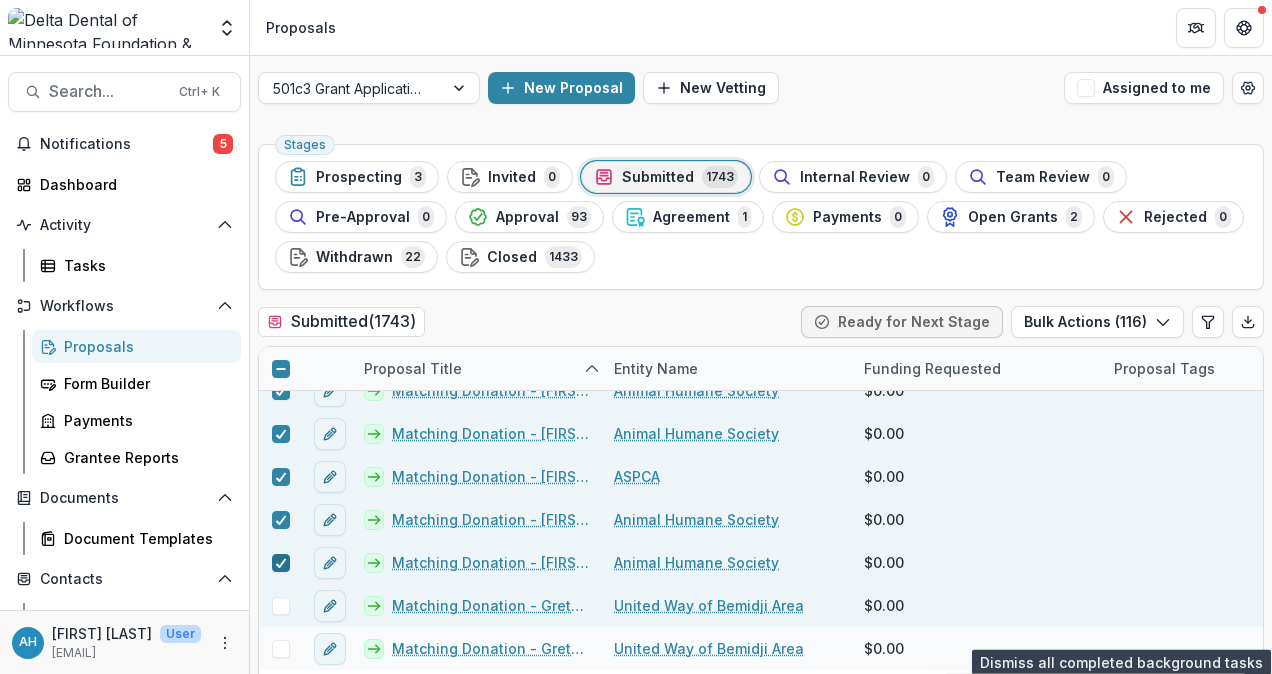 click at bounding box center (281, 606) 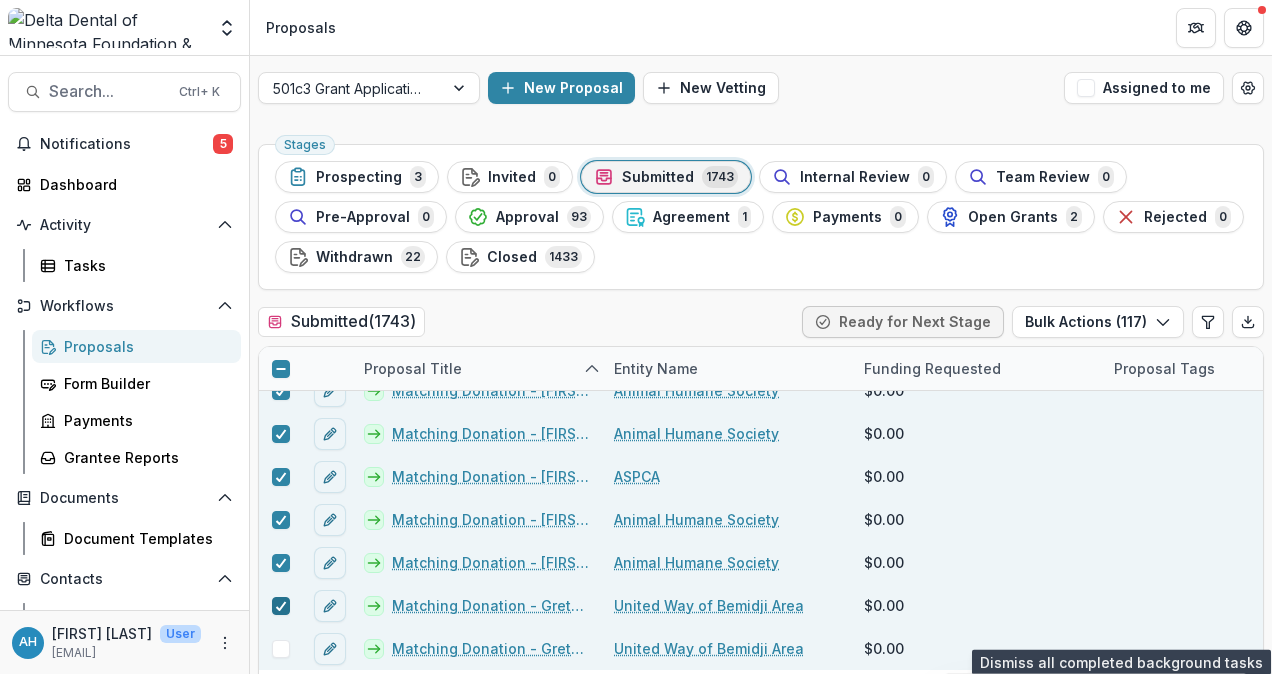 click at bounding box center (281, 649) 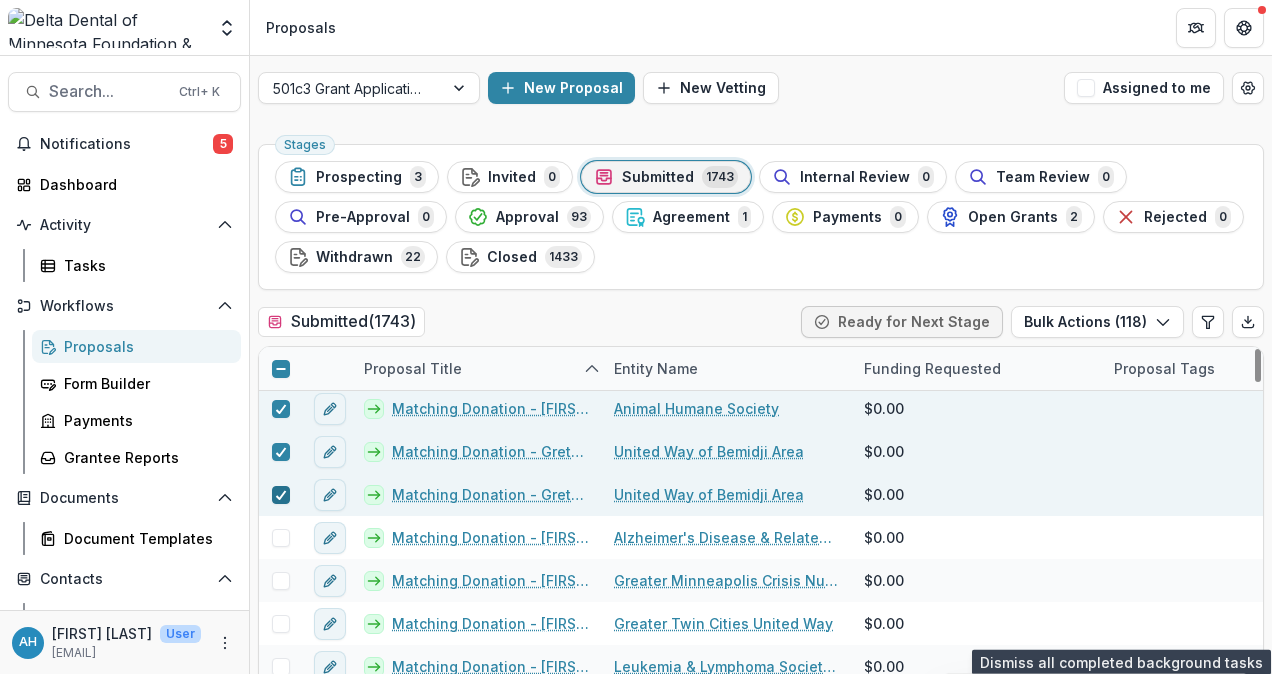 scroll, scrollTop: 25952, scrollLeft: 0, axis: vertical 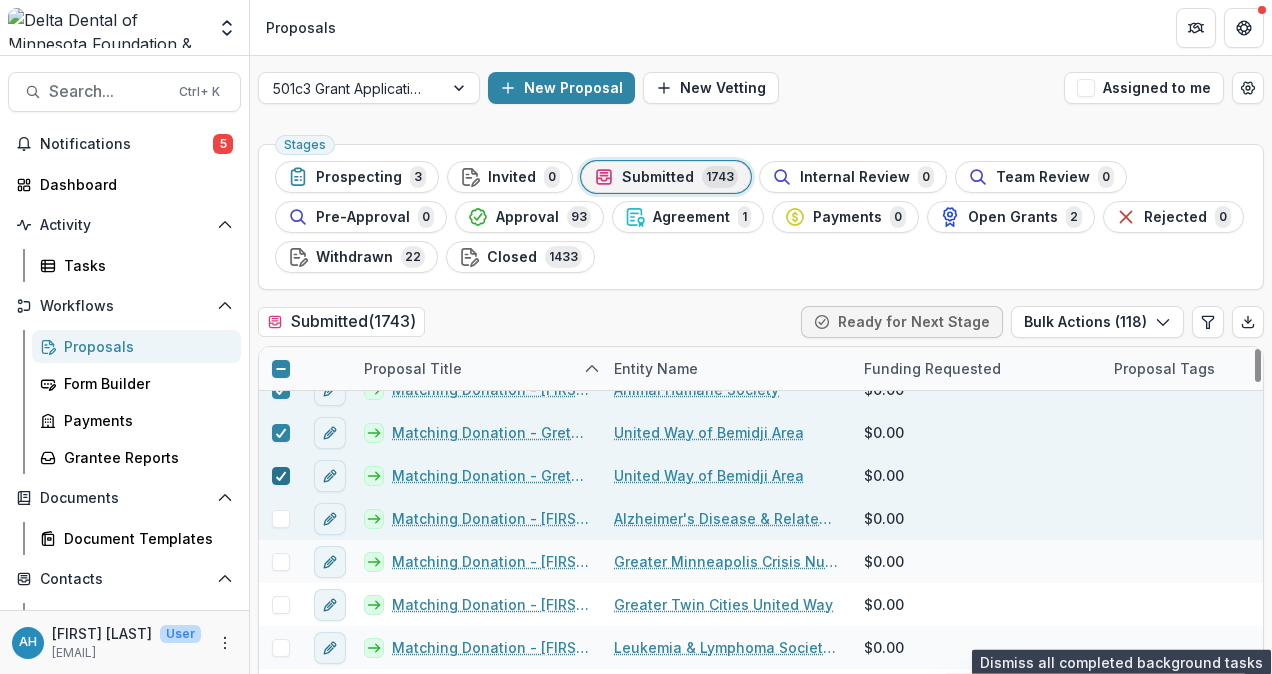 click at bounding box center (281, 519) 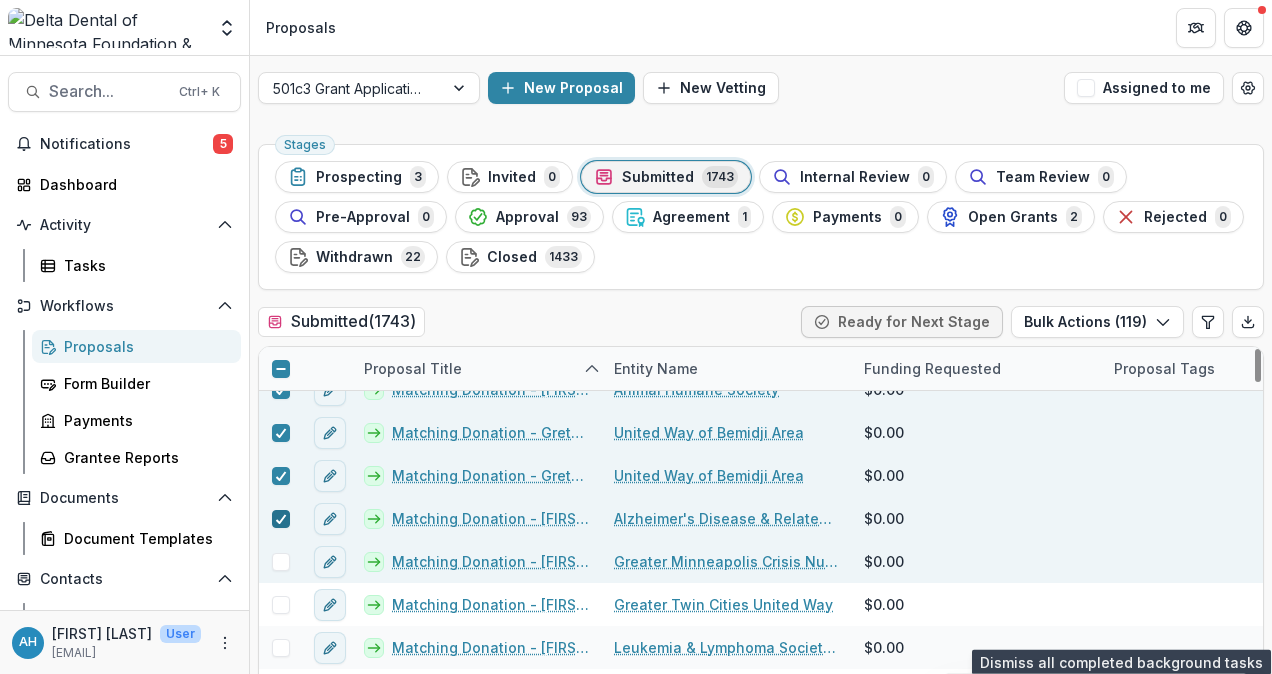 click at bounding box center [281, 562] 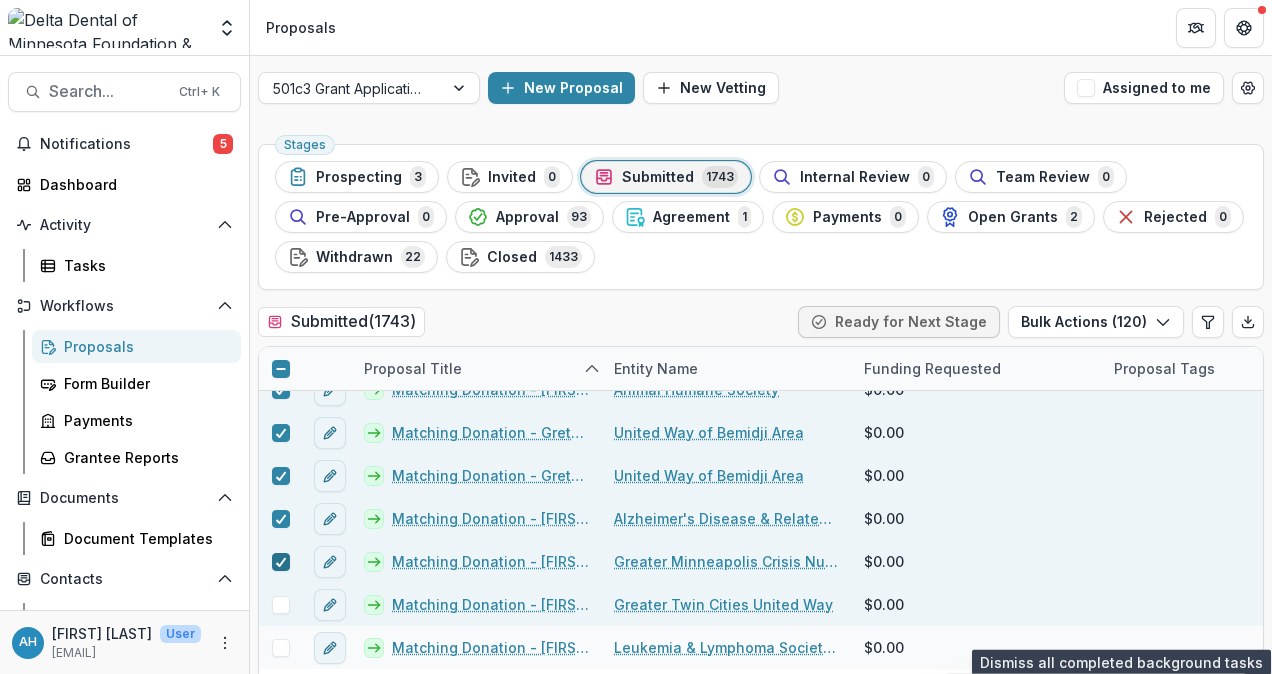 click at bounding box center [281, 605] 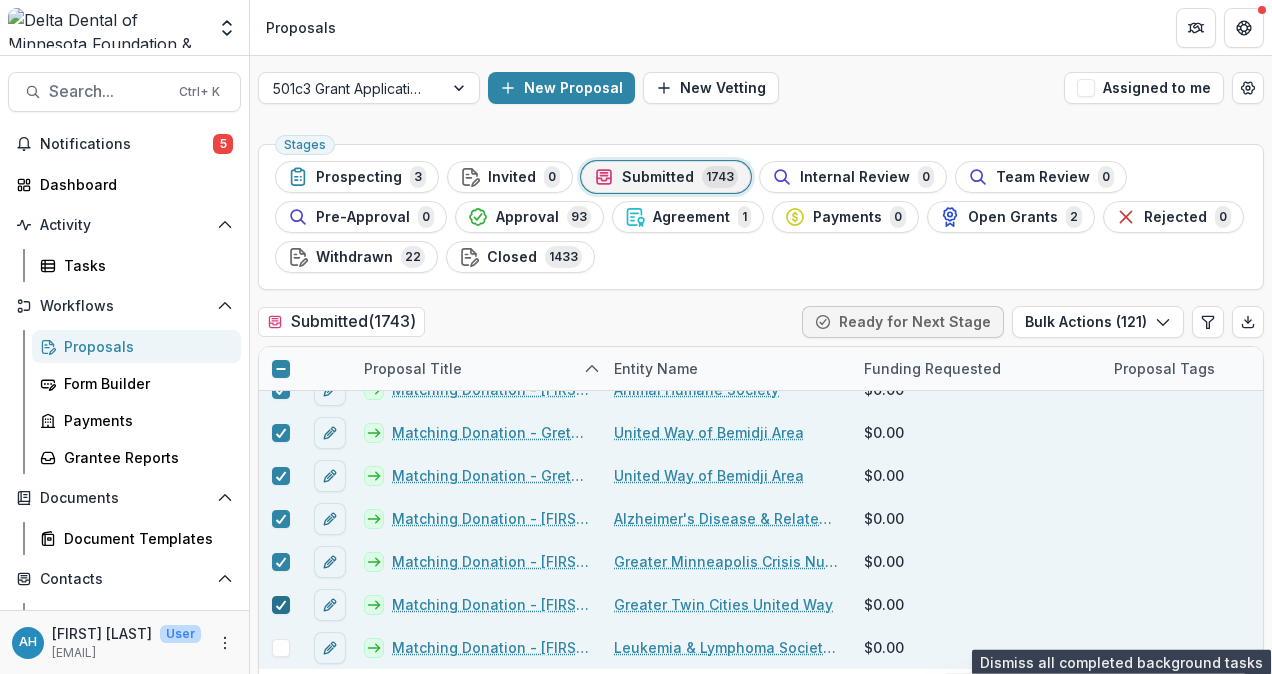 click at bounding box center (281, 648) 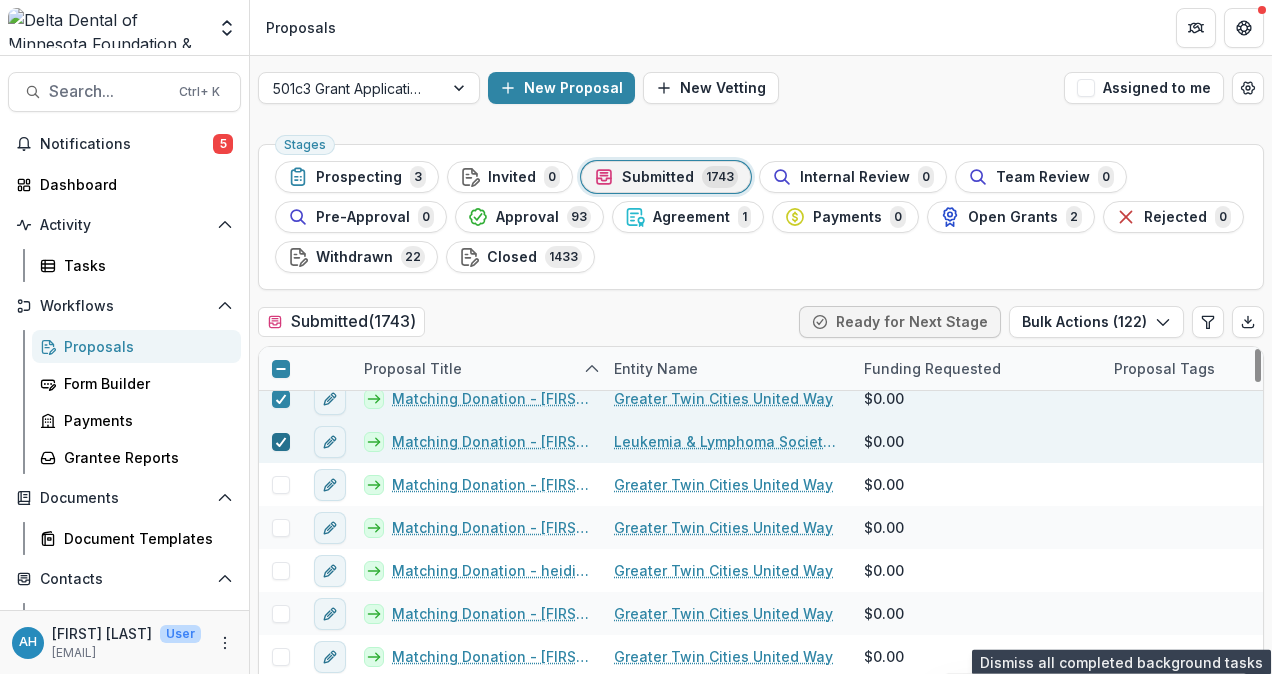scroll, scrollTop: 26168, scrollLeft: 0, axis: vertical 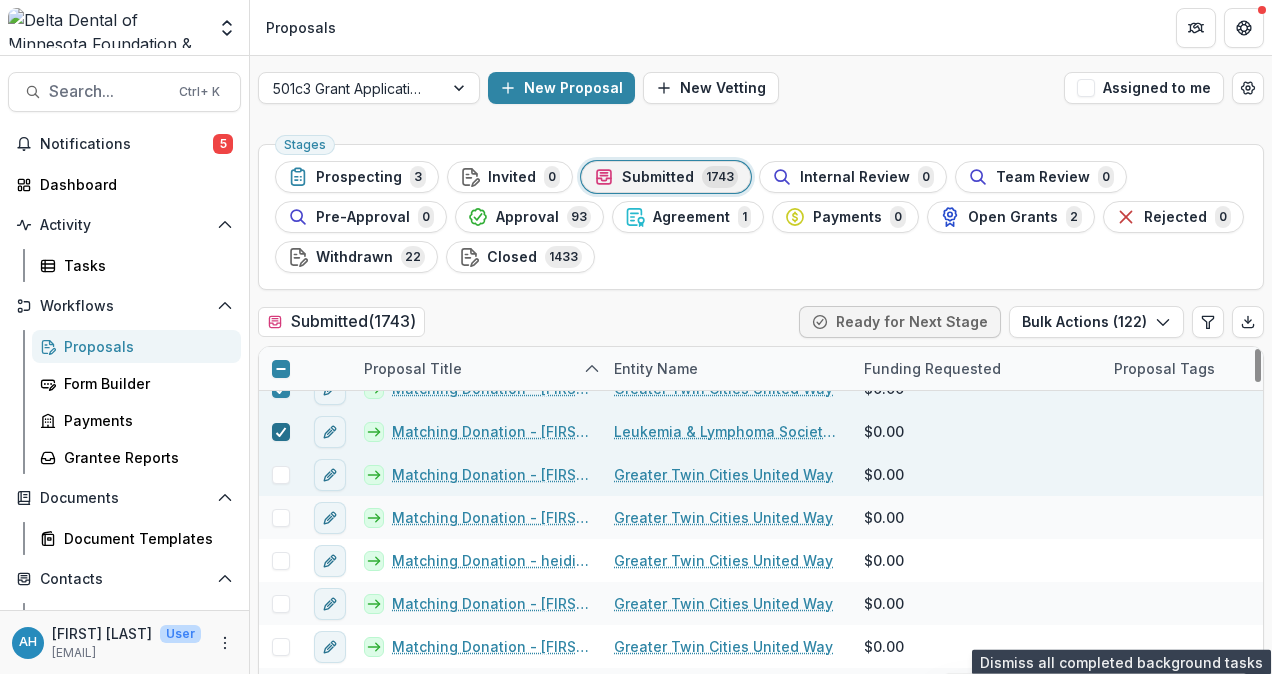 click at bounding box center [281, 475] 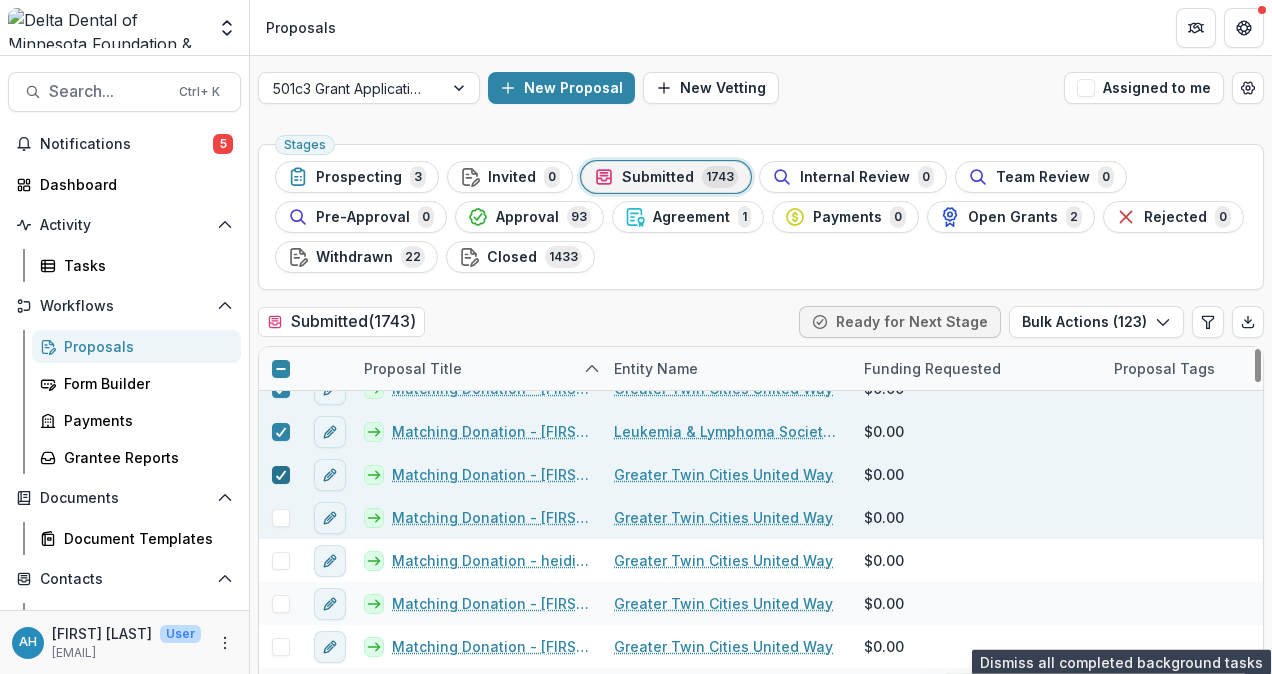 click at bounding box center [281, 518] 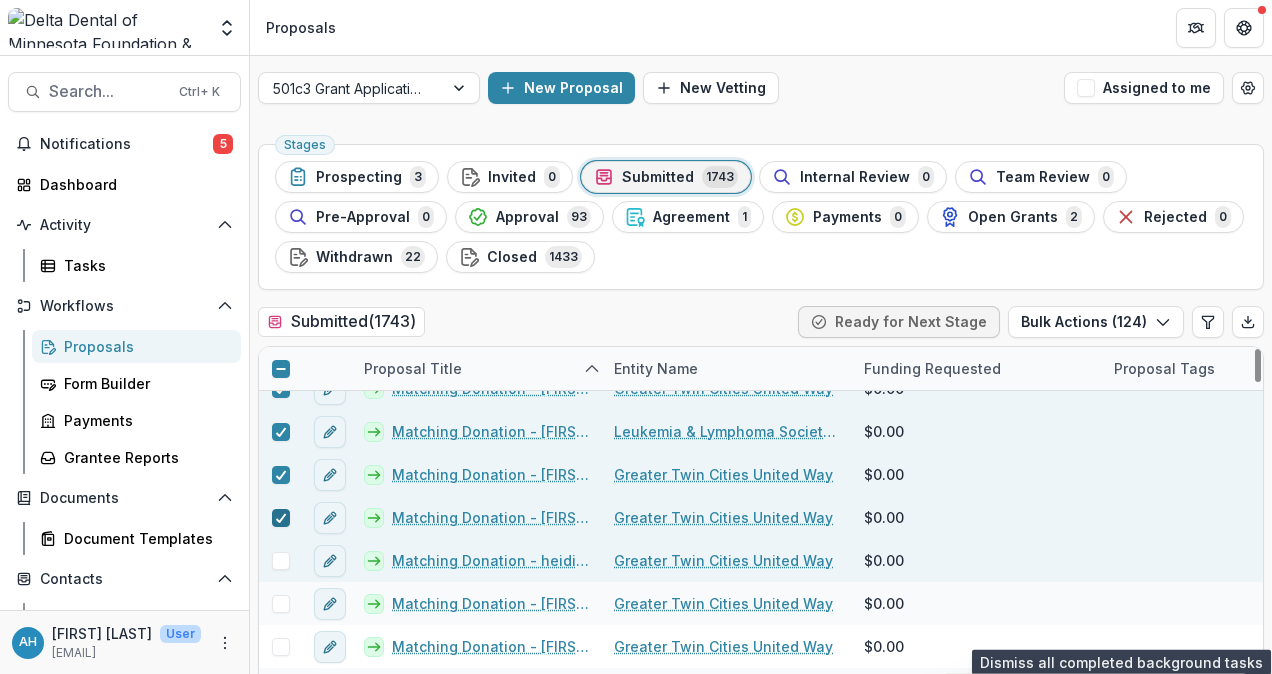 click at bounding box center [281, 561] 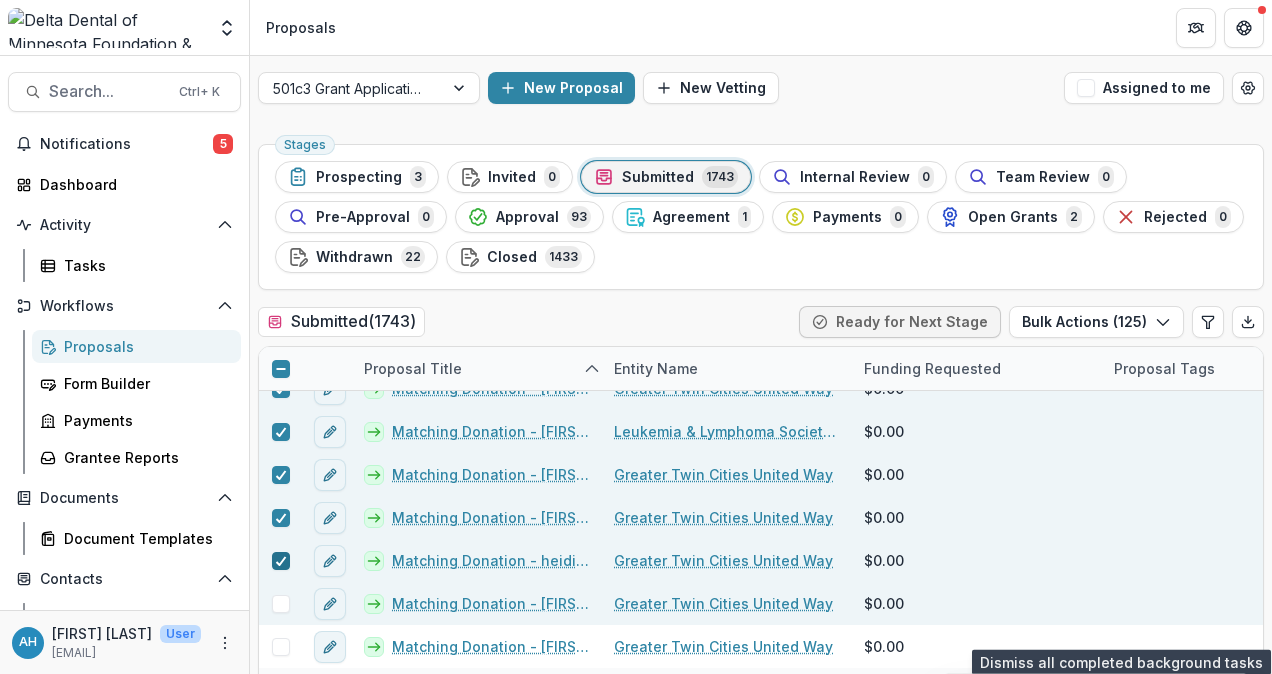 click at bounding box center [281, 604] 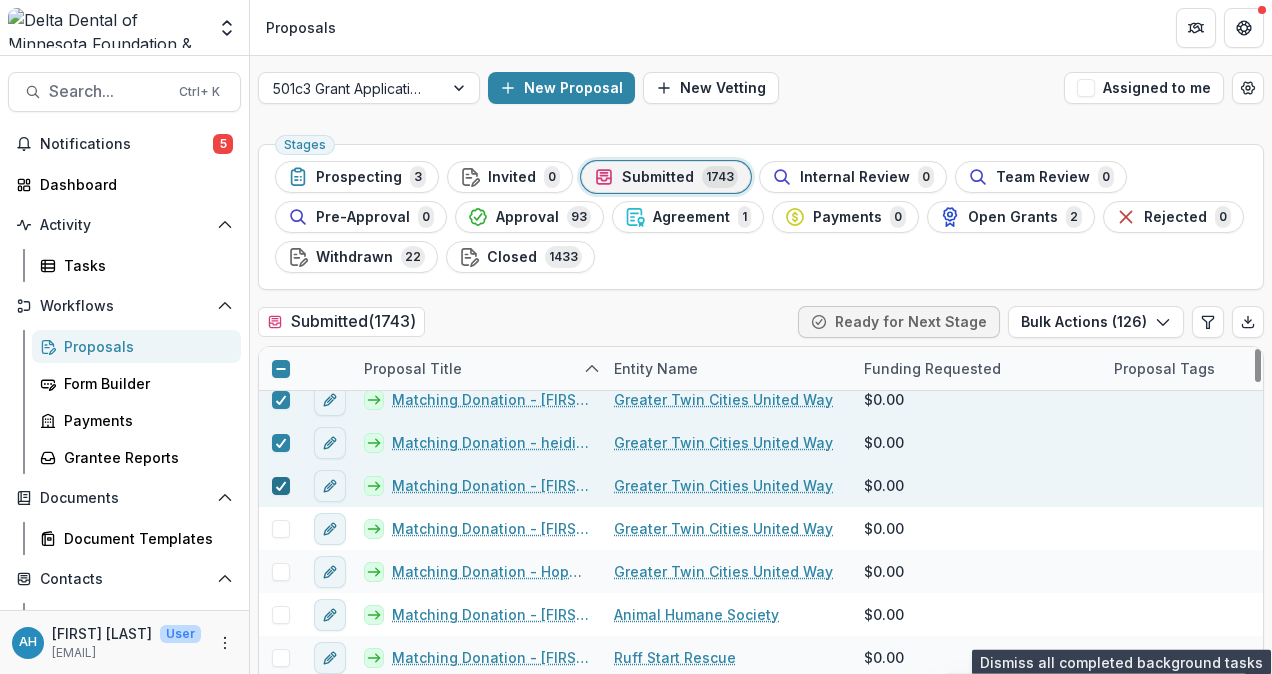 scroll, scrollTop: 26302, scrollLeft: 0, axis: vertical 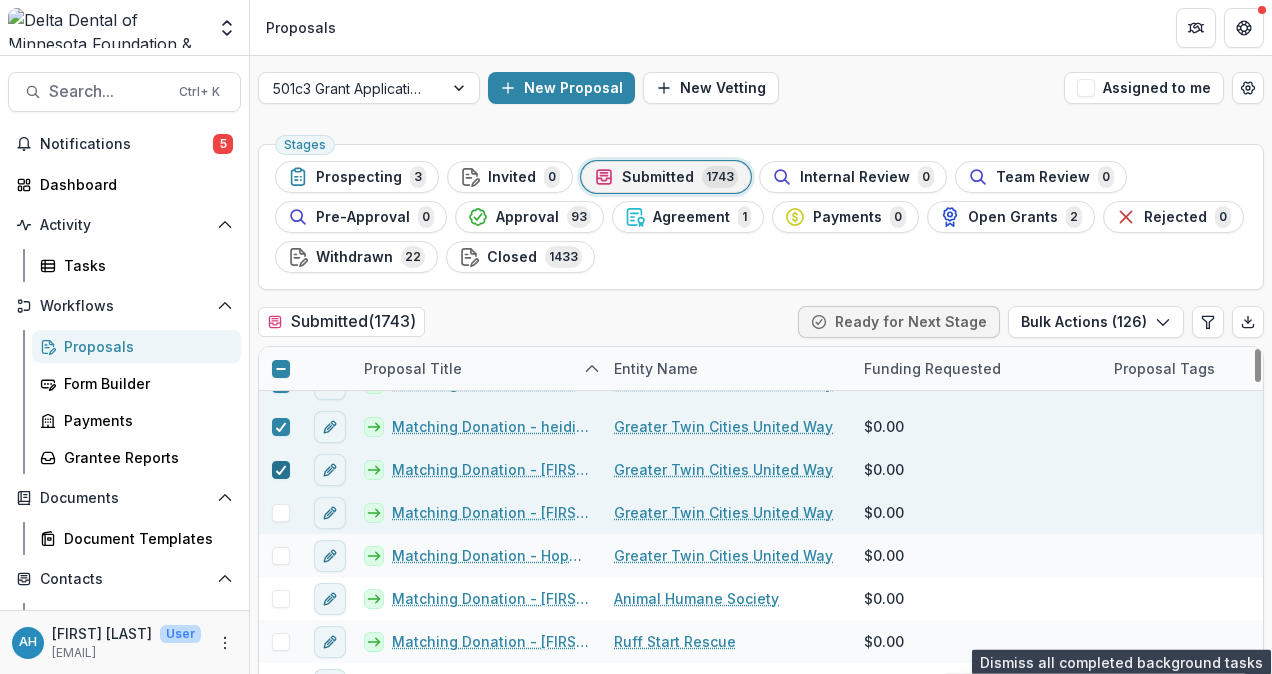 click at bounding box center (281, 513) 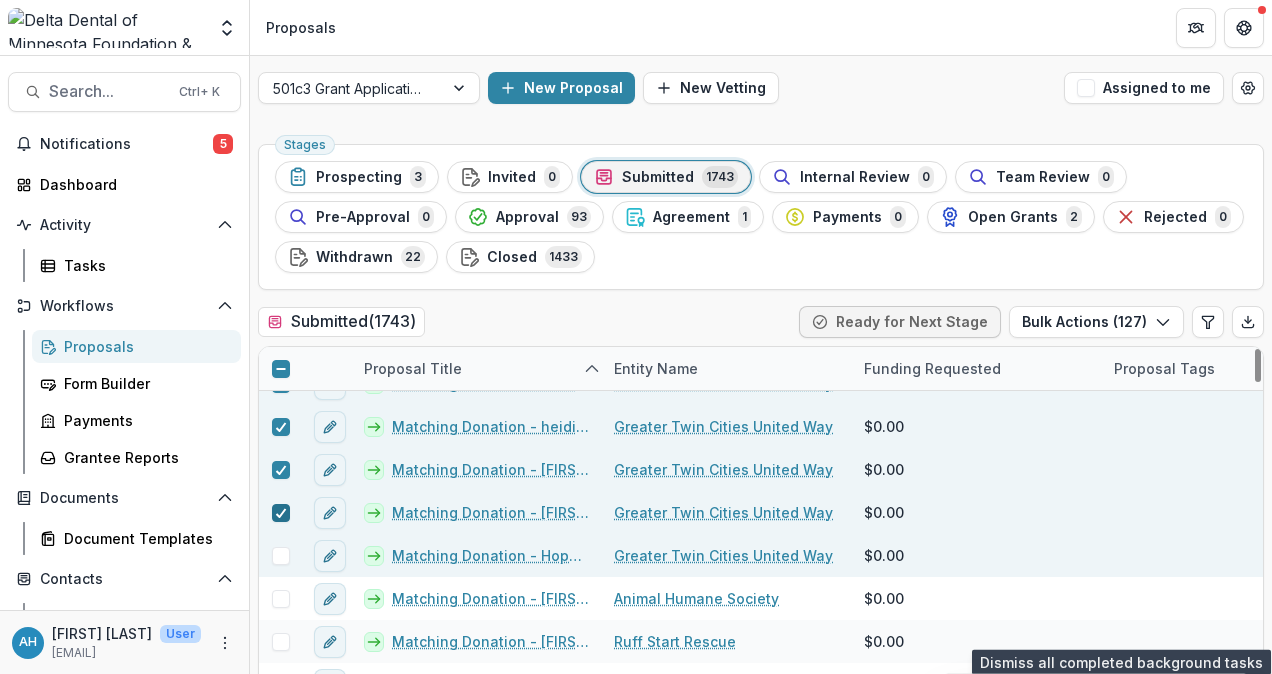 click at bounding box center [281, 556] 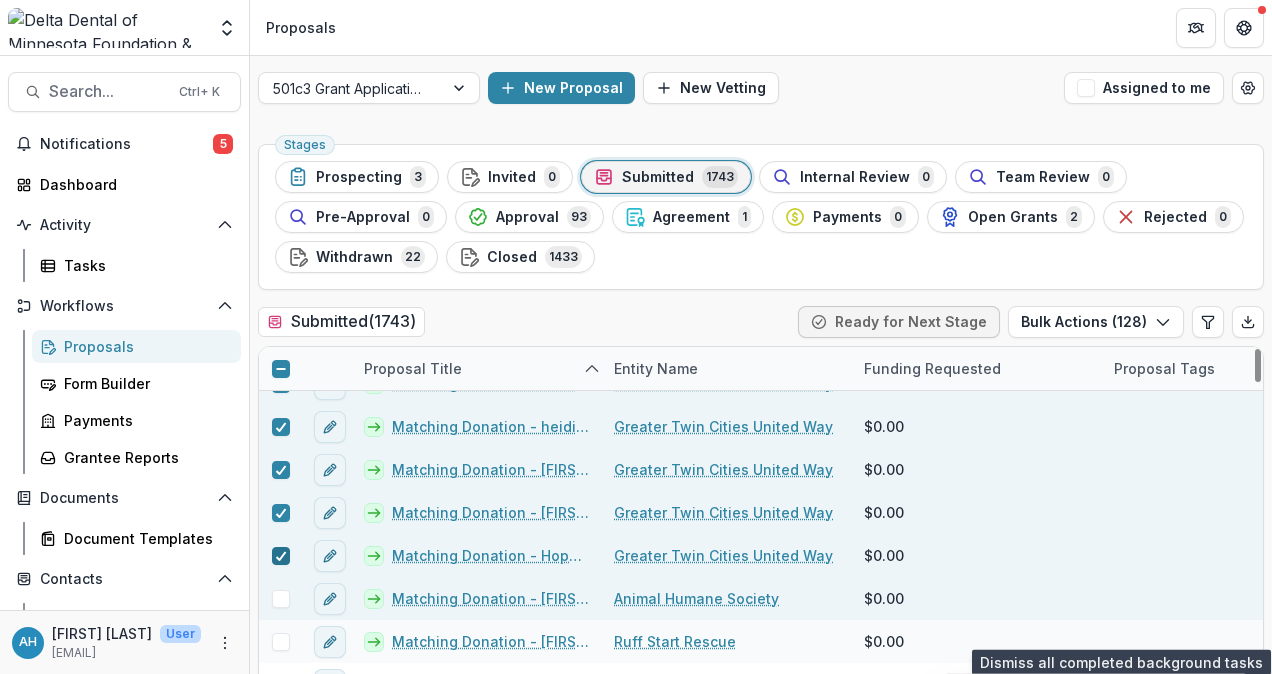 click at bounding box center [281, 599] 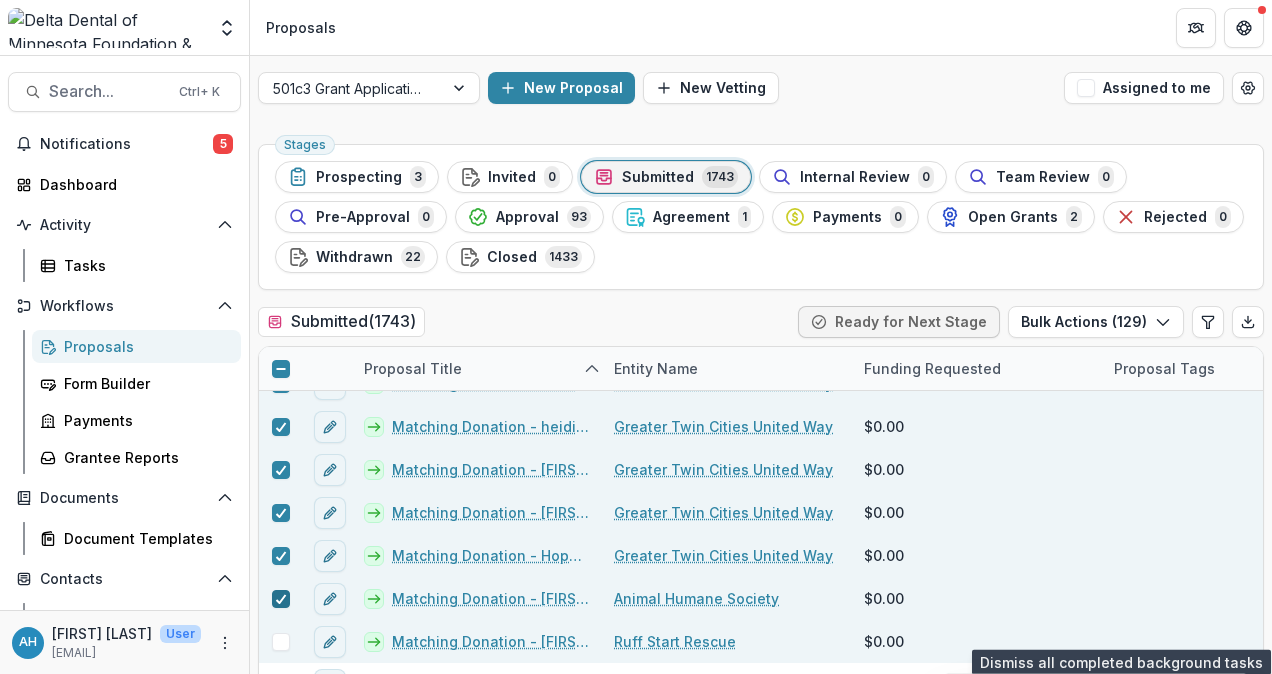 click at bounding box center [281, 642] 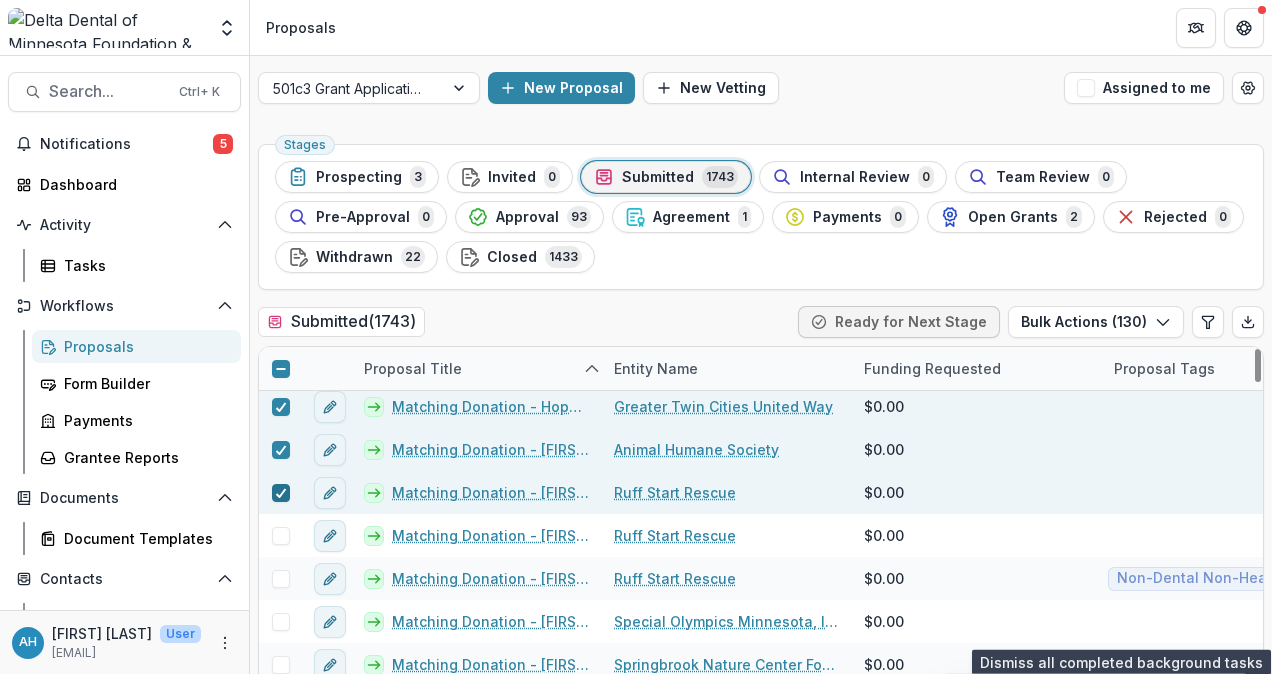 scroll, scrollTop: 26468, scrollLeft: 0, axis: vertical 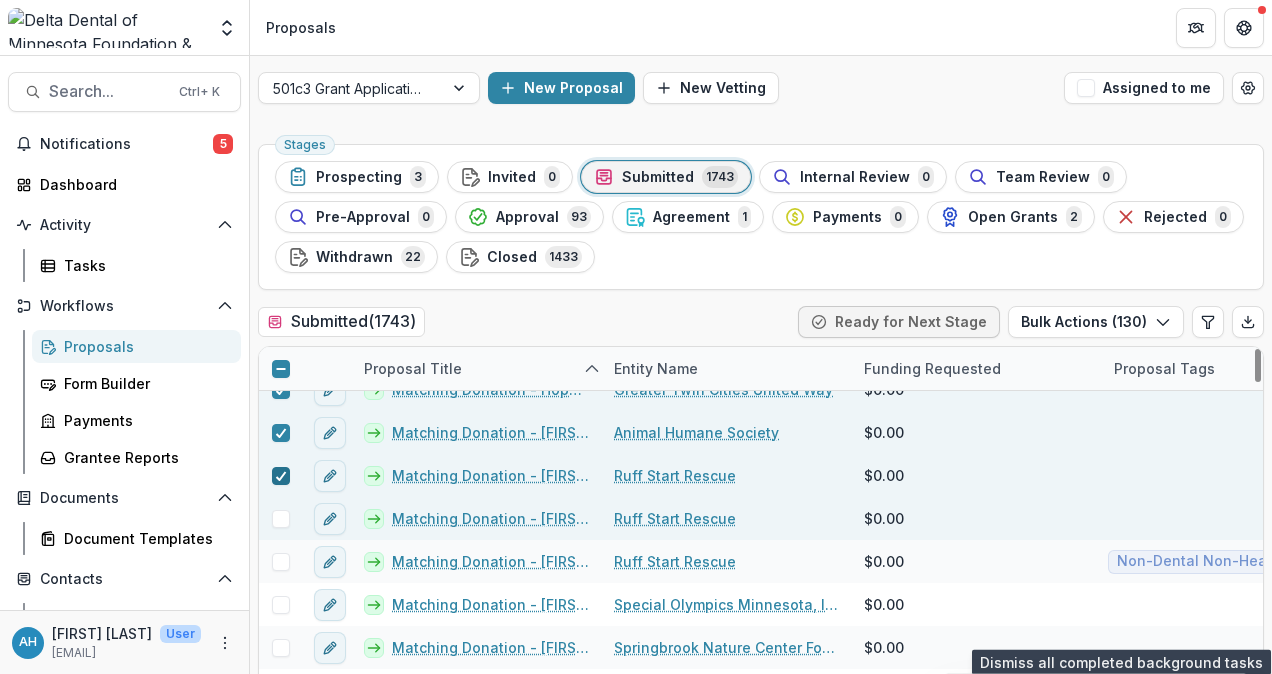 click at bounding box center [281, 519] 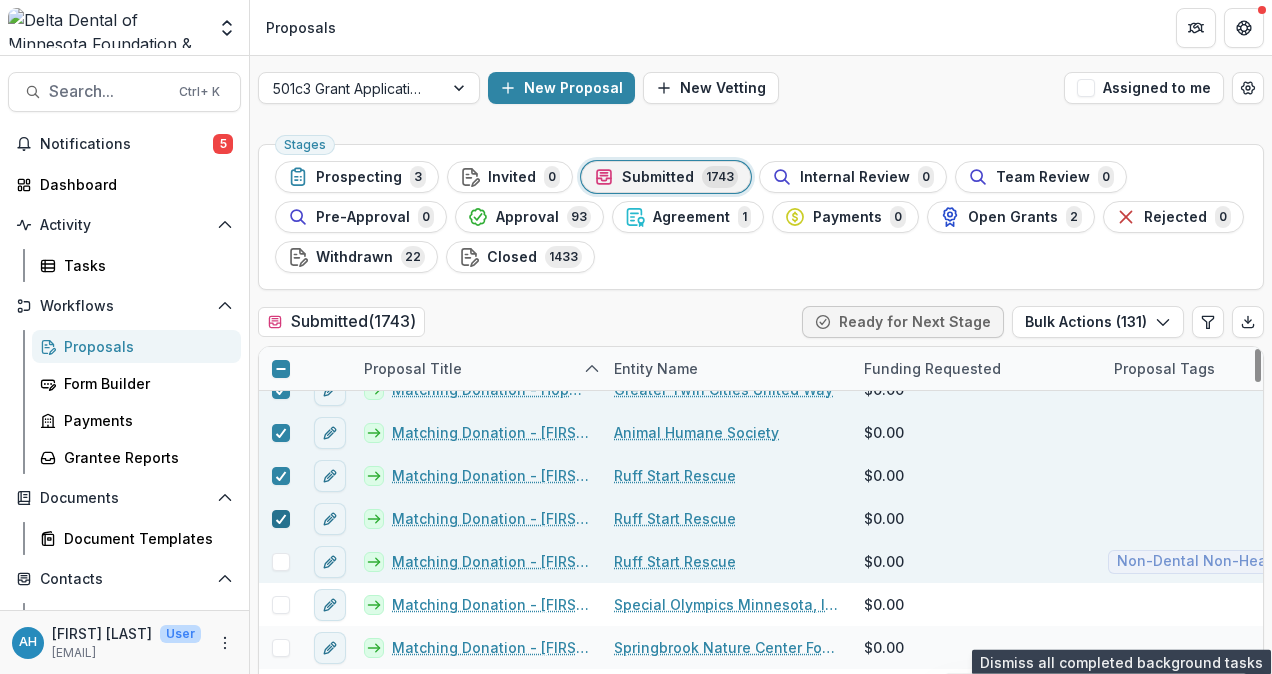 click at bounding box center (281, 562) 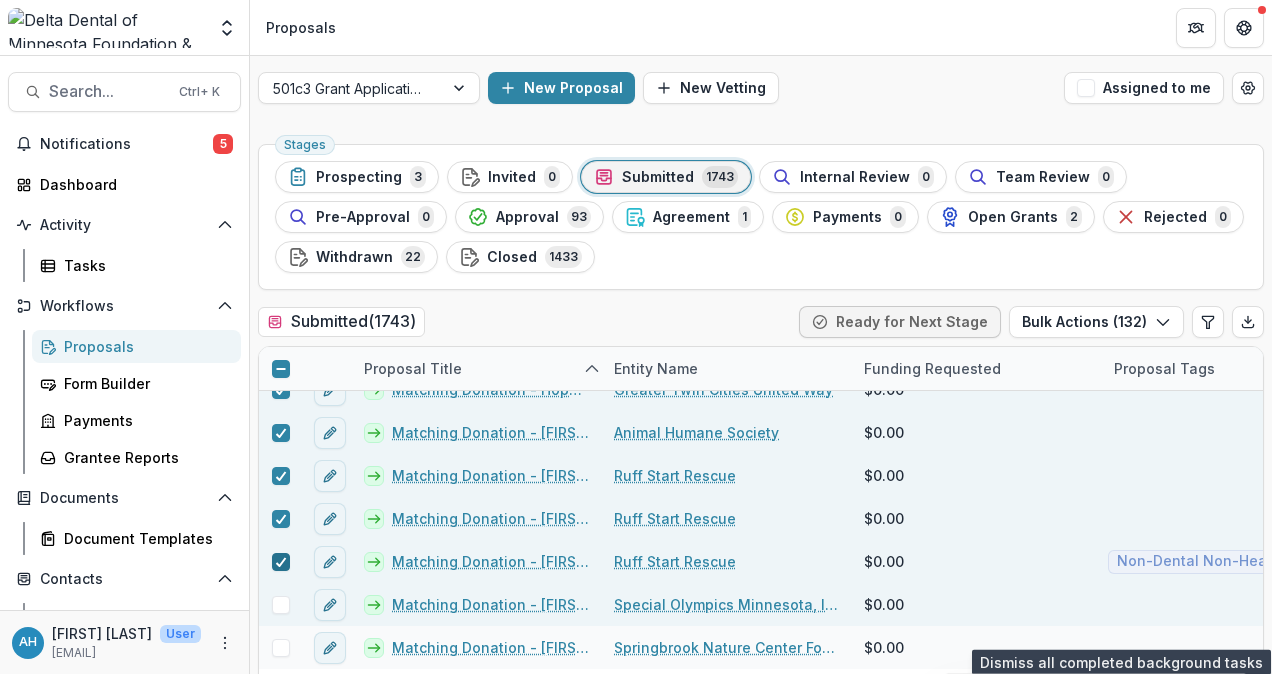 click at bounding box center (281, 605) 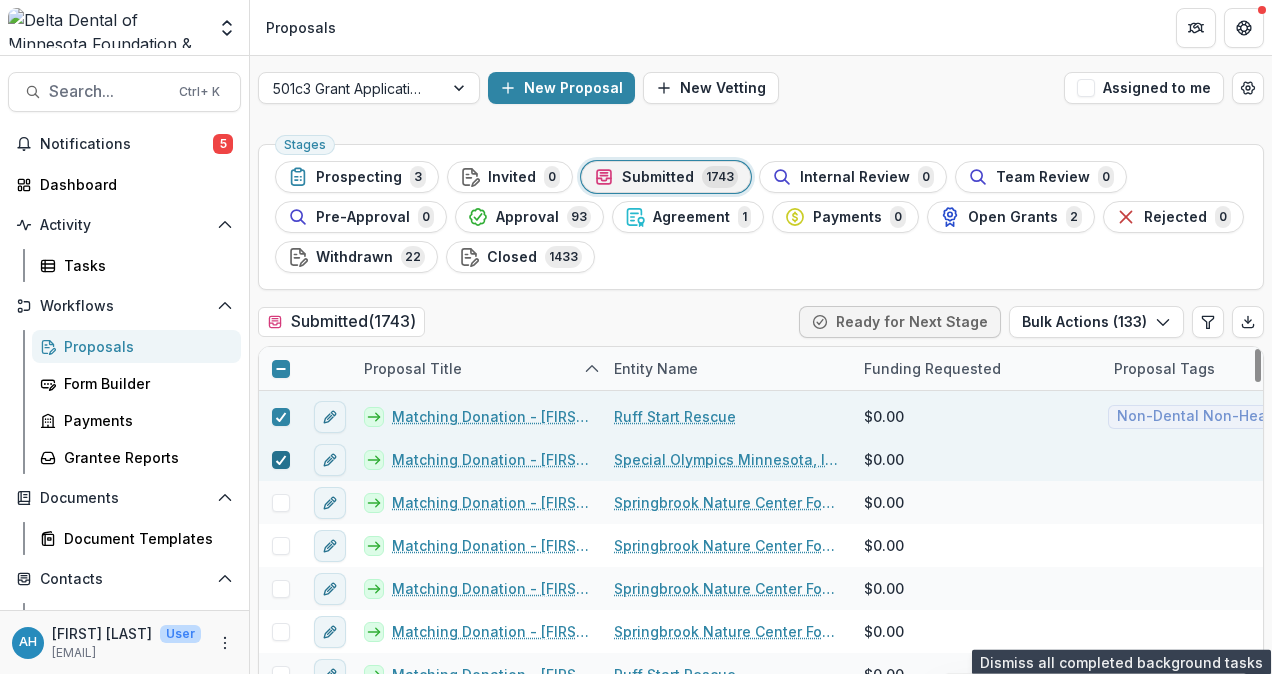 scroll, scrollTop: 26614, scrollLeft: 0, axis: vertical 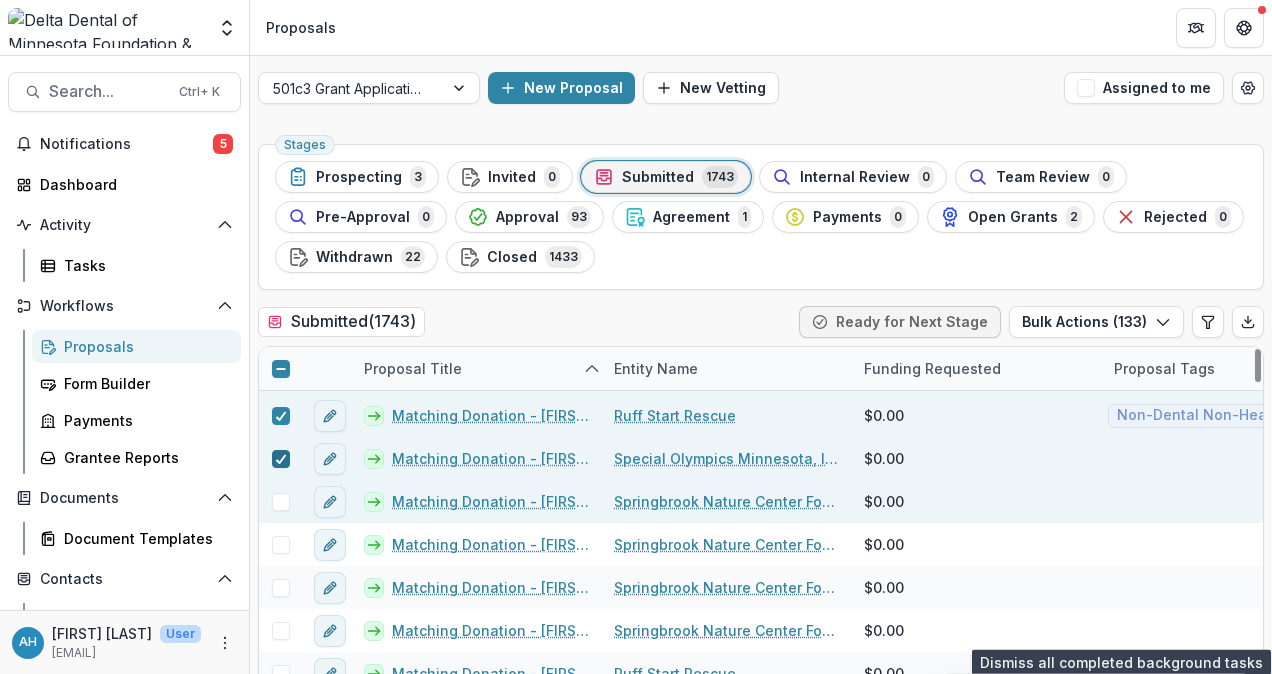click at bounding box center [281, 502] 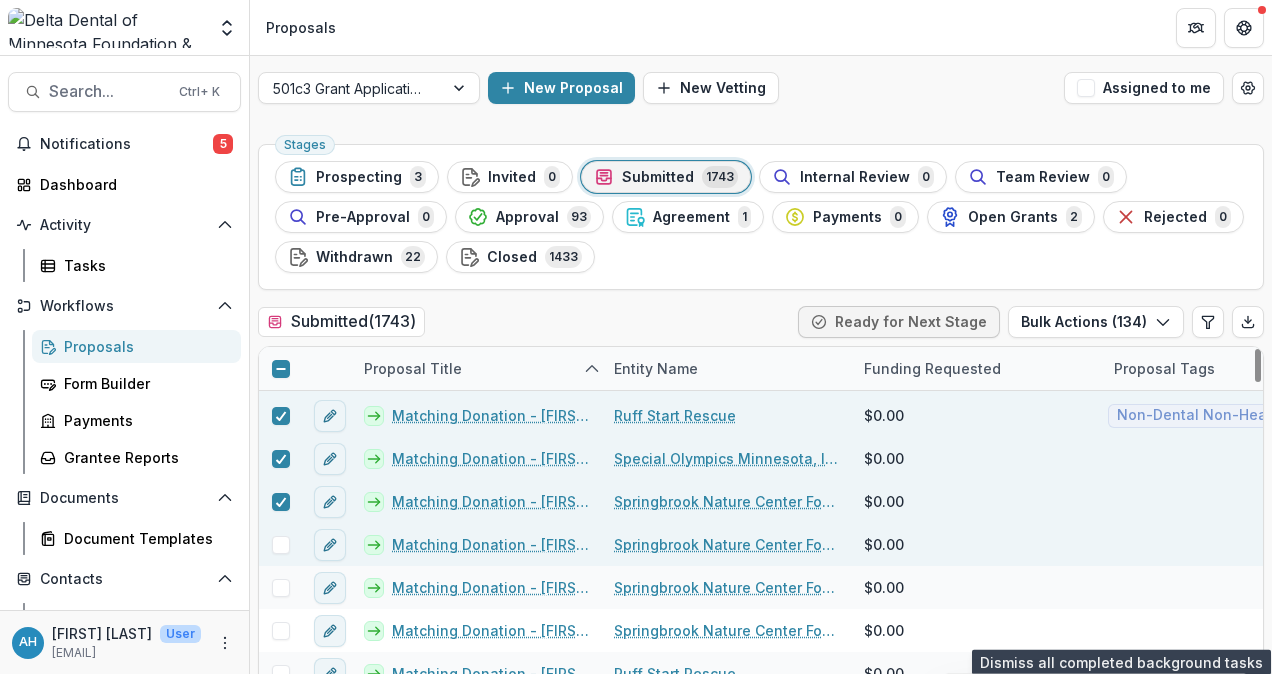 click at bounding box center (281, 545) 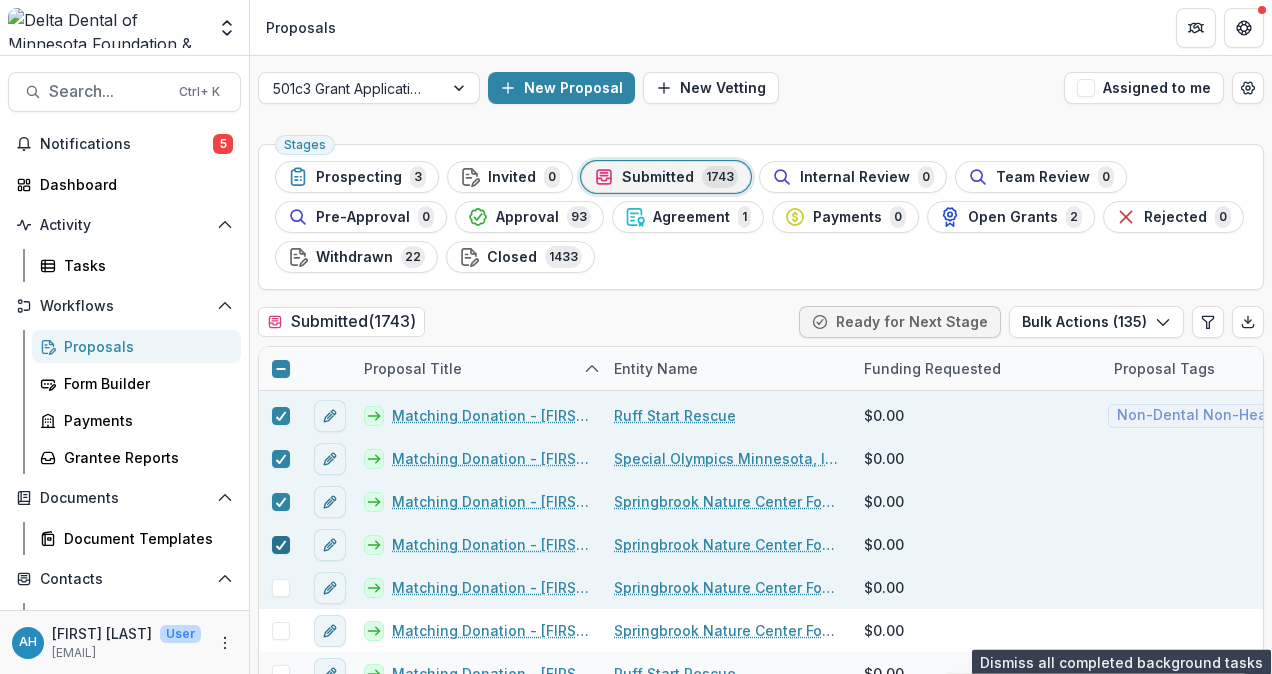 click at bounding box center [281, 588] 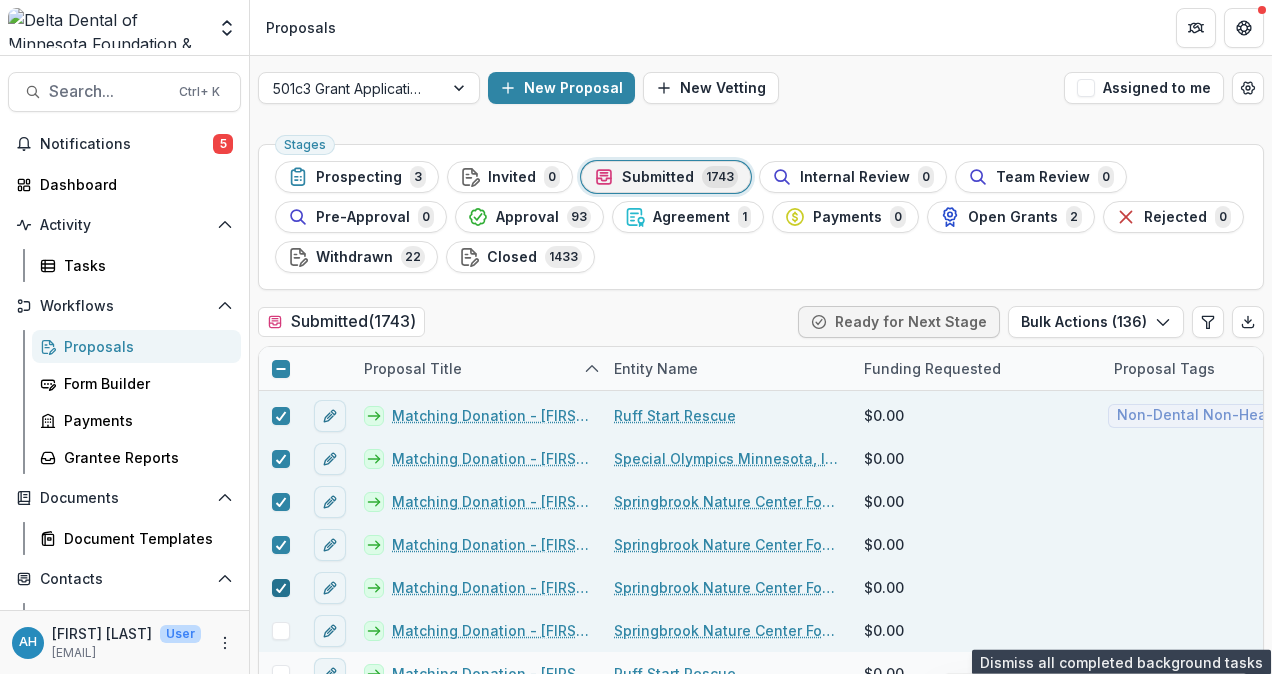 click at bounding box center (281, 631) 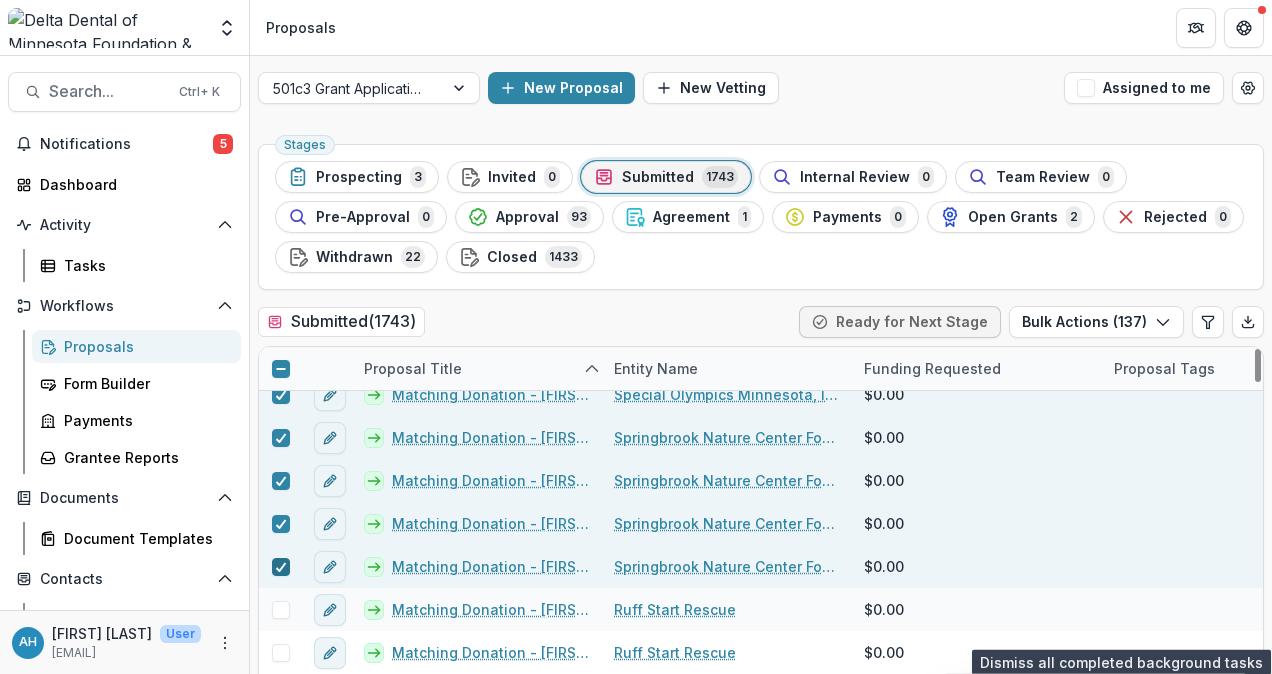 scroll, scrollTop: 26686, scrollLeft: 0, axis: vertical 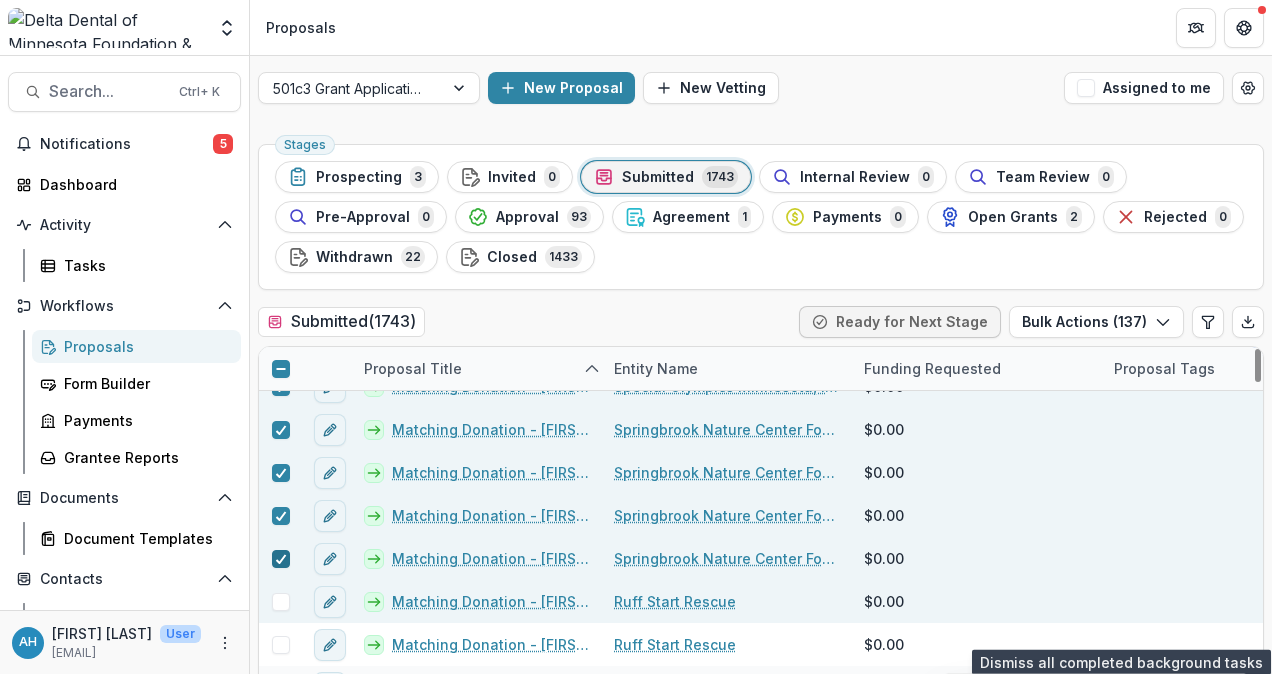 click at bounding box center (281, 602) 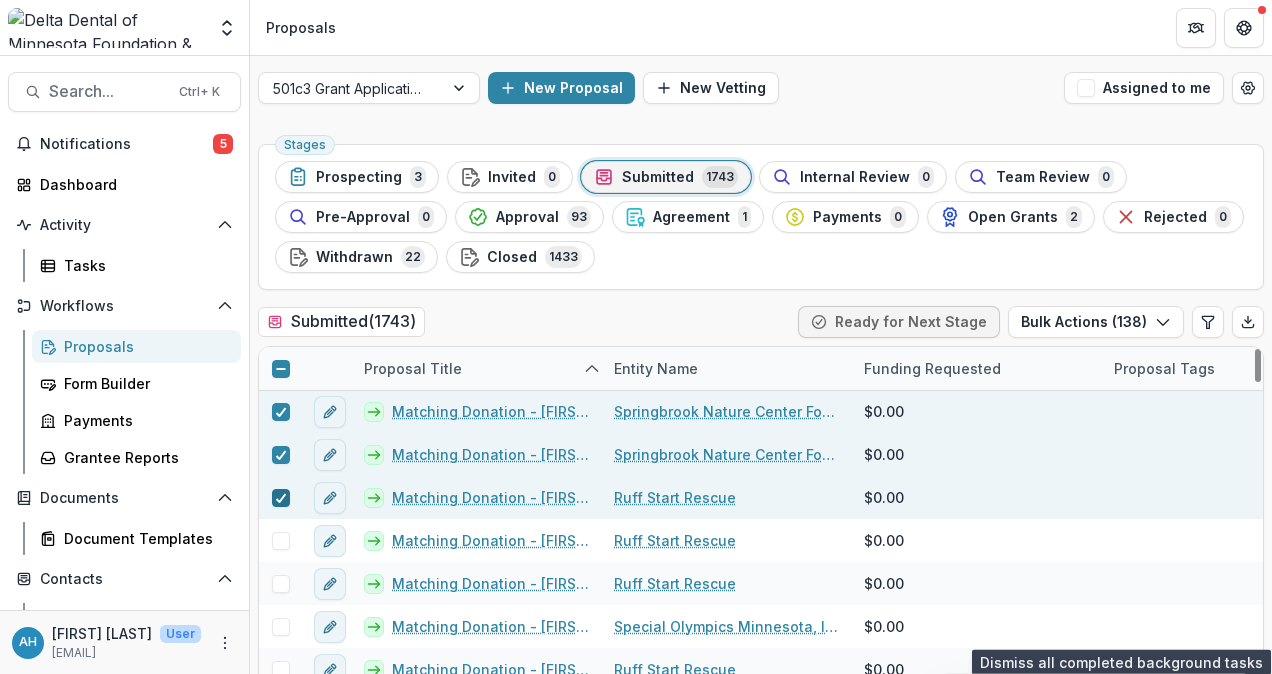 scroll, scrollTop: 26792, scrollLeft: 0, axis: vertical 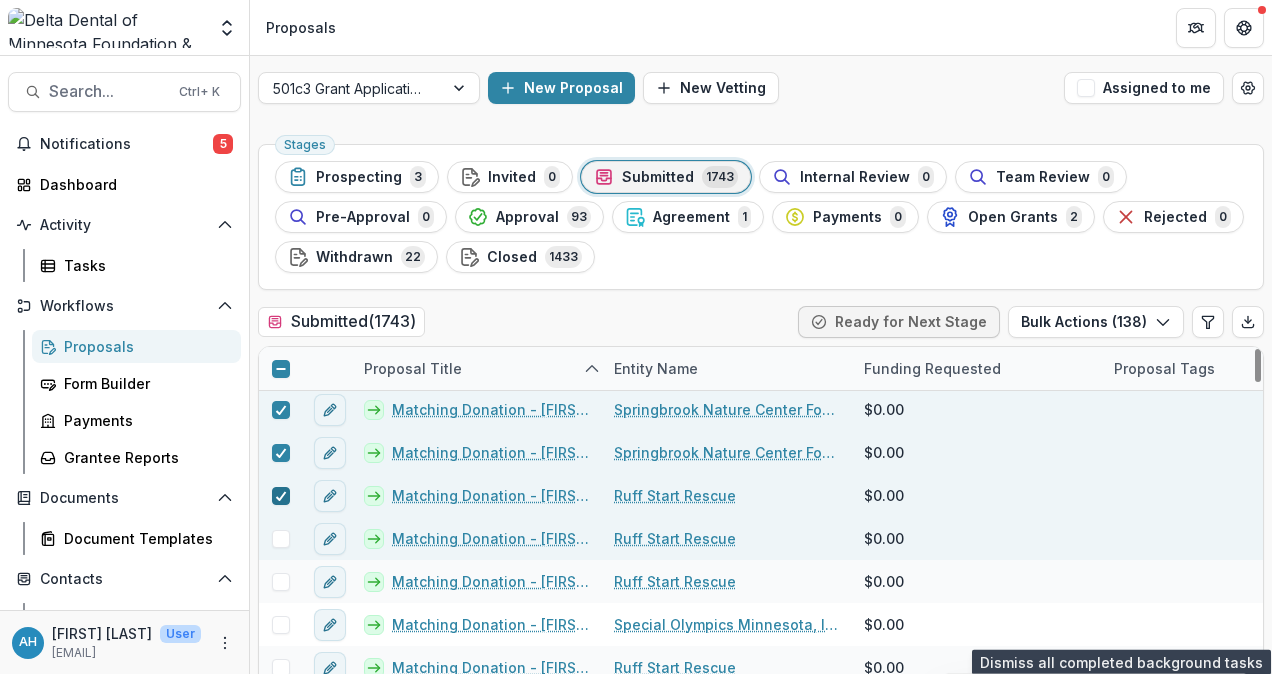 click at bounding box center [281, 539] 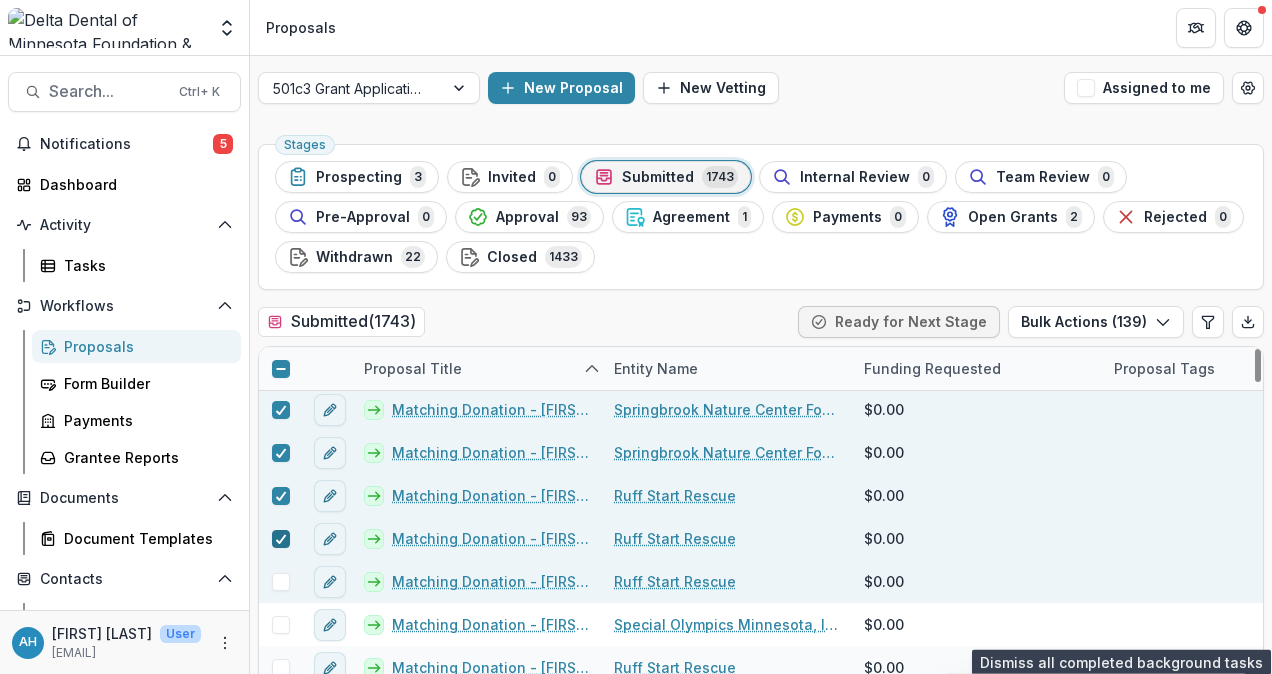 click at bounding box center (281, 582) 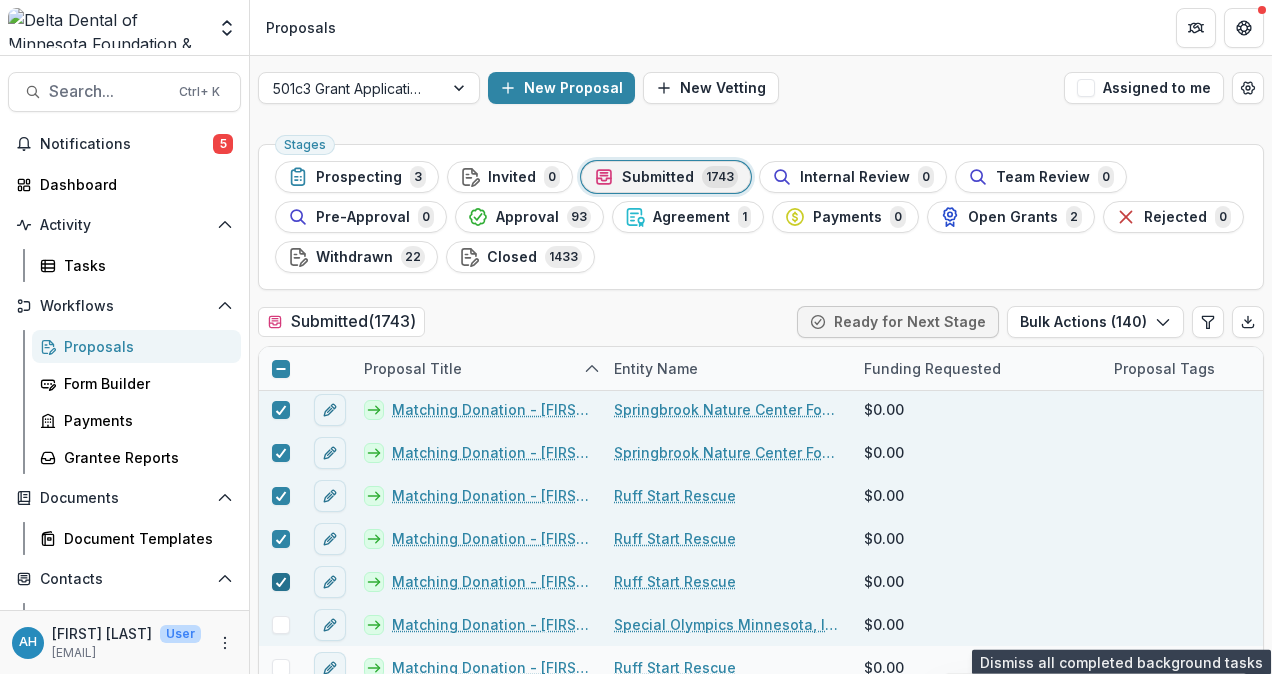 click at bounding box center [281, 625] 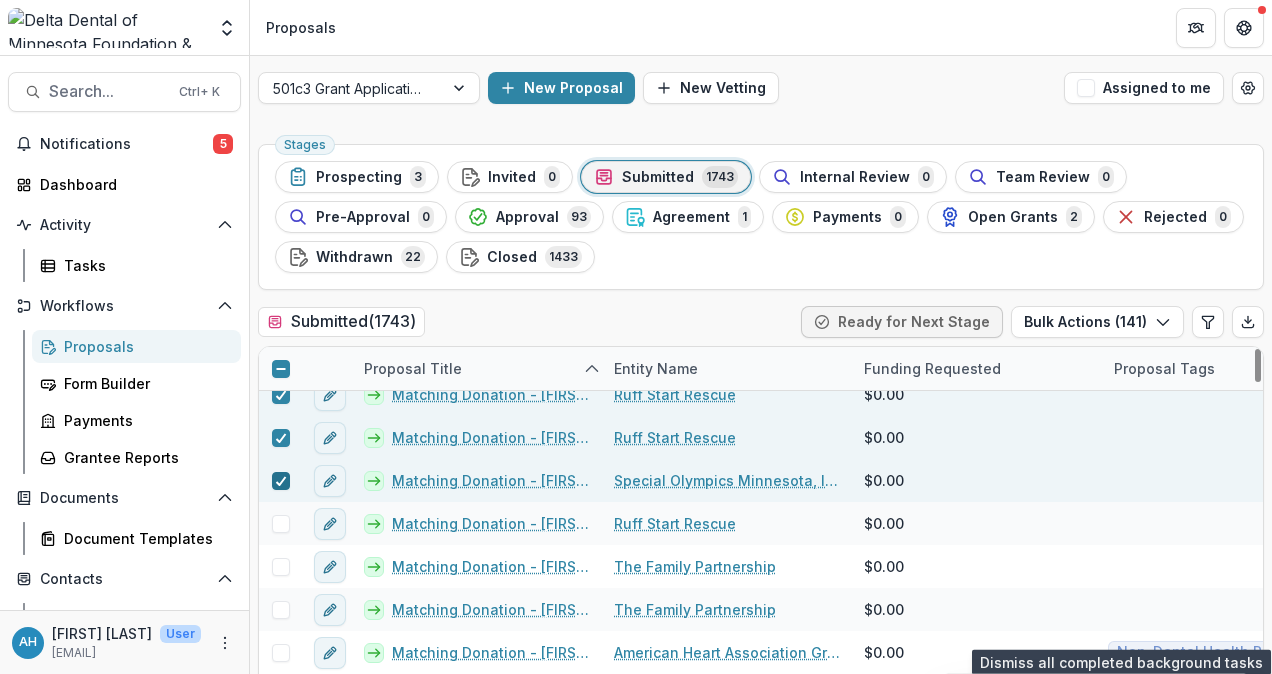 scroll, scrollTop: 26948, scrollLeft: 0, axis: vertical 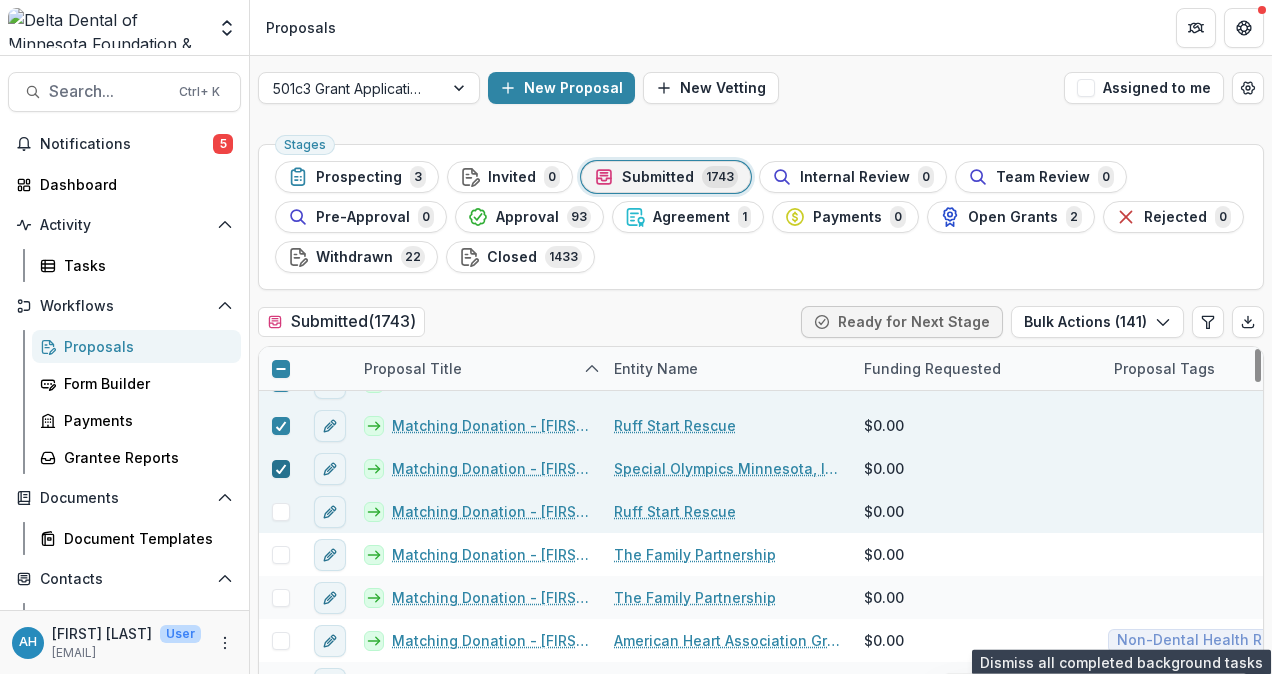 click at bounding box center (281, 512) 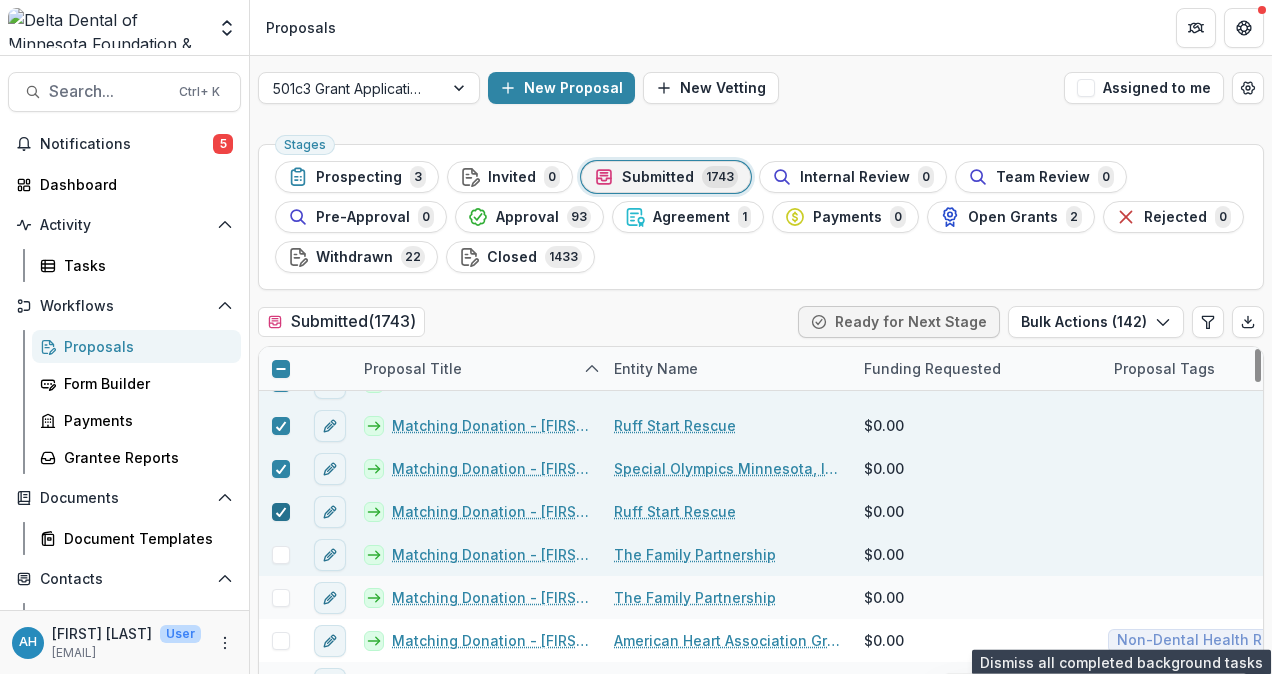 click at bounding box center (281, 555) 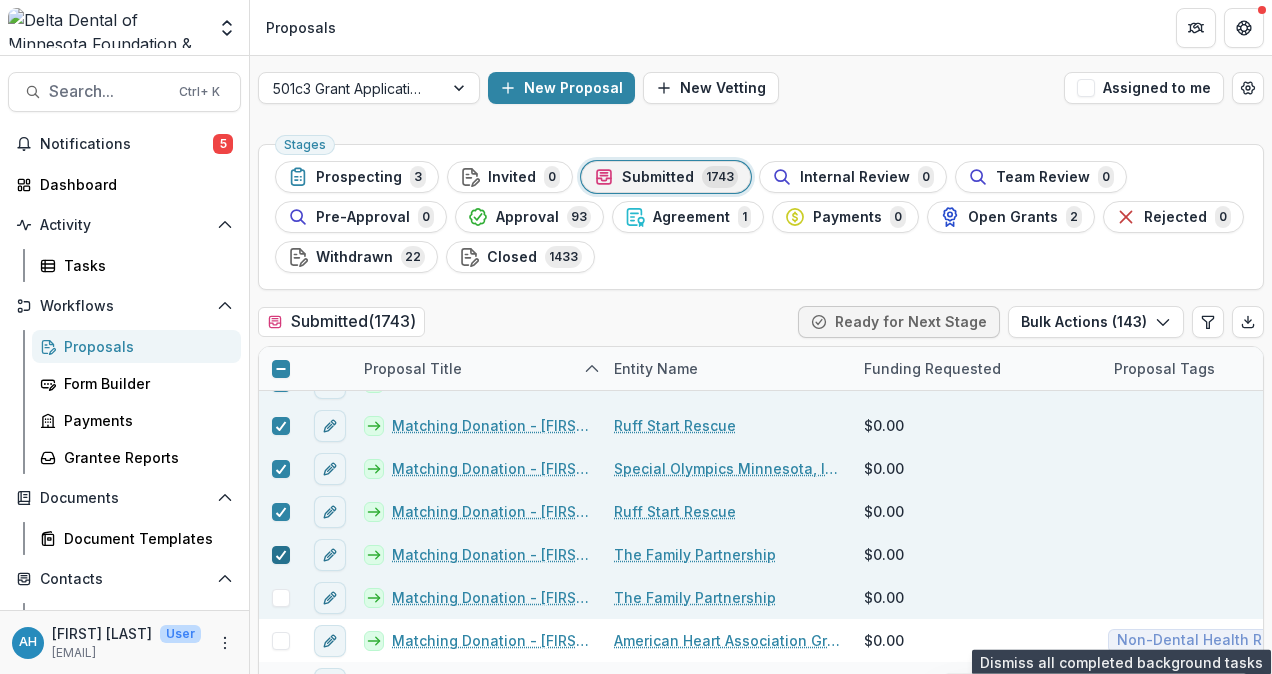 click at bounding box center [281, 598] 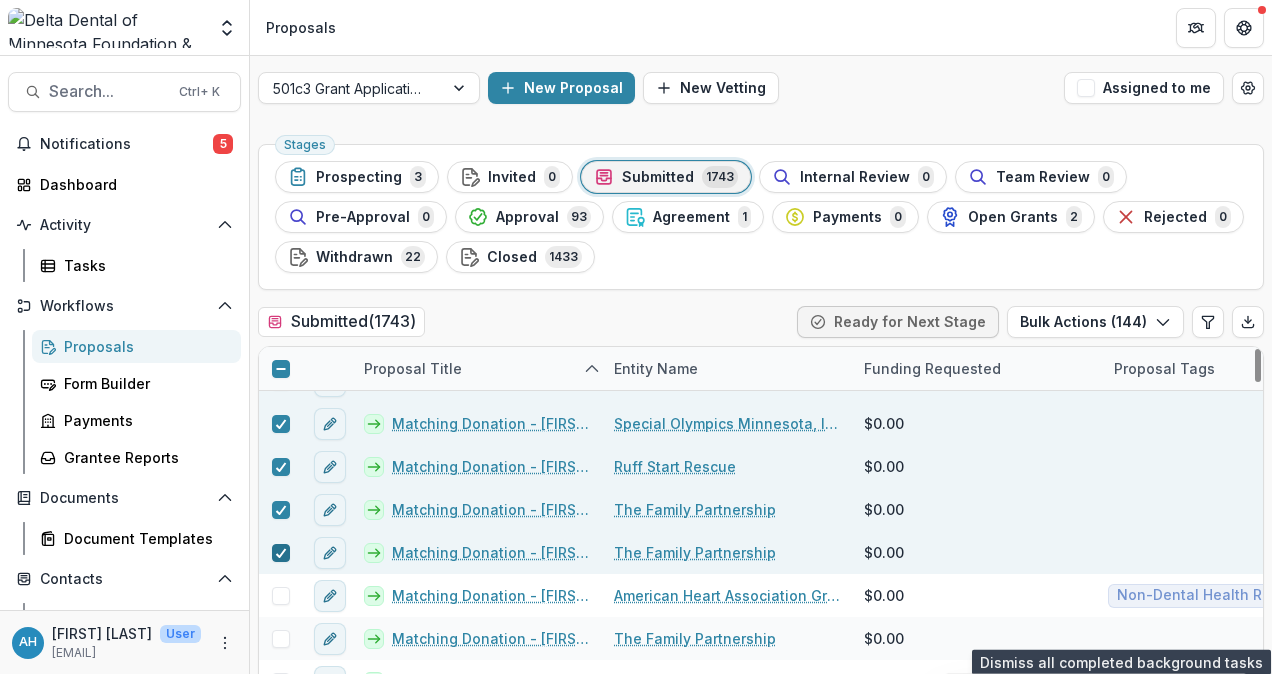 scroll, scrollTop: 27072, scrollLeft: 0, axis: vertical 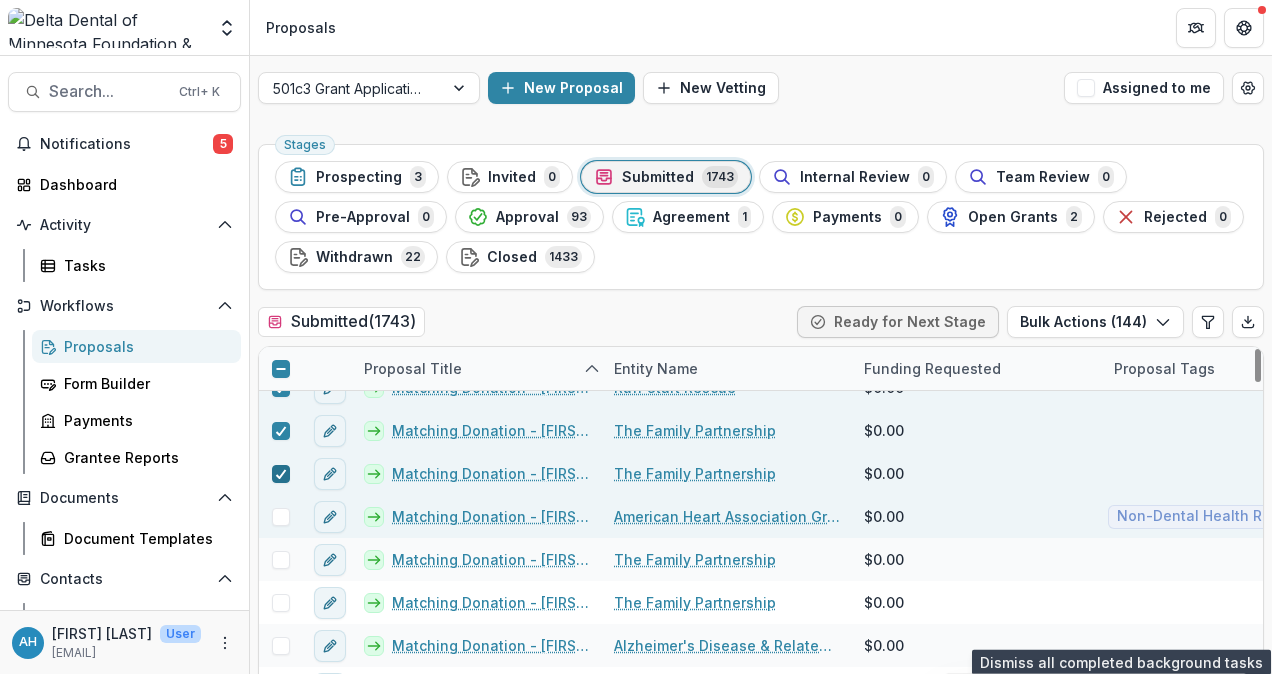 click at bounding box center (281, 517) 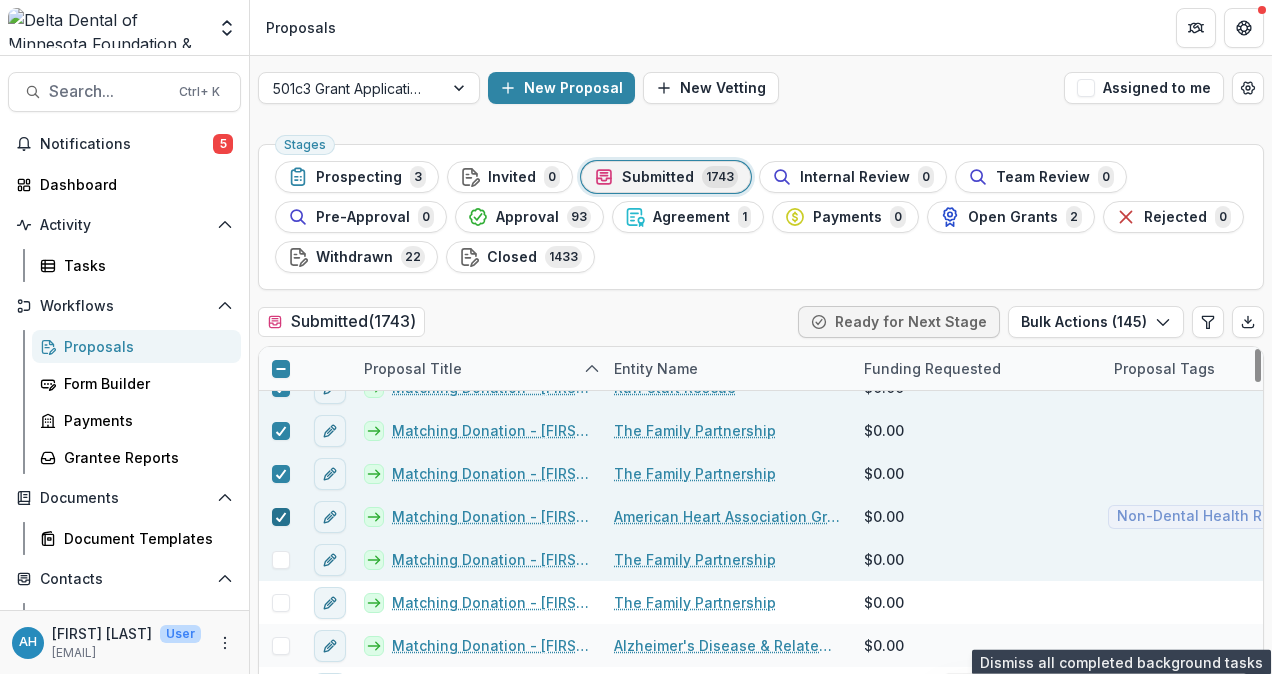 click at bounding box center [281, 560] 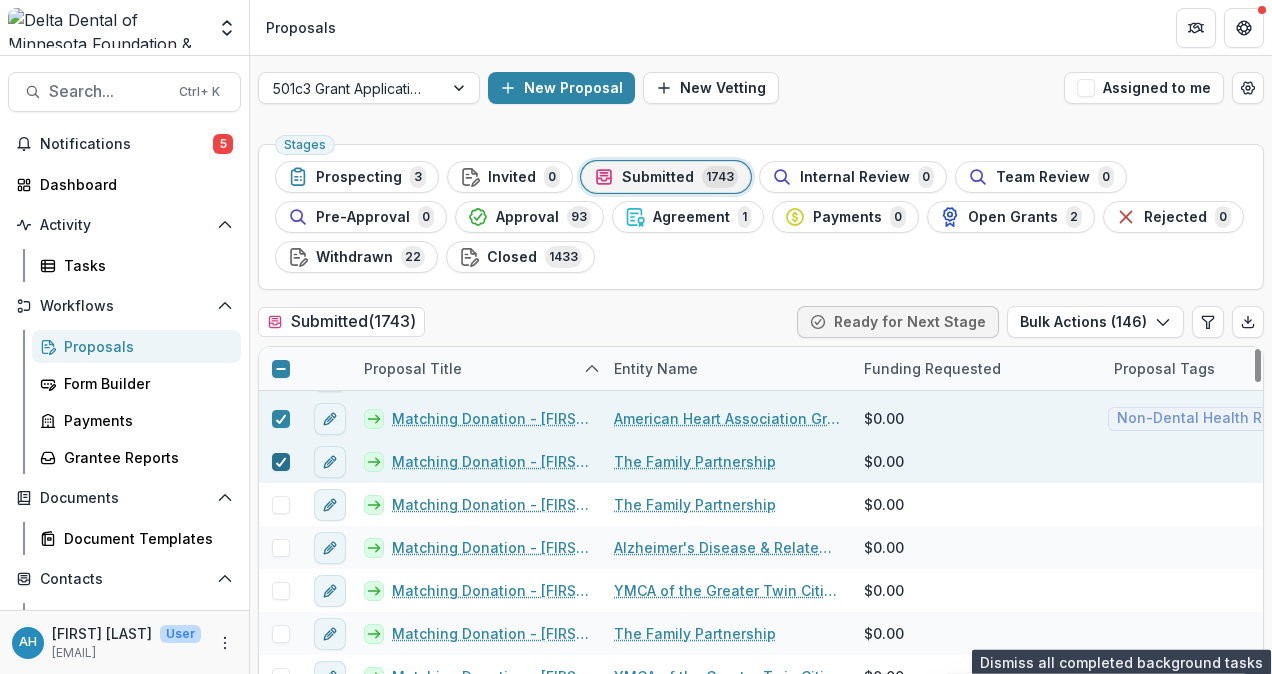 scroll, scrollTop: 27196, scrollLeft: 0, axis: vertical 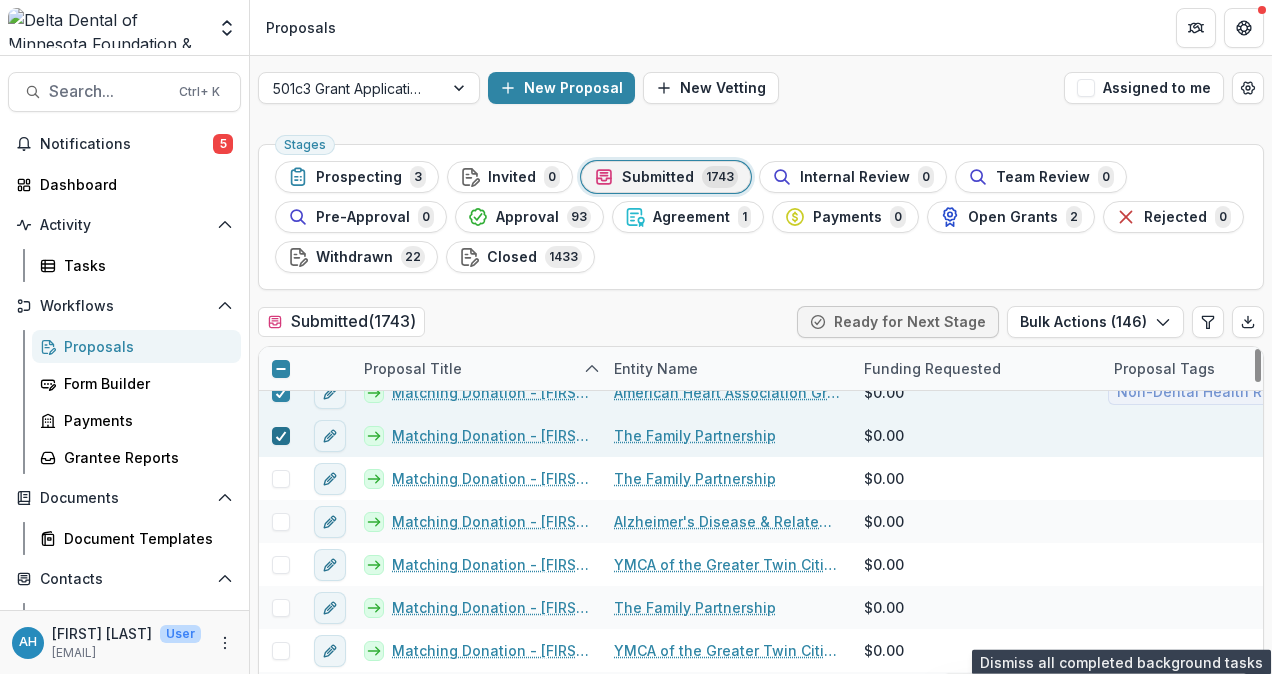 click at bounding box center (280, 435) 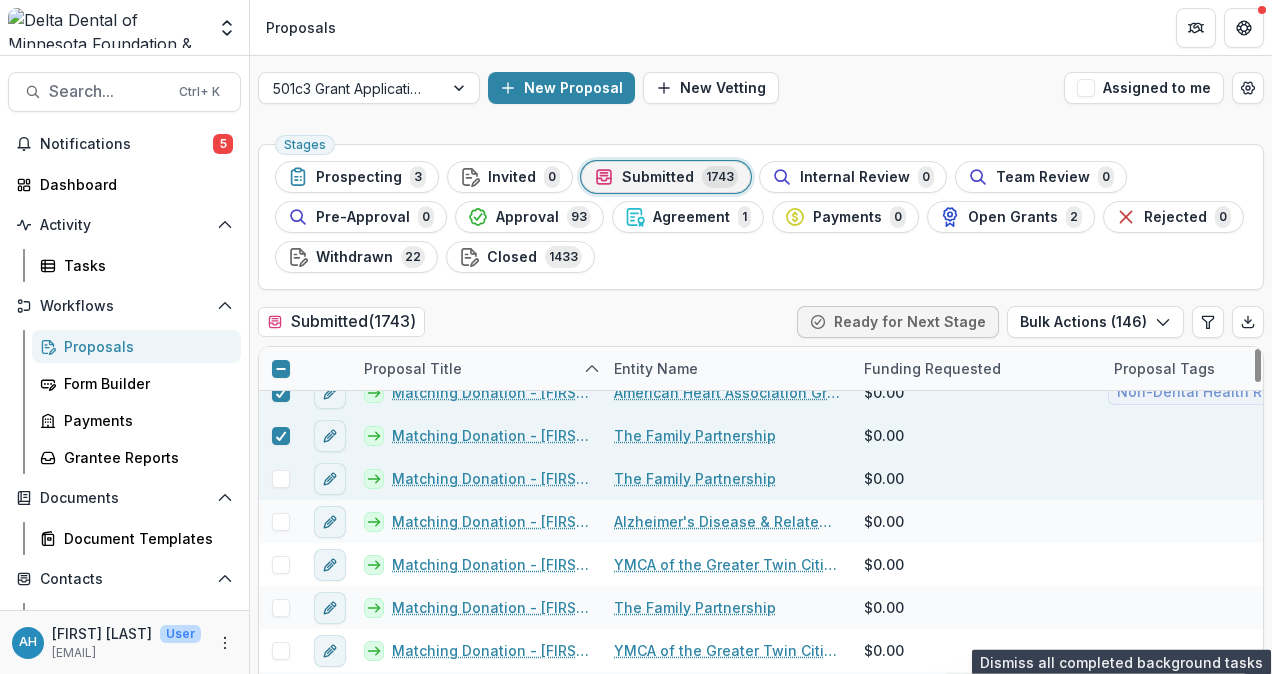 click at bounding box center (281, 479) 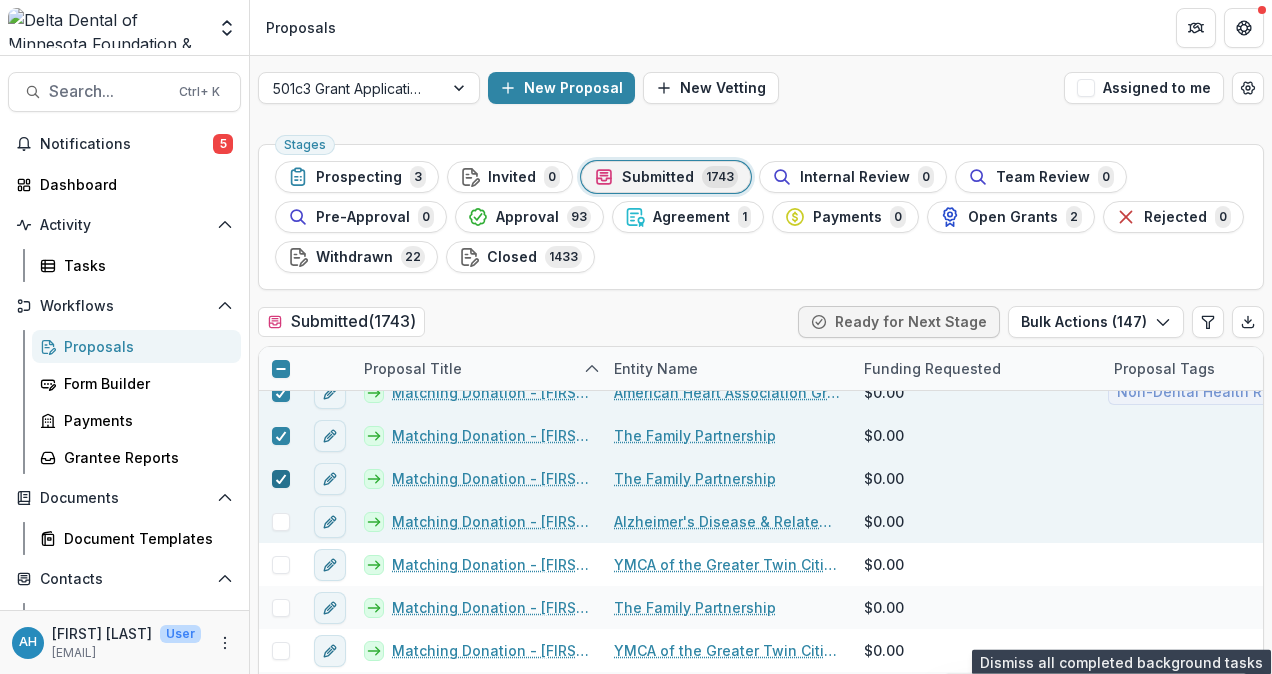 click at bounding box center (281, 522) 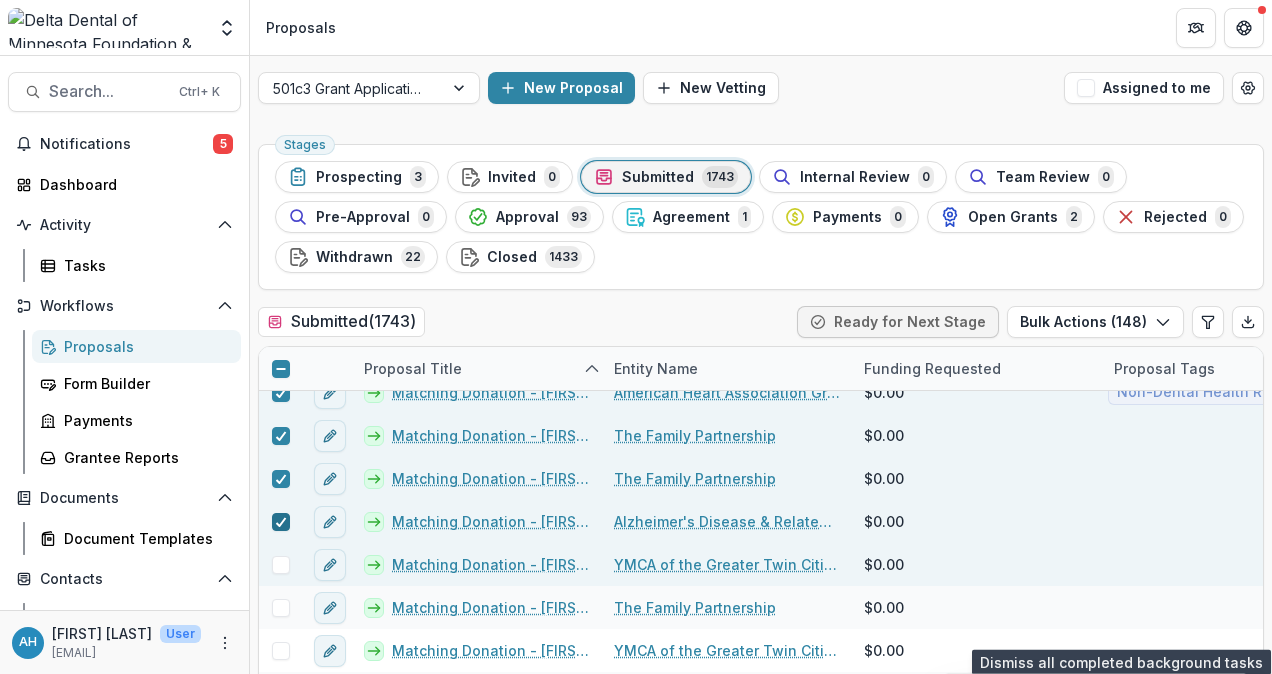 click at bounding box center (281, 565) 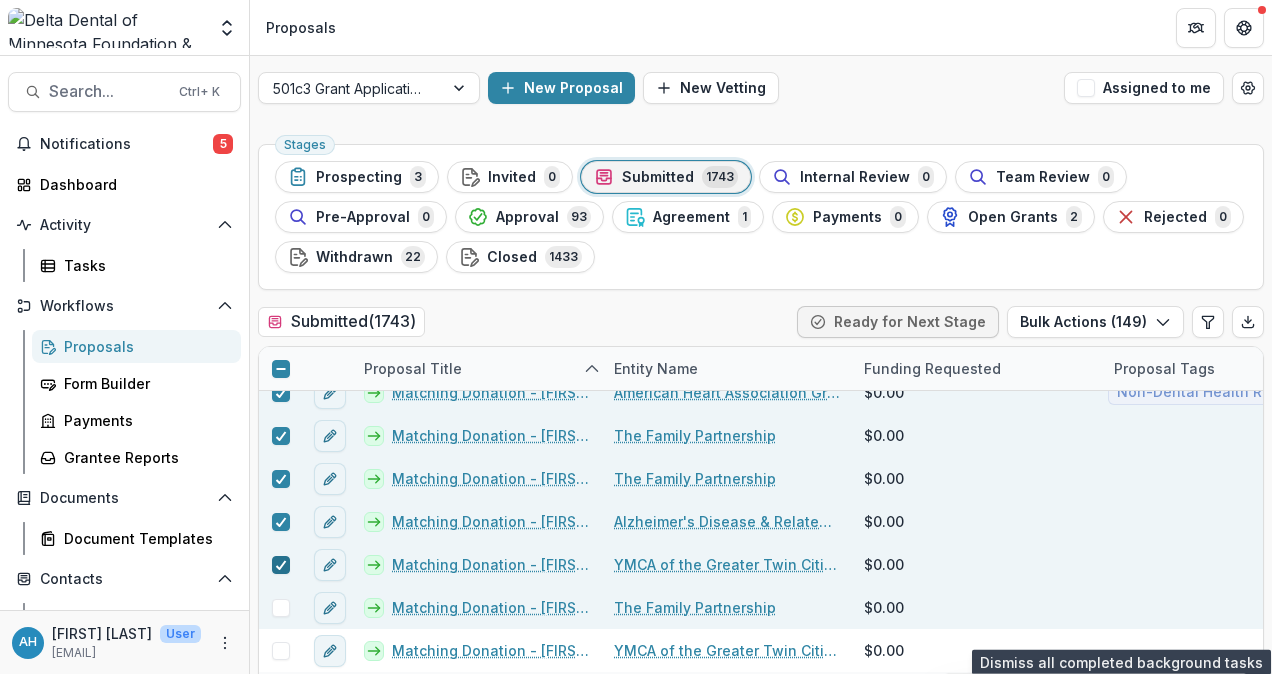 click at bounding box center (281, 608) 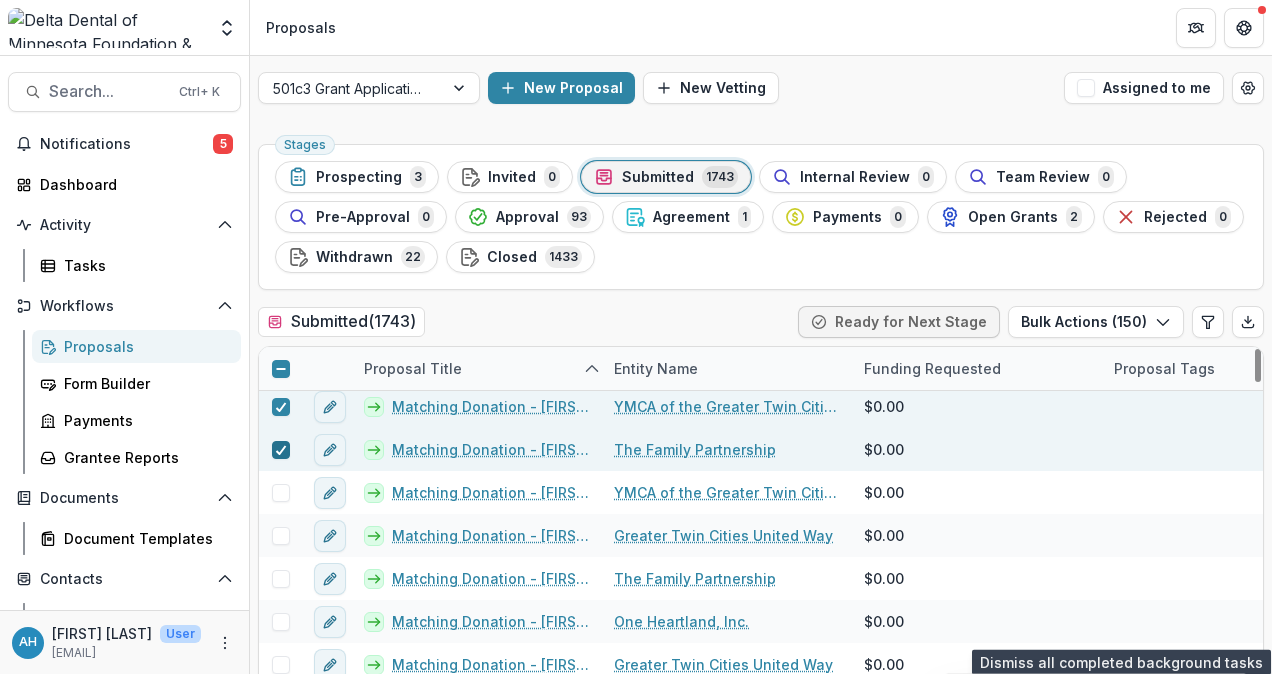 scroll, scrollTop: 27356, scrollLeft: 0, axis: vertical 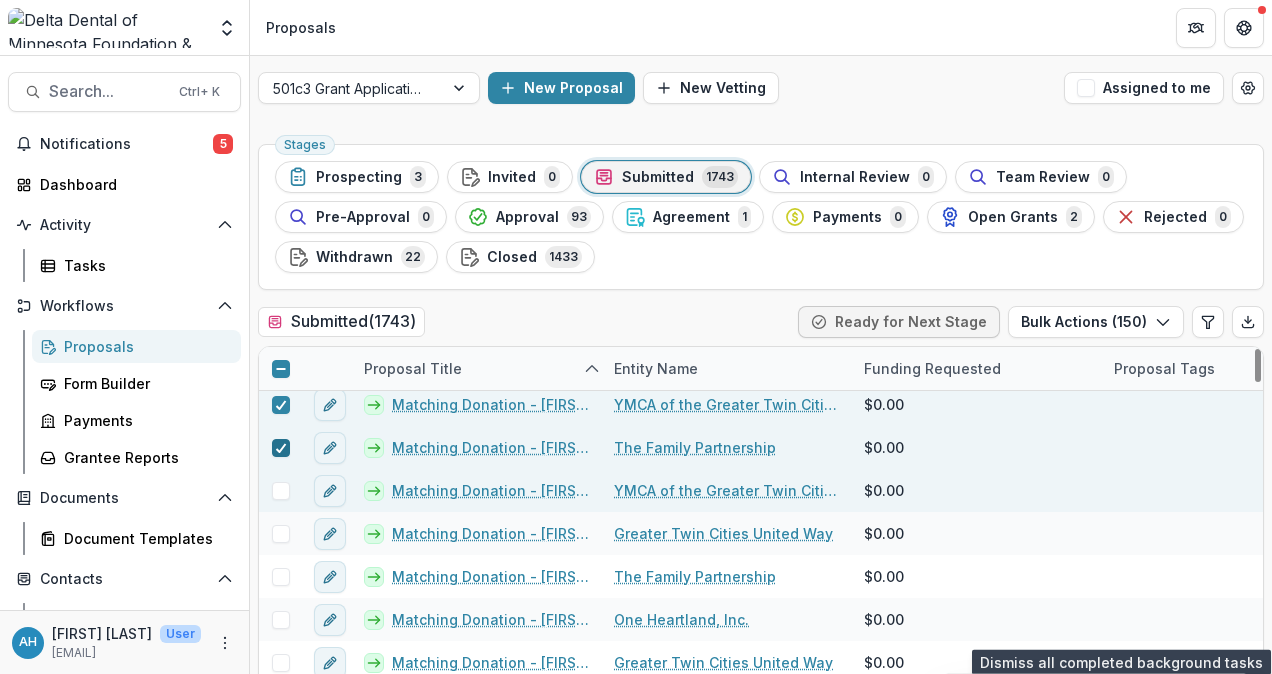 click at bounding box center [281, 491] 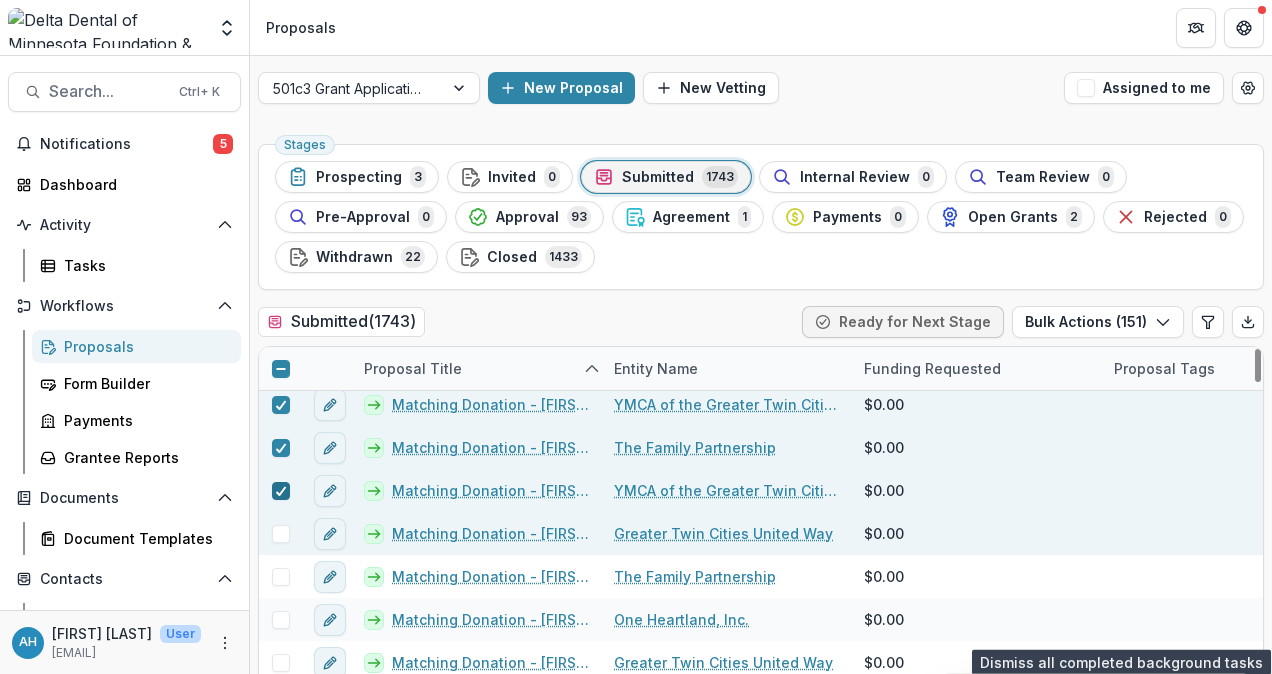 click at bounding box center [281, 534] 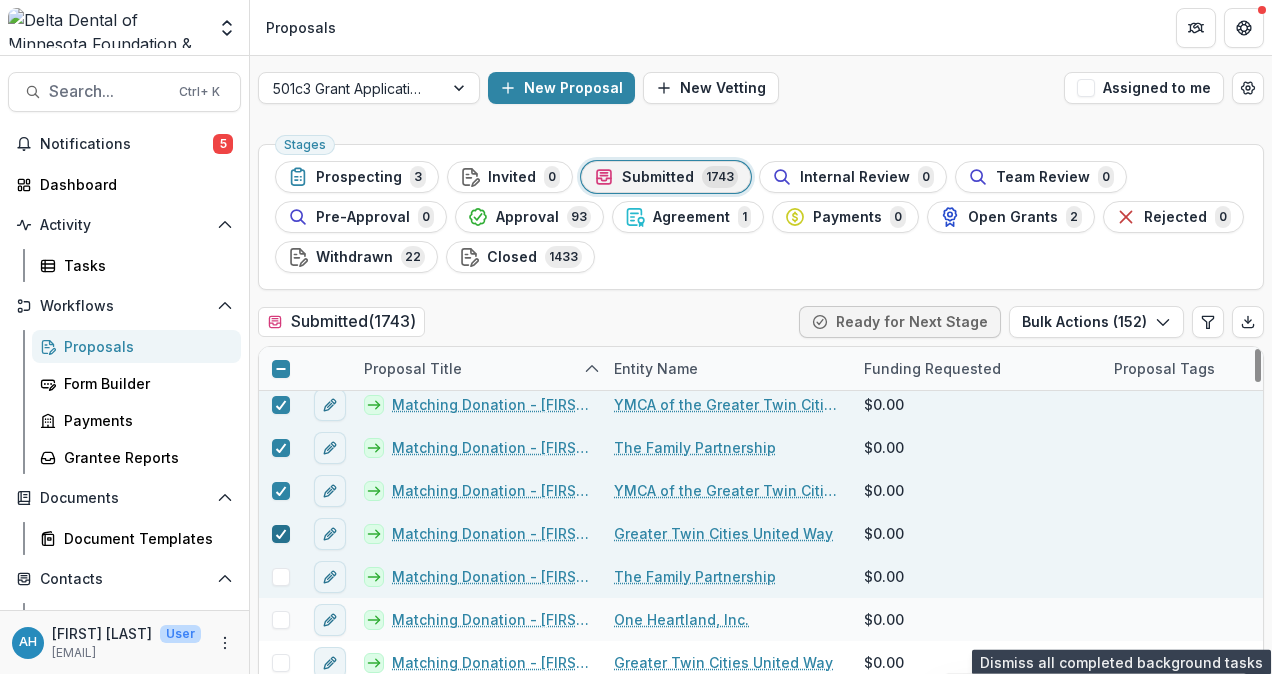 click at bounding box center (281, 577) 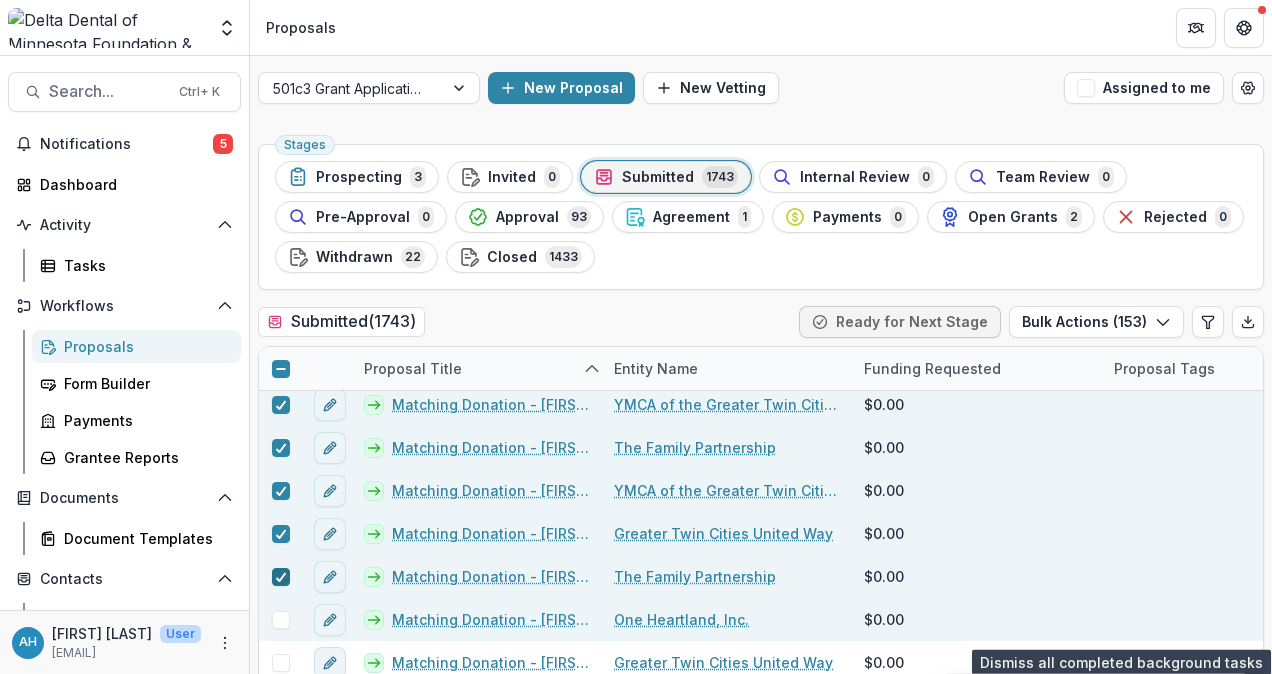 click at bounding box center (281, 620) 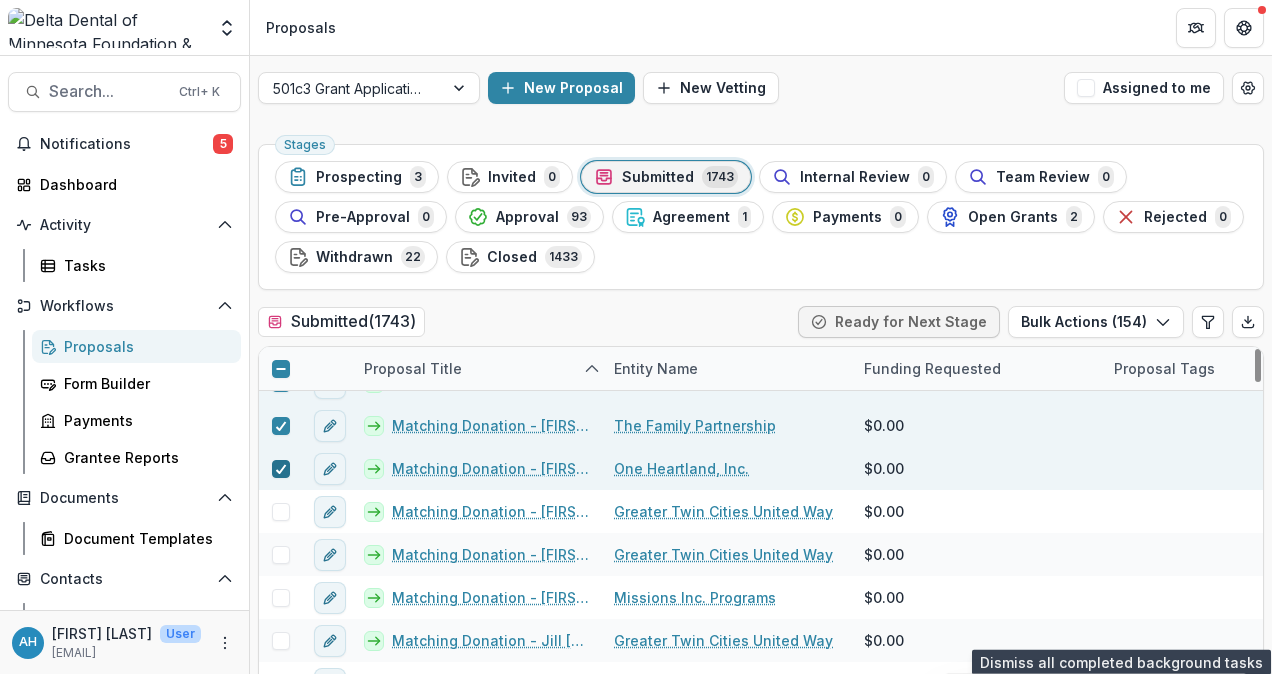 scroll, scrollTop: 27540, scrollLeft: 0, axis: vertical 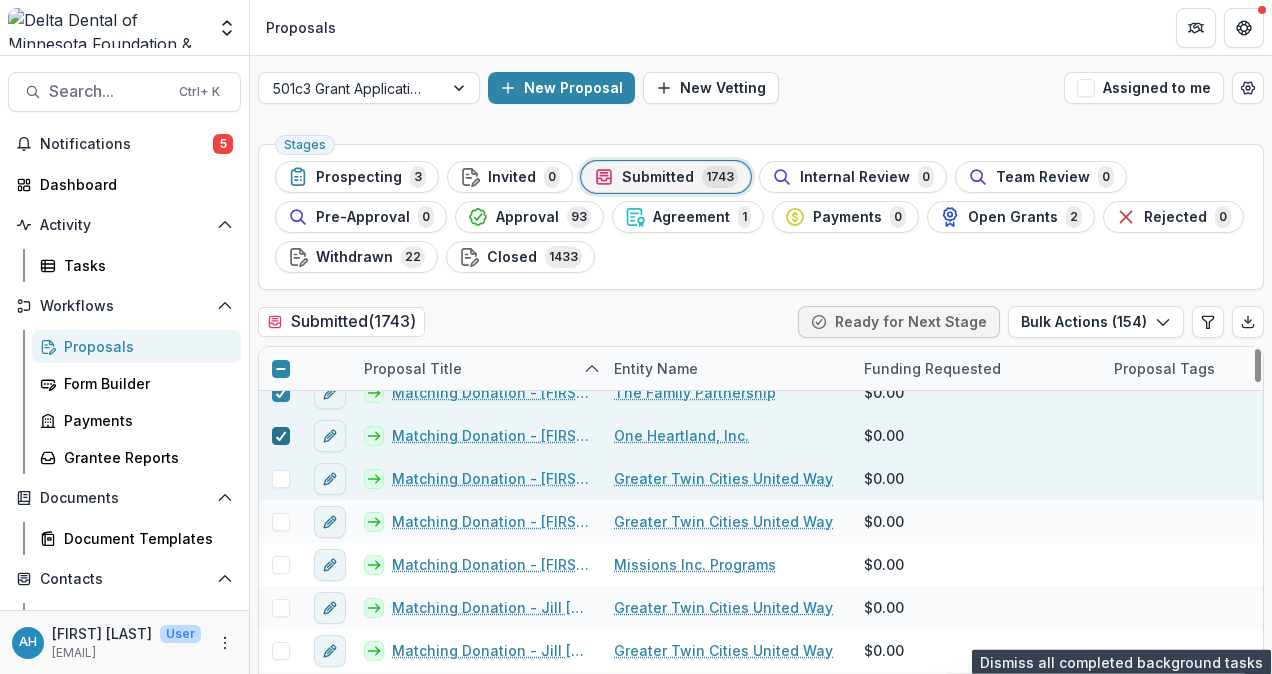 click at bounding box center [281, 479] 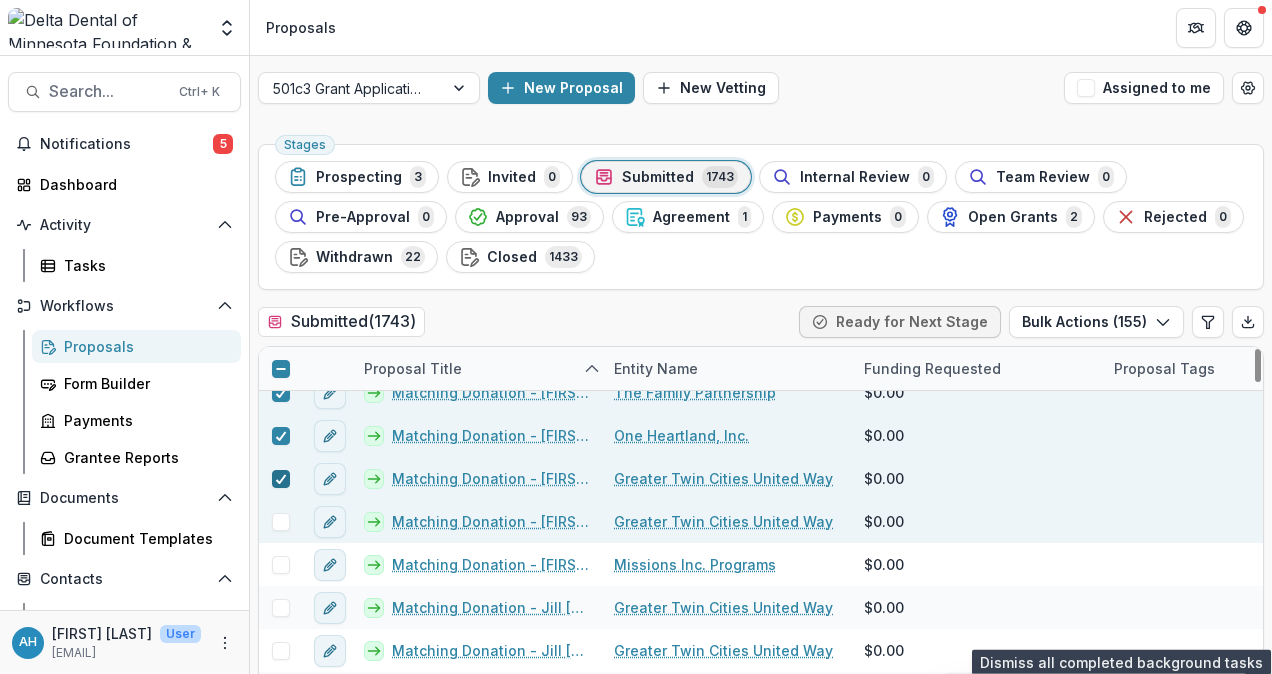 click at bounding box center [281, 522] 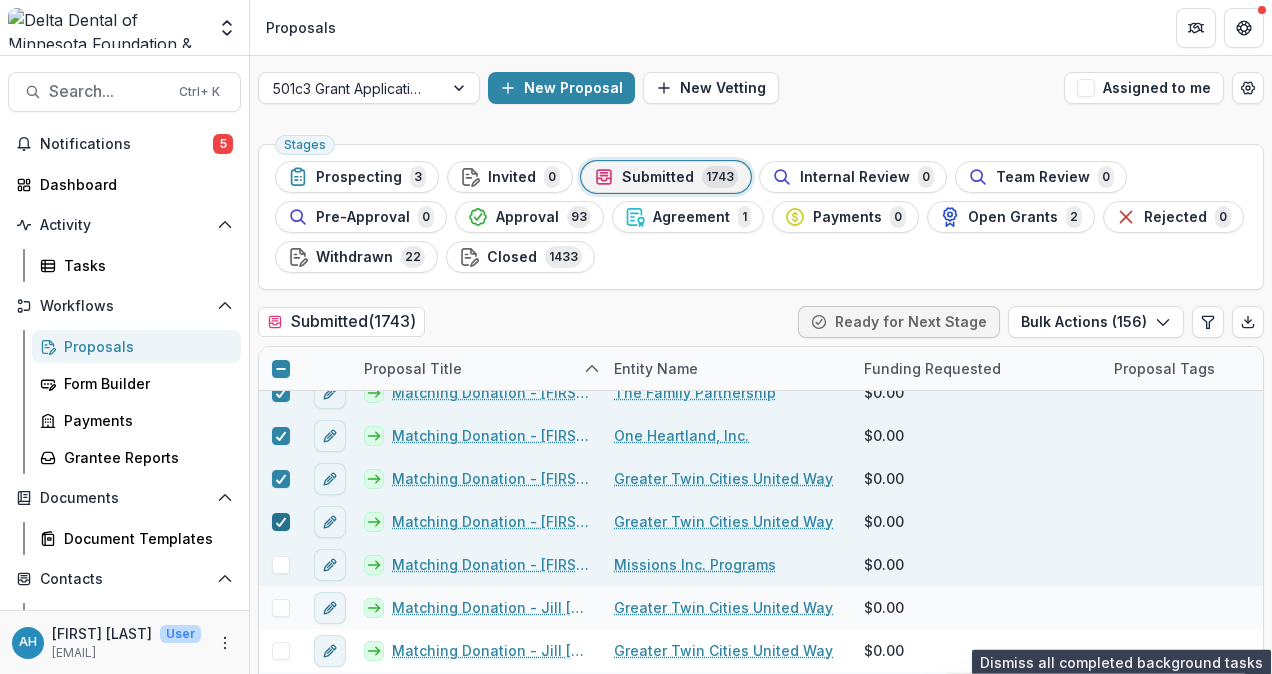 click at bounding box center (281, 565) 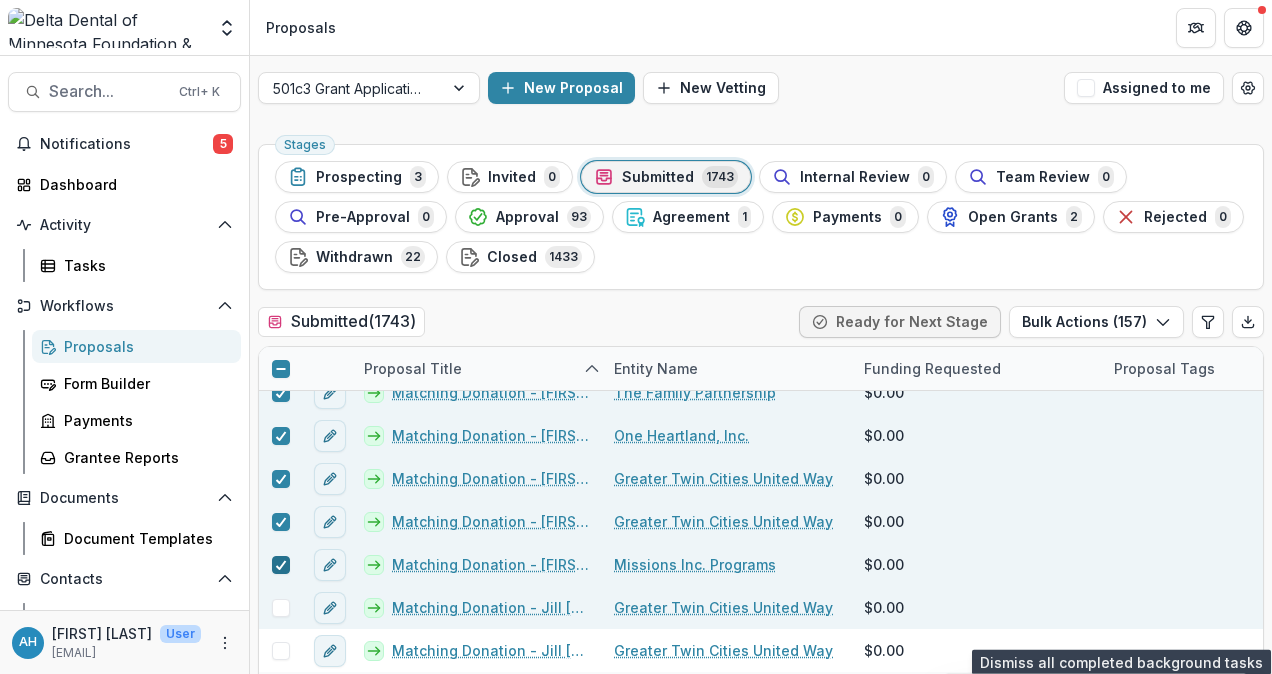 click at bounding box center (281, 608) 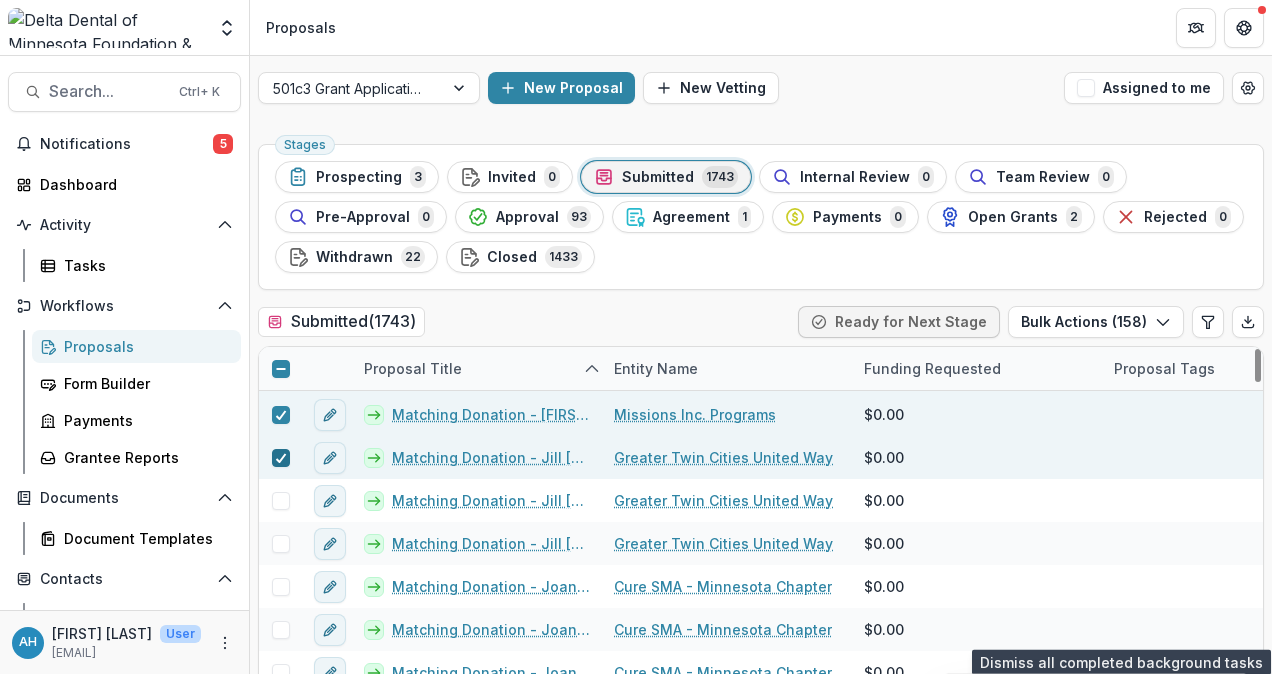 scroll, scrollTop: 27699, scrollLeft: 0, axis: vertical 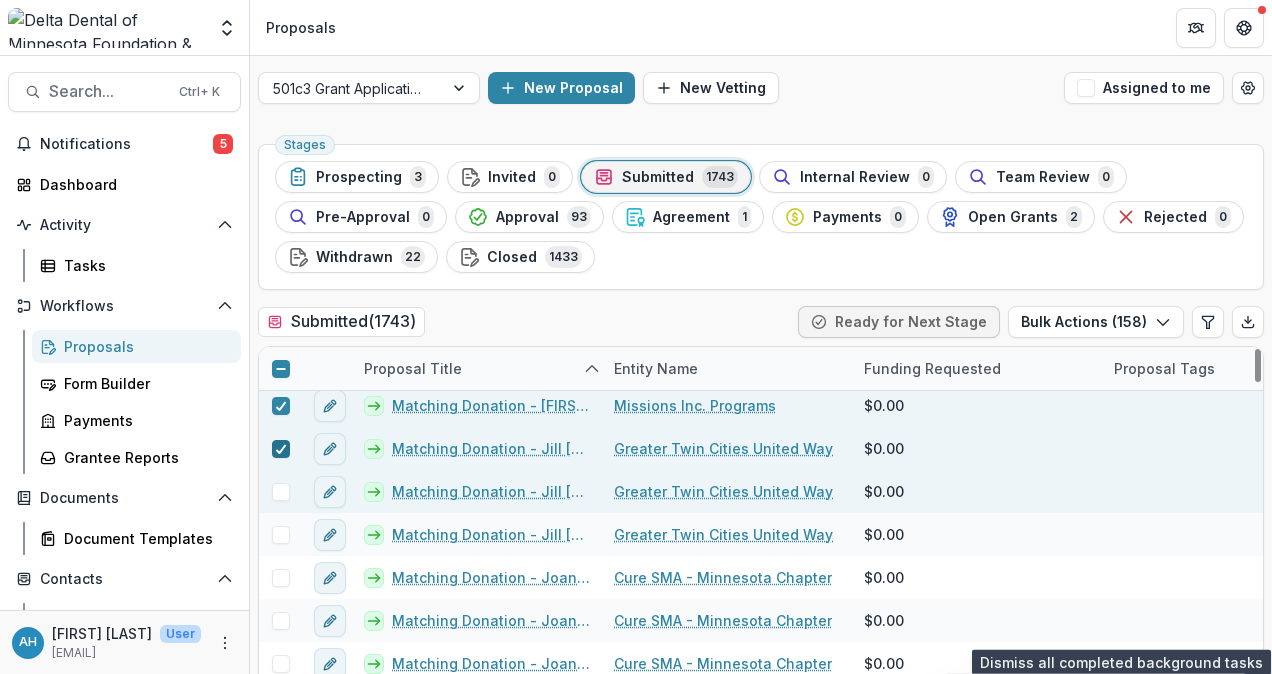 click at bounding box center [281, 492] 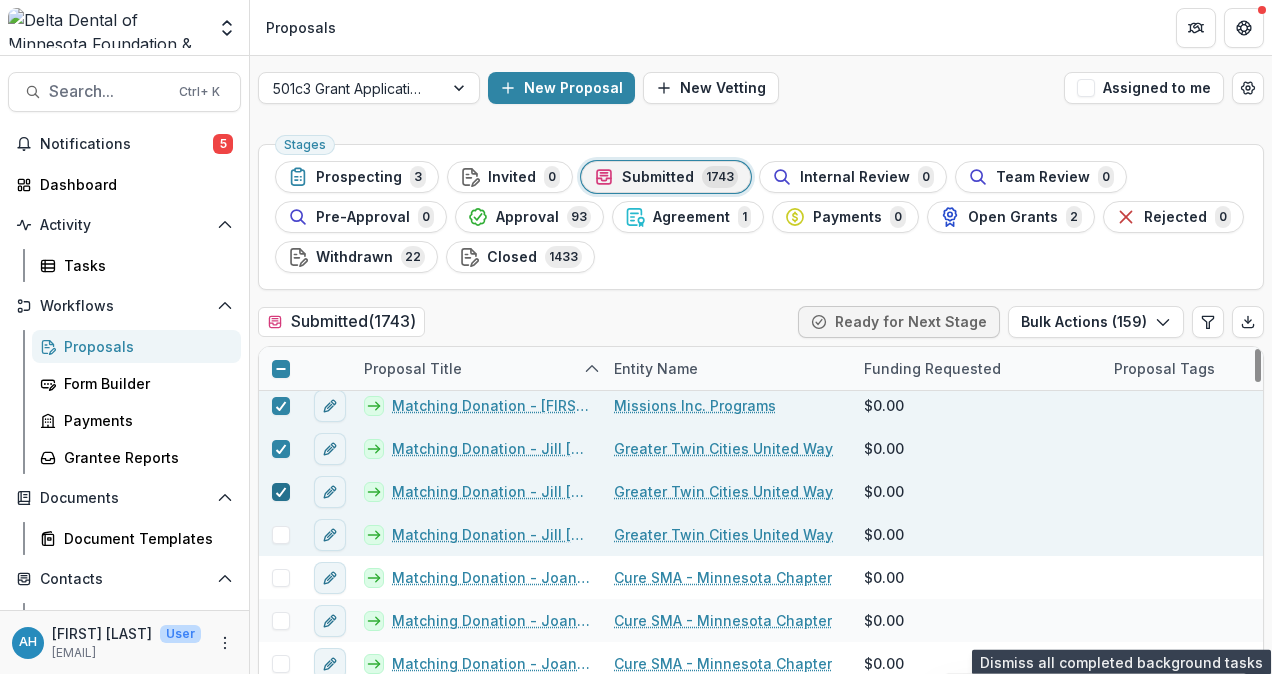 click at bounding box center (281, 535) 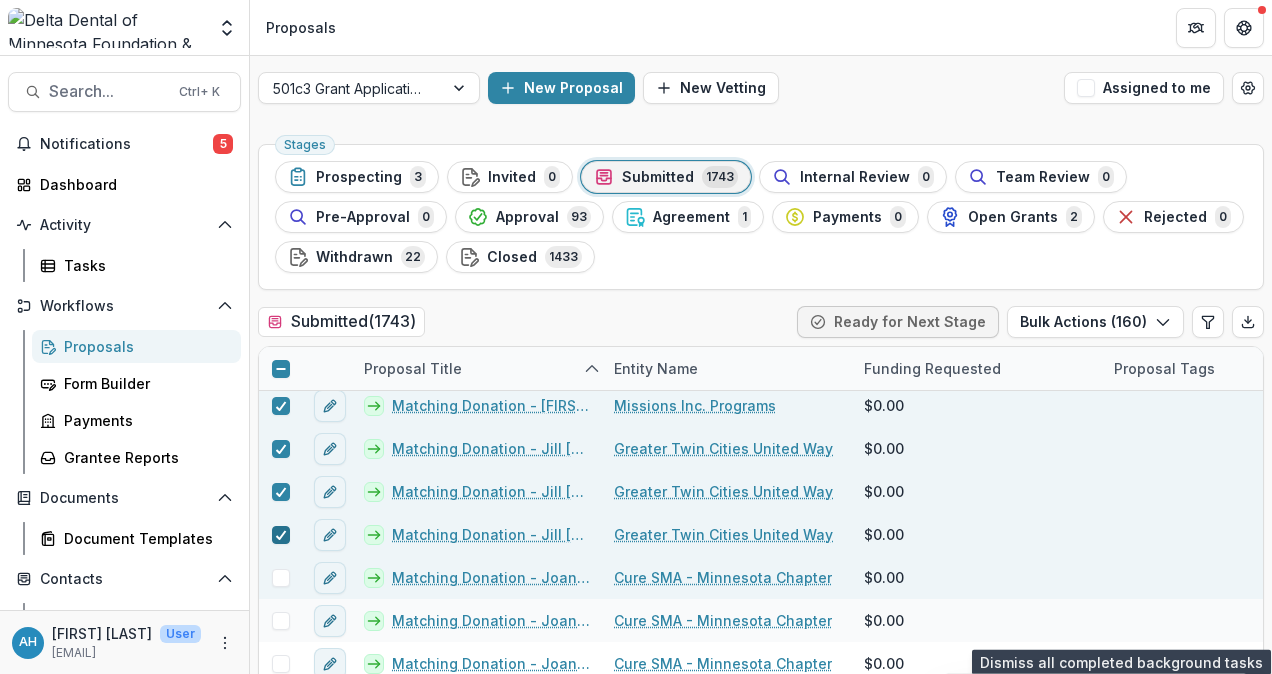 click at bounding box center (281, 578) 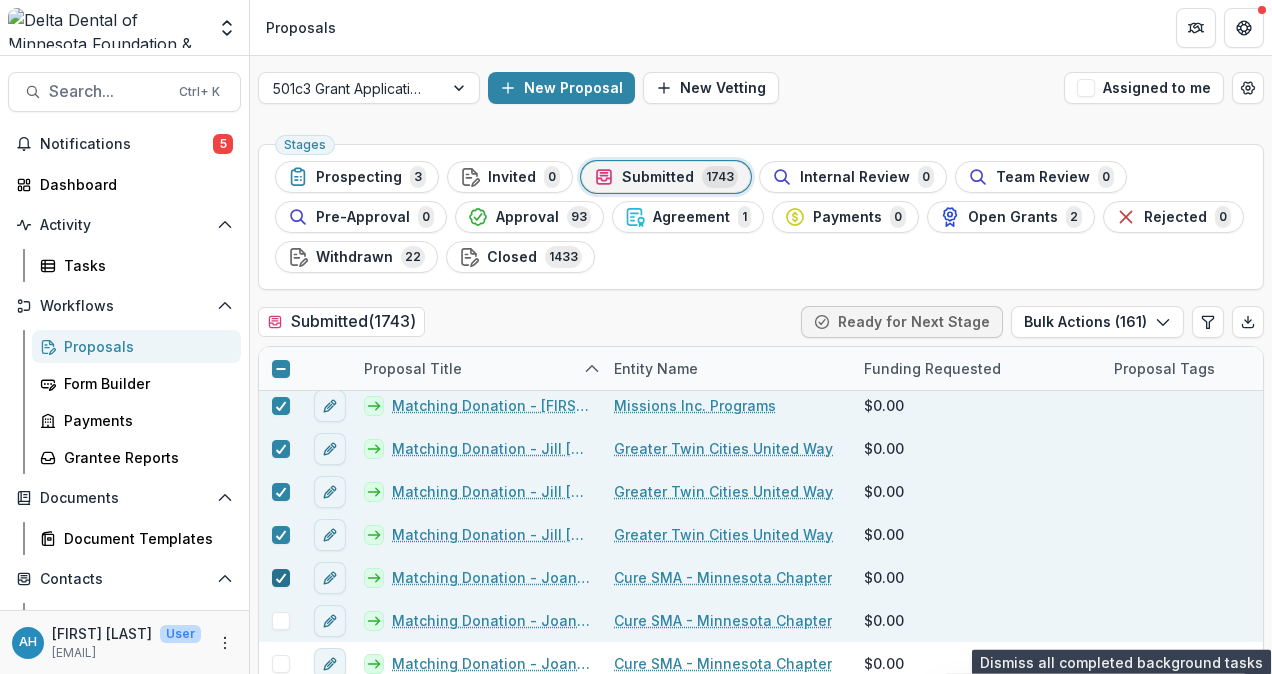 click at bounding box center (281, 621) 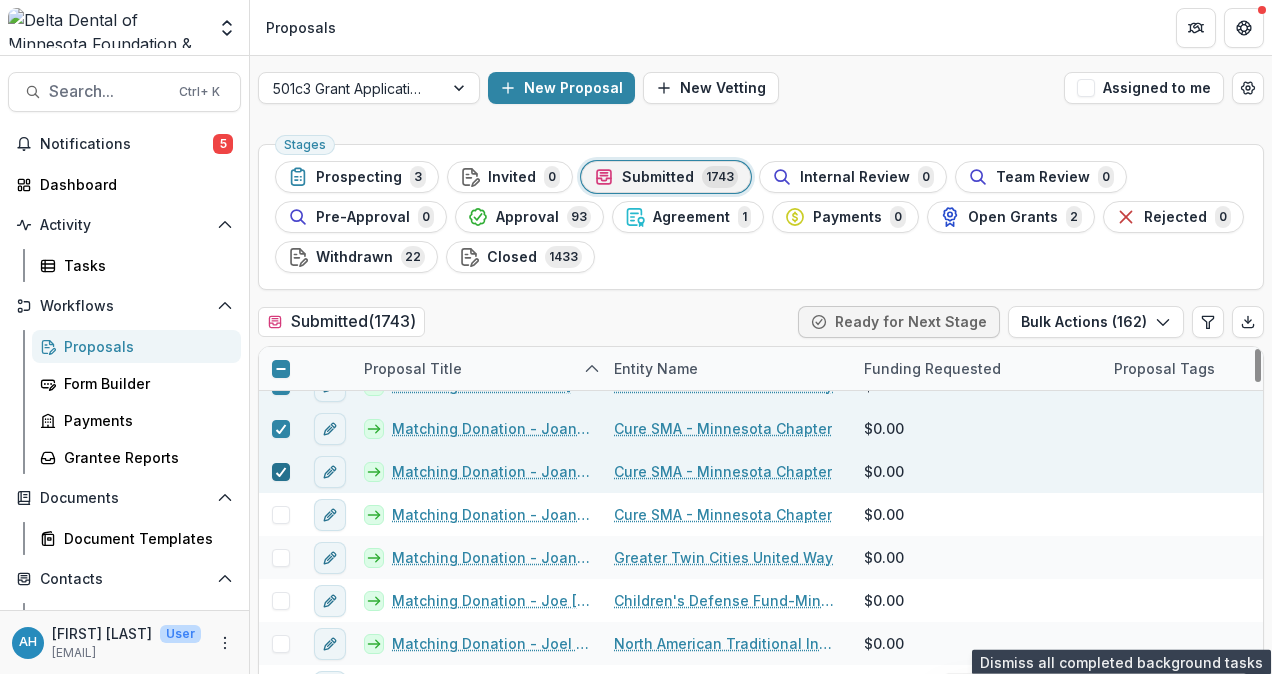 scroll, scrollTop: 27852, scrollLeft: 0, axis: vertical 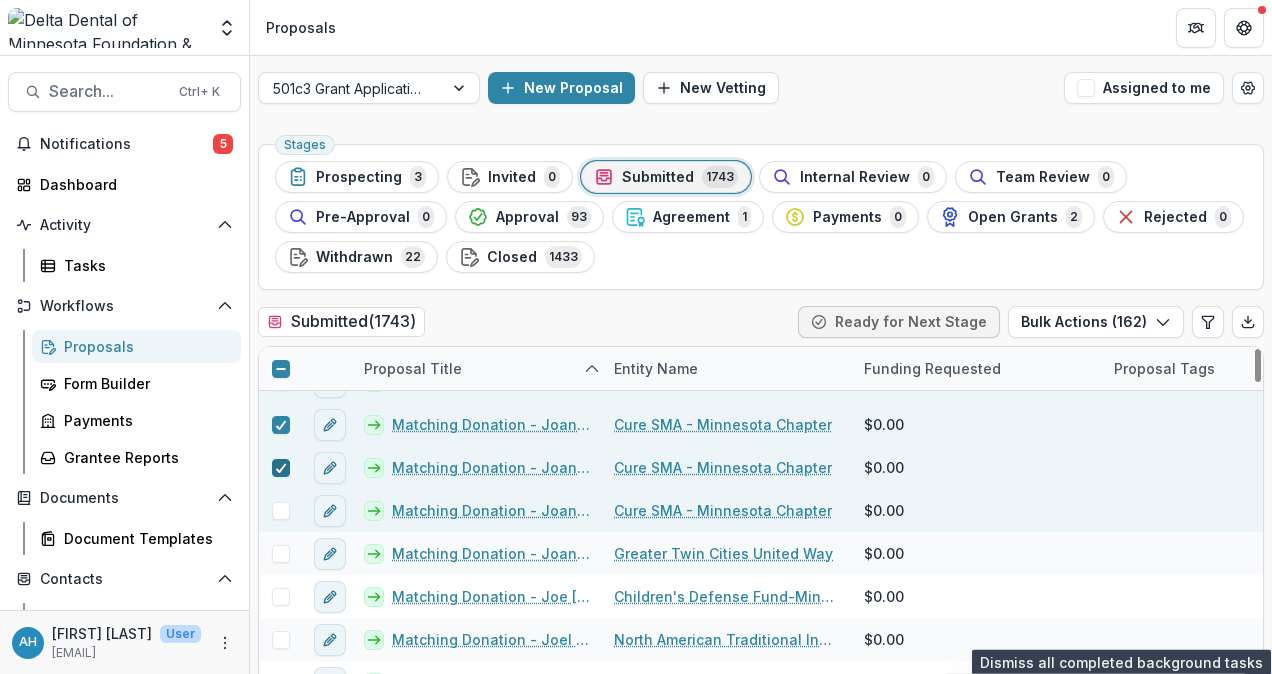 click at bounding box center [281, 511] 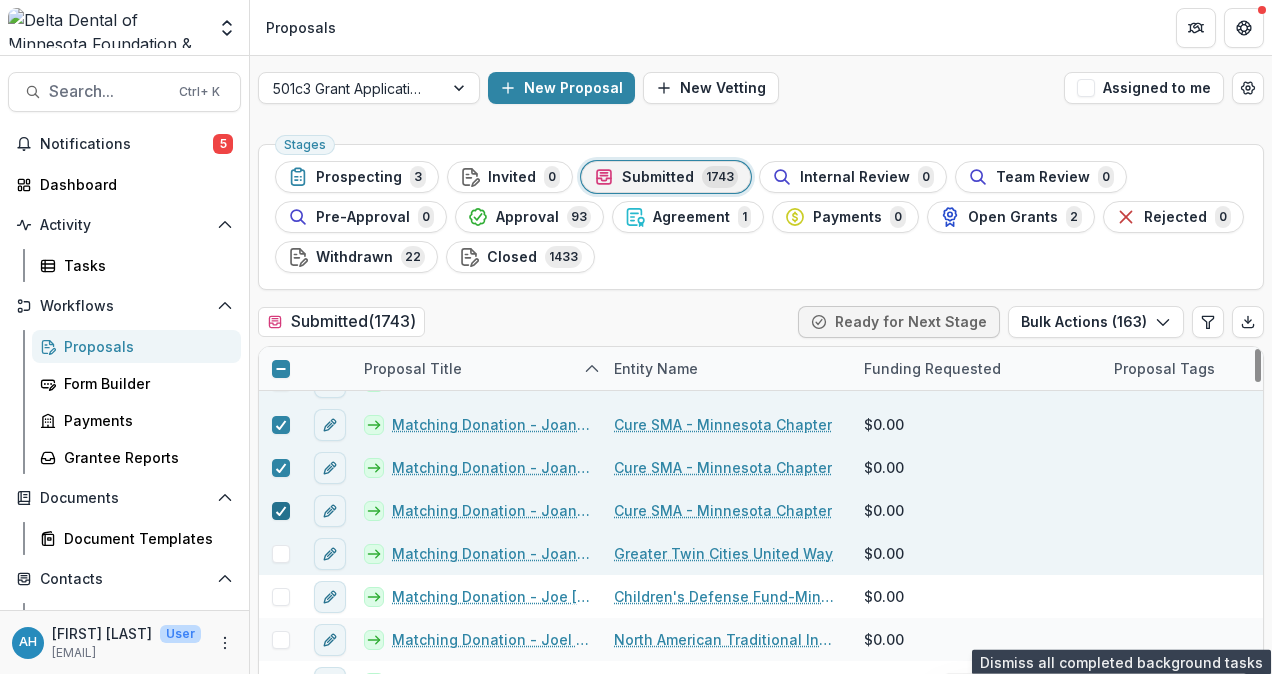 click at bounding box center (281, 554) 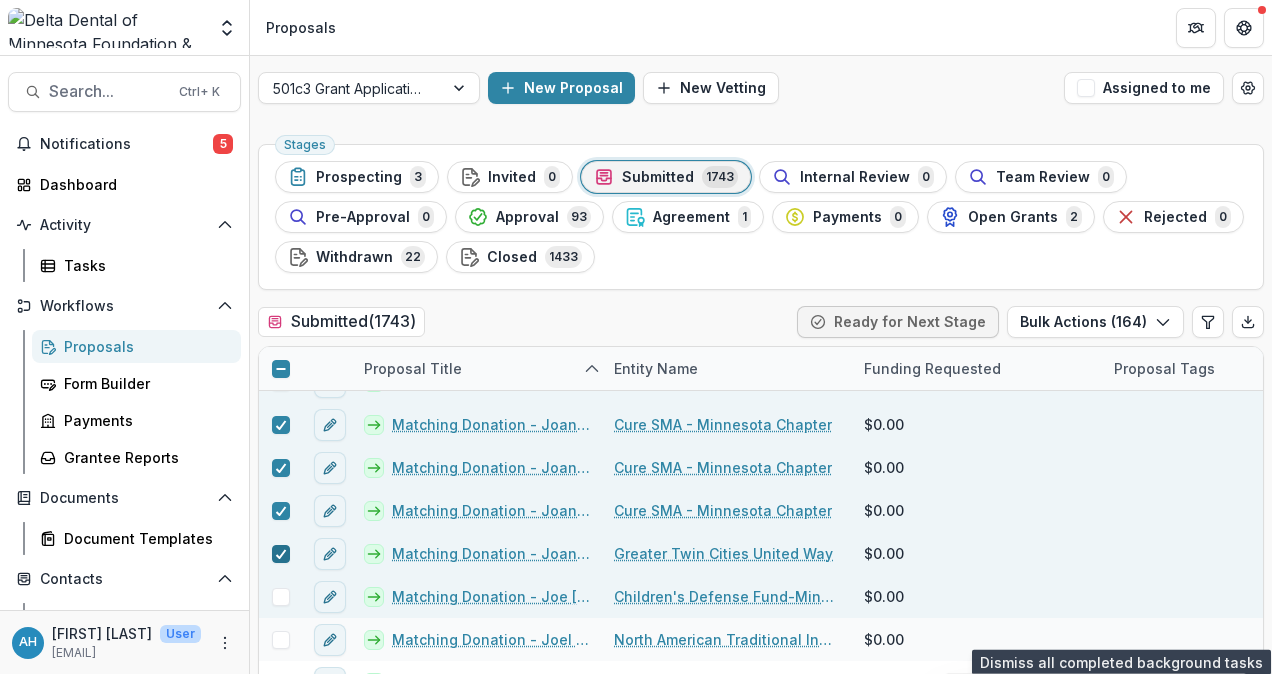 click at bounding box center [281, 597] 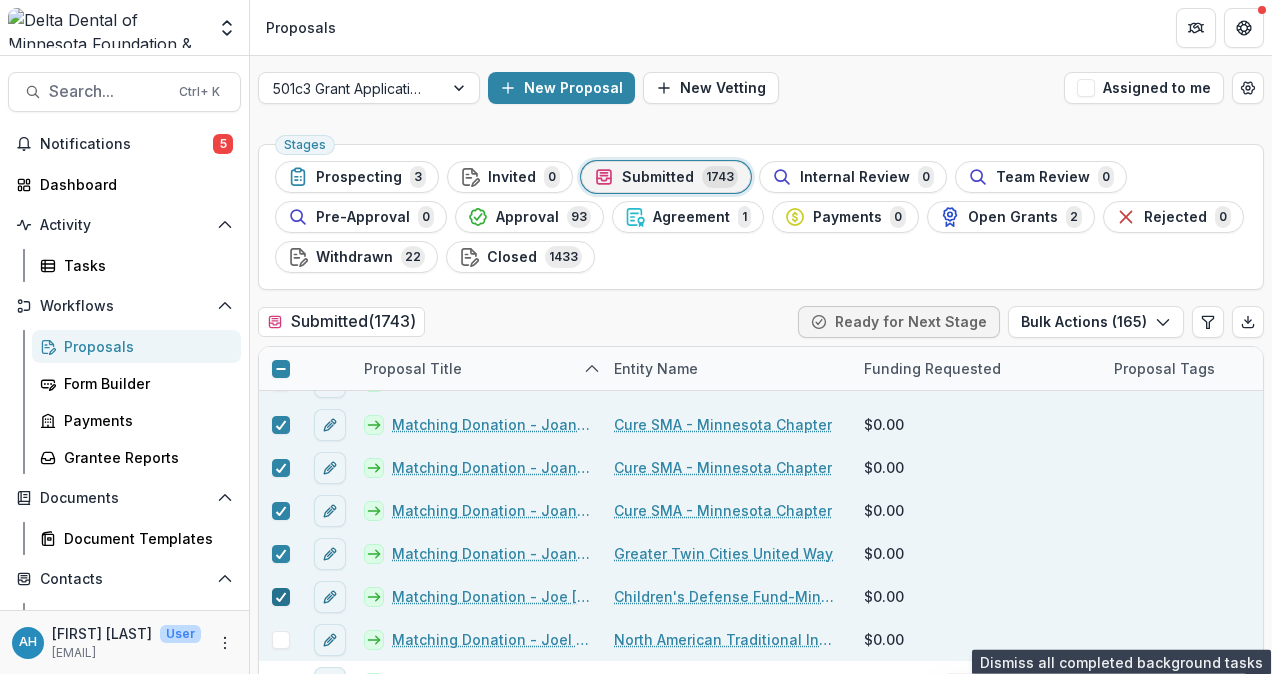 click at bounding box center (281, 640) 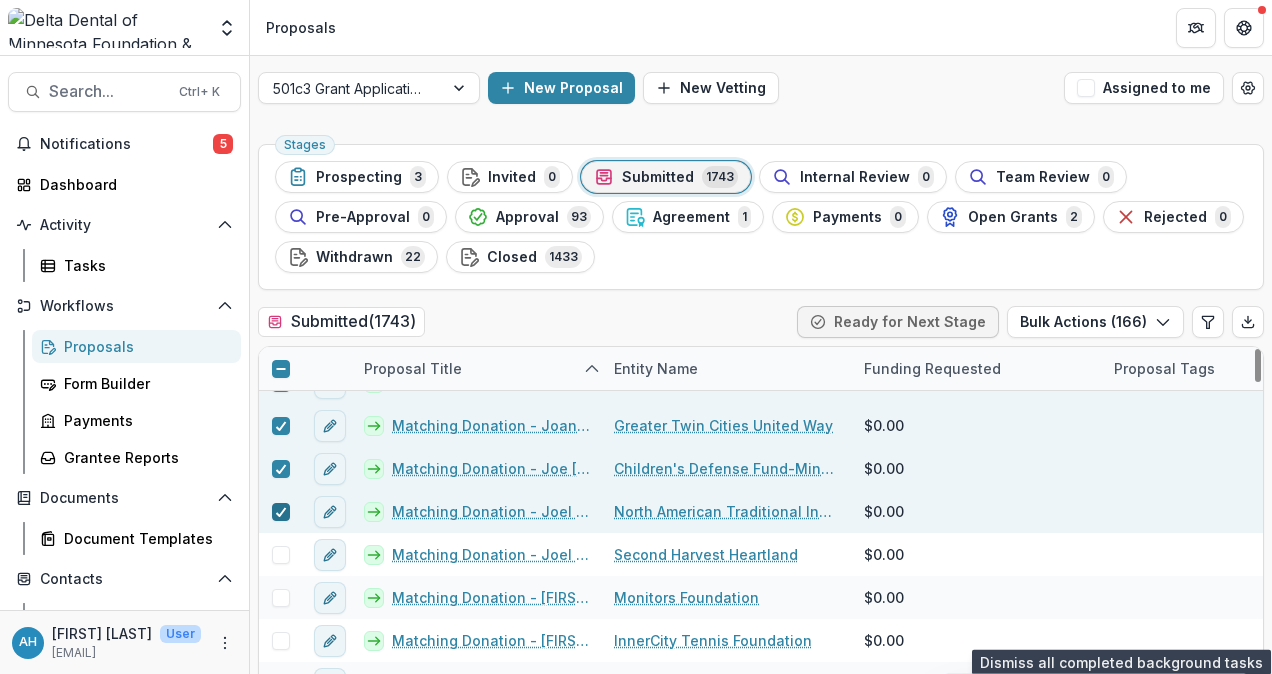 scroll, scrollTop: 27983, scrollLeft: 0, axis: vertical 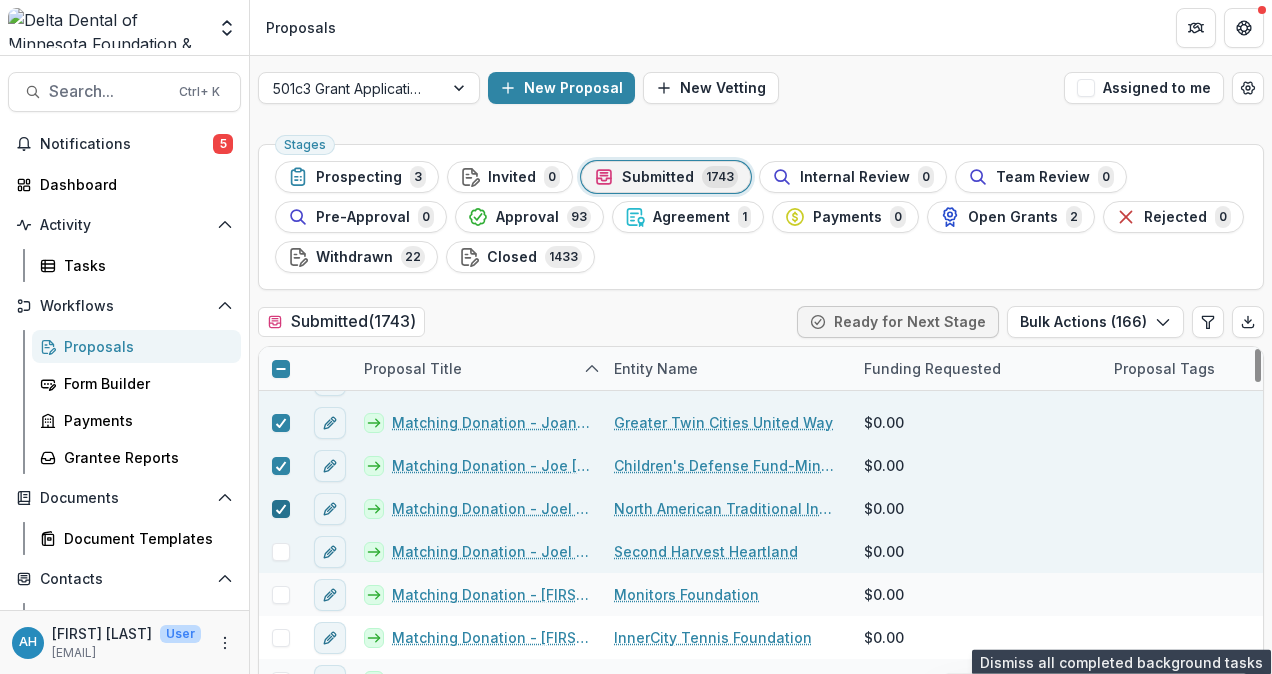 click at bounding box center (281, 552) 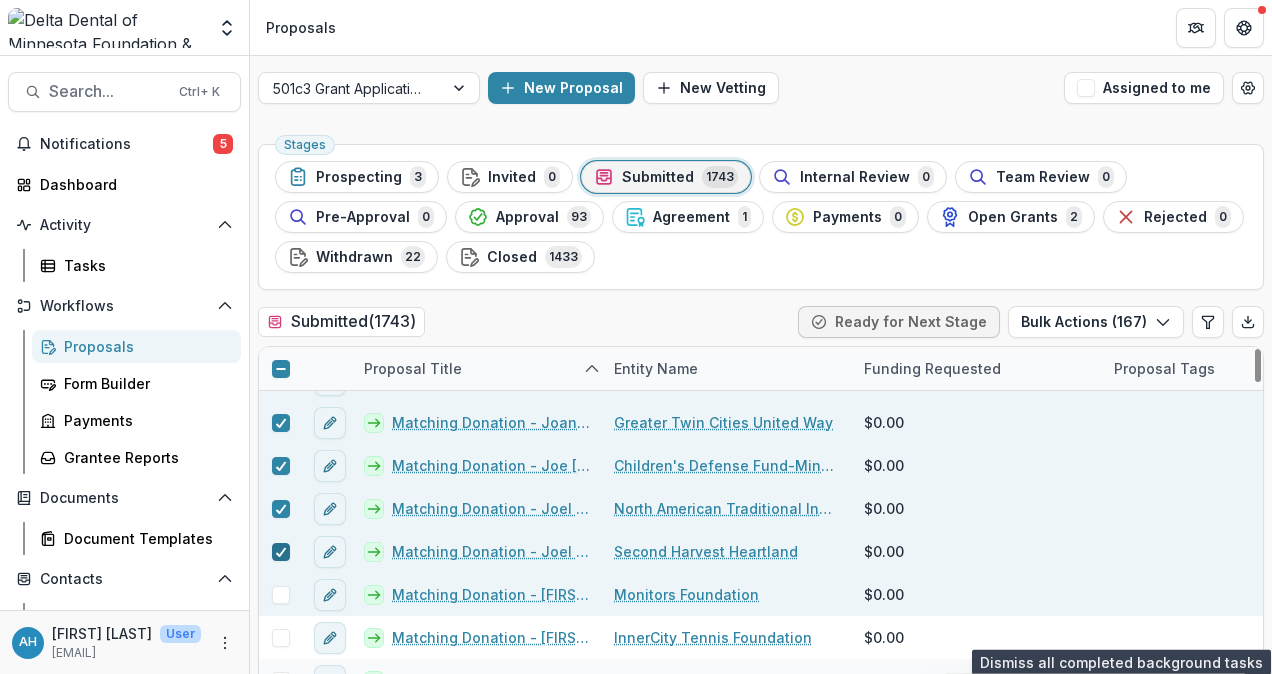 click at bounding box center [281, 595] 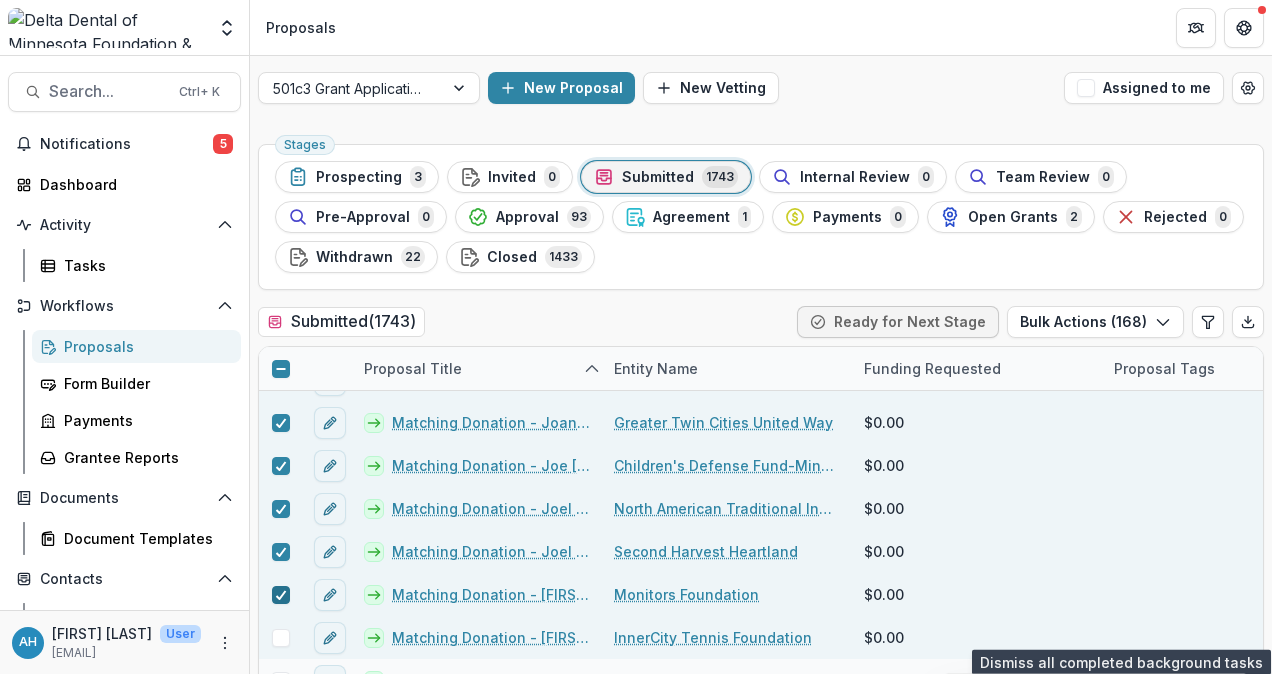 click at bounding box center (281, 638) 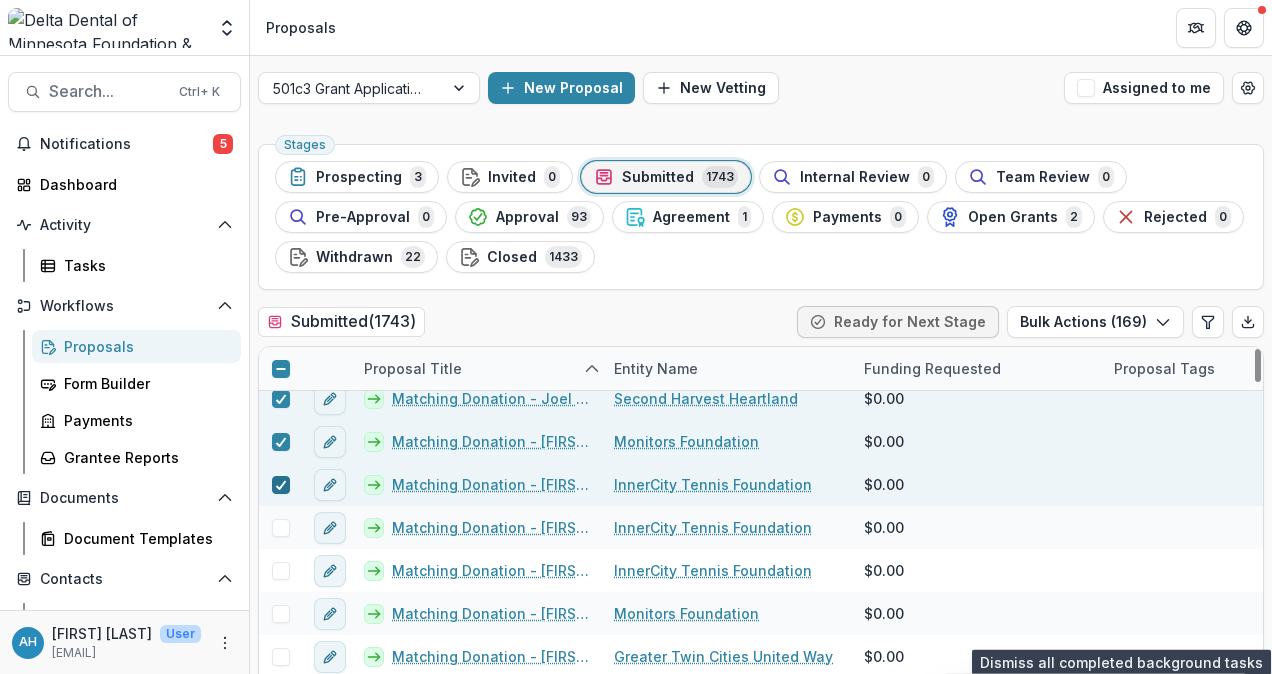 scroll, scrollTop: 28137, scrollLeft: 0, axis: vertical 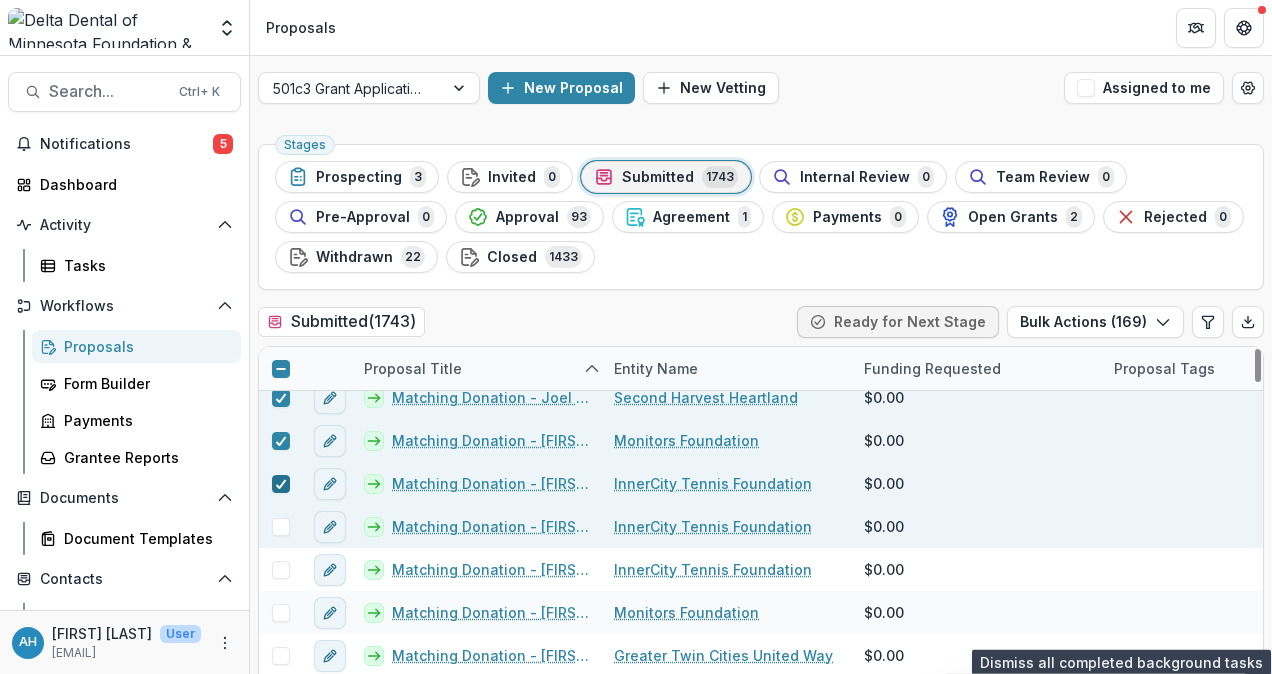 click at bounding box center (281, 527) 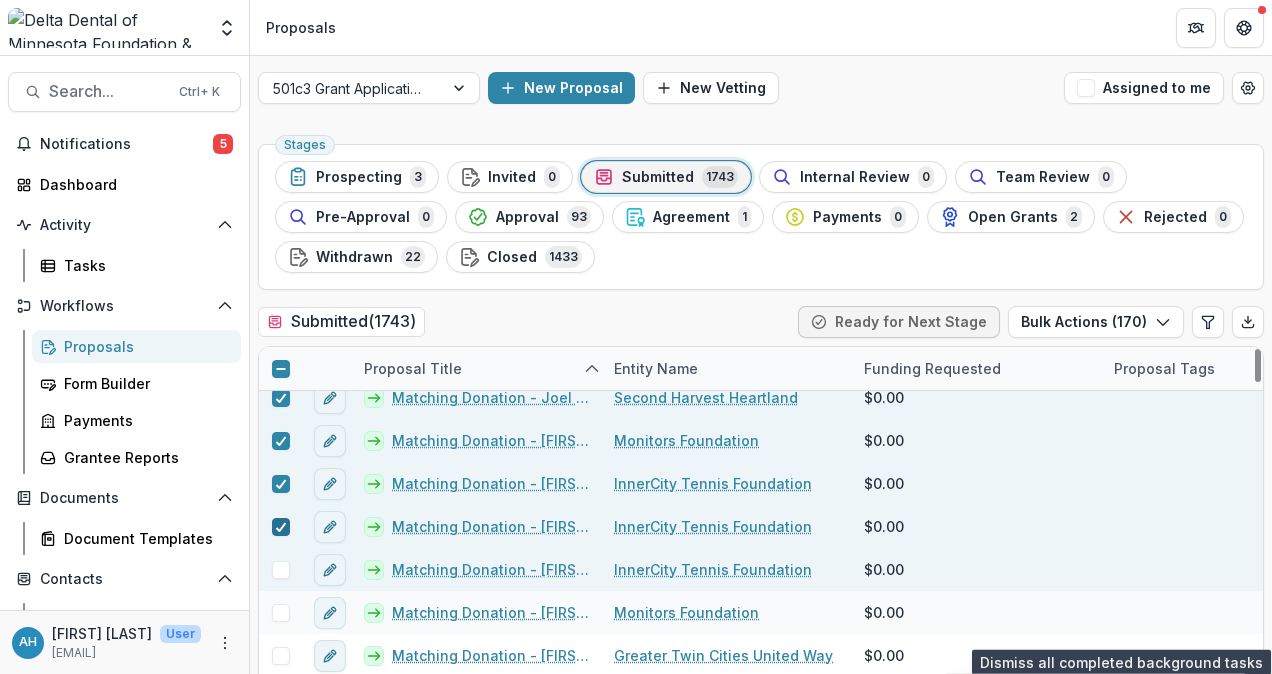 click at bounding box center [281, 570] 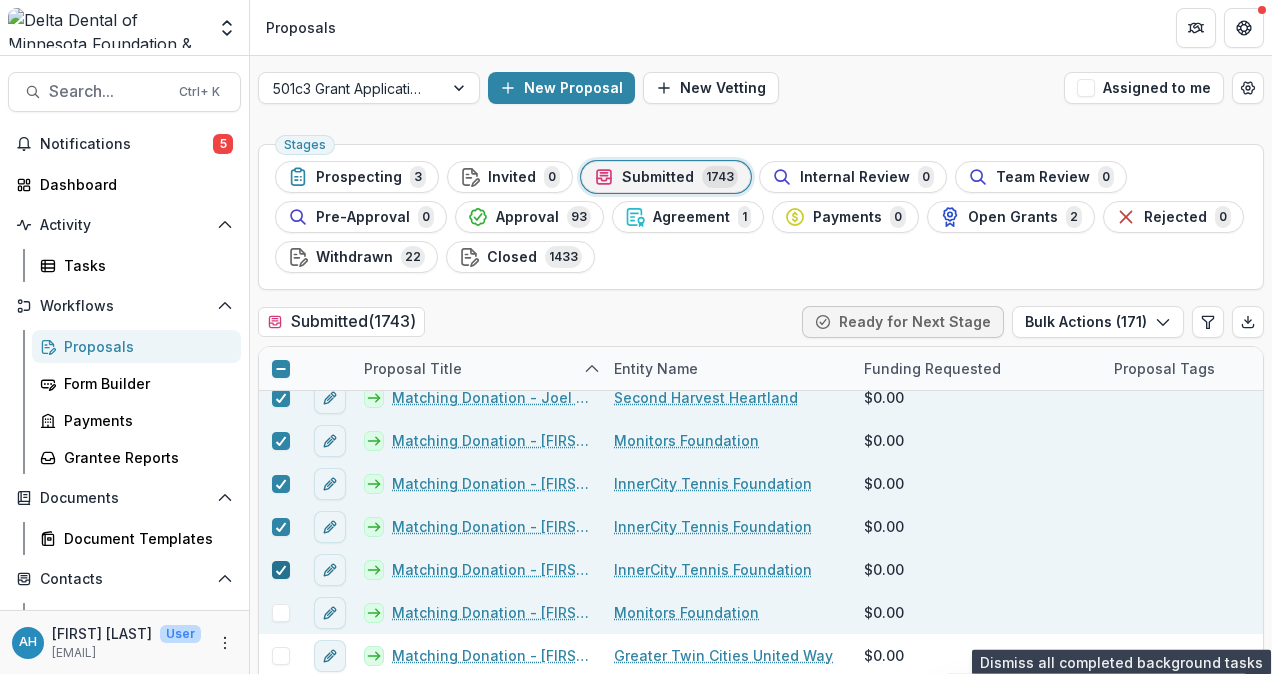 click at bounding box center (281, 613) 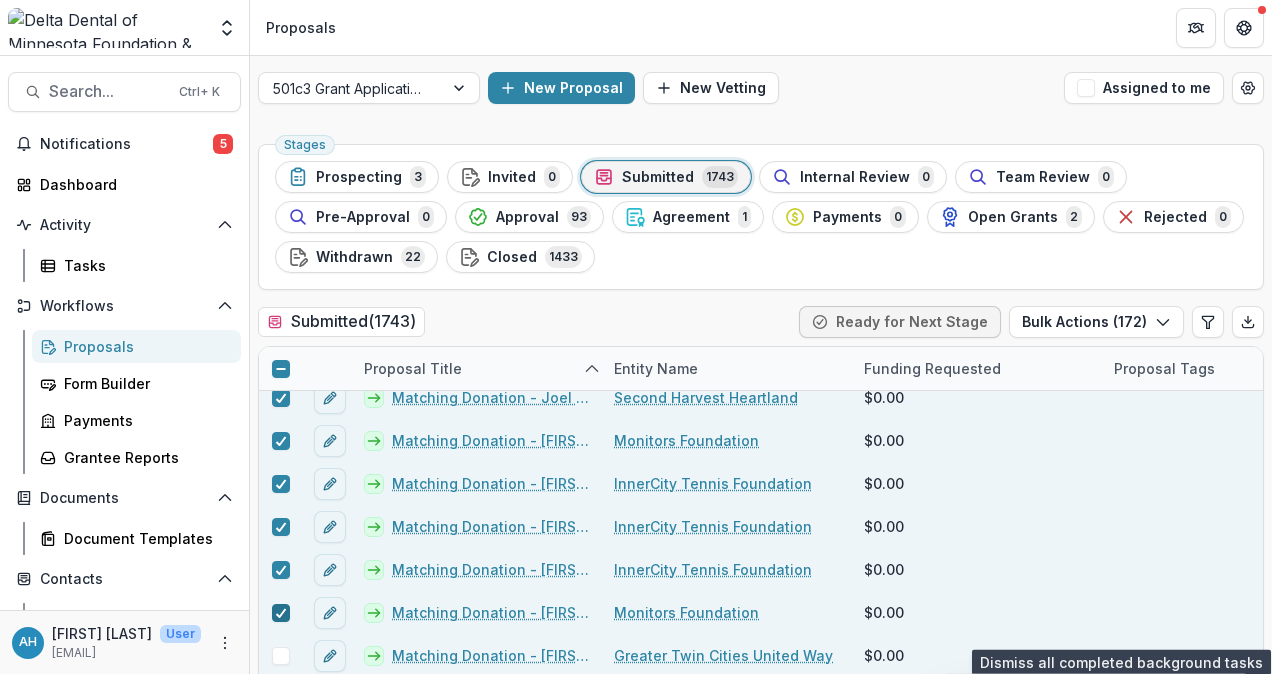 click at bounding box center (281, 656) 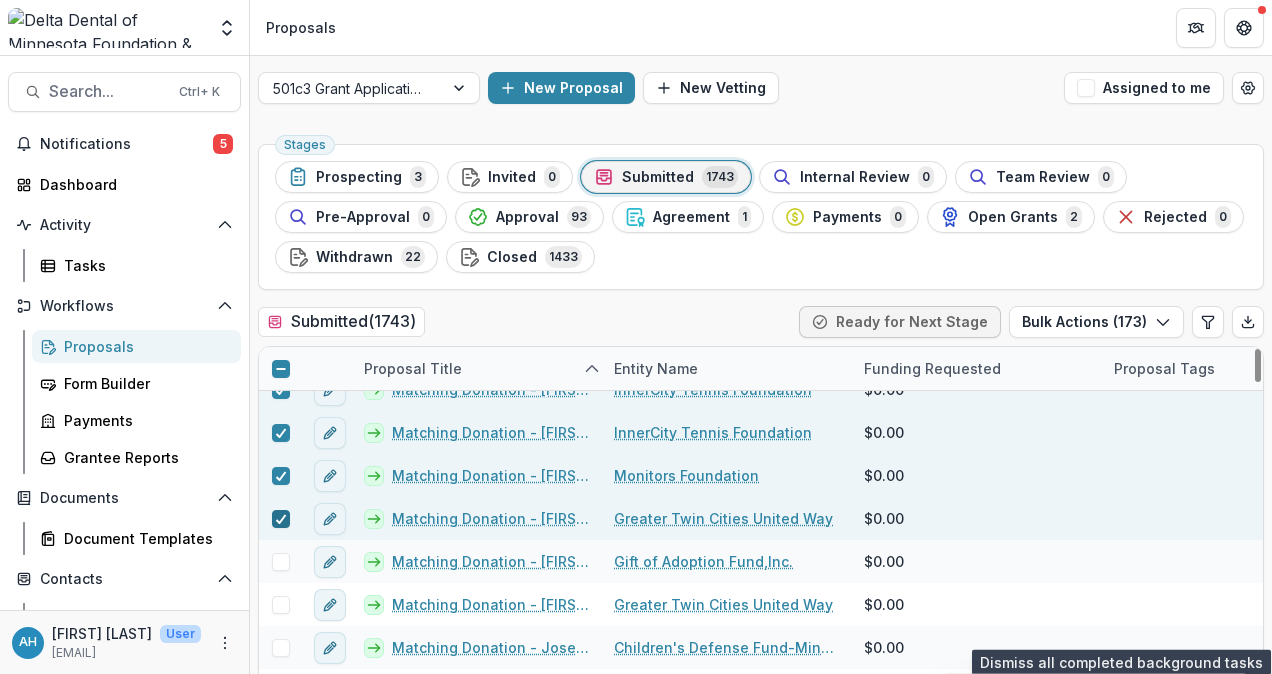 scroll, scrollTop: 28281, scrollLeft: 0, axis: vertical 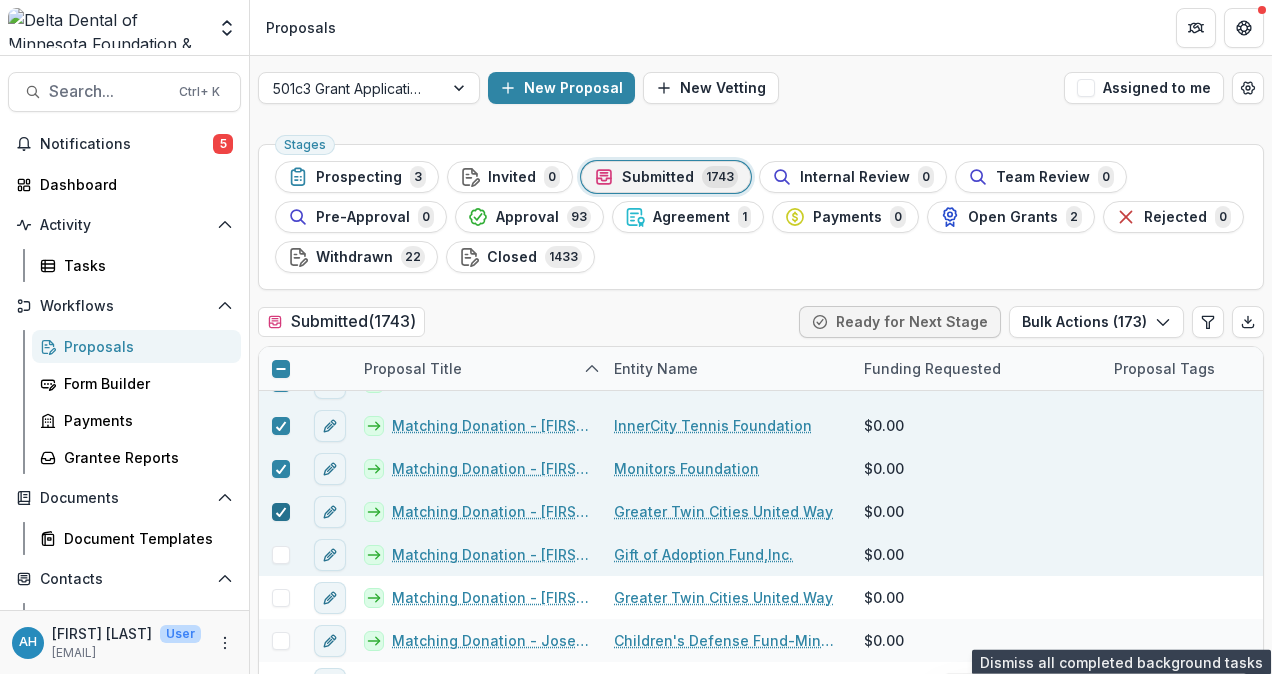 click at bounding box center (281, 555) 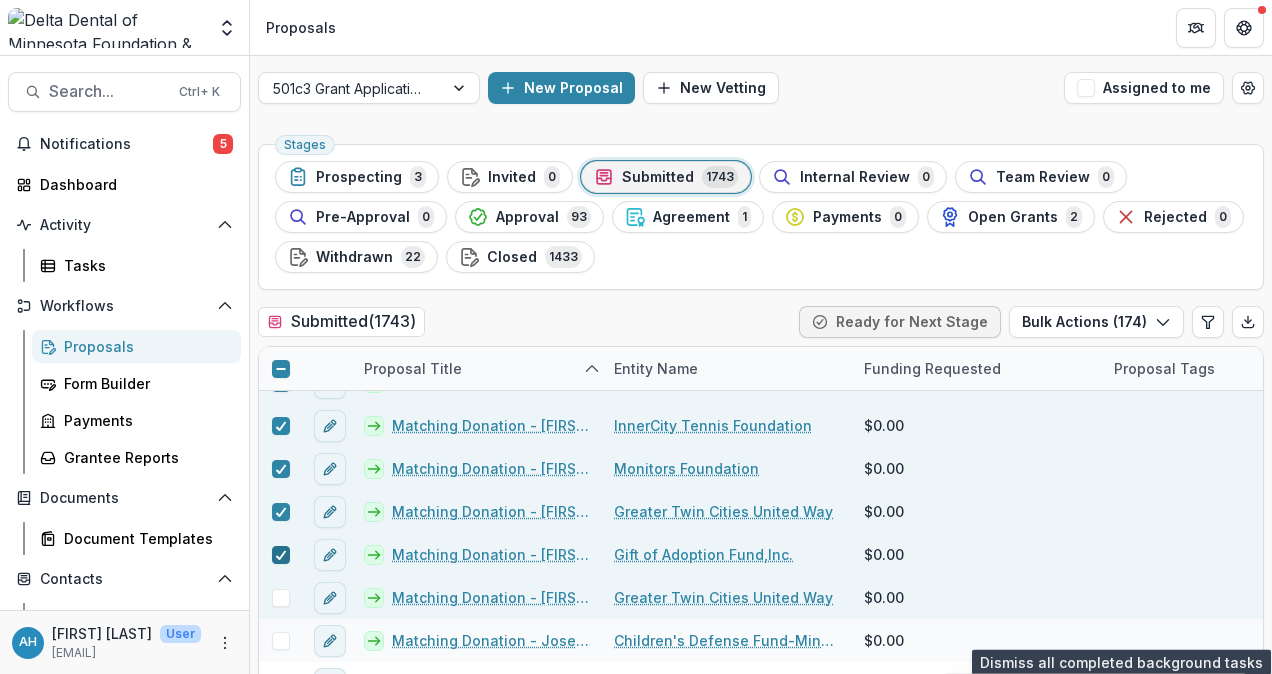 click at bounding box center [281, 598] 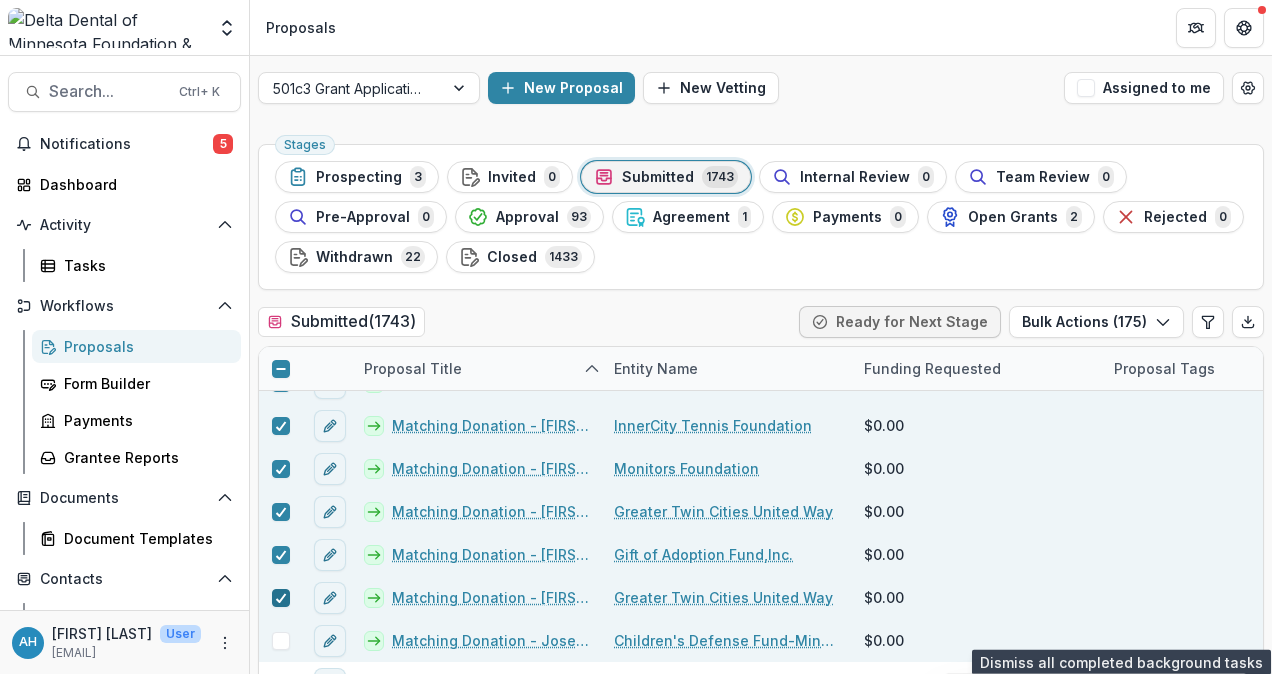click at bounding box center (281, 641) 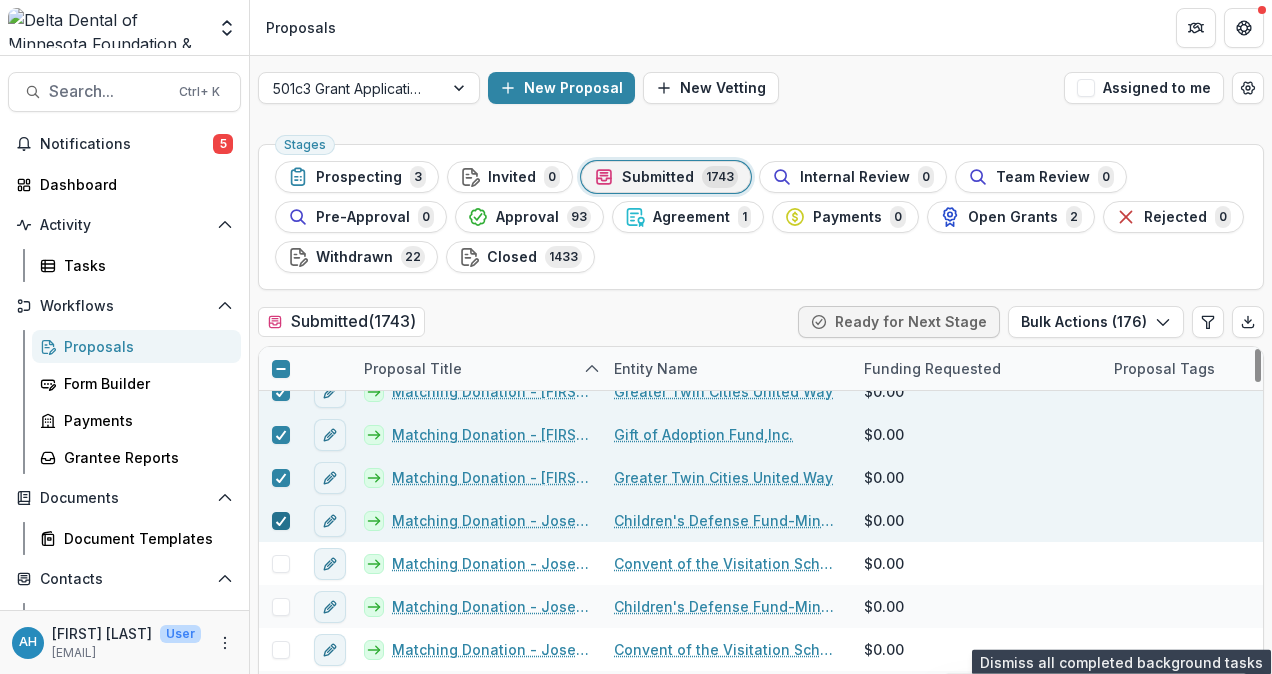scroll, scrollTop: 28402, scrollLeft: 0, axis: vertical 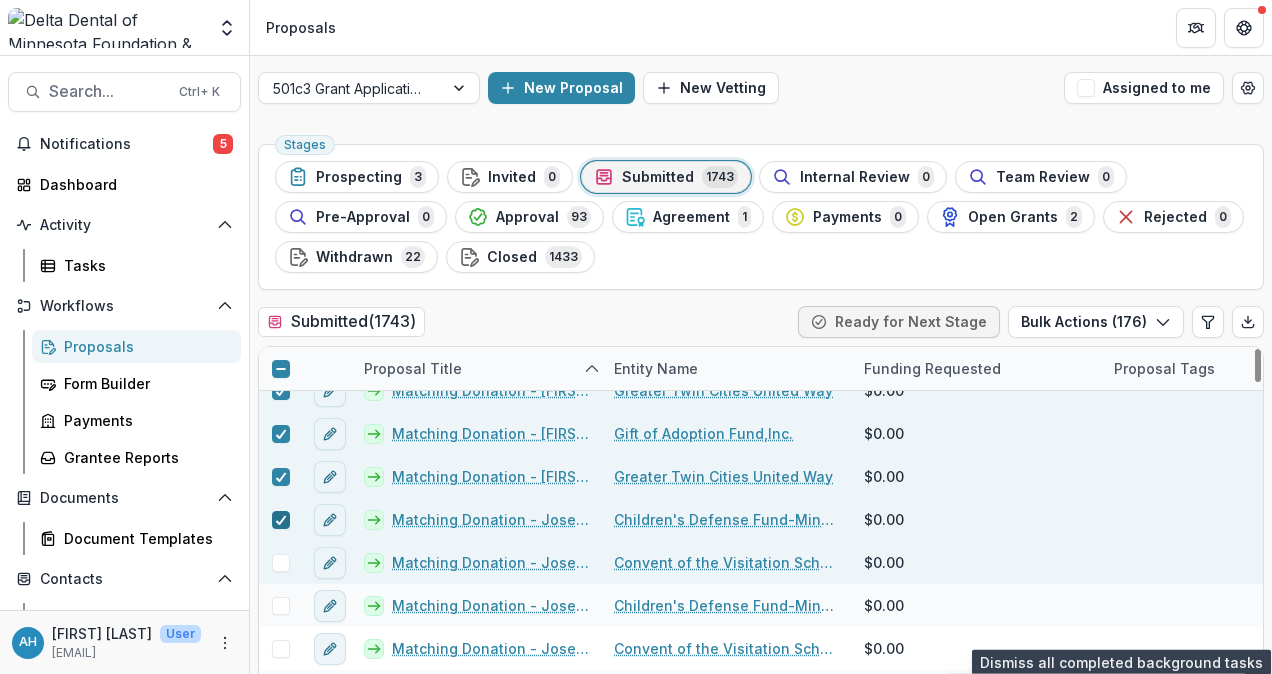 click at bounding box center [281, 563] 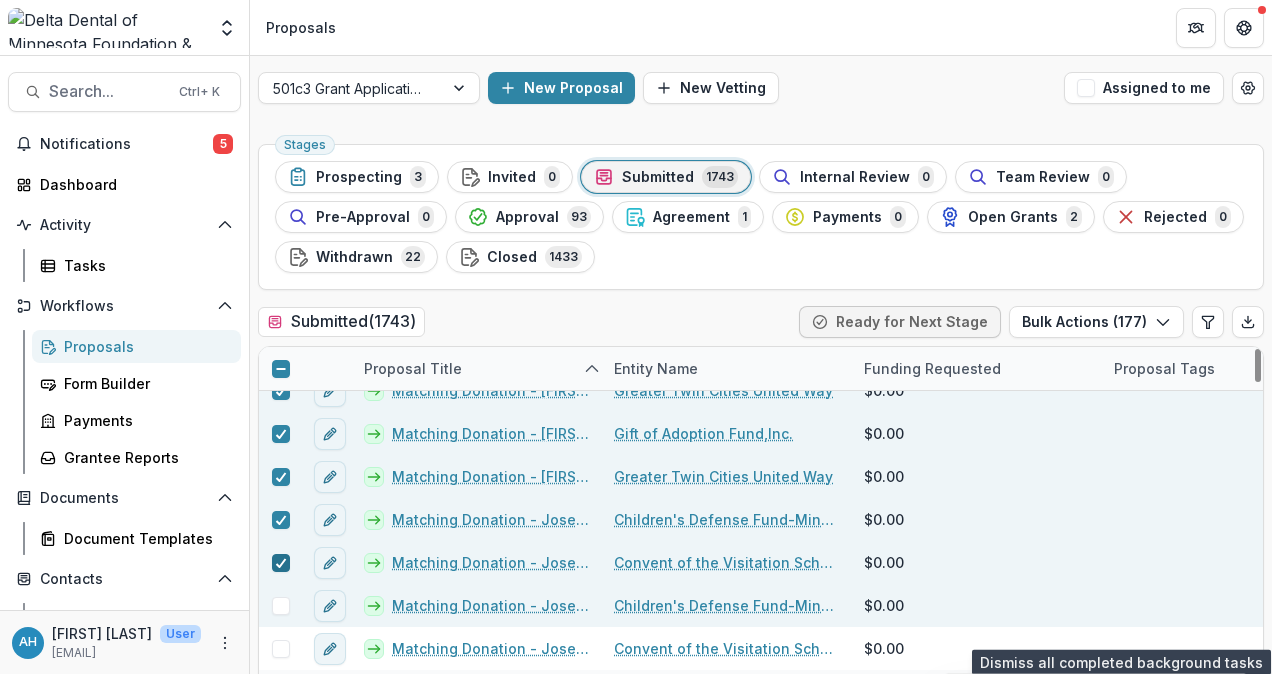 click at bounding box center [281, 606] 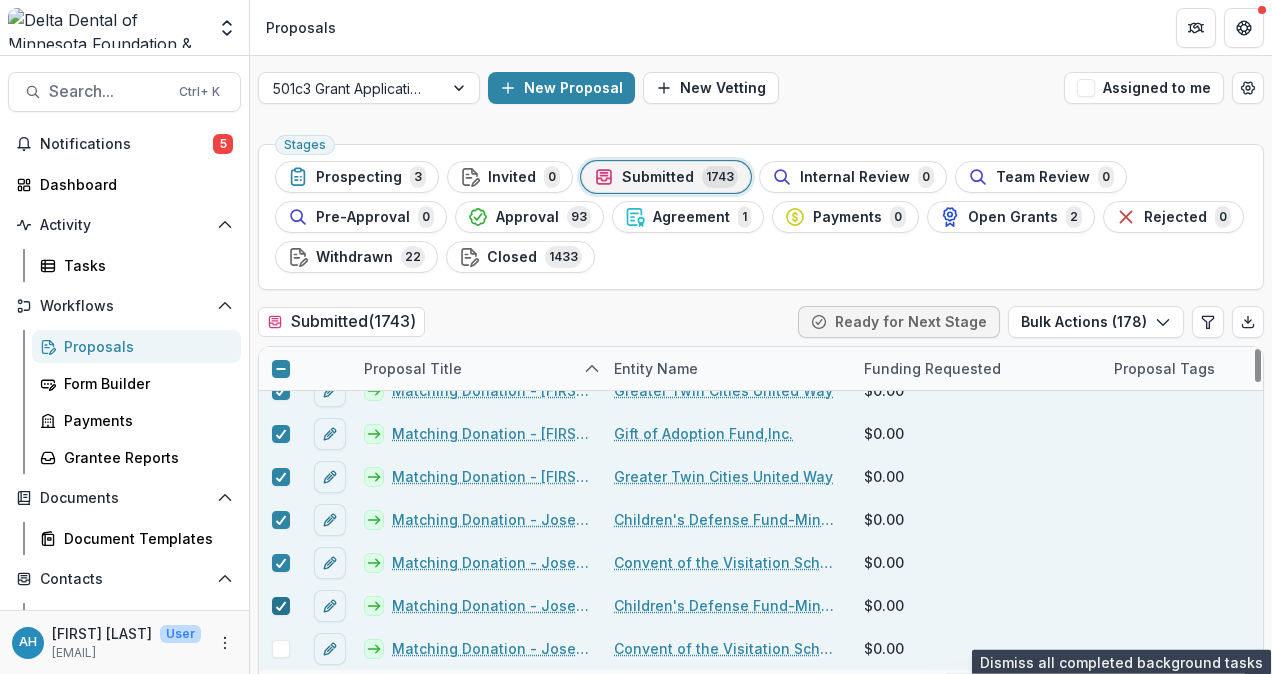 click at bounding box center [281, 649] 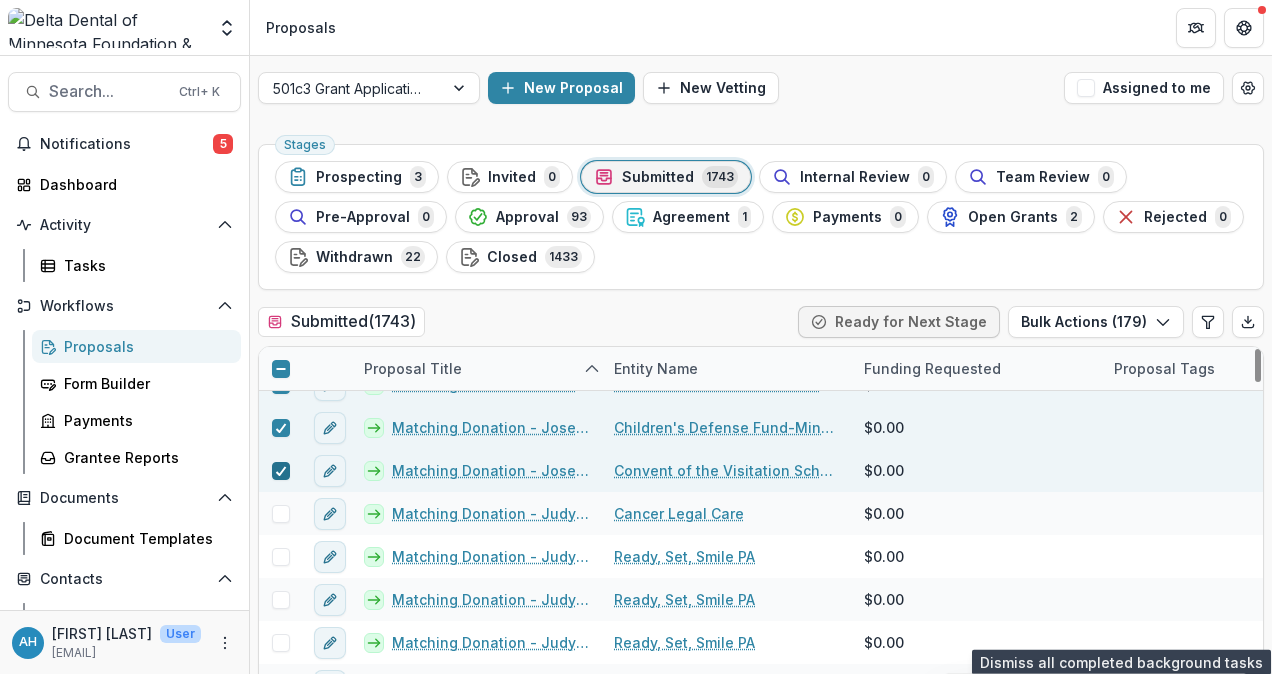 scroll, scrollTop: 28586, scrollLeft: 0, axis: vertical 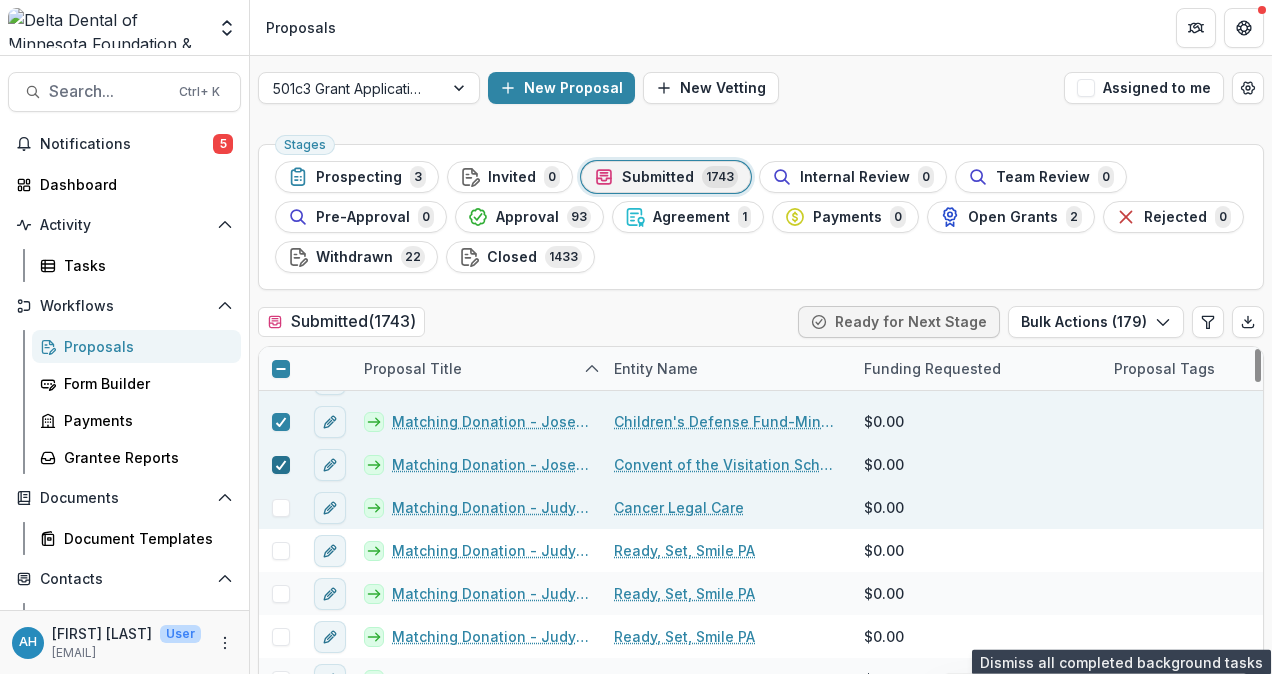 click at bounding box center (281, 508) 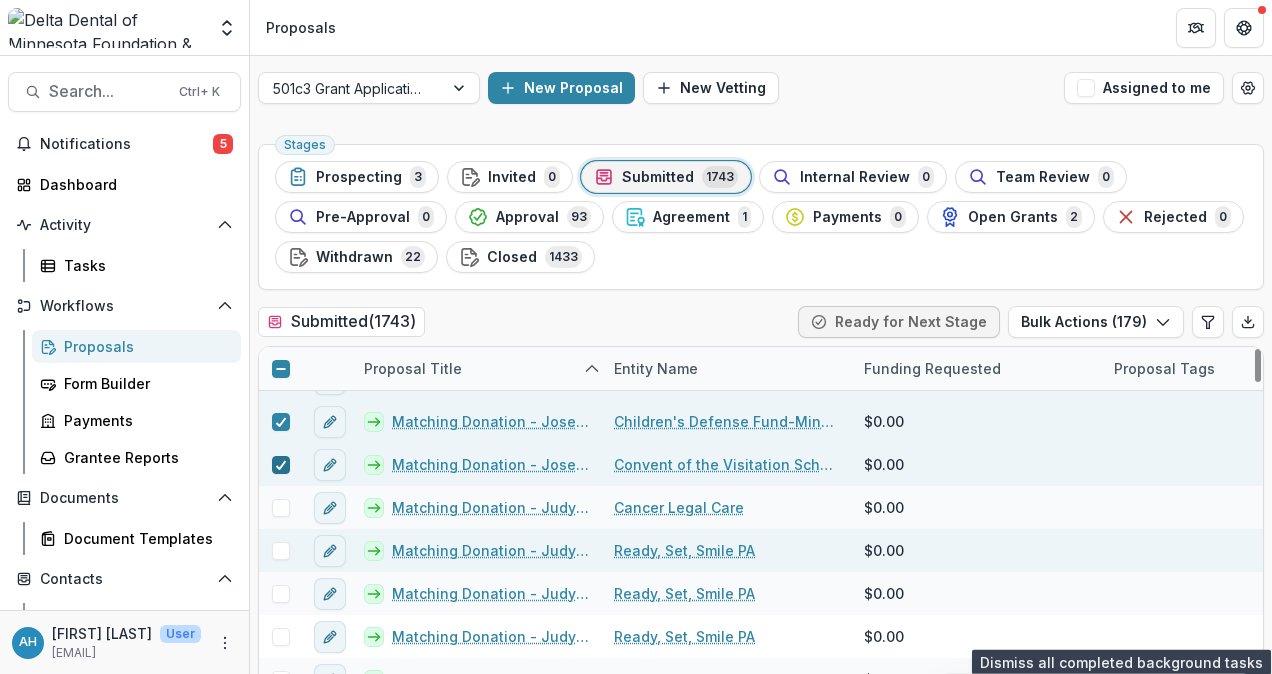 click at bounding box center (281, 551) 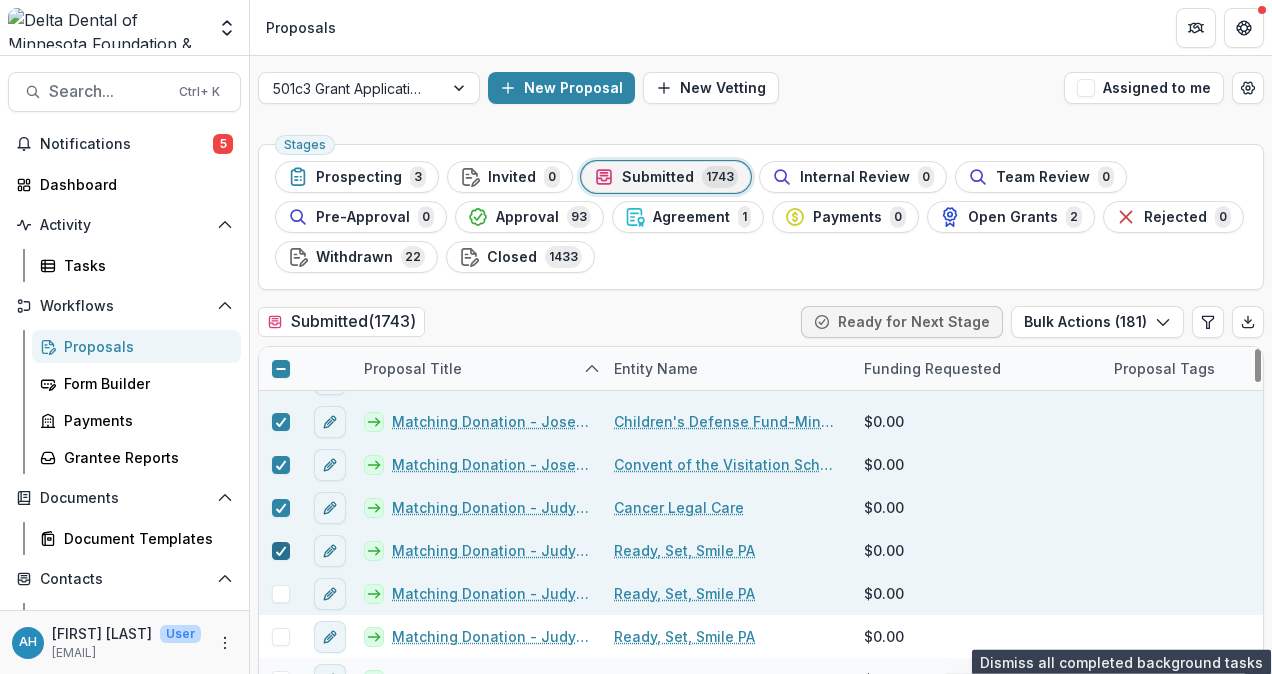 click at bounding box center (281, 594) 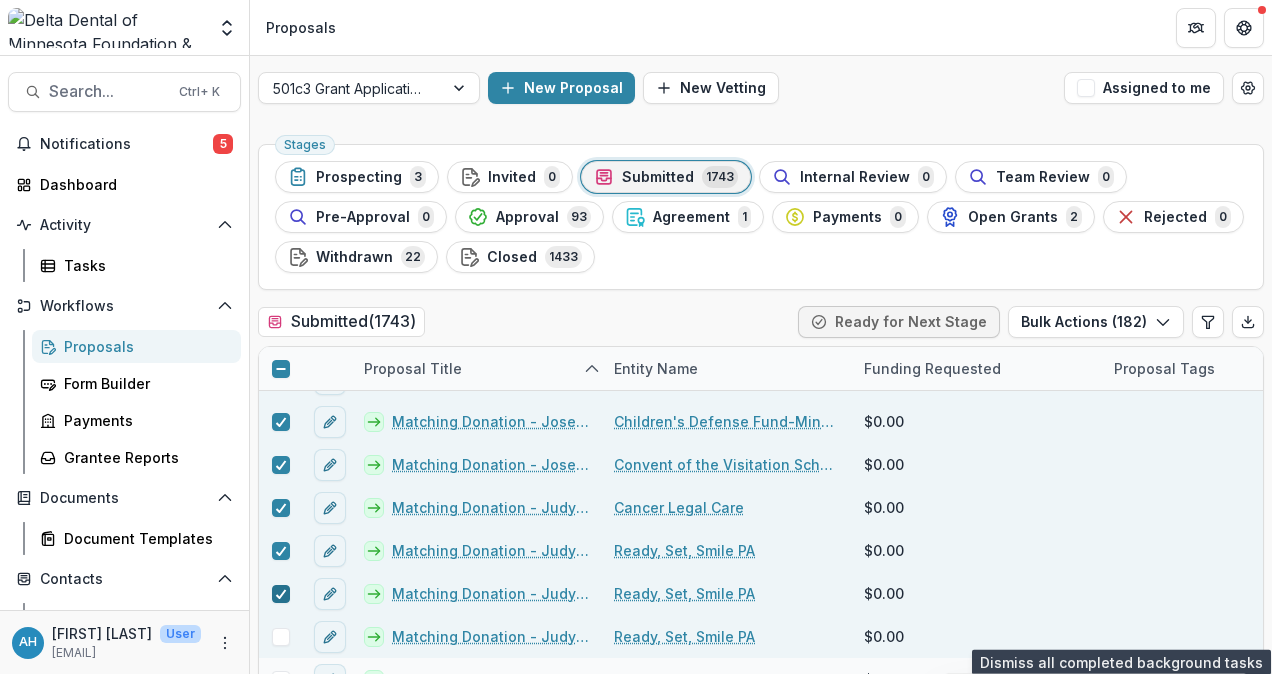 click at bounding box center (281, 637) 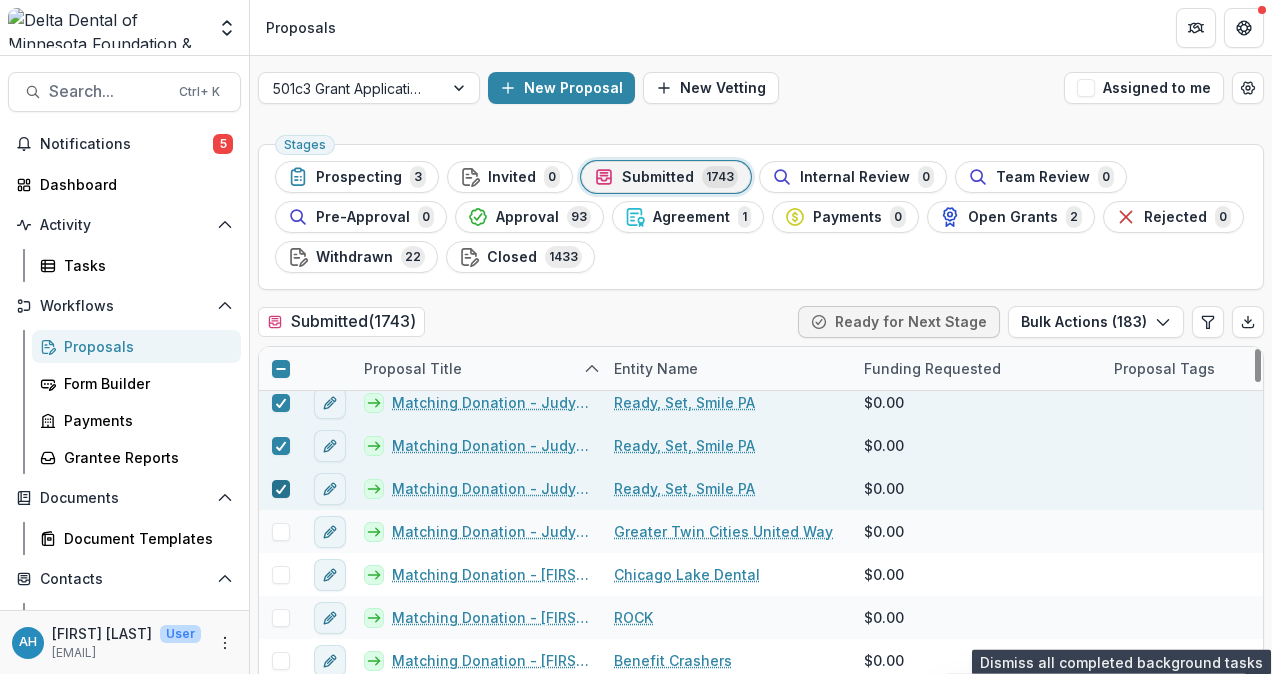 scroll, scrollTop: 28735, scrollLeft: 0, axis: vertical 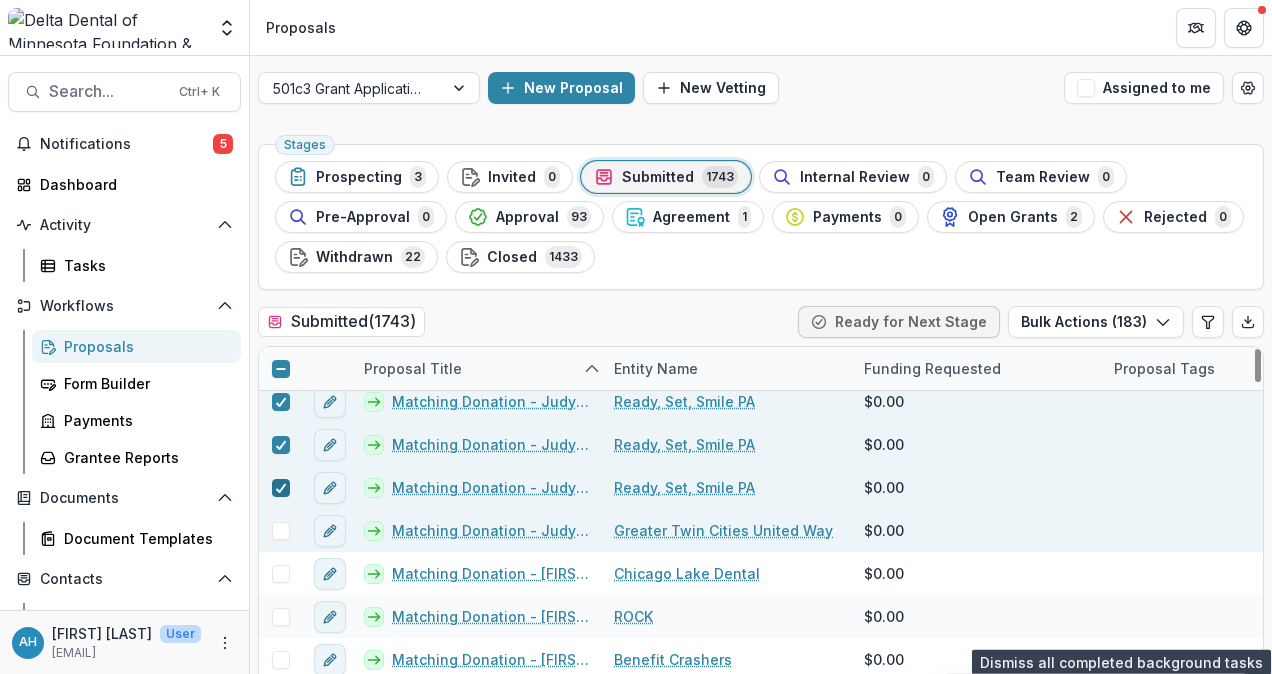 click at bounding box center [281, 531] 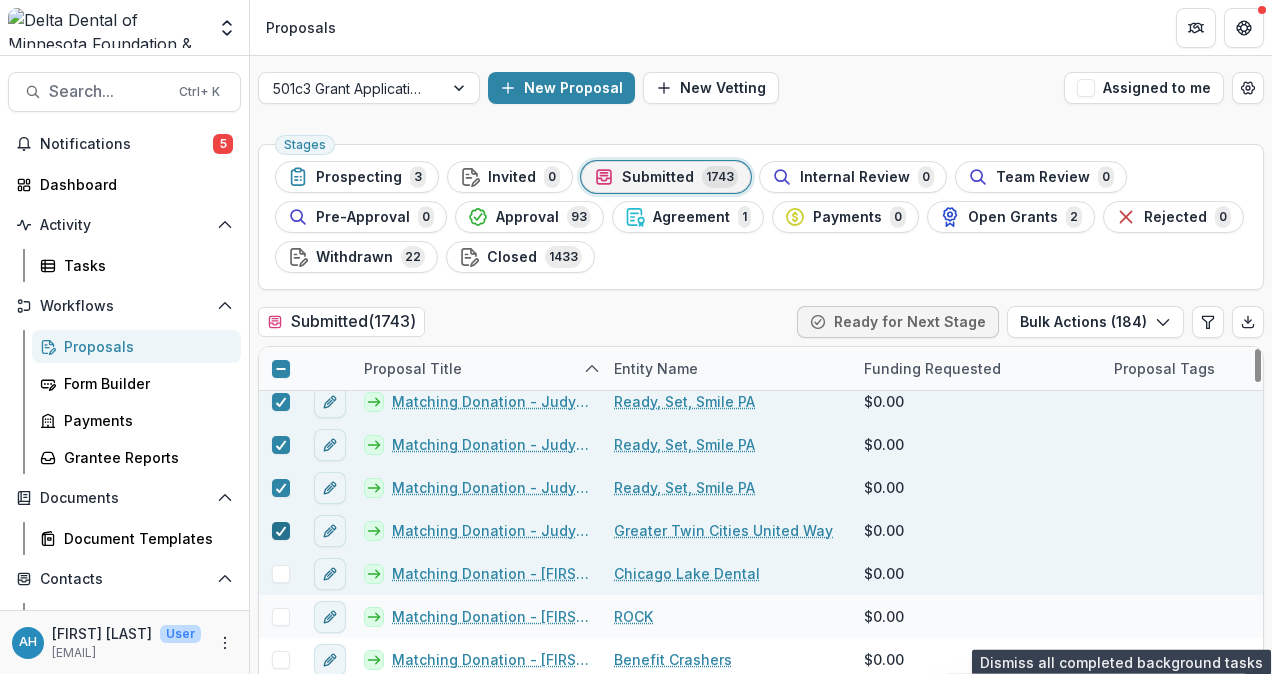 click at bounding box center (281, 574) 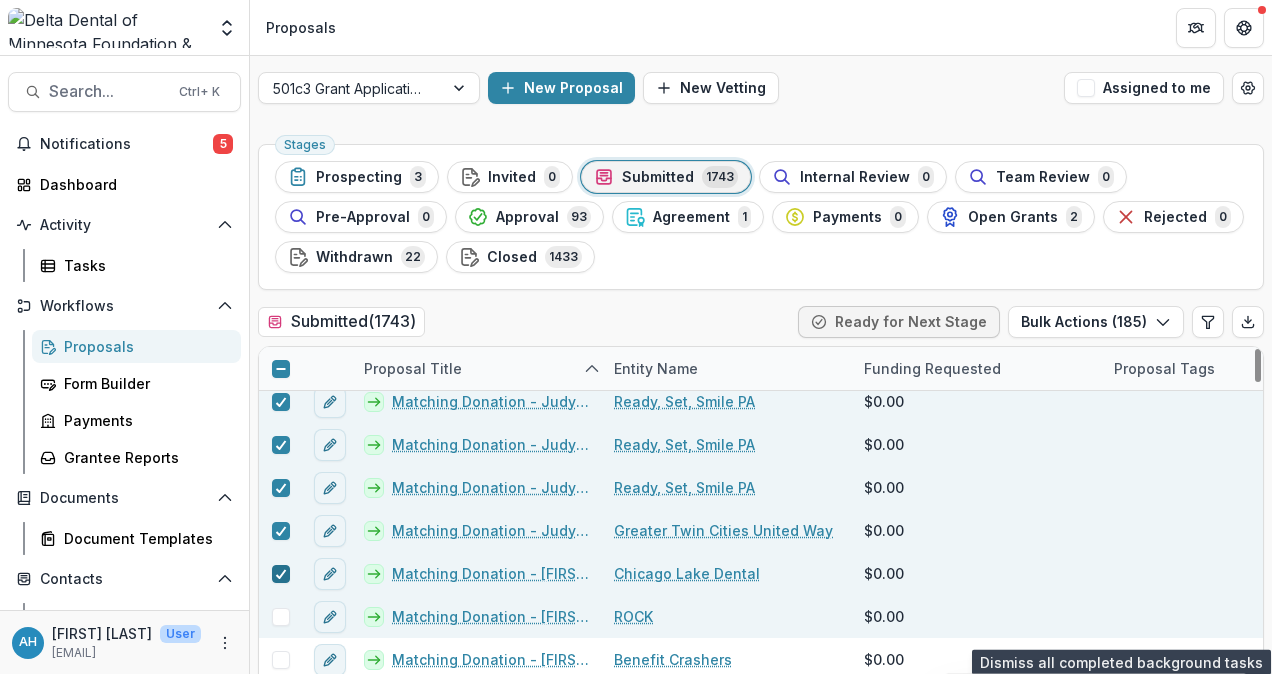 click at bounding box center [281, 617] 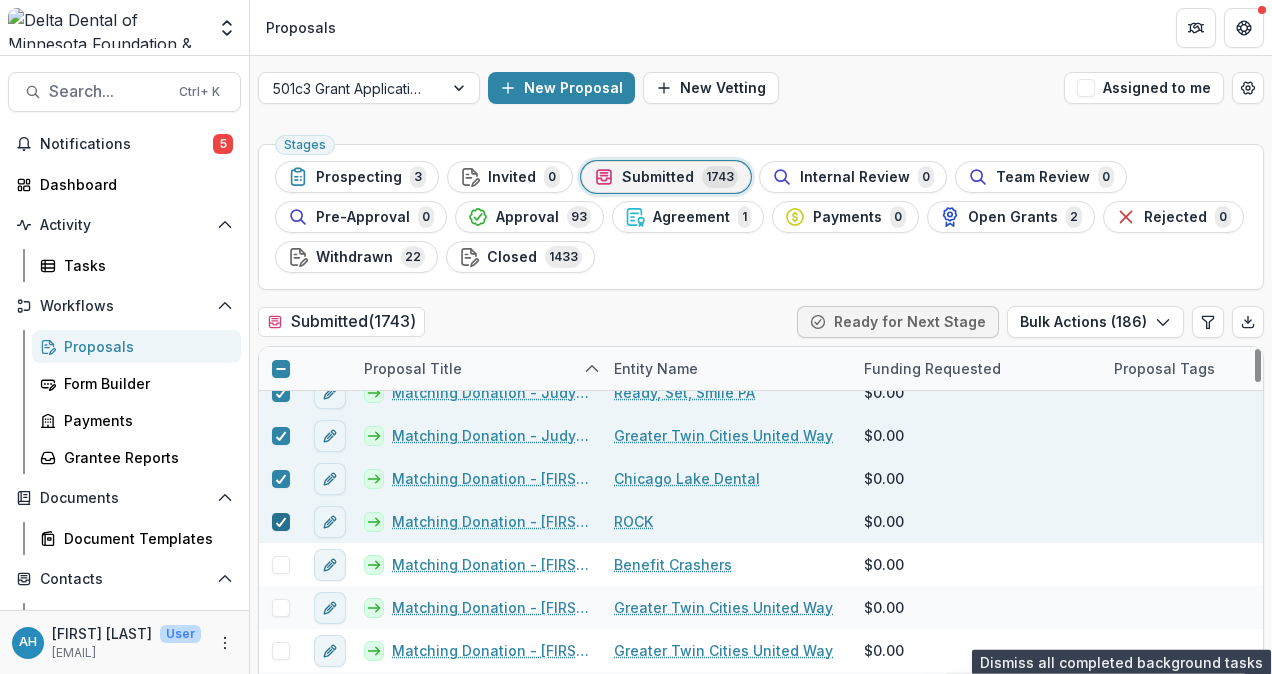 scroll, scrollTop: 28846, scrollLeft: 0, axis: vertical 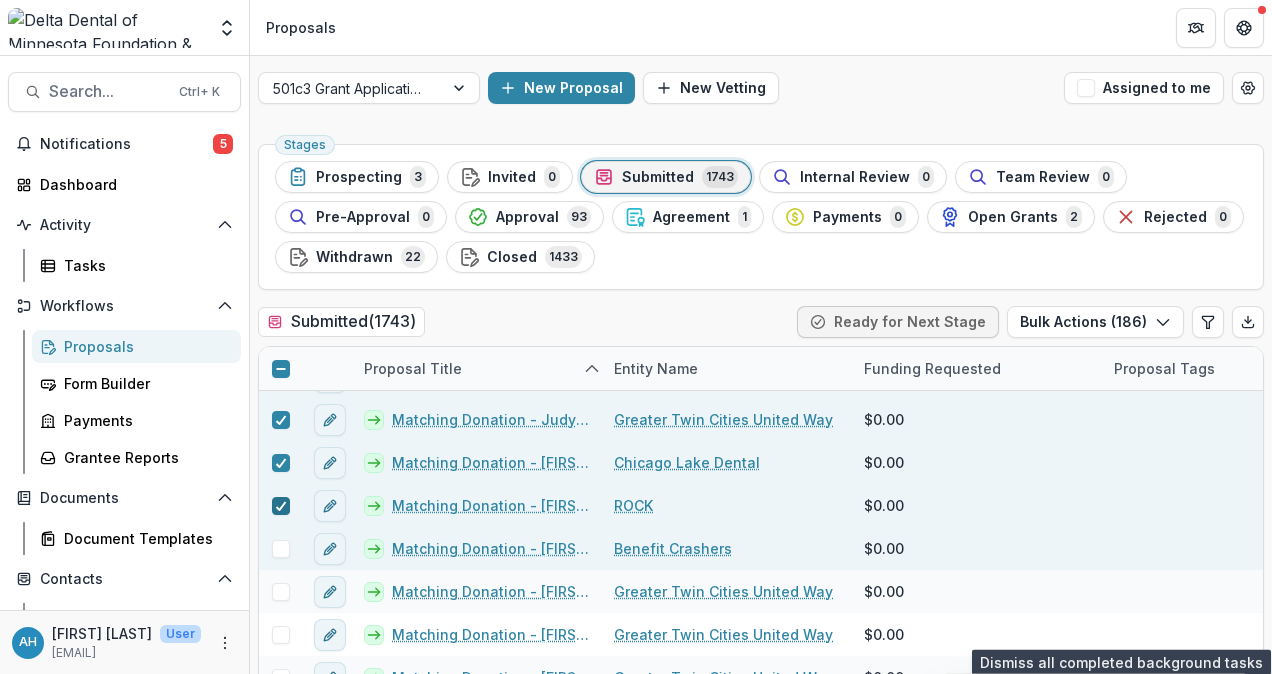 click at bounding box center [281, 549] 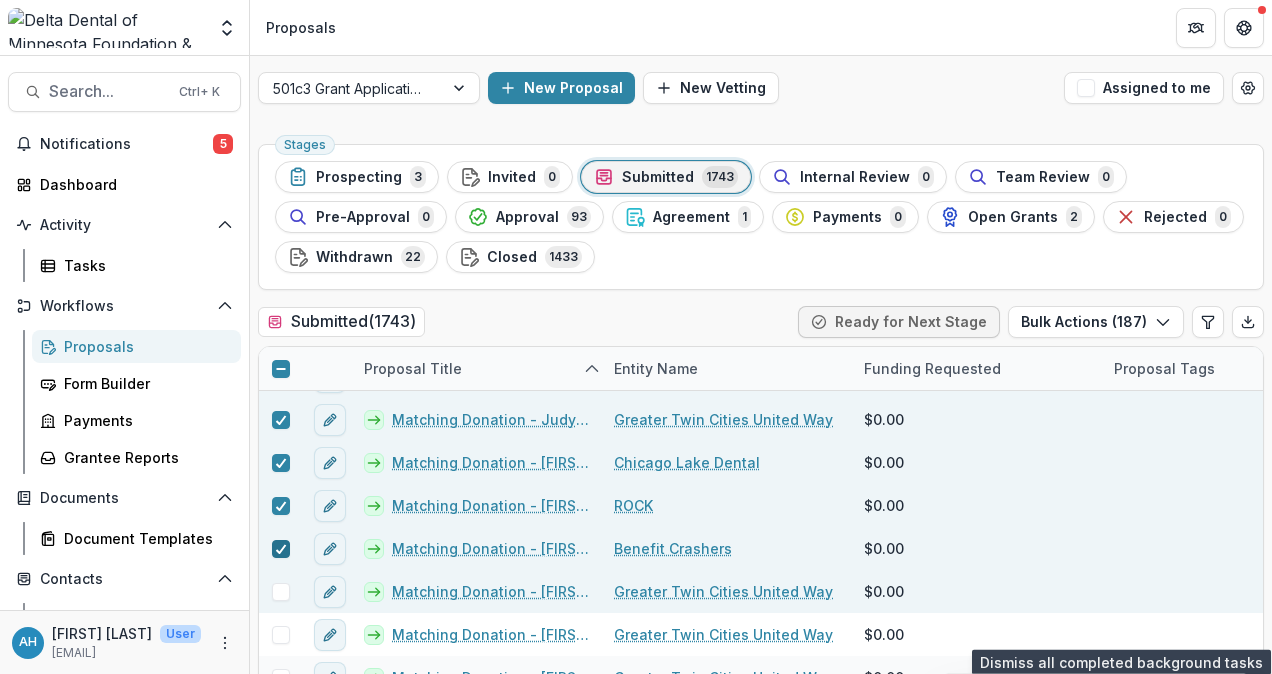 click at bounding box center (281, 592) 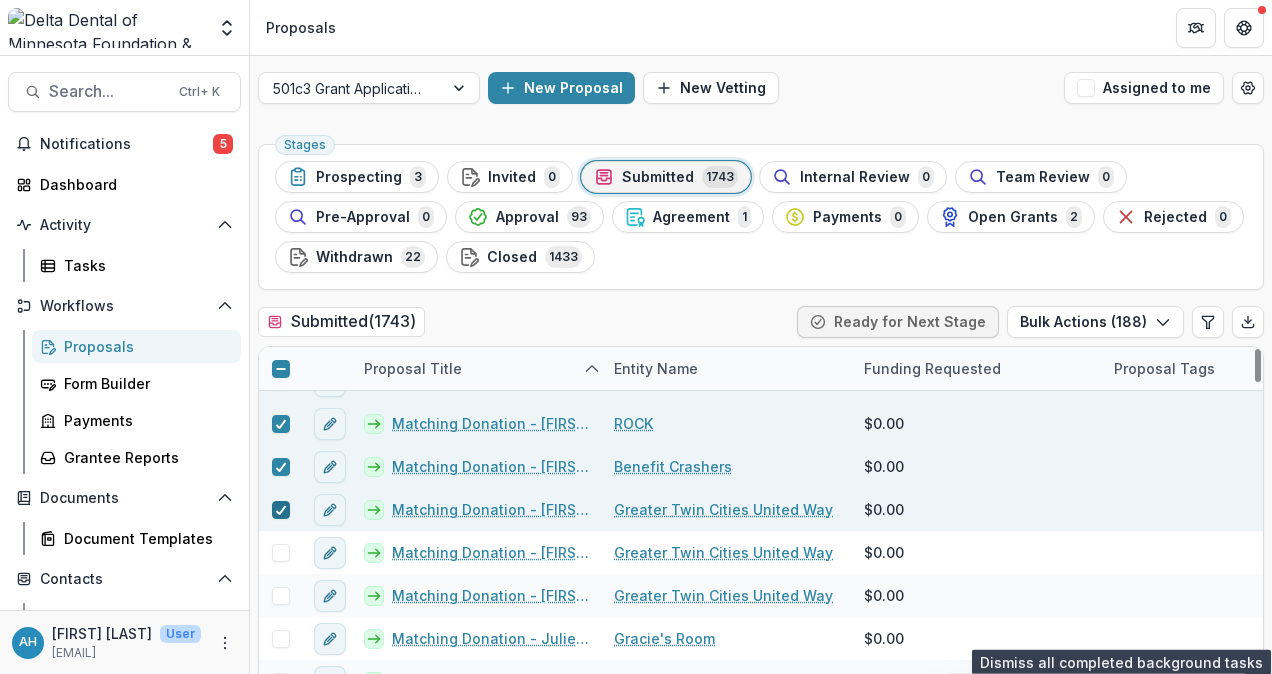 scroll, scrollTop: 28970, scrollLeft: 0, axis: vertical 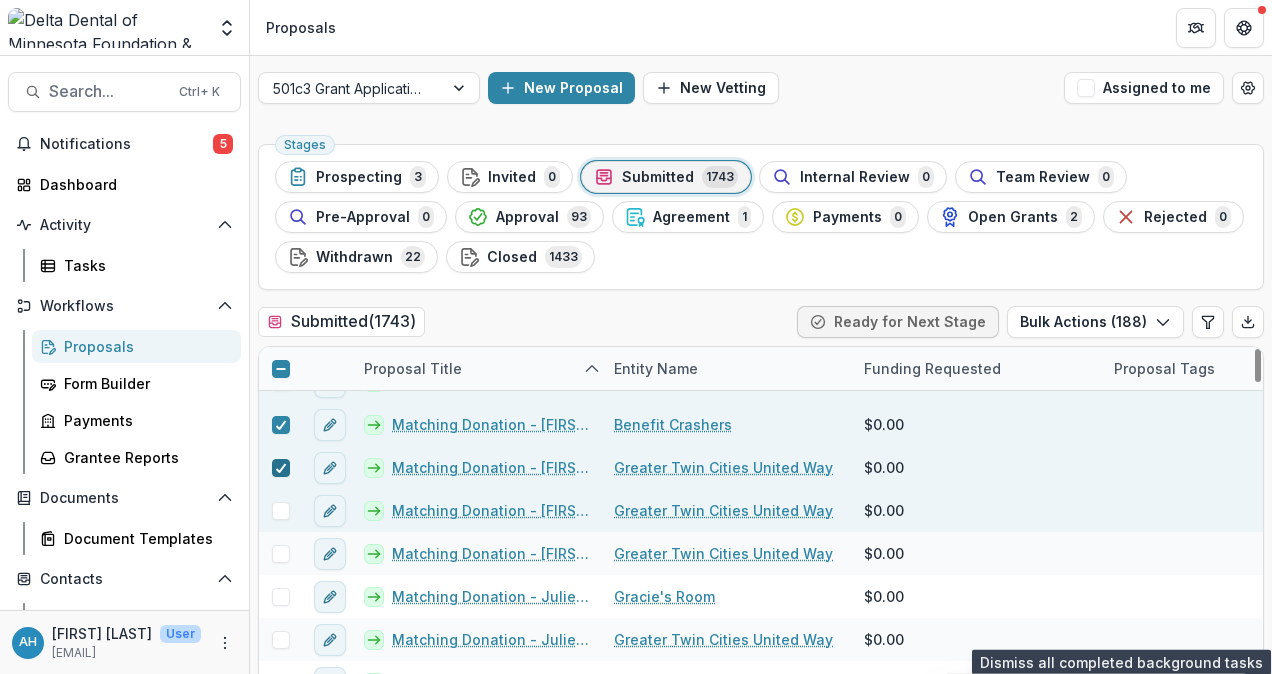 click at bounding box center (281, 511) 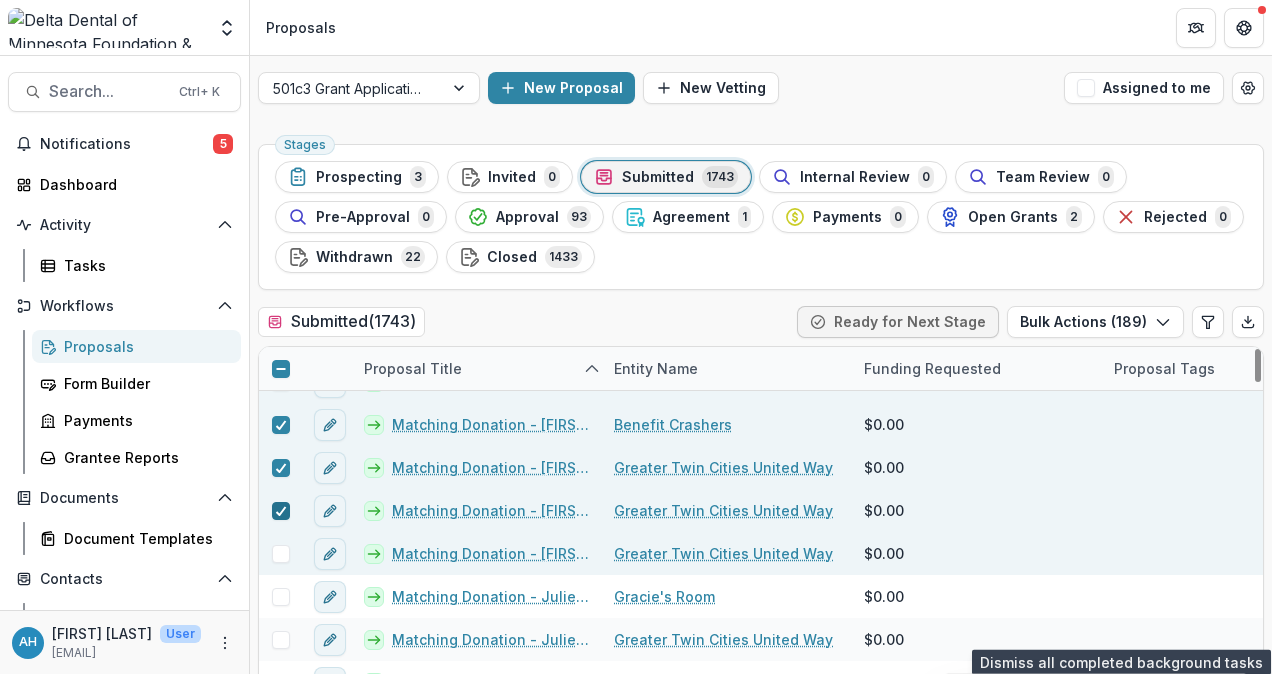 click at bounding box center [281, 554] 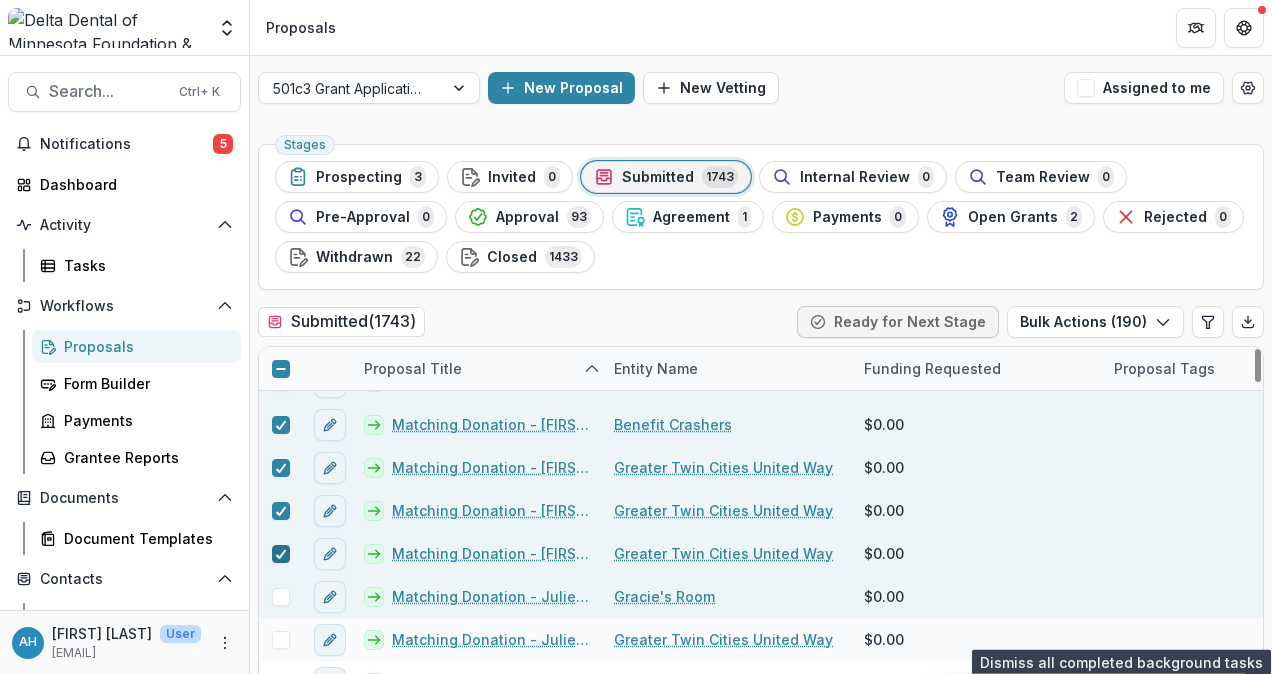 click at bounding box center [281, 597] 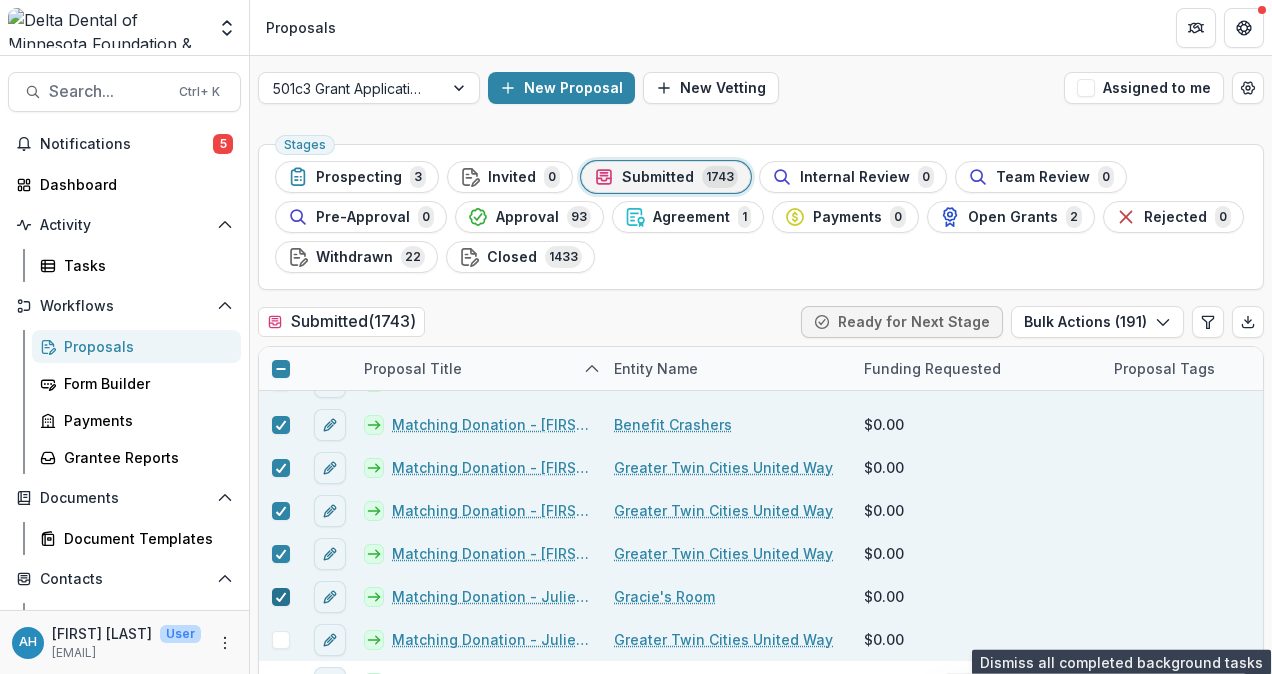 click at bounding box center [281, 640] 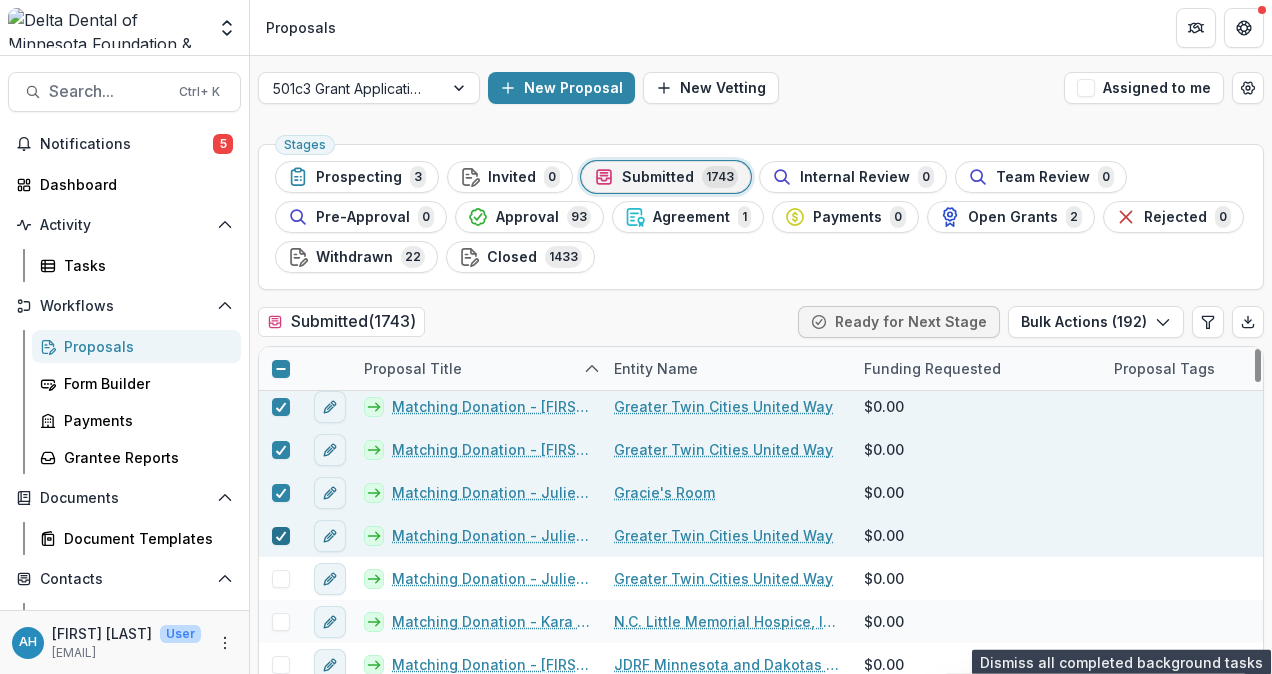 scroll, scrollTop: 29117, scrollLeft: 0, axis: vertical 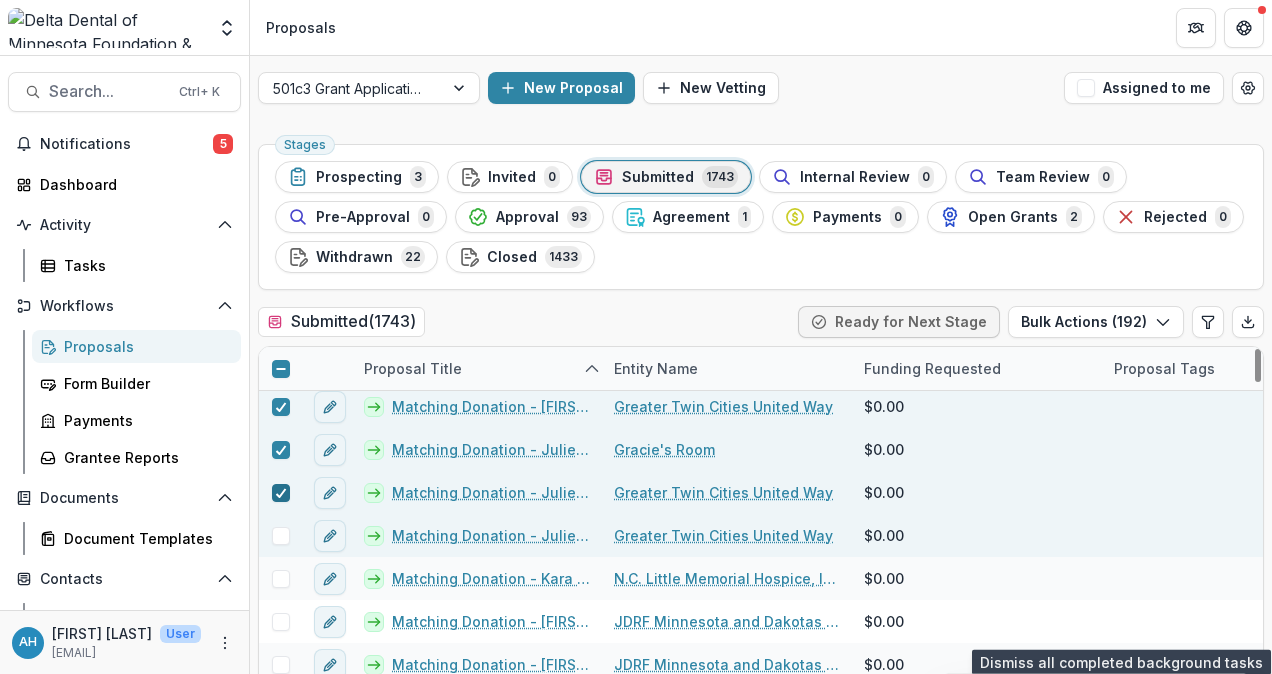 click at bounding box center (281, 536) 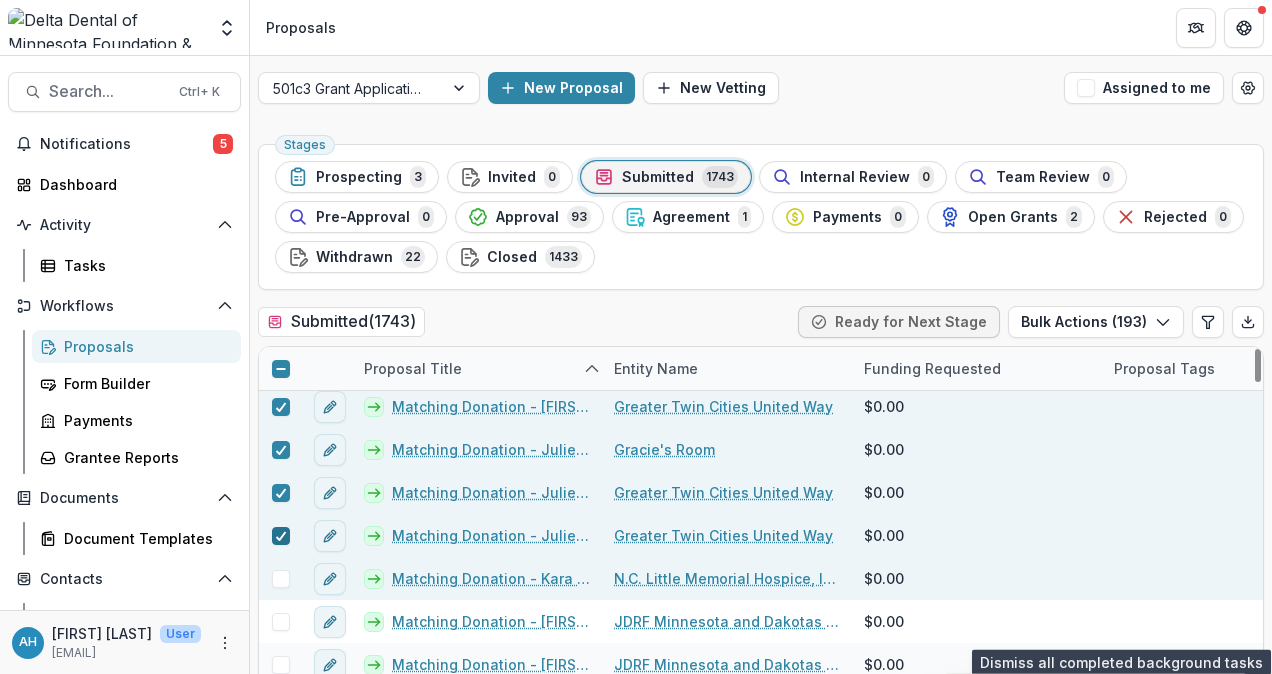 click at bounding box center [281, 579] 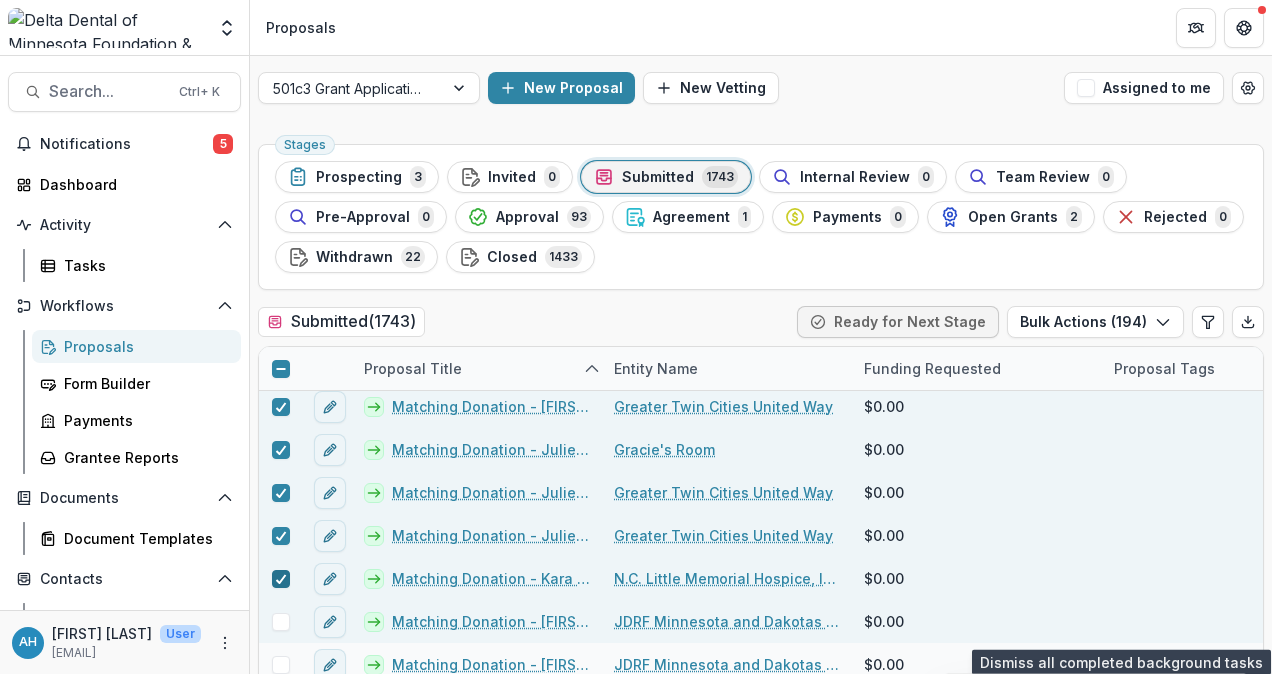 click at bounding box center (281, 622) 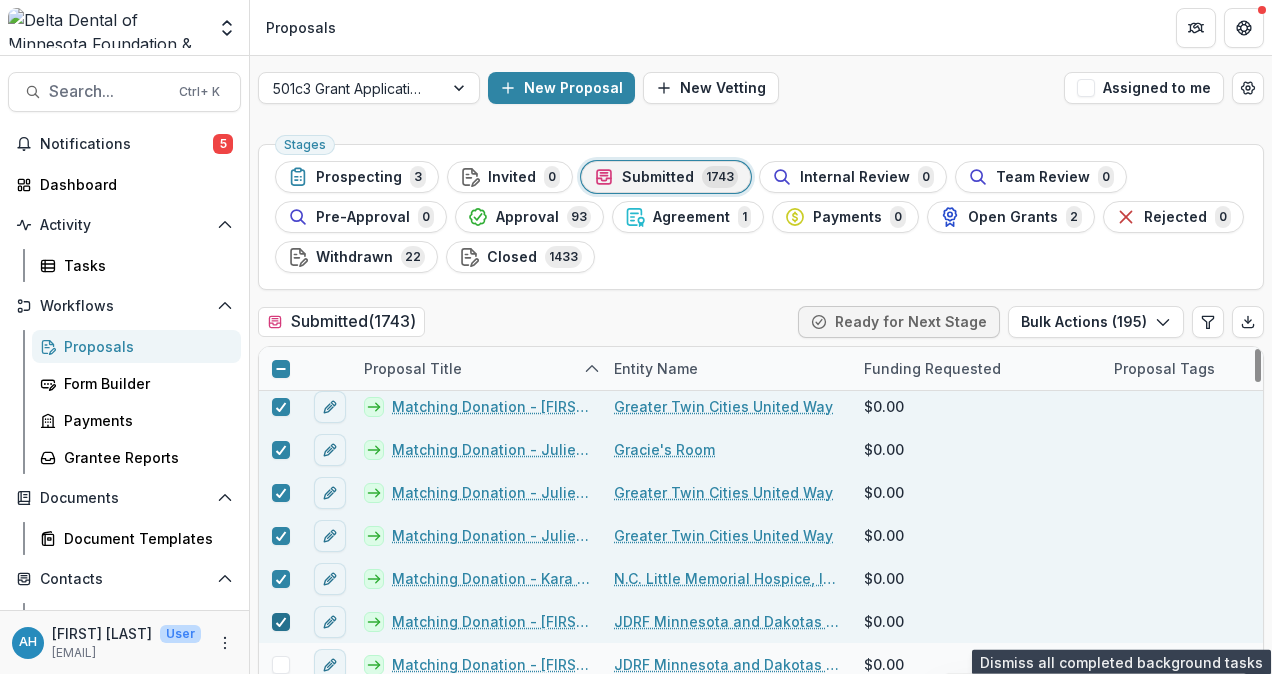 scroll, scrollTop: 29234, scrollLeft: 0, axis: vertical 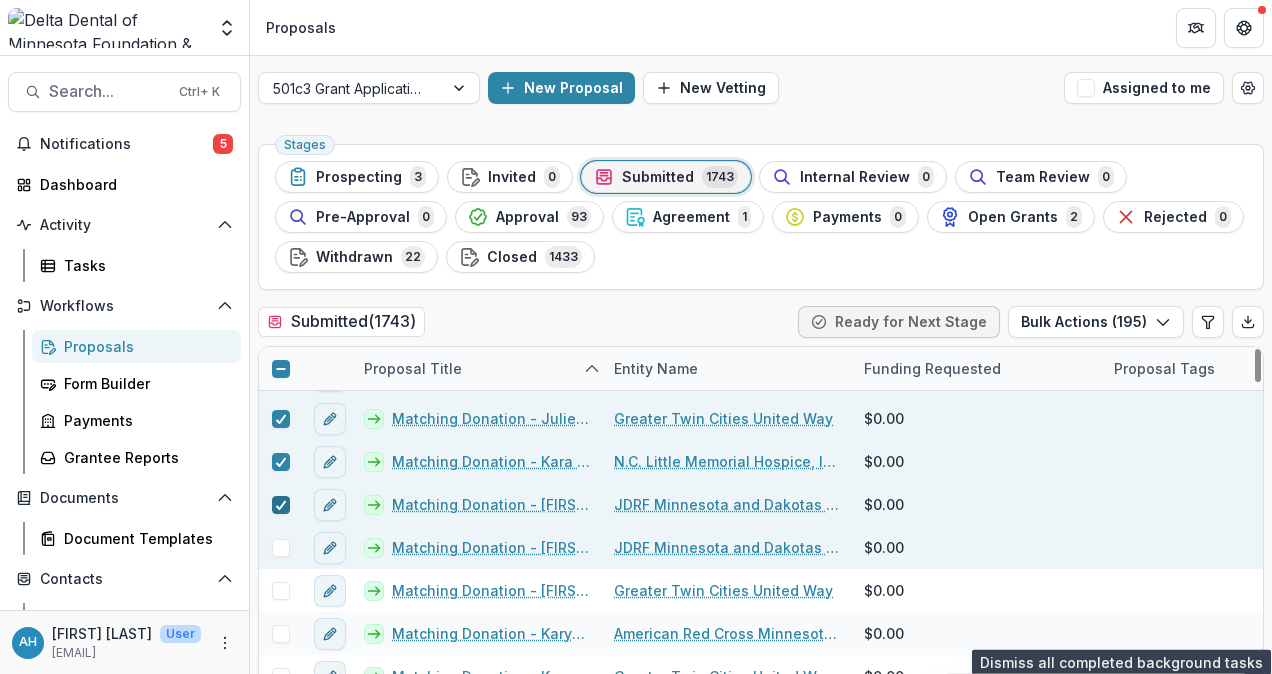 click at bounding box center (281, 548) 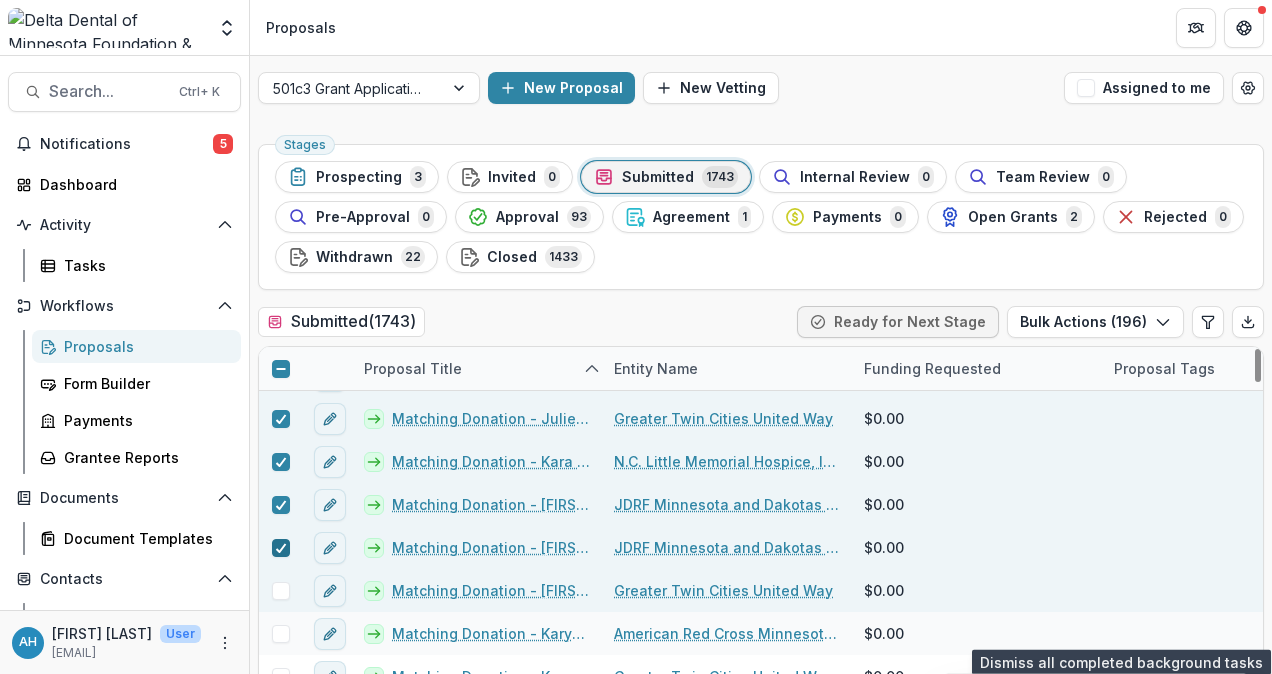 click at bounding box center (281, 591) 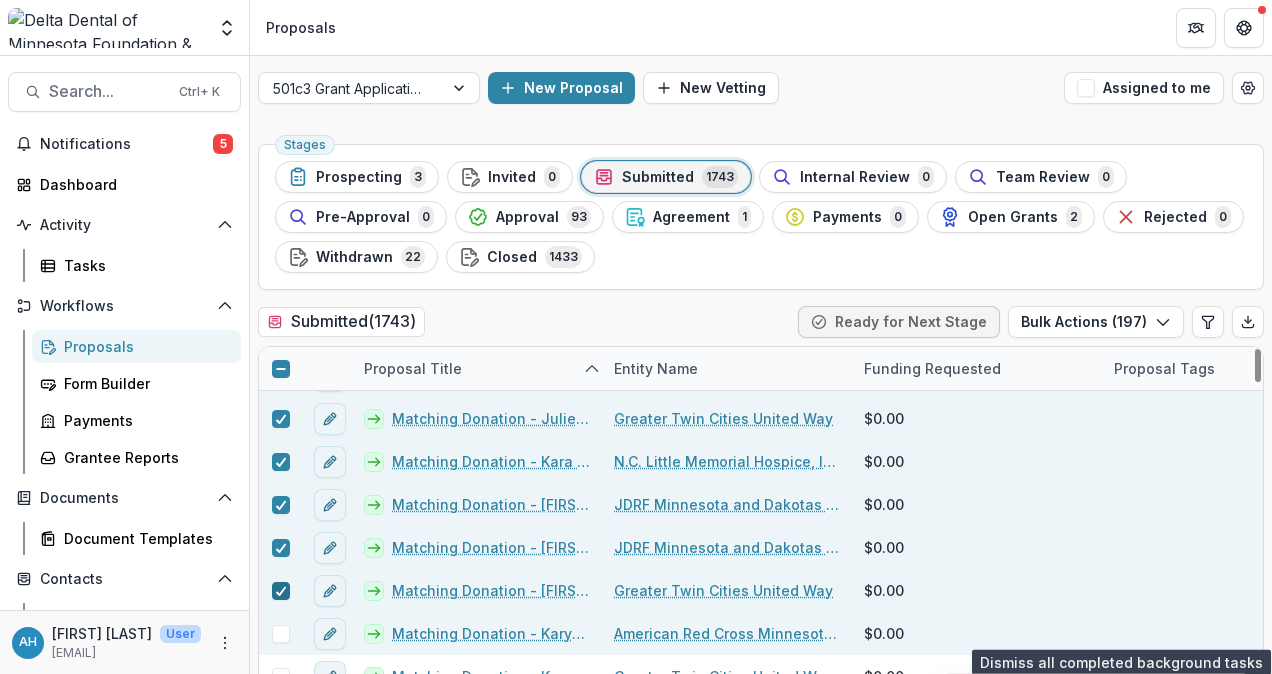 click at bounding box center [281, 634] 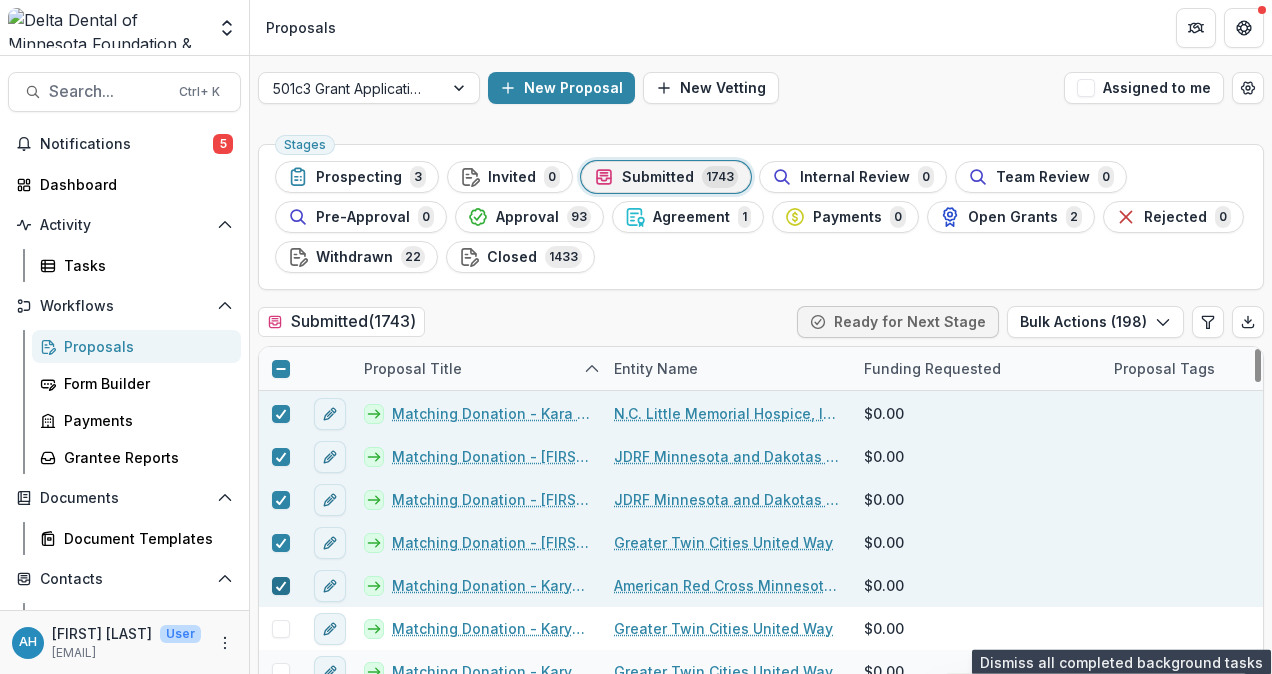scroll, scrollTop: 29306, scrollLeft: 0, axis: vertical 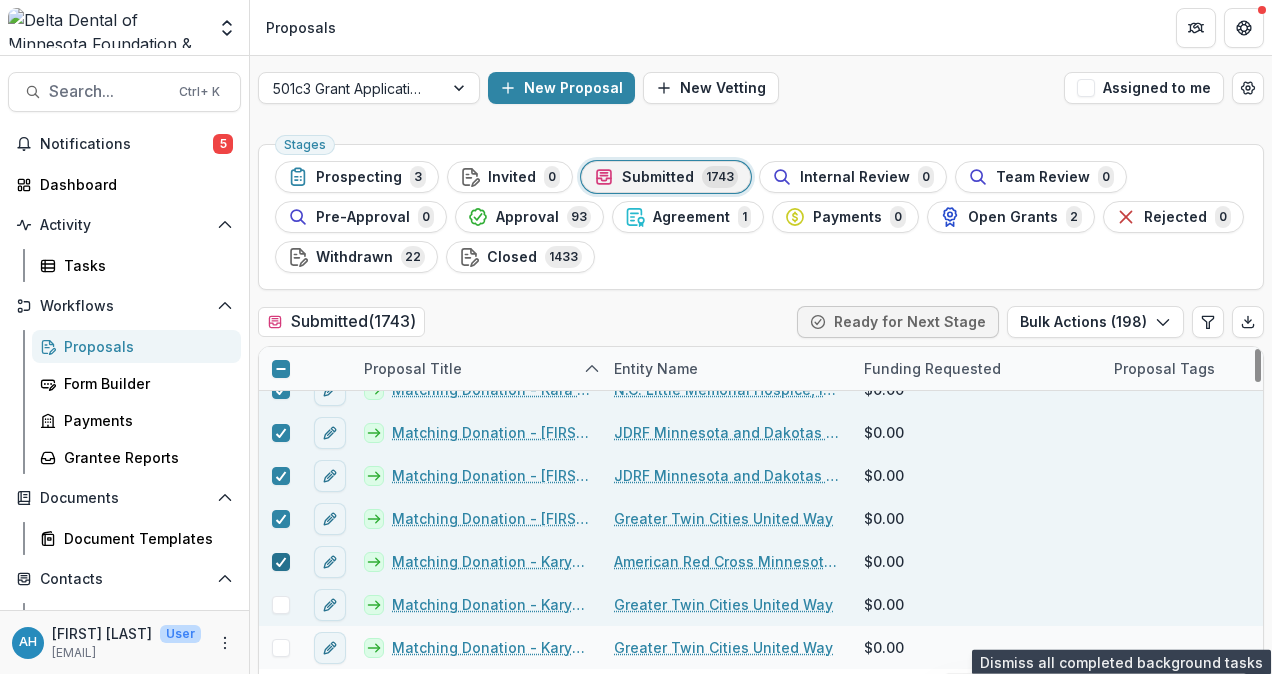 click at bounding box center [281, 605] 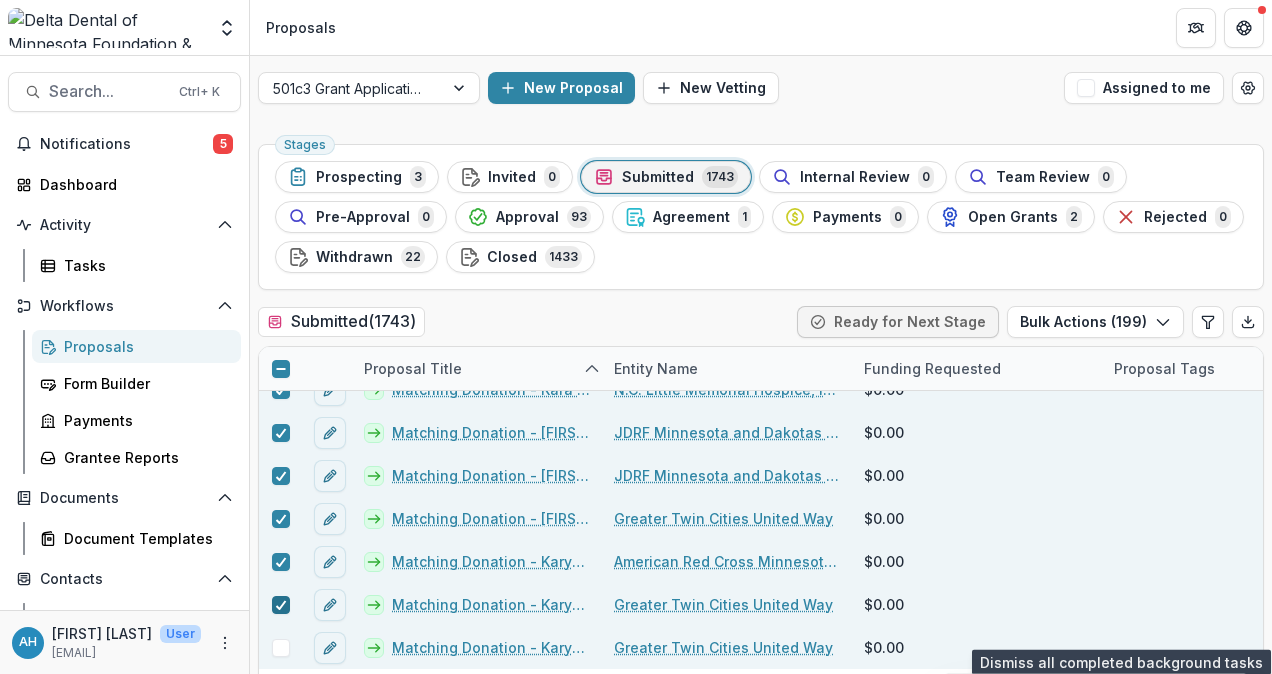 click at bounding box center (281, 648) 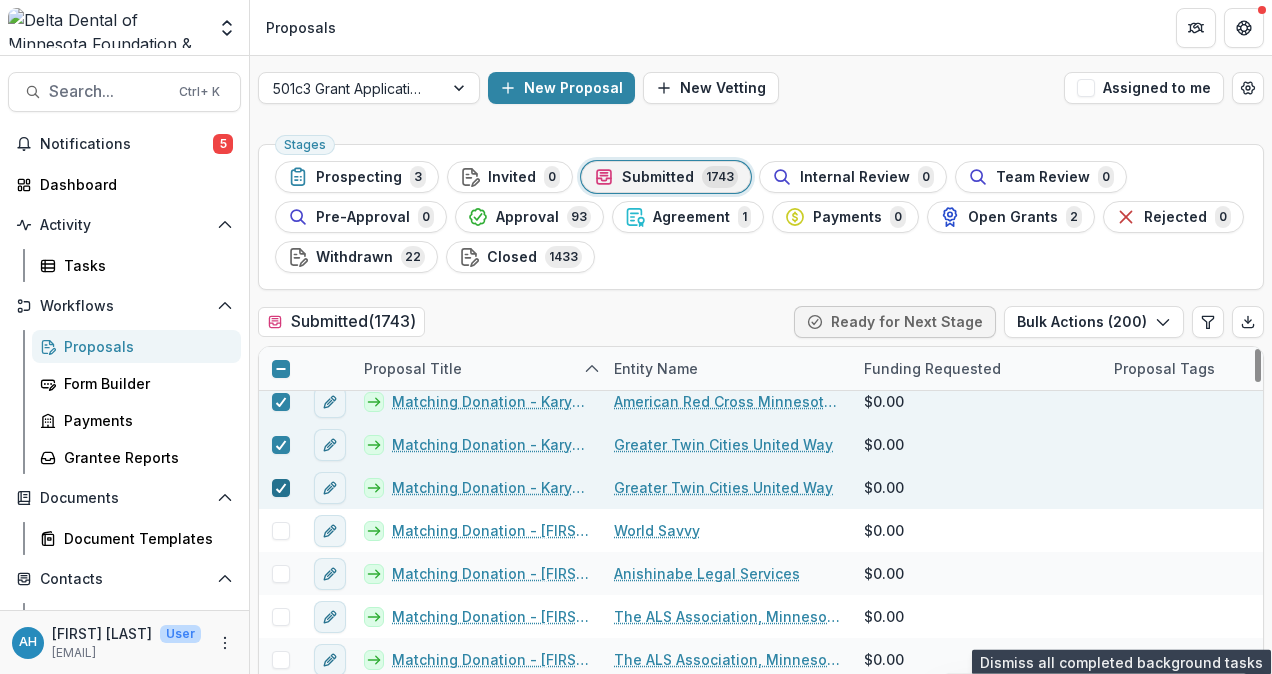 scroll, scrollTop: 29467, scrollLeft: 0, axis: vertical 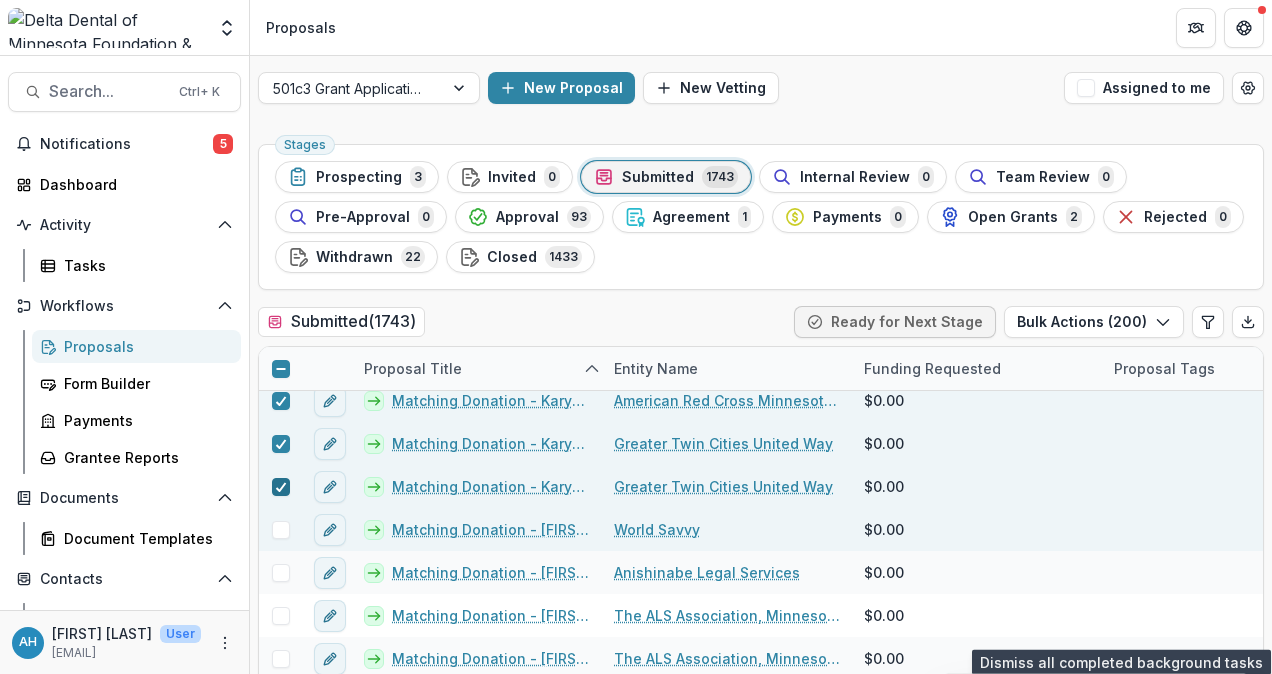 click at bounding box center [281, 530] 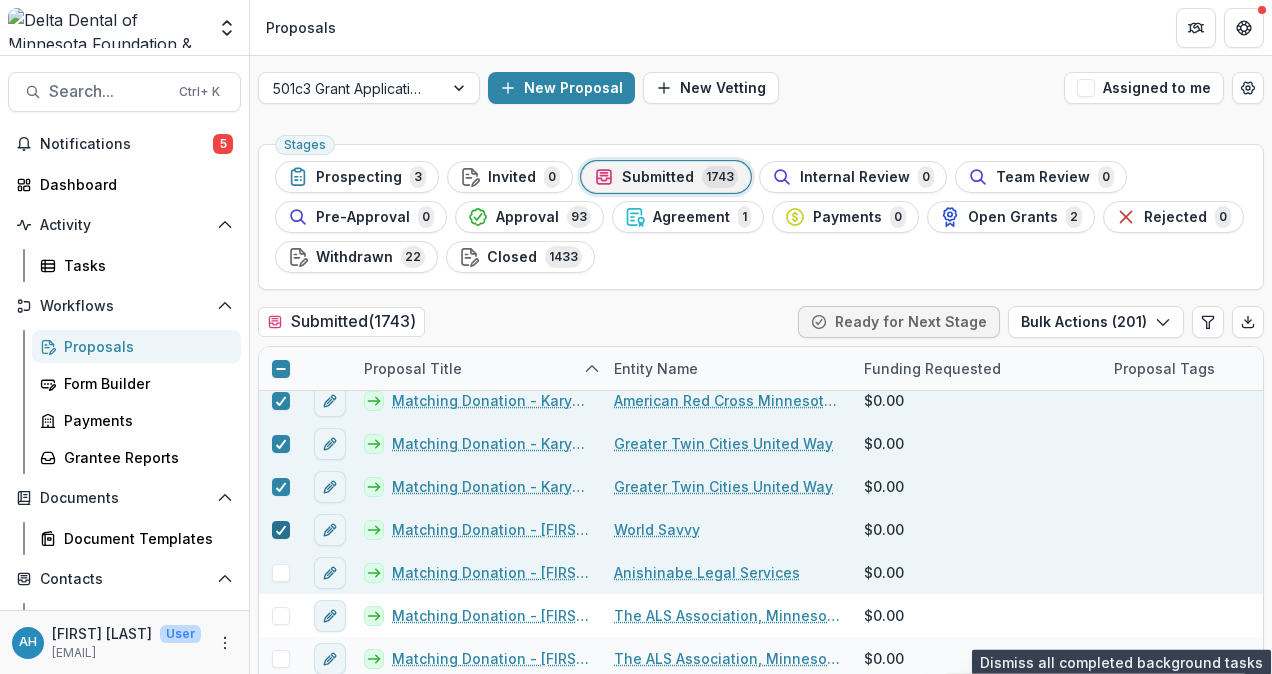 click at bounding box center (281, 573) 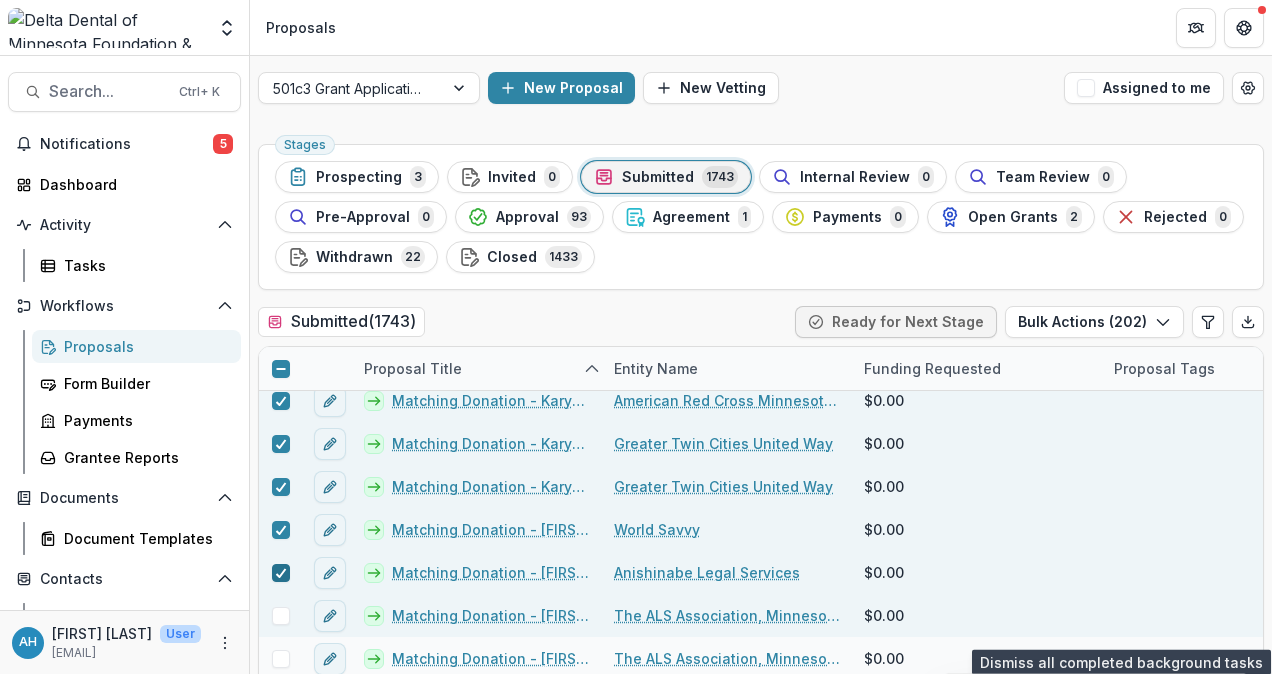 click at bounding box center [281, 616] 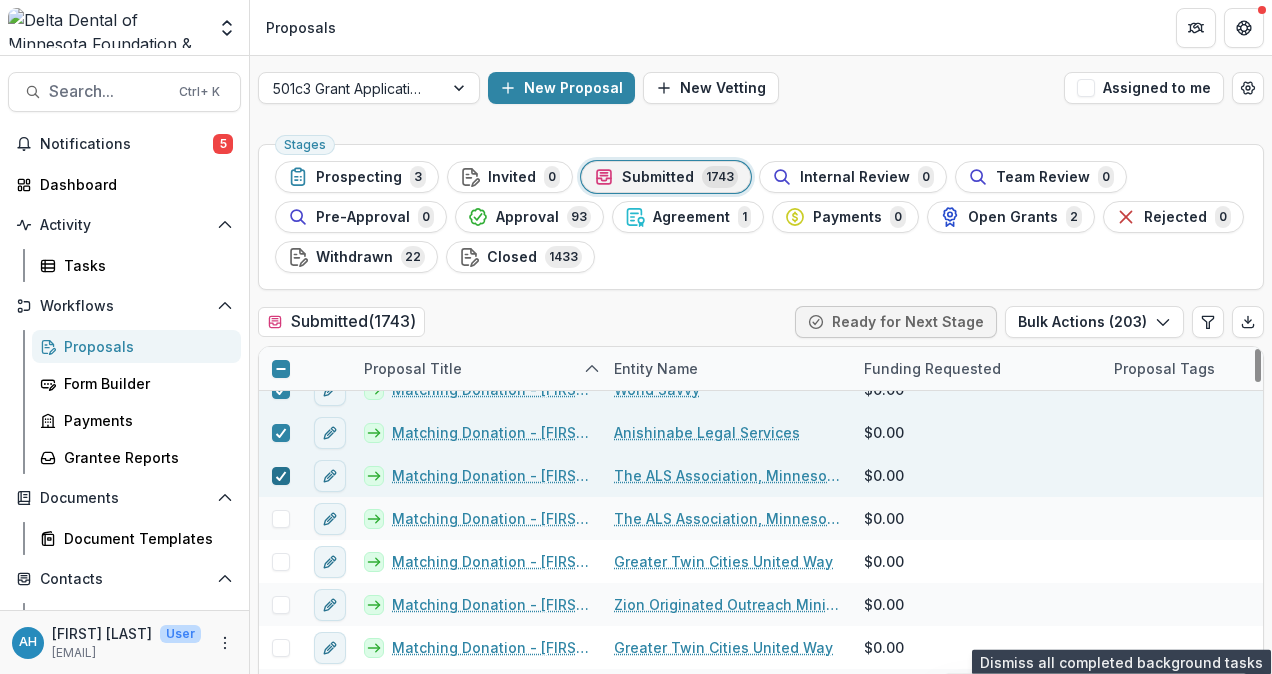 scroll, scrollTop: 29622, scrollLeft: 0, axis: vertical 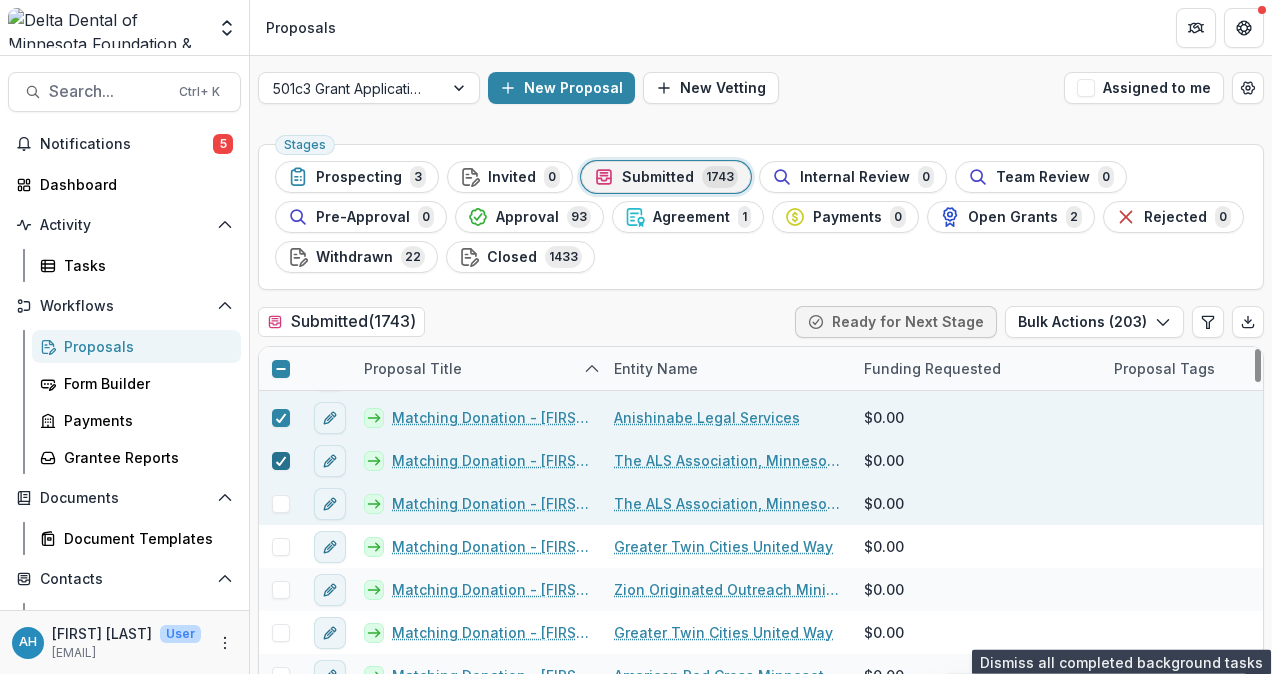 click at bounding box center (281, 504) 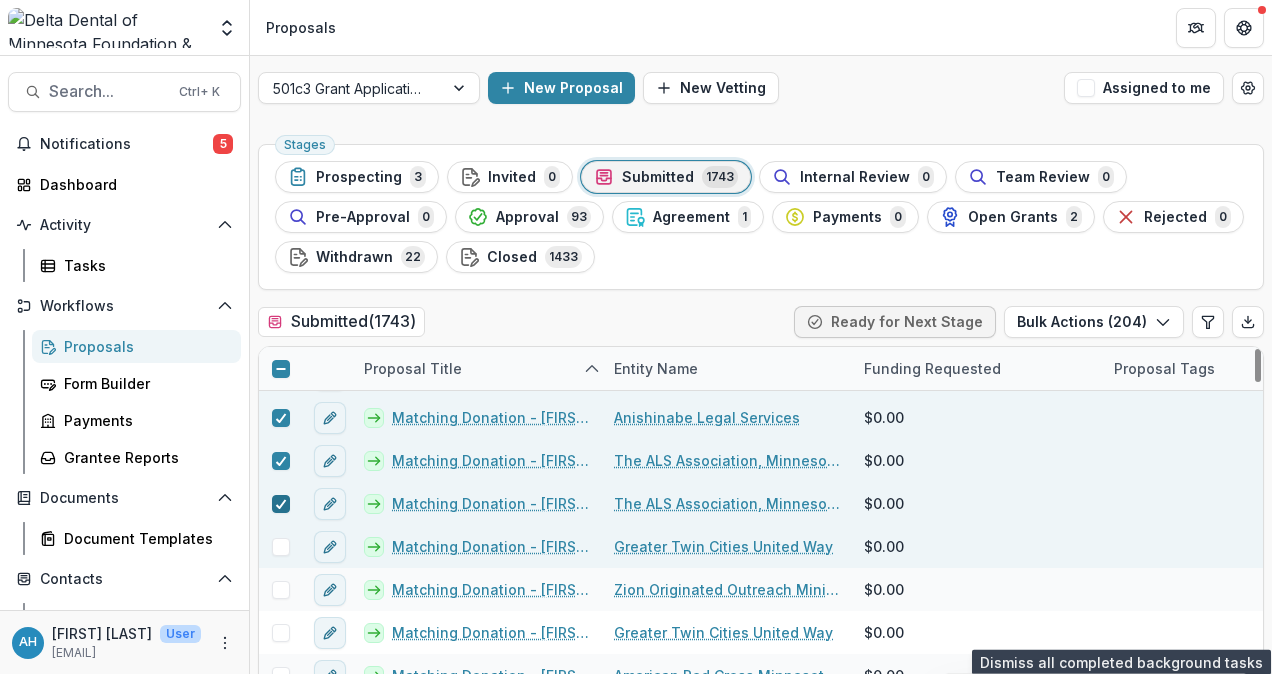 click at bounding box center (281, 547) 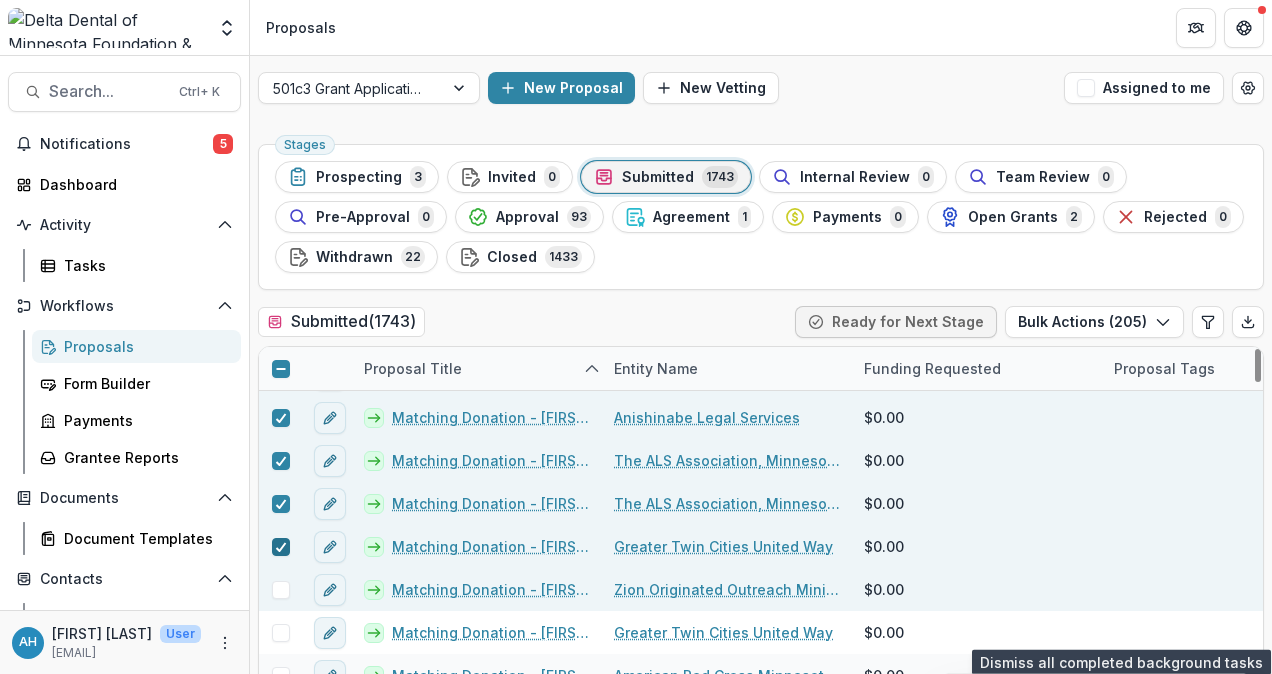 click at bounding box center (281, 590) 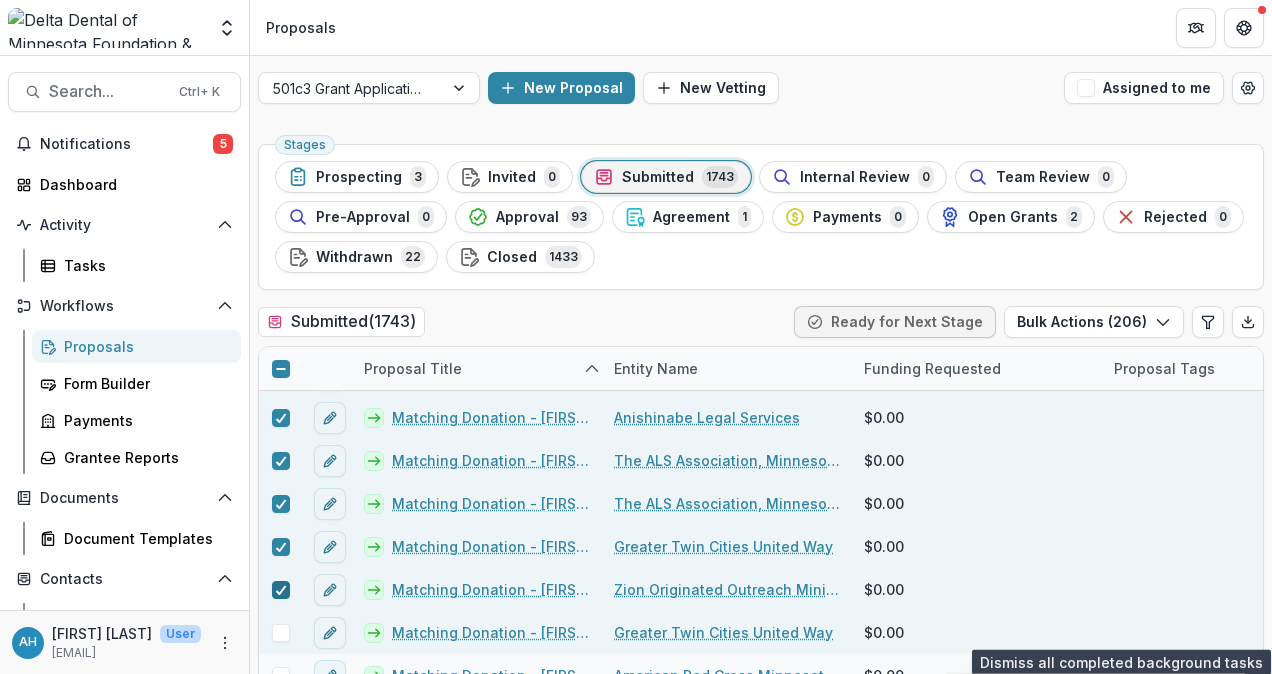 click at bounding box center [281, 633] 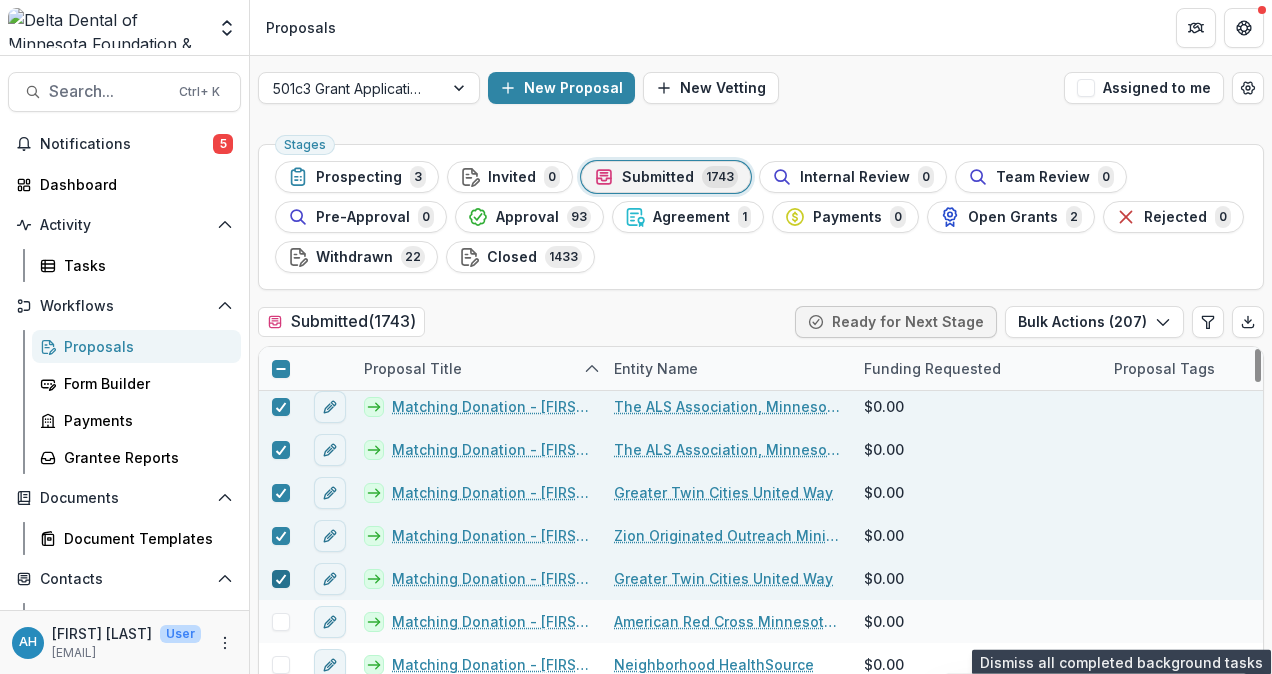 scroll, scrollTop: 29734, scrollLeft: 0, axis: vertical 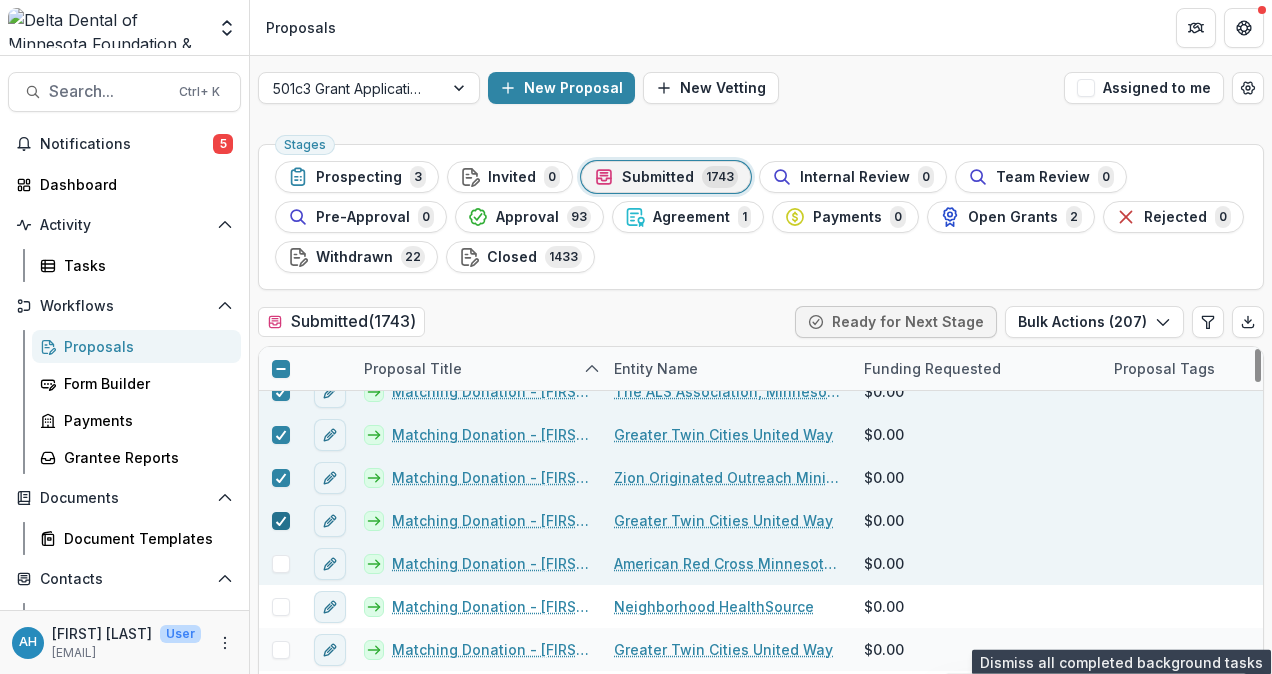 click at bounding box center (281, 564) 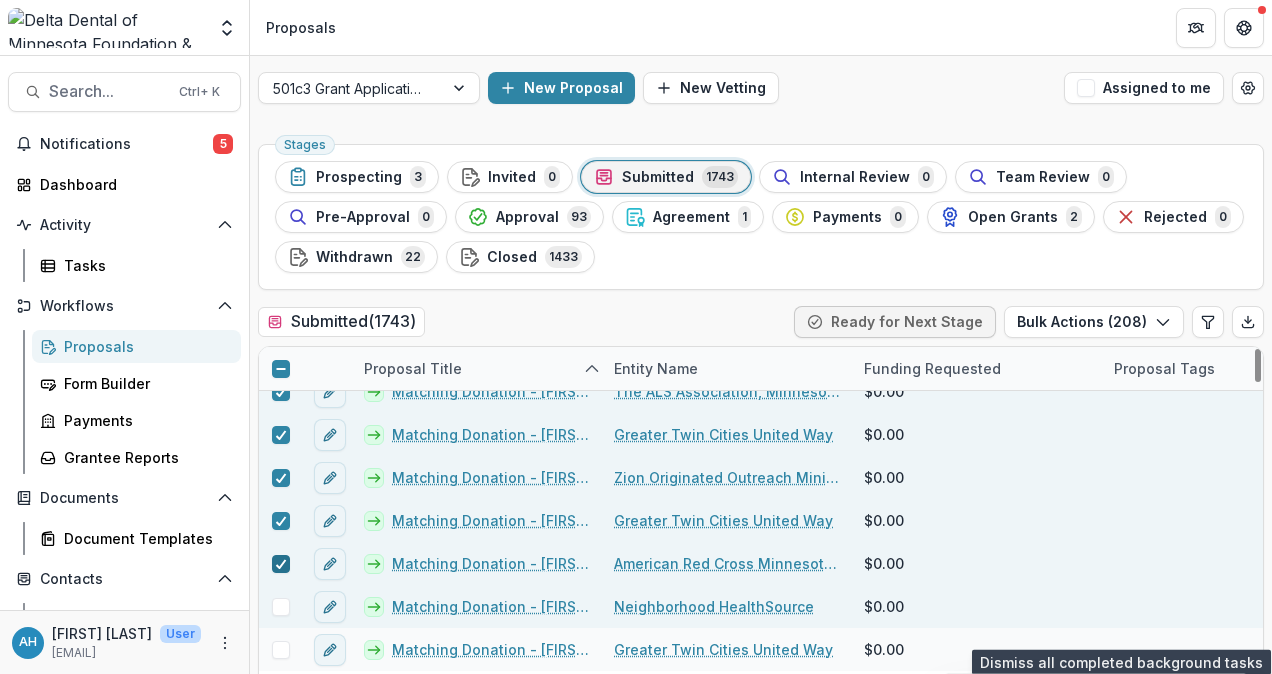 click at bounding box center [281, 607] 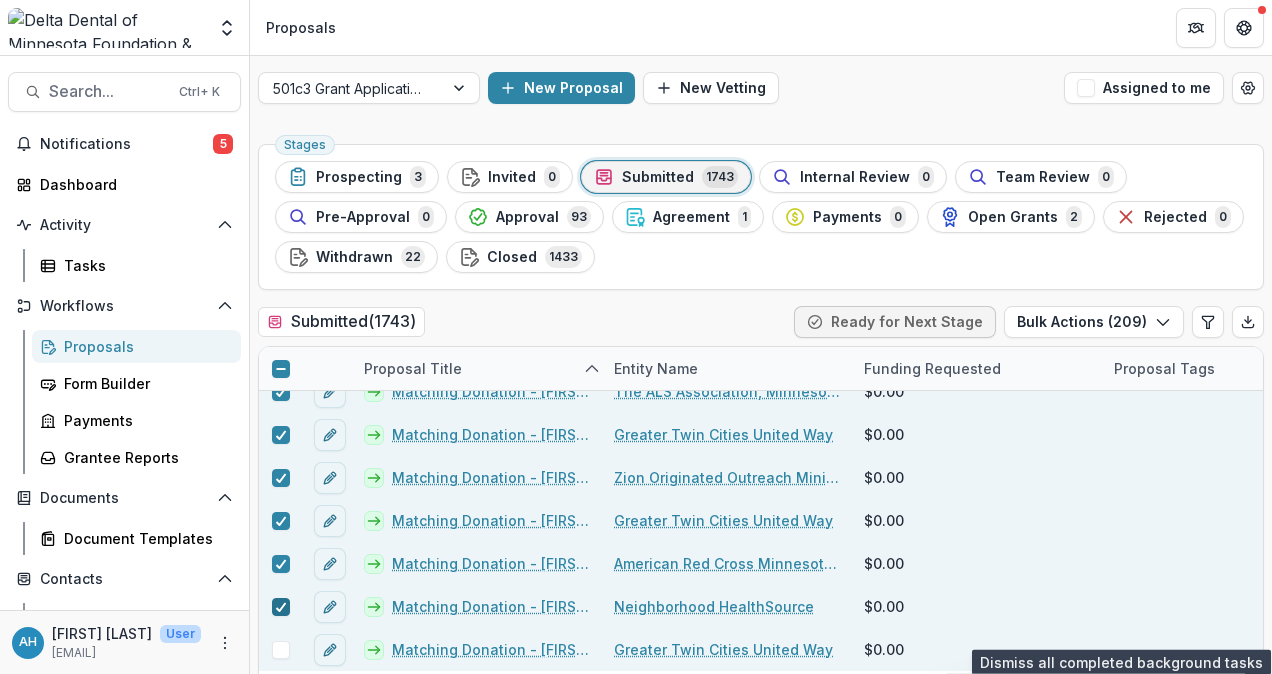 click at bounding box center [281, 650] 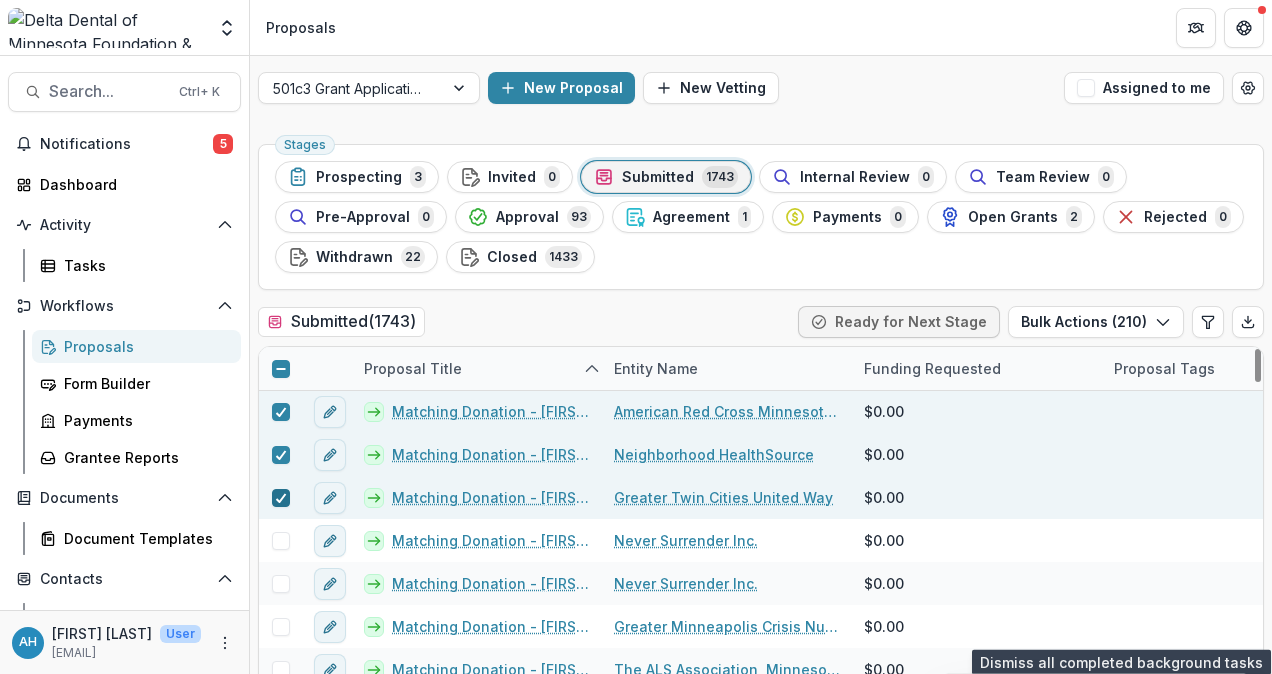 scroll, scrollTop: 29888, scrollLeft: 0, axis: vertical 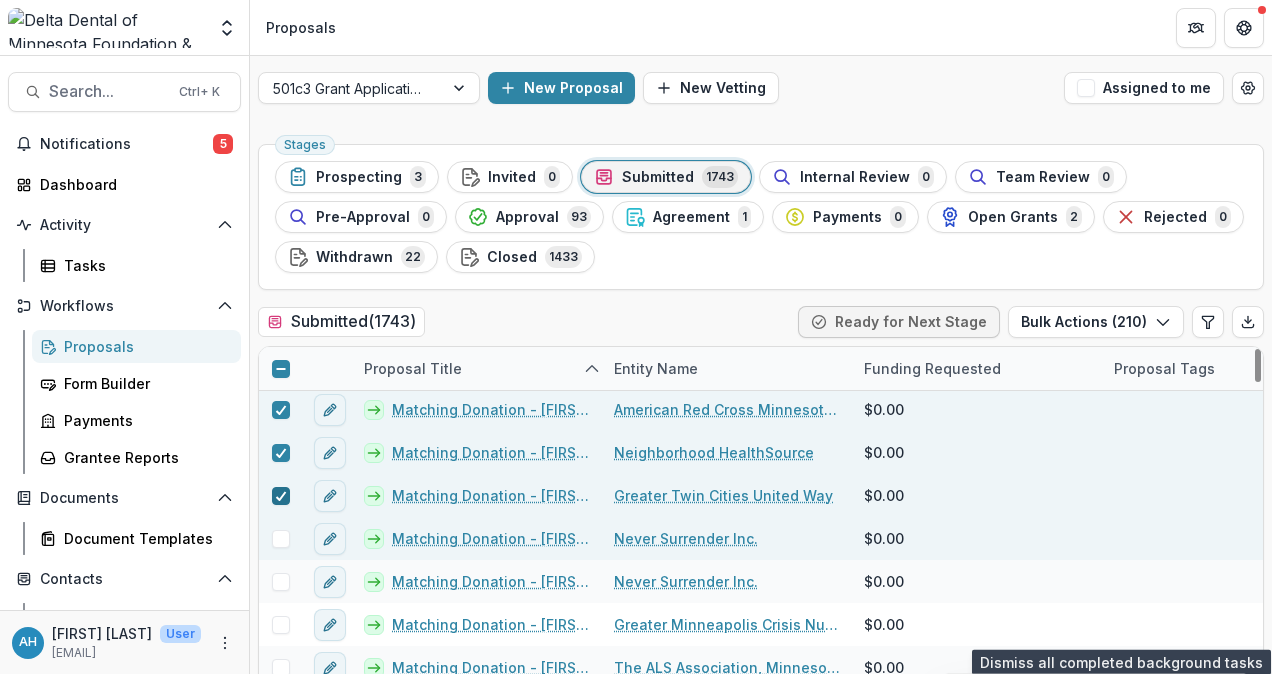 click at bounding box center [281, 539] 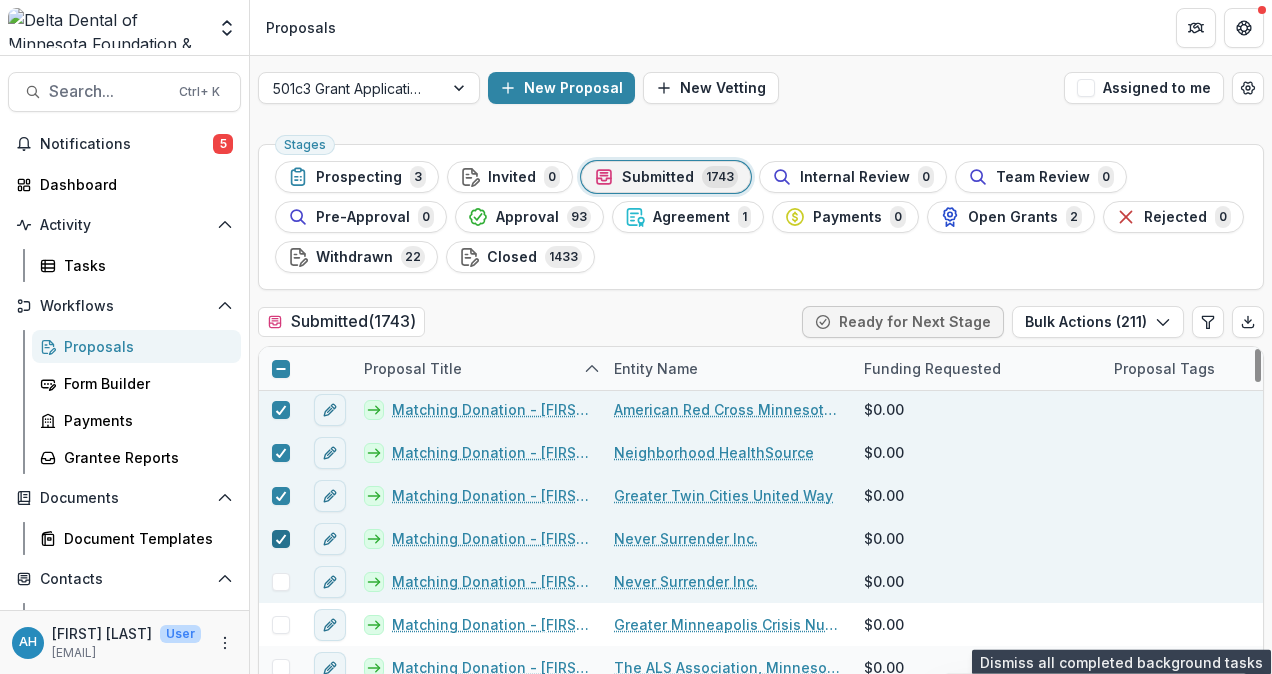 click at bounding box center (281, 582) 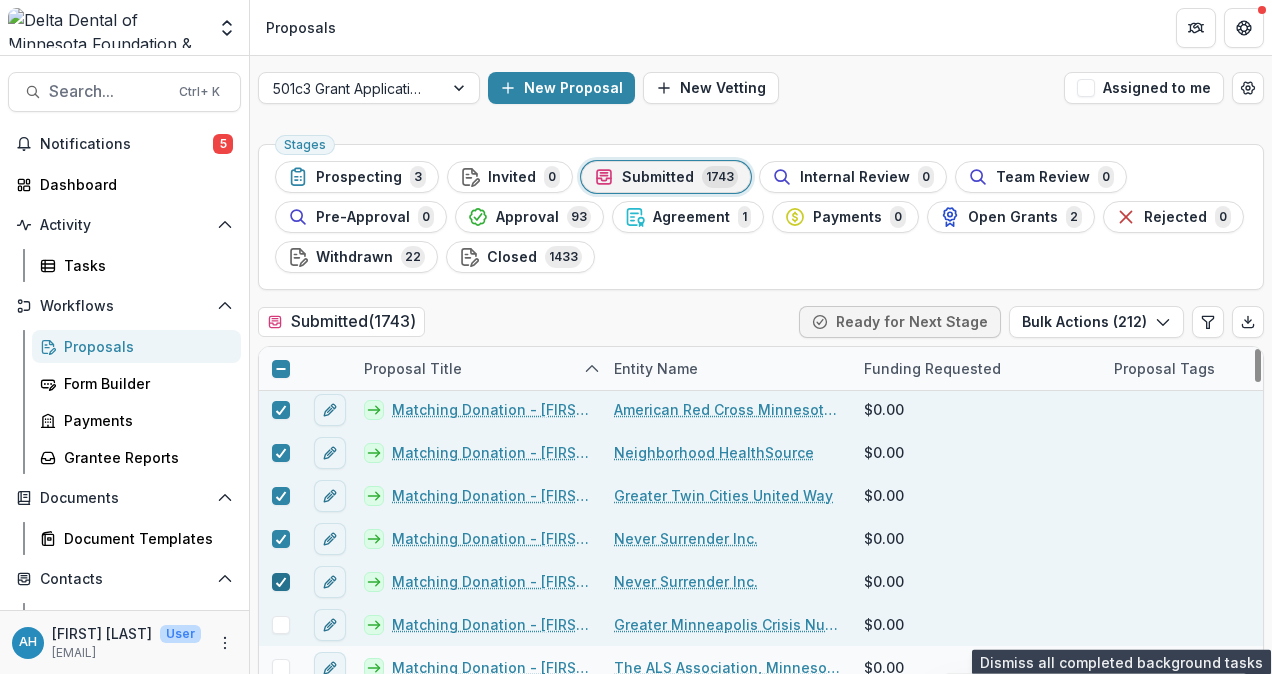 click at bounding box center (281, 625) 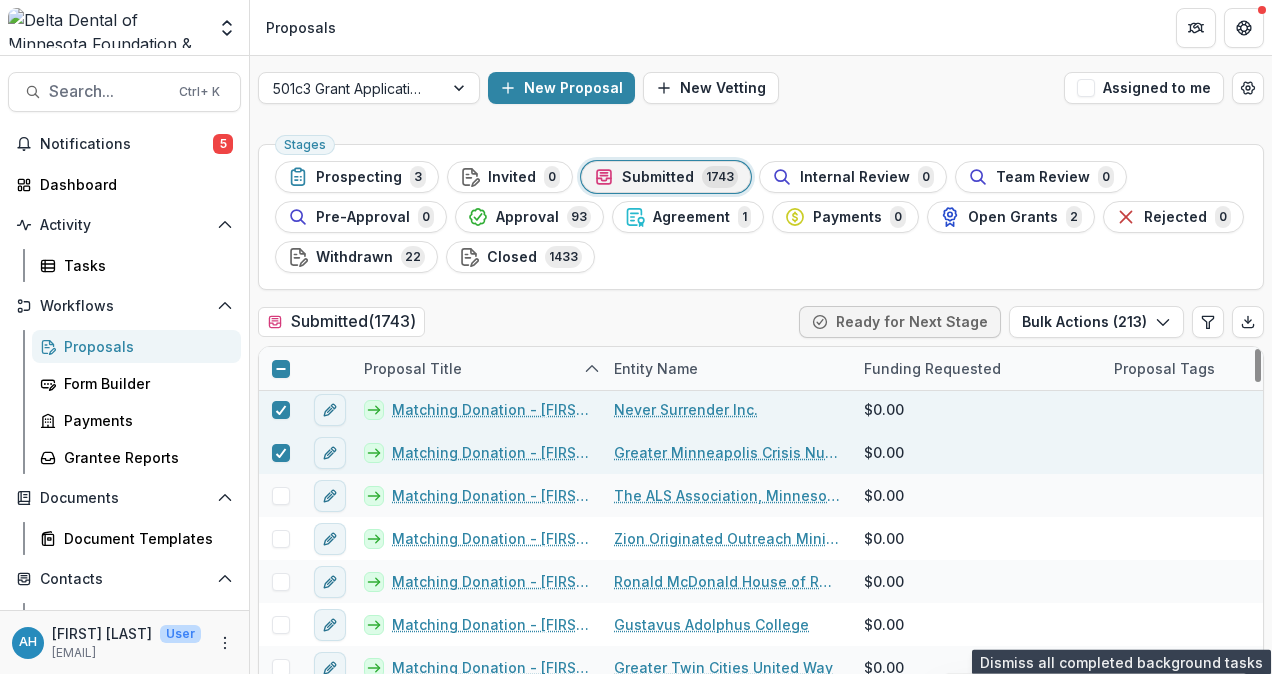 scroll, scrollTop: 30062, scrollLeft: 0, axis: vertical 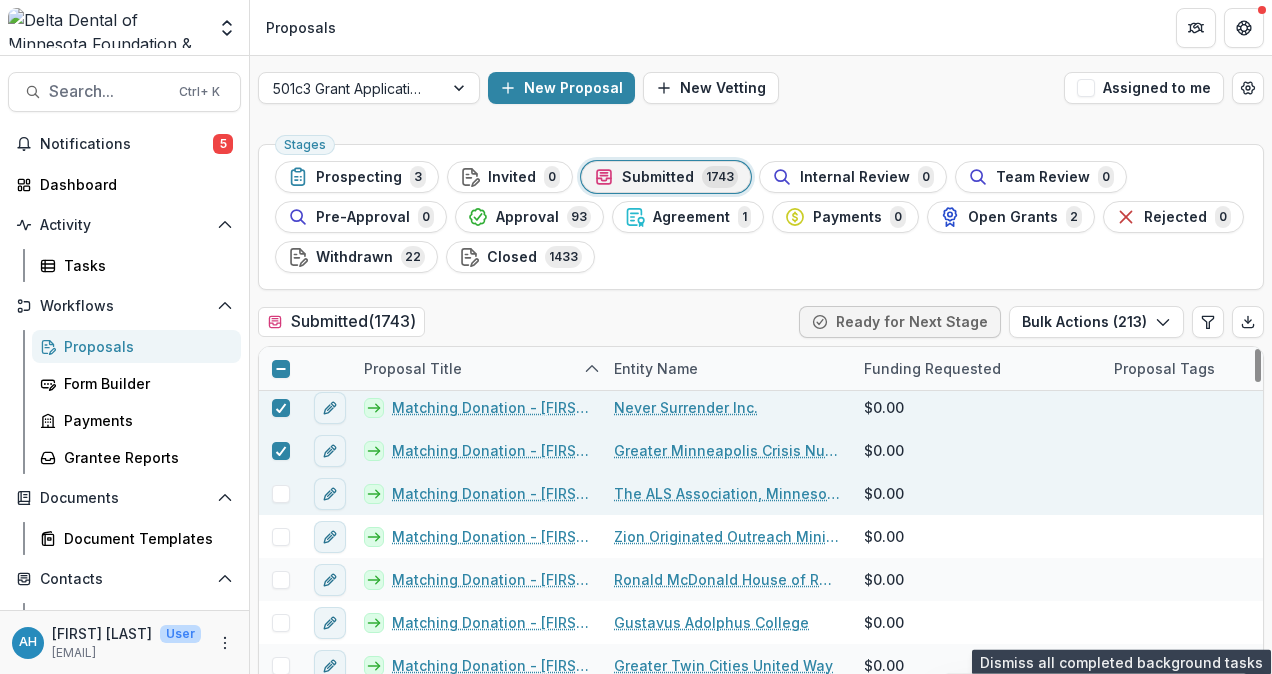 click at bounding box center (281, 494) 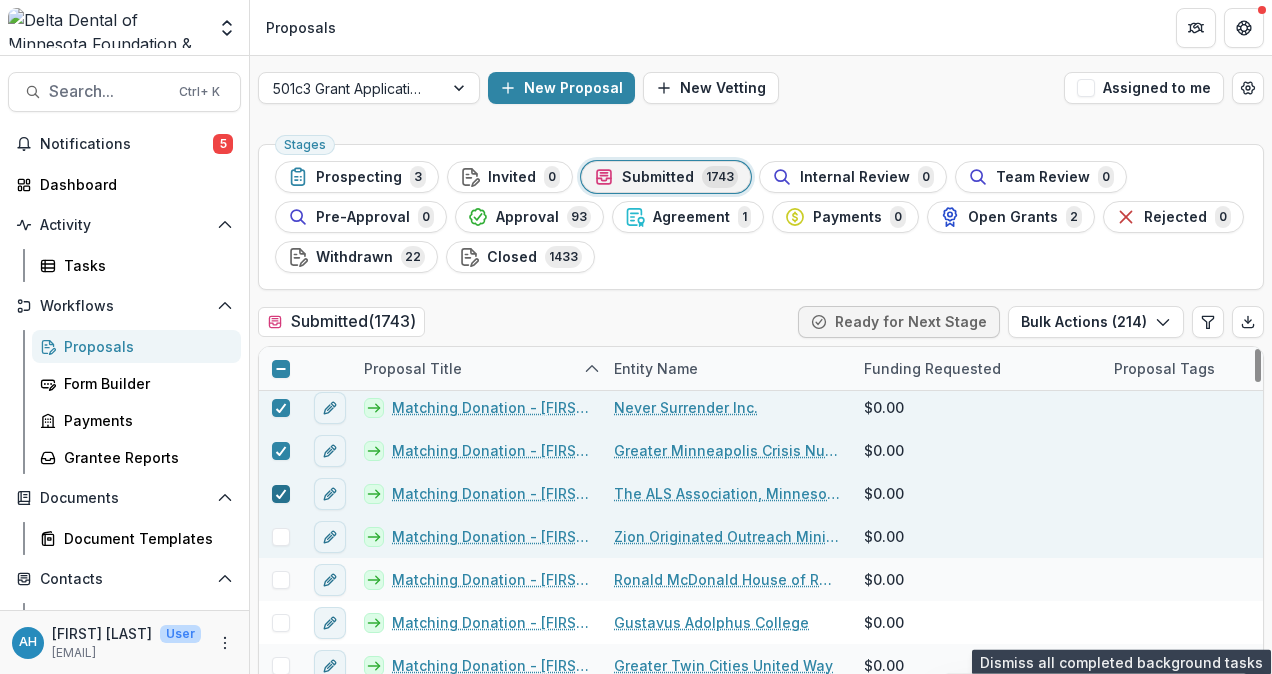 click at bounding box center (281, 537) 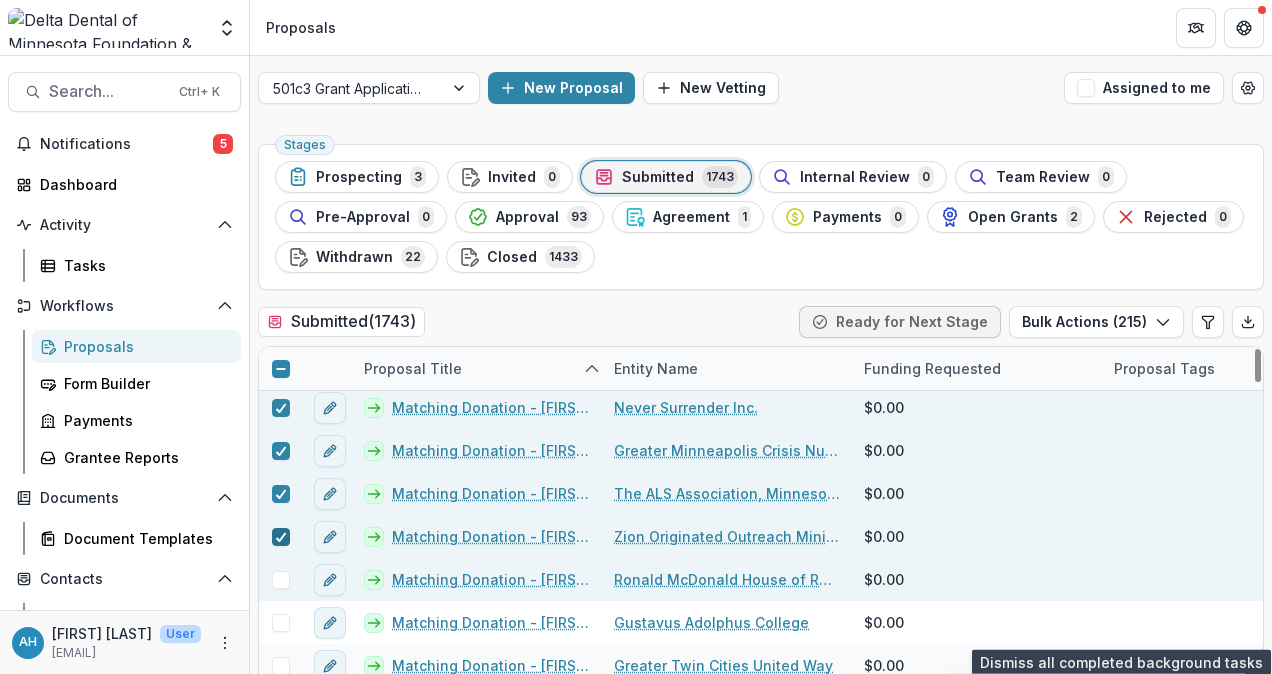 click at bounding box center [281, 580] 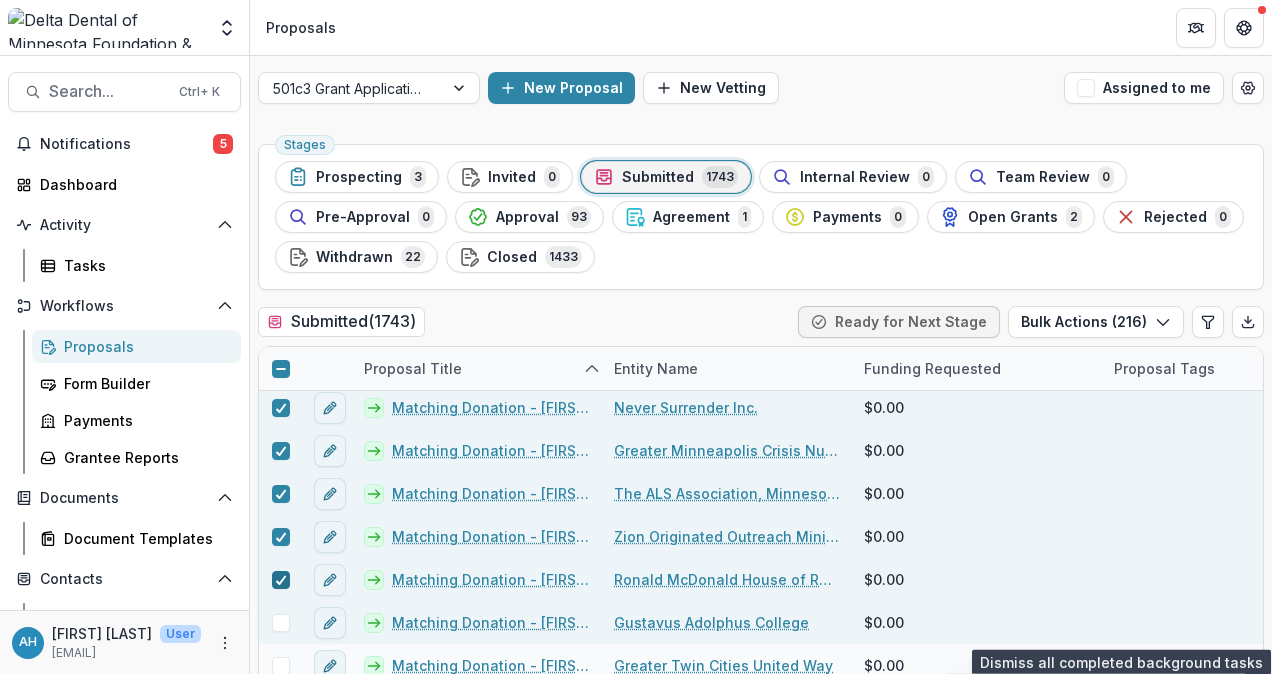 click at bounding box center [281, 623] 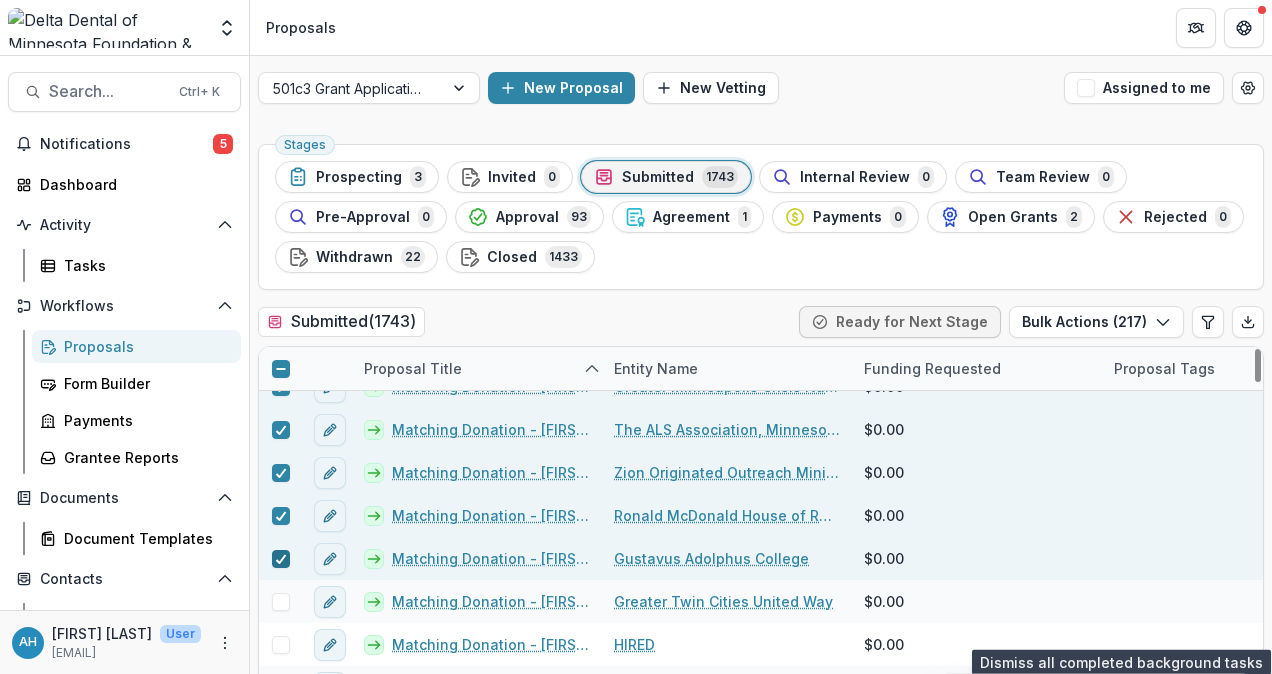 scroll, scrollTop: 30177, scrollLeft: 0, axis: vertical 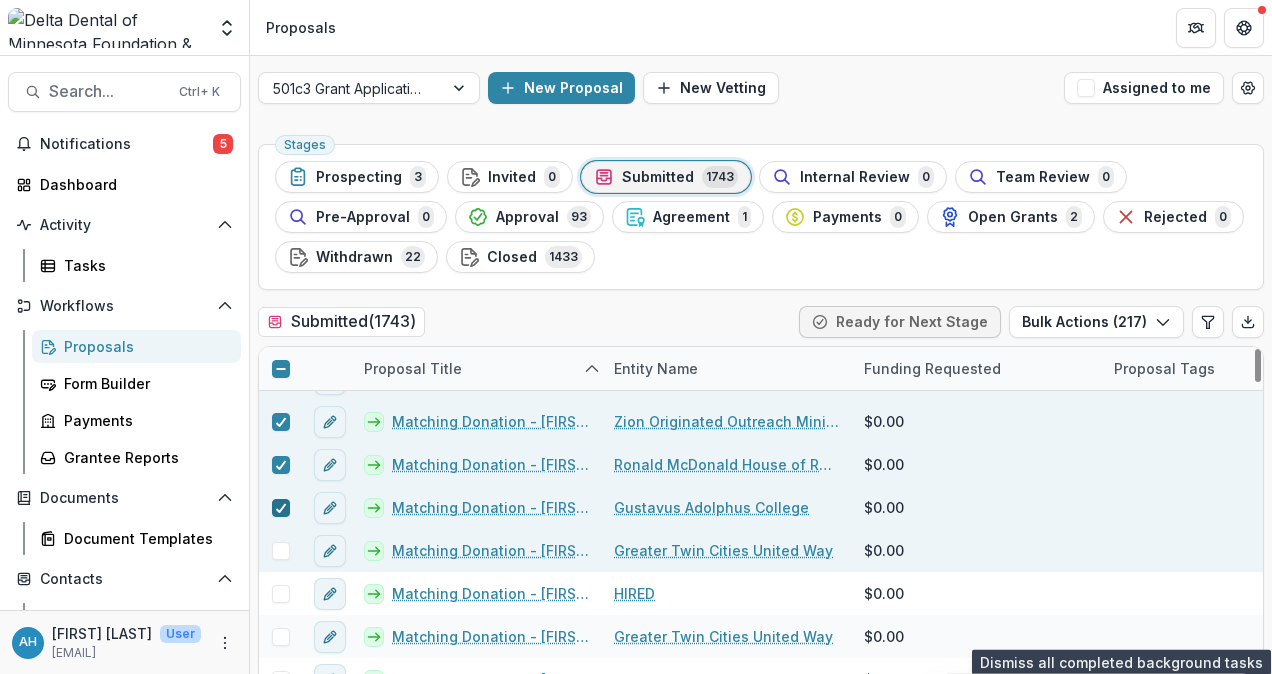 click at bounding box center [281, 551] 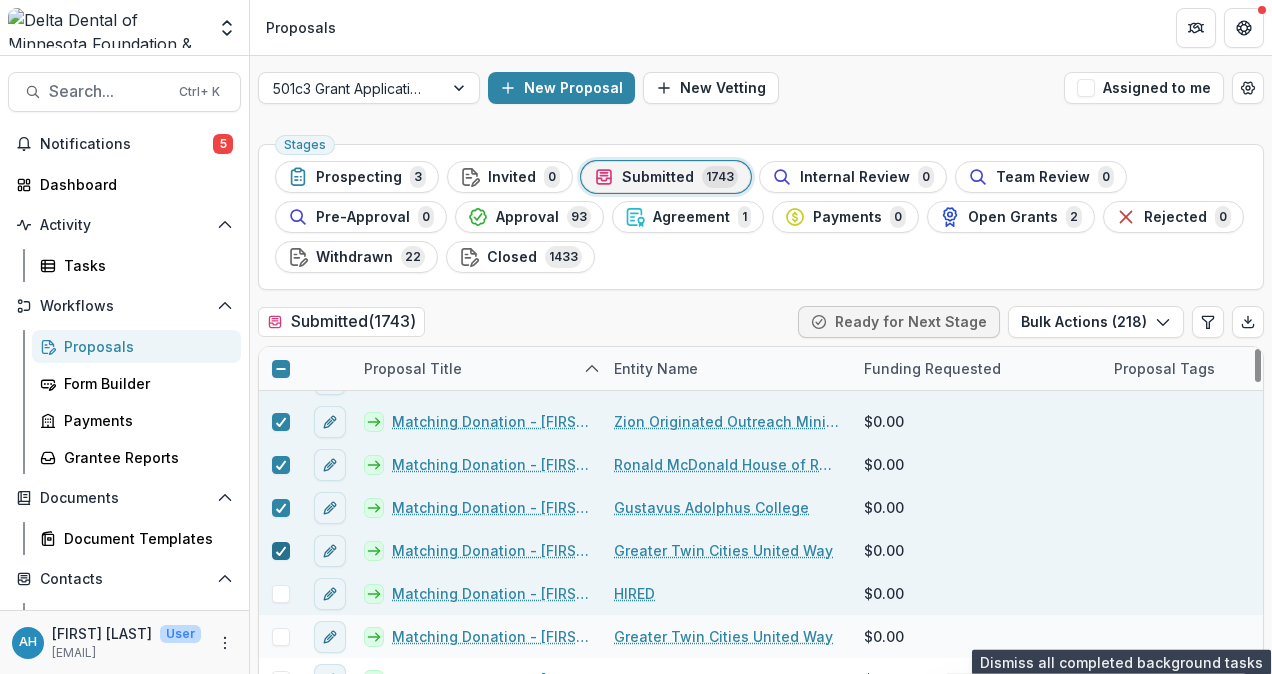click at bounding box center (281, 594) 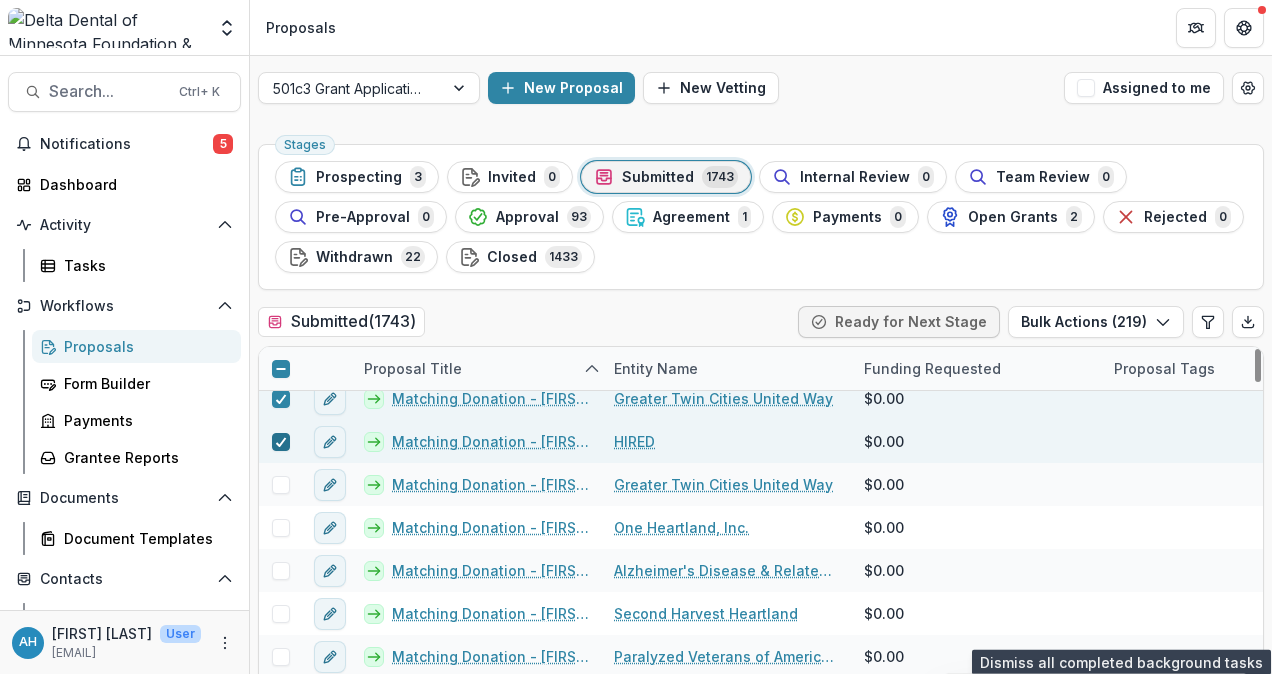 scroll, scrollTop: 30344, scrollLeft: 0, axis: vertical 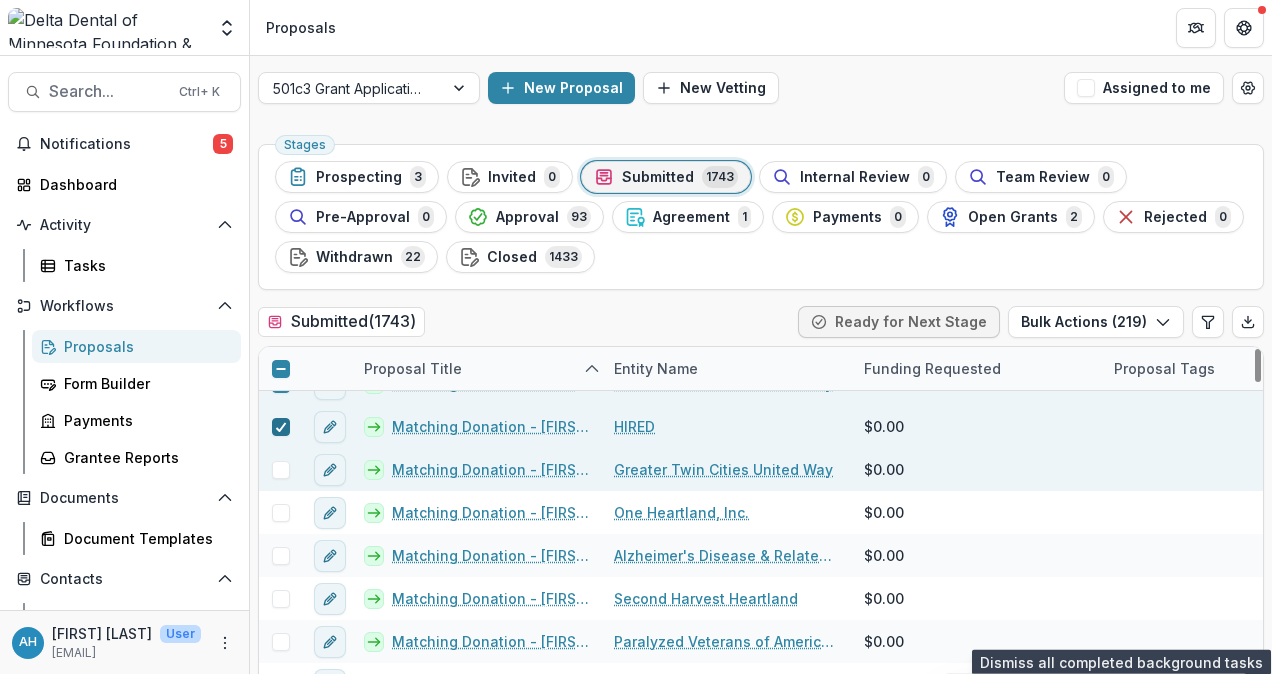 click at bounding box center (281, 470) 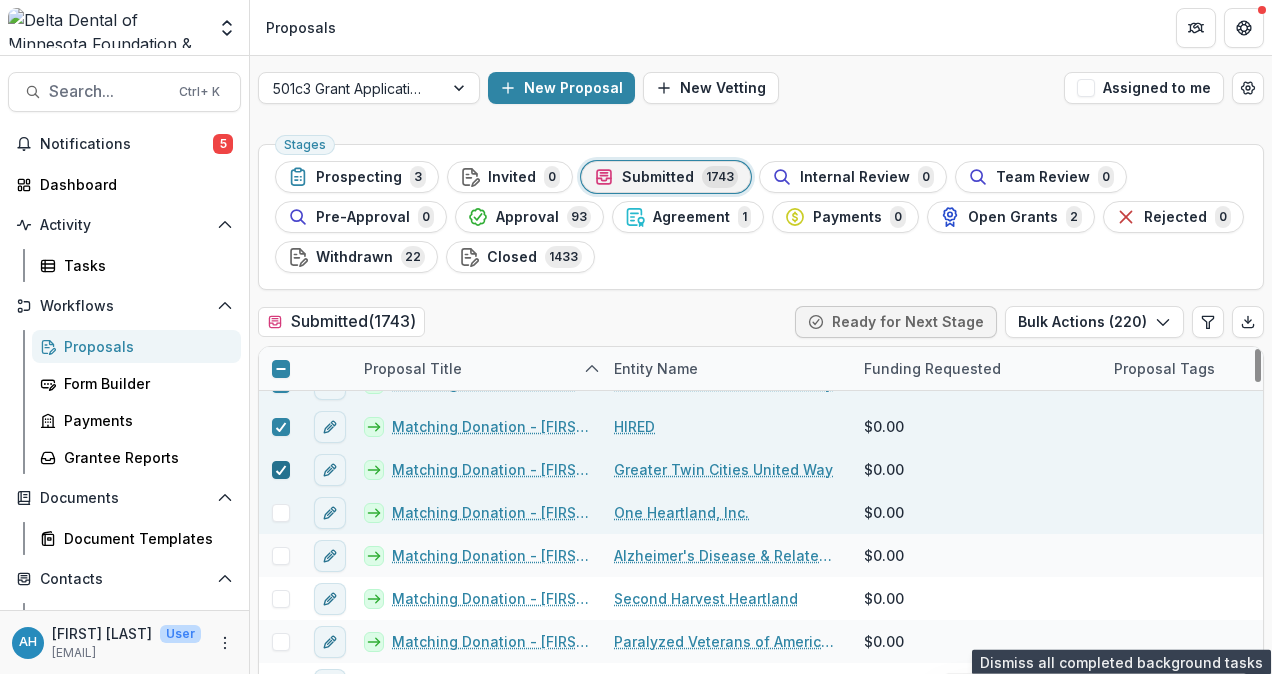 click at bounding box center (281, 513) 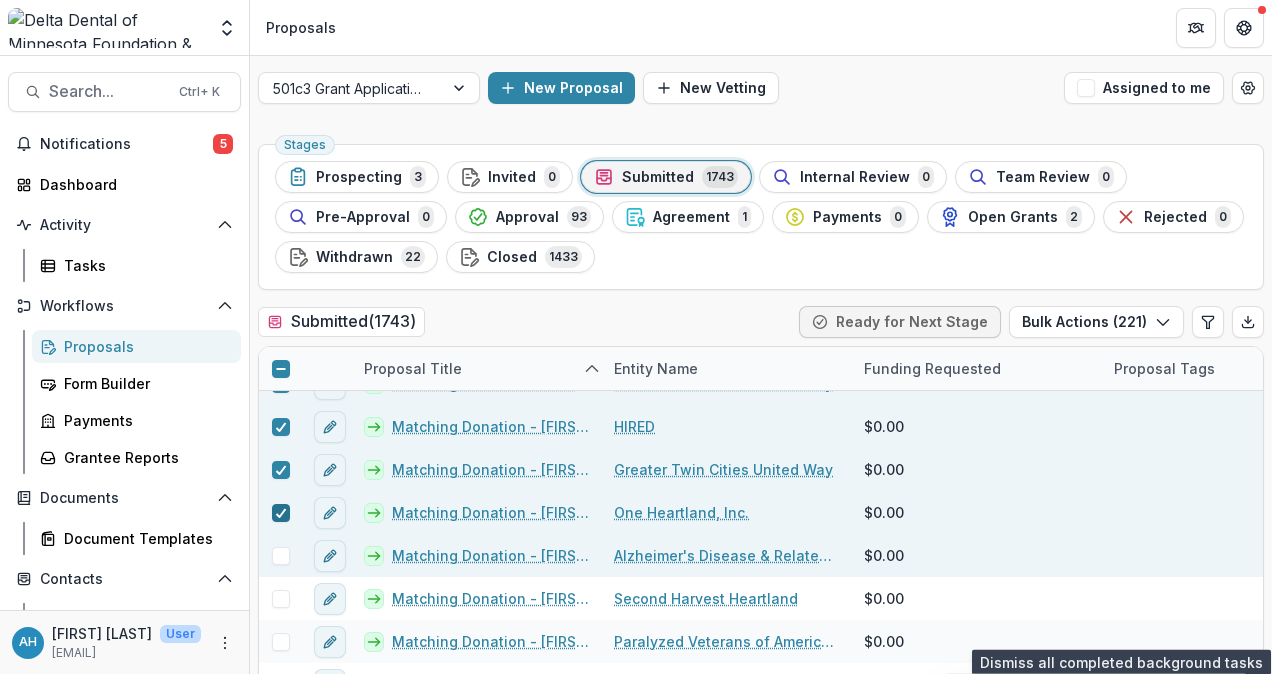 click at bounding box center (281, 556) 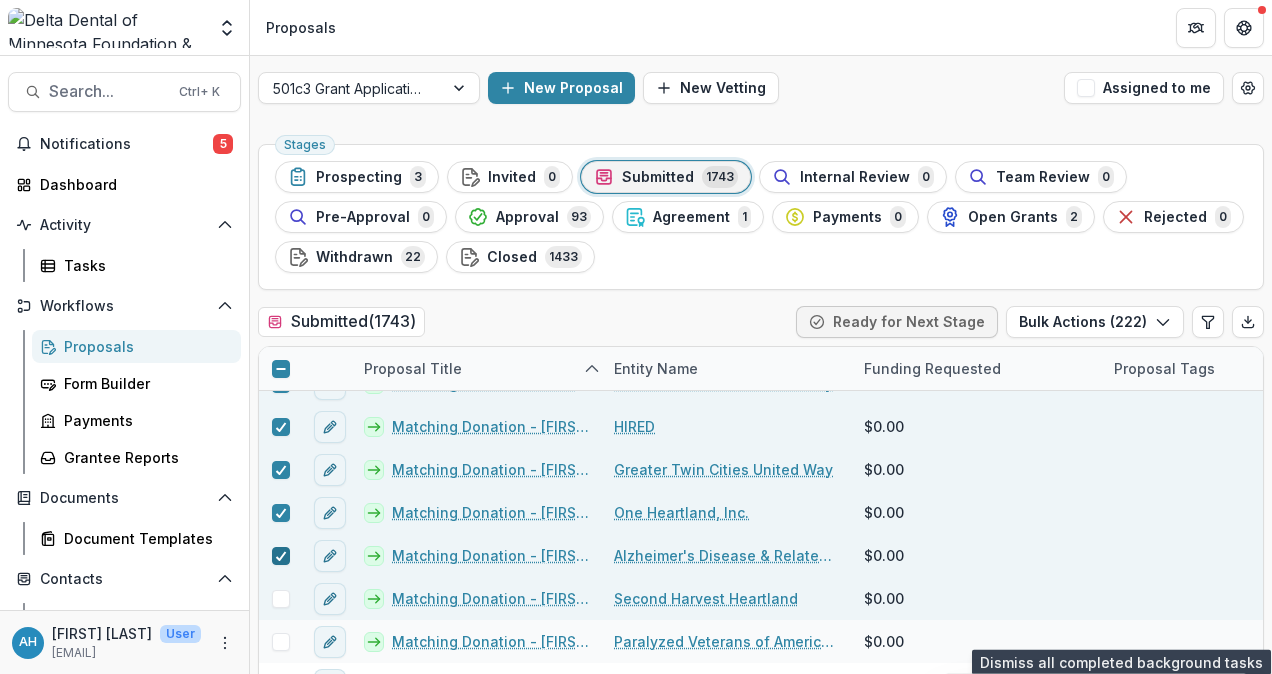 click at bounding box center (281, 599) 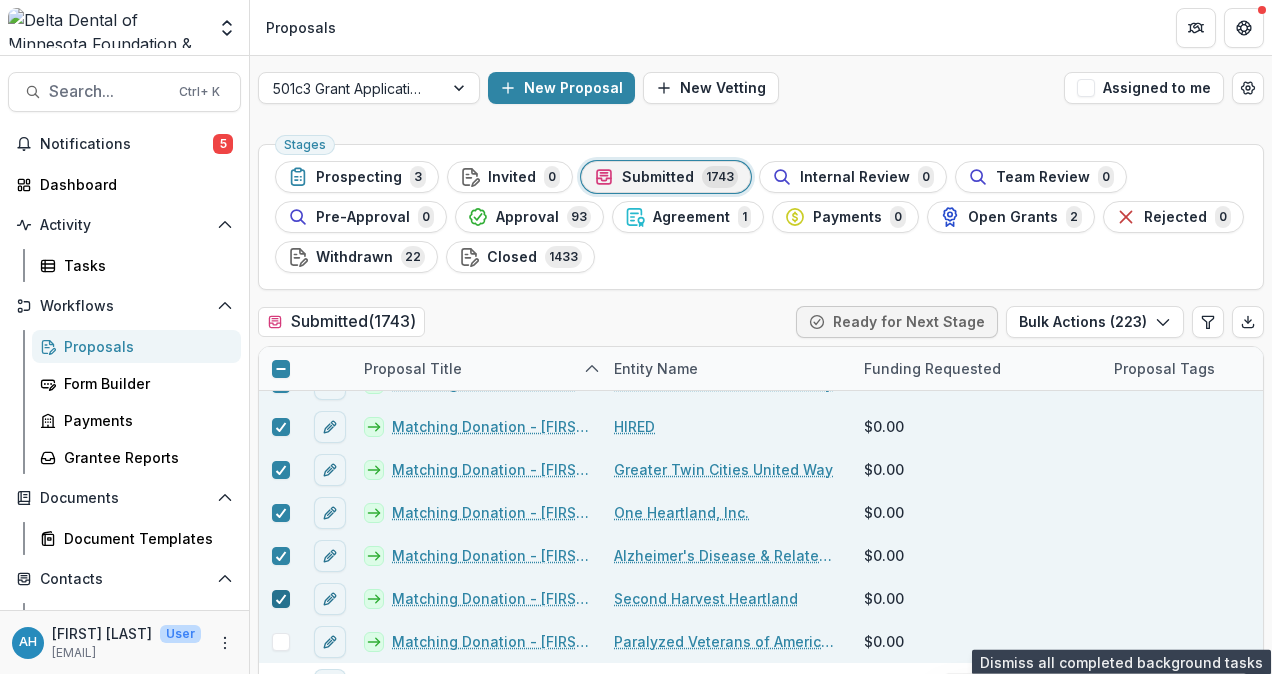 click at bounding box center (281, 642) 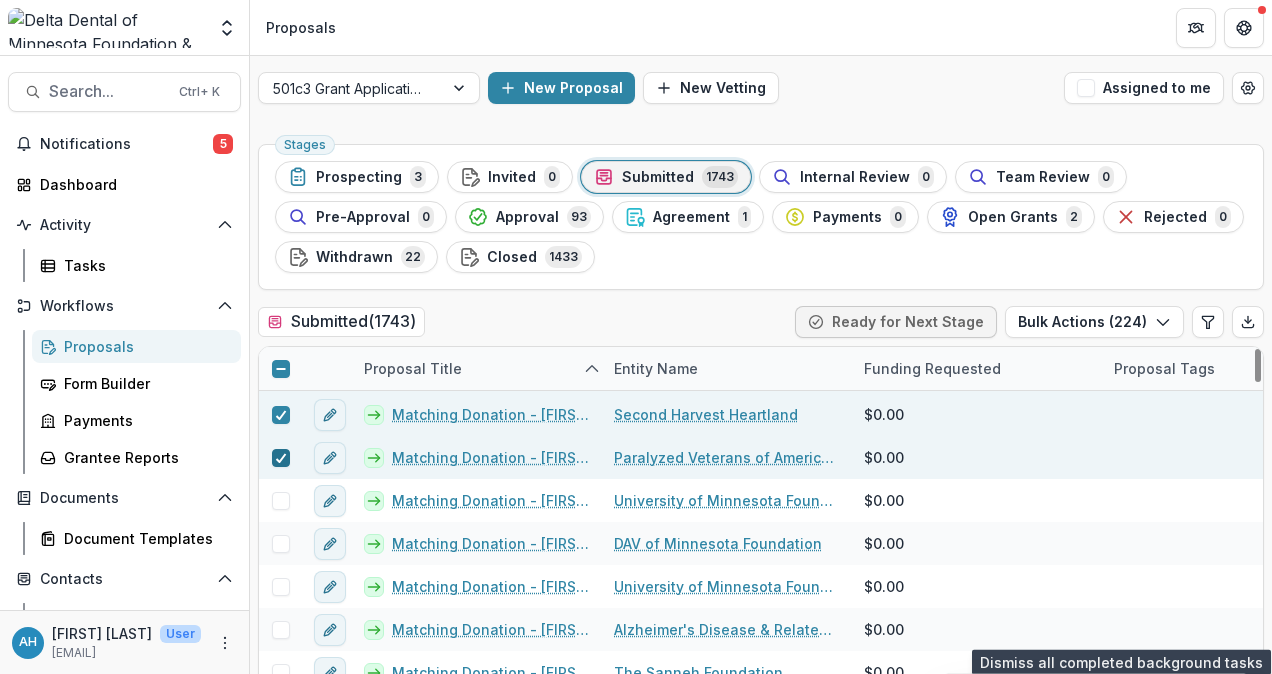 scroll, scrollTop: 30529, scrollLeft: 0, axis: vertical 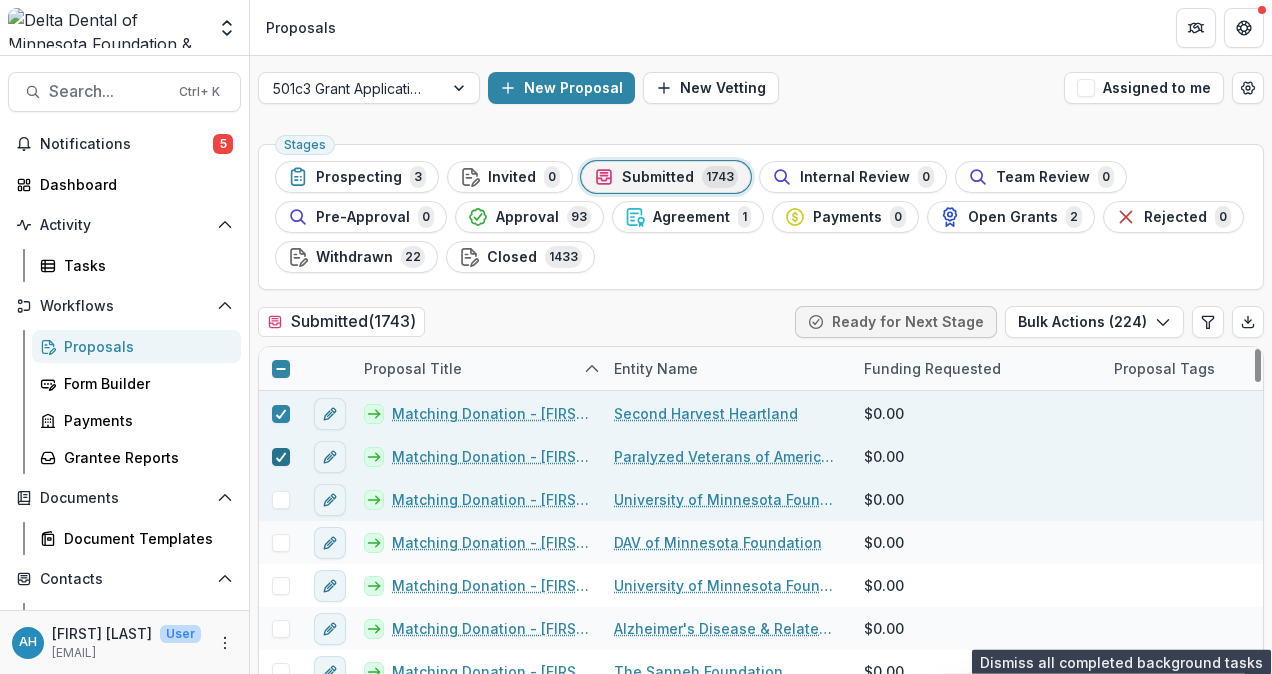 click at bounding box center (281, 500) 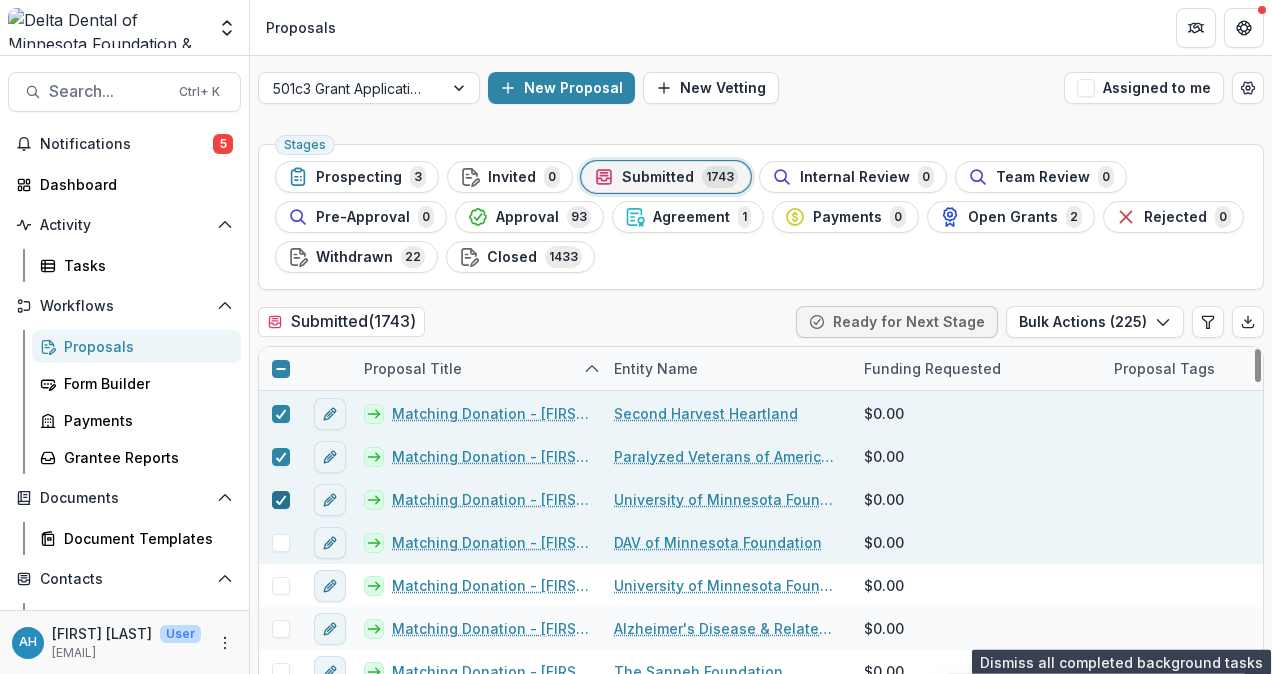 click at bounding box center [281, 543] 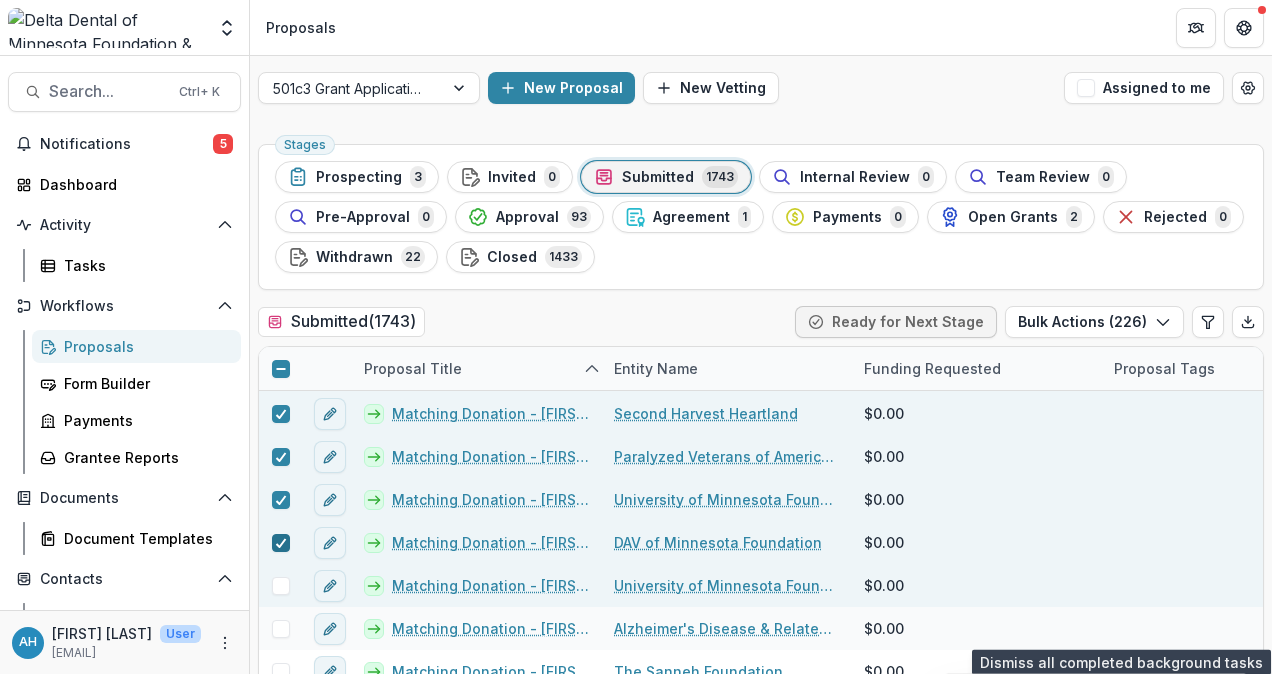 click at bounding box center (281, 586) 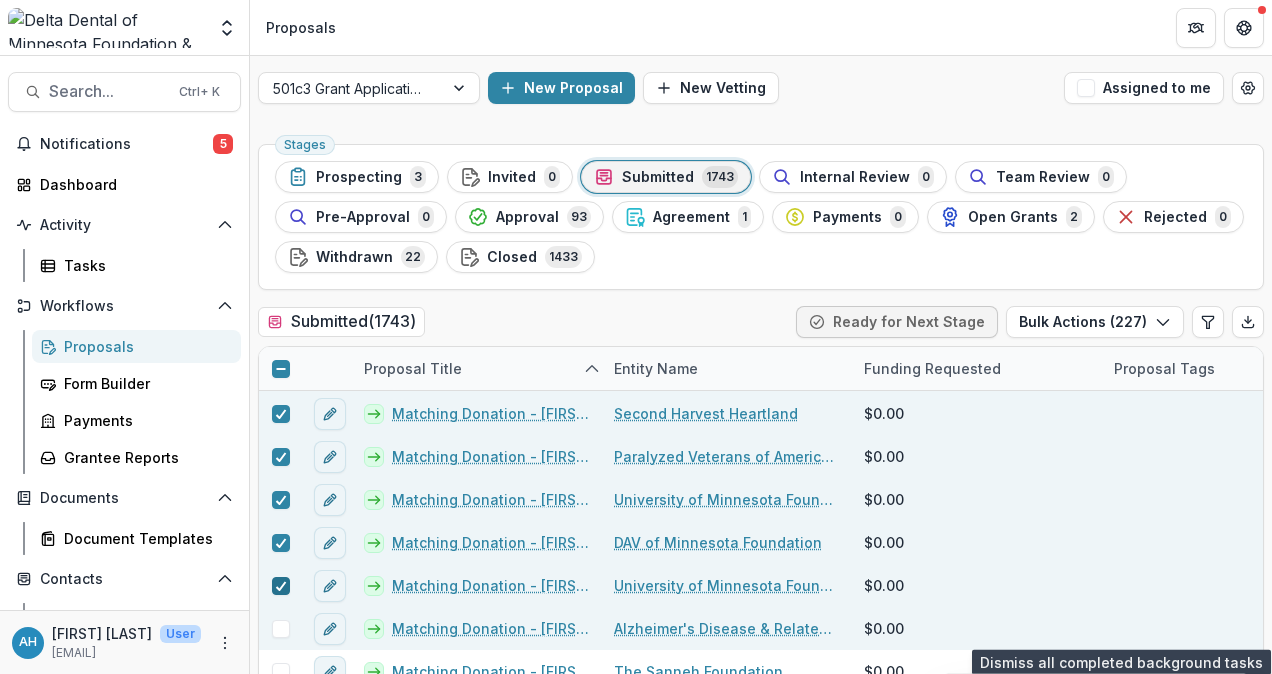 click at bounding box center [281, 629] 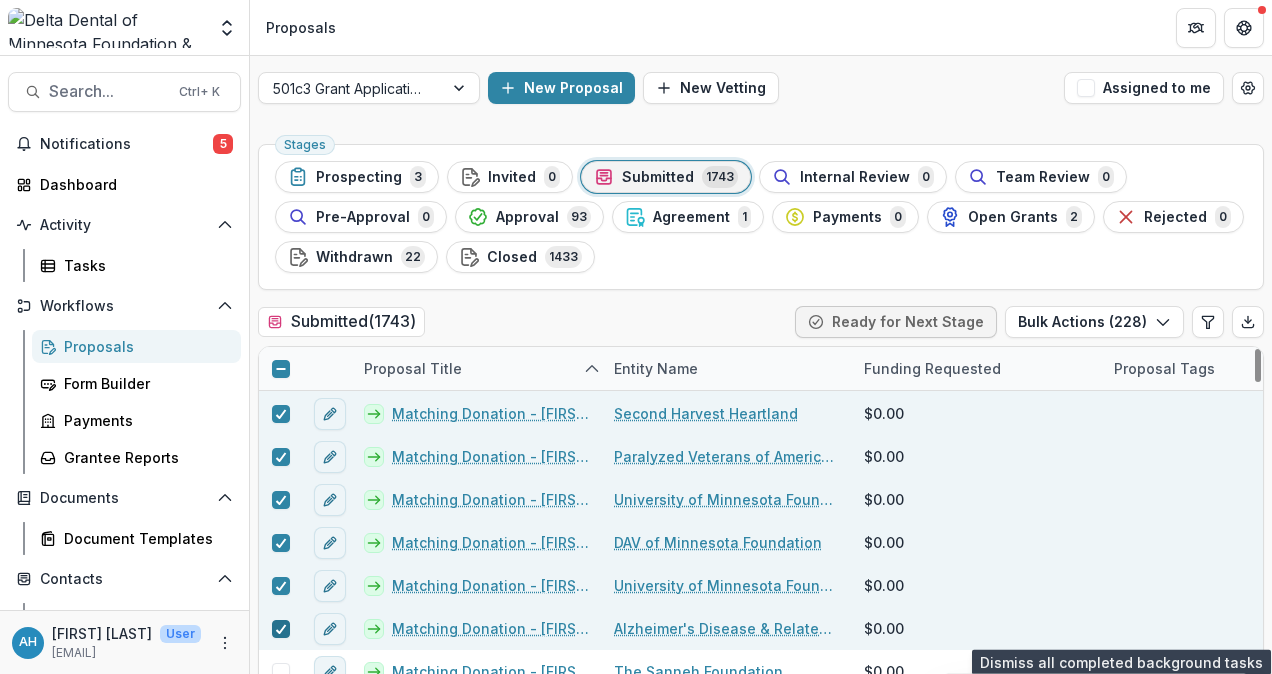 scroll, scrollTop: 30664, scrollLeft: 0, axis: vertical 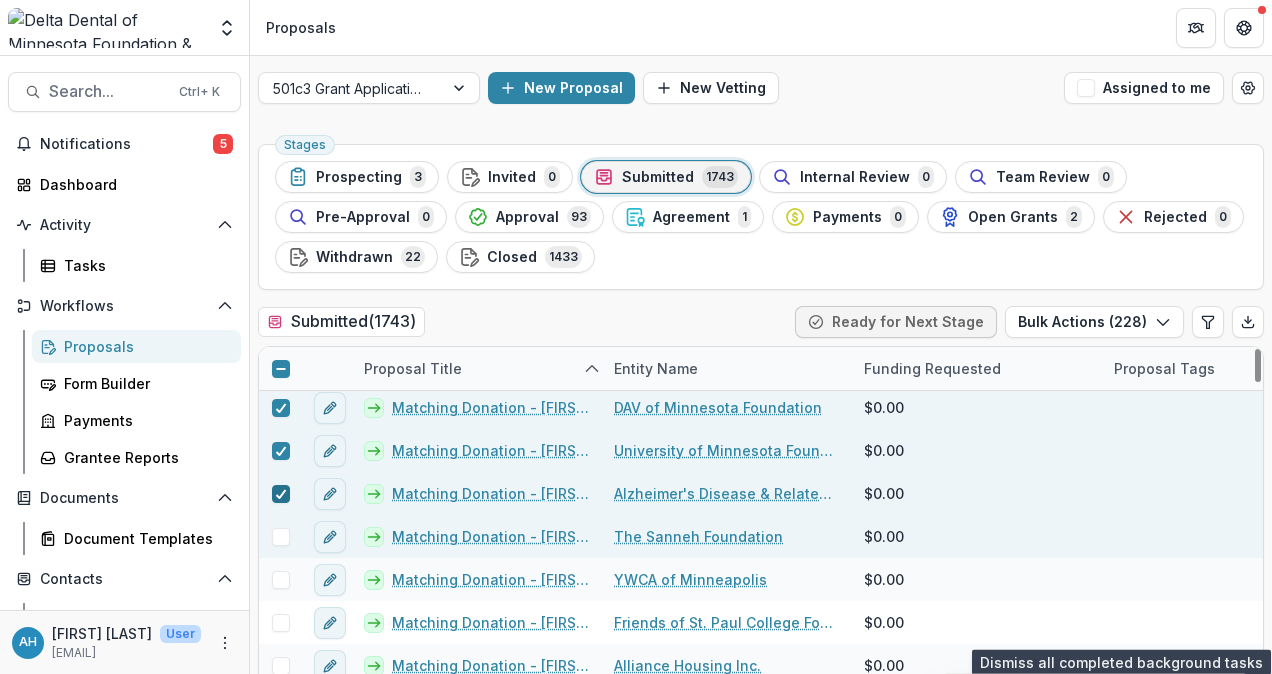 click at bounding box center (281, 537) 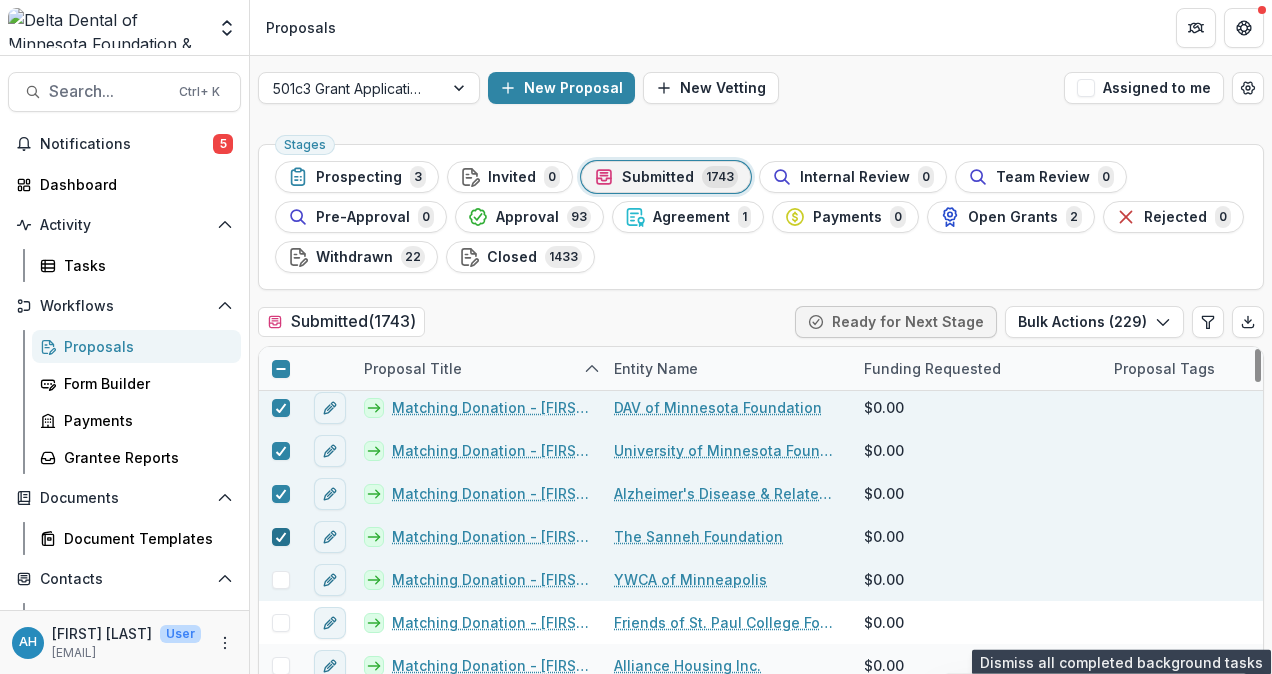 click at bounding box center (281, 580) 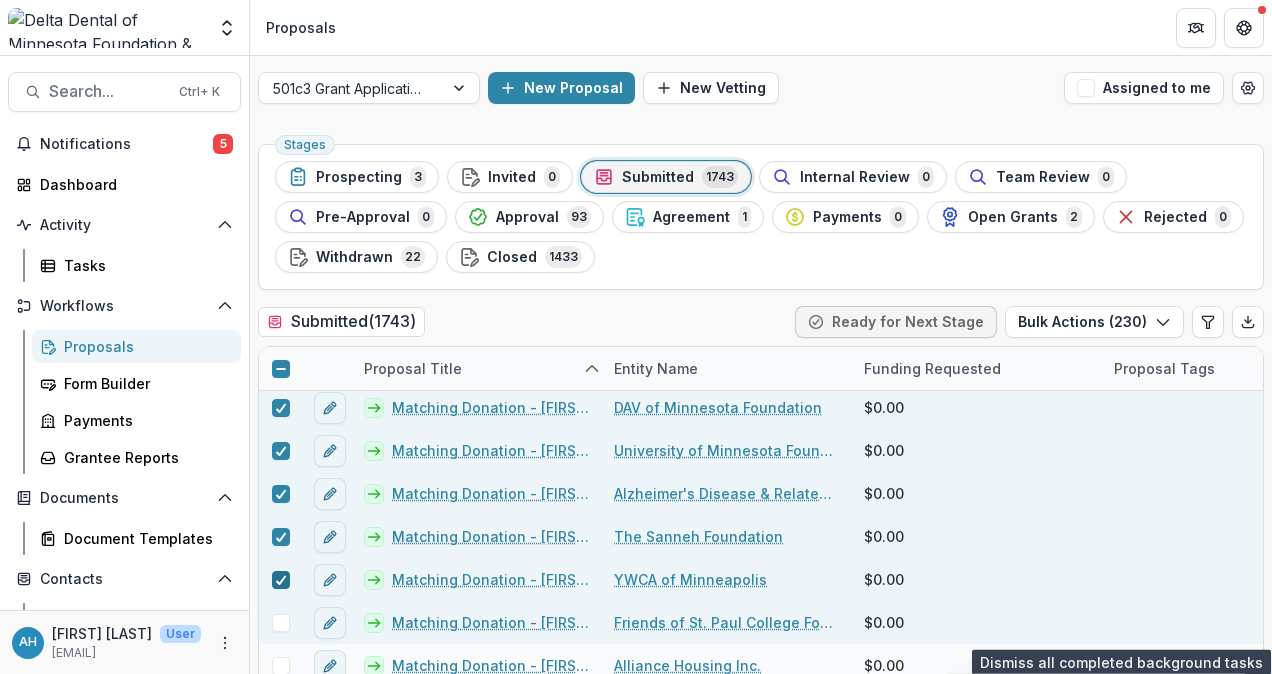 click at bounding box center [281, 623] 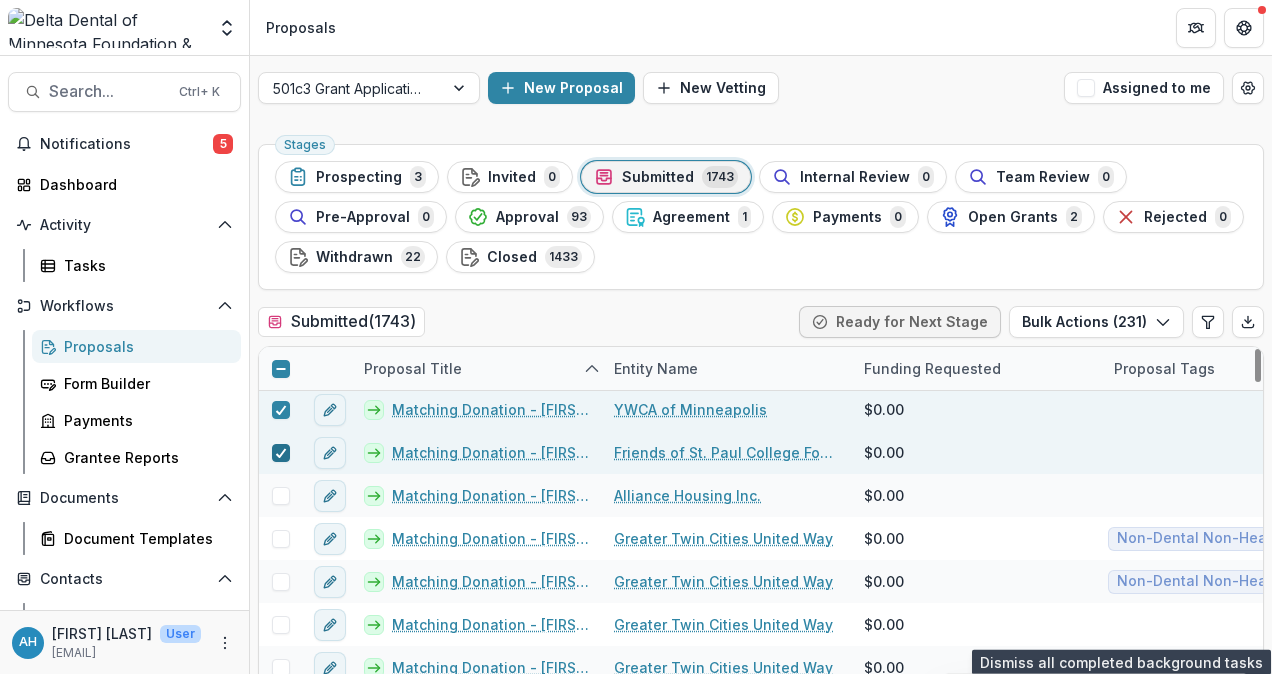 scroll, scrollTop: 30835, scrollLeft: 0, axis: vertical 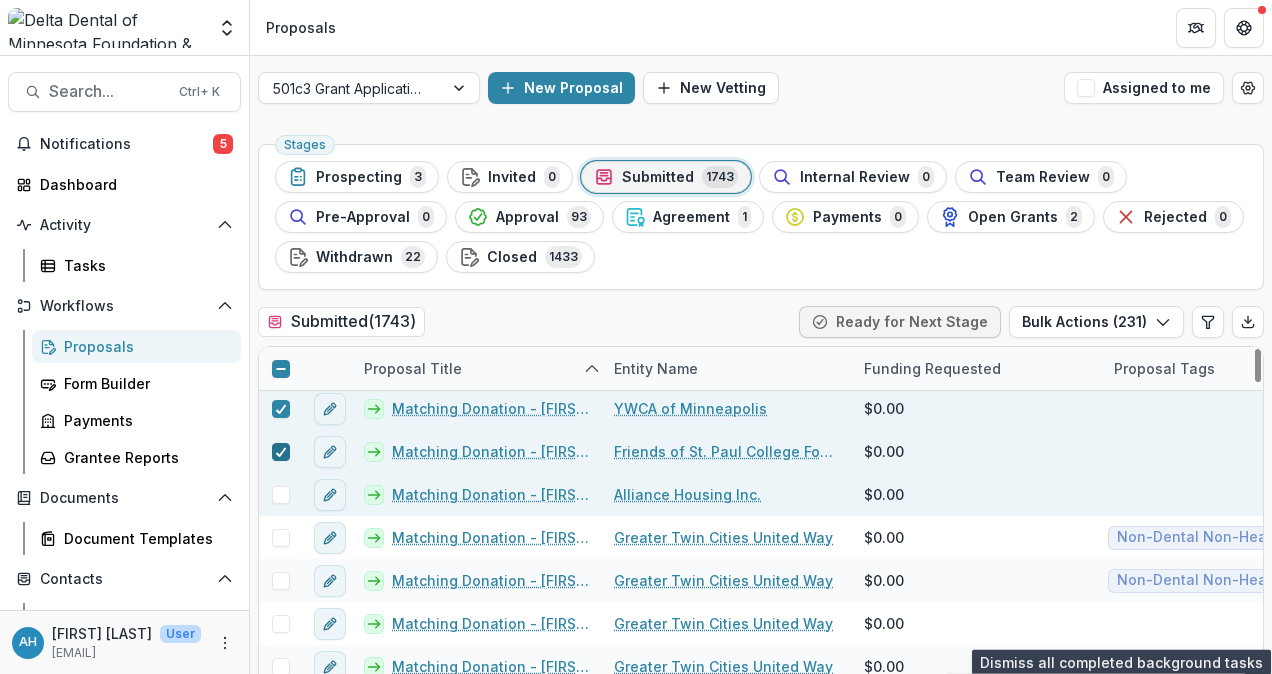 click at bounding box center [281, 495] 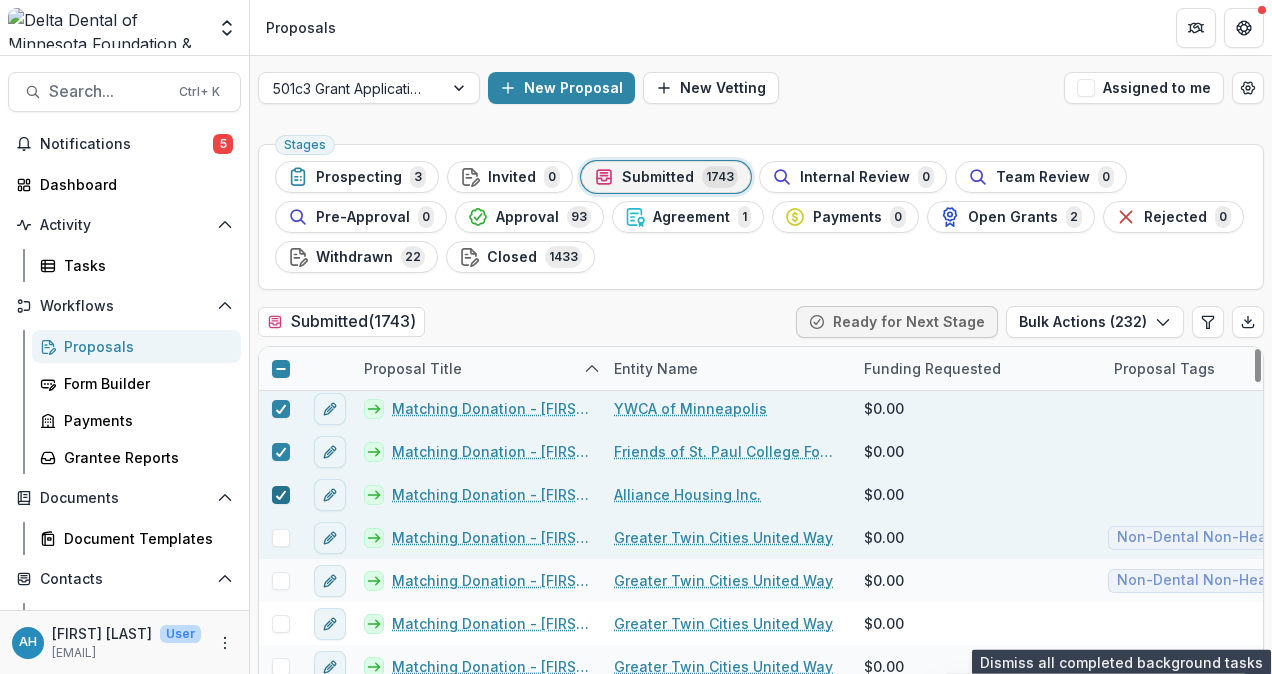 click at bounding box center (281, 538) 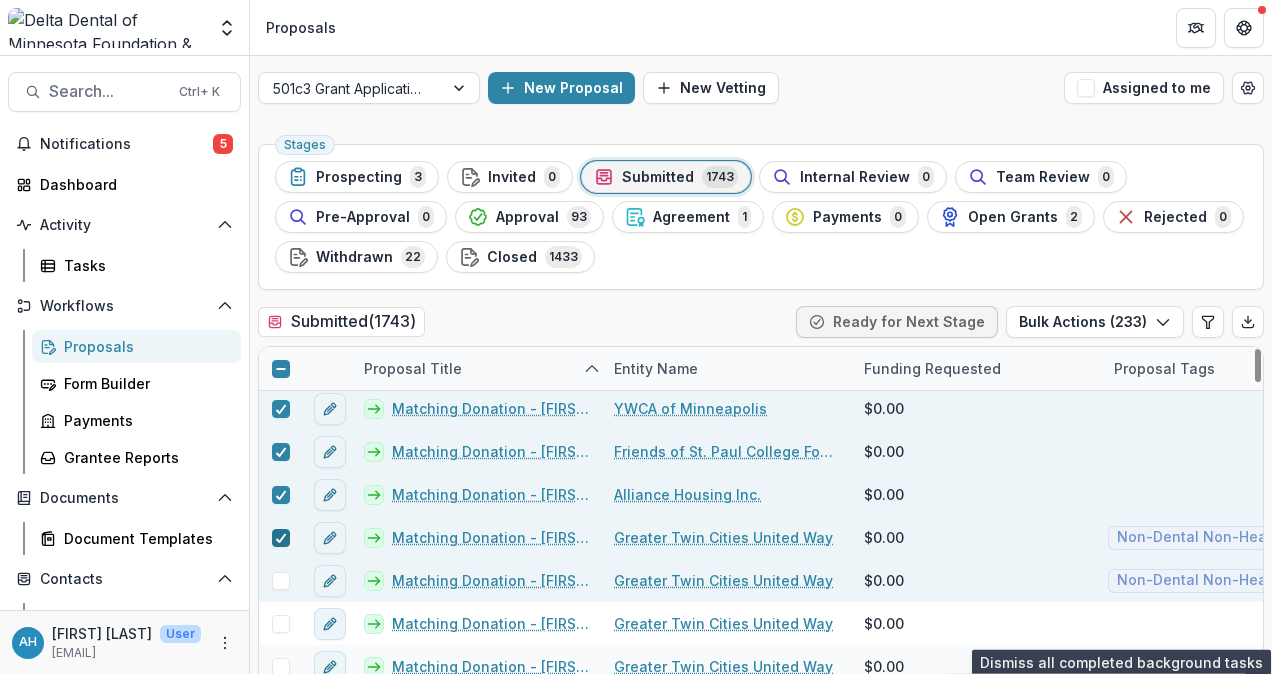 click at bounding box center (281, 581) 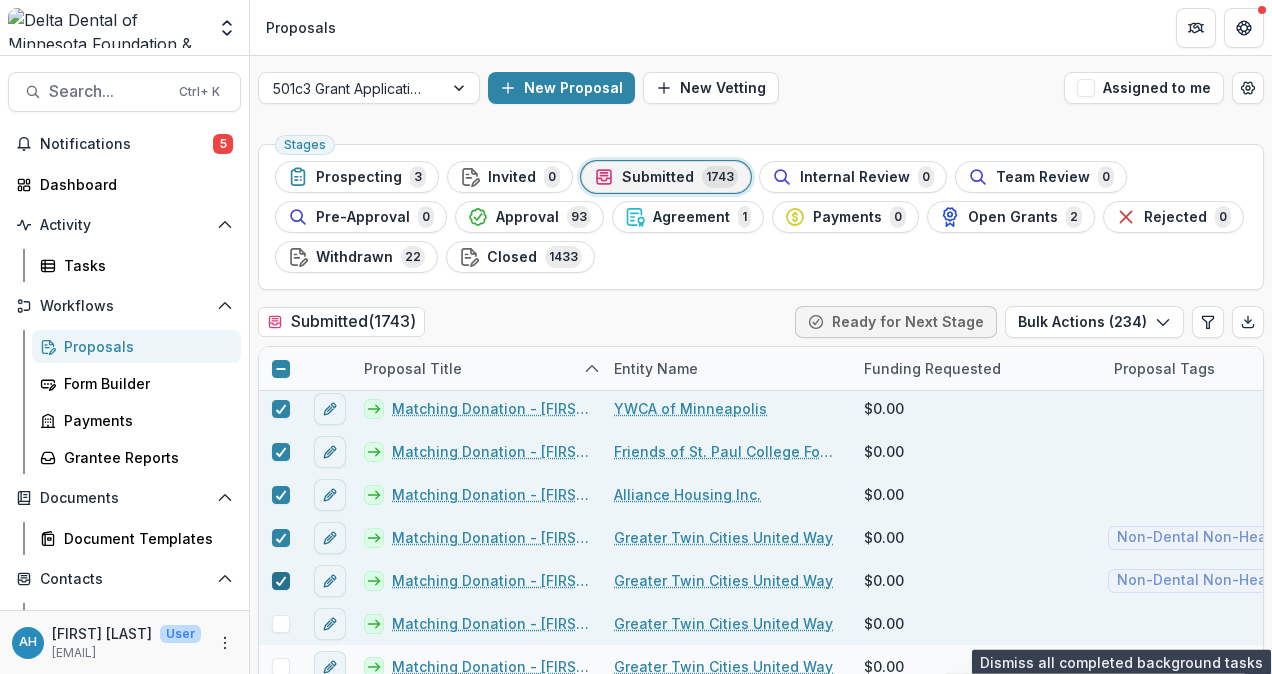 click at bounding box center [281, 624] 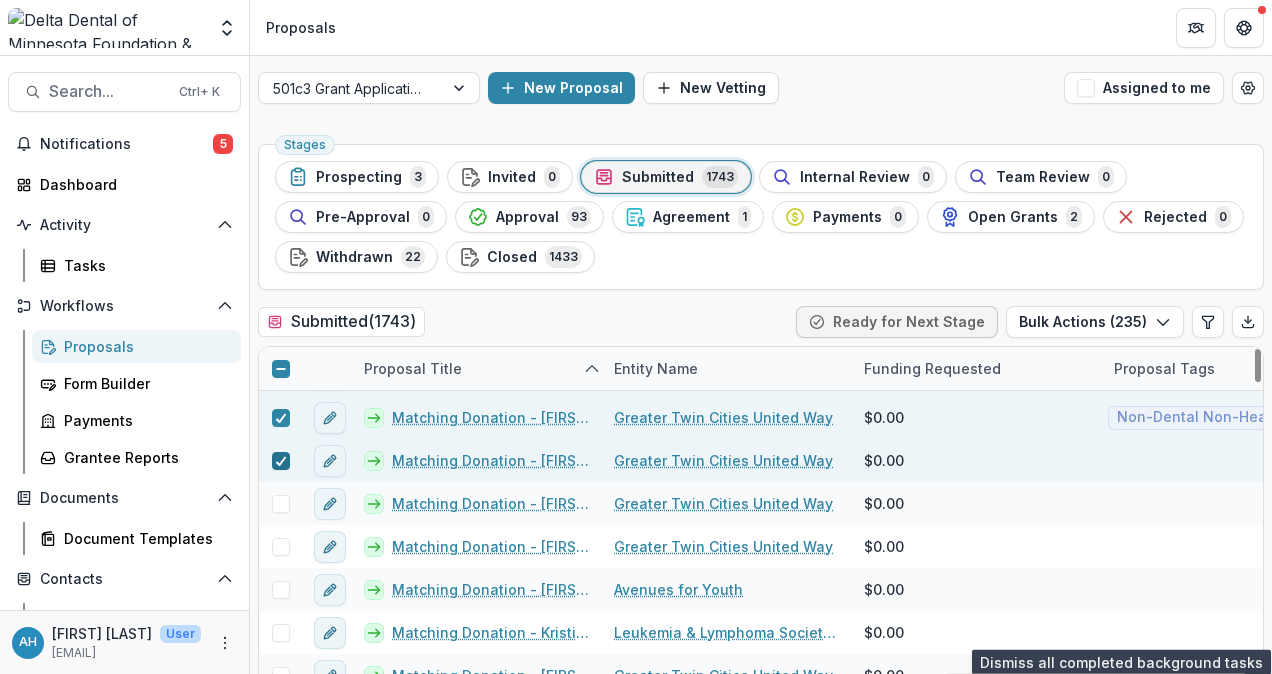 scroll, scrollTop: 31000, scrollLeft: 0, axis: vertical 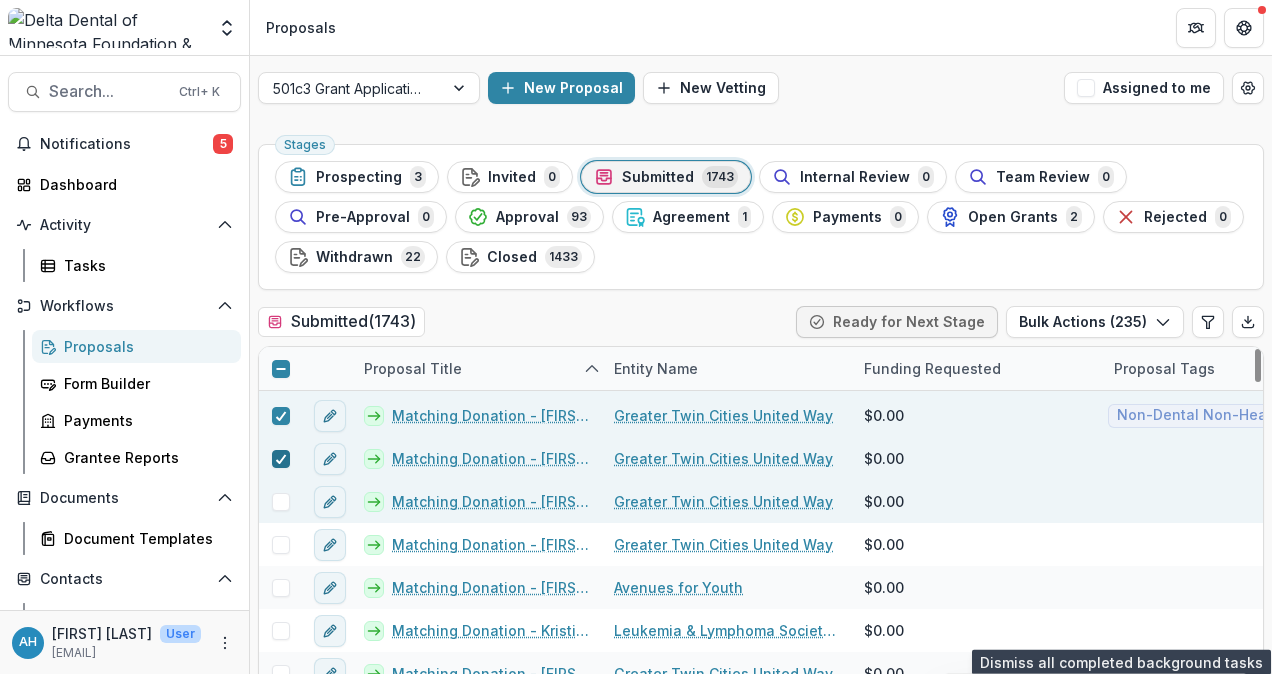 click at bounding box center [281, 502] 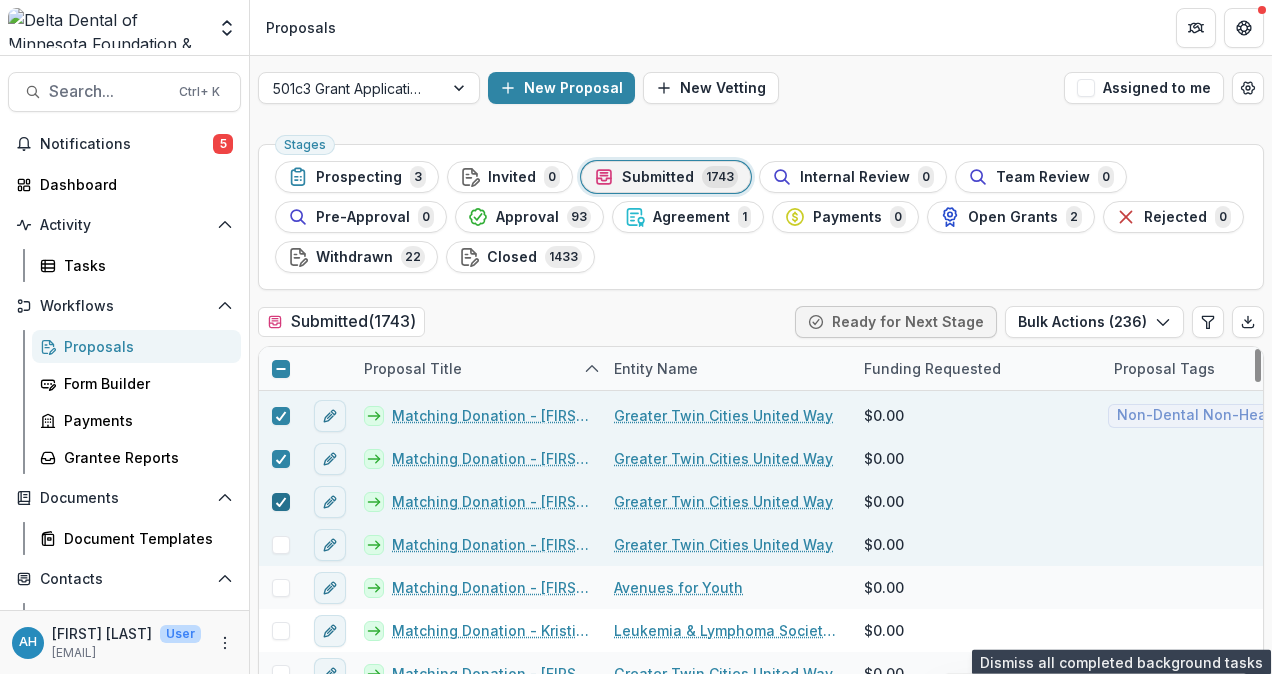 click at bounding box center [281, 545] 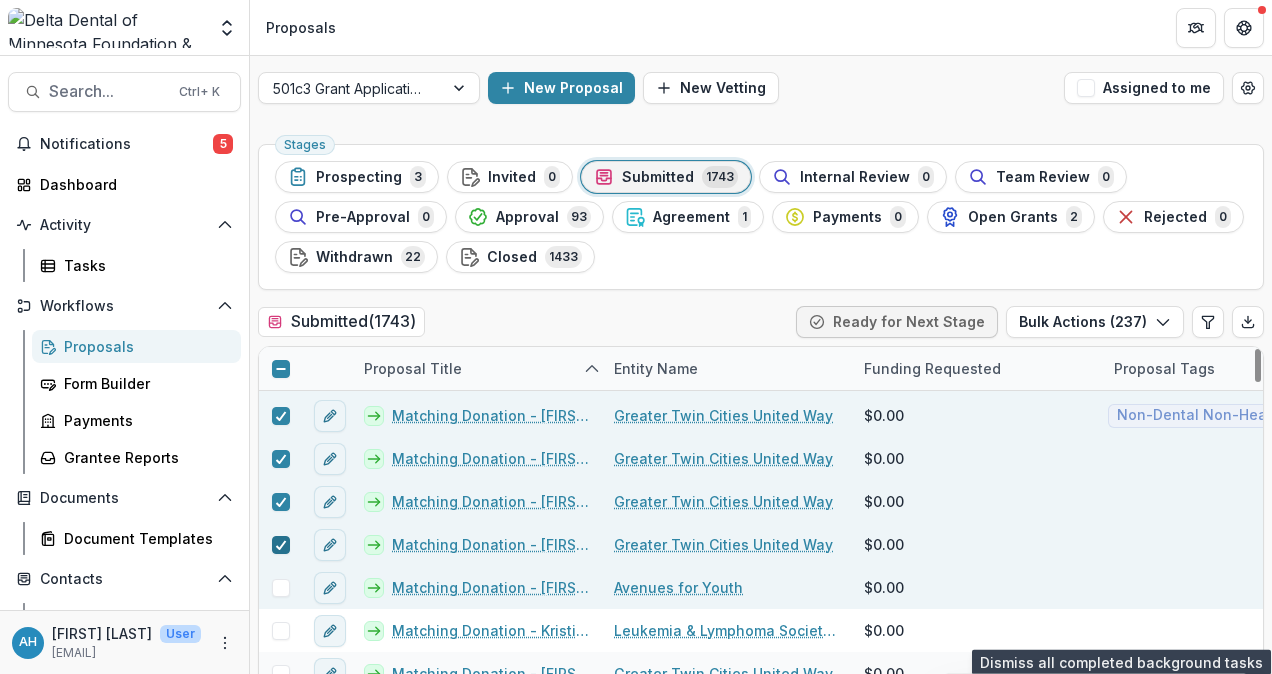 click at bounding box center [281, 588] 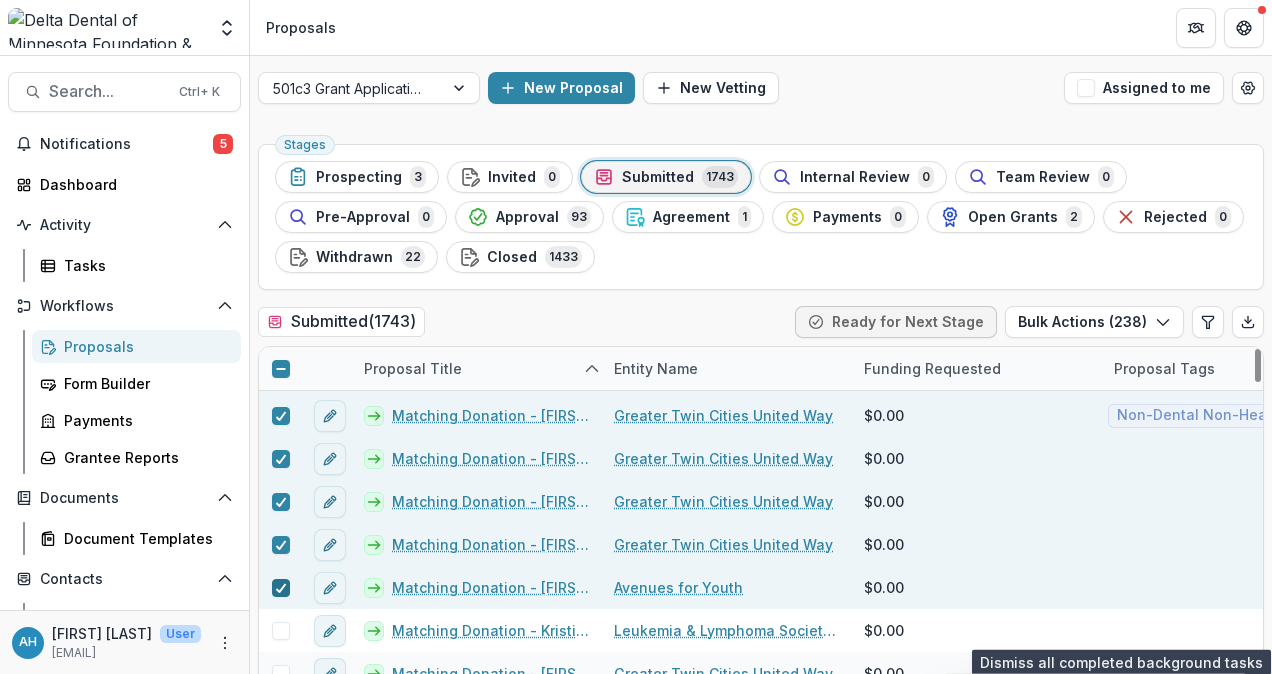 scroll, scrollTop: 31142, scrollLeft: 0, axis: vertical 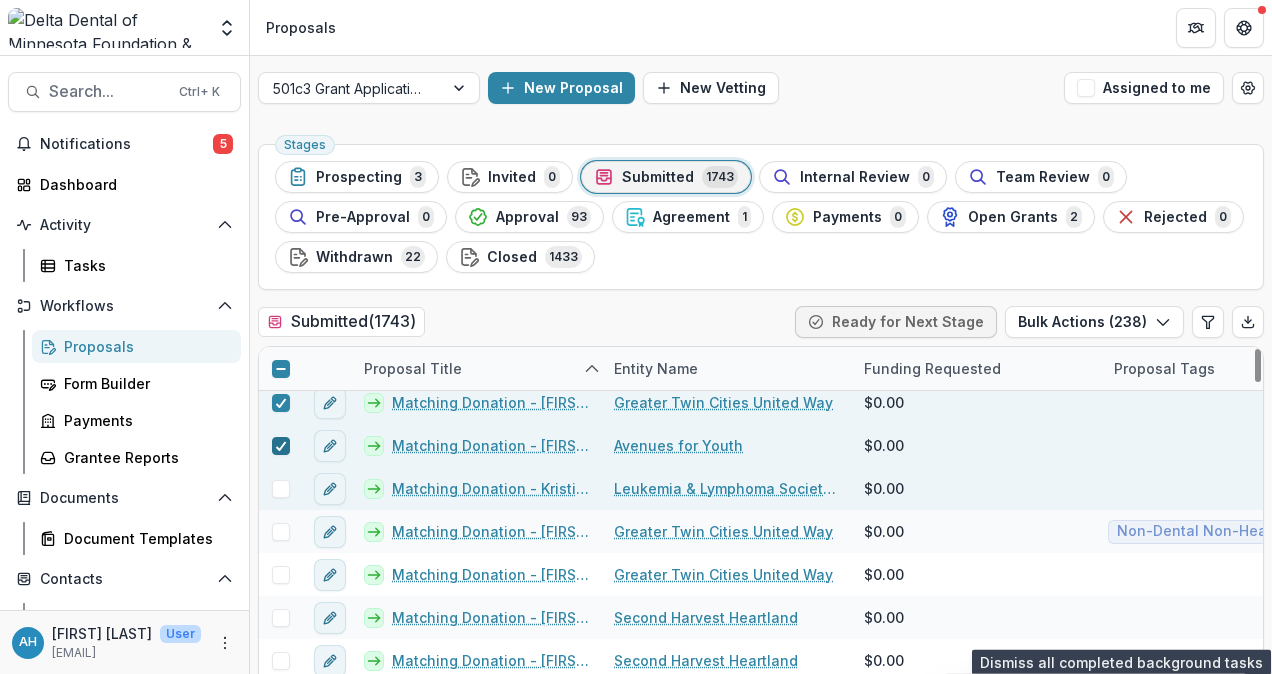 click at bounding box center [281, 489] 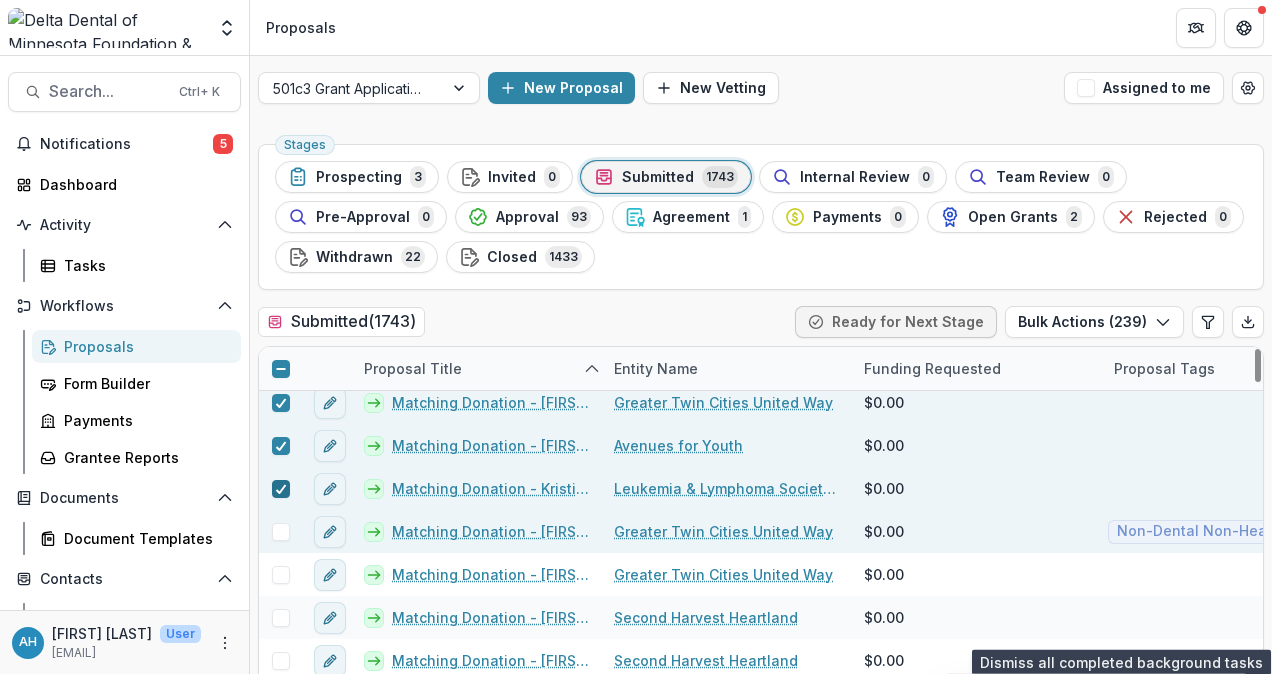 click at bounding box center [281, 532] 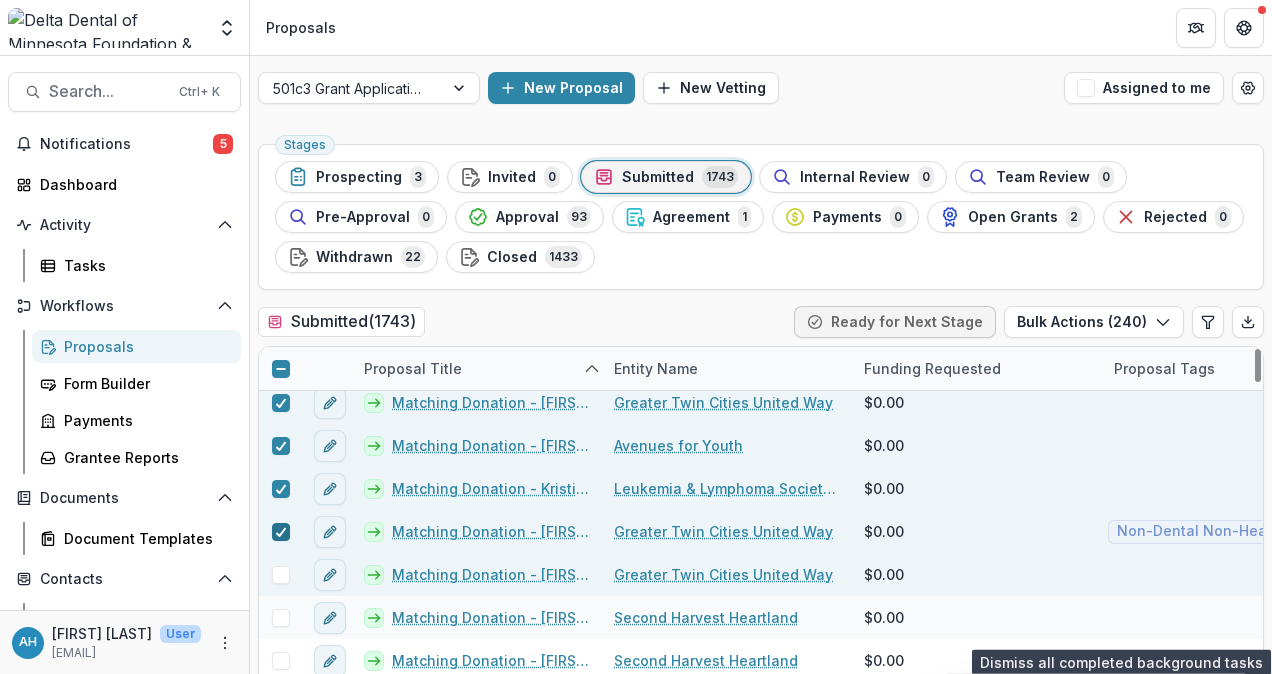click at bounding box center [281, 575] 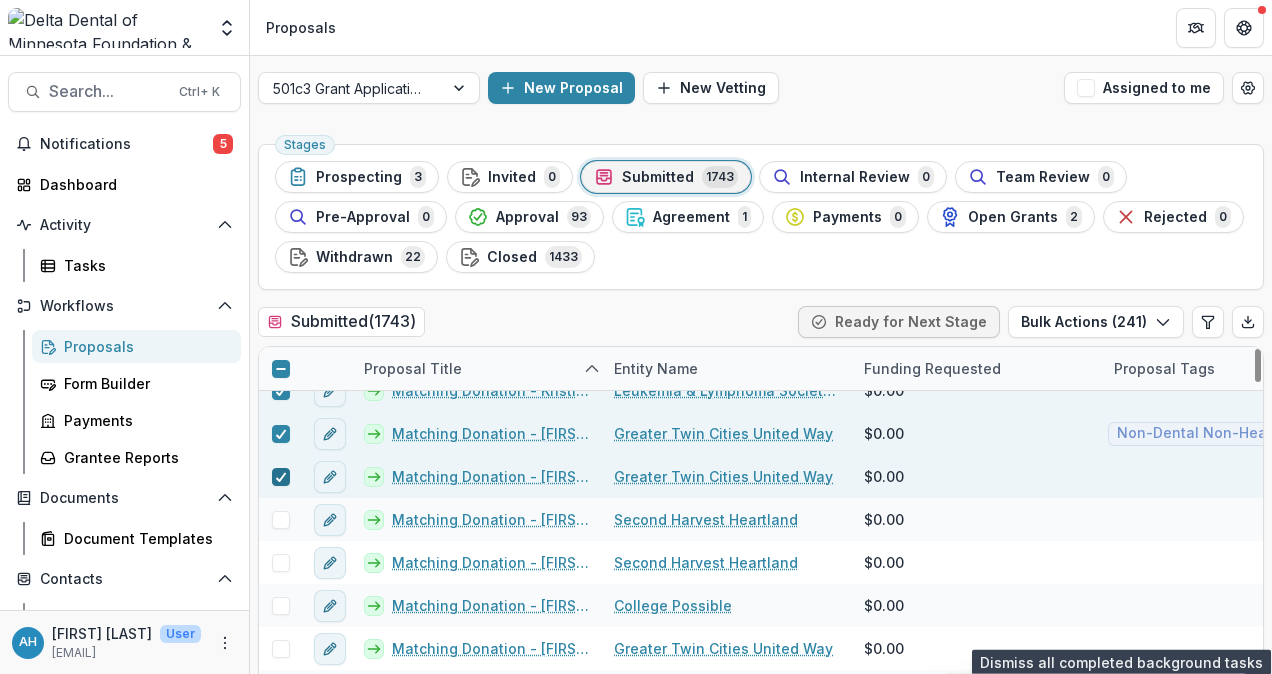 scroll, scrollTop: 31241, scrollLeft: 0, axis: vertical 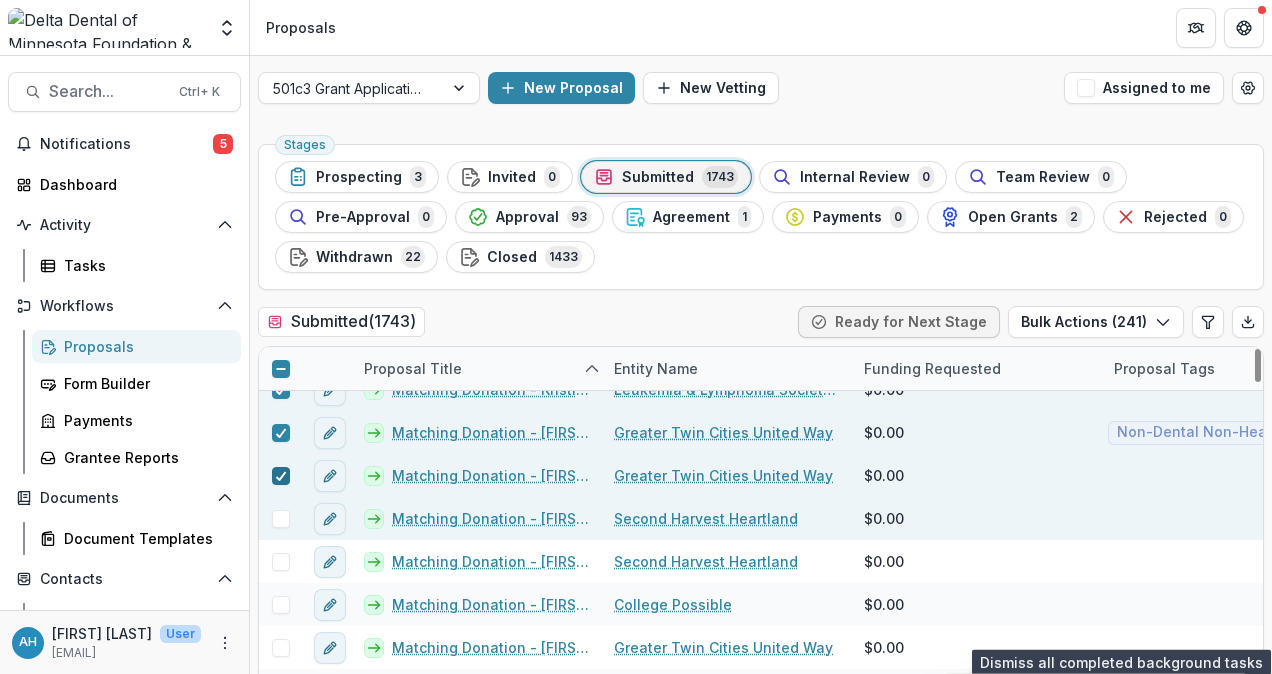 click at bounding box center [281, 519] 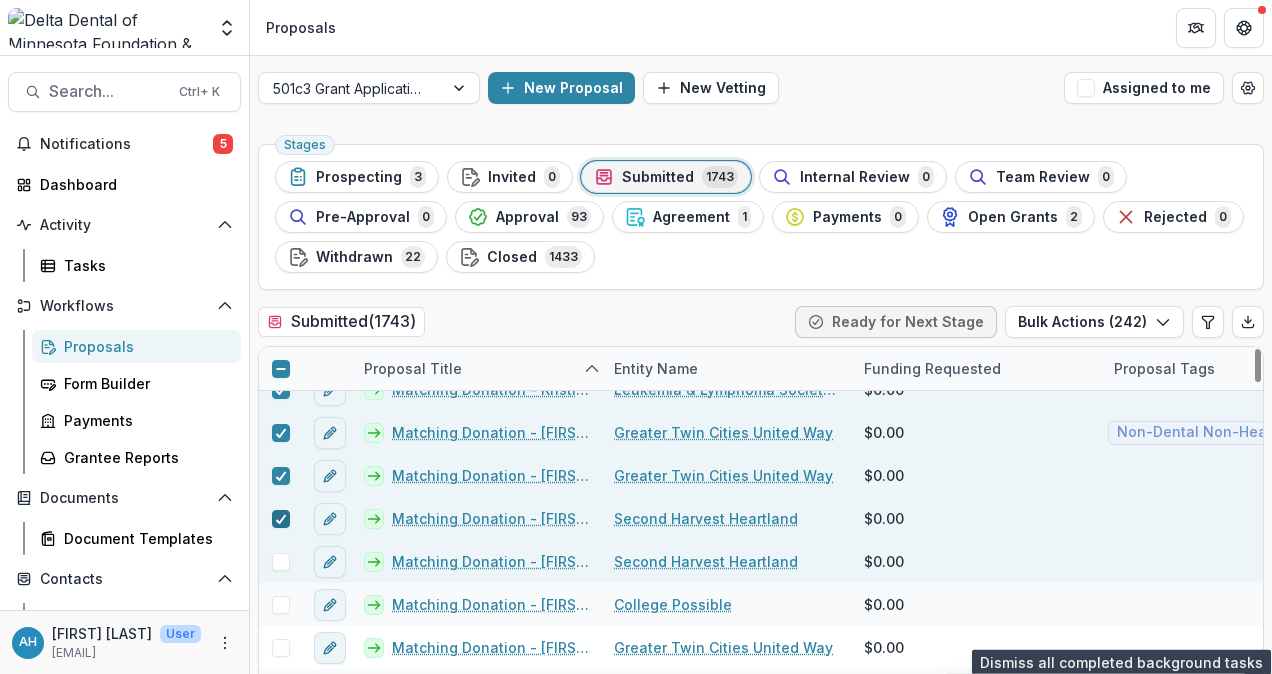 click at bounding box center [281, 562] 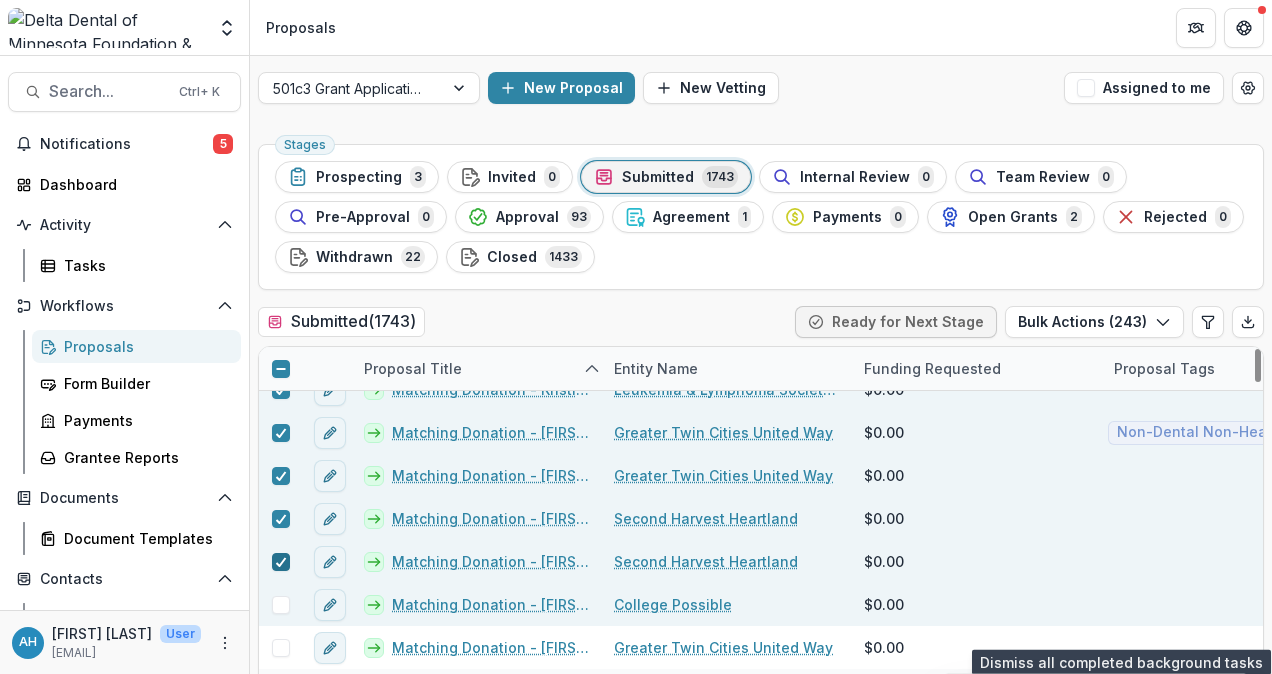 click at bounding box center (281, 605) 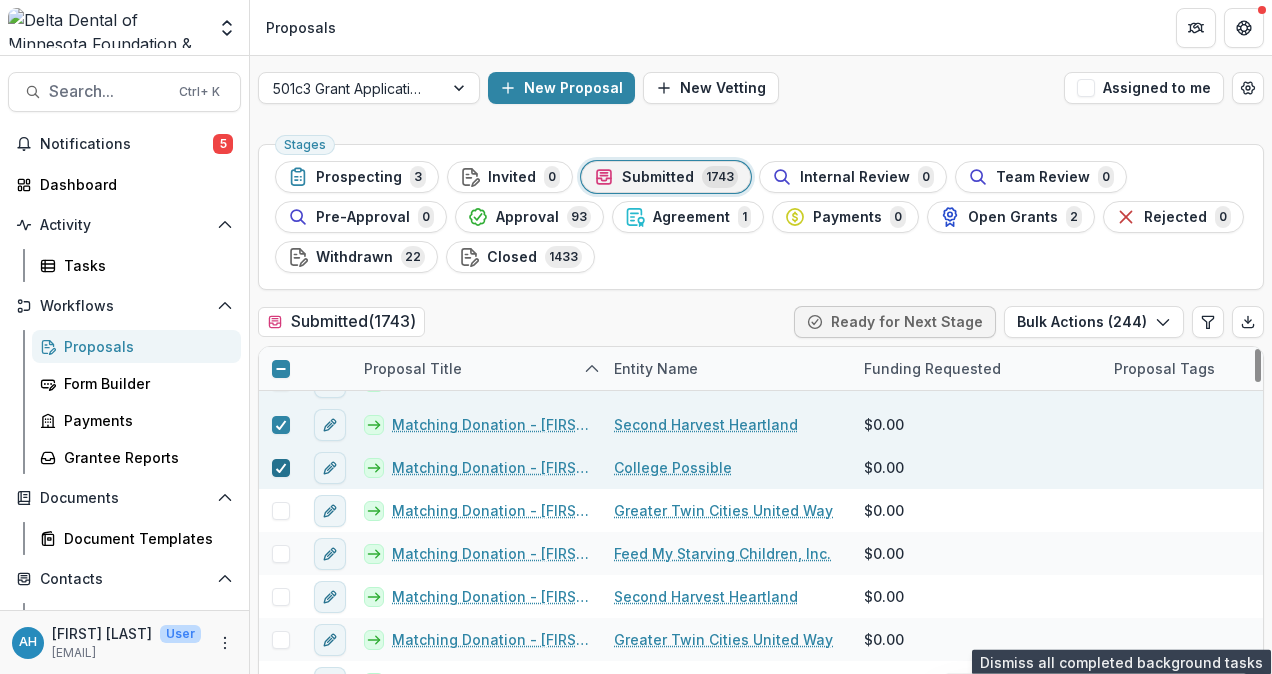 scroll, scrollTop: 31382, scrollLeft: 0, axis: vertical 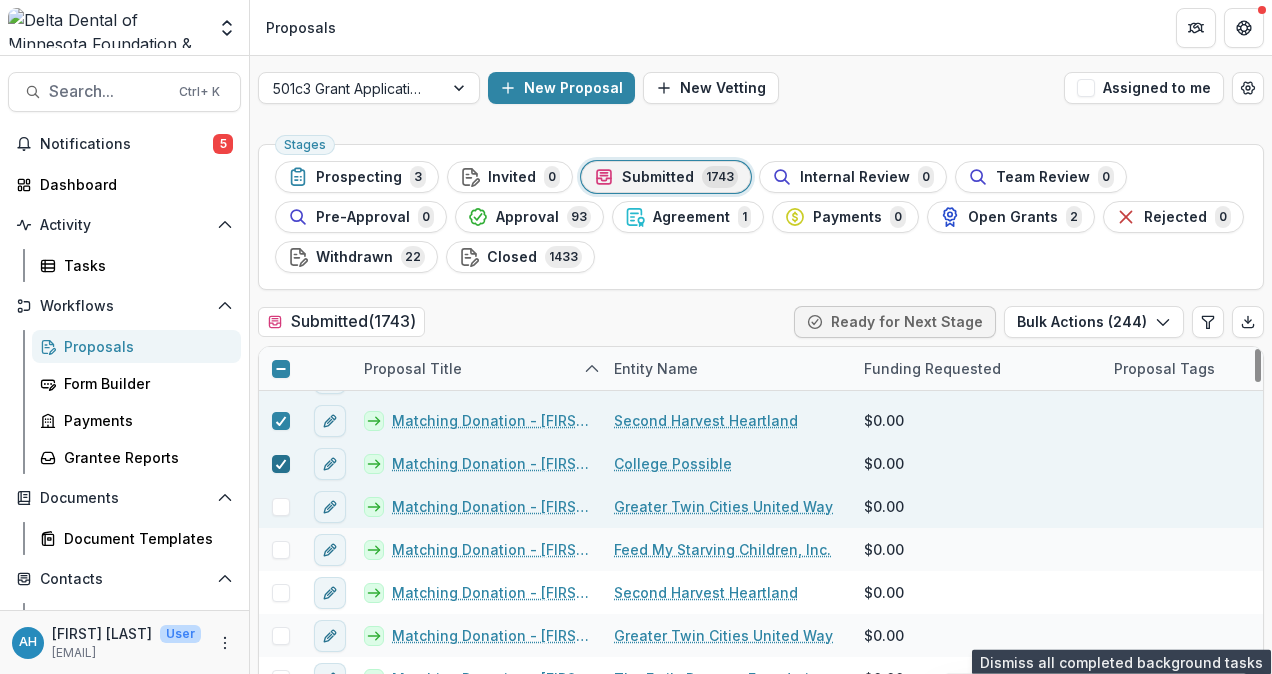 click at bounding box center [281, 507] 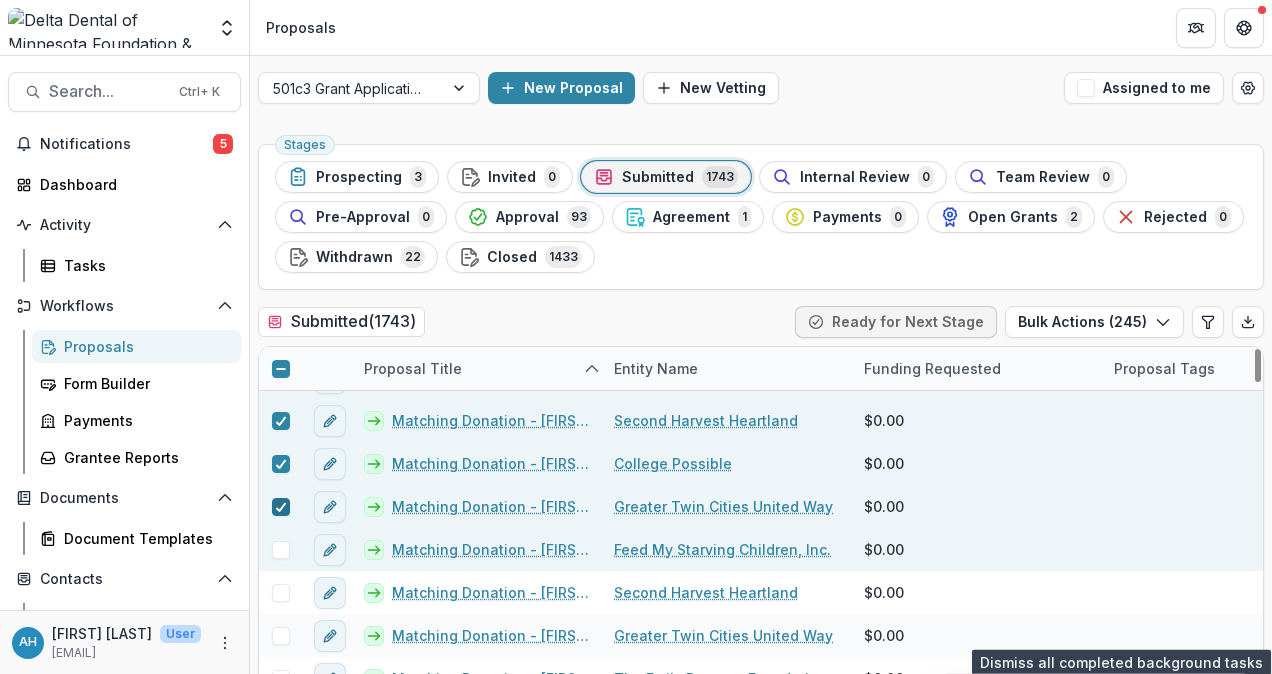 click at bounding box center [281, 550] 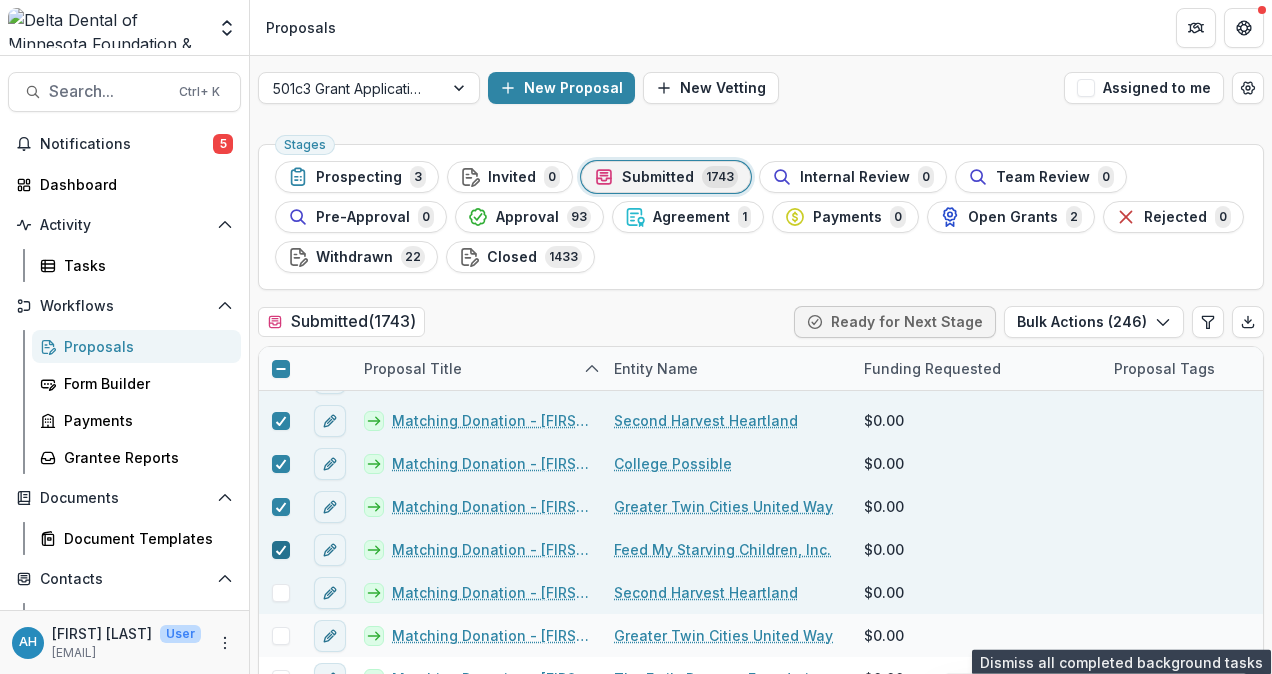 click at bounding box center [281, 593] 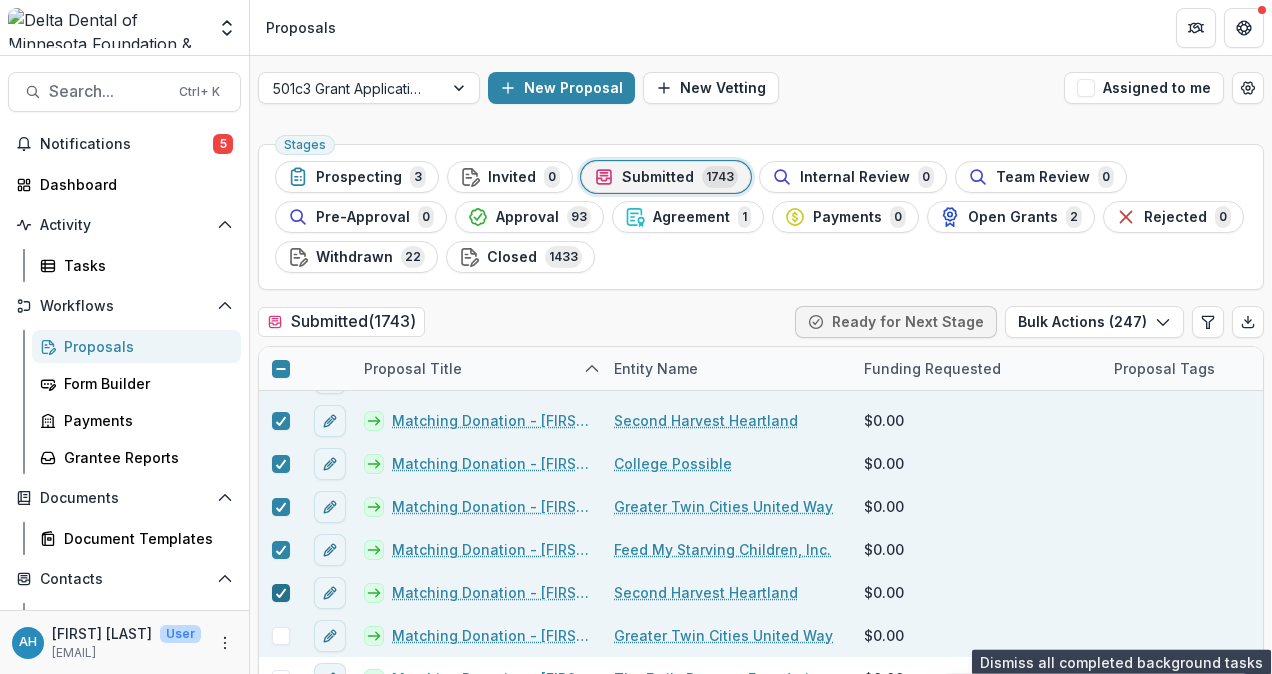 click at bounding box center (281, 636) 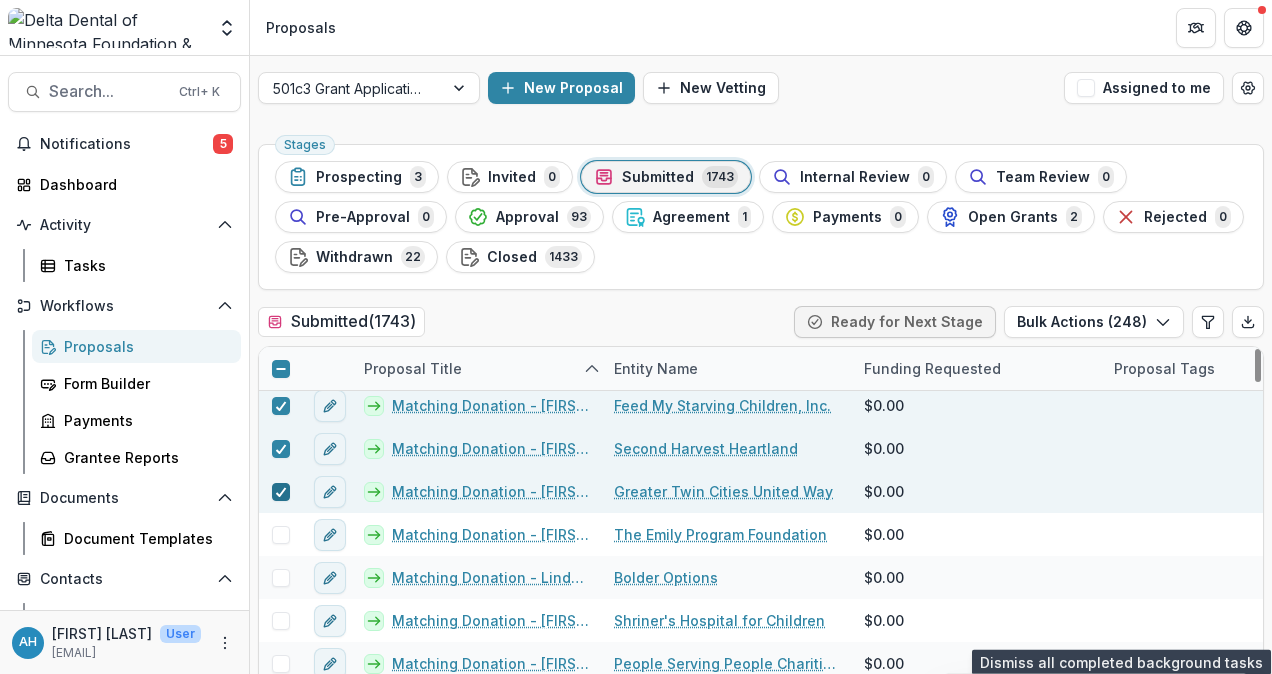 scroll, scrollTop: 31535, scrollLeft: 0, axis: vertical 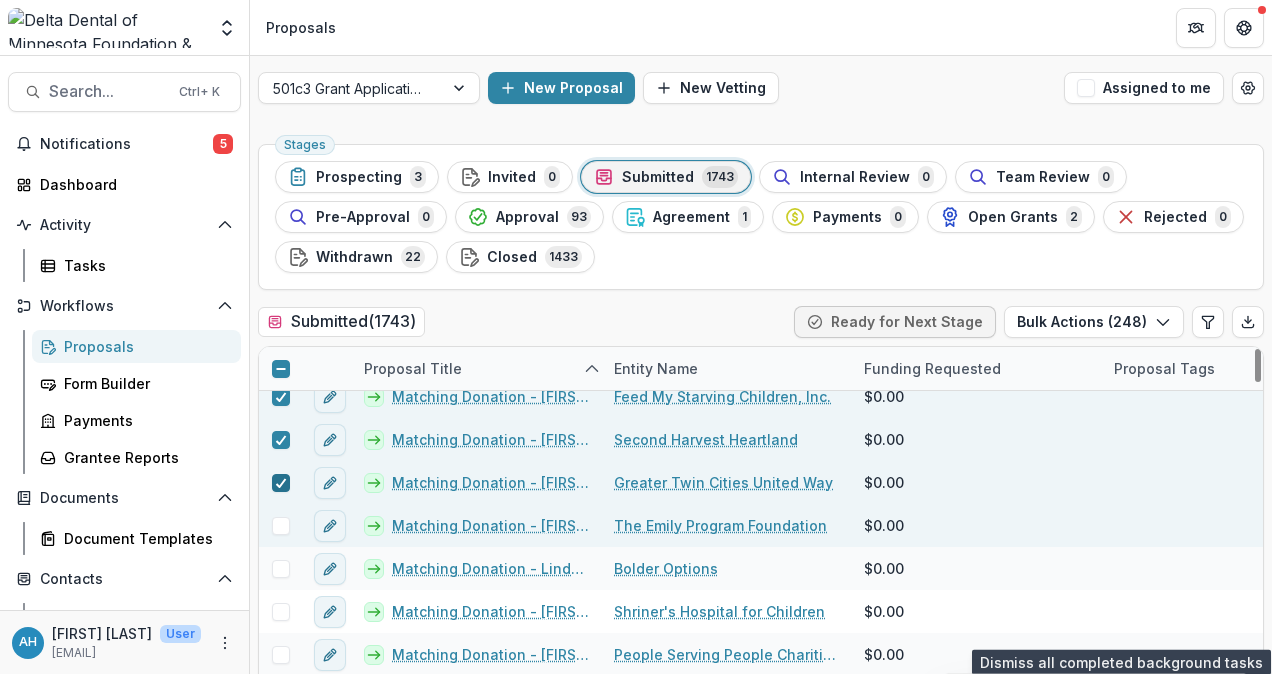 click at bounding box center (281, 526) 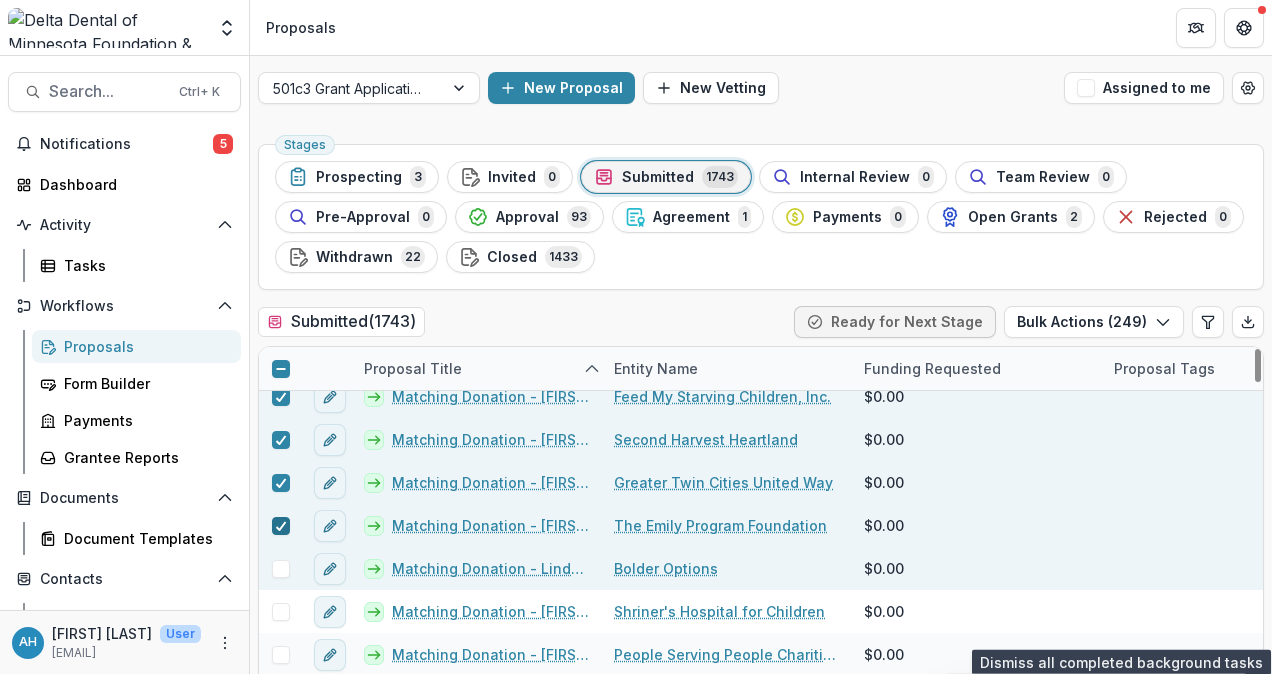 click at bounding box center (281, 569) 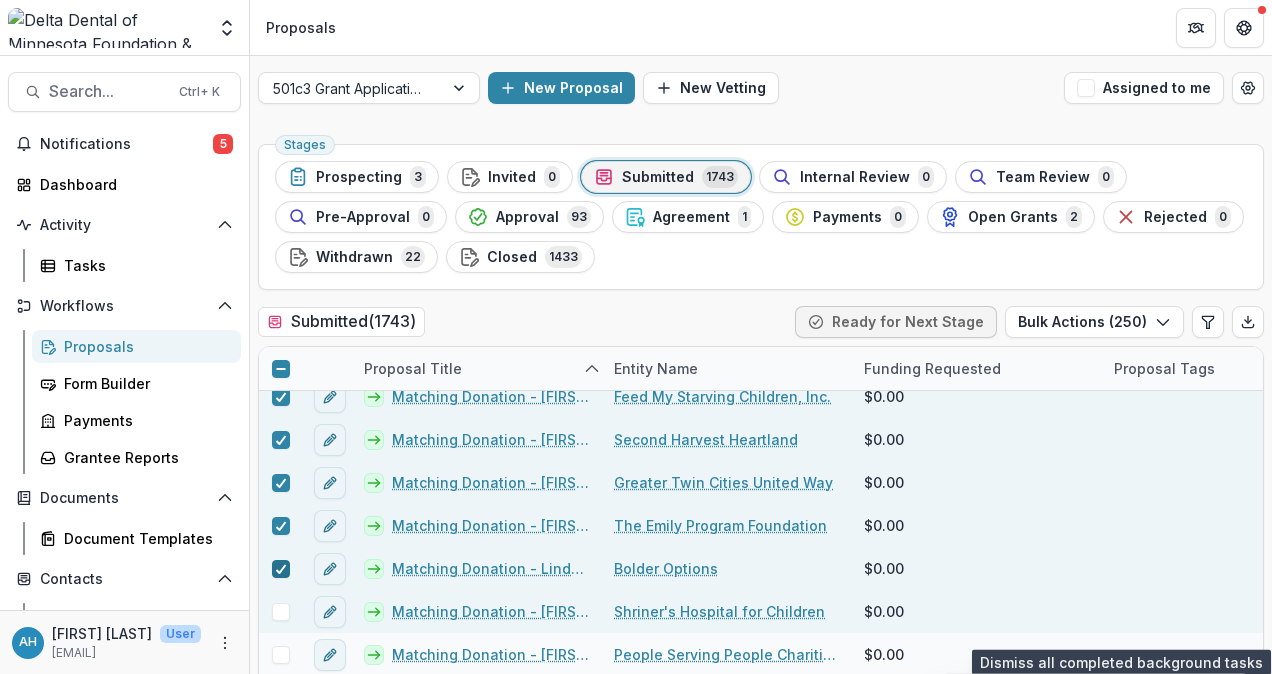 click at bounding box center [281, 612] 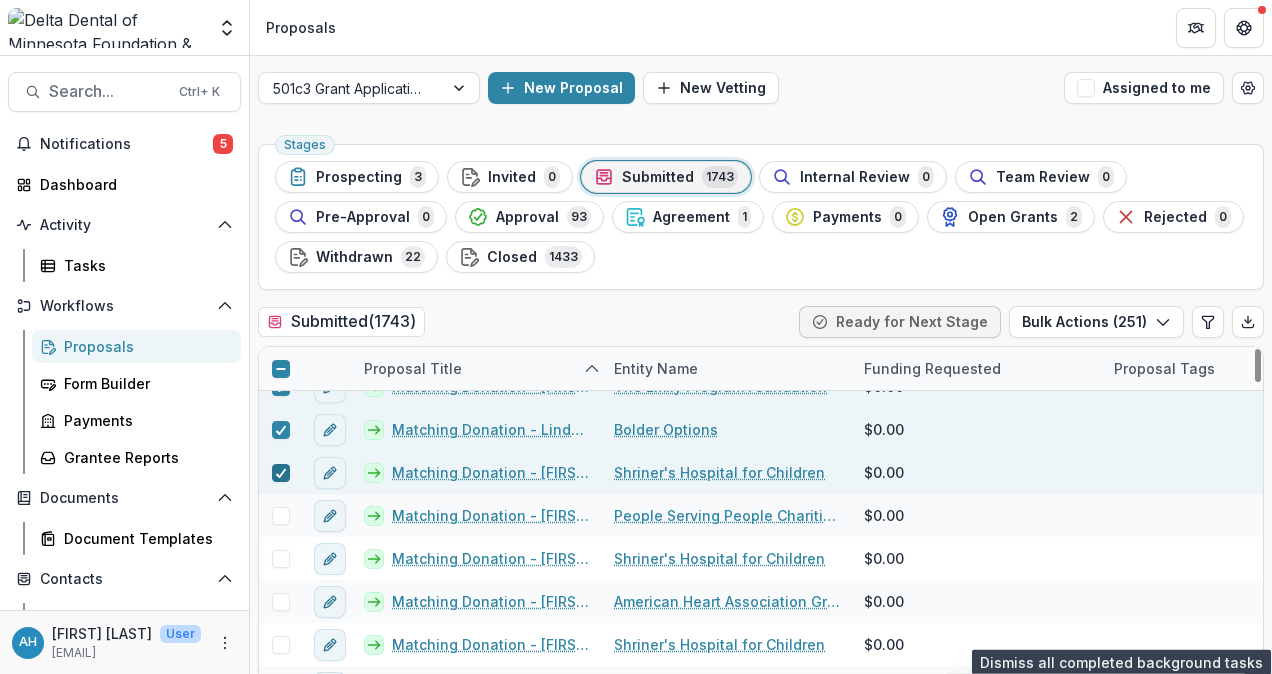 scroll, scrollTop: 31676, scrollLeft: 0, axis: vertical 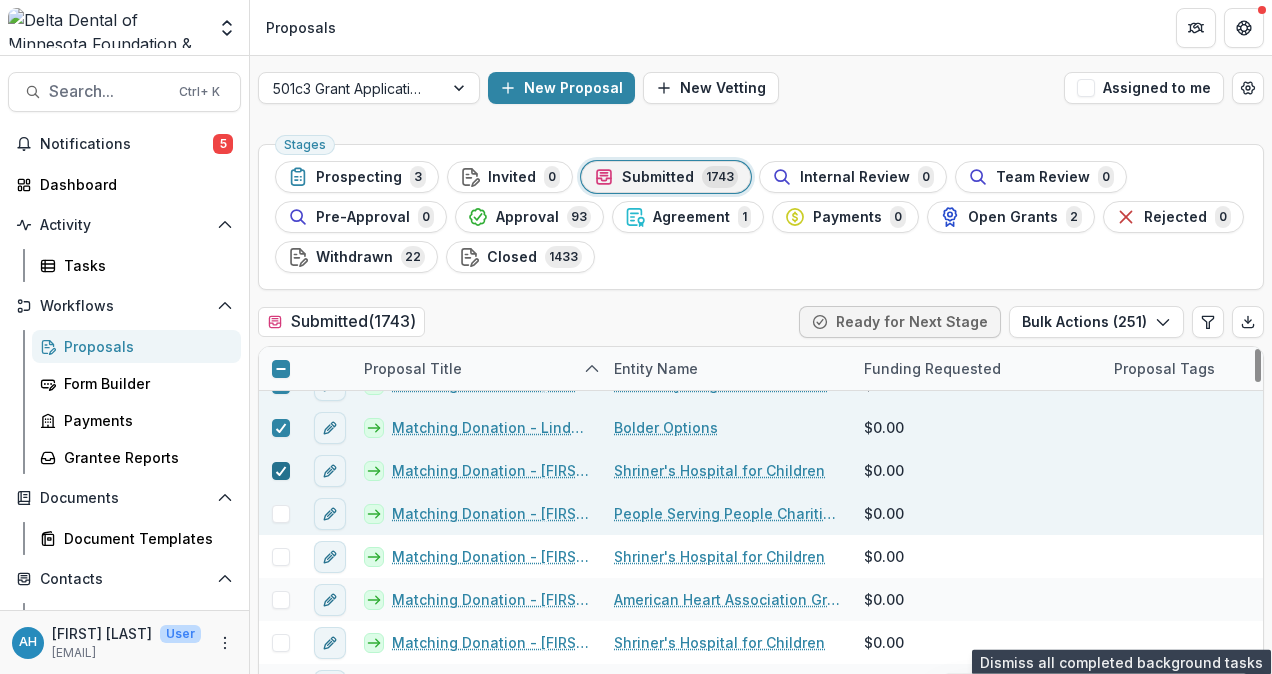 click at bounding box center [281, 514] 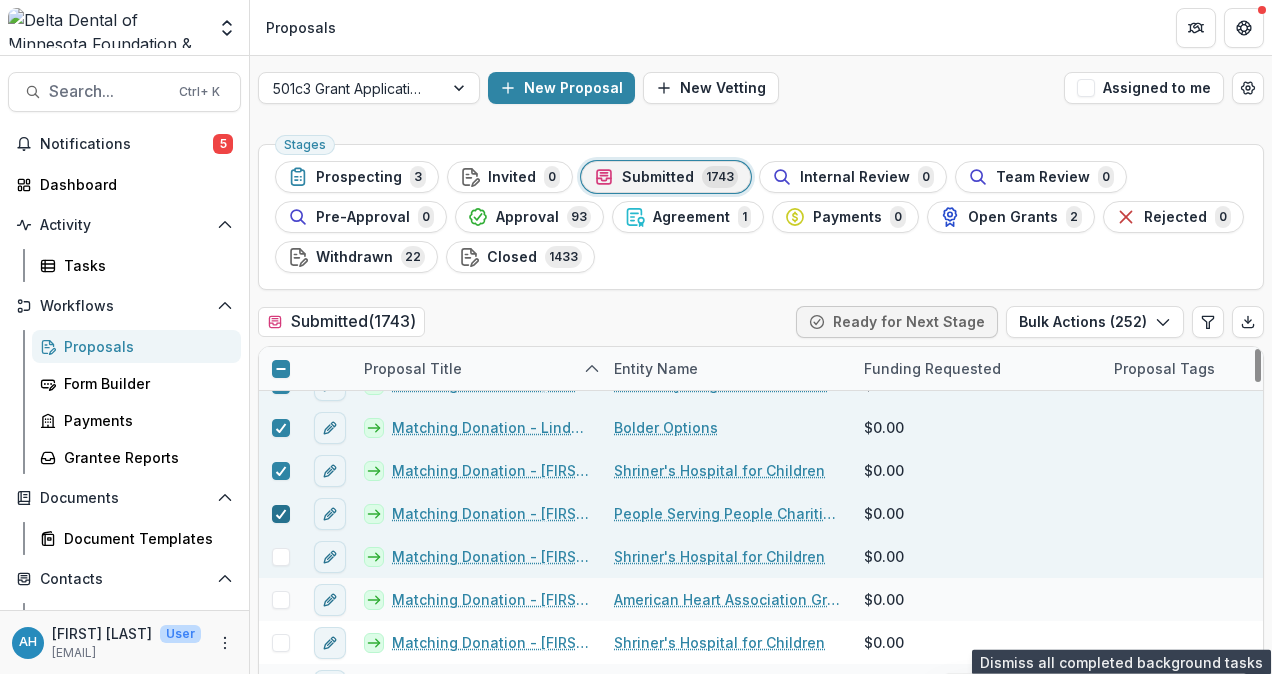 click at bounding box center (281, 557) 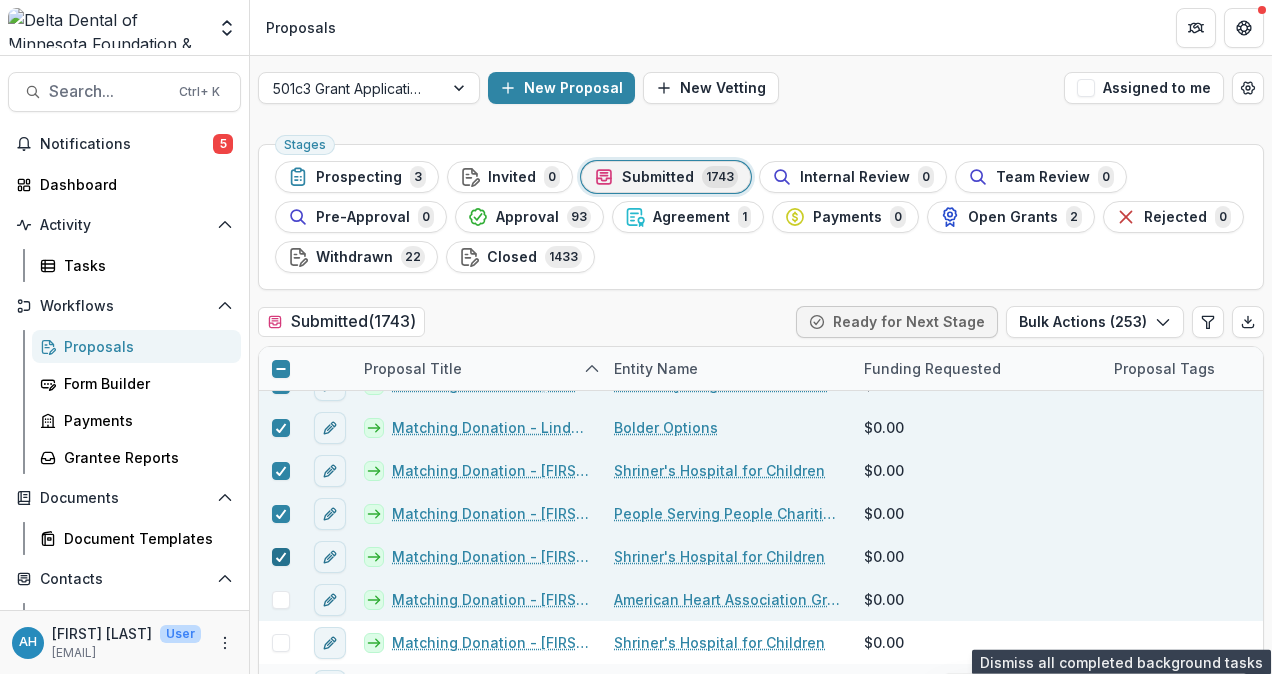 click at bounding box center [281, 600] 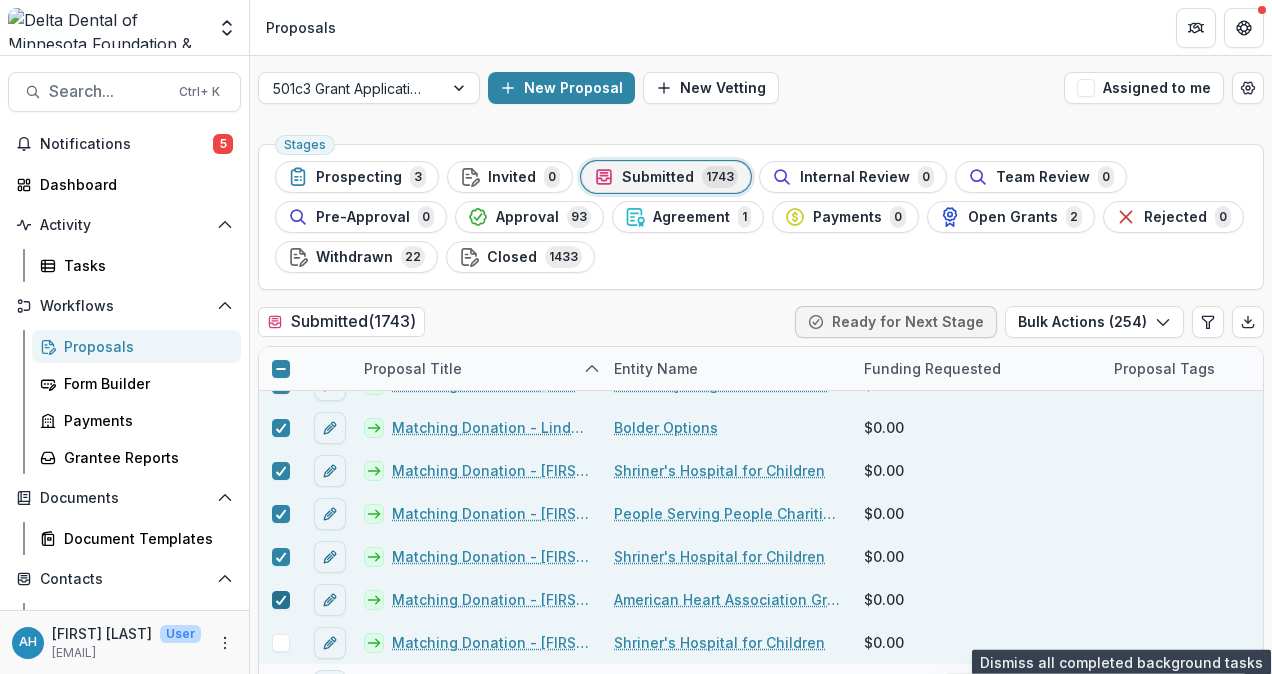 click at bounding box center [281, 643] 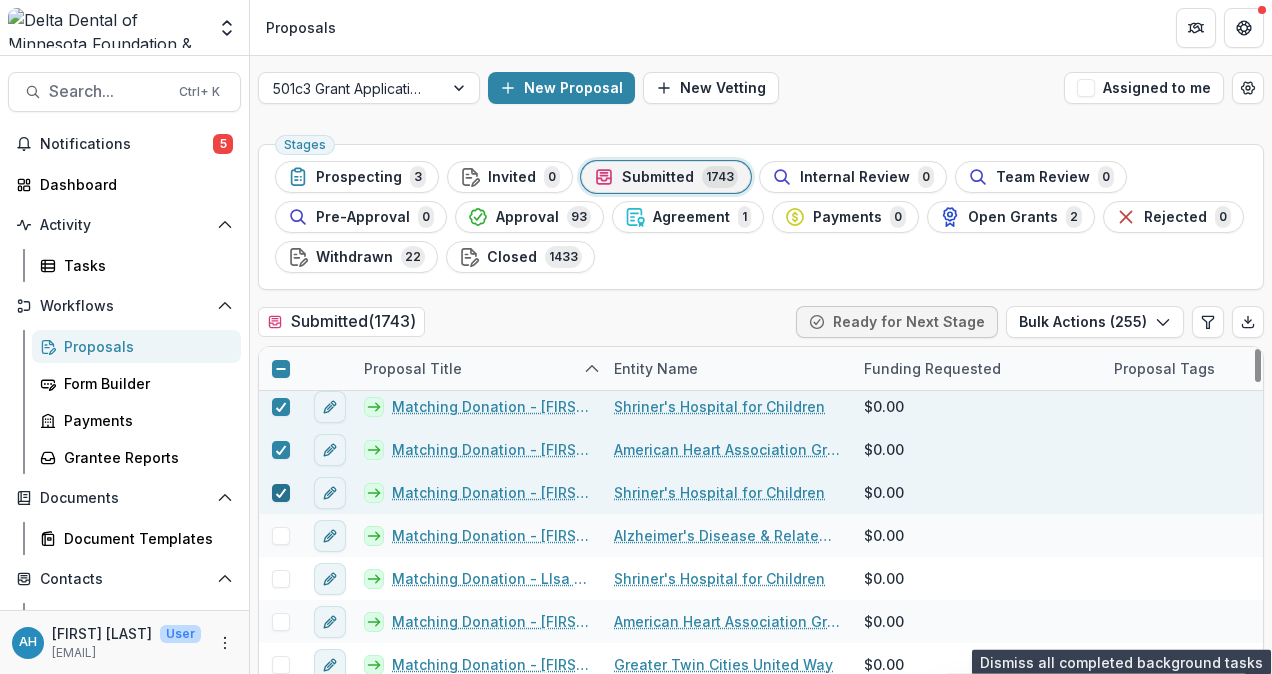 scroll, scrollTop: 31829, scrollLeft: 0, axis: vertical 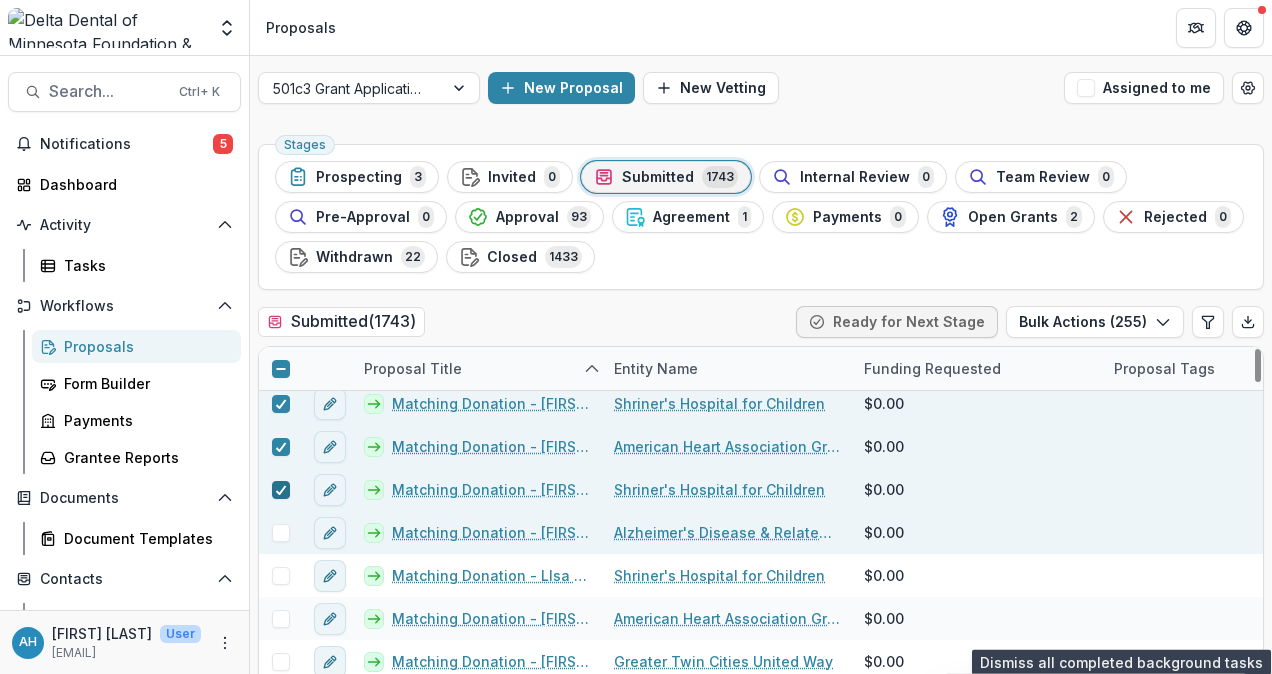 click at bounding box center (281, 533) 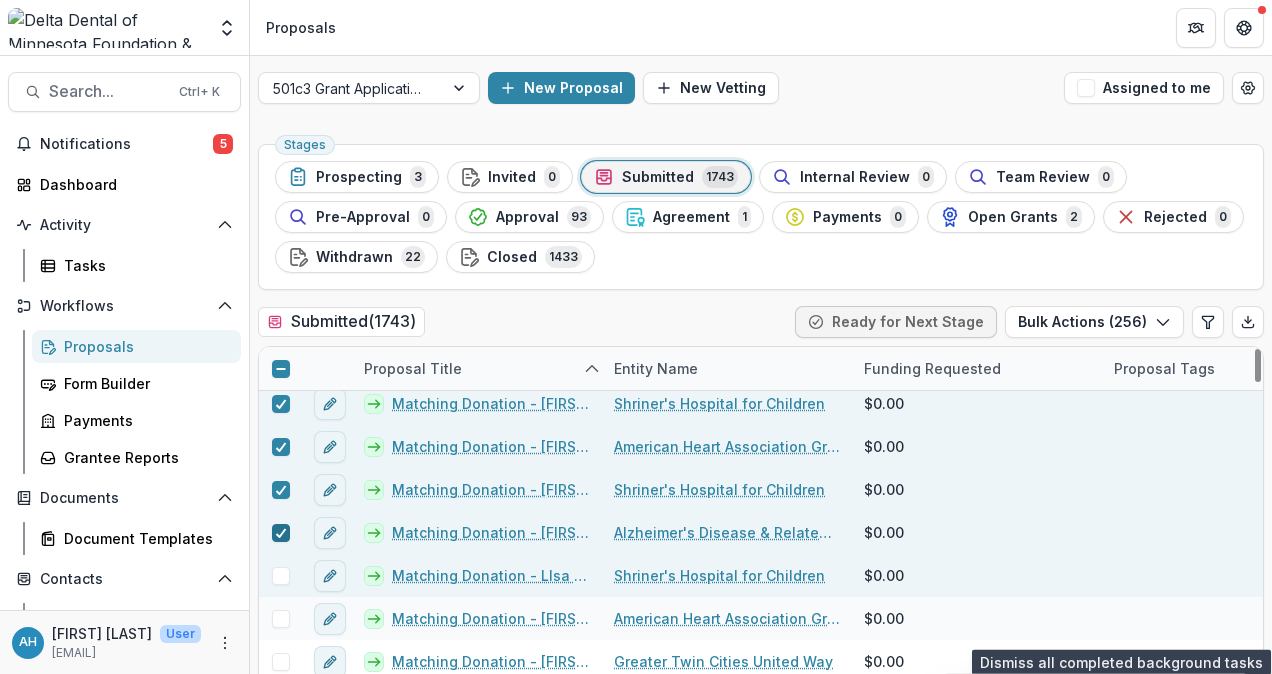 click at bounding box center [281, 576] 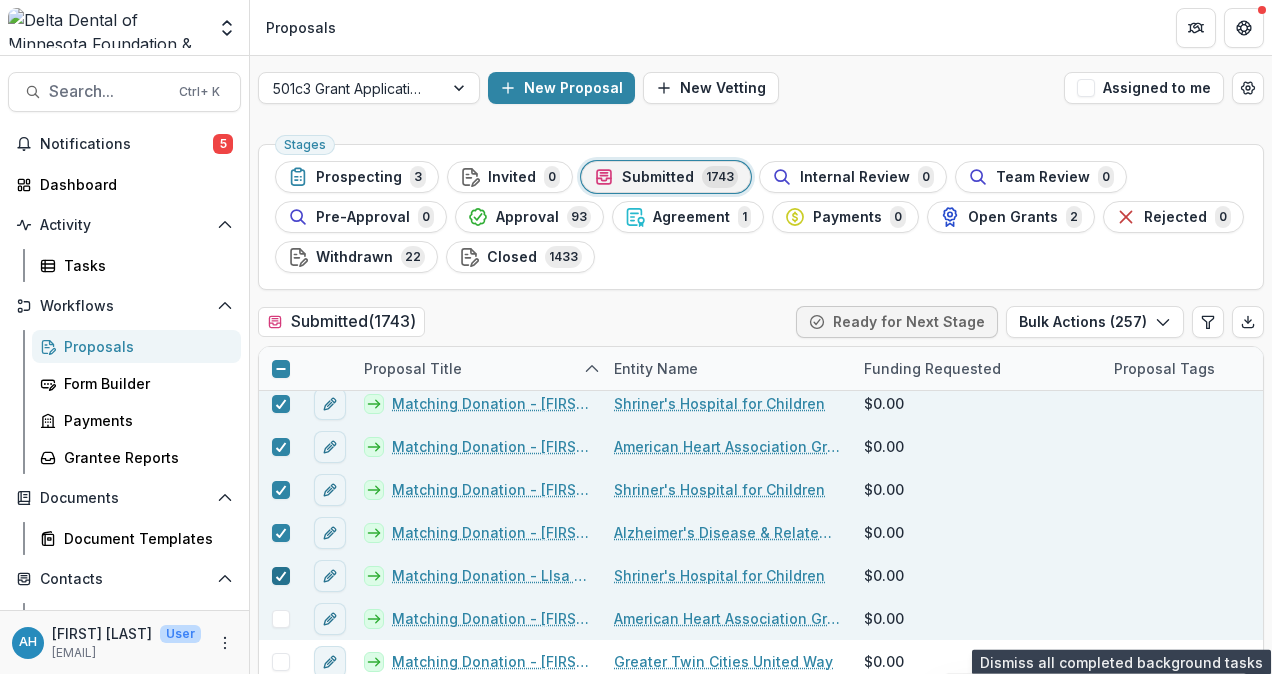 click at bounding box center (281, 619) 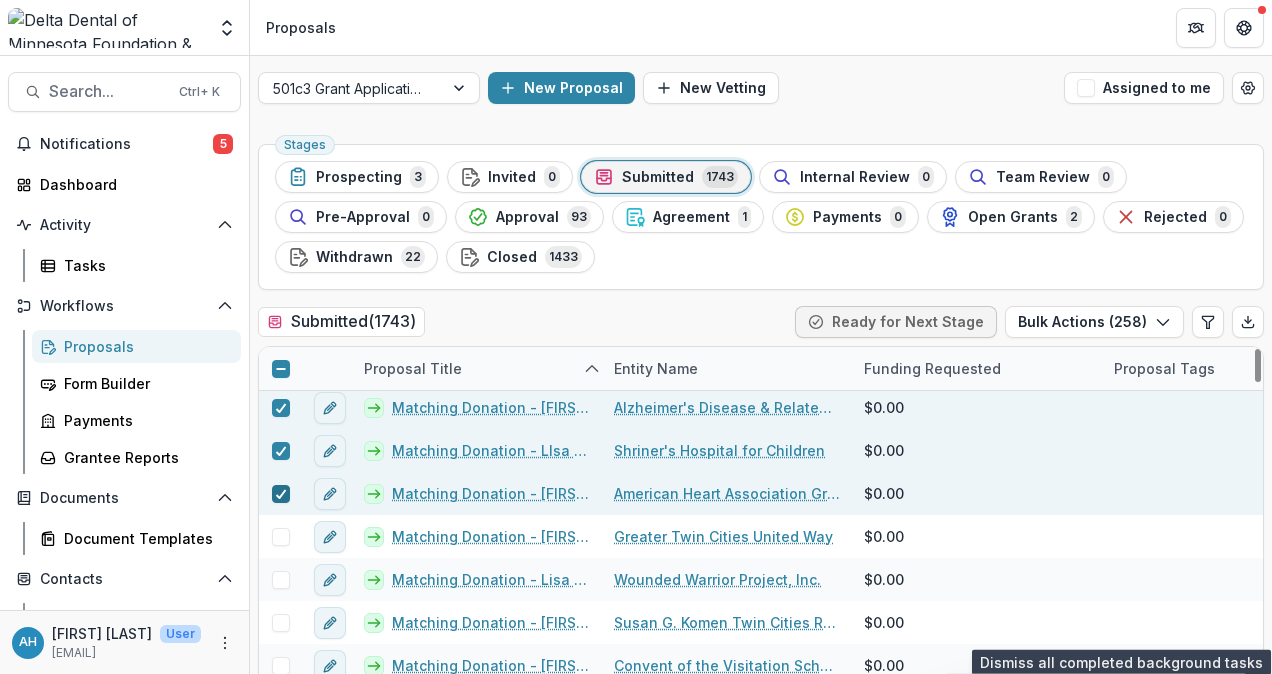 scroll, scrollTop: 31957, scrollLeft: 0, axis: vertical 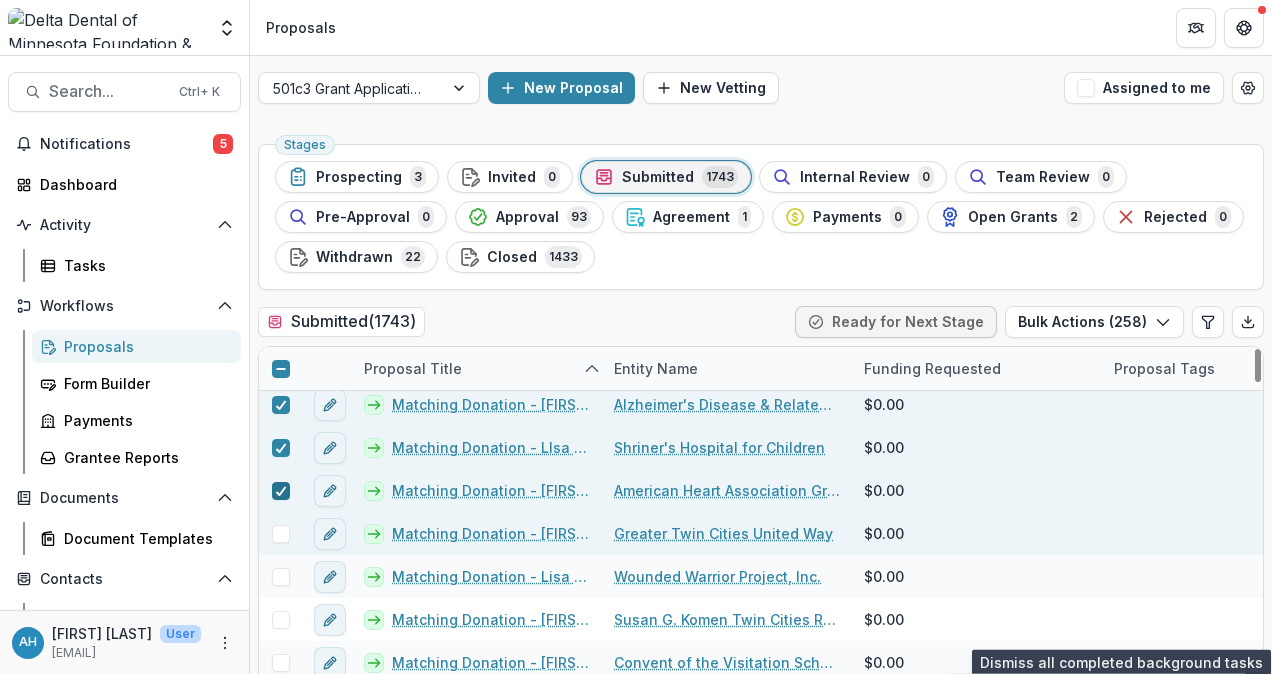 click at bounding box center [281, 534] 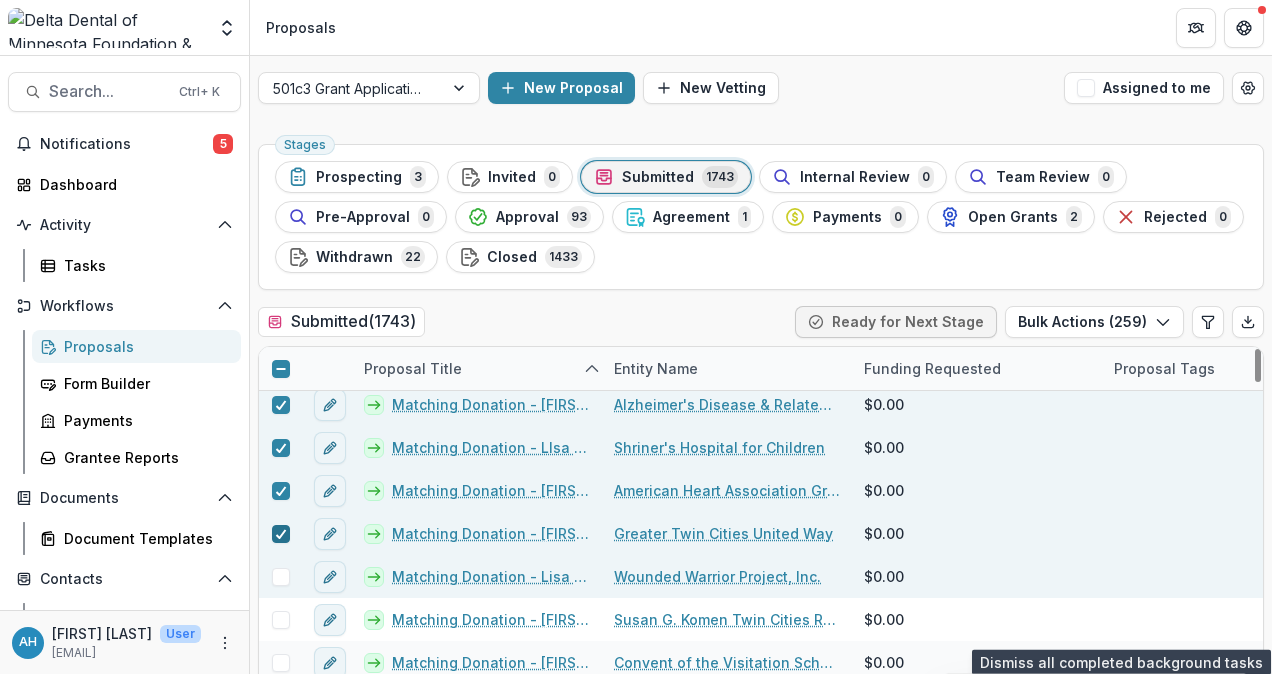 click at bounding box center [281, 577] 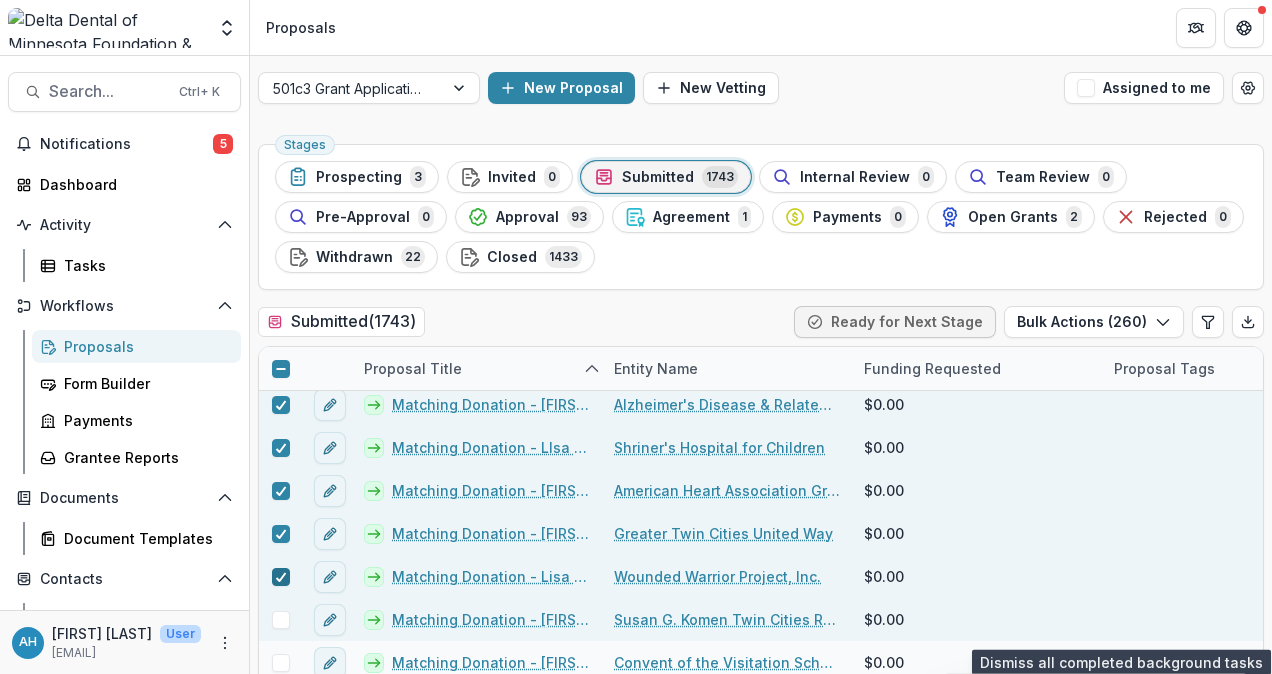 click at bounding box center (281, 620) 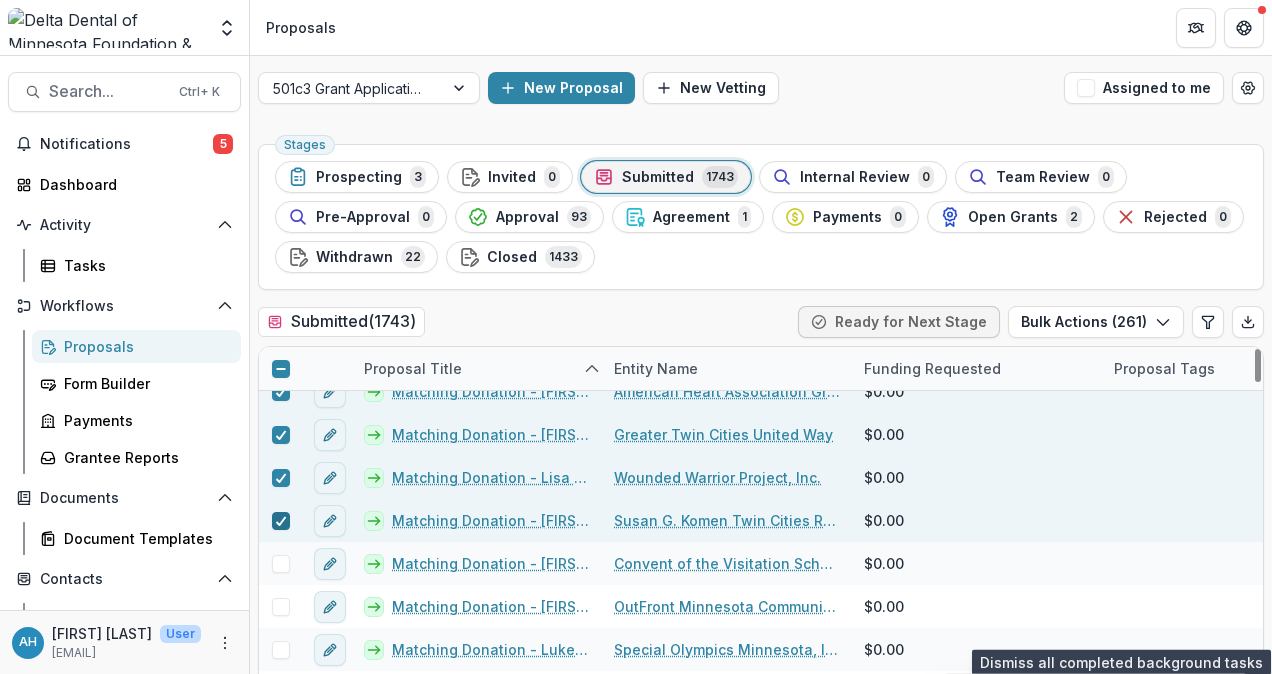 scroll, scrollTop: 32068, scrollLeft: 0, axis: vertical 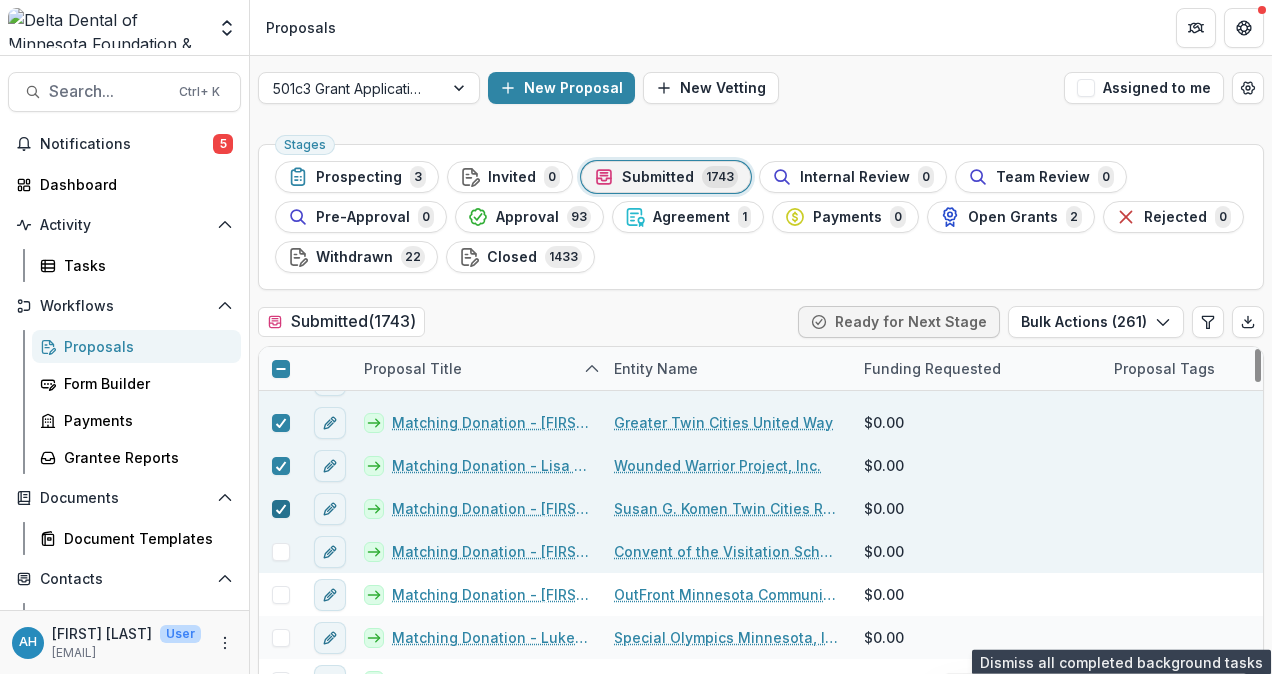 click at bounding box center (281, 552) 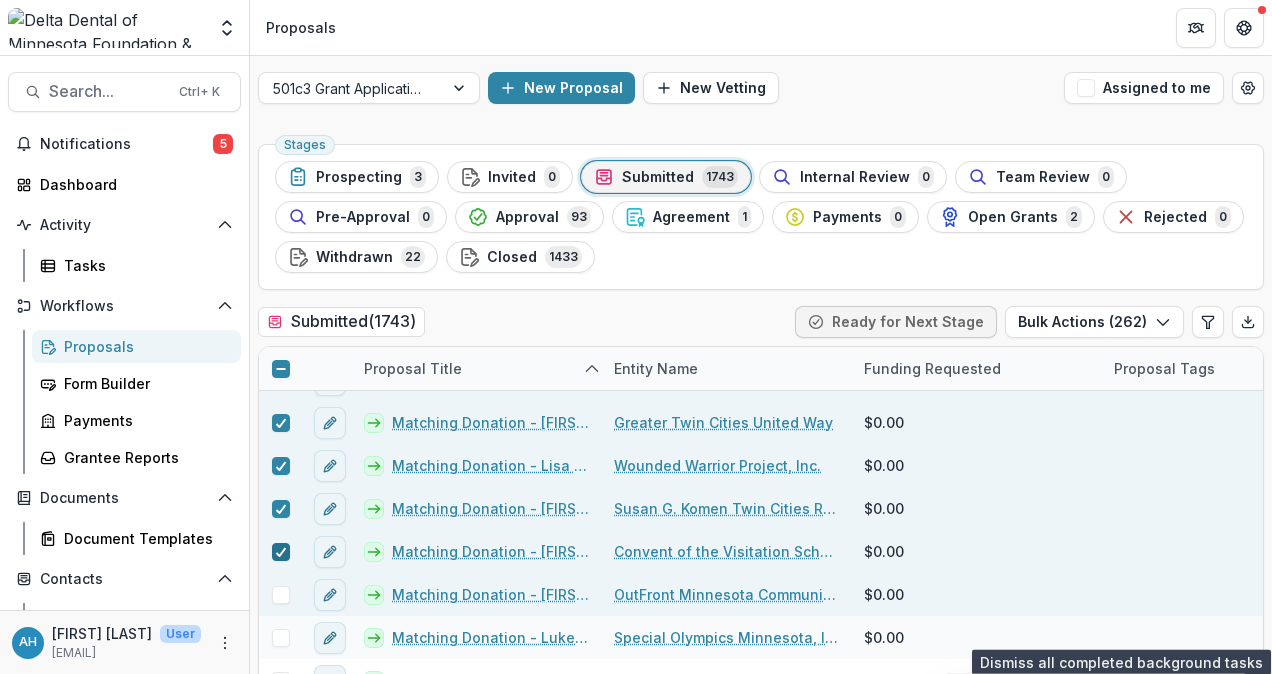click at bounding box center (281, 595) 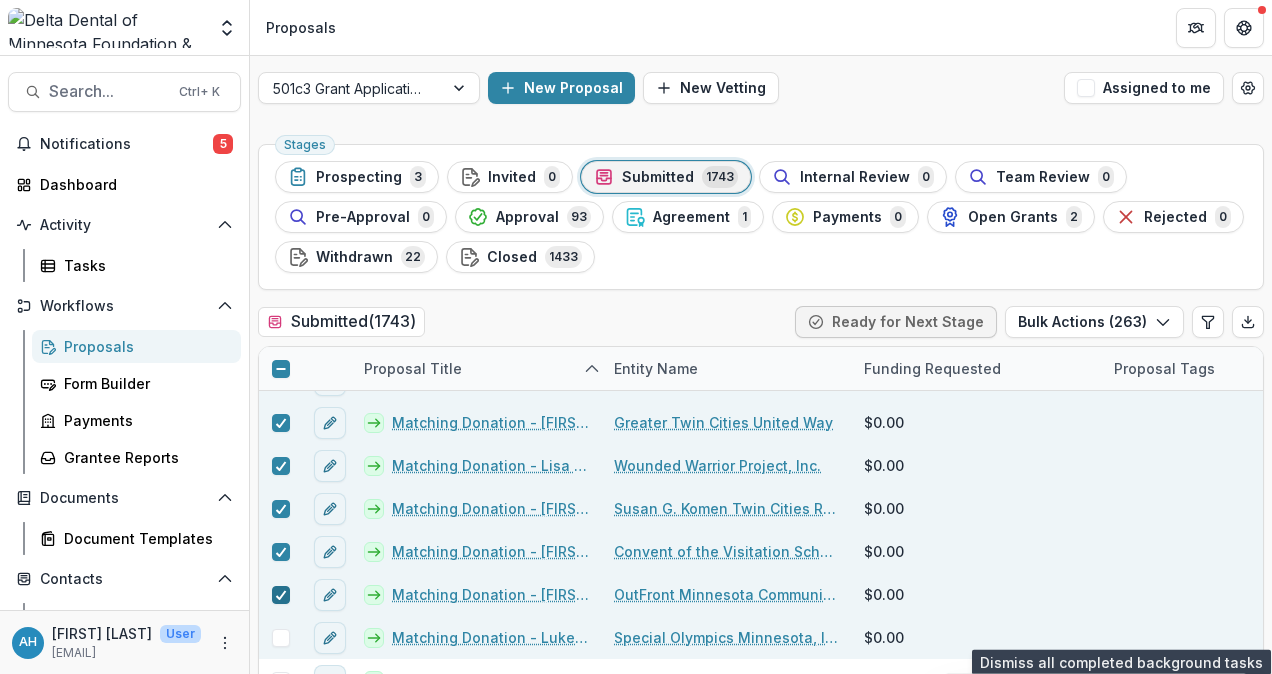 click at bounding box center [281, 638] 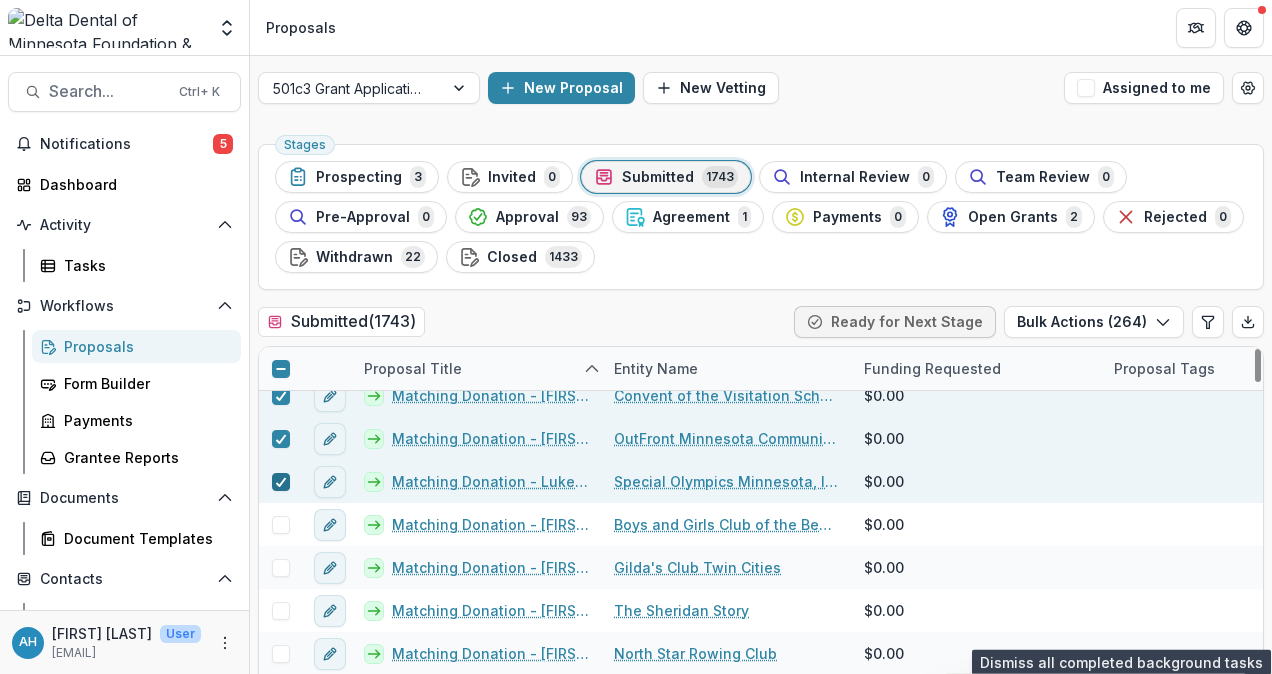 scroll, scrollTop: 32232, scrollLeft: 0, axis: vertical 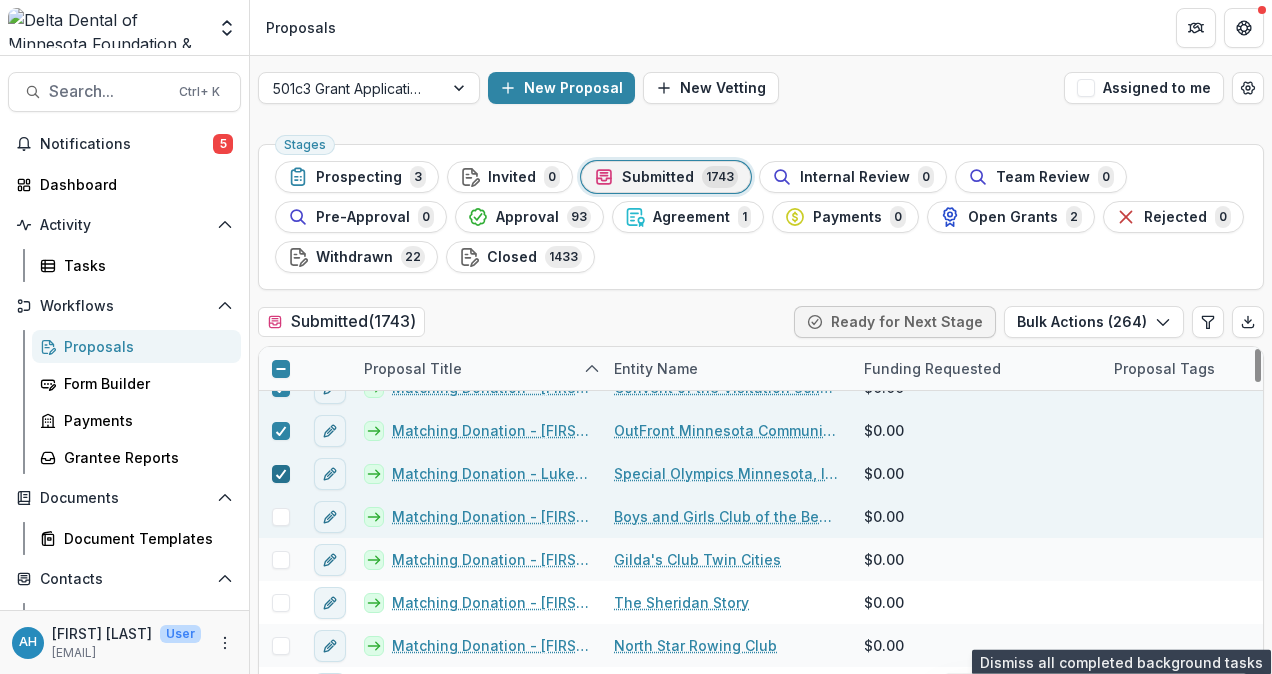 click at bounding box center [281, 517] 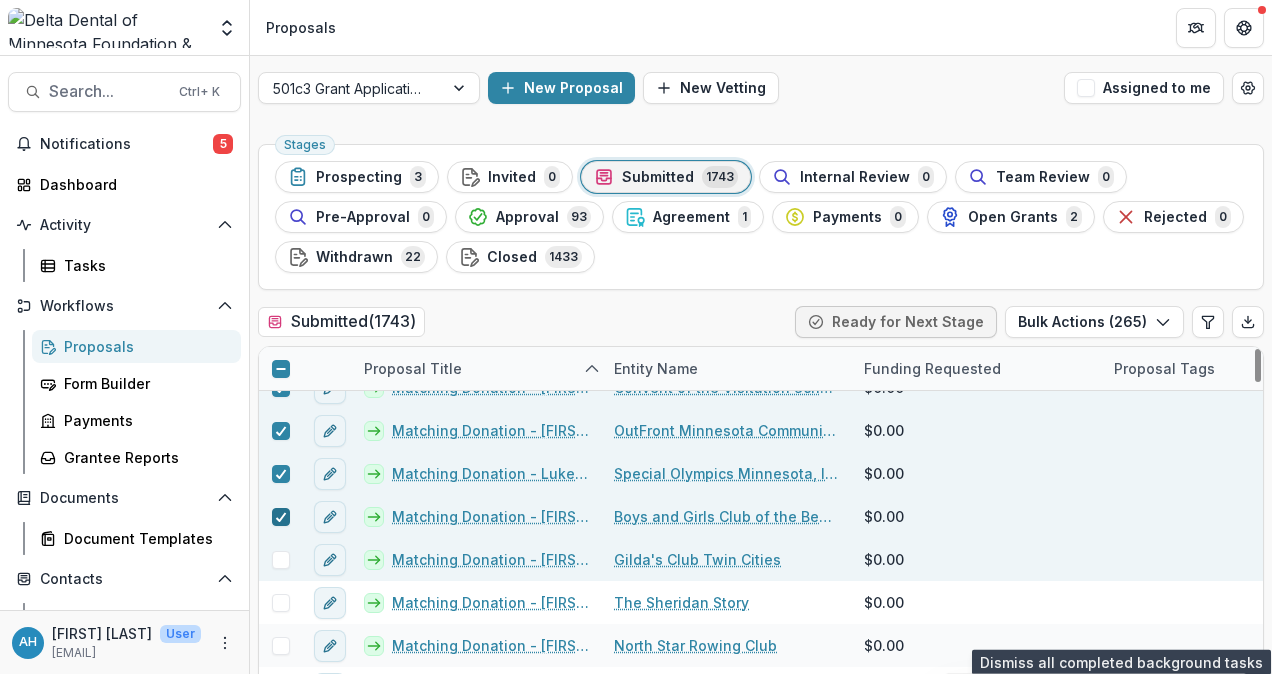 click at bounding box center (281, 560) 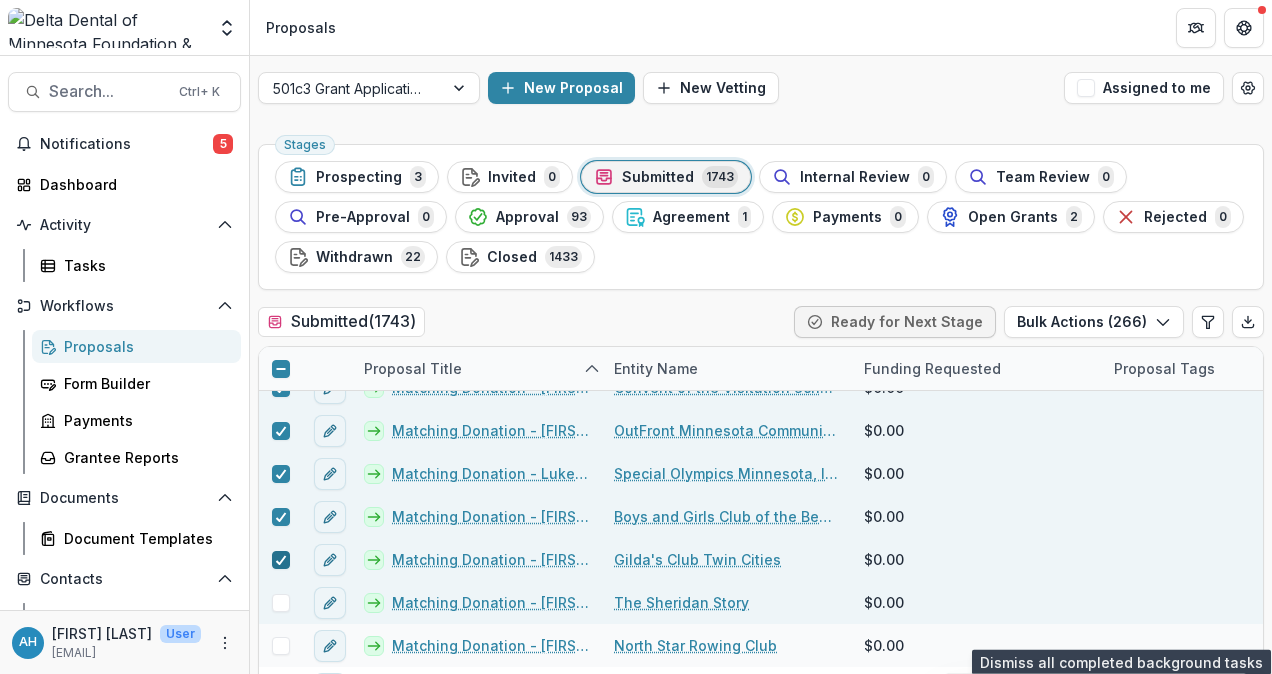 click at bounding box center (281, 603) 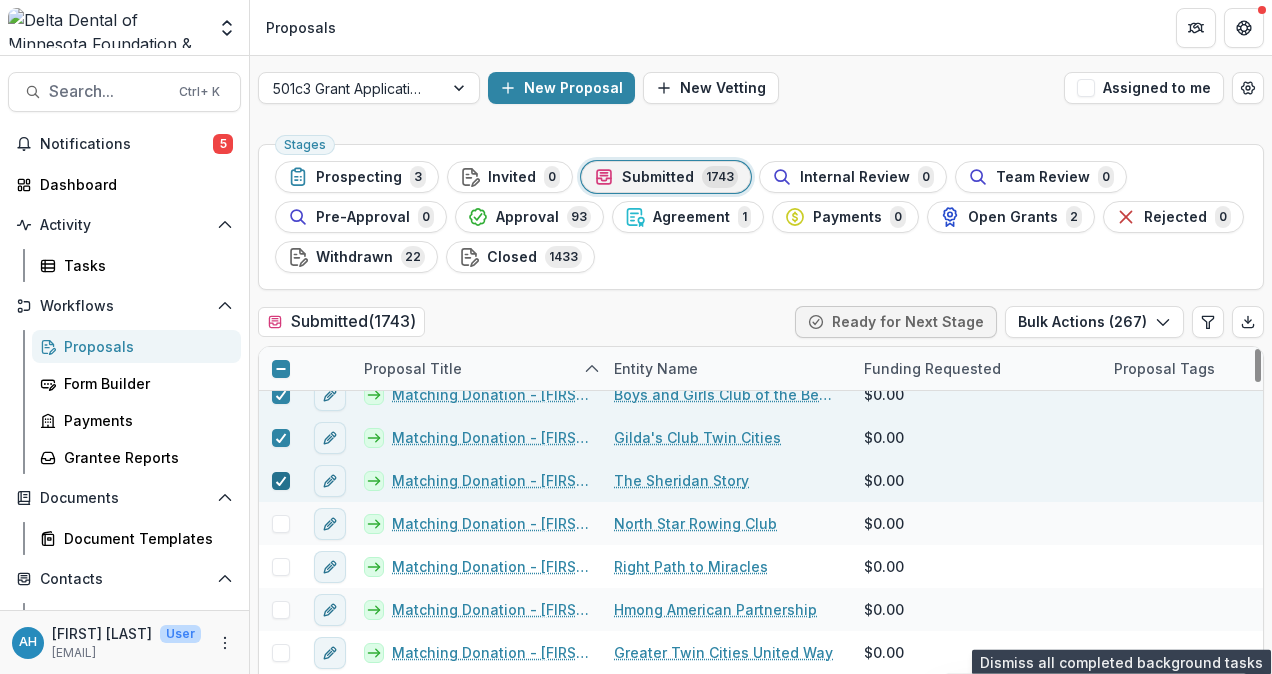scroll, scrollTop: 32386, scrollLeft: 0, axis: vertical 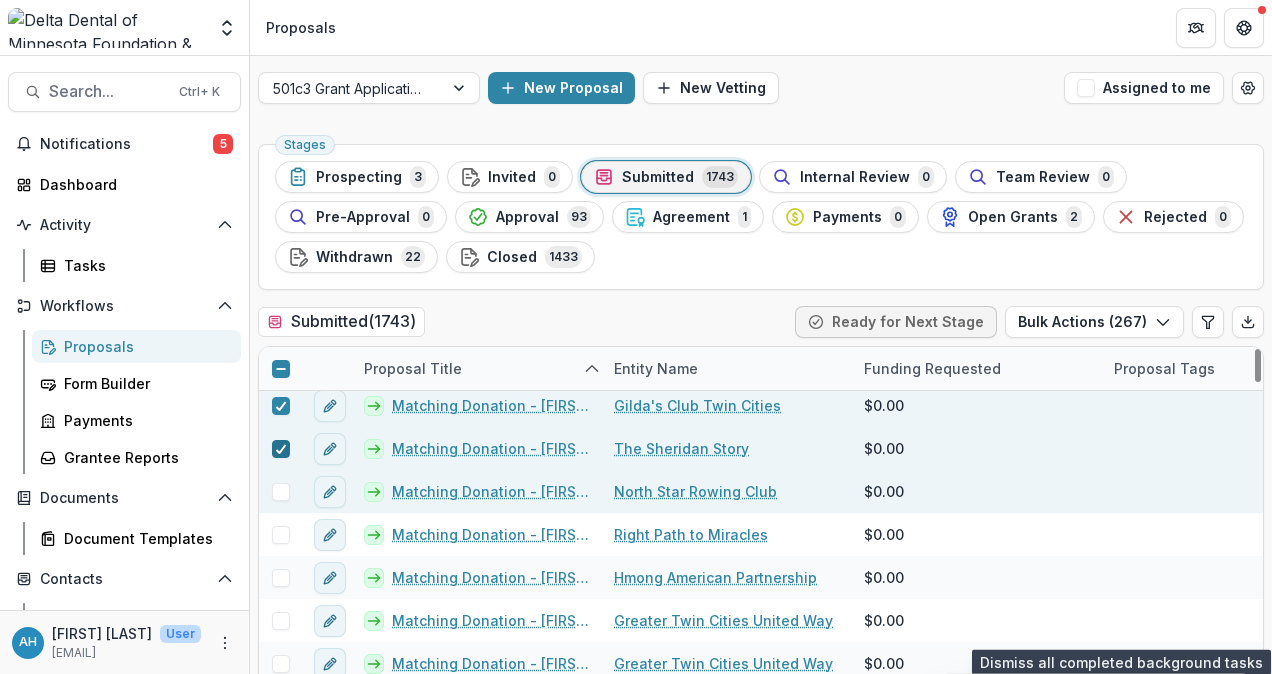 click at bounding box center [281, 492] 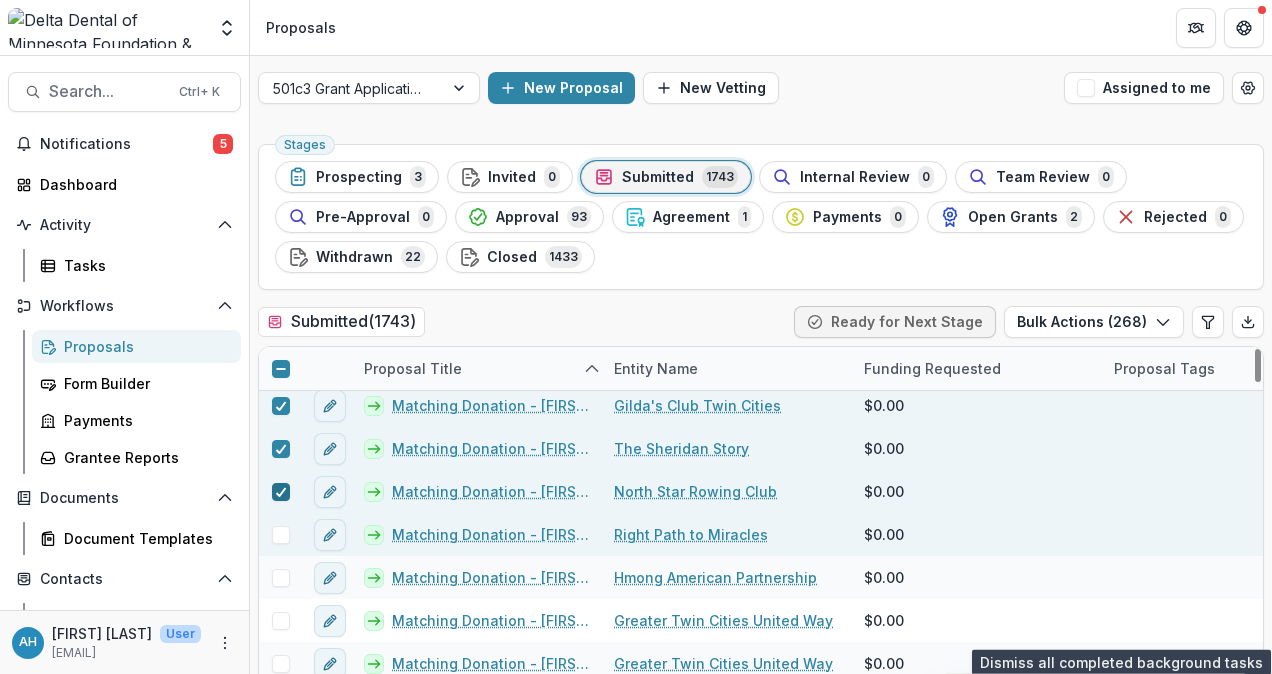 click at bounding box center [281, 535] 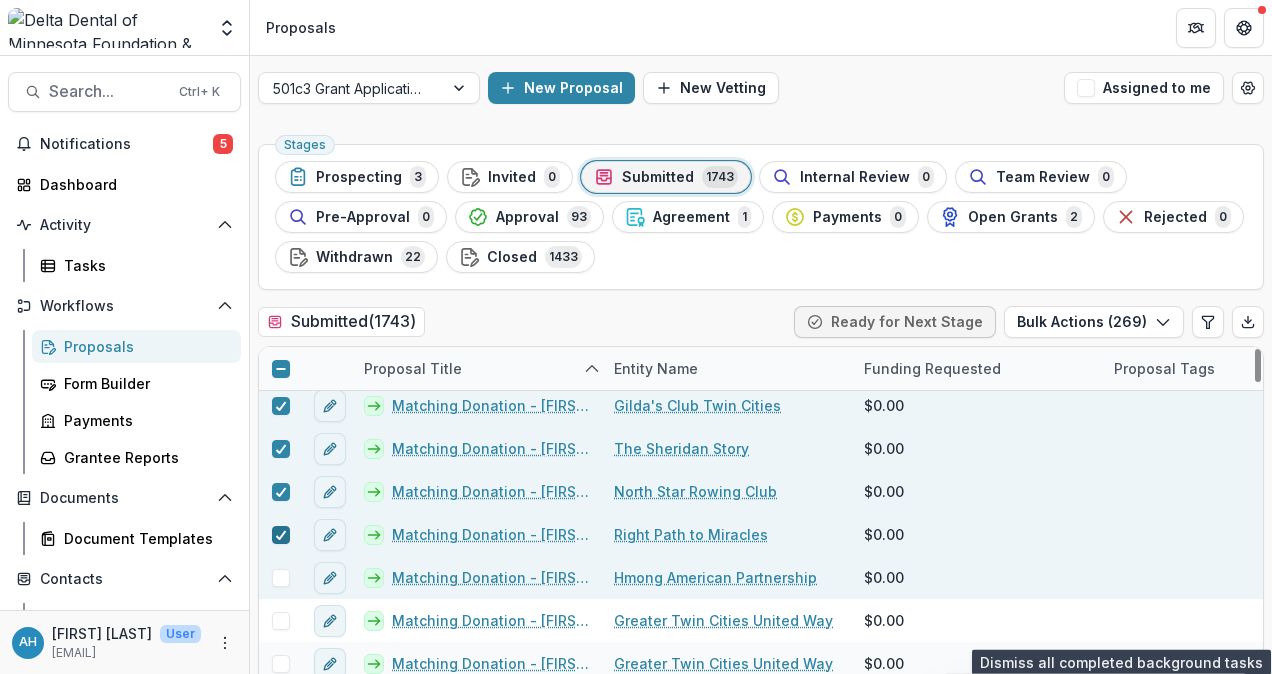 click at bounding box center [281, 578] 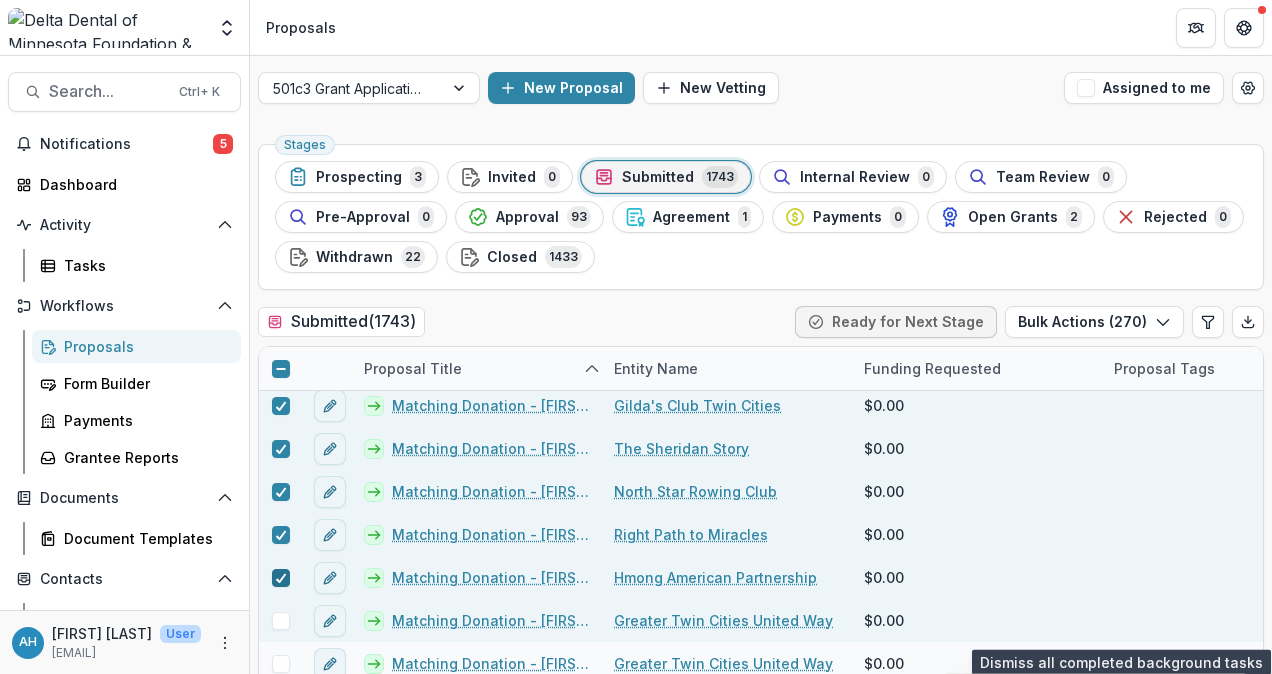 click at bounding box center (281, 621) 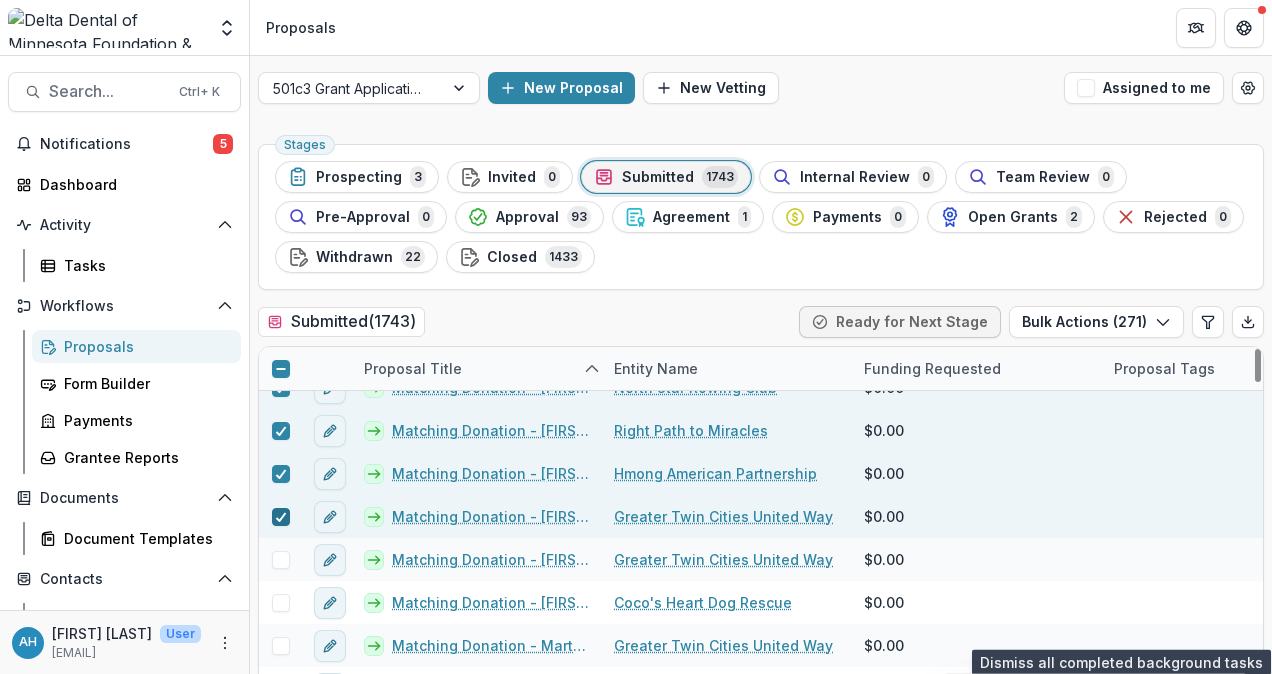 scroll, scrollTop: 32535, scrollLeft: 0, axis: vertical 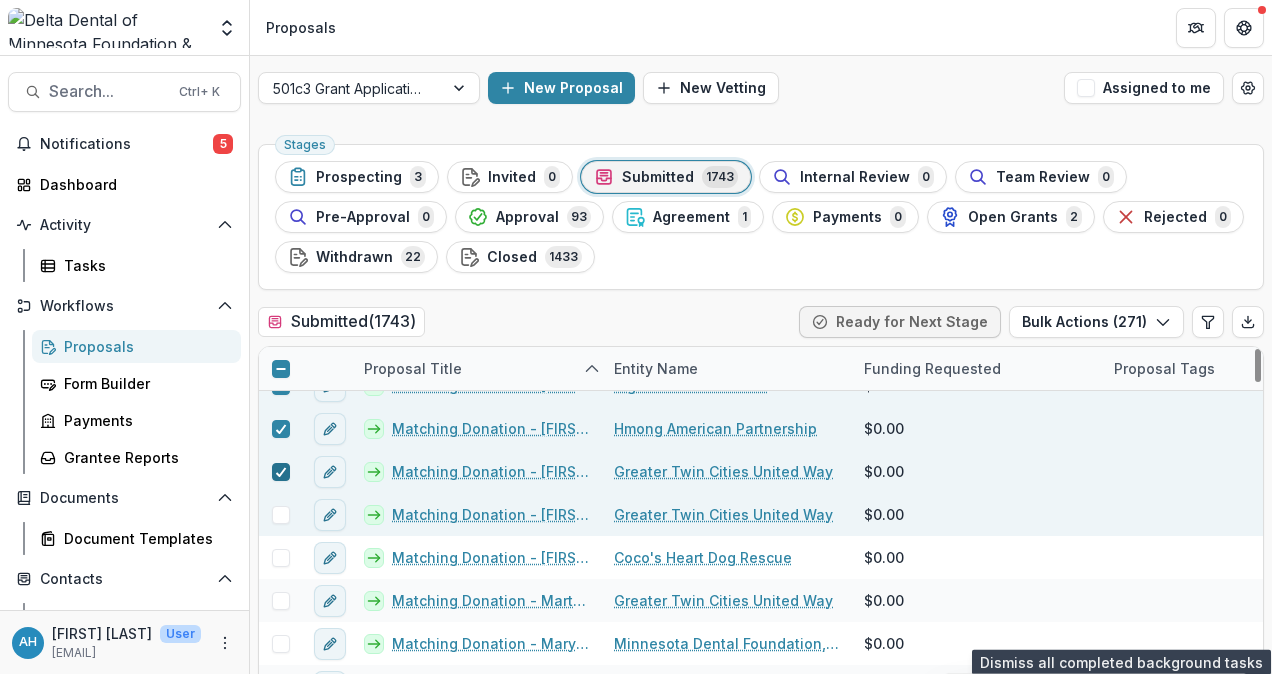 click at bounding box center [281, 515] 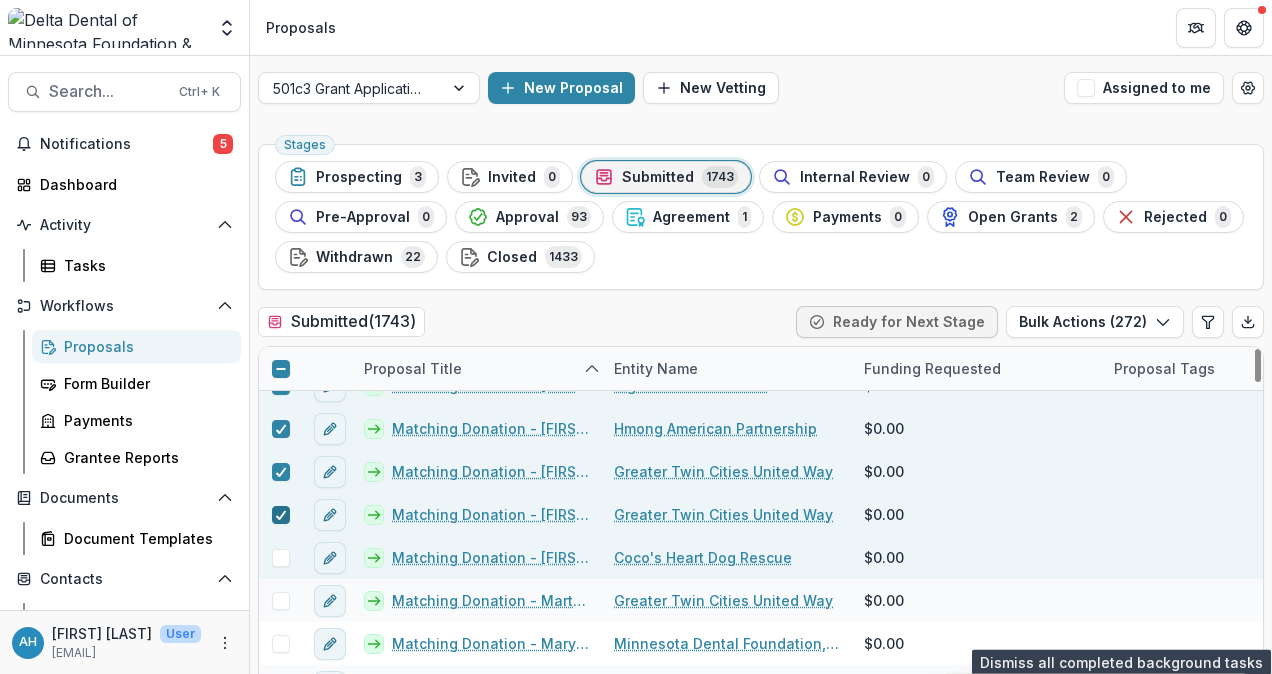 click at bounding box center [281, 558] 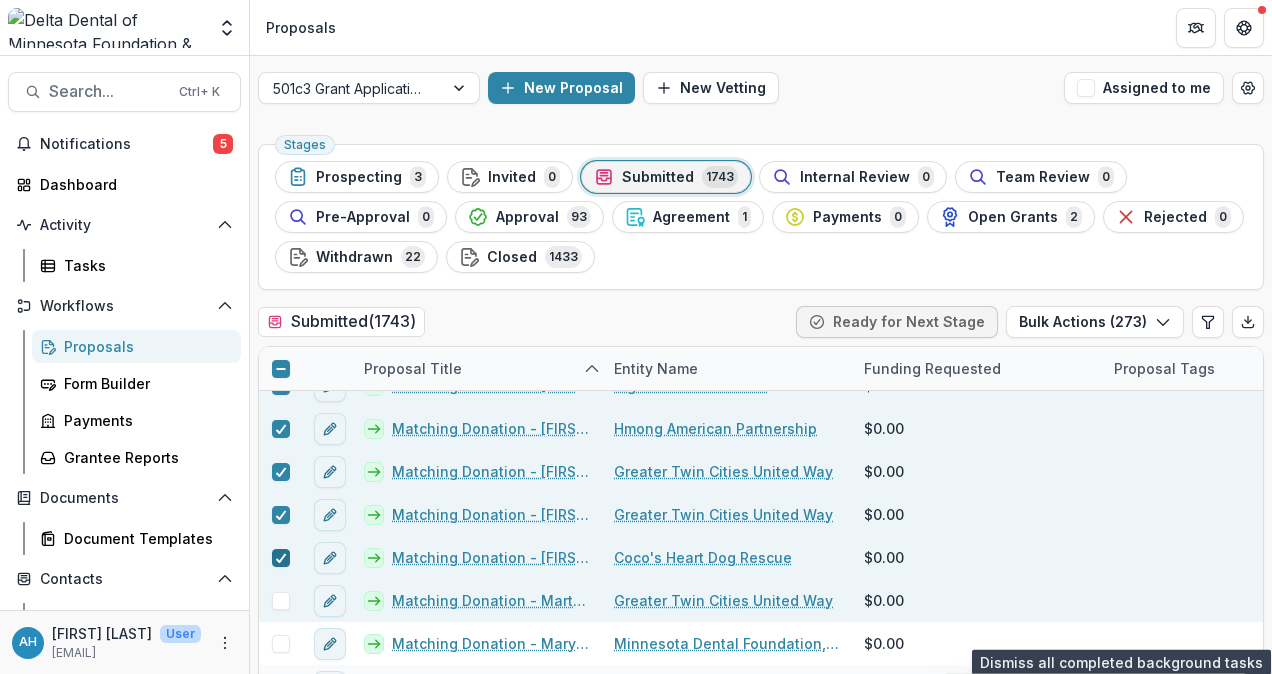 click at bounding box center (281, 601) 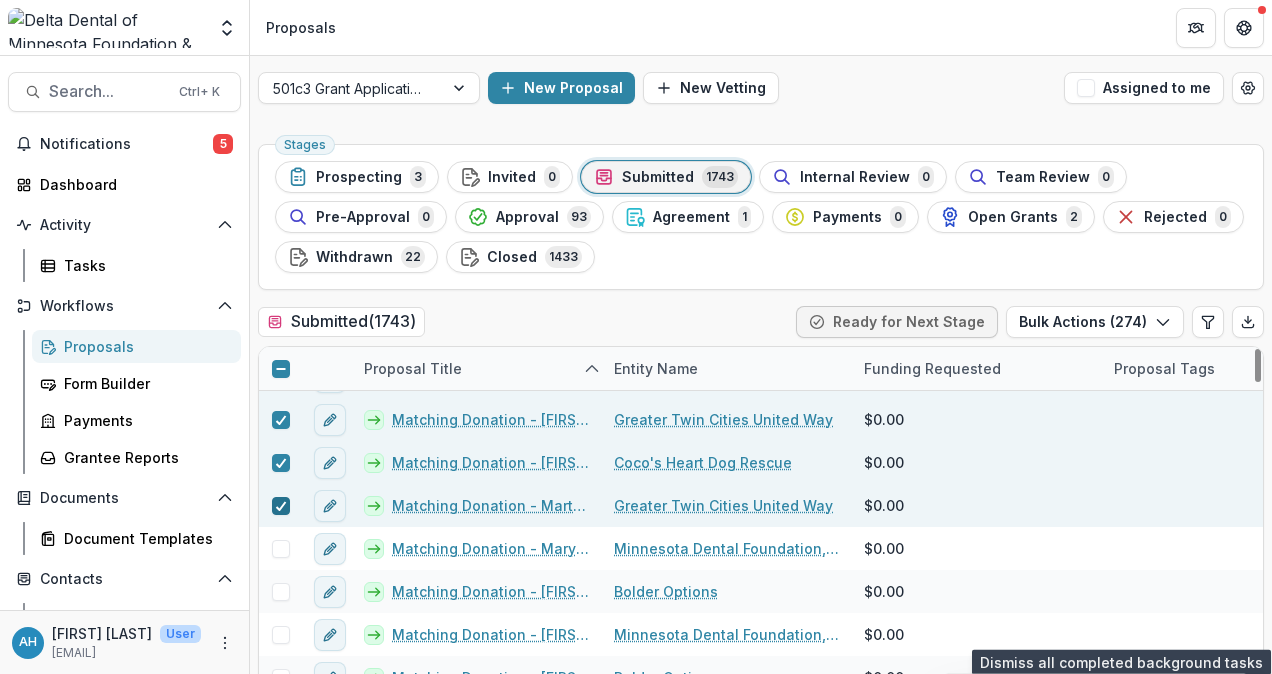 scroll, scrollTop: 32670, scrollLeft: 0, axis: vertical 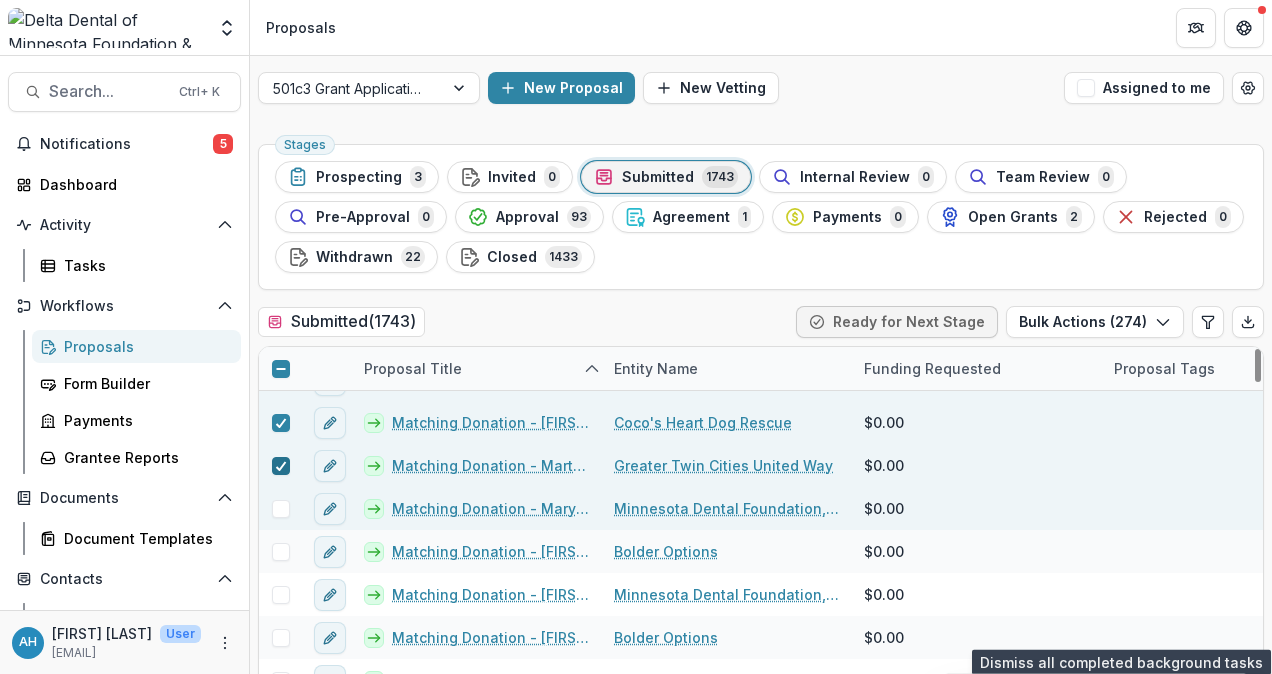 click at bounding box center [281, 509] 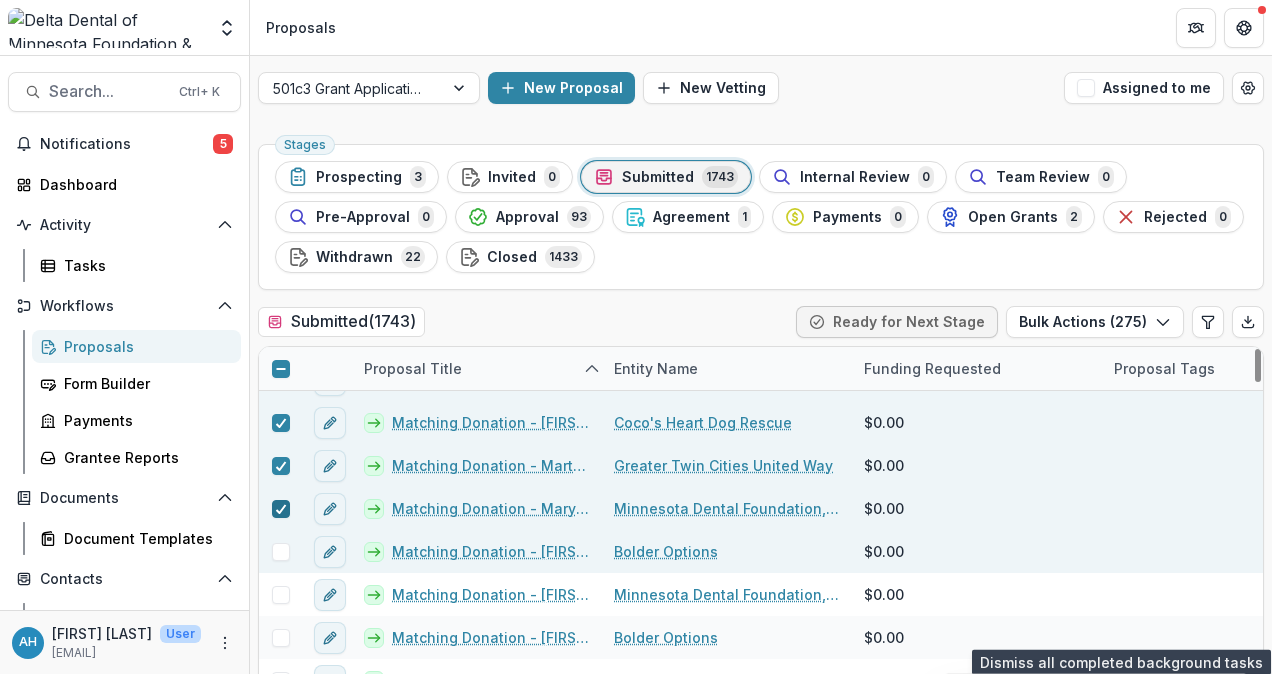 click at bounding box center (281, 552) 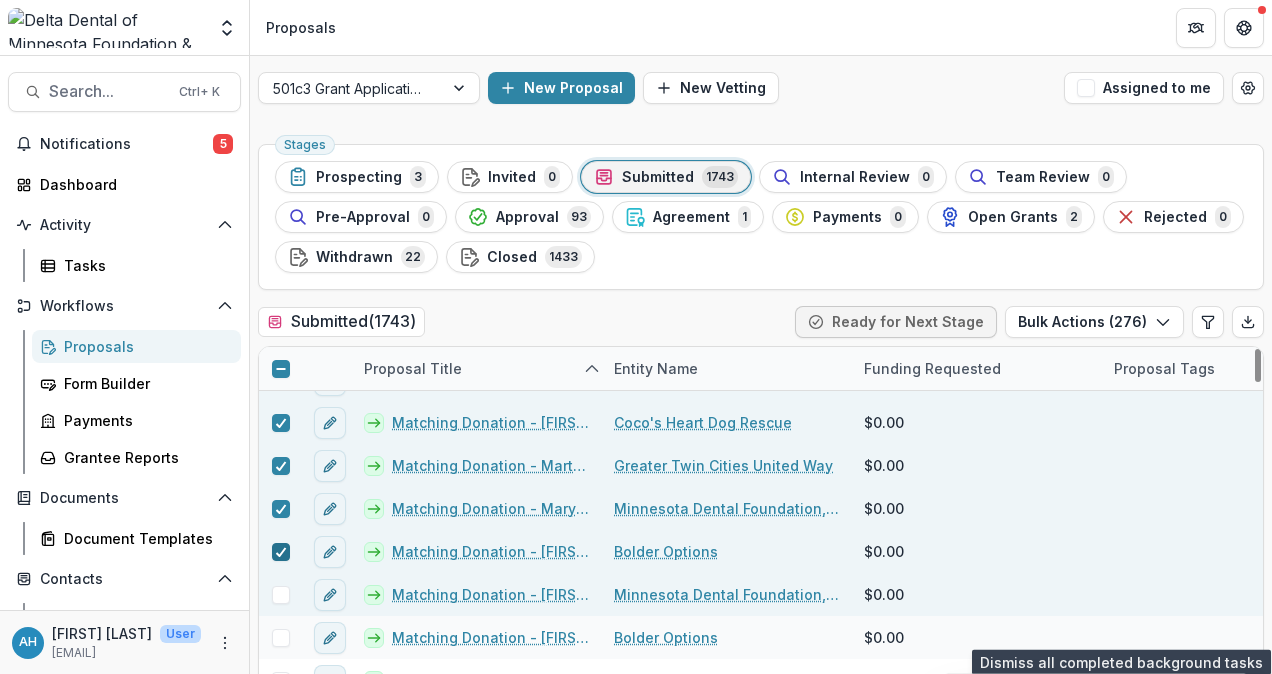 click at bounding box center (281, 595) 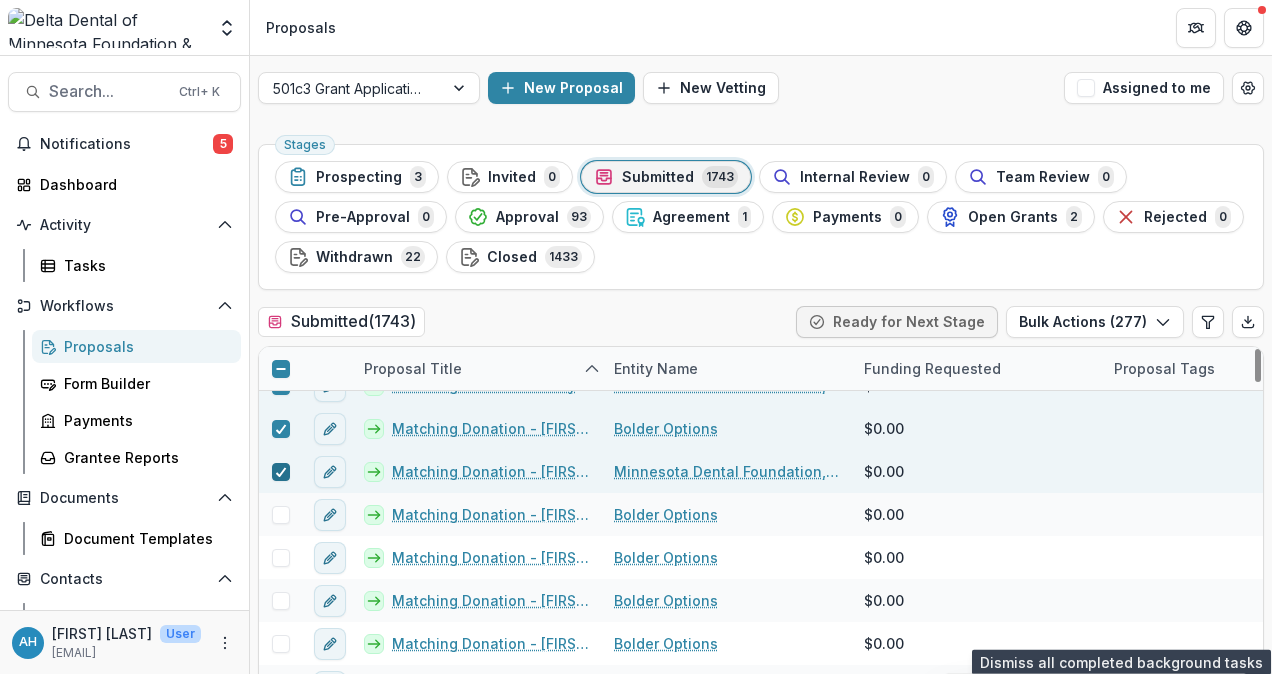 scroll, scrollTop: 32796, scrollLeft: 0, axis: vertical 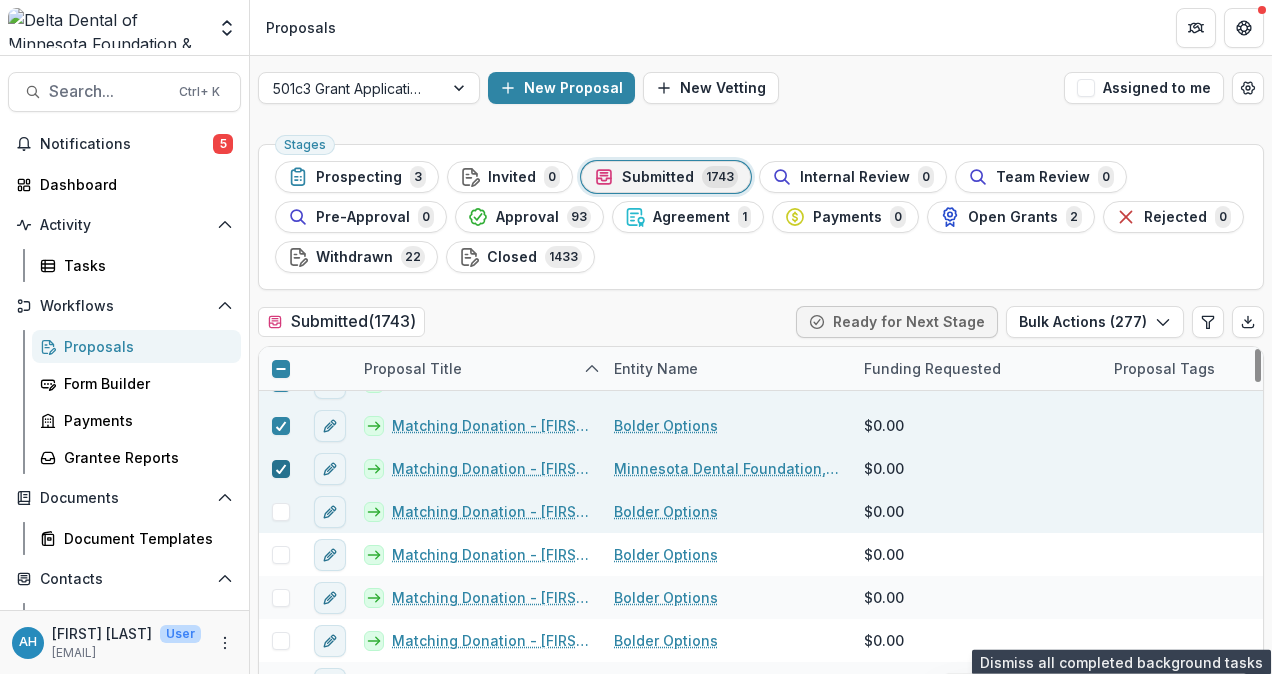 click at bounding box center [281, 512] 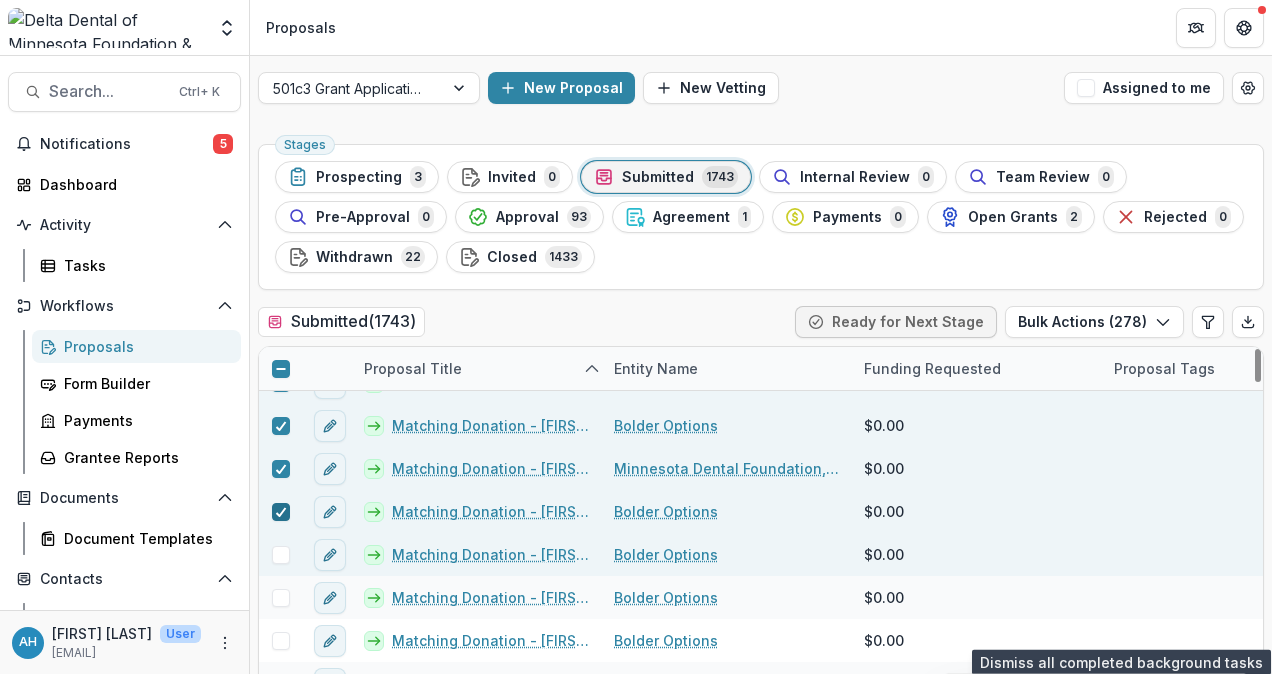 click at bounding box center (281, 555) 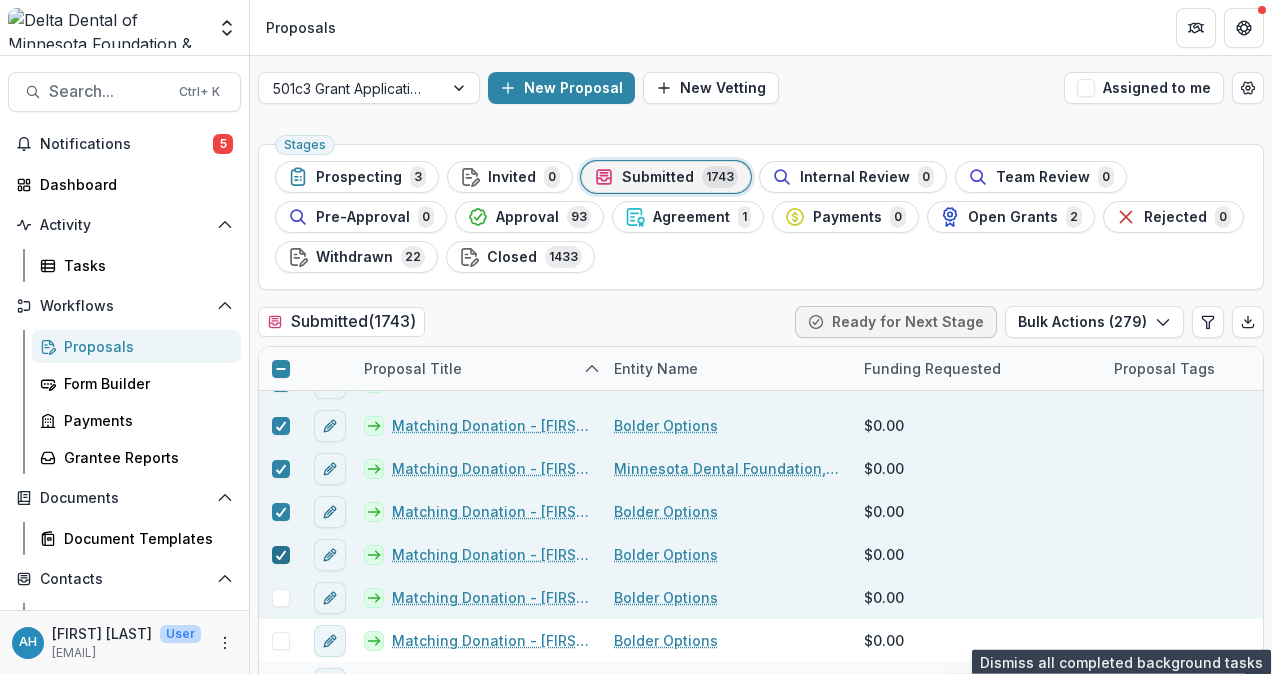 click at bounding box center (281, 598) 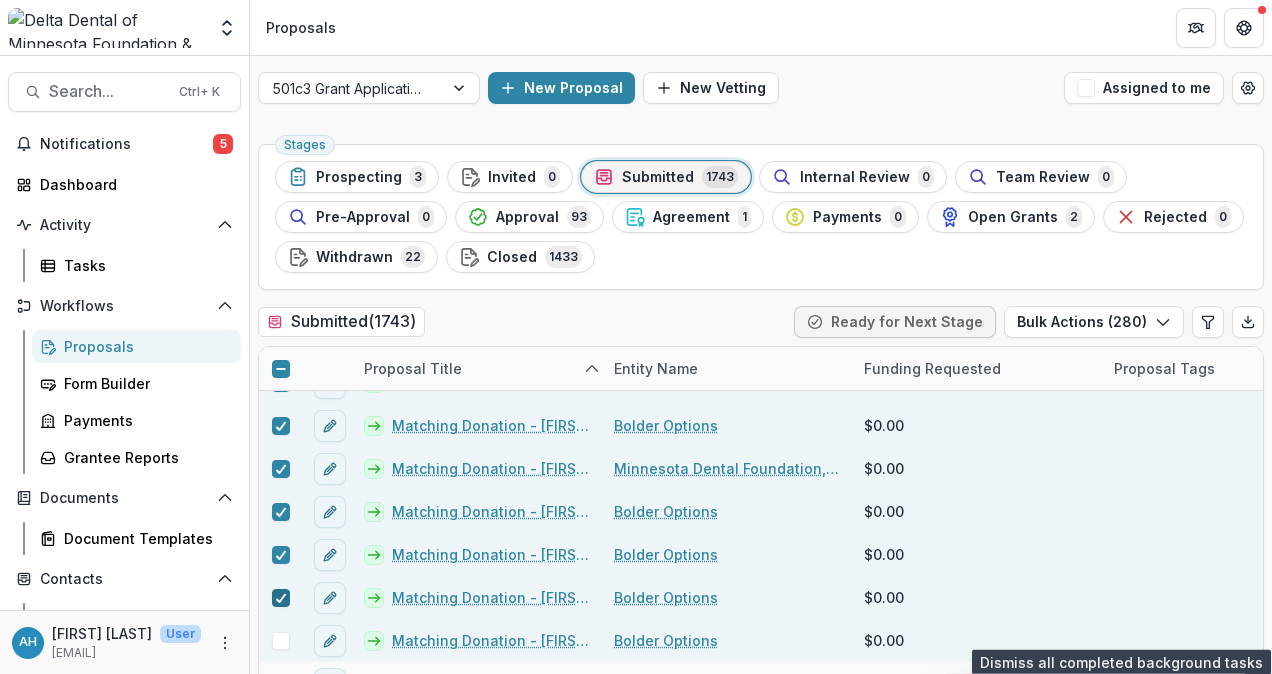 click at bounding box center [281, 641] 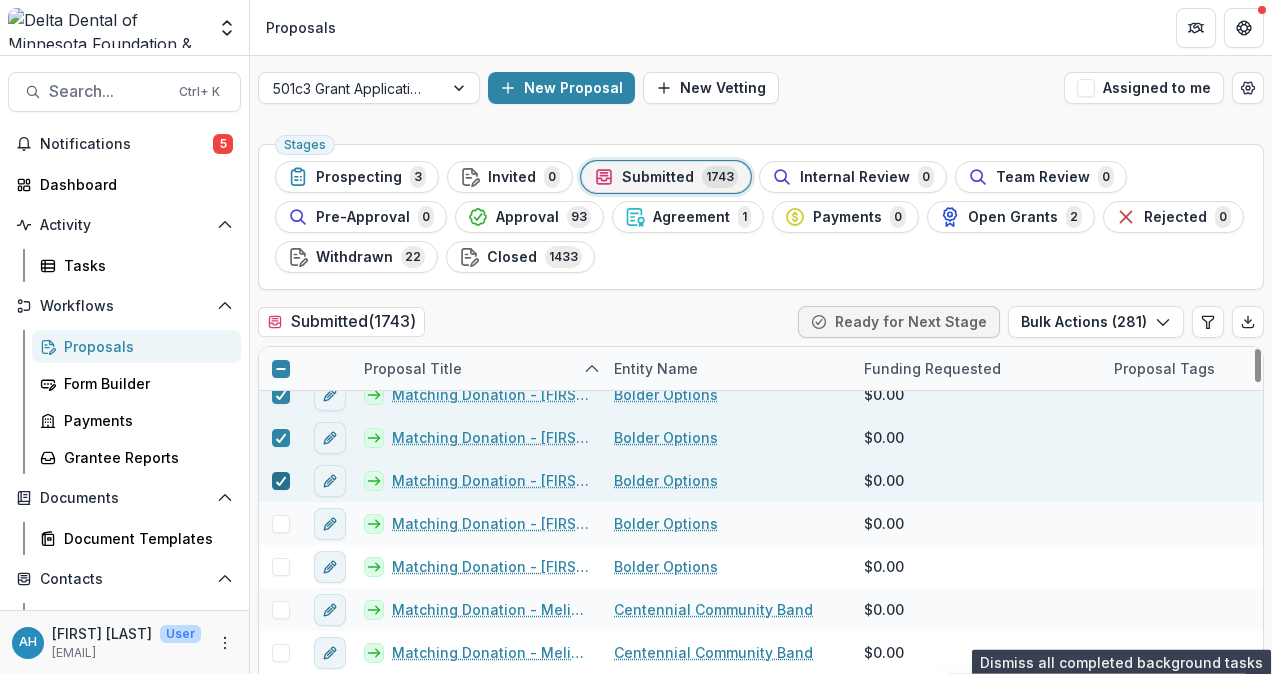 scroll, scrollTop: 32962, scrollLeft: 0, axis: vertical 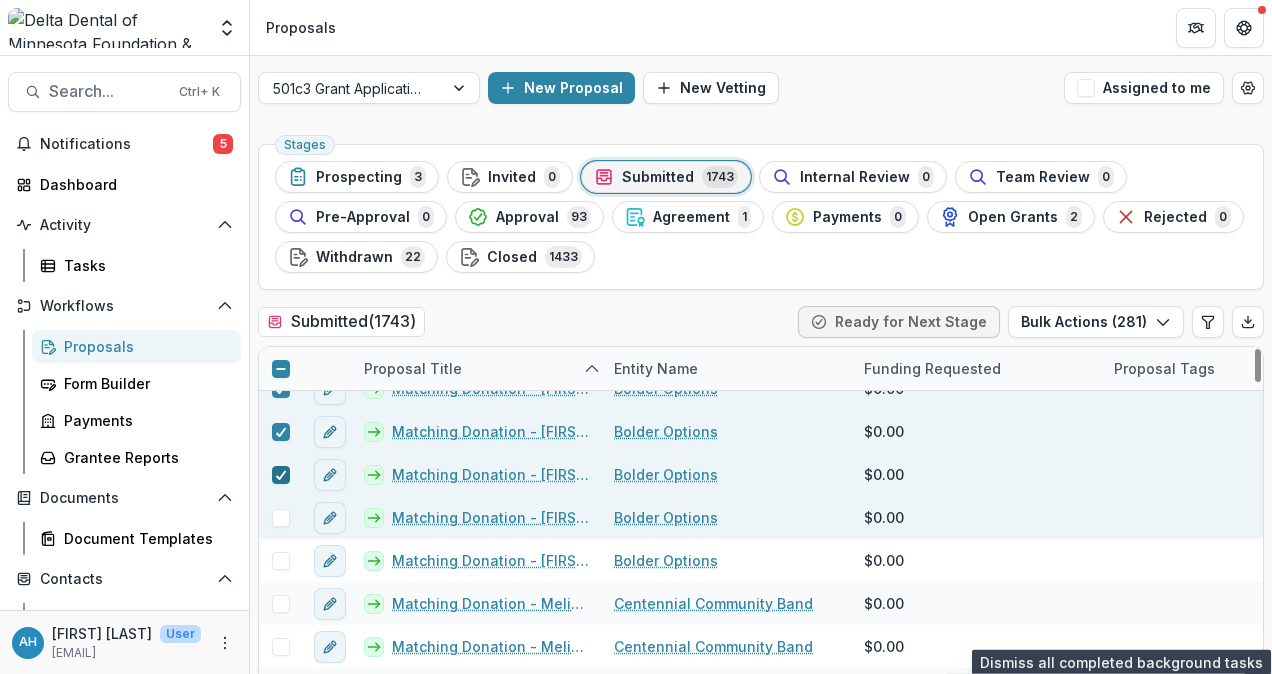 click at bounding box center (281, 518) 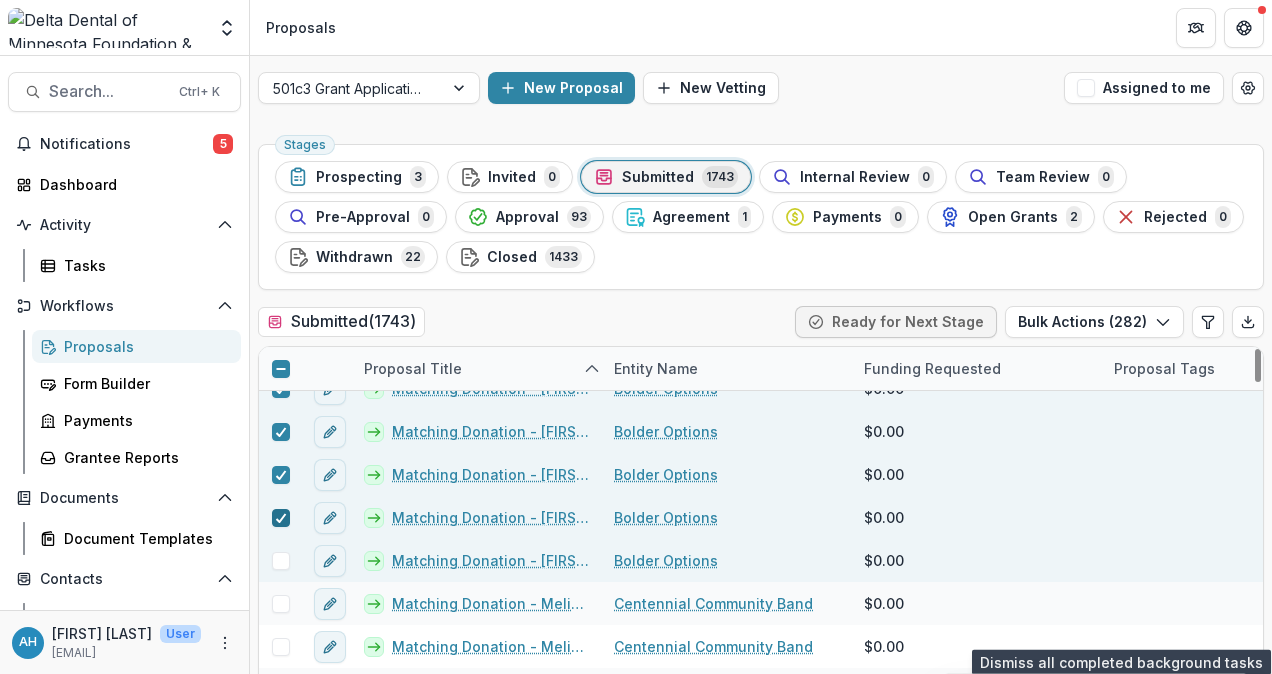 click at bounding box center [281, 561] 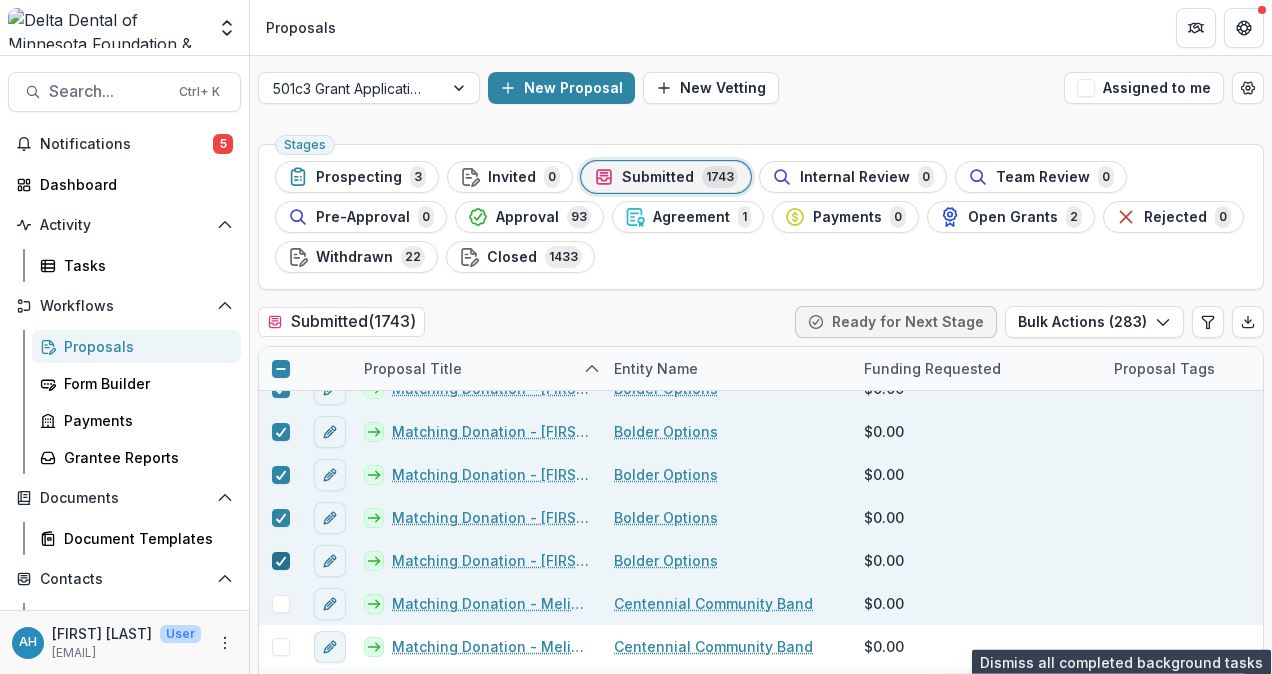 click at bounding box center (281, 604) 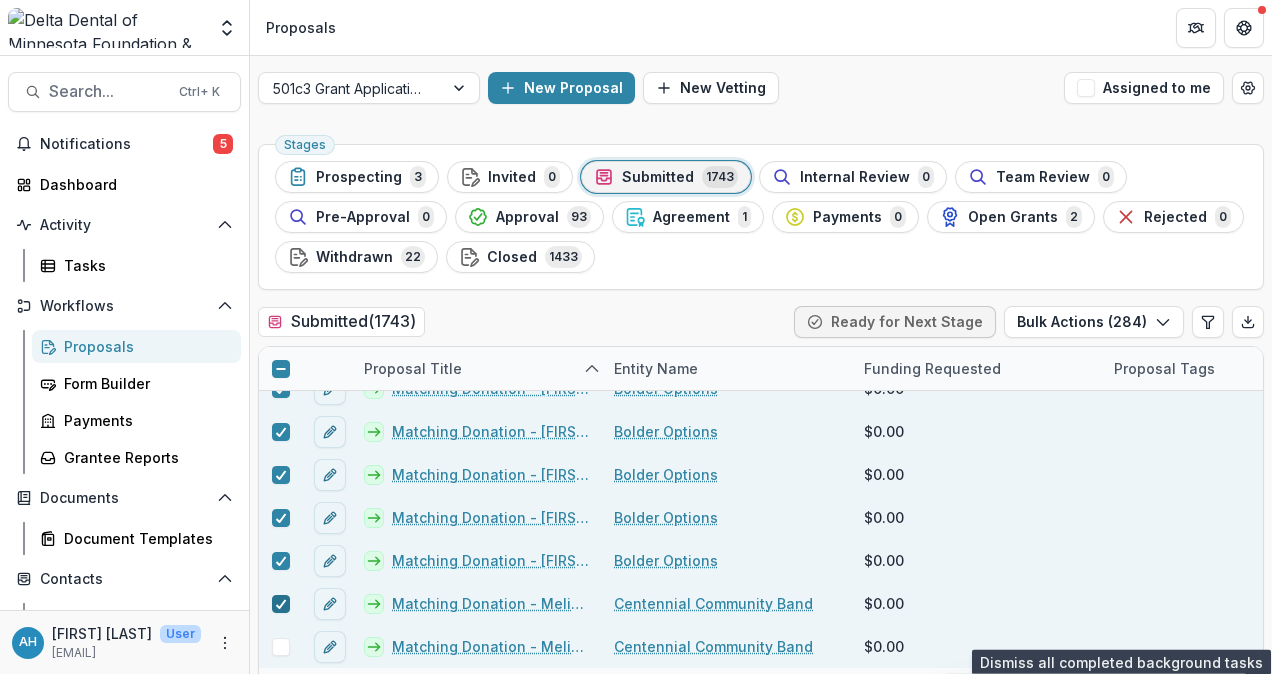 click at bounding box center (281, 647) 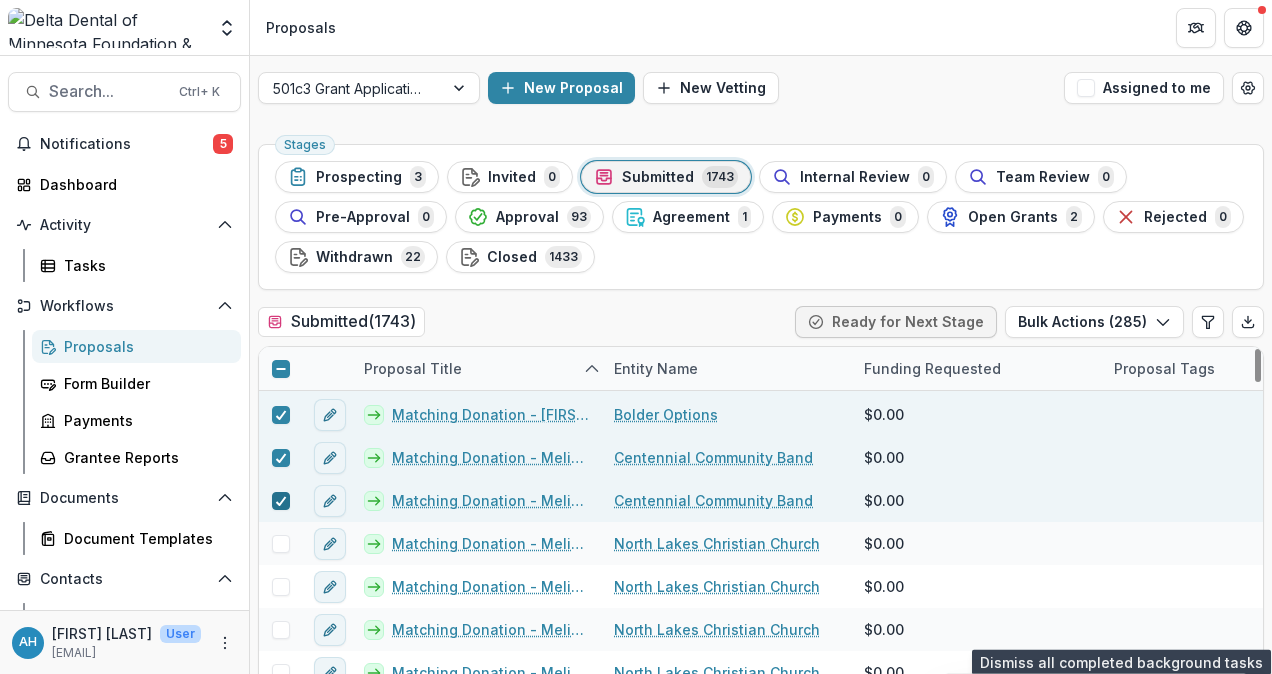 scroll, scrollTop: 33121, scrollLeft: 0, axis: vertical 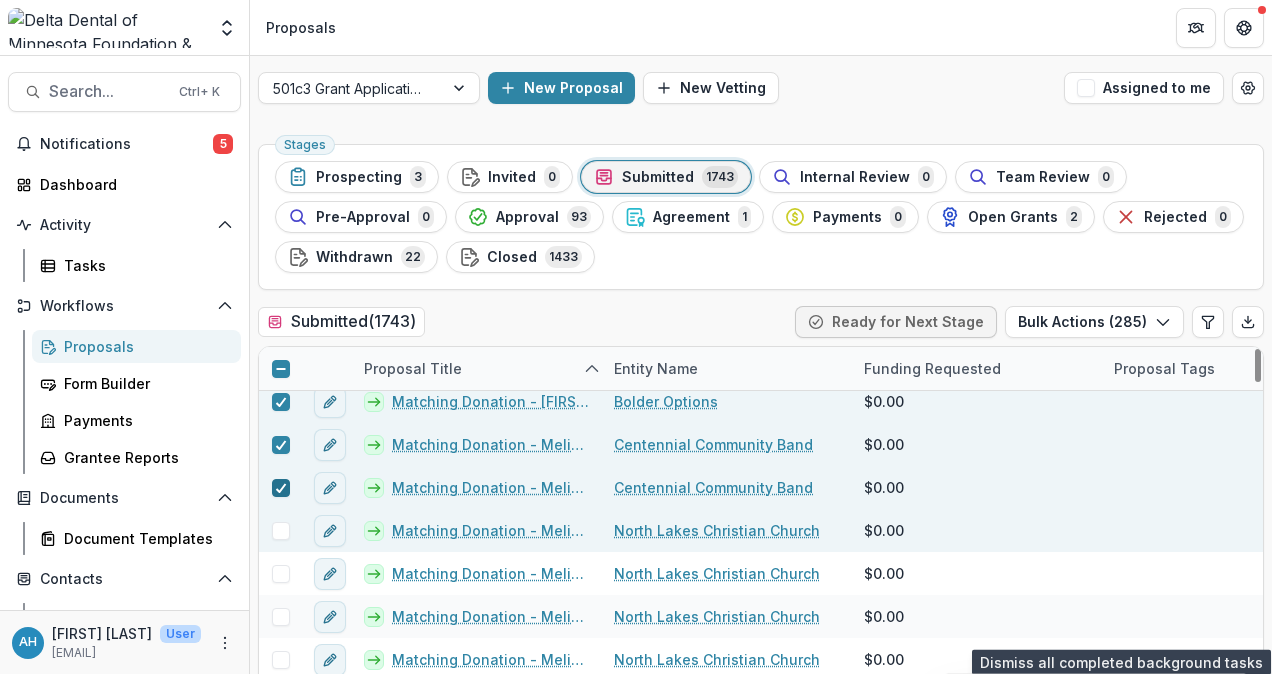 click at bounding box center (281, 531) 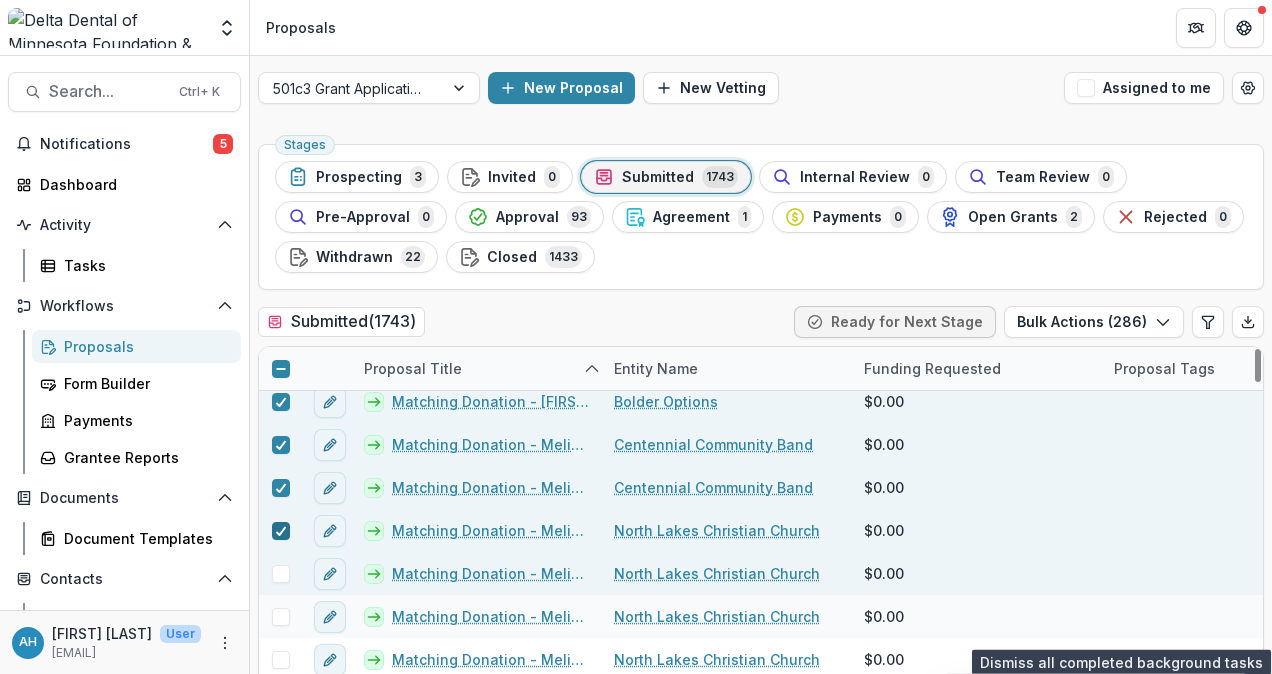 click at bounding box center (281, 574) 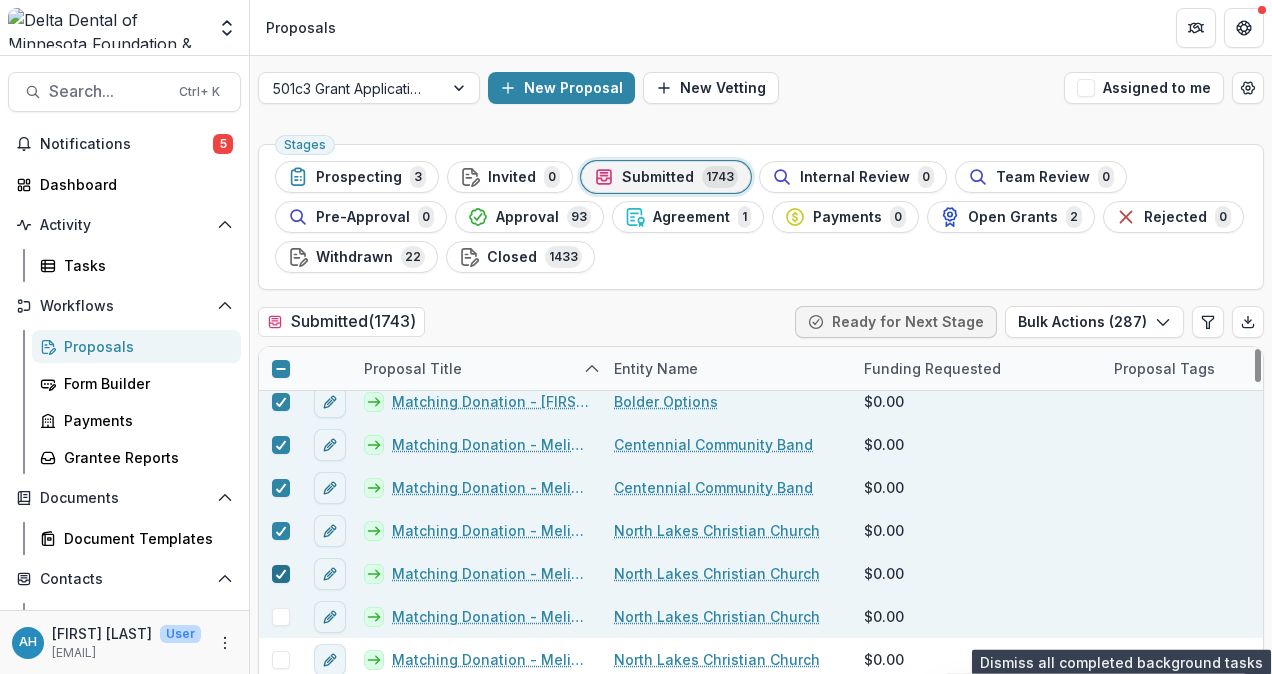 click at bounding box center (281, 617) 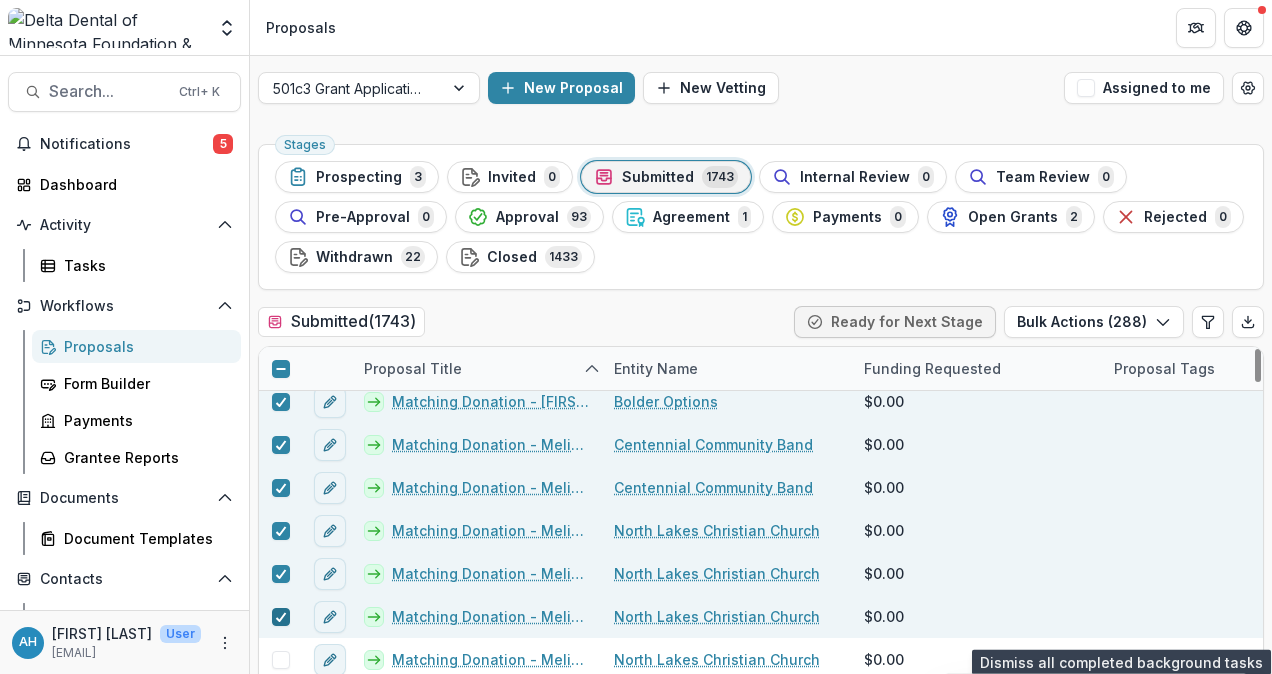 scroll, scrollTop: 33259, scrollLeft: 0, axis: vertical 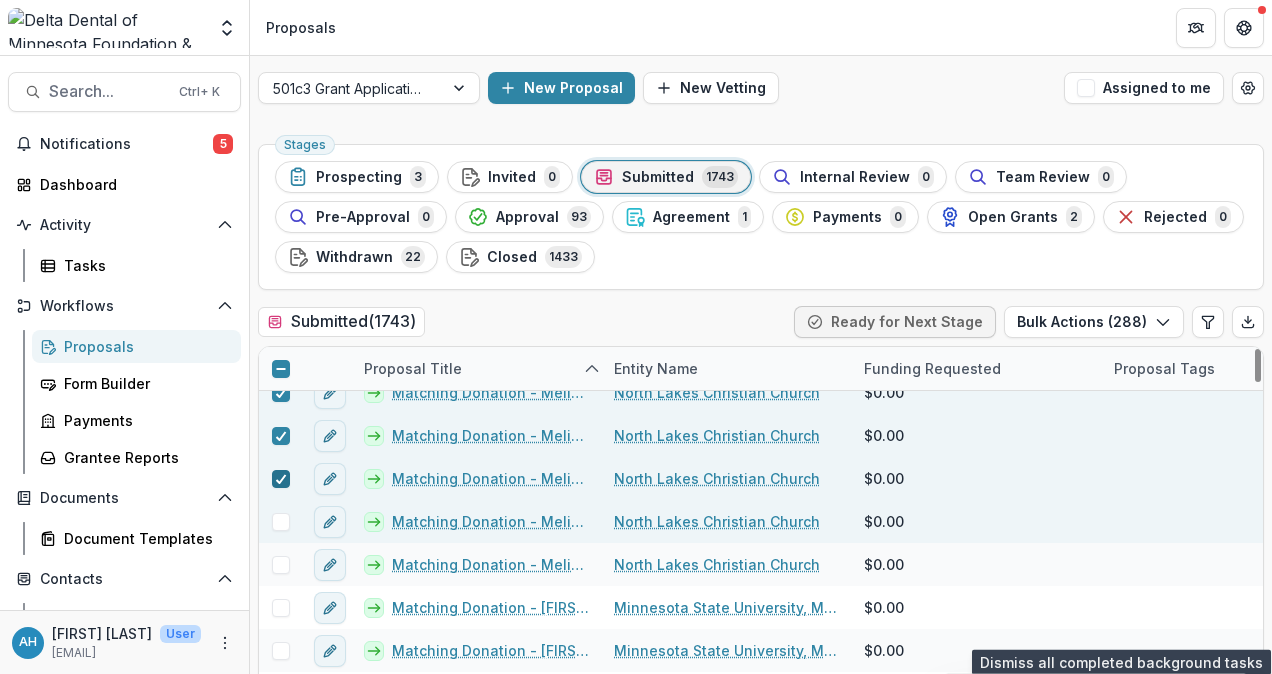 click at bounding box center (281, 522) 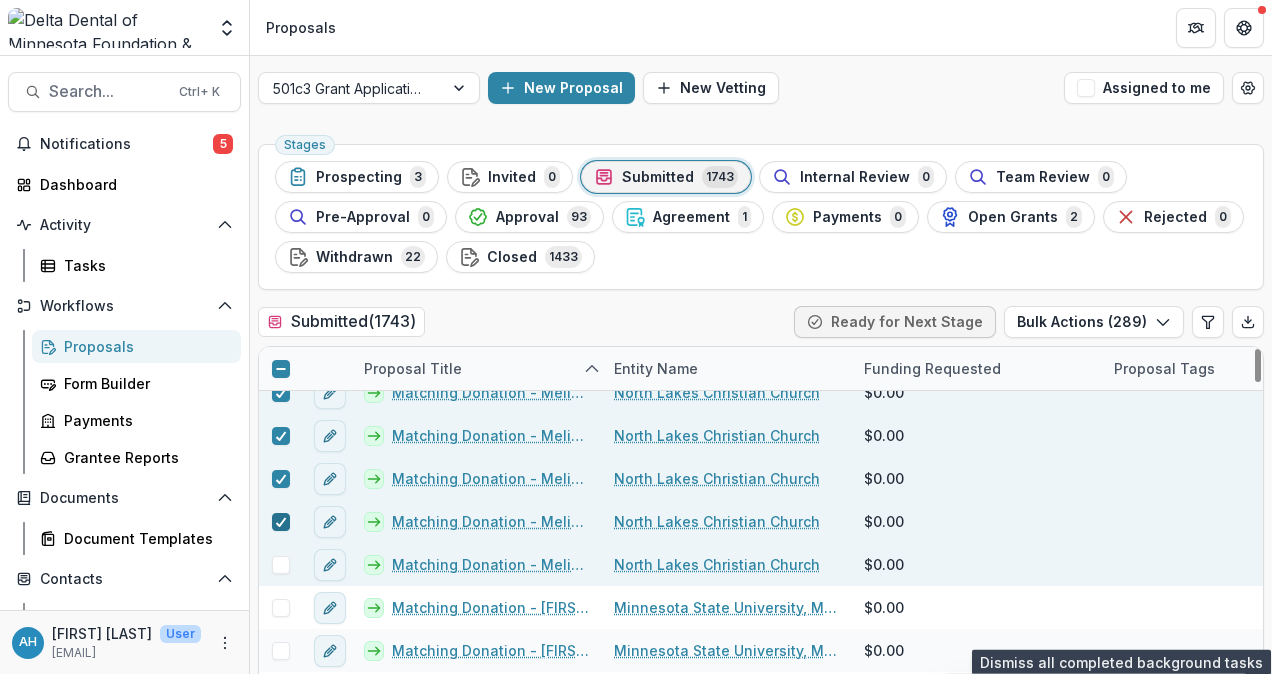 click at bounding box center [281, 565] 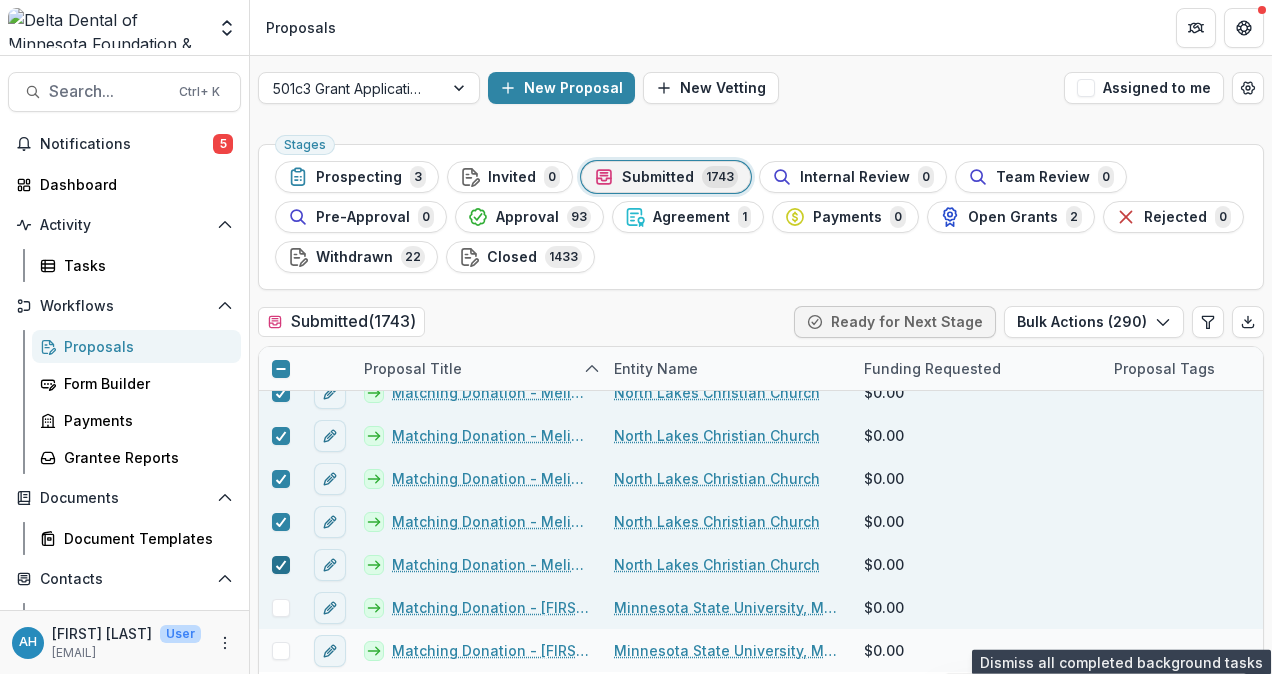 click at bounding box center [281, 608] 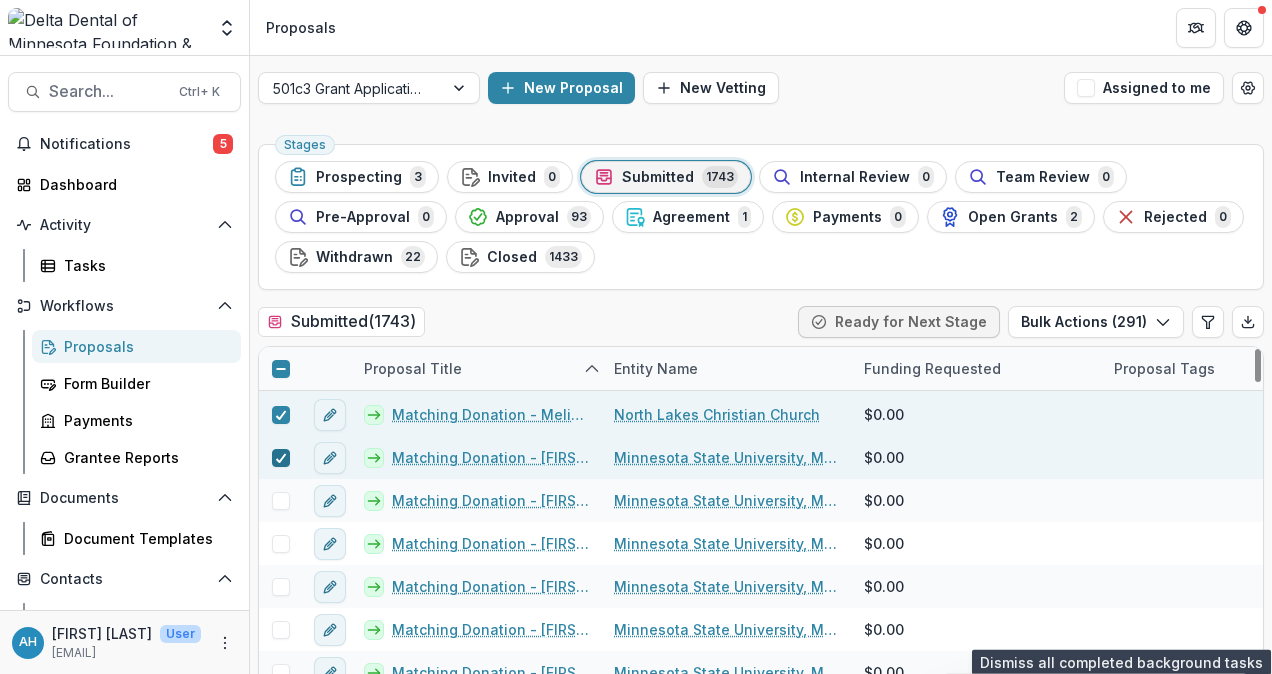 scroll, scrollTop: 33410, scrollLeft: 0, axis: vertical 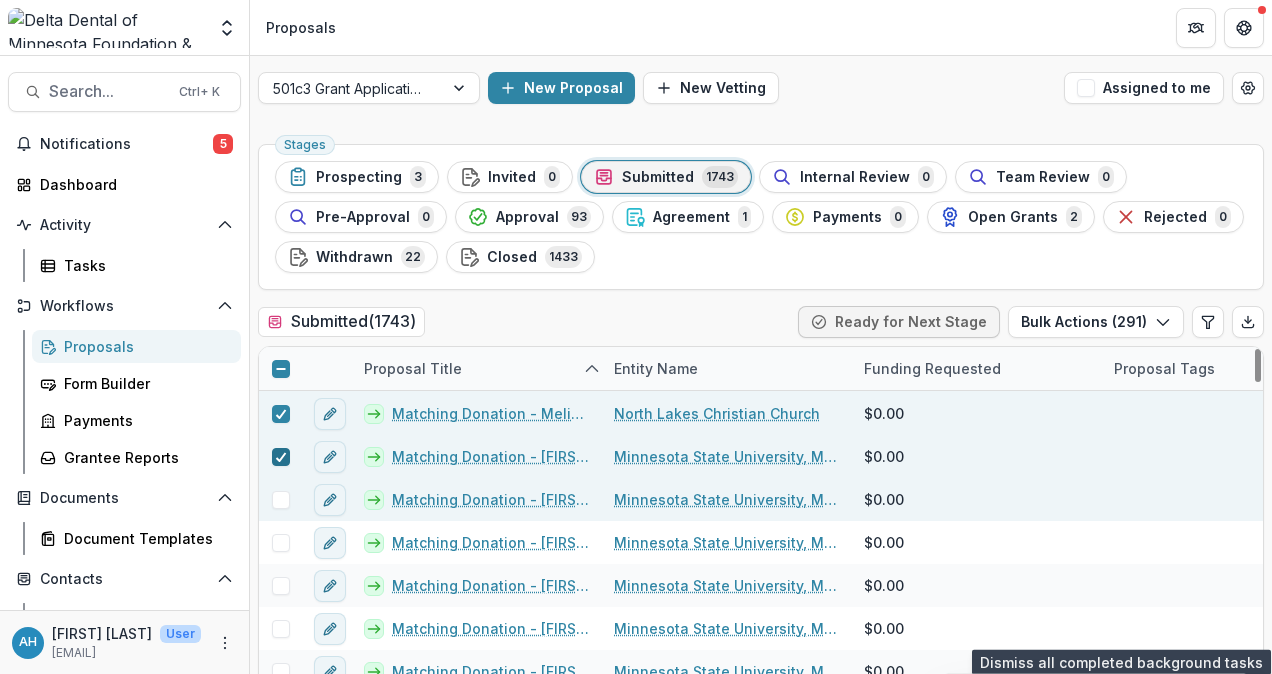 click at bounding box center (281, 500) 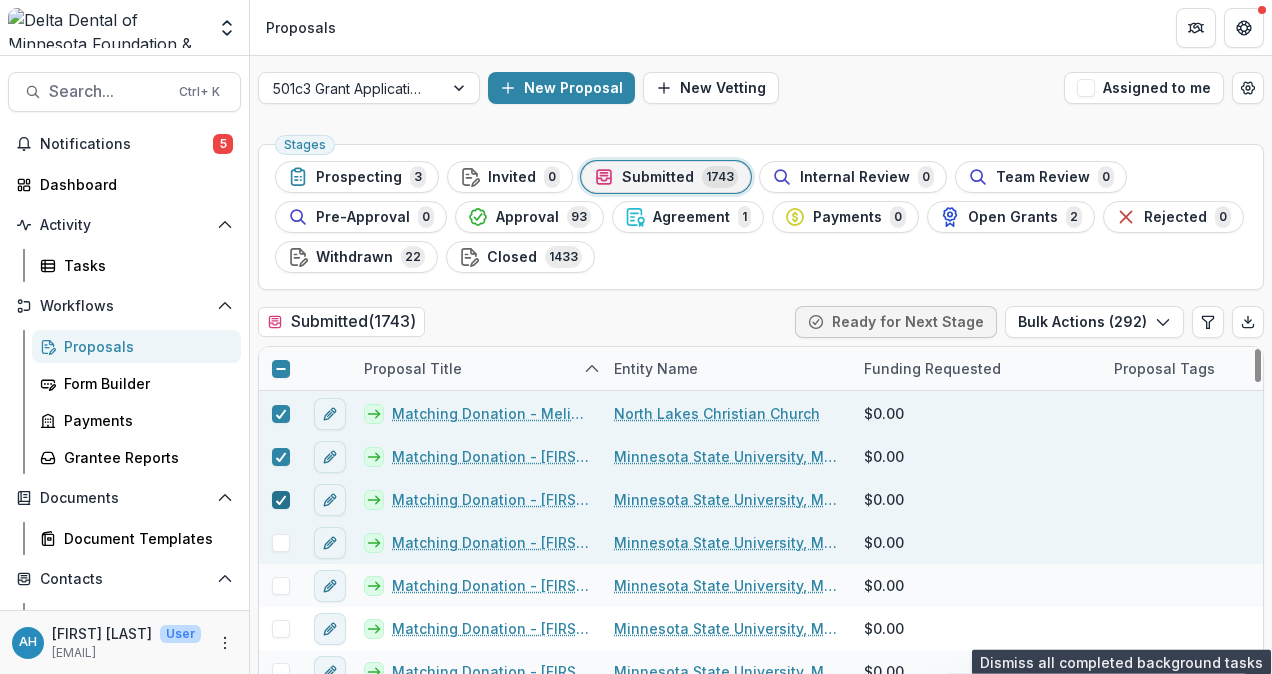 click at bounding box center (281, 543) 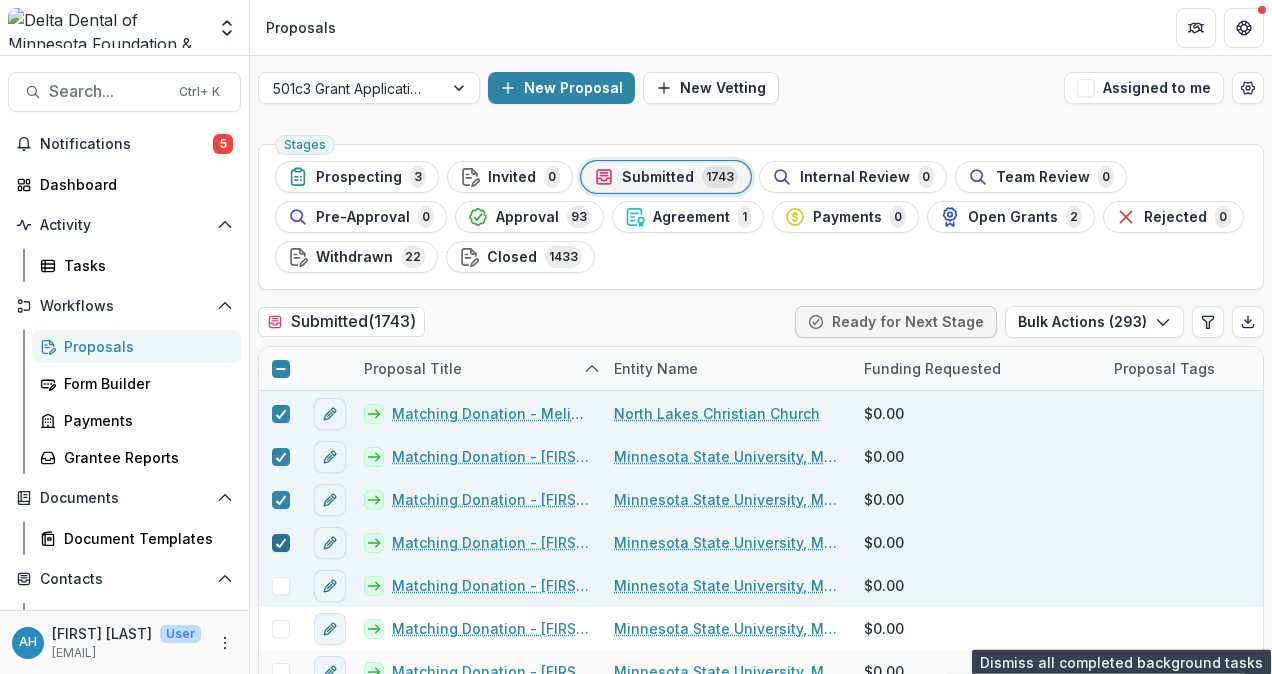 click at bounding box center [281, 586] 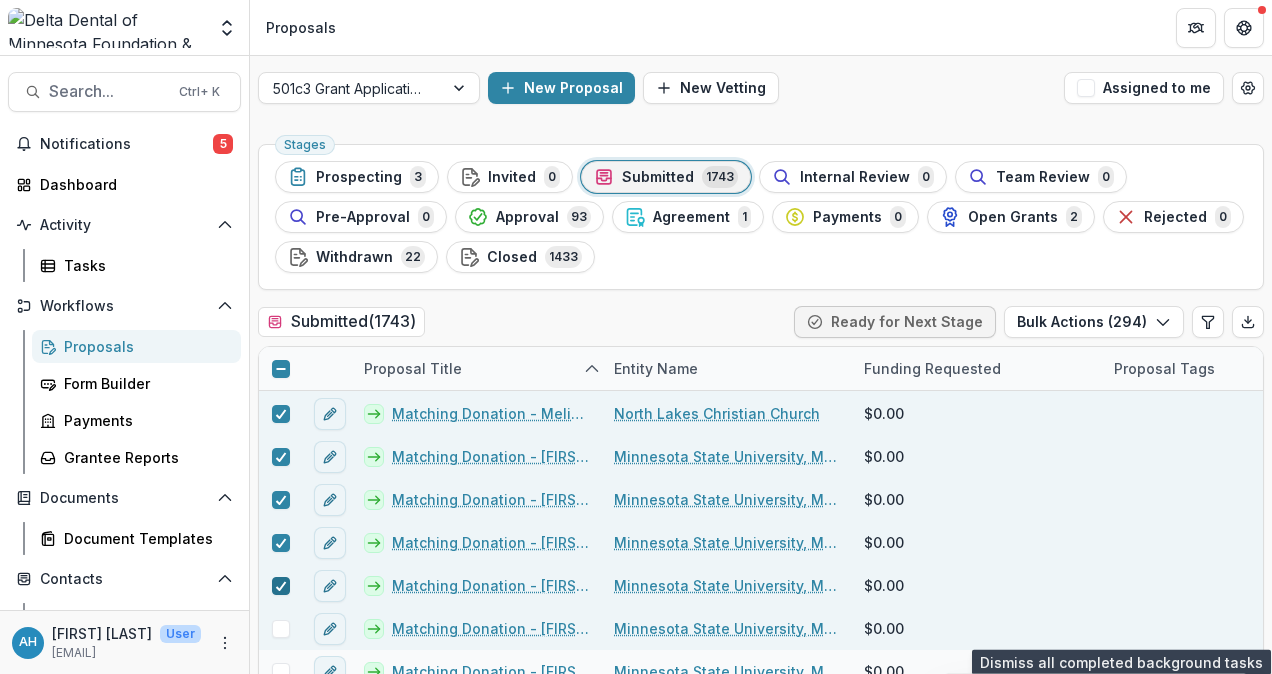 click at bounding box center (281, 629) 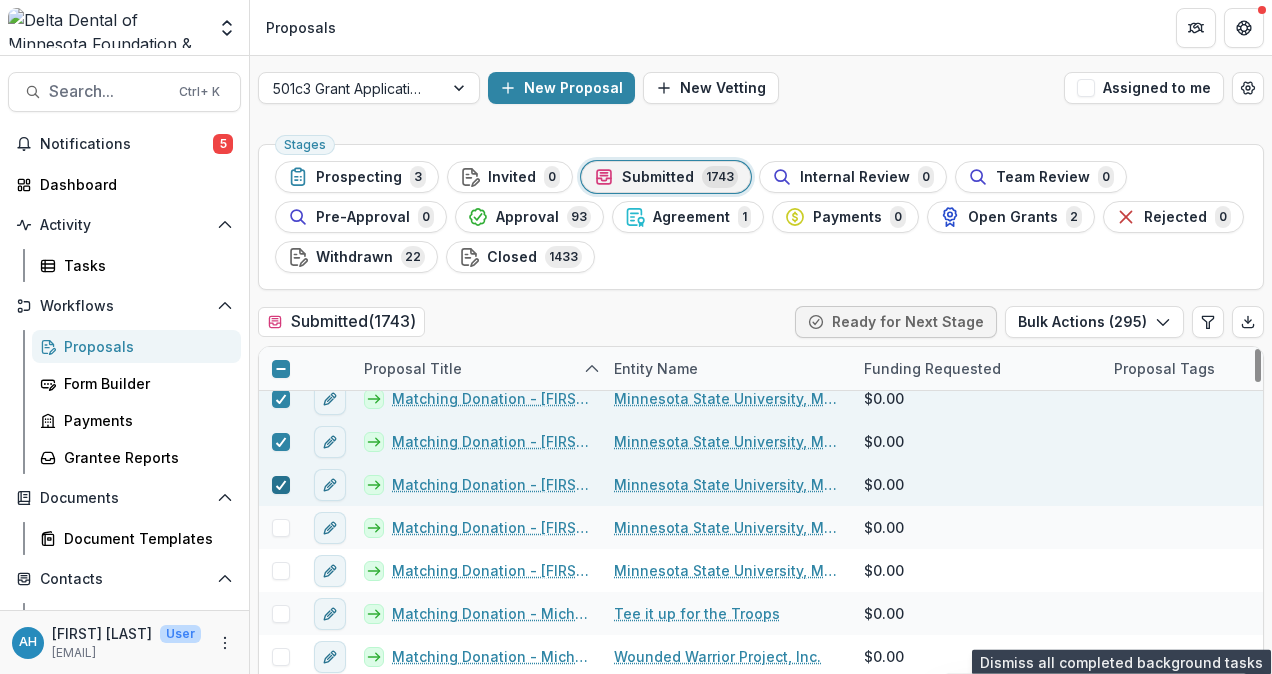 scroll, scrollTop: 33561, scrollLeft: 0, axis: vertical 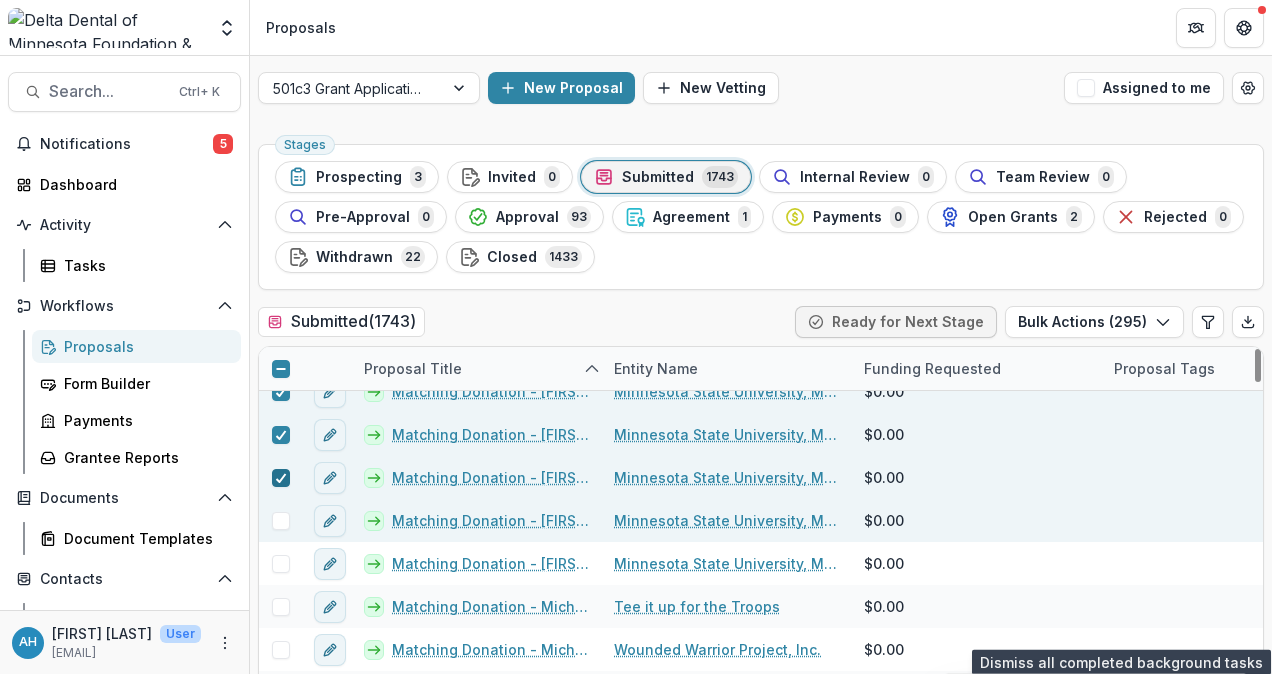 click at bounding box center [281, 521] 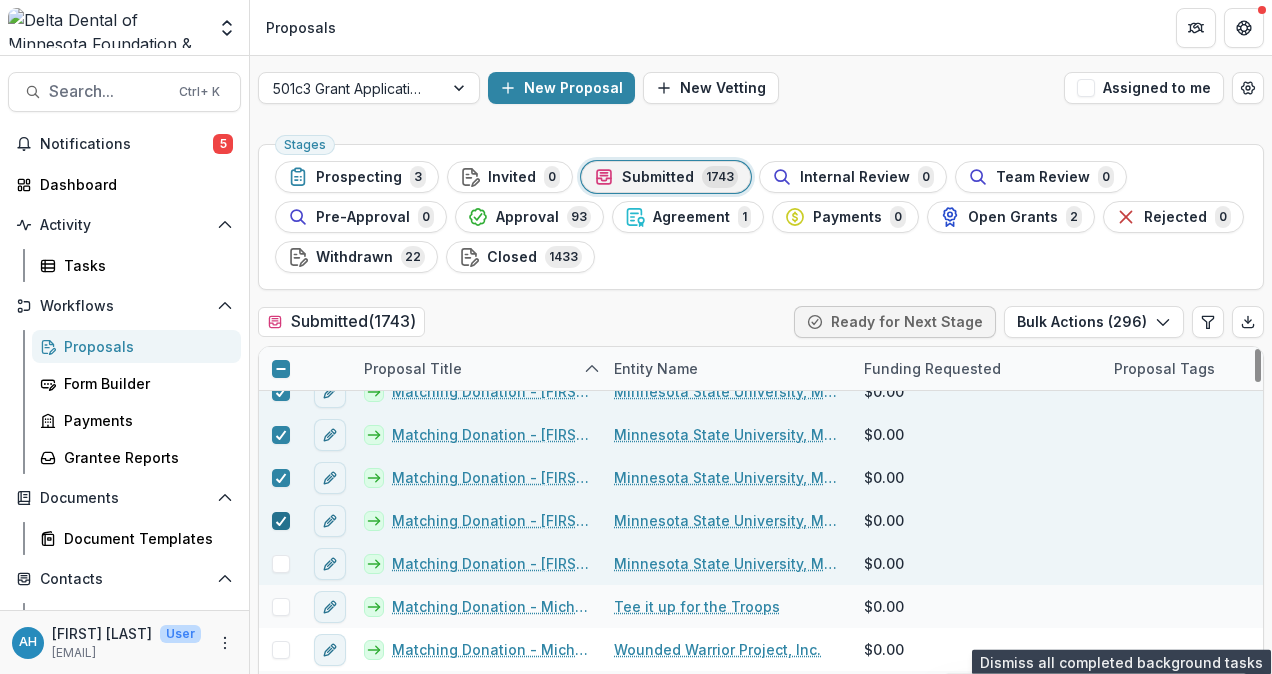 click at bounding box center [281, 564] 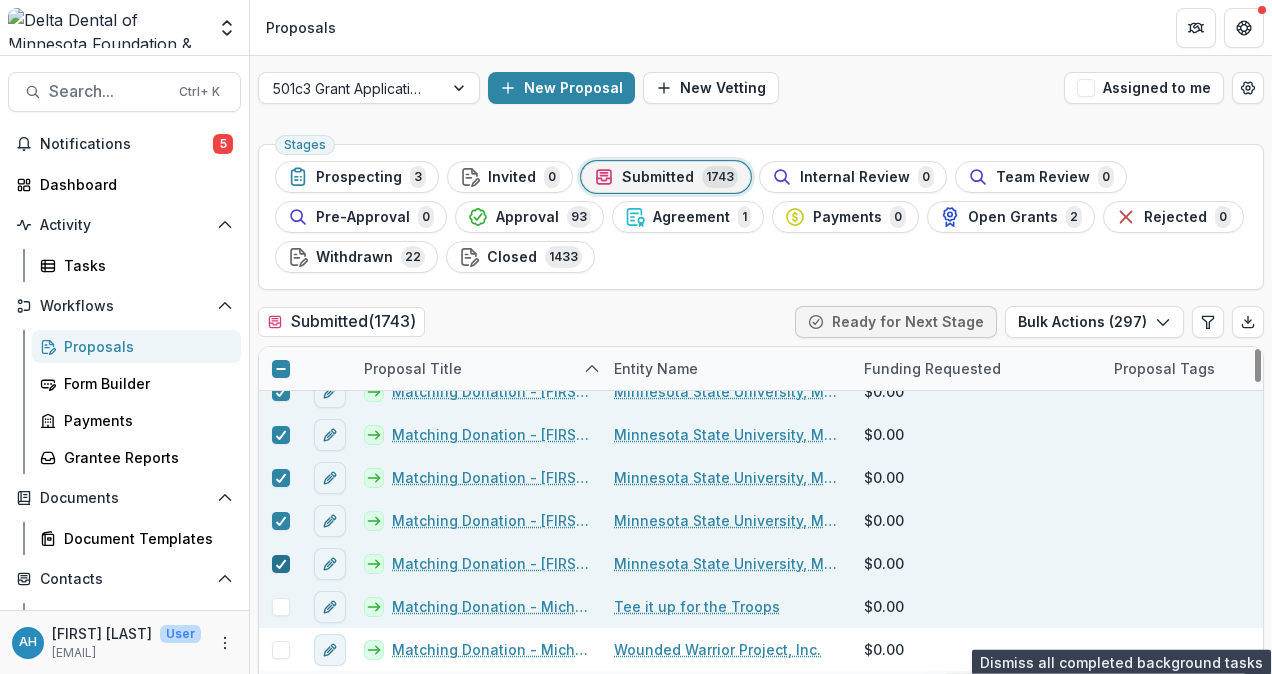 click at bounding box center [281, 607] 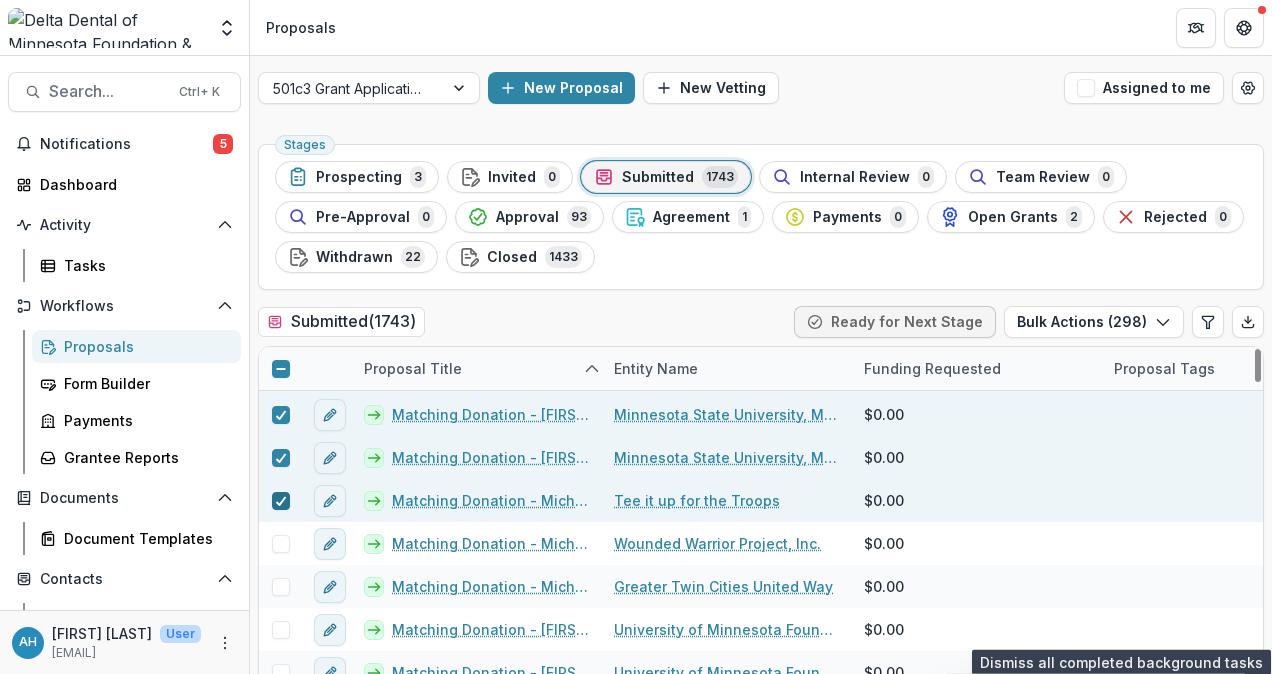 scroll, scrollTop: 33668, scrollLeft: 0, axis: vertical 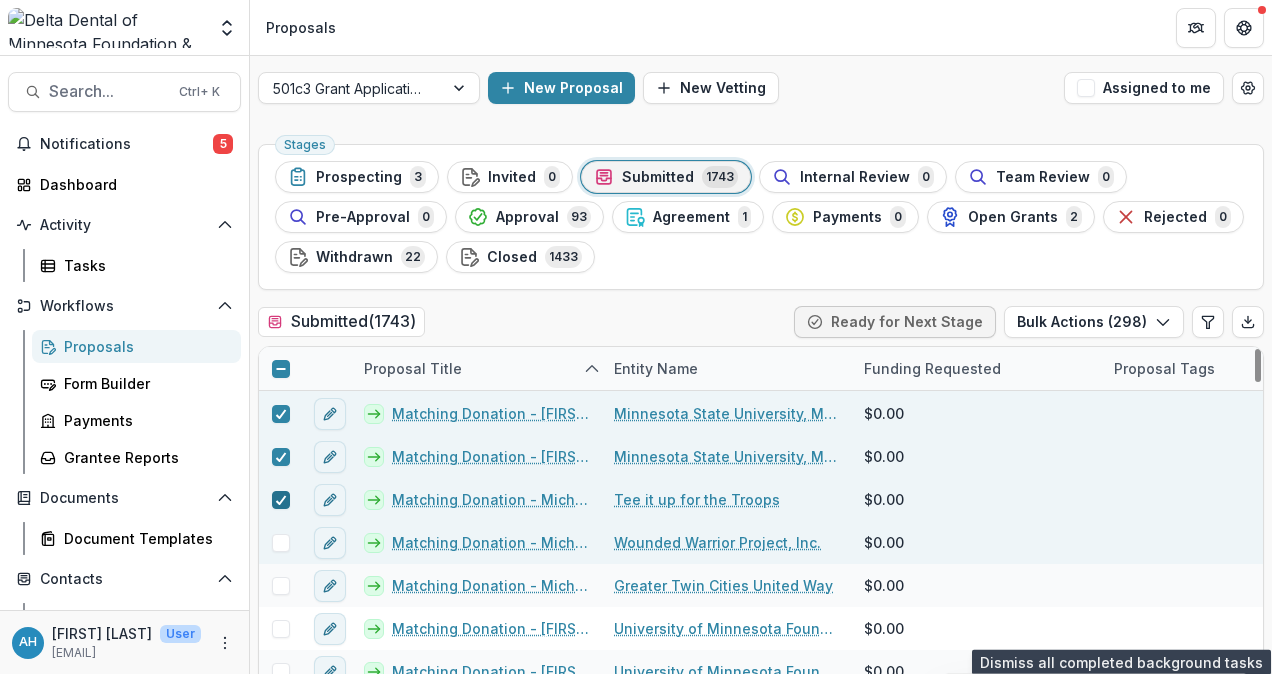 click at bounding box center [281, 543] 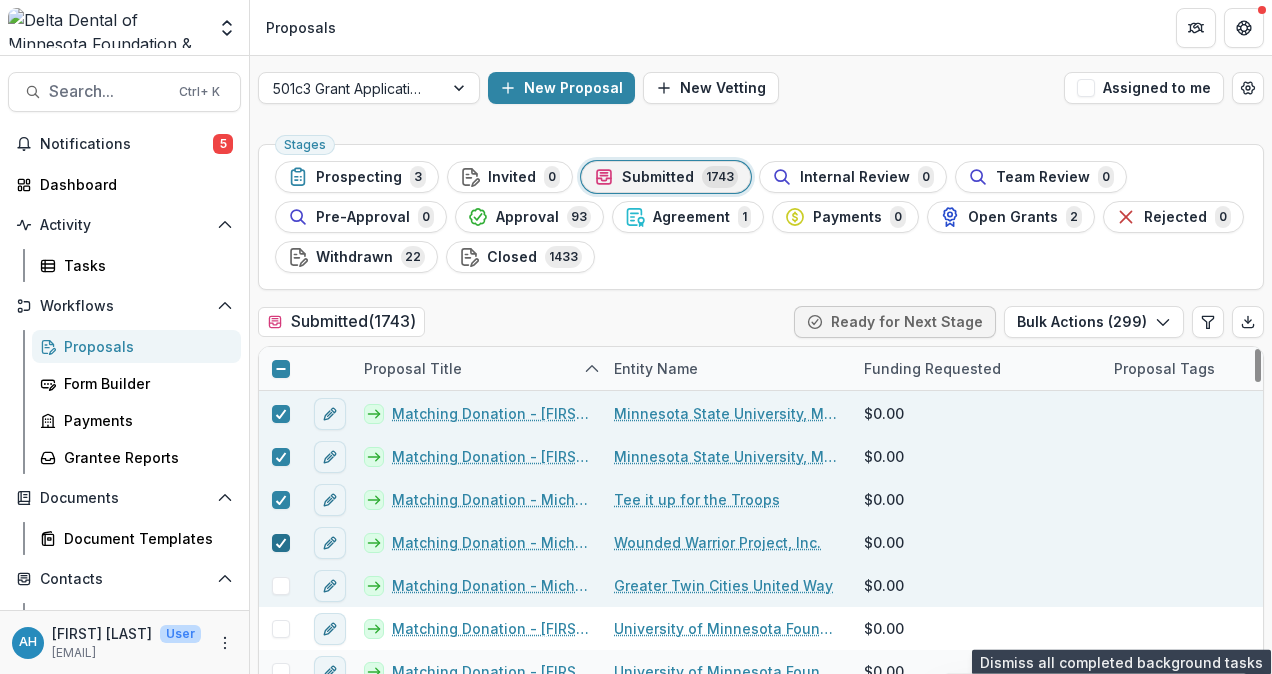 click at bounding box center [281, 586] 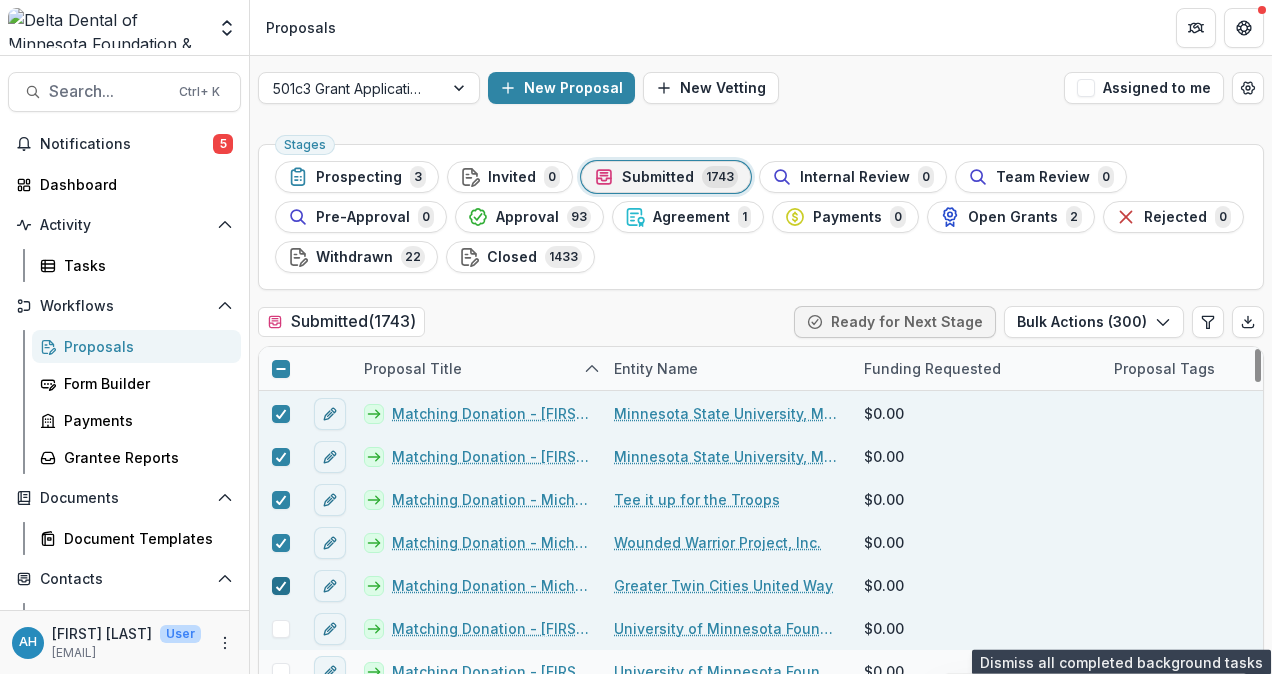 click at bounding box center (281, 629) 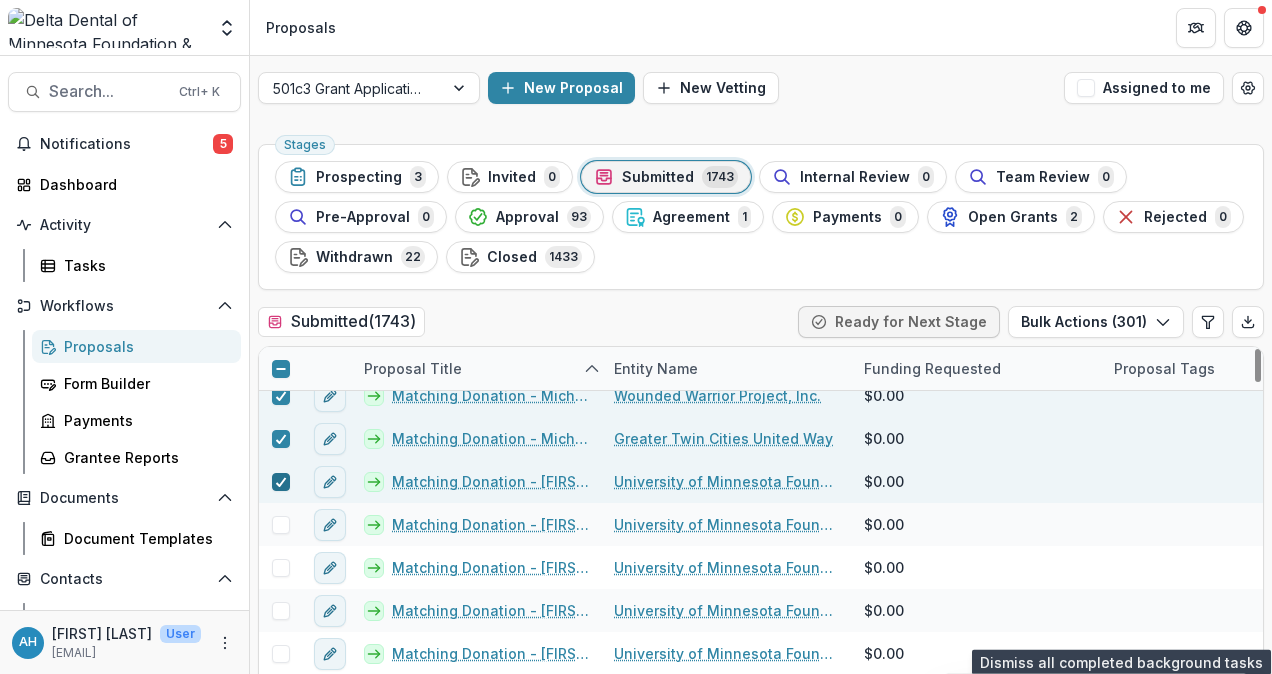 scroll, scrollTop: 33832, scrollLeft: 0, axis: vertical 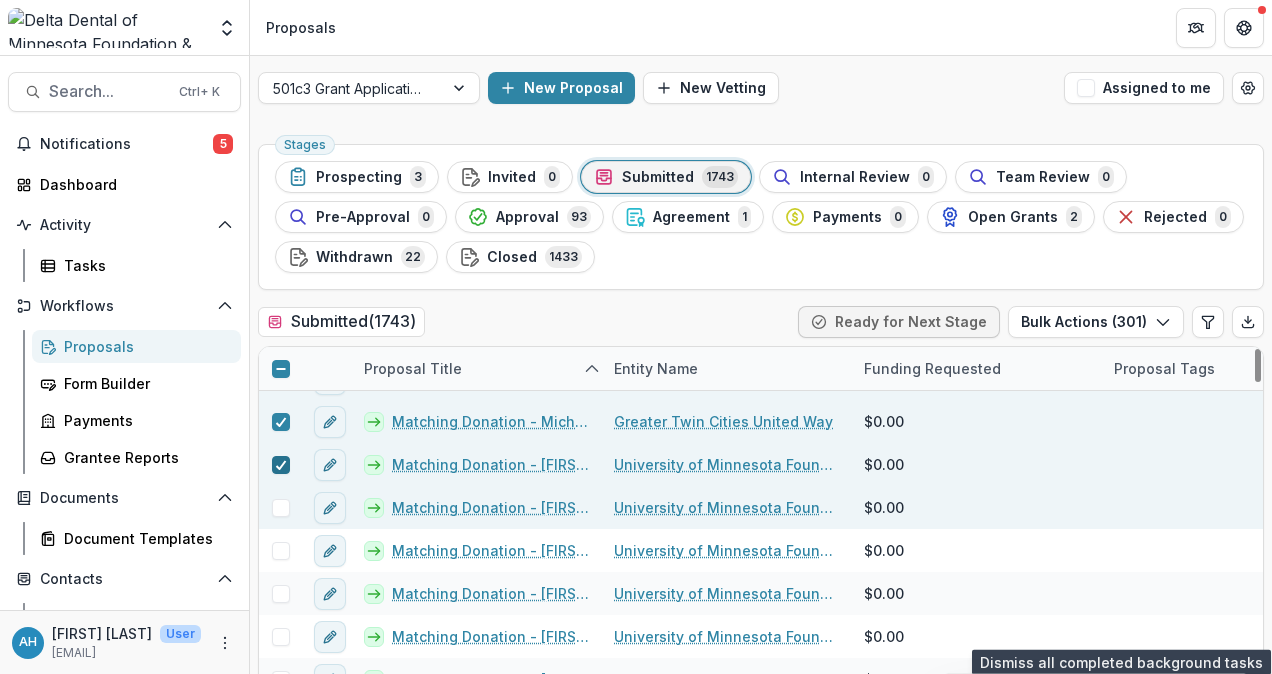 click at bounding box center [281, 508] 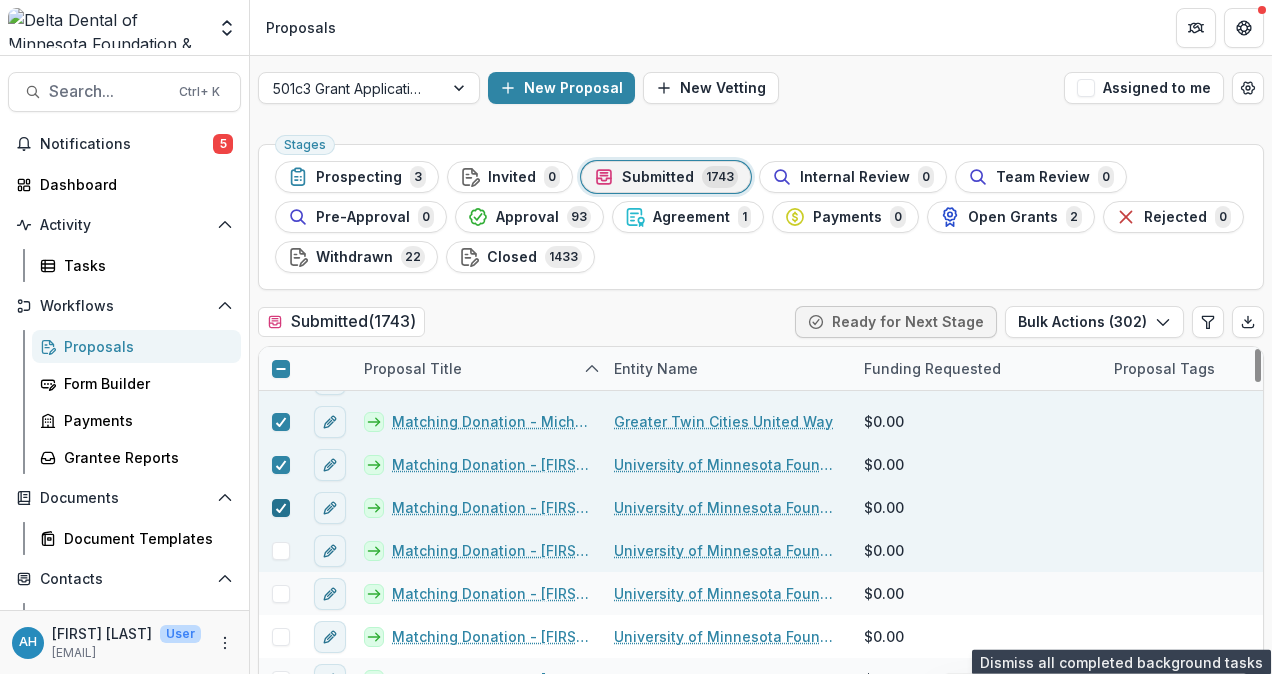 click at bounding box center (281, 551) 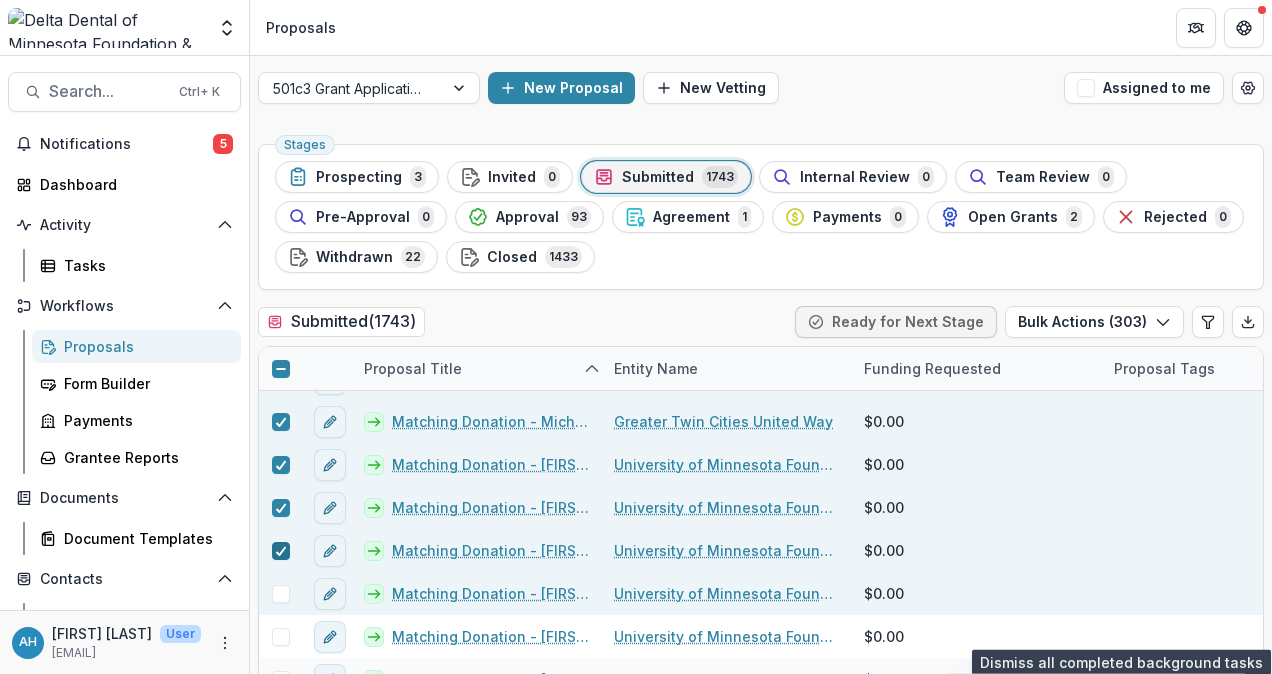 click at bounding box center [281, 594] 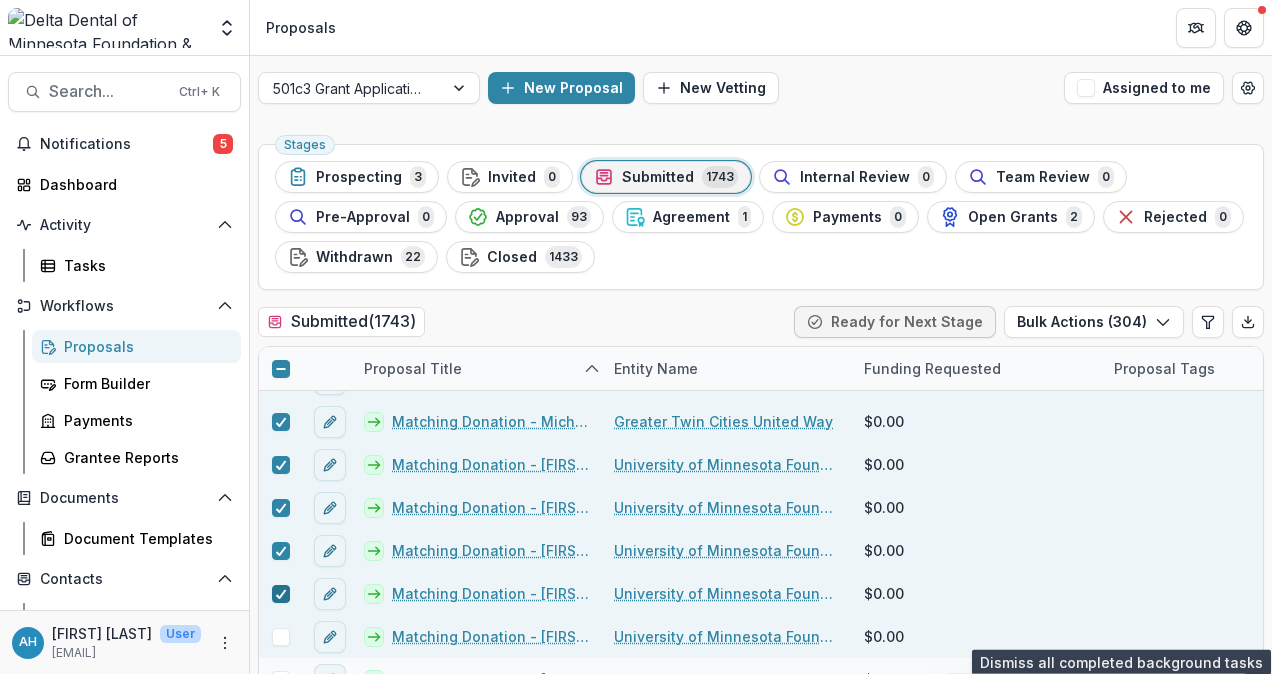 click at bounding box center (281, 637) 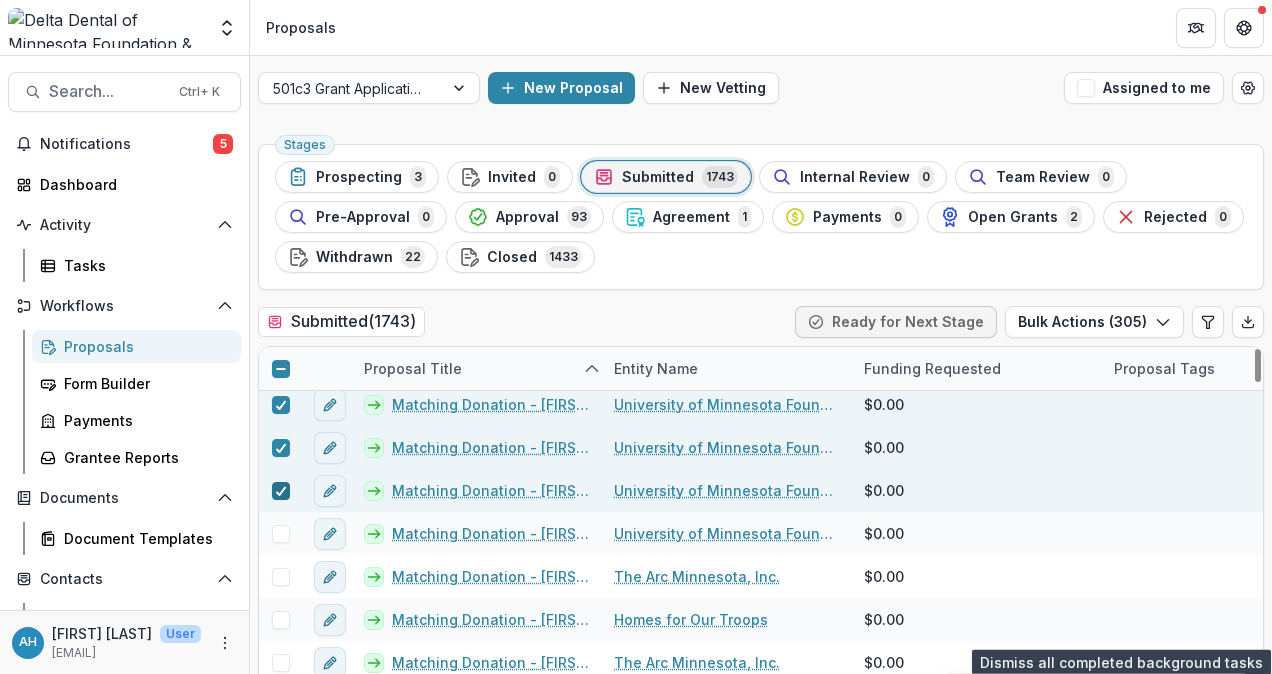 scroll, scrollTop: 33978, scrollLeft: 0, axis: vertical 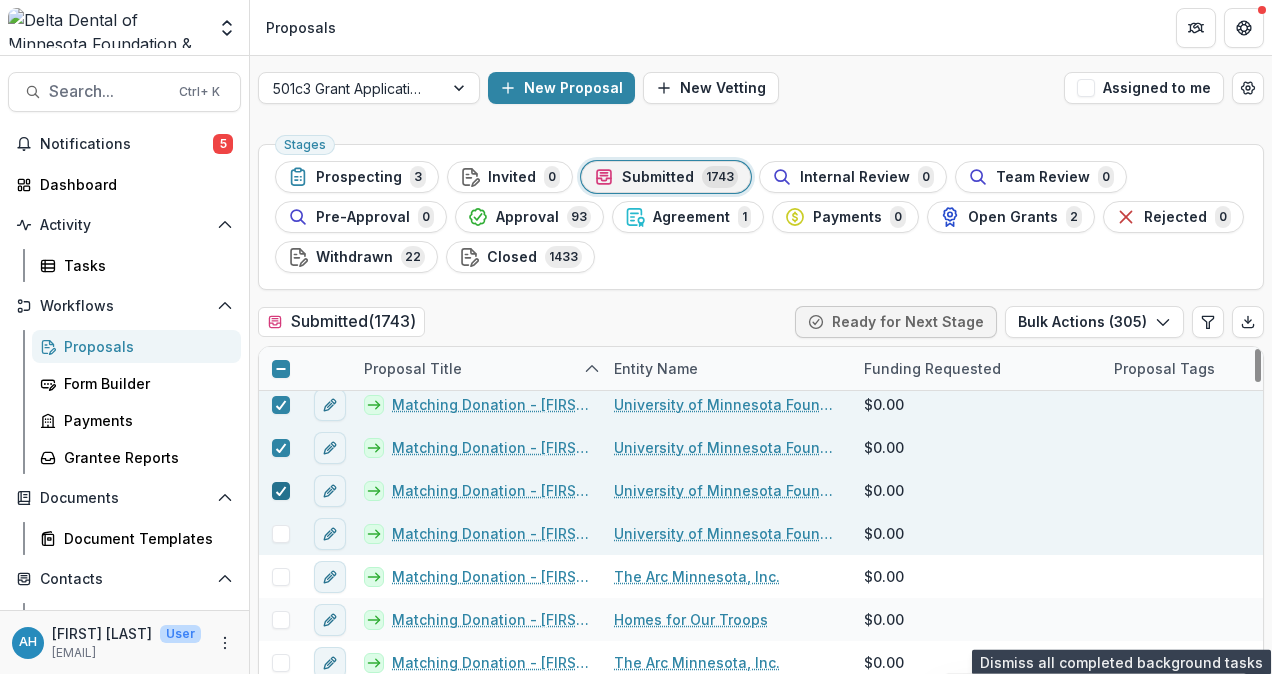 click at bounding box center (281, 534) 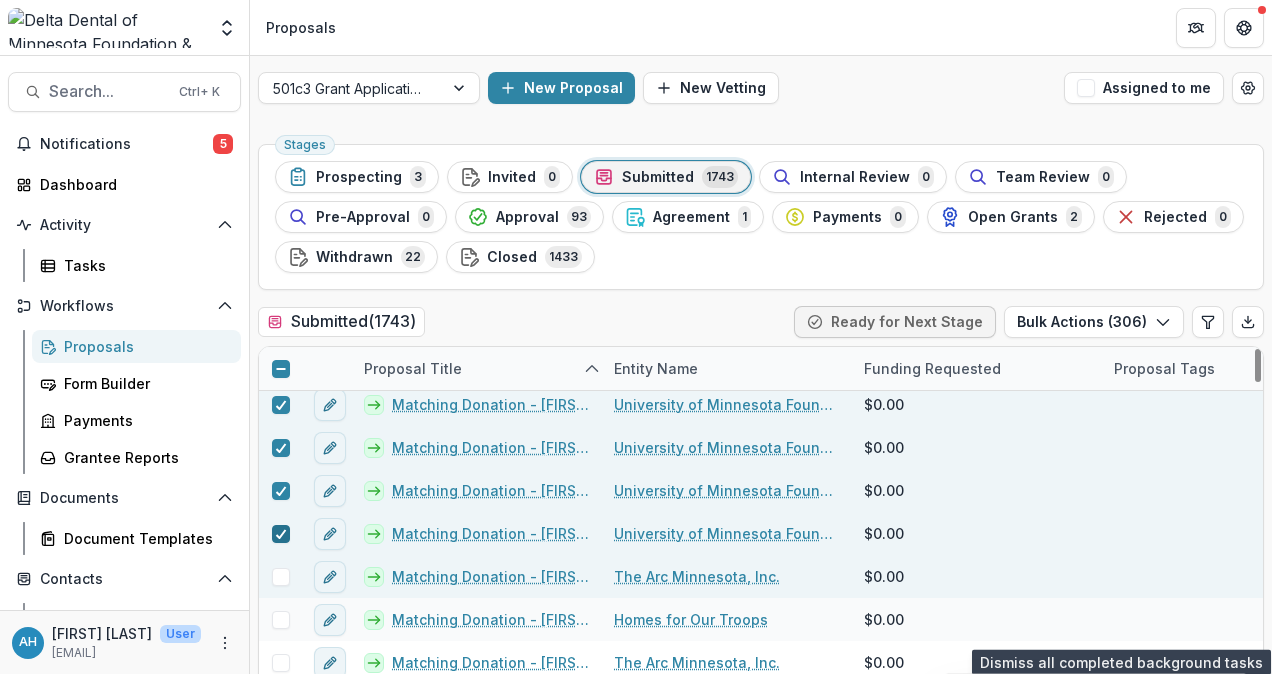 click at bounding box center [281, 577] 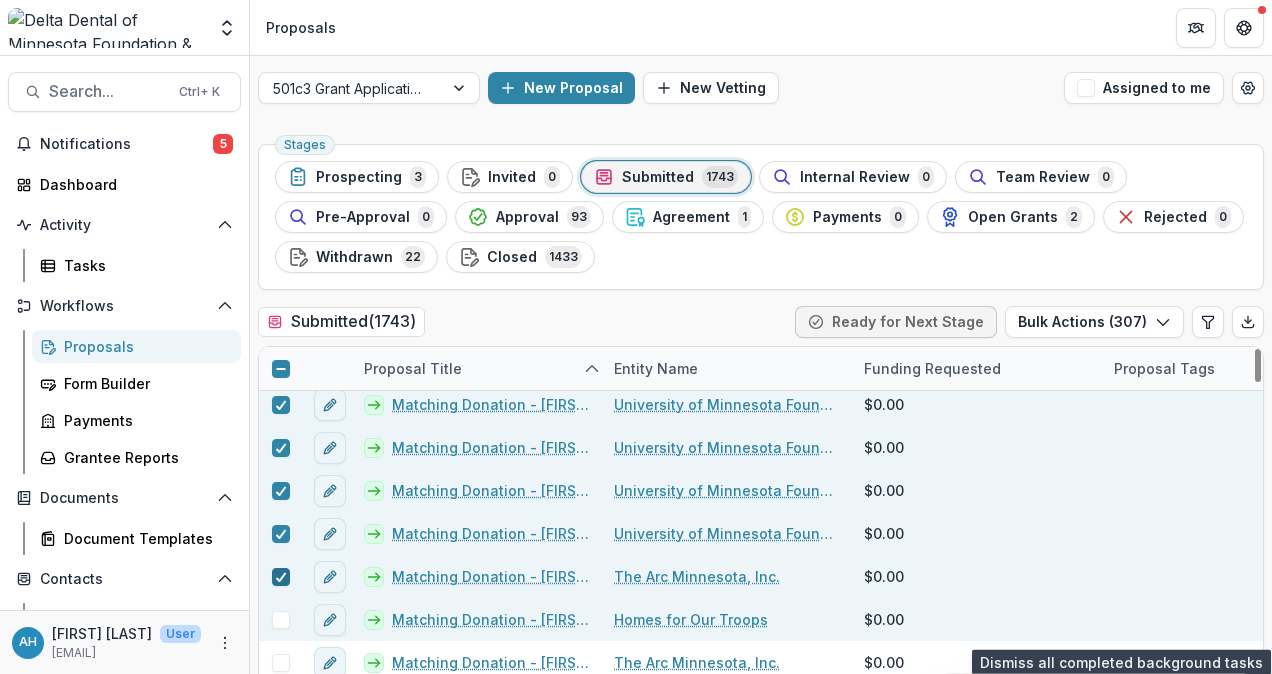 click at bounding box center (281, 620) 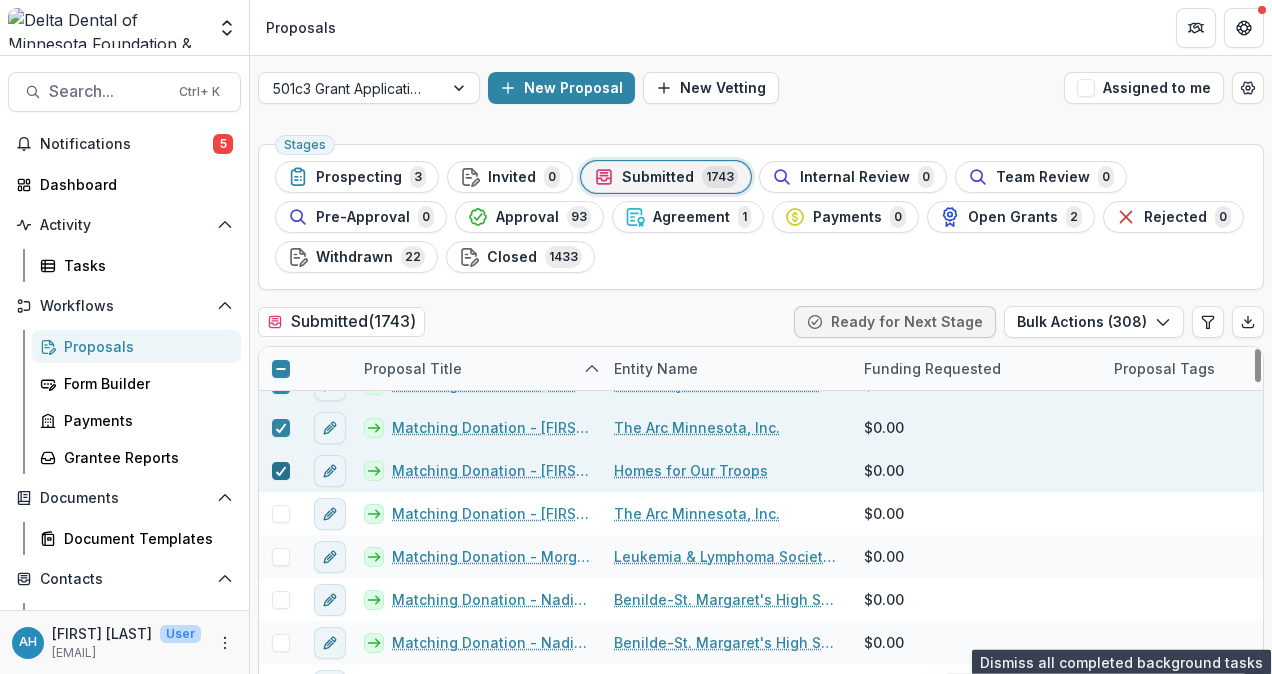 scroll, scrollTop: 34131, scrollLeft: 0, axis: vertical 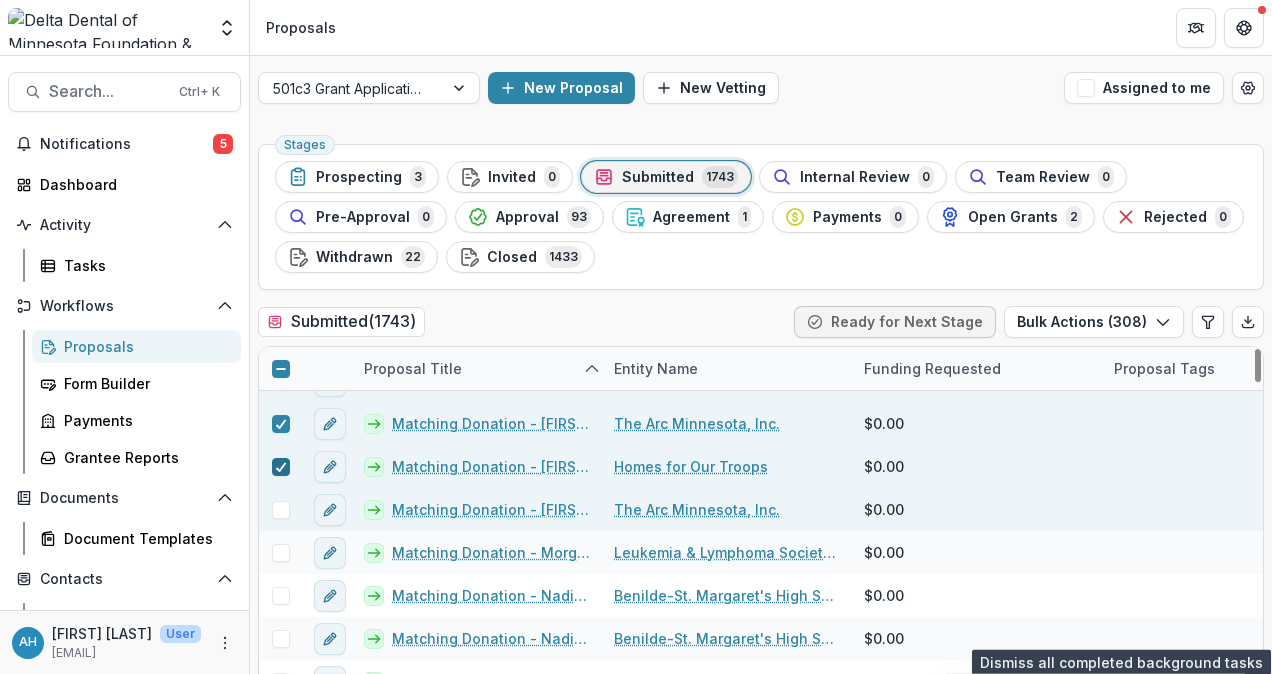 click at bounding box center (281, 510) 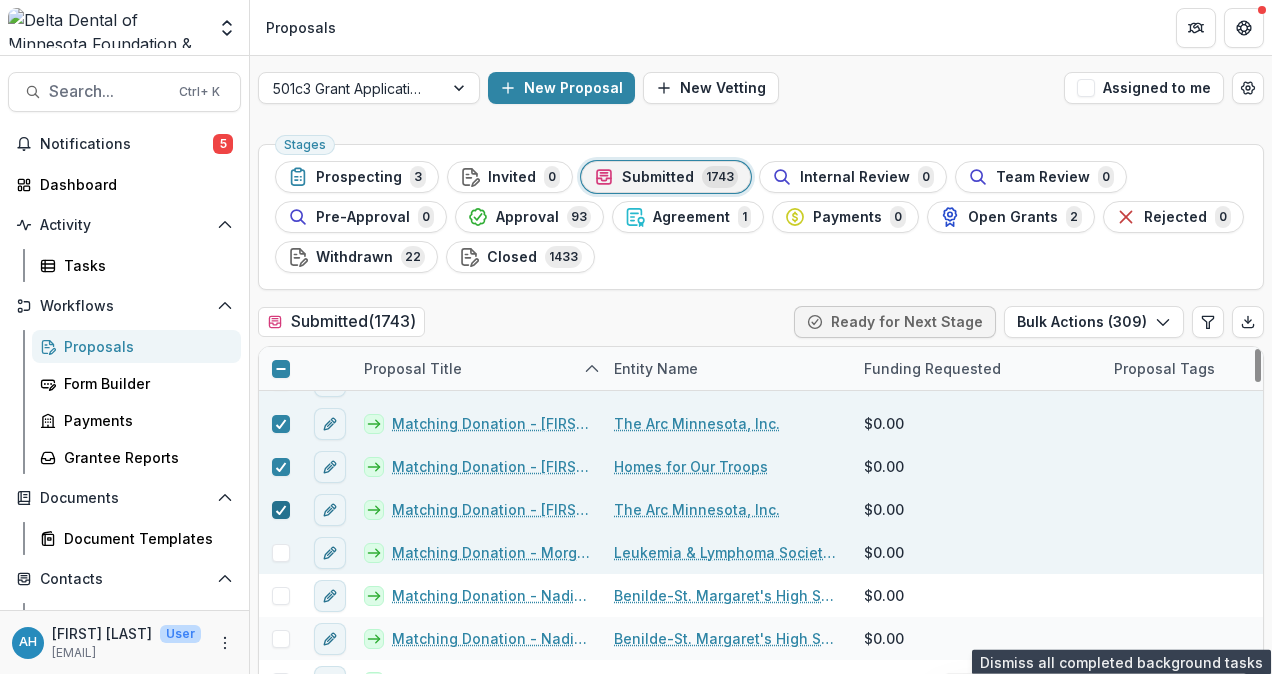 click at bounding box center (281, 553) 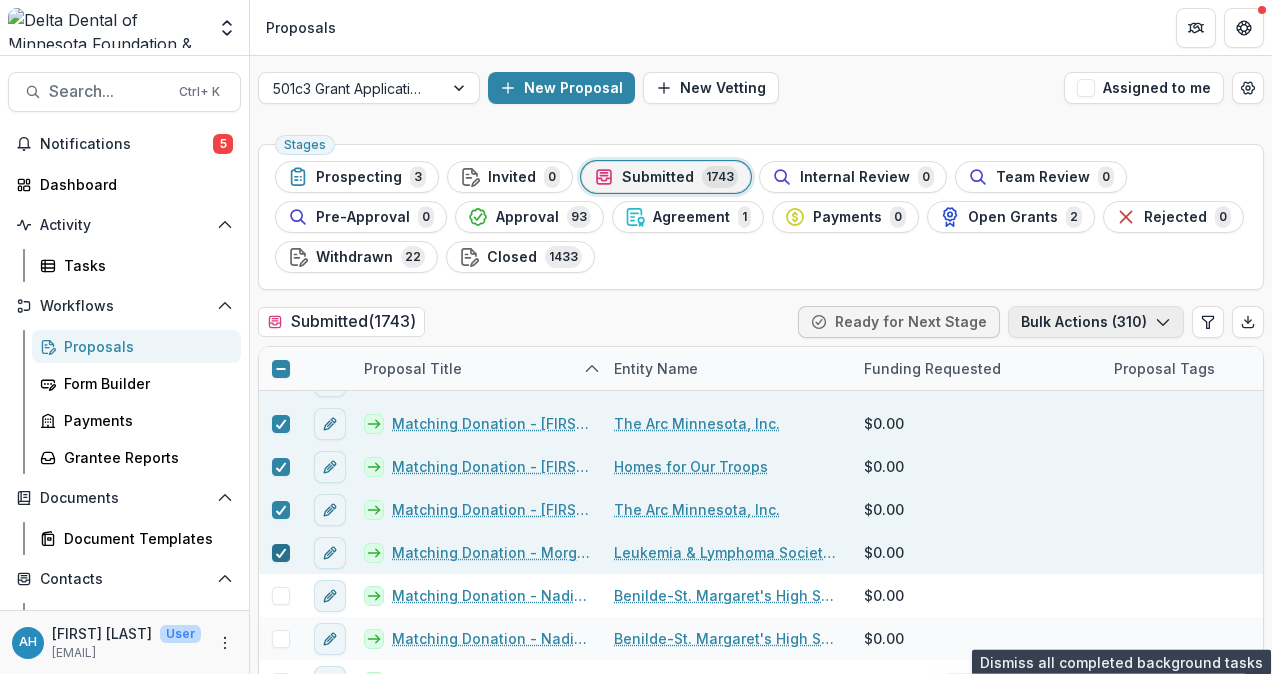 click on "Bulk Actions ( 310 )" at bounding box center [1096, 322] 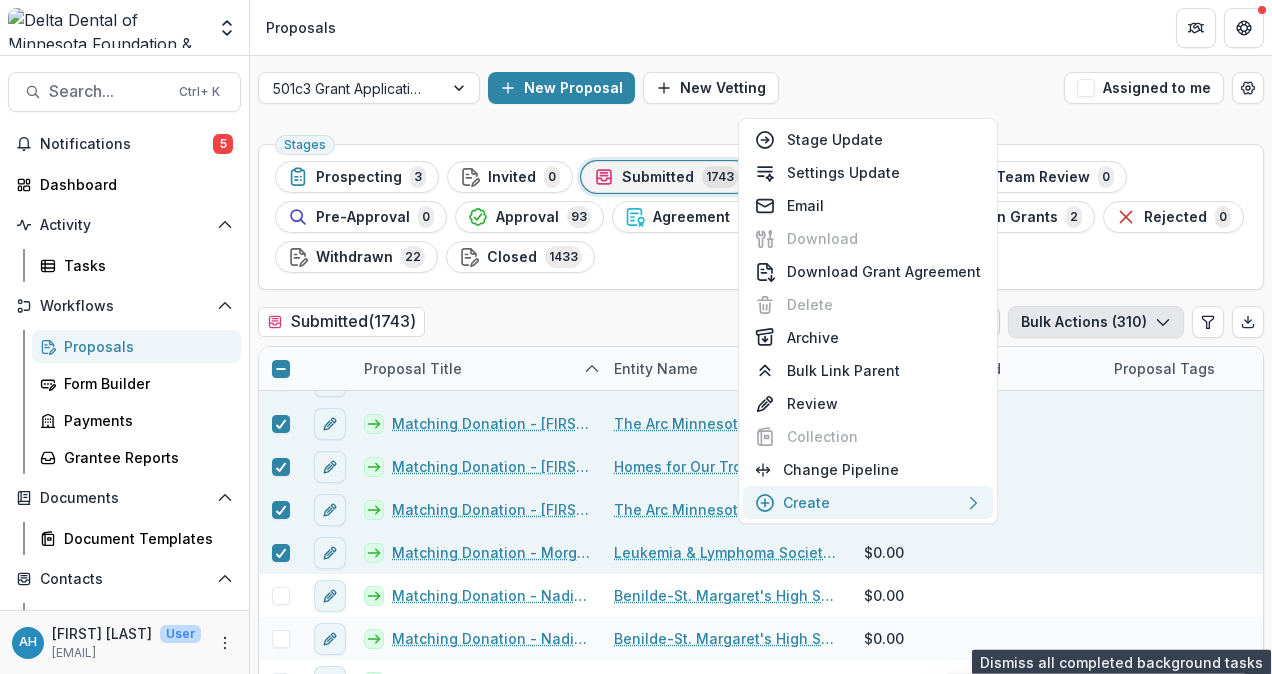 click on "Create Payment Reports Reminders Scenario Proposals Tasks" at bounding box center [868, 502] 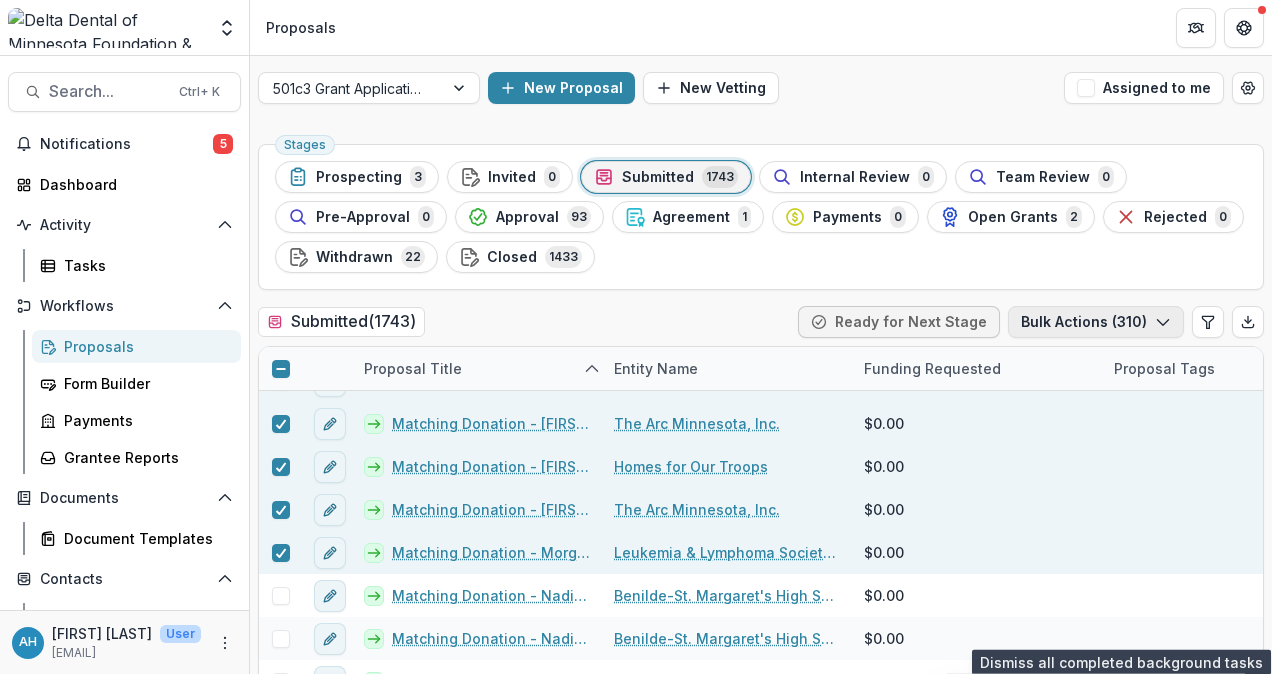 click on "Bulk Actions ( 310 )" at bounding box center (1096, 322) 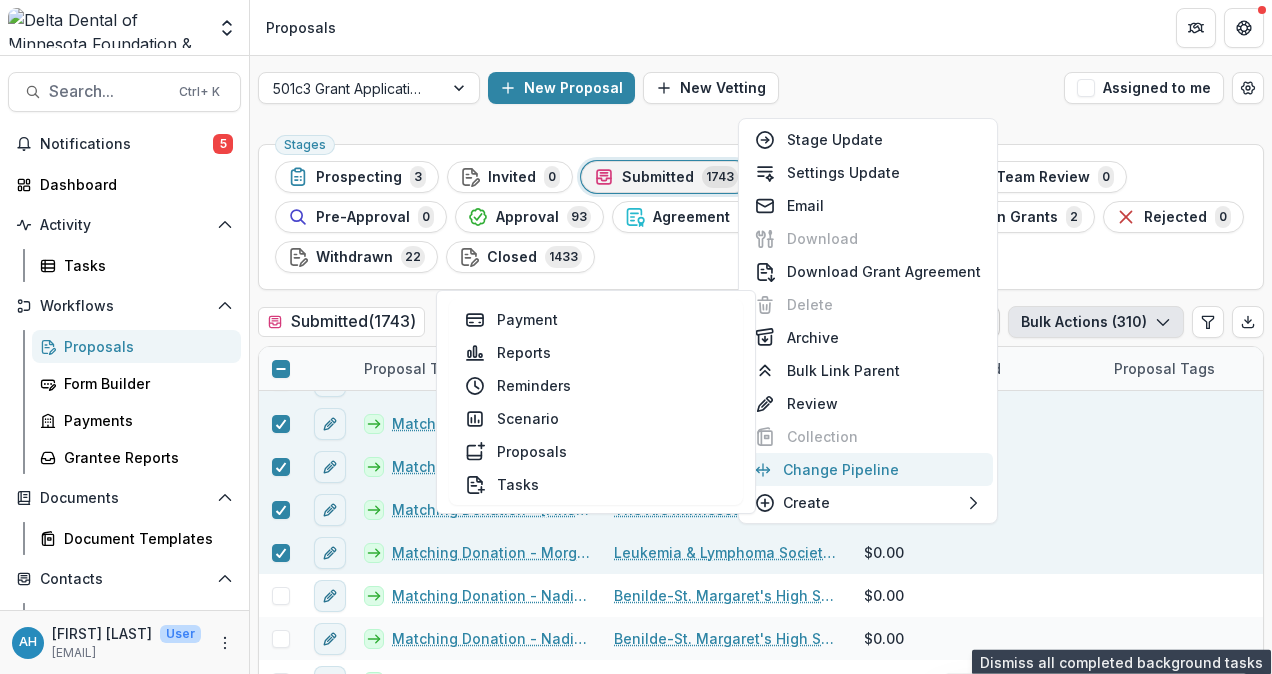 click on "Change Pipeline" at bounding box center (868, 469) 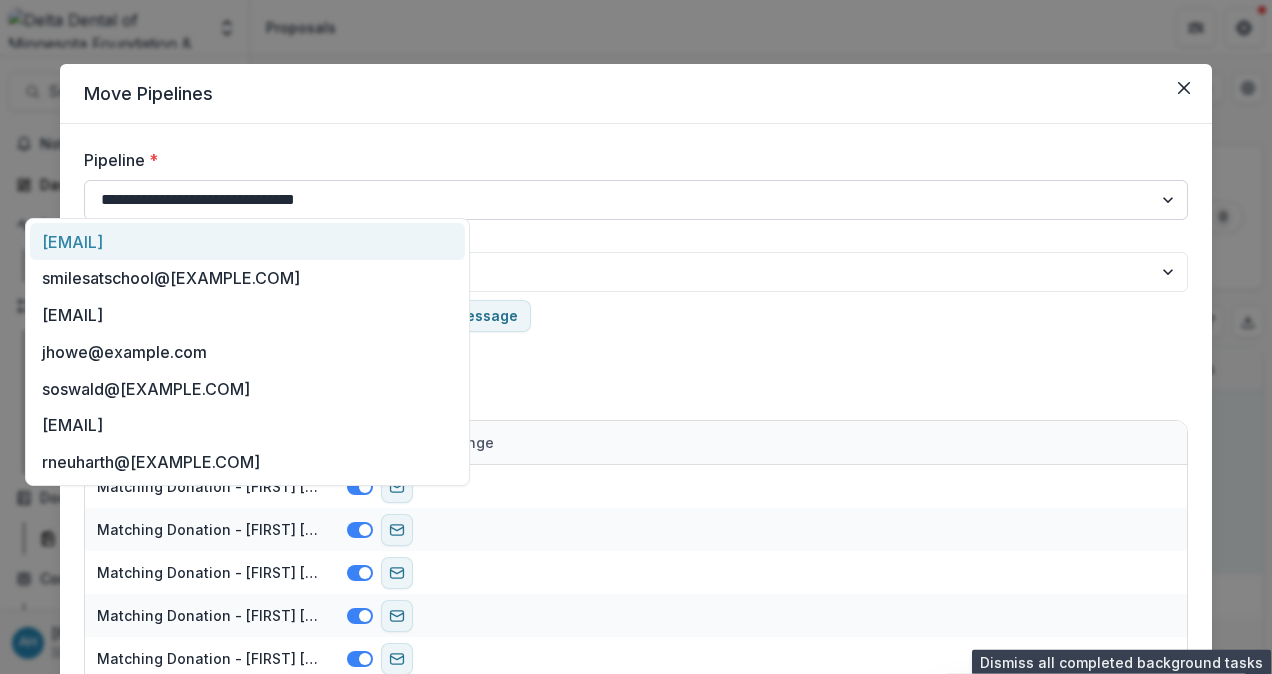 click on "**********" at bounding box center (636, 200) 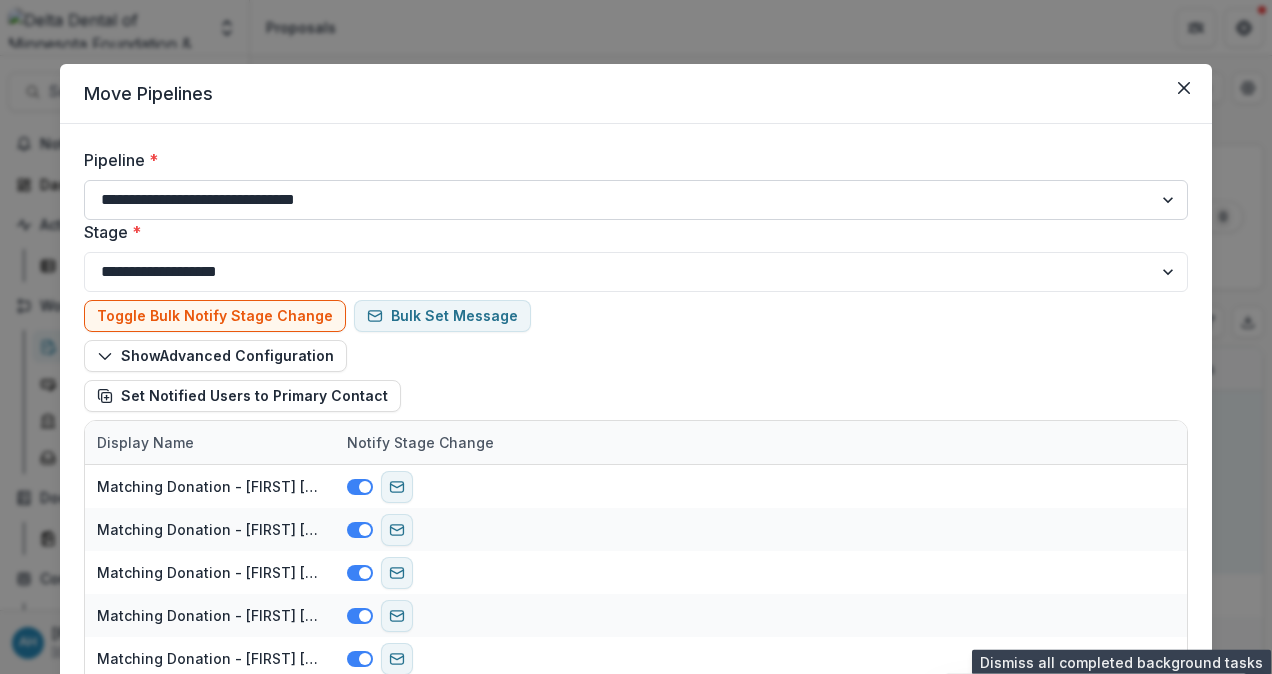 select on "**********" 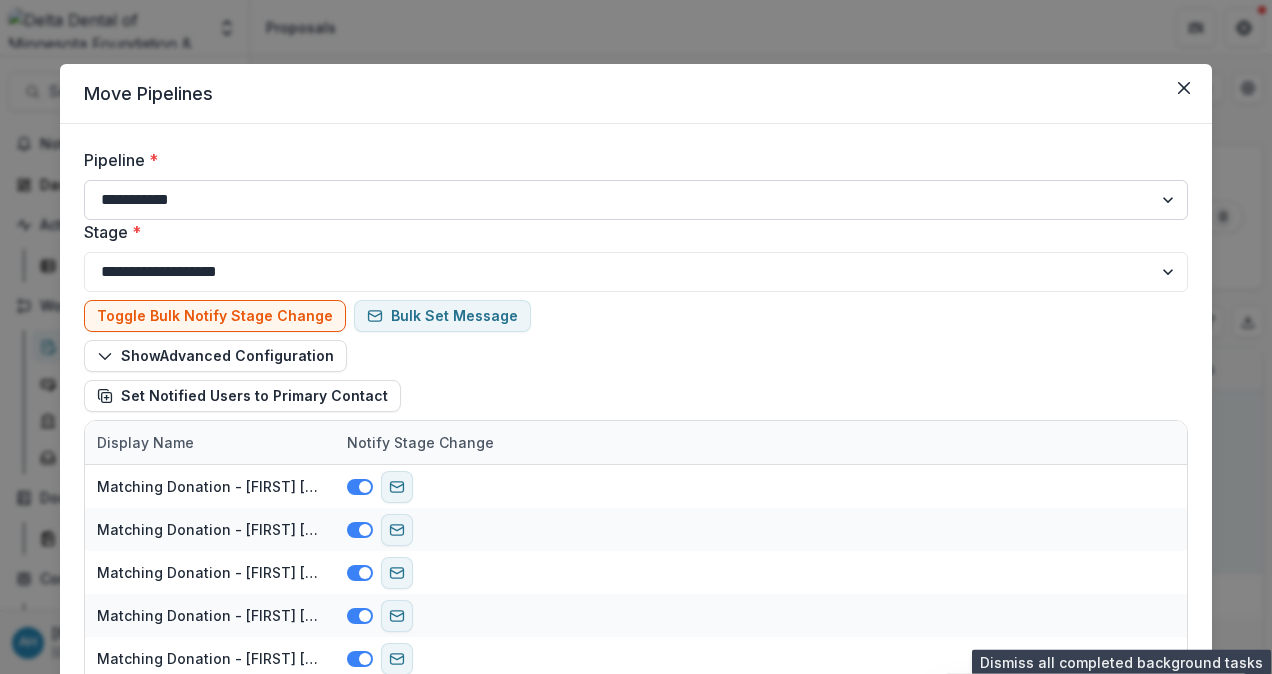 click on "**********" at bounding box center (636, 200) 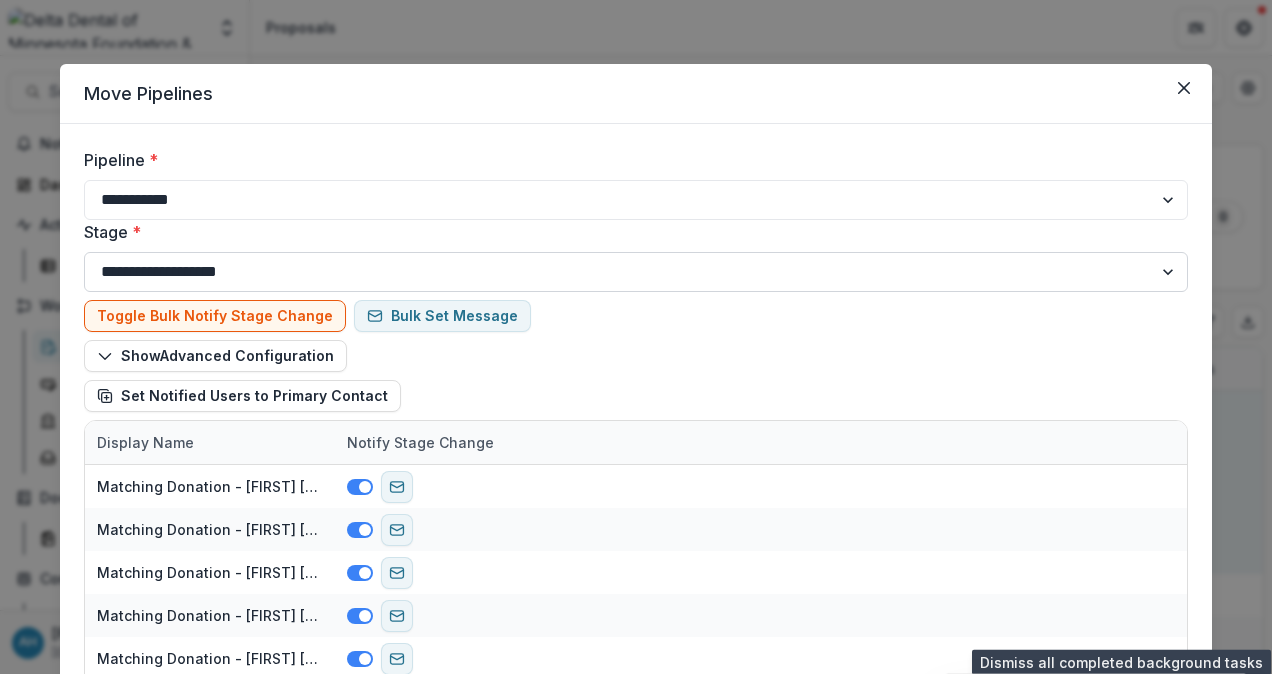 click on "**********" at bounding box center (636, 272) 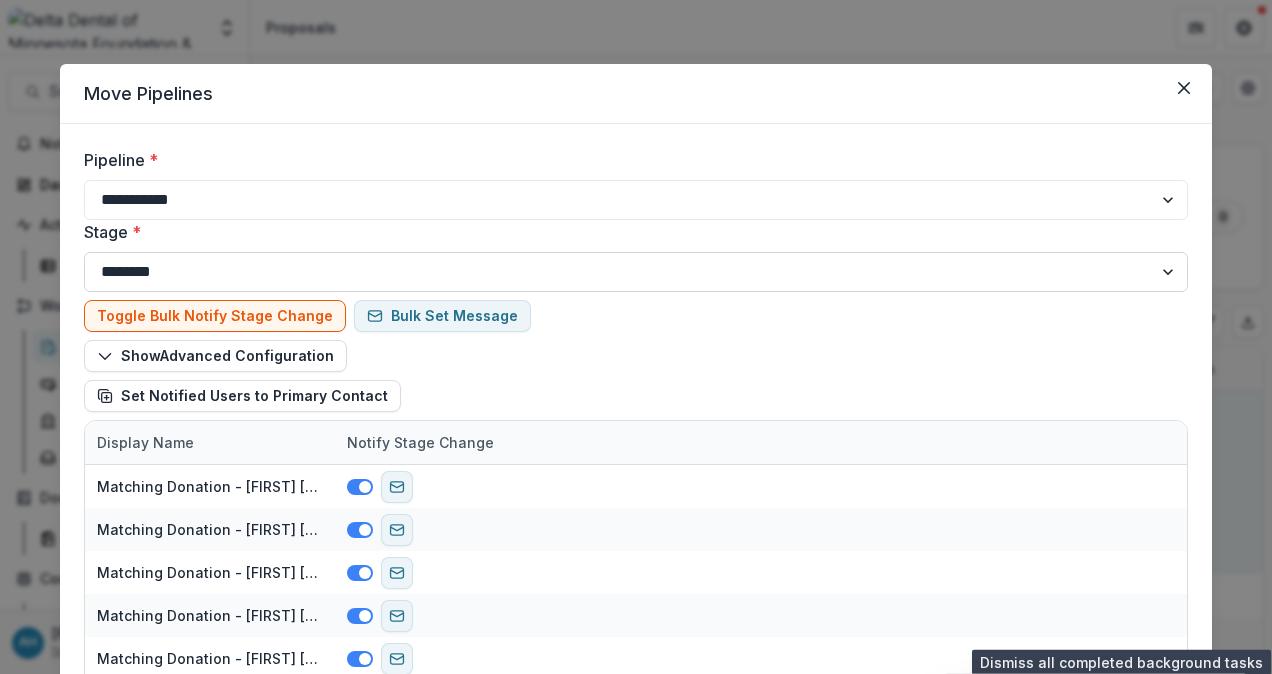 click on "**********" at bounding box center (636, 272) 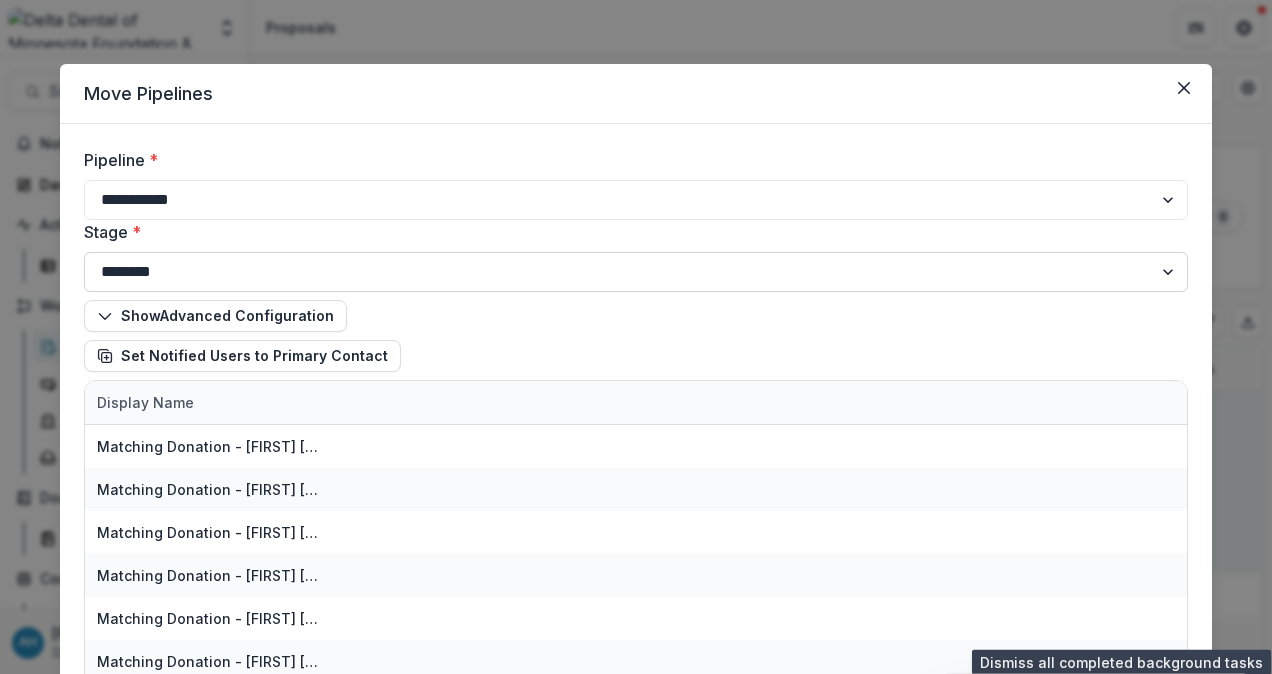 click on "**********" at bounding box center [636, 272] 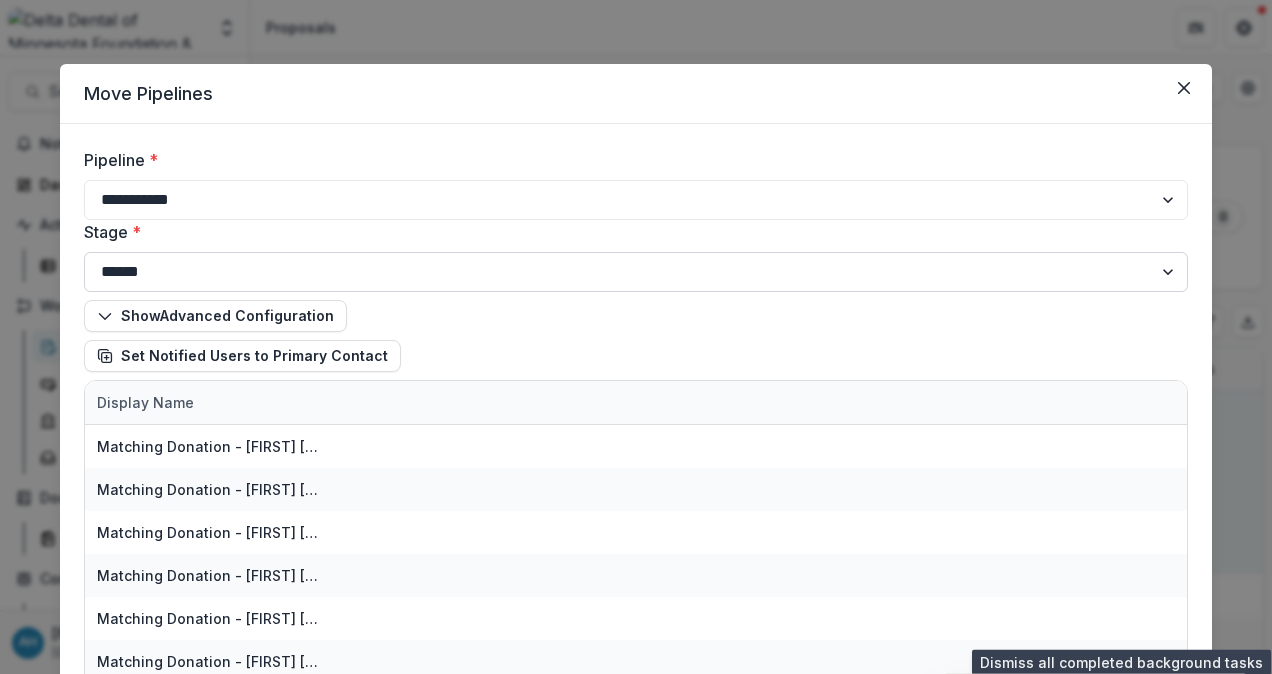 click on "**********" at bounding box center (636, 272) 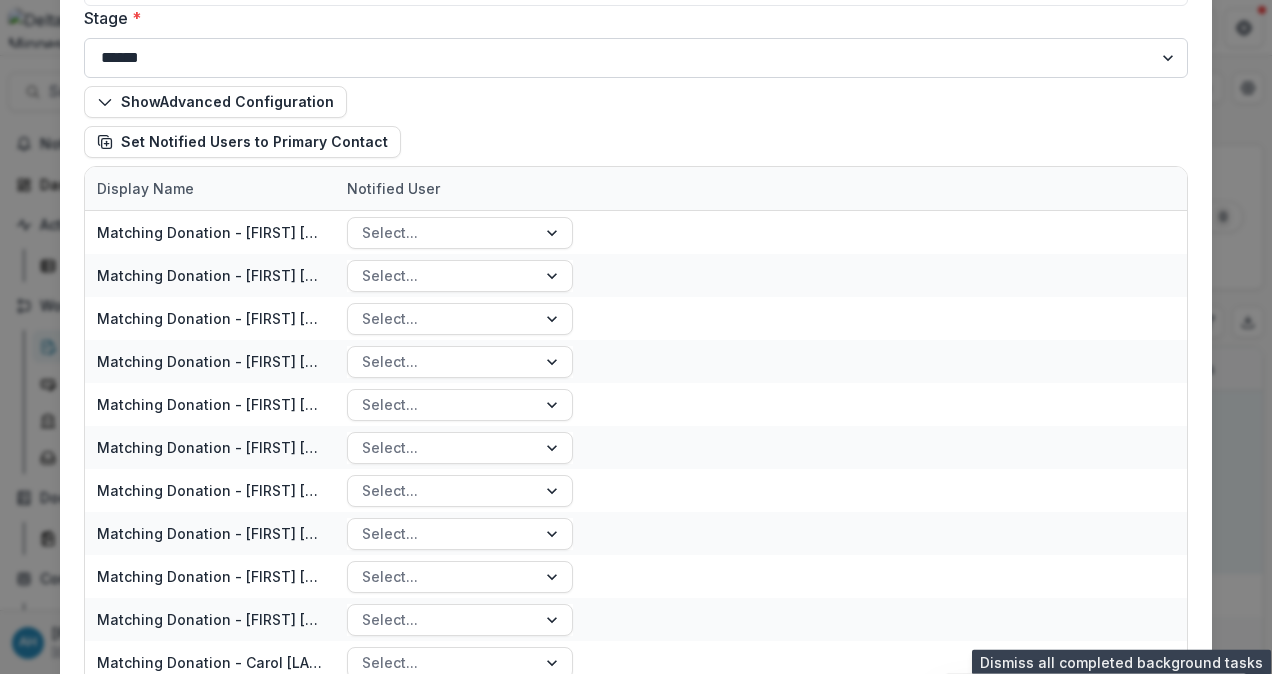 scroll, scrollTop: 237, scrollLeft: 0, axis: vertical 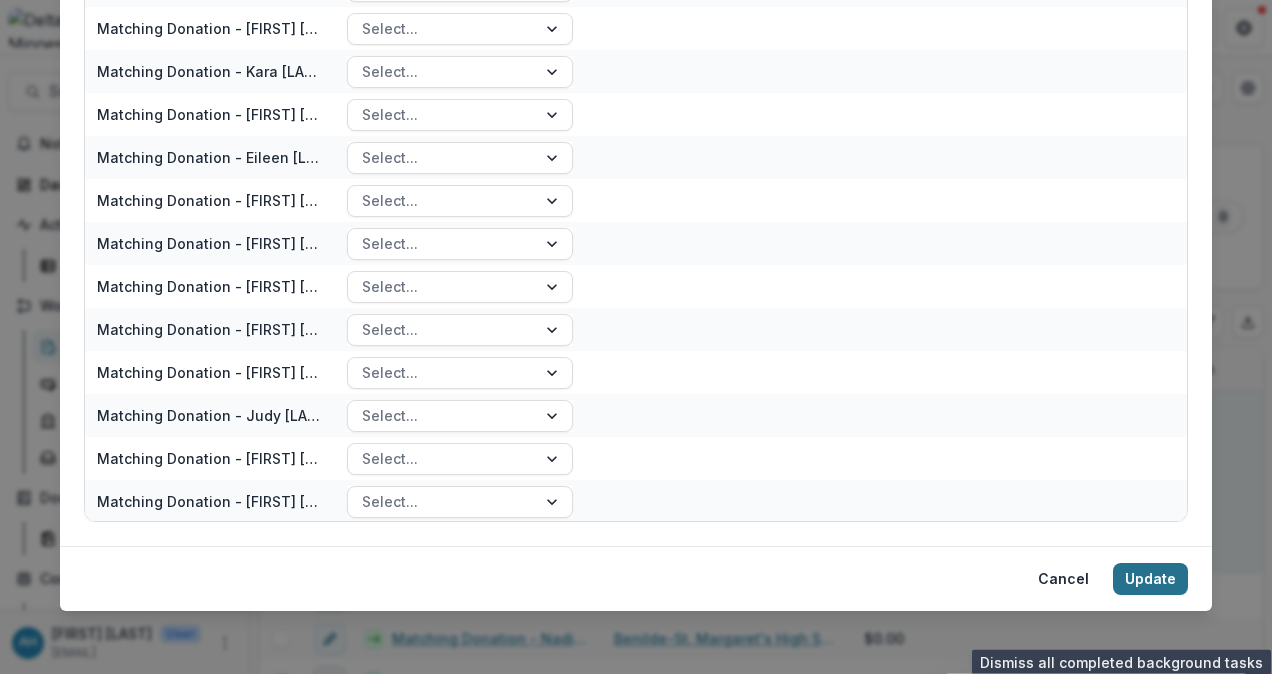 click on "Update" at bounding box center (1150, 579) 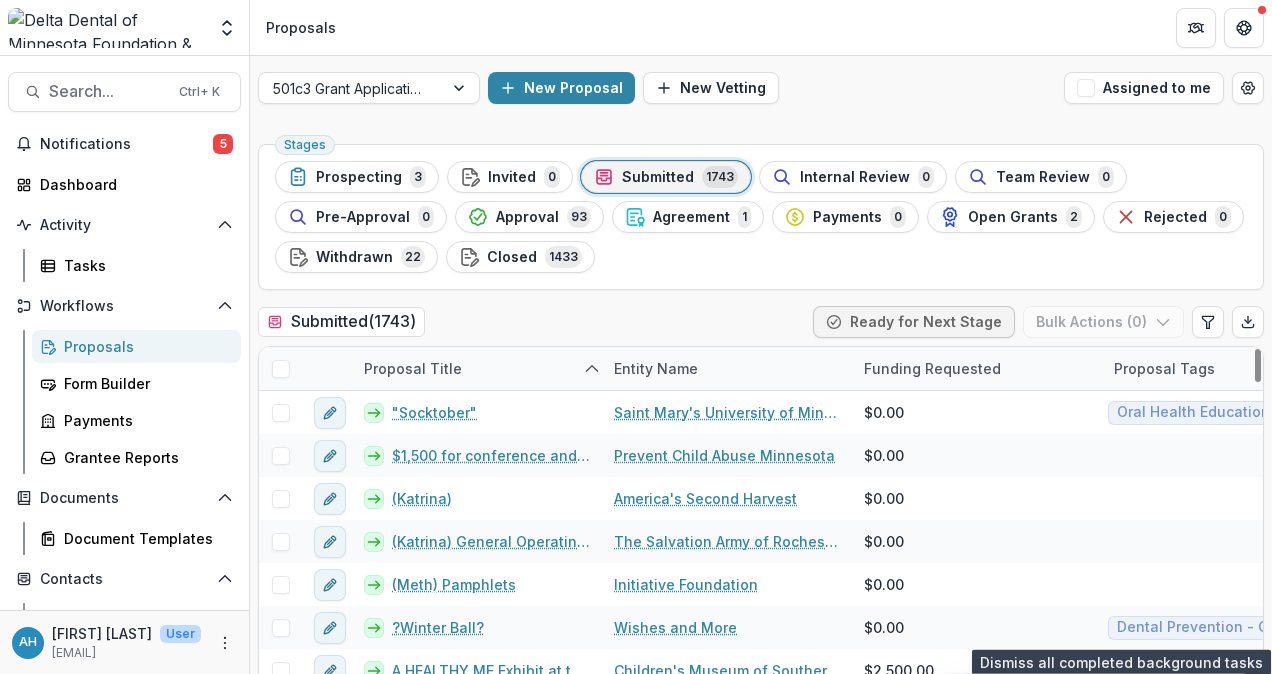 click on "Proposal Title" at bounding box center [477, 368] 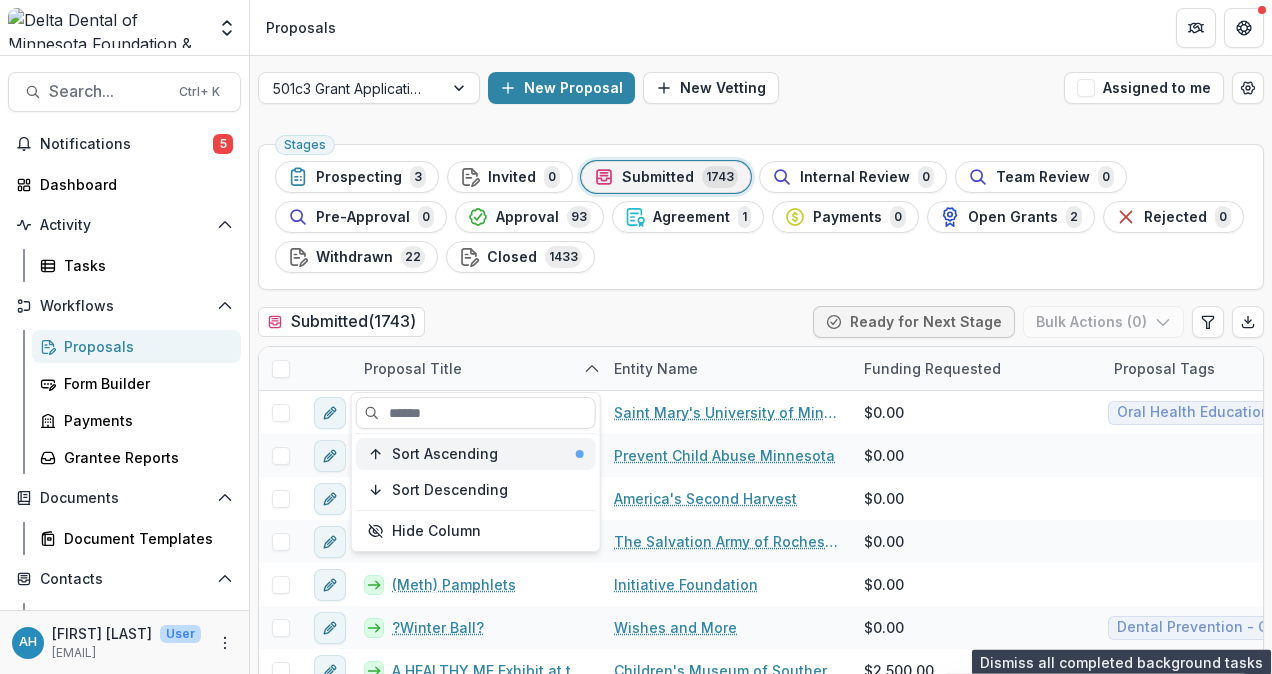 click on "Sort Ascending" at bounding box center [445, 454] 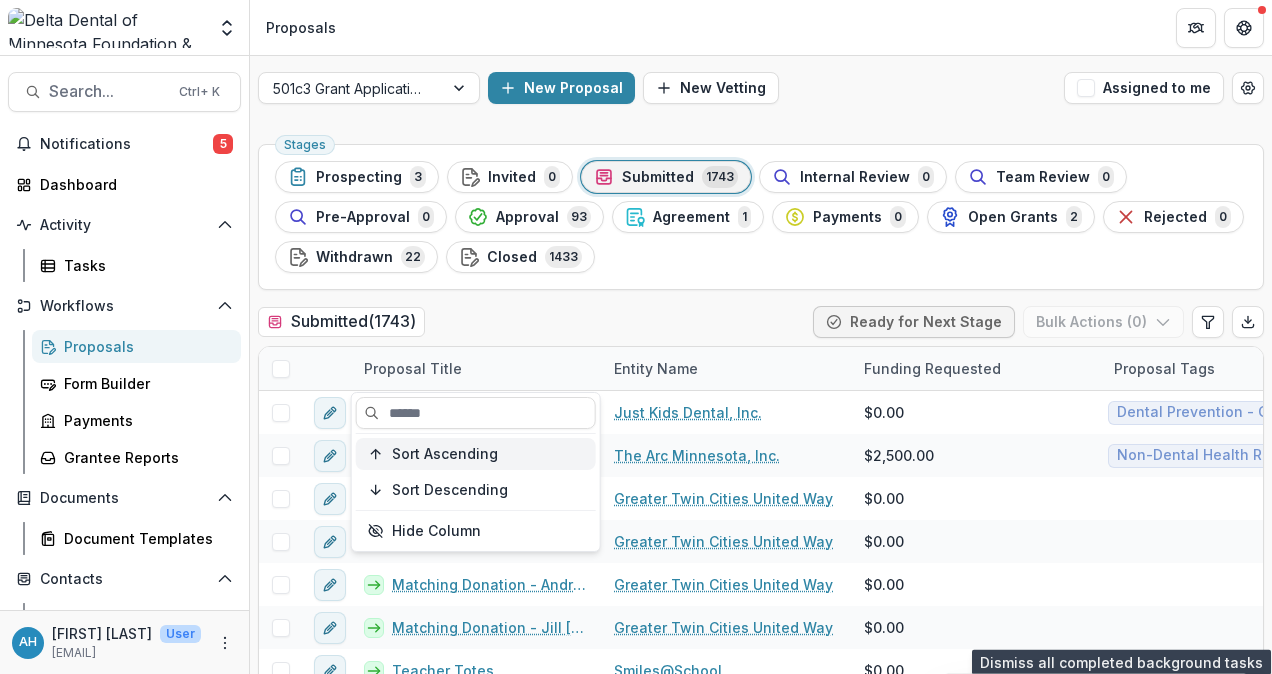 click on "Sort Ascending" at bounding box center (445, 454) 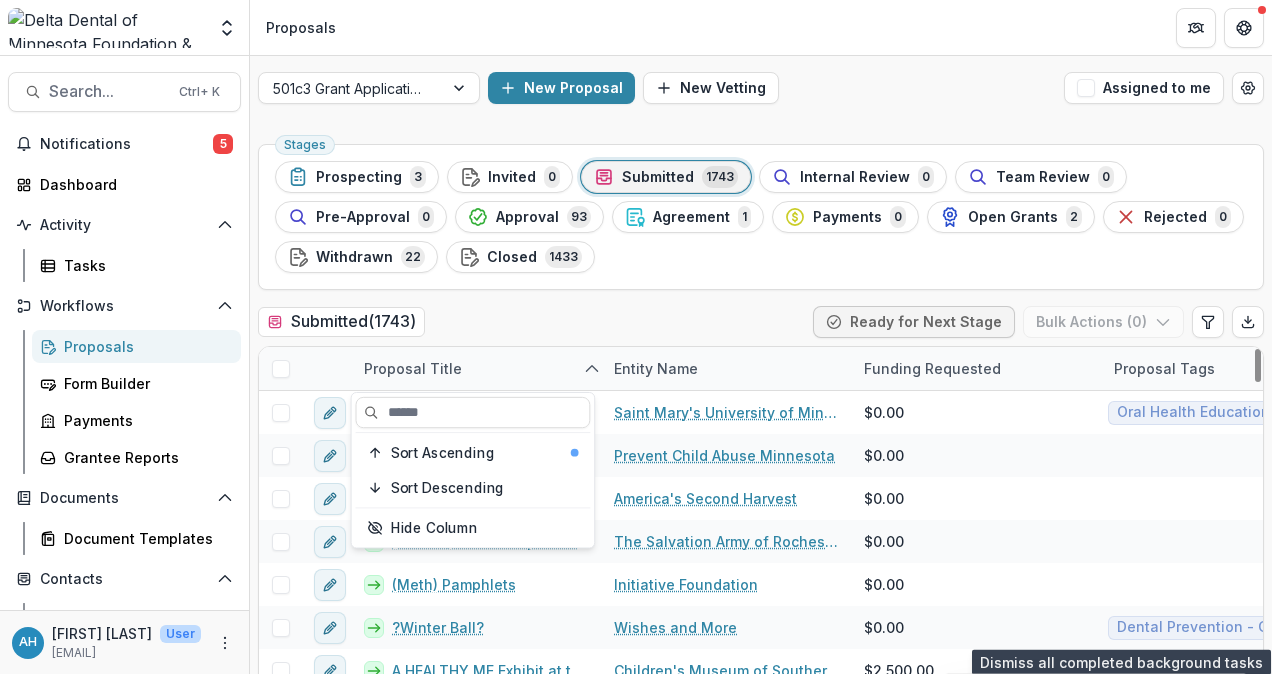 click on "Stages Prospecting 3 Invited 0 Submitted 1743 Internal Review 0 Team Review 0 Pre-Approval 0 Approval 93 Agreement 1 Payments 0 Open Grants 2 Rejected 0 Withdrawn 22 Closed 1433 Submitted  ( 1743 ) Ready for Next Stage Bulk Actions ( 0 ) Proposal Title Entity Name Funding Requested Proposal Tags Created Submitted Date Form Current Stage Task Assignees Pending Tasks Grant Award Date: Awarded Date "Socktober" Saint Mary's University of Minnesota $0.00 Oral Health Education Jul 15, 2025 -- Temelio Historical Onboarding Form 0 $1,500 for conference and $1,000 for 'silver level' anuual benefit Prevent Child Abuse Minnesota $0.00 Jul 15, 2025 -- Temelio Historical Onboarding Form 0 (Katrina) America's Second Harvest $0.00 Jul 15, 2025 -- Temelio Historical Onboarding Form 0 (Katrina) General Operating Support The Salvation Army of Rochester, MN $0.00 Jul 15, 2025 -- Temelio Historical Onboarding Form 0 (Meth) Pamphlets Initiative Foundation $0.00 Jul 15, 2025 -- Temelio Historical Onboarding Form 0 ?Winter Ball? --" at bounding box center (761, 425) 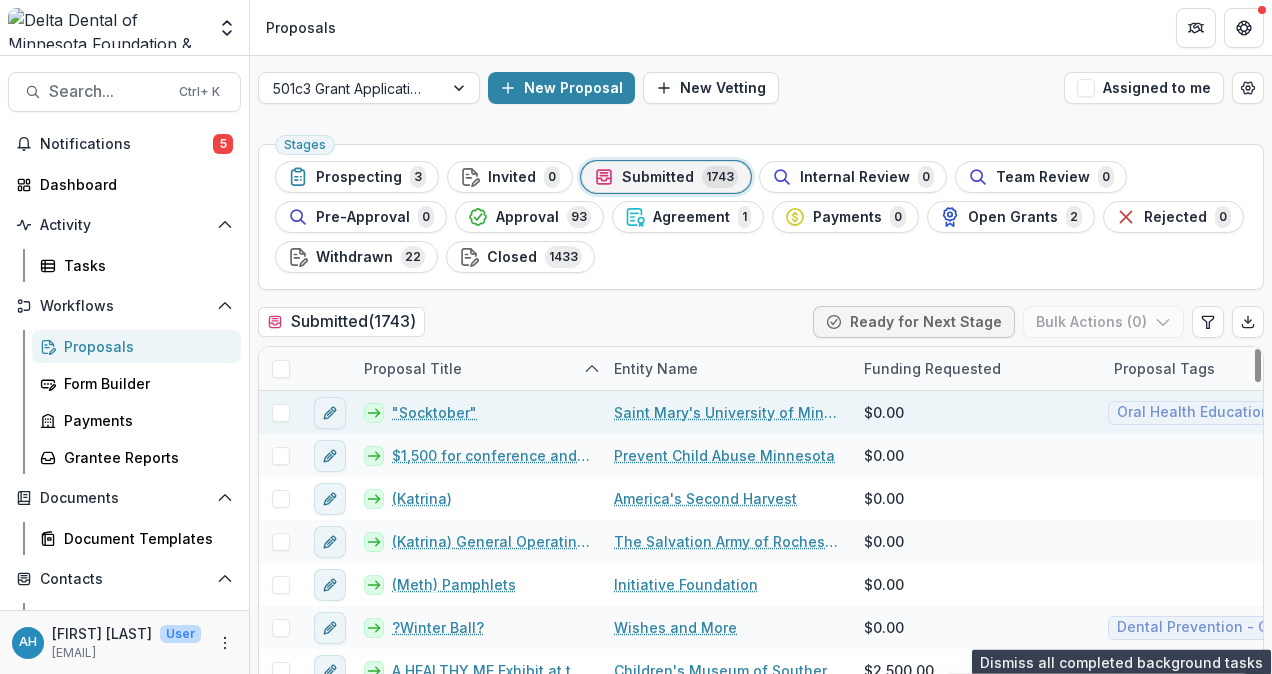 click on ""Socktober"" at bounding box center [434, 412] 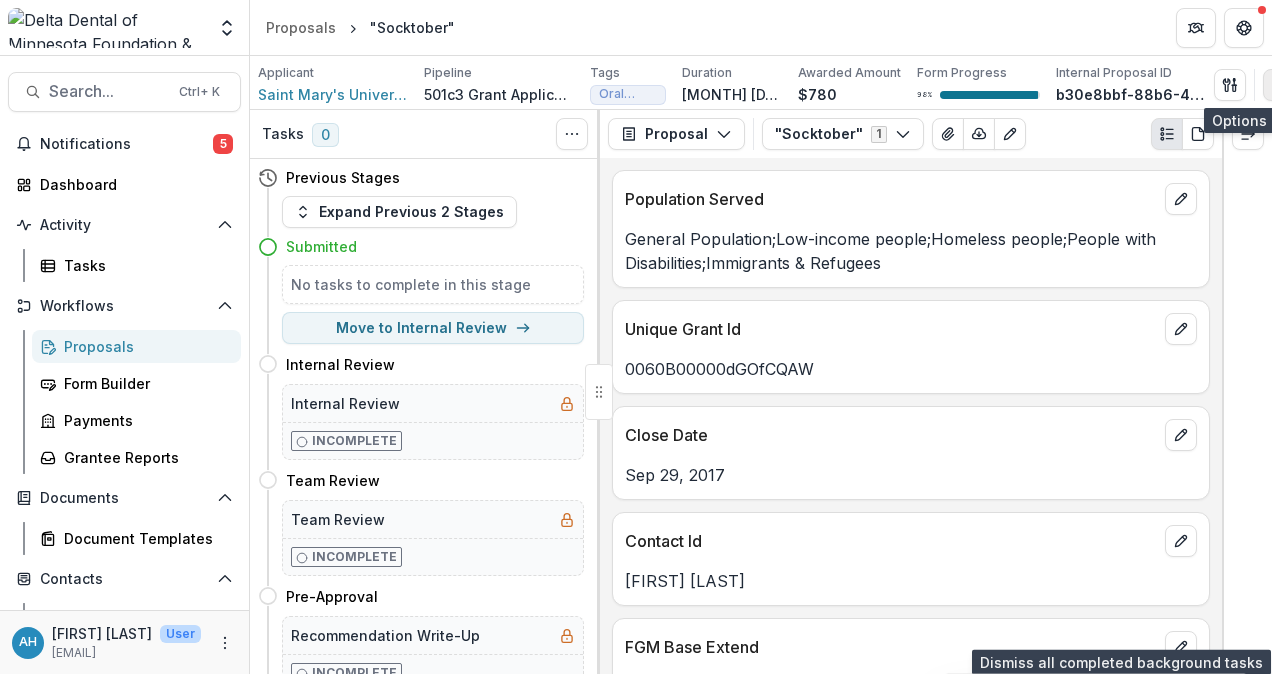 click on "Skip to content Team Settings Admin Settings Proposals "Socktober" Search... Ctrl  + K Notifications 5 Dashboard Activity Tasks Workflows Proposals Form Builder Payments Grantee Reports Documents Document Templates Contacts Grantees Communications Data & Reporting Dashboard Advanced Analytics Data Report Scenarios AH Annessa Hicks User ahicks@deltadentalmn.org Applicant Saint Mary's University of Minnesota Pipeline 501c3 Grant Application Workflow Tags Oral Health Education All tags Oral Health Education Duration Oct 2, 2017null Awarded Amount $780 Form Progress 98 % Internal Proposal ID b30e8bbf-88b6-45cd-a44d-dd6318550044 Send Email Proposal Files Edit Viewers View All Reviews View Related Entities Edit Attributes View Candid  Insights Change History Key Milestones Change Pipeline Archive Delete Proposal Tasks 0 Show Cancelled Tasks Previous Stages Expand Previous 2 Stages Submitted No tasks to complete in this stage Move to Internal Review Internal Review Move here Internal Review Incomplete Team Review 1" at bounding box center [636, 337] 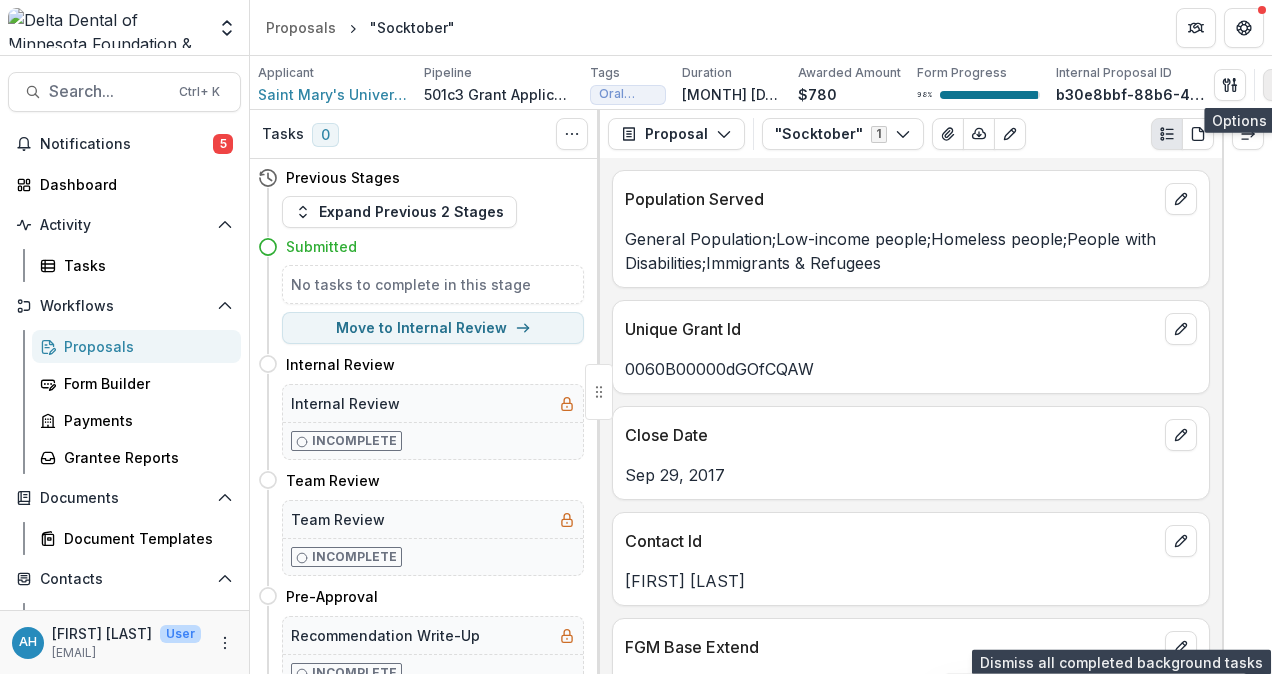 click on "Skip to content Team Settings Admin Settings Proposals "Socktober" Search... Ctrl  + K Notifications 5 Dashboard Activity Tasks Workflows Proposals Form Builder Payments Grantee Reports Documents Document Templates Contacts Grantees Communications Data & Reporting Dashboard Advanced Analytics Data Report Scenarios AH Annessa Hicks User ahicks@deltadentalmn.org Applicant Saint Mary's University of Minnesota Pipeline 501c3 Grant Application Workflow Tags Oral Health Education All tags Oral Health Education Duration Oct 2, 2017null Awarded Amount $780 Form Progress 98 % Internal Proposal ID b30e8bbf-88b6-45cd-a44d-dd6318550044 Send Email Proposal Files Edit Viewers View All Reviews View Related Entities Edit Attributes View Candid  Insights Change History Key Milestones Change Pipeline Archive Delete Proposal Tasks 0 Show Cancelled Tasks Previous Stages Expand Previous 2 Stages Submitted No tasks to complete in this stage Move to Internal Review Internal Review Move here Internal Review Incomplete Team Review 1" at bounding box center [636, 337] 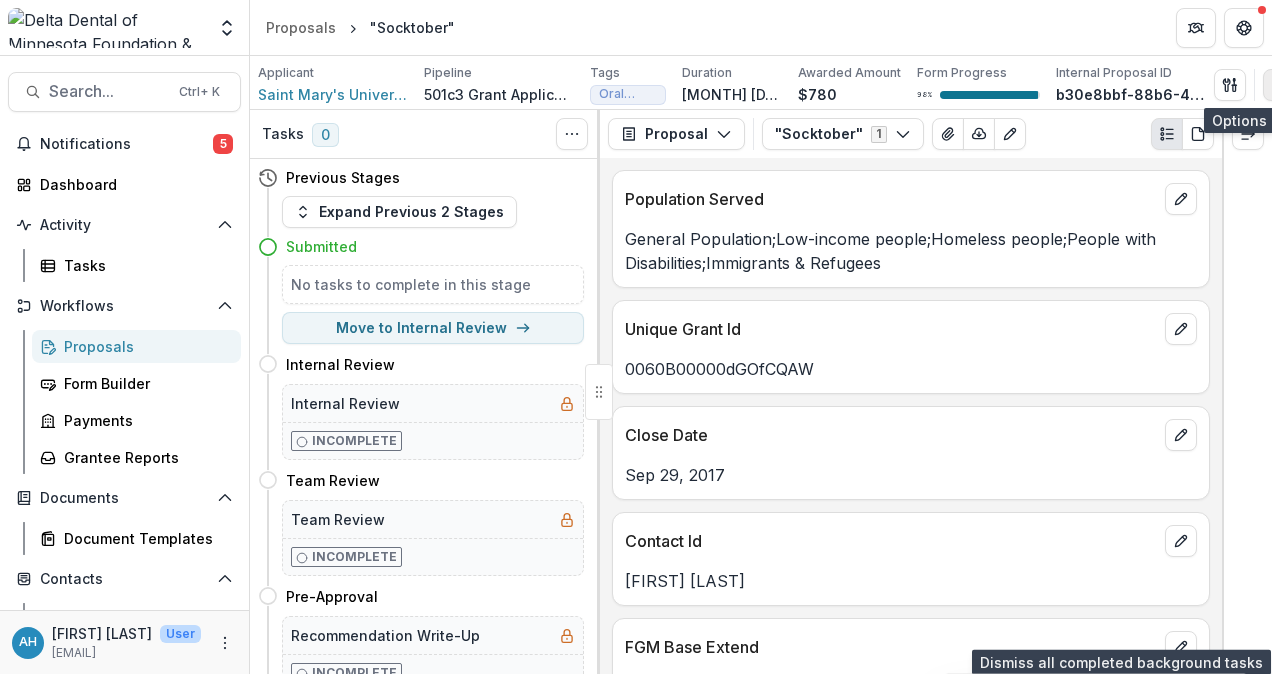 click at bounding box center (1279, 85) 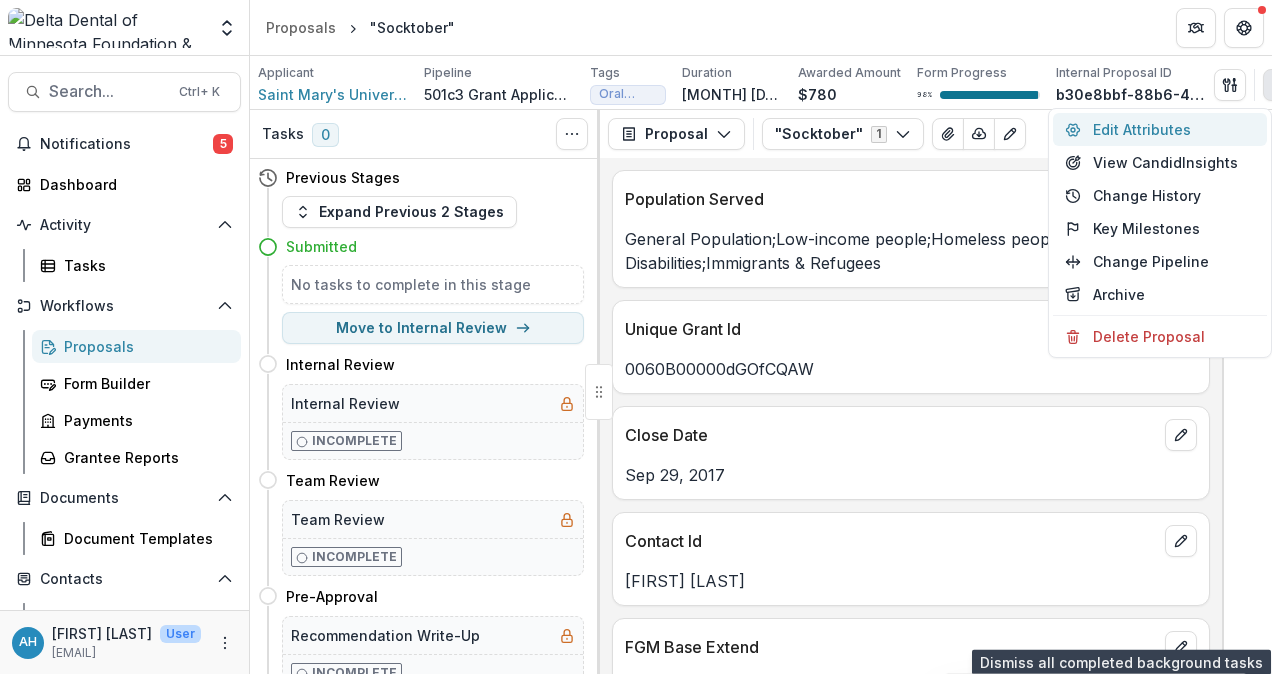 click on "Edit Attributes" at bounding box center (1160, 129) 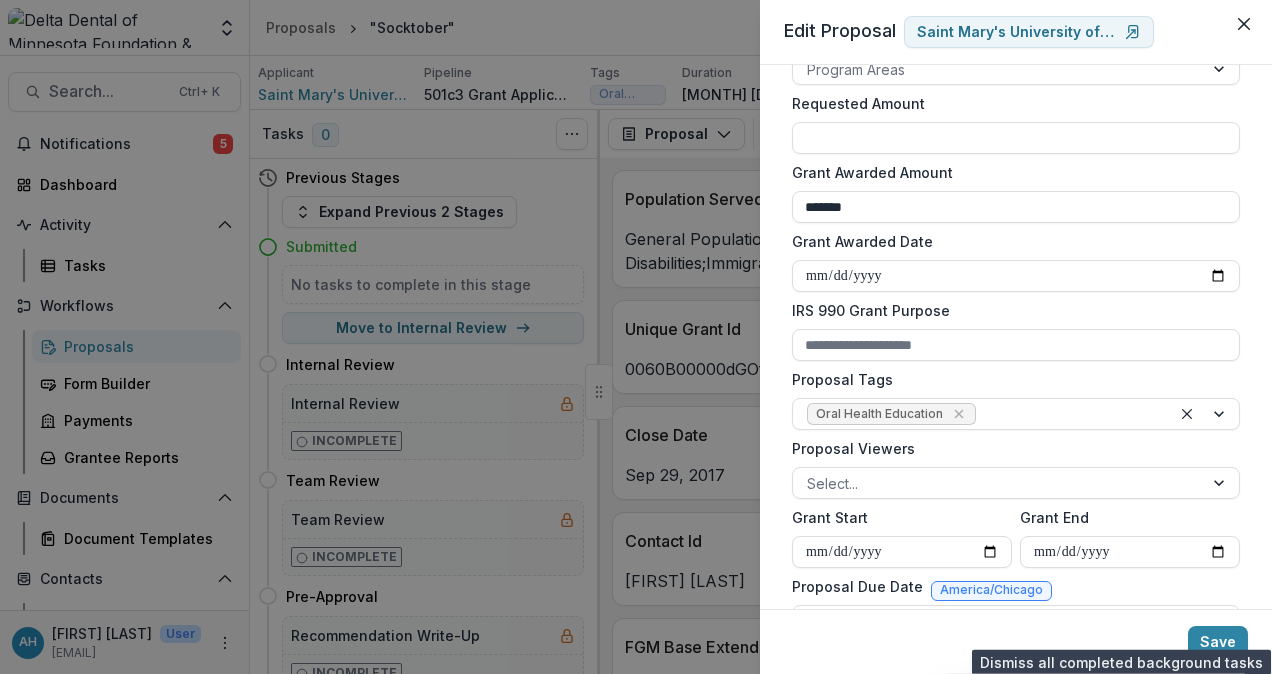 scroll, scrollTop: 459, scrollLeft: 0, axis: vertical 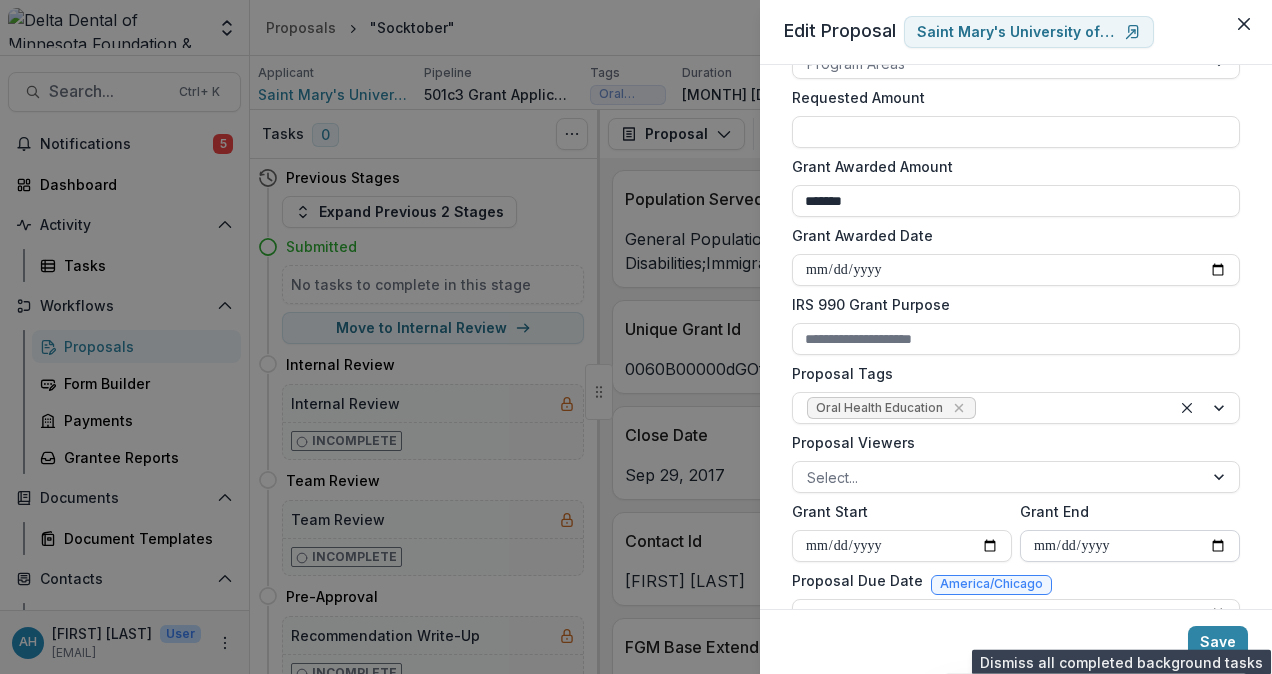 click on "Grant End" at bounding box center [1130, 546] 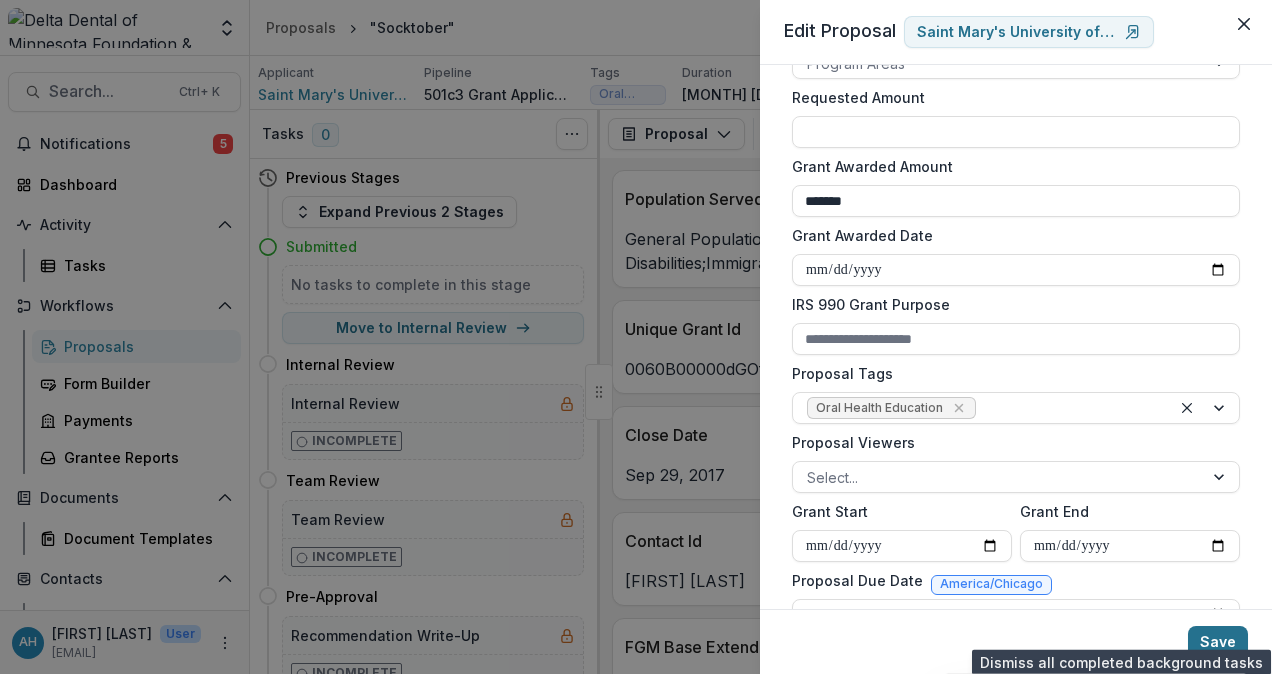 click on "Save" at bounding box center [1218, 642] 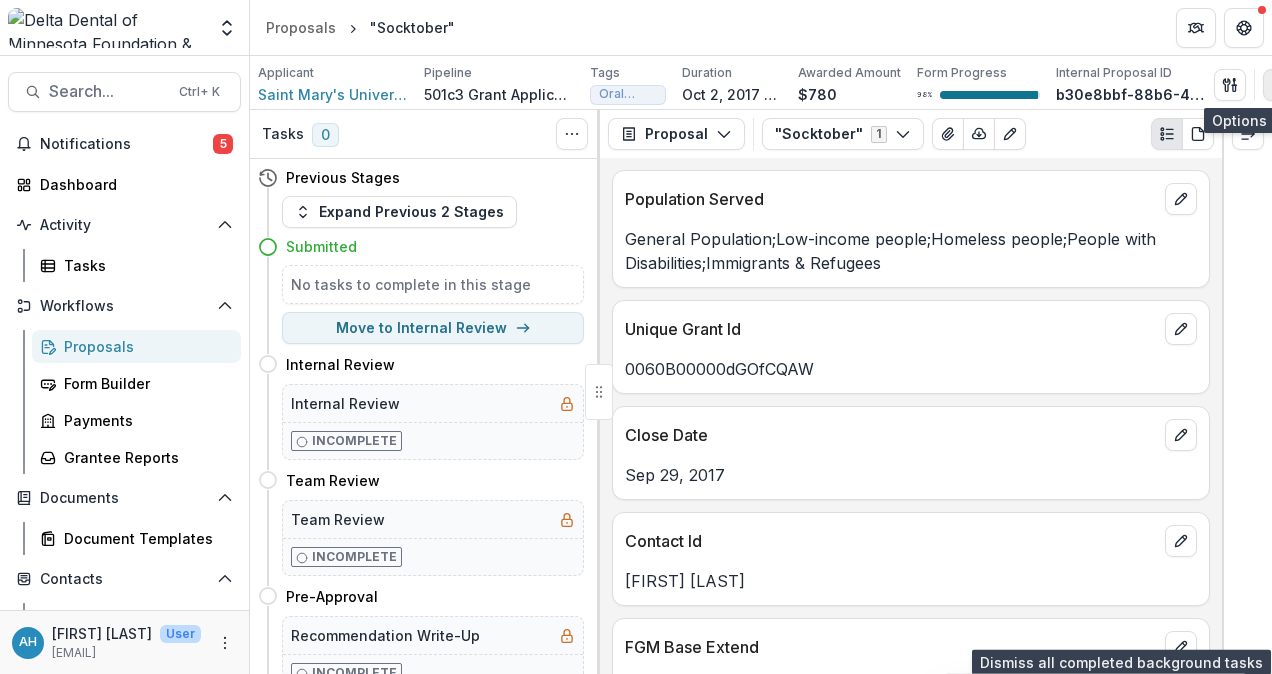 click at bounding box center [1279, 85] 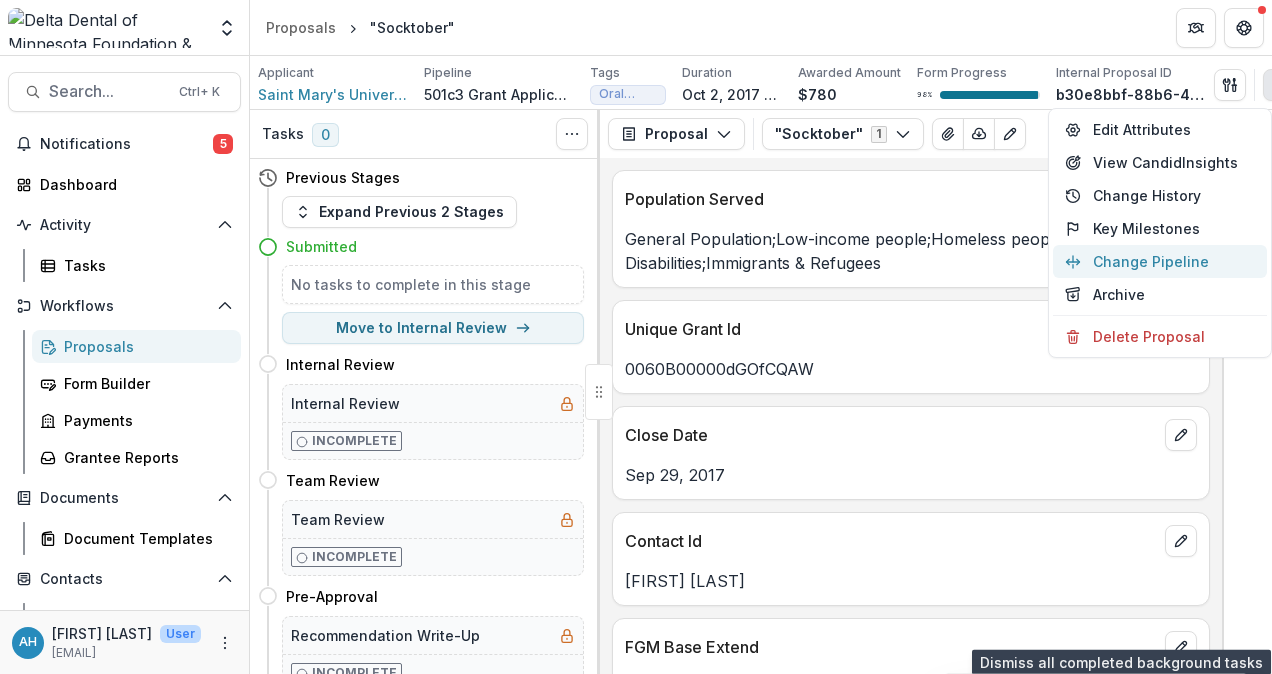 click on "Change Pipeline" at bounding box center [1160, 261] 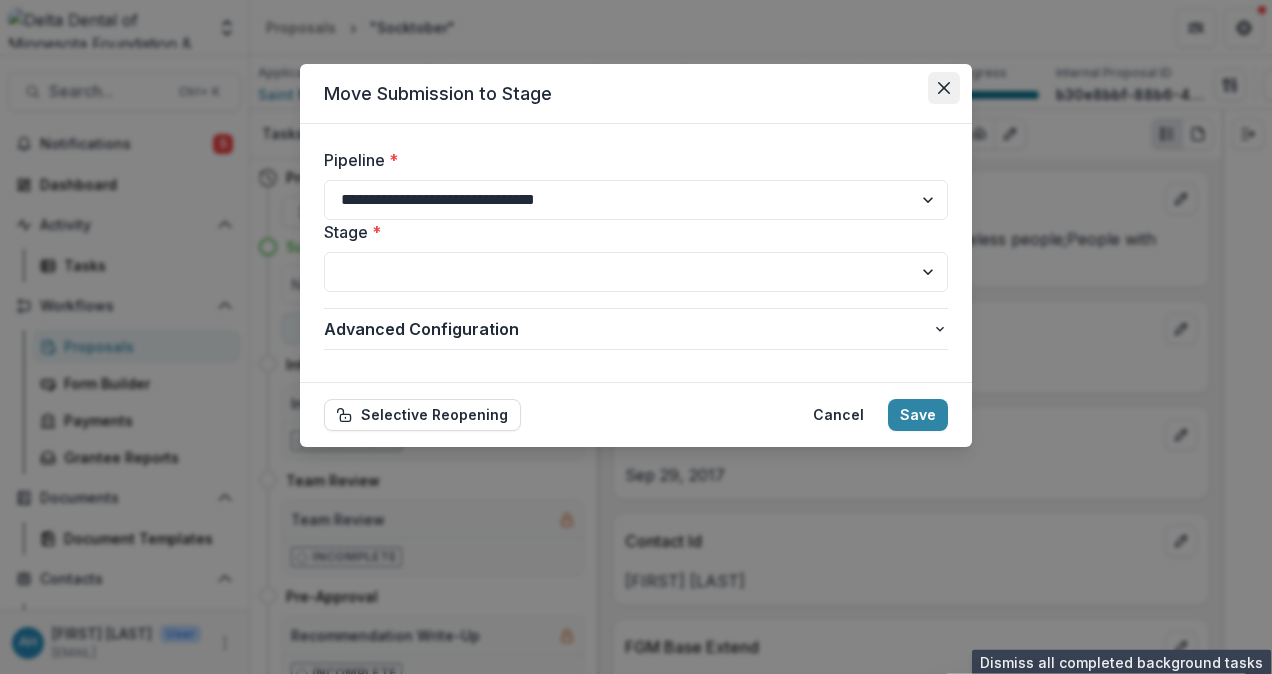 click 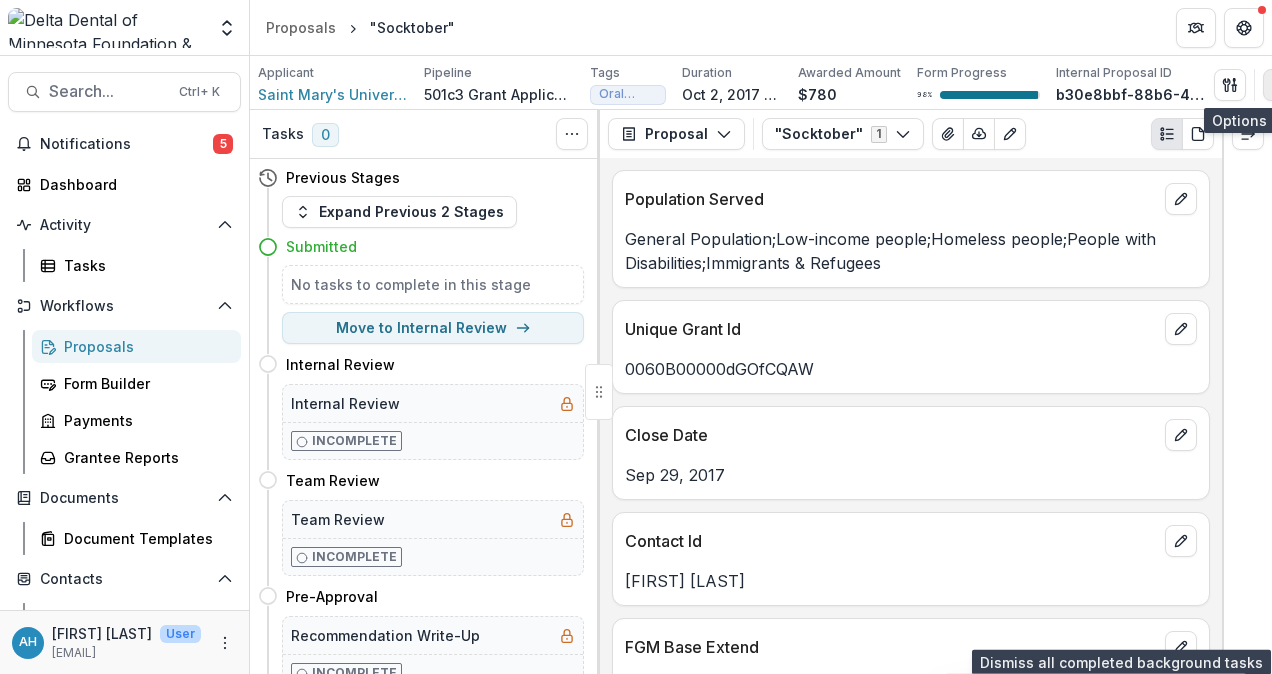 click on "Skip to content Team Settings Admin Settings Proposals "Socktober" Search... Ctrl  + K Notifications 5 Dashboard Activity Tasks Workflows Proposals Form Builder Payments Grantee Reports Documents Document Templates Contacts Grantees Communications Data & Reporting Dashboard Advanced Analytics Data Report Scenarios AH Annessa Hicks User ahicks@deltadentalmn.org Applicant Saint Mary's University of Minnesota Pipeline 501c3 Grant Application Workflow Tags Oral Health Education All tags Oral Health Education Duration Oct 2, 2017 - Dec 31, 2017 Awarded Amount $780 Form Progress 98 % Internal Proposal ID b30e8bbf-88b6-45cd-a44d-dd6318550044 Send Email Proposal Files Edit Viewers View All Reviews View Related Entities Edit Attributes View Candid  Insights Change History Key Milestones Change Pipeline Archive Delete Proposal Tasks 0 Show Cancelled Tasks Previous Stages Expand Previous 2 Stages Submitted No tasks to complete in this stage Move to Internal Review Internal Review Move here Internal Review Incomplete 1 0" at bounding box center (636, 337) 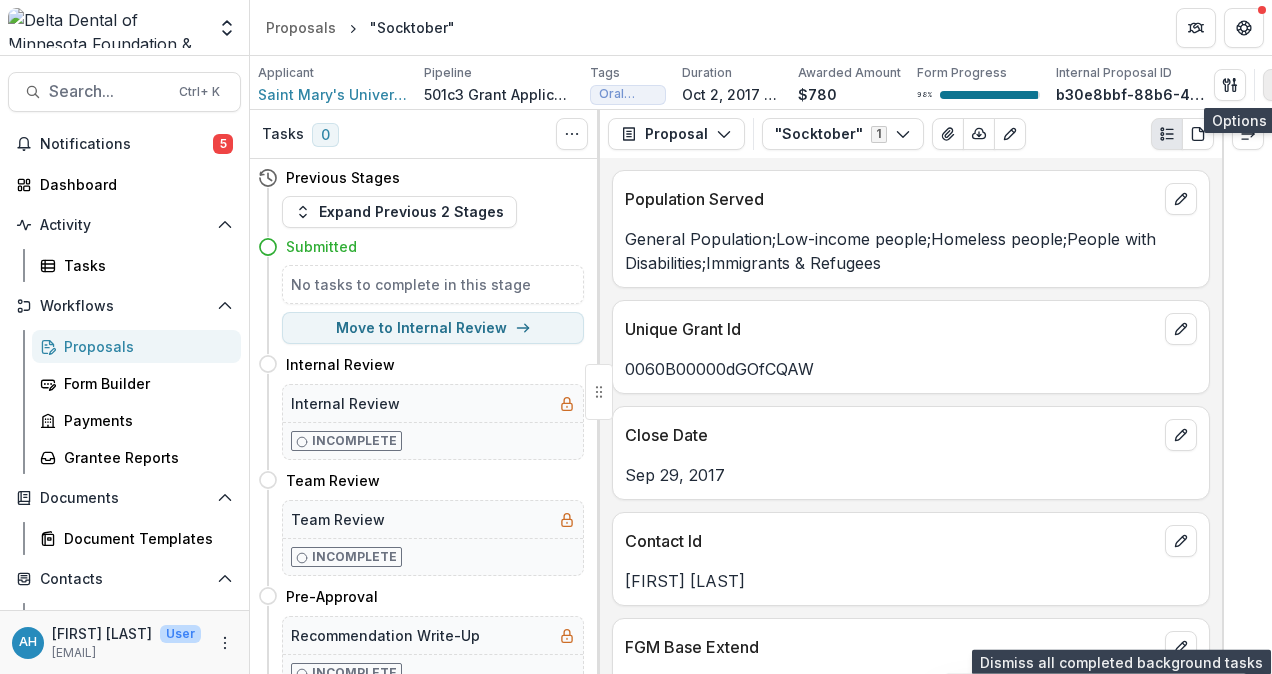 click 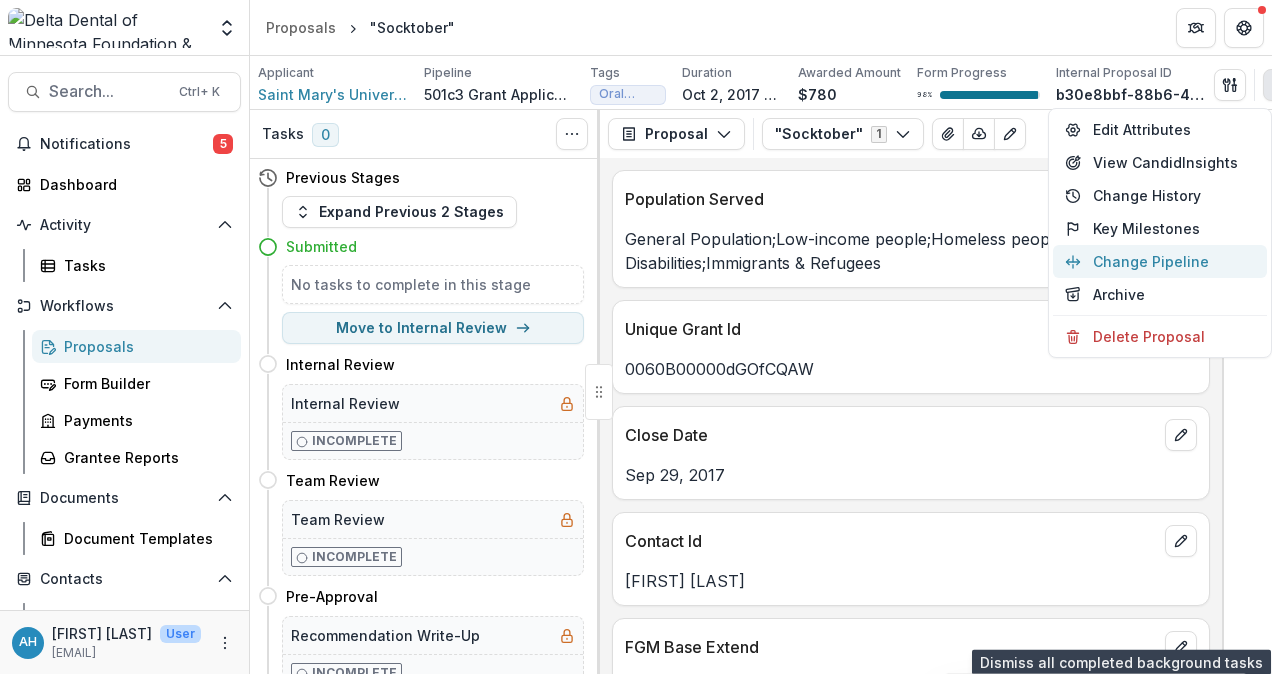 click on "Change Pipeline" at bounding box center (1160, 261) 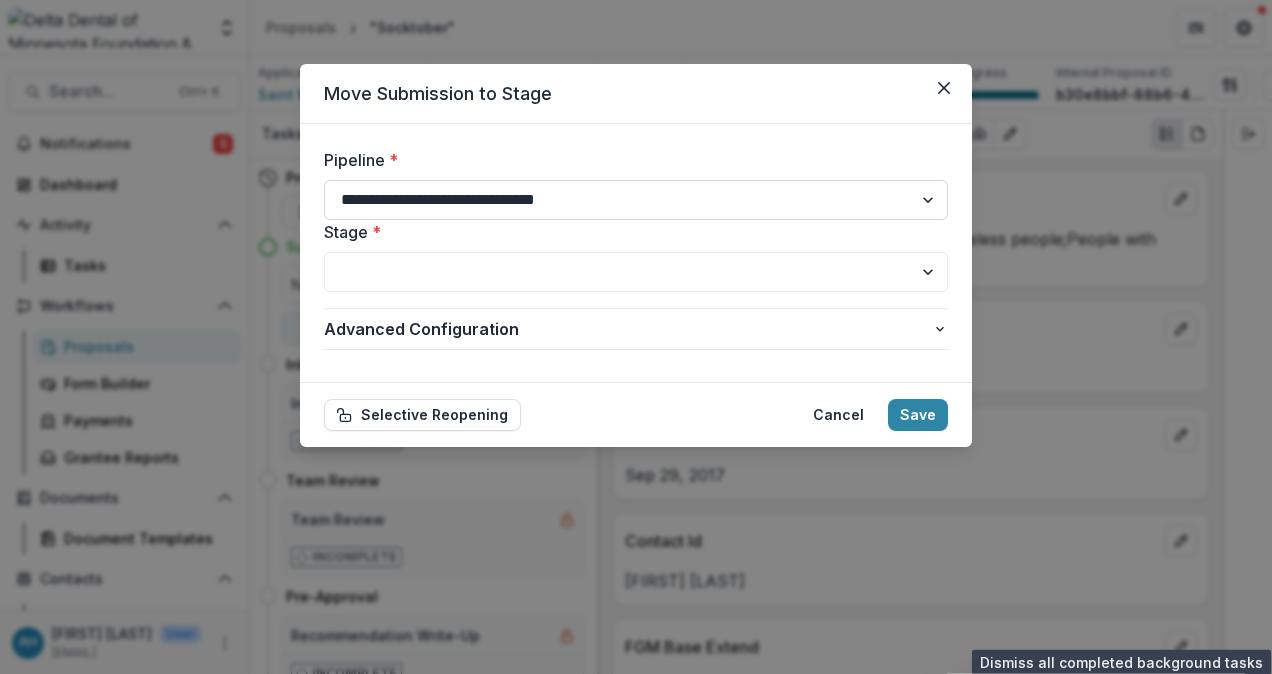 click on "**********" at bounding box center (636, 200) 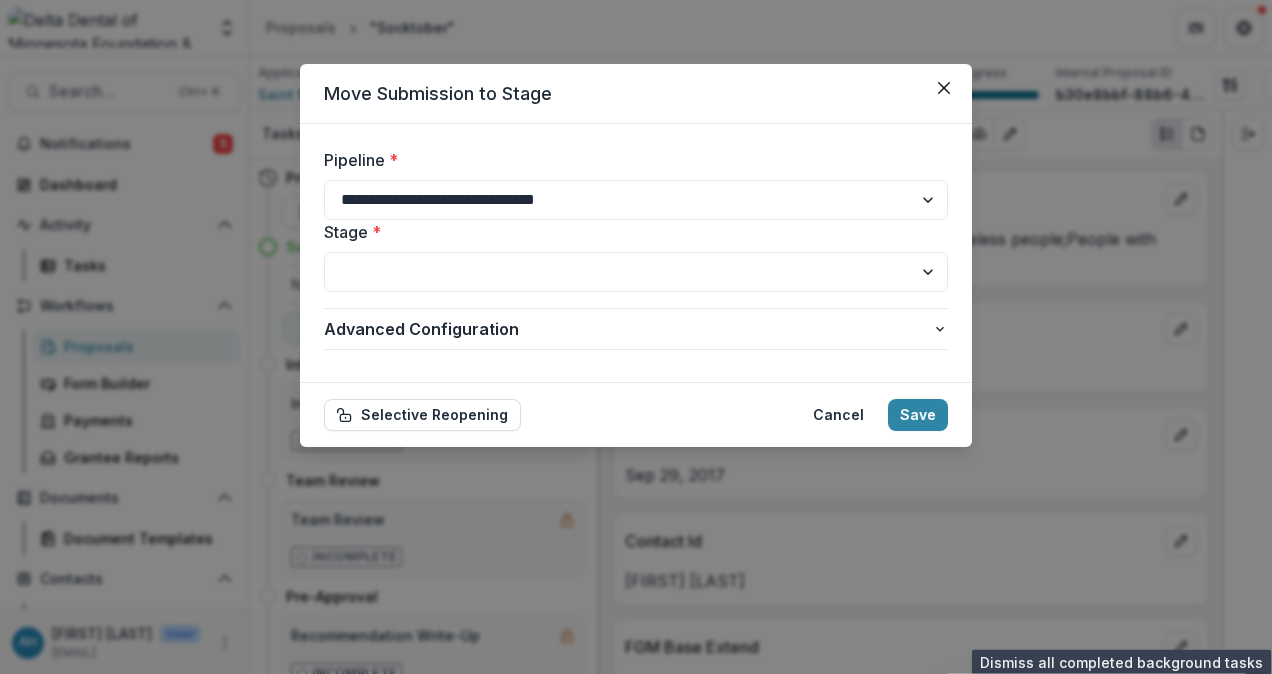 select on "**********" 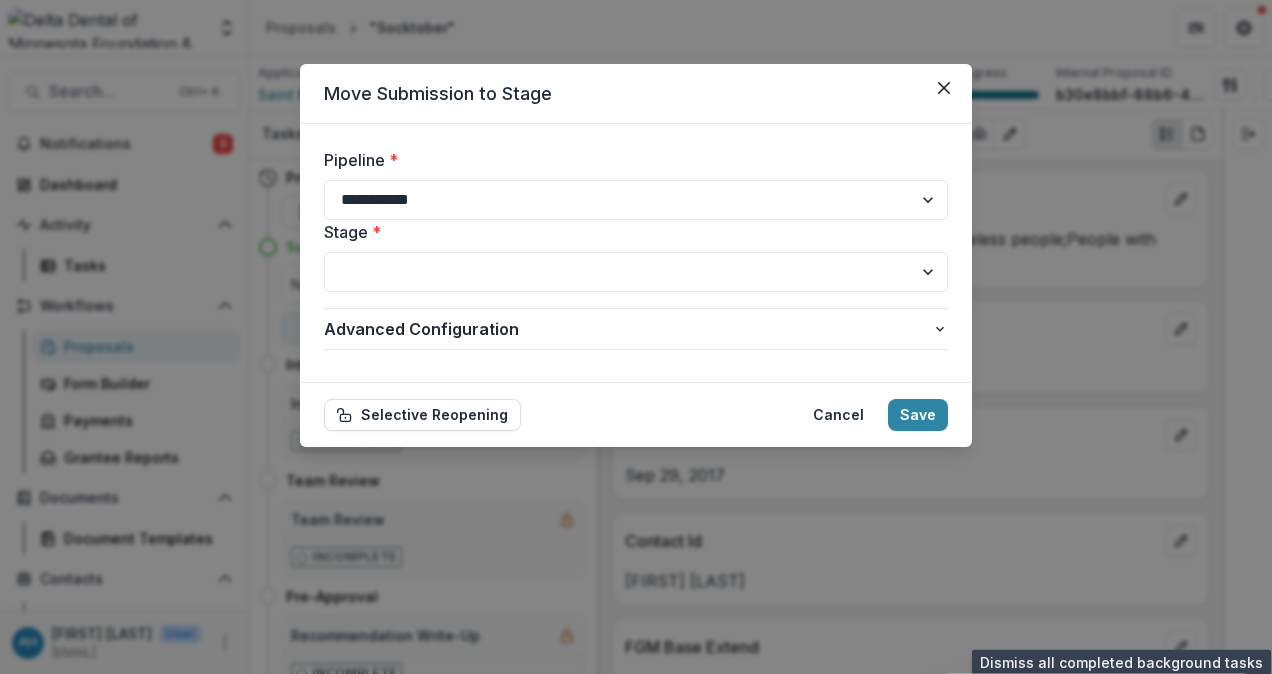 click on "**********" at bounding box center (636, 200) 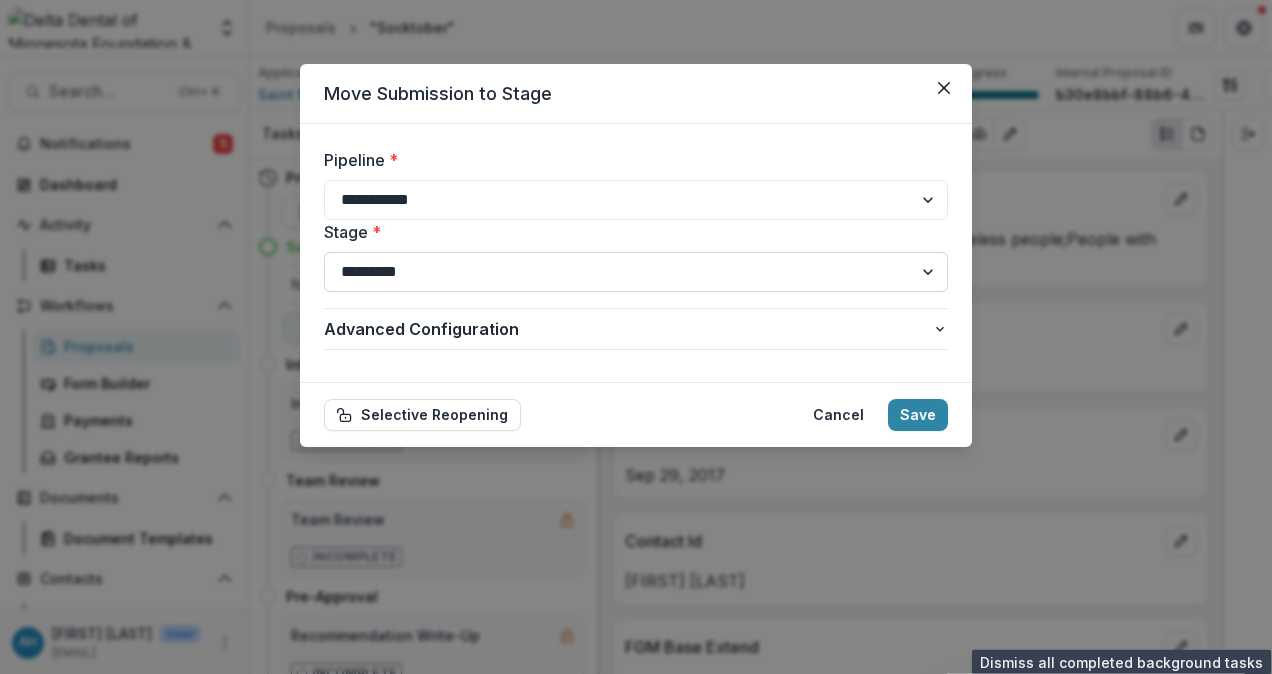 click on "**********" at bounding box center (636, 272) 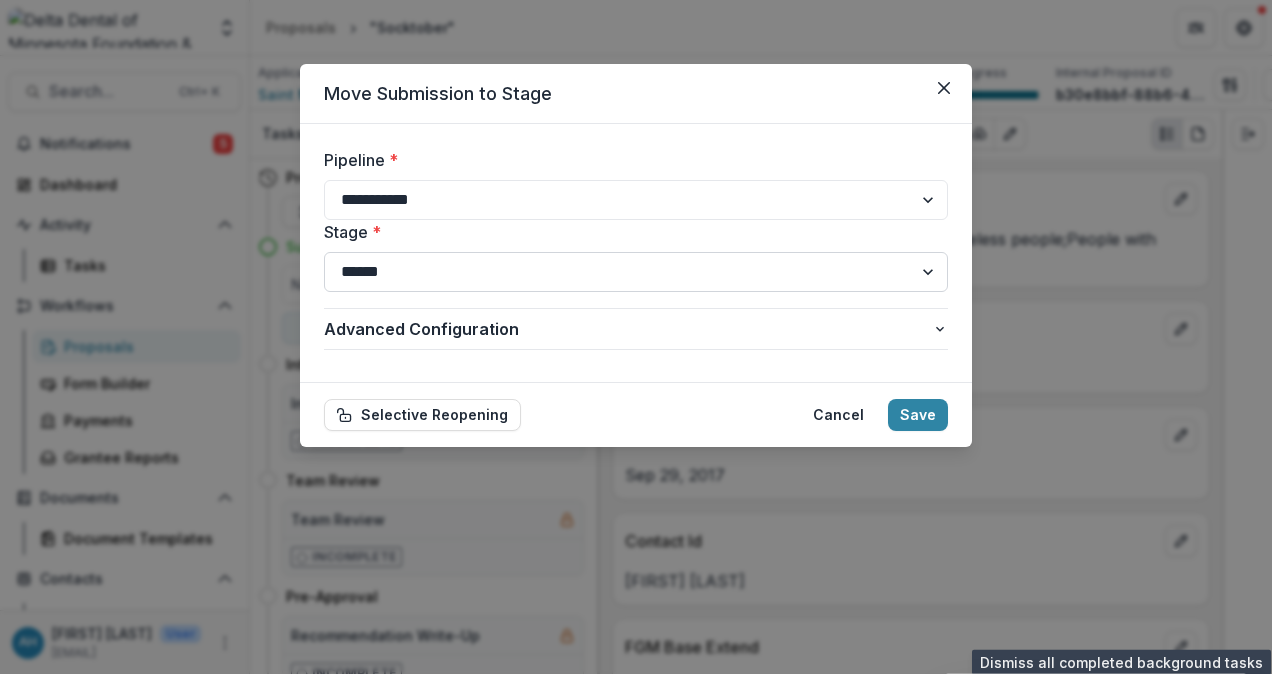 click on "**********" at bounding box center [636, 272] 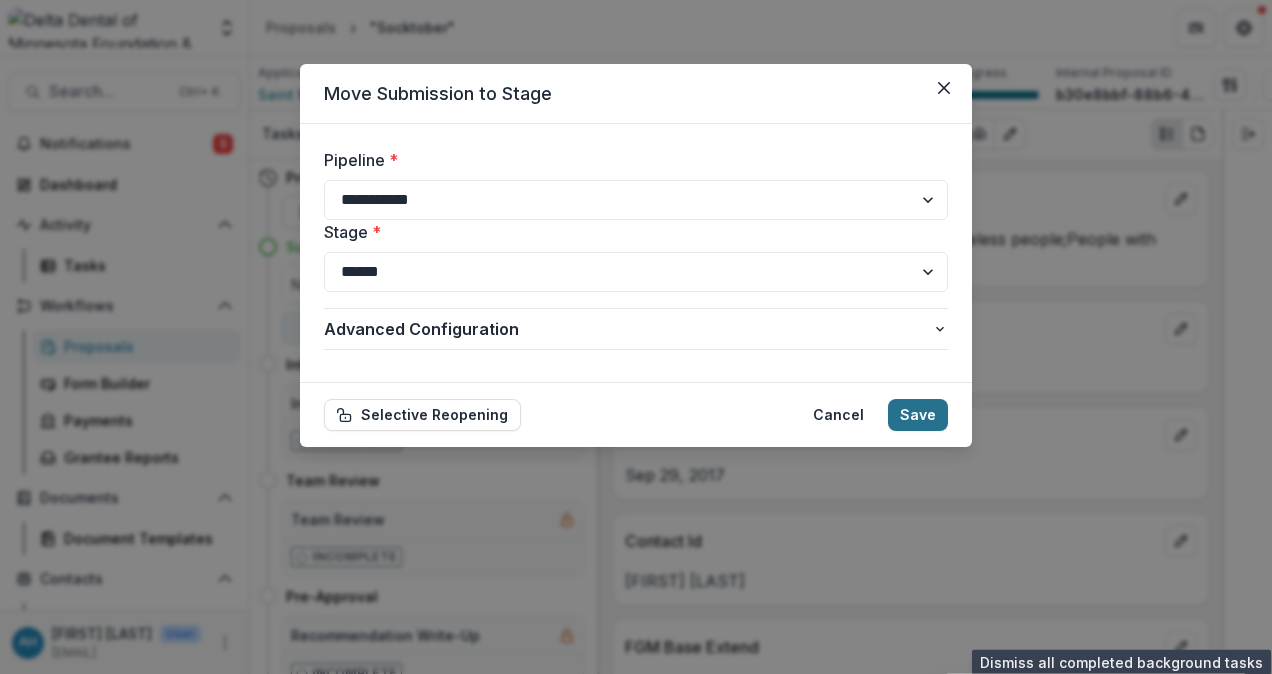 click on "Save" at bounding box center (918, 415) 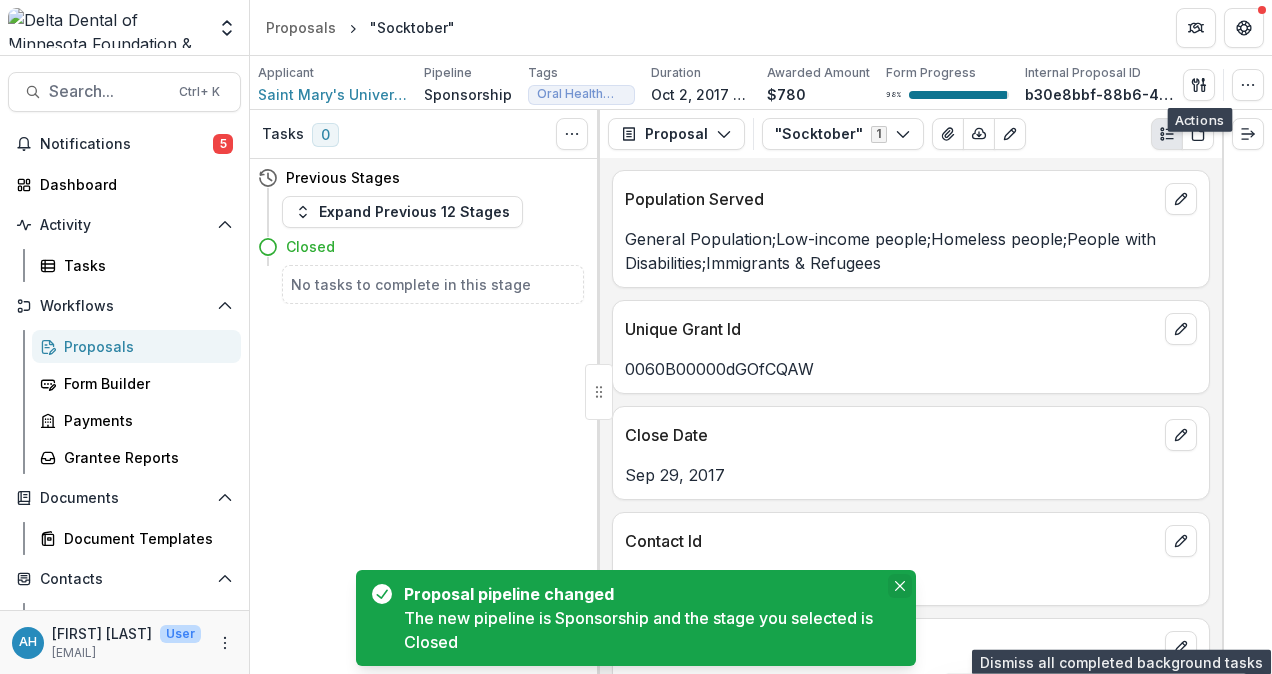 click 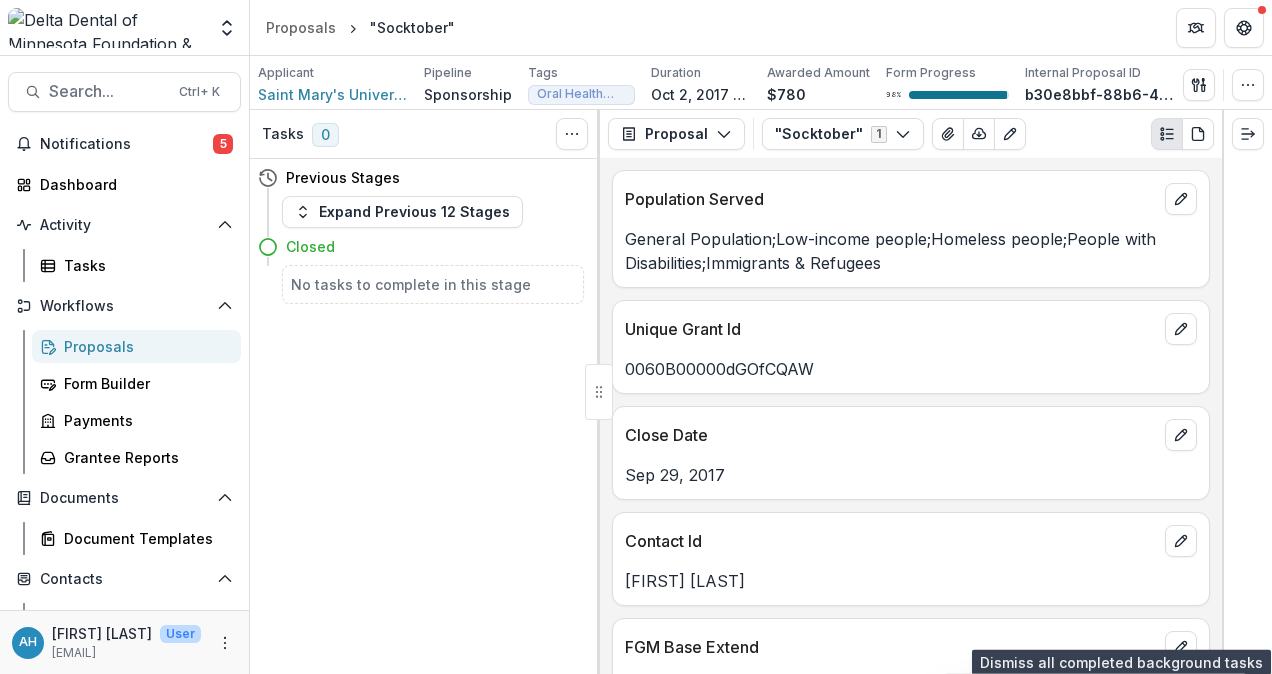 click on "Proposals" at bounding box center (144, 346) 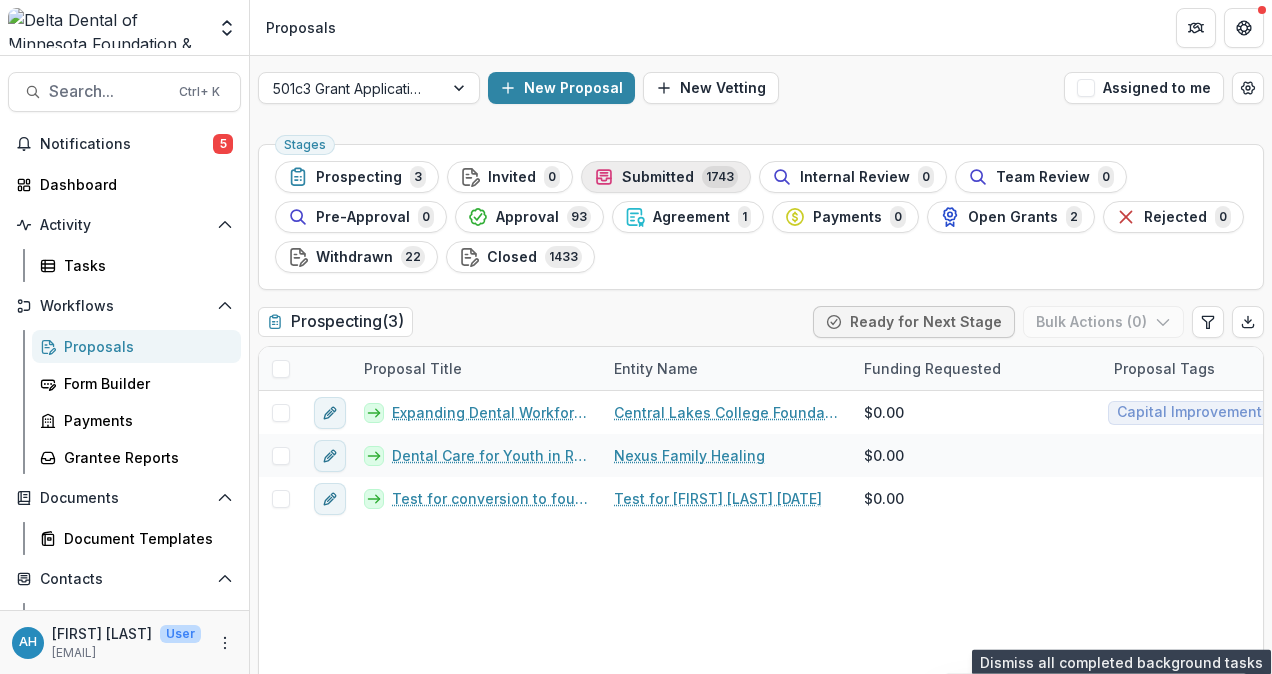 click on "Submitted" at bounding box center [658, 177] 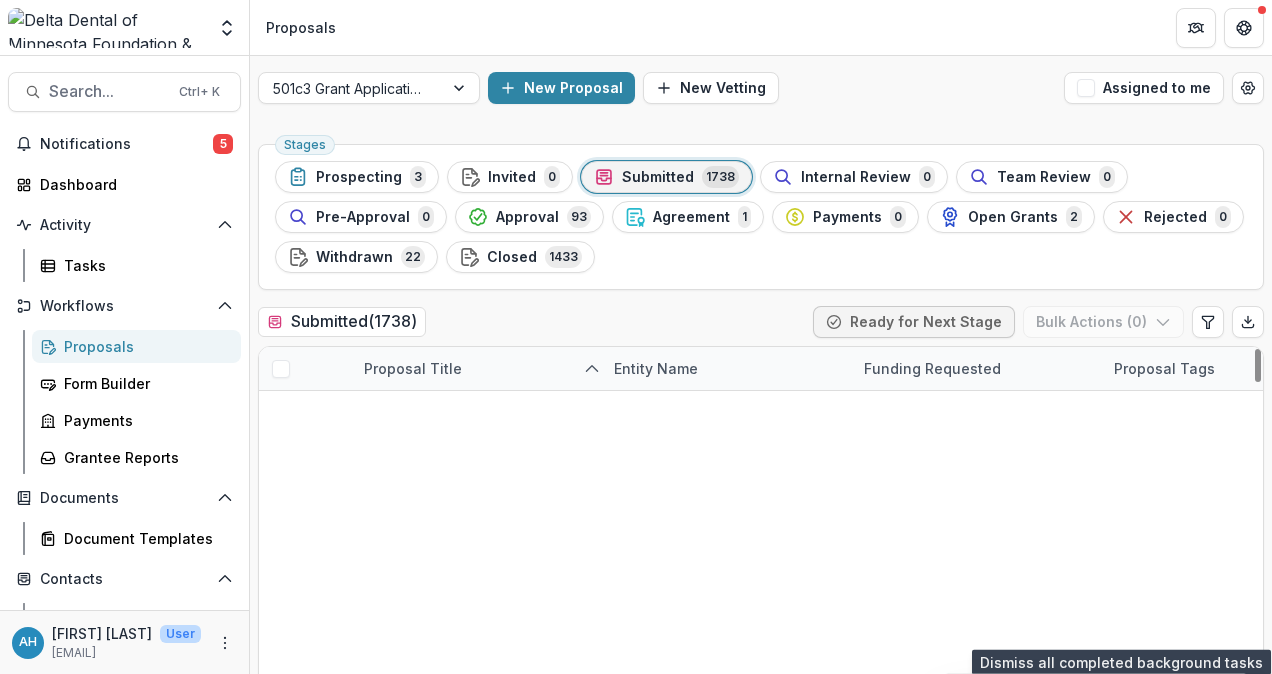 click on "Proposal Title" at bounding box center [413, 368] 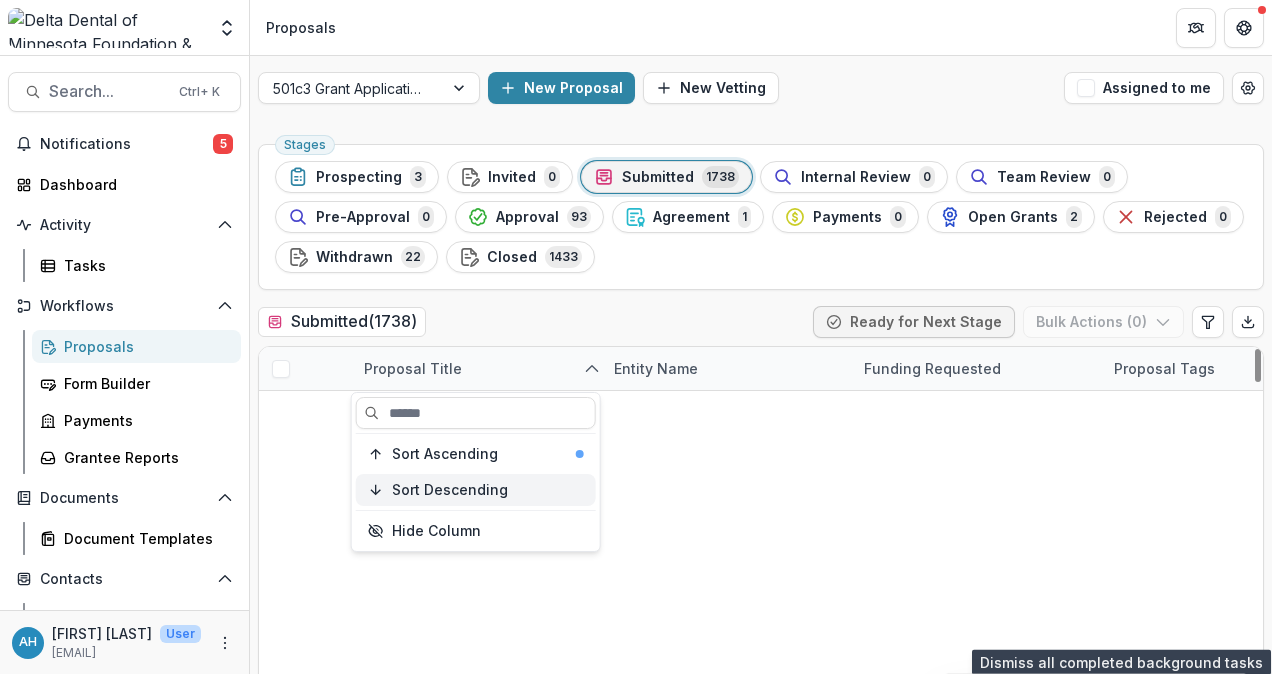 click on "Sort Descending" at bounding box center (450, 490) 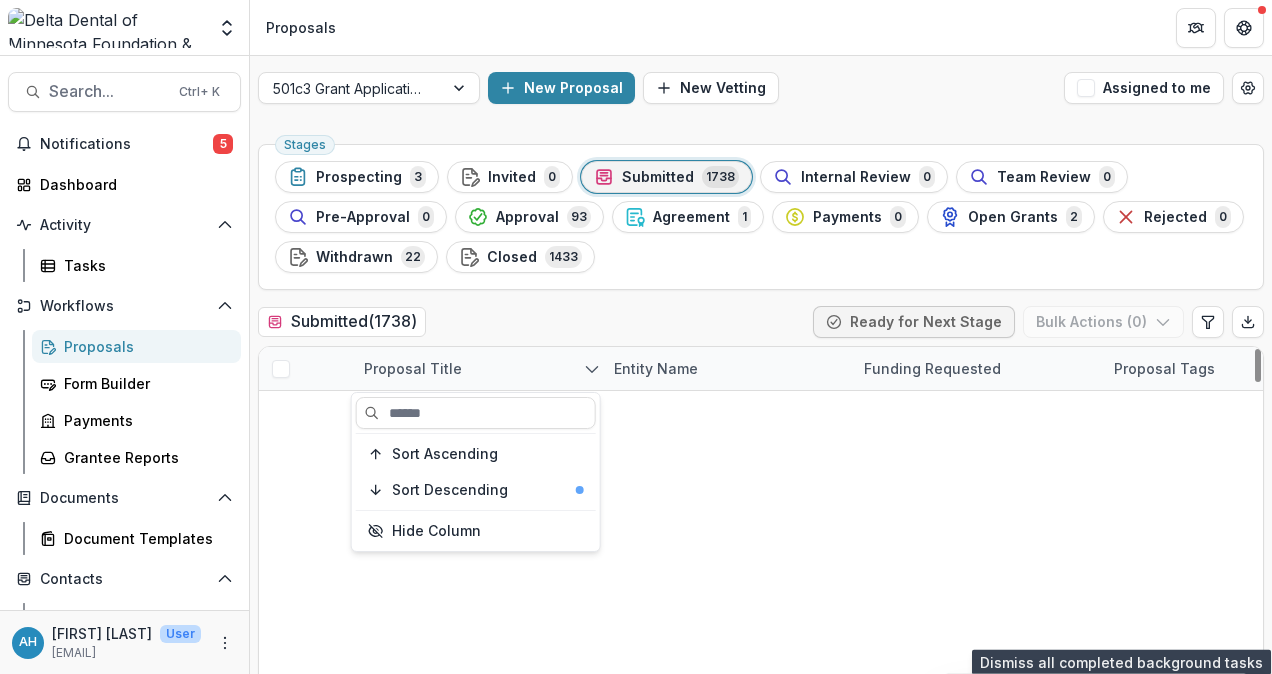 click on "Proposal Title" at bounding box center (413, 368) 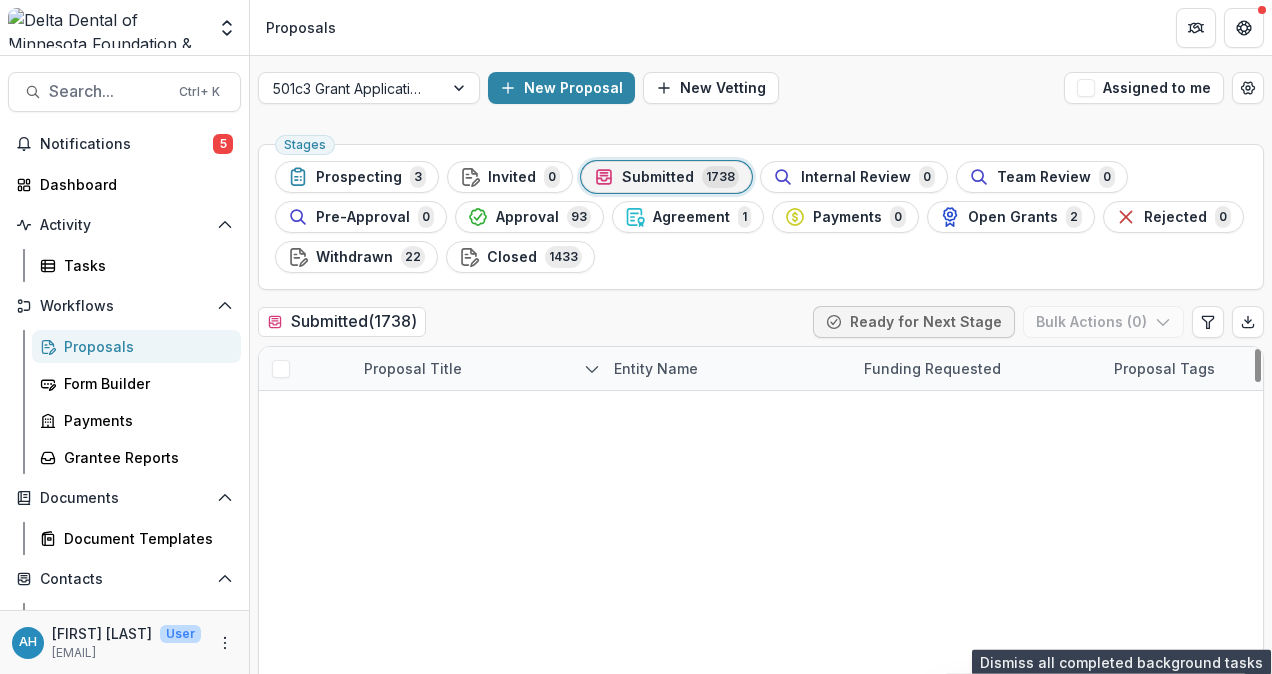 click on "Proposal Title" at bounding box center [413, 368] 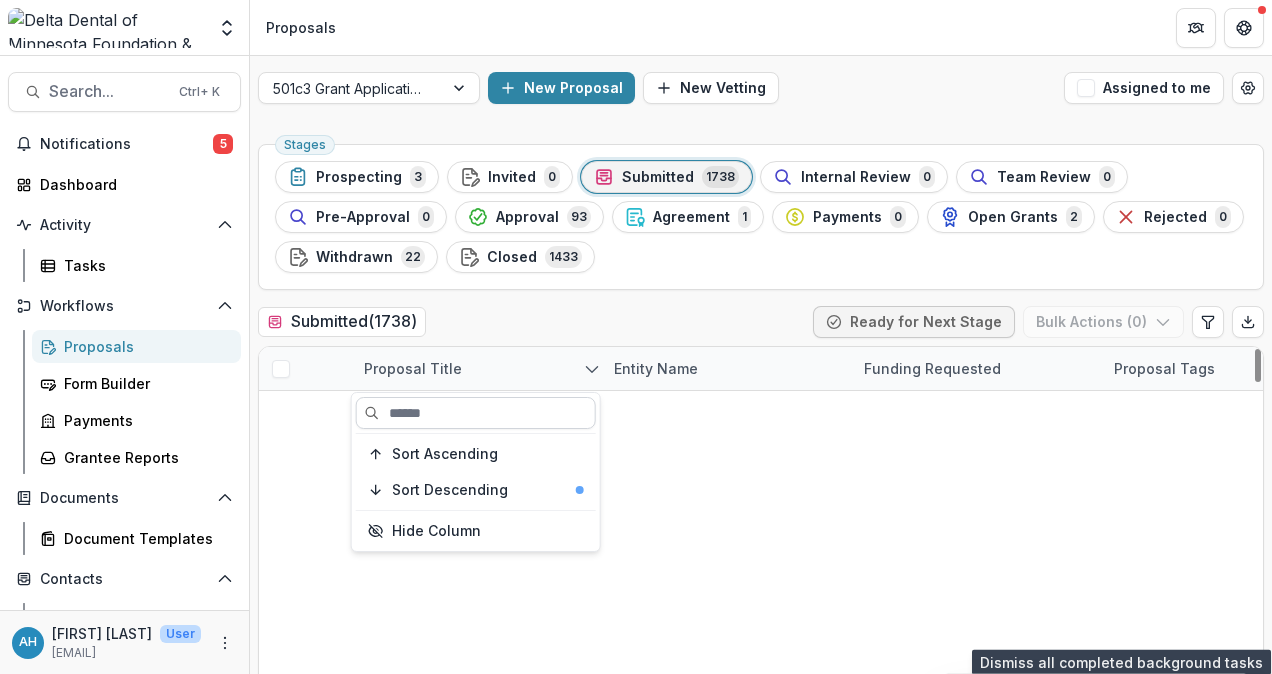 click at bounding box center [476, 413] 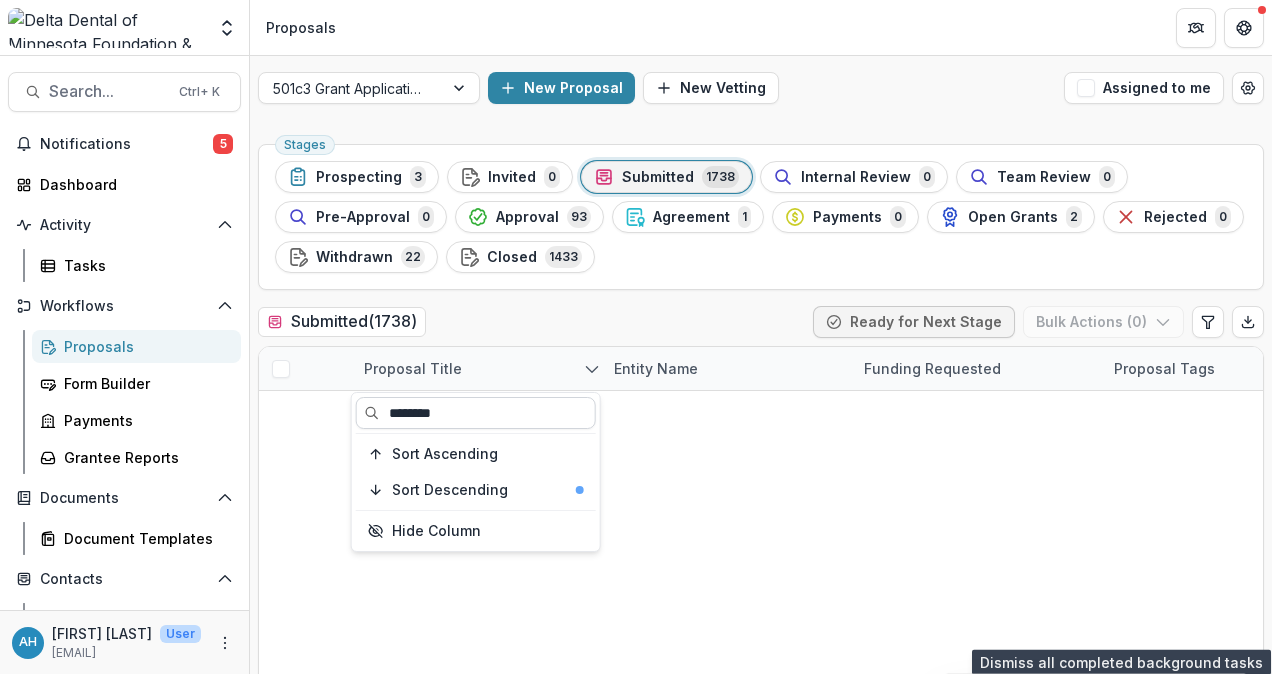 type on "********" 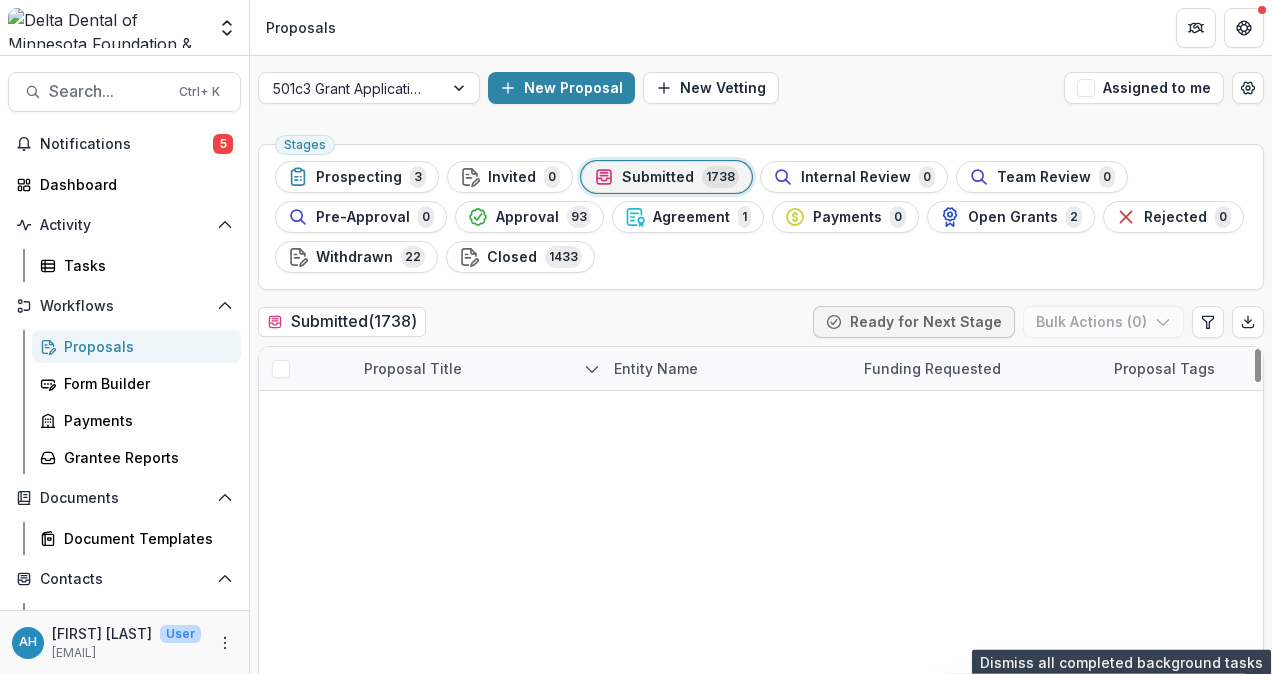 scroll, scrollTop: 438, scrollLeft: 0, axis: vertical 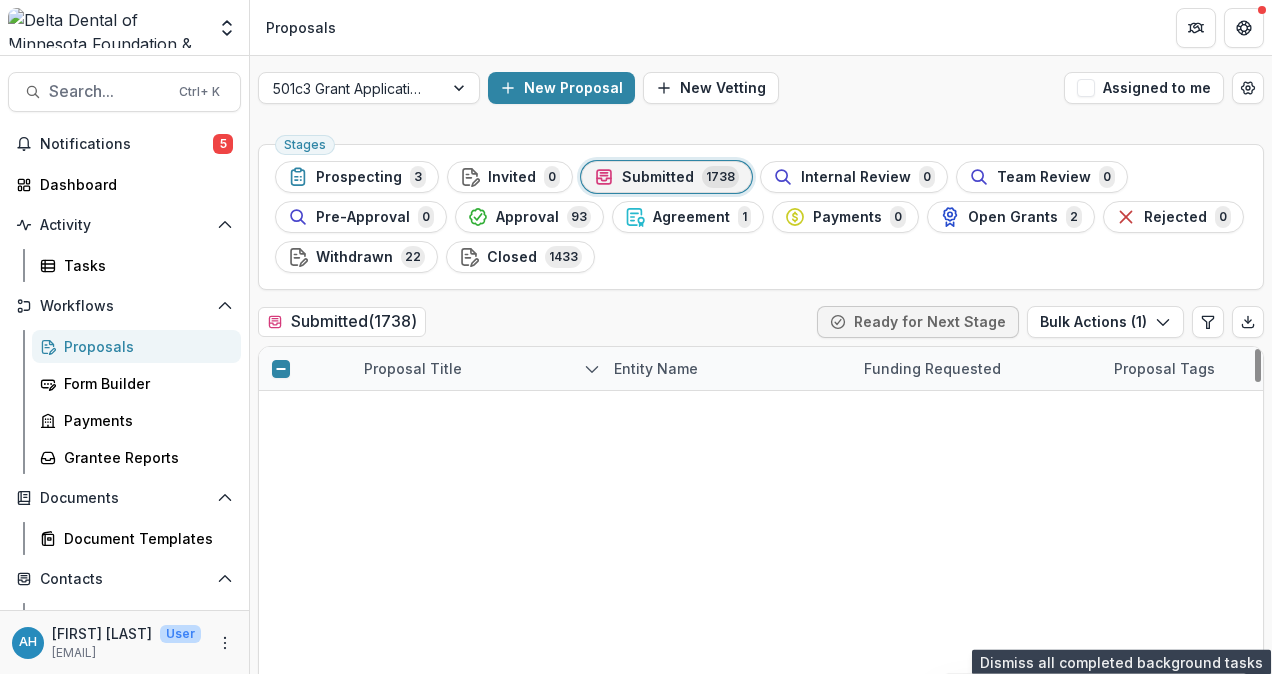 click at bounding box center [281, 929] 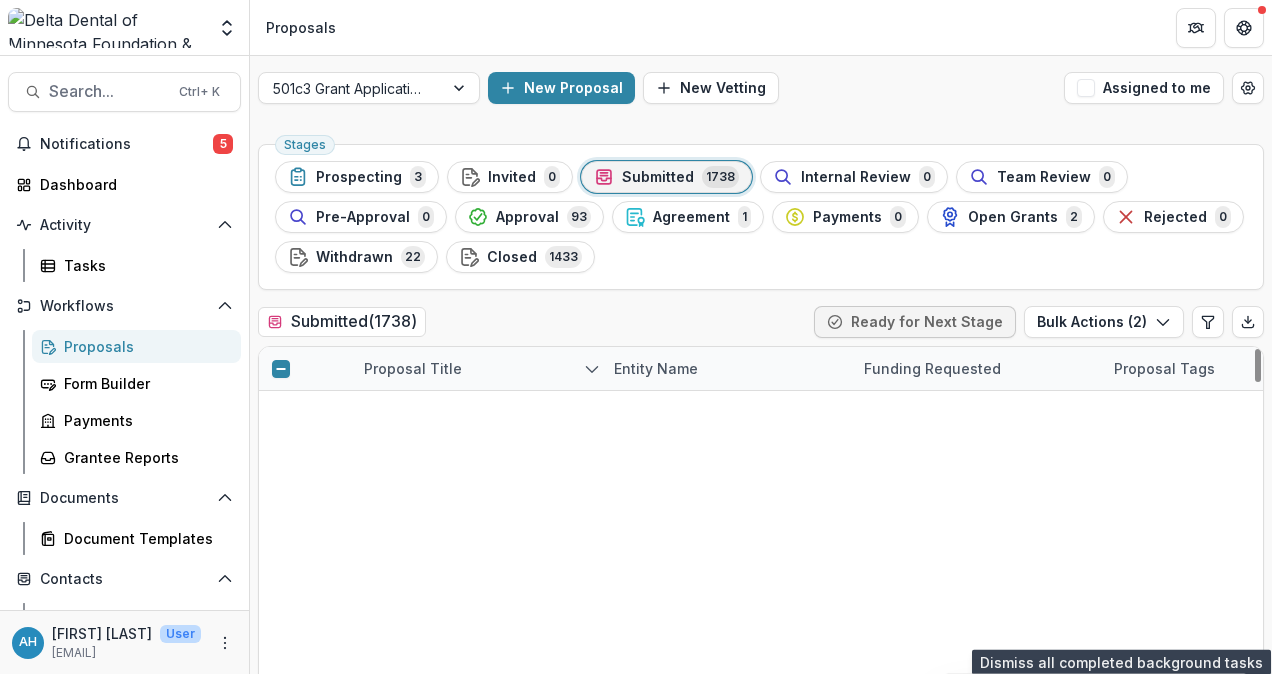 click at bounding box center [281, 972] 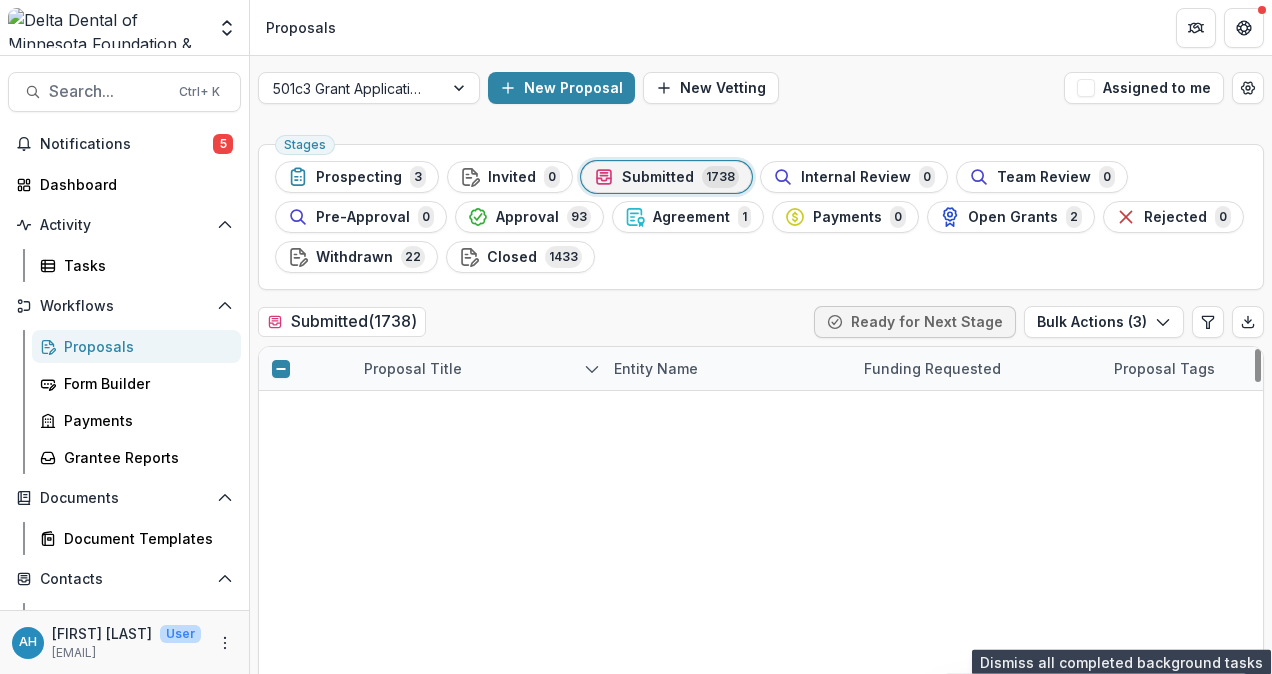 click at bounding box center (281, 1015) 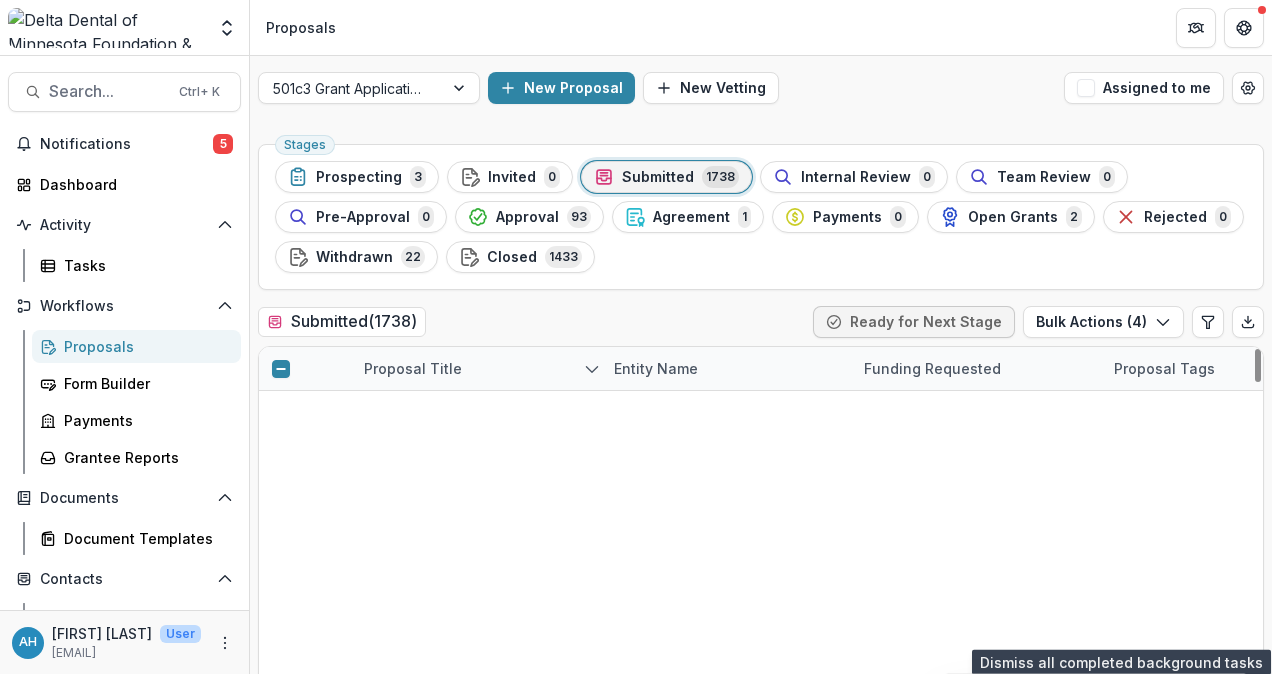 click at bounding box center [281, 1058] 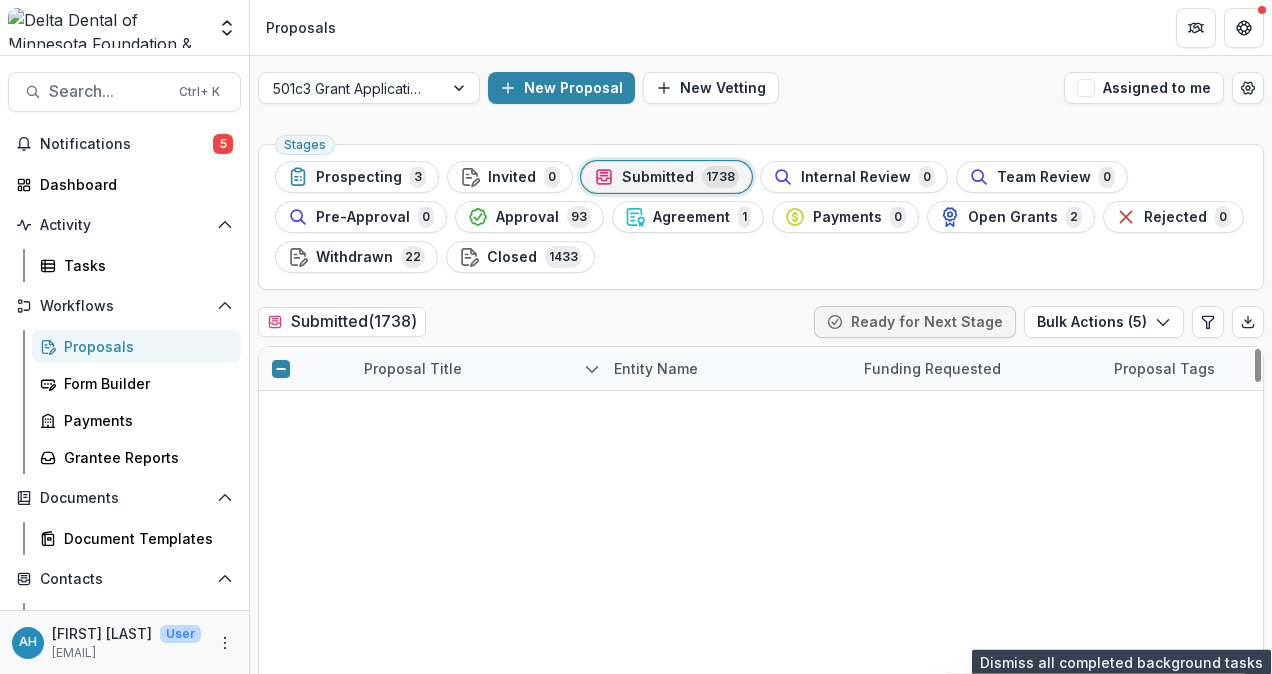 scroll, scrollTop: 604, scrollLeft: 0, axis: vertical 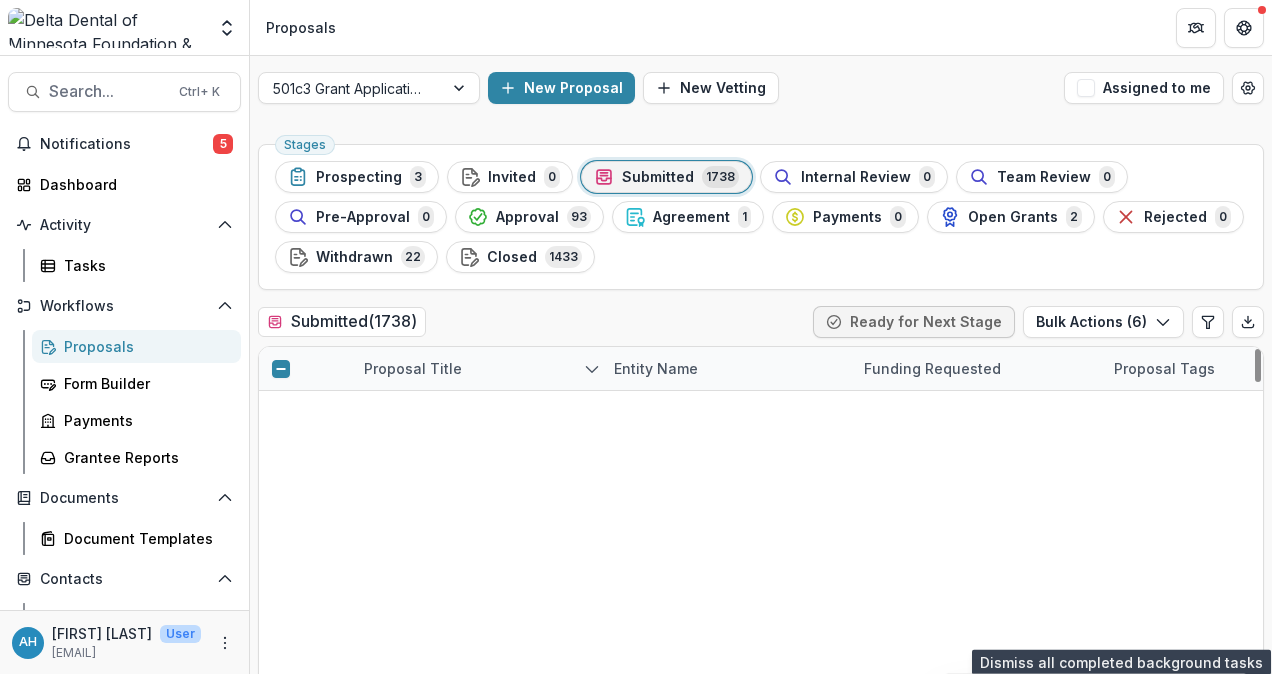 click at bounding box center [281, 1144] 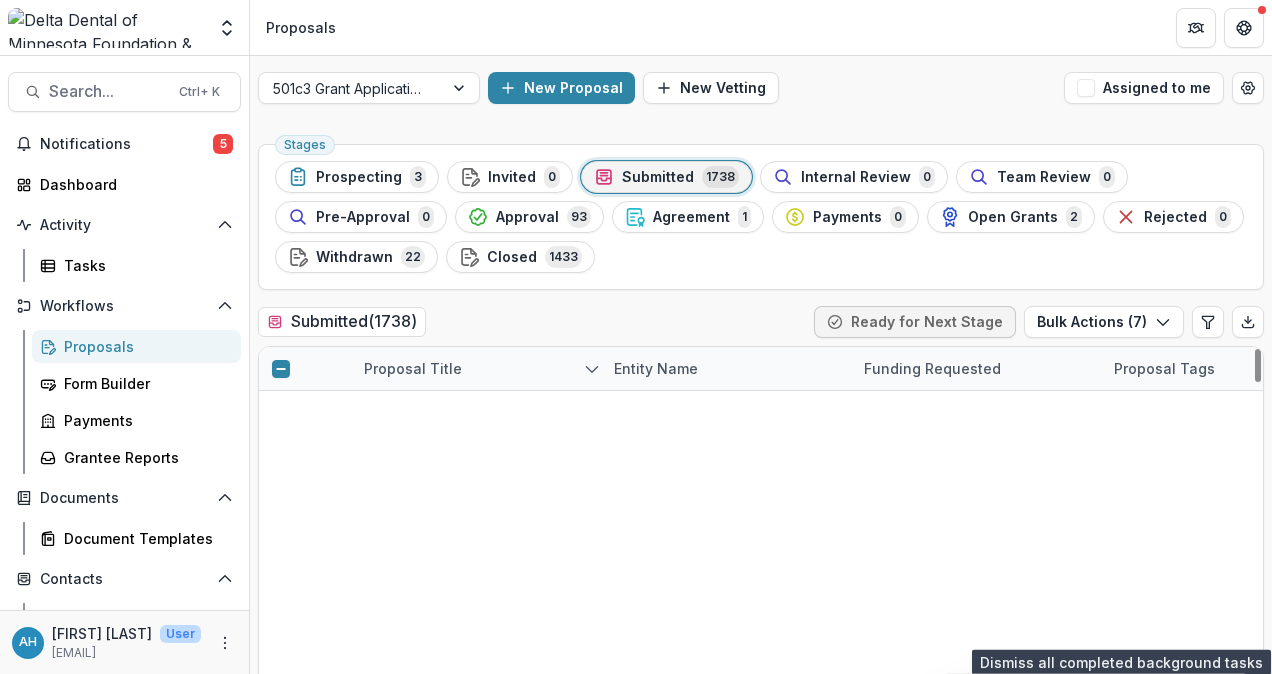 click at bounding box center (281, 1187) 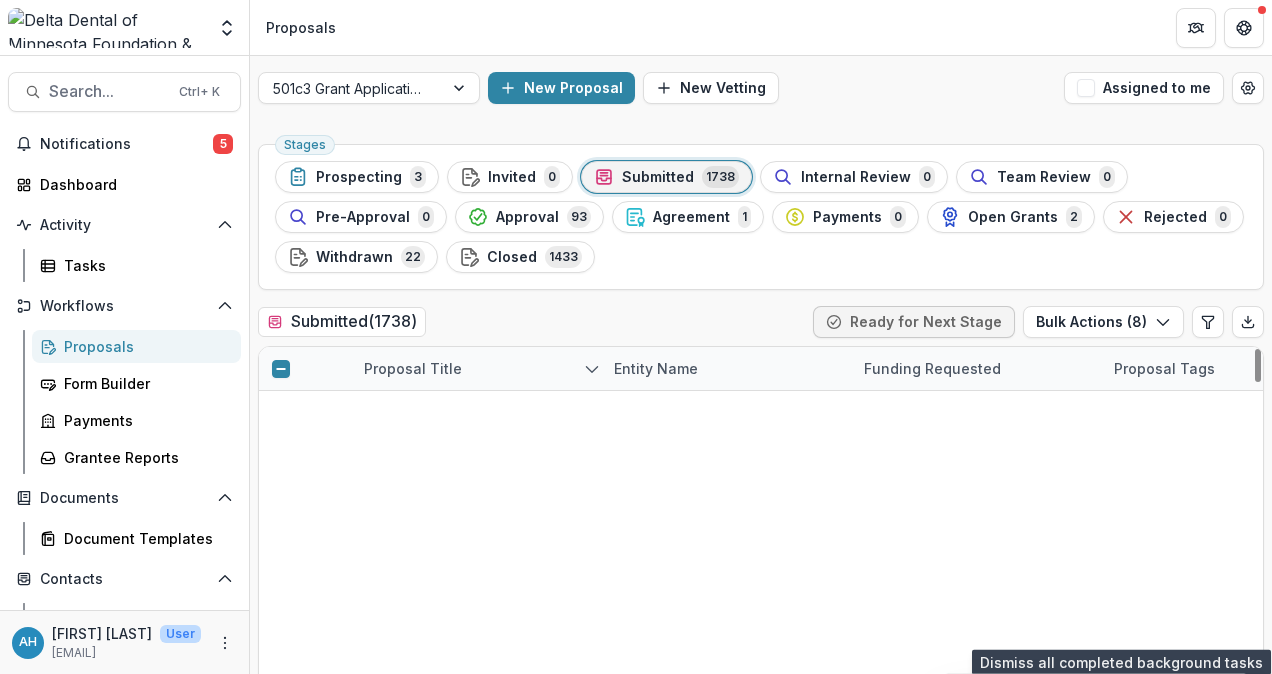 click at bounding box center (281, 1230) 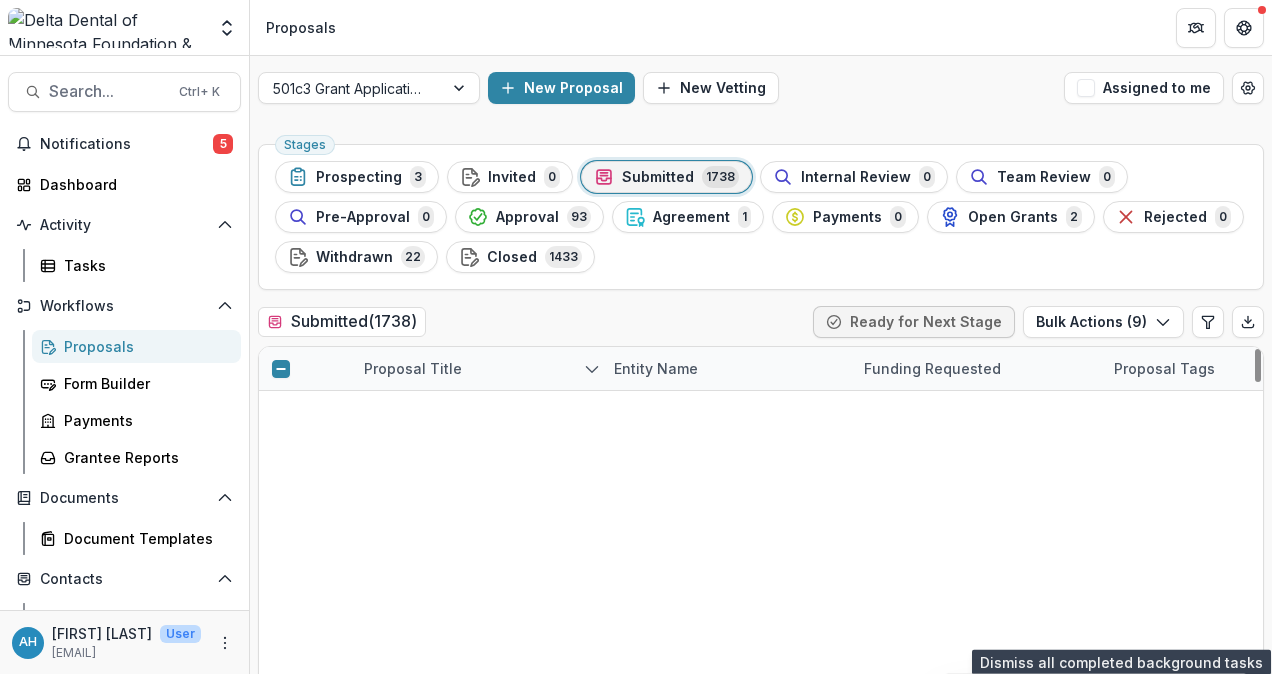 click at bounding box center [281, 1273] 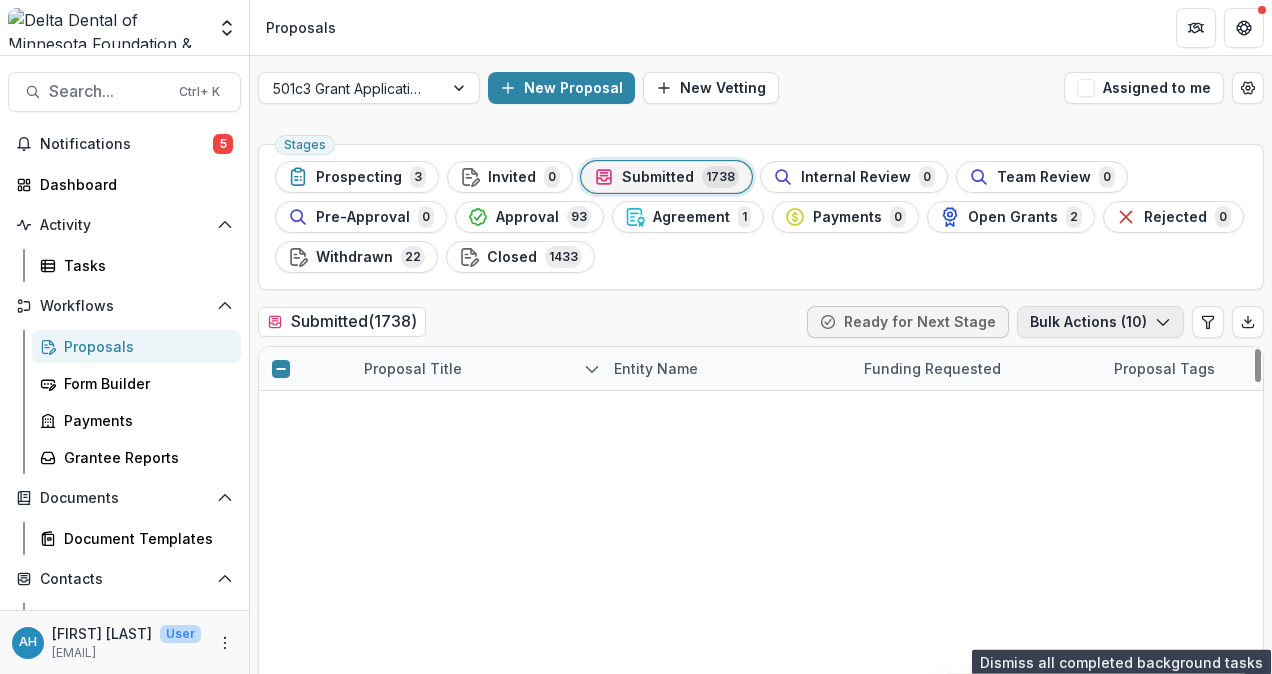 click on "Bulk Actions ( 10 )" at bounding box center [1100, 322] 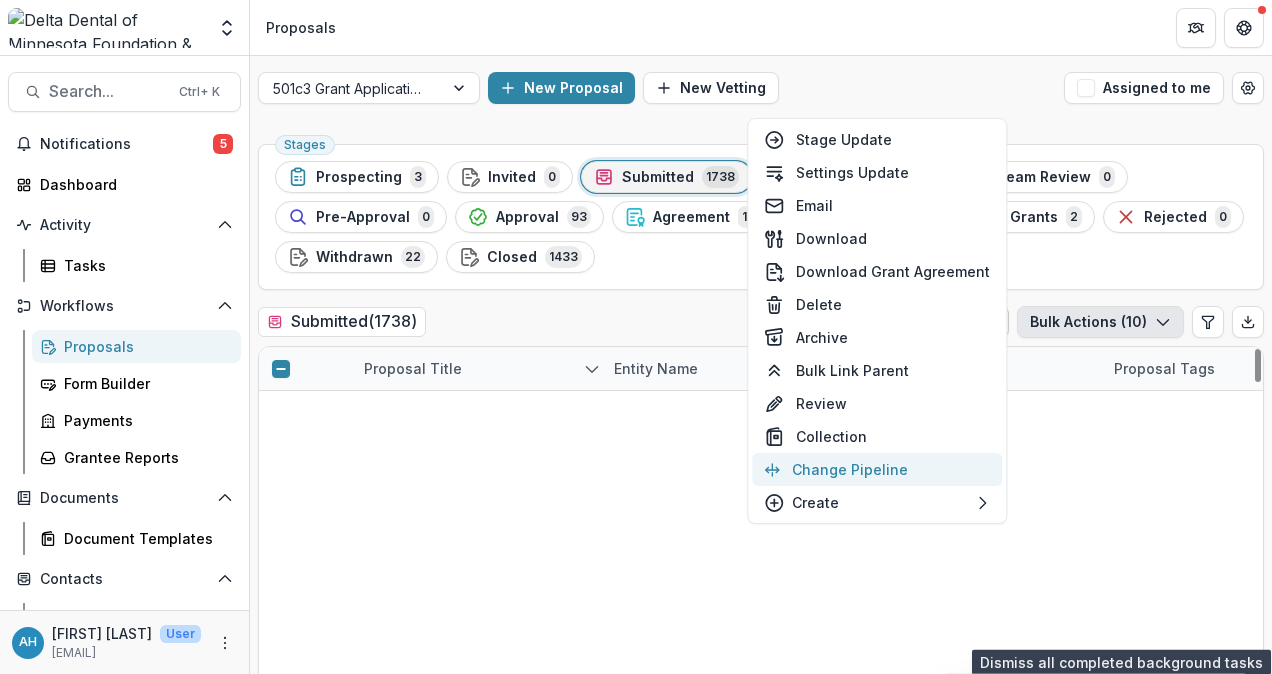 click on "Change Pipeline" at bounding box center (877, 469) 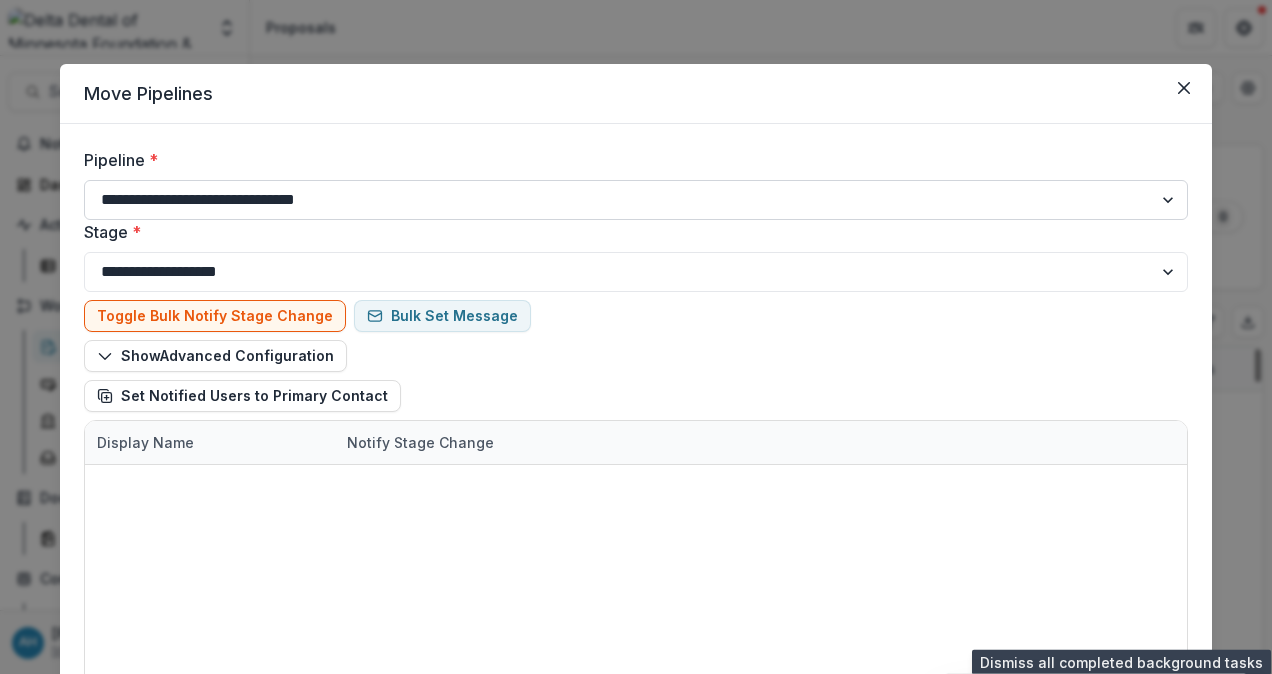 click on "**********" at bounding box center (636, 200) 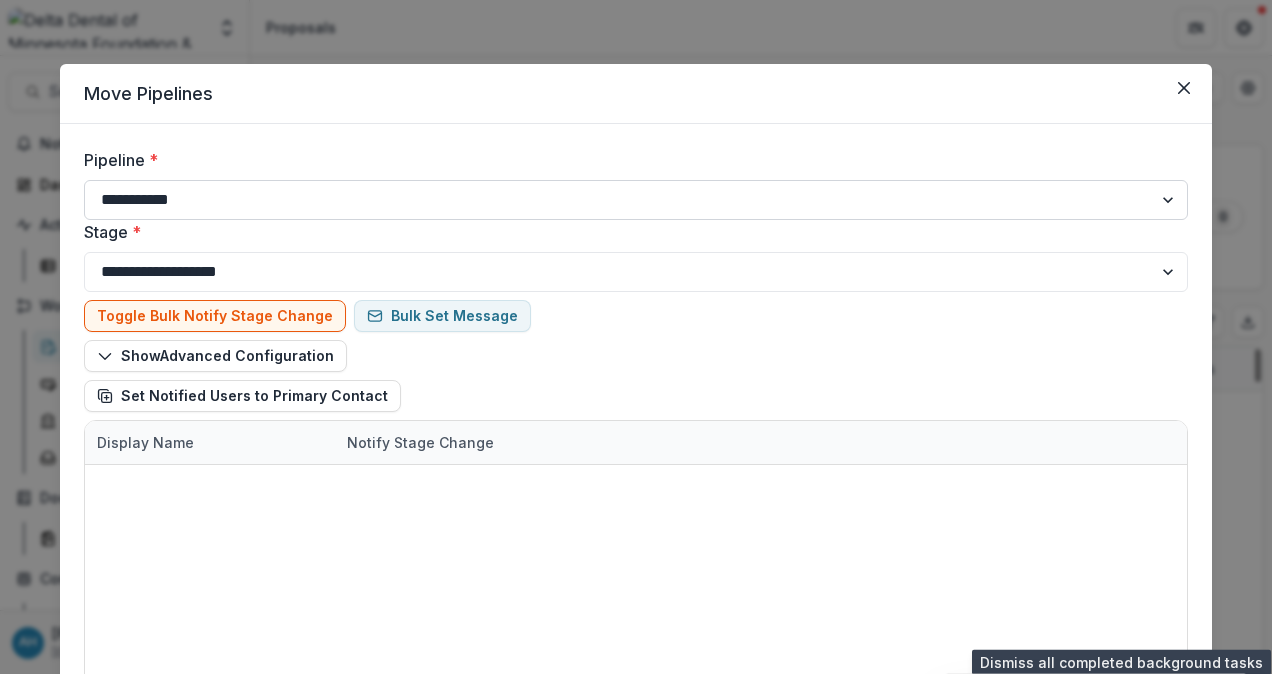 click on "**********" at bounding box center (636, 200) 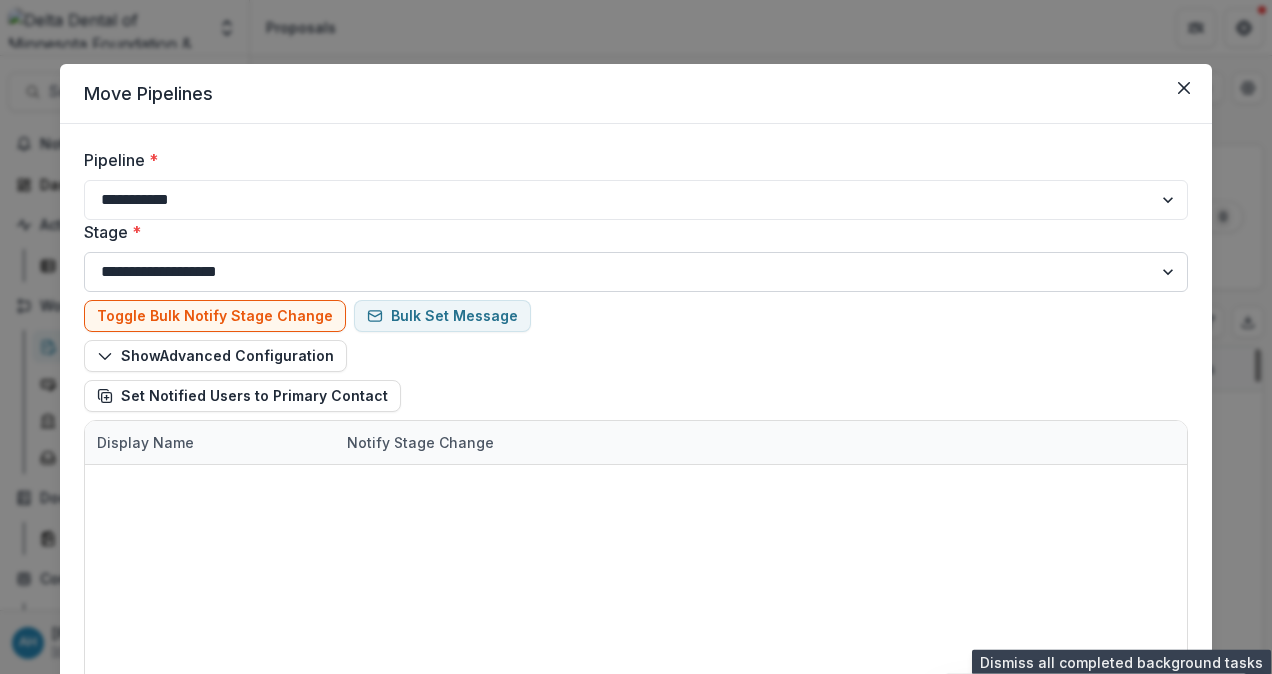 click on "**********" at bounding box center [636, 272] 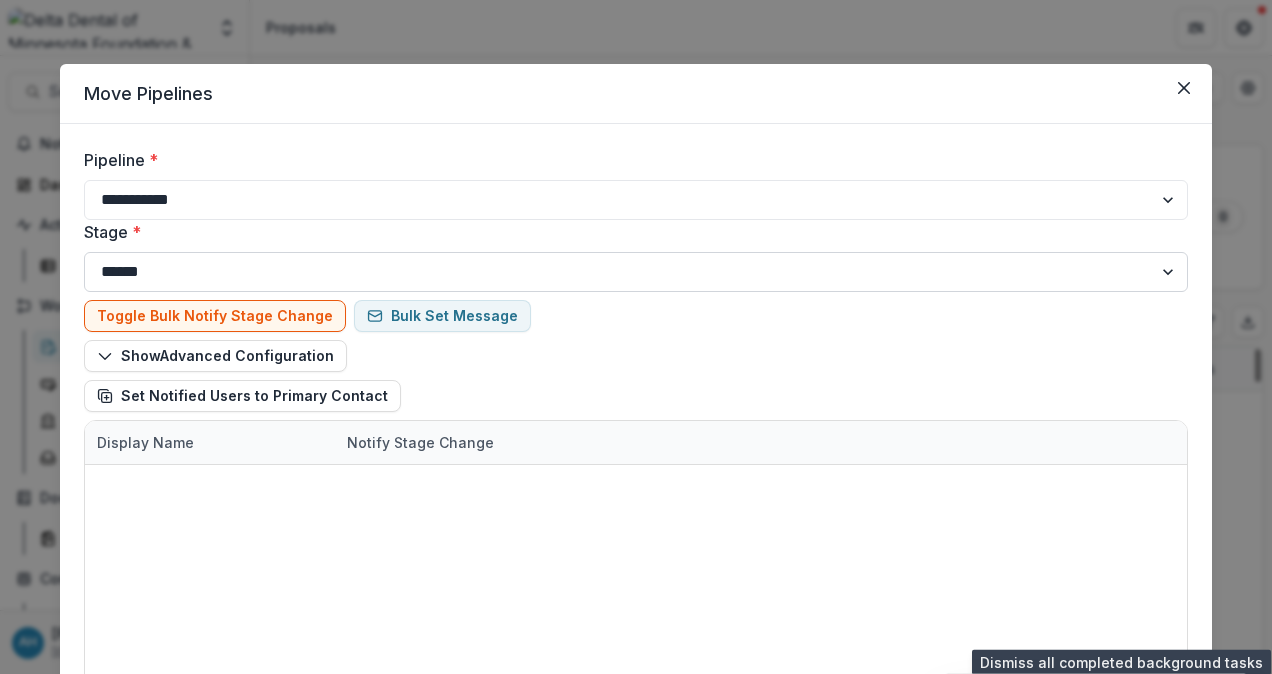 click on "**********" at bounding box center (636, 272) 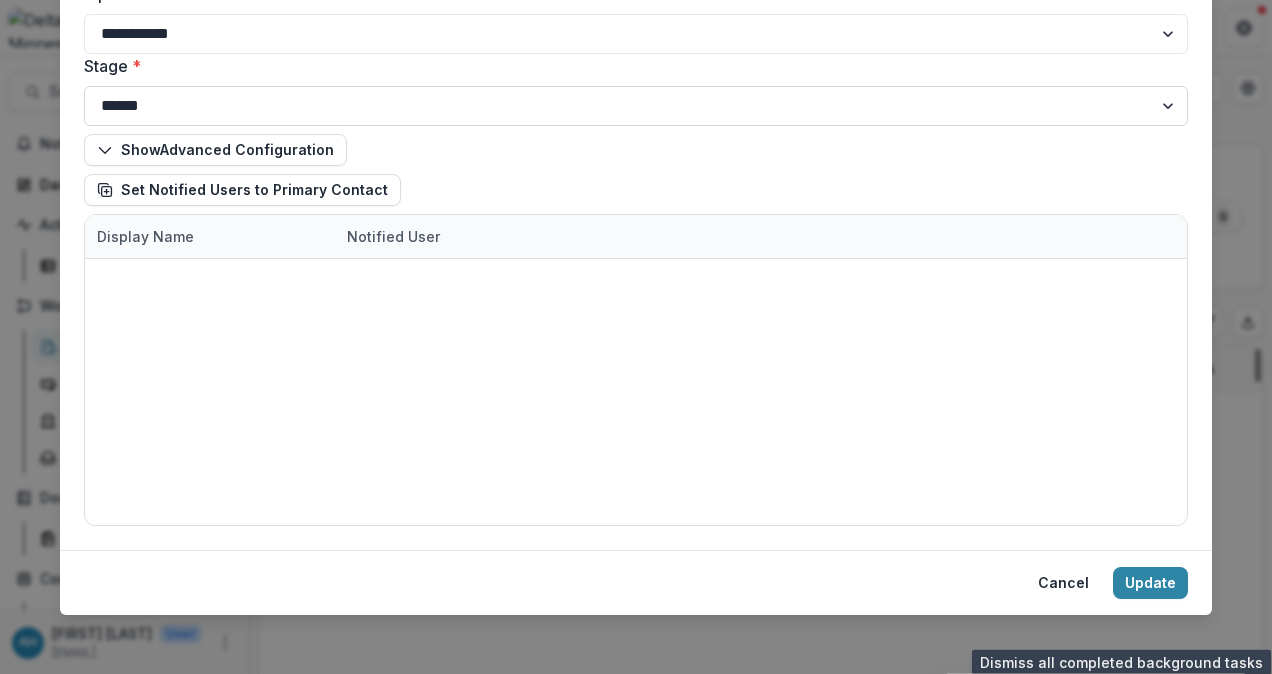 scroll, scrollTop: 333, scrollLeft: 0, axis: vertical 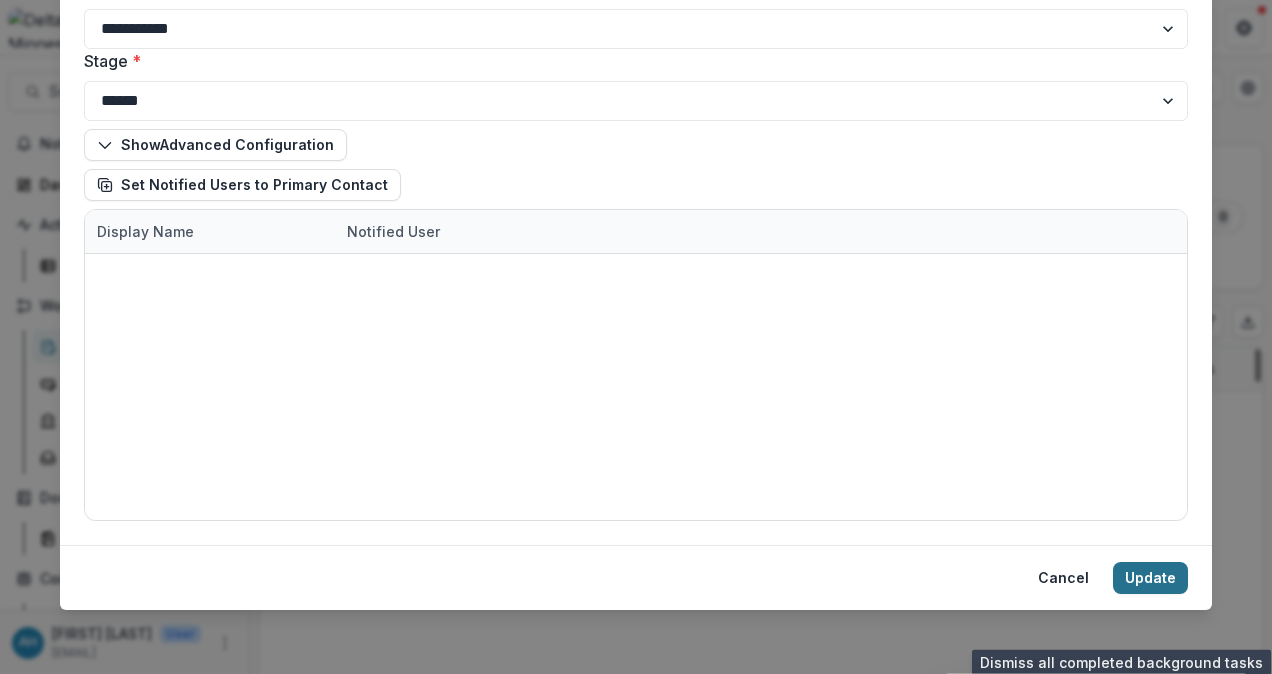 click on "Update" at bounding box center [1150, 578] 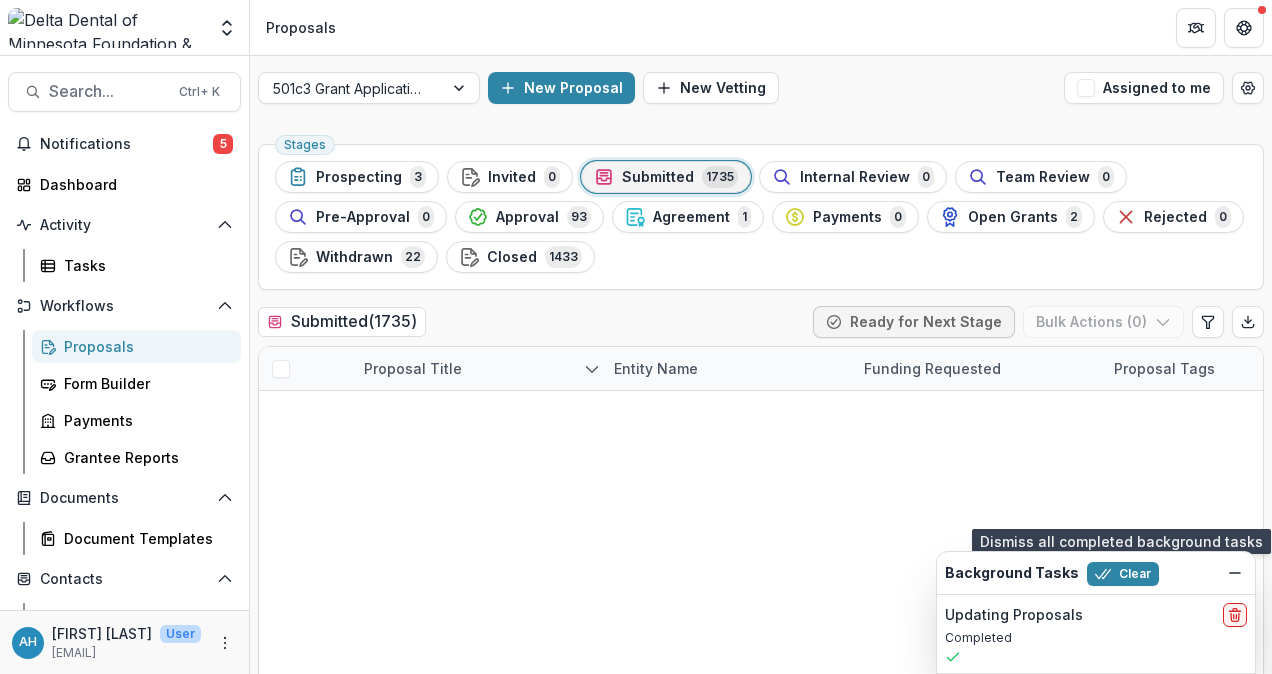 click on "Submitted" at bounding box center [658, 177] 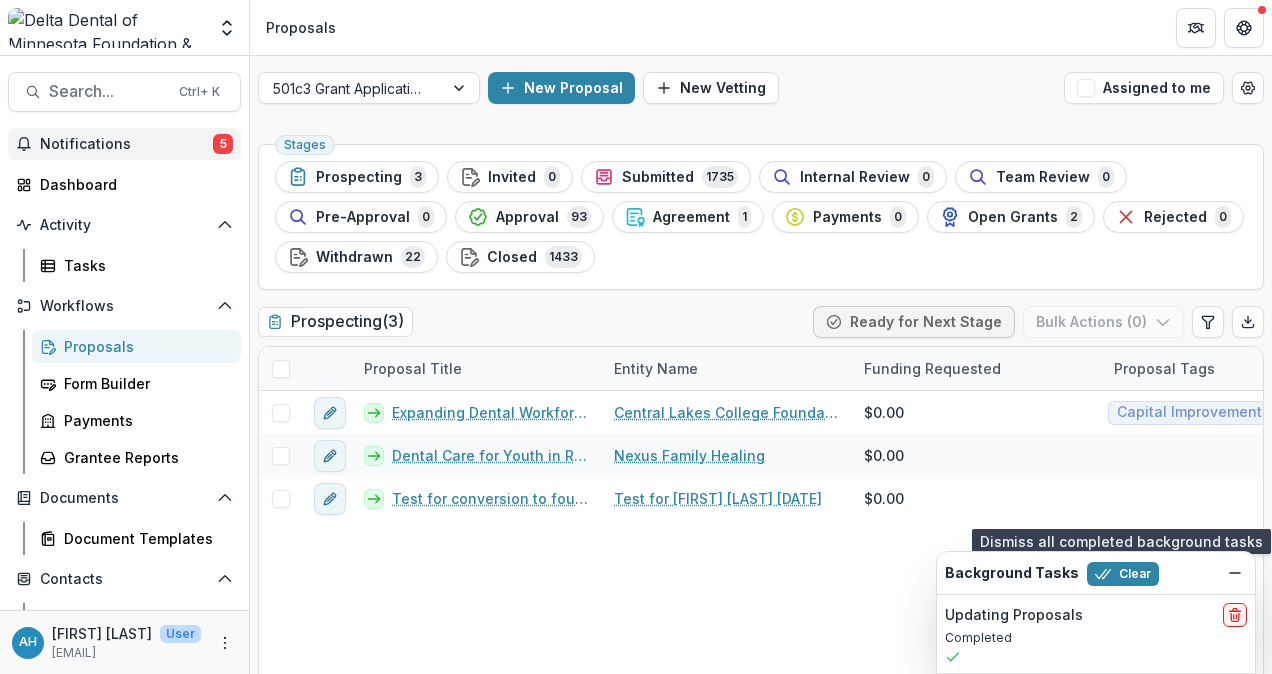 click on "Notifications 5" at bounding box center (124, 144) 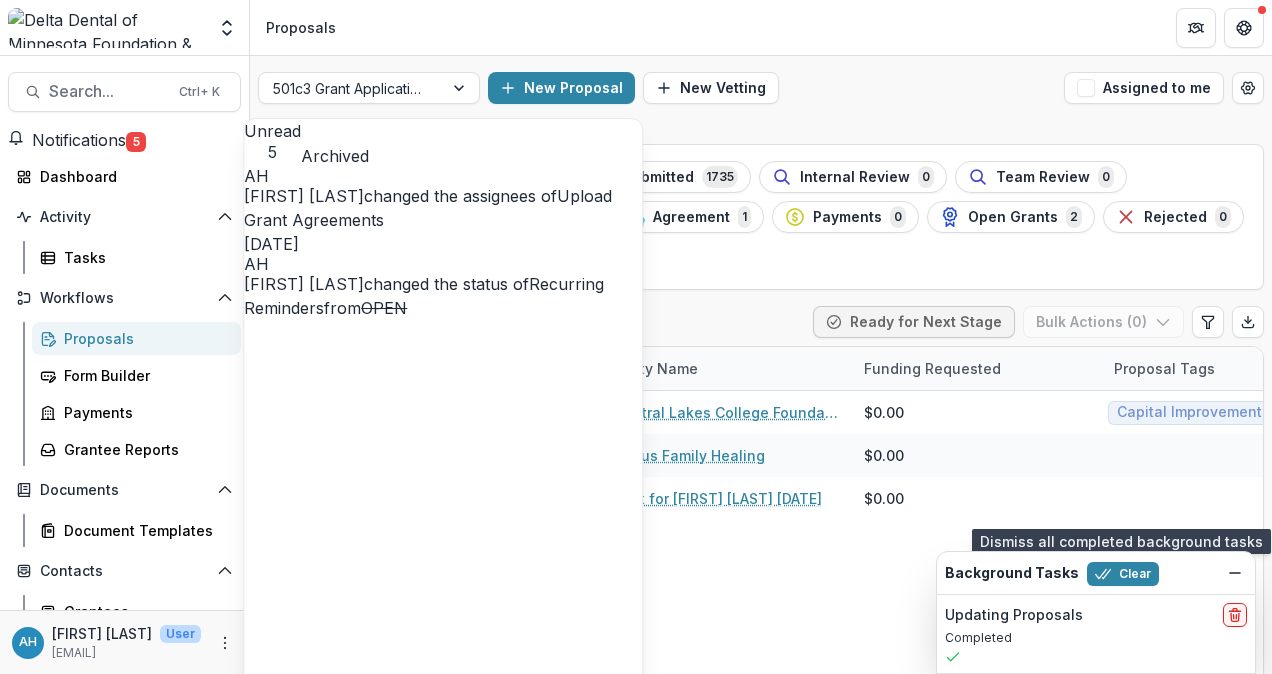click on "Mark all as read" at bounding box center [317, 1042] 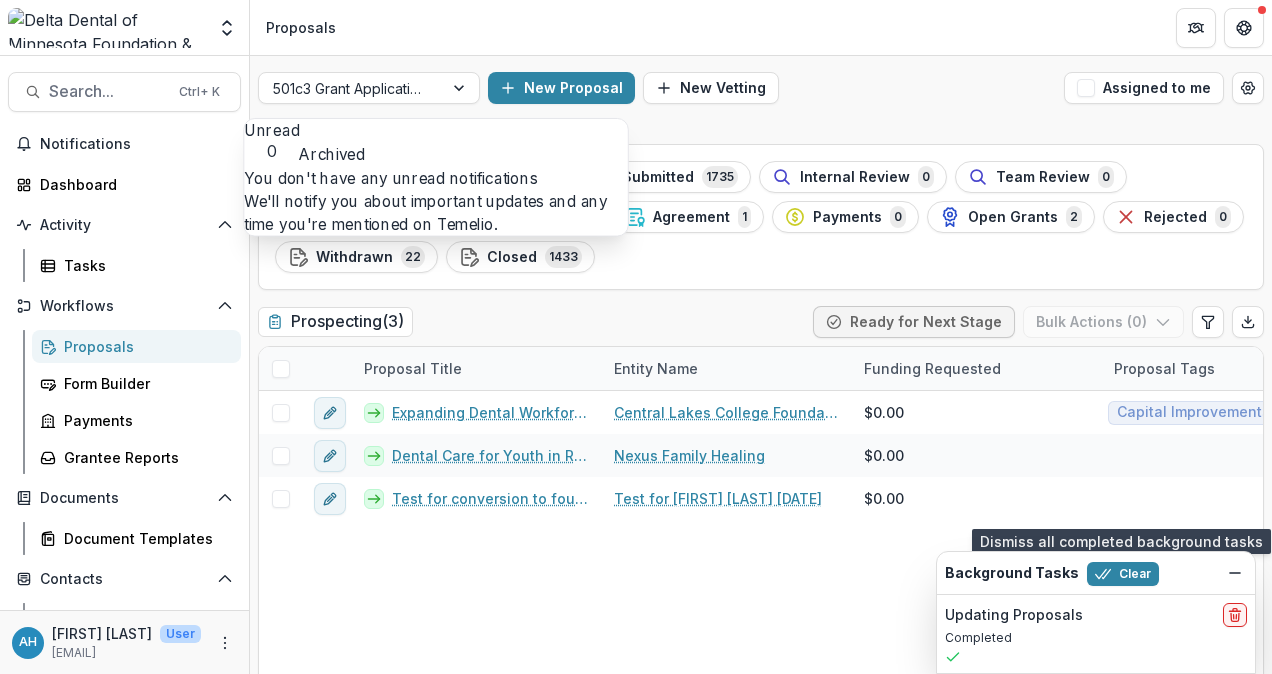 click on "Expanding Dental Workforce and Access in Central Minnesota Central Lakes College Foundation $0.00 Capital Improvements  Dental Workforce Education  Equipment Jul 15, 2025 -- Temelio Historical Onboarding Form 0 Dental Care for Youth in Residential and Foster Care Nexus Family Healing $0.00 Jul 15, 2025 -- Temelio Historical Onboarding Form 0 Test for conversion to foundation app Test for John Howe 7/28 $0.00 Jul 15, 2025 -- Temelio Historical Onboarding Form 0" at bounding box center [1430, 548] 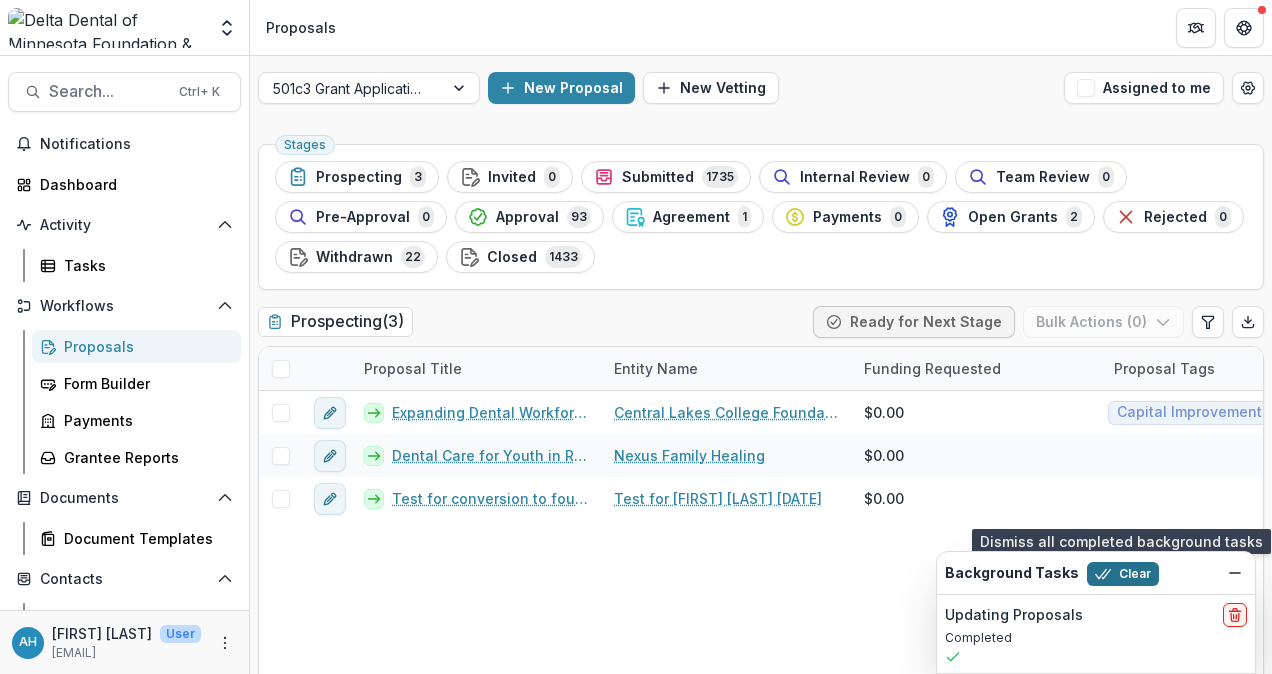 click on "Clear" at bounding box center [1123, 574] 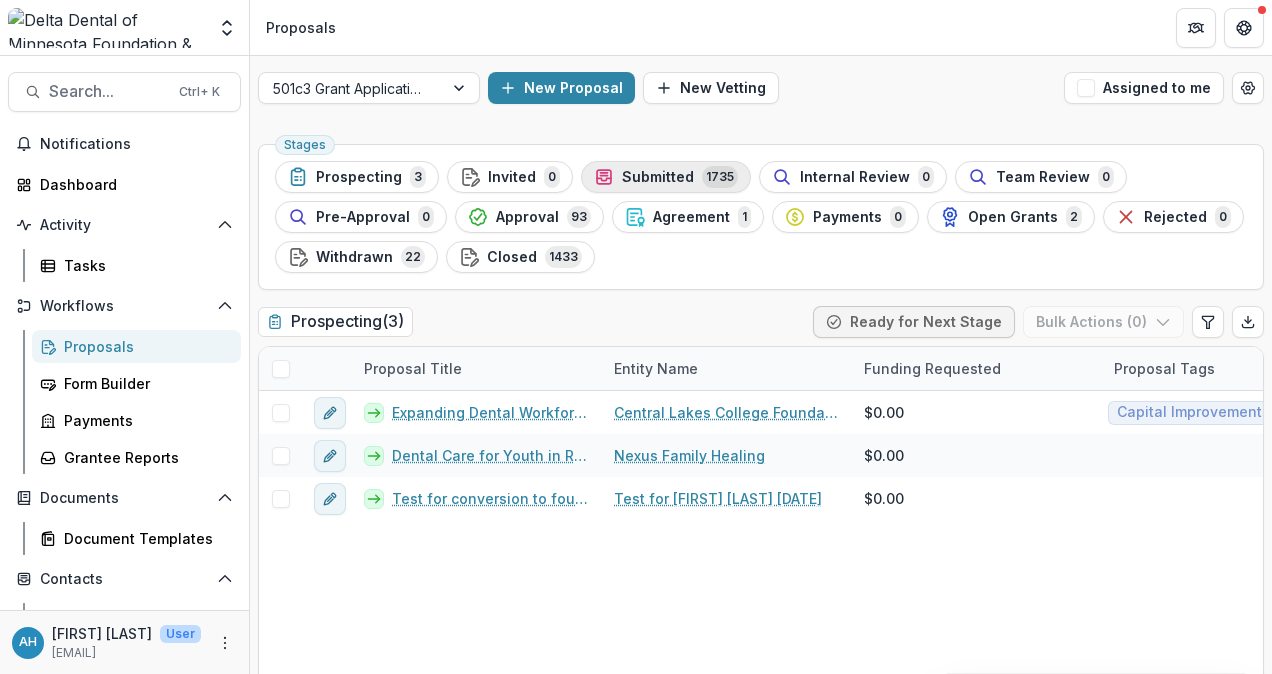 click on "Submitted" at bounding box center (658, 177) 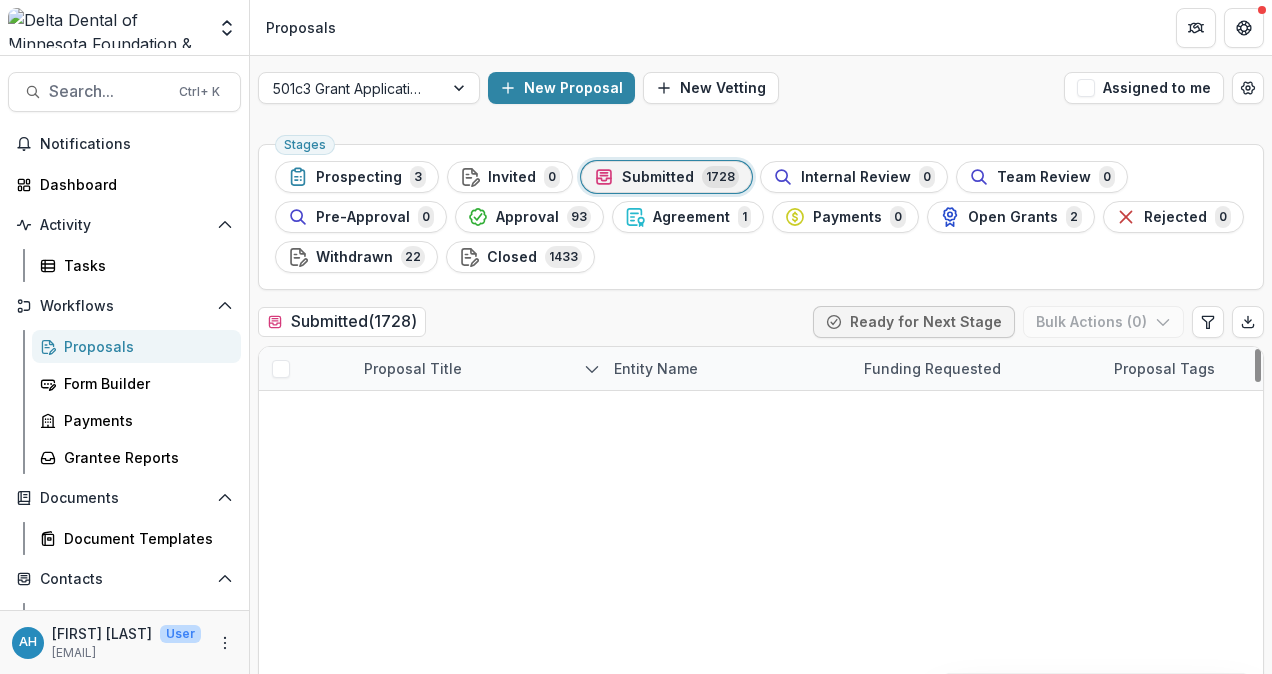 click on "2024 Talent Garden Youth Summits" at bounding box center (491, 412) 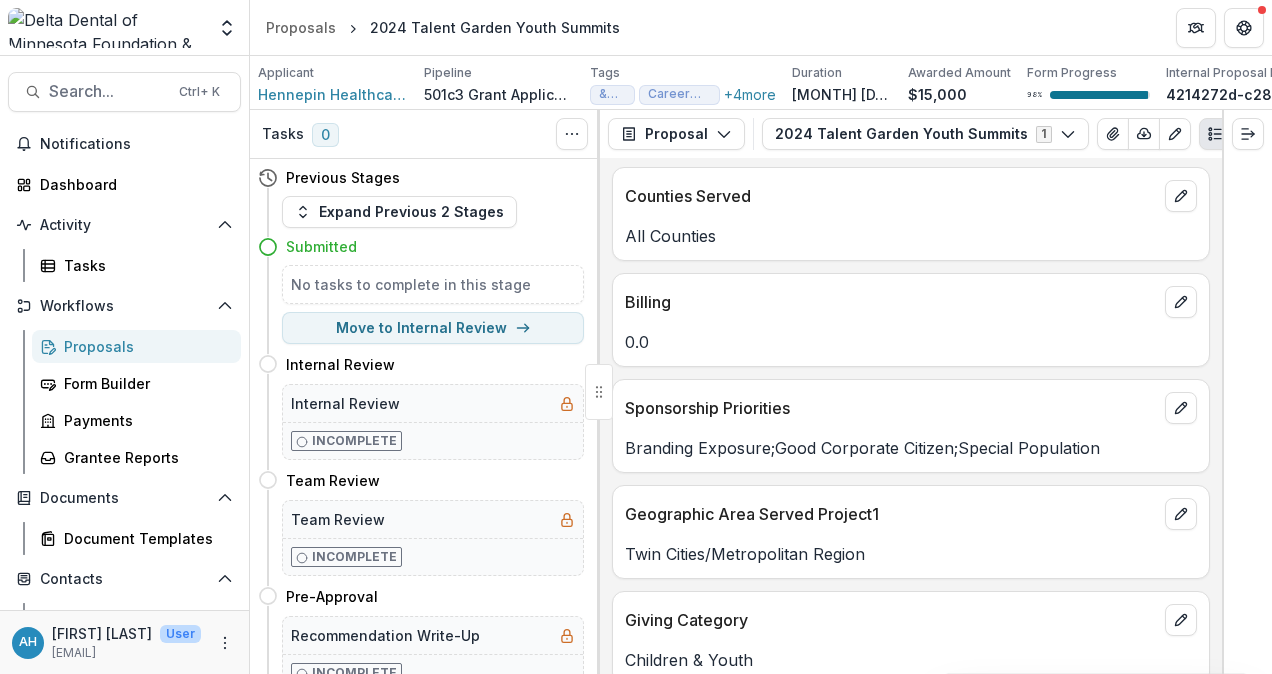 scroll, scrollTop: 5642, scrollLeft: 0, axis: vertical 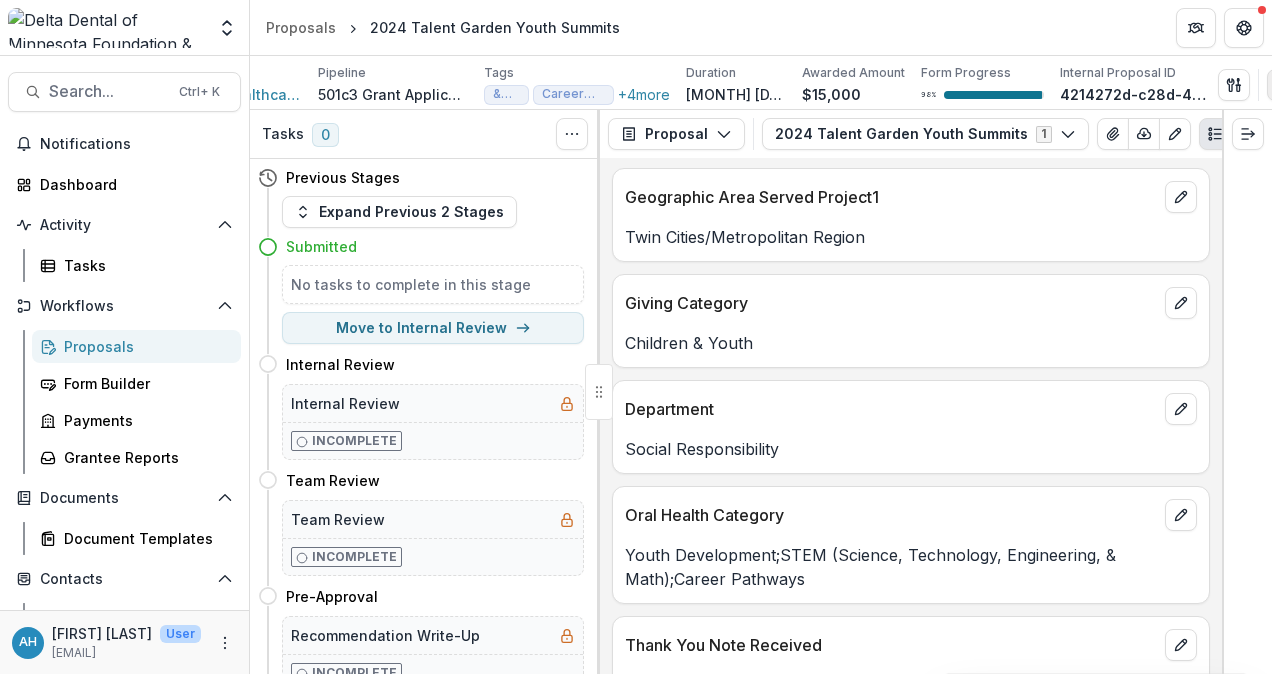 click 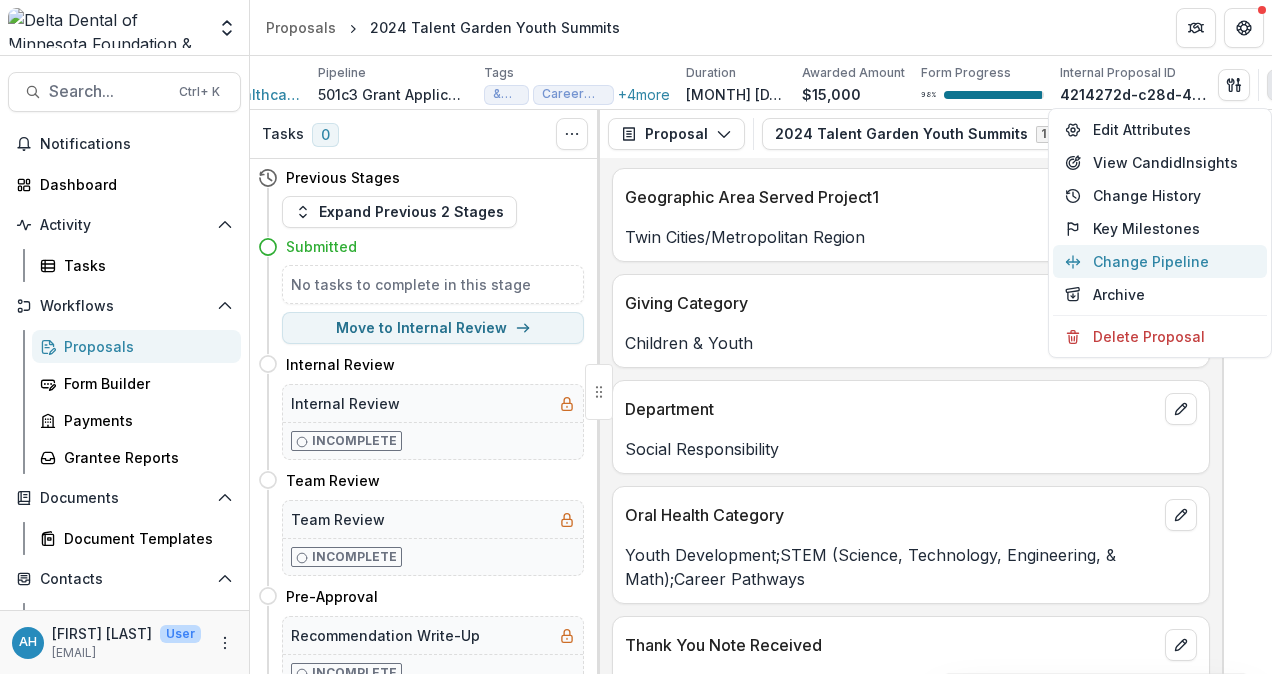 click on "Change Pipeline" at bounding box center [1160, 261] 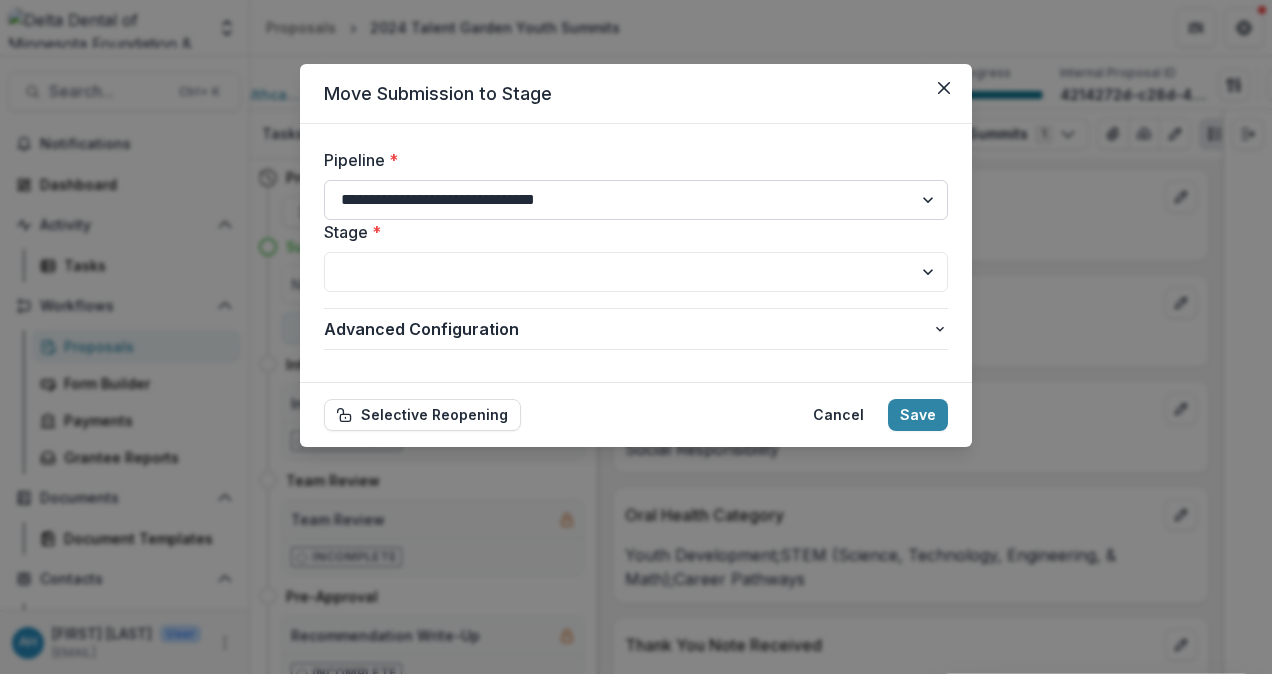 click on "**********" at bounding box center (636, 200) 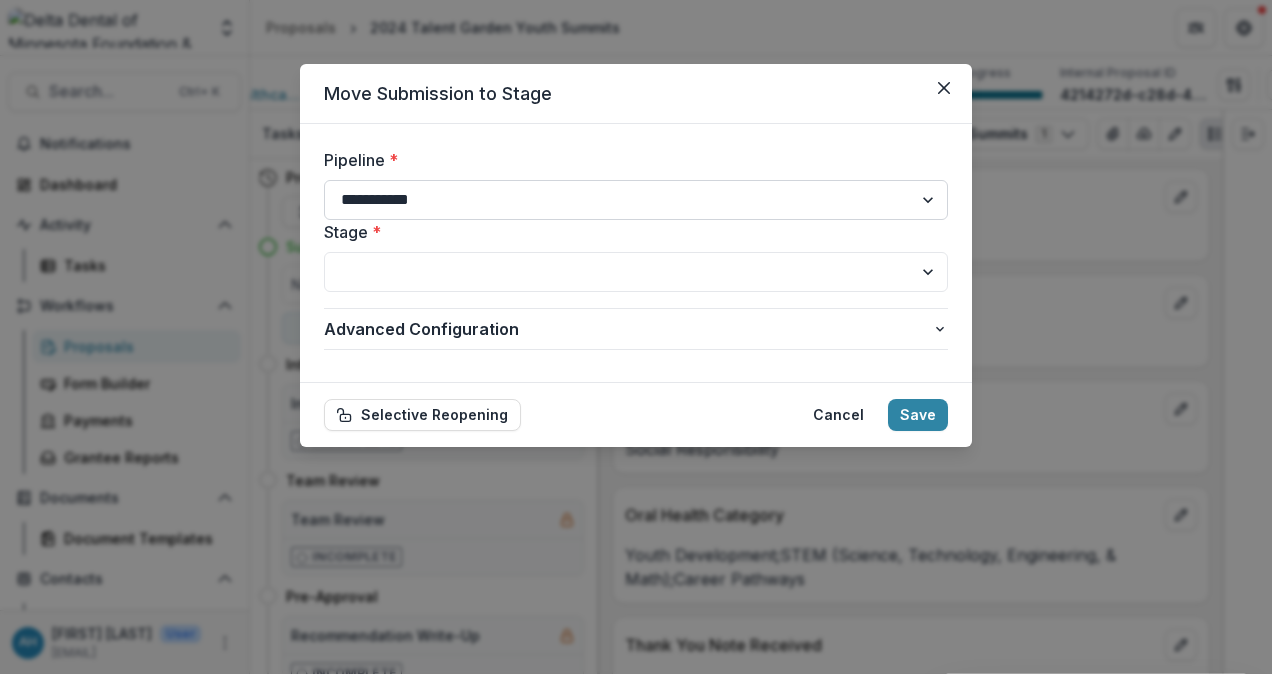 click on "**********" at bounding box center (636, 200) 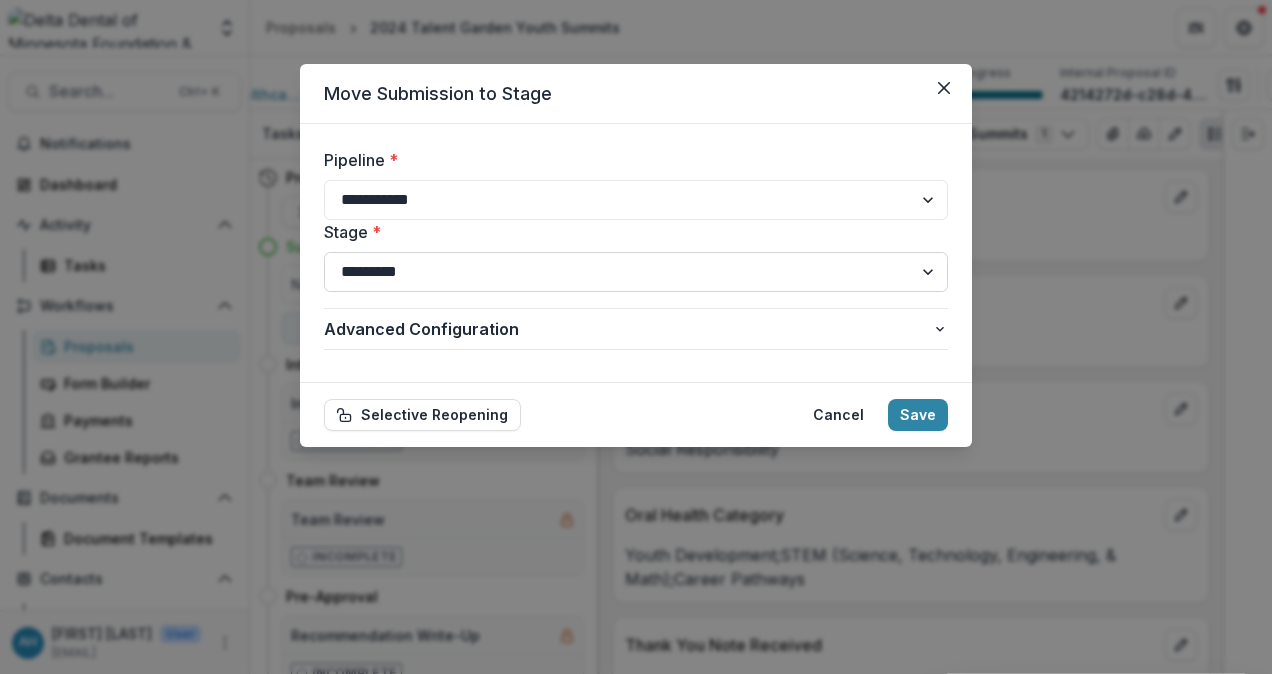 click on "**********" at bounding box center [636, 272] 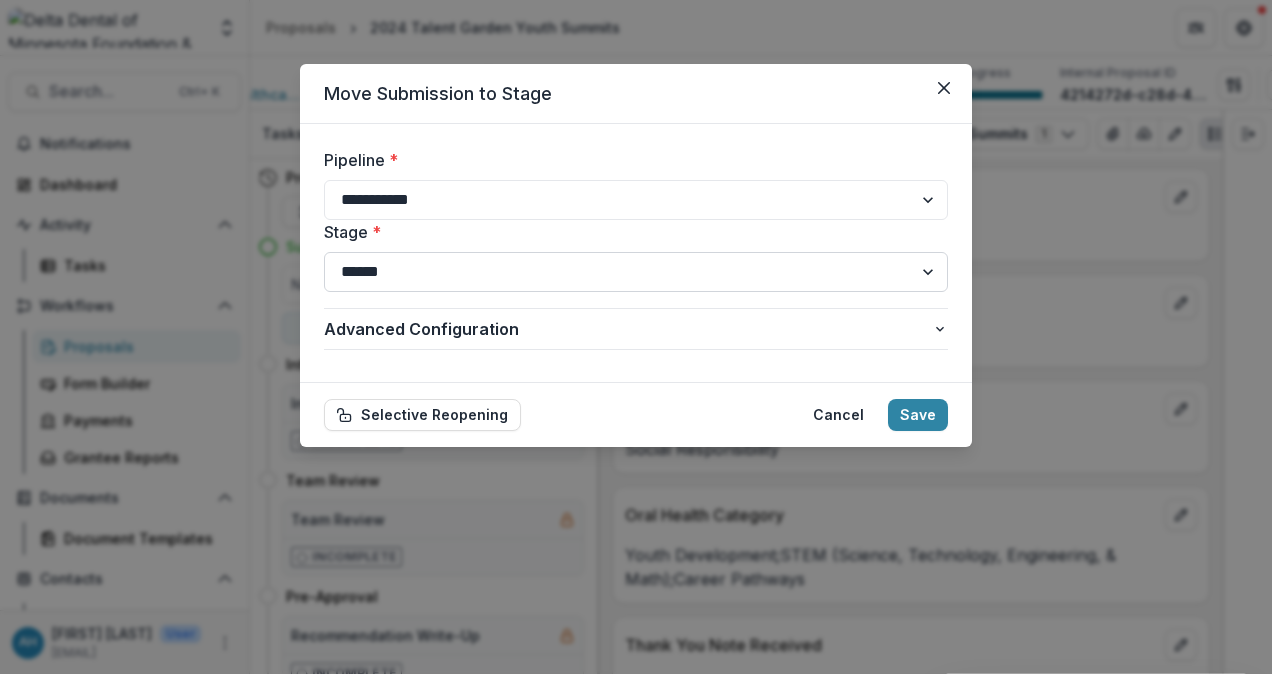 click on "**********" at bounding box center (636, 272) 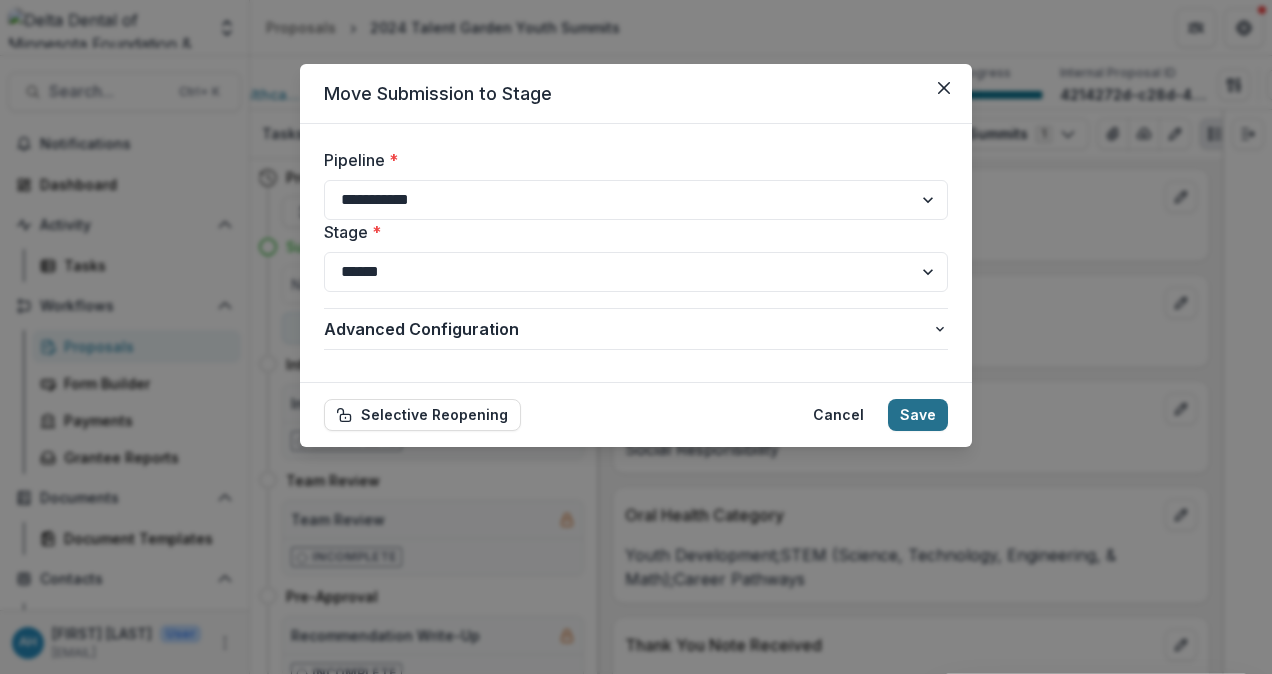 click on "Save" at bounding box center (918, 415) 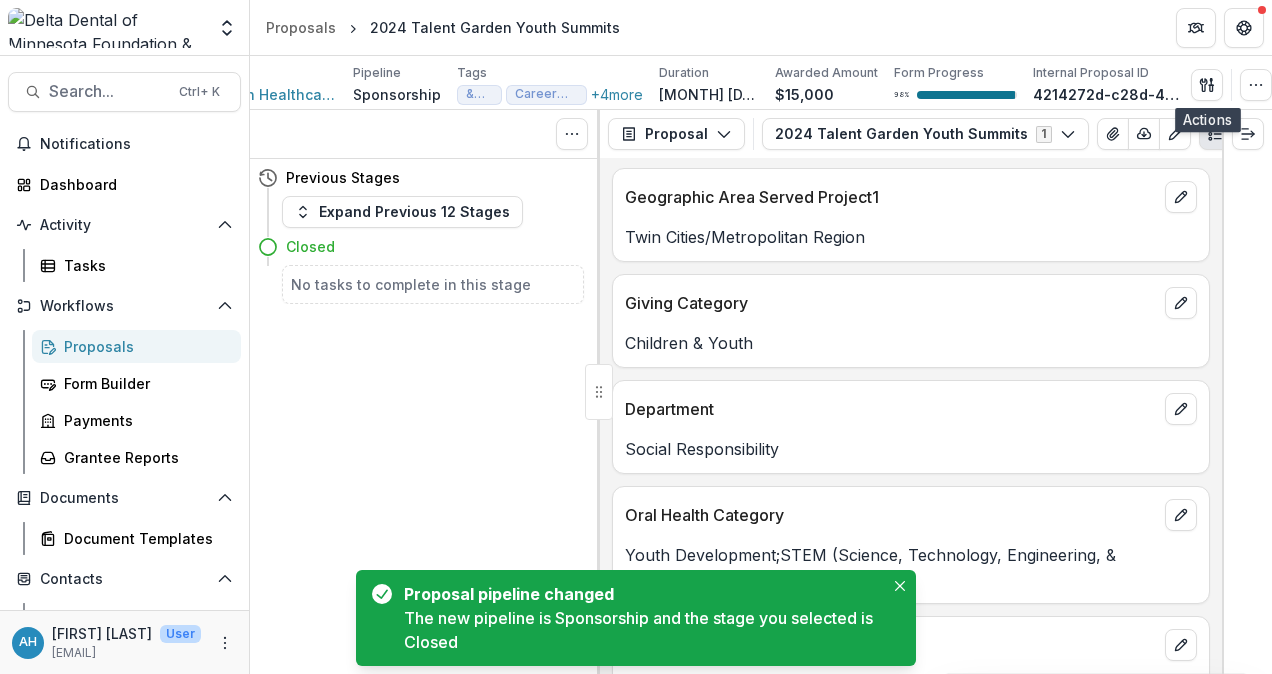 scroll, scrollTop: 0, scrollLeft: 40, axis: horizontal 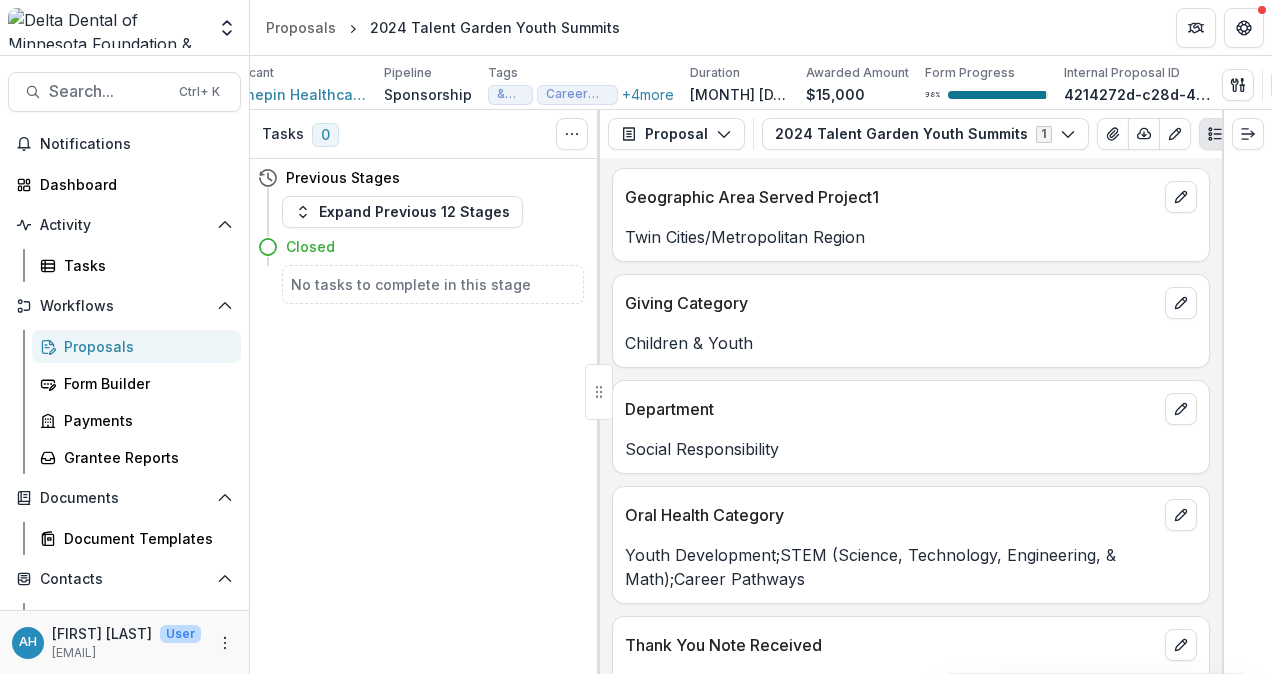 click on "Proposals" at bounding box center (144, 346) 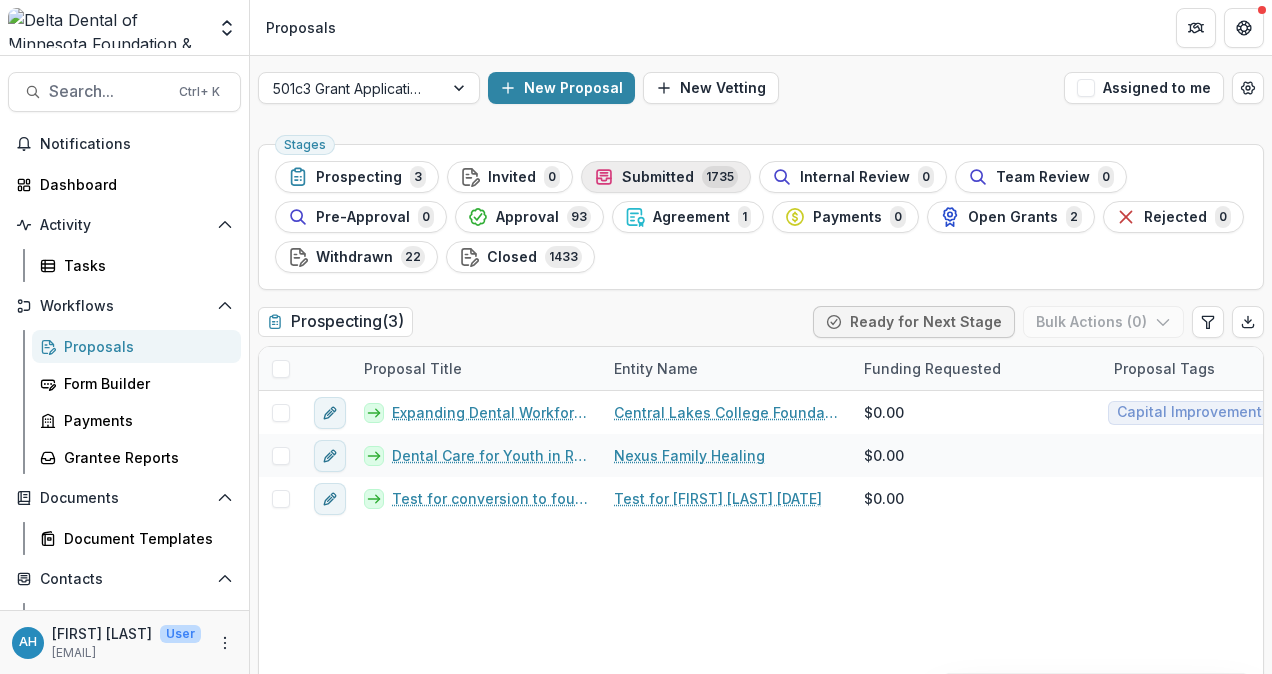 click on "Submitted" at bounding box center (658, 177) 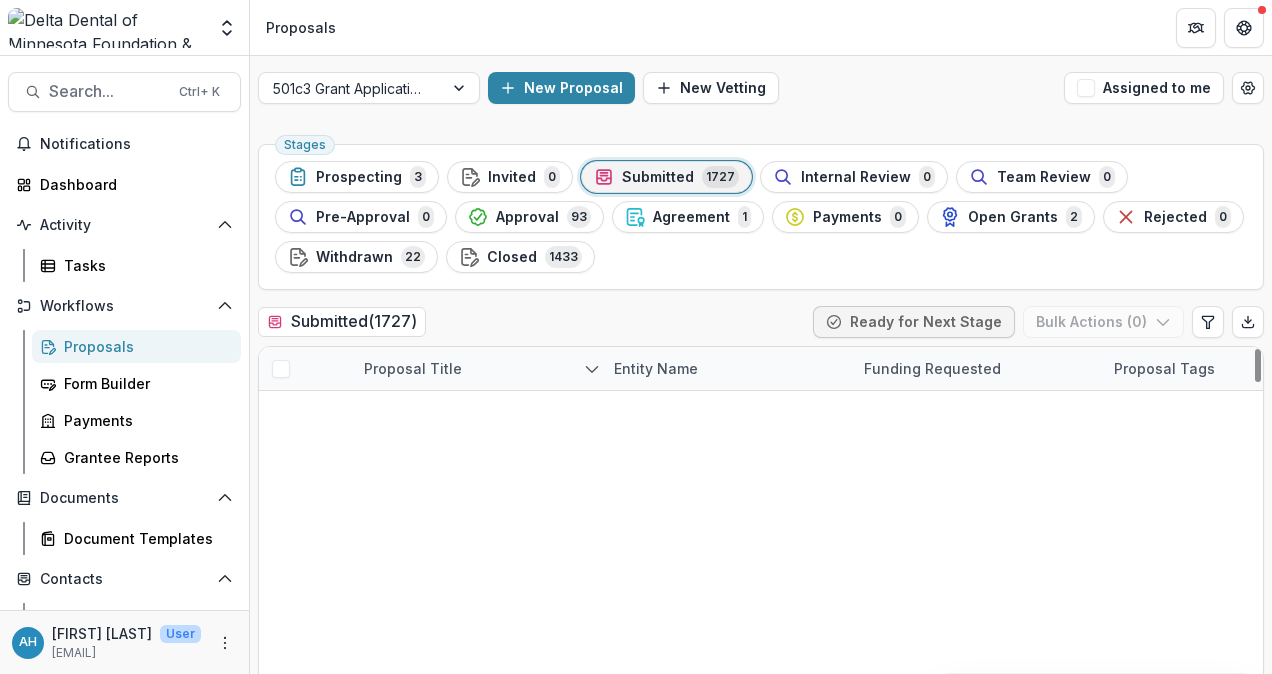 click on "Proposal Title" at bounding box center [413, 368] 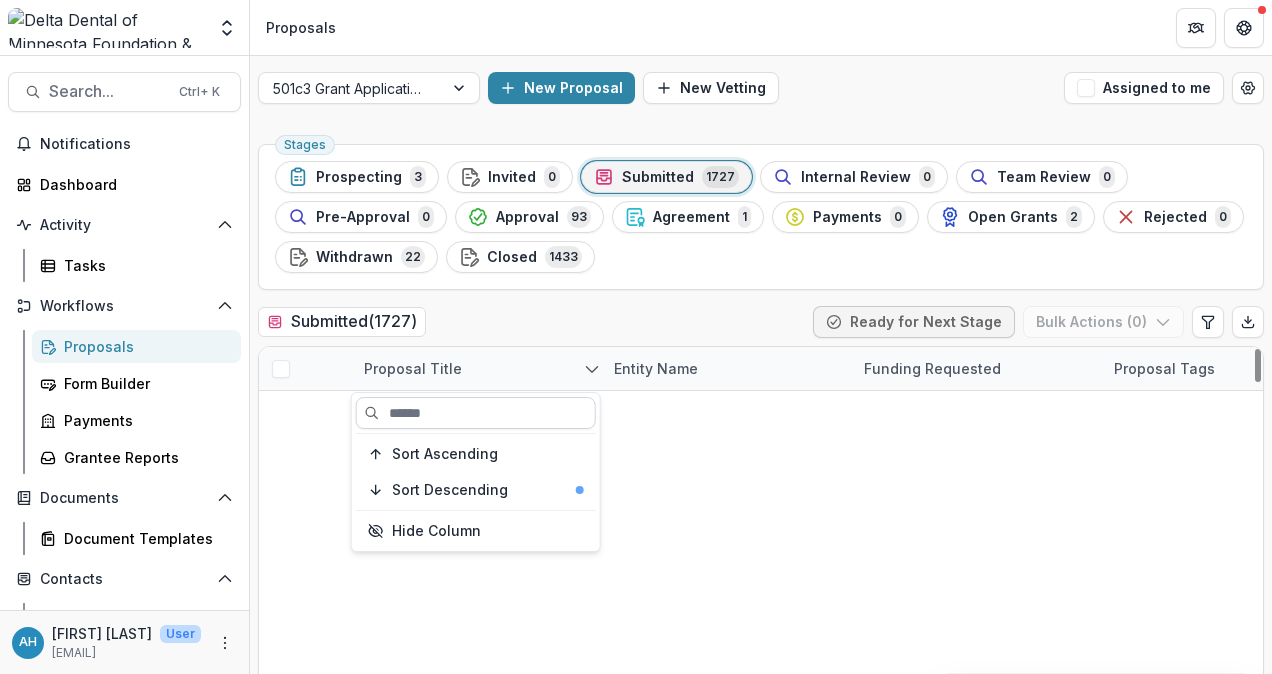 click at bounding box center (476, 413) 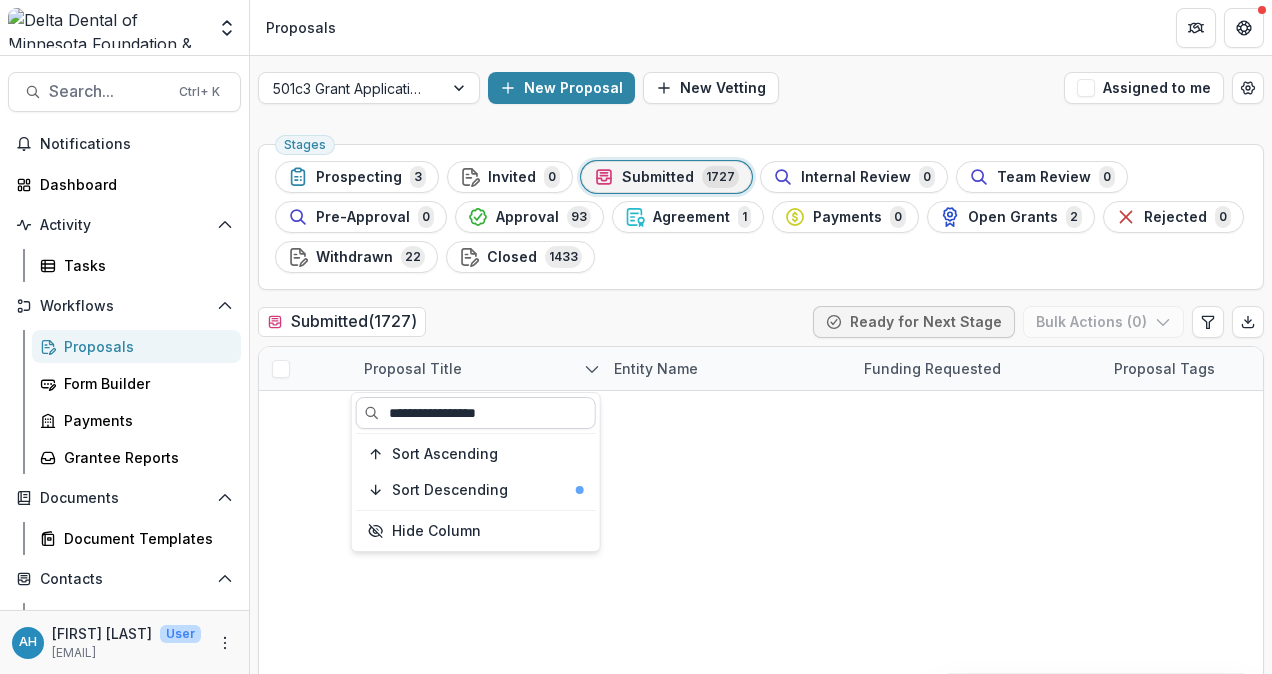 type on "**********" 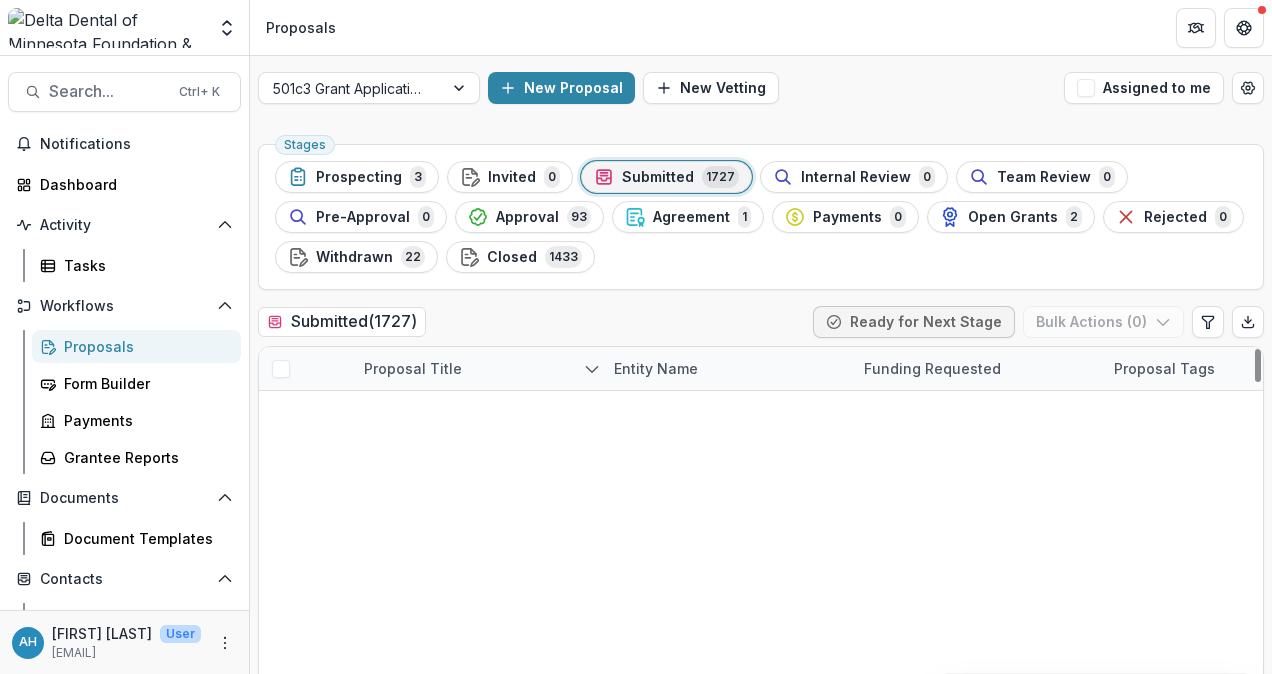 click at bounding box center [281, 413] 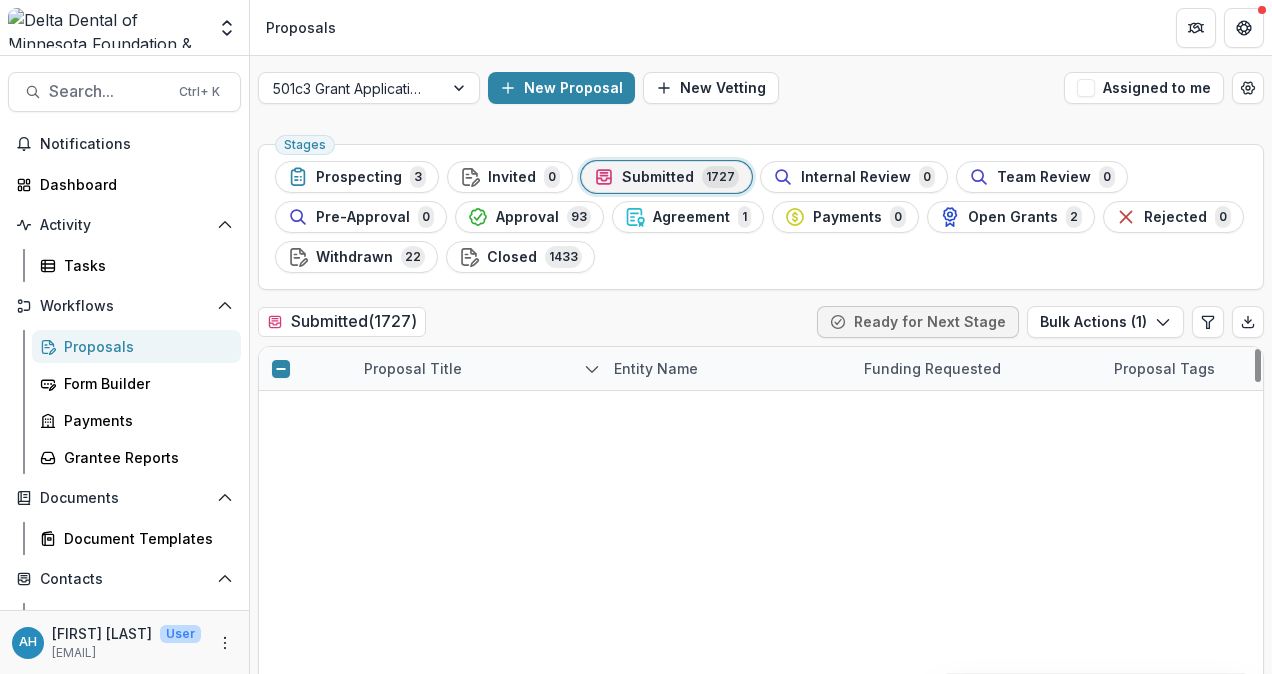 click at bounding box center (281, 456) 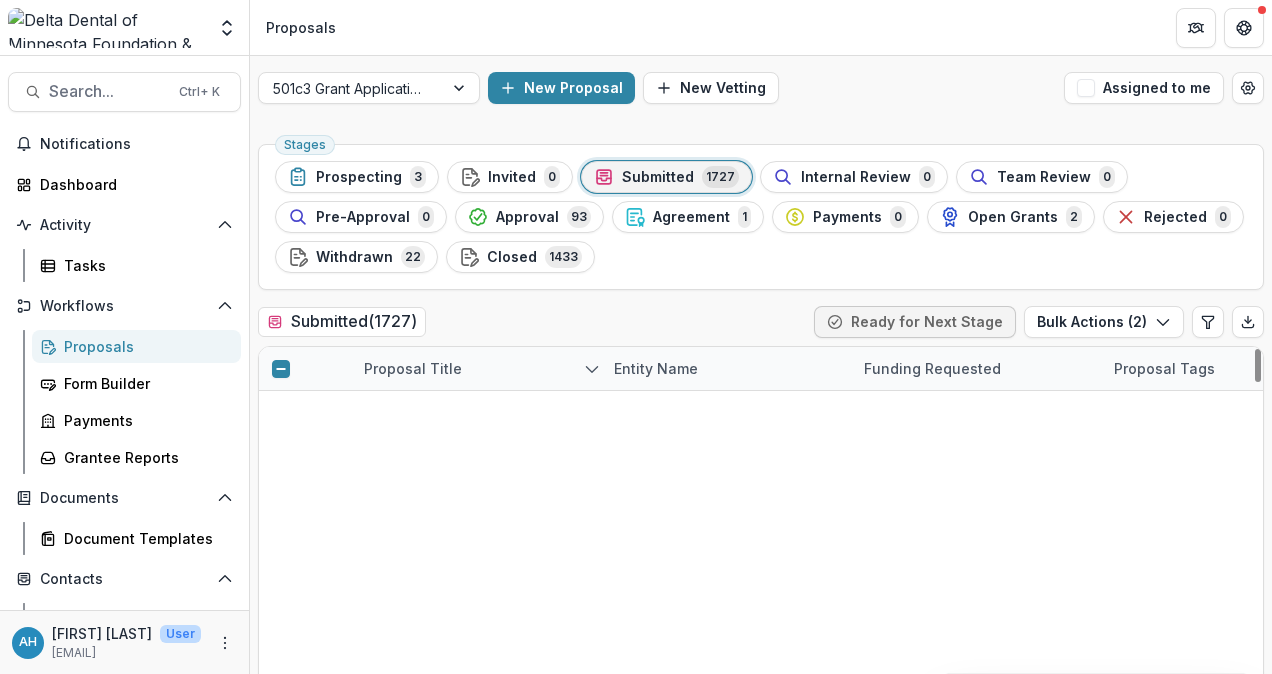click at bounding box center (281, 499) 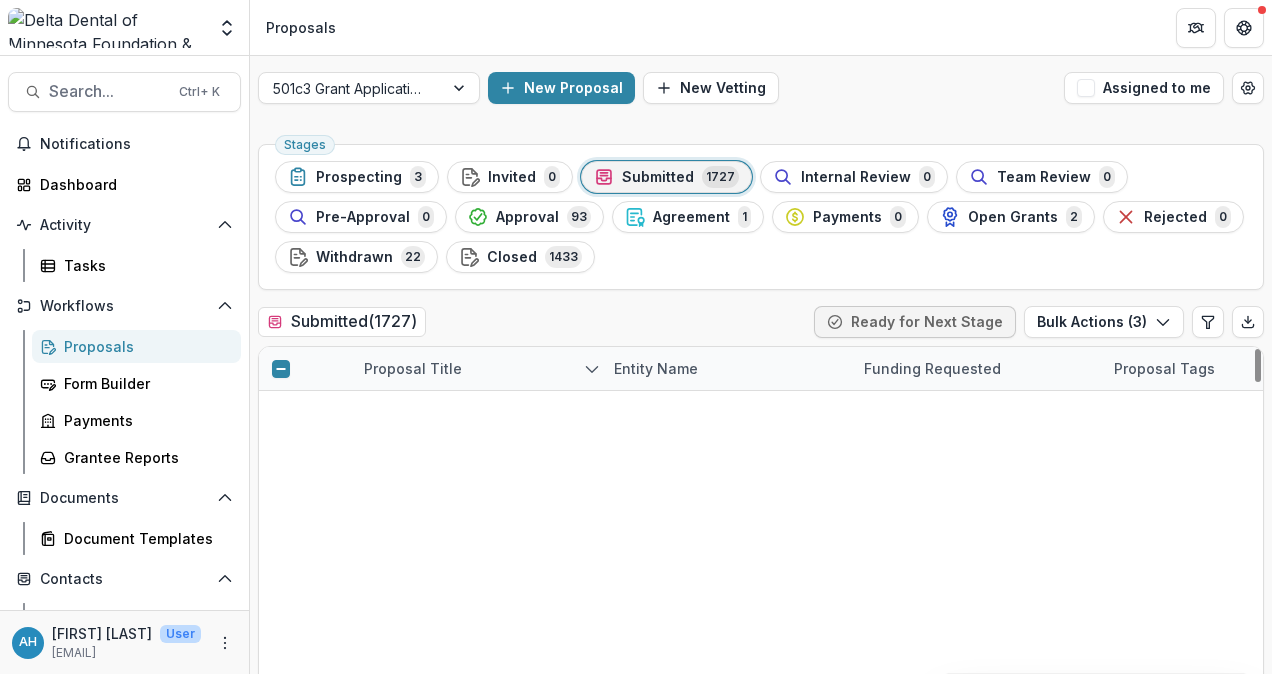 click at bounding box center [281, 542] 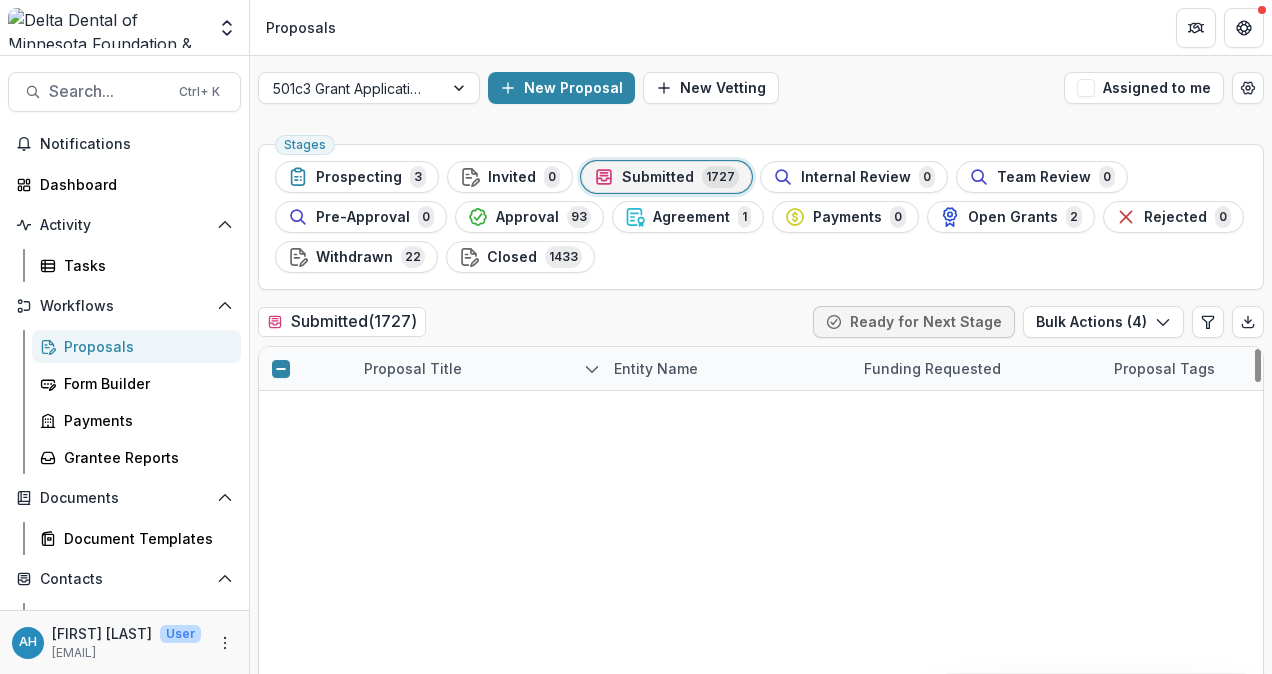 click at bounding box center [281, 585] 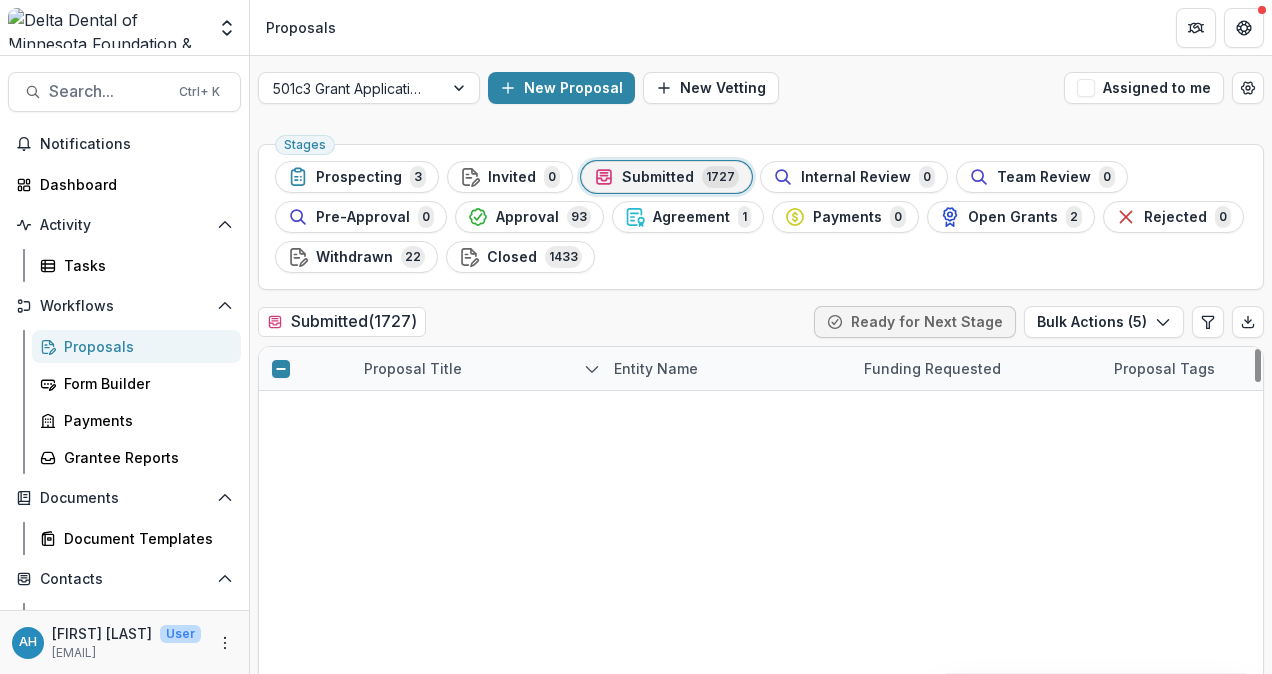 click at bounding box center [281, 628] 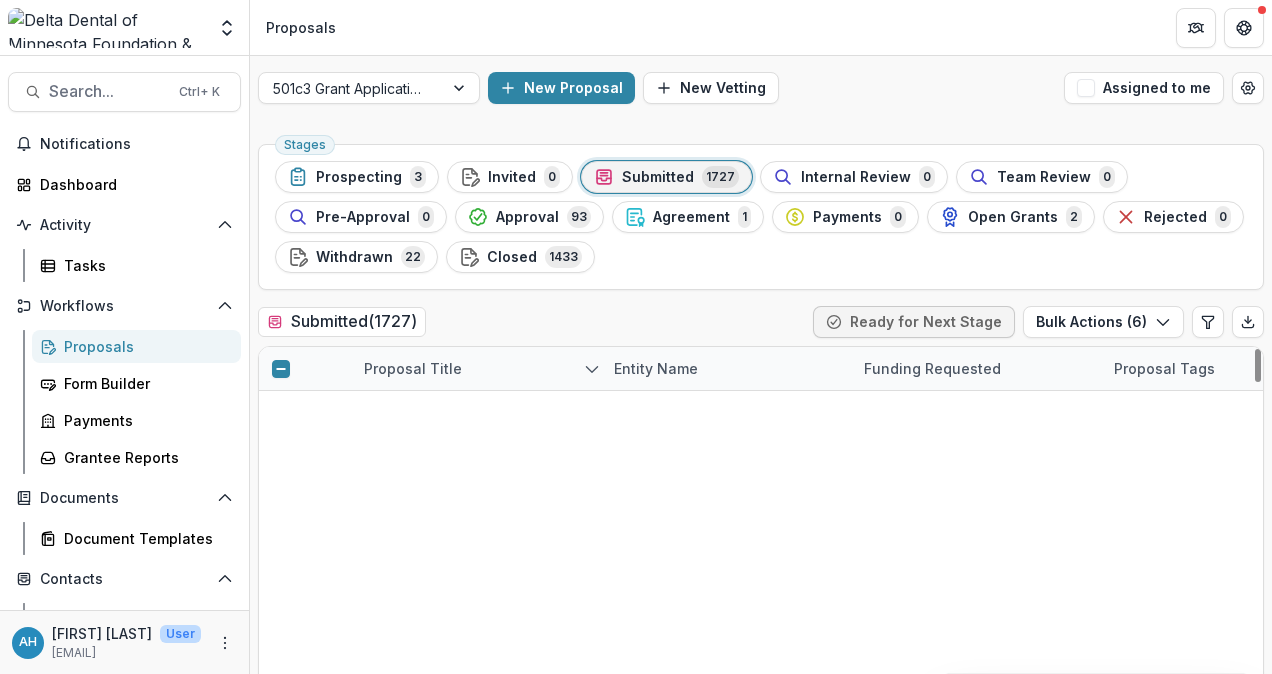 scroll, scrollTop: 167, scrollLeft: 0, axis: vertical 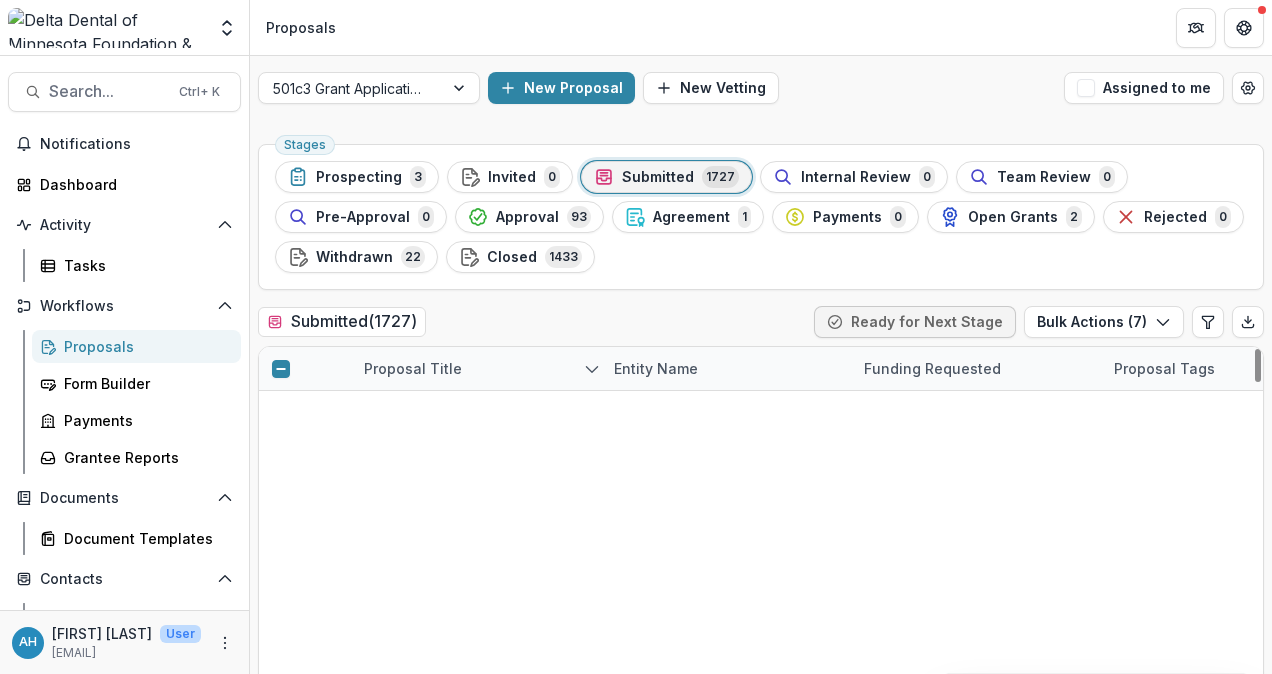 click at bounding box center (281, 714) 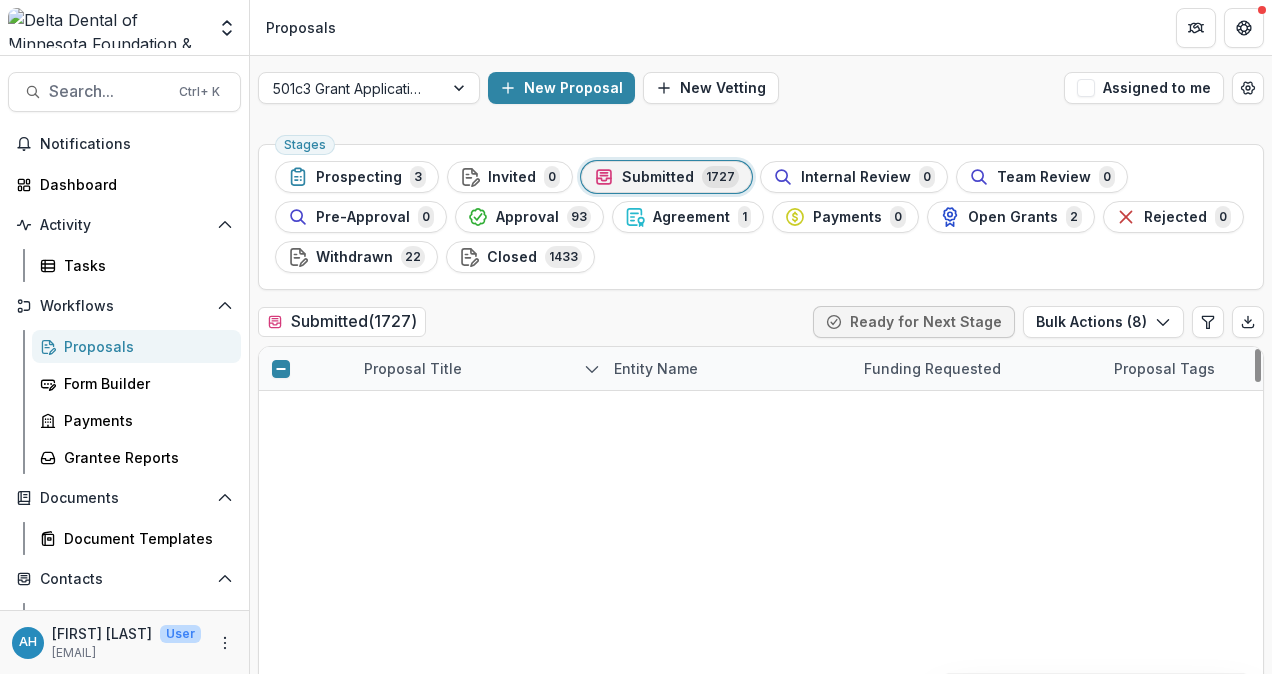 click at bounding box center [281, 757] 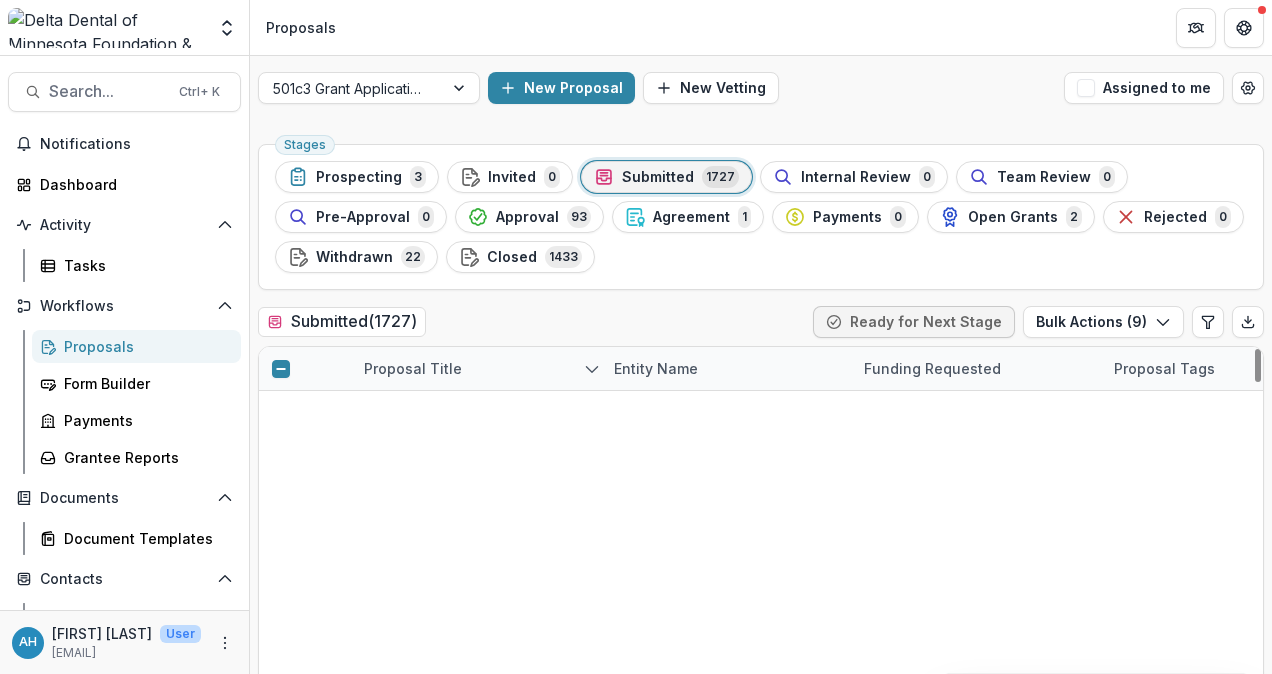 click at bounding box center [281, 800] 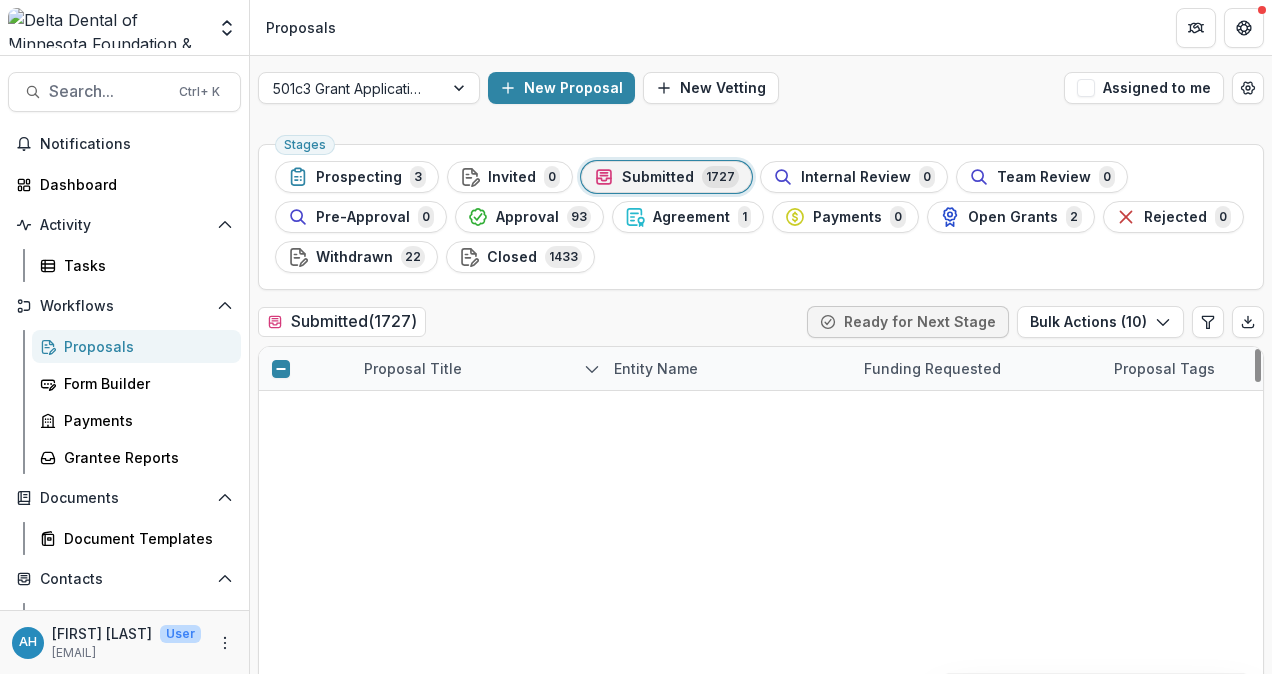 scroll, scrollTop: 334, scrollLeft: 0, axis: vertical 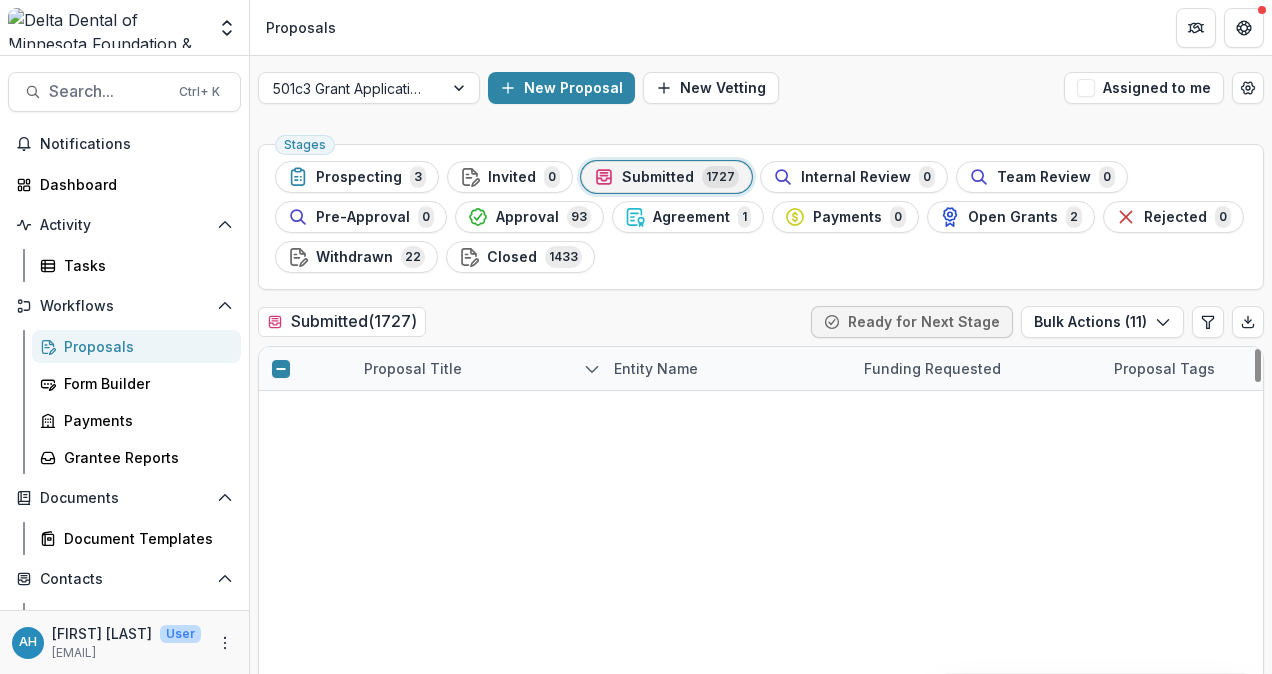 click at bounding box center (281, 886) 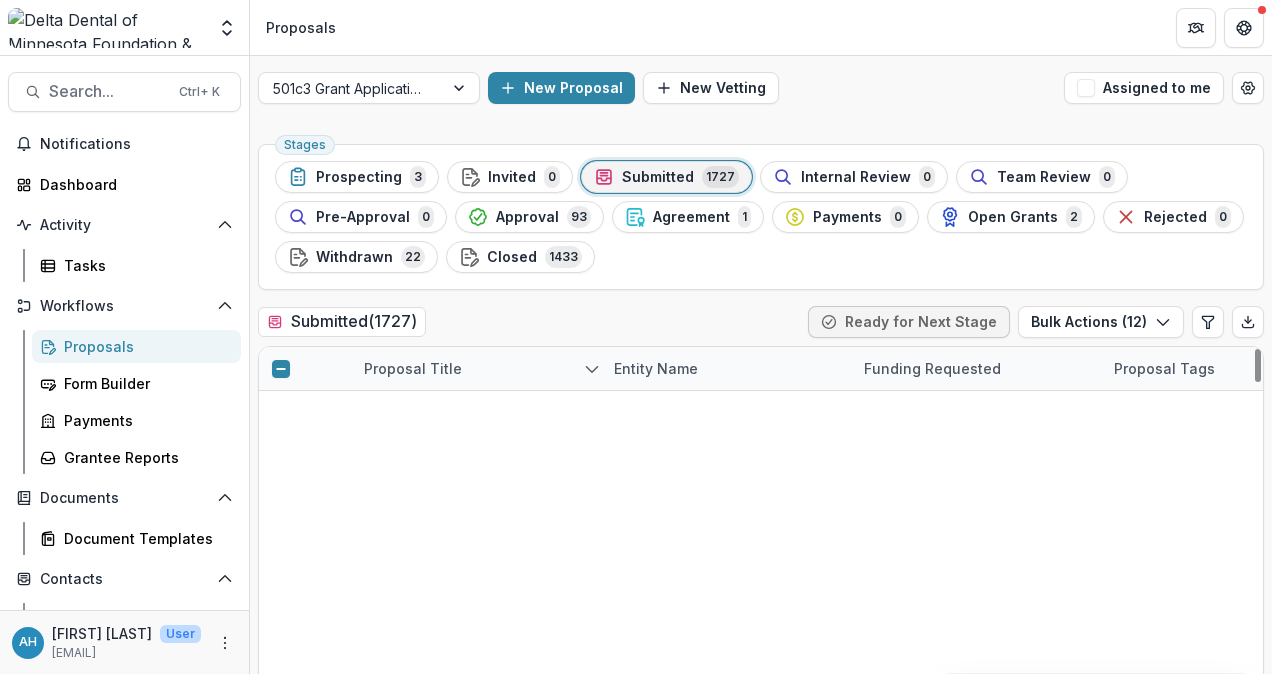 click at bounding box center [281, 929] 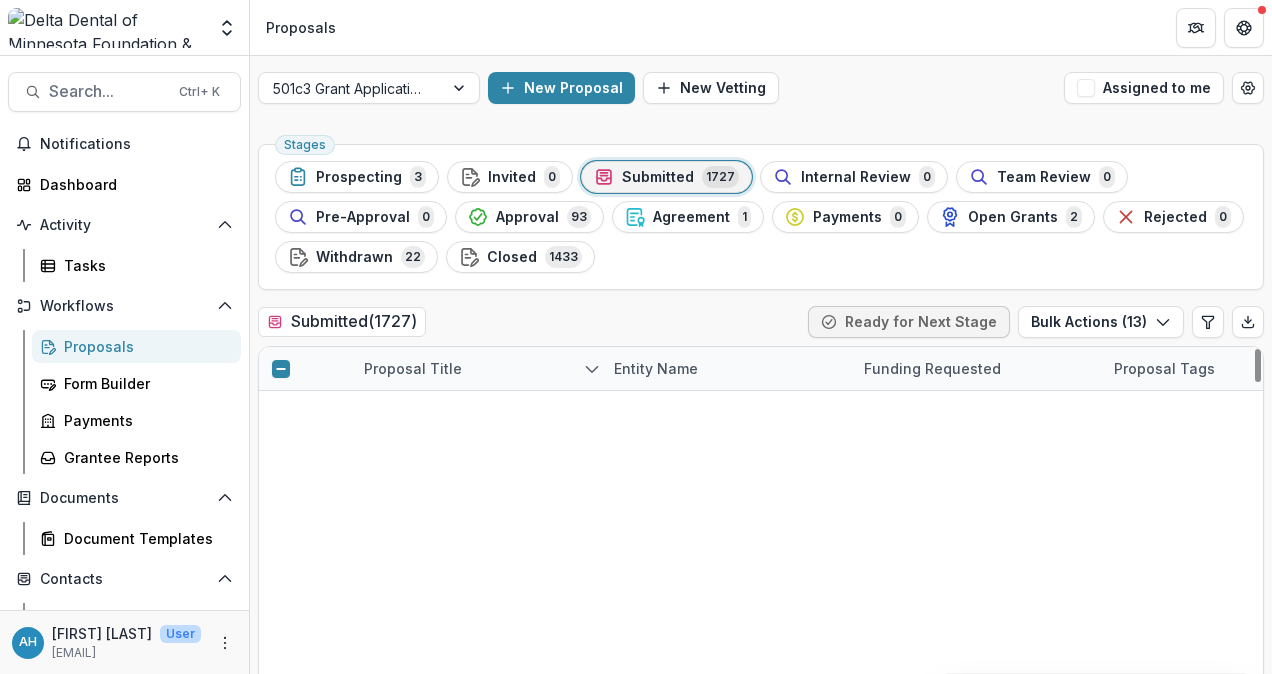 click at bounding box center [281, 972] 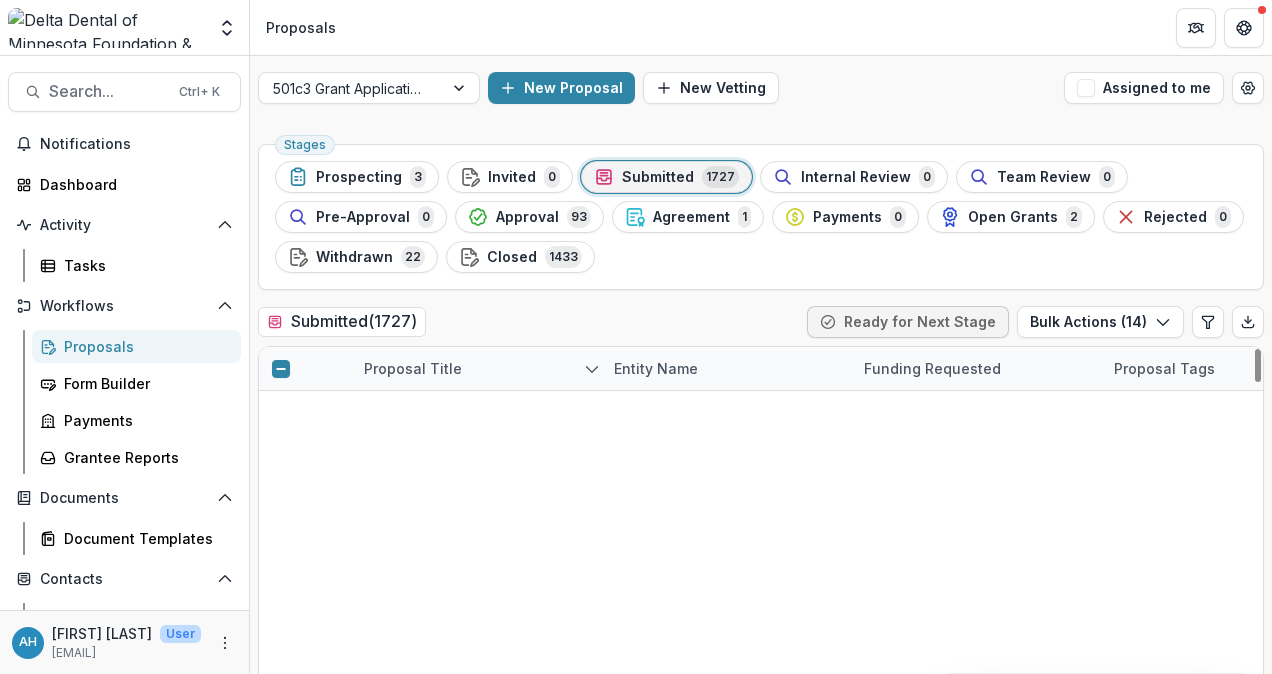 scroll, scrollTop: 443, scrollLeft: 0, axis: vertical 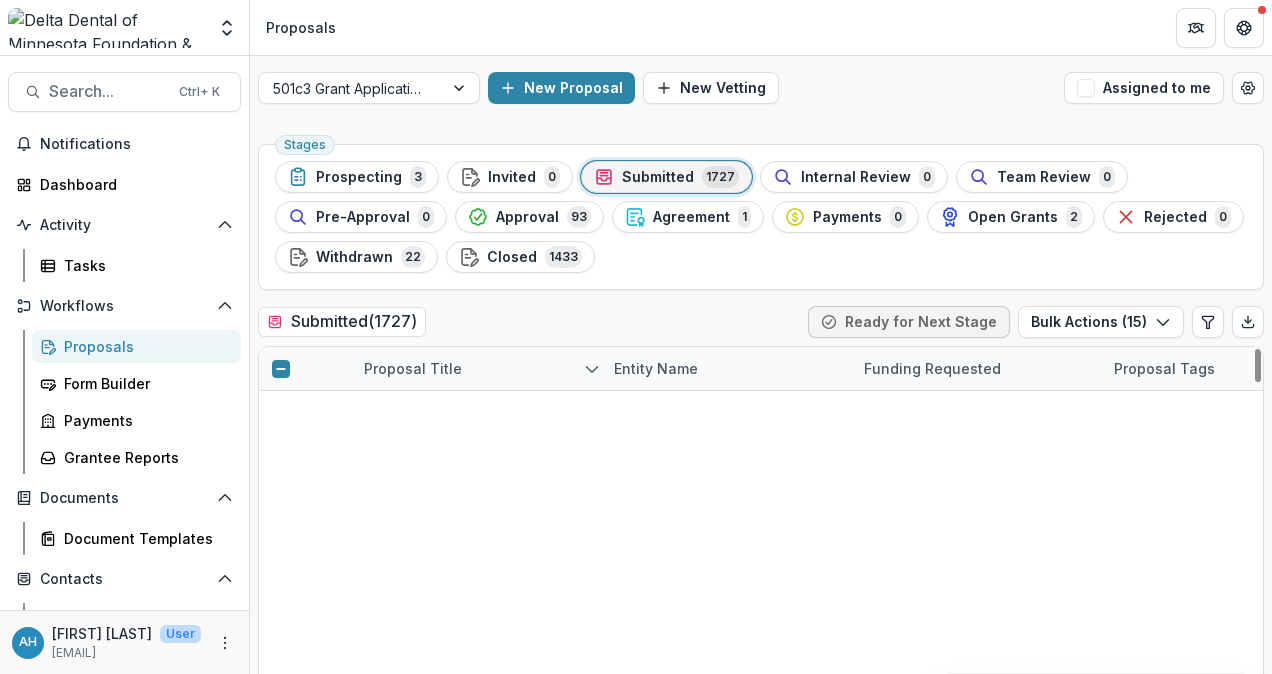 click at bounding box center [281, 1058] 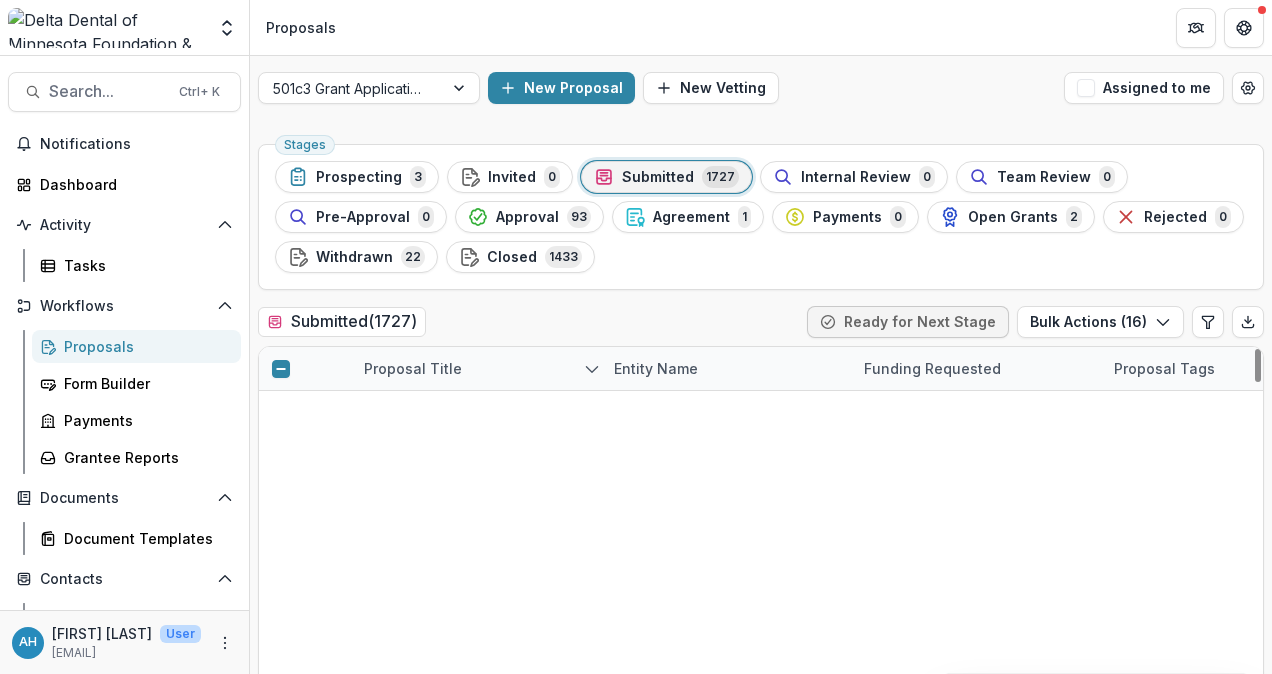 scroll, scrollTop: 522, scrollLeft: 0, axis: vertical 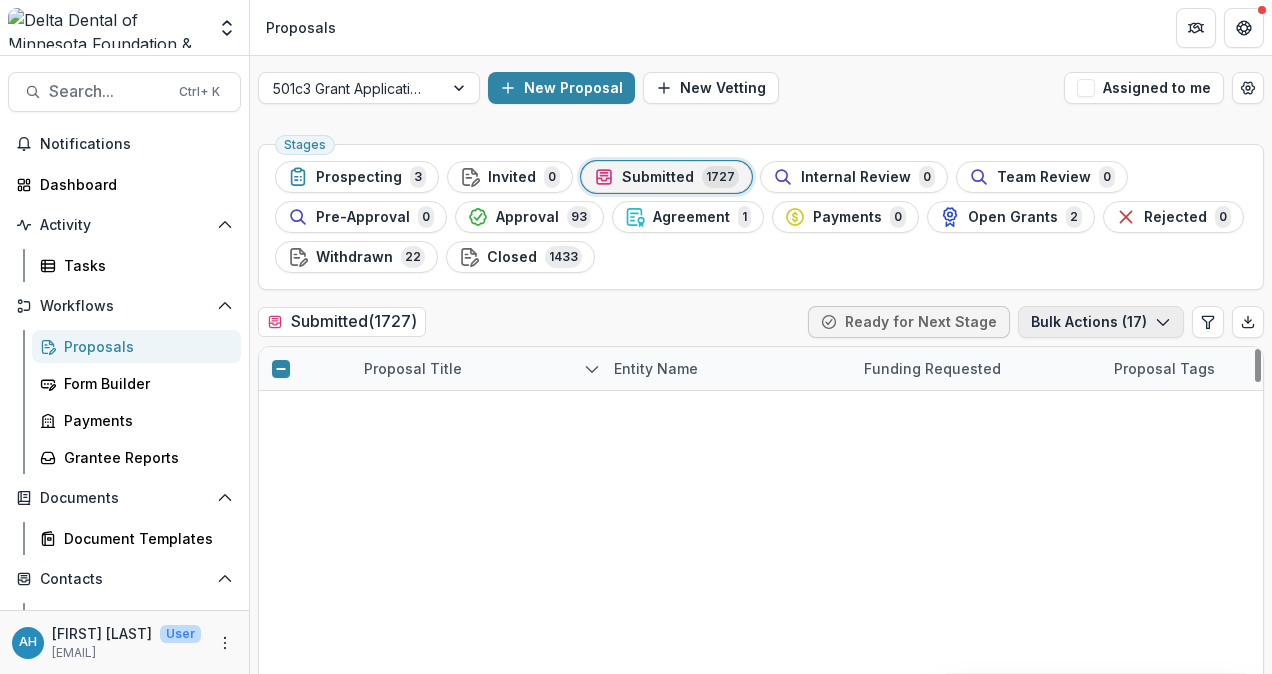 click on "Bulk Actions ( 17 )" at bounding box center (1101, 322) 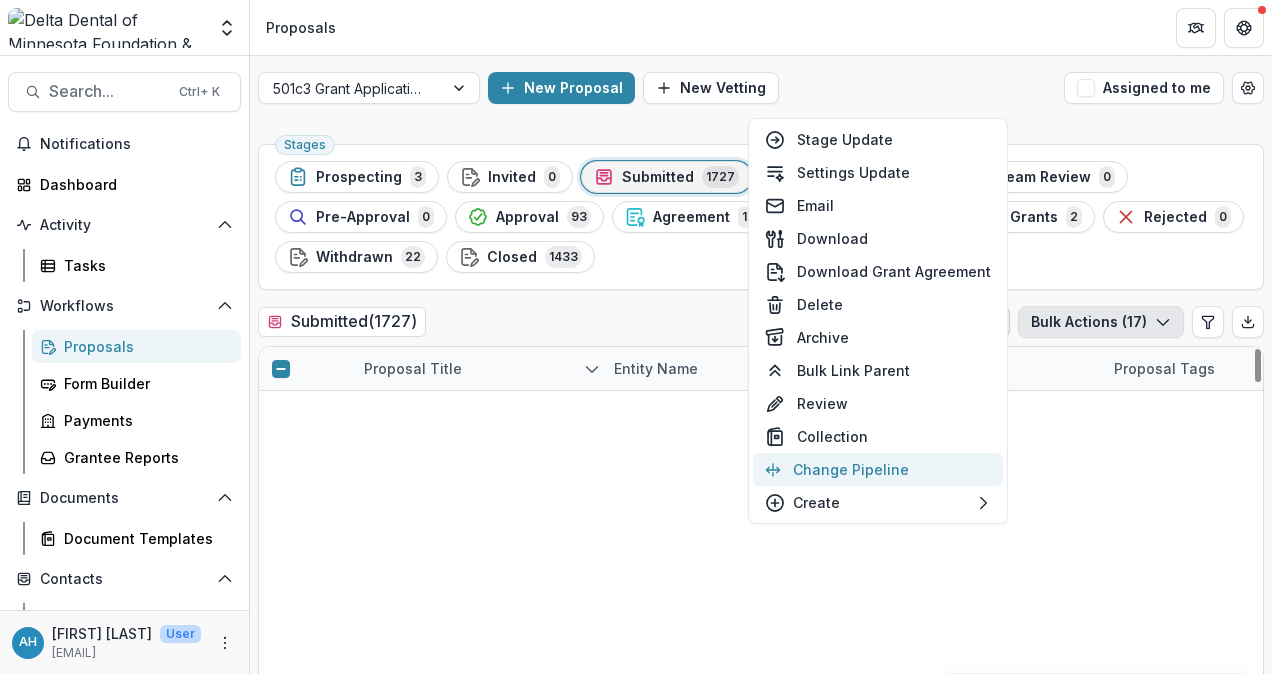 click on "Change Pipeline" at bounding box center [878, 469] 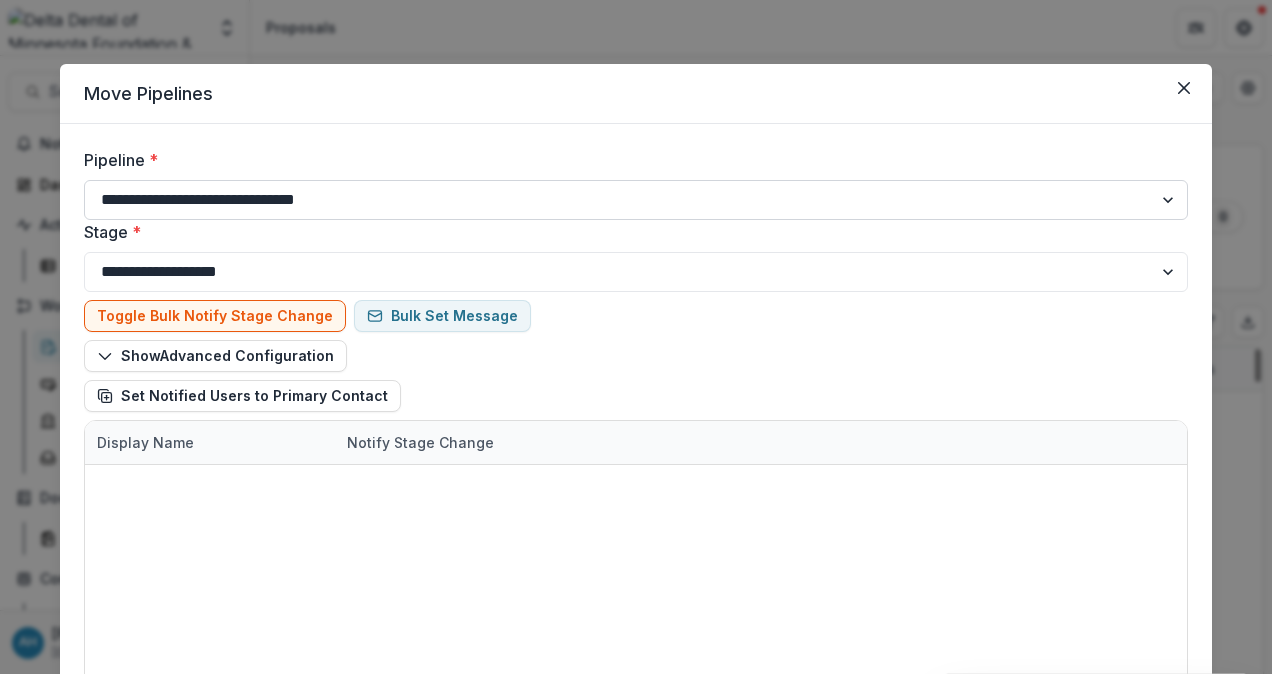 click on "**********" at bounding box center [636, 200] 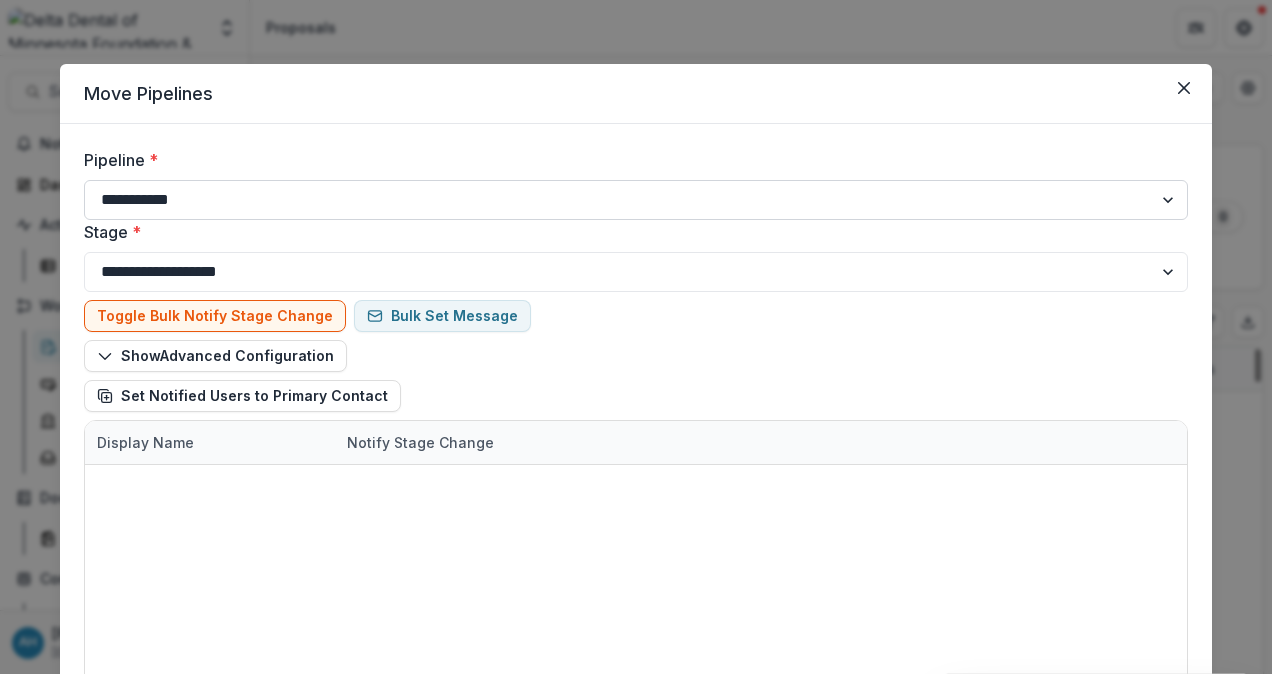 click on "**********" at bounding box center (636, 200) 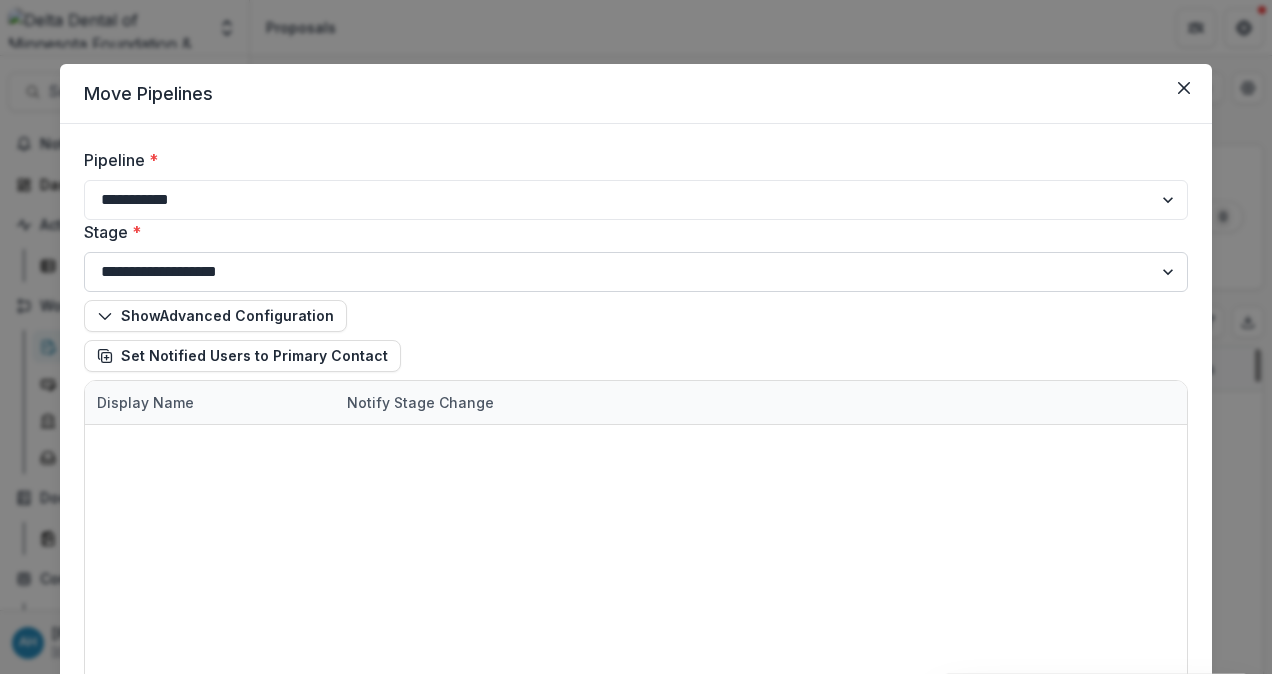 click on "**********" at bounding box center (636, 272) 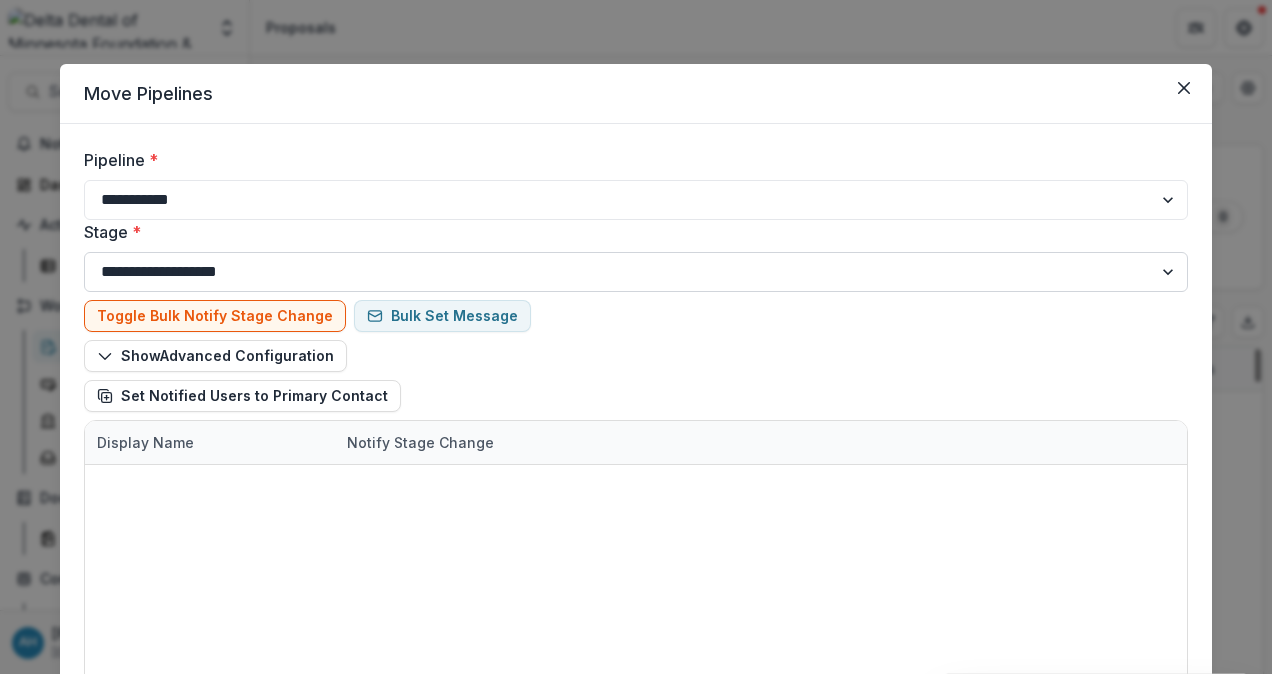 select on "******" 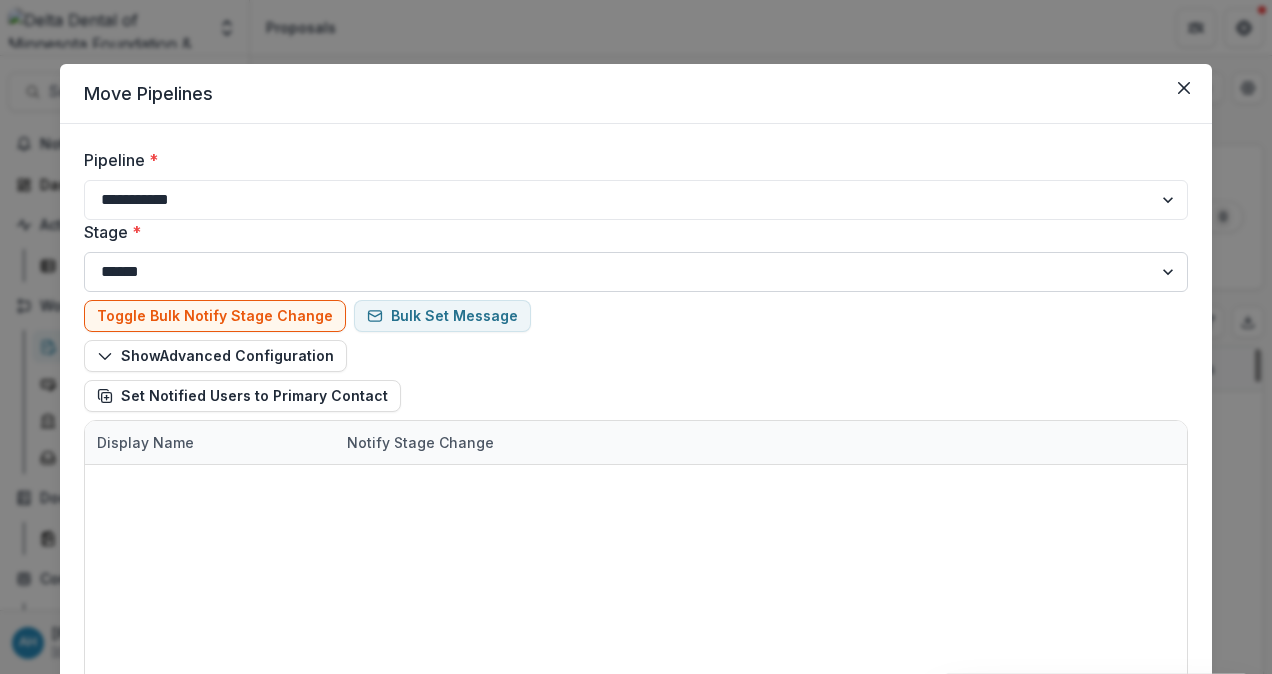 click on "**********" at bounding box center [636, 272] 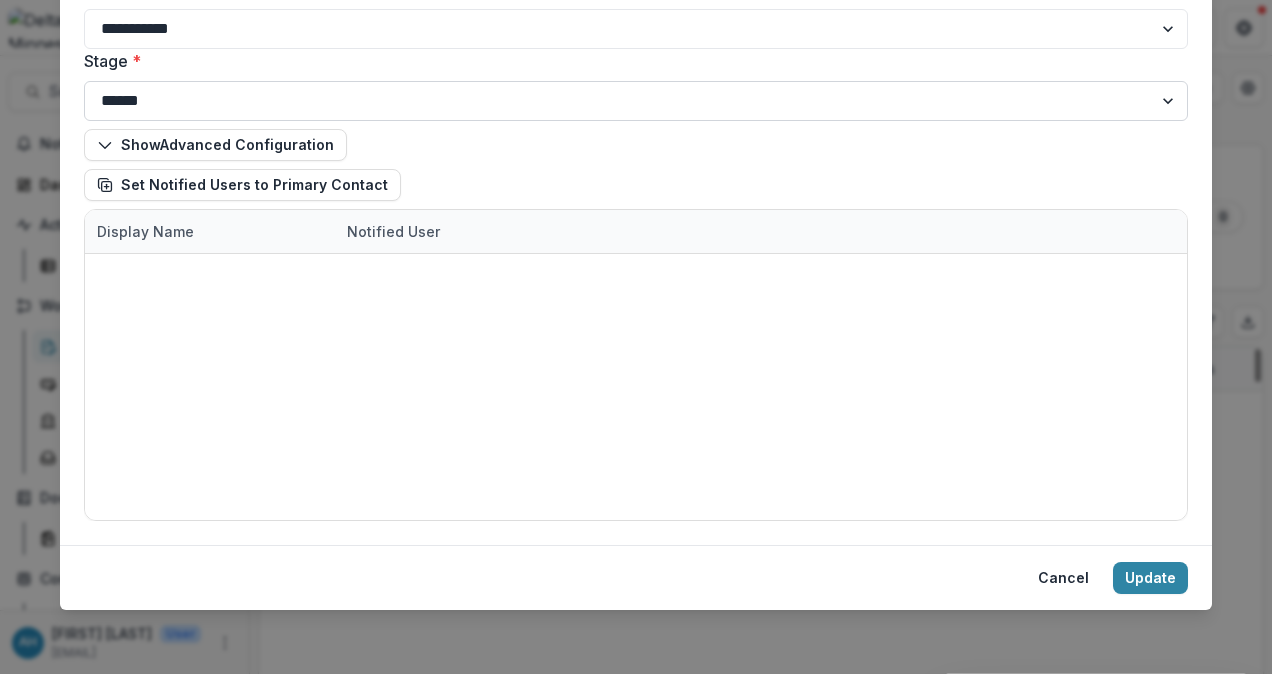 scroll, scrollTop: 425, scrollLeft: 0, axis: vertical 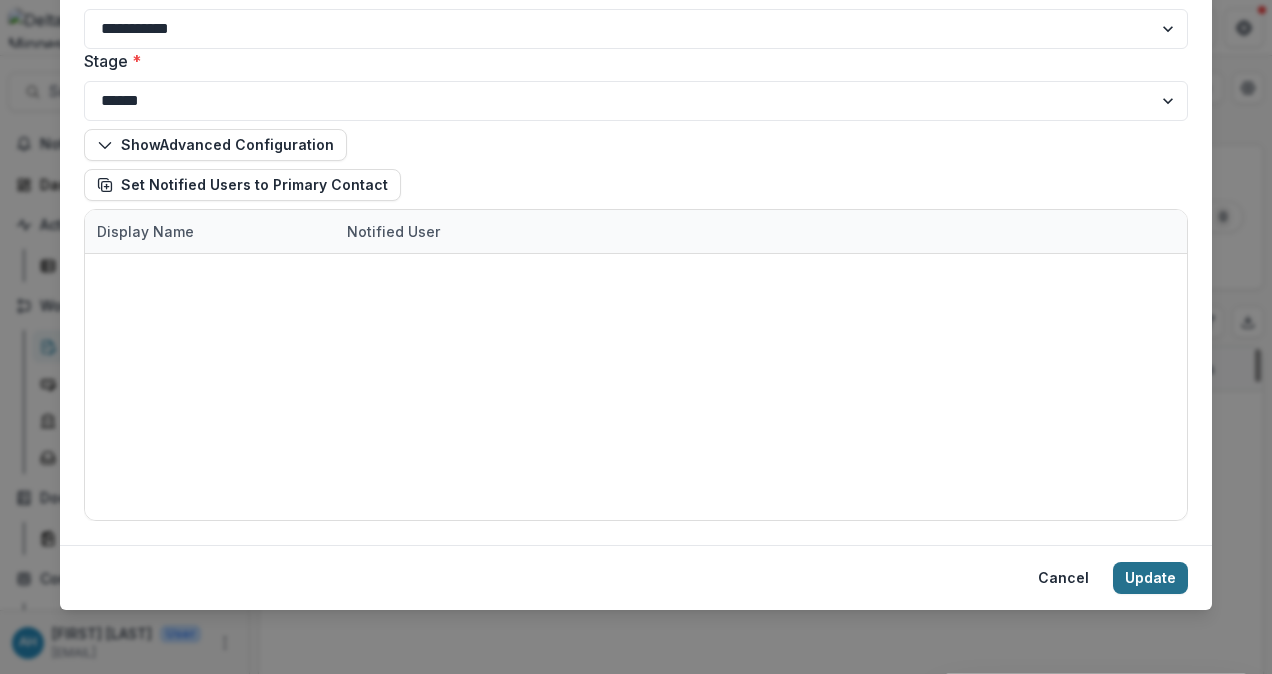 click on "Update" at bounding box center [1150, 578] 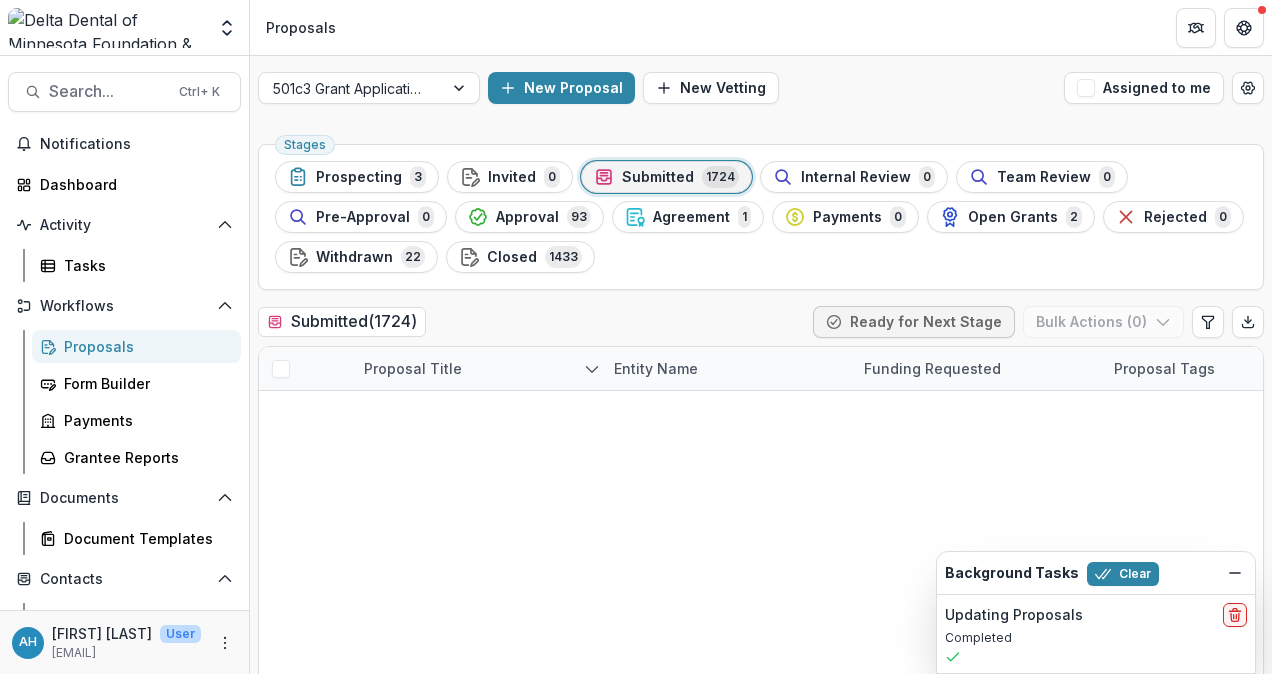 click on "Submitted" at bounding box center (658, 177) 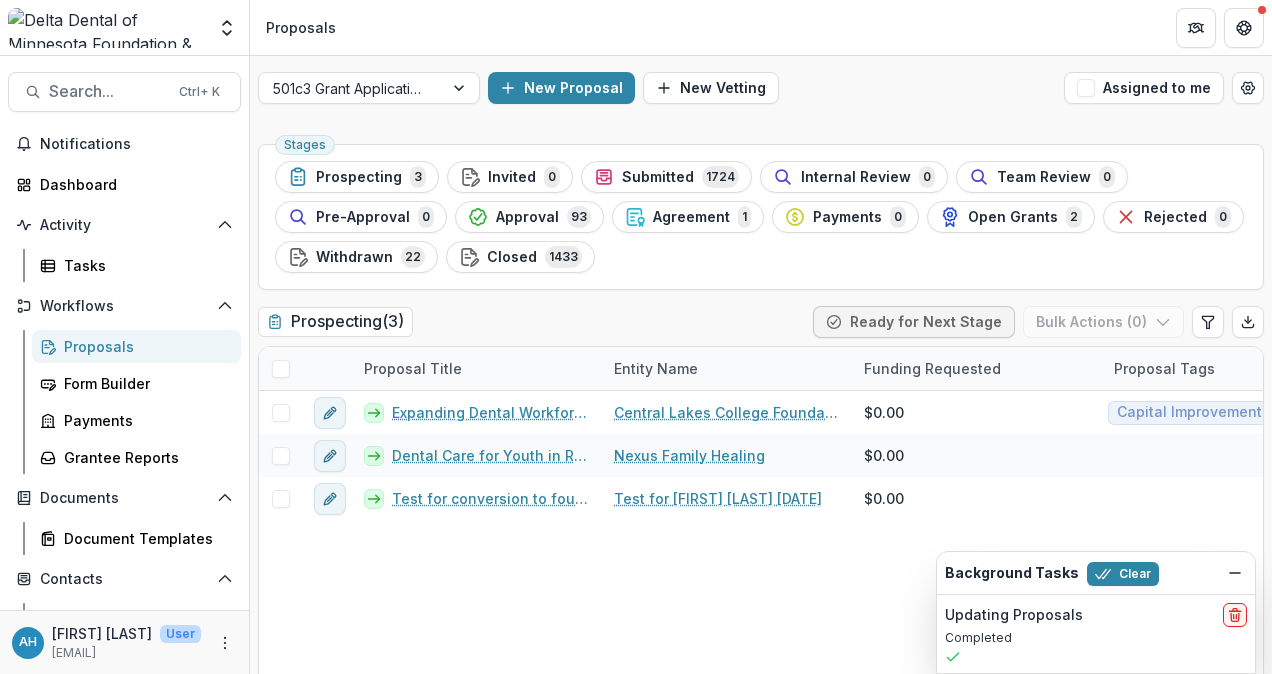click on "Proposal Title" at bounding box center (413, 368) 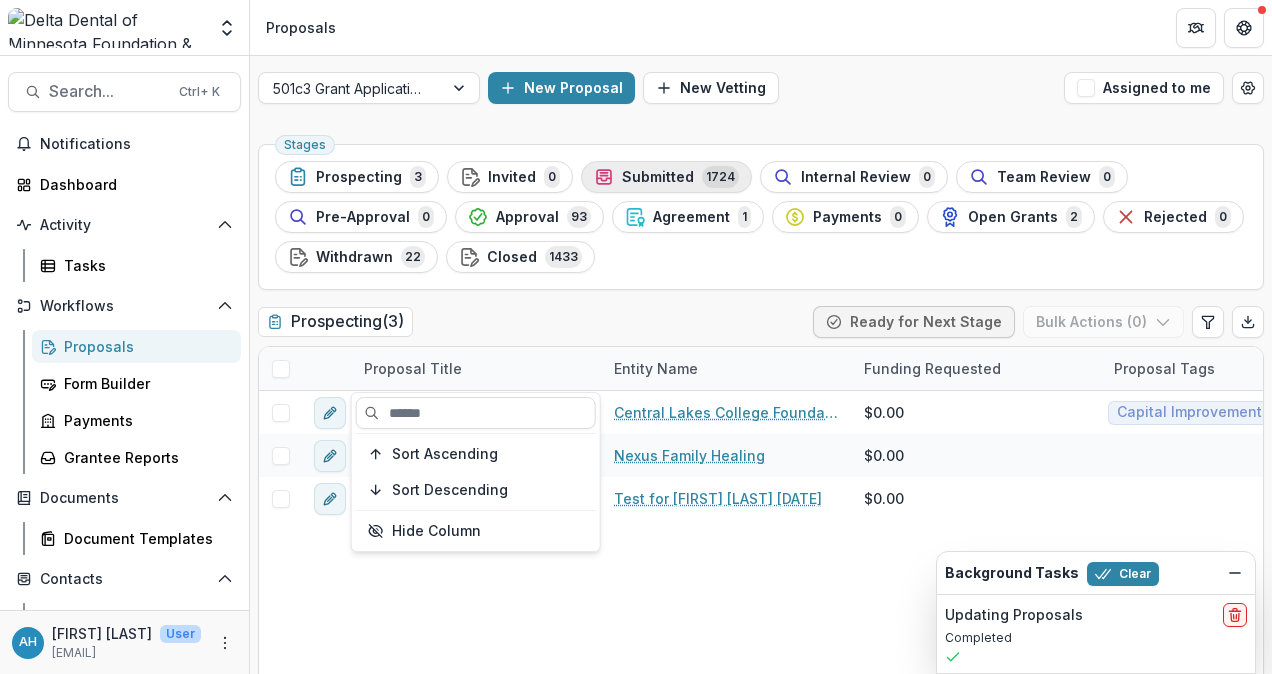 click on "Submitted" at bounding box center [658, 177] 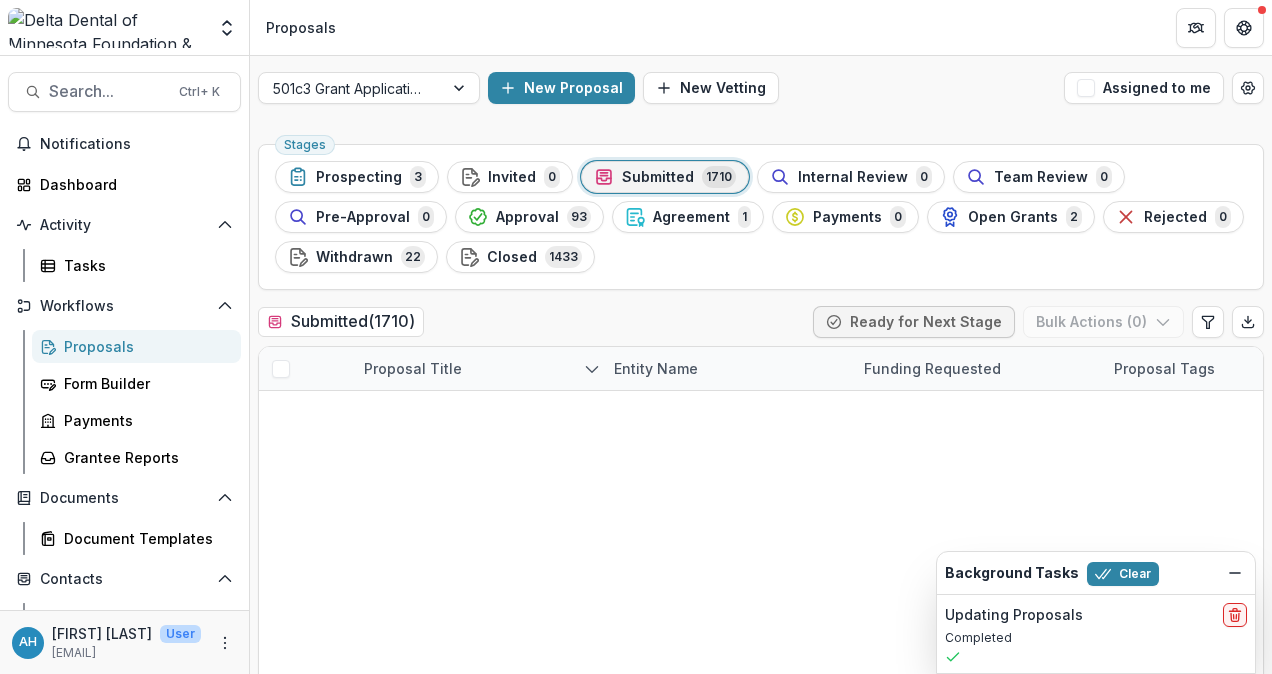 click on "Proposal Title" at bounding box center (413, 368) 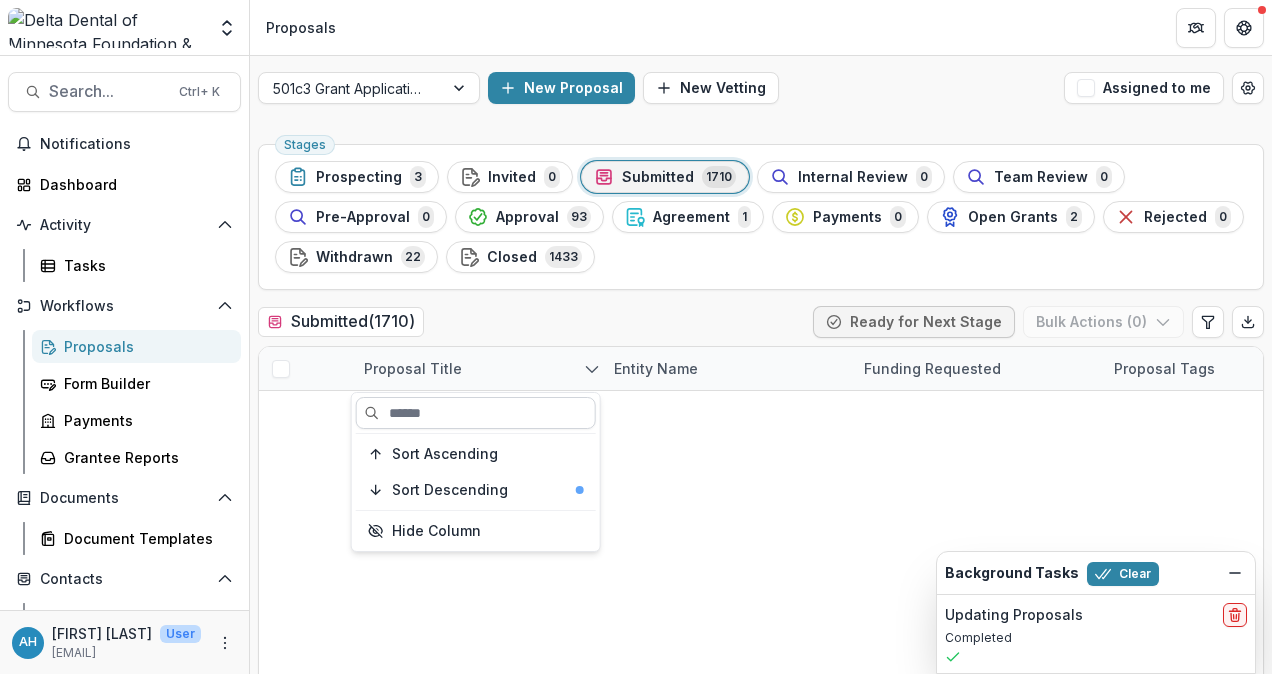 click at bounding box center [476, 413] 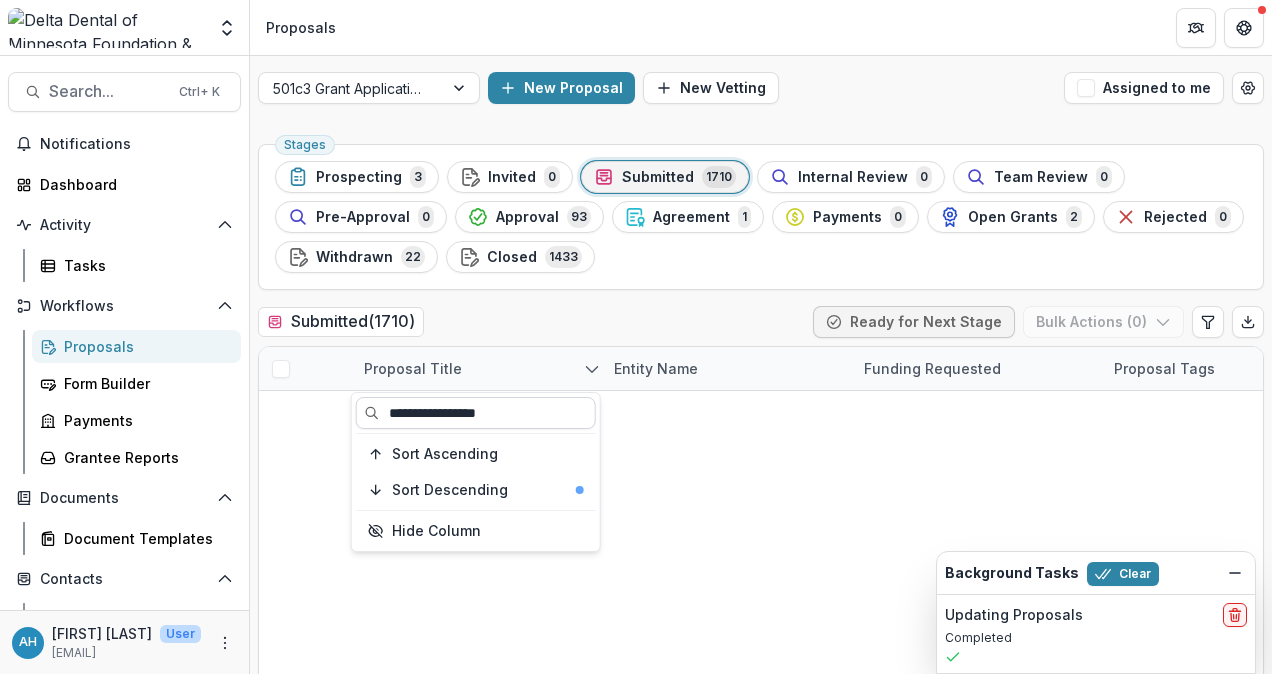 type on "**********" 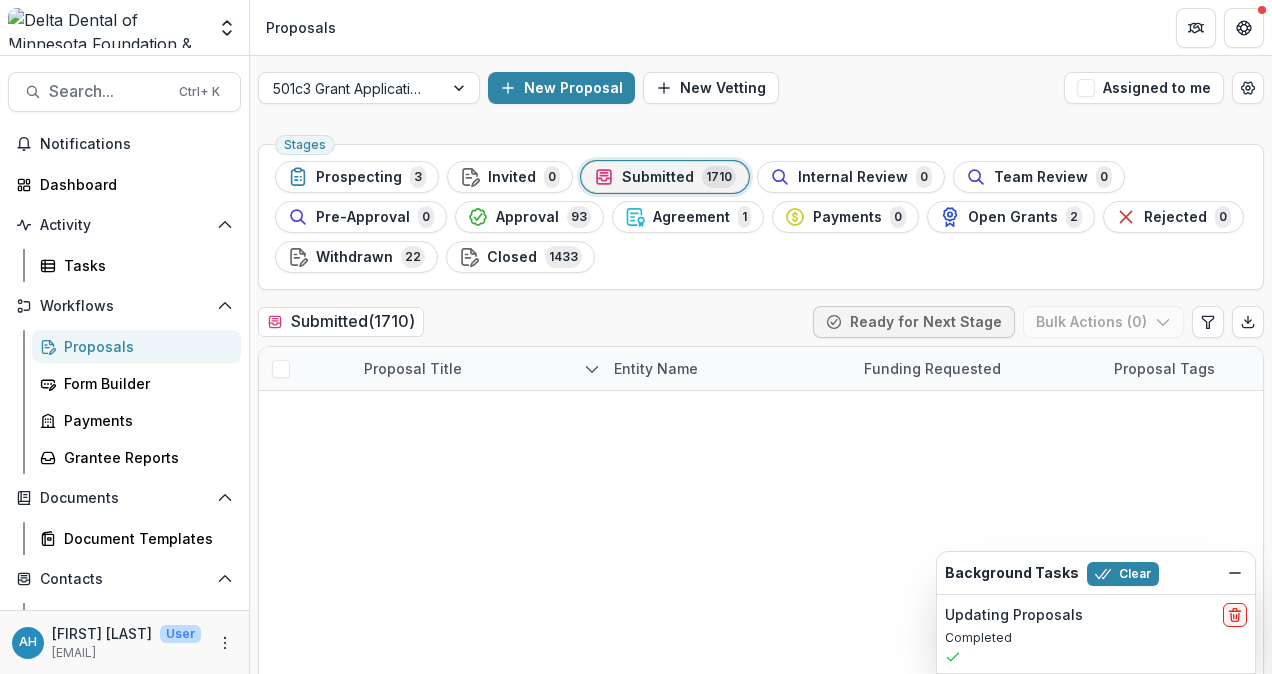 click at bounding box center [281, 413] 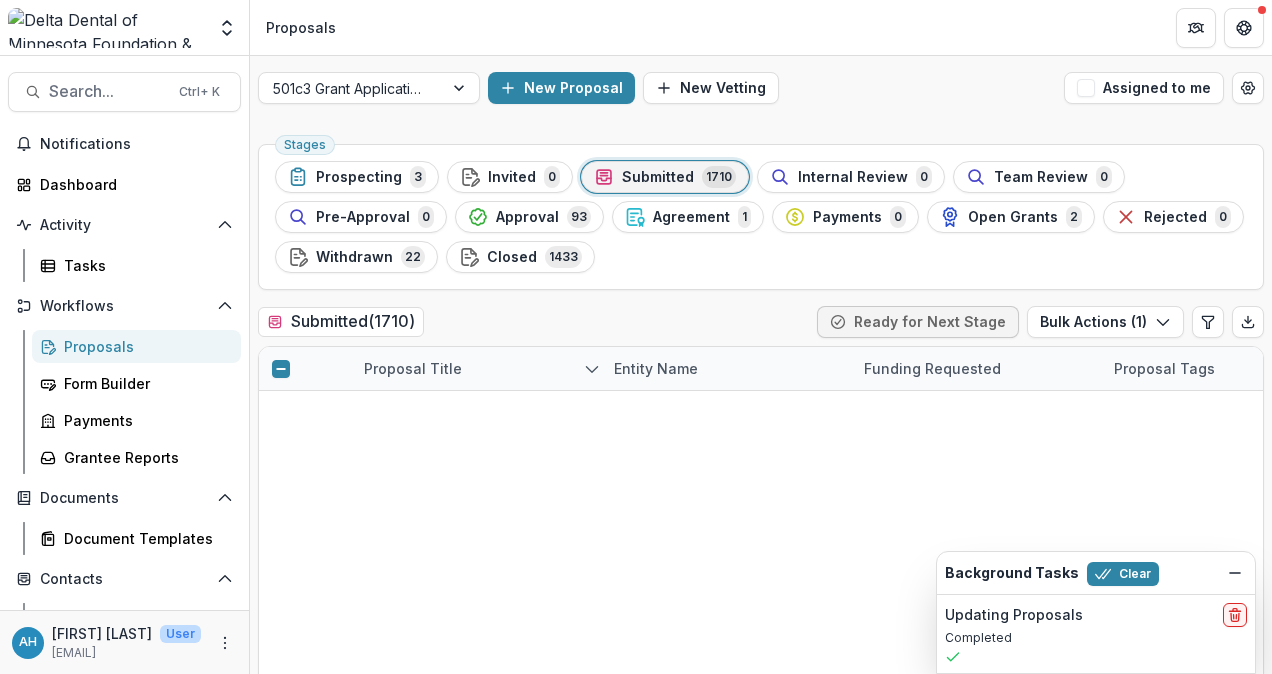 click at bounding box center (281, 456) 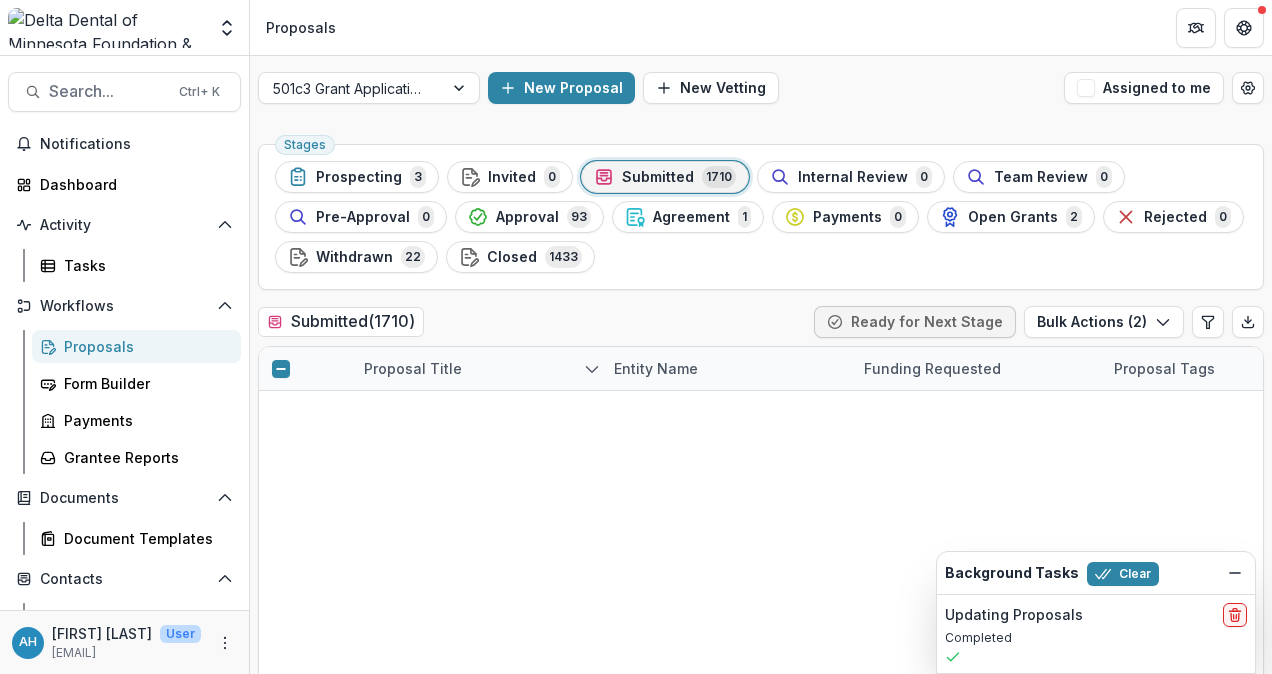 click at bounding box center (281, 499) 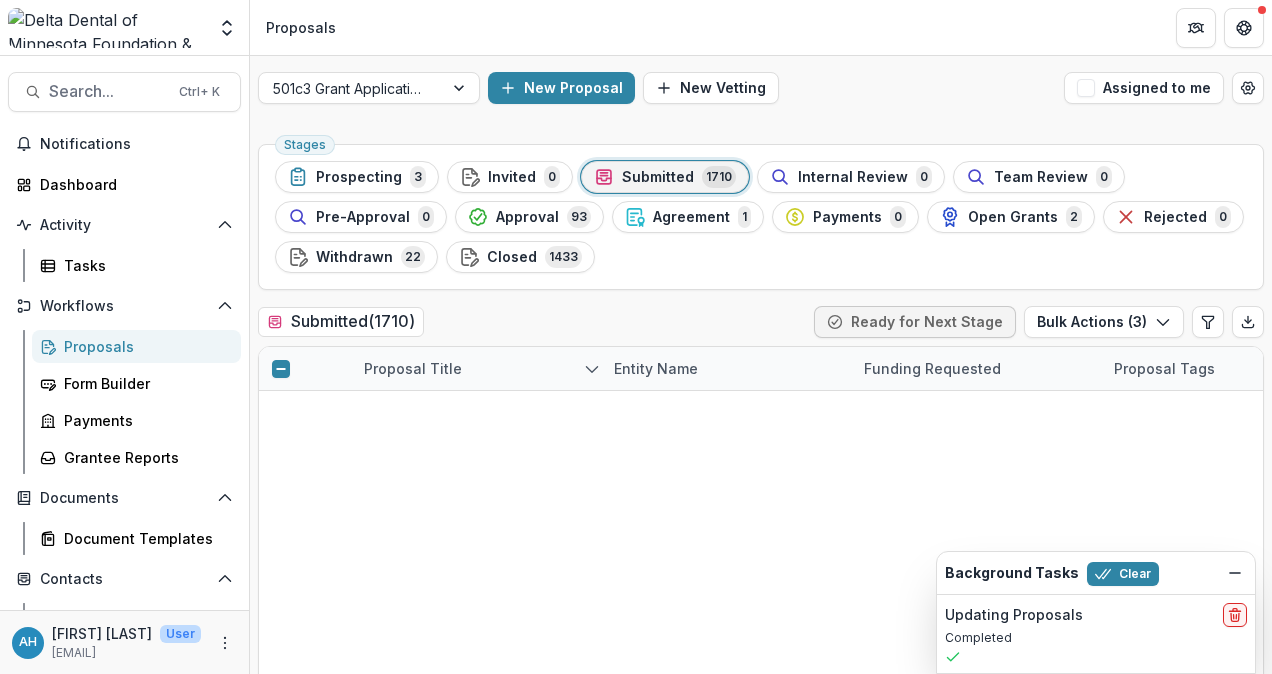 click at bounding box center [281, 542] 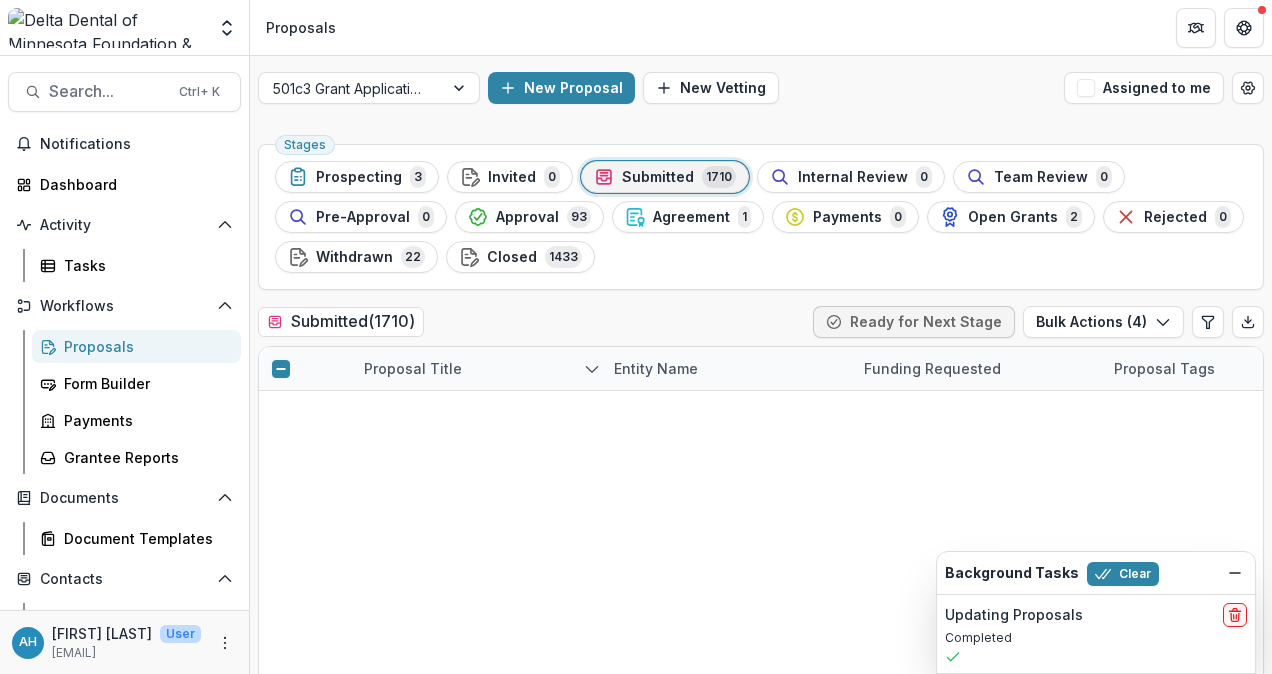 click at bounding box center (281, 585) 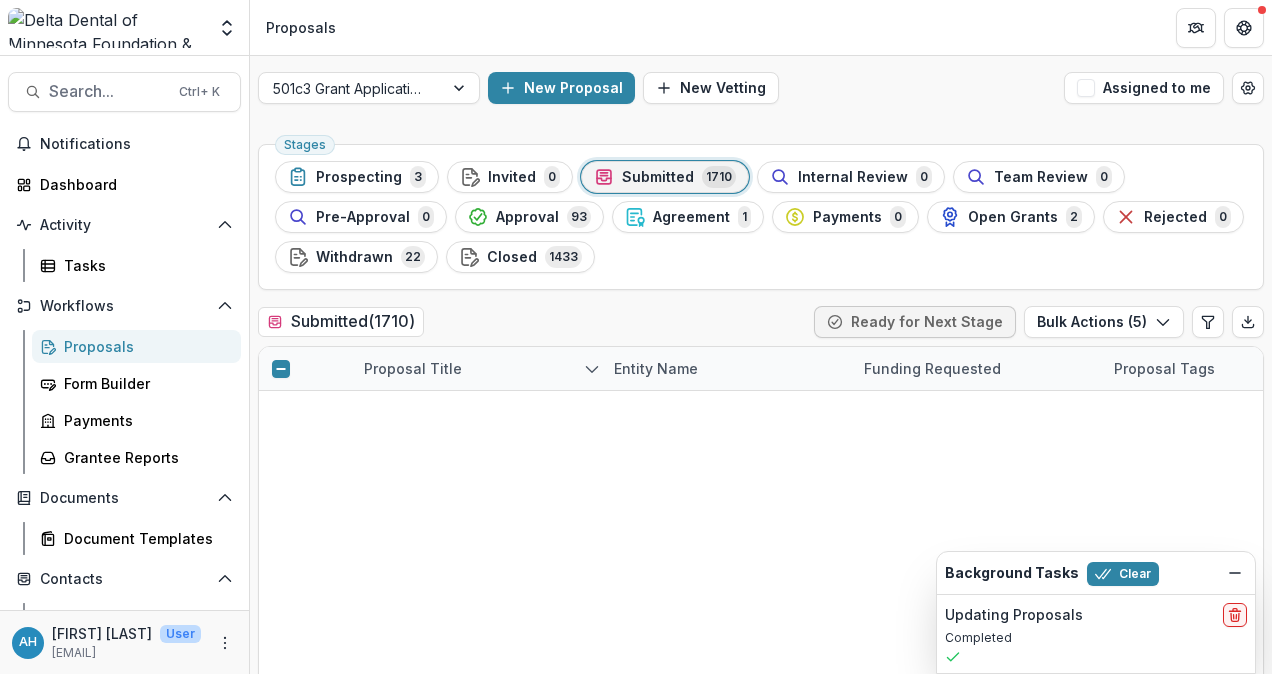 click at bounding box center [281, 628] 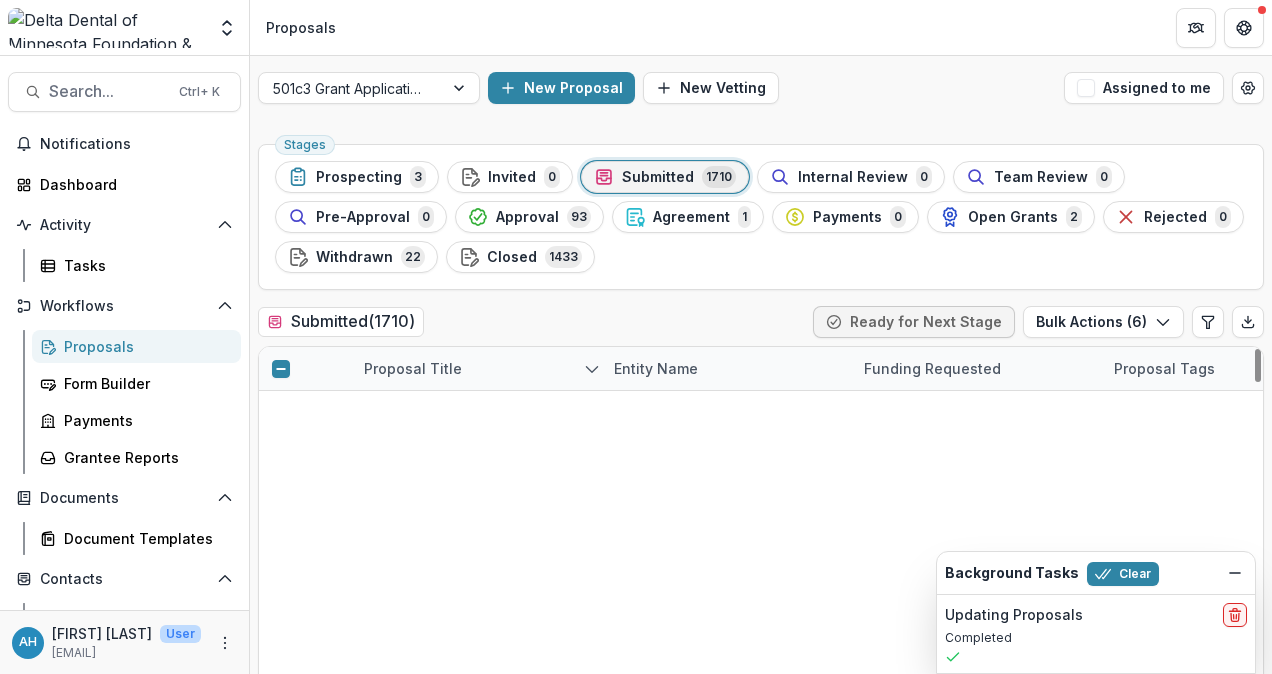 scroll, scrollTop: 148, scrollLeft: 0, axis: vertical 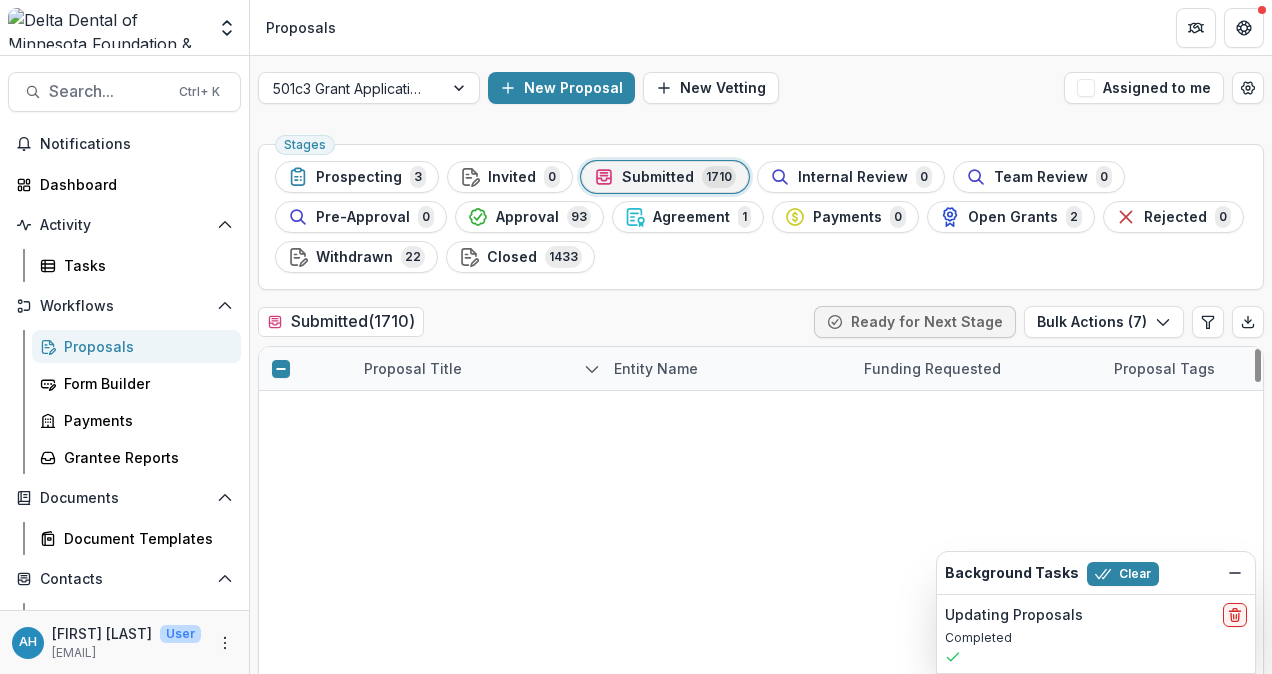 click at bounding box center [281, 714] 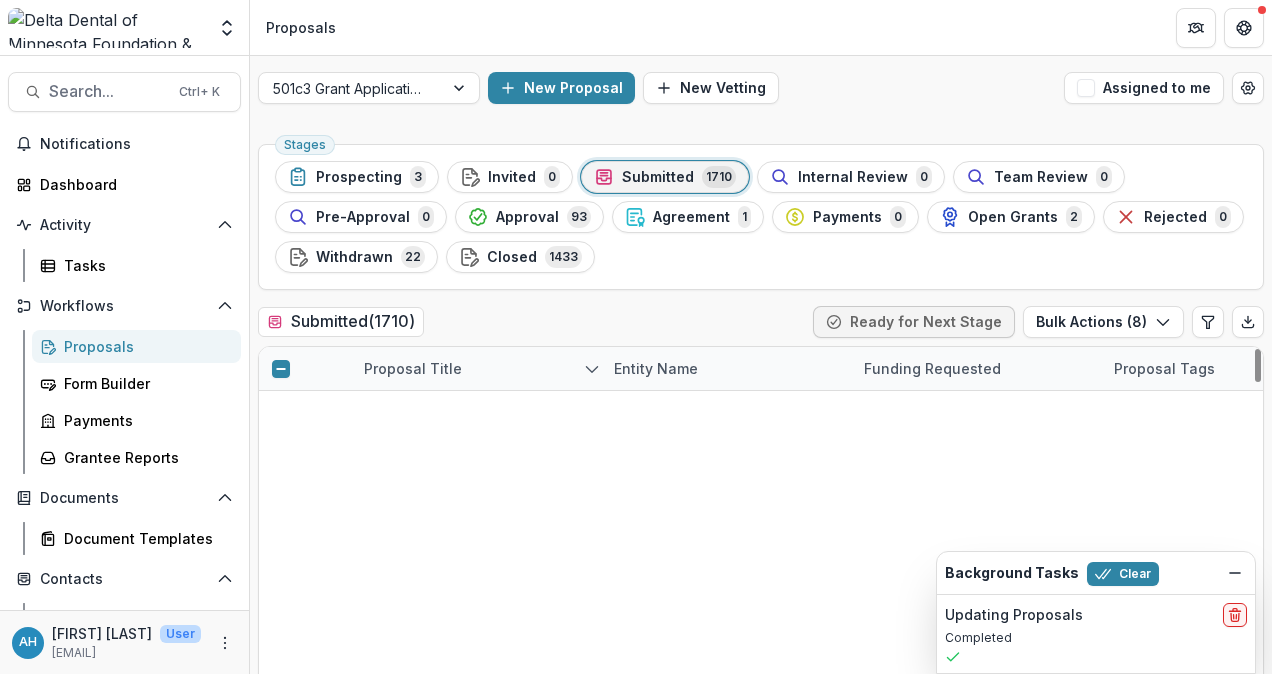 click at bounding box center (281, 757) 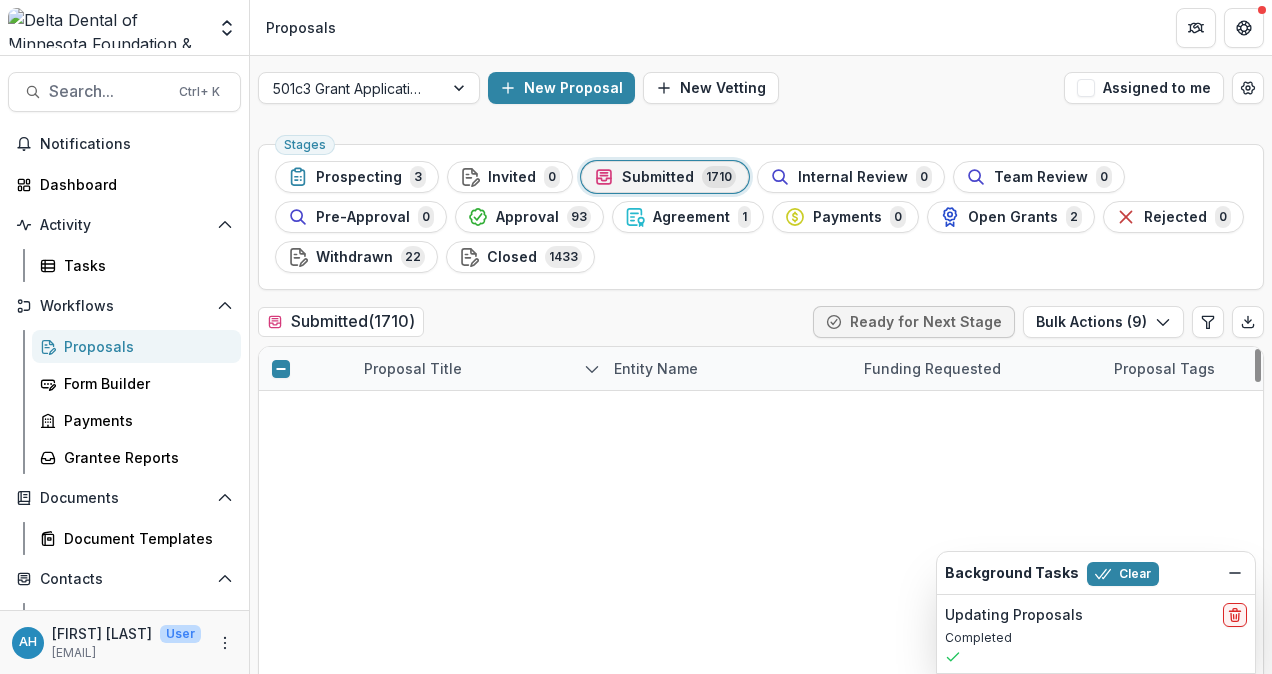 scroll, scrollTop: 308, scrollLeft: 0, axis: vertical 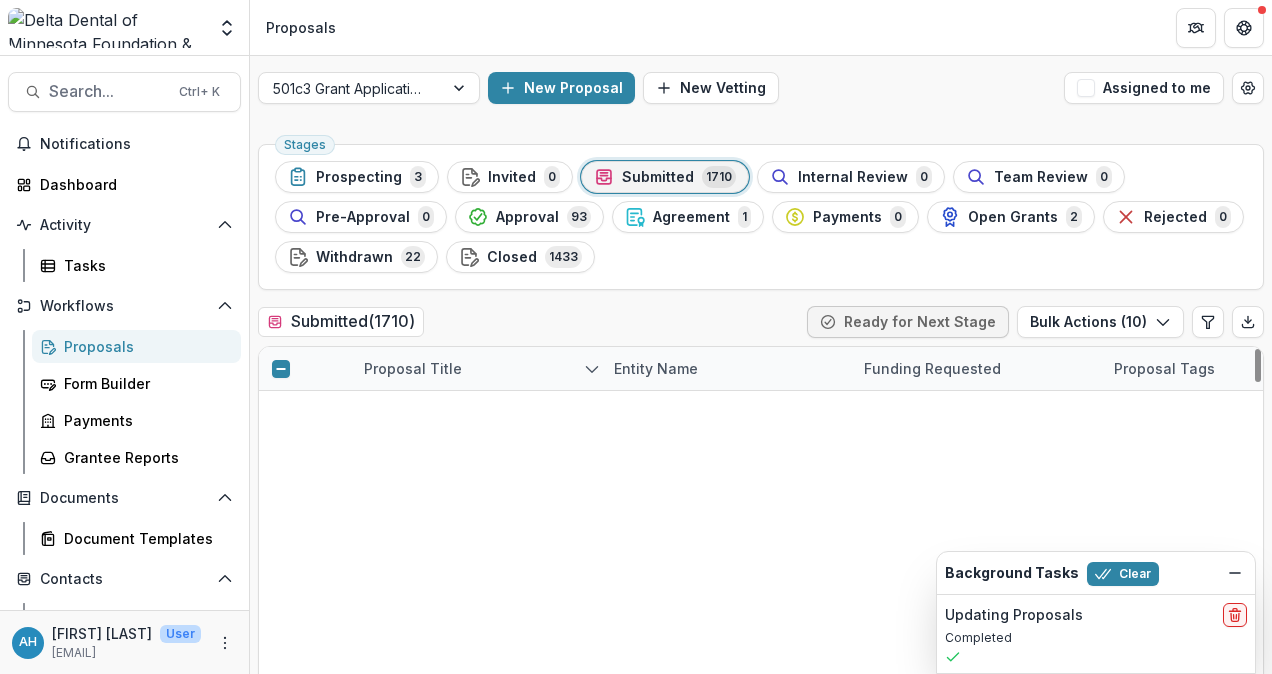 click at bounding box center (281, 843) 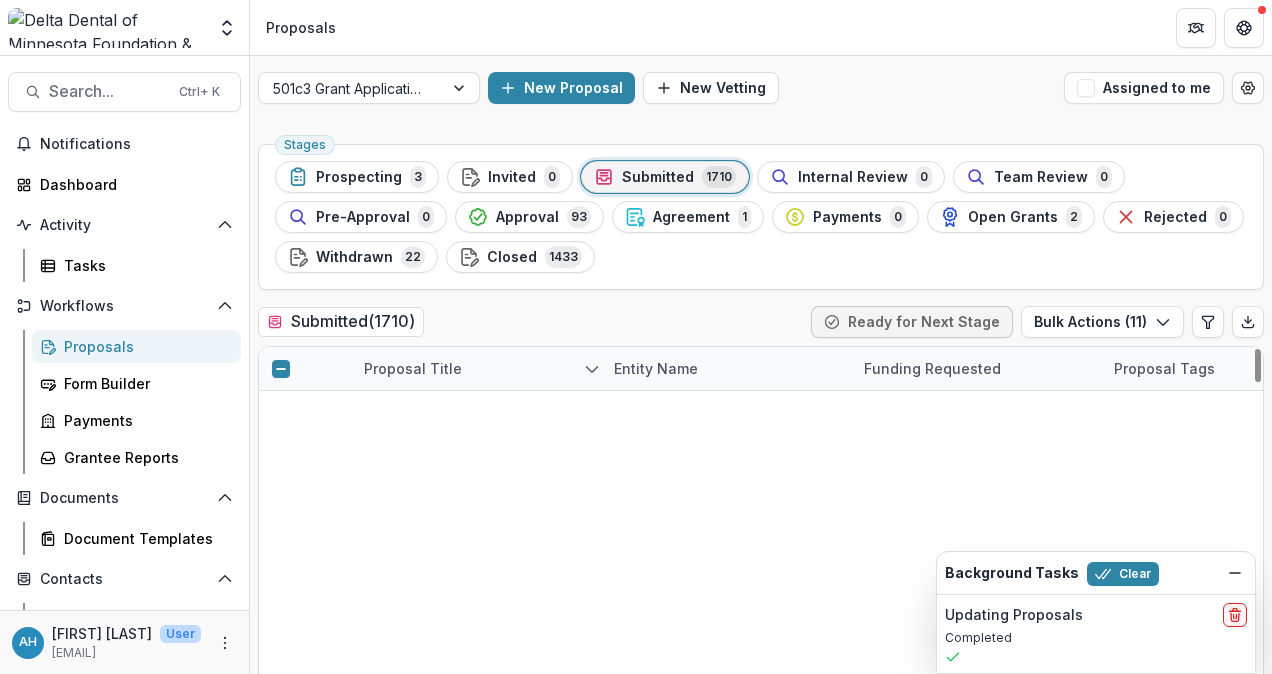 click at bounding box center [281, 886] 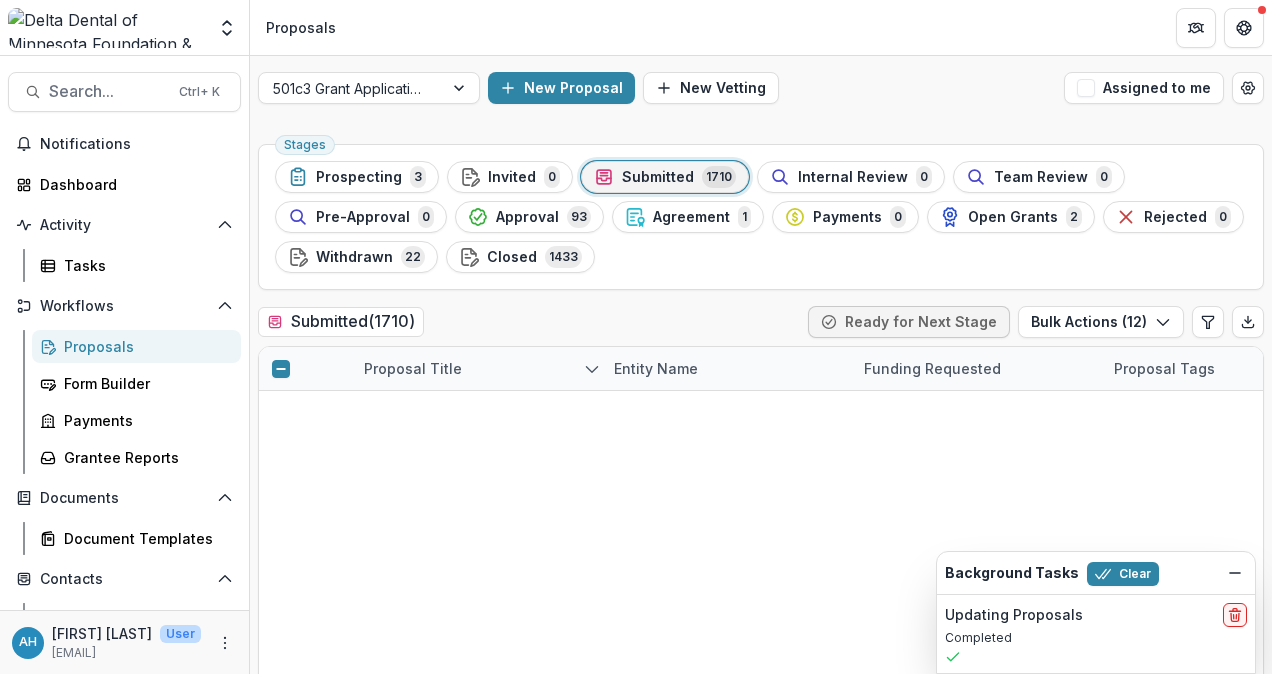 click at bounding box center (281, 929) 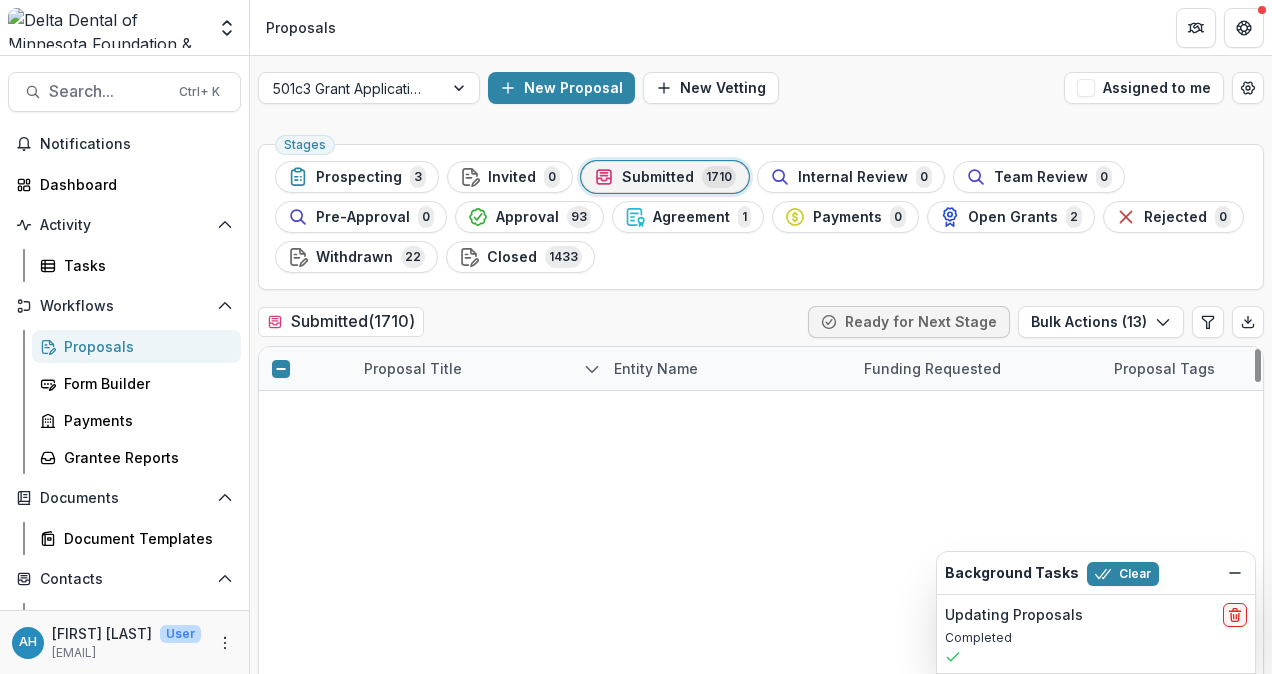 scroll, scrollTop: 446, scrollLeft: 0, axis: vertical 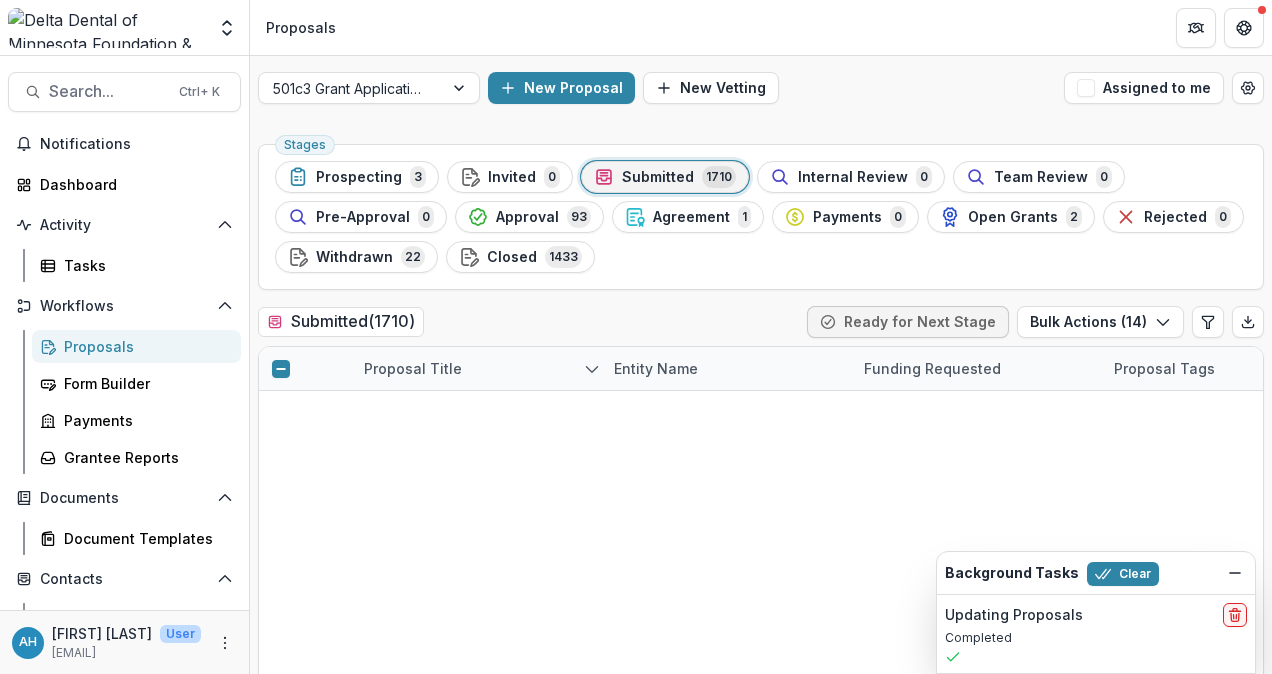 click at bounding box center [281, 1015] 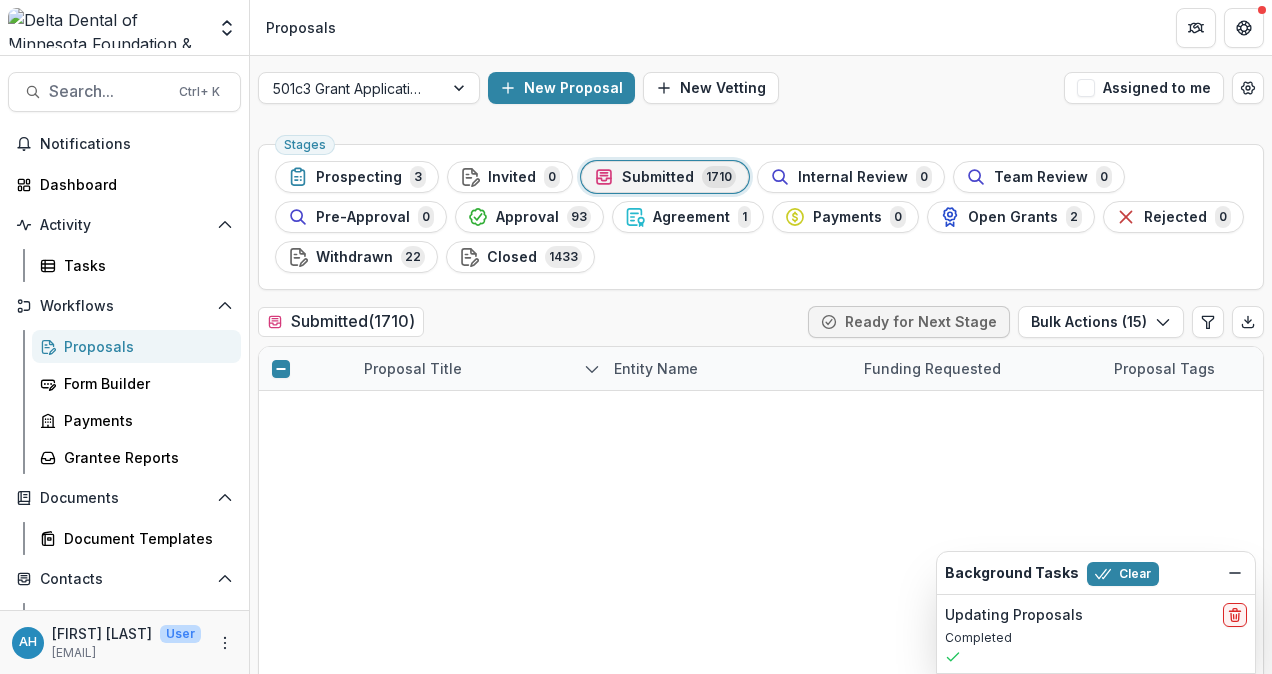 click at bounding box center (281, 1058) 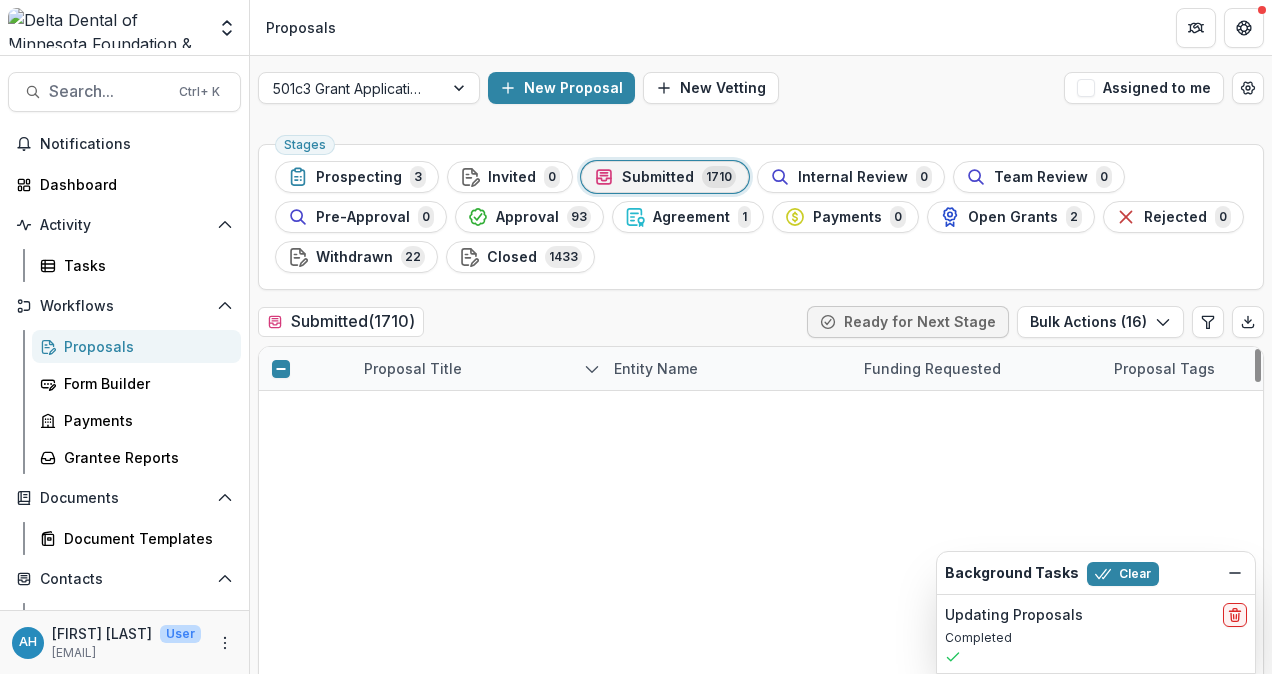 scroll, scrollTop: 580, scrollLeft: 0, axis: vertical 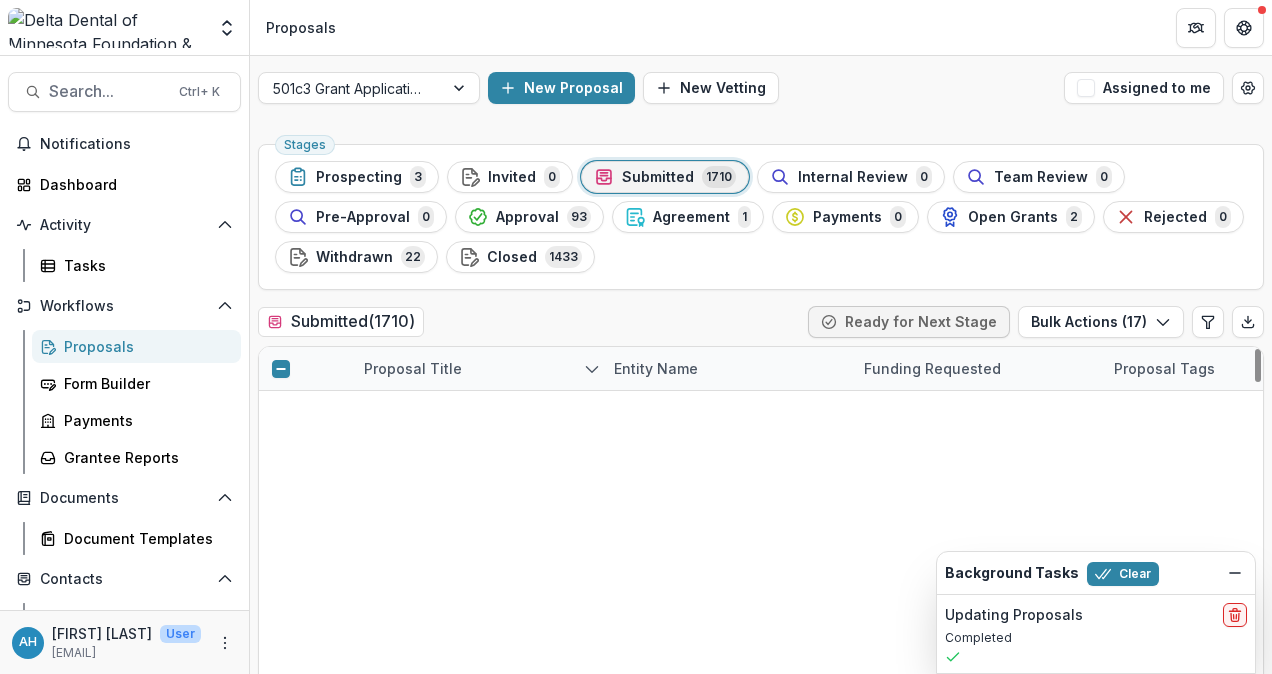 click at bounding box center [281, 1144] 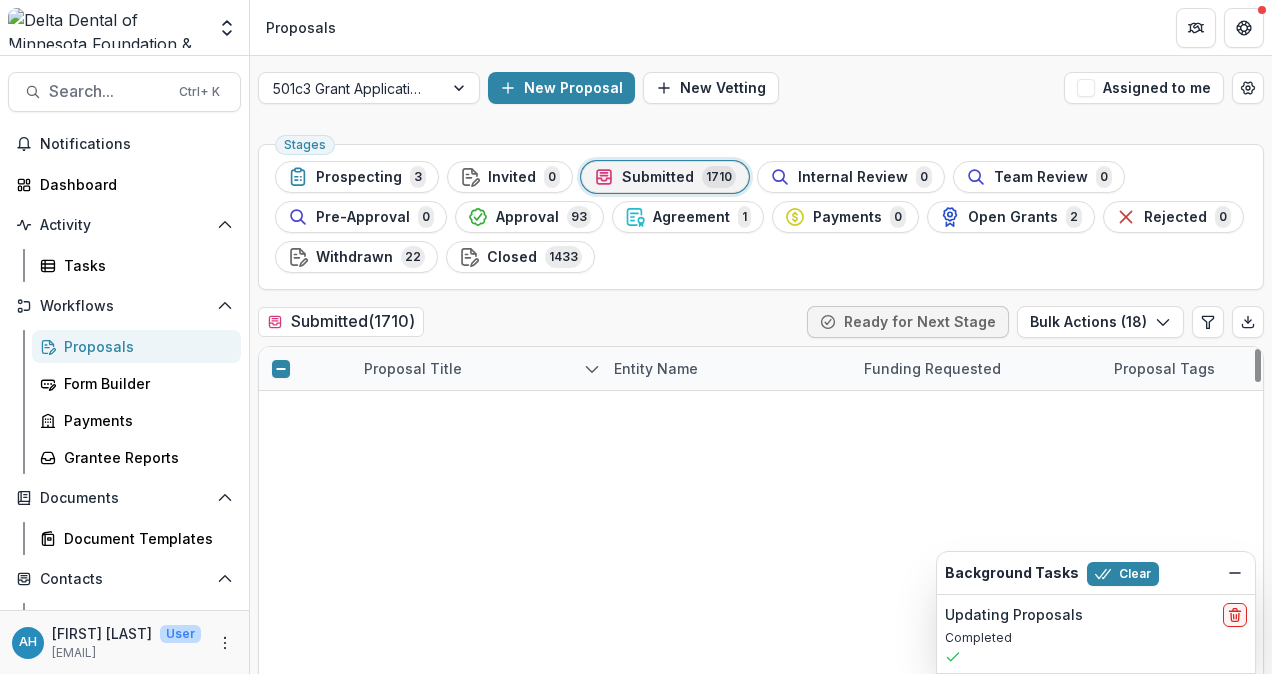 click at bounding box center (281, 1187) 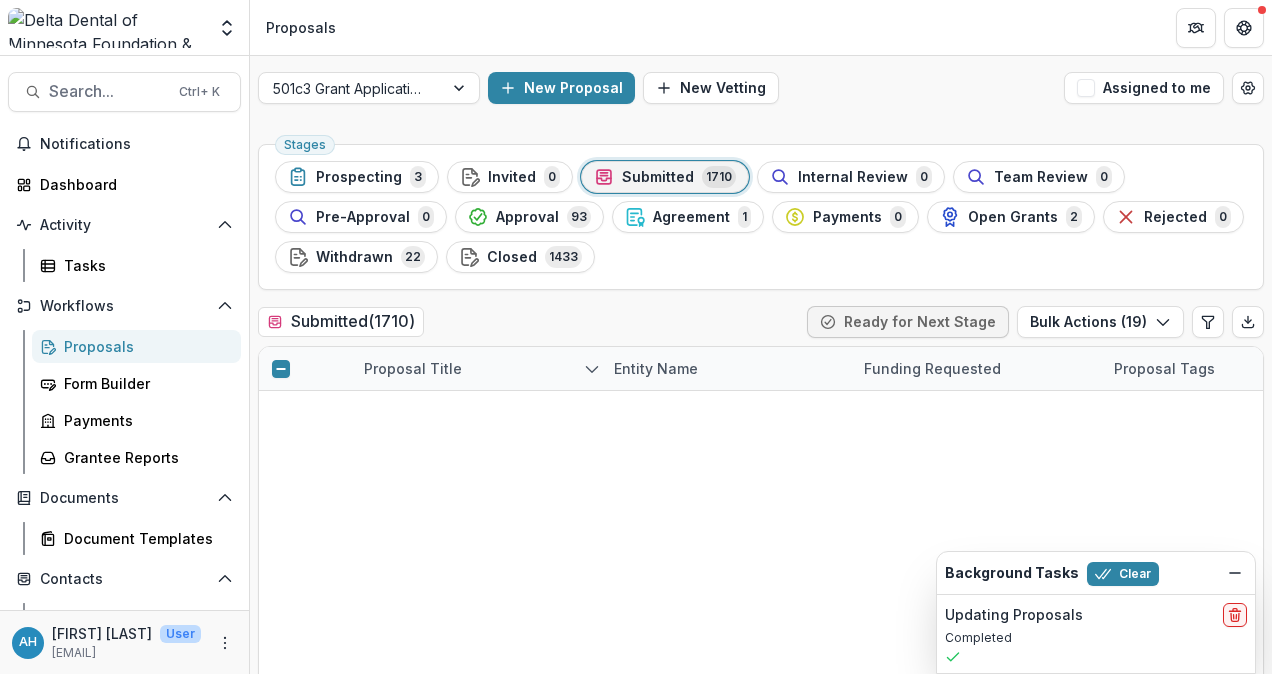click at bounding box center [281, 1230] 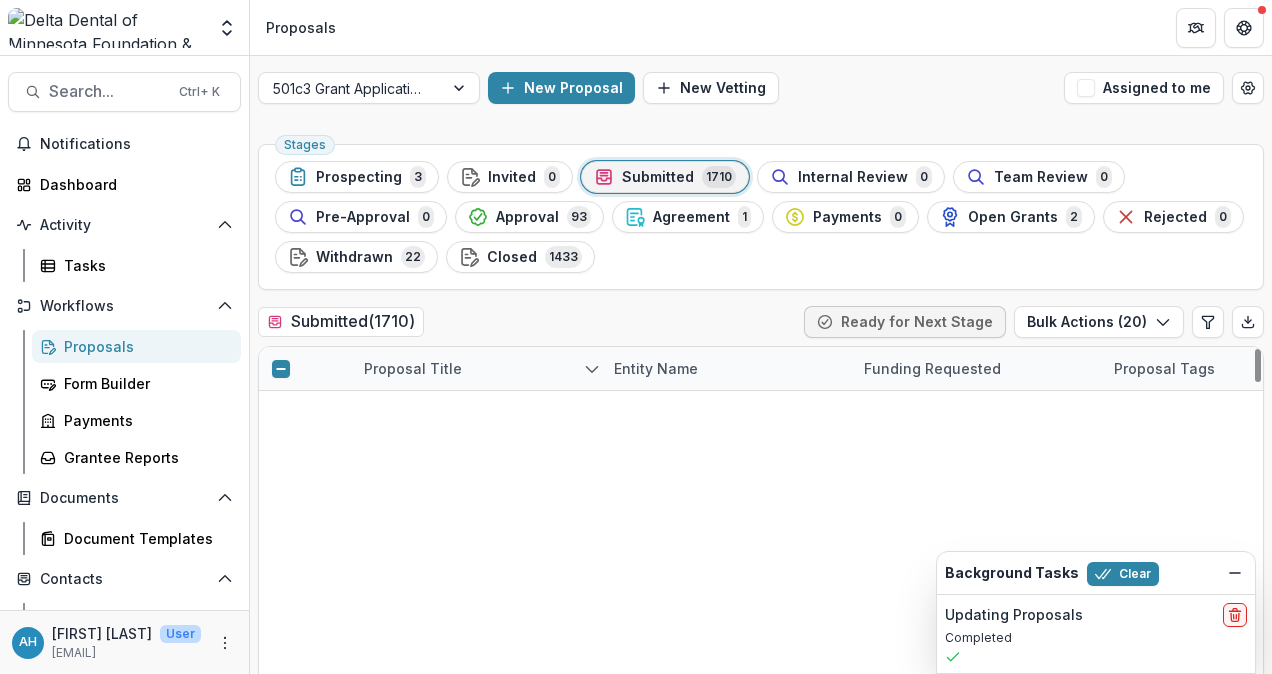 scroll, scrollTop: 745, scrollLeft: 0, axis: vertical 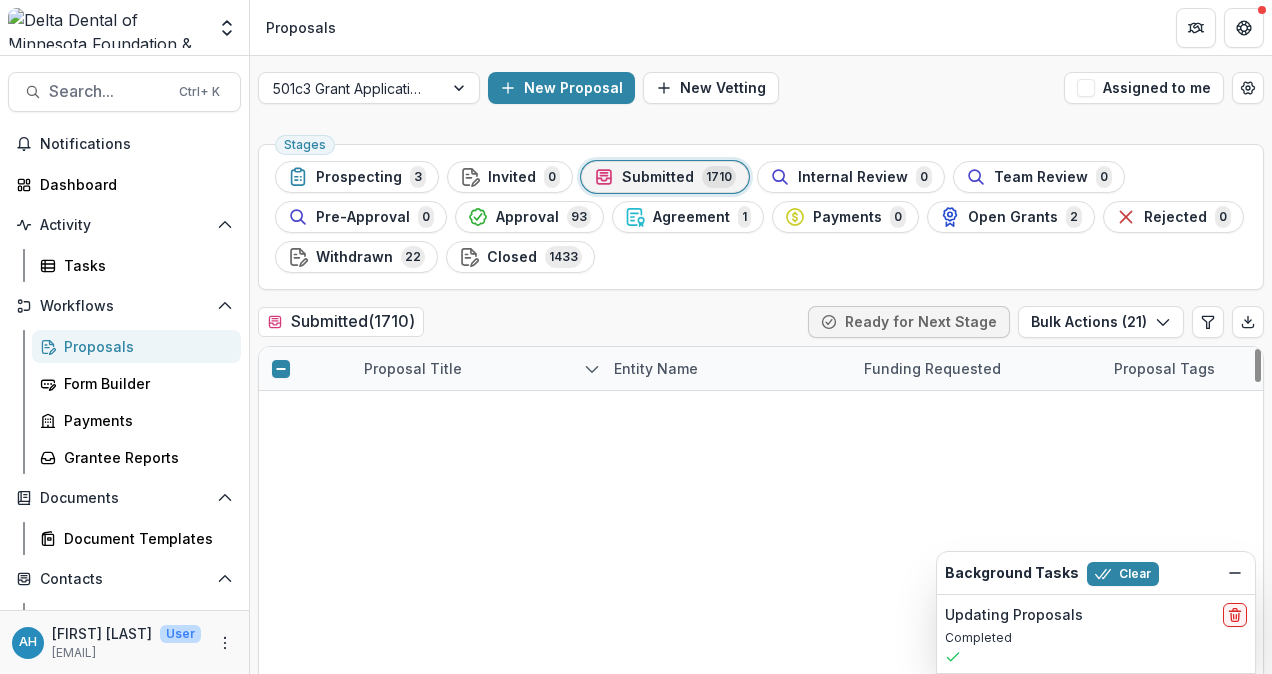 click at bounding box center (281, 1316) 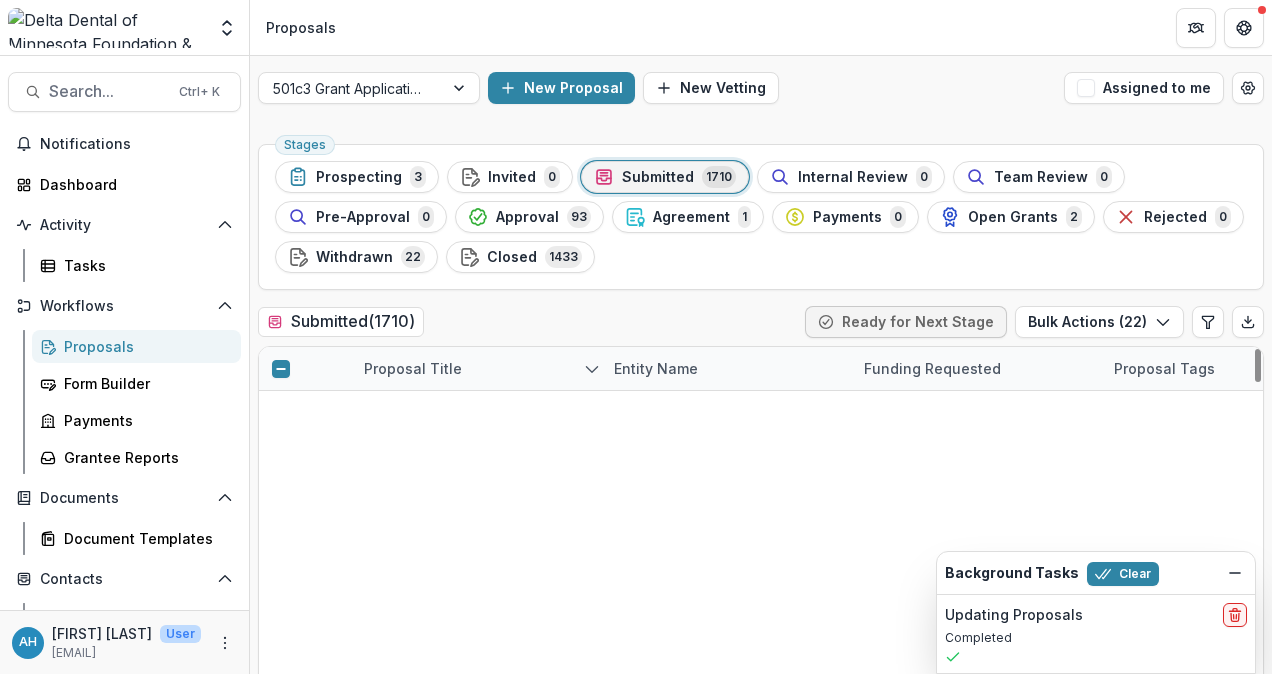 click at bounding box center [281, 1359] 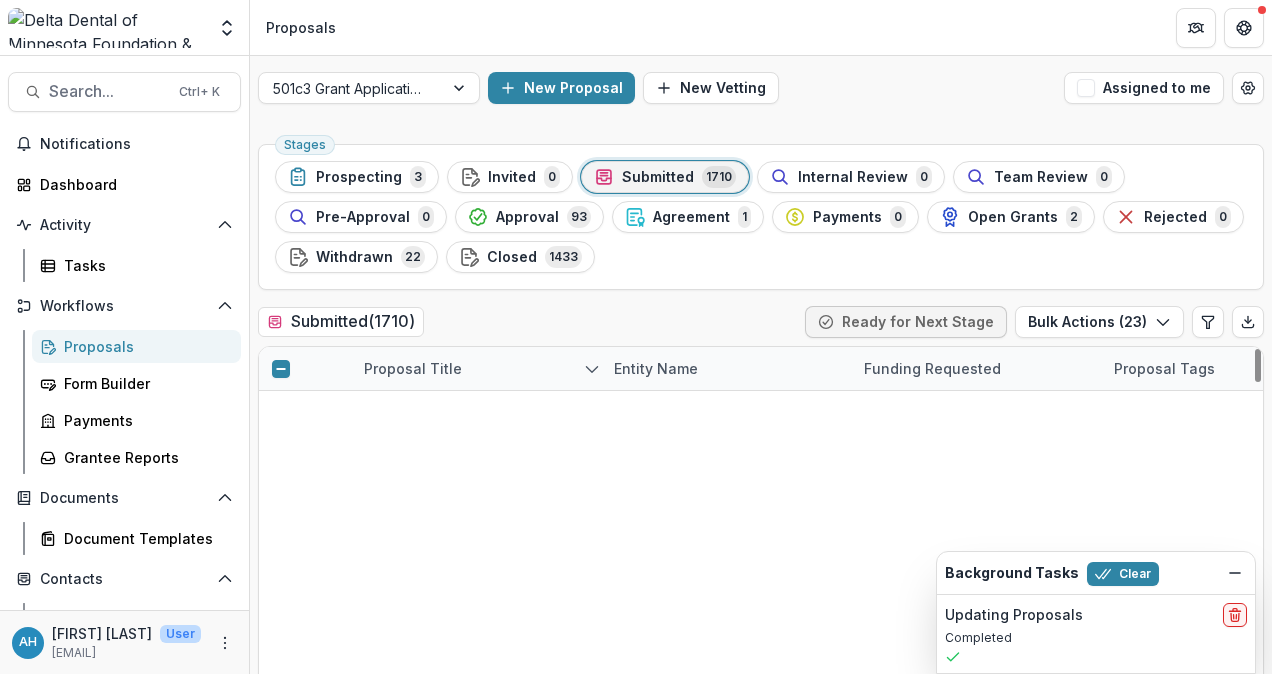 scroll, scrollTop: 889, scrollLeft: 0, axis: vertical 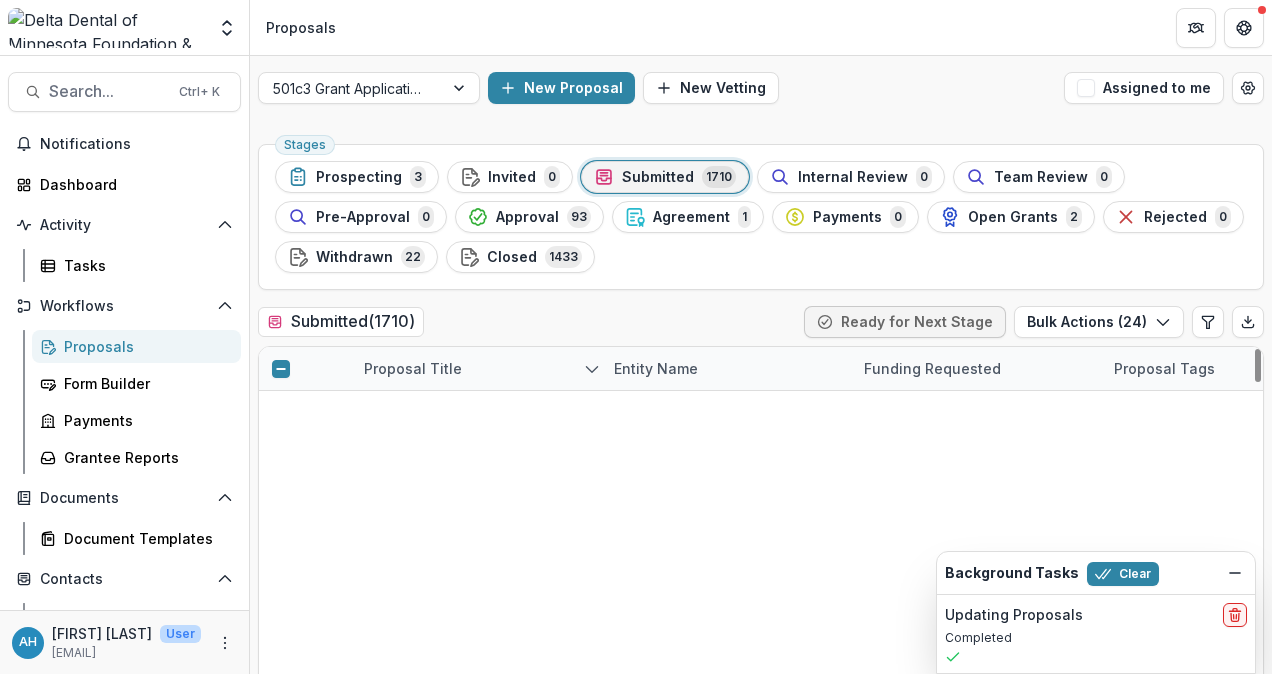 click at bounding box center [281, 1445] 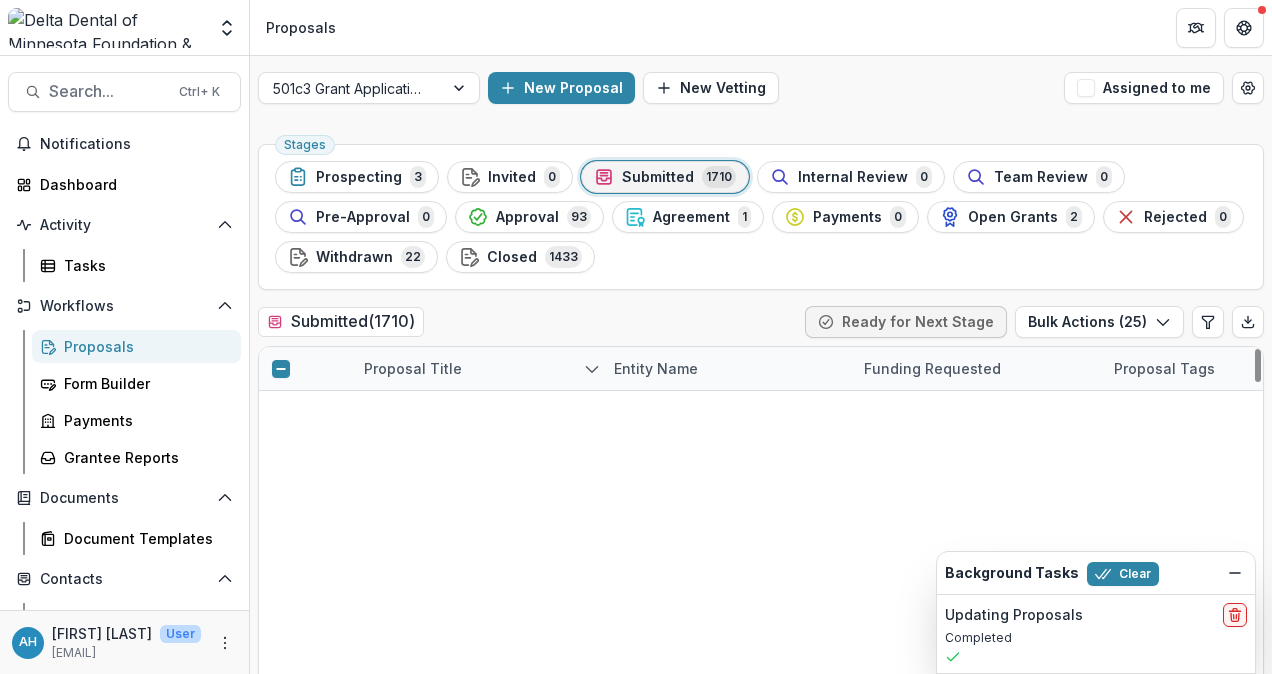 click at bounding box center (281, 1488) 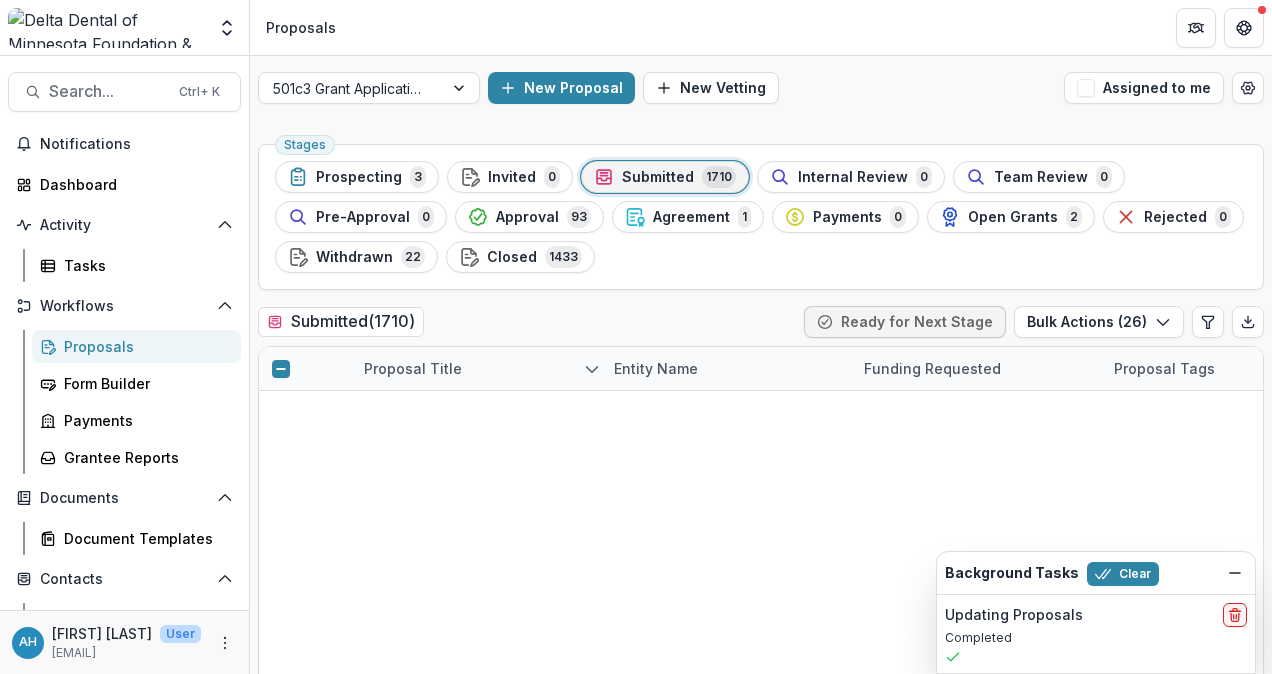 click at bounding box center [281, 1531] 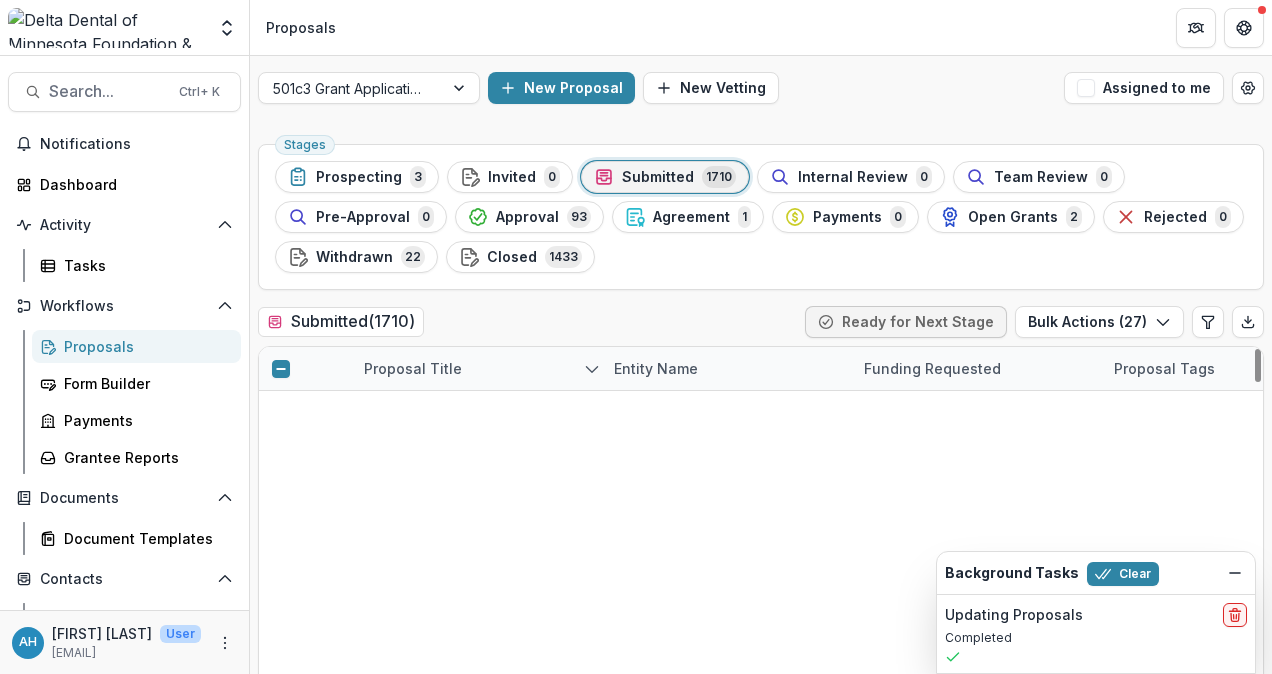 scroll, scrollTop: 979, scrollLeft: 0, axis: vertical 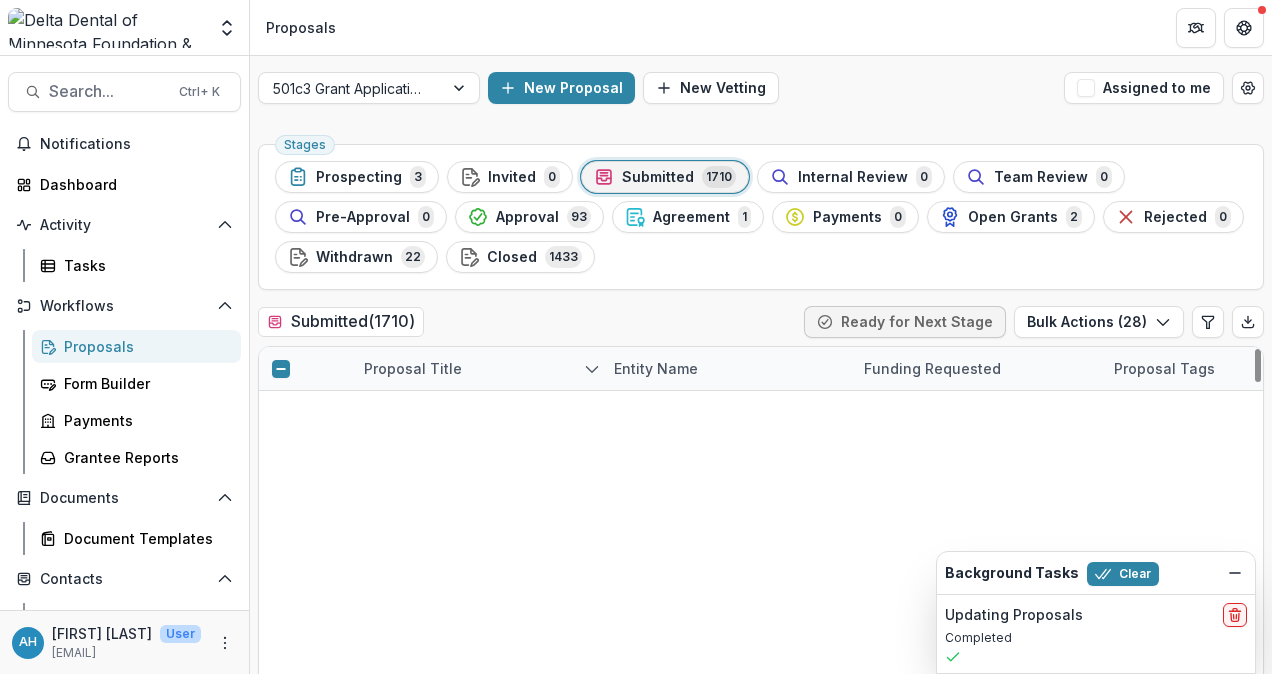 click at bounding box center (281, 1617) 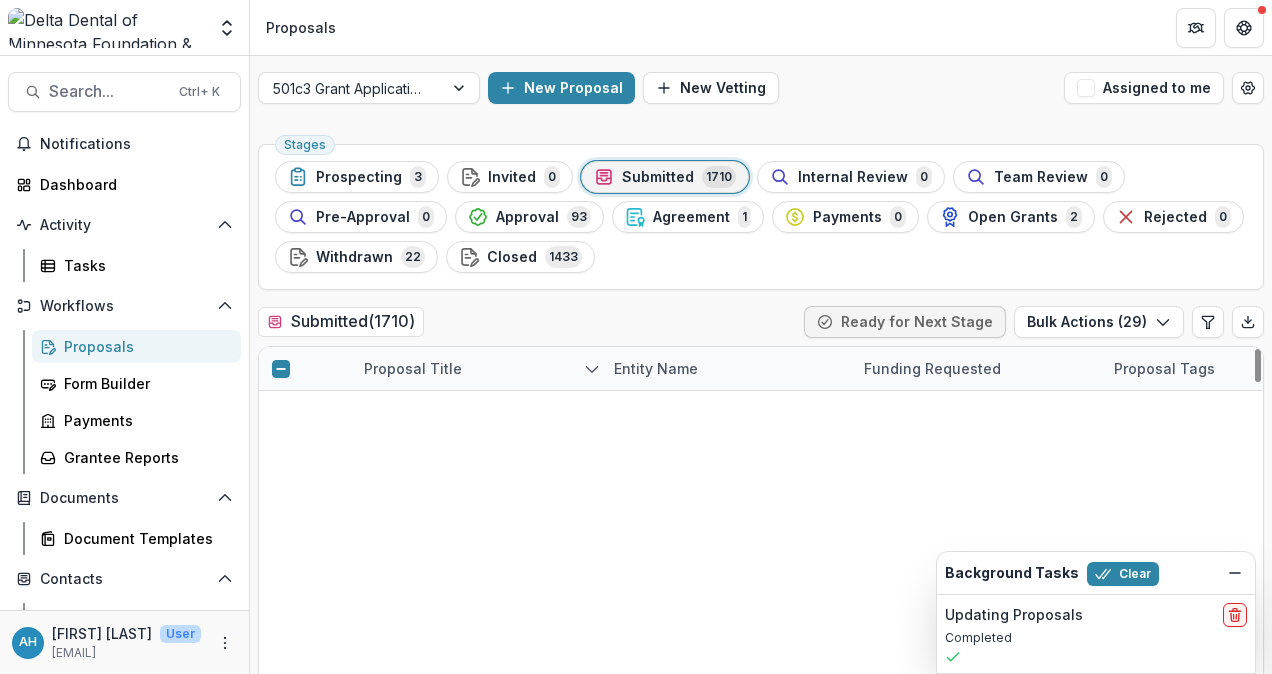 scroll, scrollTop: 1133, scrollLeft: 0, axis: vertical 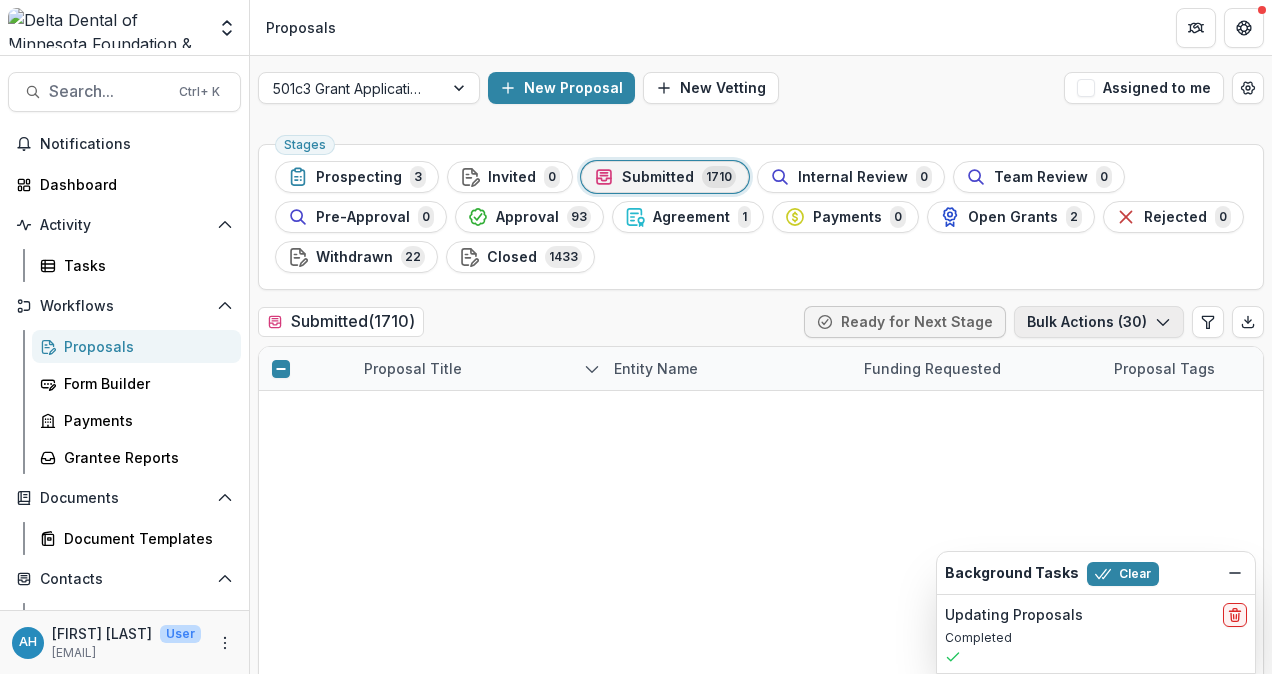 click on "Bulk Actions ( 30 )" at bounding box center (1099, 322) 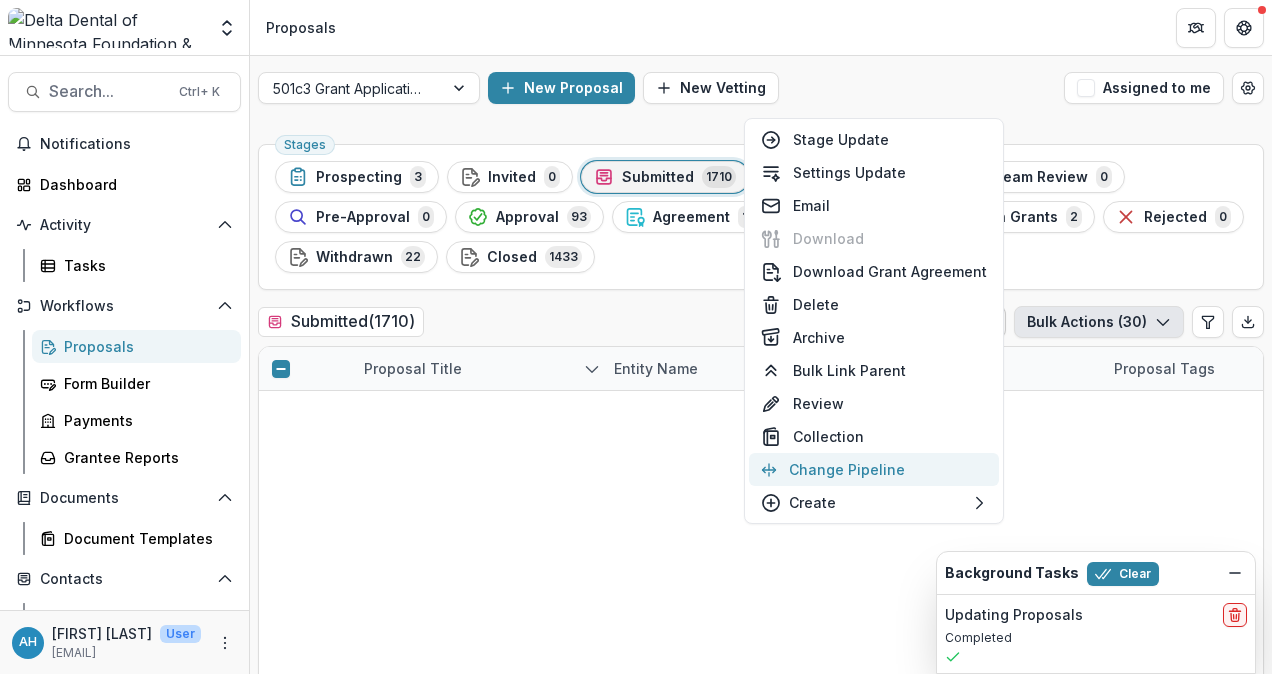 click on "Change Pipeline" at bounding box center (874, 469) 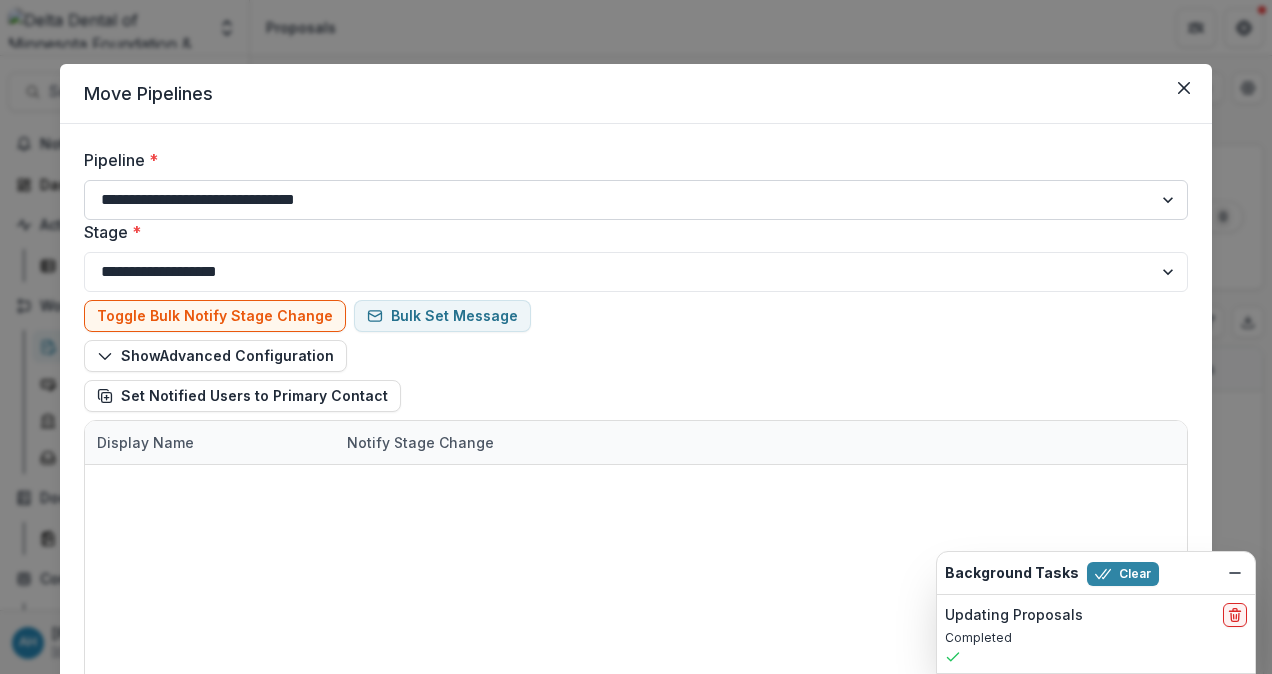 click on "**********" at bounding box center (636, 200) 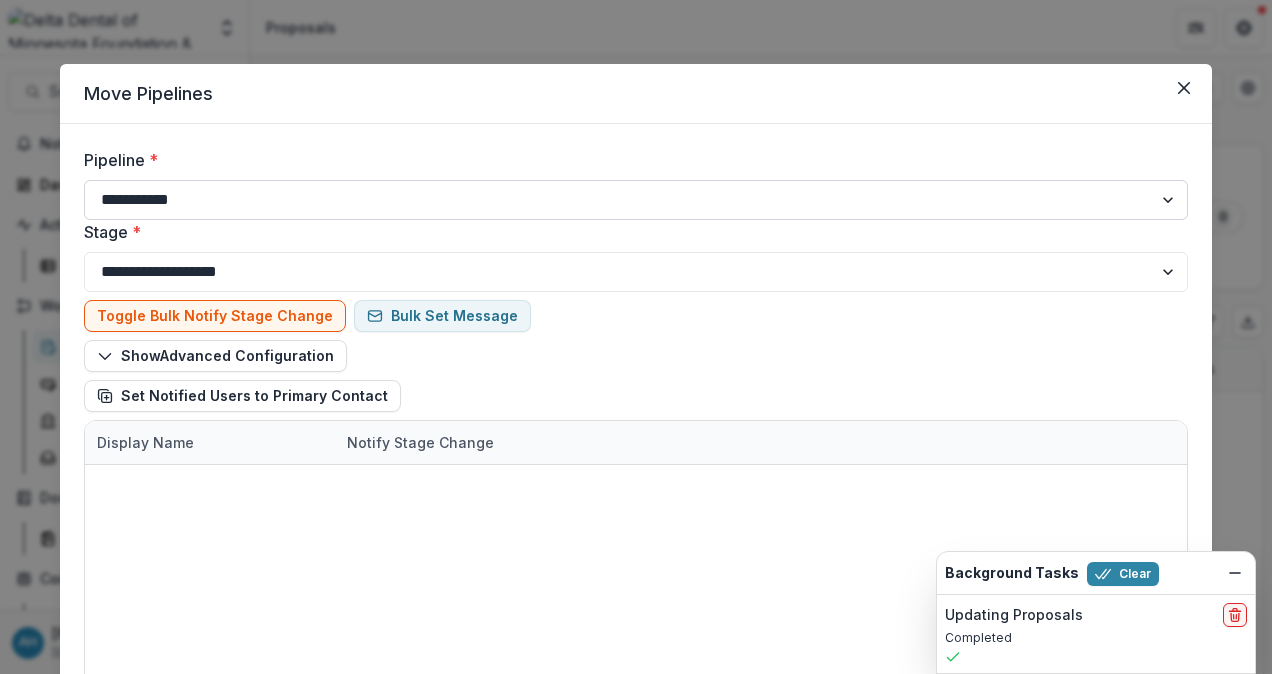 click on "**********" at bounding box center (636, 200) 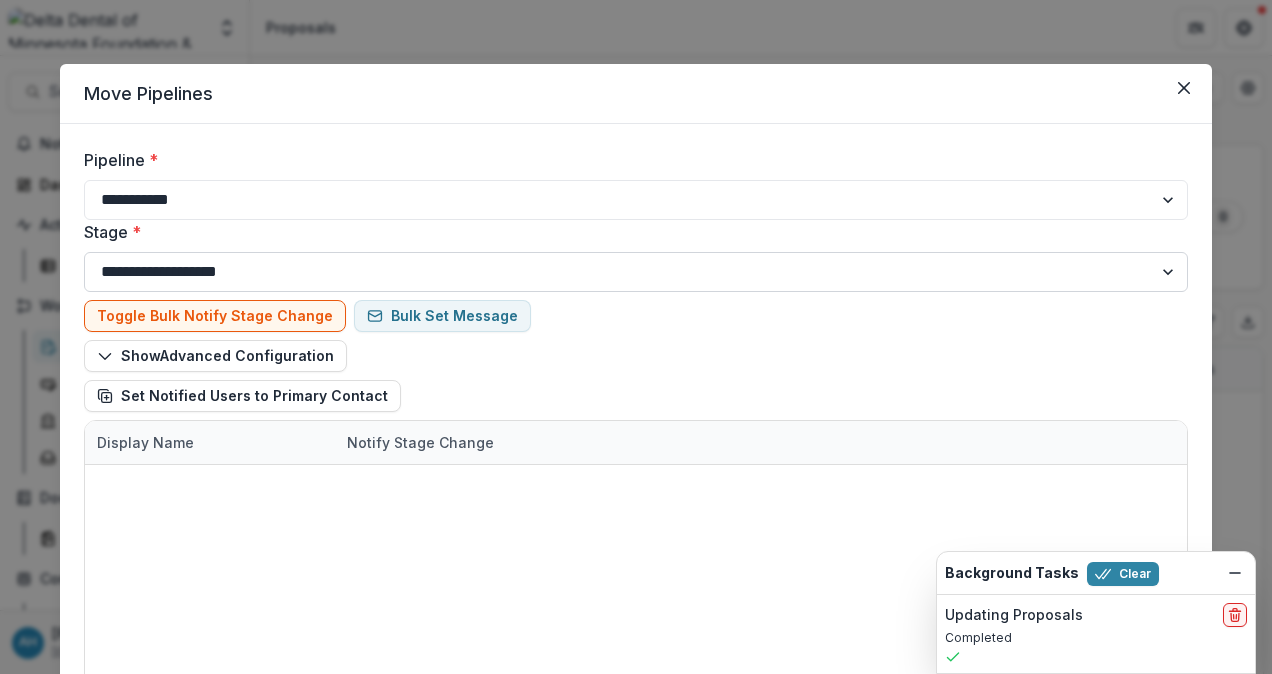click on "**********" at bounding box center [636, 272] 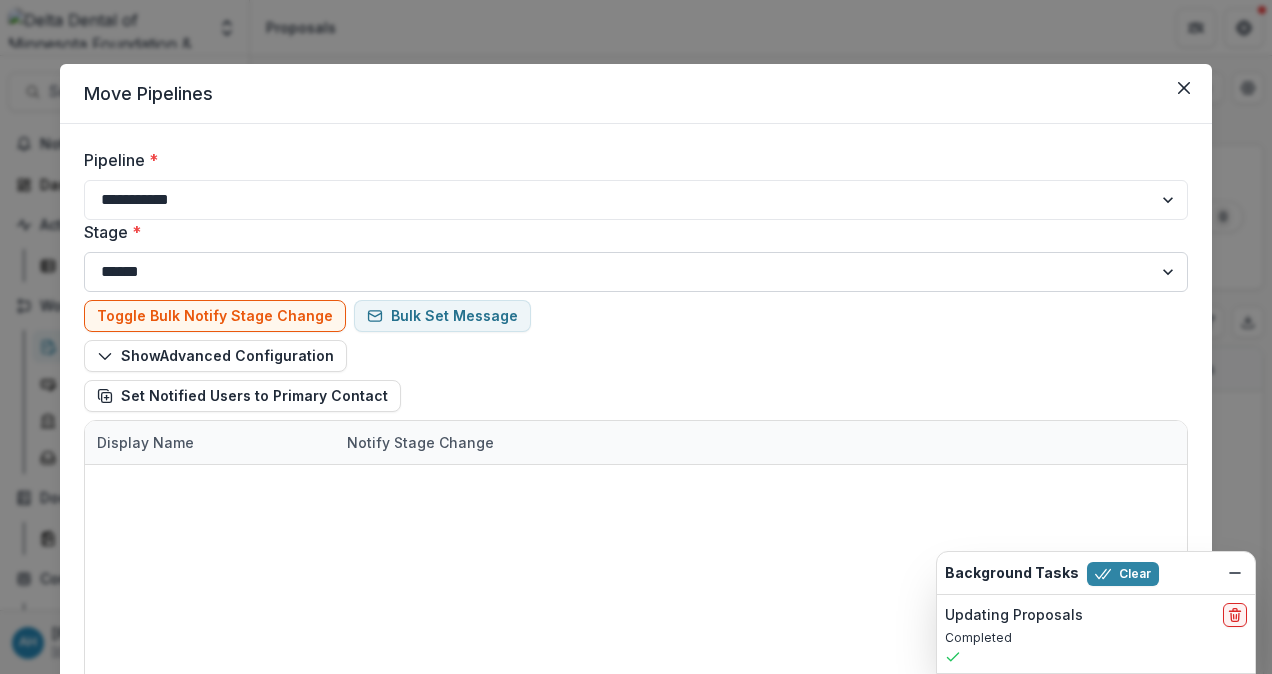 click on "**********" at bounding box center [636, 272] 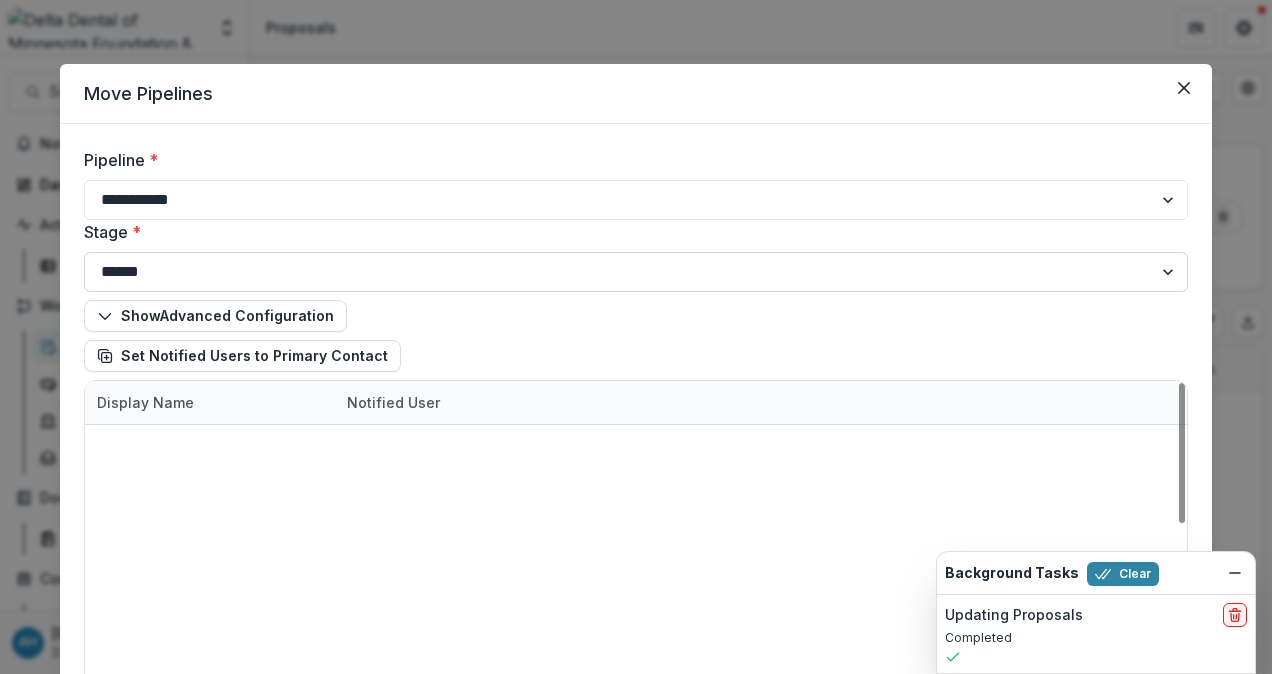 scroll, scrollTop: 296, scrollLeft: 0, axis: vertical 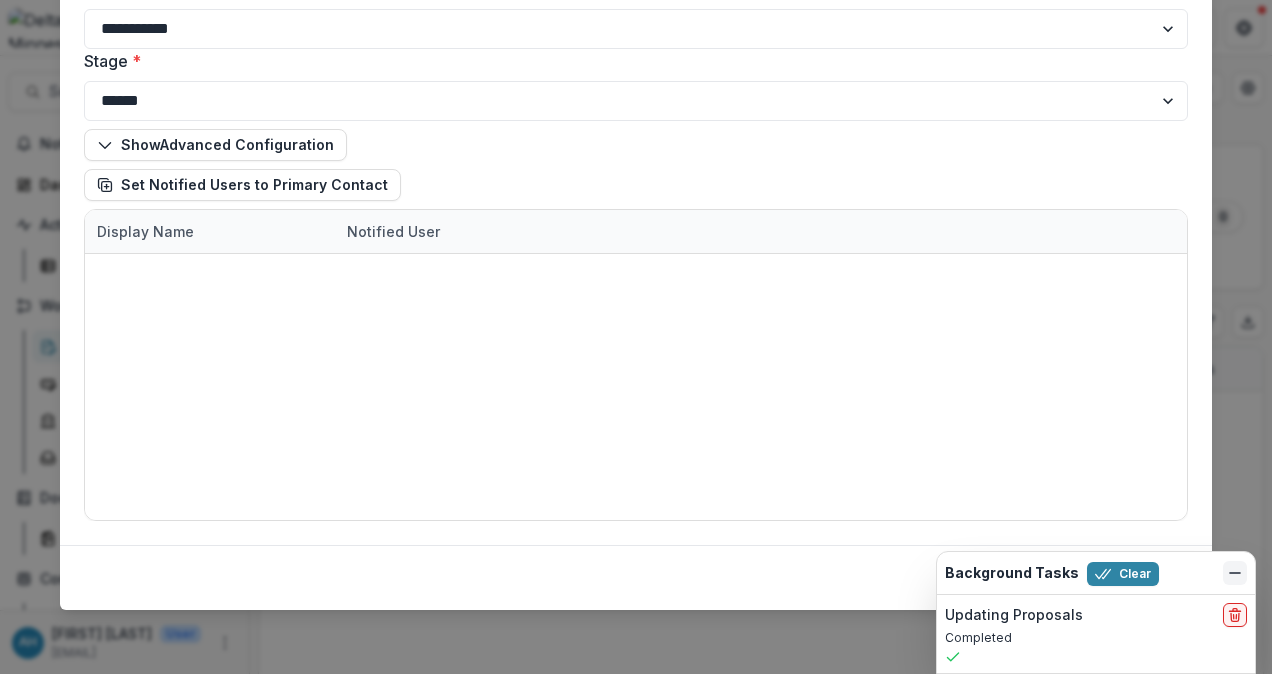 click 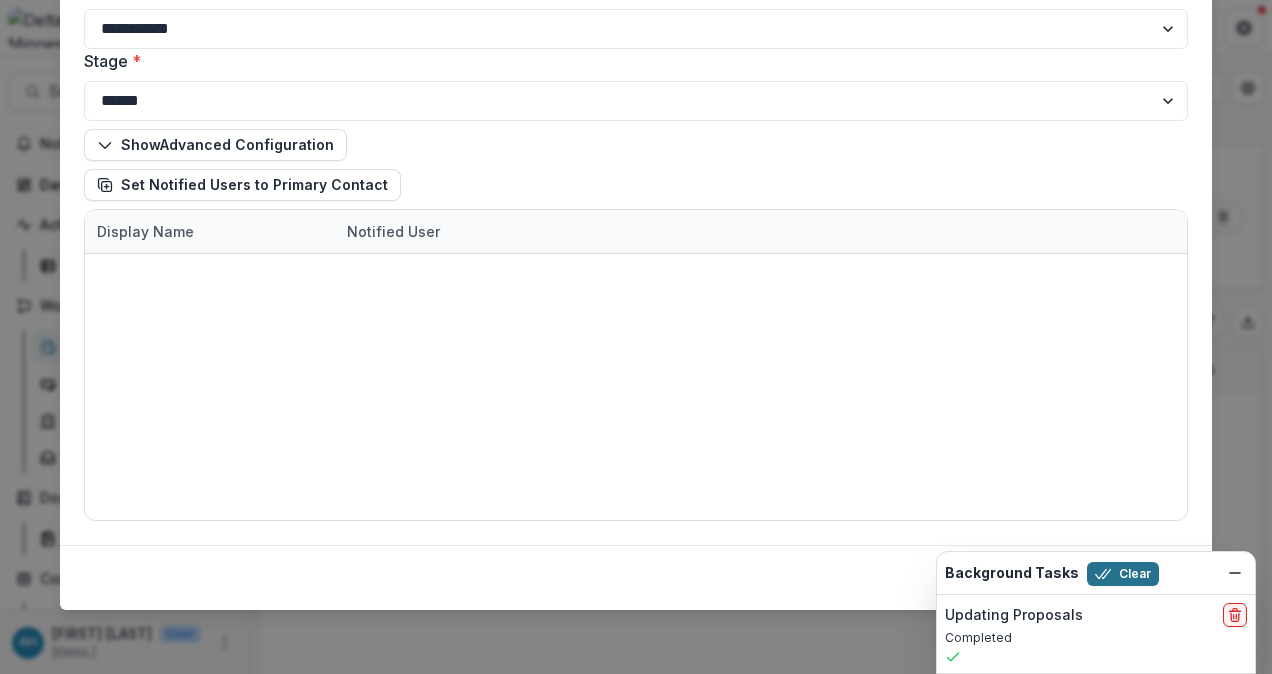 click on "Clear" at bounding box center (1123, 574) 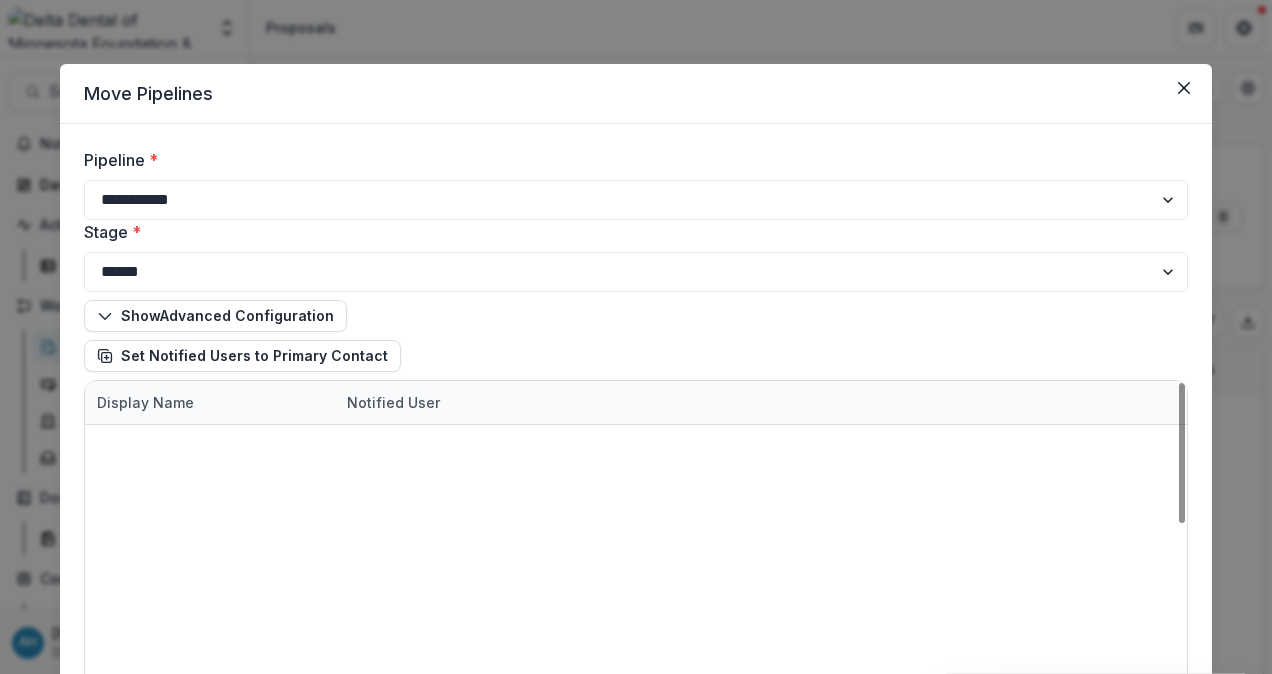 scroll, scrollTop: 0, scrollLeft: 0, axis: both 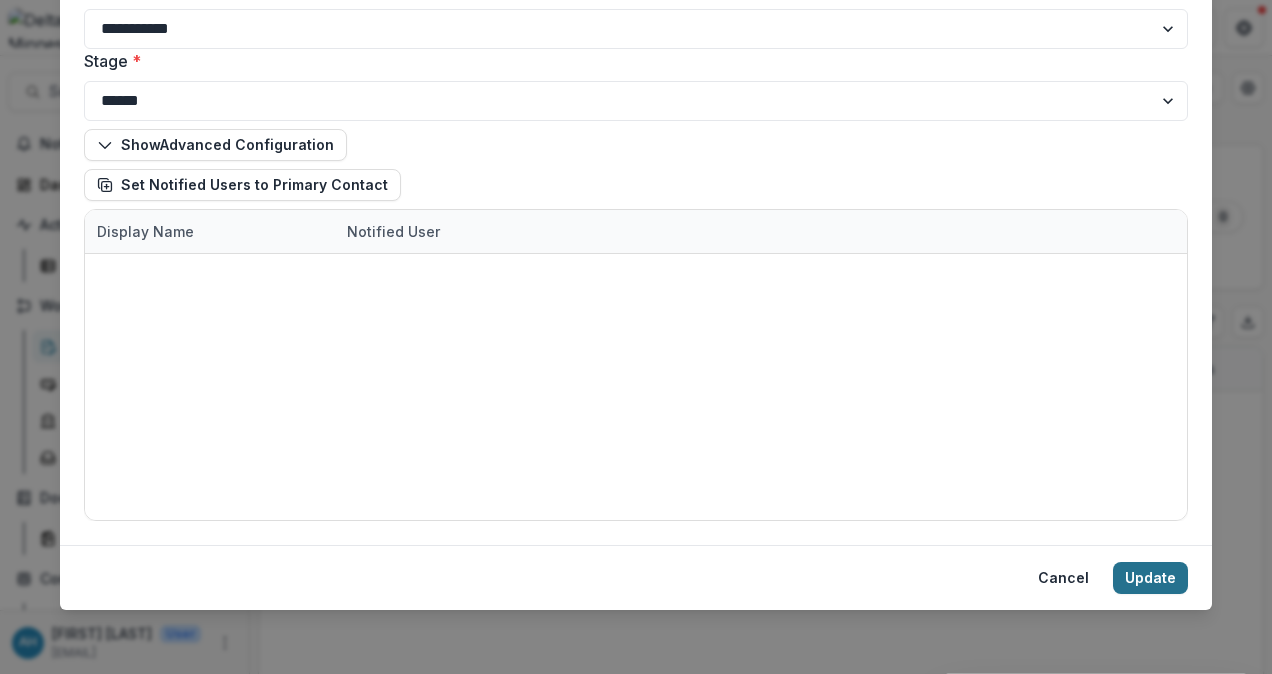 click on "Update" at bounding box center (1150, 578) 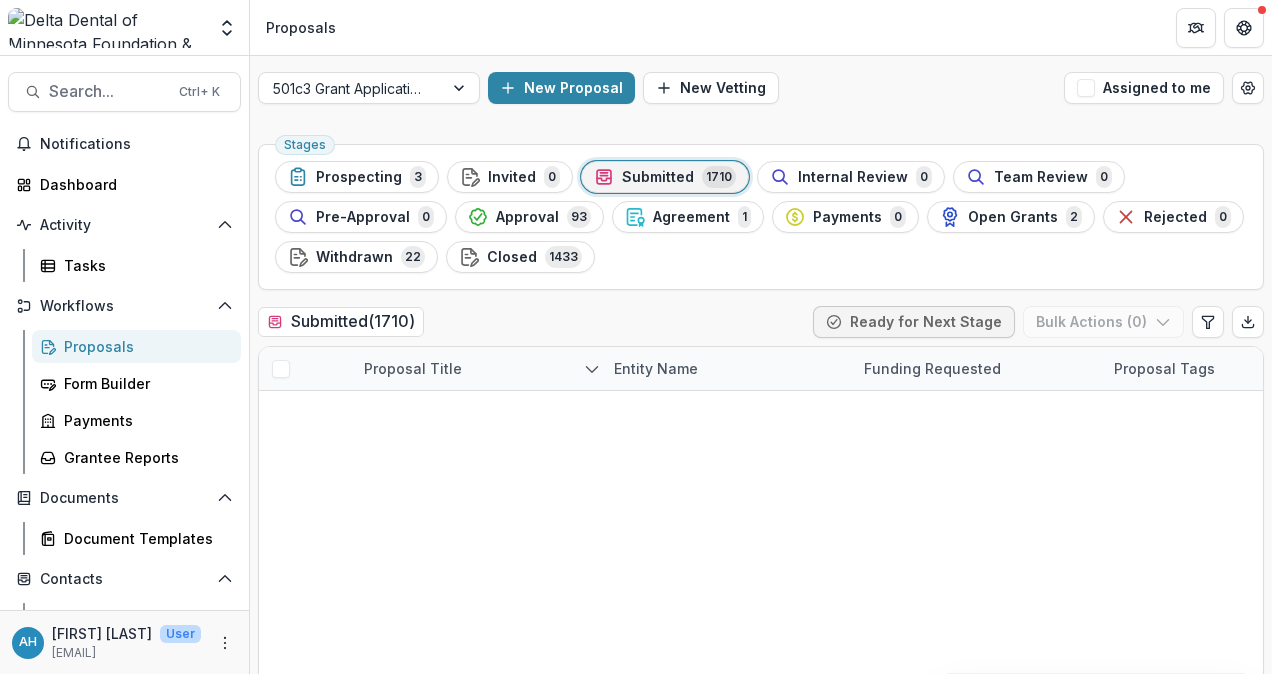 click on "Proposal Title" at bounding box center [413, 368] 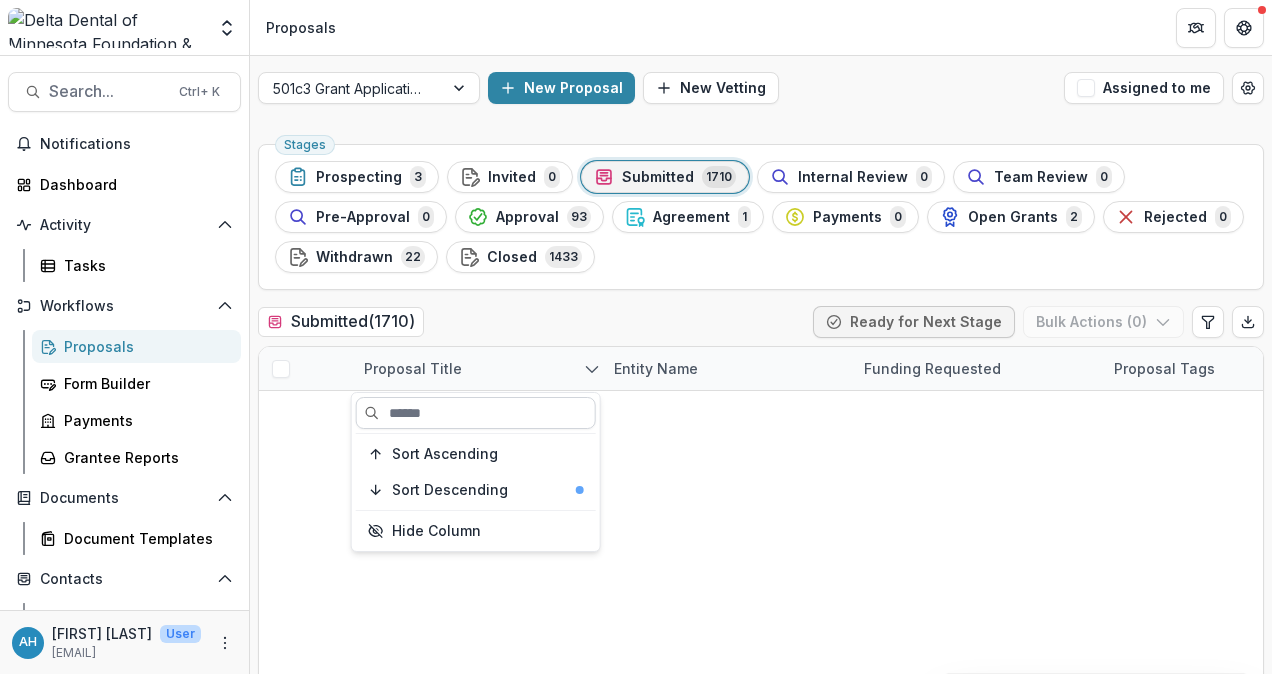 click at bounding box center [476, 413] 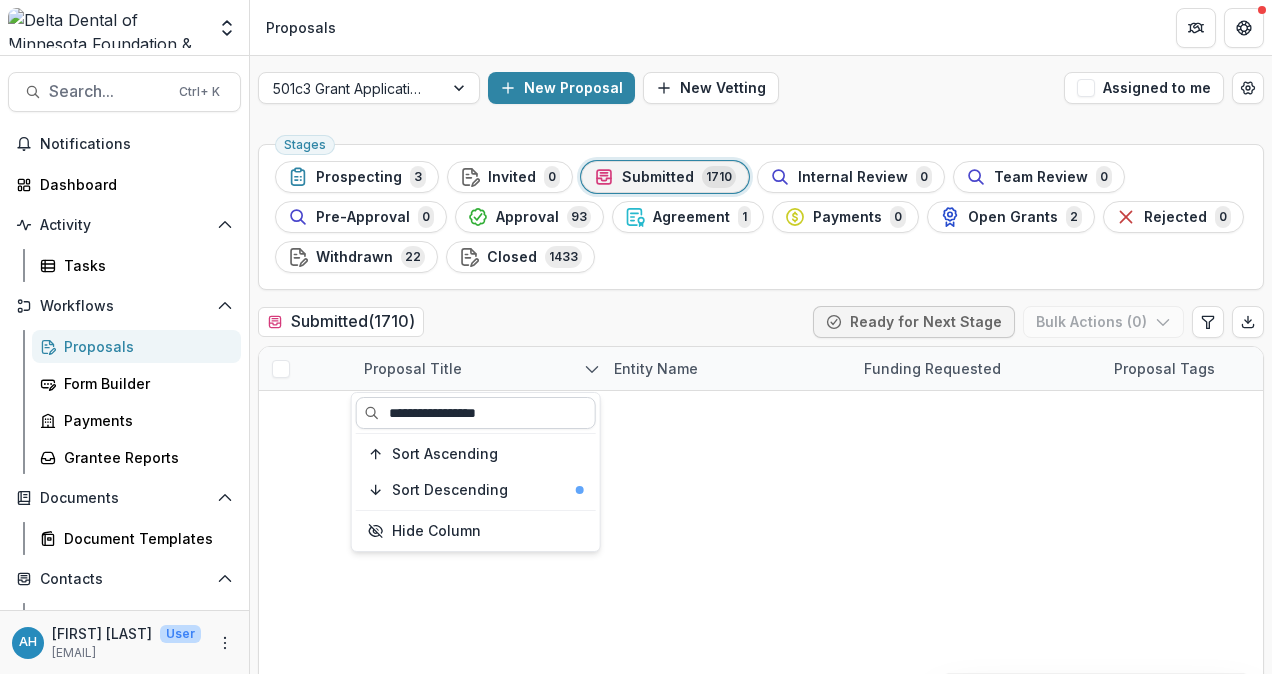 type on "**********" 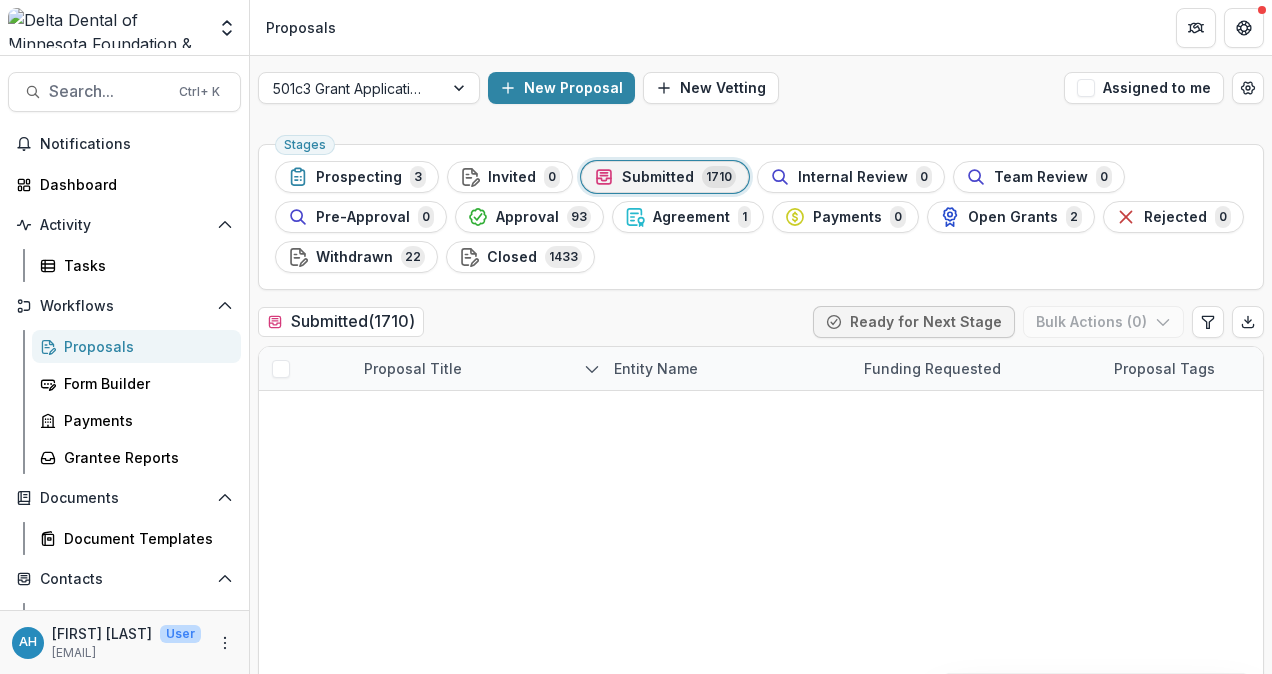 click at bounding box center (281, 413) 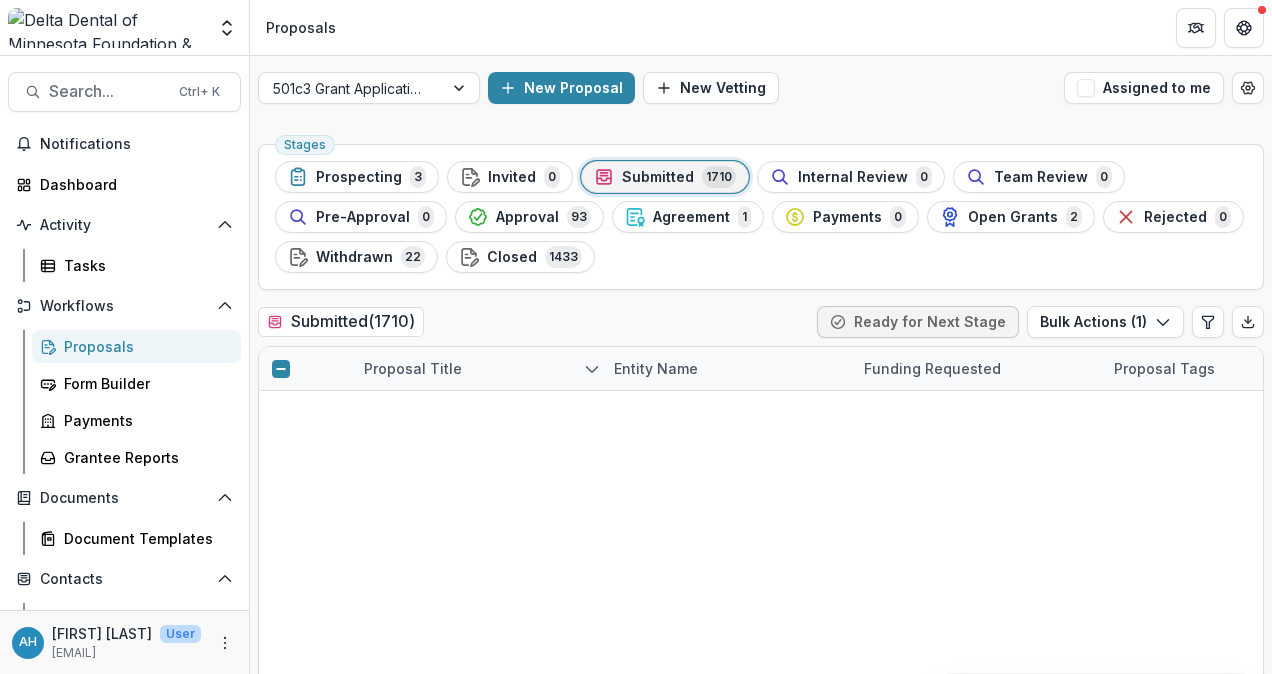 click at bounding box center [281, 456] 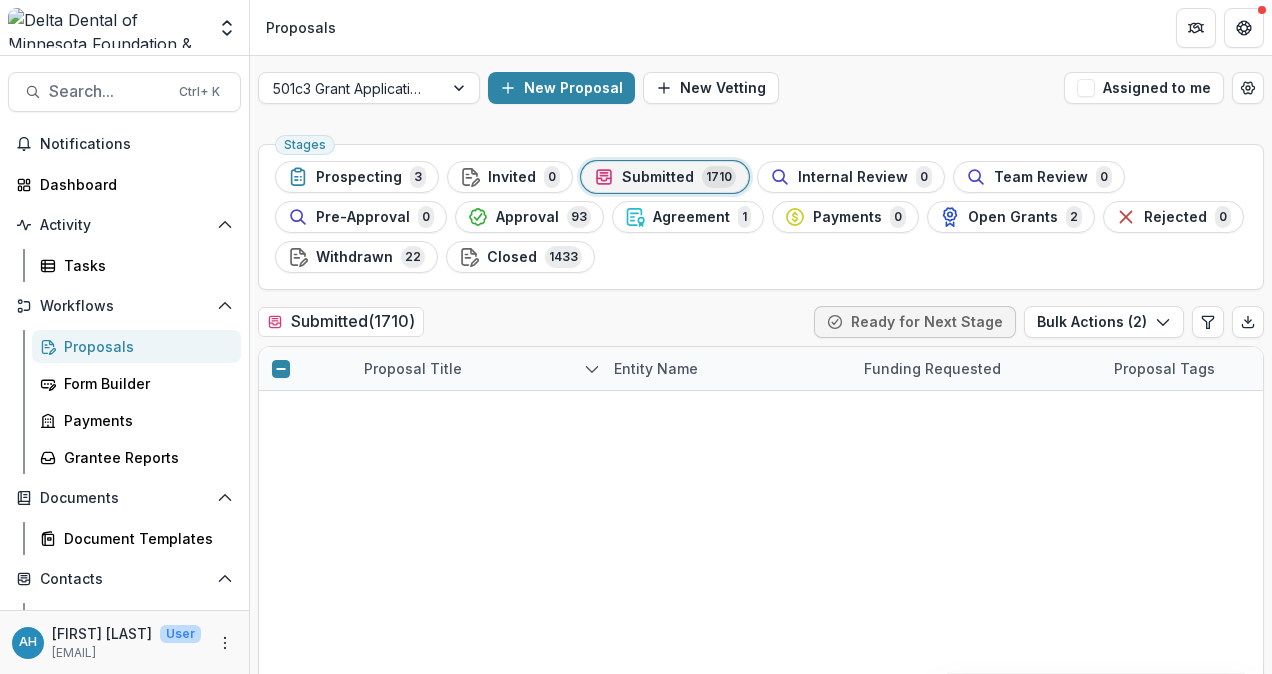 click at bounding box center [281, 499] 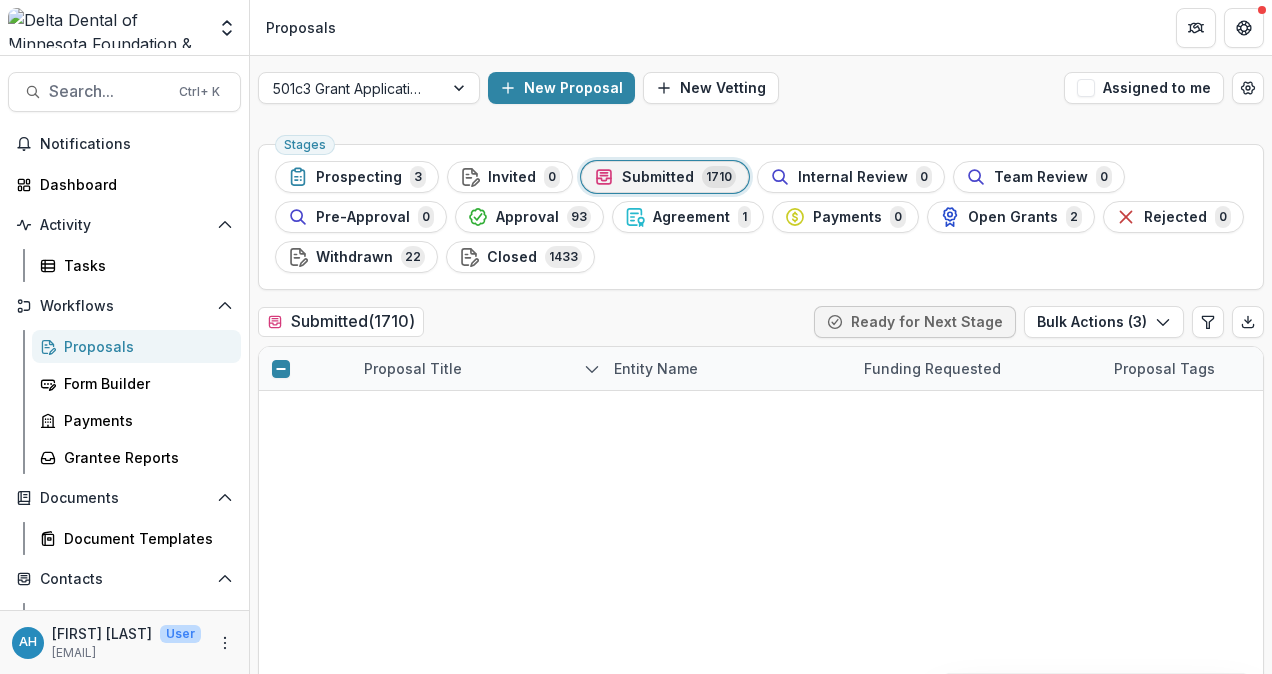 click at bounding box center (281, 542) 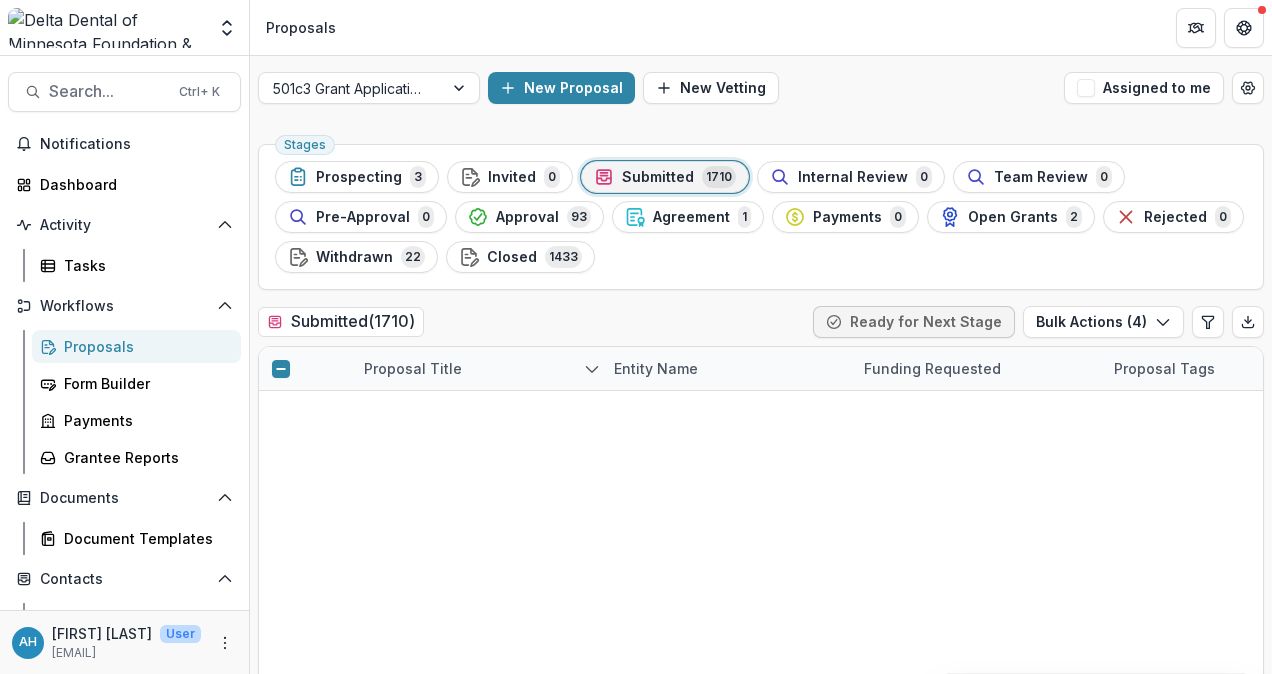 click at bounding box center (281, 585) 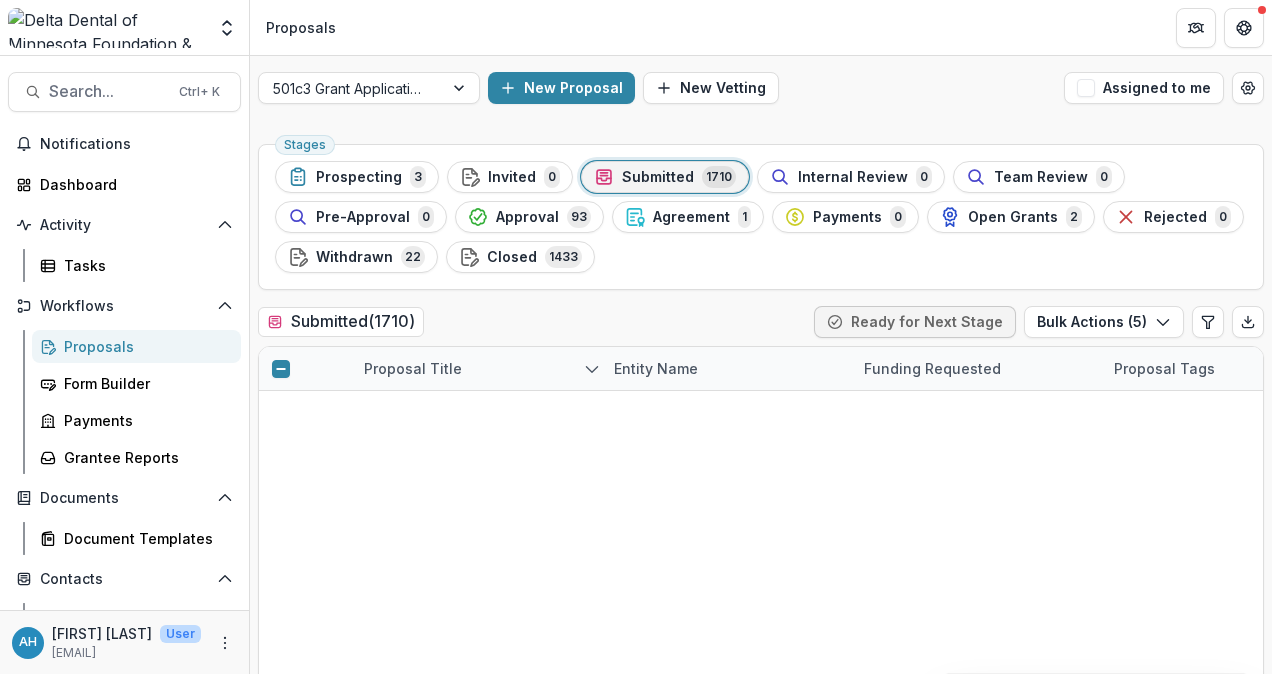 click at bounding box center [281, 628] 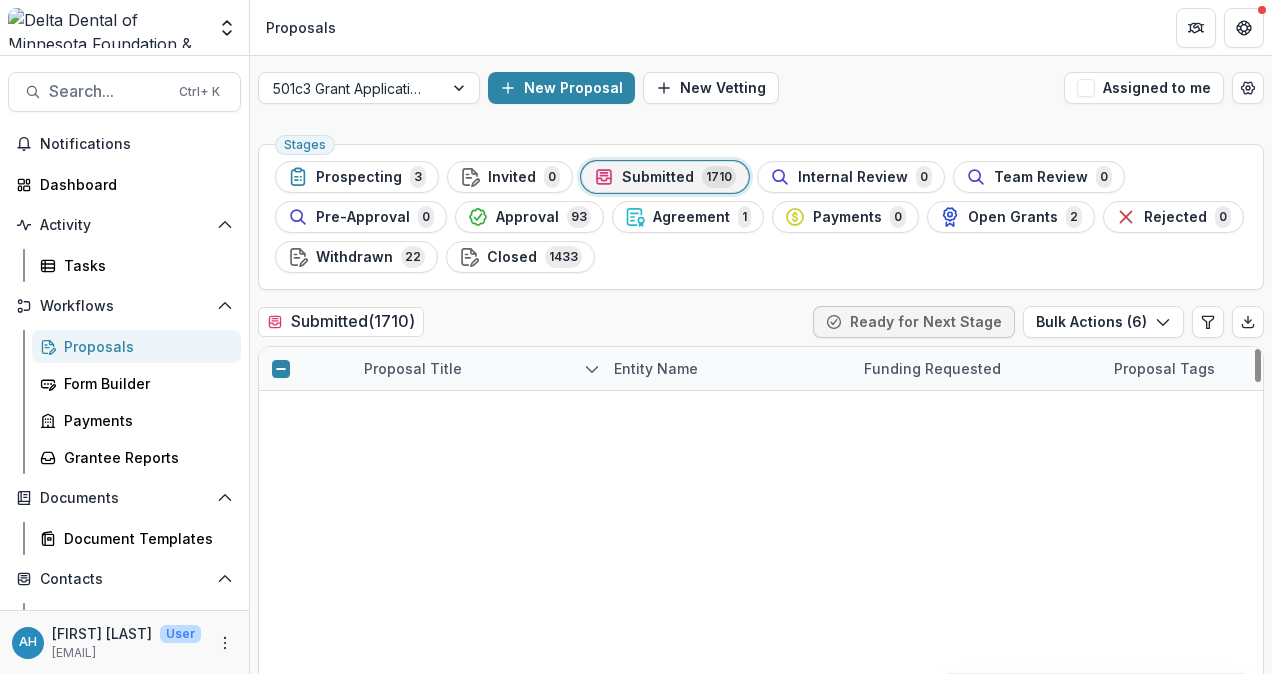 scroll, scrollTop: 128, scrollLeft: 0, axis: vertical 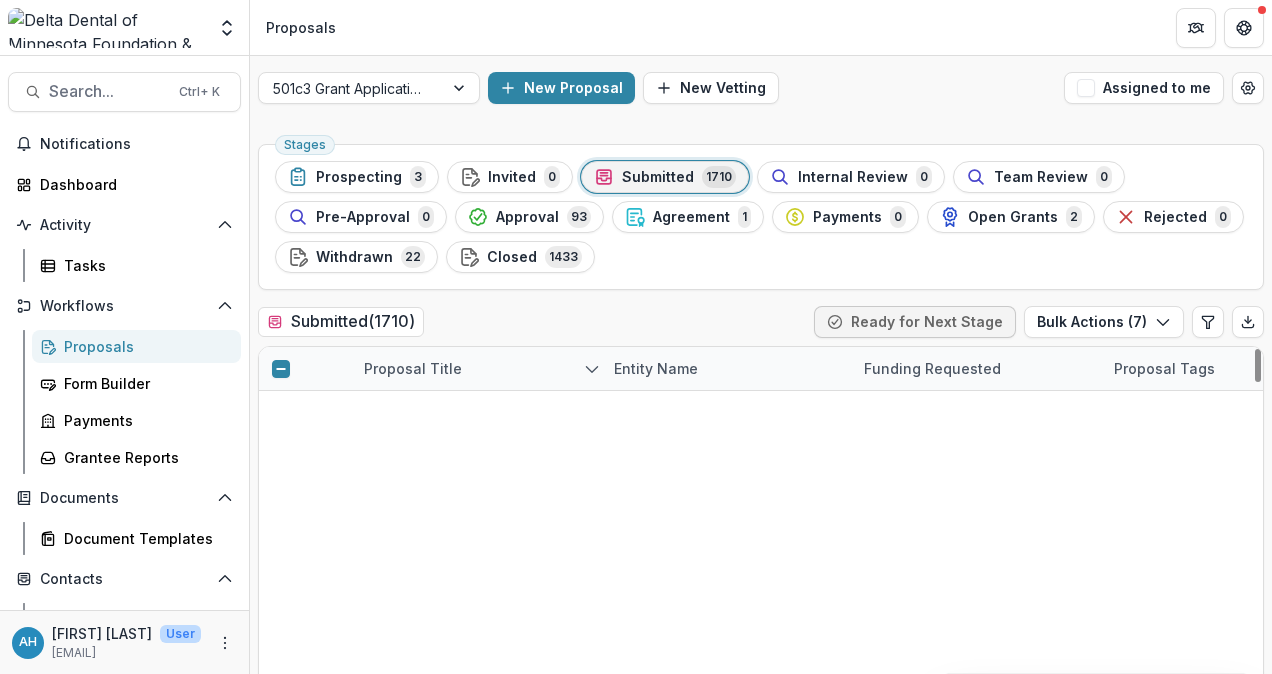 click at bounding box center (281, 714) 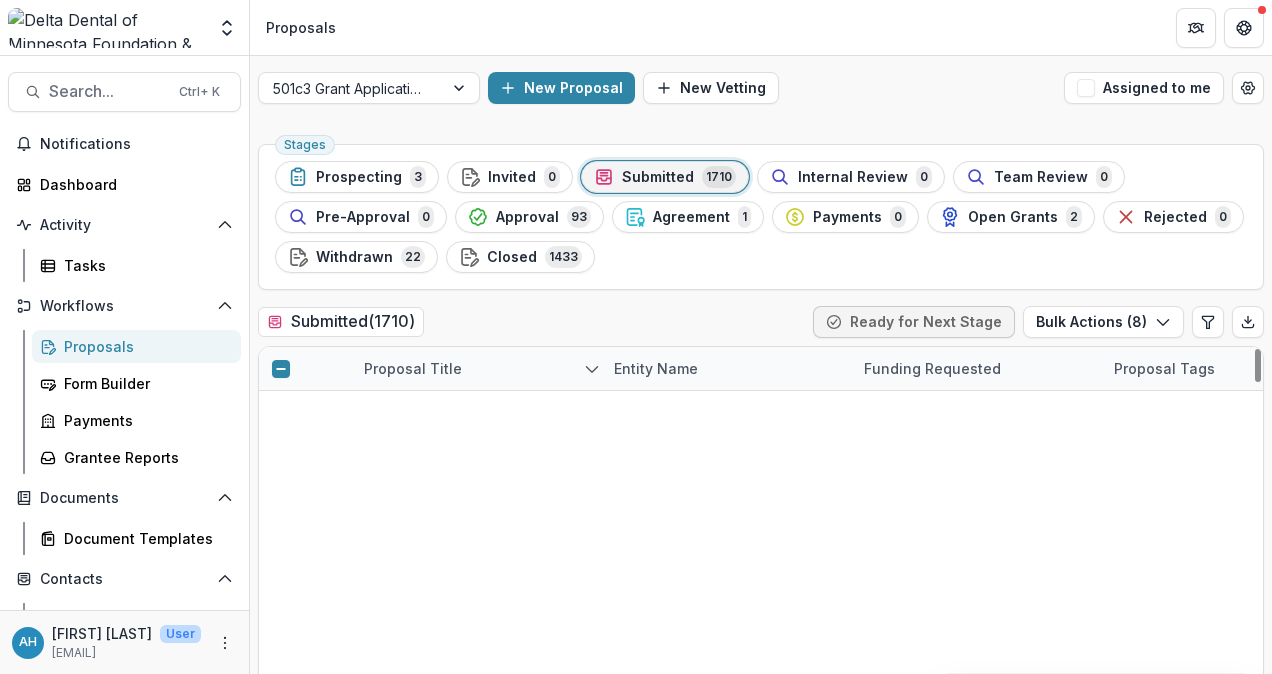 scroll, scrollTop: 236, scrollLeft: 0, axis: vertical 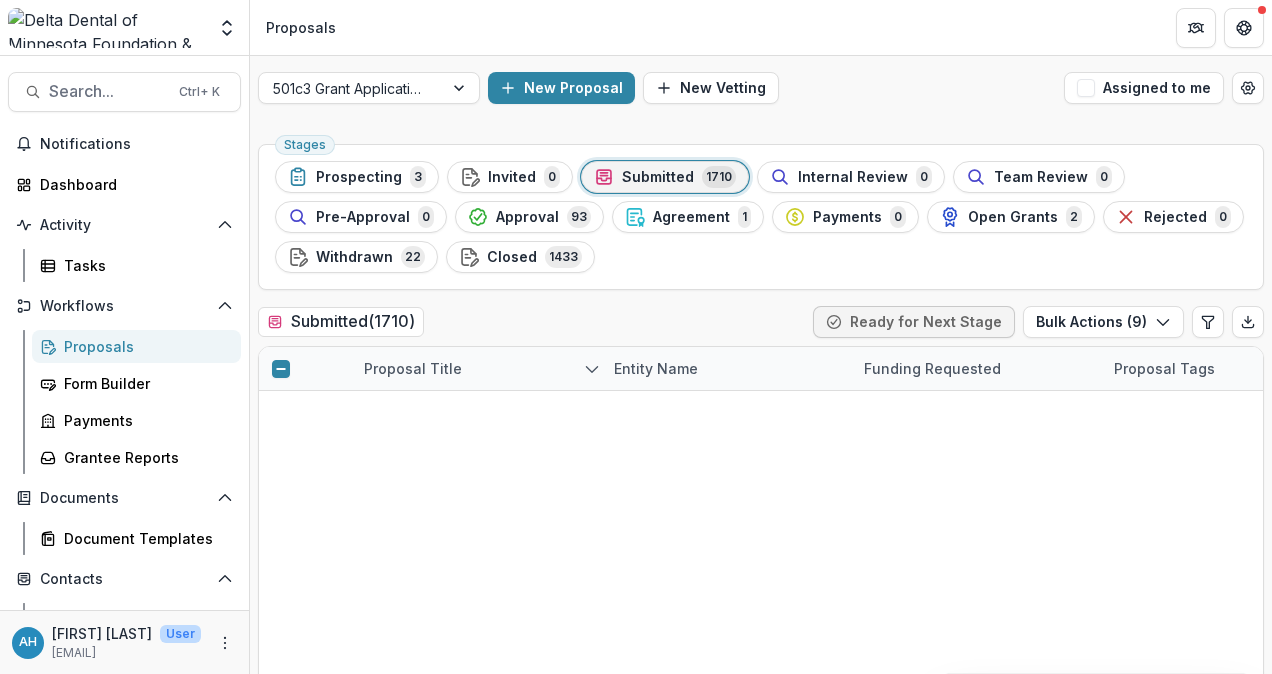 click at bounding box center [281, 800] 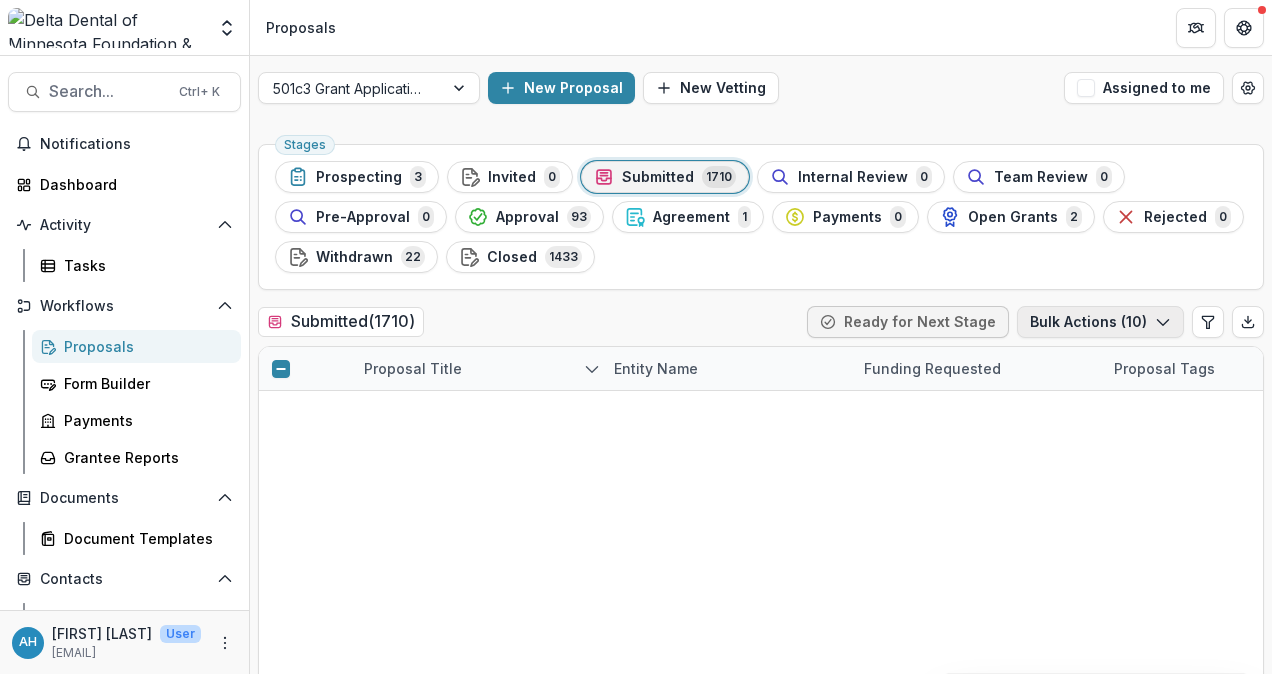 click on "Bulk Actions ( 10 )" at bounding box center [1100, 322] 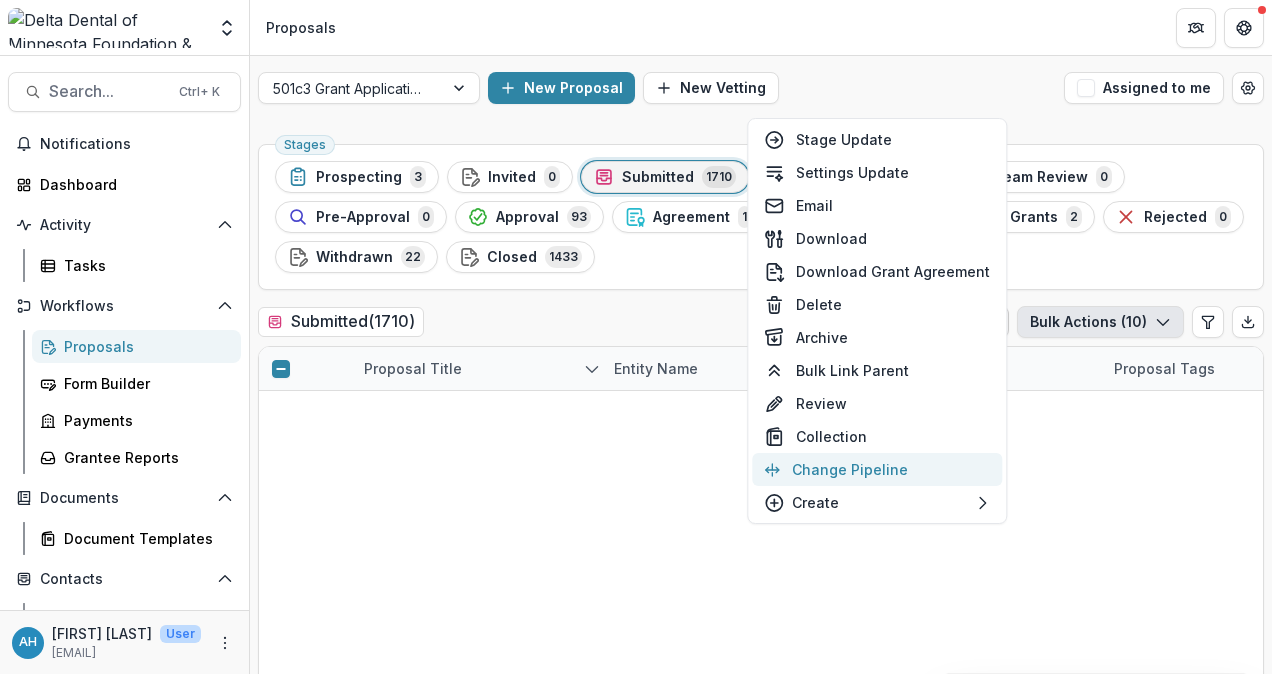 click on "Change Pipeline" at bounding box center (877, 469) 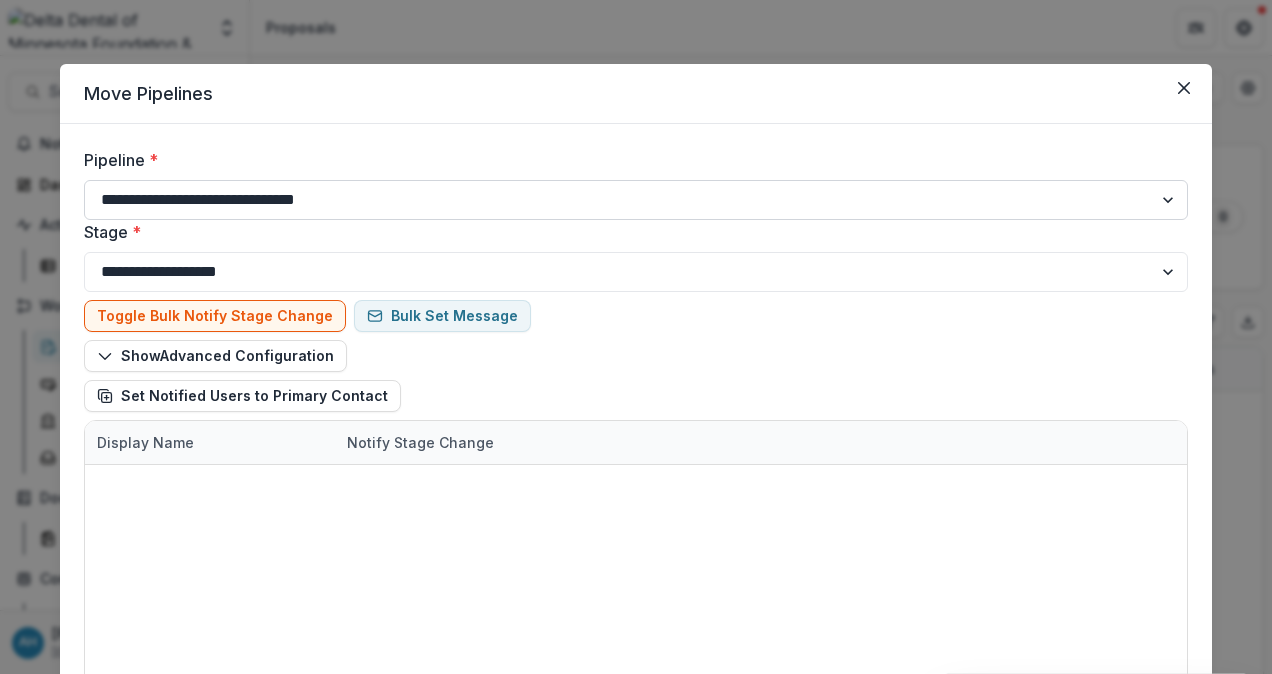 click on "**********" at bounding box center [636, 200] 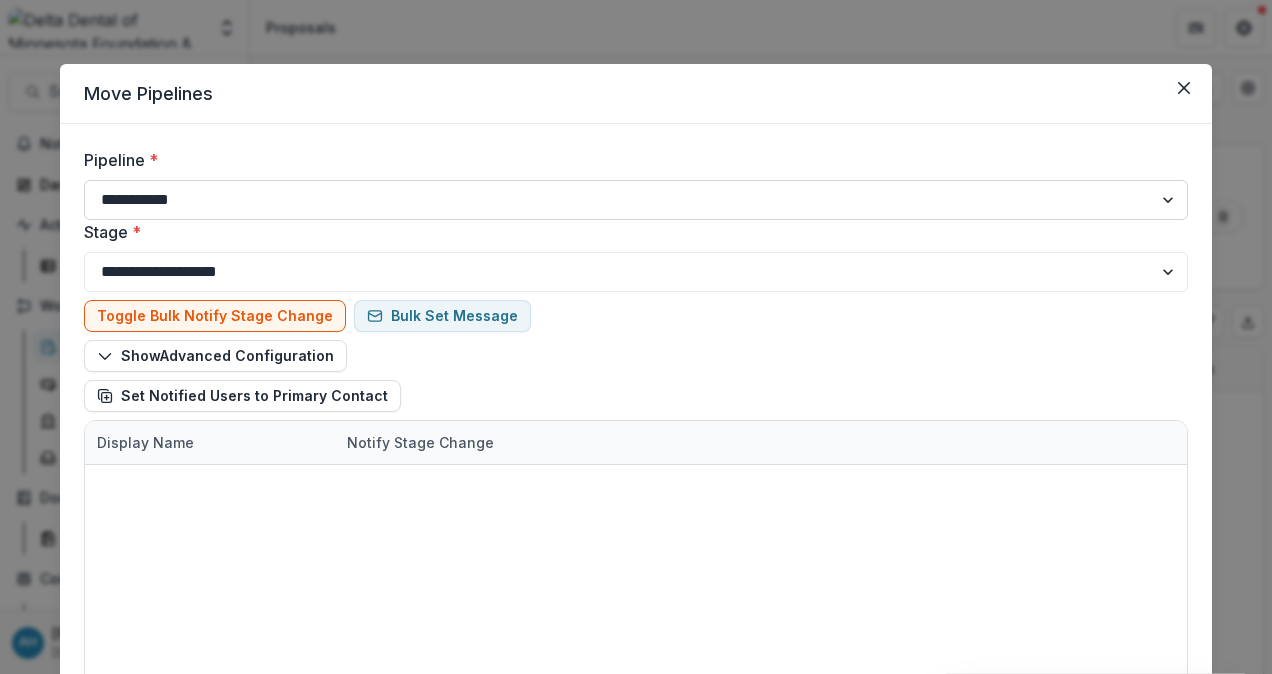 click on "**********" at bounding box center (636, 200) 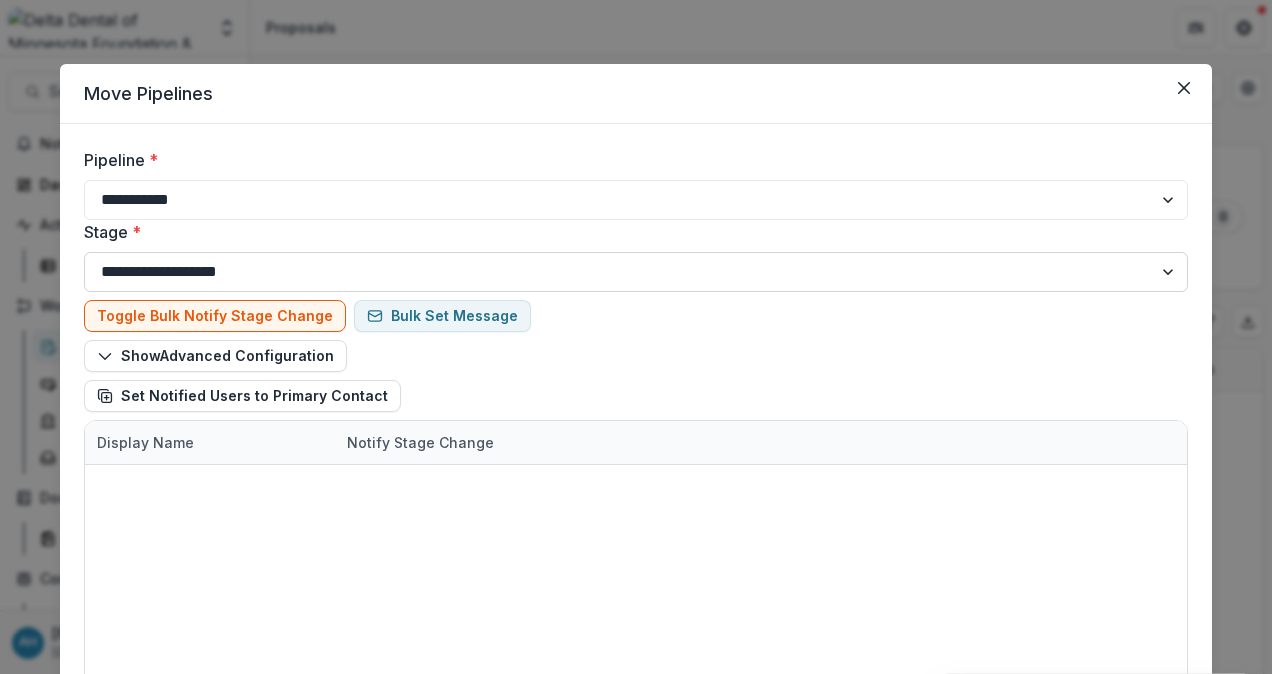 click on "**********" at bounding box center [636, 272] 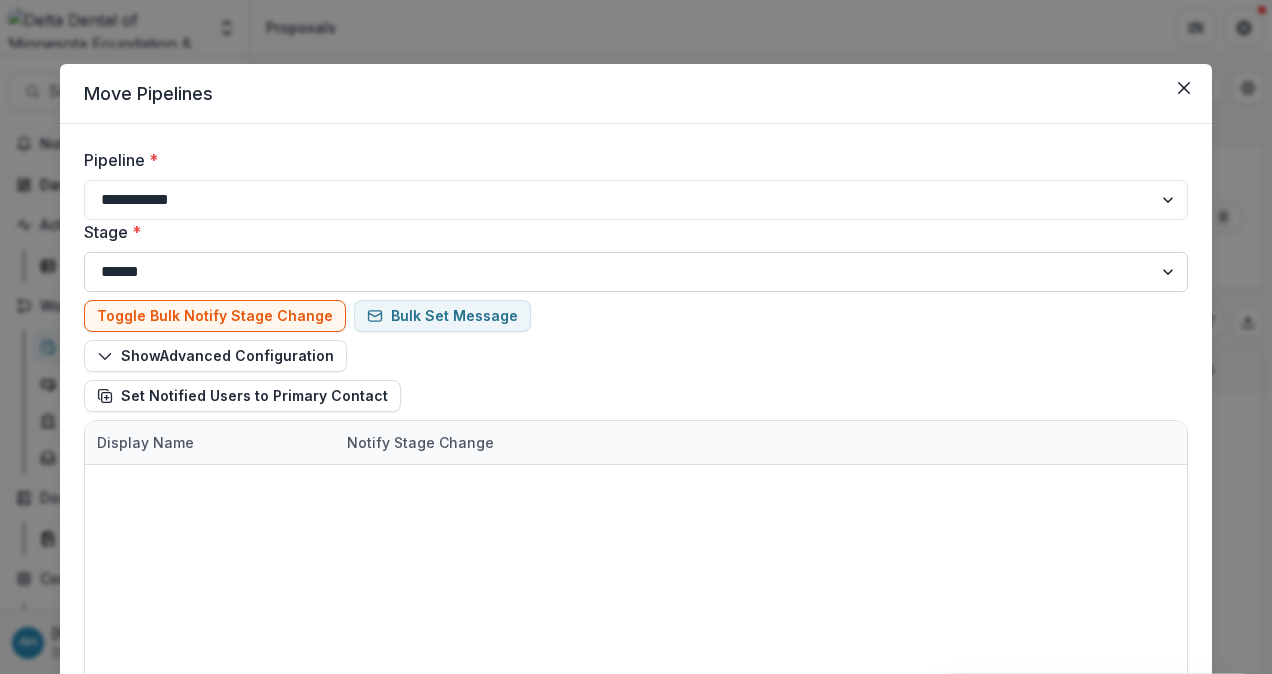 click on "**********" at bounding box center [636, 272] 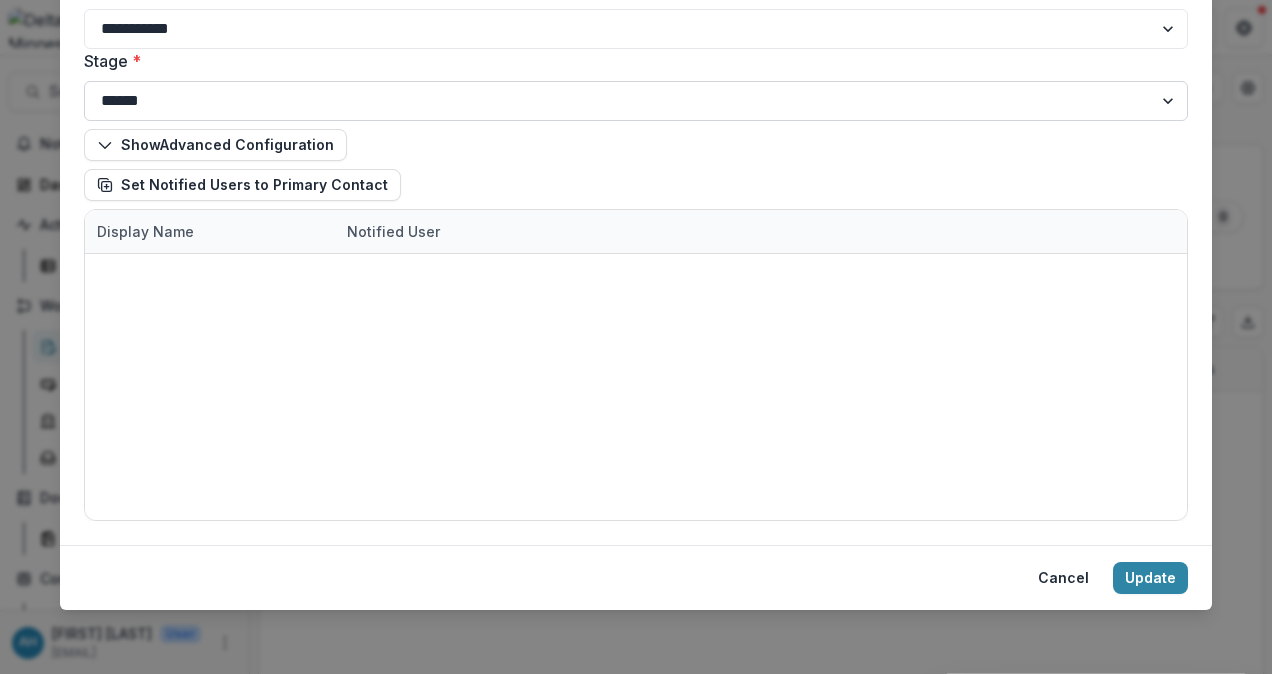 scroll, scrollTop: 333, scrollLeft: 0, axis: vertical 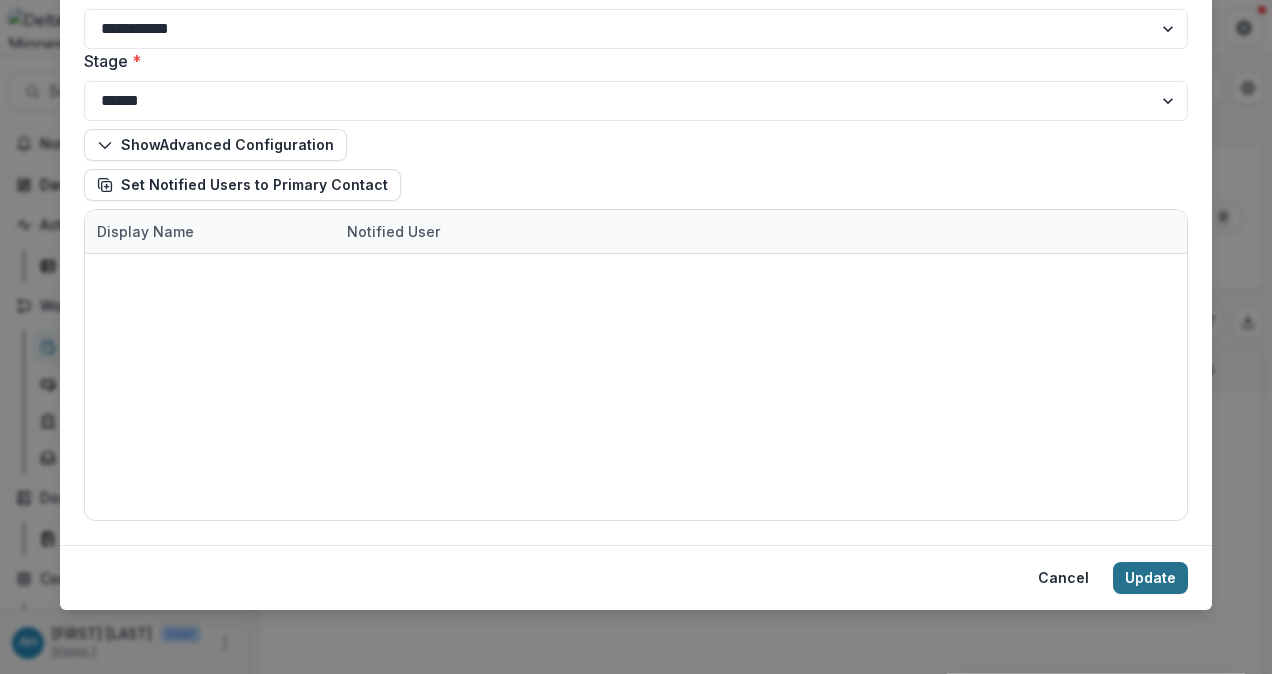 click on "Update" at bounding box center (1150, 578) 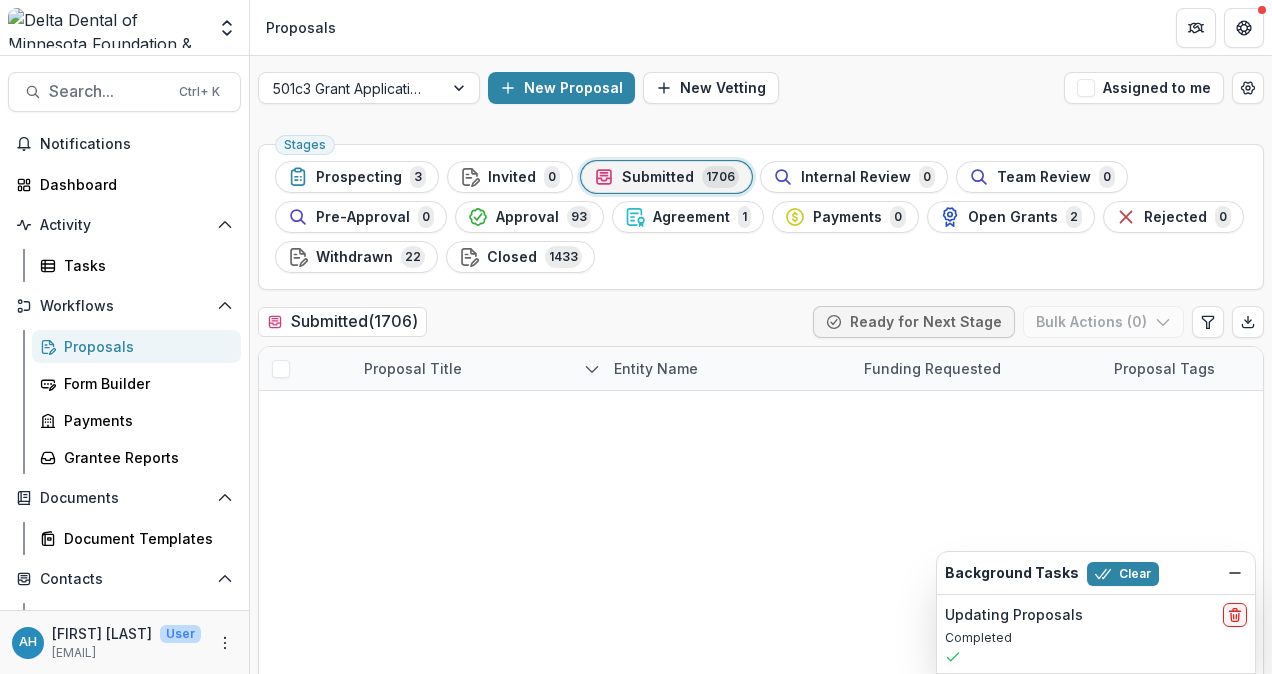 click on "Submitted" at bounding box center (658, 177) 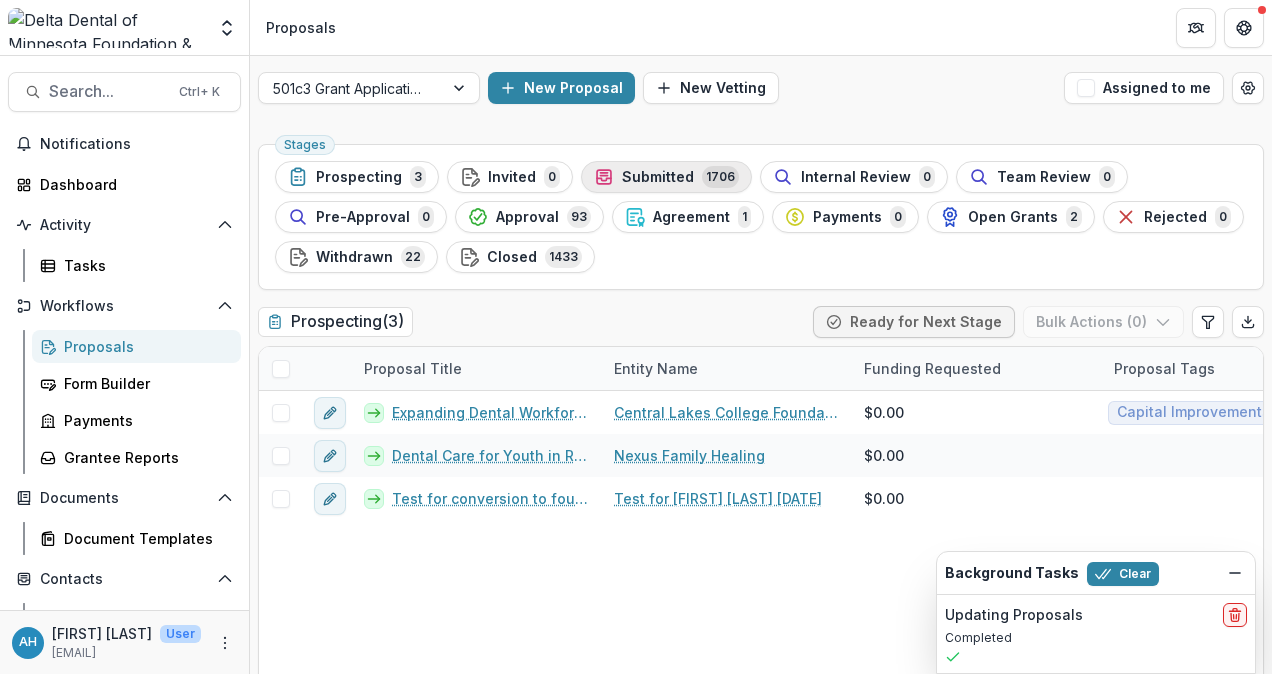 click on "Submitted" at bounding box center (658, 177) 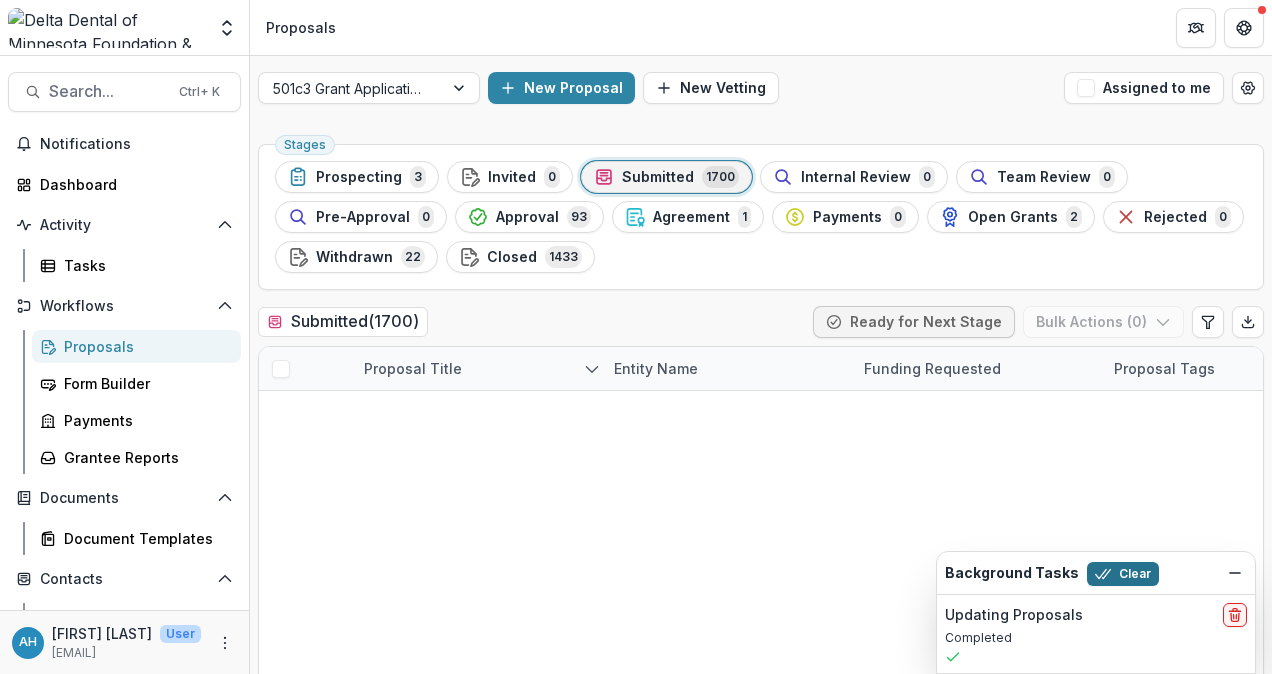 click on "Clear" at bounding box center (1123, 574) 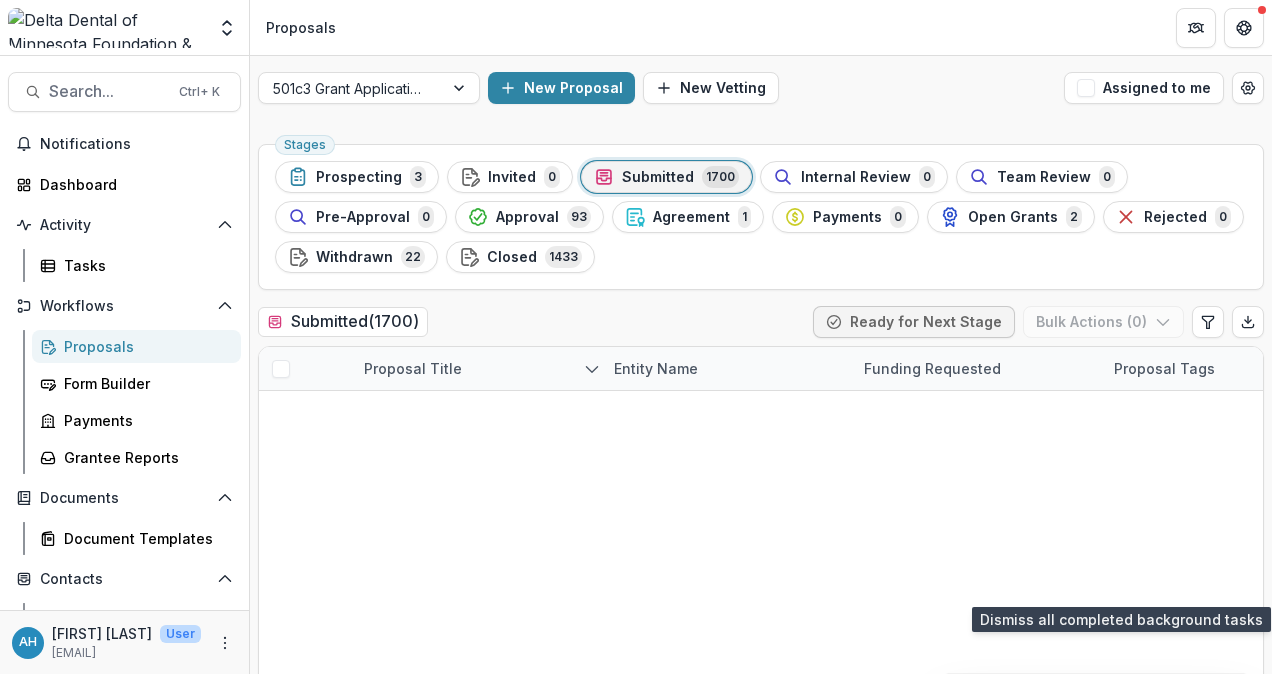 click on "Proposal Title" at bounding box center [413, 368] 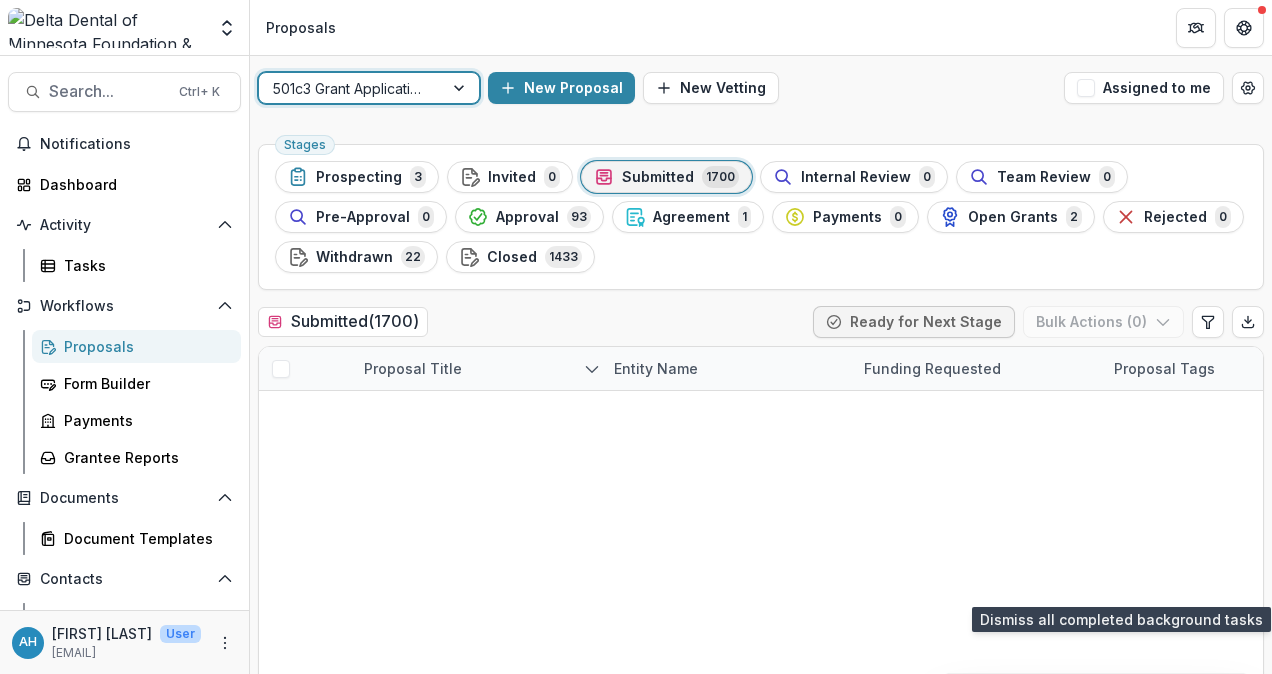 click on "Sponsorship" at bounding box center [636, 710] 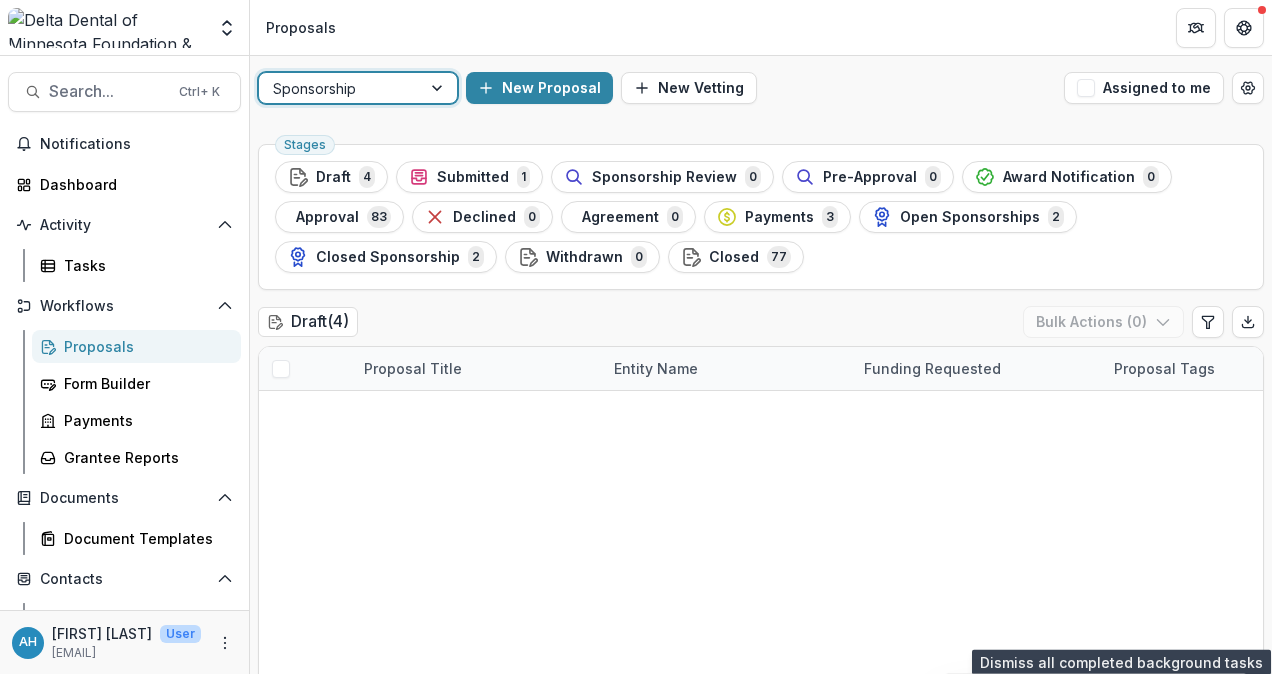click on "Toothbrush Donation" at bounding box center [636, 734] 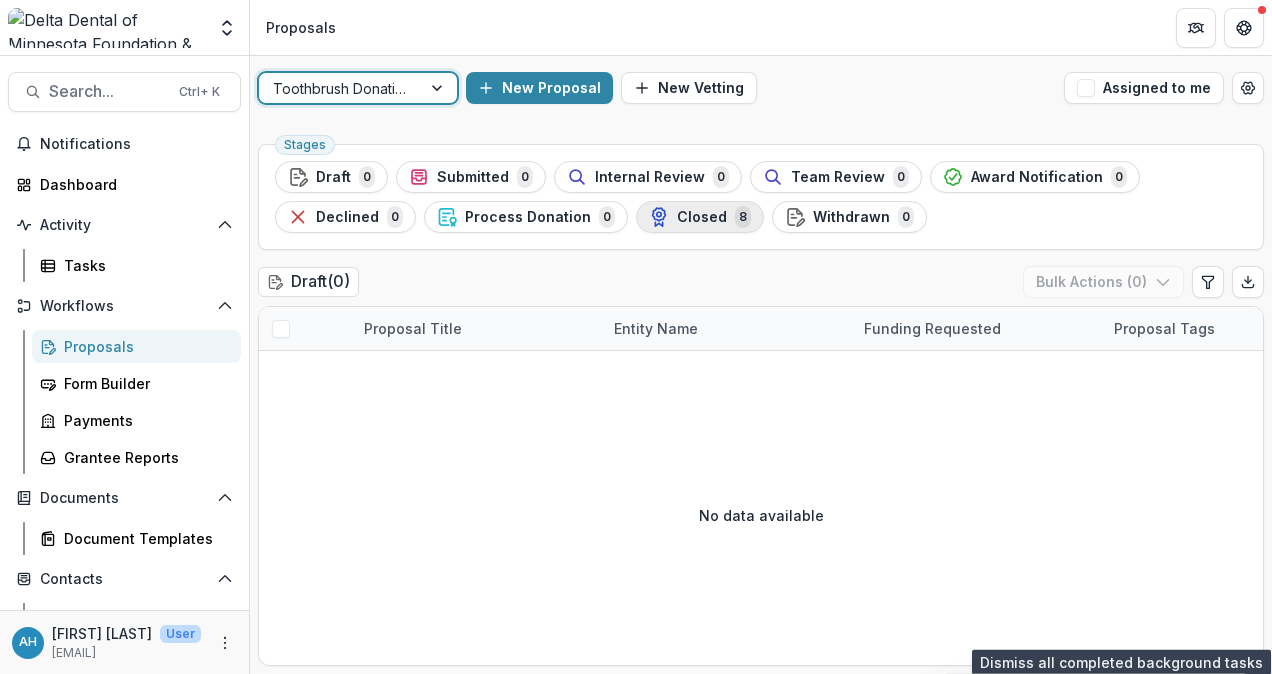 click on "Closed" at bounding box center (702, 217) 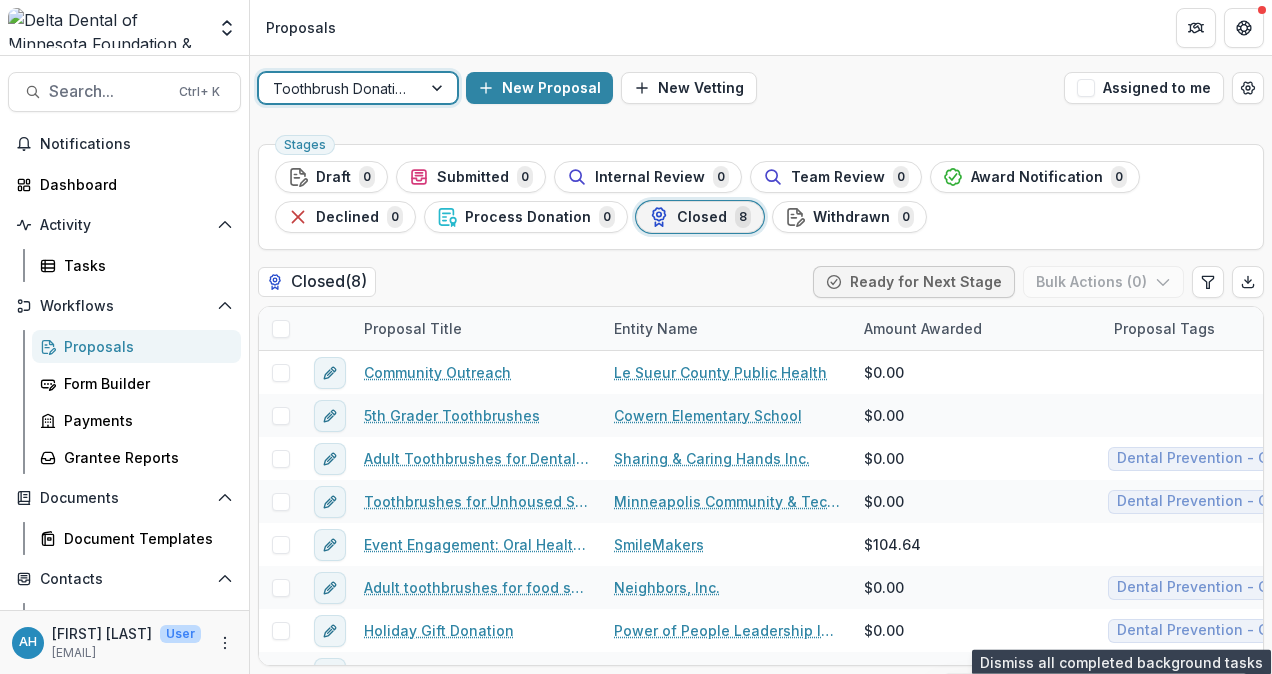 click on "501c3 Grant Application Workflow" at bounding box center (636, 686) 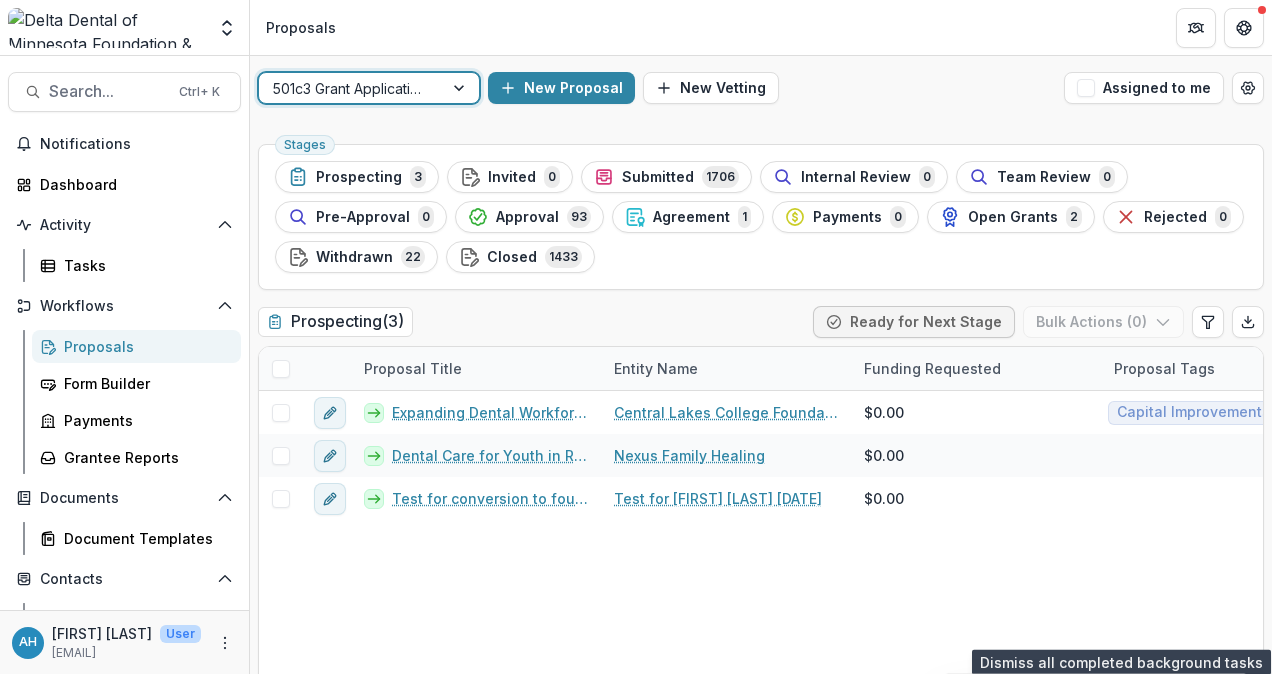 click on "Stages Prospecting 3 Invited 0 Submitted 1706 Internal Review 0 Team Review 0 Pre-Approval 0 Approval 93 Agreement 1 Payments 0 Open Grants 2 Rejected 0 Withdrawn 22 Closed 1433 Prospecting  ( 3 ) Ready for Next Stage Bulk Actions ( 0 ) Proposal Title Entity Name Funding Requested Proposal Tags Created Submitted Date Form Current Stage Task Assignees Pending Tasks Expanding Dental Workforce and Access in Central Minnesota Central Lakes College Foundation $0.00 Capital Improvements  Dental Workforce Education  Equipment Jul 15, 2025 -- Temelio Historical Onboarding Form 0 Dental Care for Youth in Residential and Foster Care Nexus Family Healing $0.00 Jul 15, 2025 -- Temelio Historical Onboarding Form 0 Test for conversion to foundation app Test for John Howe 7/28 $0.00 Jul 15, 2025 -- Temelio Historical Onboarding Form 0 Invited  ( 0 ) Bulk Actions ( 0 ) Proposal Title Entity Name Funding Requested Proposal Tags Created Submitted Date Form Current Stage Task Assignees Pending Tasks No data available Submitted" at bounding box center [761, 3113] 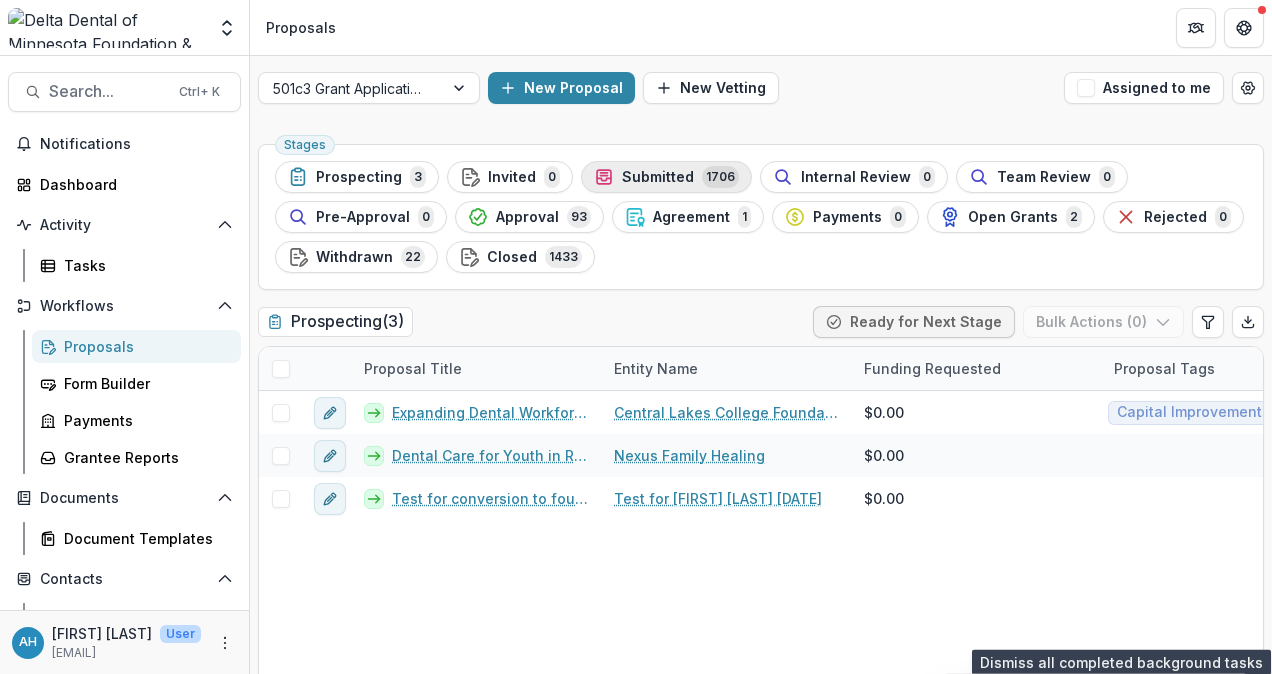 click on "Submitted" at bounding box center [658, 177] 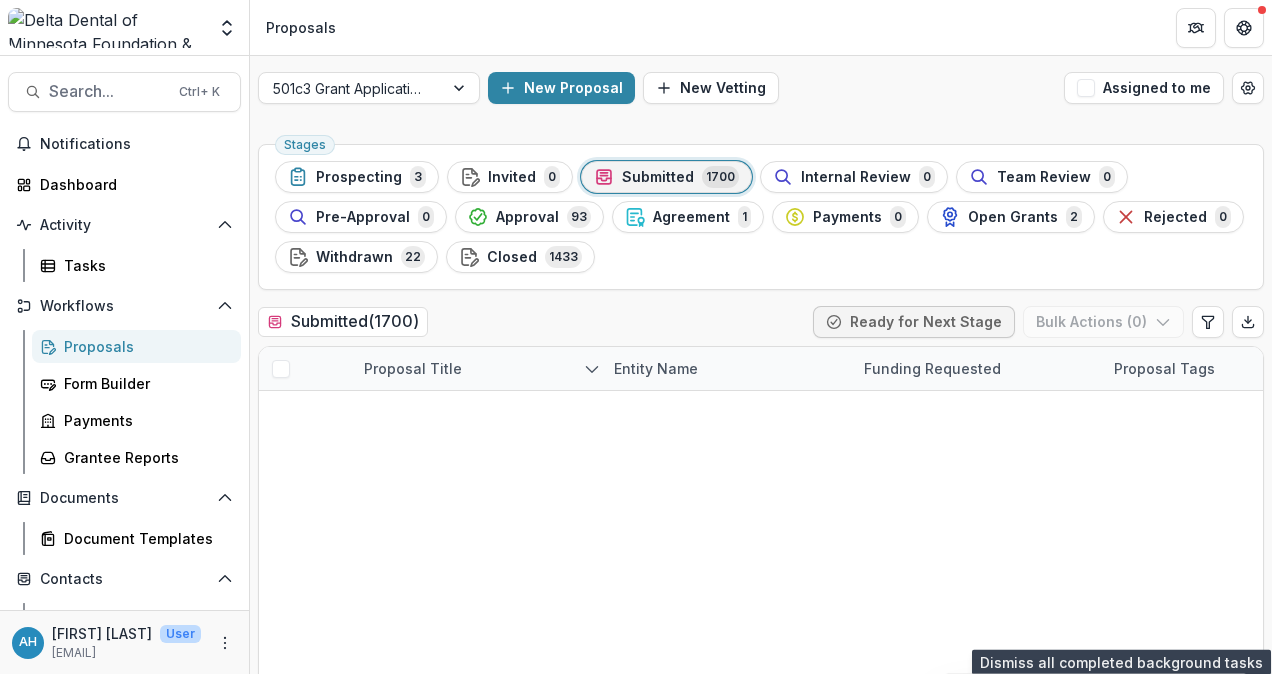 click on "Proposal Title" at bounding box center [413, 368] 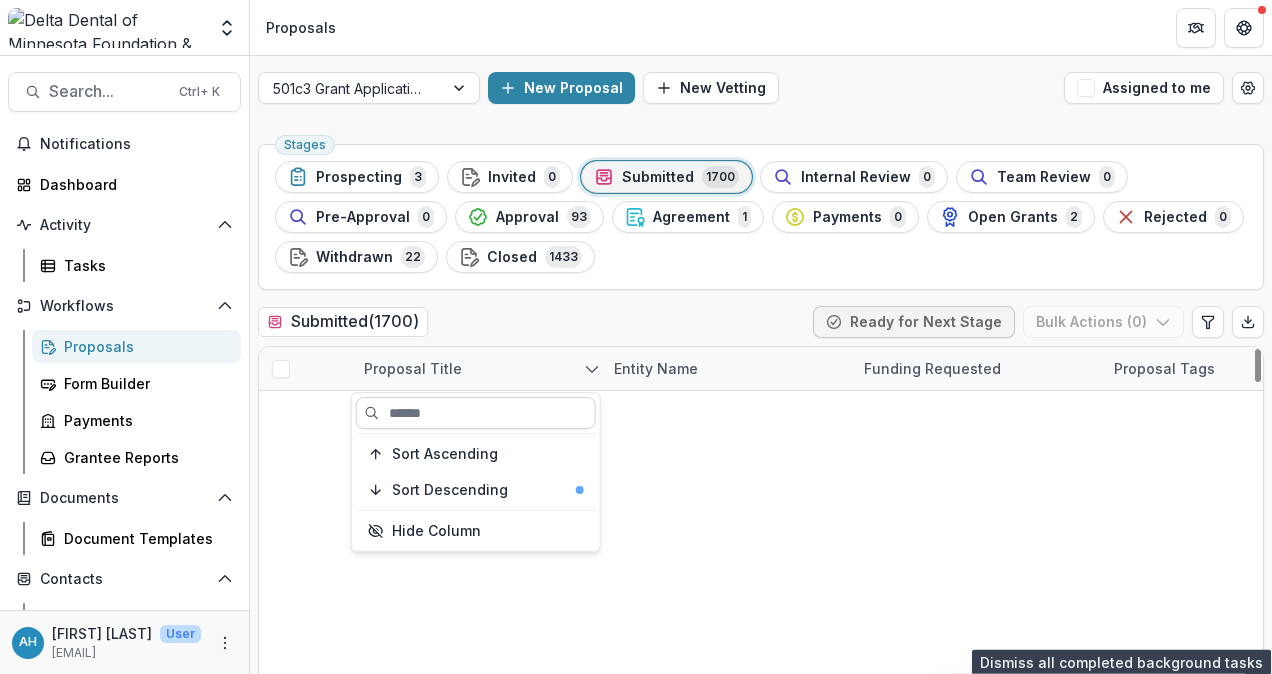 click at bounding box center (476, 413) 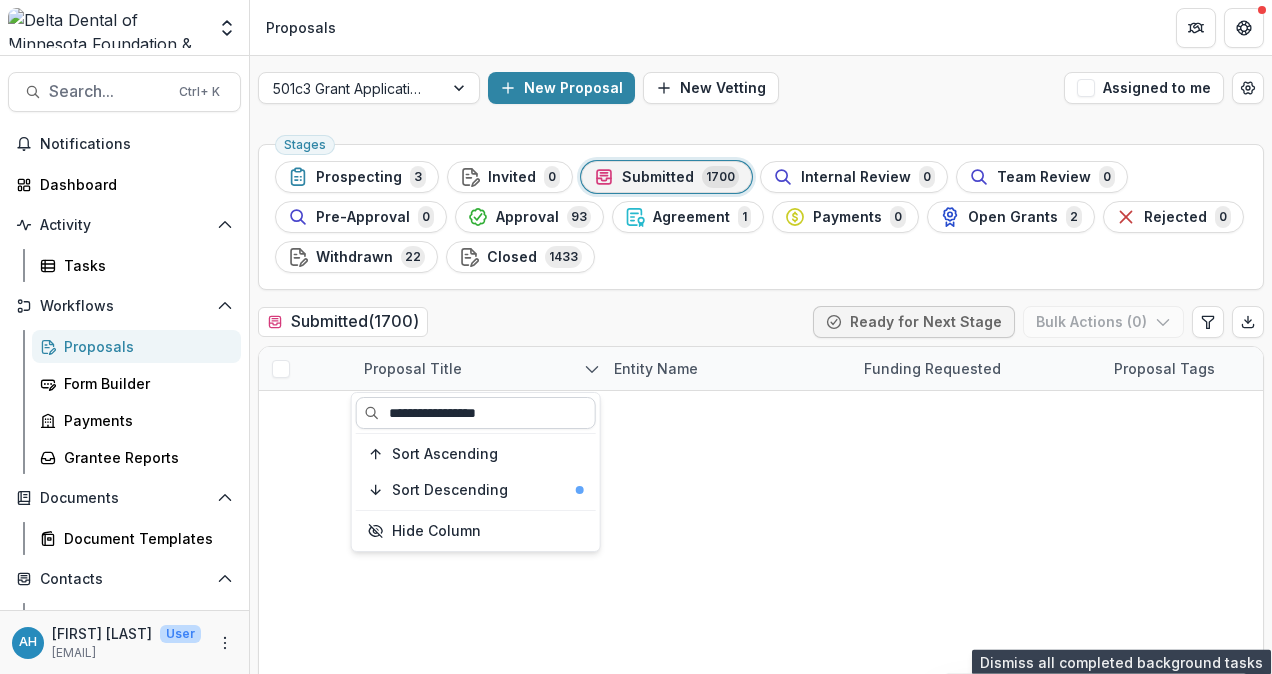 type on "**********" 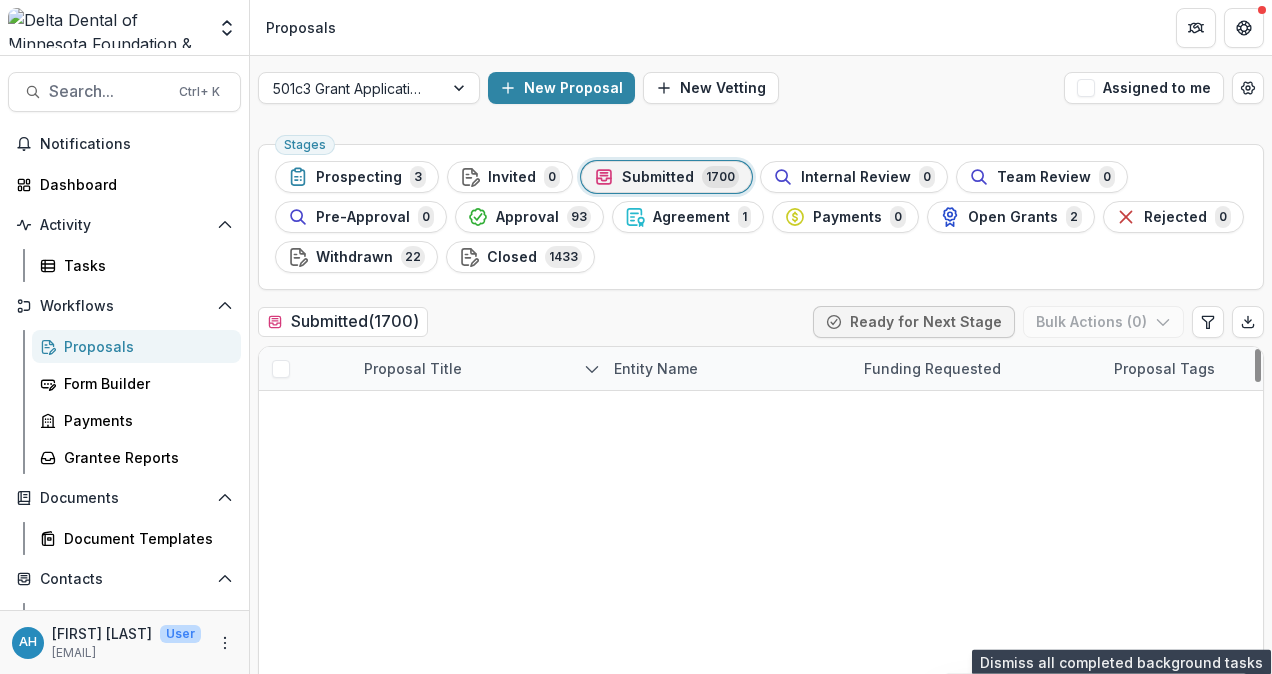 click at bounding box center [281, 413] 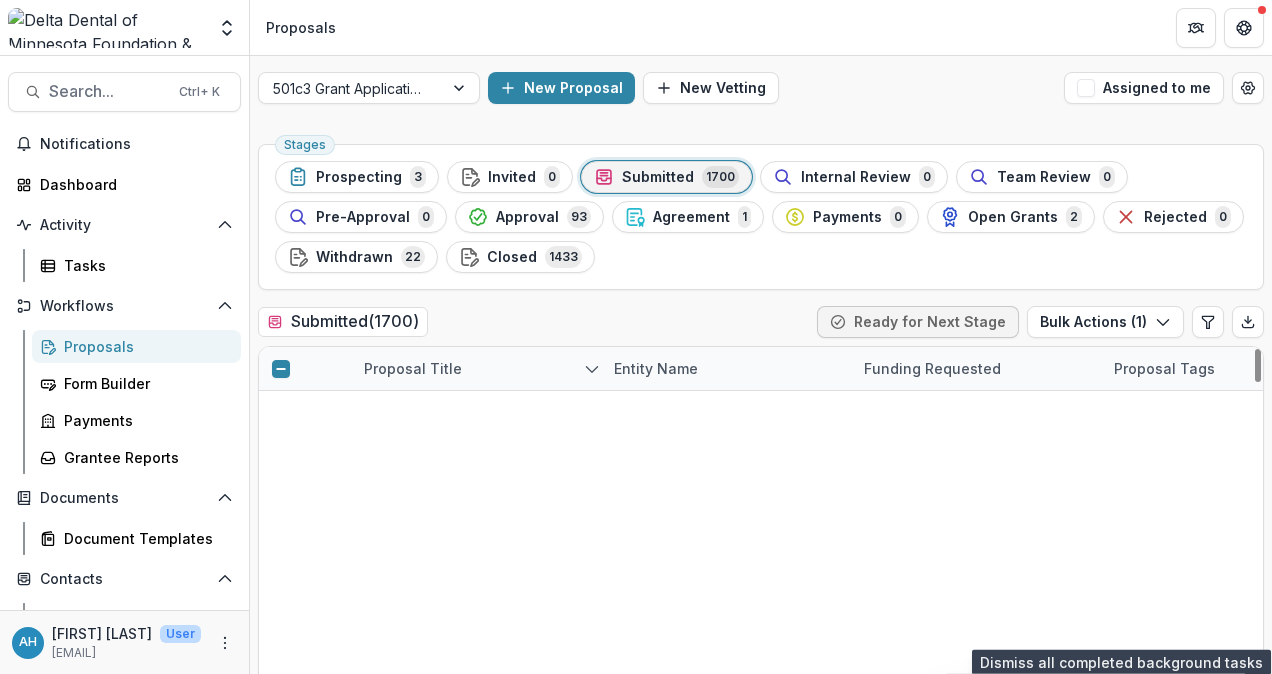 click at bounding box center [281, 456] 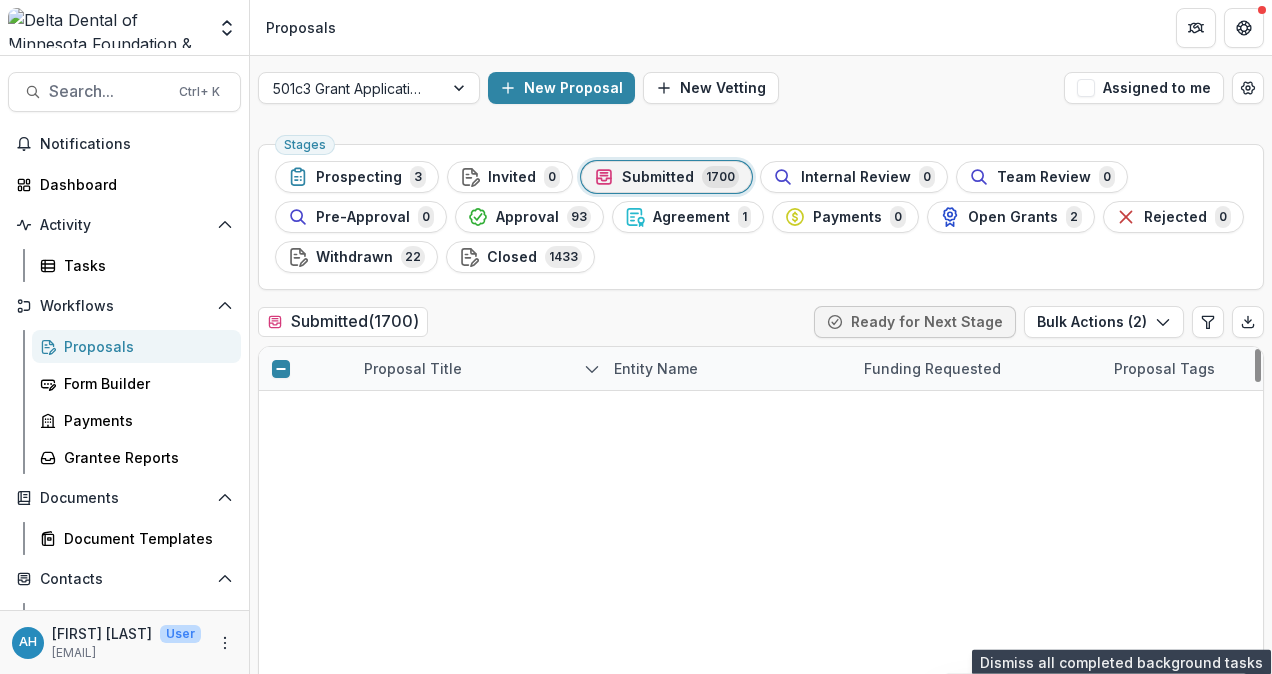 click at bounding box center (281, 499) 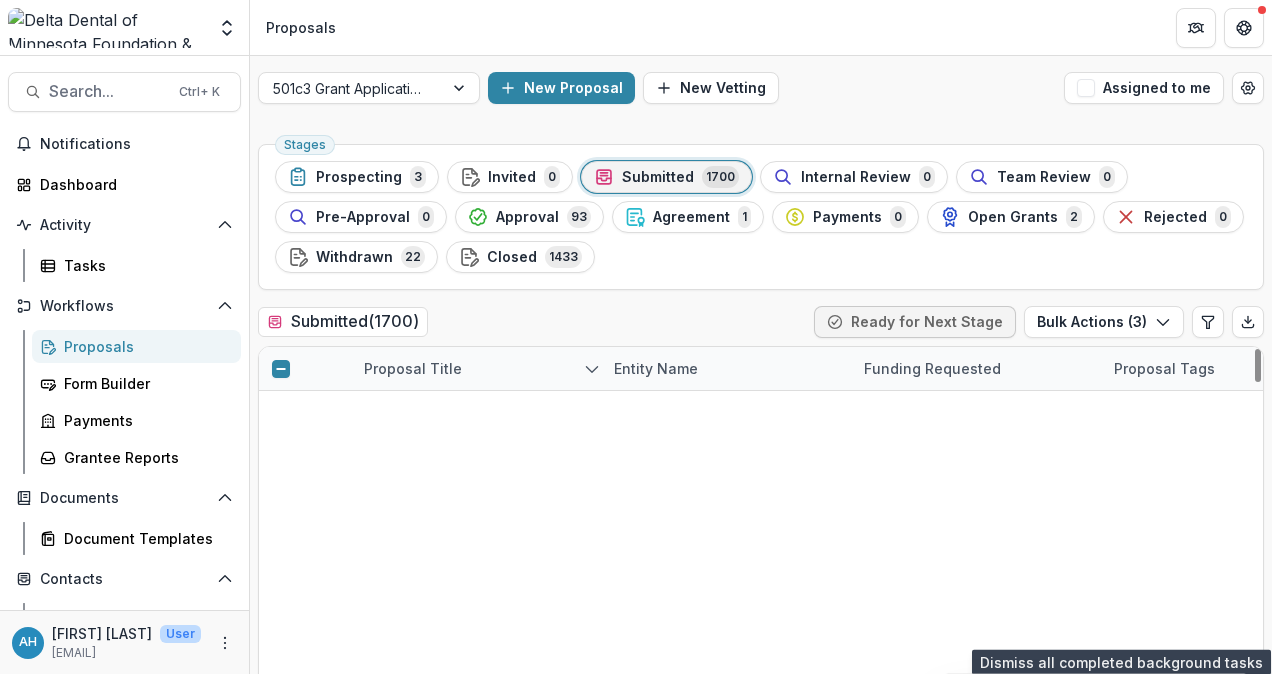 click at bounding box center (281, 542) 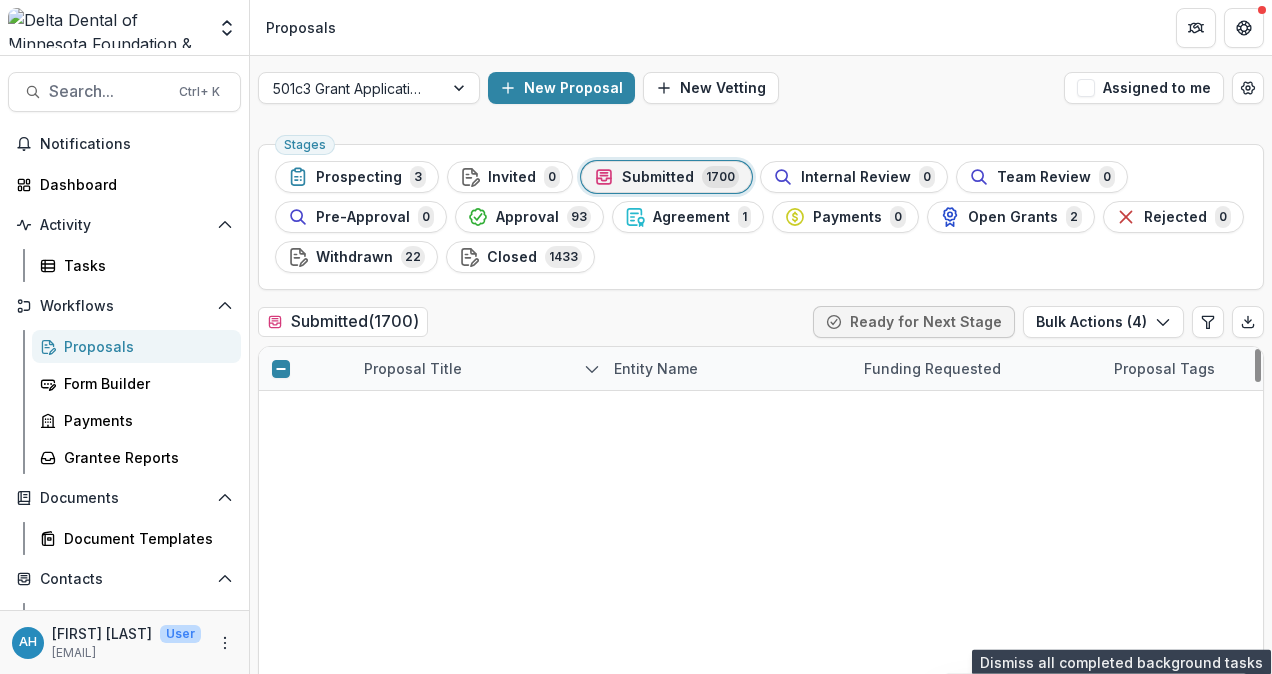 click at bounding box center [281, 585] 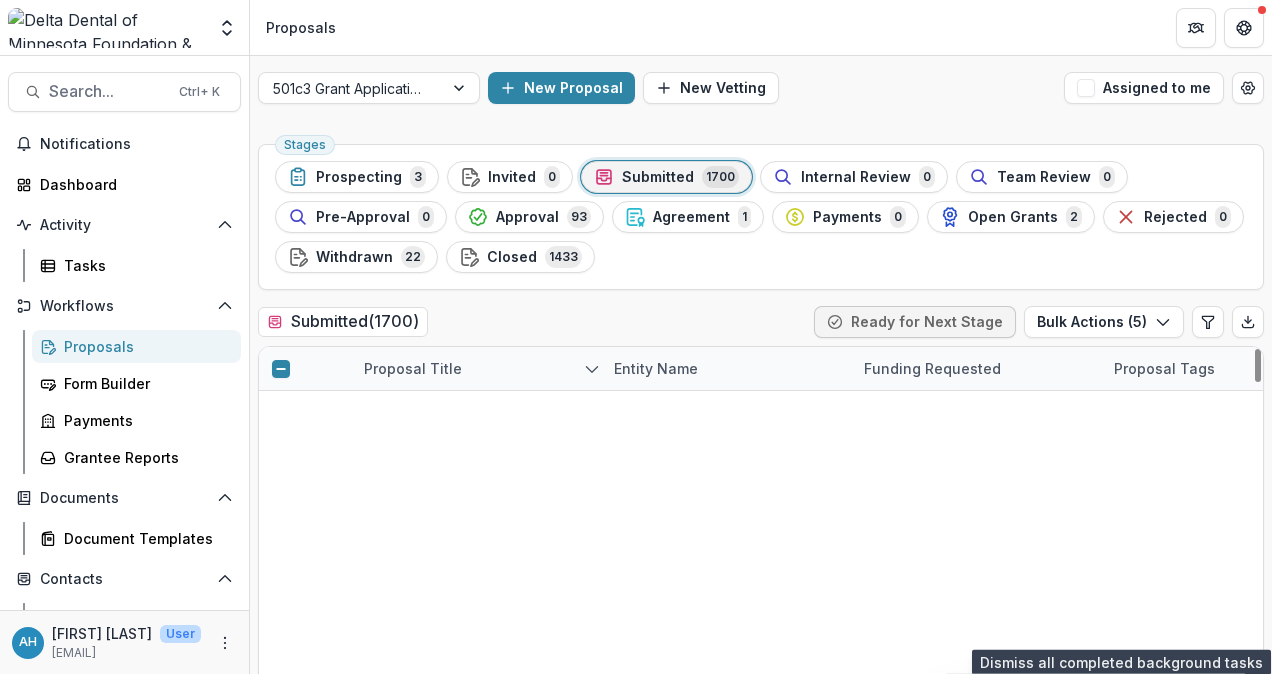 click at bounding box center (281, 628) 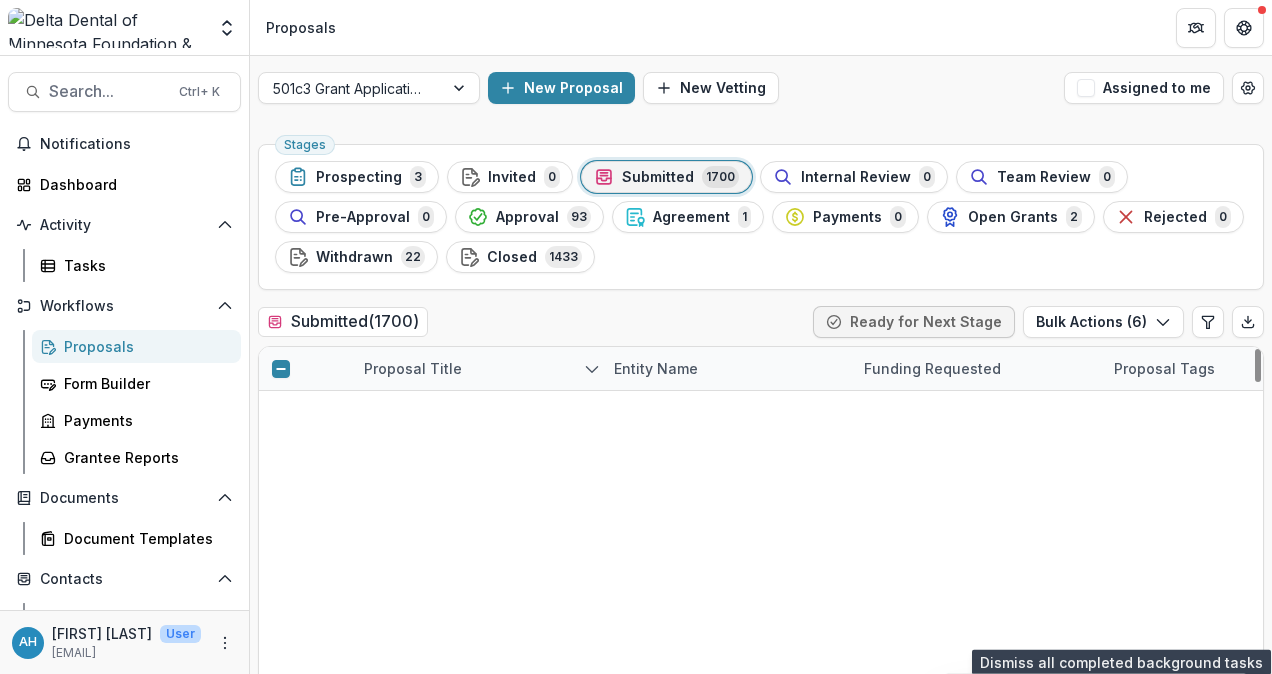 scroll, scrollTop: 240, scrollLeft: 0, axis: vertical 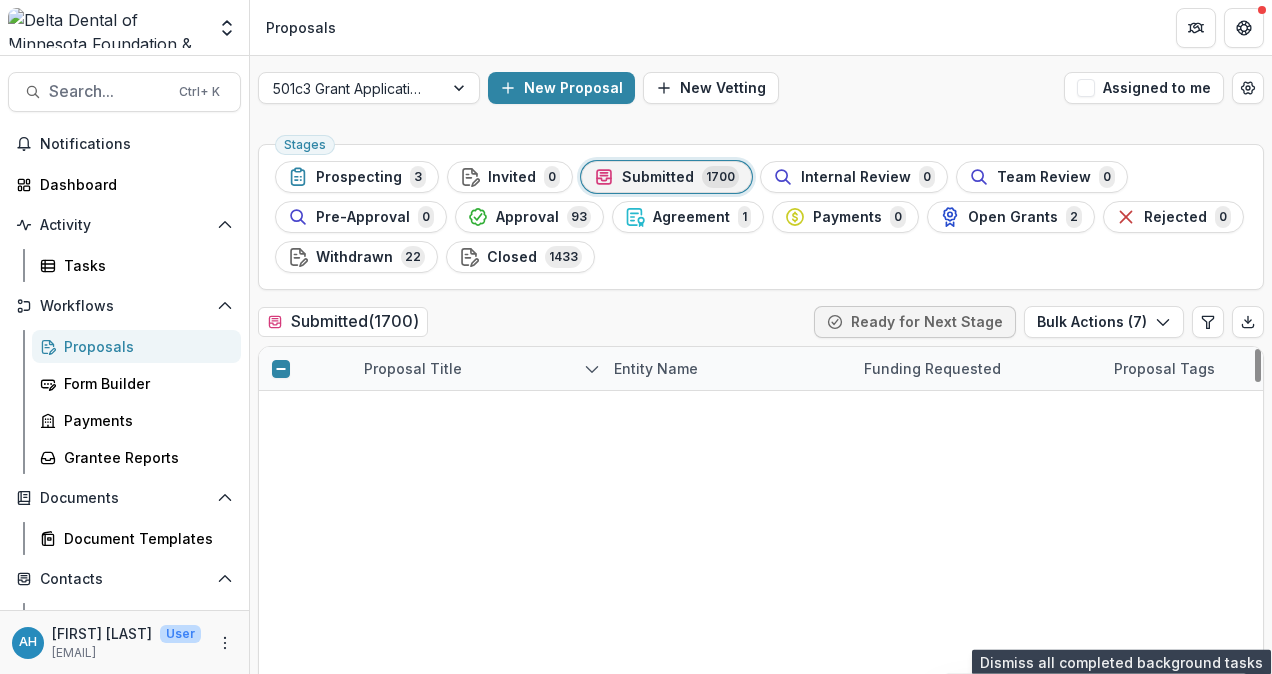 click at bounding box center [281, 714] 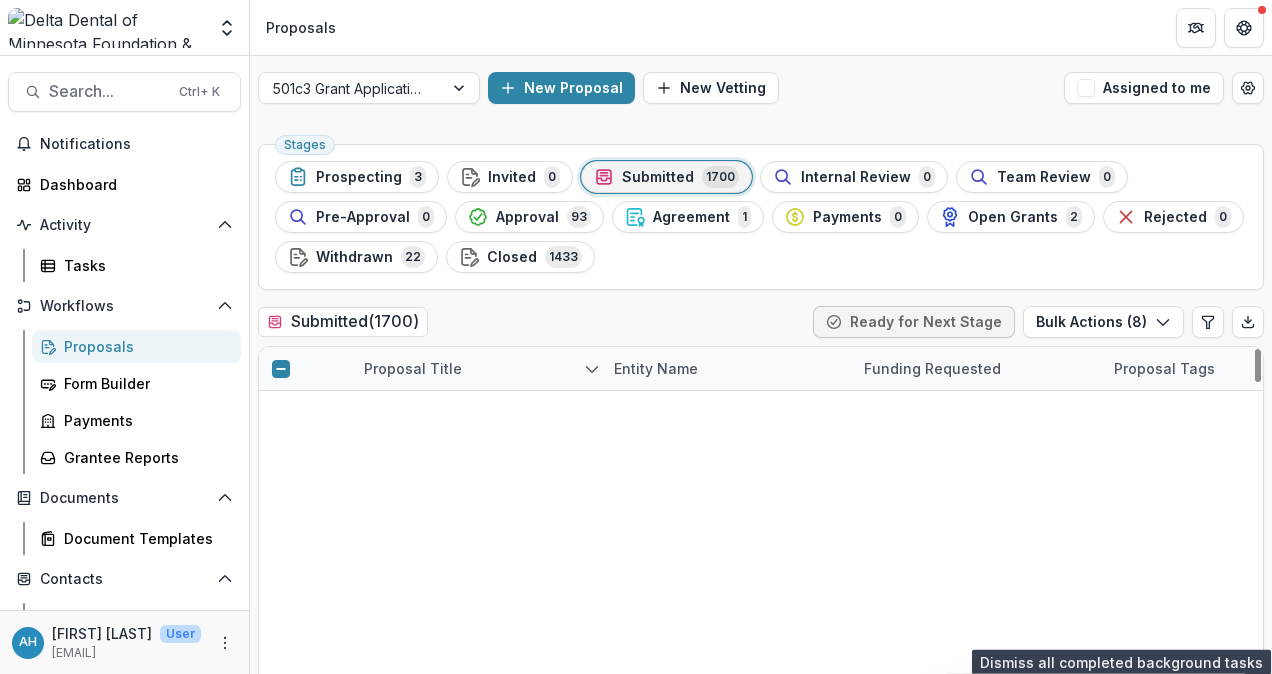 click at bounding box center [281, 757] 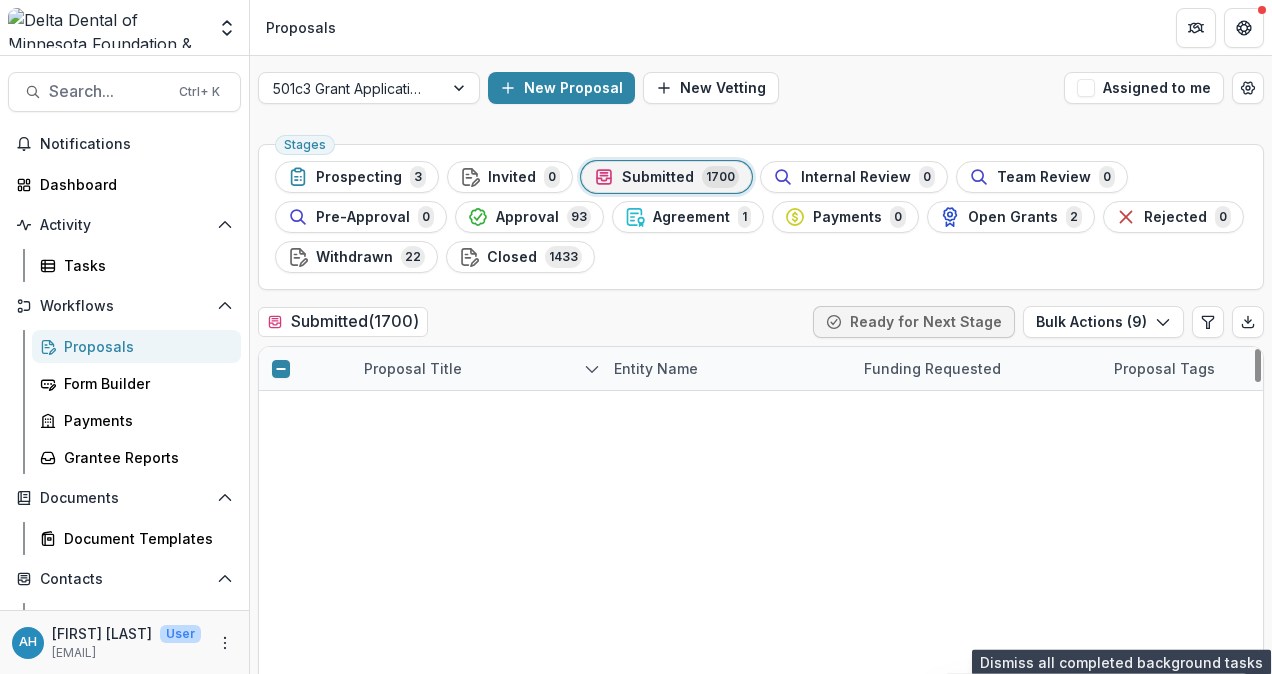 click at bounding box center (281, 800) 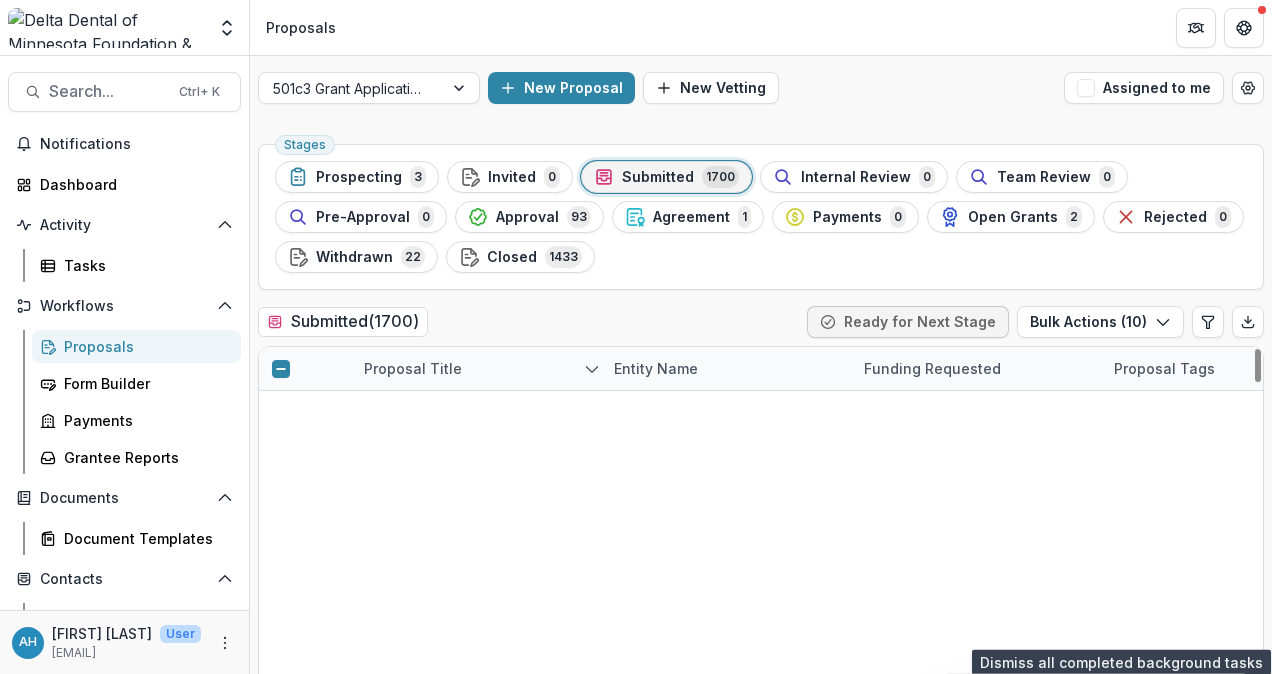 click at bounding box center (281, 843) 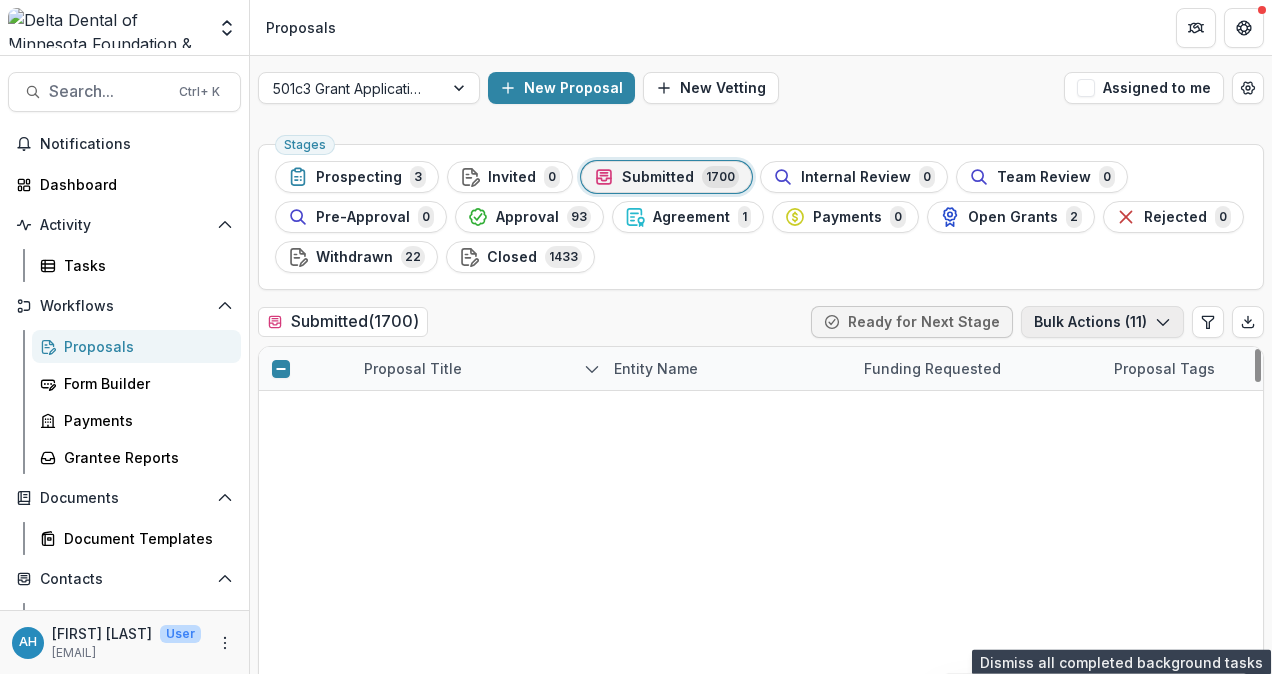 click on "Bulk Actions ( 11 )" at bounding box center (1102, 322) 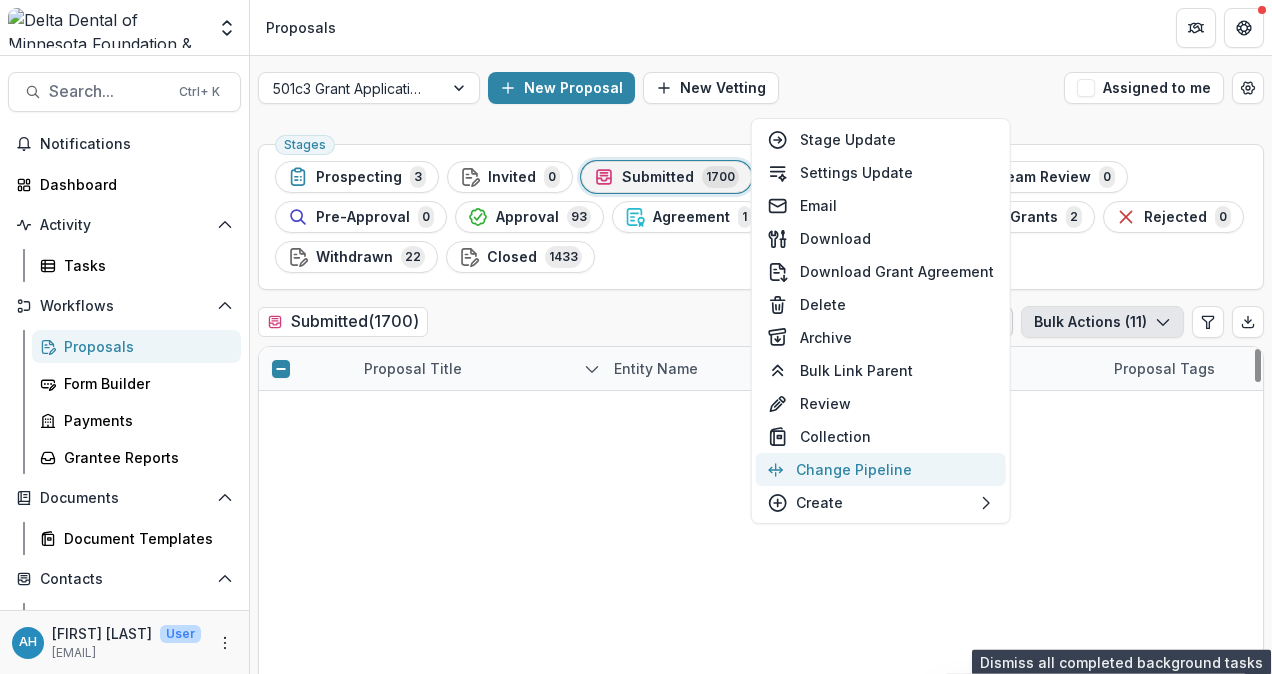 click on "Change Pipeline" at bounding box center [881, 469] 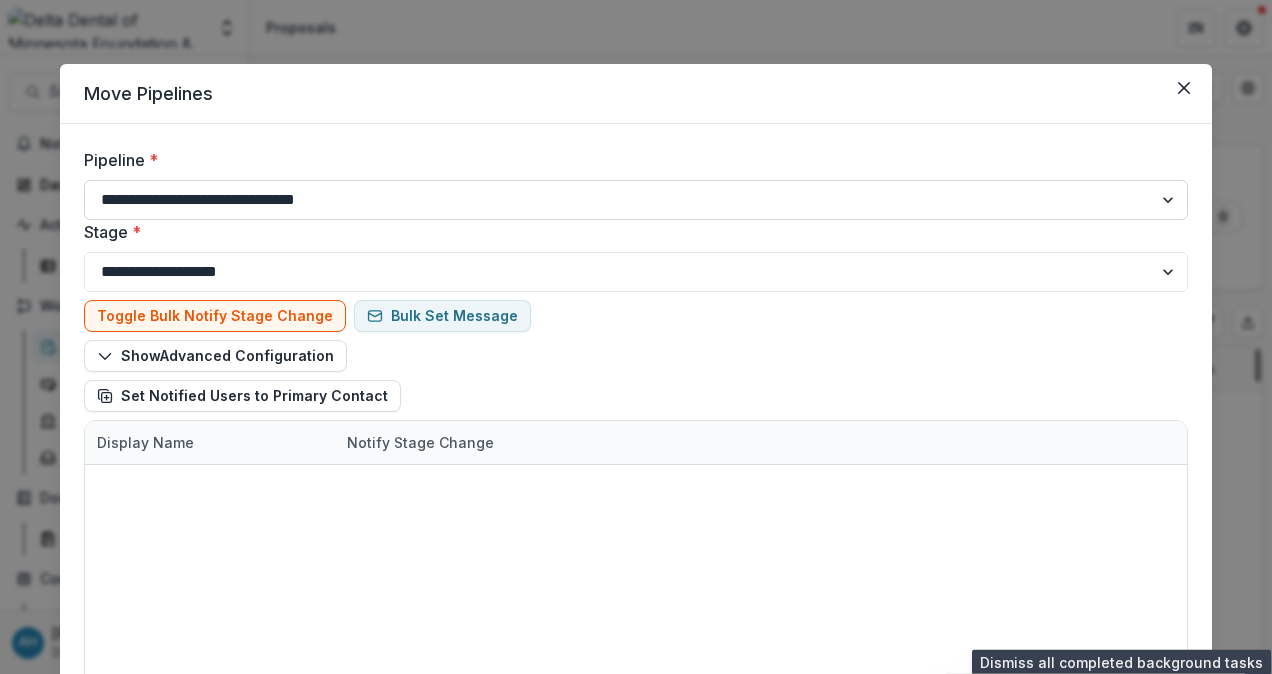 click on "**********" at bounding box center [636, 200] 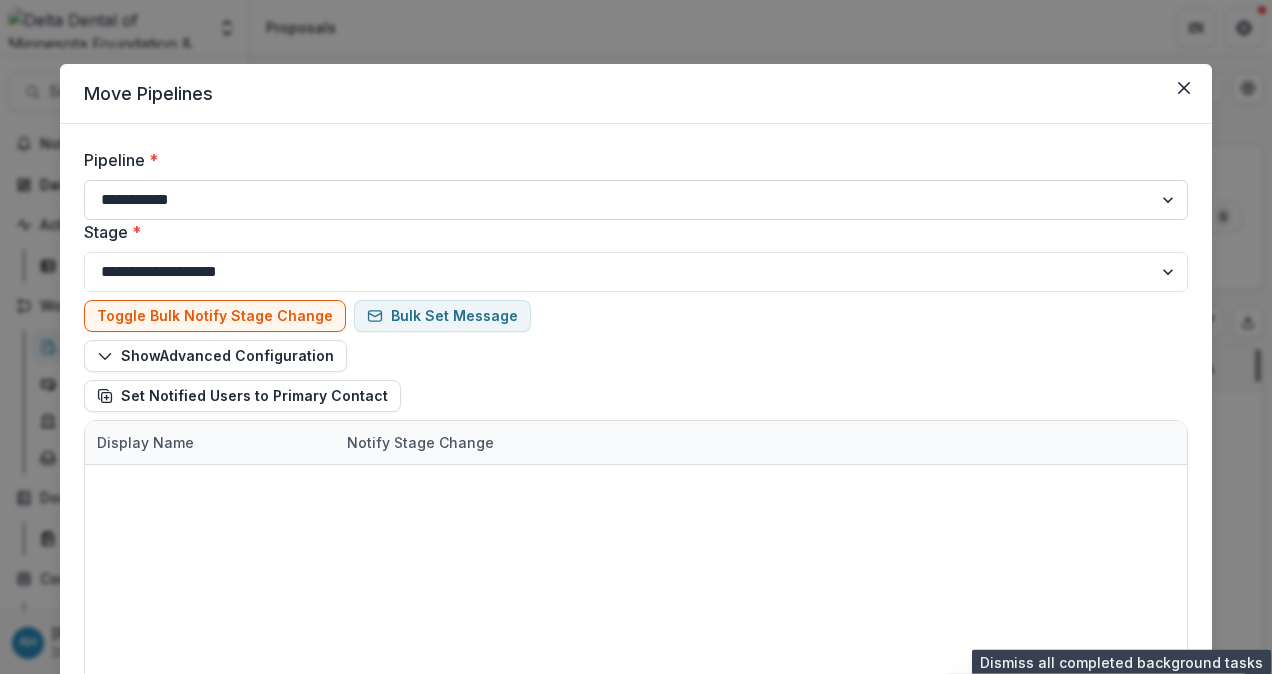 click on "**********" at bounding box center [636, 200] 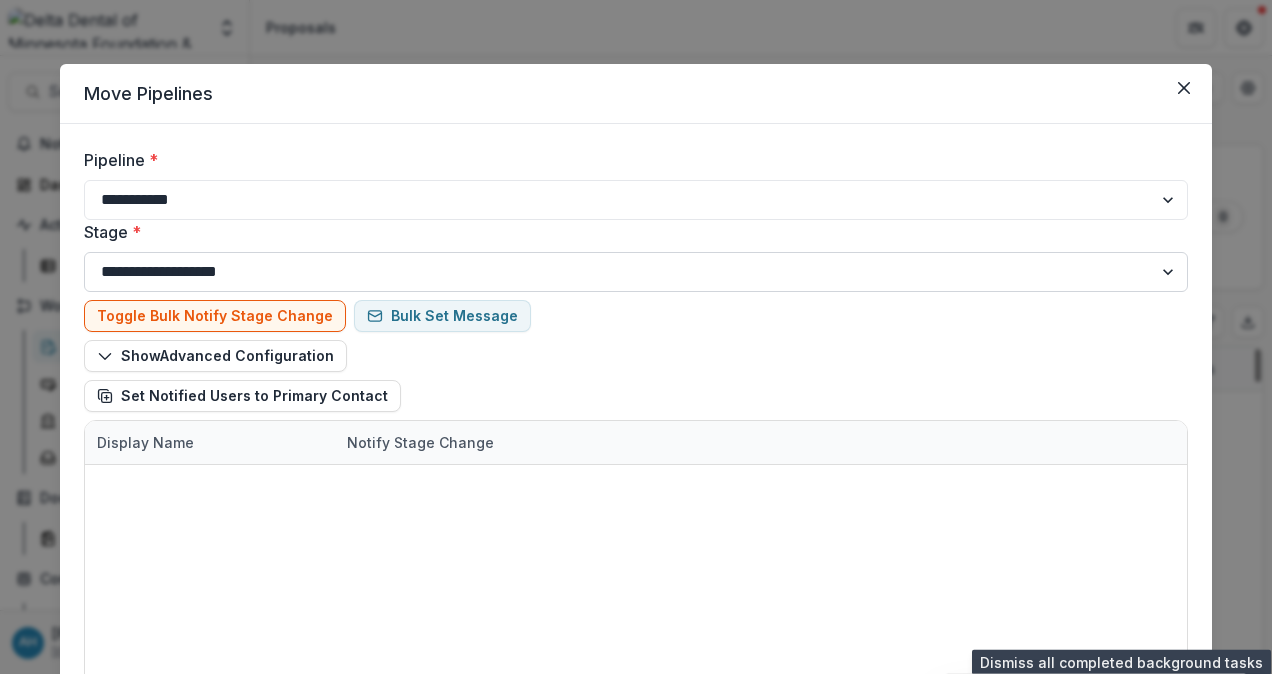 click on "**********" at bounding box center (636, 272) 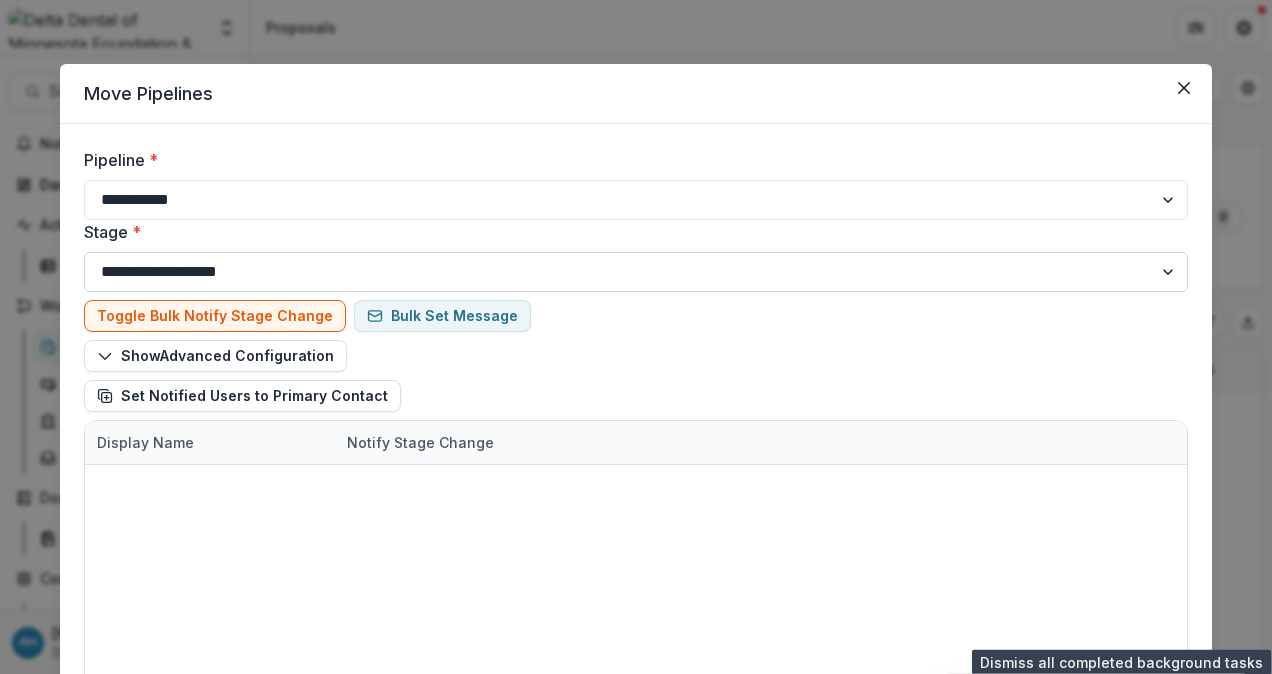 select on "******" 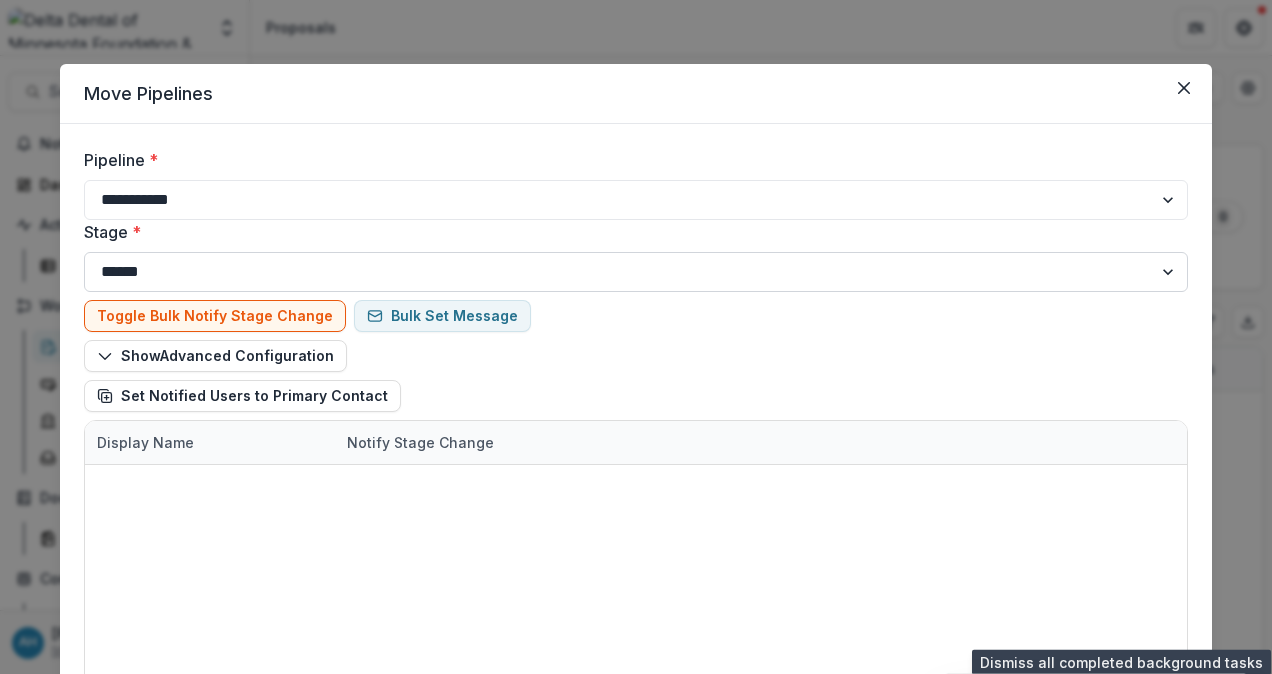 click on "**********" at bounding box center (636, 272) 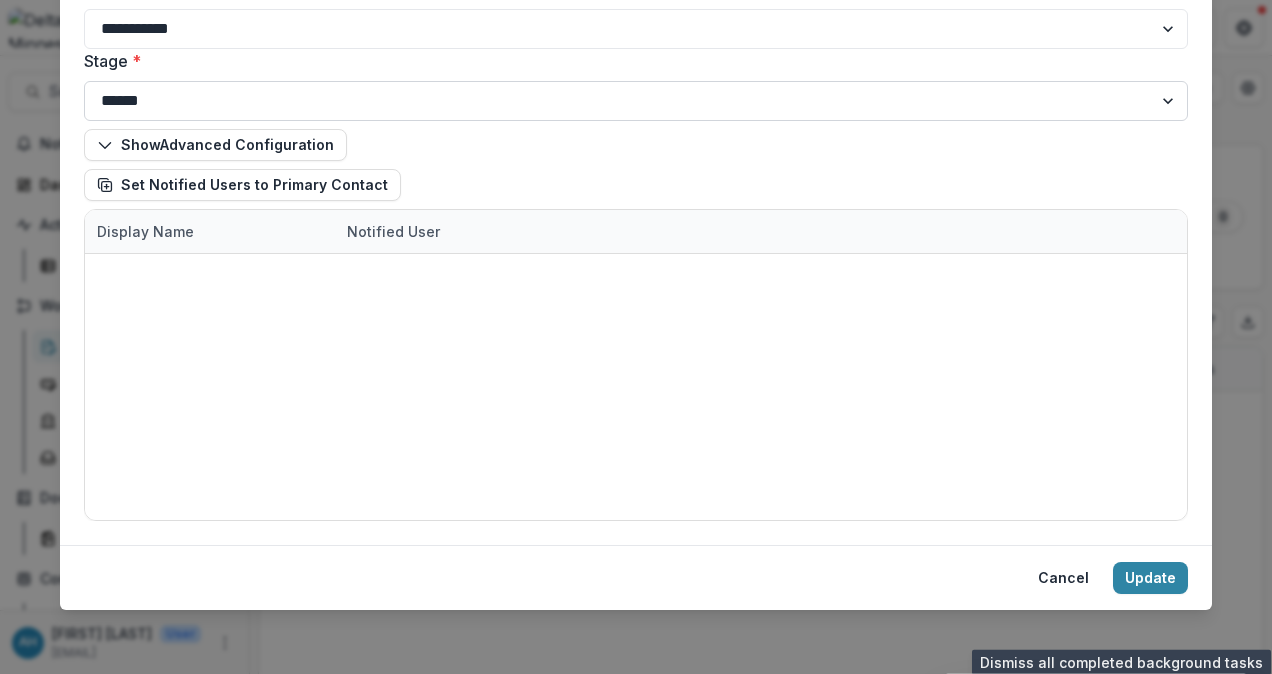 scroll, scrollTop: 376, scrollLeft: 0, axis: vertical 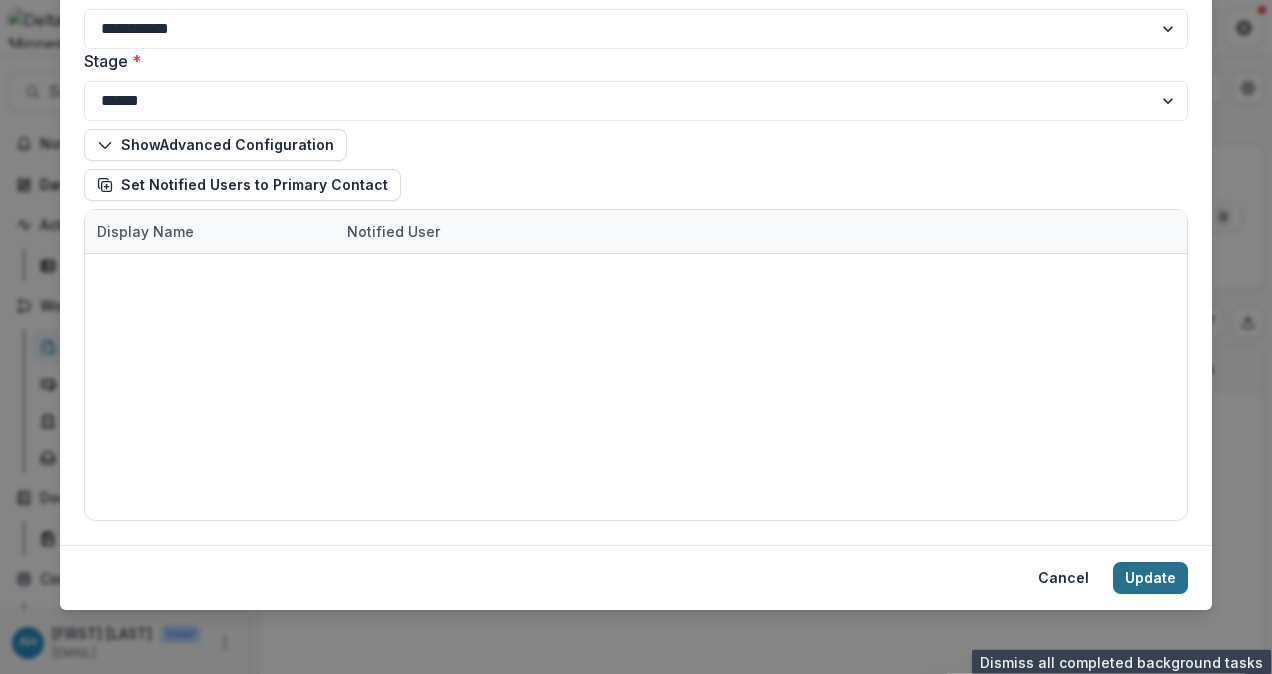 click on "Update" at bounding box center [1150, 578] 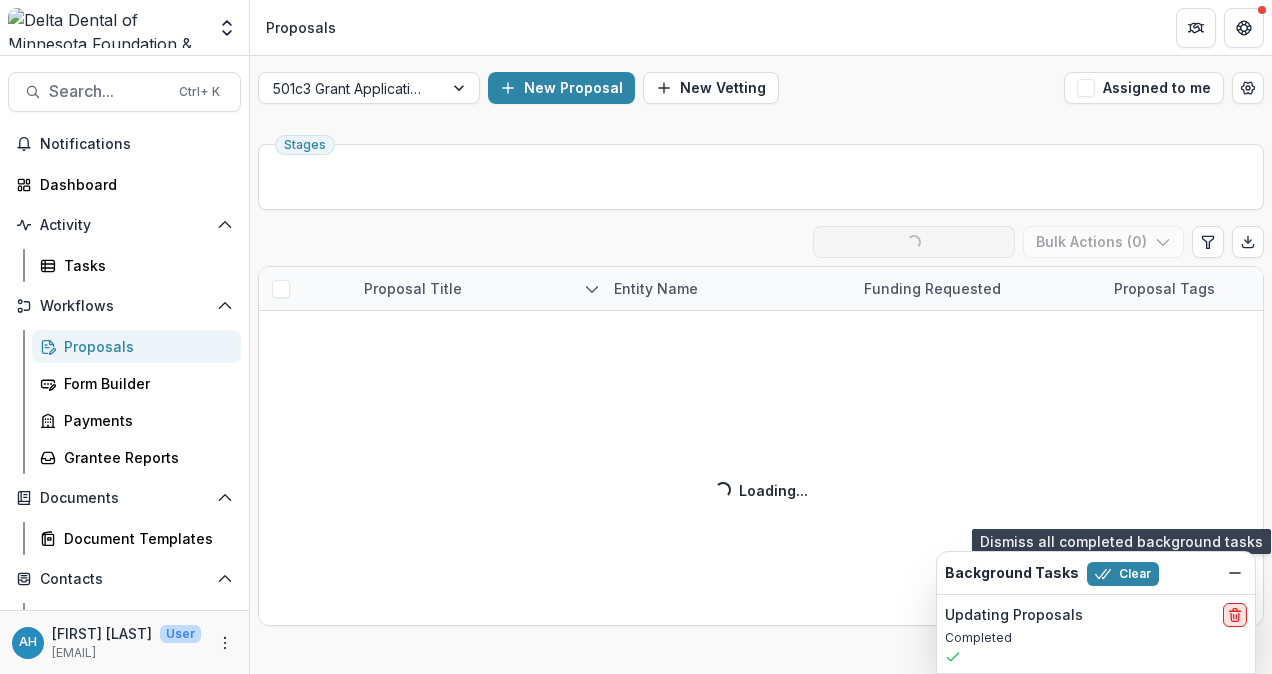 click 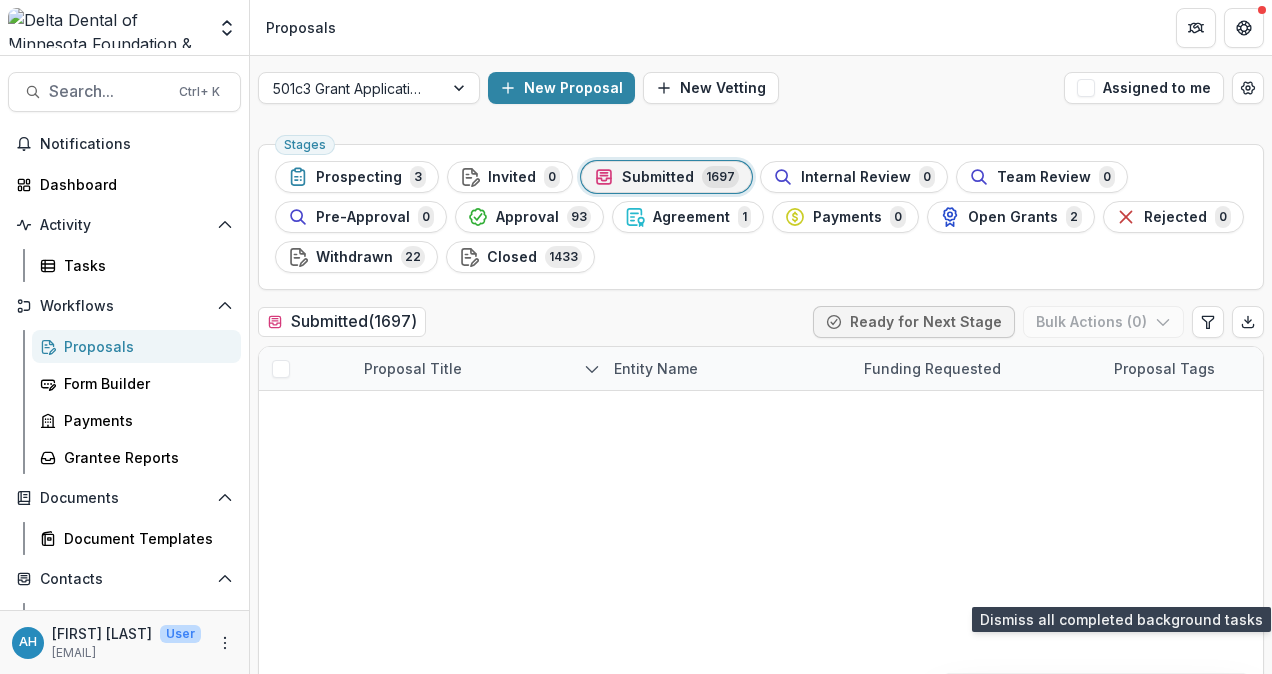 click on "Submitted  ( 1697 )" at bounding box center (342, 321) 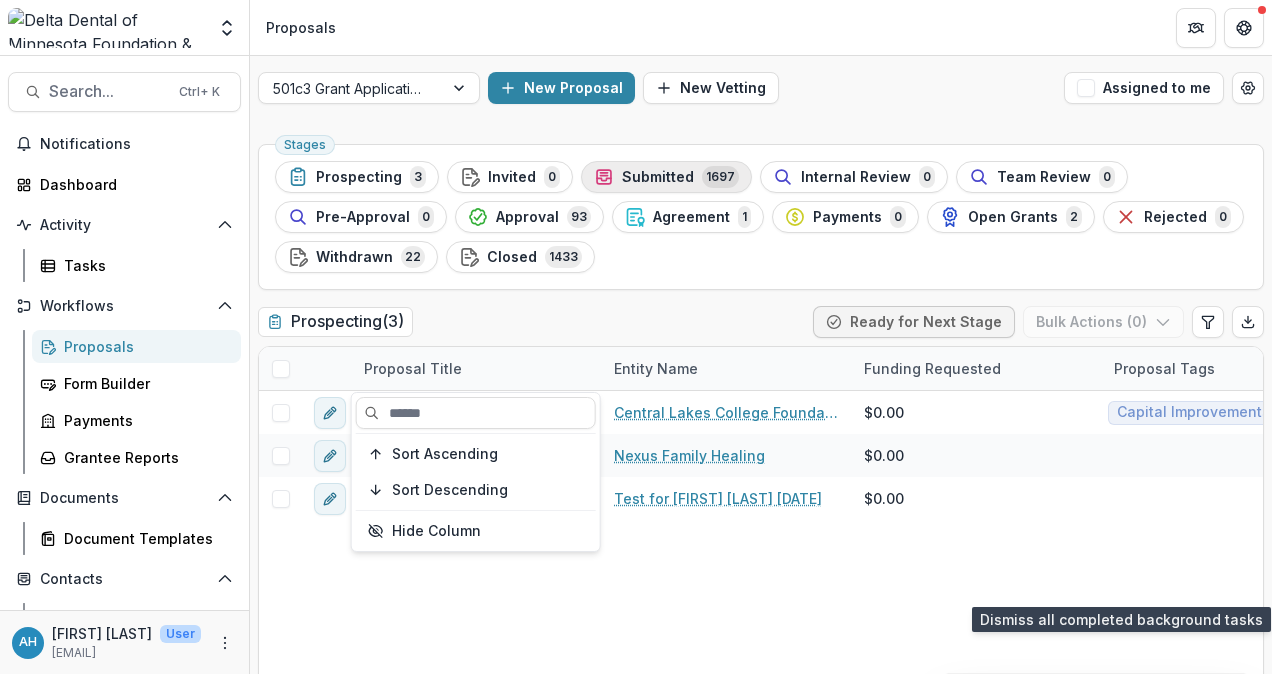 click on "Submitted" at bounding box center [658, 177] 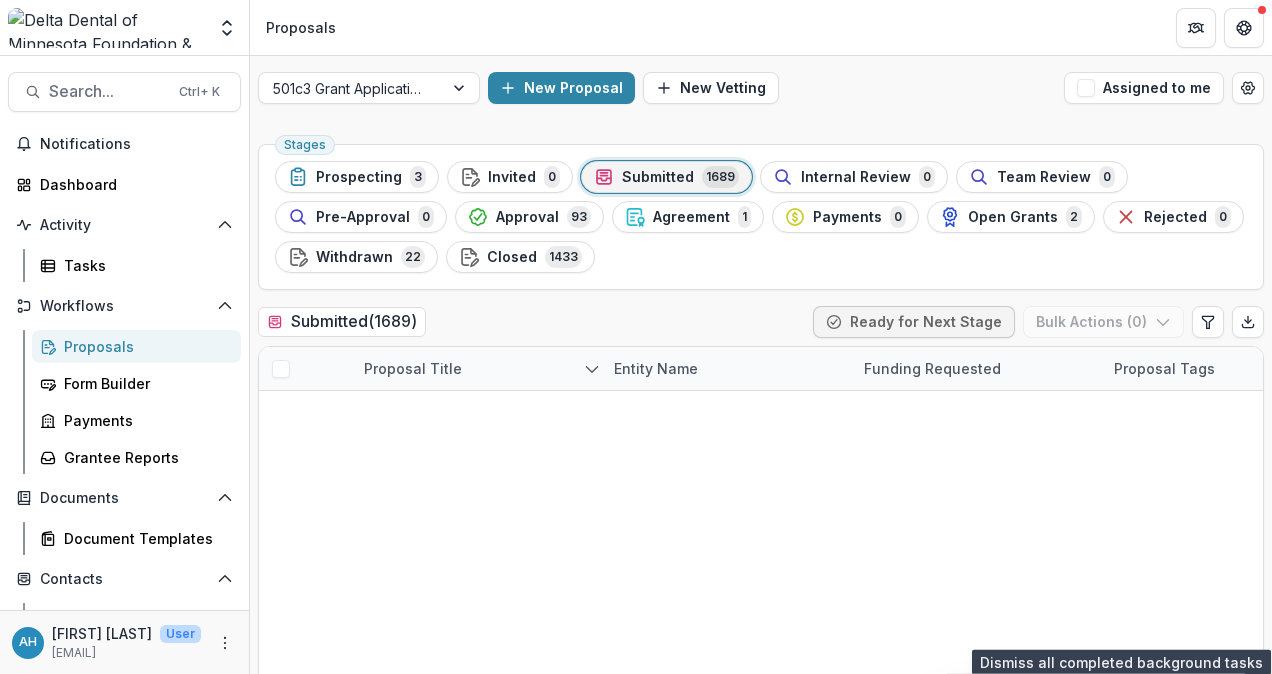 click on "Proposal Title" at bounding box center (413, 368) 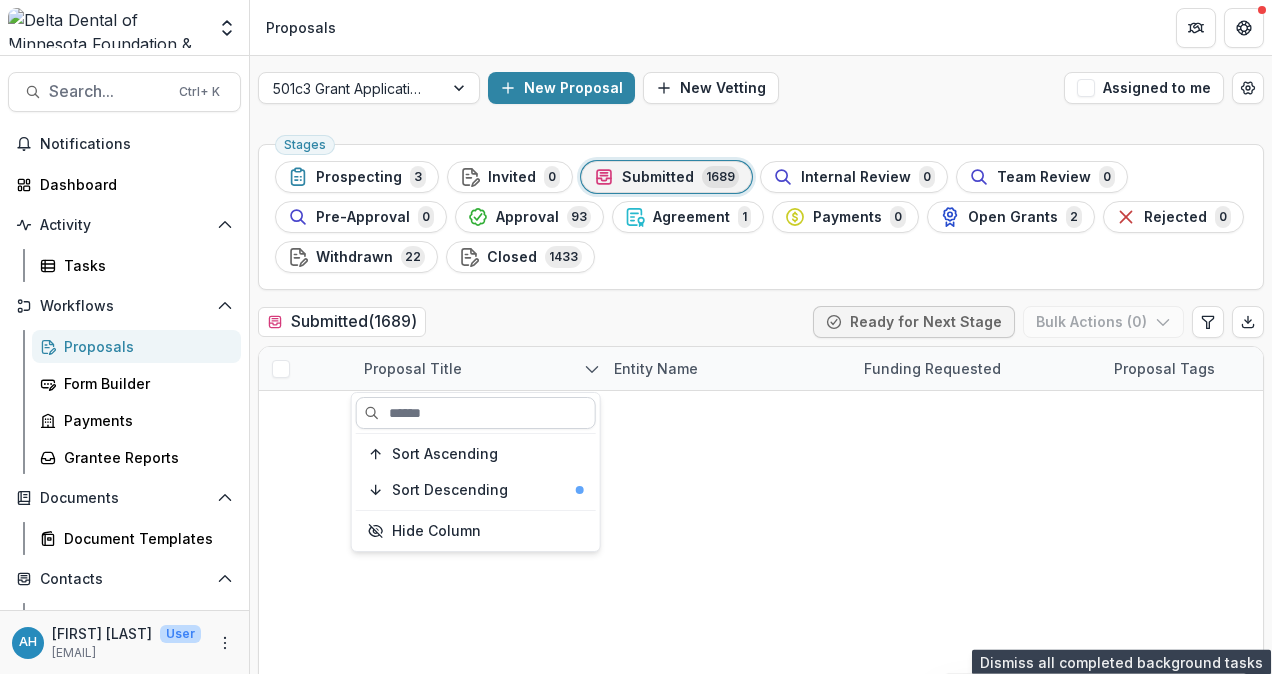 click at bounding box center (476, 413) 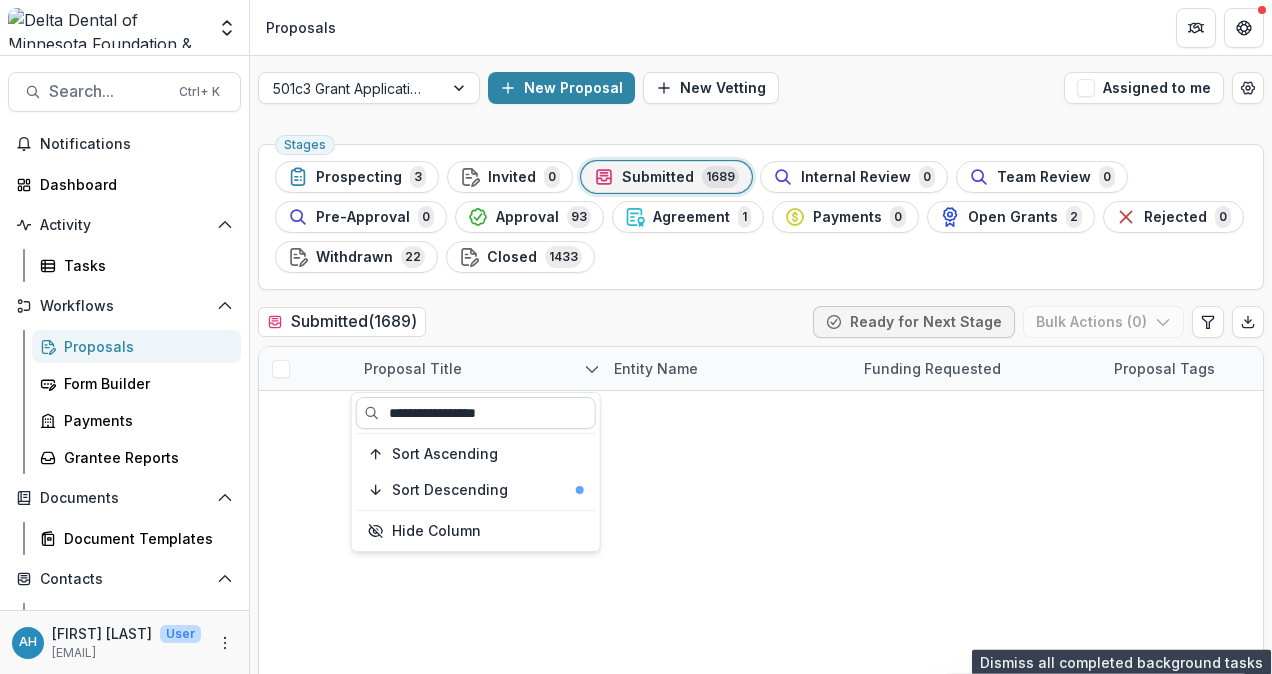type on "**********" 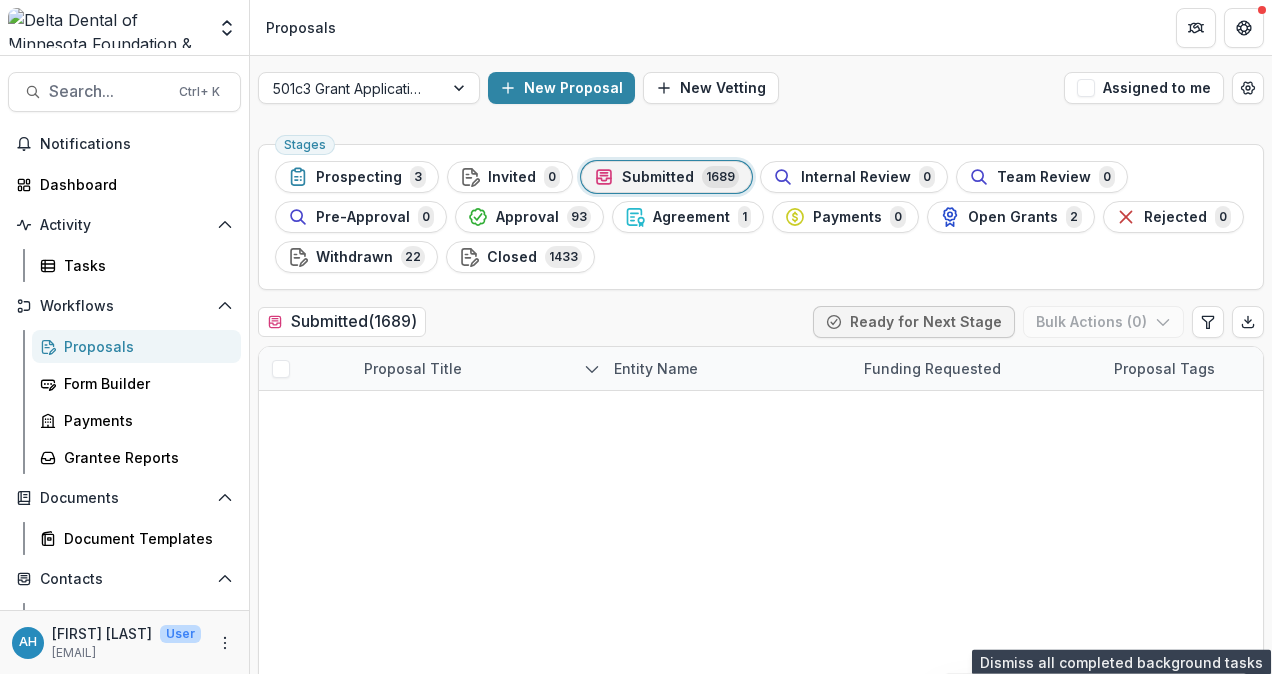 click at bounding box center [281, 413] 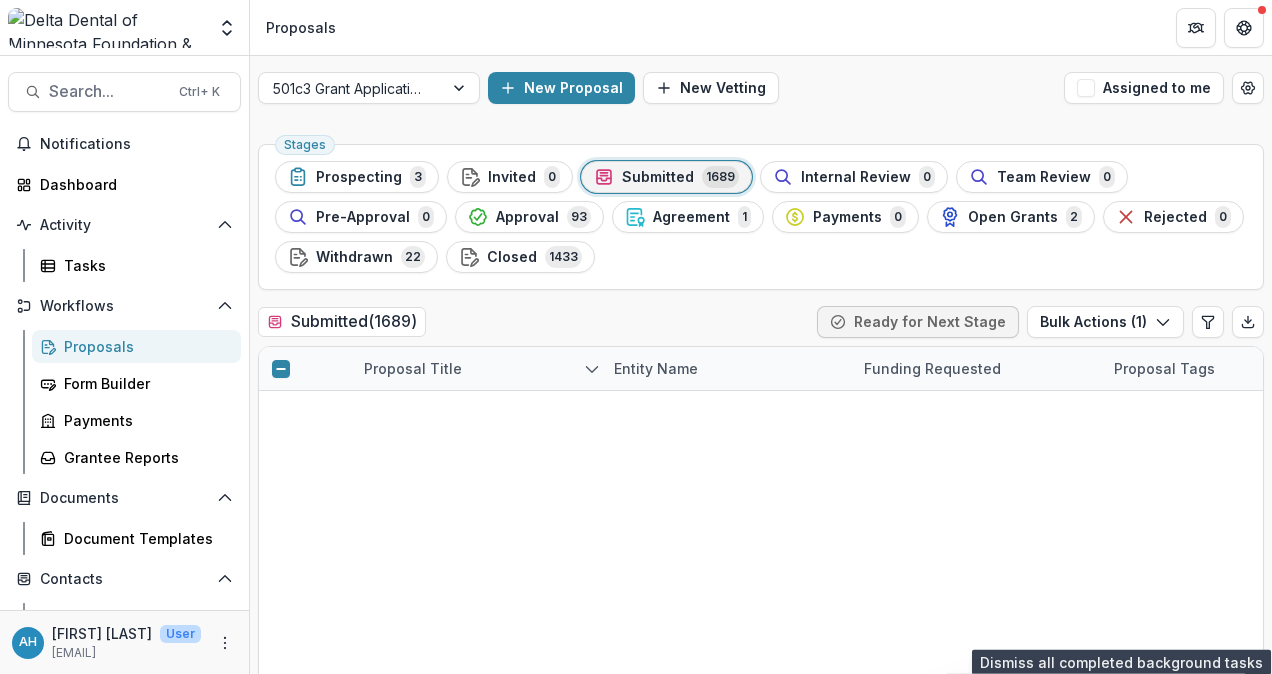 click at bounding box center [281, 456] 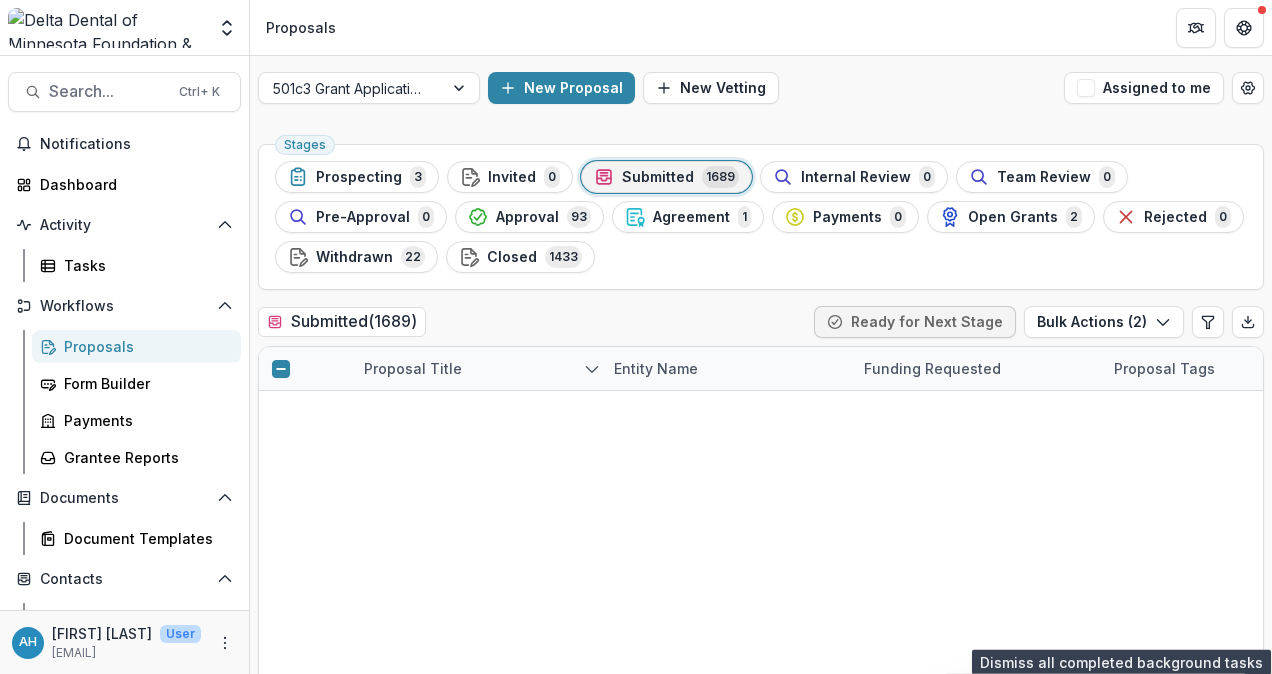 click at bounding box center [281, 499] 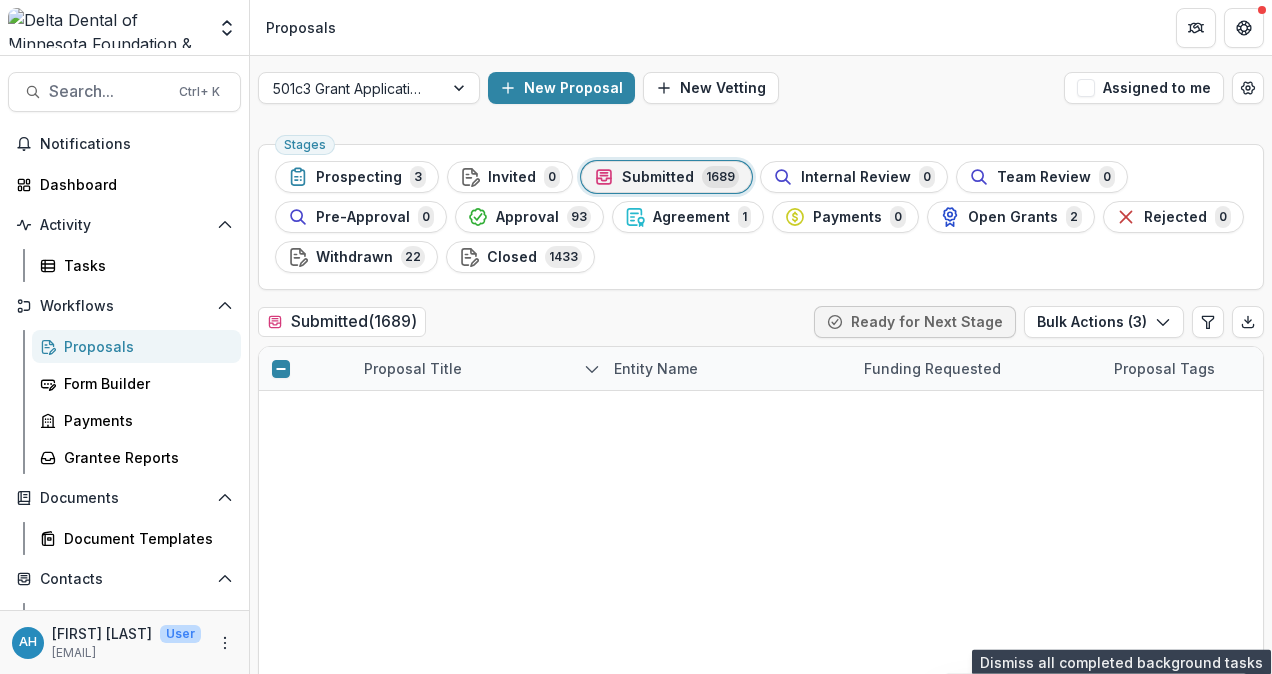 click at bounding box center [281, 542] 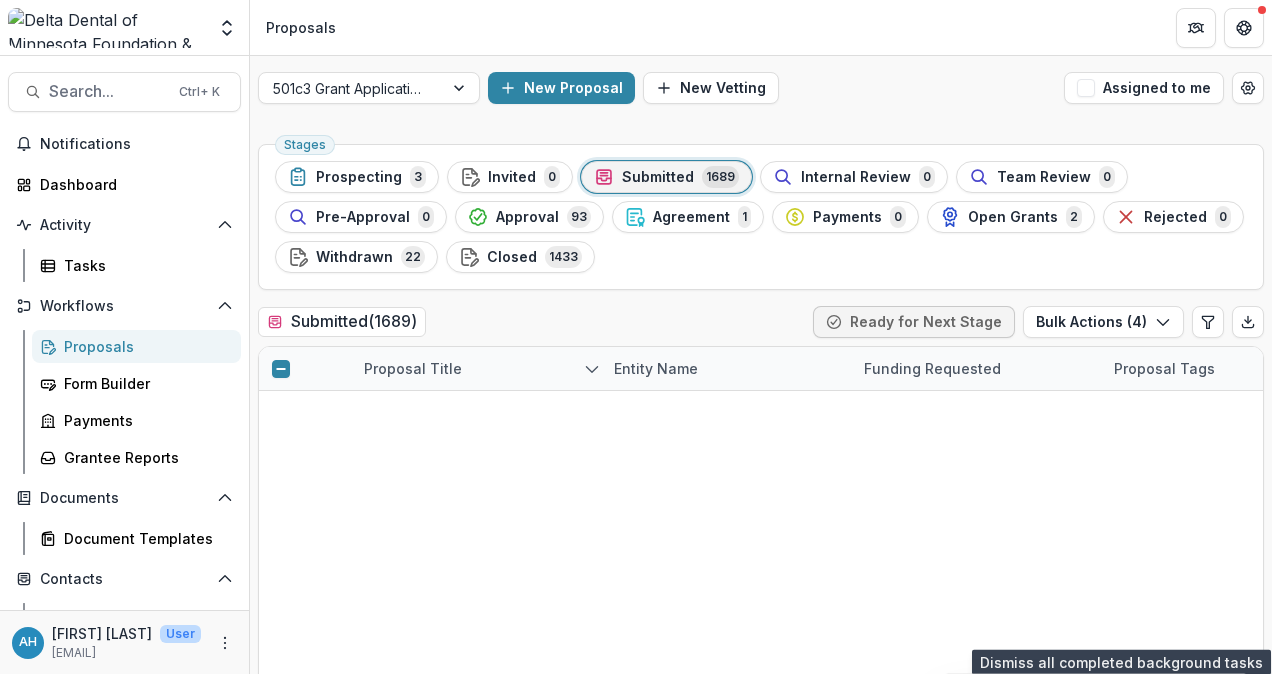 click at bounding box center (281, 585) 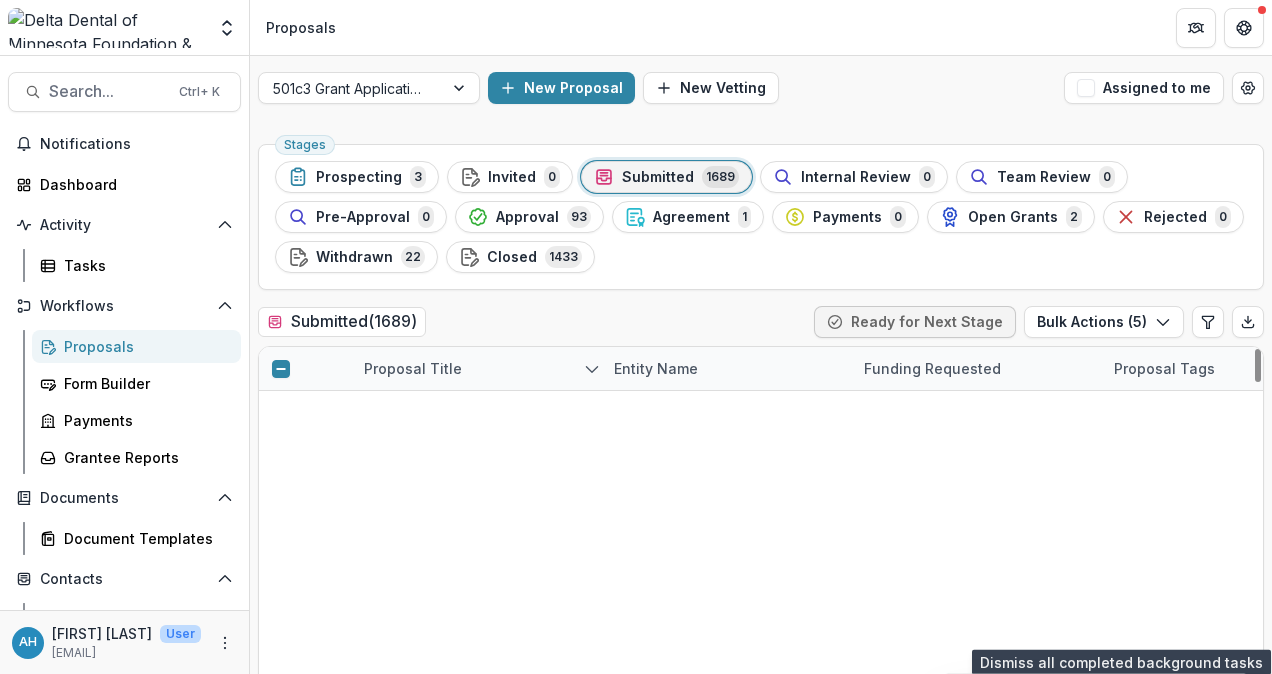 scroll, scrollTop: 149, scrollLeft: 0, axis: vertical 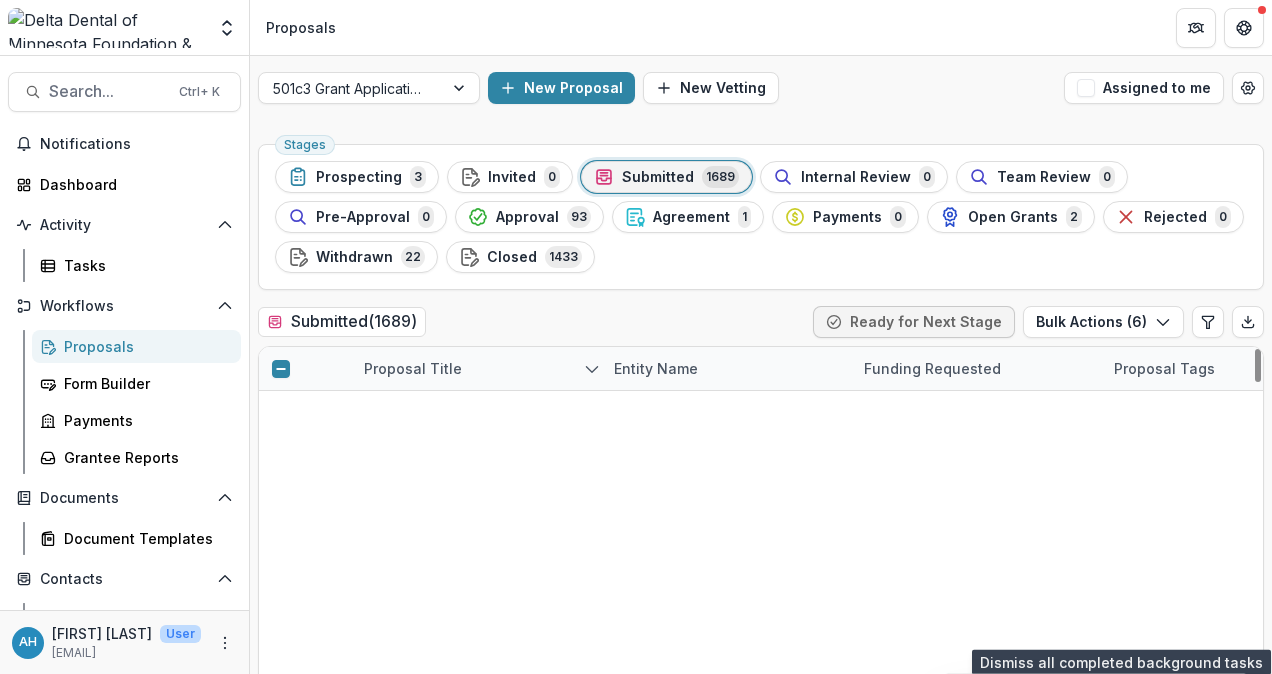 click at bounding box center [281, 671] 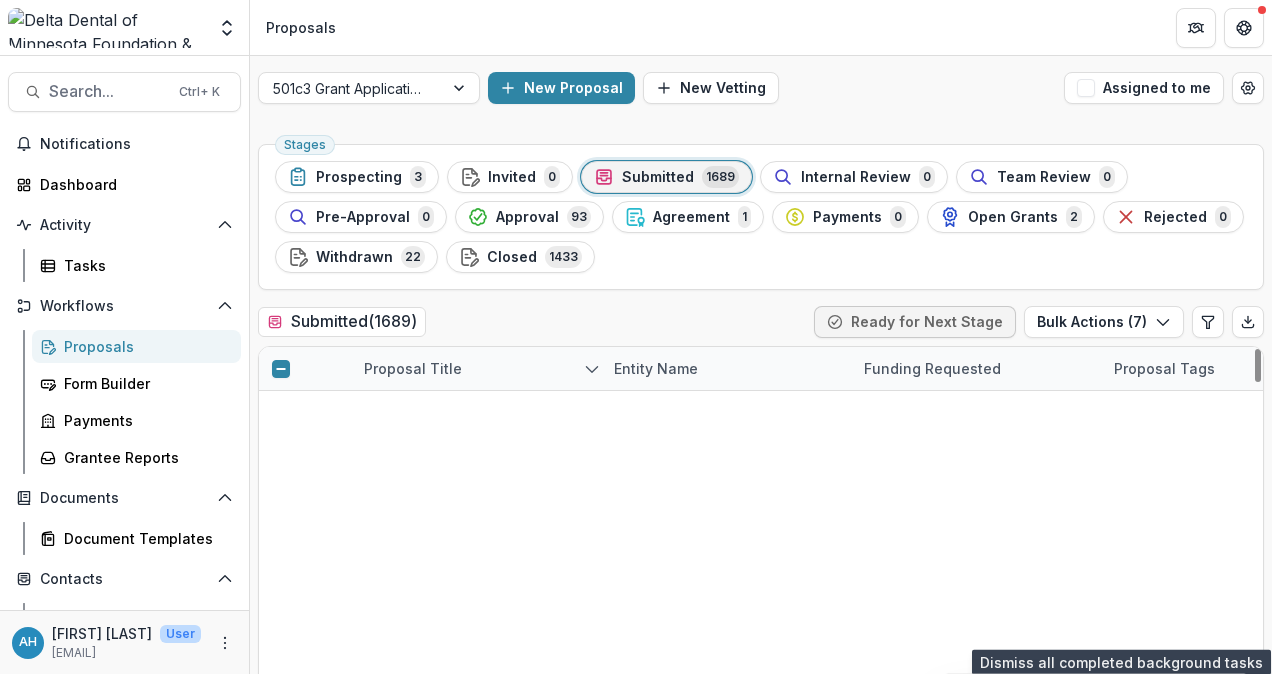 click at bounding box center [281, 714] 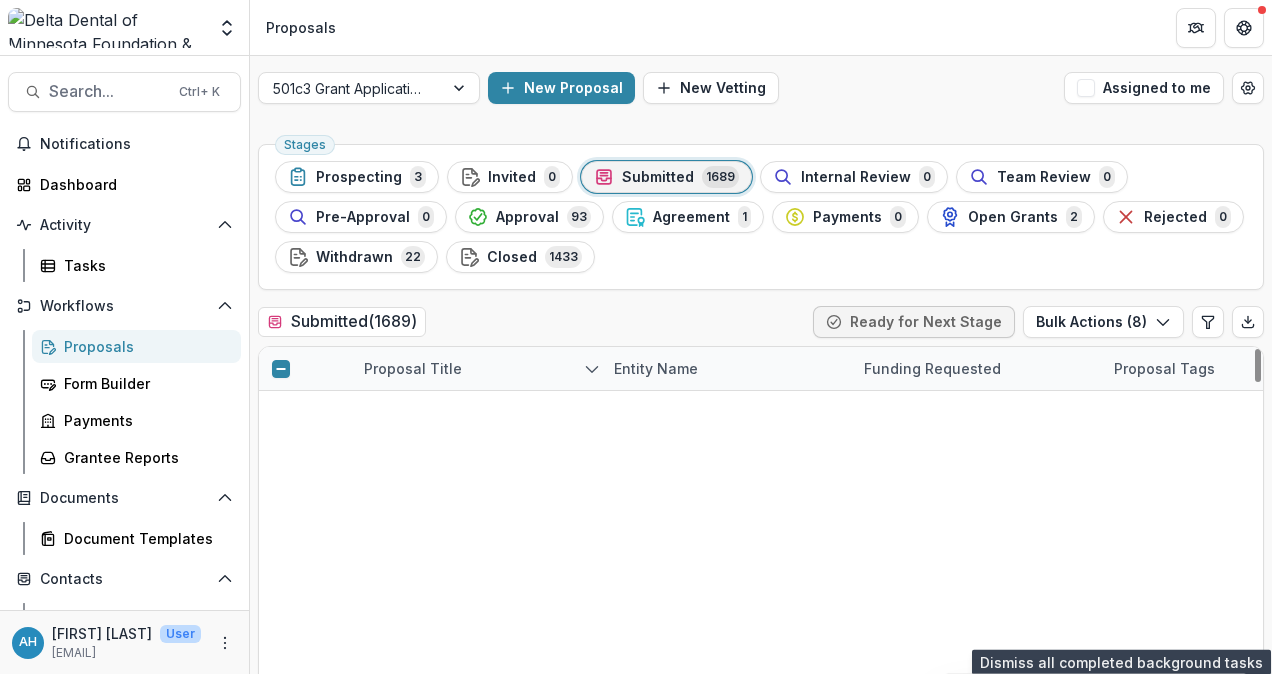 click at bounding box center (281, 757) 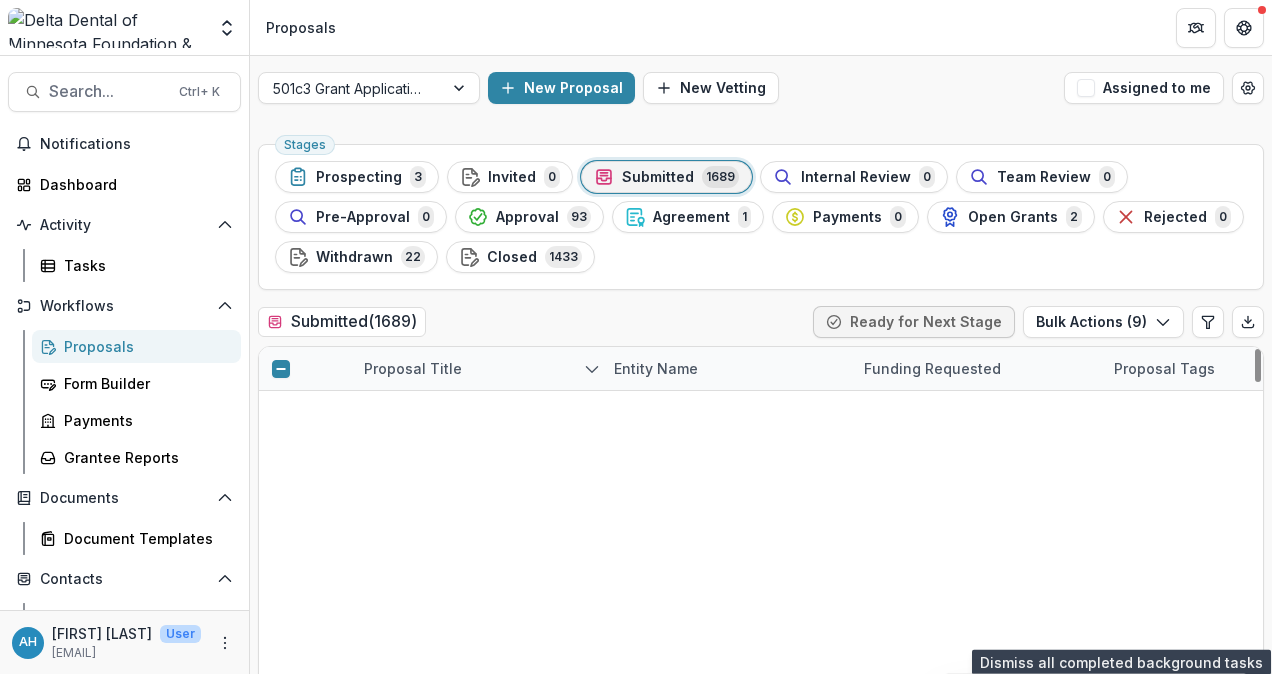 scroll, scrollTop: 260, scrollLeft: 0, axis: vertical 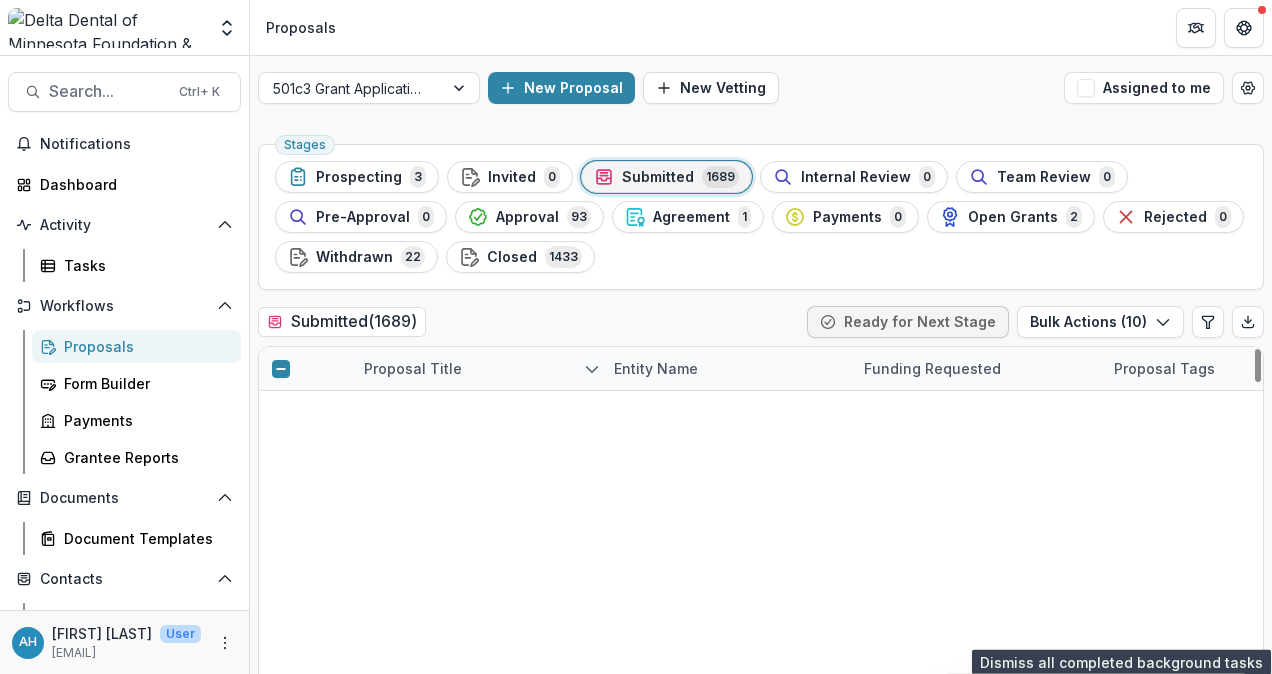 click at bounding box center (281, 843) 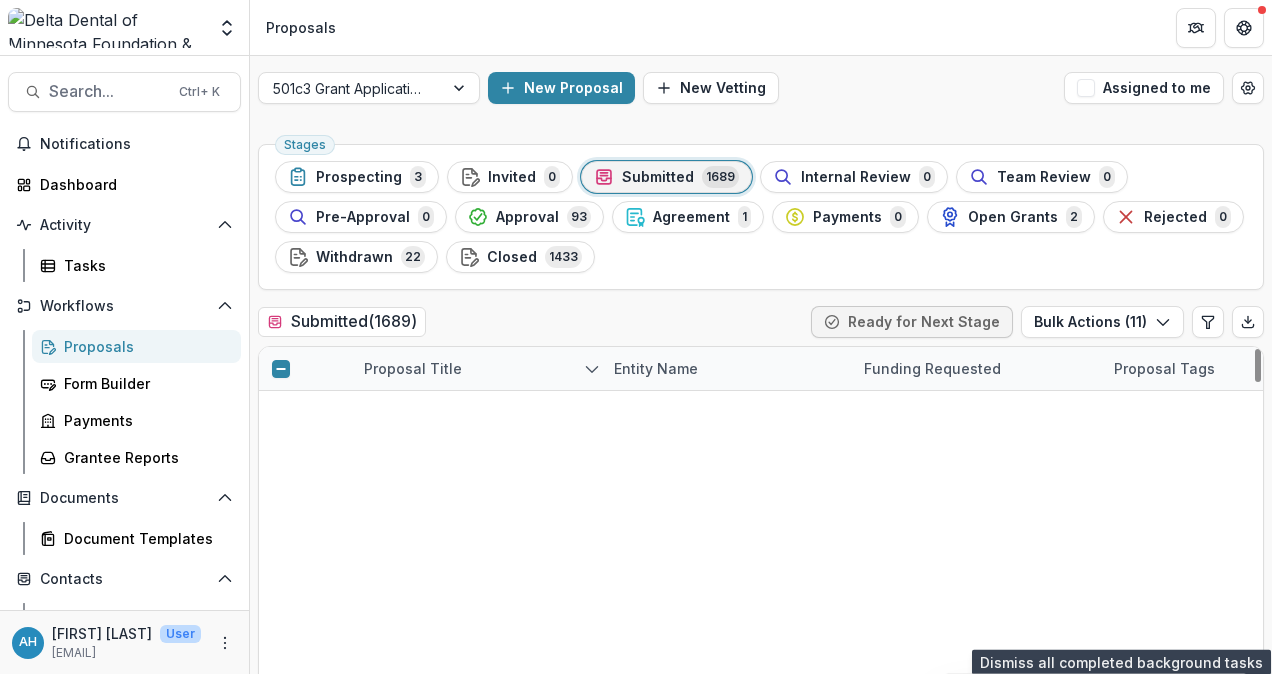 scroll, scrollTop: 434, scrollLeft: 0, axis: vertical 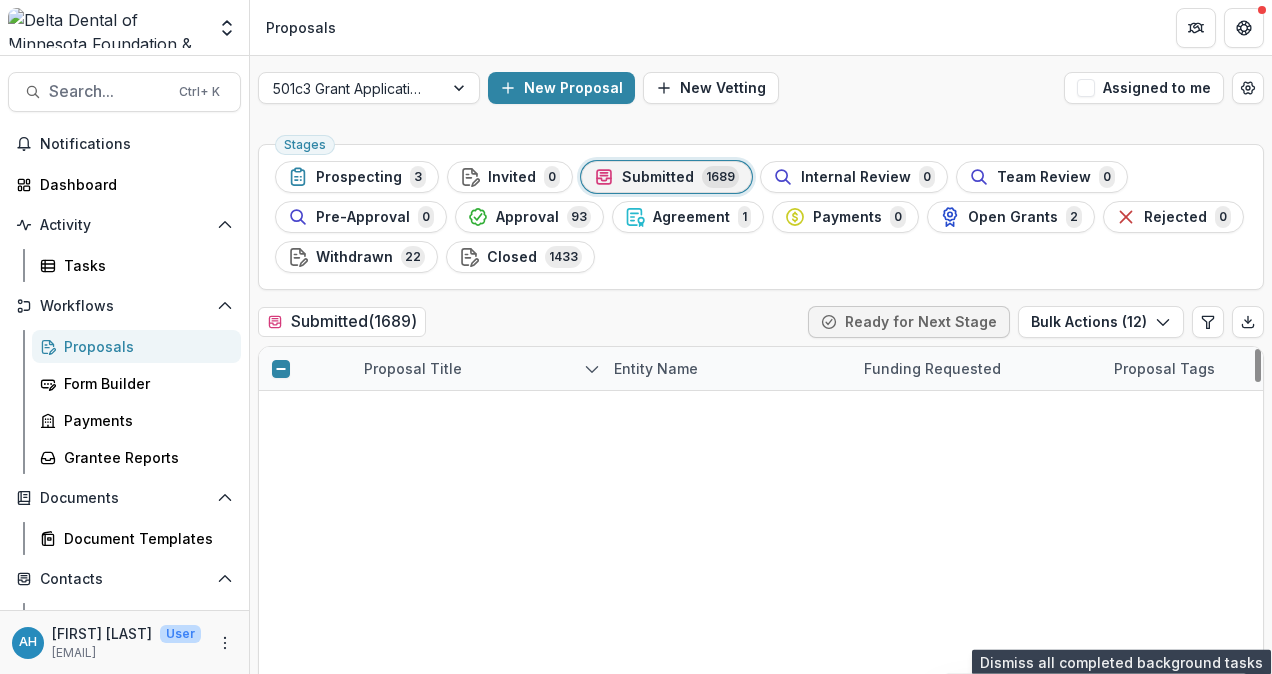 click at bounding box center (281, 929) 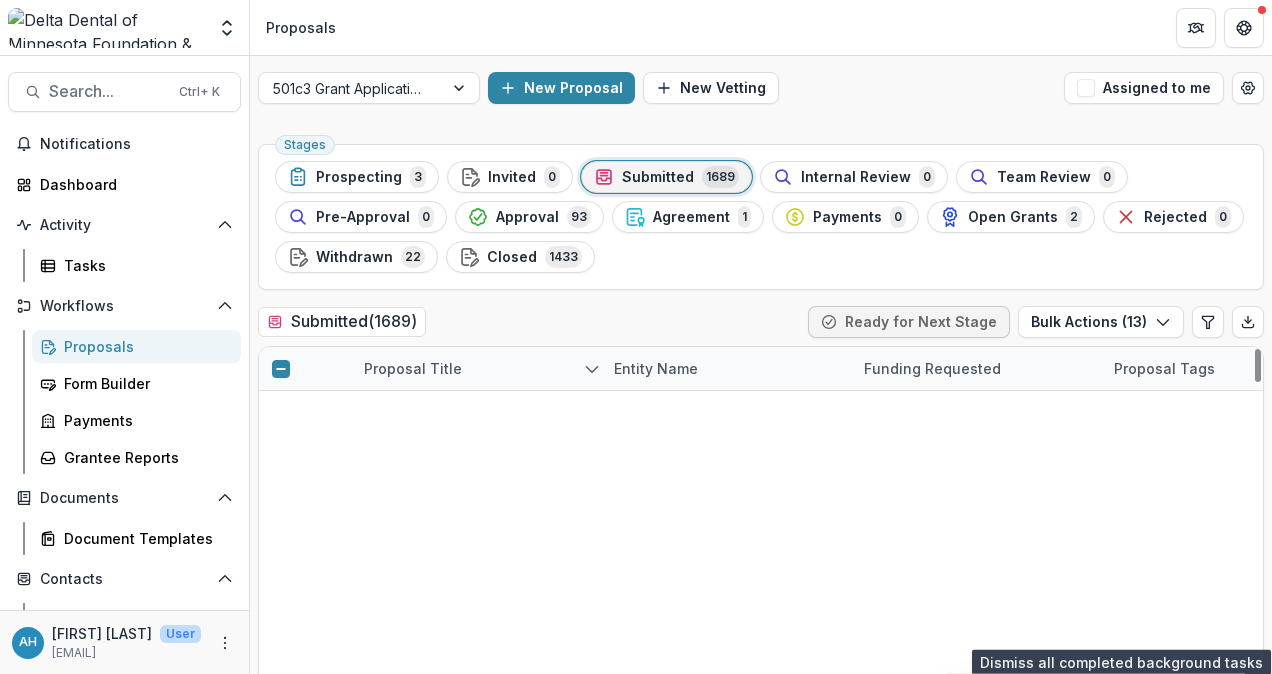 click at bounding box center (281, 972) 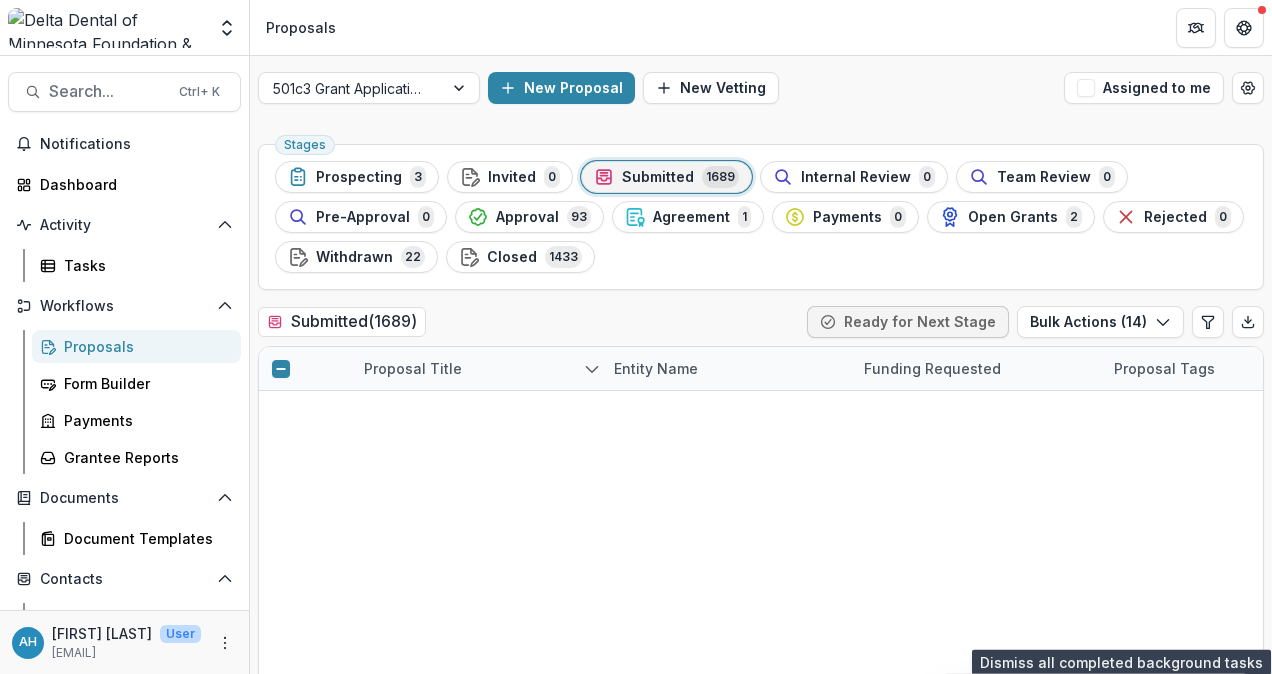 click at bounding box center [281, 1015] 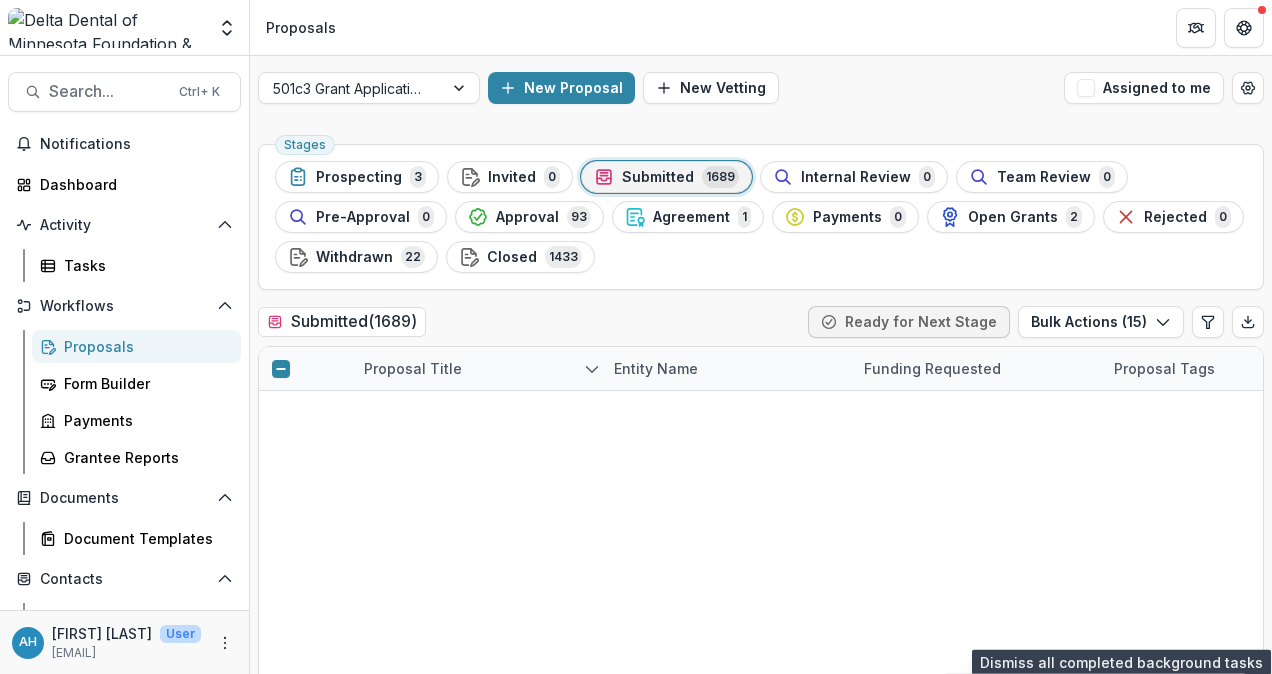 click at bounding box center [281, 1058] 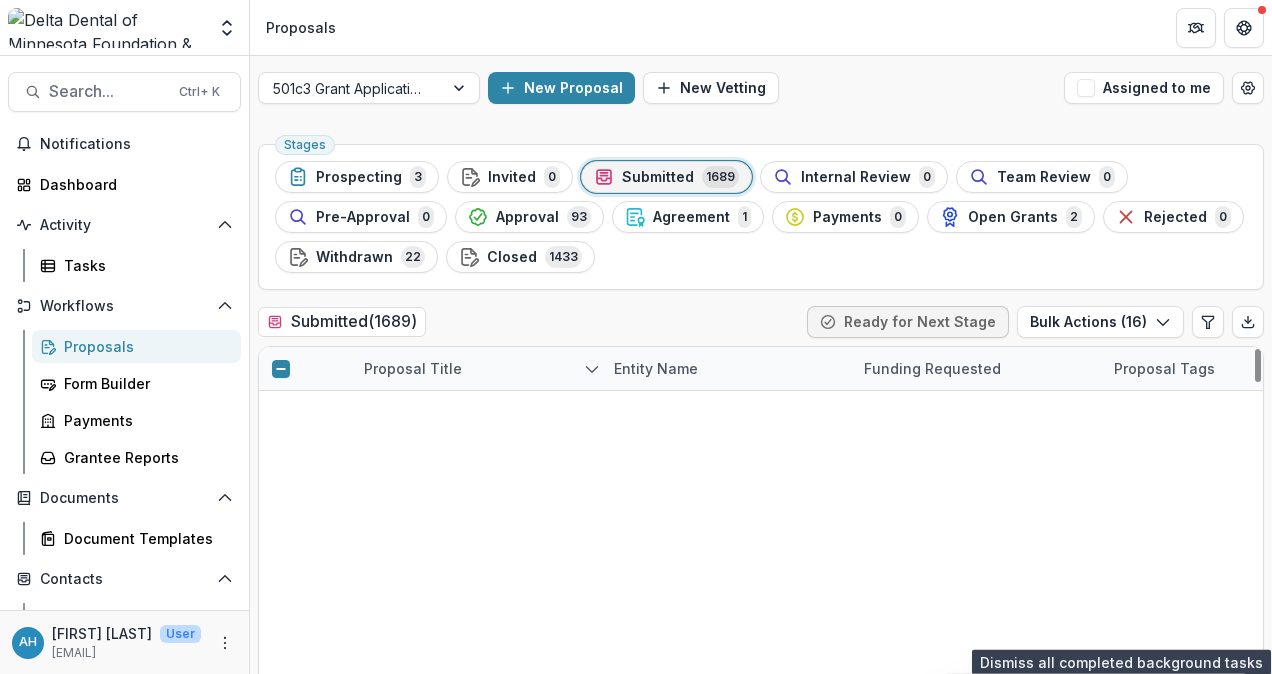 scroll, scrollTop: 589, scrollLeft: 0, axis: vertical 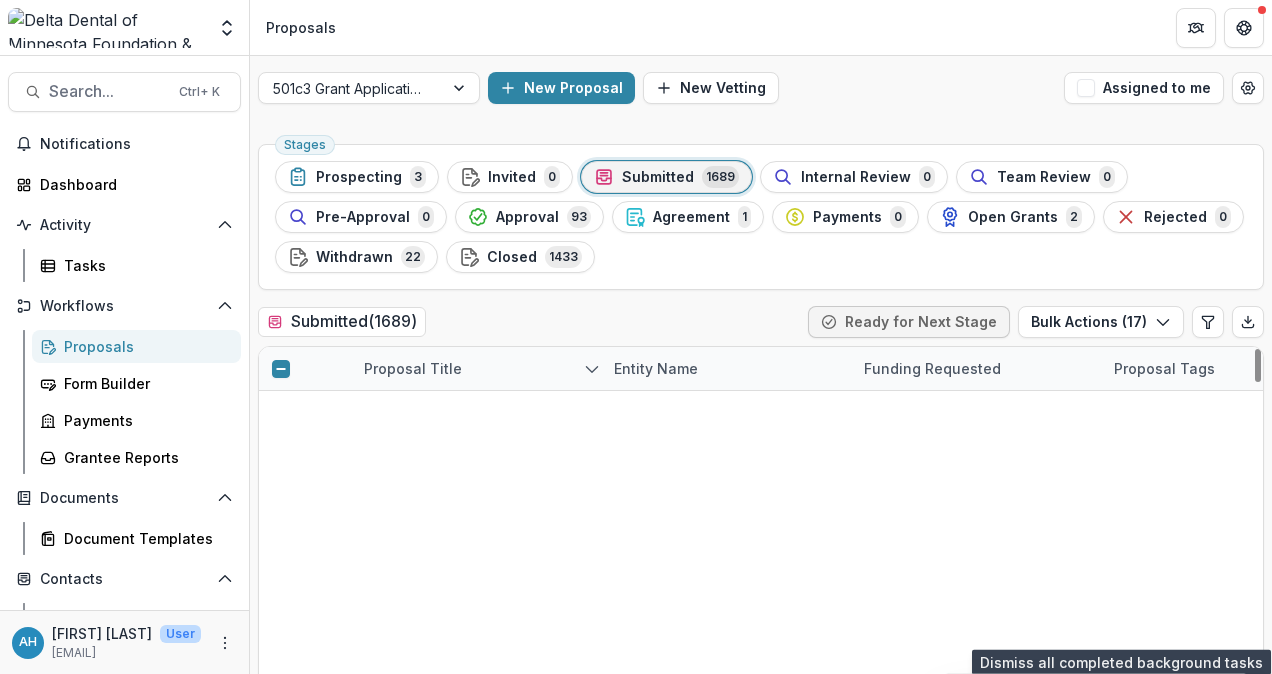 click at bounding box center [281, 1144] 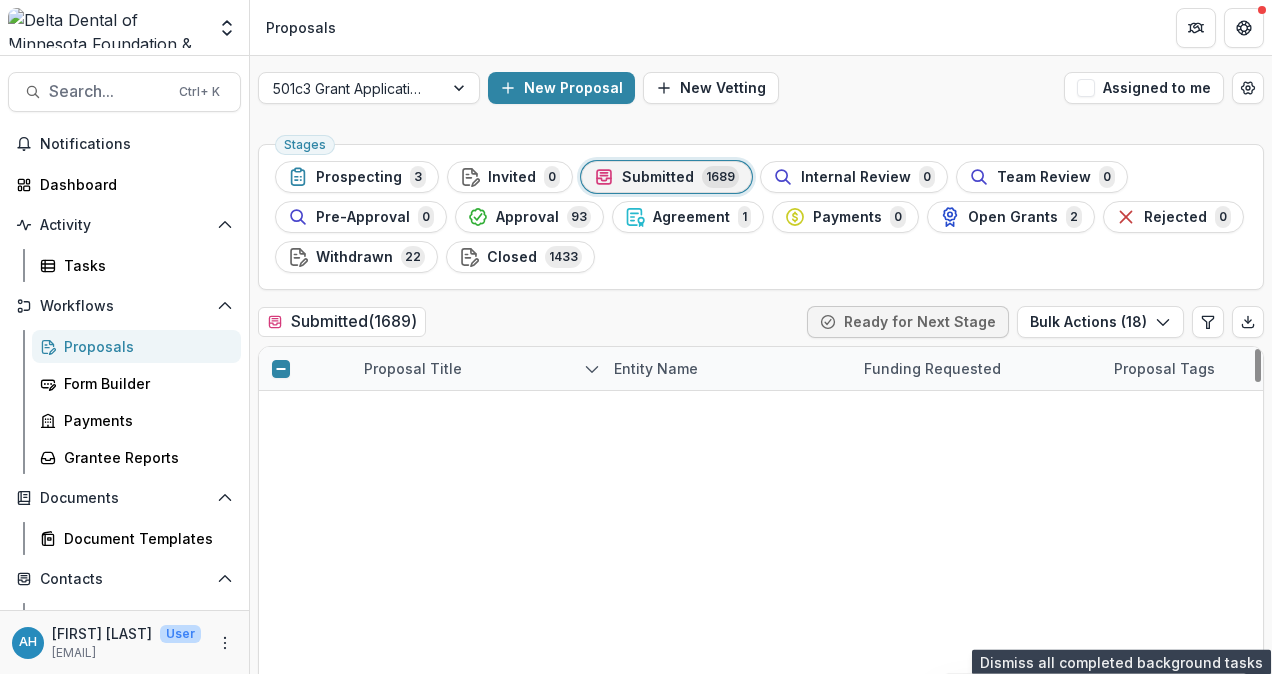 click at bounding box center [281, 1187] 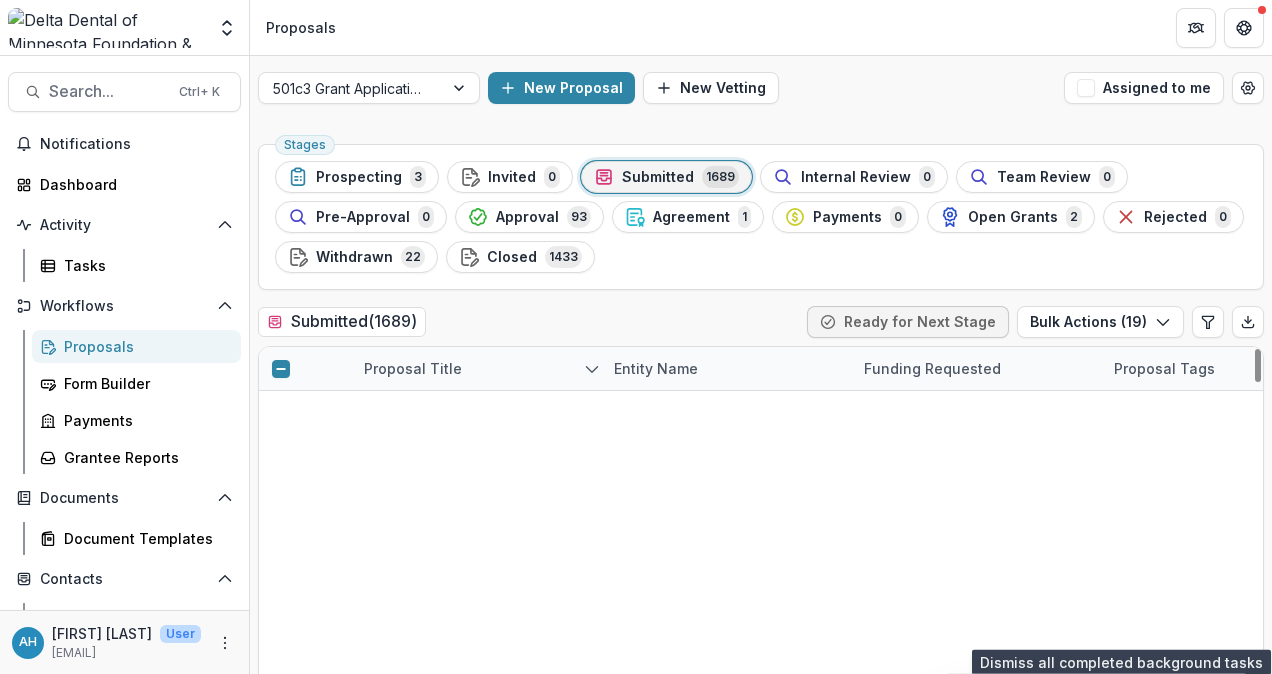 scroll, scrollTop: 756, scrollLeft: 0, axis: vertical 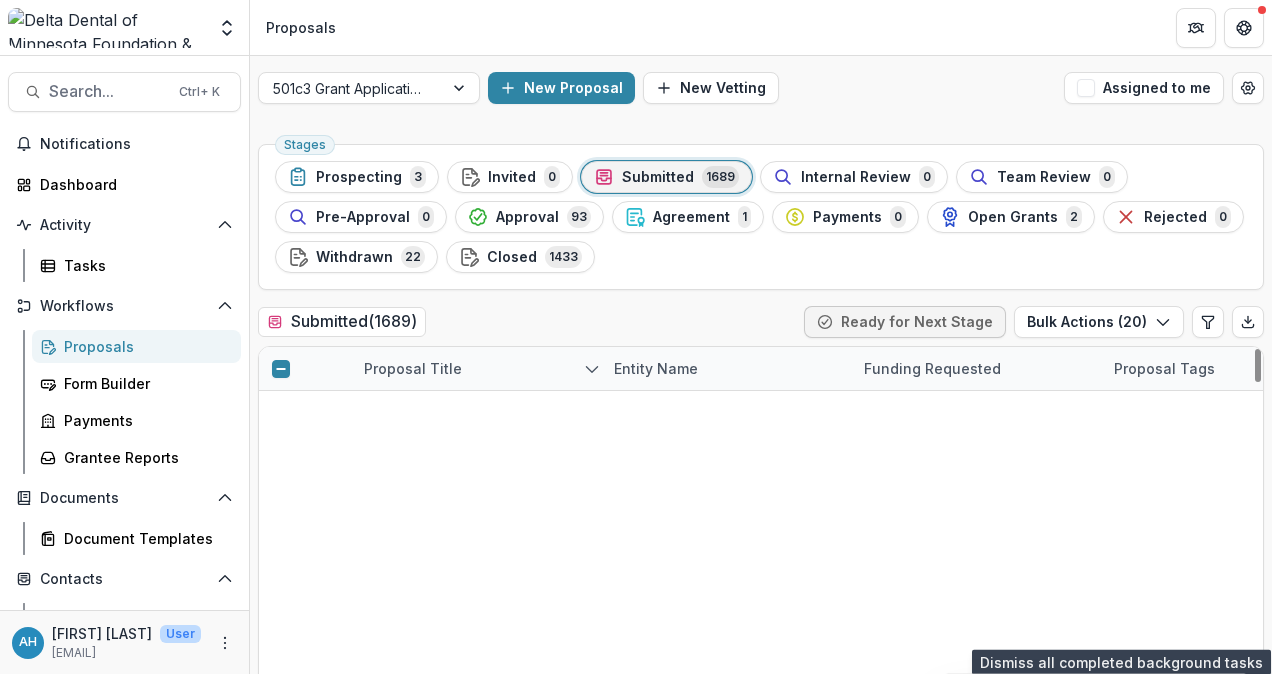 click at bounding box center (281, 1273) 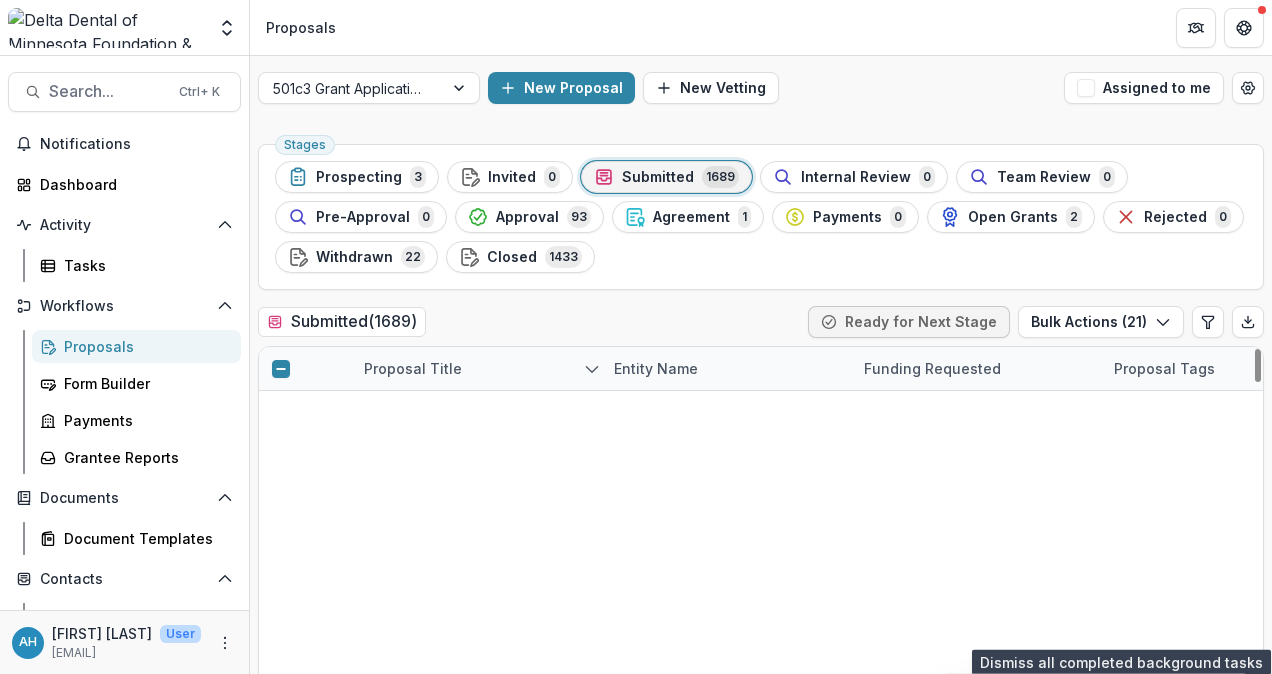 scroll, scrollTop: 802, scrollLeft: 0, axis: vertical 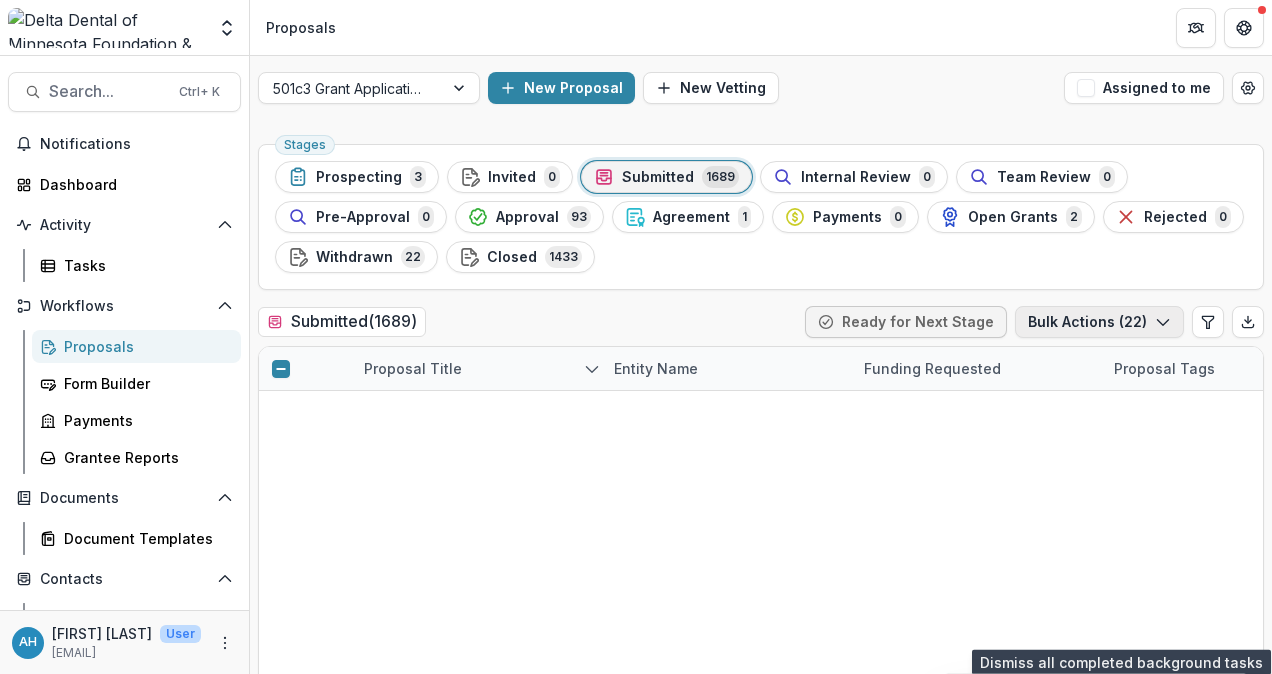 click on "Bulk Actions ( 22 )" at bounding box center [1099, 322] 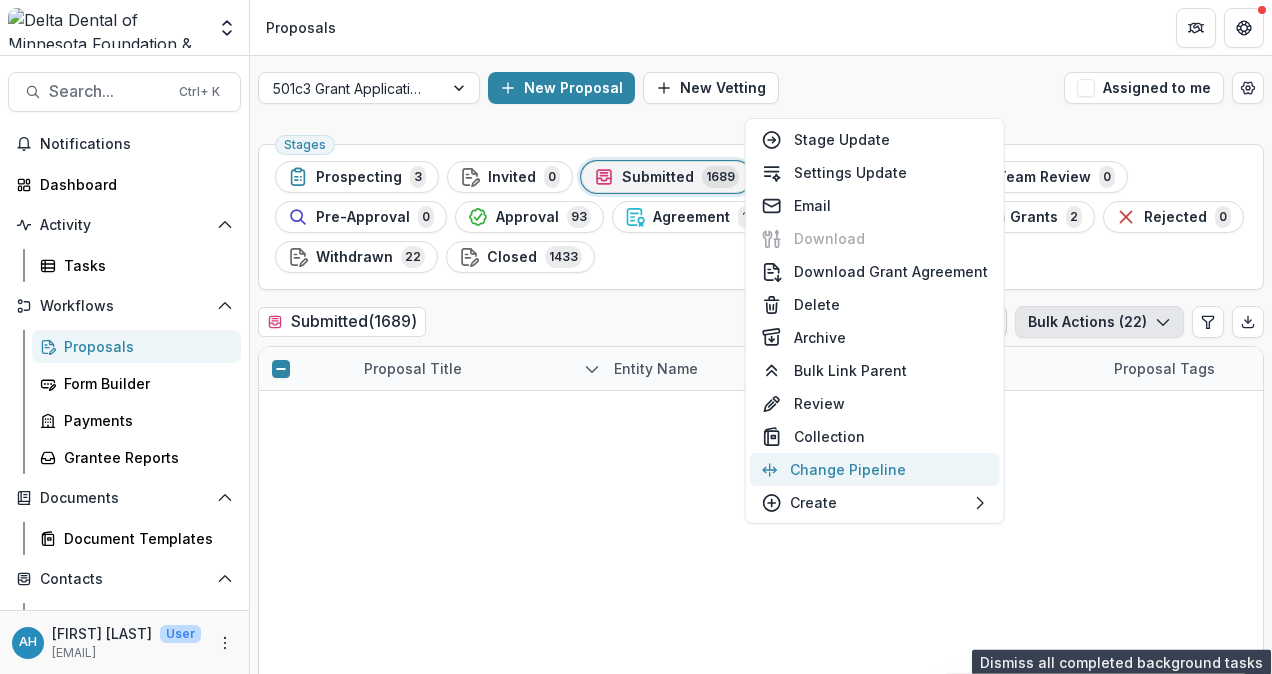 click on "Change Pipeline" at bounding box center (875, 469) 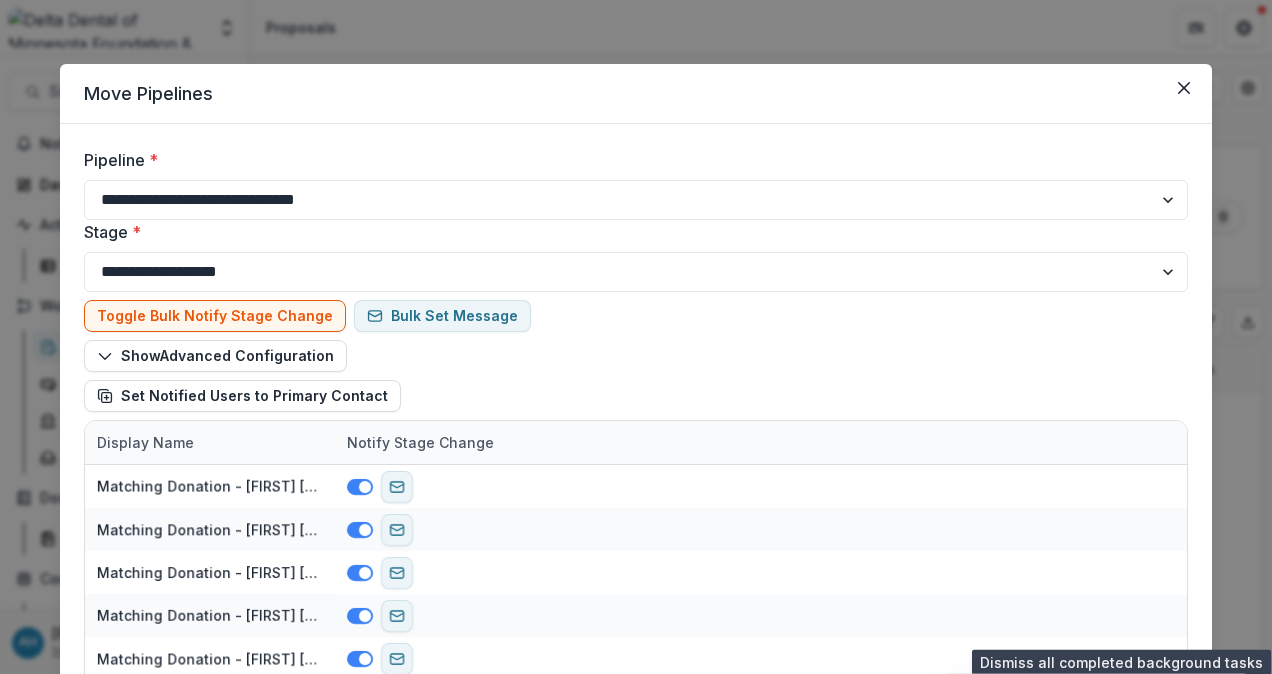 select on "*********" 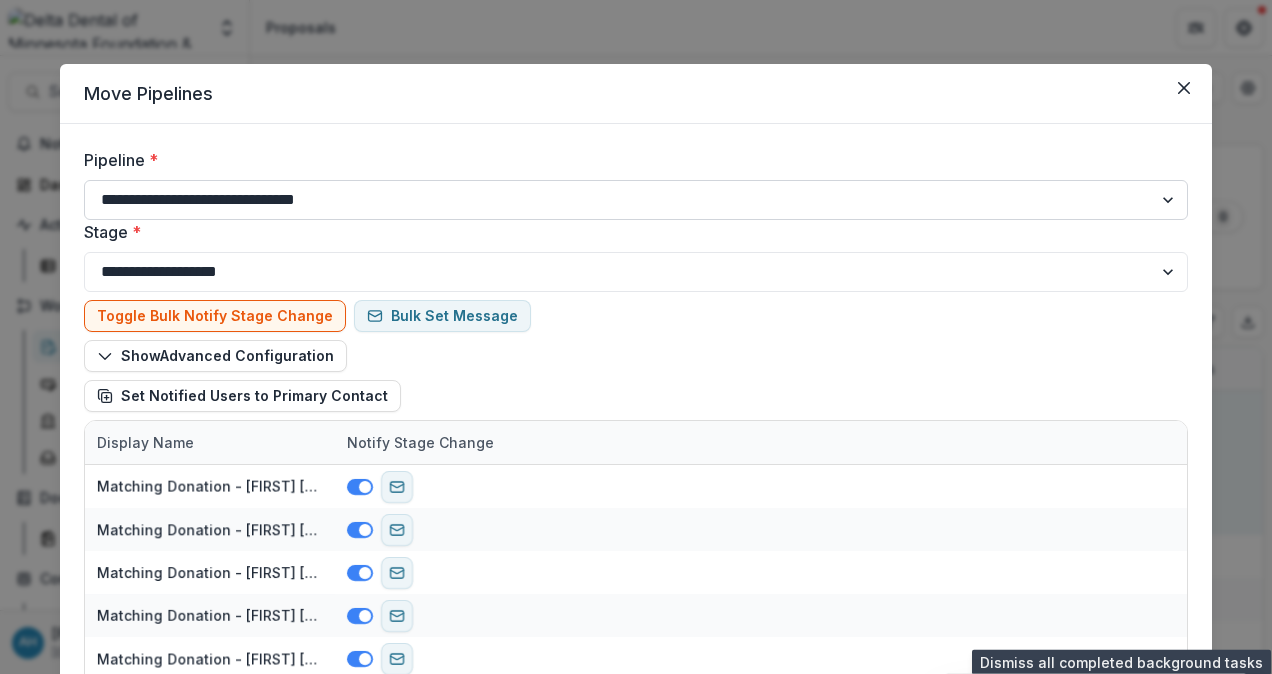 click on "**********" at bounding box center (636, 200) 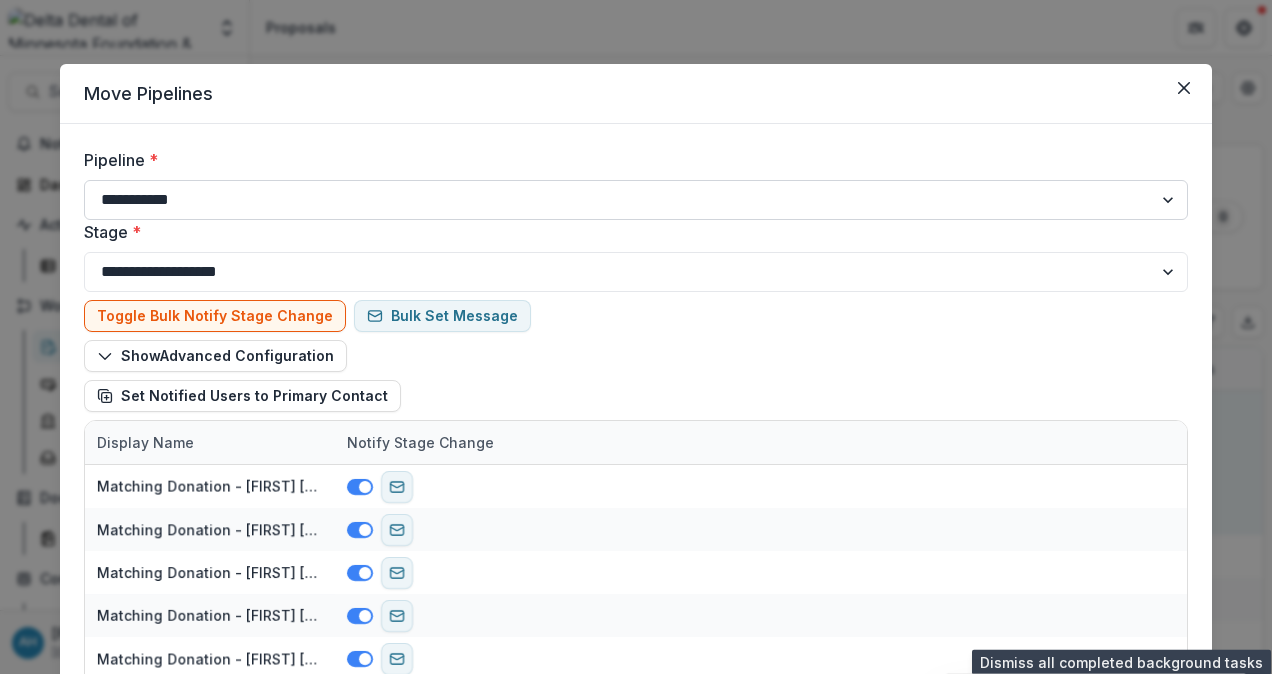click on "**********" at bounding box center [636, 200] 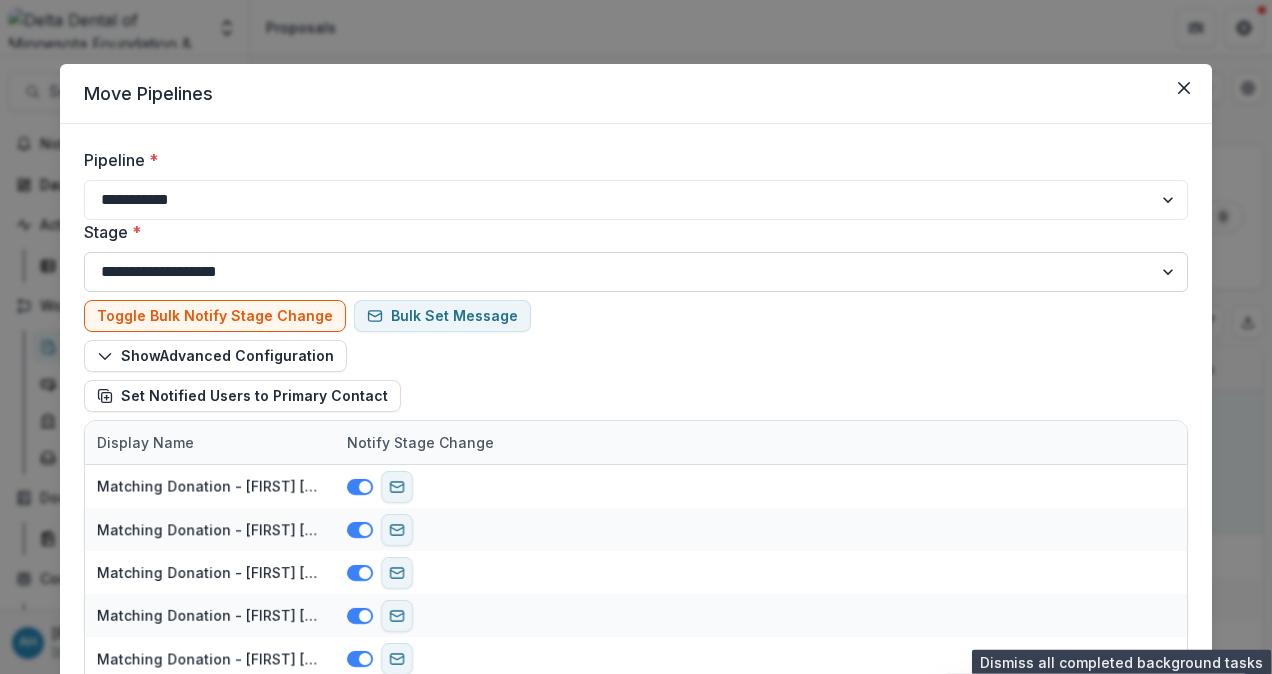 click on "**********" at bounding box center (636, 272) 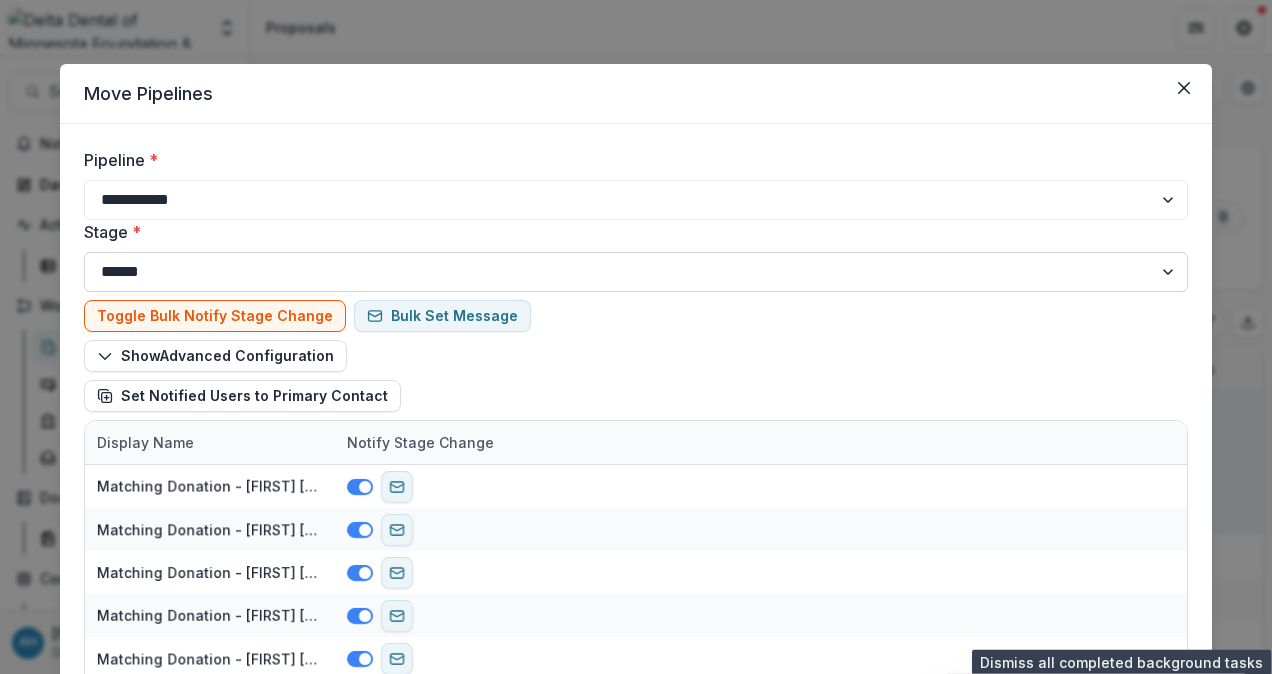 click on "**********" at bounding box center (636, 272) 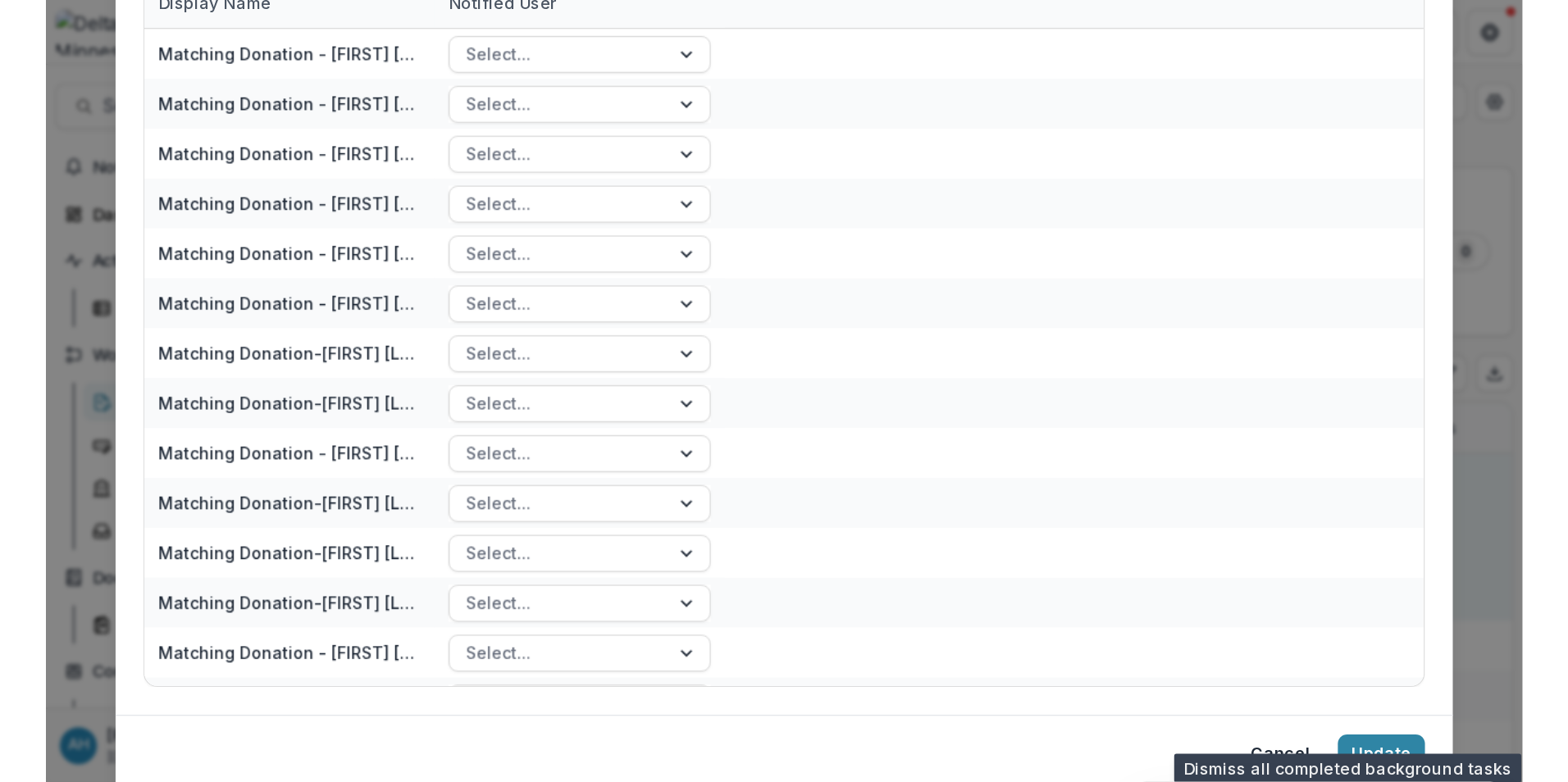 scroll, scrollTop: 385, scrollLeft: 0, axis: vertical 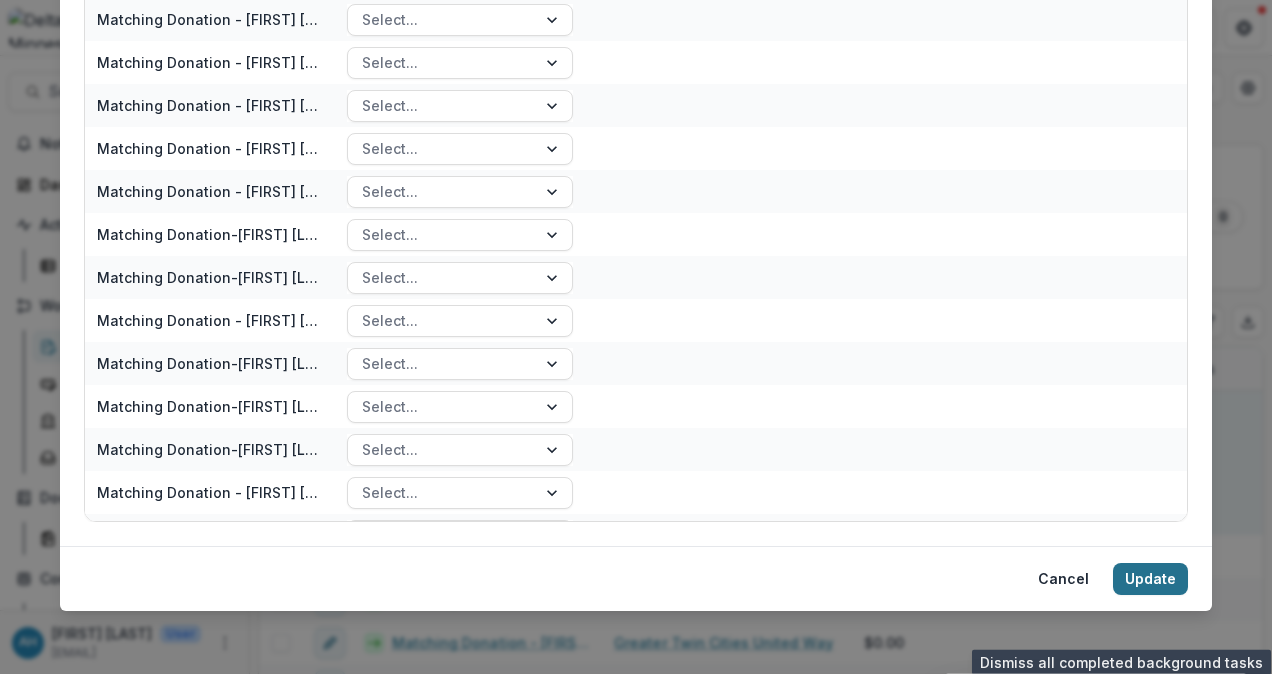 click on "Update" at bounding box center (1150, 579) 